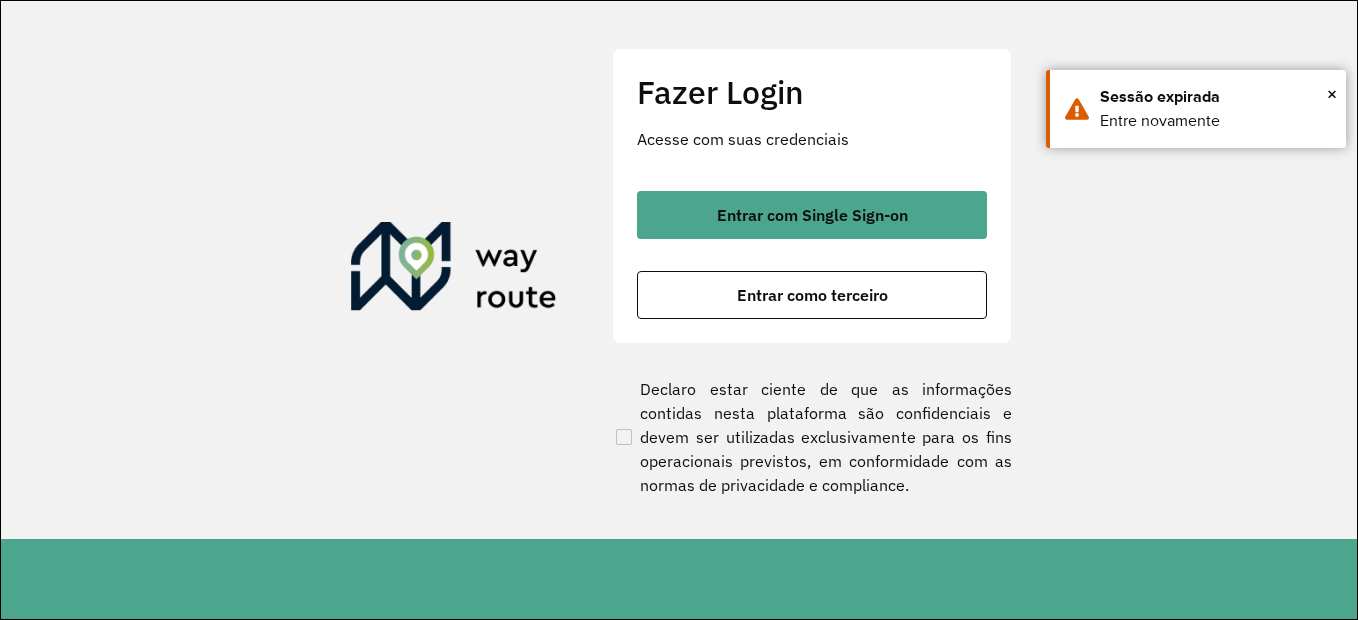 scroll, scrollTop: 0, scrollLeft: 0, axis: both 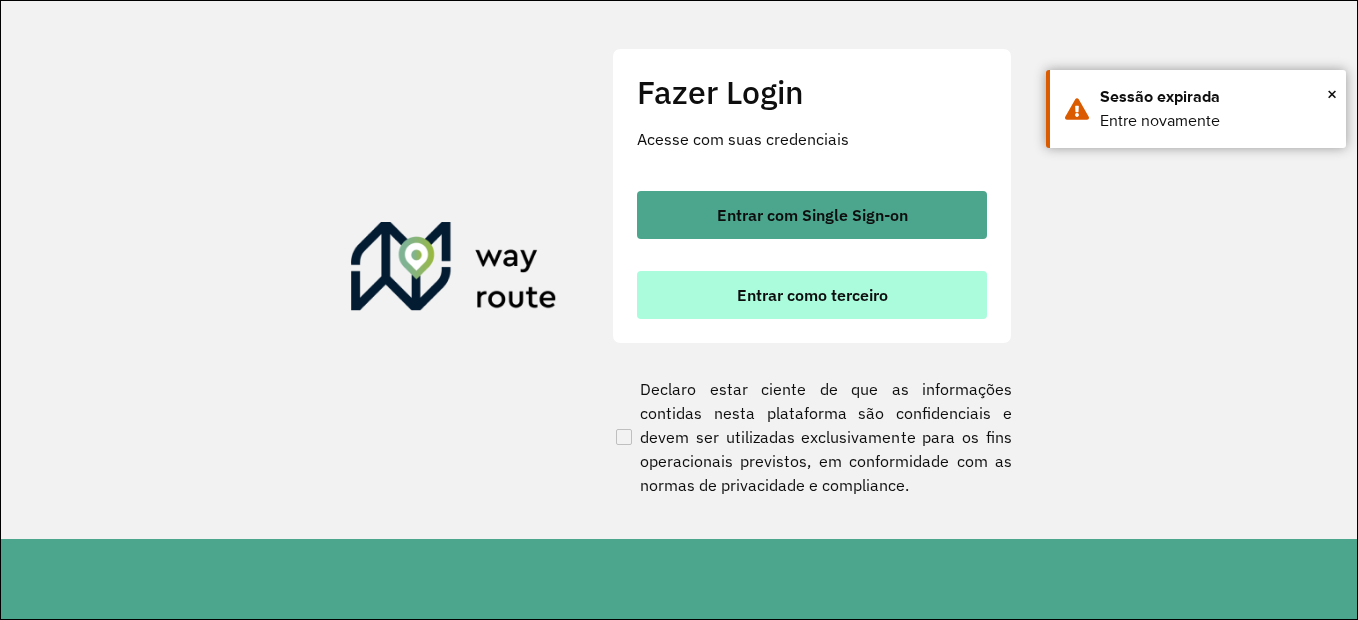 click on "Entrar como terceiro" at bounding box center [812, 295] 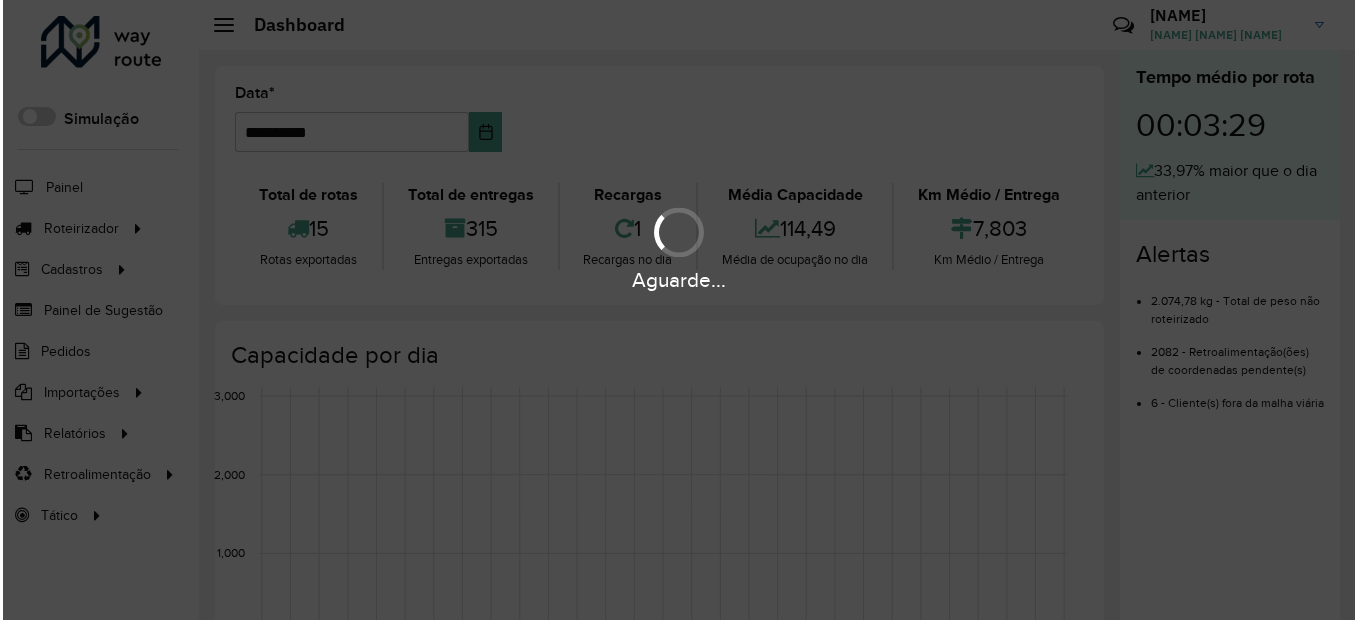 scroll, scrollTop: 0, scrollLeft: 0, axis: both 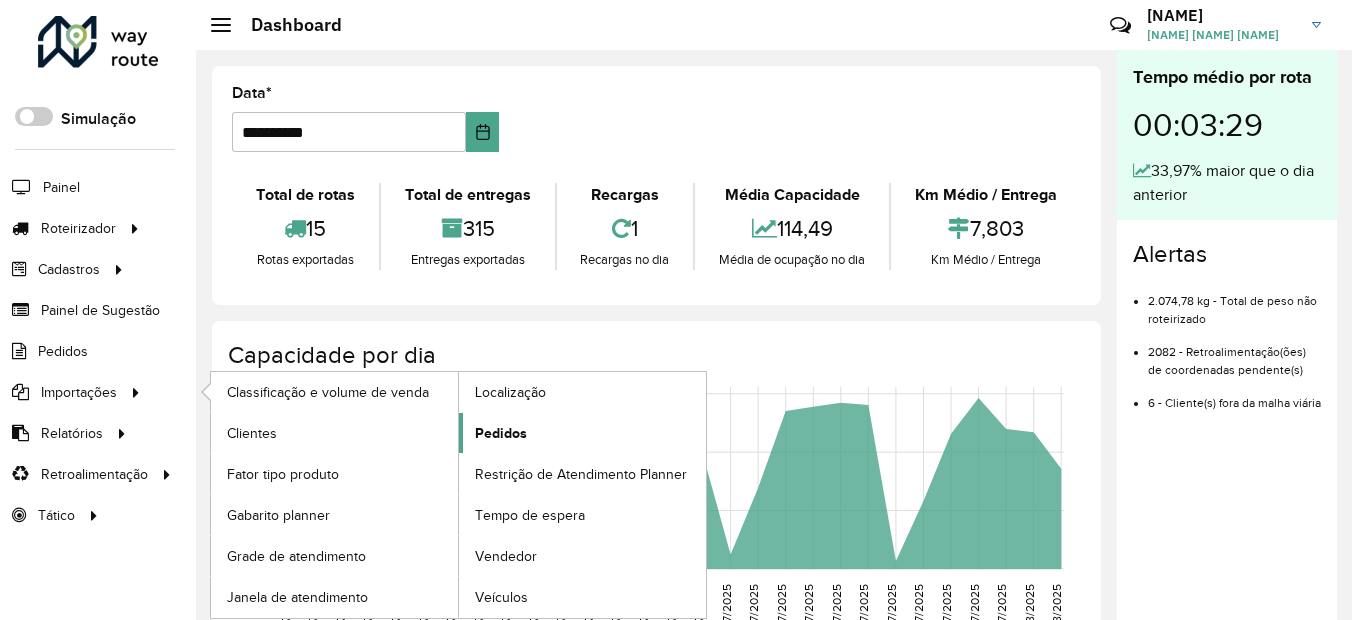click on "Pedidos" 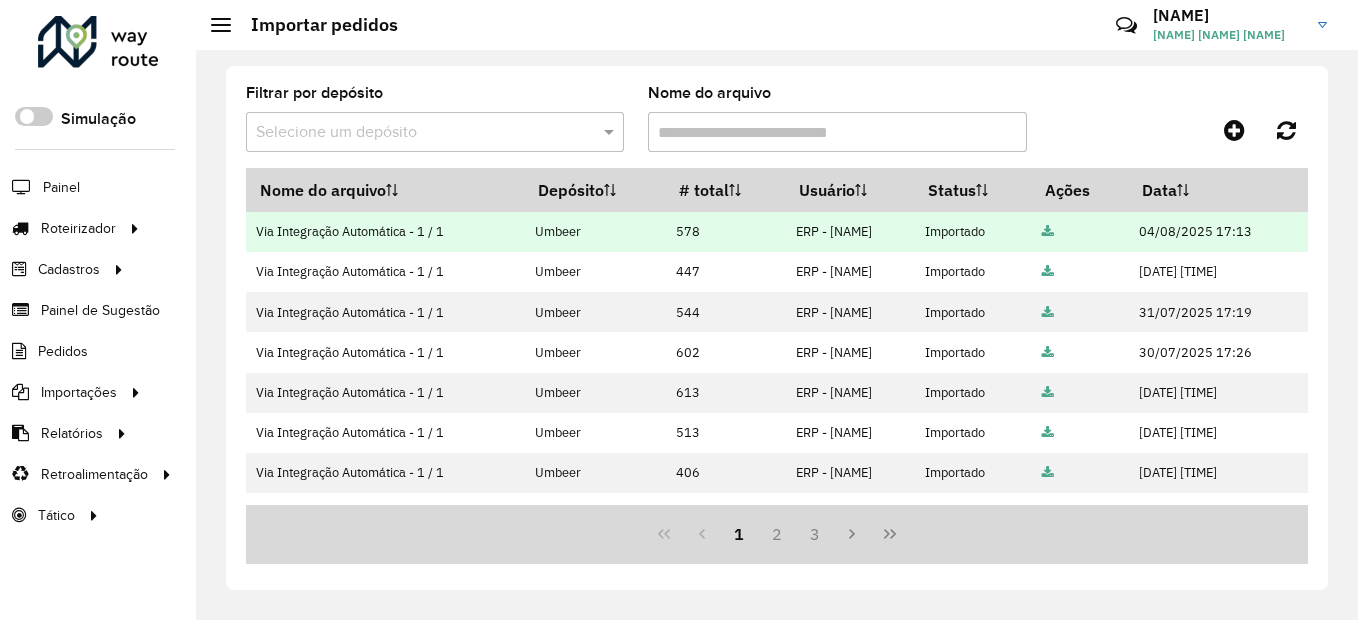 click at bounding box center [1048, 232] 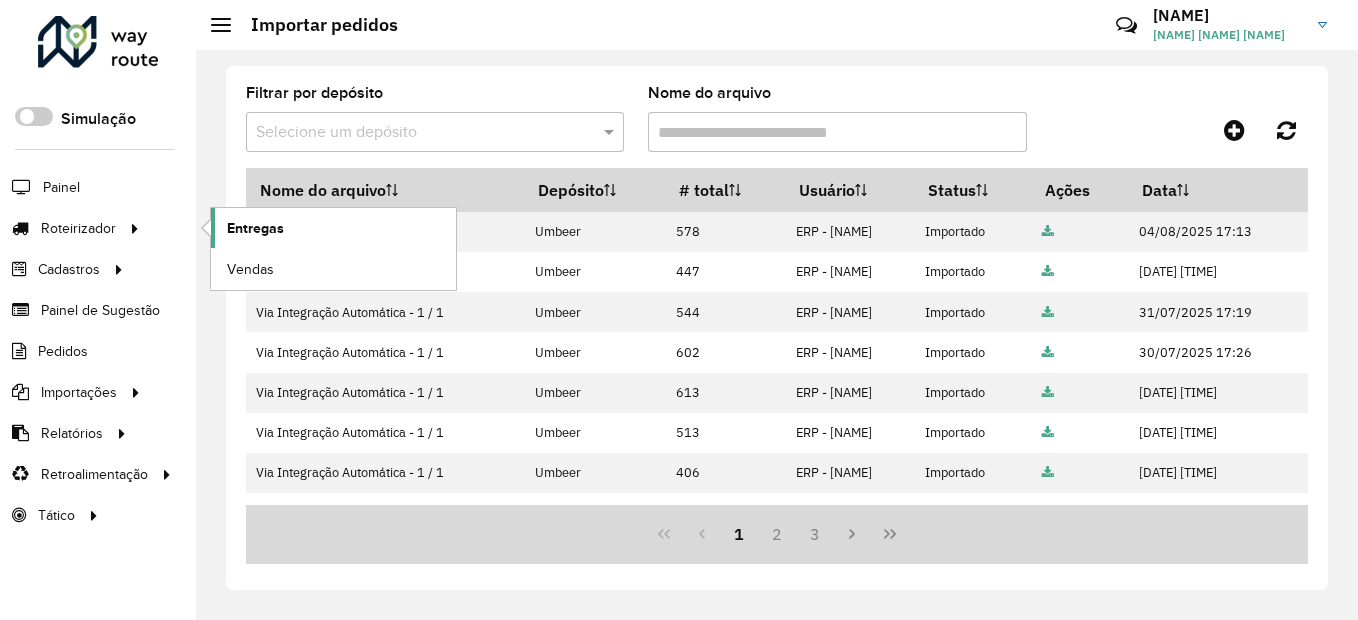 click on "Entregas" 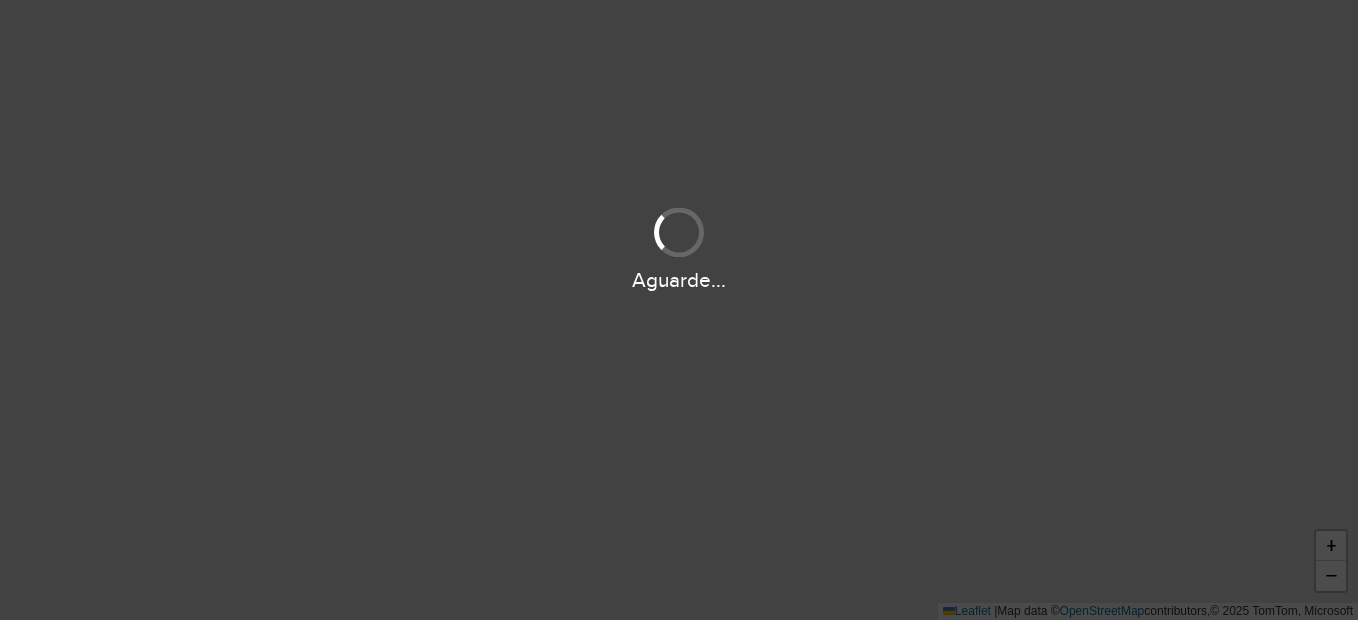 scroll, scrollTop: 0, scrollLeft: 0, axis: both 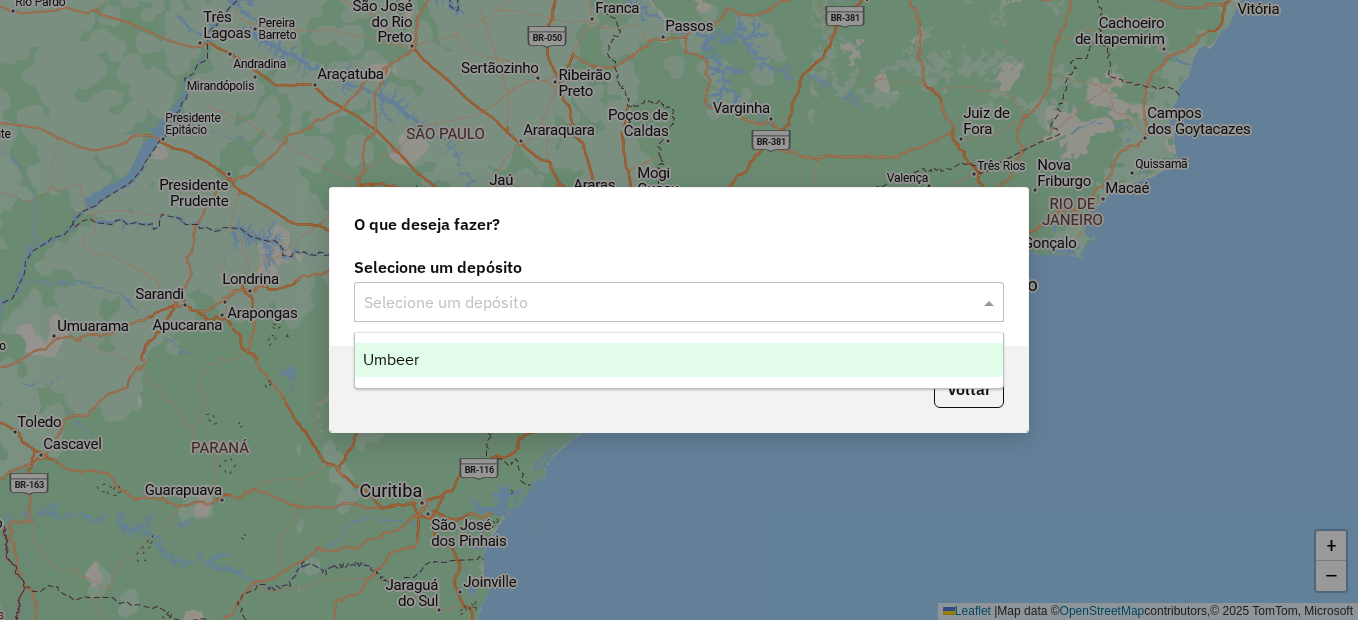 click on "Selecione um depósito" 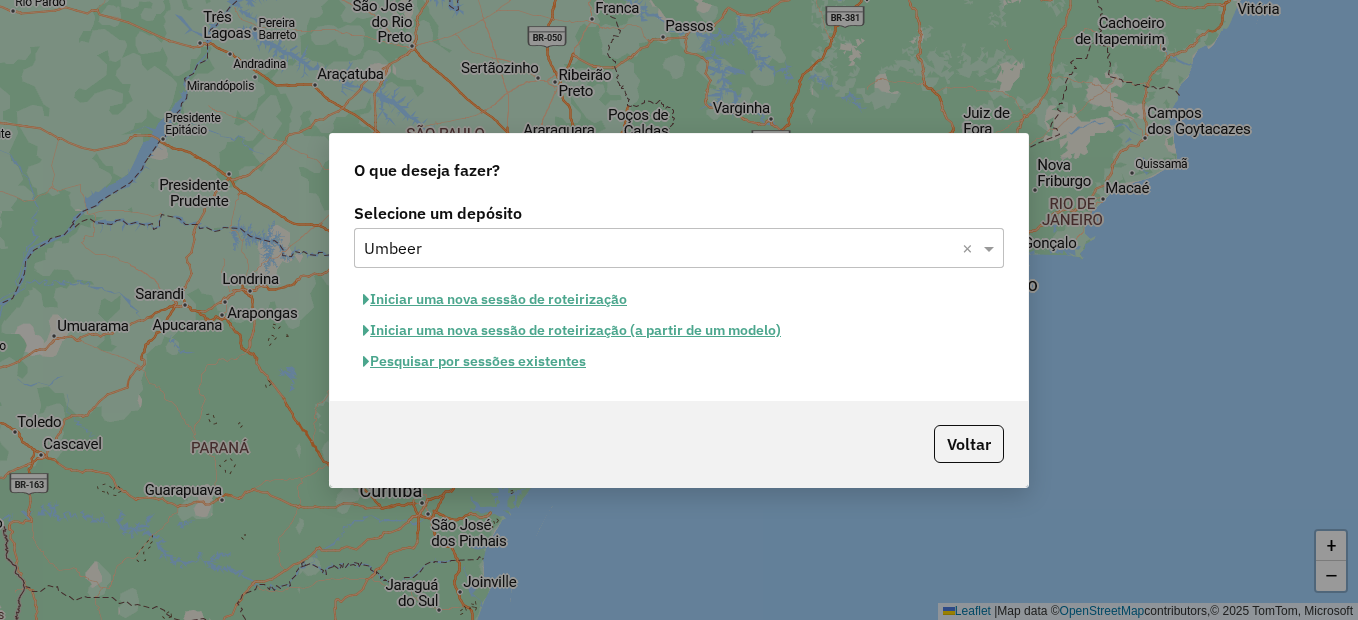 click on "Iniciar uma nova sessão de roteirização" 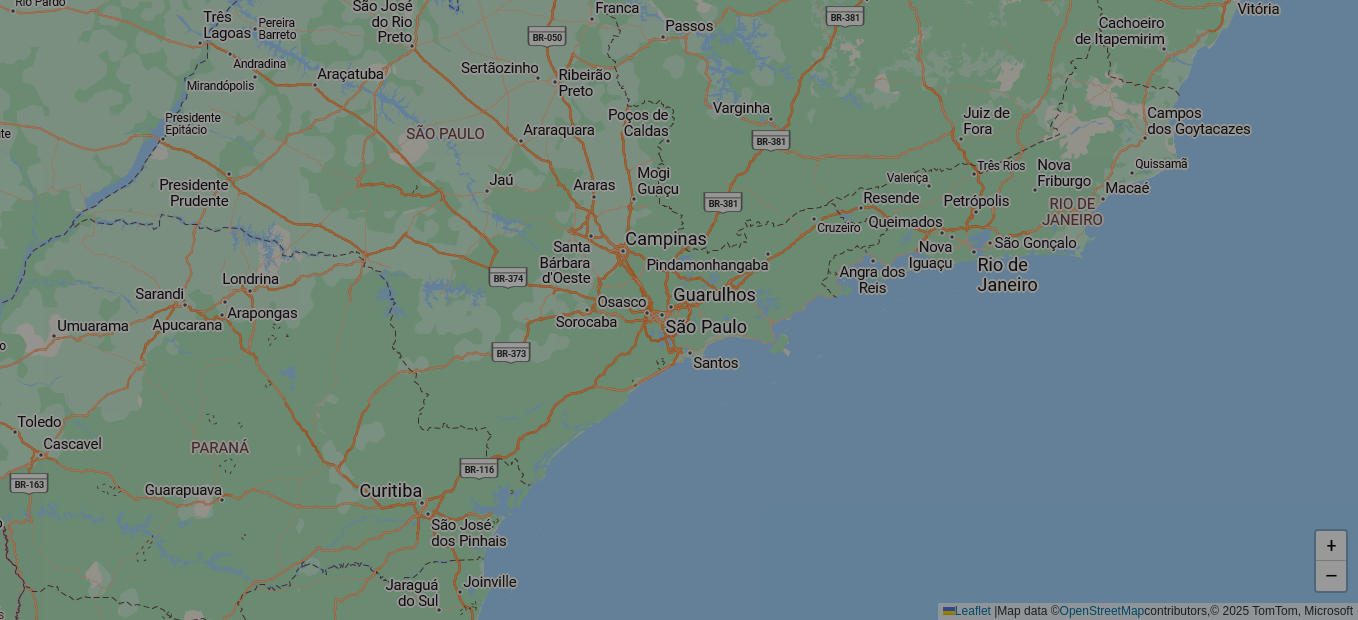 select on "*" 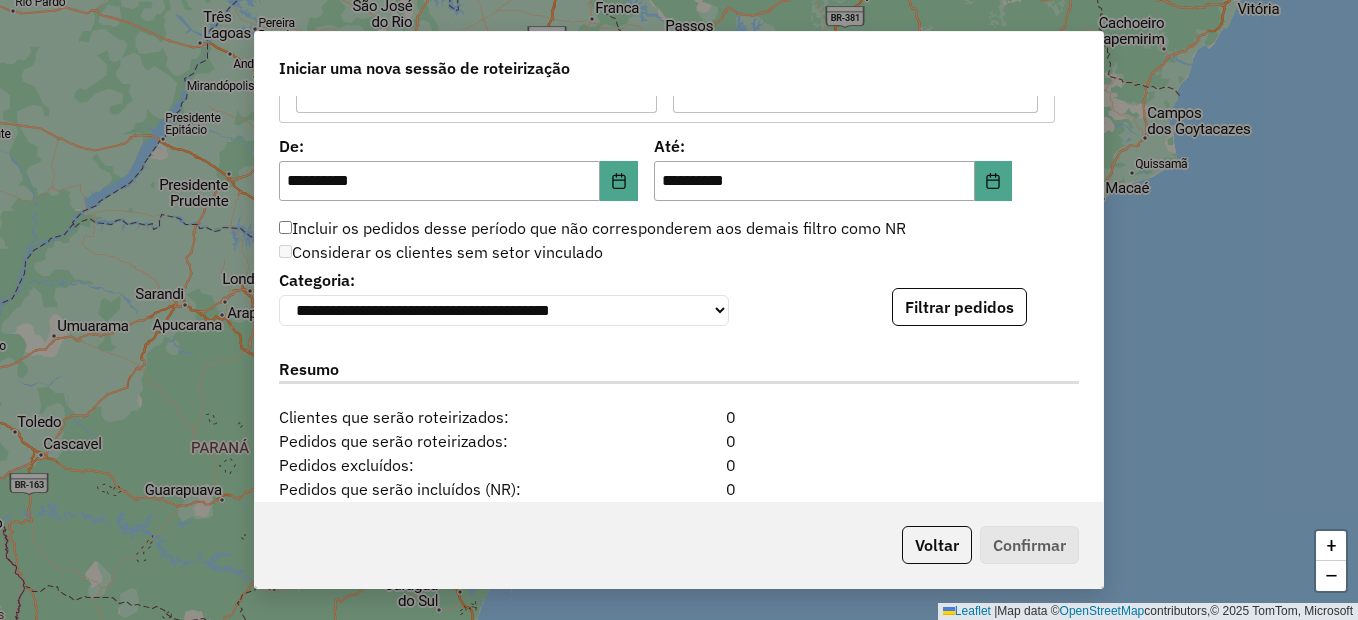 scroll, scrollTop: 1900, scrollLeft: 0, axis: vertical 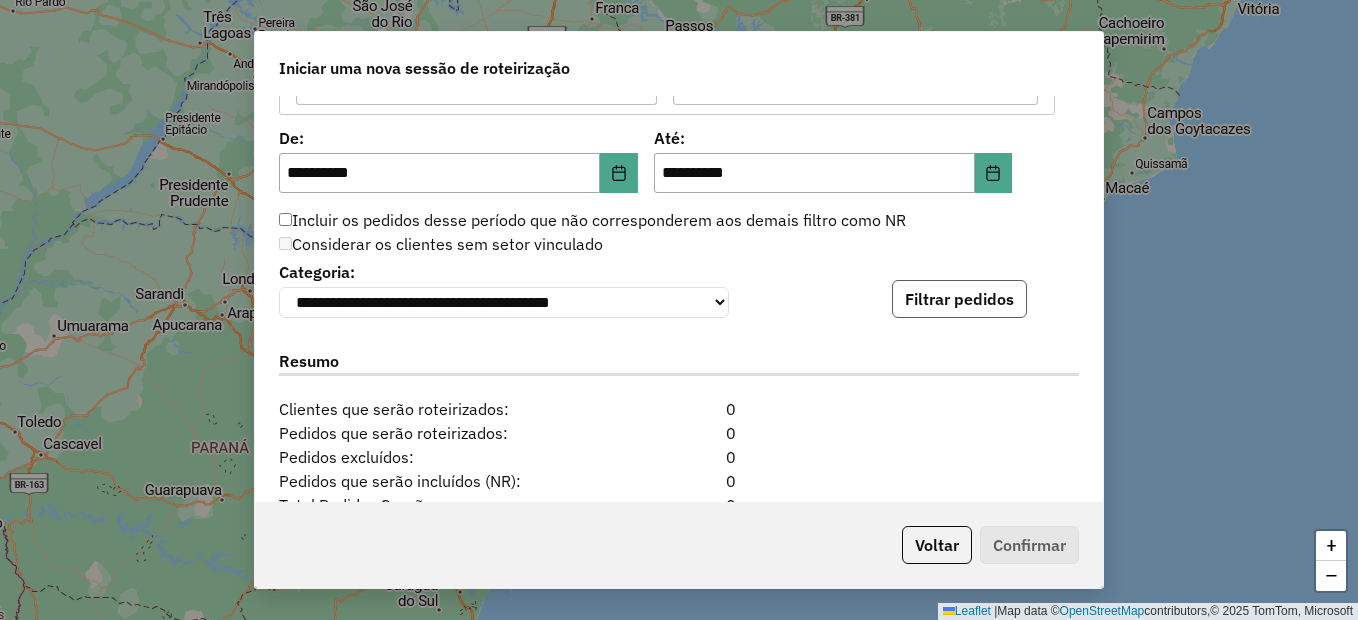 click on "Filtrar pedidos" 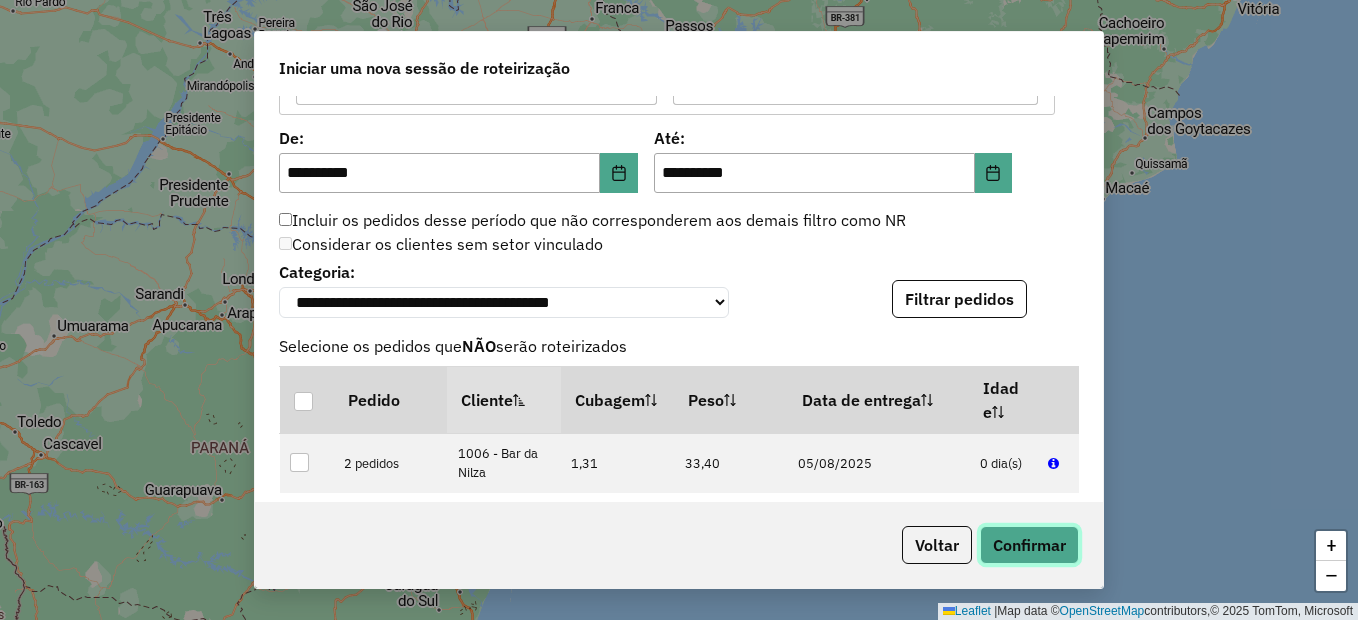 click on "Confirmar" 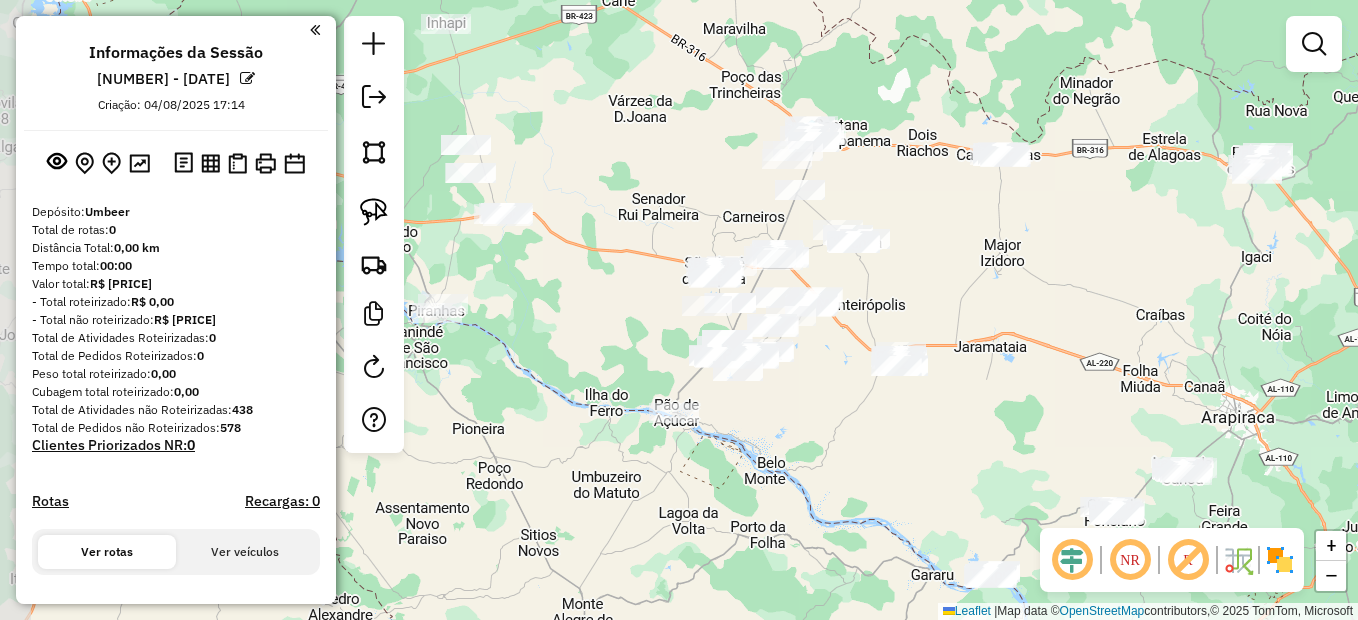 drag, startPoint x: 712, startPoint y: 236, endPoint x: 624, endPoint y: 112, distance: 152.05263 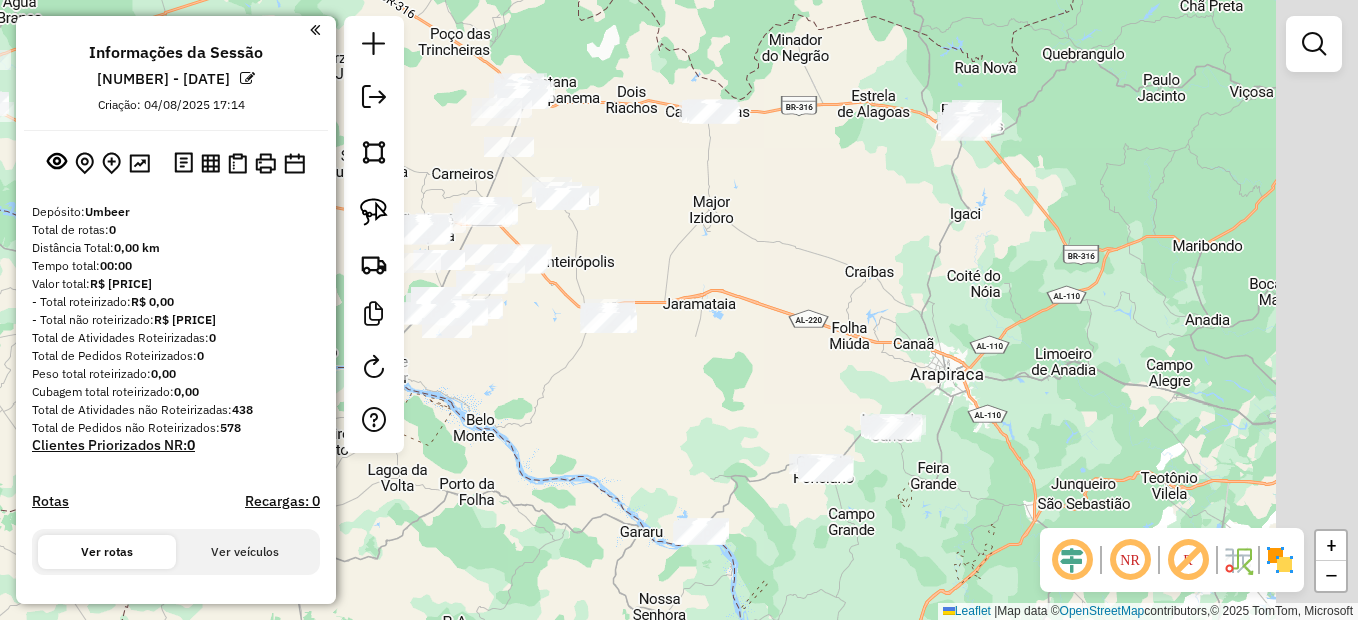 drag, startPoint x: 1101, startPoint y: 283, endPoint x: 887, endPoint y: 330, distance: 219.10043 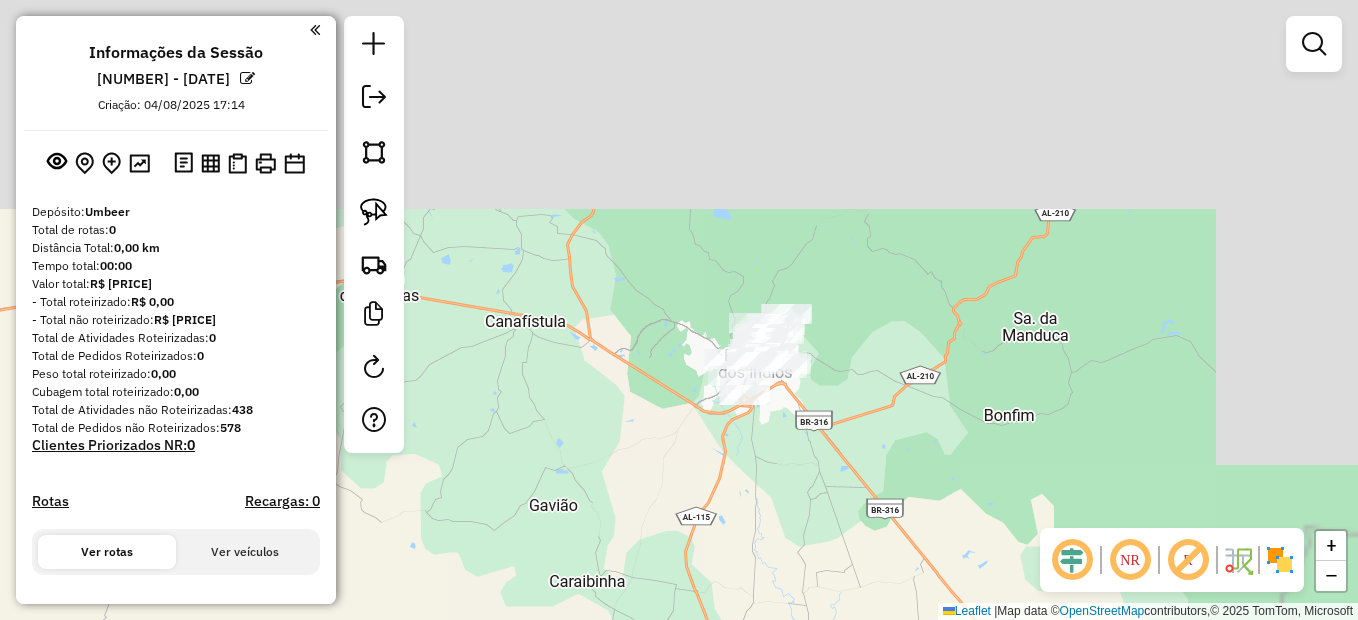 drag, startPoint x: 796, startPoint y: 203, endPoint x: 694, endPoint y: 537, distance: 349.22772 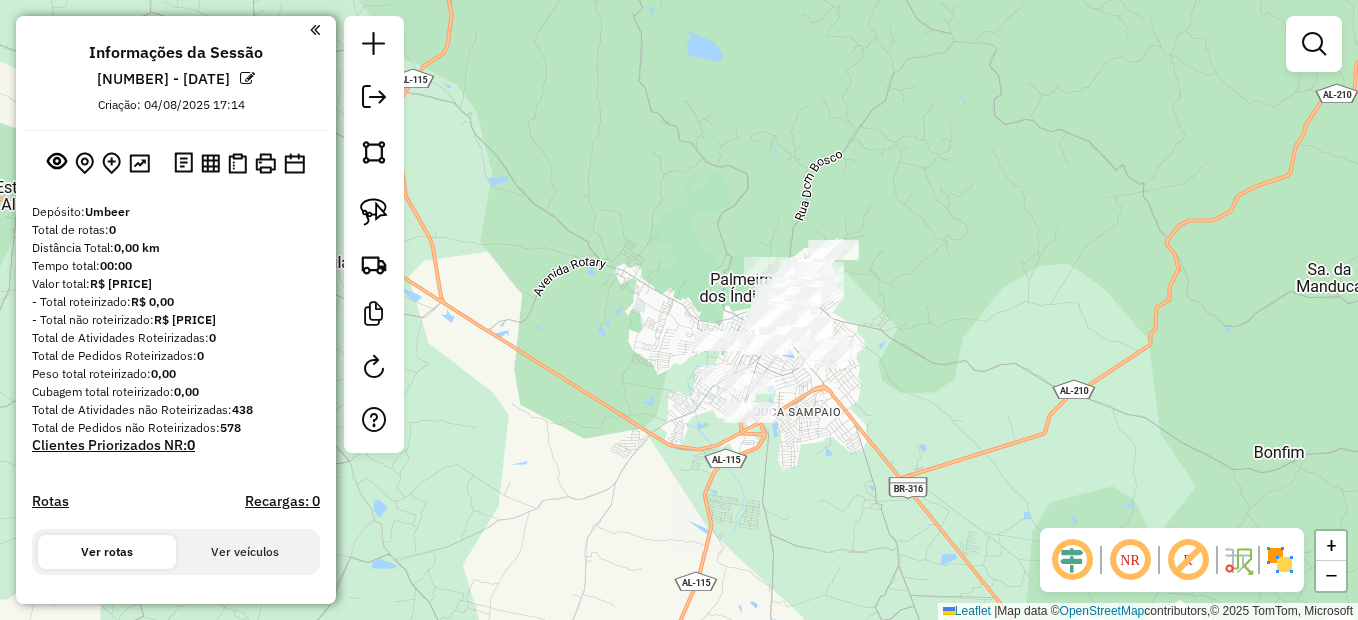 click on "Janela de atendimento Grade de atendimento Capacidade Transportadoras Veículos Cliente Pedidos  Rotas Selecione os dias de semana para filtrar as janelas de atendimento  Seg   Ter   Qua   Qui   Sex   Sáb   Dom  Informe o período da janela de atendimento: De: Até:  Filtrar exatamente a janela do cliente  Considerar janela de atendimento padrão  Selecione os dias de semana para filtrar as grades de atendimento  Seg   Ter   Qua   Qui   Sex   Sáb   Dom   Considerar clientes sem dia de atendimento cadastrado  Clientes fora do dia de atendimento selecionado Filtrar as atividades entre os valores definidos abaixo:  Peso mínimo:   Peso máximo:   Cubagem mínima:   Cubagem máxima:   De:   Até:  Filtrar as atividades entre o tempo de atendimento definido abaixo:  De:   Até:   Considerar capacidade total dos clientes não roteirizados Transportadora: Selecione um ou mais itens Tipo de veículo: Selecione um ou mais itens Veículo: Selecione um ou mais itens Motorista: Selecione um ou mais itens Nome: Rótulo:" 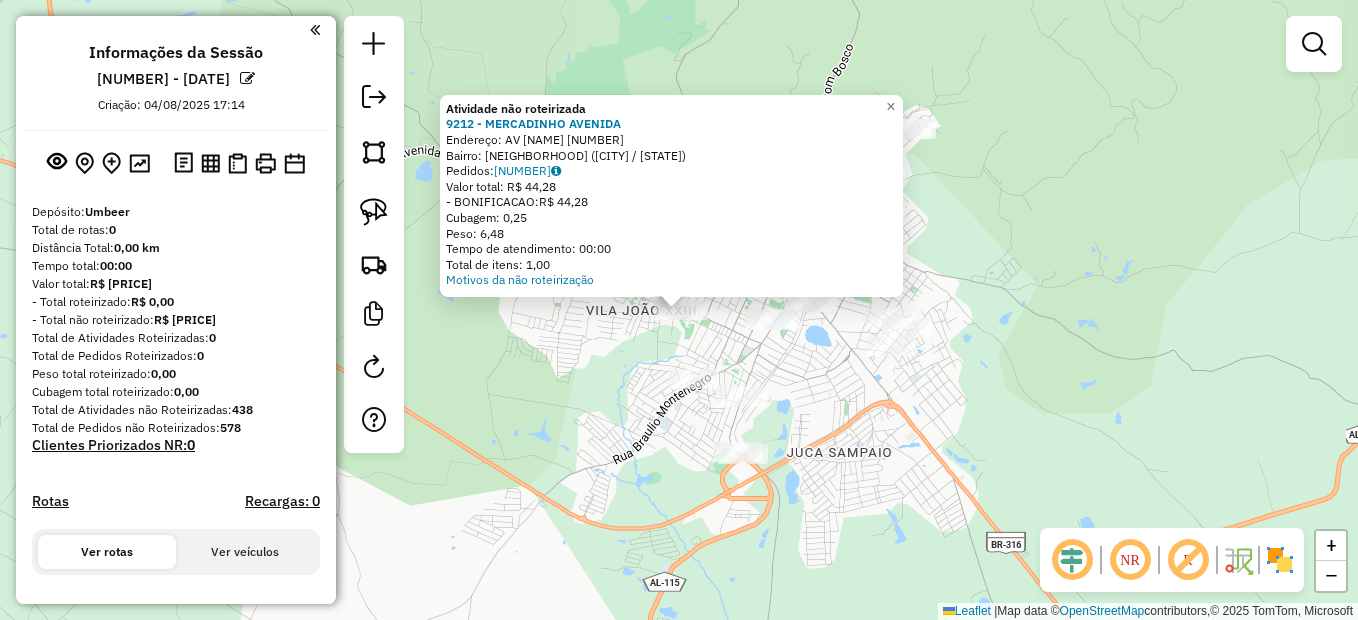 click on "Atividade não roteirizada 9212 - MERCADINHO AVENIDA  Endereço:  AV ALAGOAS 5   Bairro: Jardim Brasil (PALMEIRA DOS INDIOS / AL)   Pedidos:  04128365   Valor total: R$ 44,28   - BONIFICACAO:  R$ 44,28   Cubagem: 0,25   Peso: 6,48   Tempo de atendimento: 00:00   Total de itens: 1,00  Motivos da não roteirização × Janela de atendimento Grade de atendimento Capacidade Transportadoras Veículos Cliente Pedidos  Rotas Selecione os dias de semana para filtrar as janelas de atendimento  Seg   Ter   Qua   Qui   Sex   Sáb   Dom  Informe o período da janela de atendimento: De: Até:  Filtrar exatamente a janela do cliente  Considerar janela de atendimento padrão  Selecione os dias de semana para filtrar as grades de atendimento  Seg   Ter   Qua   Qui   Sex   Sáb   Dom   Considerar clientes sem dia de atendimento cadastrado  Clientes fora do dia de atendimento selecionado Filtrar as atividades entre os valores definidos abaixo:  Peso mínimo:   Peso máximo:   Cubagem mínima:   Cubagem máxima:   De:   Até:" 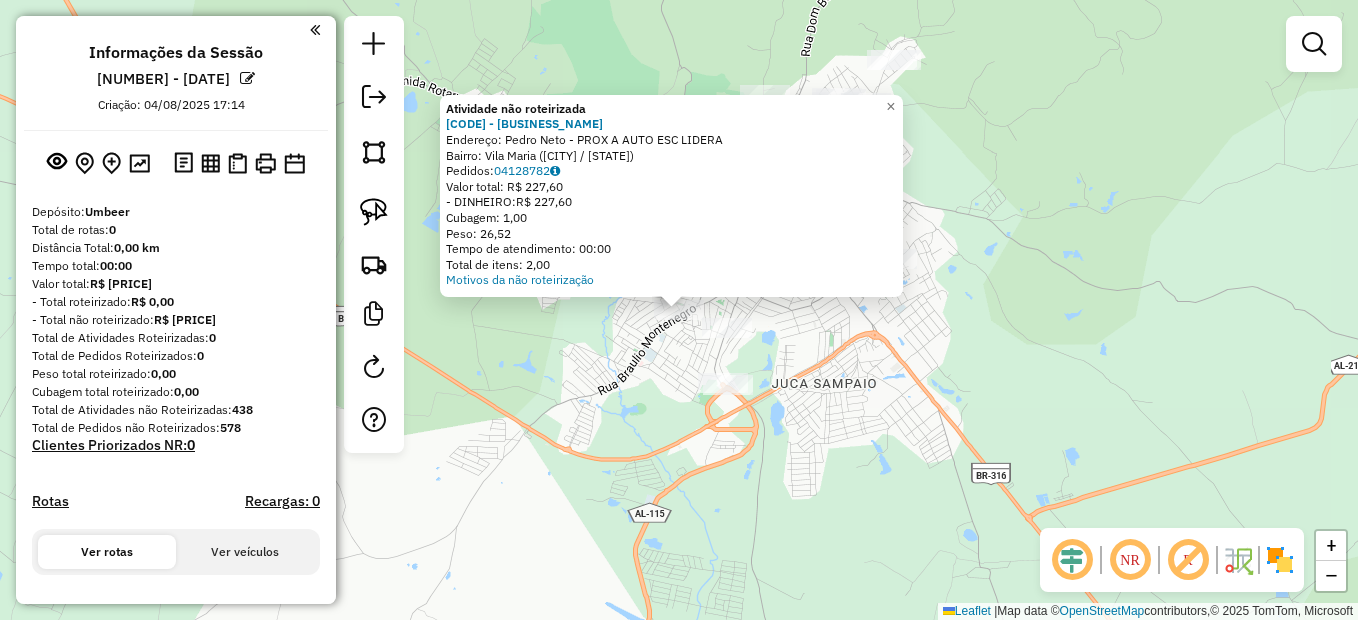 click on "Atividade não roteirizada 9445 - DEPOSITO NETO AGUA M  Endereço:  Pedro Neto - PROX  A AUTO ESC LIDERA   Bairro: Vila Maria (PALMEIRA DOS INDIOS / AL)   Pedidos:  04128782   Valor total: R$ 227,60   - DINHEIRO:  R$ 227,60   Cubagem: 1,00   Peso: 26,52   Tempo de atendimento: 00:00   Total de itens: 2,00  Motivos da não roteirização × Janela de atendimento Grade de atendimento Capacidade Transportadoras Veículos Cliente Pedidos  Rotas Selecione os dias de semana para filtrar as janelas de atendimento  Seg   Ter   Qua   Qui   Sex   Sáb   Dom  Informe o período da janela de atendimento: De: Até:  Filtrar exatamente a janela do cliente  Considerar janela de atendimento padrão  Selecione os dias de semana para filtrar as grades de atendimento  Seg   Ter   Qua   Qui   Sex   Sáb   Dom   Considerar clientes sem dia de atendimento cadastrado  Clientes fora do dia de atendimento selecionado Filtrar as atividades entre os valores definidos abaixo:  Peso mínimo:   Peso máximo:   Cubagem mínima:   De:  De:" 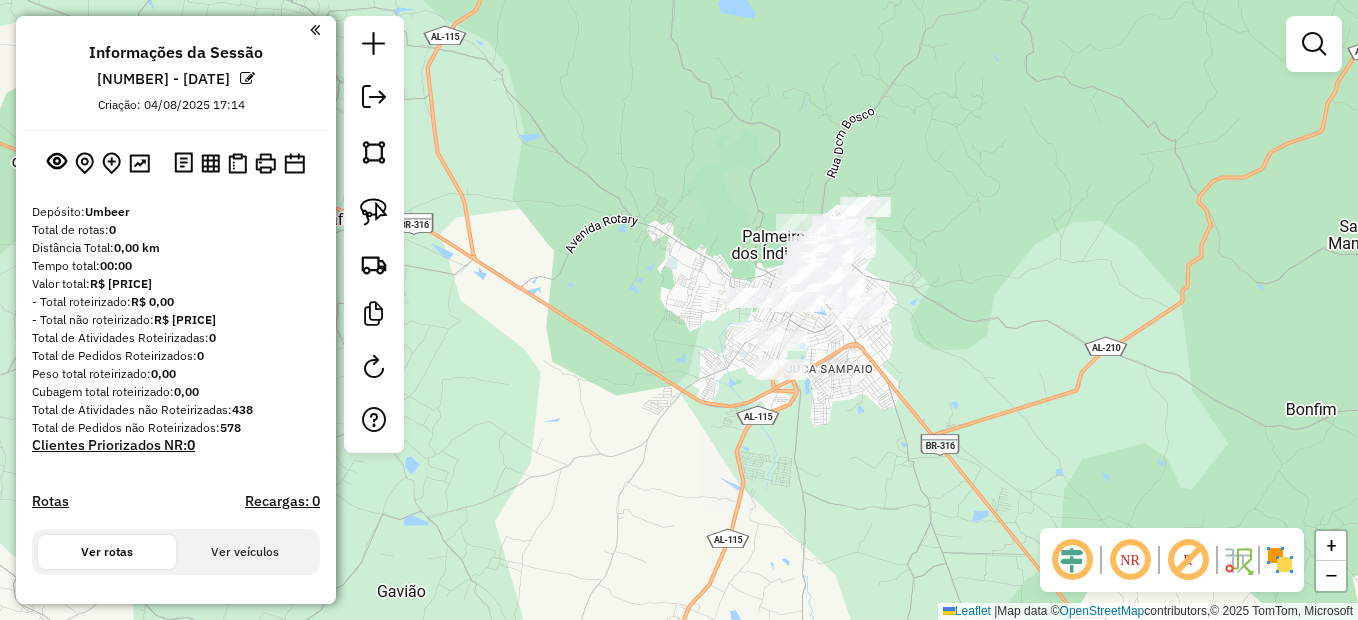 drag, startPoint x: 925, startPoint y: 298, endPoint x: 876, endPoint y: 349, distance: 70.724815 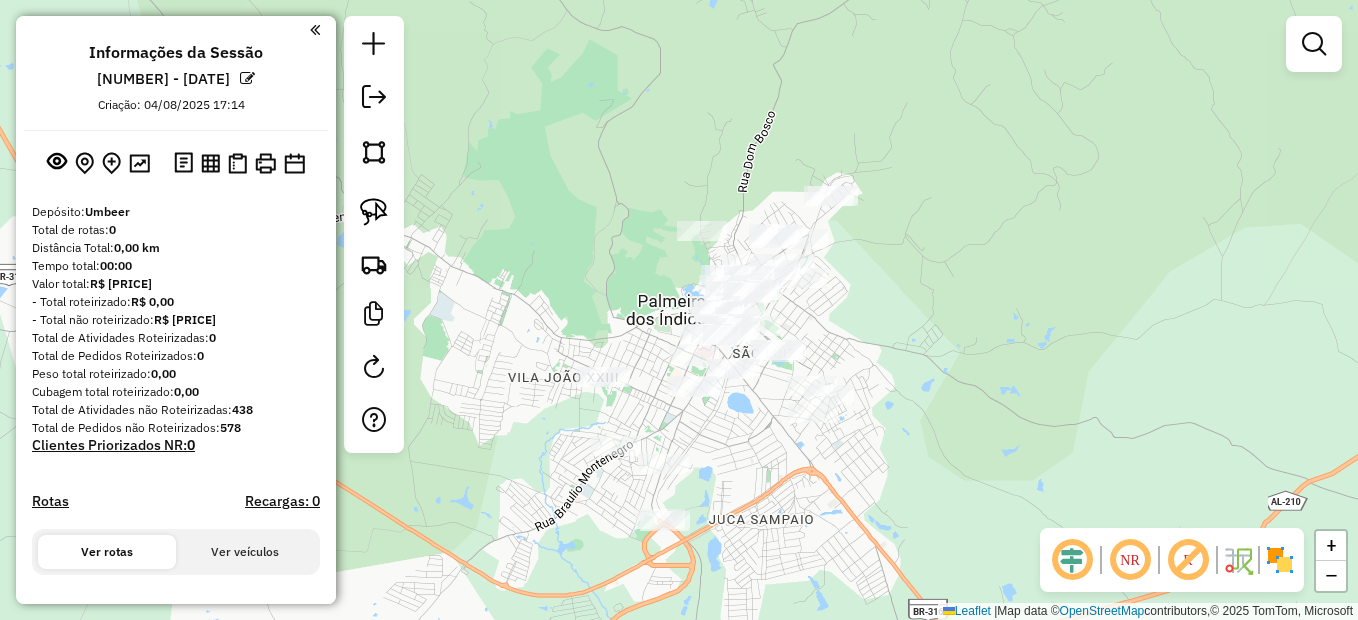 click 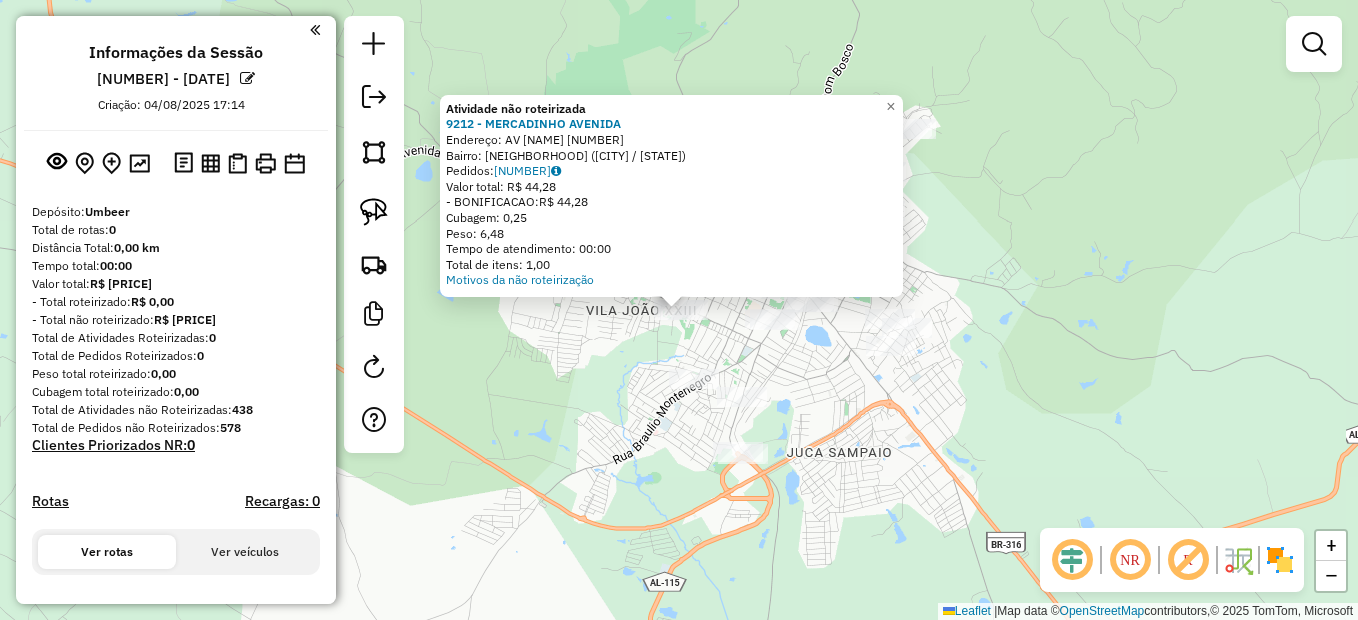 click on "Atividade não roteirizada 9212 - MERCADINHO AVENIDA  Endereço:  AV ALAGOAS 5   Bairro: Jardim Brasil (PALMEIRA DOS INDIOS / AL)   Pedidos:  04128365   Valor total: R$ 44,28   - BONIFICACAO:  R$ 44,28   Cubagem: 0,25   Peso: 6,48   Tempo de atendimento: 00:00   Total de itens: 1,00  Motivos da não roteirização × Janela de atendimento Grade de atendimento Capacidade Transportadoras Veículos Cliente Pedidos  Rotas Selecione os dias de semana para filtrar as janelas de atendimento  Seg   Ter   Qua   Qui   Sex   Sáb   Dom  Informe o período da janela de atendimento: De: Até:  Filtrar exatamente a janela do cliente  Considerar janela de atendimento padrão  Selecione os dias de semana para filtrar as grades de atendimento  Seg   Ter   Qua   Qui   Sex   Sáb   Dom   Considerar clientes sem dia de atendimento cadastrado  Clientes fora do dia de atendimento selecionado Filtrar as atividades entre os valores definidos abaixo:  Peso mínimo:   Peso máximo:   Cubagem mínima:   Cubagem máxima:   De:   Até:" 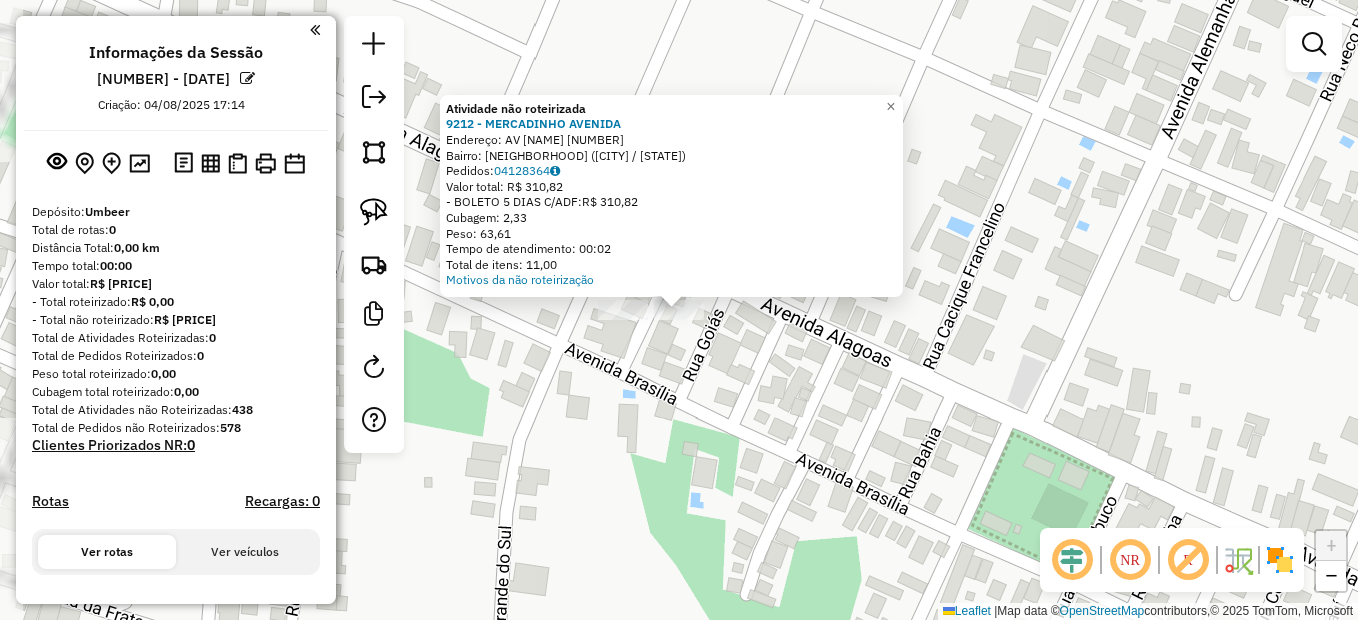 click on "Atividade não roteirizada 9212 - MERCADINHO AVENIDA  Endereço:  AV ALAGOAS 5   Bairro: Jardim Brasil (PALMEIRA DOS INDIOS / AL)   Pedidos:  04128364   Valor total: R$ 310,82   - BOLETO 5 DIAS C/ADF:  R$ 310,82   Cubagem: 2,33   Peso: 63,61   Tempo de atendimento: 00:02   Total de itens: 11,00  Motivos da não roteirização × Janela de atendimento Grade de atendimento Capacidade Transportadoras Veículos Cliente Pedidos  Rotas Selecione os dias de semana para filtrar as janelas de atendimento  Seg   Ter   Qua   Qui   Sex   Sáb   Dom  Informe o período da janela de atendimento: De: Até:  Filtrar exatamente a janela do cliente  Considerar janela de atendimento padrão  Selecione os dias de semana para filtrar as grades de atendimento  Seg   Ter   Qua   Qui   Sex   Sáb   Dom   Considerar clientes sem dia de atendimento cadastrado  Clientes fora do dia de atendimento selecionado Filtrar as atividades entre os valores definidos abaixo:  Peso mínimo:   Peso máximo:   Cubagem mínima:   Cubagem máxima:  +" 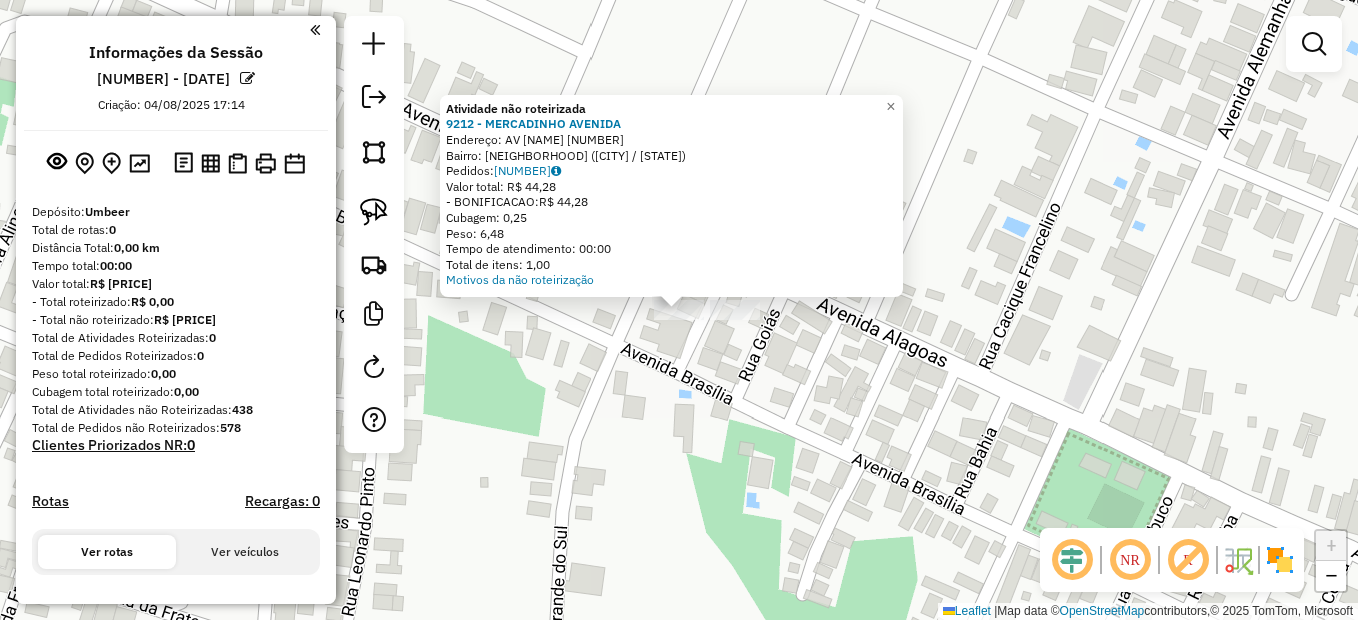click on "Atividade não roteirizada 9212 - MERCADINHO AVENIDA  Endereço:  AV ALAGOAS 5   Bairro: Jardim Brasil (PALMEIRA DOS INDIOS / AL)   Pedidos:  04128365   Valor total: R$ 44,28   - BONIFICACAO:  R$ 44,28   Cubagem: 0,25   Peso: 6,48   Tempo de atendimento: 00:00   Total de itens: 1,00  Motivos da não roteirização × Janela de atendimento Grade de atendimento Capacidade Transportadoras Veículos Cliente Pedidos  Rotas Selecione os dias de semana para filtrar as janelas de atendimento  Seg   Ter   Qua   Qui   Sex   Sáb   Dom  Informe o período da janela de atendimento: De: Até:  Filtrar exatamente a janela do cliente  Considerar janela de atendimento padrão  Selecione os dias de semana para filtrar as grades de atendimento  Seg   Ter   Qua   Qui   Sex   Sáb   Dom   Considerar clientes sem dia de atendimento cadastrado  Clientes fora do dia de atendimento selecionado Filtrar as atividades entre os valores definidos abaixo:  Peso mínimo:   Peso máximo:   Cubagem mínima:   Cubagem máxima:   De:   Até:" 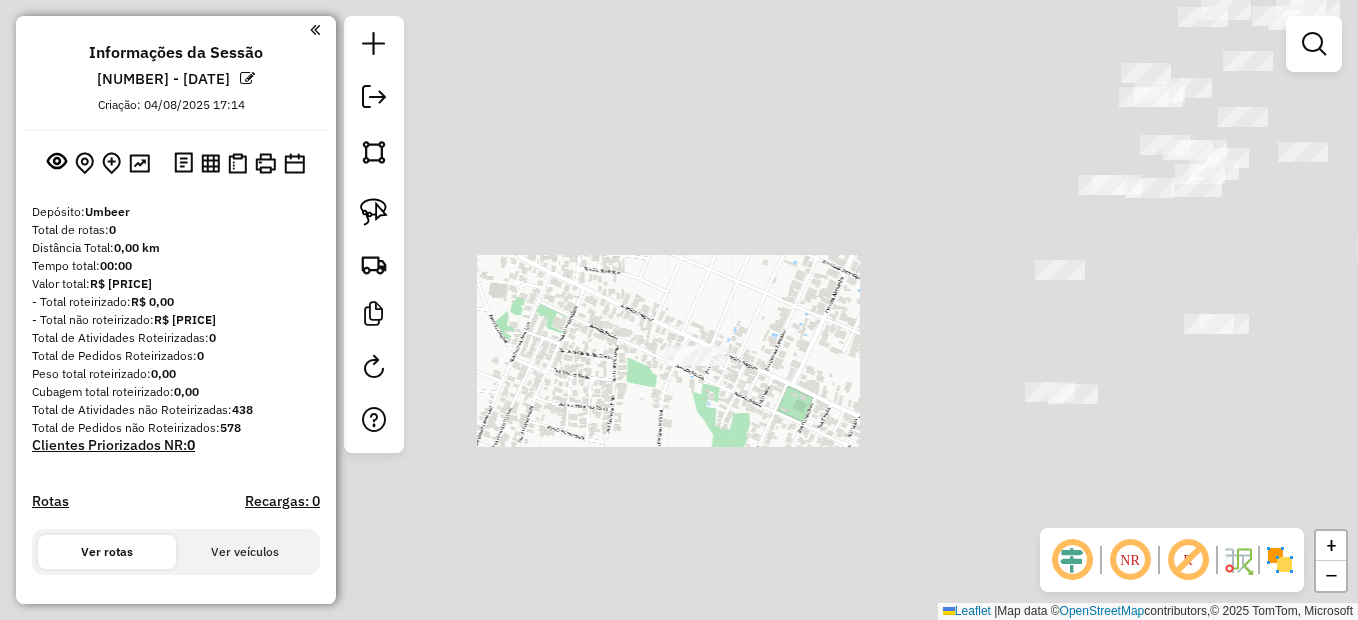 click on "Janela de atendimento Grade de atendimento Capacidade Transportadoras Veículos Cliente Pedidos  Rotas Selecione os dias de semana para filtrar as janelas de atendimento  Seg   Ter   Qua   Qui   Sex   Sáb   Dom  Informe o período da janela de atendimento: De: Até:  Filtrar exatamente a janela do cliente  Considerar janela de atendimento padrão  Selecione os dias de semana para filtrar as grades de atendimento  Seg   Ter   Qua   Qui   Sex   Sáb   Dom   Considerar clientes sem dia de atendimento cadastrado  Clientes fora do dia de atendimento selecionado Filtrar as atividades entre os valores definidos abaixo:  Peso mínimo:   Peso máximo:   Cubagem mínima:   Cubagem máxima:   De:   Até:  Filtrar as atividades entre o tempo de atendimento definido abaixo:  De:   Até:   Considerar capacidade total dos clientes não roteirizados Transportadora: Selecione um ou mais itens Tipo de veículo: Selecione um ou mais itens Veículo: Selecione um ou mais itens Motorista: Selecione um ou mais itens Nome: Rótulo:" 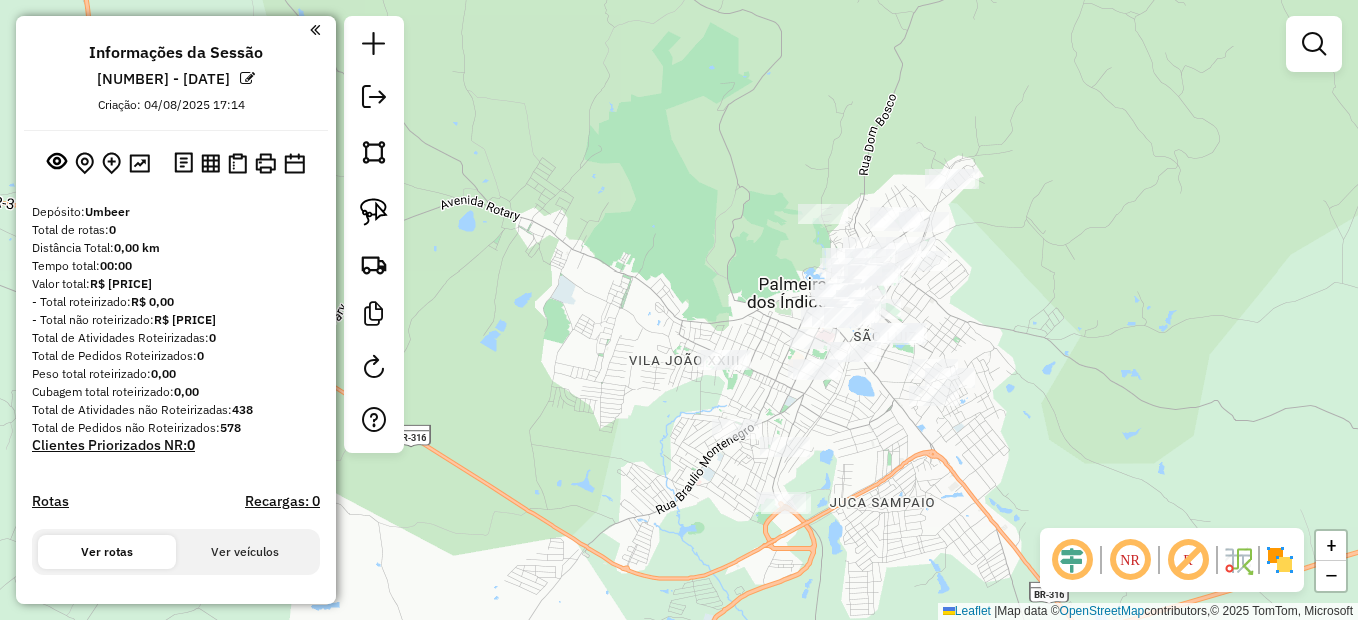 drag, startPoint x: 908, startPoint y: 445, endPoint x: 883, endPoint y: 455, distance: 26.925823 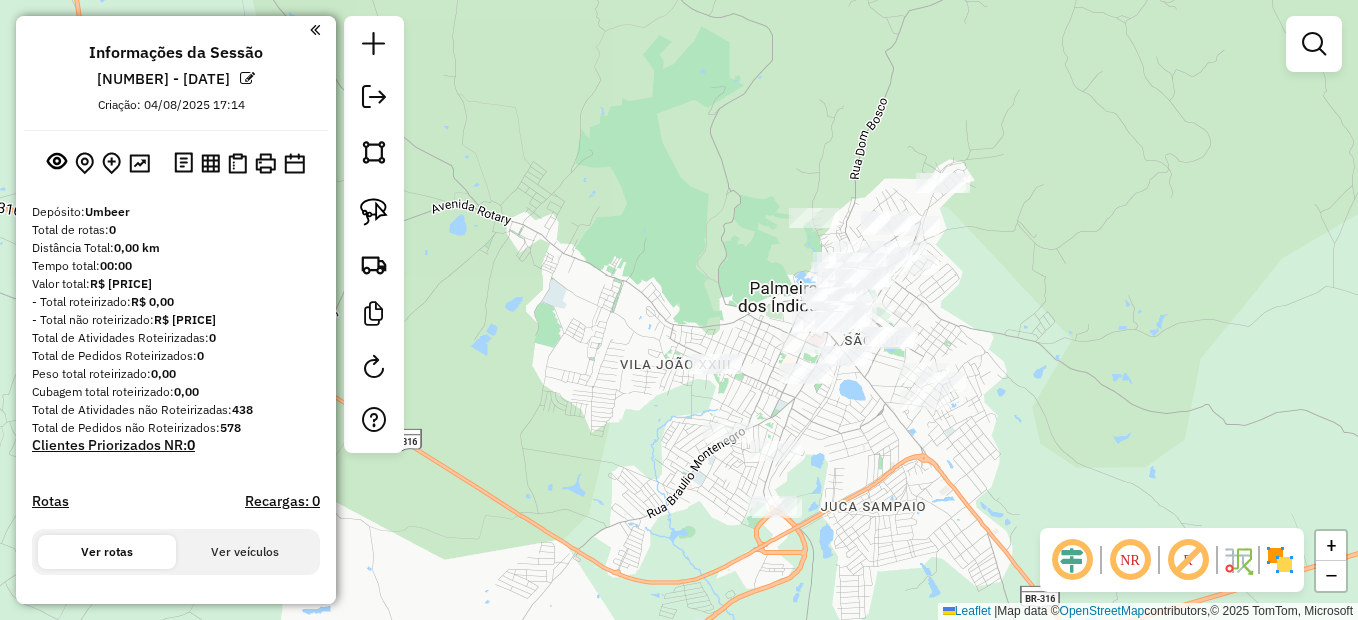 drag, startPoint x: 998, startPoint y: 371, endPoint x: 942, endPoint y: 376, distance: 56.22277 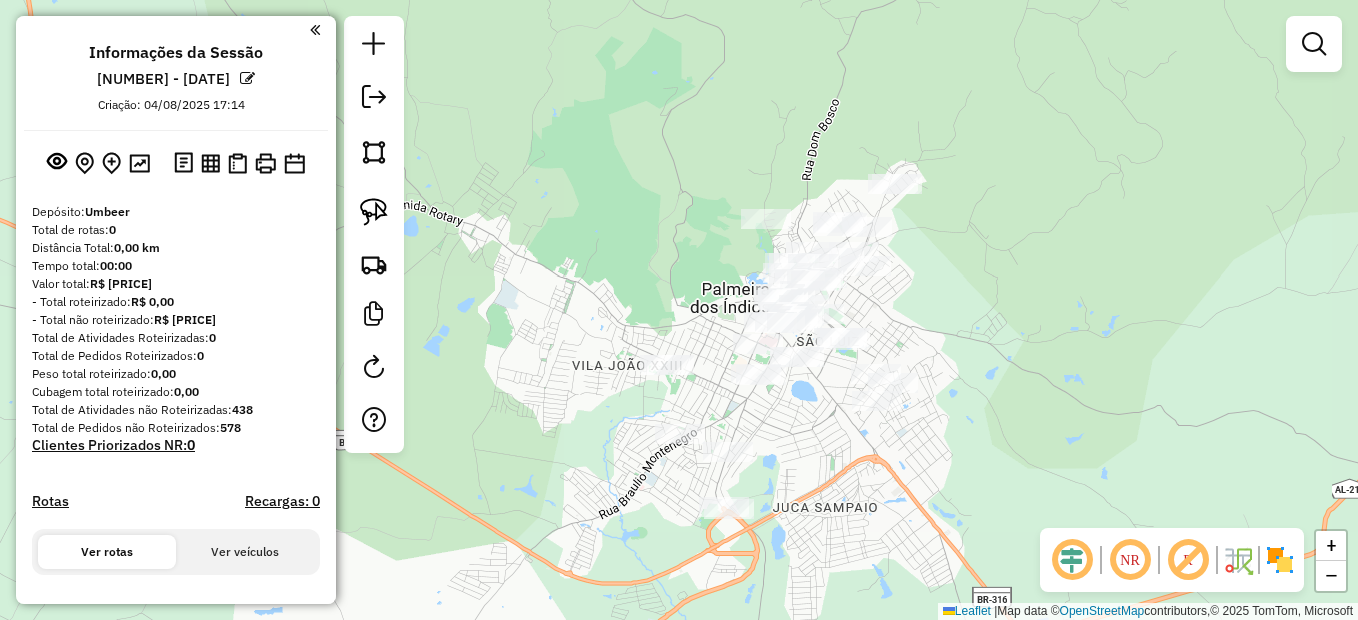 click 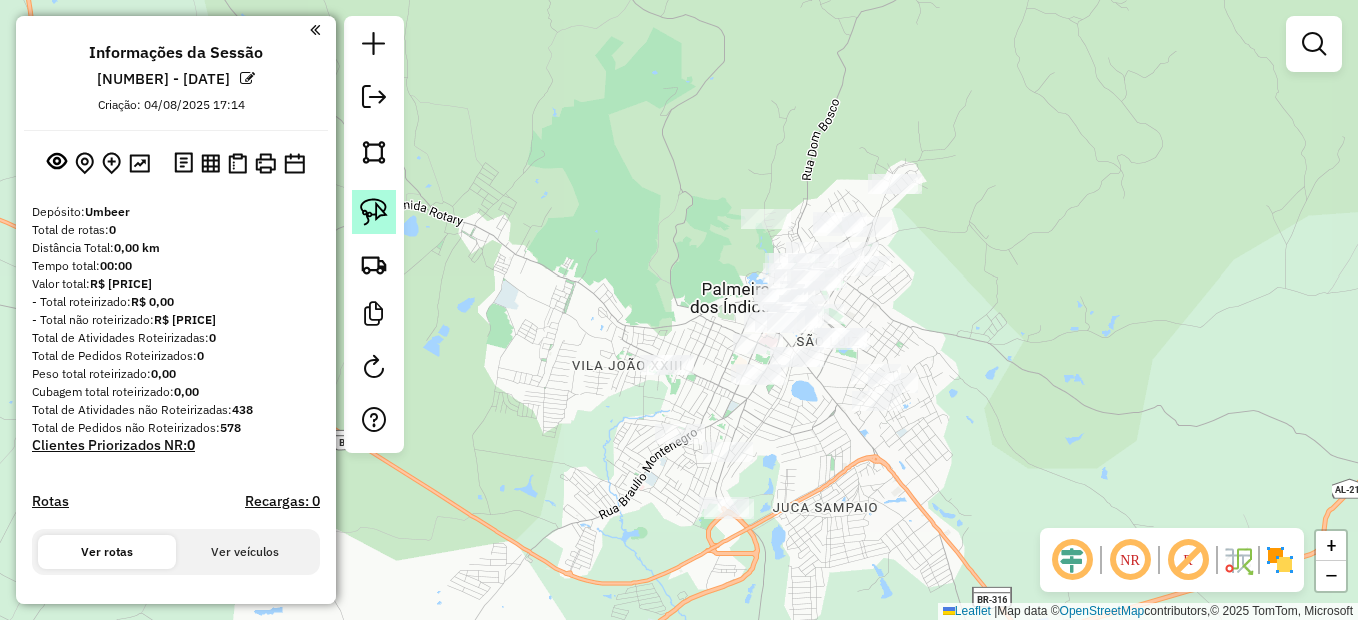 click 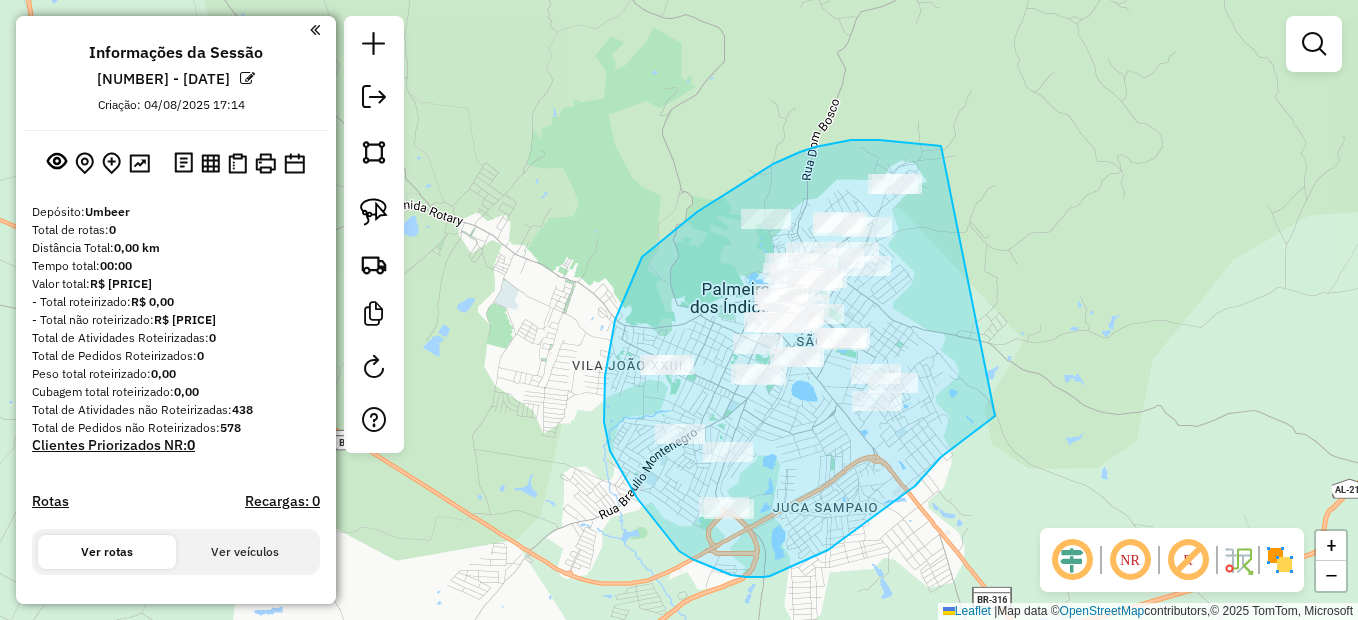 drag, startPoint x: 893, startPoint y: 141, endPoint x: 1008, endPoint y: 406, distance: 288.87714 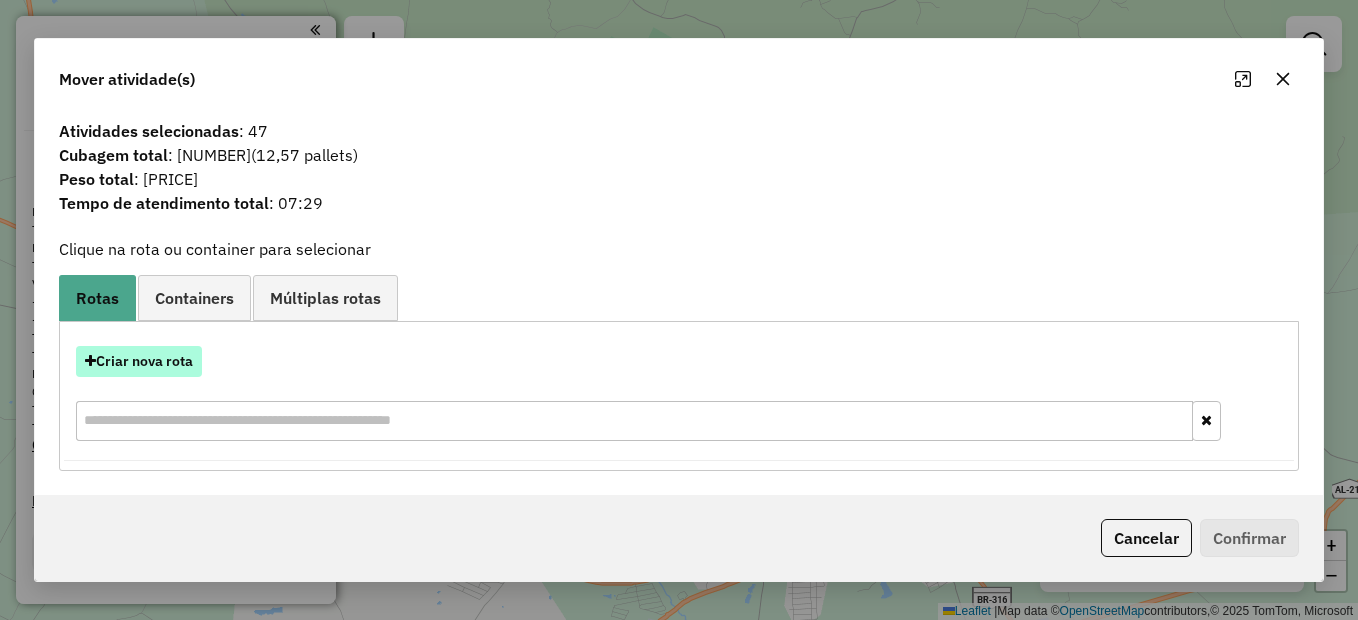 click on "Criar nova rota" at bounding box center [139, 361] 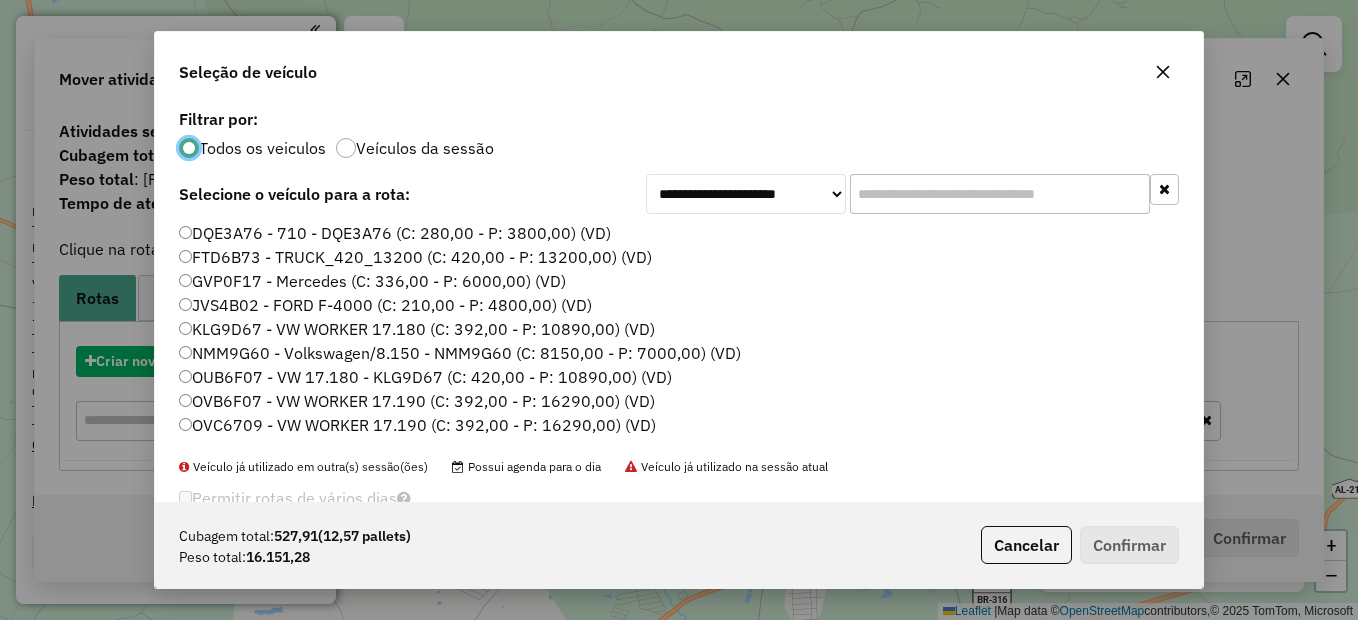scroll, scrollTop: 11, scrollLeft: 6, axis: both 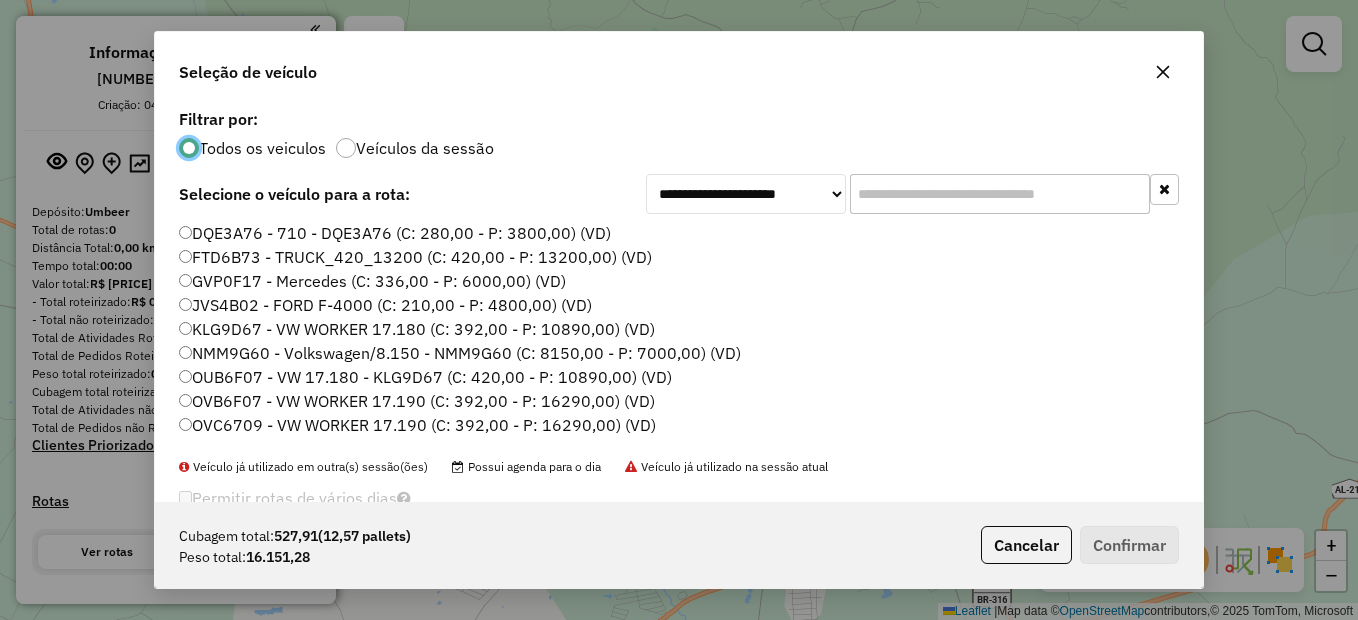 click on "NMM9G60 - Volkswagen/8.150 - NMM9G60 (C: 8150,00 - P: 7000,00) (VD)" 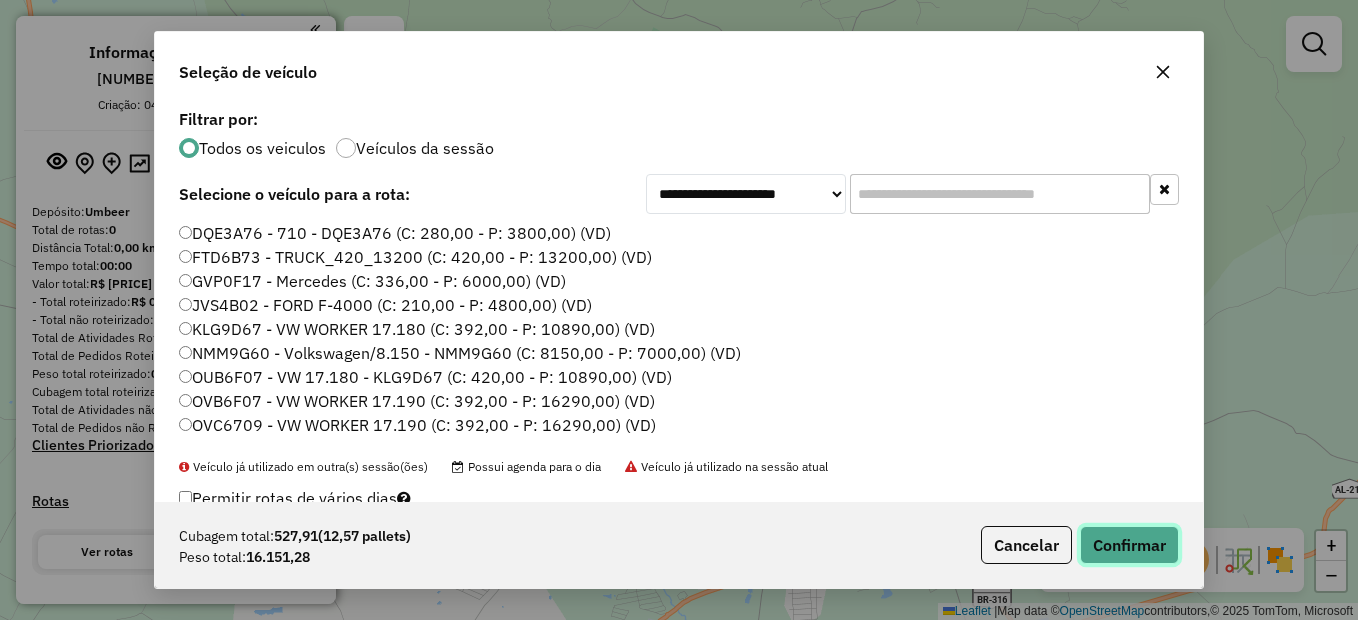 click on "Confirmar" 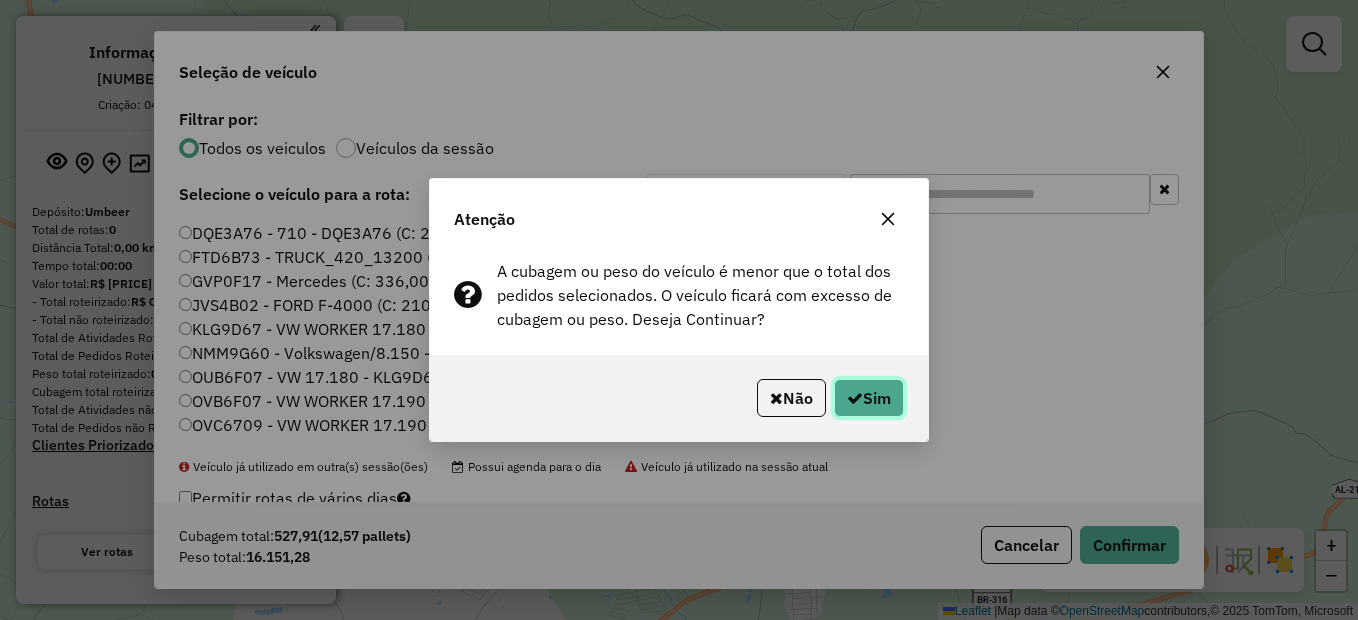 click on "Sim" 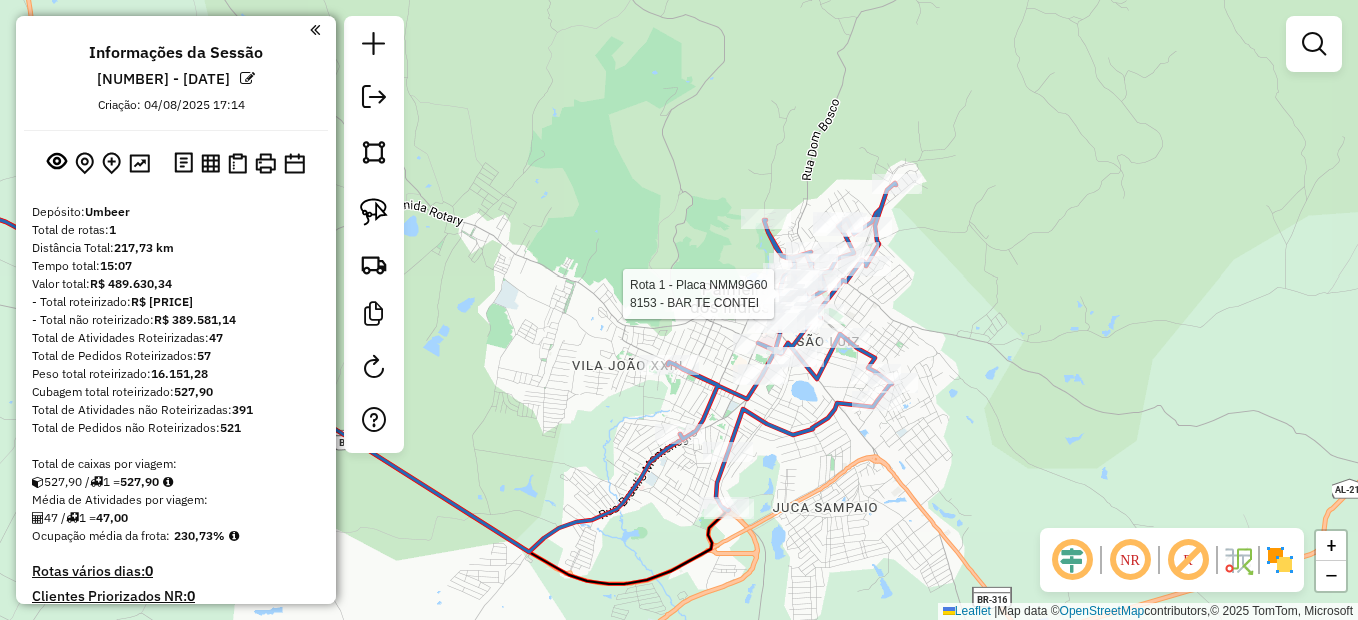 select on "**********" 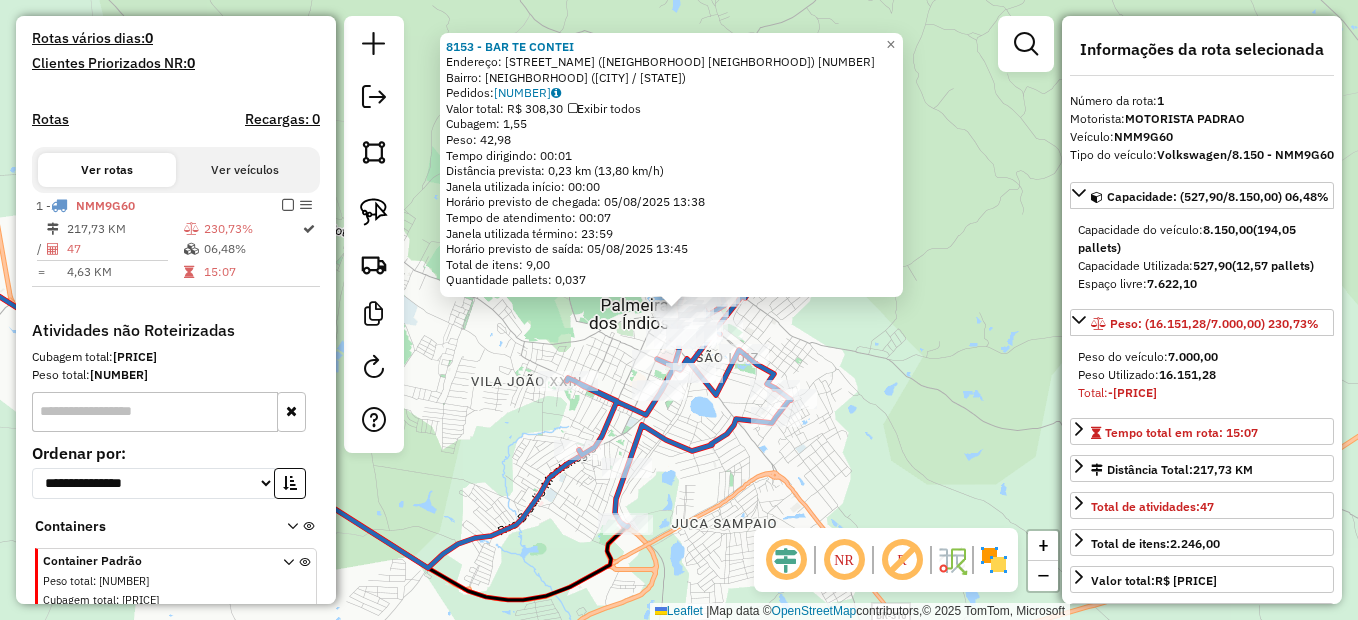 scroll, scrollTop: 609, scrollLeft: 0, axis: vertical 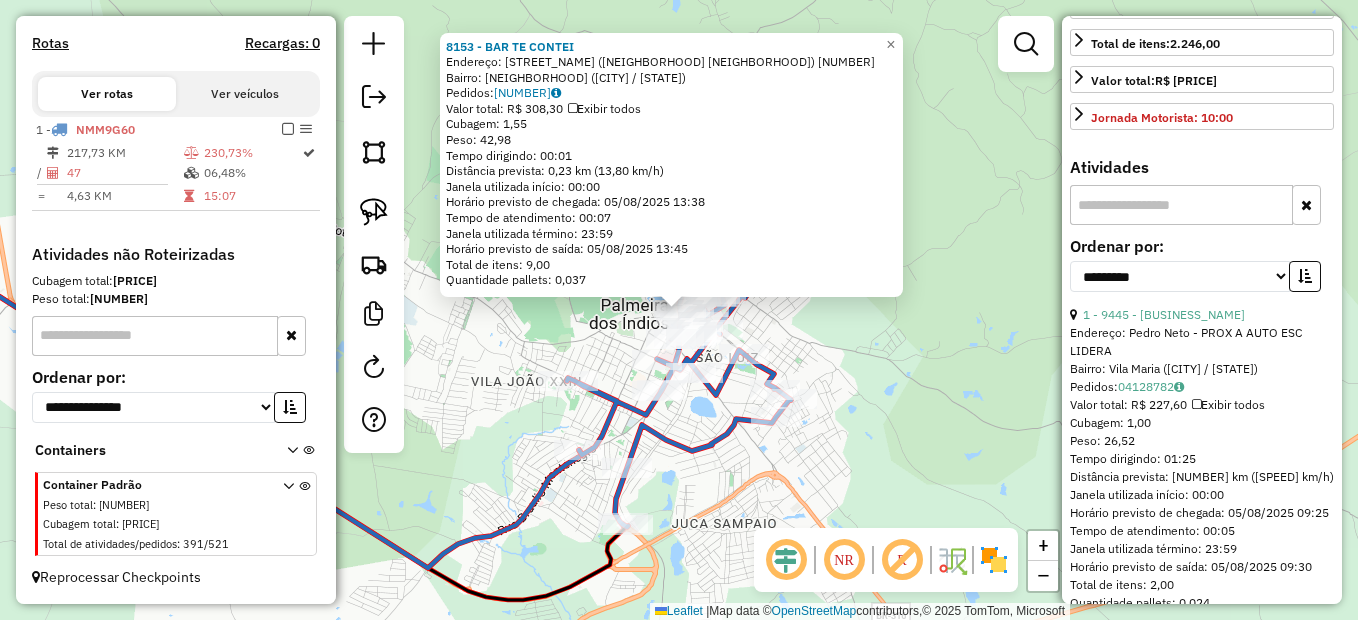 click at bounding box center [1181, 205] 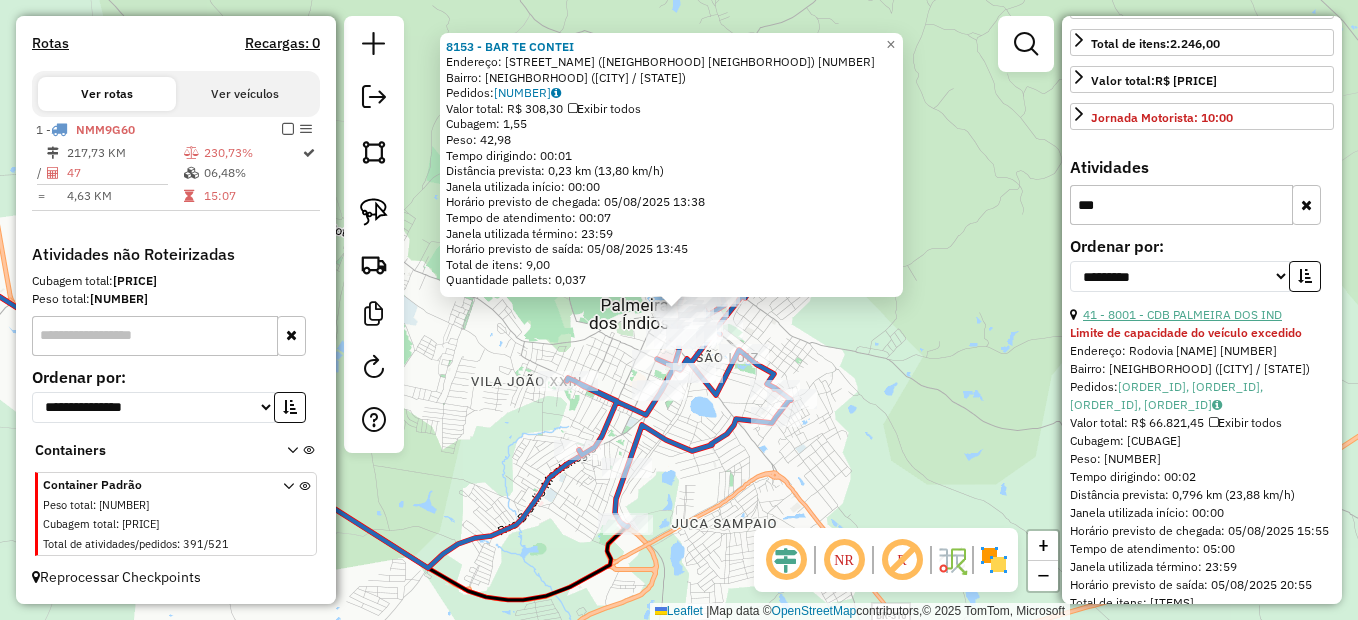 type on "***" 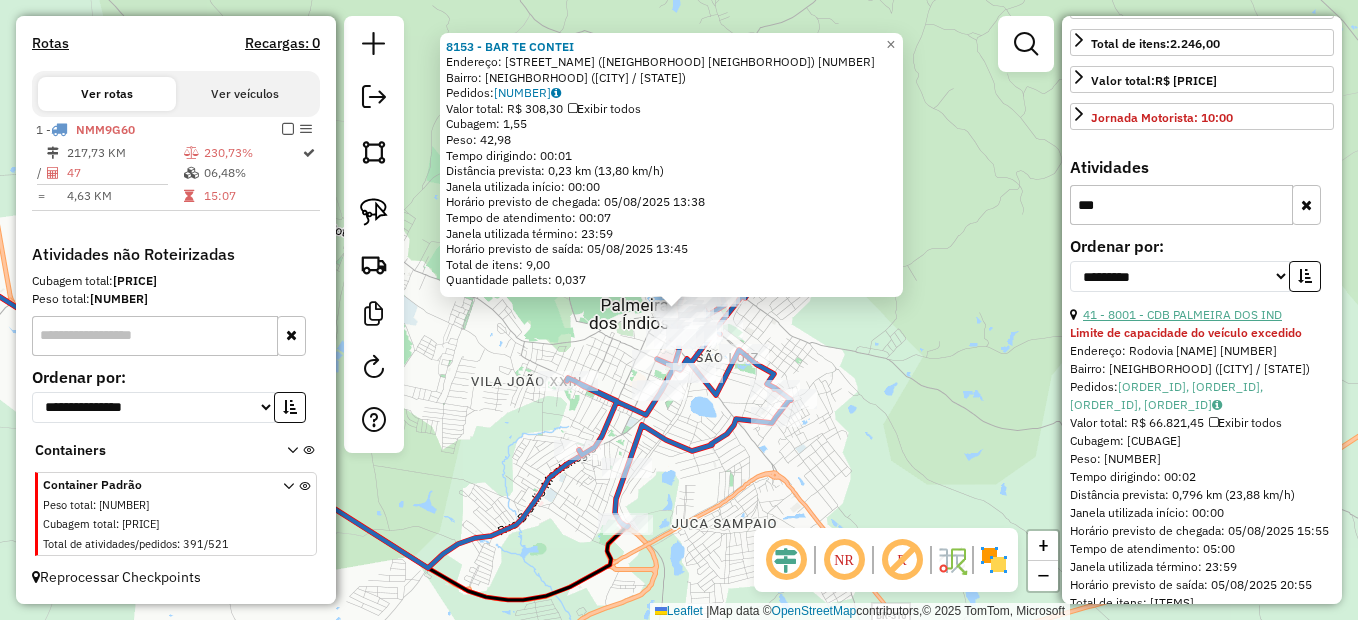 click on "41 - 8001 - CDB PALMEIRA DOS IND" at bounding box center (1182, 314) 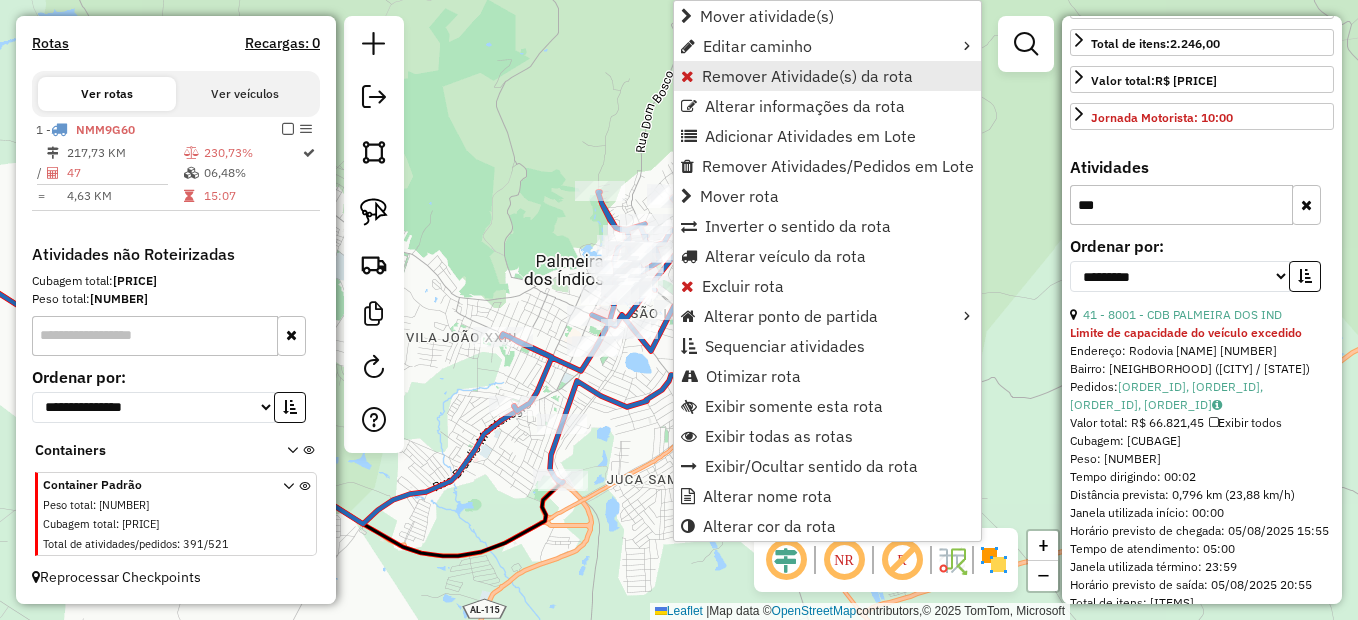 click on "Remover Atividade(s) da rota" at bounding box center (807, 76) 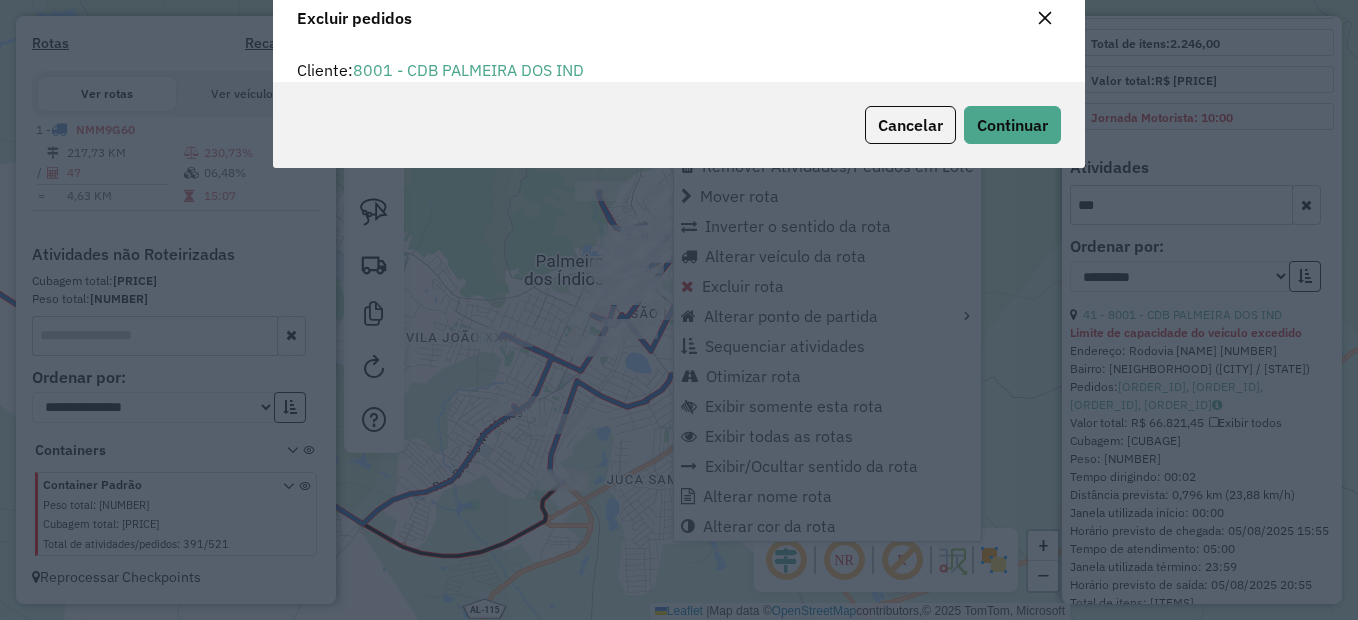 scroll, scrollTop: 0, scrollLeft: 0, axis: both 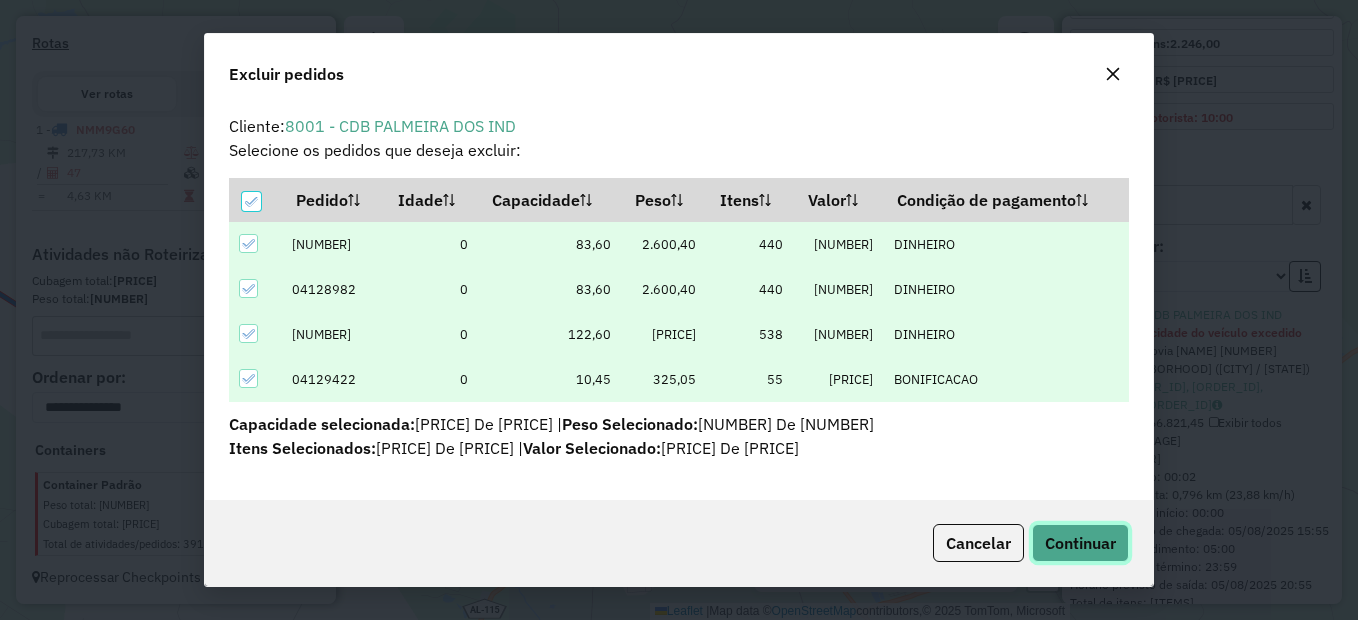 click on "Continuar" 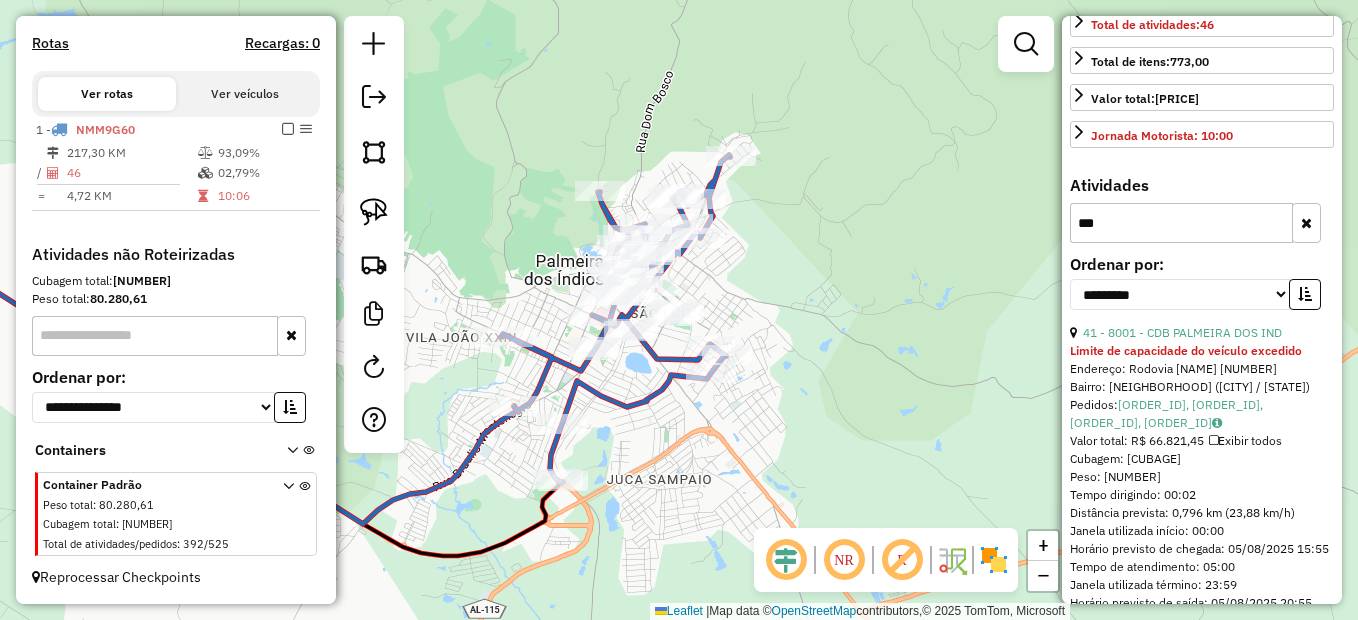 click on "Janela de atendimento Grade de atendimento Capacidade Transportadoras Veículos Cliente Pedidos  Rotas Selecione os dias de semana para filtrar as janelas de atendimento  Seg   Ter   Qua   Qui   Sex   Sáb   Dom  Informe o período da janela de atendimento: De: Até:  Filtrar exatamente a janela do cliente  Considerar janela de atendimento padrão  Selecione os dias de semana para filtrar as grades de atendimento  Seg   Ter   Qua   Qui   Sex   Sáb   Dom   Considerar clientes sem dia de atendimento cadastrado  Clientes fora do dia de atendimento selecionado Filtrar as atividades entre os valores definidos abaixo:  Peso mínimo:   Peso máximo:   Cubagem mínima:   Cubagem máxima:   De:   Até:  Filtrar as atividades entre o tempo de atendimento definido abaixo:  De:   Até:   Considerar capacidade total dos clientes não roteirizados Transportadora: Selecione um ou mais itens Tipo de veículo: Selecione um ou mais itens Veículo: Selecione um ou mais itens Motorista: Selecione um ou mais itens Nome: Rótulo:" 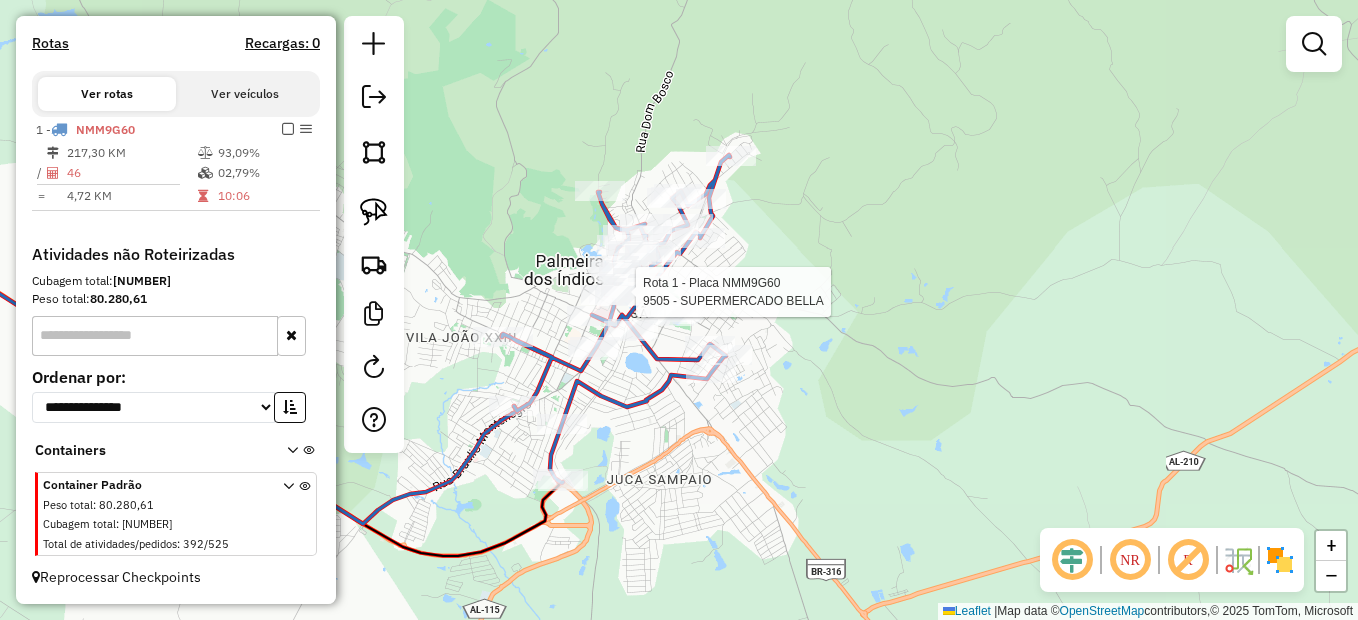 select on "**********" 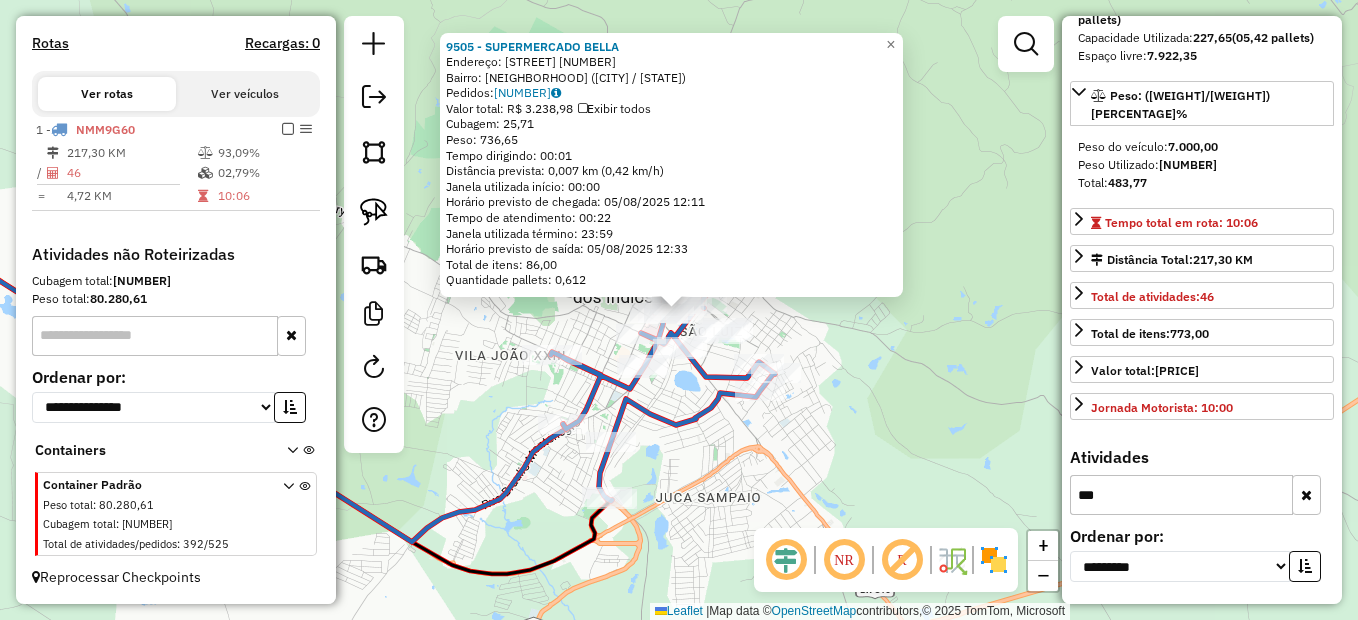 scroll, scrollTop: 264, scrollLeft: 0, axis: vertical 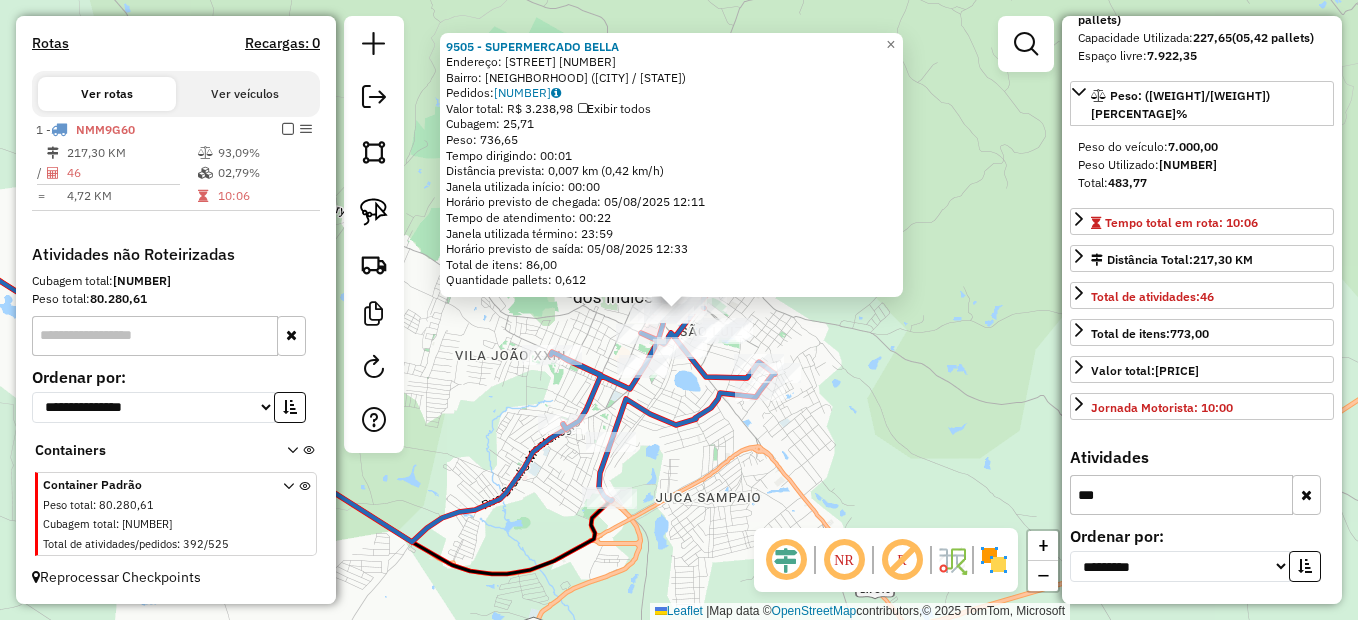 click at bounding box center (1306, 495) 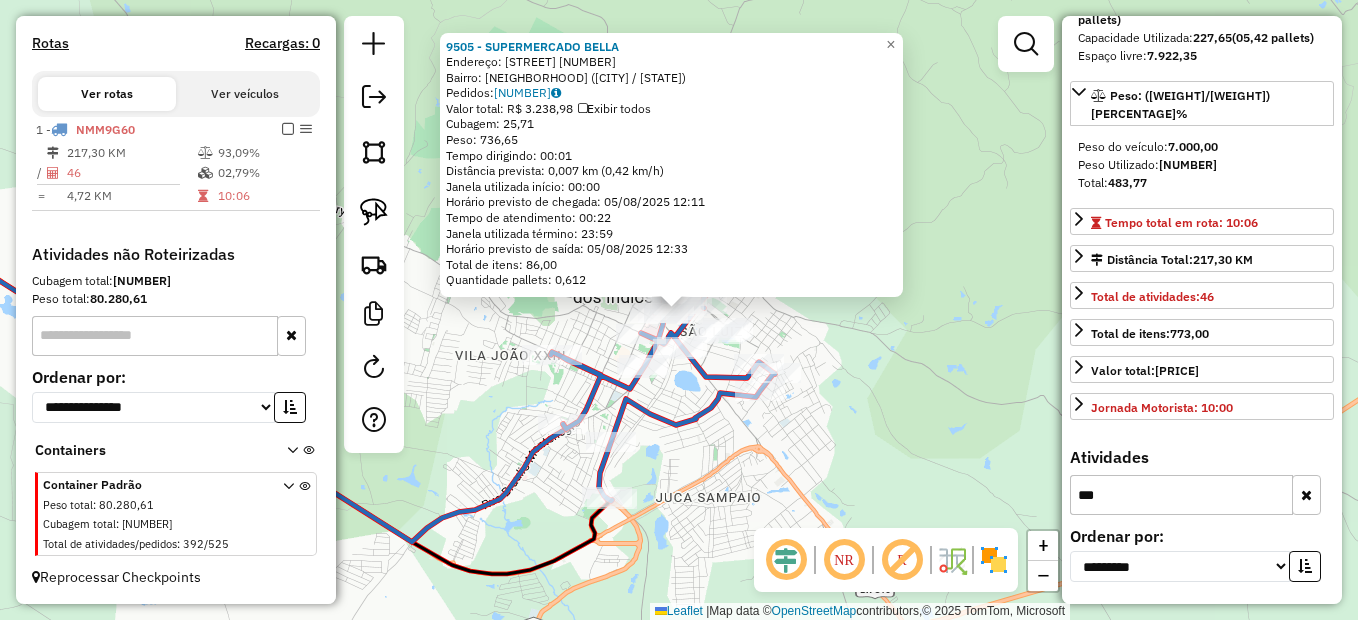 type 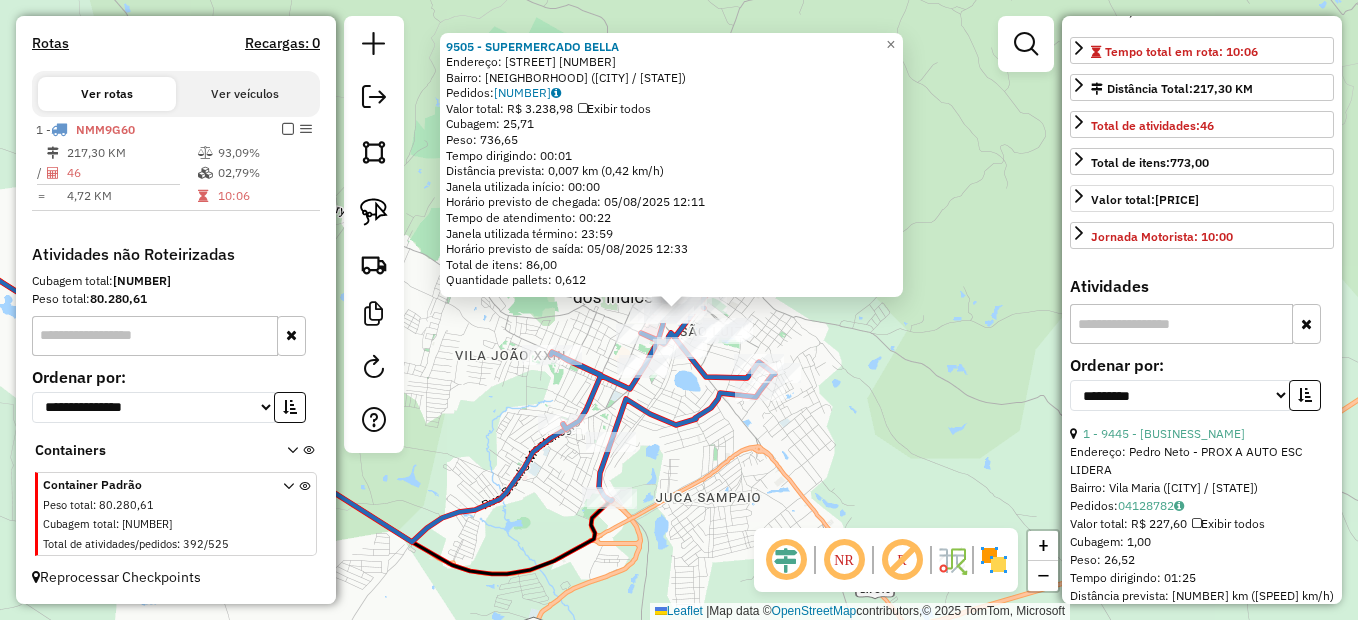scroll, scrollTop: 364, scrollLeft: 0, axis: vertical 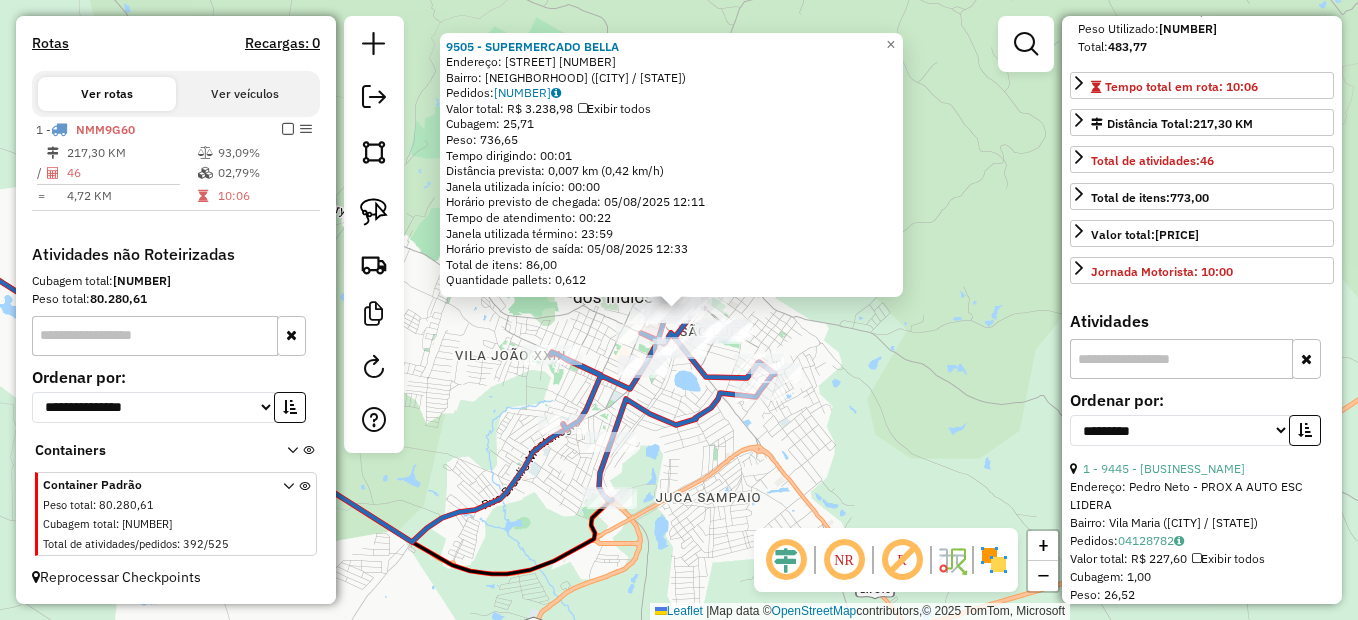 click on "9505 - SUPERMERCADO  BELLA  Endereço:  Miguel Monteiro 145   Bairro: Centro (PALMEIRA DOS INDIOS / AL)   Pedidos:  04129387   Valor total: R$ 3.238,98   Exibir todos   Cubagem: 25,71  Peso: 736,65  Tempo dirigindo: 00:01   Distância prevista: 0,007 km (0,42 km/h)   Janela utilizada início: 00:00   Horário previsto de chegada: 05/08/2025 12:11   Tempo de atendimento: 00:22   Janela utilizada término: 23:59   Horário previsto de saída: 05/08/2025 12:33   Total de itens: 86,00   Quantidade pallets: 0,612  × Janela de atendimento Grade de atendimento Capacidade Transportadoras Veículos Cliente Pedidos  Rotas Selecione os dias de semana para filtrar as janelas de atendimento  Seg   Ter   Qua   Qui   Sex   Sáb   Dom  Informe o período da janela de atendimento: De: Até:  Filtrar exatamente a janela do cliente  Considerar janela de atendimento padrão  Selecione os dias de semana para filtrar as grades de atendimento  Seg   Ter   Qua   Qui   Sex   Sáb   Dom   Peso mínimo:   Peso máximo:   De:   Até:" 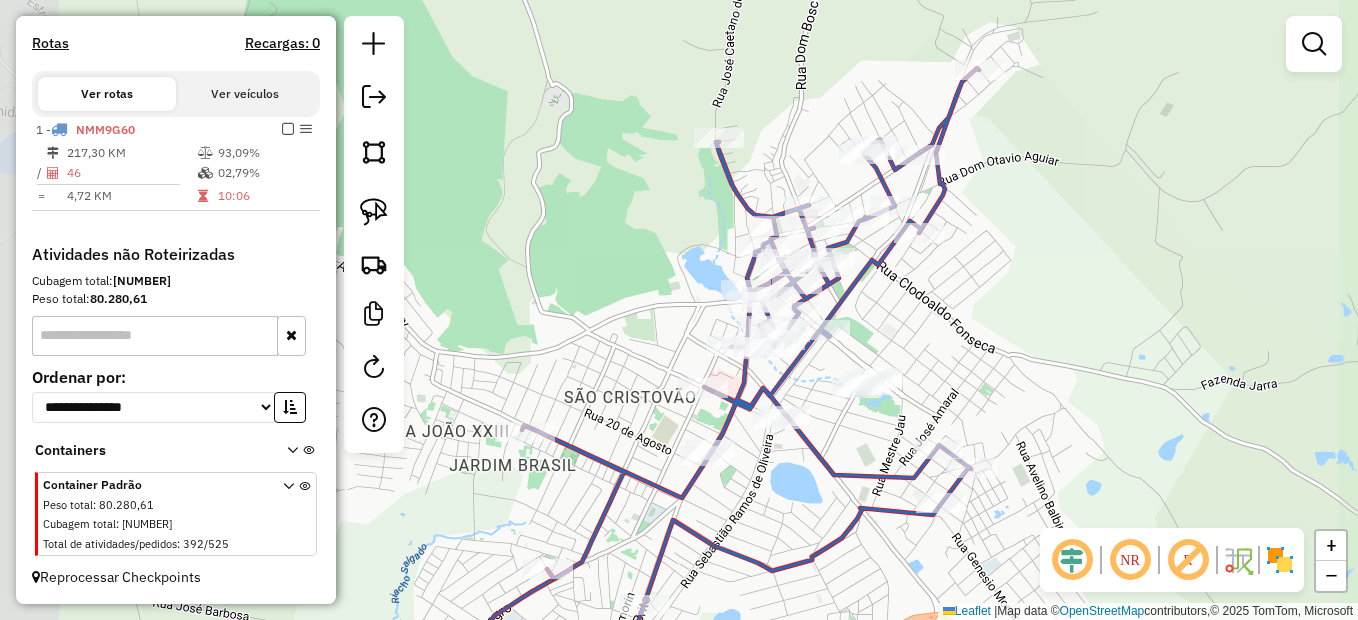 drag, startPoint x: 752, startPoint y: 310, endPoint x: 895, endPoint y: 360, distance: 151.48927 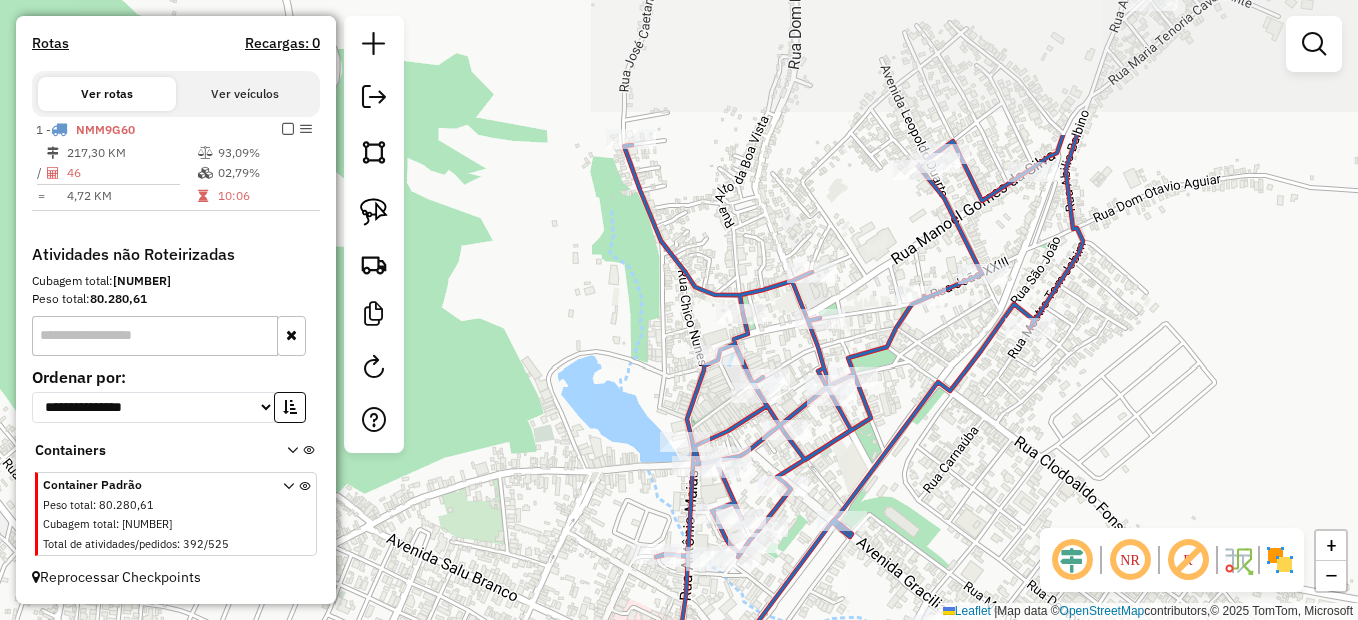 drag, startPoint x: 894, startPoint y: 288, endPoint x: 933, endPoint y: 481, distance: 196.90099 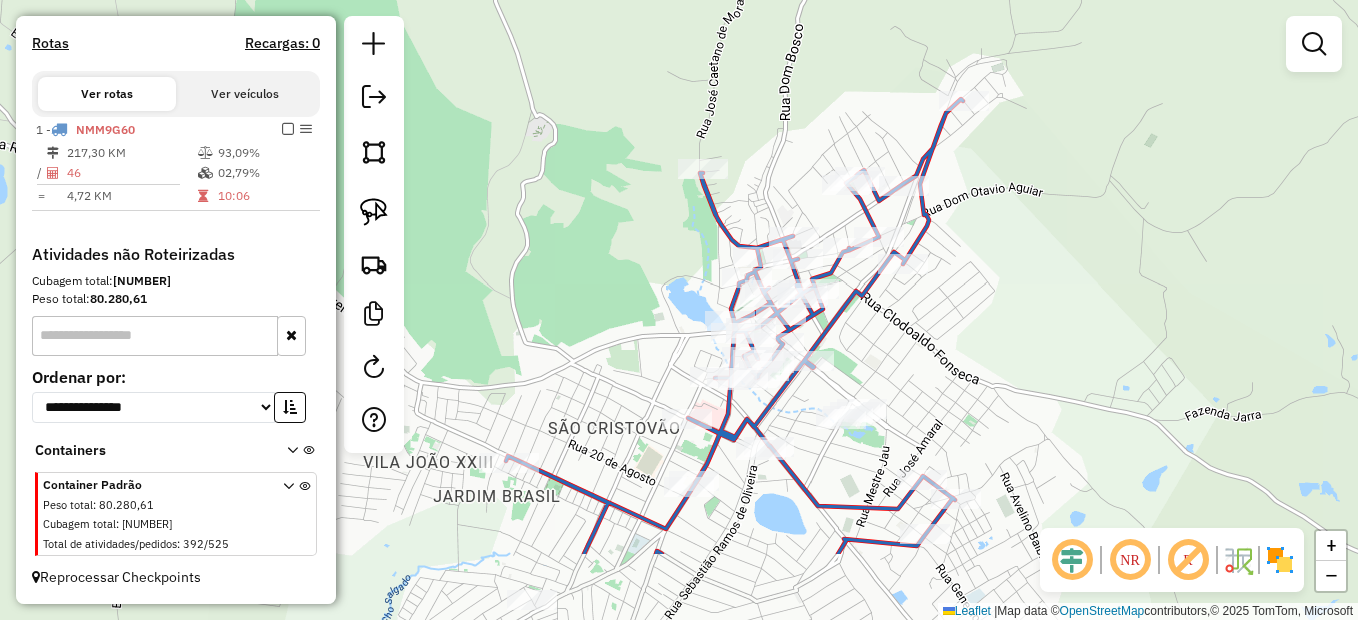 drag, startPoint x: 983, startPoint y: 469, endPoint x: 935, endPoint y: 337, distance: 140.4564 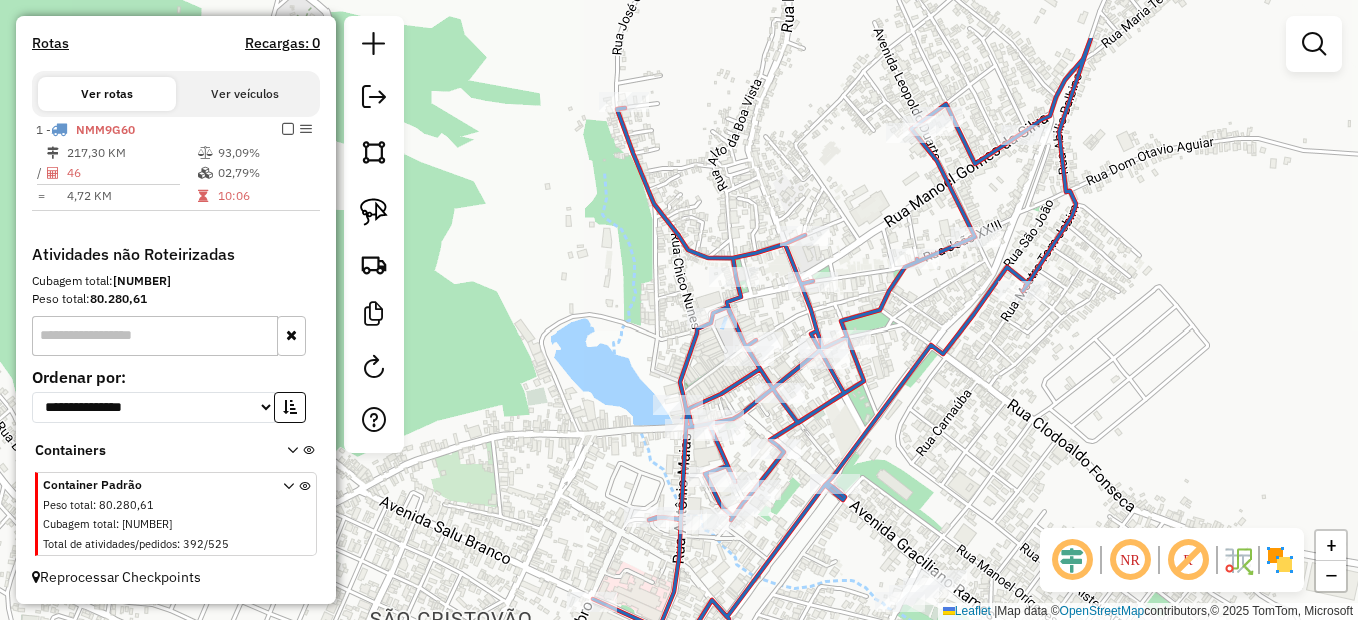 drag, startPoint x: 913, startPoint y: 326, endPoint x: 1057, endPoint y: 426, distance: 175.31685 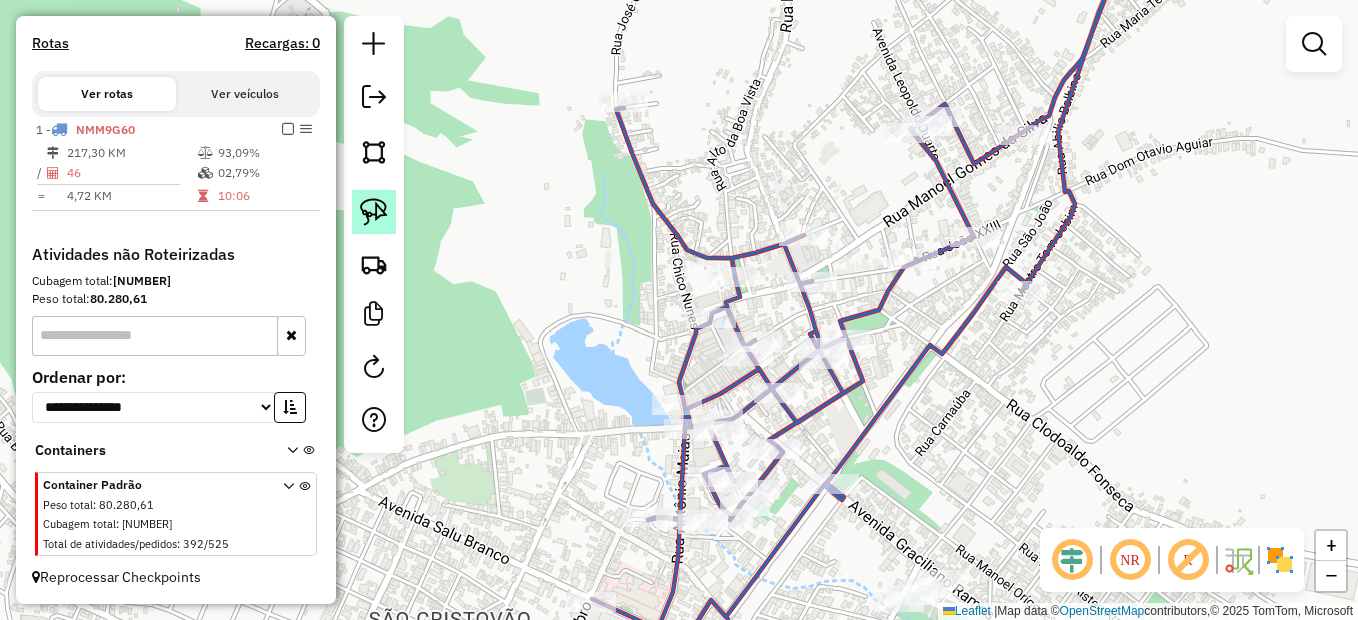 click 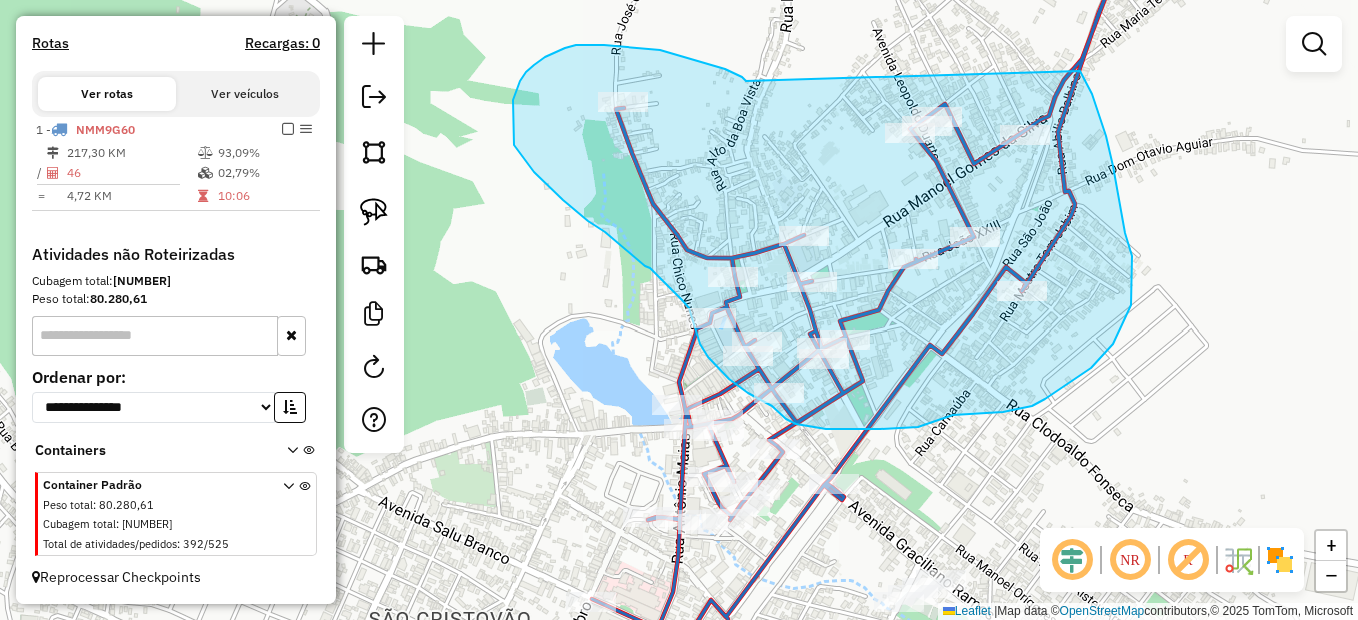 drag, startPoint x: 742, startPoint y: 77, endPoint x: 1080, endPoint y: 71, distance: 338.05325 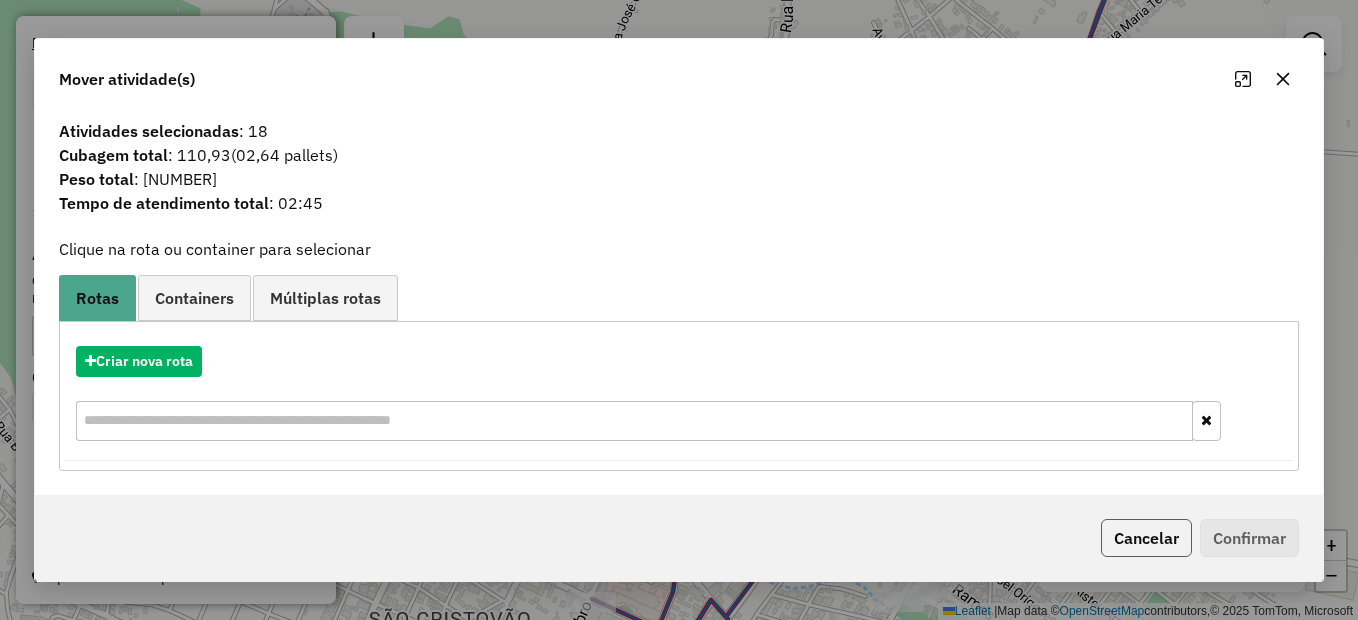 click on "Cancelar" 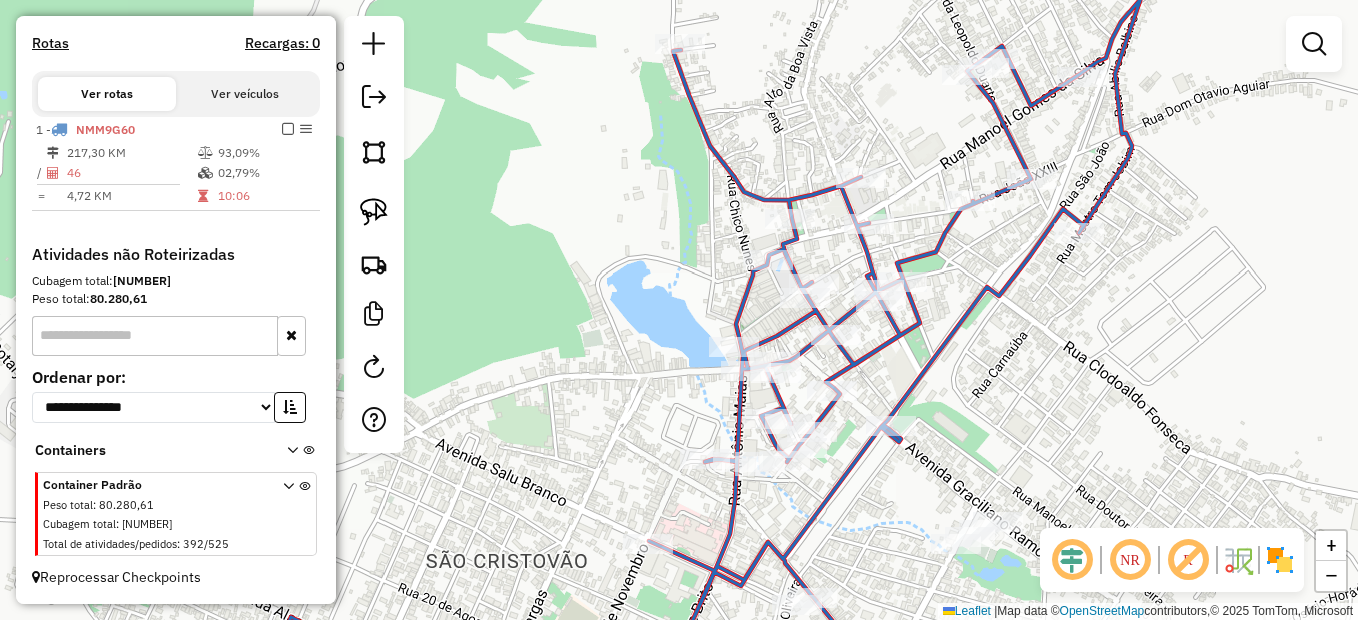 drag, startPoint x: 990, startPoint y: 407, endPoint x: 999, endPoint y: 391, distance: 18.35756 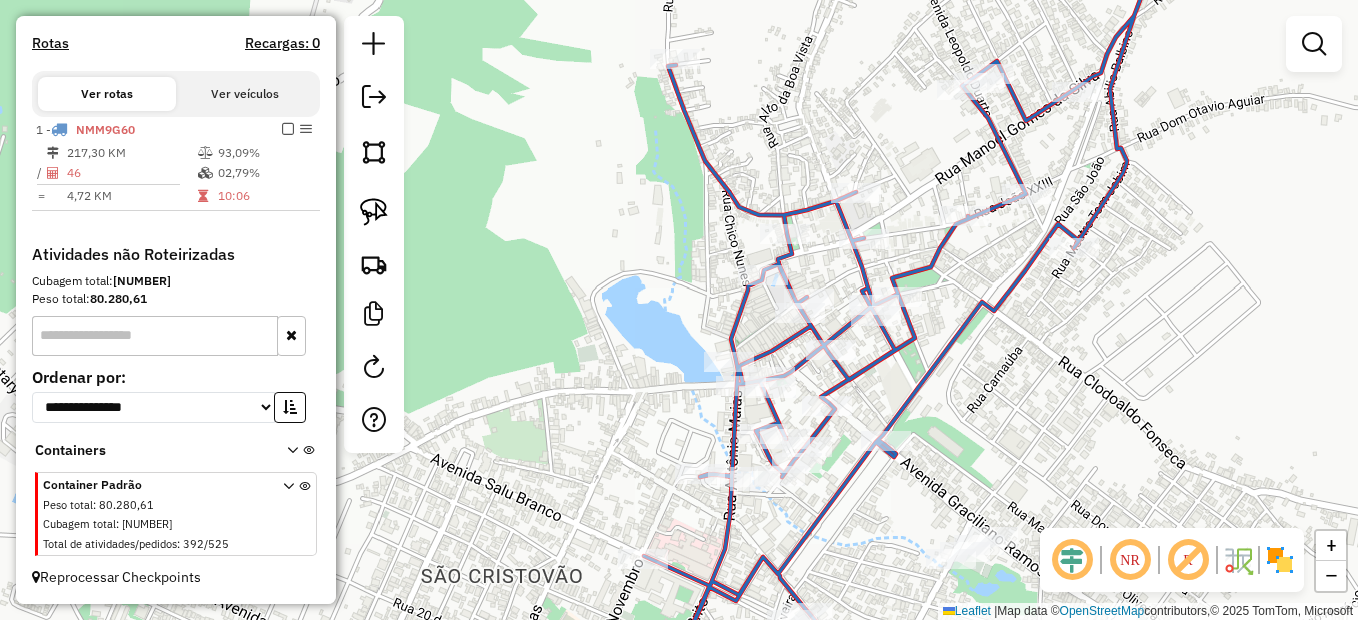 drag, startPoint x: 633, startPoint y: 258, endPoint x: 624, endPoint y: 274, distance: 18.35756 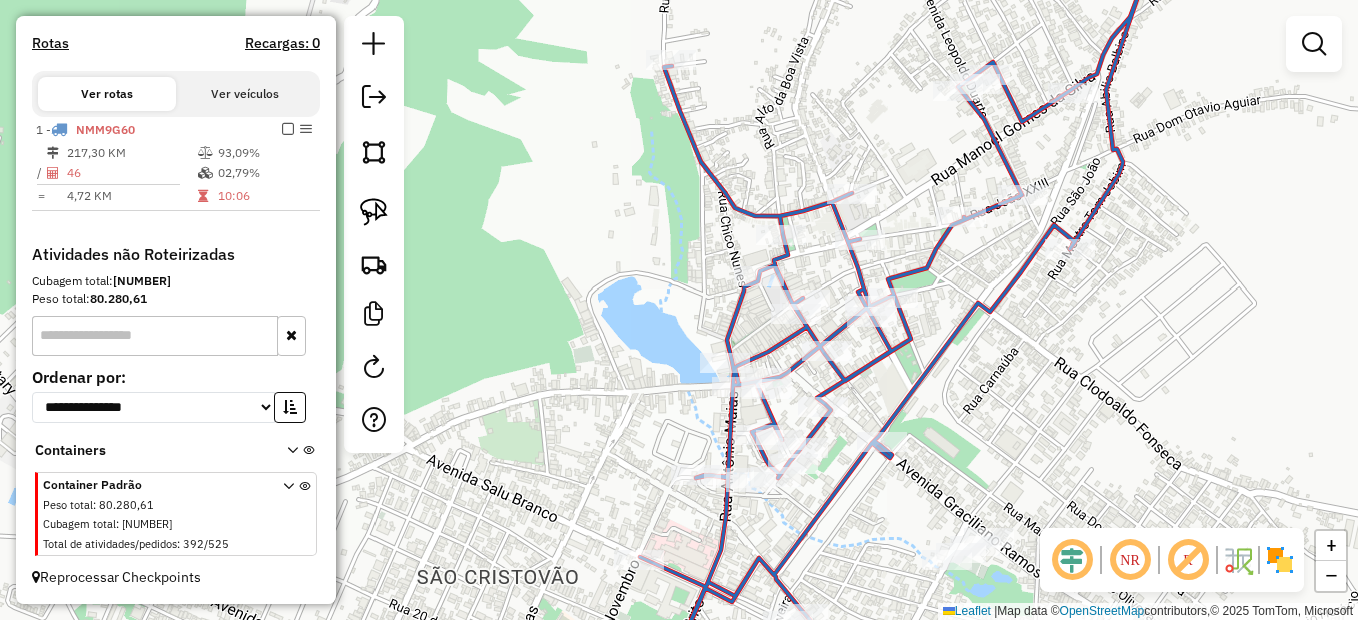 drag, startPoint x: 376, startPoint y: 215, endPoint x: 447, endPoint y: 178, distance: 80.06248 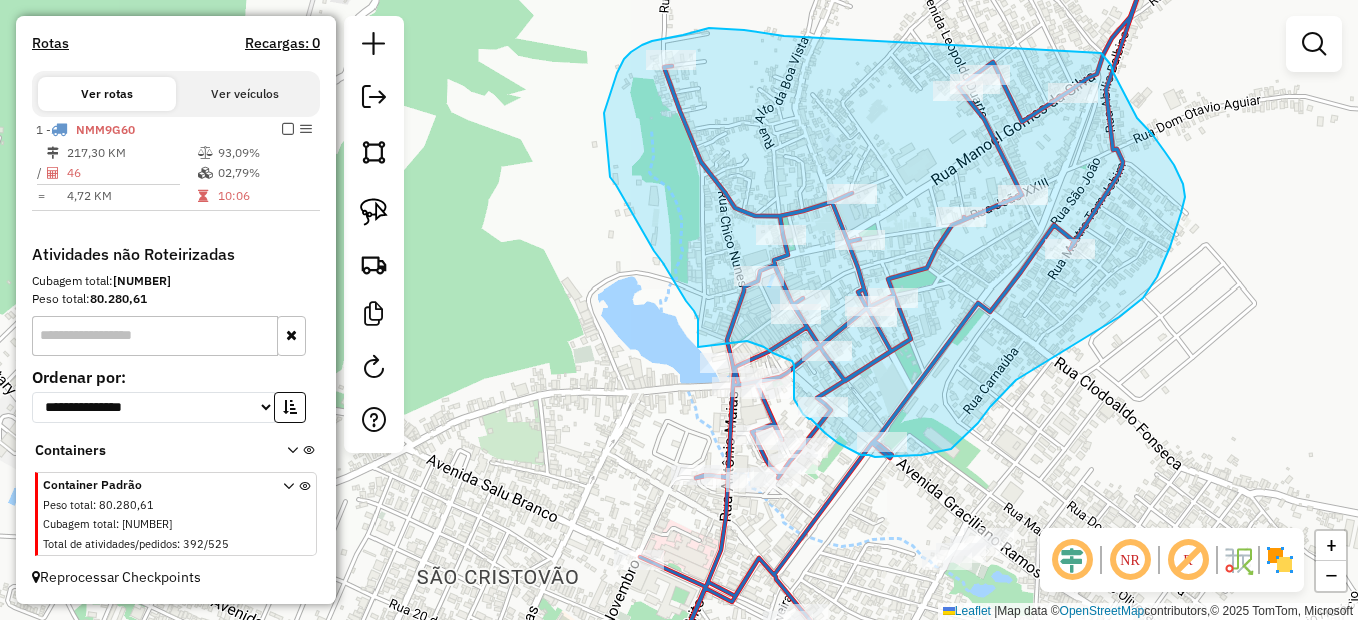 drag, startPoint x: 784, startPoint y: 36, endPoint x: 1098, endPoint y: 48, distance: 314.22922 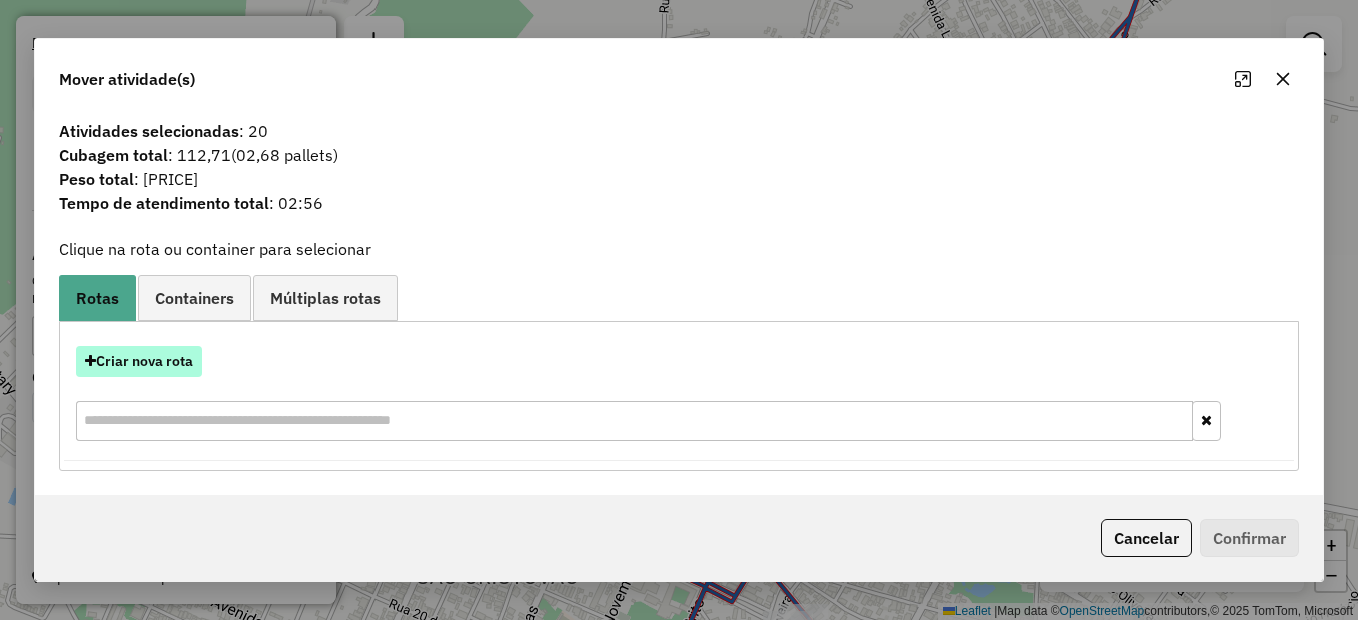 click on "Criar nova rota" at bounding box center [139, 361] 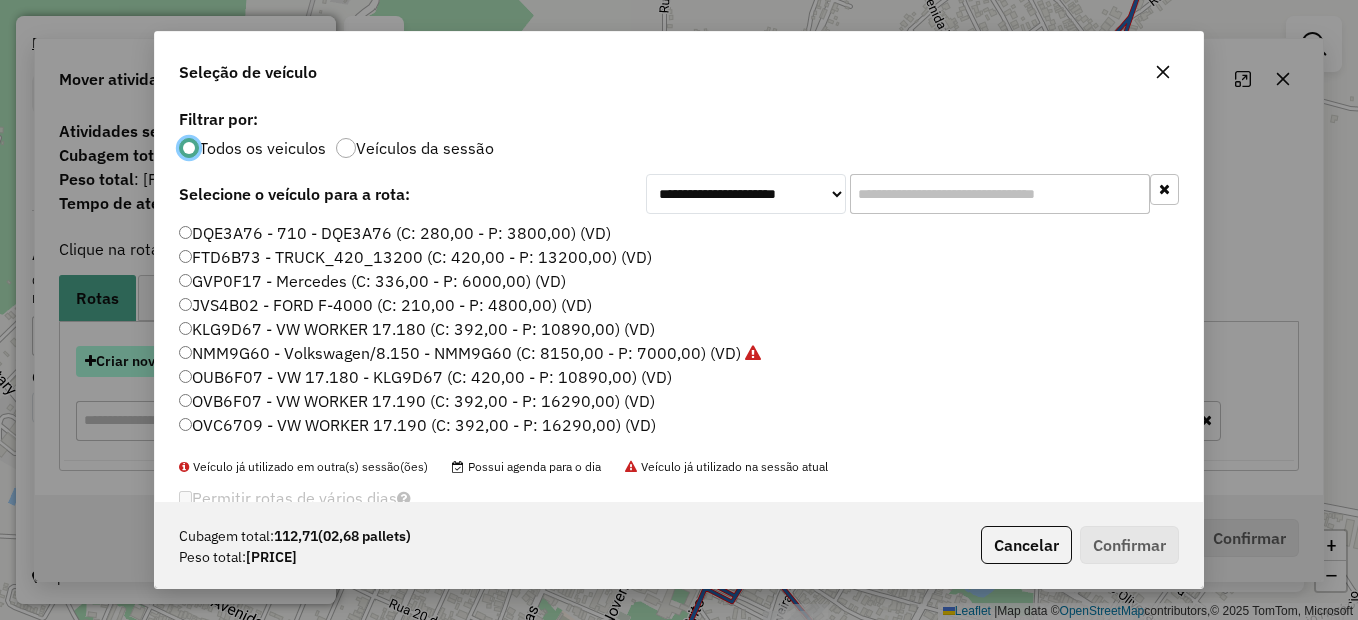 scroll, scrollTop: 11, scrollLeft: 6, axis: both 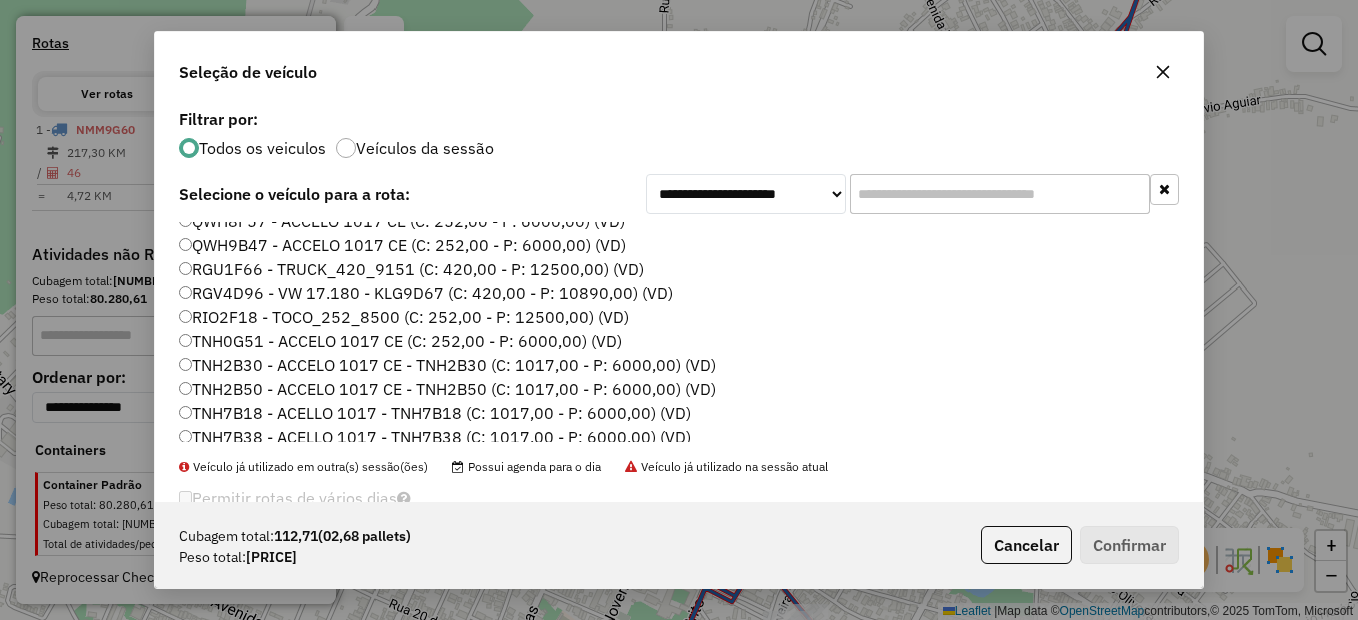 click on "TNH2B30 - ACCELO 1017 CE - TNH2B30 (C: 1017,00 - P: 6000,00) (VD)" 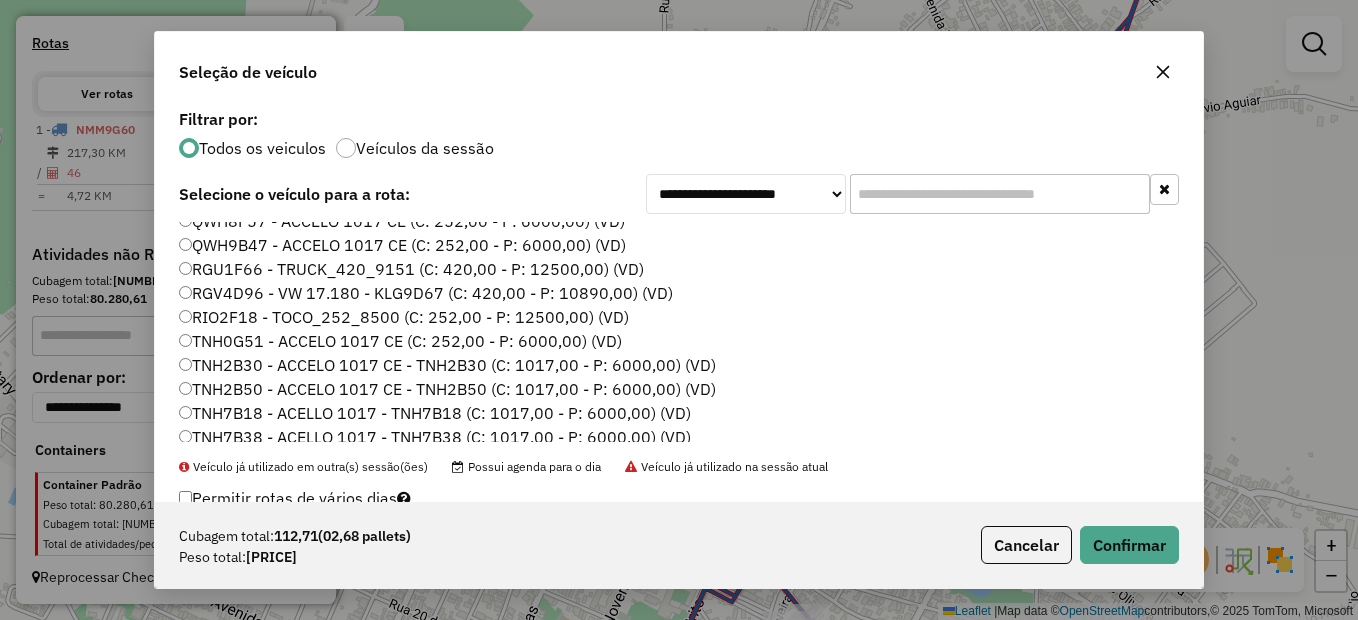 click on "RIO2F18 - TOCO_252_8500 (C: 252,00 - P: 12500,00) (VD)" 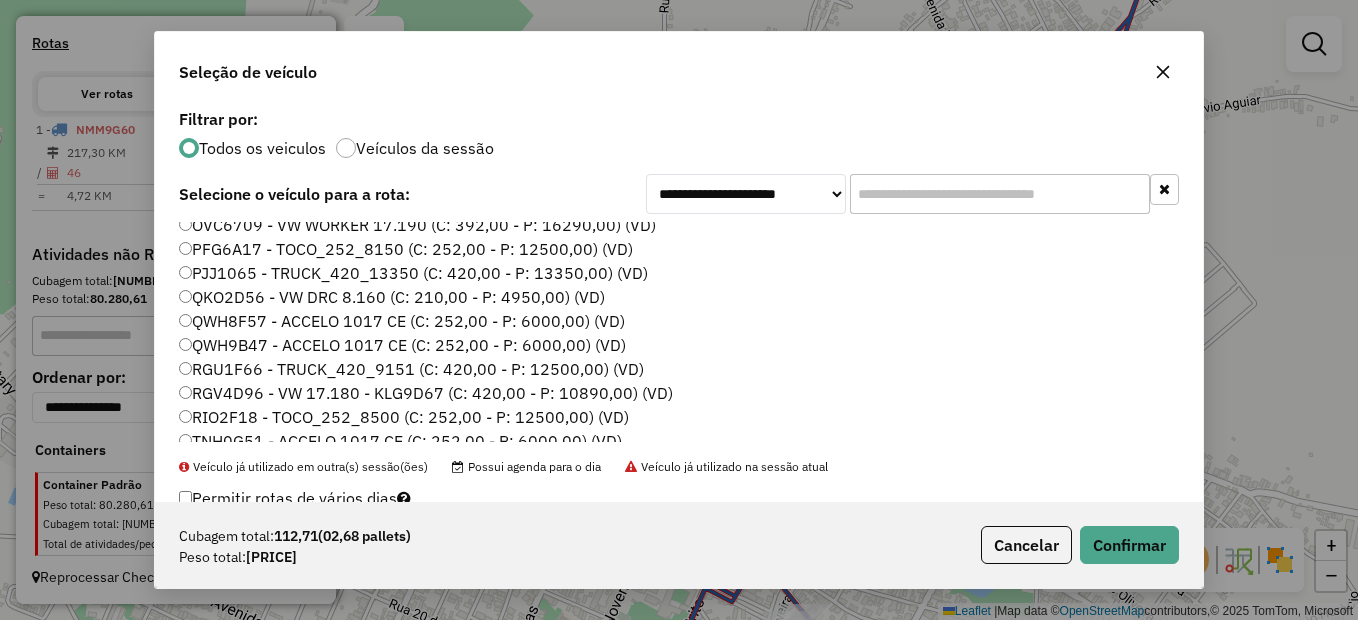 scroll, scrollTop: 300, scrollLeft: 0, axis: vertical 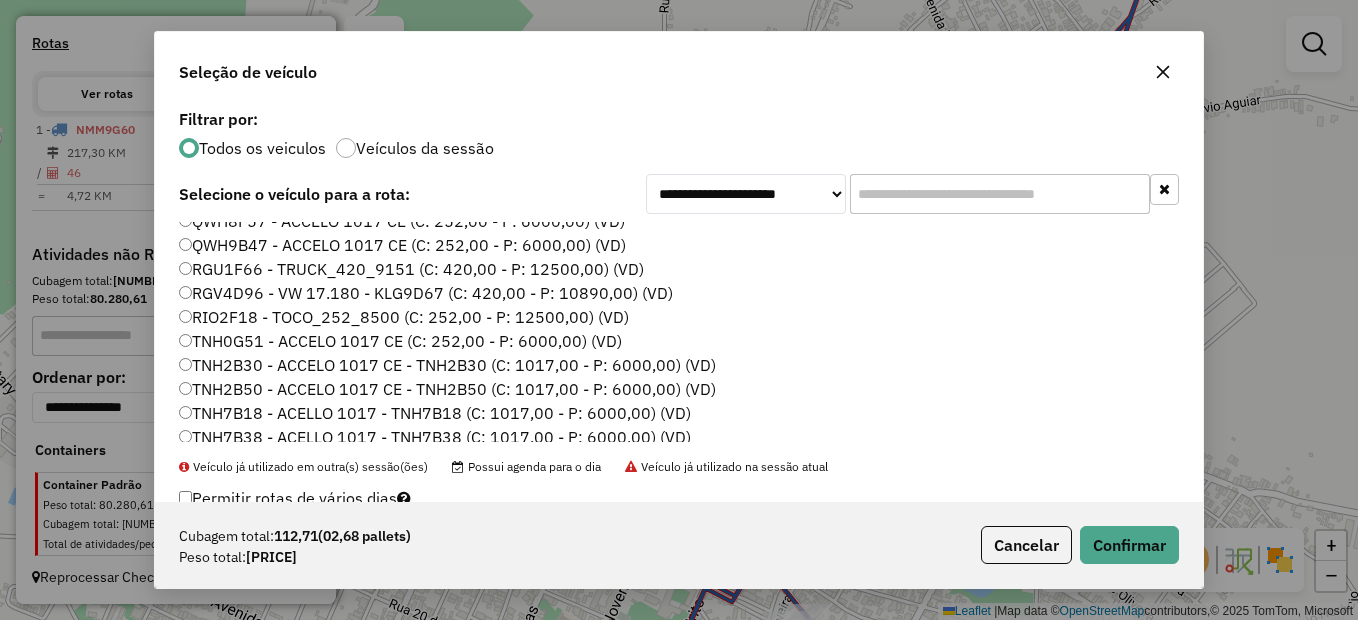 click on "TNH7B18 - ACELLO 1017 - TNH7B18 (C: 1017,00 - P: 6000,00) (VD)" 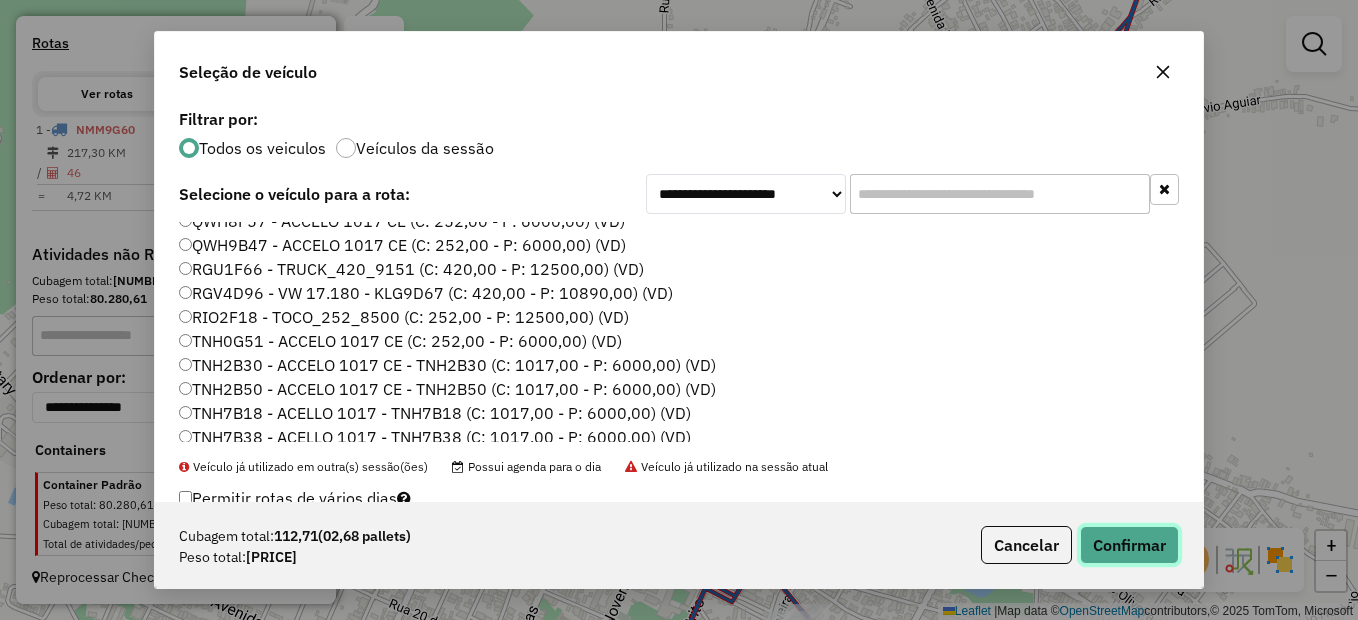 click on "Confirmar" 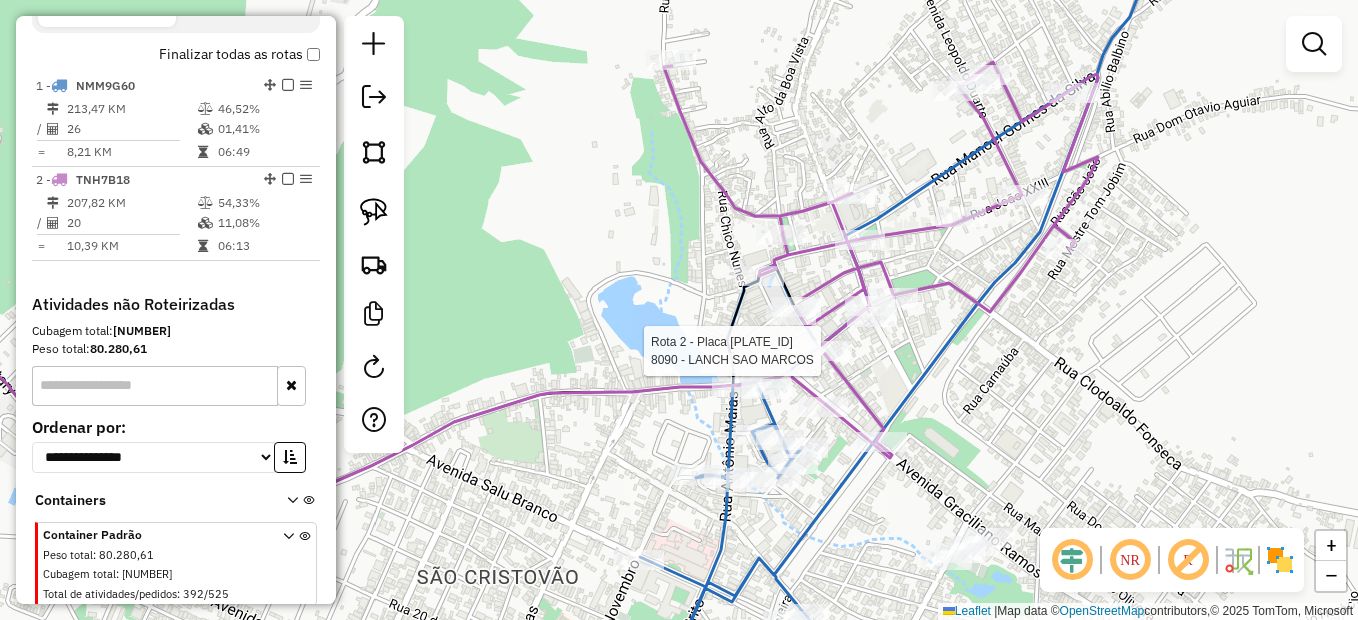 select on "**********" 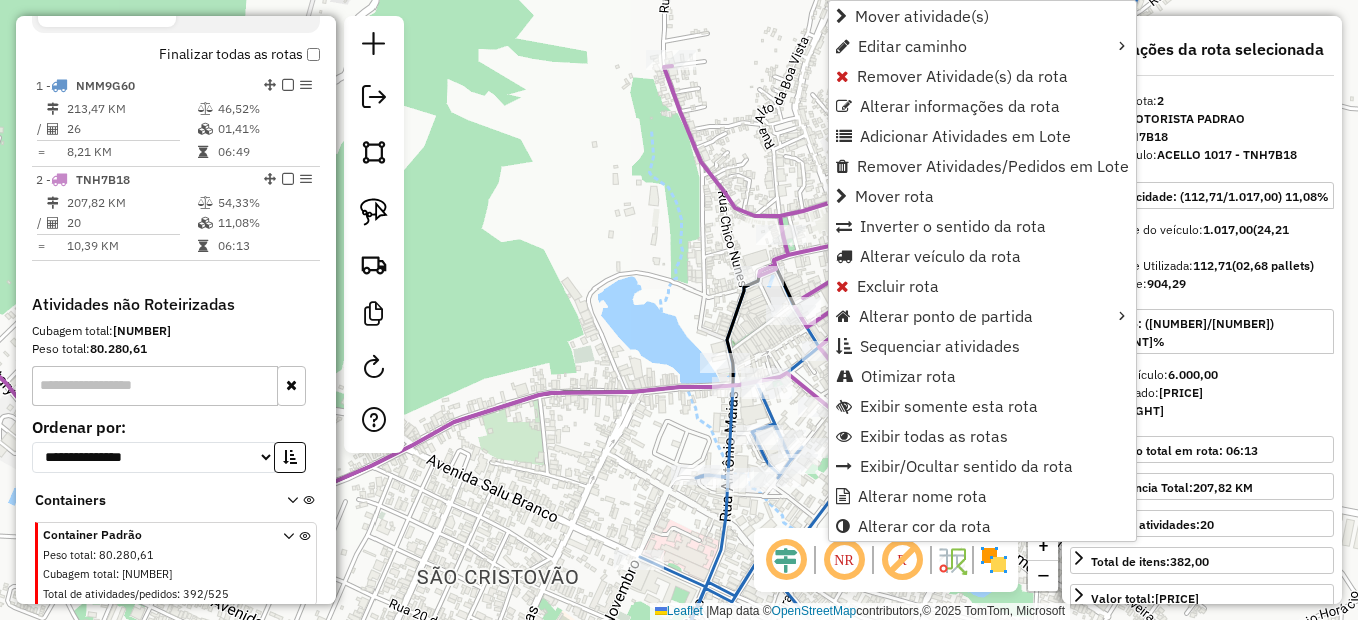 scroll, scrollTop: 743, scrollLeft: 0, axis: vertical 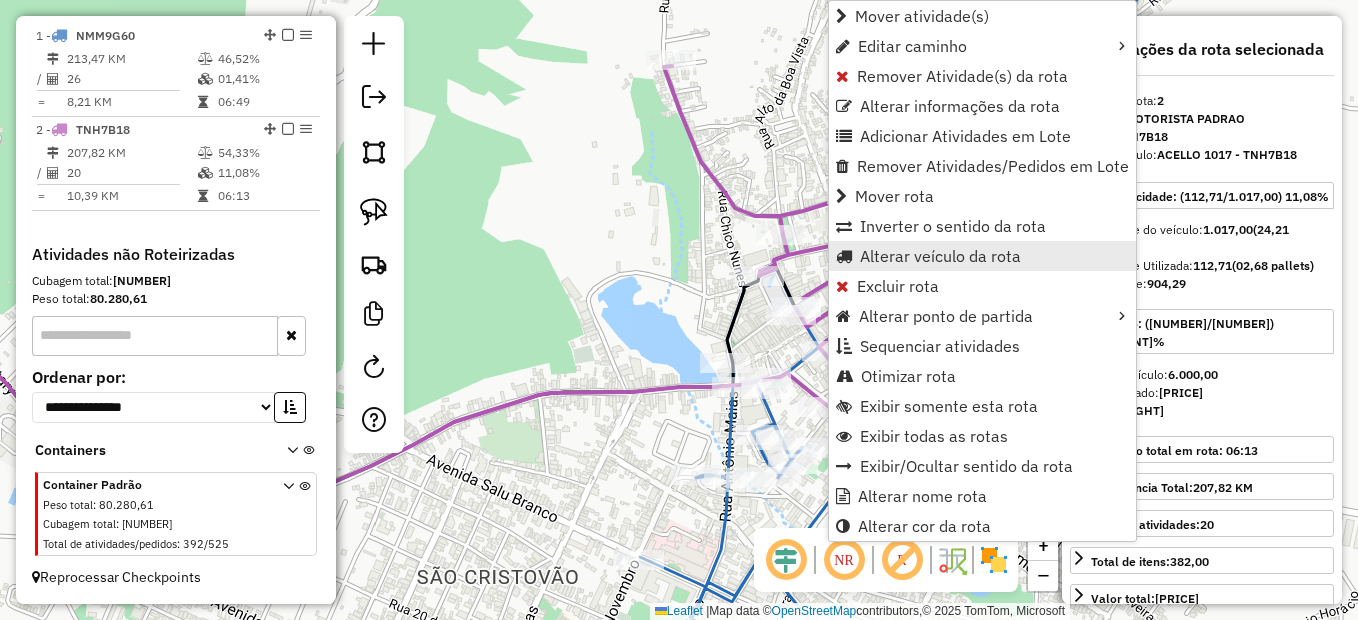 click on "Alterar veículo da rota" at bounding box center (940, 256) 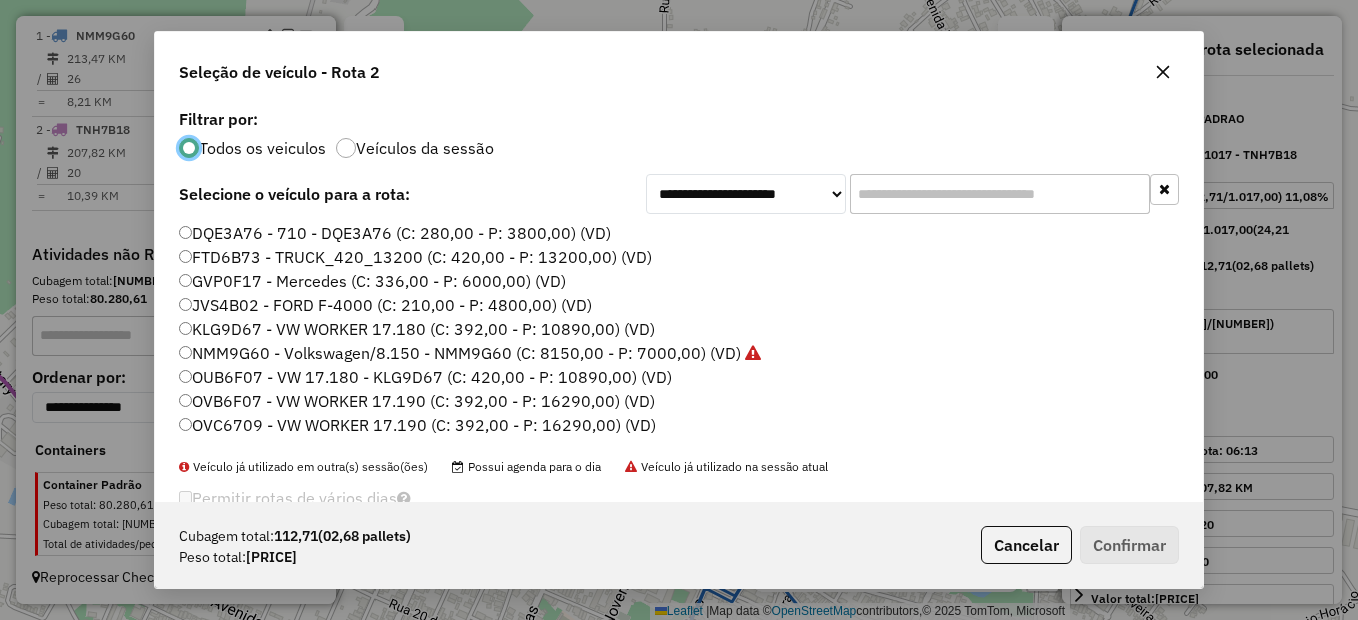 scroll, scrollTop: 11, scrollLeft: 6, axis: both 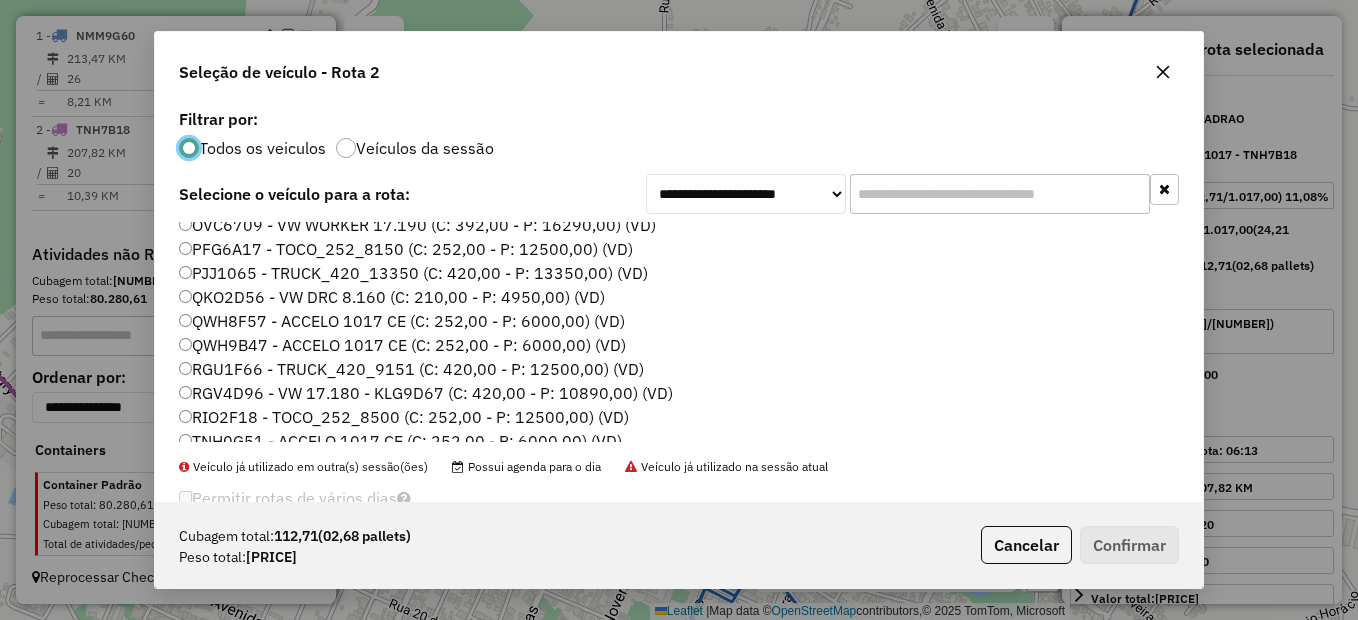 click on "QWH8F57 - ACCELO 1017 CE (C: 252,00 - P: 6000,00) (VD)" 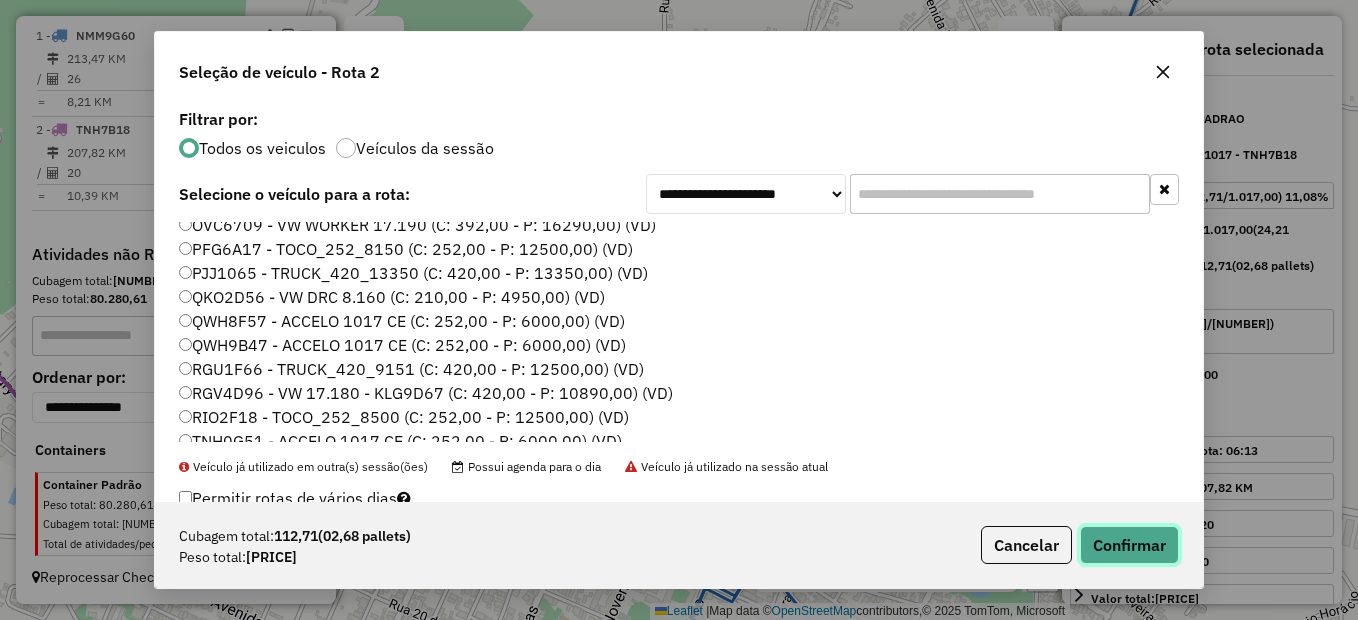 click on "Confirmar" 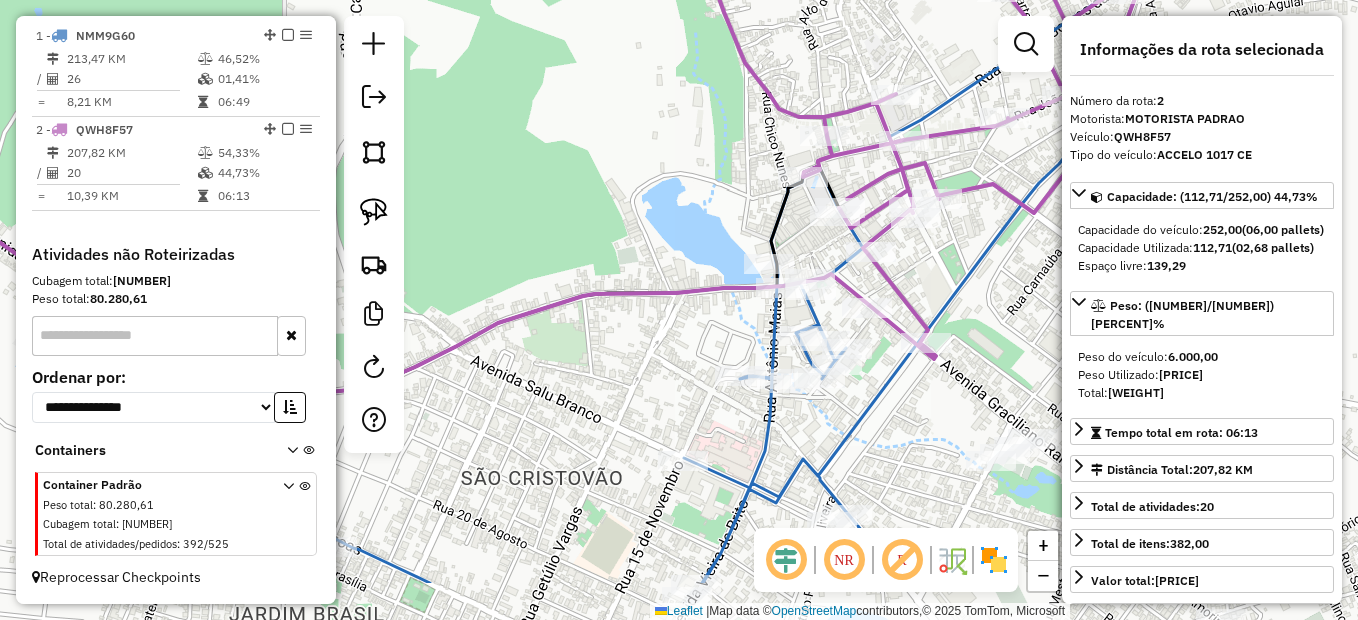 drag, startPoint x: 1023, startPoint y: 369, endPoint x: 1043, endPoint y: 342, distance: 33.600594 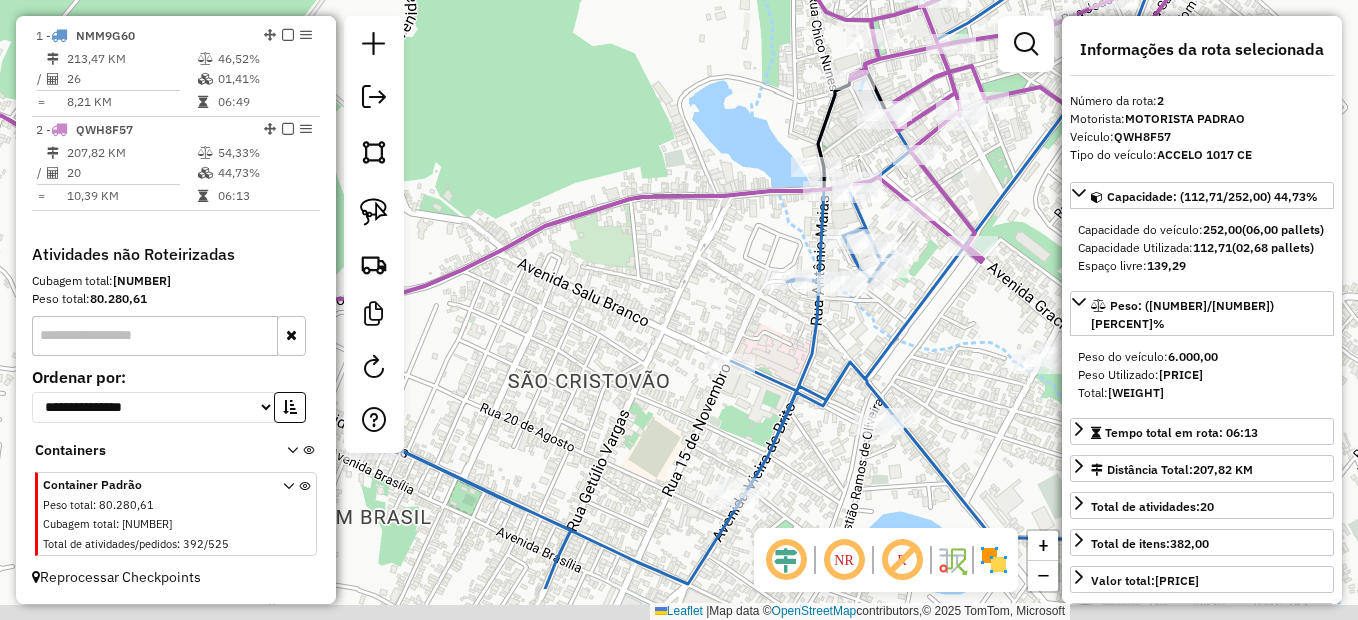 drag, startPoint x: 909, startPoint y: 428, endPoint x: 945, endPoint y: 337, distance: 97.862144 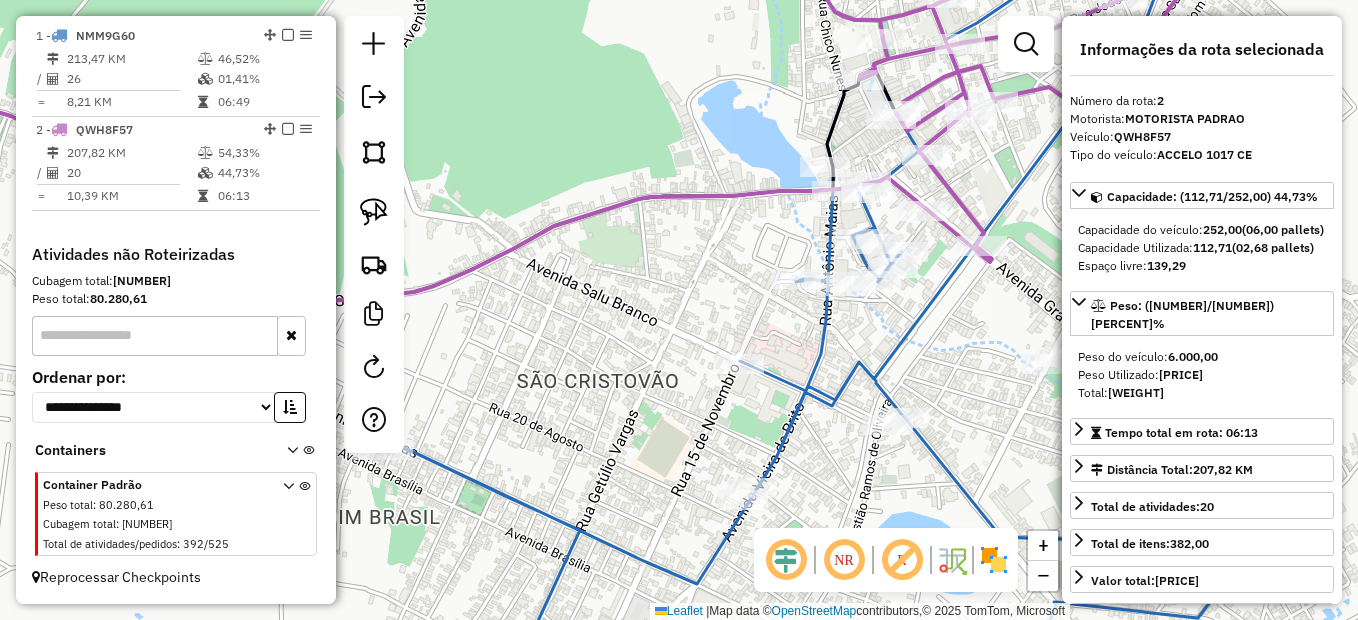 drag, startPoint x: 965, startPoint y: 314, endPoint x: 1007, endPoint y: 315, distance: 42.0119 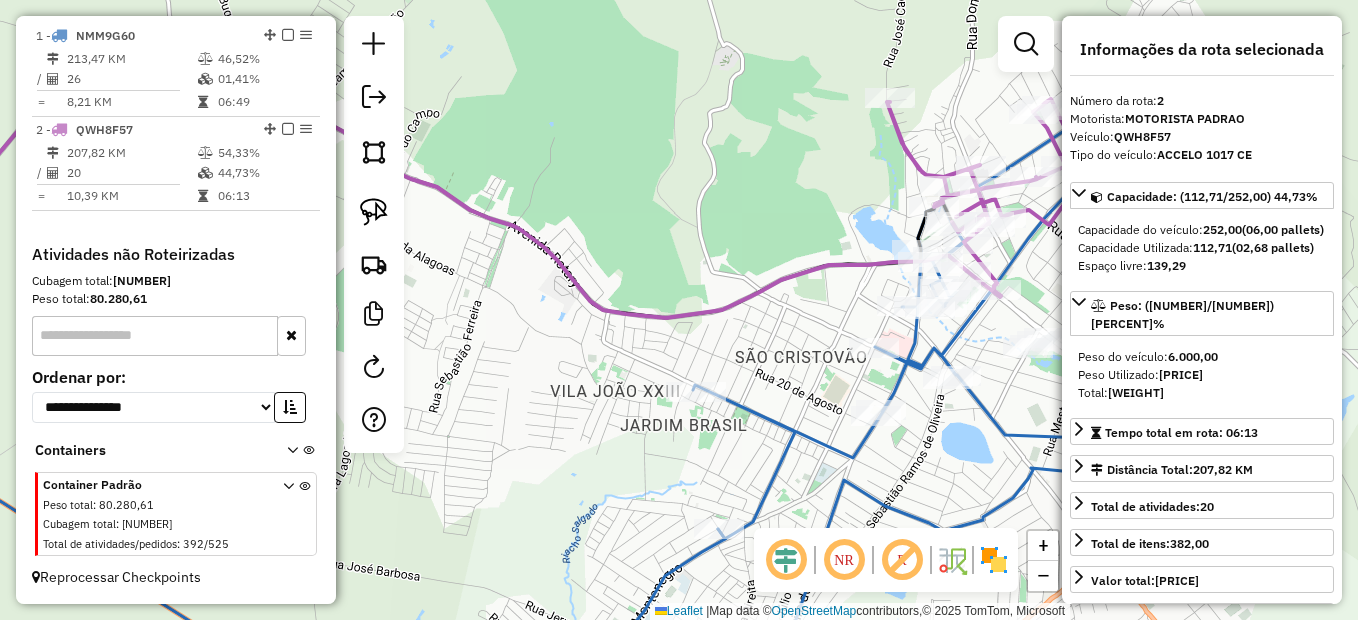 drag, startPoint x: 980, startPoint y: 338, endPoint x: 937, endPoint y: 341, distance: 43.104523 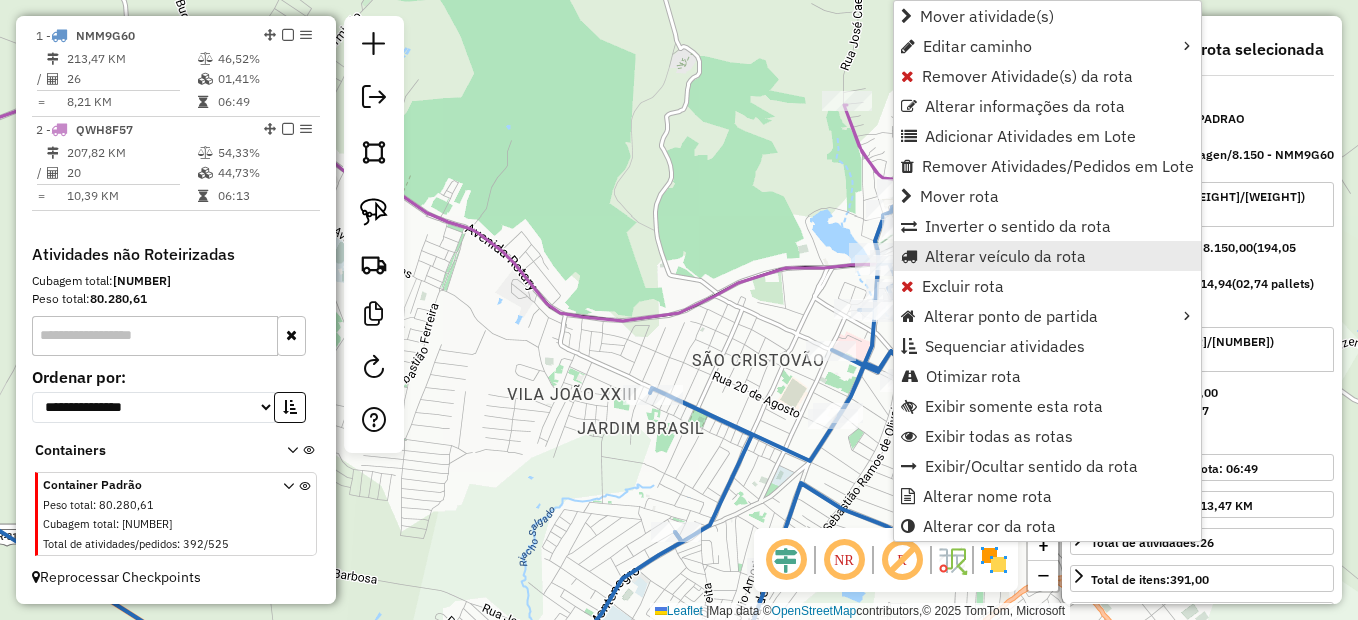 click on "Alterar veículo da rota" at bounding box center (1005, 256) 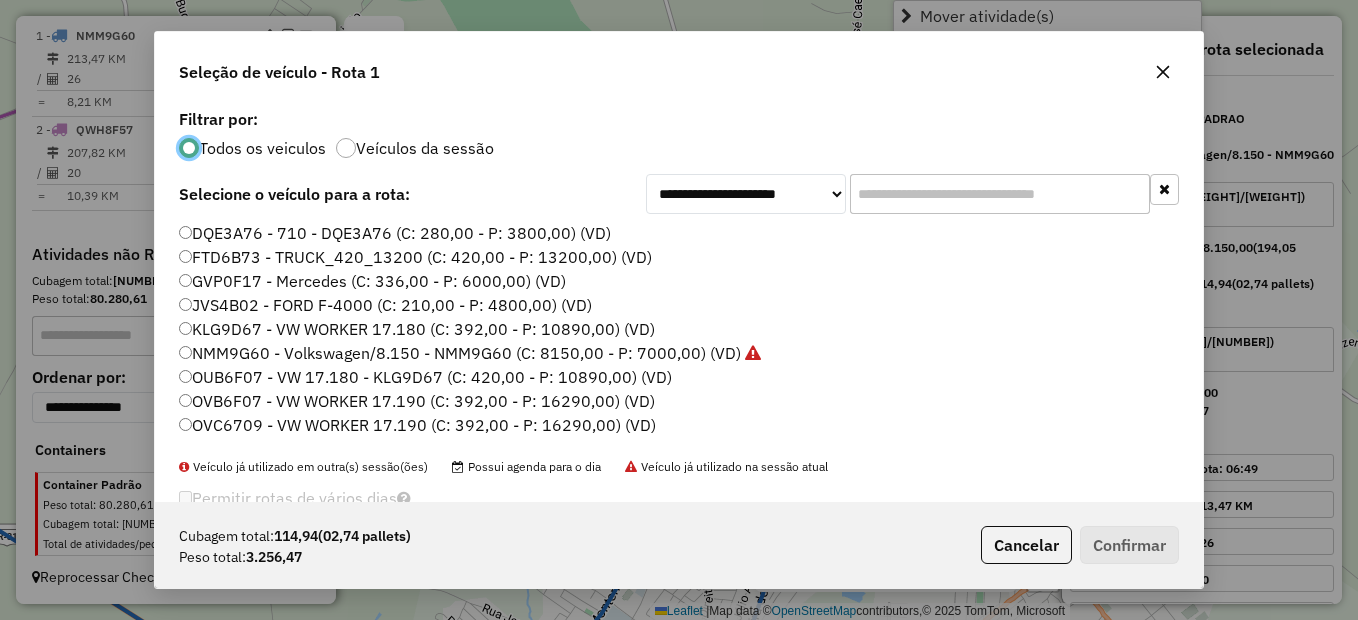 scroll, scrollTop: 11, scrollLeft: 6, axis: both 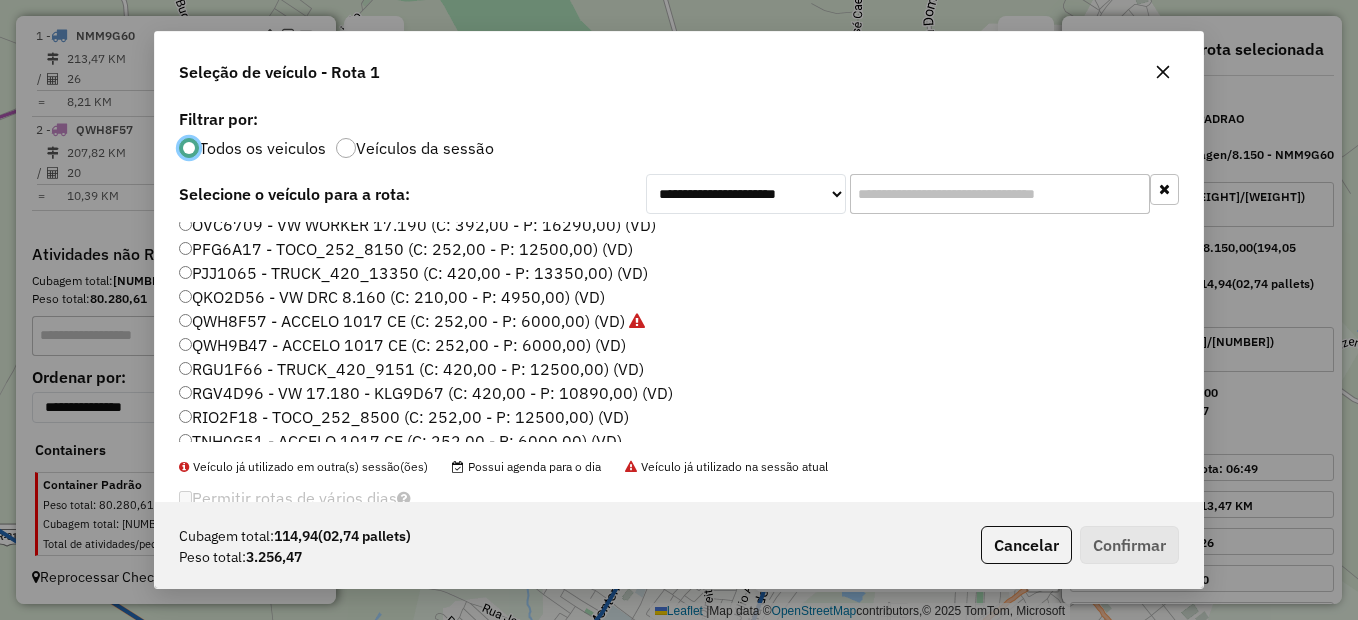 click on "QWH9B47 - ACCELO 1017 CE (C: 252,00 - P: 6000,00) (VD)" 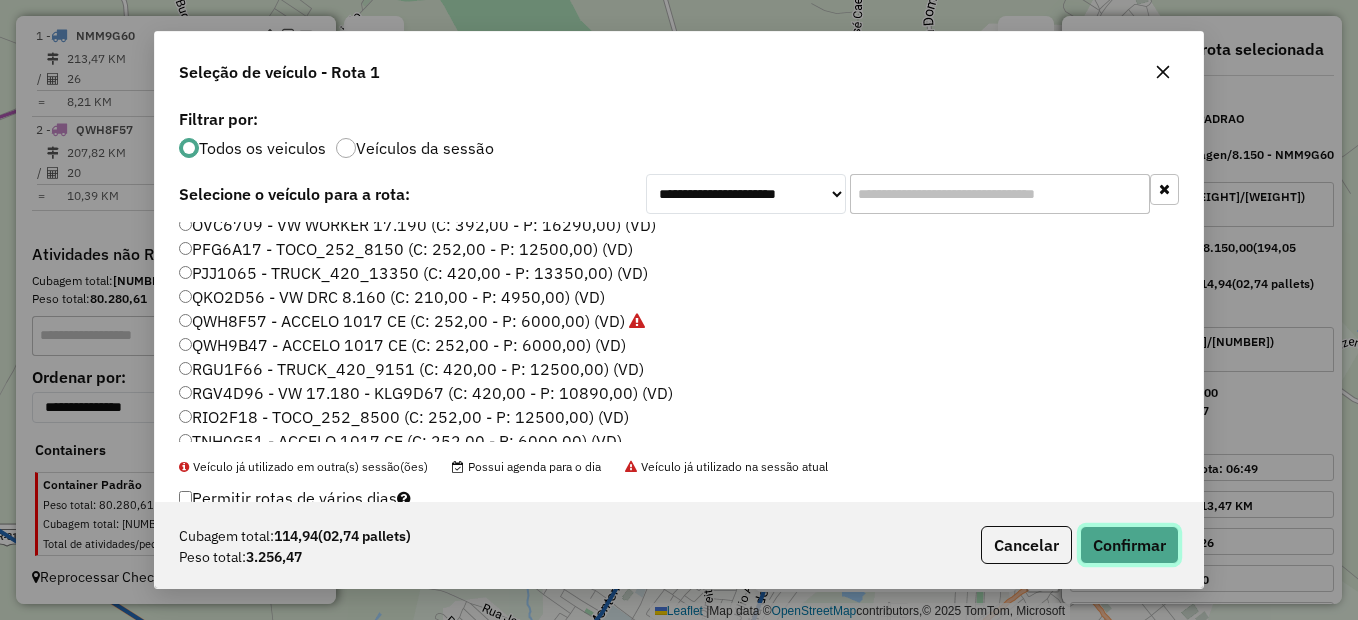 click on "Confirmar" 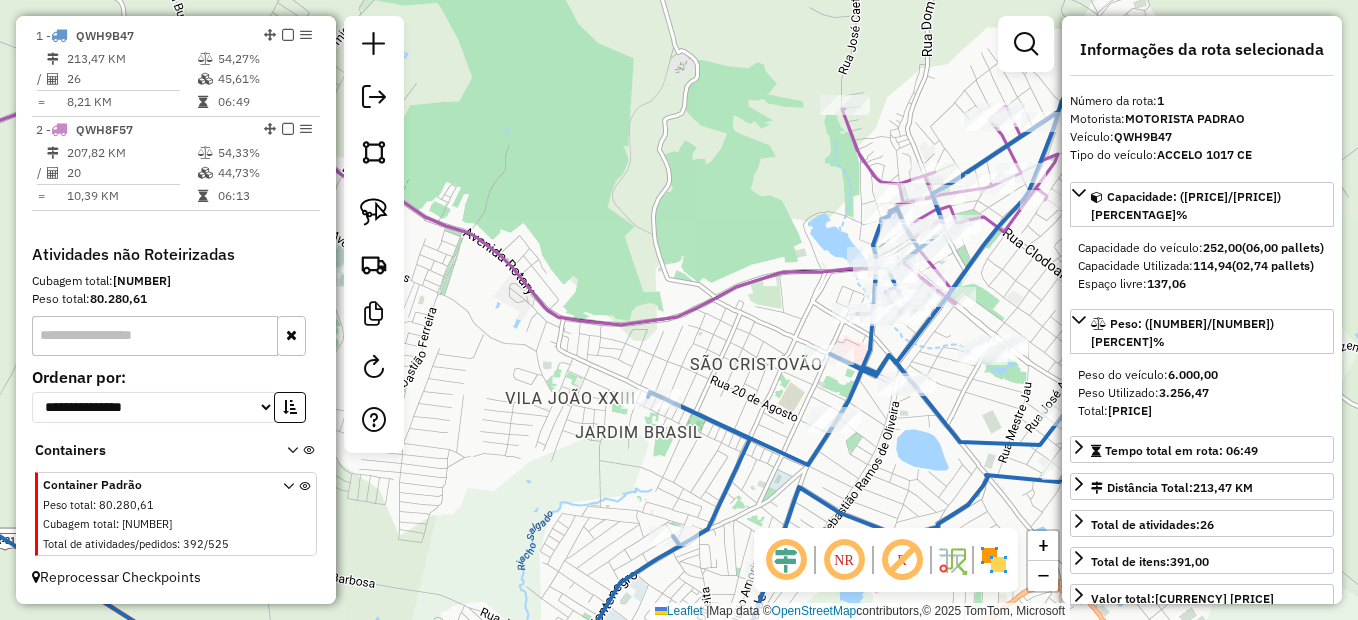 drag, startPoint x: 954, startPoint y: 404, endPoint x: 865, endPoint y: 473, distance: 112.61439 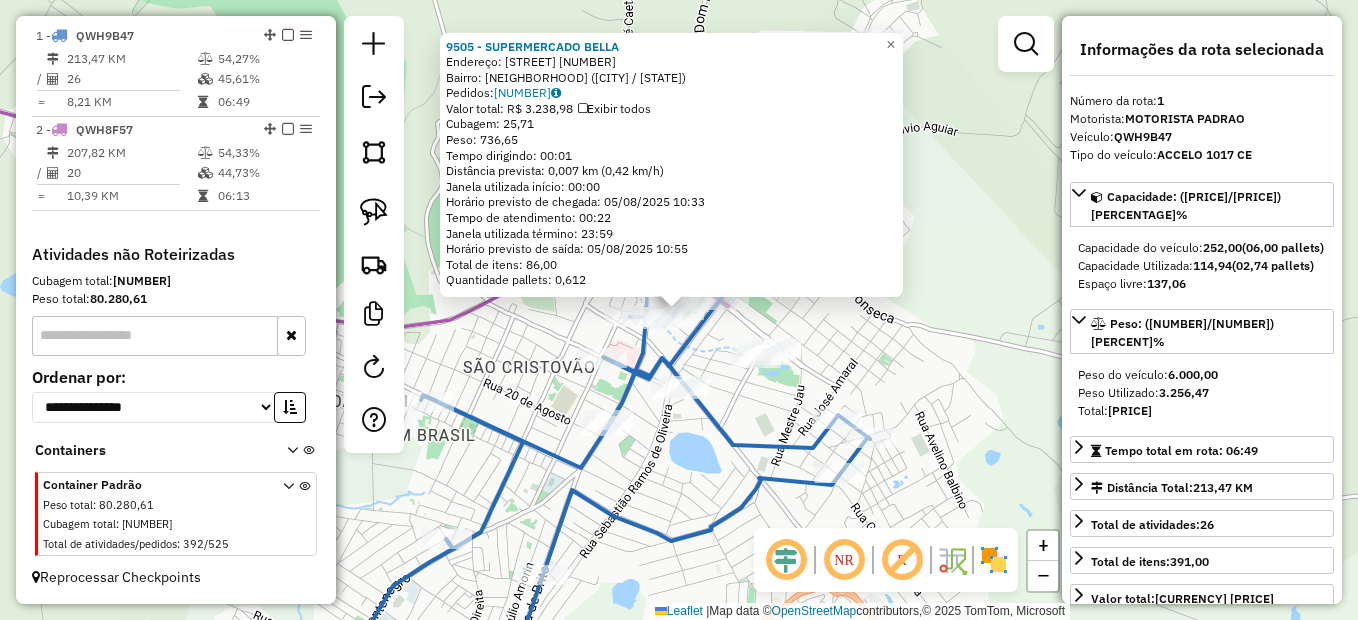 click 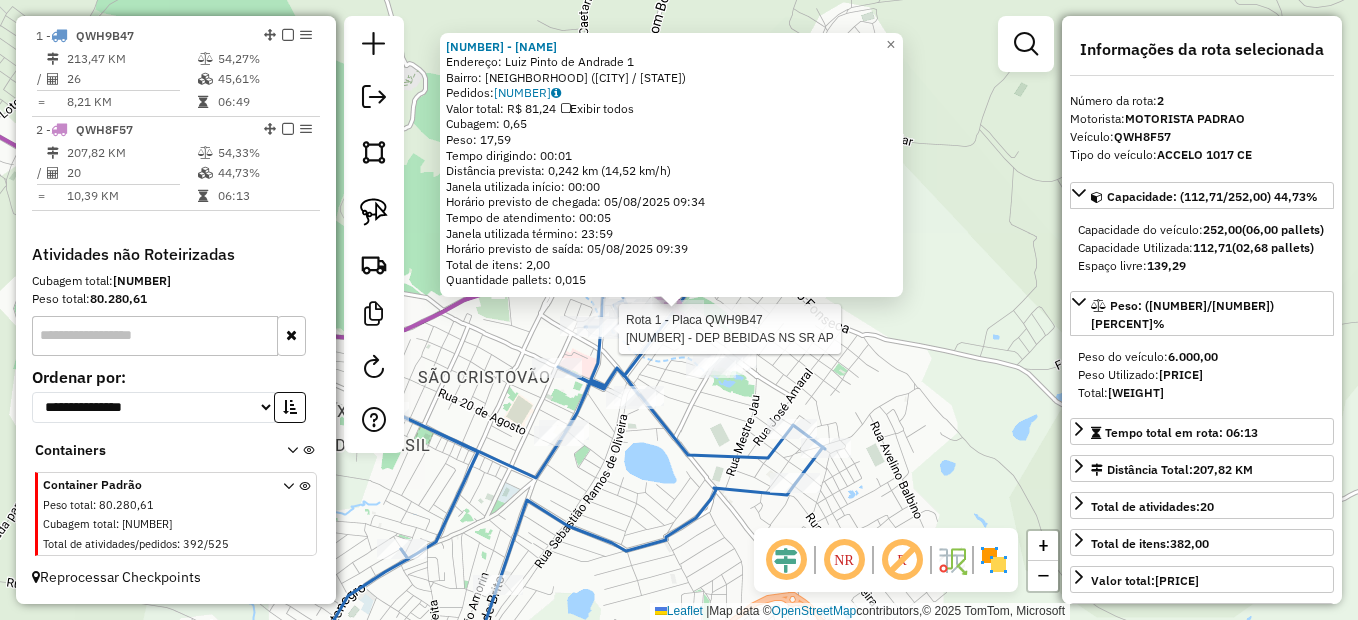 click 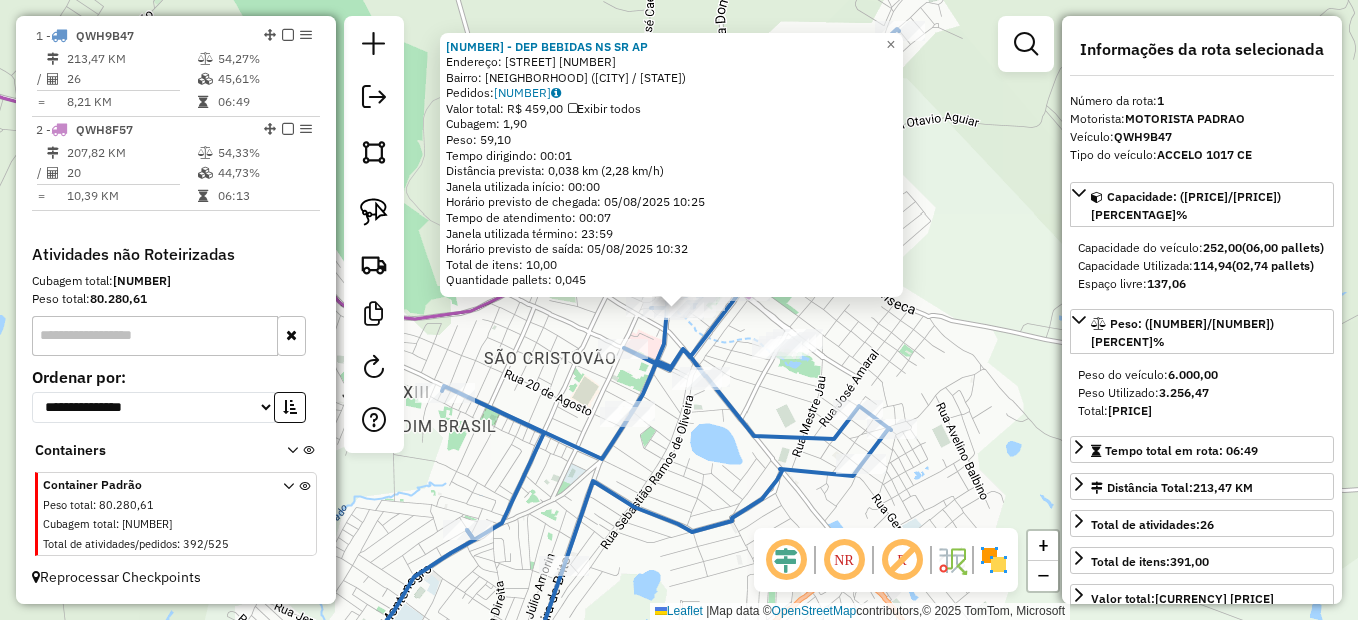 click on "8452 - DEP BEBIDAS NS SR AP  Endereço:  R MIGUEL MONTEIRO 52   Bairro: Centro (PALMEIRA DOS INDIOS / AL)   Pedidos:  04128993   Valor total: R$ 459,00   Exibir todos   Cubagem: 1,90  Peso: 59,10  Tempo dirigindo: 00:01   Distância prevista: 0,038 km (2,28 km/h)   Janela utilizada início: 00:00   Horário previsto de chegada: 05/08/2025 10:25   Tempo de atendimento: 00:07   Janela utilizada término: 23:59   Horário previsto de saída: 05/08/2025 10:32   Total de itens: 10,00   Quantidade pallets: 0,045  × Janela de atendimento Grade de atendimento Capacidade Transportadoras Veículos Cliente Pedidos  Rotas Selecione os dias de semana para filtrar as janelas de atendimento  Seg   Ter   Qua   Qui   Sex   Sáb   Dom  Informe o período da janela de atendimento: De: Até:  Filtrar exatamente a janela do cliente  Considerar janela de atendimento padrão  Selecione os dias de semana para filtrar as grades de atendimento  Seg   Ter   Qua   Qui   Sex   Sáb   Dom   Clientes fora do dia de atendimento selecionado" 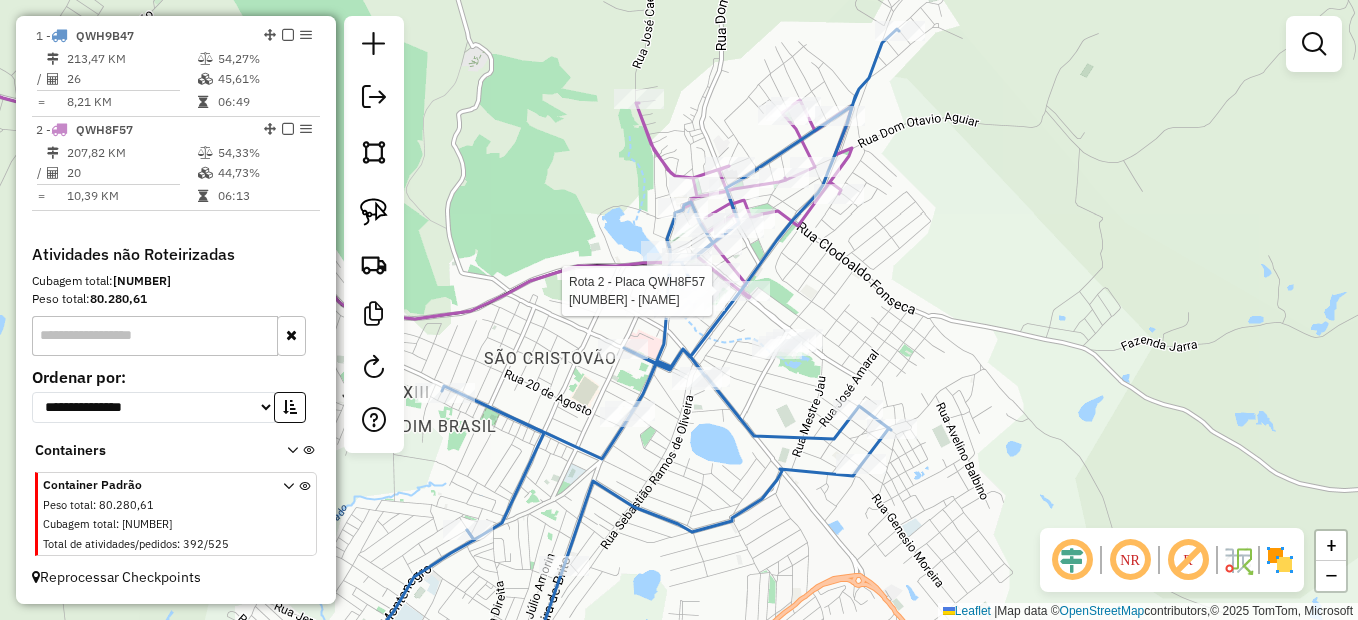 select on "**********" 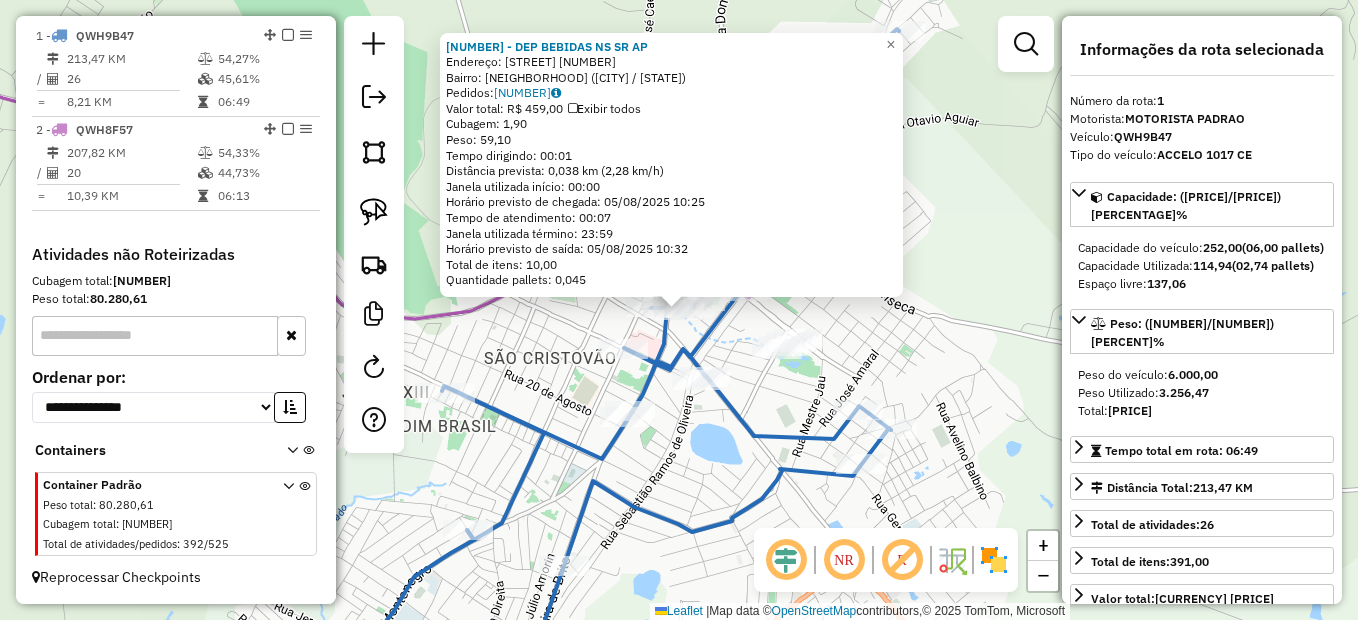 click on "8452 - DEP BEBIDAS NS SR AP  Endereço:  R MIGUEL MONTEIRO 52   Bairro: Centro (PALMEIRA DOS INDIOS / AL)   Pedidos:  04128993   Valor total: R$ 459,00   Exibir todos   Cubagem: 1,90  Peso: 59,10  Tempo dirigindo: 00:01   Distância prevista: 0,038 km (2,28 km/h)   Janela utilizada início: 00:00   Horário previsto de chegada: 05/08/2025 10:25   Tempo de atendimento: 00:07   Janela utilizada término: 23:59   Horário previsto de saída: 05/08/2025 10:32   Total de itens: 10,00   Quantidade pallets: 0,045  × Janela de atendimento Grade de atendimento Capacidade Transportadoras Veículos Cliente Pedidos  Rotas Selecione os dias de semana para filtrar as janelas de atendimento  Seg   Ter   Qua   Qui   Sex   Sáb   Dom  Informe o período da janela de atendimento: De: Até:  Filtrar exatamente a janela do cliente  Considerar janela de atendimento padrão  Selecione os dias de semana para filtrar as grades de atendimento  Seg   Ter   Qua   Qui   Sex   Sáb   Dom   Clientes fora do dia de atendimento selecionado" 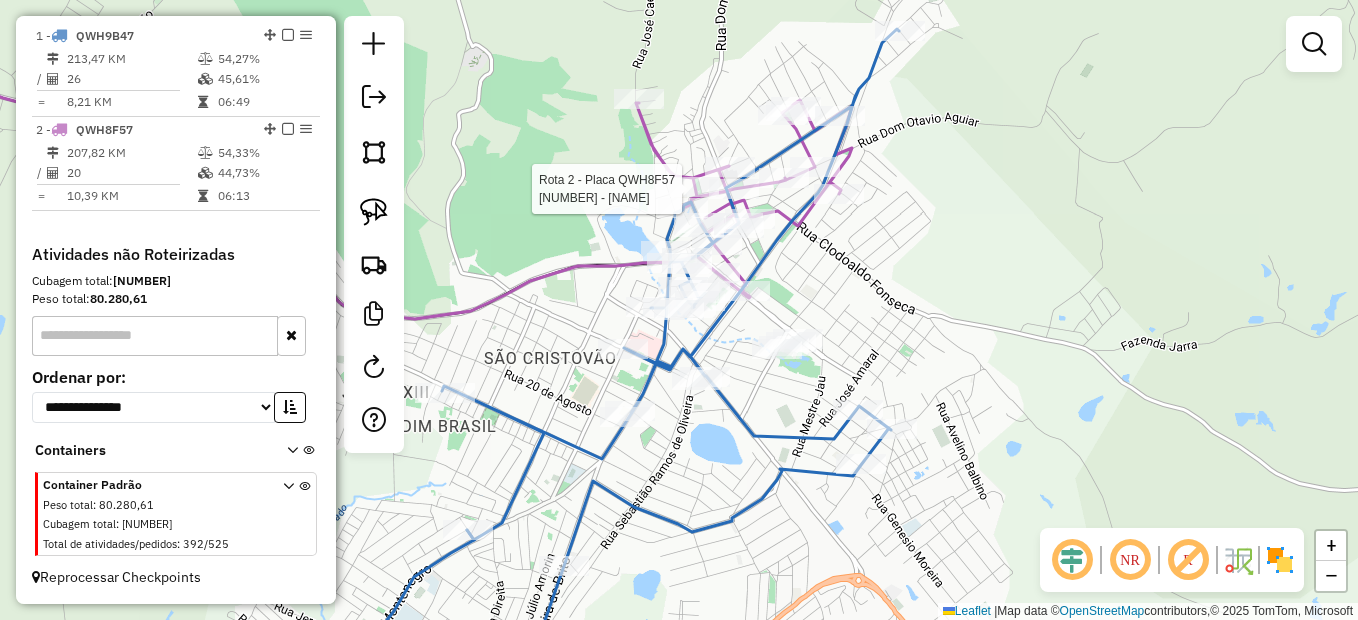 select on "**********" 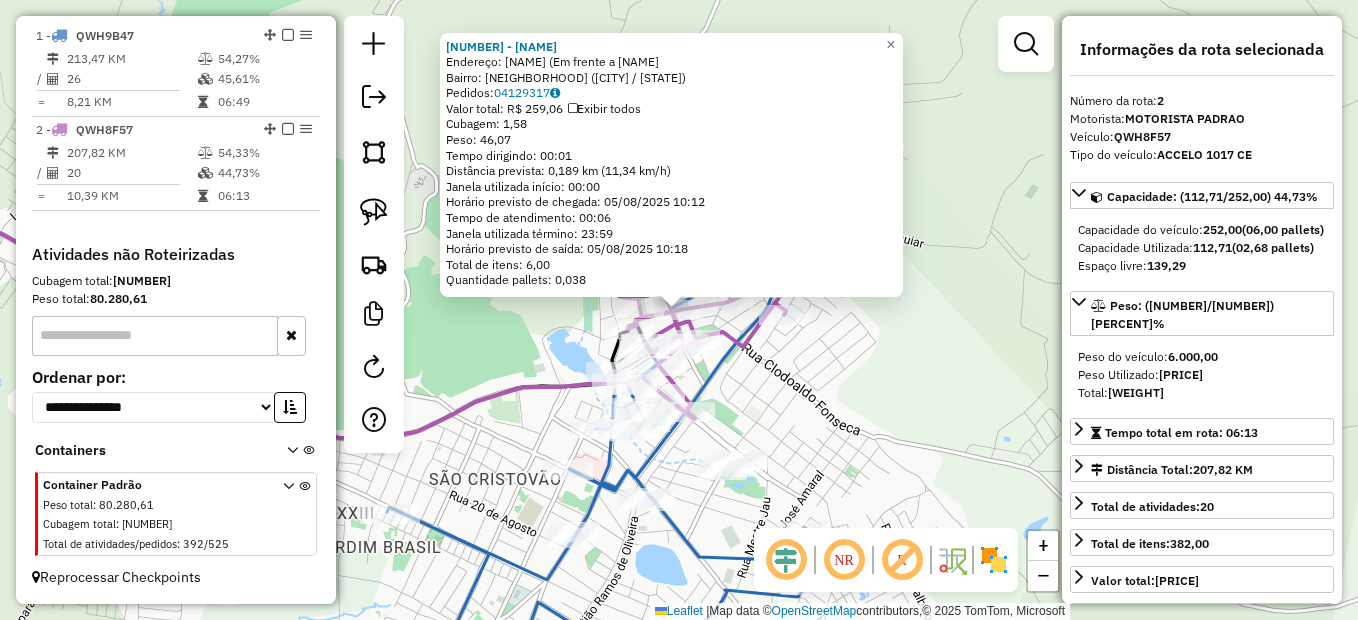 click on "Rota 2 - Placa QWH8F57  9424 - EMPORIO DO GOLE 8281 - RESTAURANTE DIVINO S  Endereço:  Monsenhor Macedo (Em frente a Catedr   Bairro: Centro (PALMEIRA DOS INDIOS / AL)   Pedidos:  04129317   Valor total: R$ 259,06   Exibir todos   Cubagem: 1,58  Peso: 46,07  Tempo dirigindo: 00:01   Distância prevista: 0,189 km (11,34 km/h)   Janela utilizada início: 00:00   Horário previsto de chegada: 05/08/2025 10:12   Tempo de atendimento: 00:06   Janela utilizada término: 23:59   Horário previsto de saída: 05/08/2025 10:18   Total de itens: 6,00   Quantidade pallets: 0,038  × Janela de atendimento Grade de atendimento Capacidade Transportadoras Veículos Cliente Pedidos  Rotas Selecione os dias de semana para filtrar as janelas de atendimento  Seg   Ter   Qua   Qui   Sex   Sáb   Dom  Informe o período da janela de atendimento: De: Até:  Filtrar exatamente a janela do cliente  Considerar janela de atendimento padrão  Selecione os dias de semana para filtrar as grades de atendimento  Seg   Ter   Qua   Qui  De:" 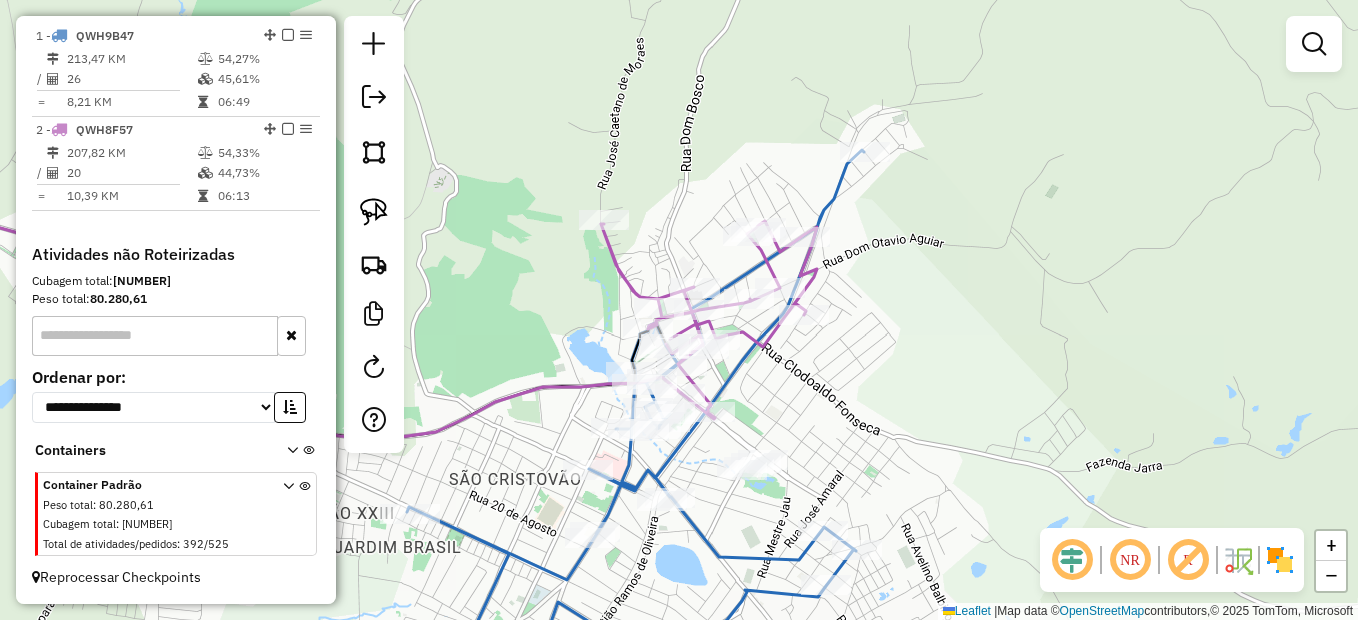 drag, startPoint x: 775, startPoint y: 391, endPoint x: 858, endPoint y: 357, distance: 89.693924 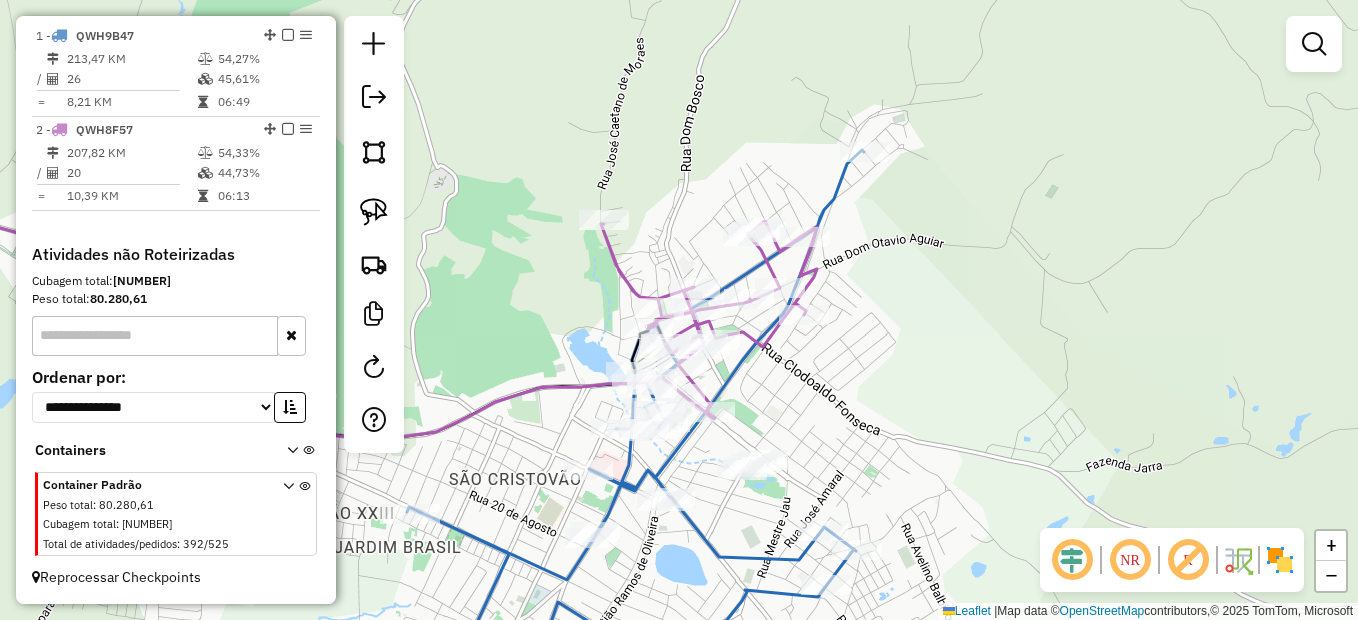 click on "Janela de atendimento Grade de atendimento Capacidade Transportadoras Veículos Cliente Pedidos  Rotas Selecione os dias de semana para filtrar as janelas de atendimento  Seg   Ter   Qua   Qui   Sex   Sáb   Dom  Informe o período da janela de atendimento: De: Até:  Filtrar exatamente a janela do cliente  Considerar janela de atendimento padrão  Selecione os dias de semana para filtrar as grades de atendimento  Seg   Ter   Qua   Qui   Sex   Sáb   Dom   Considerar clientes sem dia de atendimento cadastrado  Clientes fora do dia de atendimento selecionado Filtrar as atividades entre os valores definidos abaixo:  Peso mínimo:   Peso máximo:   Cubagem mínima:   Cubagem máxima:   De:   Até:  Filtrar as atividades entre o tempo de atendimento definido abaixo:  De:   Até:   Considerar capacidade total dos clientes não roteirizados Transportadora: Selecione um ou mais itens Tipo de veículo: Selecione um ou mais itens Veículo: Selecione um ou mais itens Motorista: Selecione um ou mais itens Nome: Rótulo:" 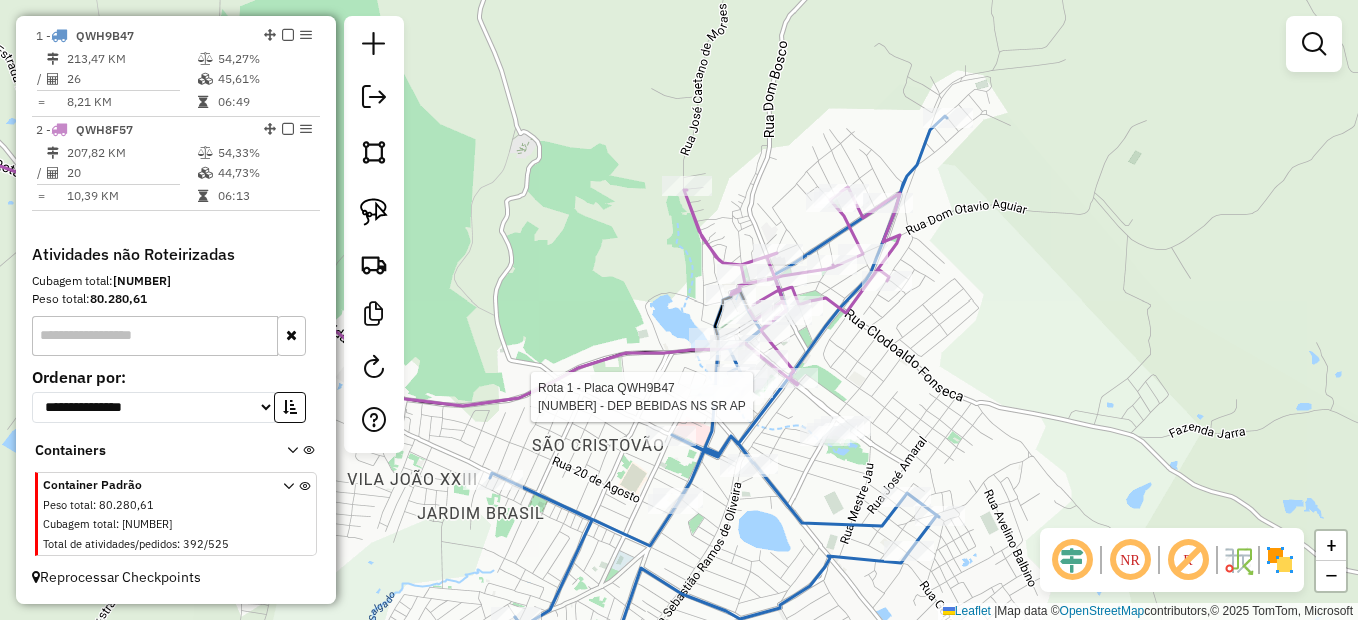 select on "**********" 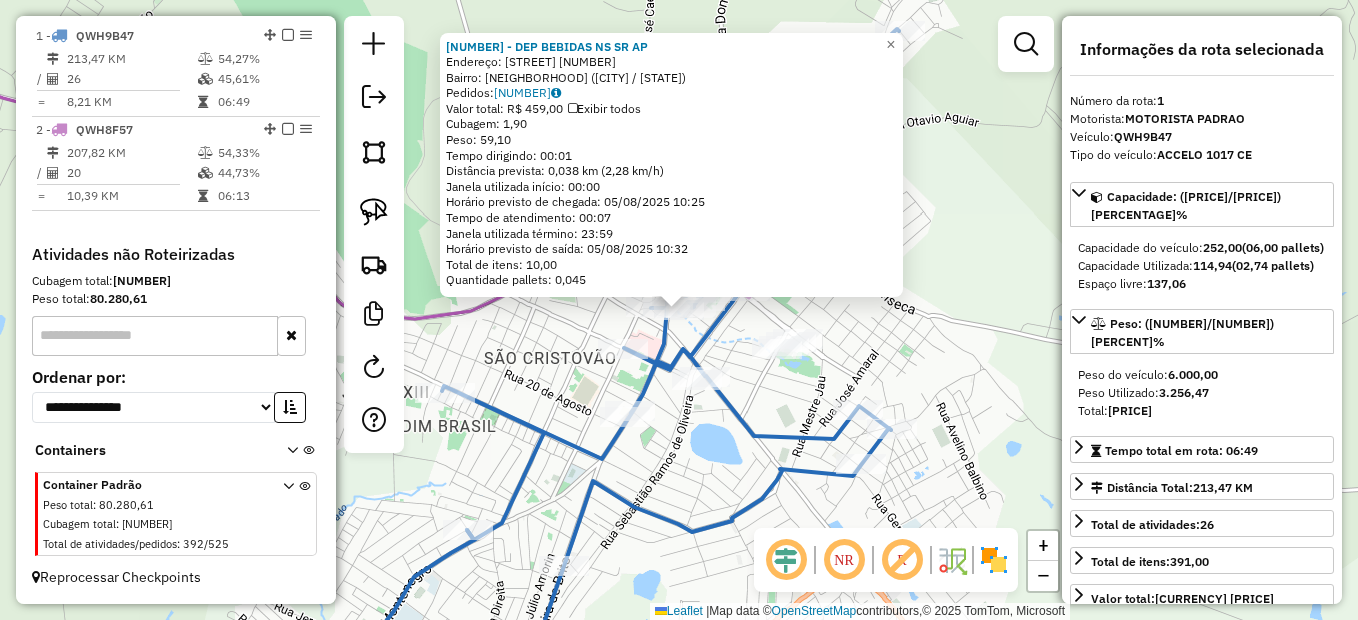click on "8452 - DEP BEBIDAS NS SR AP  Endereço:  R MIGUEL MONTEIRO 52   Bairro: Centro (PALMEIRA DOS INDIOS / AL)   Pedidos:  04128993   Valor total: R$ 459,00   Exibir todos   Cubagem: 1,90  Peso: 59,10  Tempo dirigindo: 00:01   Distância prevista: 0,038 km (2,28 km/h)   Janela utilizada início: 00:00   Horário previsto de chegada: 05/08/2025 10:25   Tempo de atendimento: 00:07   Janela utilizada término: 23:59   Horário previsto de saída: 05/08/2025 10:32   Total de itens: 10,00   Quantidade pallets: 0,045  × Janela de atendimento Grade de atendimento Capacidade Transportadoras Veículos Cliente Pedidos  Rotas Selecione os dias de semana para filtrar as janelas de atendimento  Seg   Ter   Qua   Qui   Sex   Sáb   Dom  Informe o período da janela de atendimento: De: Até:  Filtrar exatamente a janela do cliente  Considerar janela de atendimento padrão  Selecione os dias de semana para filtrar as grades de atendimento  Seg   Ter   Qua   Qui   Sex   Sáb   Dom   Clientes fora do dia de atendimento selecionado" 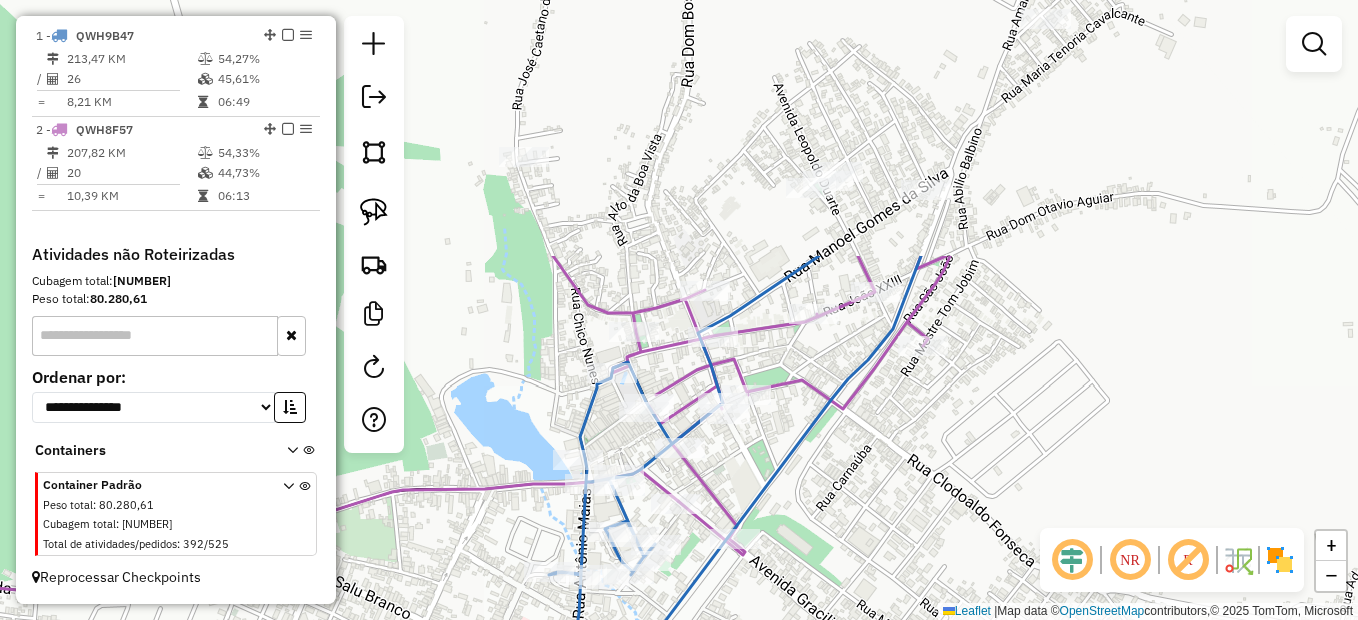 drag, startPoint x: 887, startPoint y: 149, endPoint x: 895, endPoint y: 463, distance: 314.1019 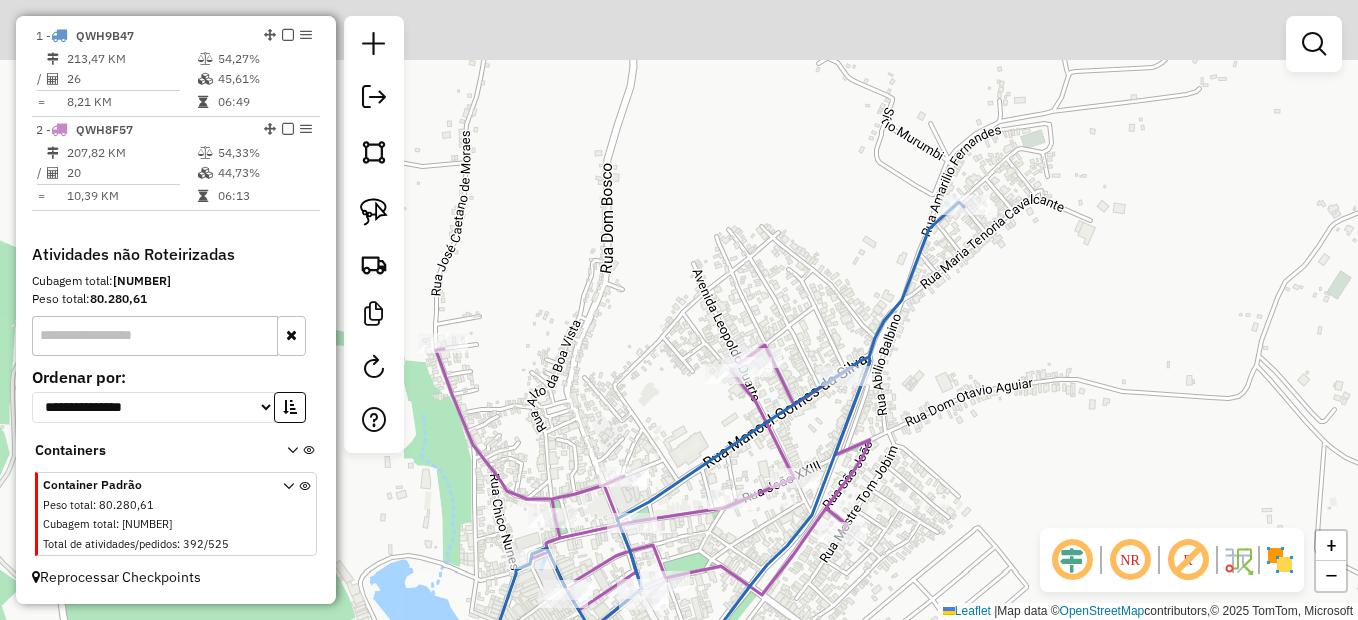 drag, startPoint x: 1102, startPoint y: 193, endPoint x: 991, endPoint y: 456, distance: 285.46454 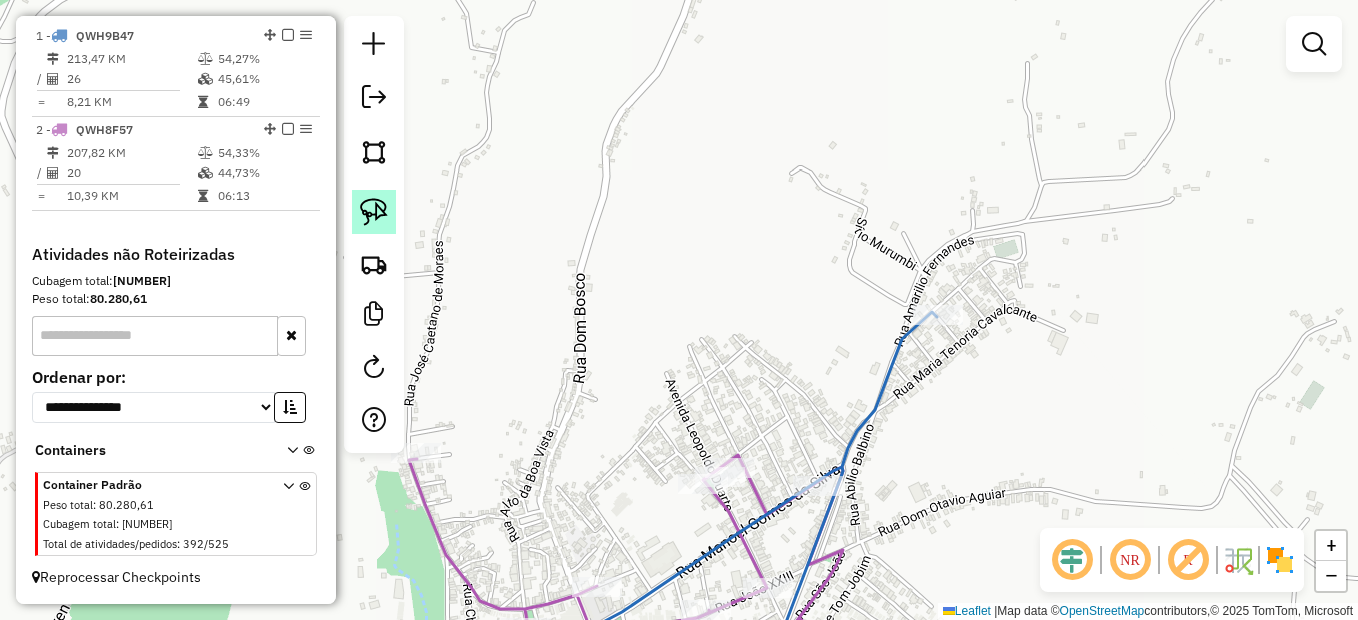 click 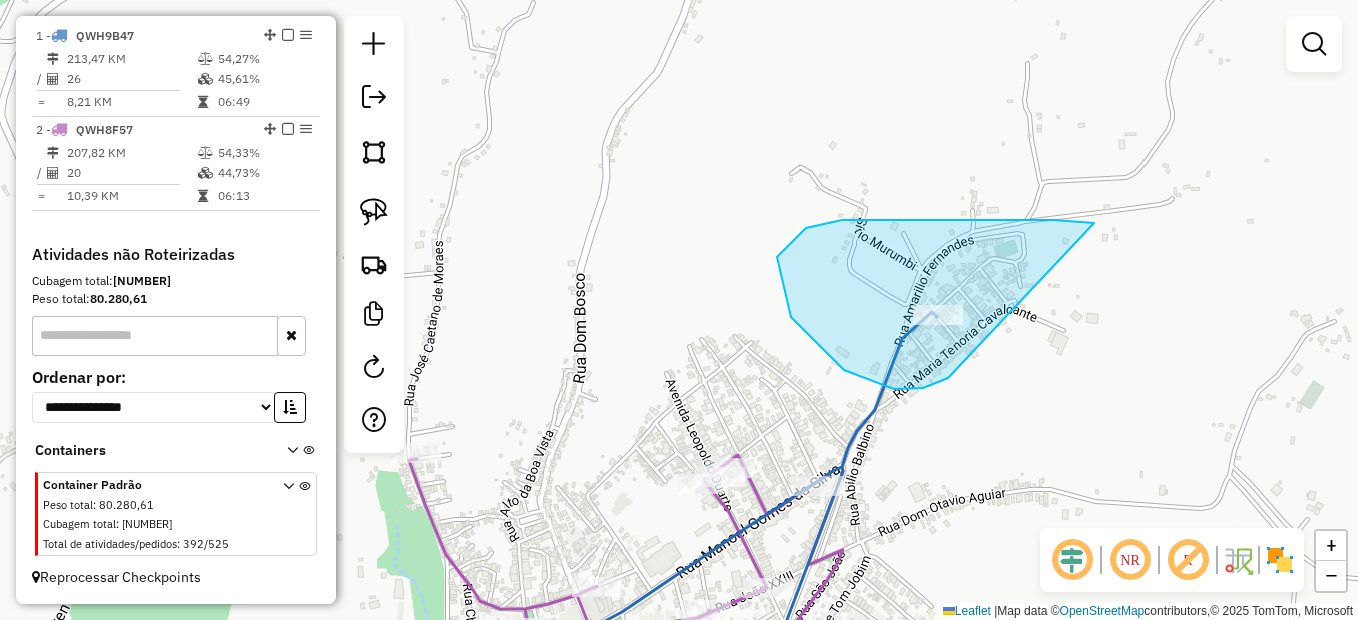 drag, startPoint x: 976, startPoint y: 220, endPoint x: 959, endPoint y: 373, distance: 153.94154 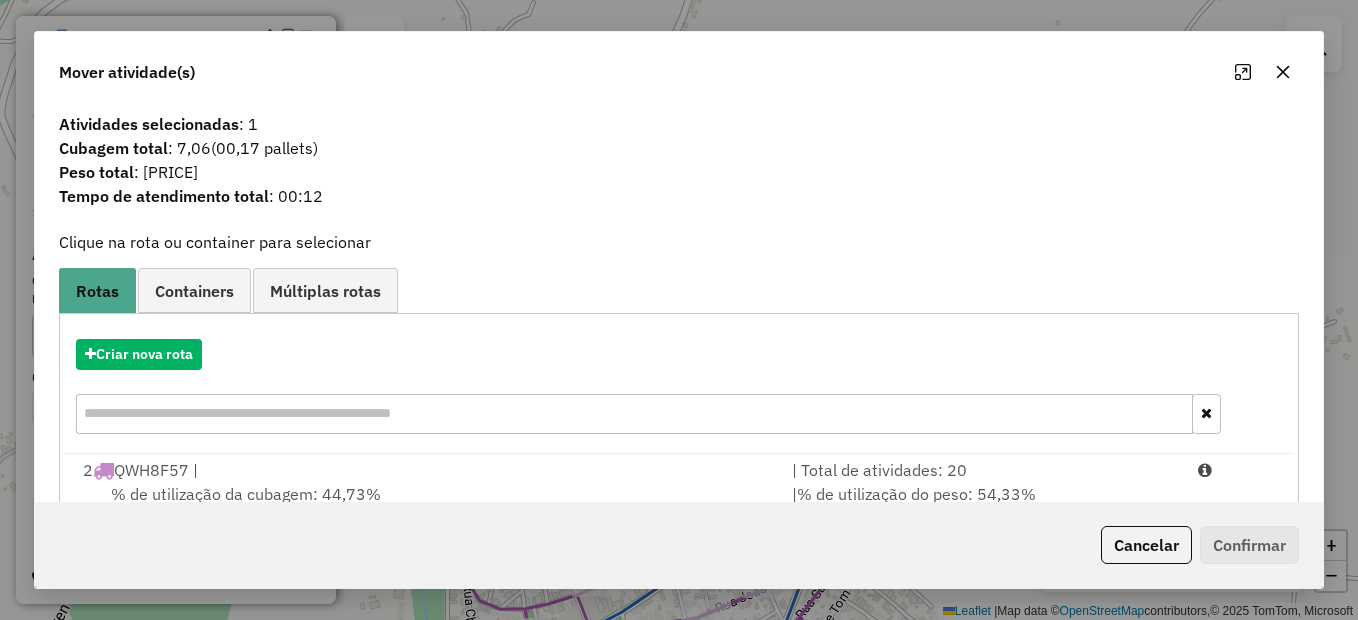 scroll, scrollTop: 67, scrollLeft: 0, axis: vertical 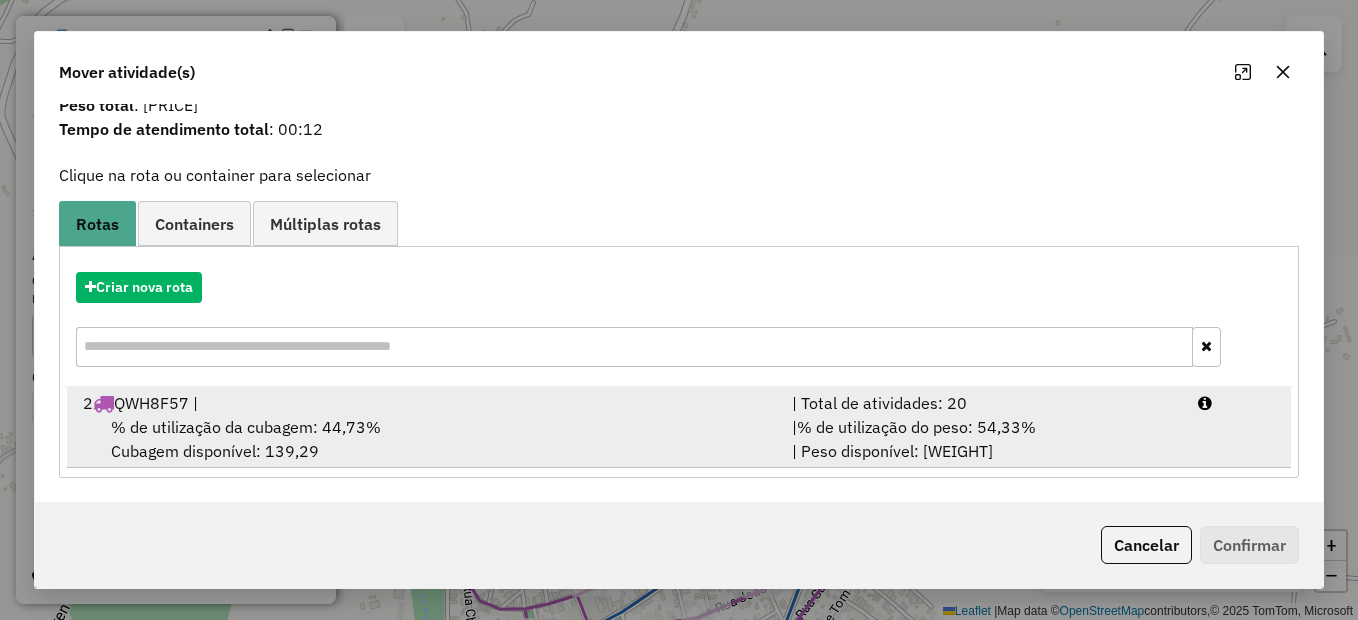 click on "% de utilização da cubagem: 44,73%" at bounding box center [246, 427] 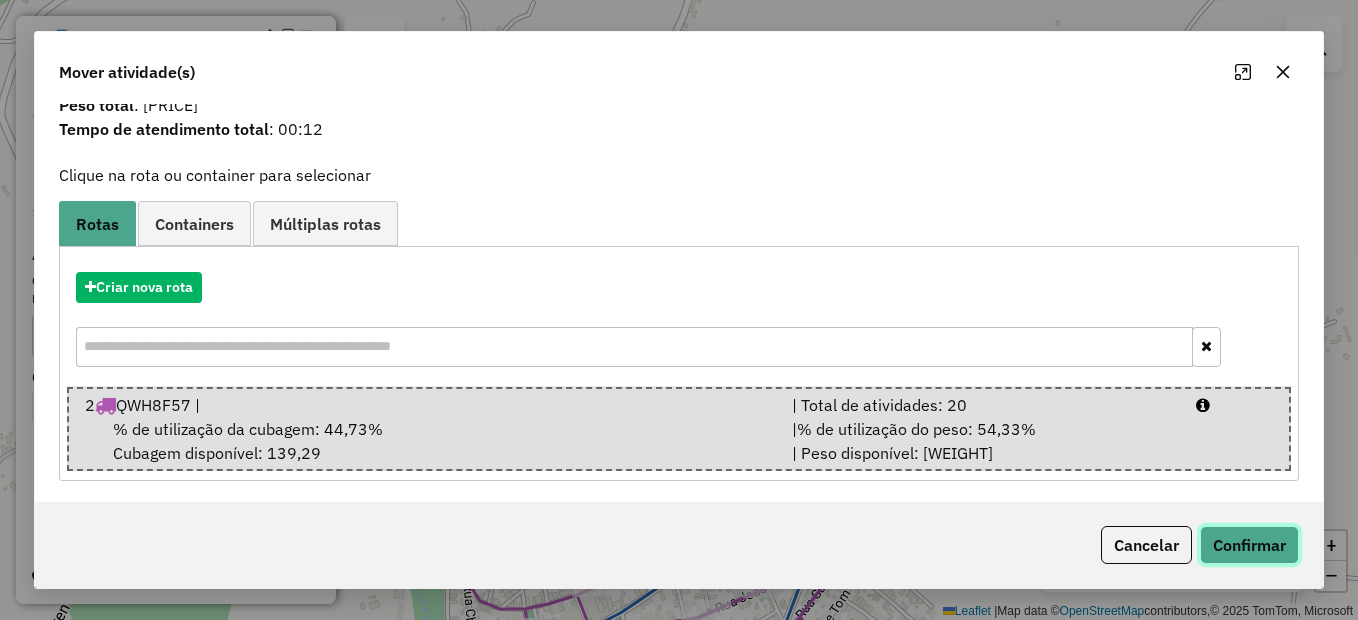 click on "Confirmar" 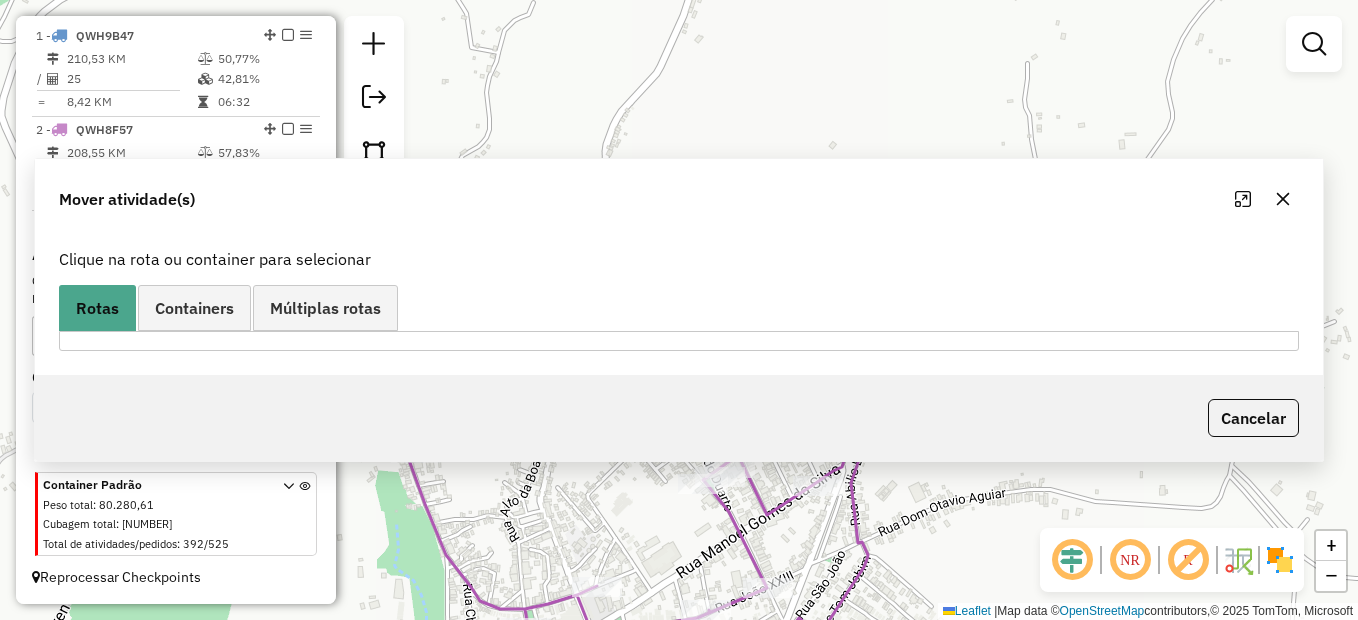 scroll, scrollTop: 0, scrollLeft: 0, axis: both 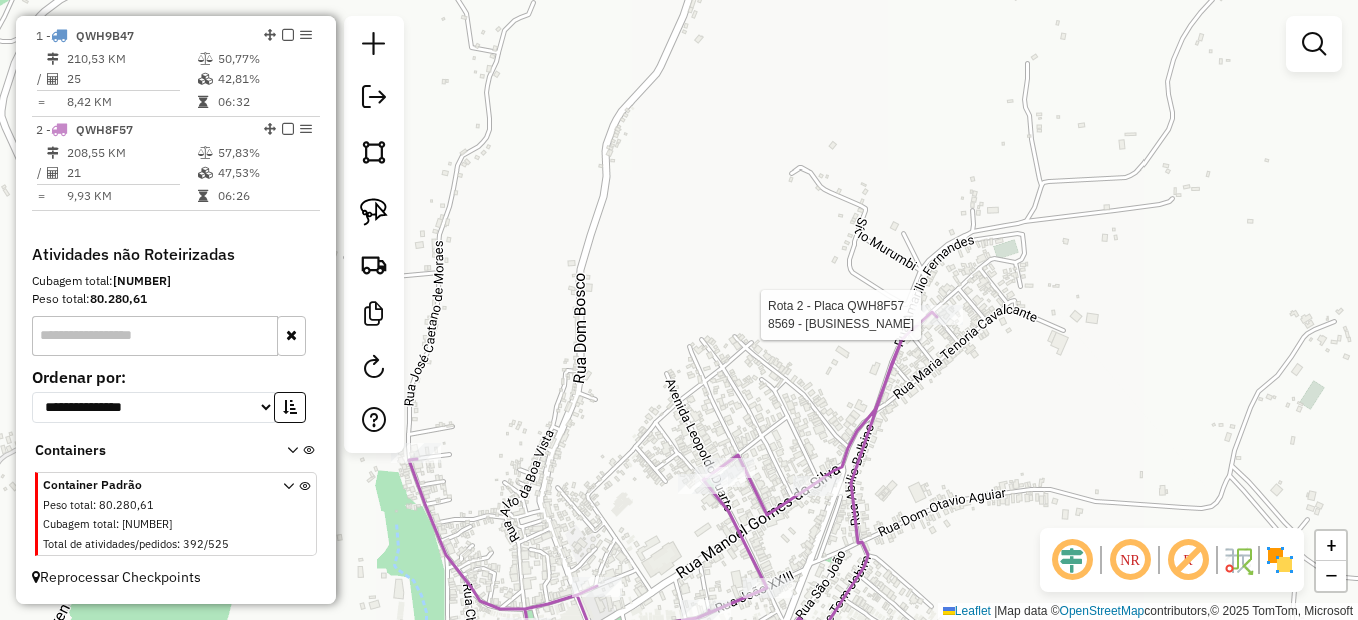 click 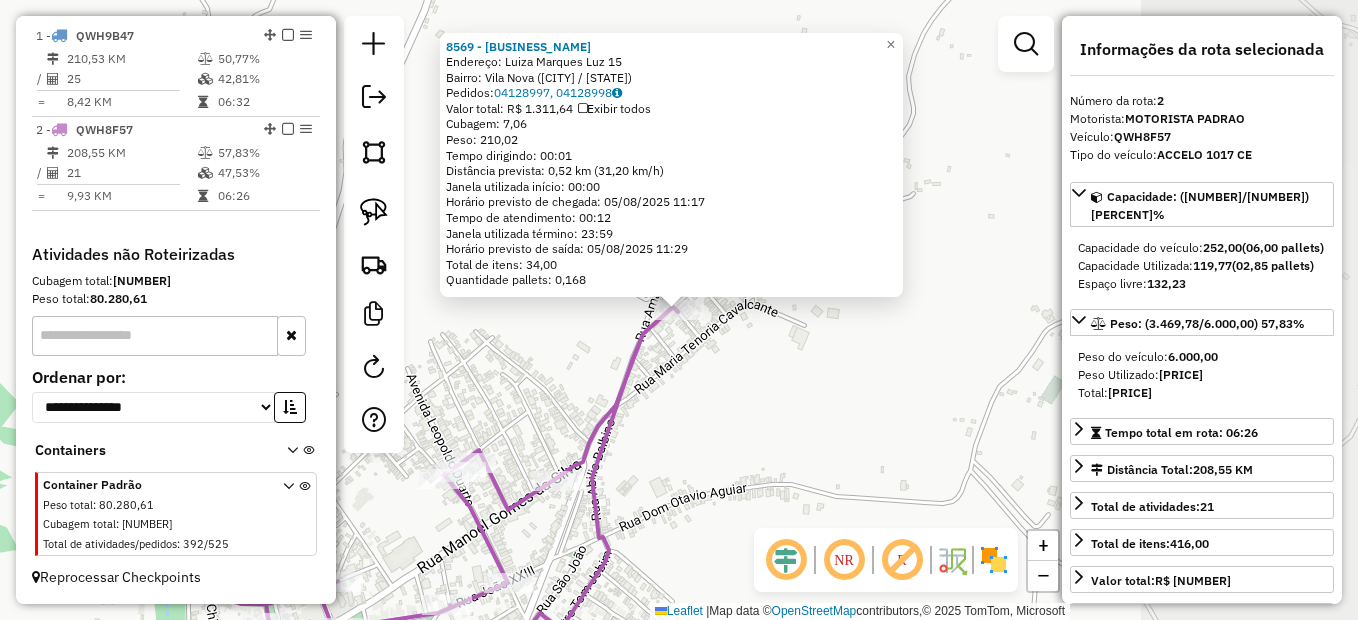 click on "8569 - MERCADO DO CUCA  Endereço:  Luiza Marques Luz 15   Bairro: Vila Nova (PALMEIRA DOS INDIOS / AL)   Pedidos:  04128997, 04128998   Valor total: R$ 1.311,64   Exibir todos   Cubagem: 7,06  Peso: 210,02  Tempo dirigindo: 00:01   Distância prevista: 0,52 km (31,20 km/h)   Janela utilizada início: 00:00   Horário previsto de chegada: 05/08/2025 11:17   Tempo de atendimento: 00:12   Janela utilizada término: 23:59   Horário previsto de saída: 05/08/2025 11:29   Total de itens: 34,00   Quantidade pallets: 0,168  × Janela de atendimento Grade de atendimento Capacidade Transportadoras Veículos Cliente Pedidos  Rotas Selecione os dias de semana para filtrar as janelas de atendimento  Seg   Ter   Qua   Qui   Sex   Sáb   Dom  Informe o período da janela de atendimento: De: Até:  Filtrar exatamente a janela do cliente  Considerar janela de atendimento padrão  Selecione os dias de semana para filtrar as grades de atendimento  Seg   Ter   Qua   Qui   Sex   Sáb   Dom   Peso mínimo:   Peso máximo:   De:" 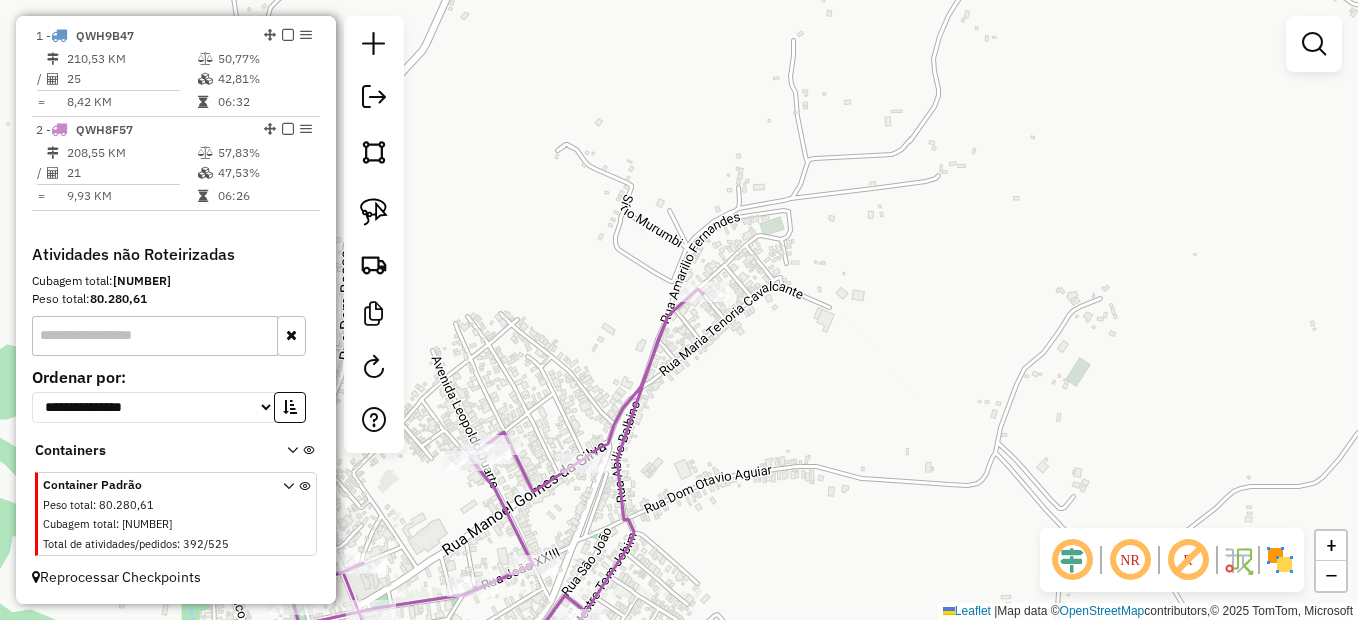 drag, startPoint x: 722, startPoint y: 477, endPoint x: 982, endPoint y: 197, distance: 382.09946 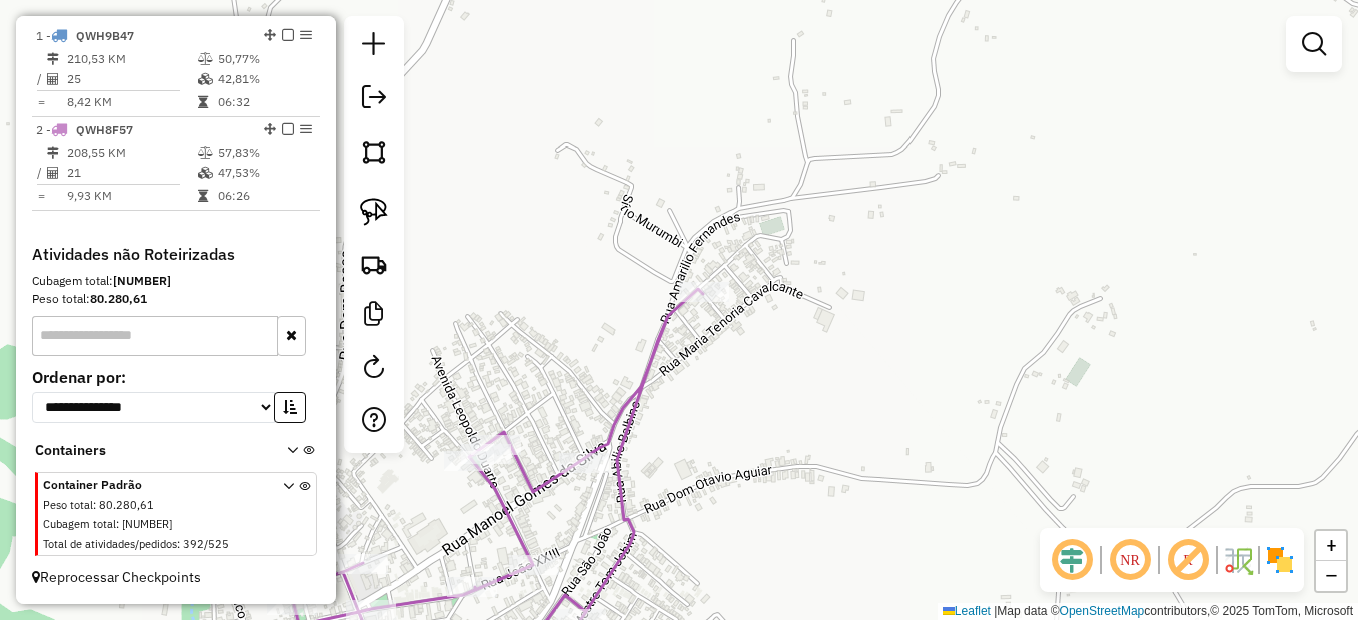 click on "Janela de atendimento Grade de atendimento Capacidade Transportadoras Veículos Cliente Pedidos  Rotas Selecione os dias de semana para filtrar as janelas de atendimento  Seg   Ter   Qua   Qui   Sex   Sáb   Dom  Informe o período da janela de atendimento: De: Até:  Filtrar exatamente a janela do cliente  Considerar janela de atendimento padrão  Selecione os dias de semana para filtrar as grades de atendimento  Seg   Ter   Qua   Qui   Sex   Sáb   Dom   Considerar clientes sem dia de atendimento cadastrado  Clientes fora do dia de atendimento selecionado Filtrar as atividades entre os valores definidos abaixo:  Peso mínimo:   Peso máximo:   Cubagem mínima:   Cubagem máxima:   De:   Até:  Filtrar as atividades entre o tempo de atendimento definido abaixo:  De:   Até:   Considerar capacidade total dos clientes não roteirizados Transportadora: Selecione um ou mais itens Tipo de veículo: Selecione um ou mais itens Veículo: Selecione um ou mais itens Motorista: Selecione um ou mais itens Nome: Rótulo:" 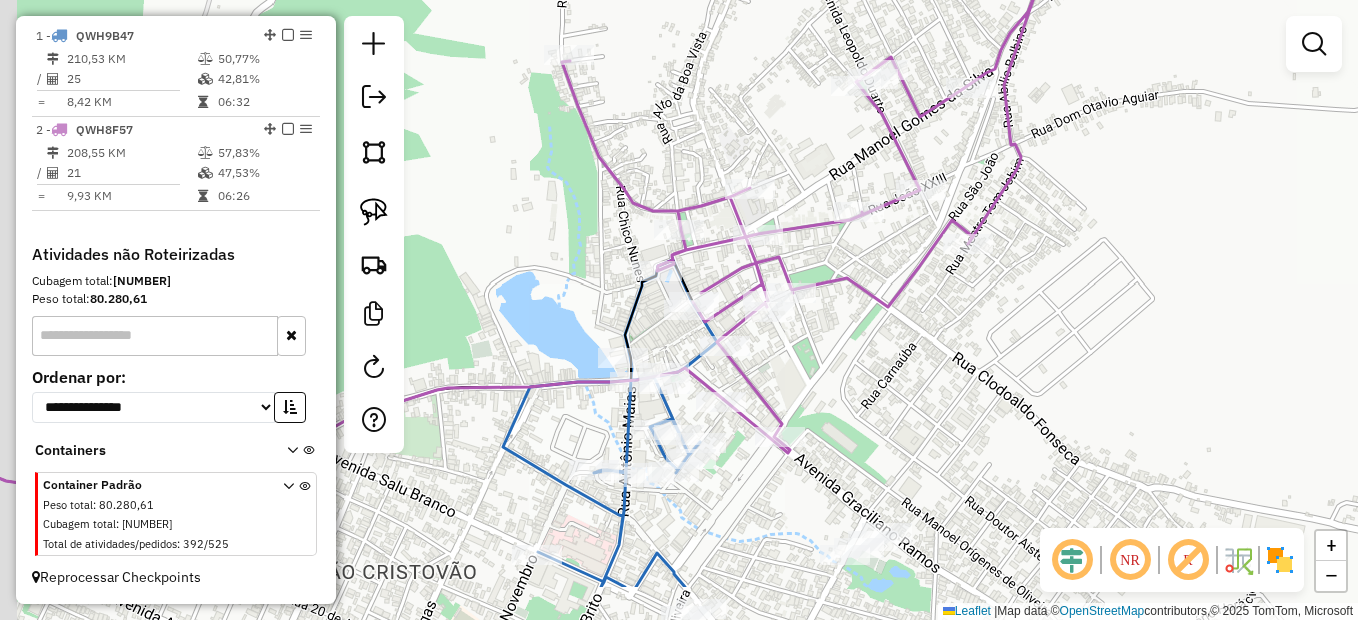 drag, startPoint x: 954, startPoint y: 330, endPoint x: 1053, endPoint y: 229, distance: 141.42842 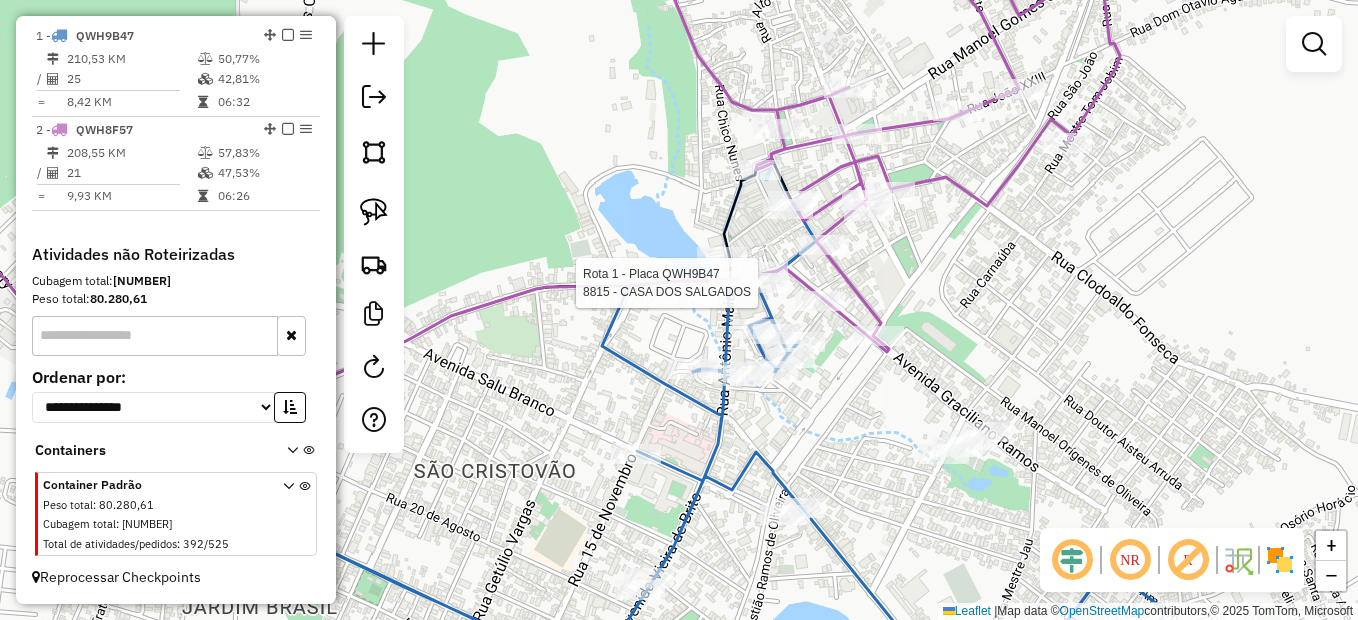 select on "**********" 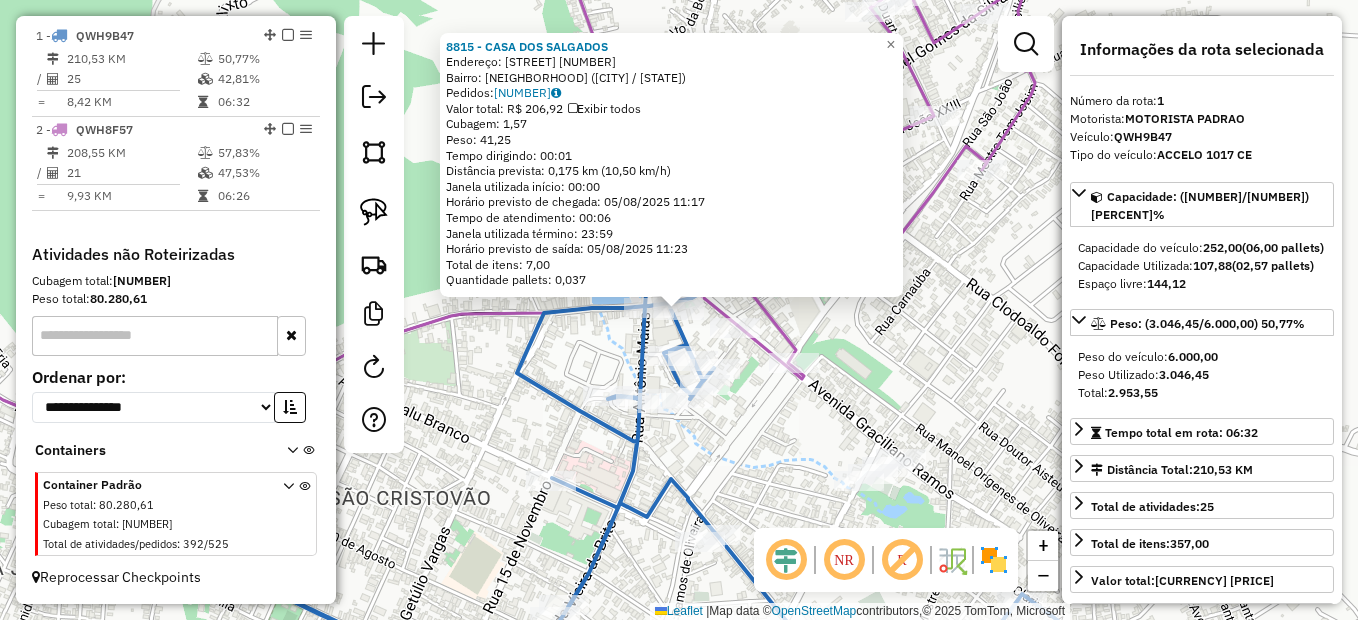 click on "8815 - CASA DOS SALGADOS  Endereço:  Rua Juliao Paulo Silva (vizinh o ao b   Bairro: Centro (PALMEIRA DOS INDIOS / AL)   Pedidos:  04129243   Valor total: R$ 206,92   Exibir todos   Cubagem: 1,57  Peso: 41,25  Tempo dirigindo: 00:01   Distância prevista: 0,175 km (10,50 km/h)   Janela utilizada início: 00:00   Horário previsto de chegada: 05/08/2025 11:17   Tempo de atendimento: 00:06   Janela utilizada término: 23:59   Horário previsto de saída: 05/08/2025 11:23   Total de itens: 7,00   Quantidade pallets: 0,037  × Janela de atendimento Grade de atendimento Capacidade Transportadoras Veículos Cliente Pedidos  Rotas Selecione os dias de semana para filtrar as janelas de atendimento  Seg   Ter   Qua   Qui   Sex   Sáb   Dom  Informe o período da janela de atendimento: De: Até:  Filtrar exatamente a janela do cliente  Considerar janela de atendimento padrão  Selecione os dias de semana para filtrar as grades de atendimento  Seg   Ter   Qua   Qui   Sex   Sáb   Dom   Peso mínimo:   Peso máximo:  +" 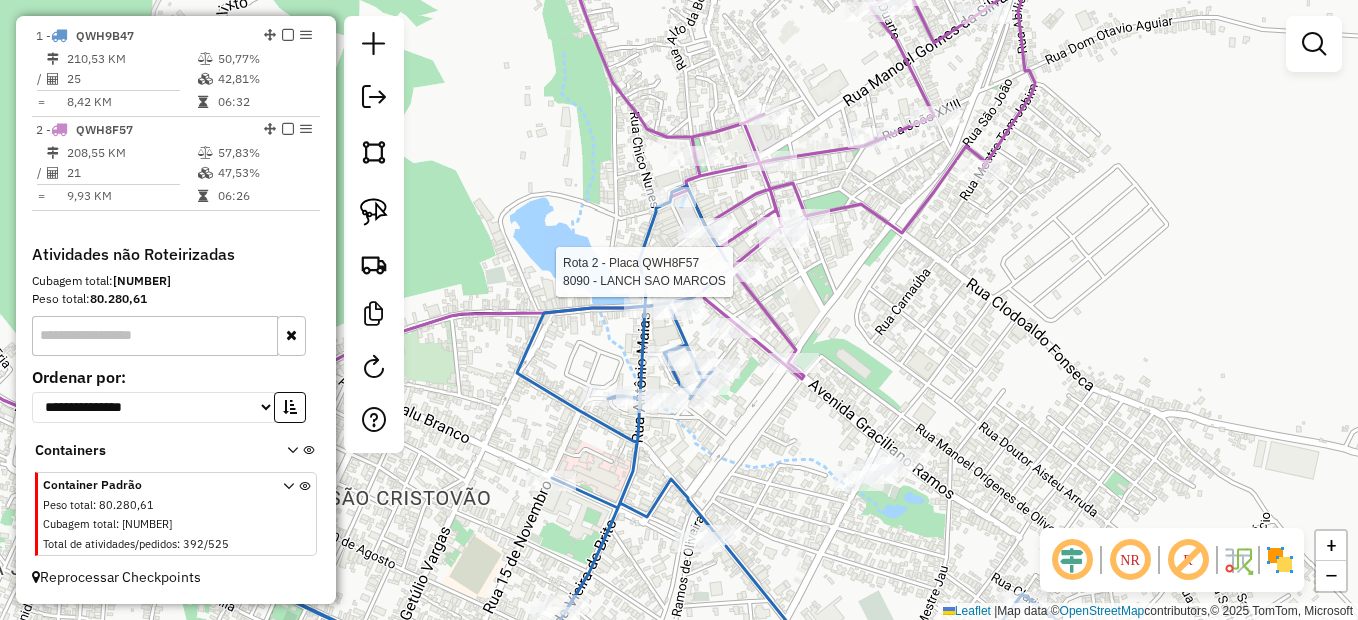 select on "**********" 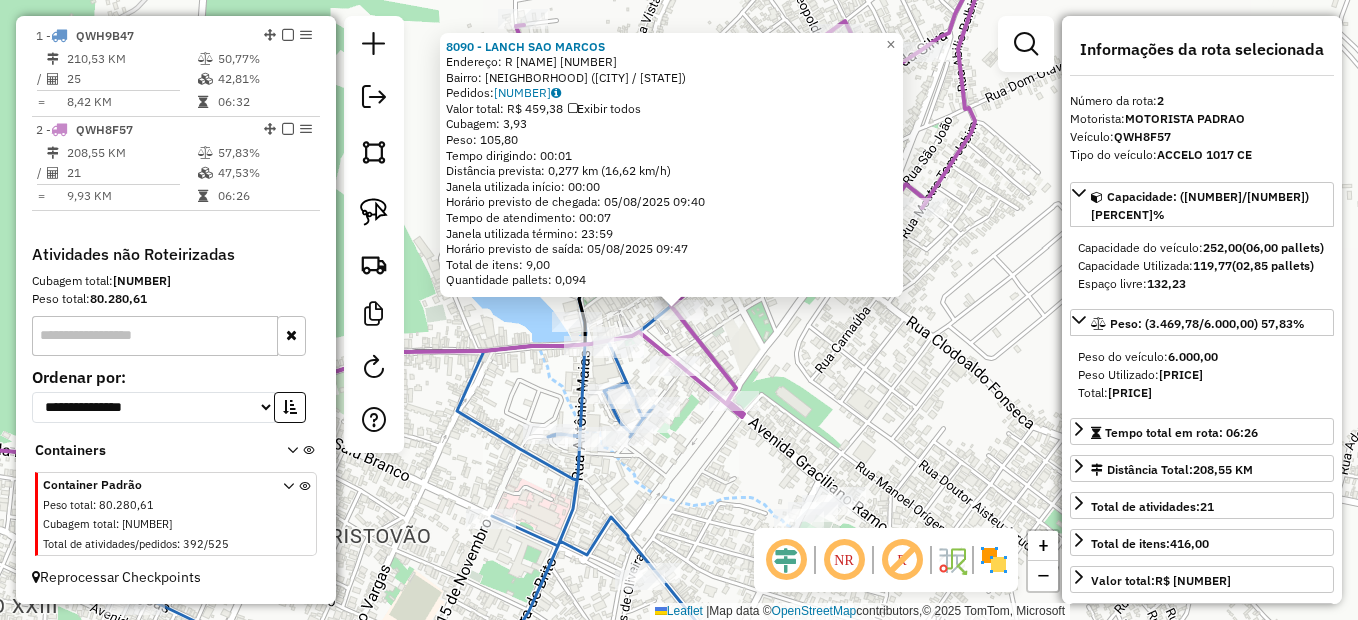 click on "8090 - LANCH SAO MARCOS  Endereço:  R DUQUE DE CAXIAS 49   Bairro: Centro (PALMEIRA DOS INDIOS / AL)   Pedidos:  04129253   Valor total: R$ 459,38   Exibir todos   Cubagem: 3,93  Peso: 105,80  Tempo dirigindo: 00:01   Distância prevista: 0,277 km (16,62 km/h)   Janela utilizada início: 00:00   Horário previsto de chegada: 05/08/2025 09:40   Tempo de atendimento: 00:07   Janela utilizada término: 23:59   Horário previsto de saída: 05/08/2025 09:47   Total de itens: 9,00   Quantidade pallets: 0,094  × Janela de atendimento Grade de atendimento Capacidade Transportadoras Veículos Cliente Pedidos  Rotas Selecione os dias de semana para filtrar as janelas de atendimento  Seg   Ter   Qua   Qui   Sex   Sáb   Dom  Informe o período da janela de atendimento: De: Até:  Filtrar exatamente a janela do cliente  Considerar janela de atendimento padrão  Selecione os dias de semana para filtrar as grades de atendimento  Seg   Ter   Qua   Qui   Sex   Sáb   Dom   Clientes fora do dia de atendimento selecionado +" 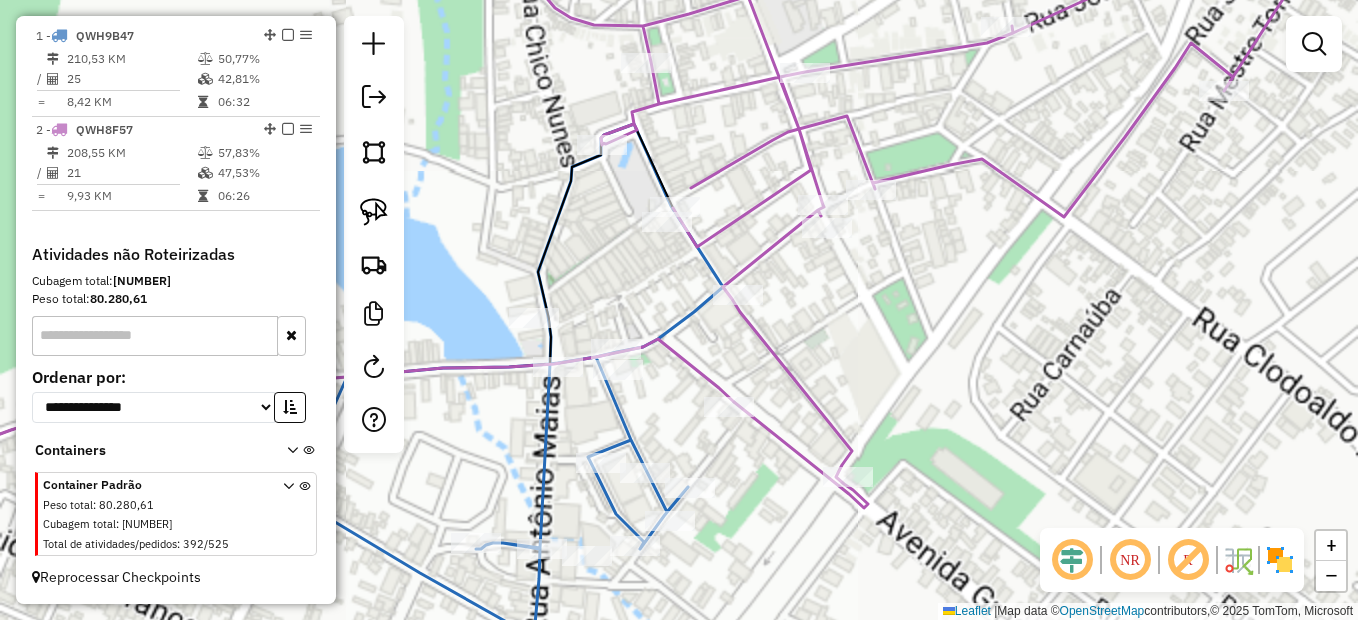 drag, startPoint x: 800, startPoint y: 343, endPoint x: 847, endPoint y: 343, distance: 47 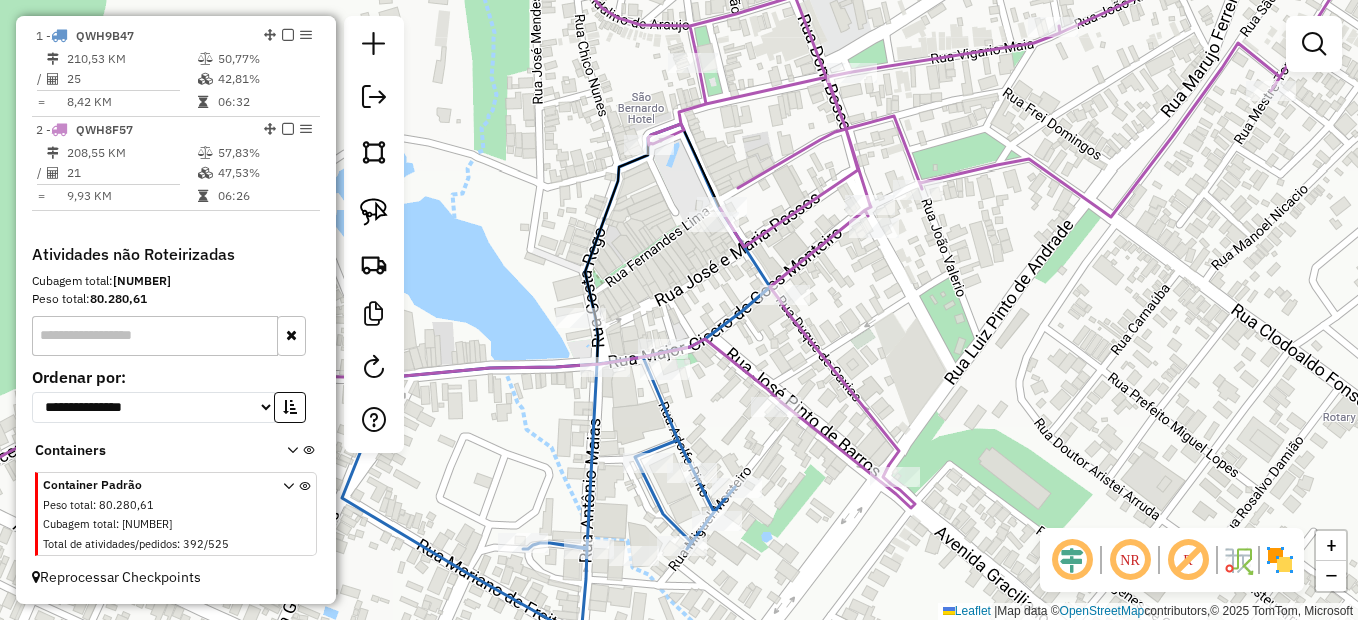 drag, startPoint x: 362, startPoint y: 202, endPoint x: 400, endPoint y: 214, distance: 39.849716 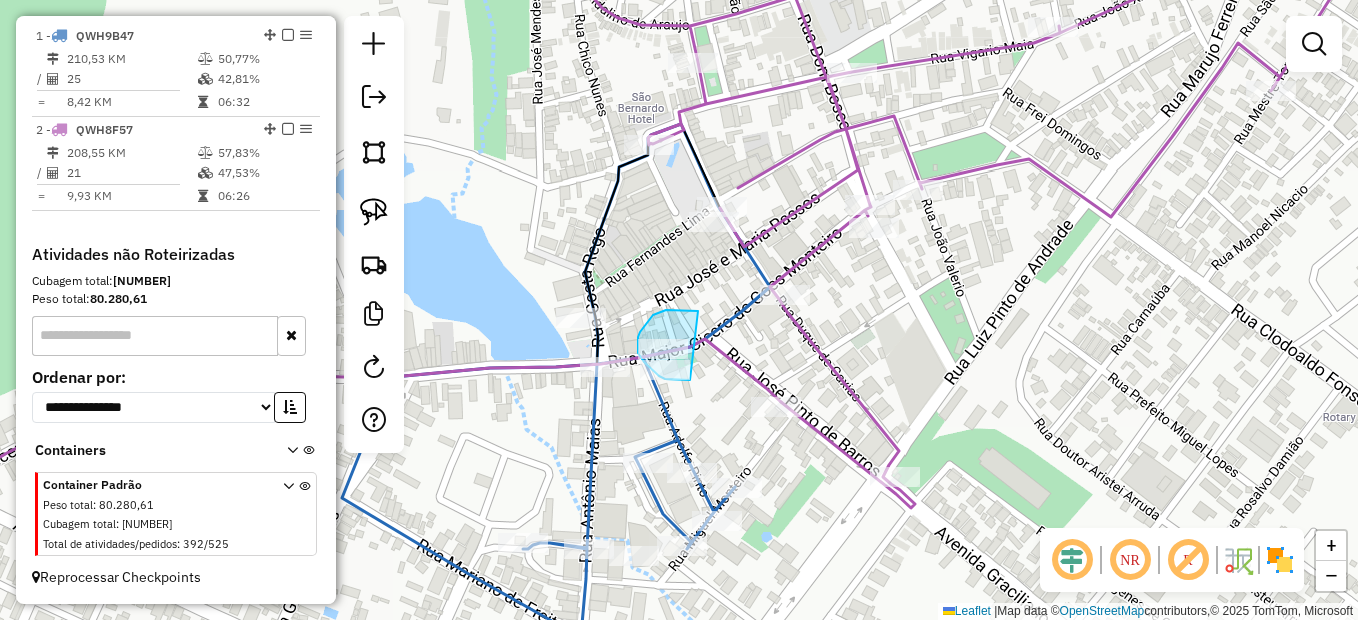 drag, startPoint x: 676, startPoint y: 310, endPoint x: 704, endPoint y: 380, distance: 75.39231 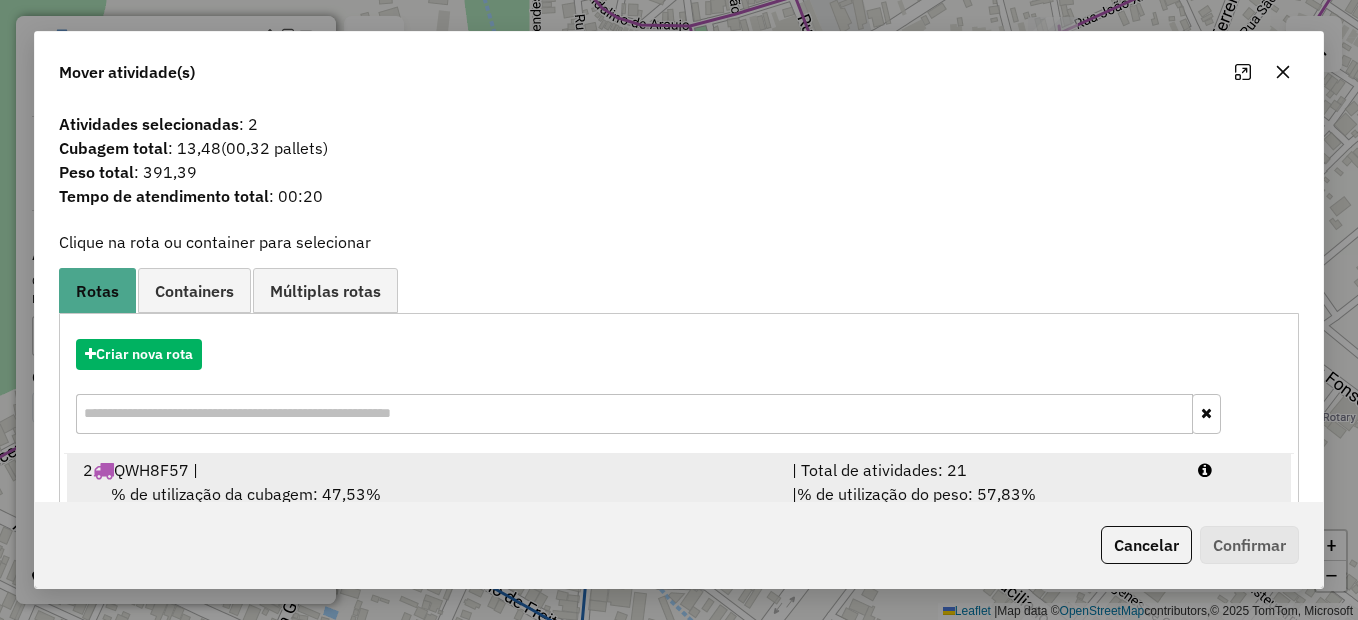 scroll, scrollTop: 67, scrollLeft: 0, axis: vertical 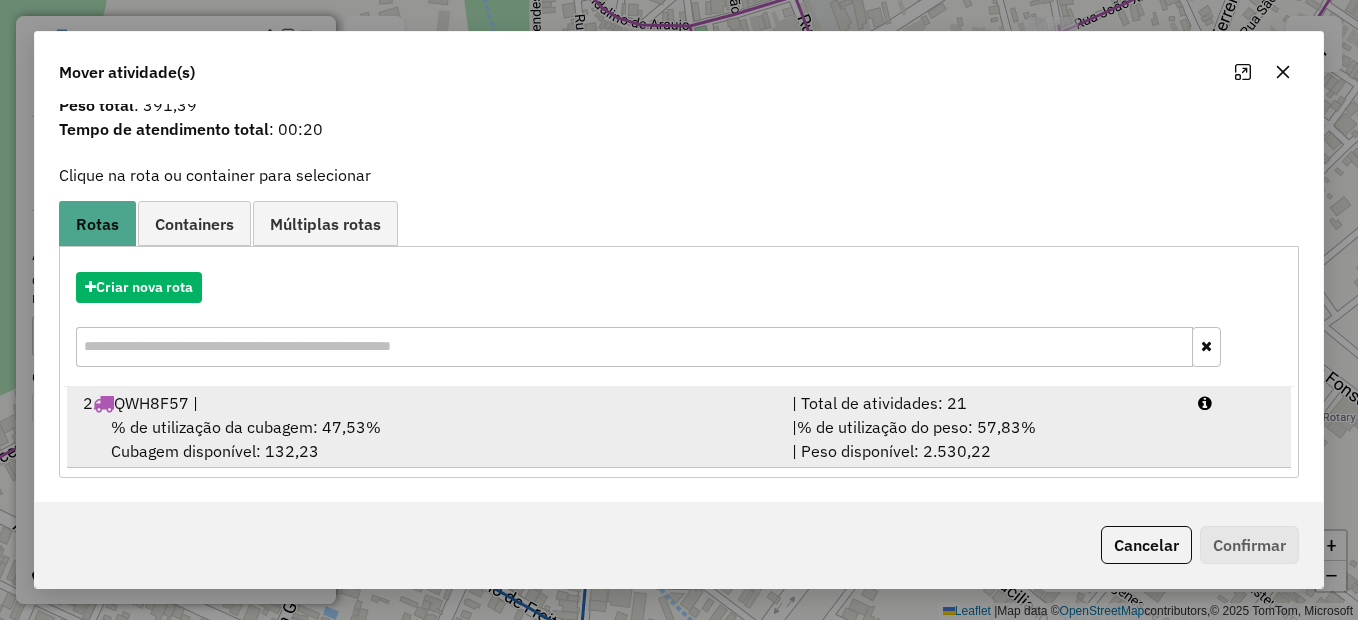 click on "% de utilização da cubagem: 47,53%  Cubagem disponível: 132,23" at bounding box center (425, 439) 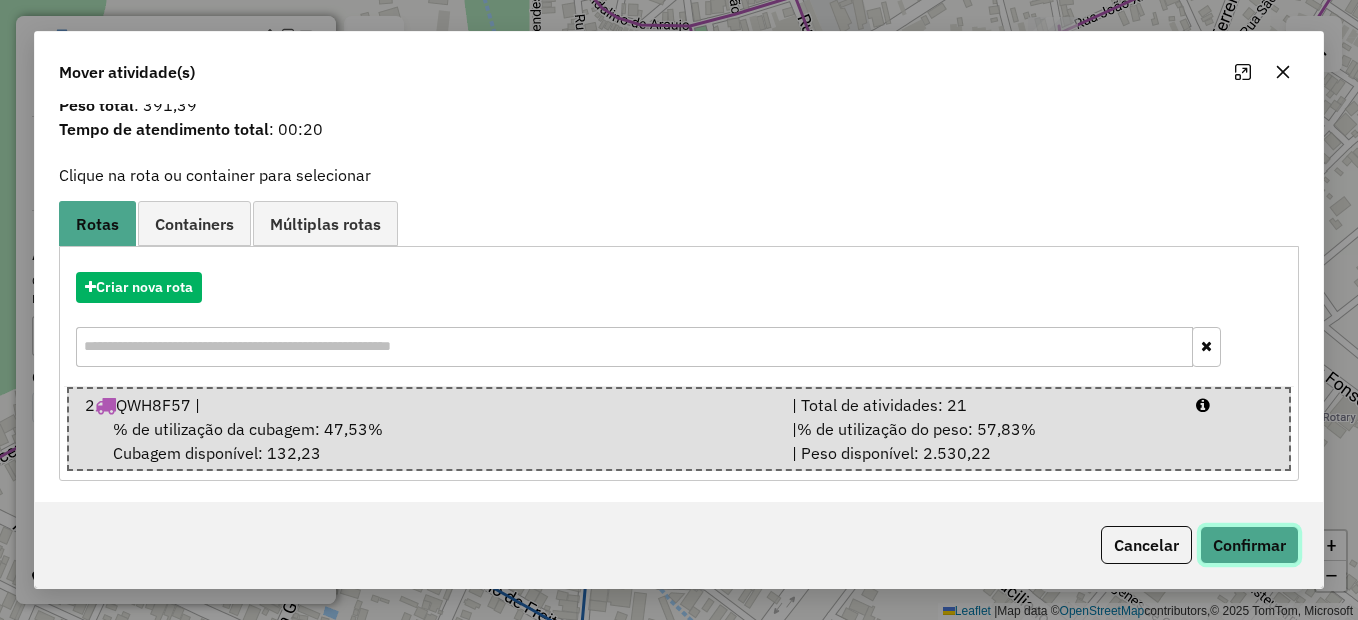 click on "Confirmar" 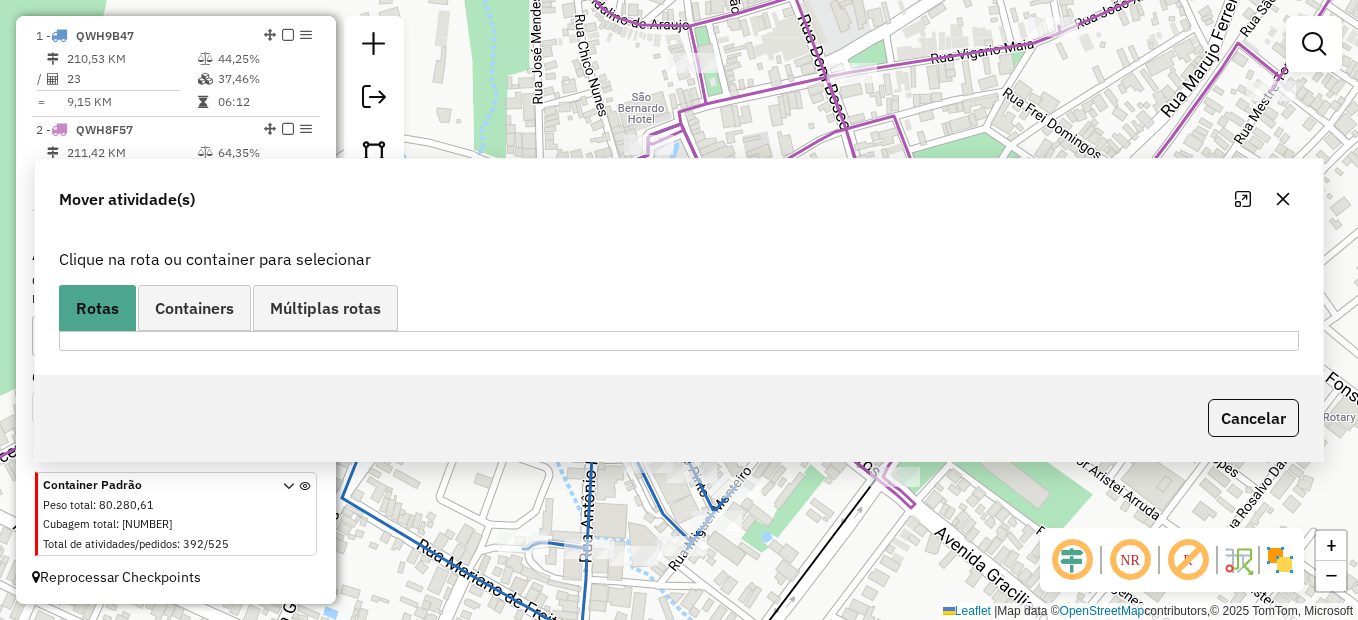 scroll, scrollTop: 0, scrollLeft: 0, axis: both 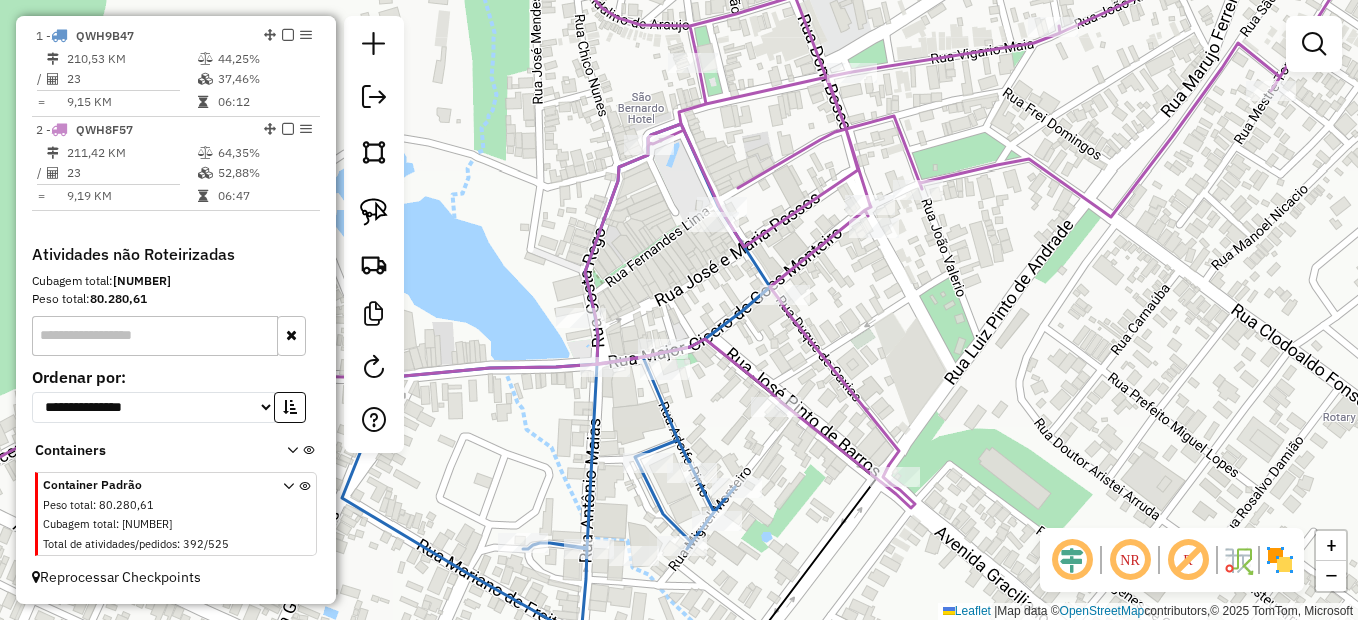 click 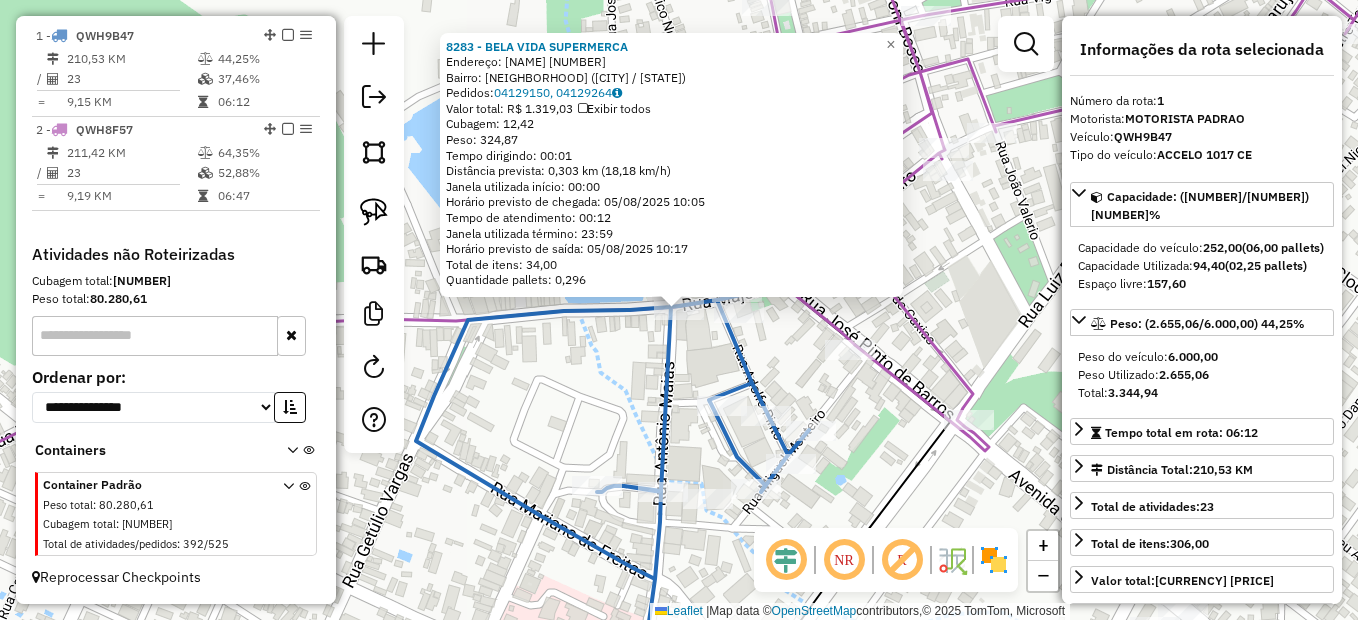 click on "8283 - BELA VIDA SUPERMERCA  Endereço:  JOSE JULIAO PAULO DA SILVA 37   Bairro: Centro (PALMEIRA DOS INDIOS / AL)   Pedidos:  04129150, 04129264   Valor total: R$ 1.319,03   Exibir todos   Cubagem: 12,42  Peso: 324,87  Tempo dirigindo: 00:01   Distância prevista: 0,303 km (18,18 km/h)   Janela utilizada início: 00:00   Horário previsto de chegada: 05/08/2025 10:05   Tempo de atendimento: 00:12   Janela utilizada término: 23:59   Horário previsto de saída: 05/08/2025 10:17   Total de itens: 34,00   Quantidade pallets: 0,296  × Janela de atendimento Grade de atendimento Capacidade Transportadoras Veículos Cliente Pedidos  Rotas Selecione os dias de semana para filtrar as janelas de atendimento  Seg   Ter   Qua   Qui   Sex   Sáb   Dom  Informe o período da janela de atendimento: De: Até:  Filtrar exatamente a janela do cliente  Considerar janela de atendimento padrão  Selecione os dias de semana para filtrar as grades de atendimento  Seg   Ter   Qua   Qui   Sex   Sáb   Dom   Peso mínimo:   De:  +" 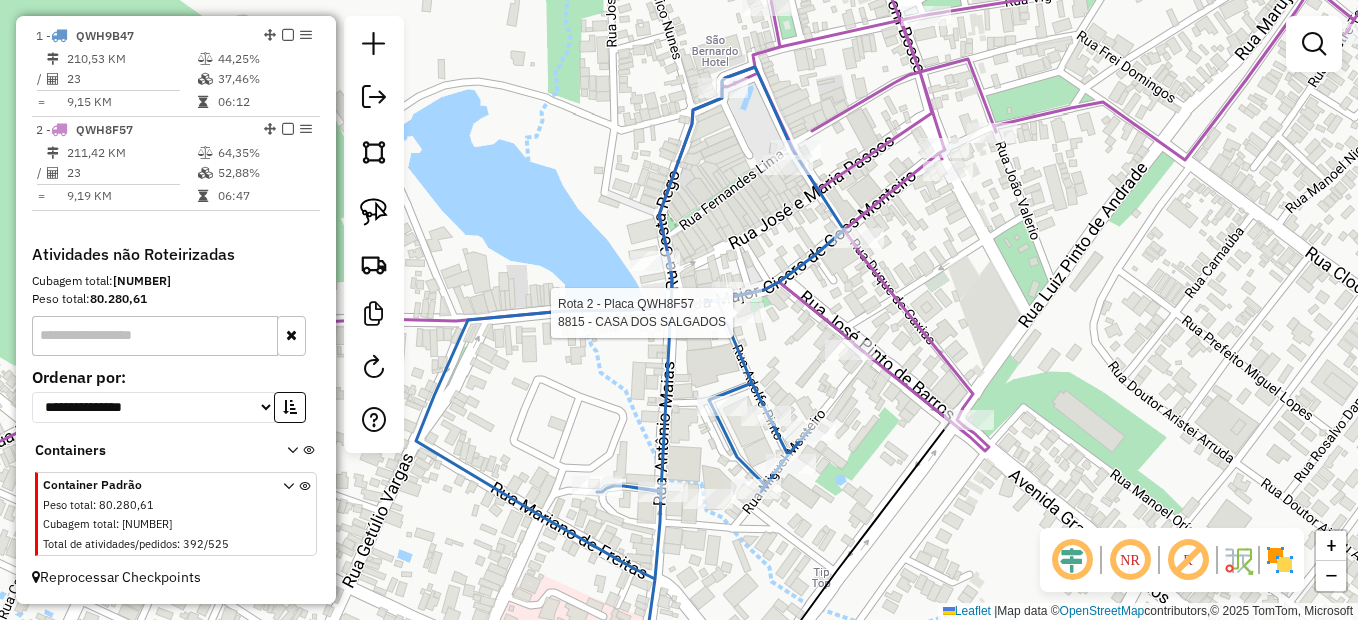 select on "**********" 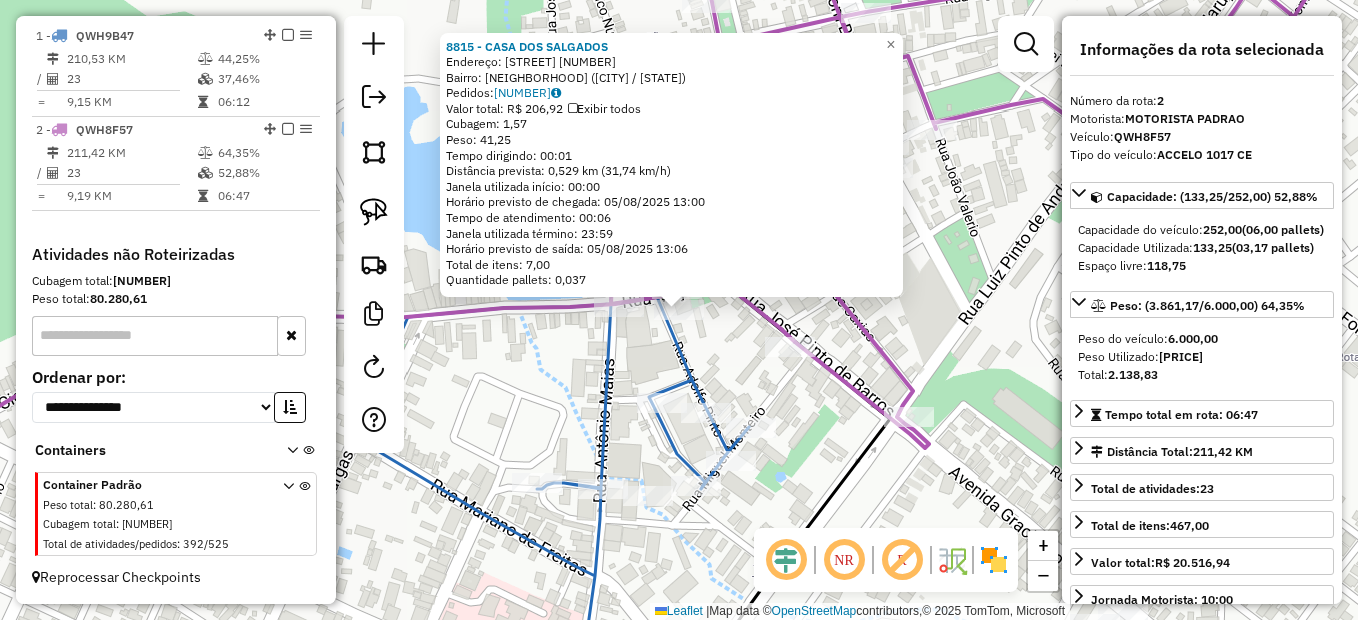 click 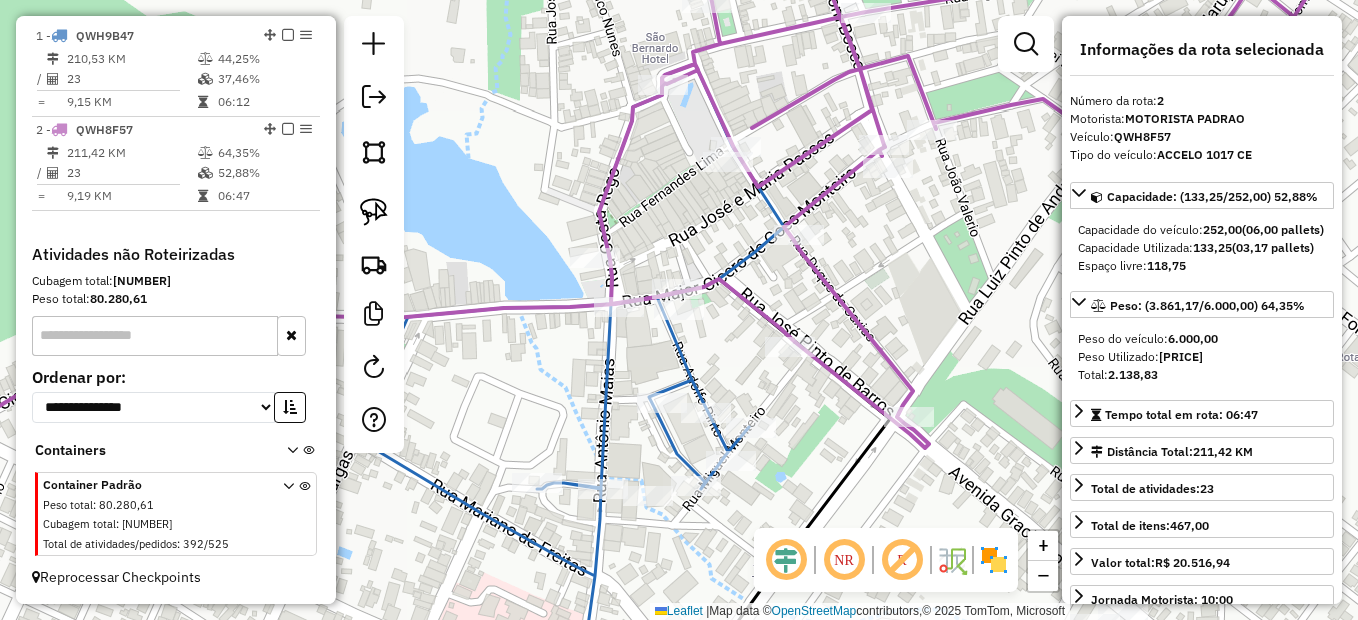 drag, startPoint x: 756, startPoint y: 344, endPoint x: 819, endPoint y: 384, distance: 74.62573 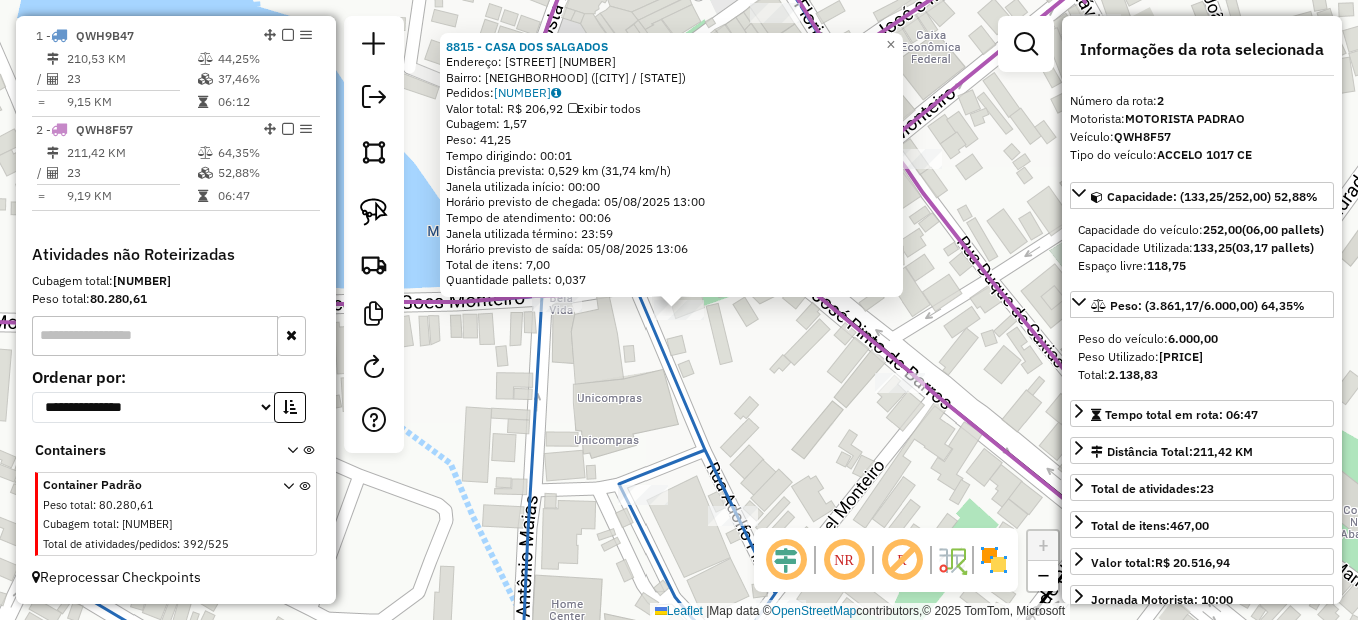 click on "8815 - CASA DOS SALGADOS  Endereço:  Rua Juliao Paulo Silva (vizinh o ao b   Bairro: Centro (PALMEIRA DOS INDIOS / AL)   Pedidos:  04129243   Valor total: R$ 206,92   Exibir todos   Cubagem: 1,57  Peso: 41,25  Tempo dirigindo: 00:01   Distância prevista: 0,529 km (31,74 km/h)   Janela utilizada início: 00:00   Horário previsto de chegada: 05/08/2025 13:00   Tempo de atendimento: 00:06   Janela utilizada término: 23:59   Horário previsto de saída: 05/08/2025 13:06   Total de itens: 7,00   Quantidade pallets: 0,037  × Janela de atendimento Grade de atendimento Capacidade Transportadoras Veículos Cliente Pedidos  Rotas Selecione os dias de semana para filtrar as janelas de atendimento  Seg   Ter   Qua   Qui   Sex   Sáb   Dom  Informe o período da janela de atendimento: De: Até:  Filtrar exatamente a janela do cliente  Considerar janela de atendimento padrão  Selecione os dias de semana para filtrar as grades de atendimento  Seg   Ter   Qua   Qui   Sex   Sáb   Dom   Peso mínimo:   Peso máximo:  +" 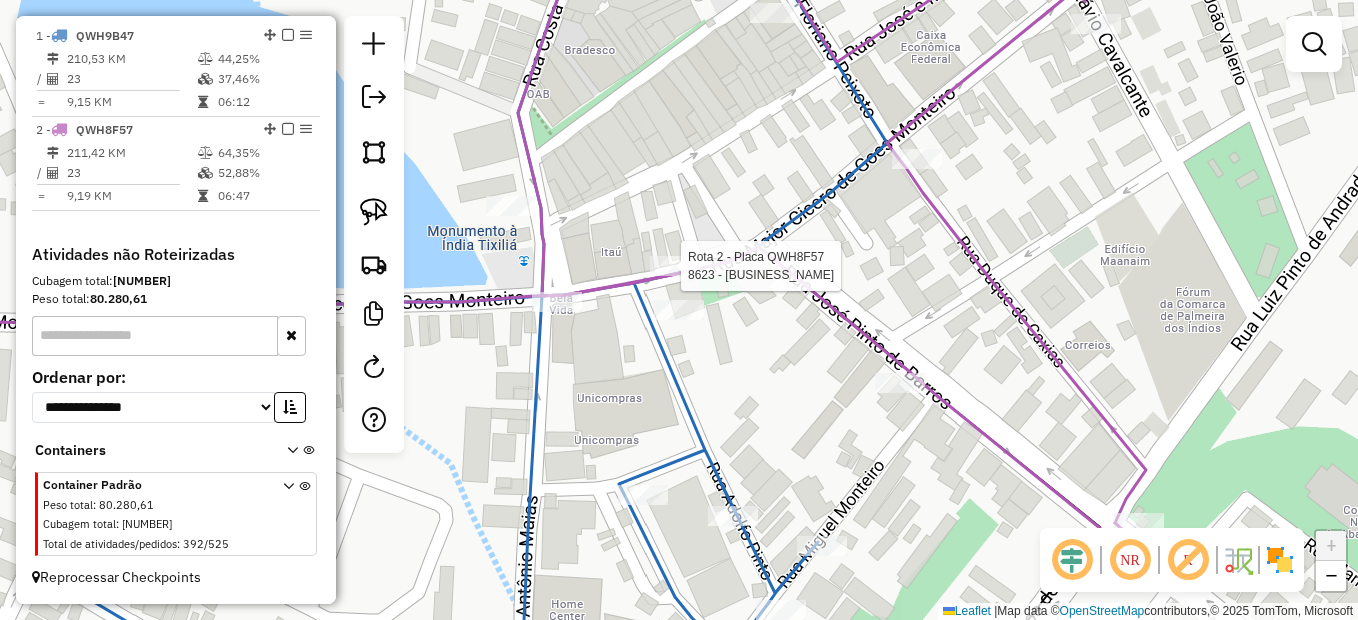 select on "**********" 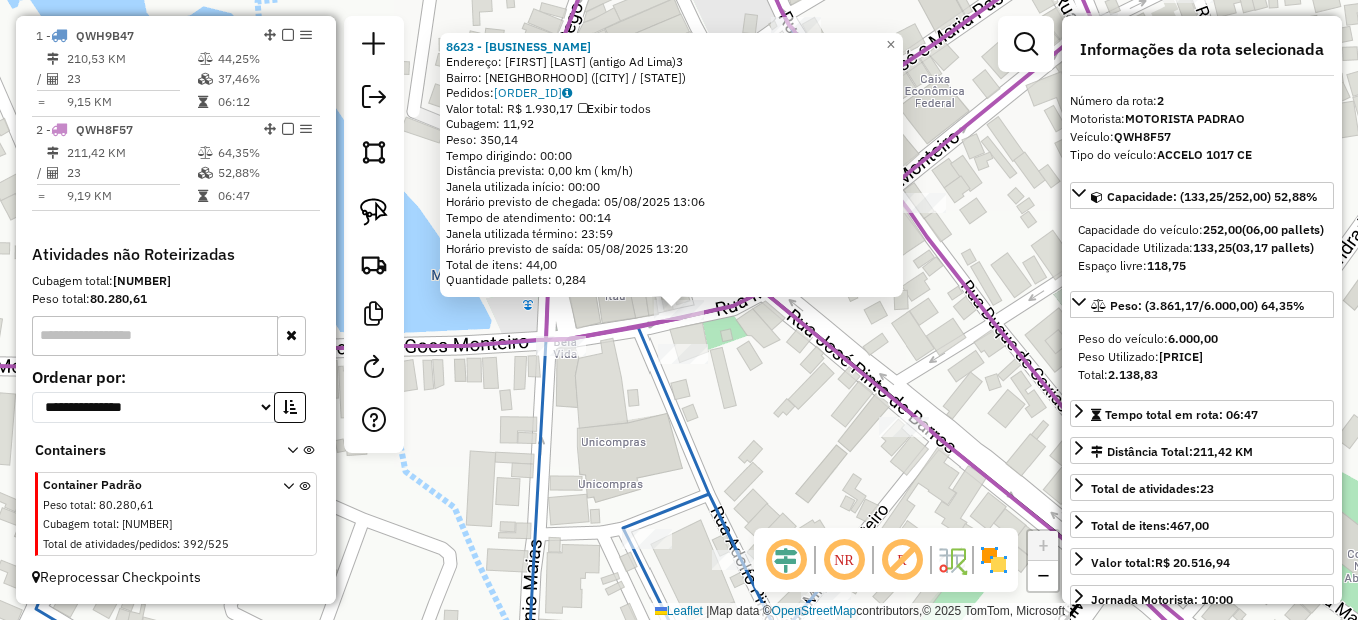 click on "8623 - MERCADO FREITAS  Endereço:  Juliao Paulo Silva (antigo Ad Lima)3   Bairro: Centro (PALMEIRA DOS INDIOS / AL)   Pedidos:  04129028   Valor total: R$ 1.930,17   Exibir todos   Cubagem: 11,92  Peso: 350,14  Tempo dirigindo: 00:00   Distância prevista: 0,00 km ( km/h)   Janela utilizada início: 00:00   Horário previsto de chegada: 05/08/2025 13:06   Tempo de atendimento: 00:14   Janela utilizada término: 23:59   Horário previsto de saída: 05/08/2025 13:20   Total de itens: 44,00   Quantidade pallets: 0,284  × Janela de atendimento Grade de atendimento Capacidade Transportadoras Veículos Cliente Pedidos  Rotas Selecione os dias de semana para filtrar as janelas de atendimento  Seg   Ter   Qua   Qui   Sex   Sáb   Dom  Informe o período da janela de atendimento: De: Até:  Filtrar exatamente a janela do cliente  Considerar janela de atendimento padrão  Selecione os dias de semana para filtrar as grades de atendimento  Seg   Ter   Qua   Qui   Sex   Sáb   Dom   Peso mínimo:   Peso máximo:   De:" 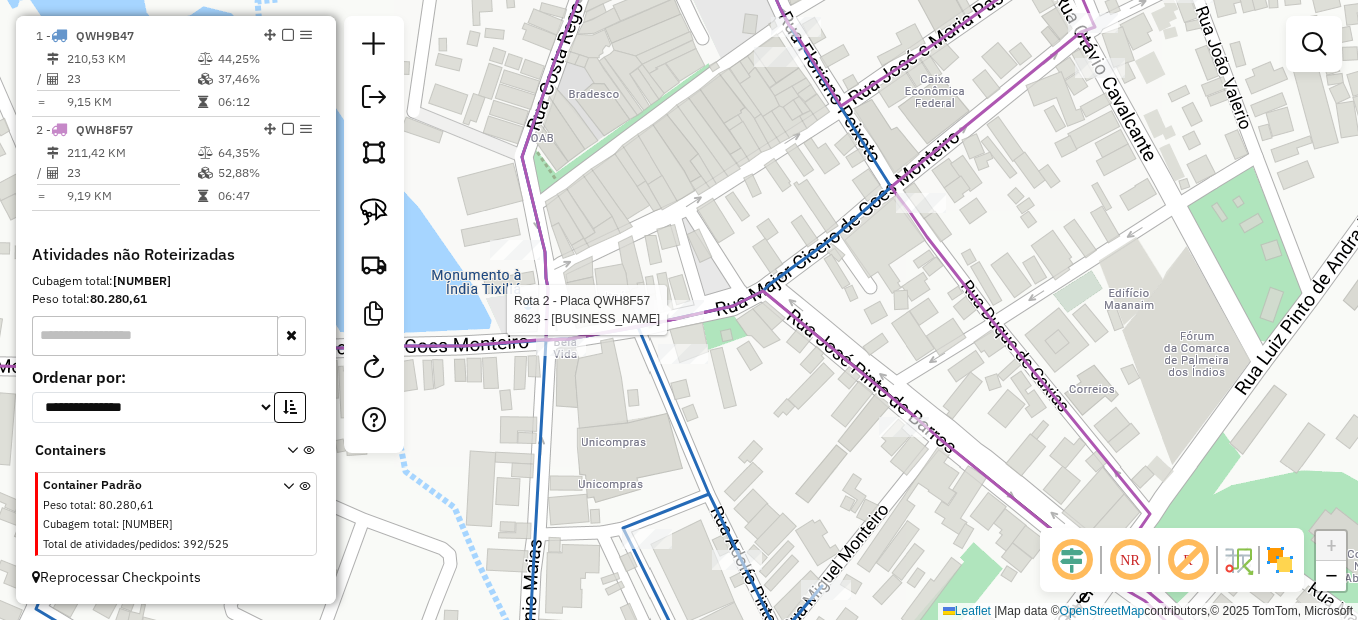 select on "**********" 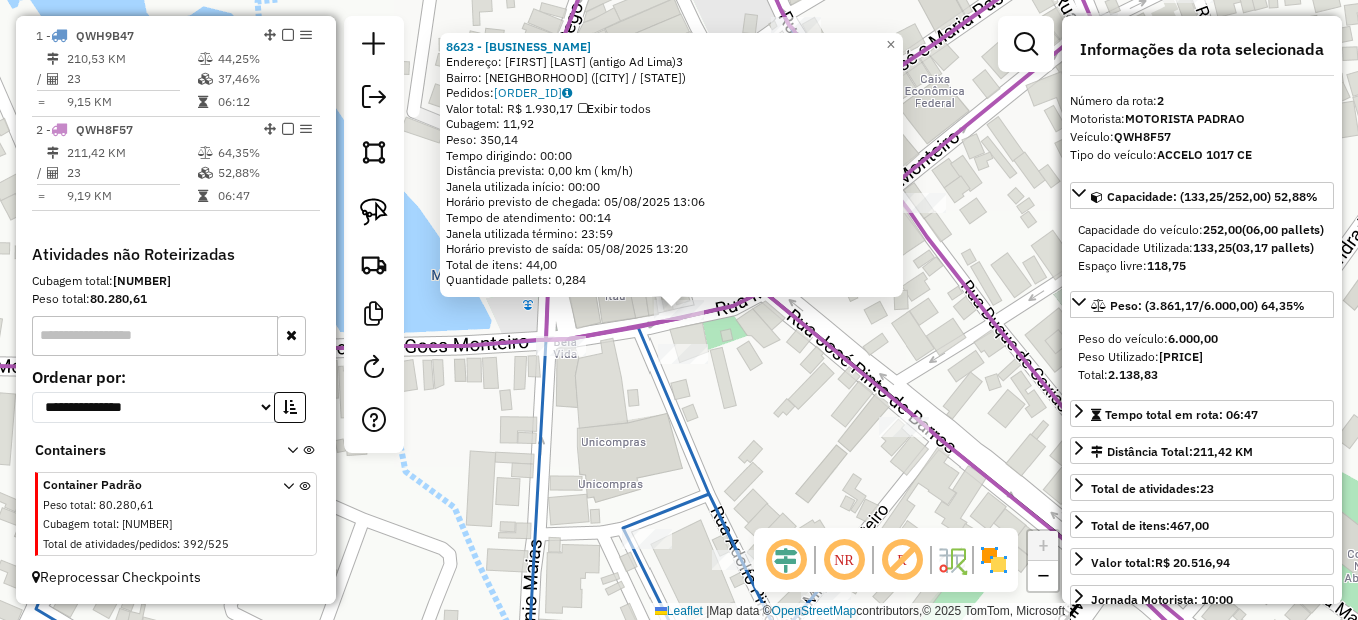 click on "8623 - MERCADO FREITAS  Endereço:  Juliao Paulo Silva (antigo Ad Lima)3   Bairro: Centro (PALMEIRA DOS INDIOS / AL)   Pedidos:  04129028   Valor total: R$ 1.930,17   Exibir todos   Cubagem: 11,92  Peso: 350,14  Tempo dirigindo: 00:00   Distância prevista: 0,00 km ( km/h)   Janela utilizada início: 00:00   Horário previsto de chegada: 05/08/2025 13:06   Tempo de atendimento: 00:14   Janela utilizada término: 23:59   Horário previsto de saída: 05/08/2025 13:20   Total de itens: 44,00   Quantidade pallets: 0,284  × Janela de atendimento Grade de atendimento Capacidade Transportadoras Veículos Cliente Pedidos  Rotas Selecione os dias de semana para filtrar as janelas de atendimento  Seg   Ter   Qua   Qui   Sex   Sáb   Dom  Informe o período da janela de atendimento: De: Até:  Filtrar exatamente a janela do cliente  Considerar janela de atendimento padrão  Selecione os dias de semana para filtrar as grades de atendimento  Seg   Ter   Qua   Qui   Sex   Sáb   Dom   Peso mínimo:   Peso máximo:   De:" 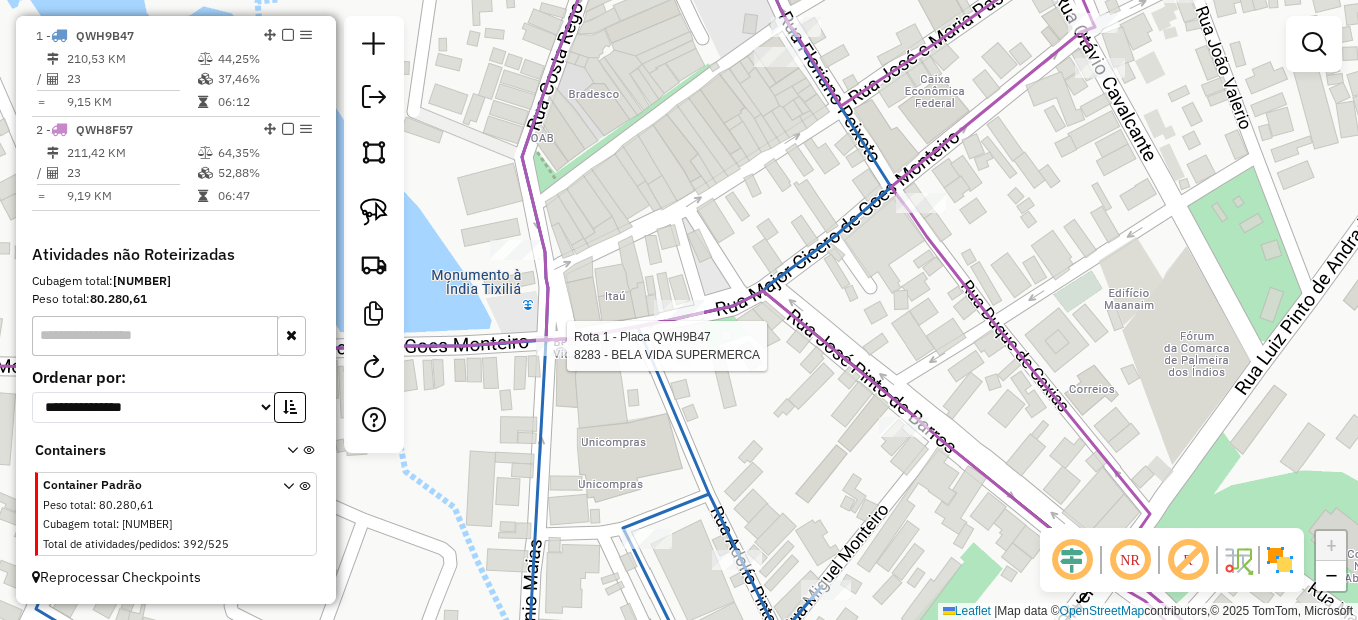 select on "**********" 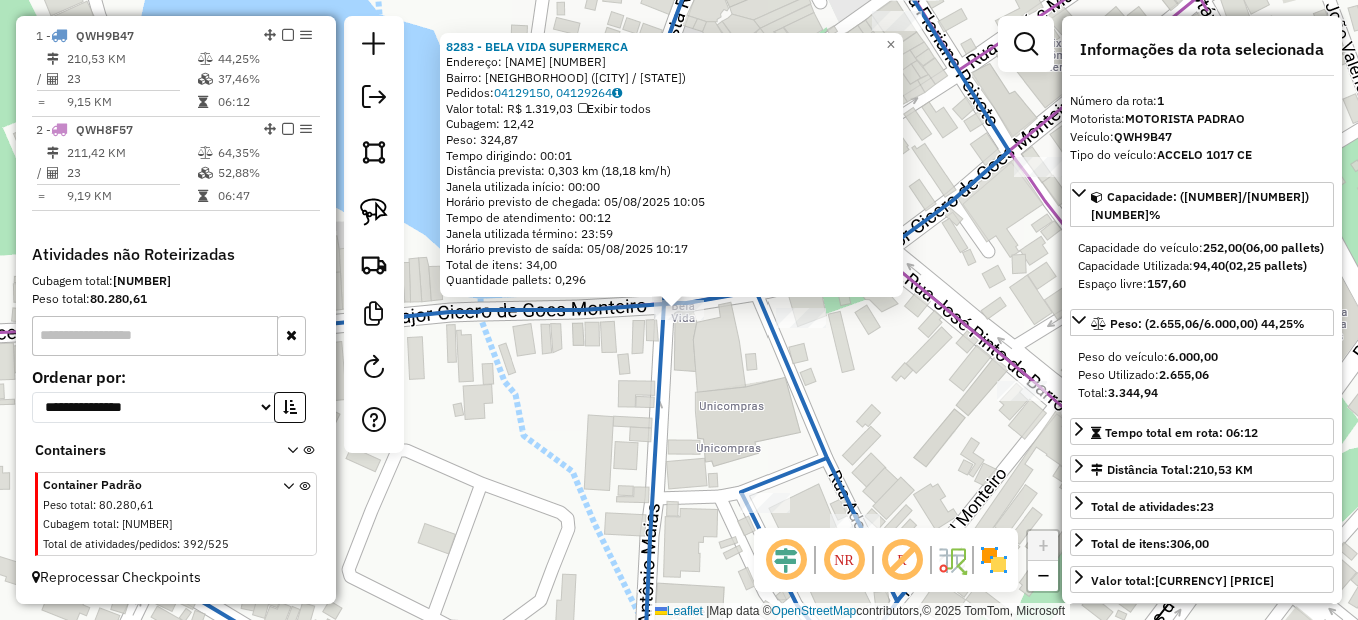 click on "8283 - BELA VIDA SUPERMERCA  Endereço:  JOSE JULIAO PAULO DA SILVA 37   Bairro: Centro (PALMEIRA DOS INDIOS / AL)   Pedidos:  04129150, 04129264   Valor total: R$ 1.319,03   Exibir todos   Cubagem: 12,42  Peso: 324,87  Tempo dirigindo: 00:01   Distância prevista: 0,303 km (18,18 km/h)   Janela utilizada início: 00:00   Horário previsto de chegada: 05/08/2025 10:05   Tempo de atendimento: 00:12   Janela utilizada término: 23:59   Horário previsto de saída: 05/08/2025 10:17   Total de itens: 34,00   Quantidade pallets: 0,296  × Janela de atendimento Grade de atendimento Capacidade Transportadoras Veículos Cliente Pedidos  Rotas Selecione os dias de semana para filtrar as janelas de atendimento  Seg   Ter   Qua   Qui   Sex   Sáb   Dom  Informe o período da janela de atendimento: De: Até:  Filtrar exatamente a janela do cliente  Considerar janela de atendimento padrão  Selecione os dias de semana para filtrar as grades de atendimento  Seg   Ter   Qua   Qui   Sex   Sáb   Dom   Peso mínimo:   De:  +" 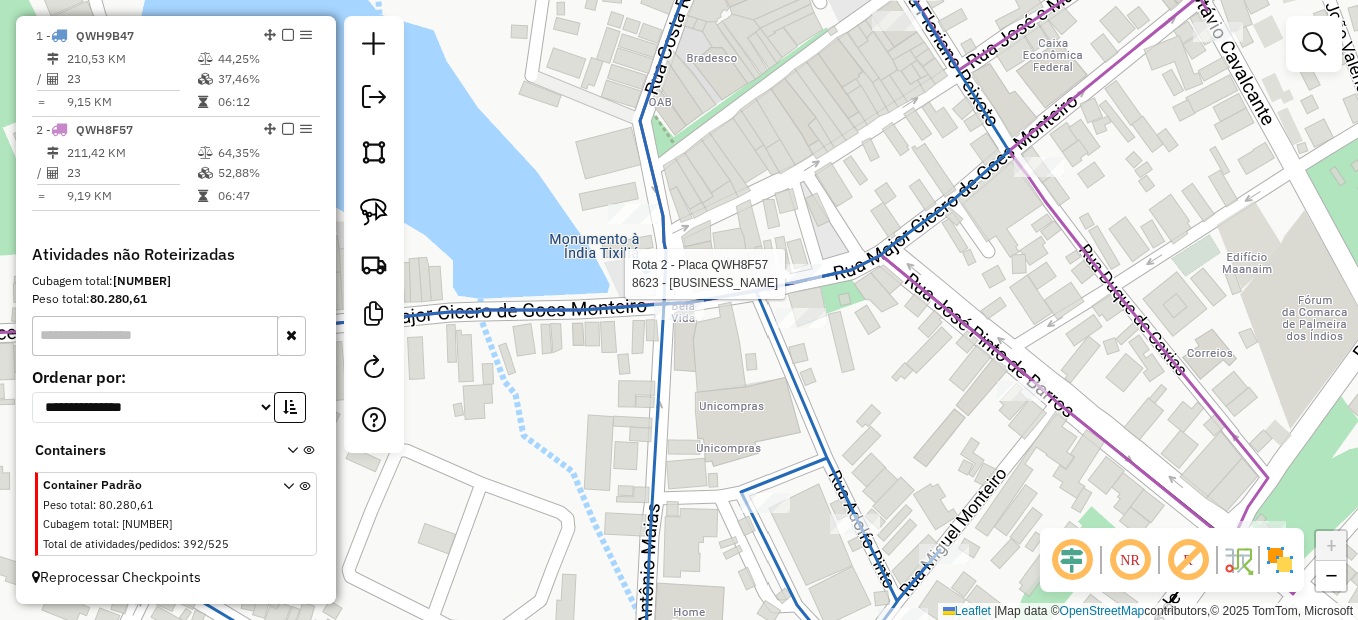 select on "**********" 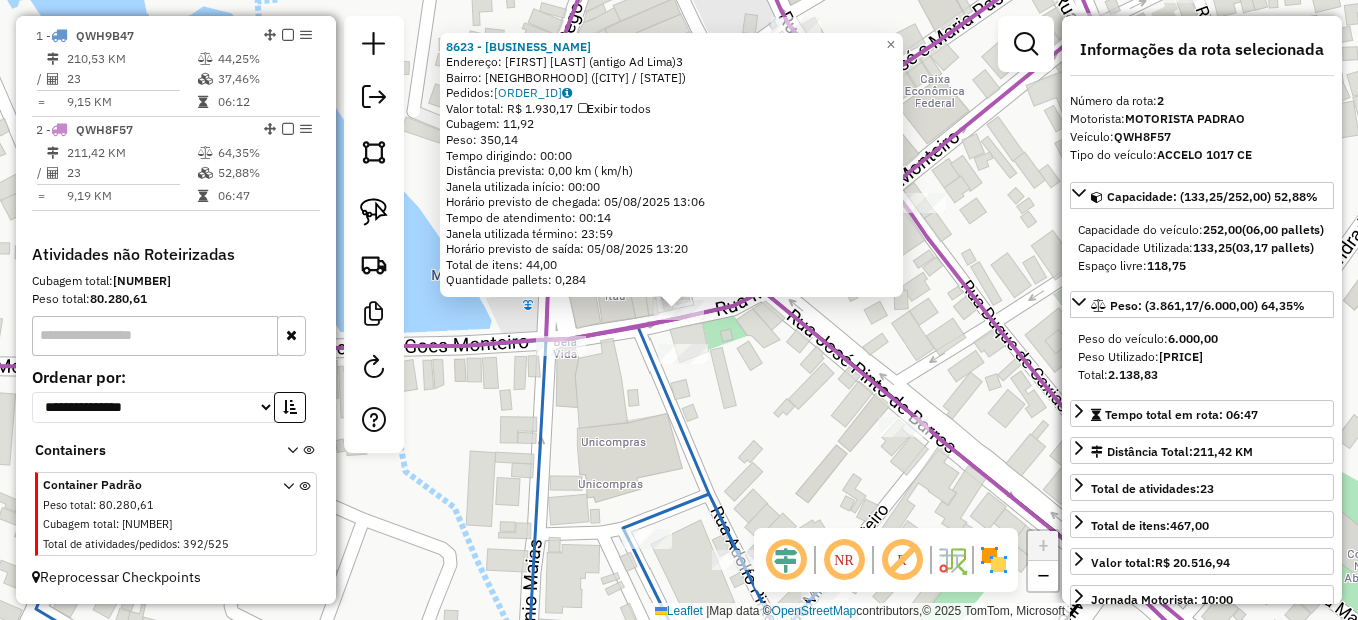 click on "8623 - MERCADO FREITAS  Endereço:  Juliao Paulo Silva (antigo Ad Lima)3   Bairro: Centro (PALMEIRA DOS INDIOS / AL)   Pedidos:  04129028   Valor total: R$ 1.930,17   Exibir todos   Cubagem: 11,92  Peso: 350,14  Tempo dirigindo: 00:00   Distância prevista: 0,00 km ( km/h)   Janela utilizada início: 00:00   Horário previsto de chegada: 05/08/2025 13:06   Tempo de atendimento: 00:14   Janela utilizada término: 23:59   Horário previsto de saída: 05/08/2025 13:20   Total de itens: 44,00   Quantidade pallets: 0,284  × Janela de atendimento Grade de atendimento Capacidade Transportadoras Veículos Cliente Pedidos  Rotas Selecione os dias de semana para filtrar as janelas de atendimento  Seg   Ter   Qua   Qui   Sex   Sáb   Dom  Informe o período da janela de atendimento: De: Até:  Filtrar exatamente a janela do cliente  Considerar janela de atendimento padrão  Selecione os dias de semana para filtrar as grades de atendimento  Seg   Ter   Qua   Qui   Sex   Sáb   Dom   Peso mínimo:   Peso máximo:   De:" 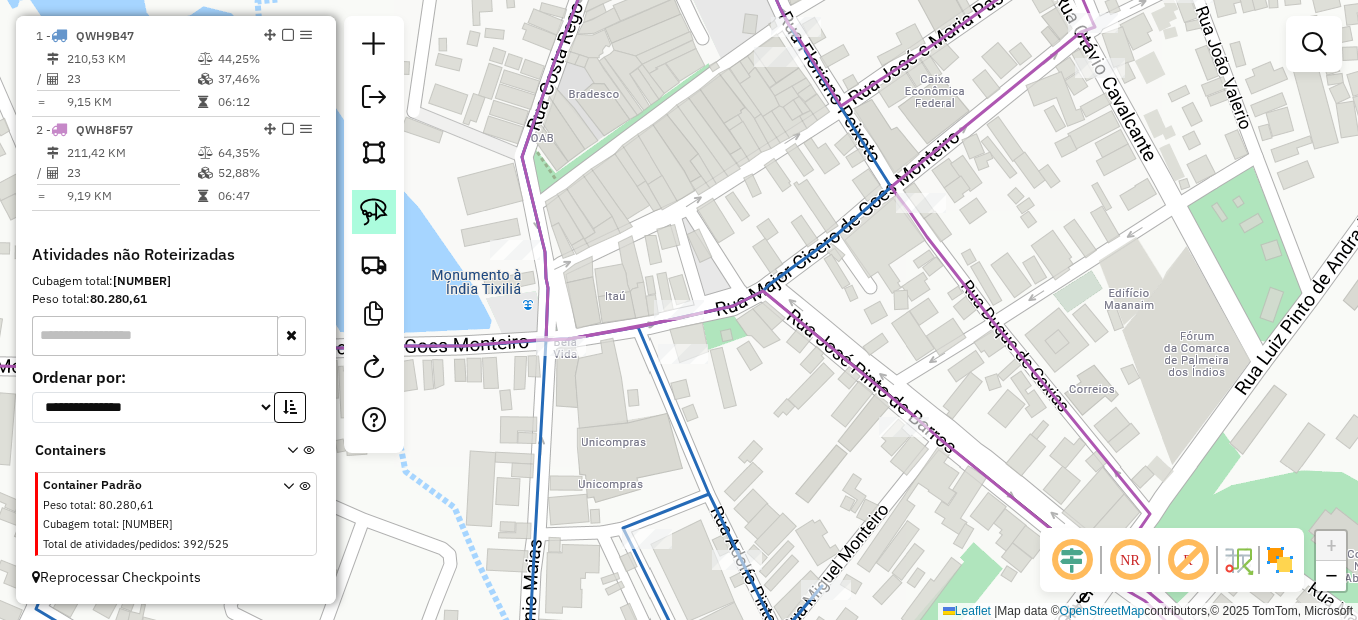 click 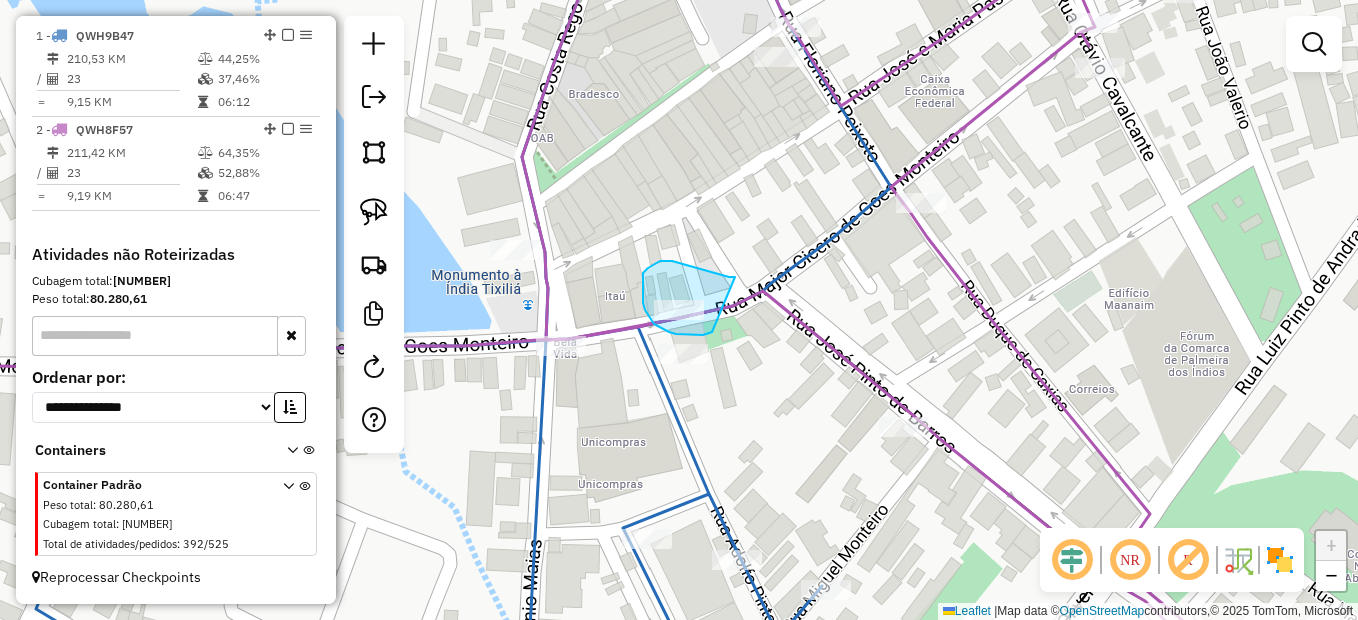 drag, startPoint x: 660, startPoint y: 261, endPoint x: 712, endPoint y: 332, distance: 88.005684 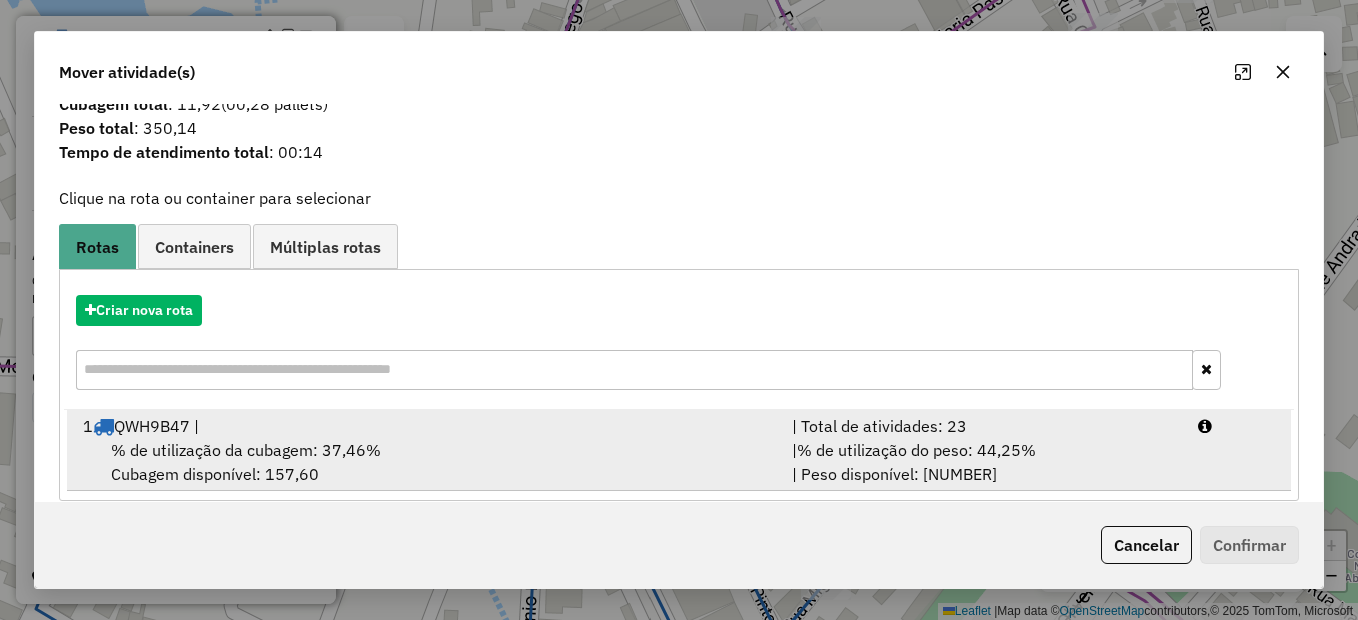 scroll, scrollTop: 67, scrollLeft: 0, axis: vertical 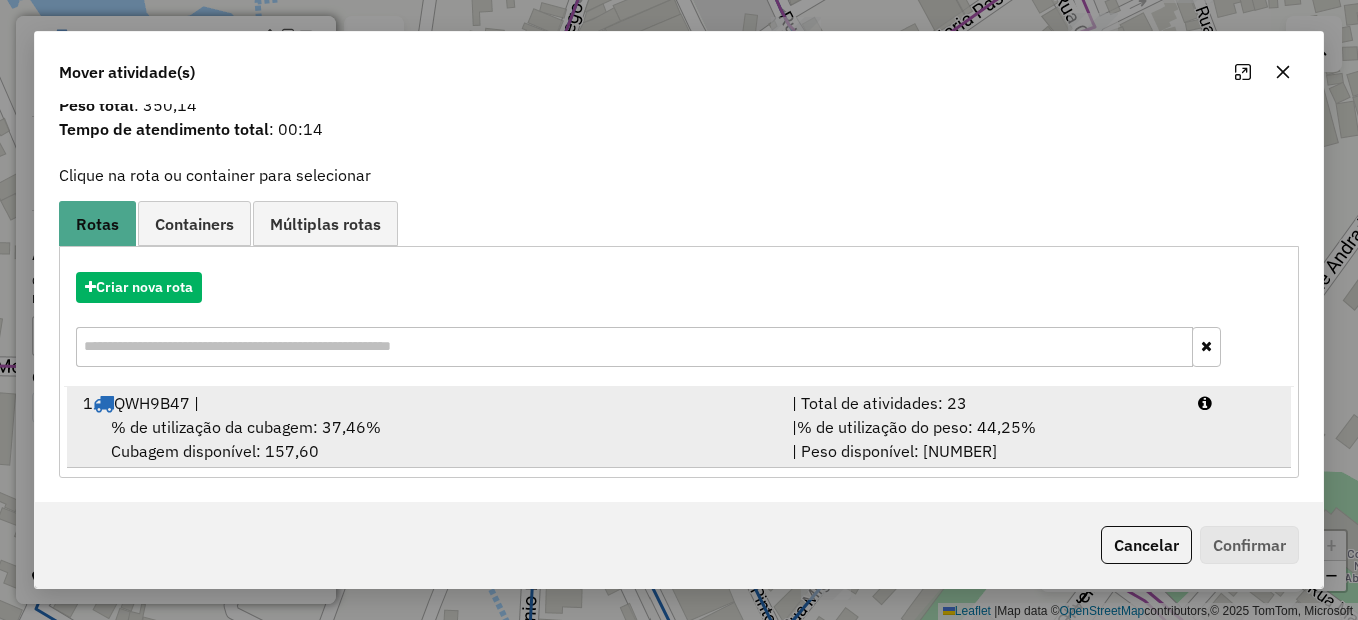 click on "1  QWH9B47 |" at bounding box center [425, 403] 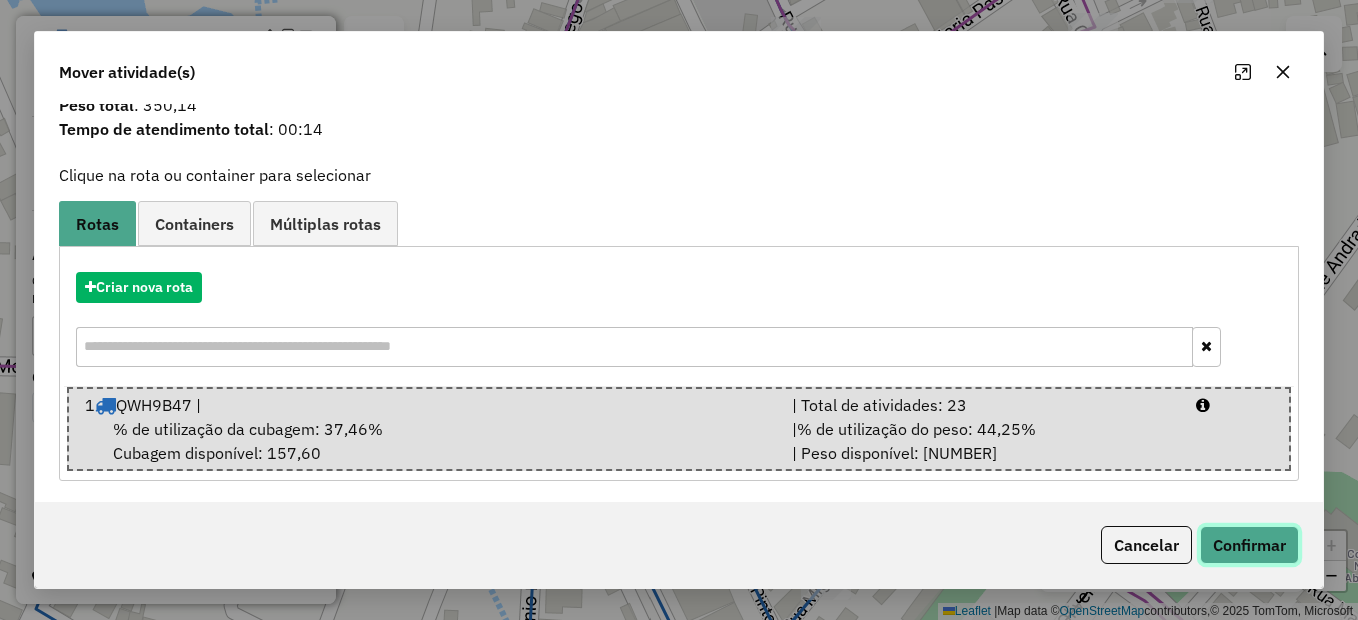 click on "Confirmar" 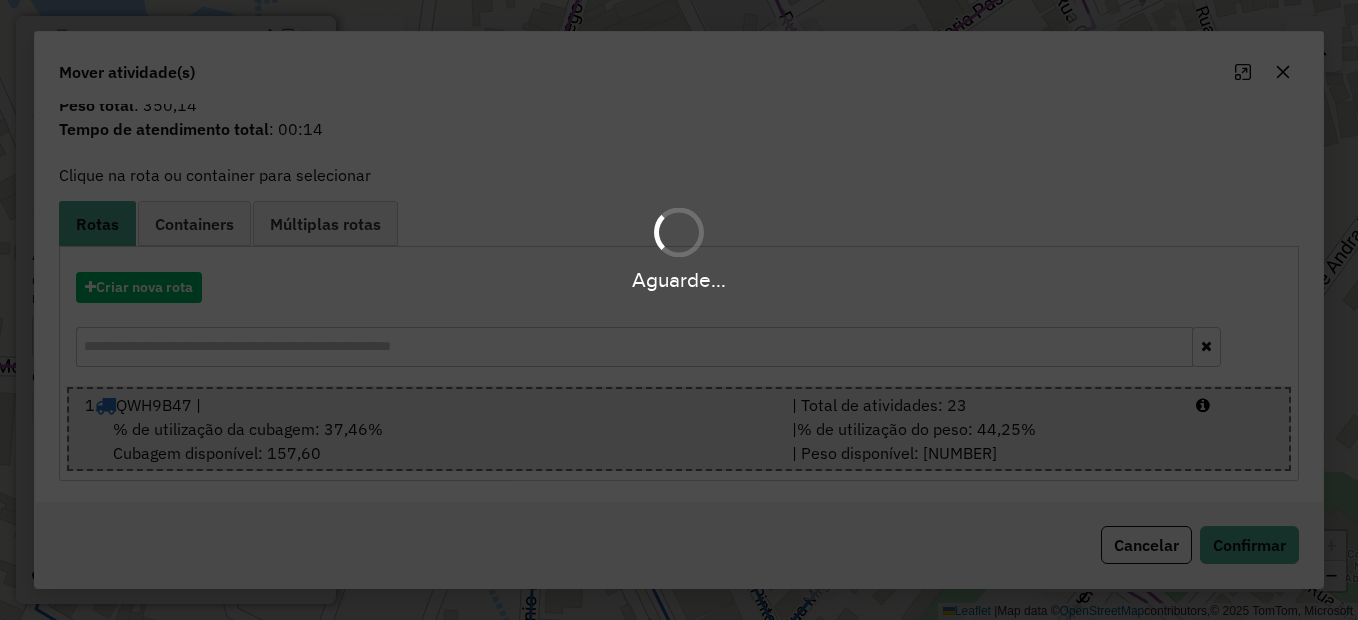 scroll, scrollTop: 0, scrollLeft: 0, axis: both 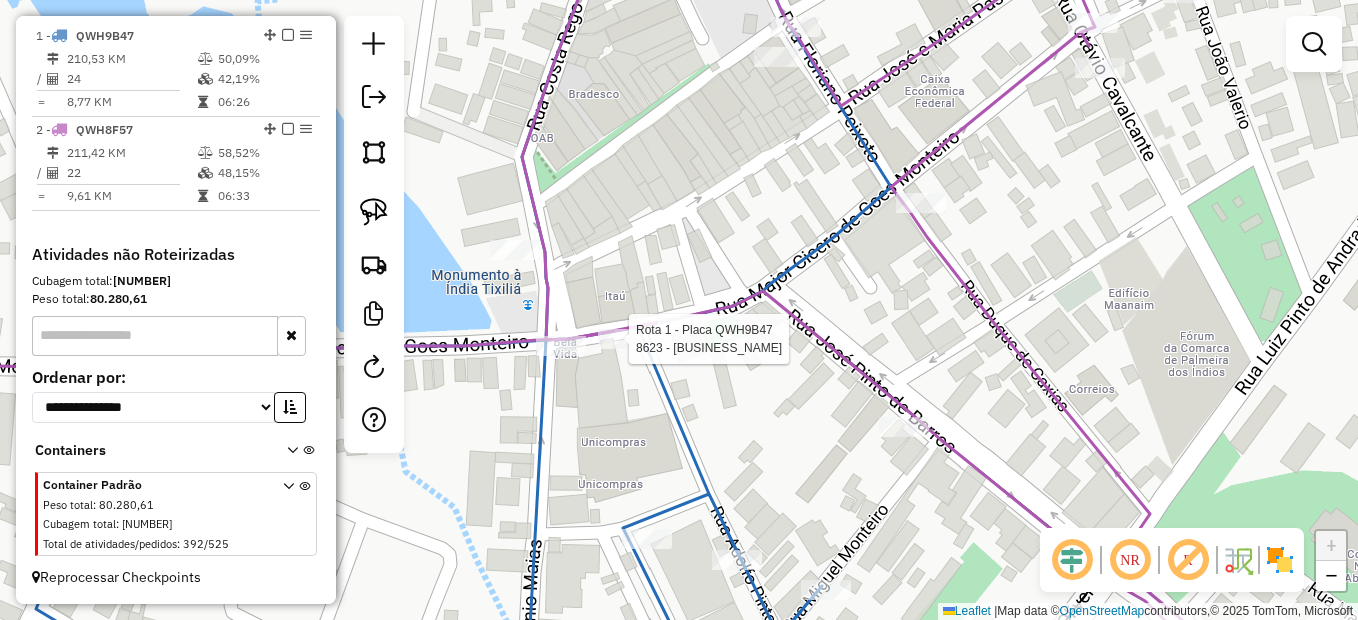 select on "**********" 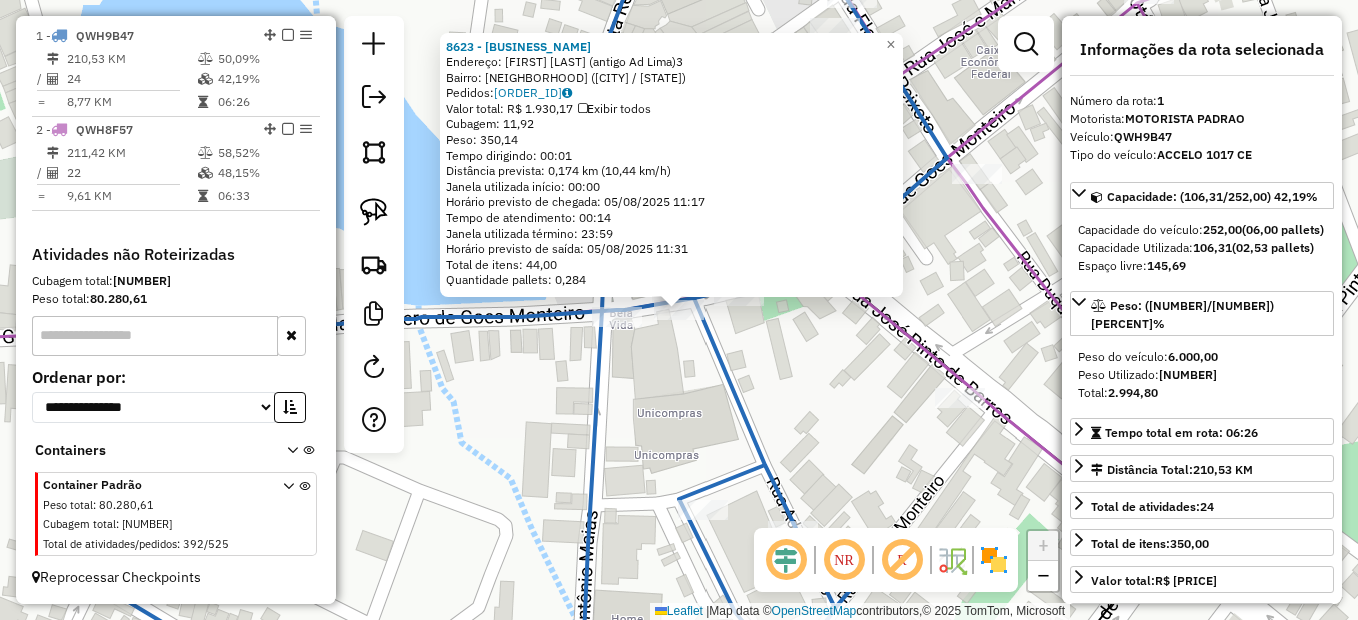 click on "8623 - MERCADO FREITAS  Endereço:  Juliao Paulo Silva (antigo Ad Lima)3   Bairro: Centro (PALMEIRA DOS INDIOS / AL)   Pedidos:  04129028   Valor total: R$ 1.930,17   Exibir todos   Cubagem: 11,92  Peso: 350,14  Tempo dirigindo: 00:01   Distância prevista: 0,174 km (10,44 km/h)   Janela utilizada início: 00:00   Horário previsto de chegada: 05/08/2025 11:17   Tempo de atendimento: 00:14   Janela utilizada término: 23:59   Horário previsto de saída: 05/08/2025 11:31   Total de itens: 44,00   Quantidade pallets: 0,284  × Janela de atendimento Grade de atendimento Capacidade Transportadoras Veículos Cliente Pedidos  Rotas Selecione os dias de semana para filtrar as janelas de atendimento  Seg   Ter   Qua   Qui   Sex   Sáb   Dom  Informe o período da janela de atendimento: De: Até:  Filtrar exatamente a janela do cliente  Considerar janela de atendimento padrão  Selecione os dias de semana para filtrar as grades de atendimento  Seg   Ter   Qua   Qui   Sex   Sáb   Dom   Peso mínimo:   Peso máximo:" 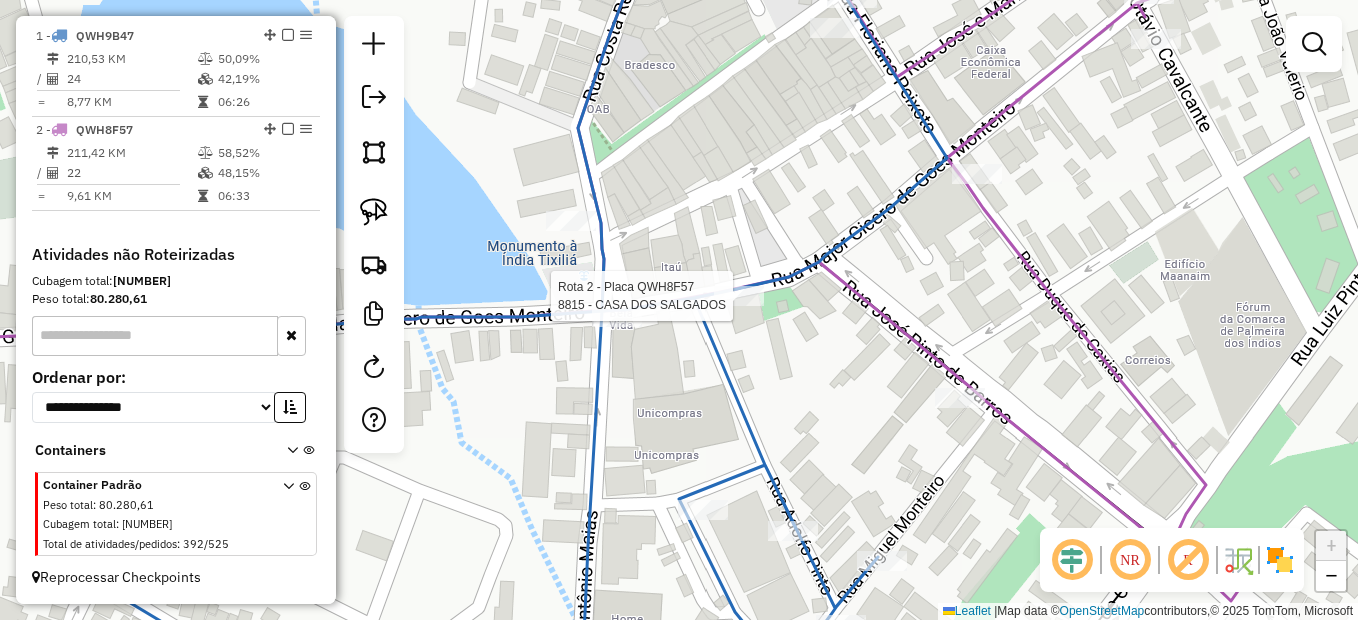 select on "**********" 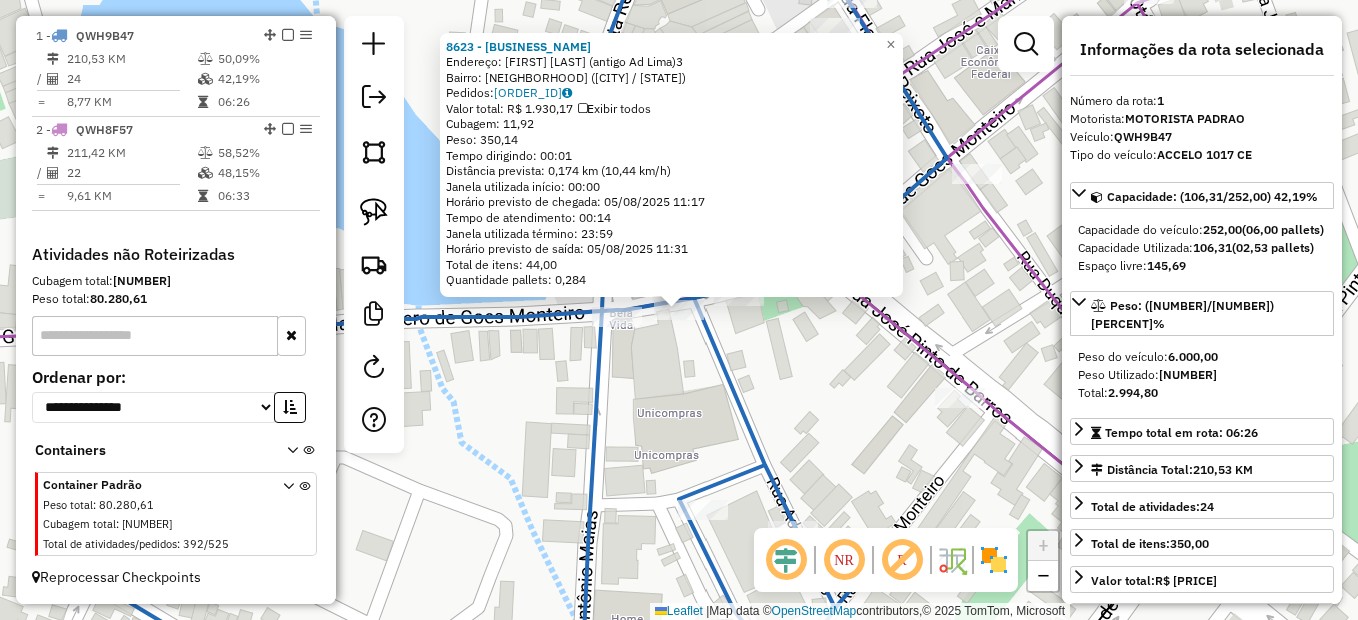 click 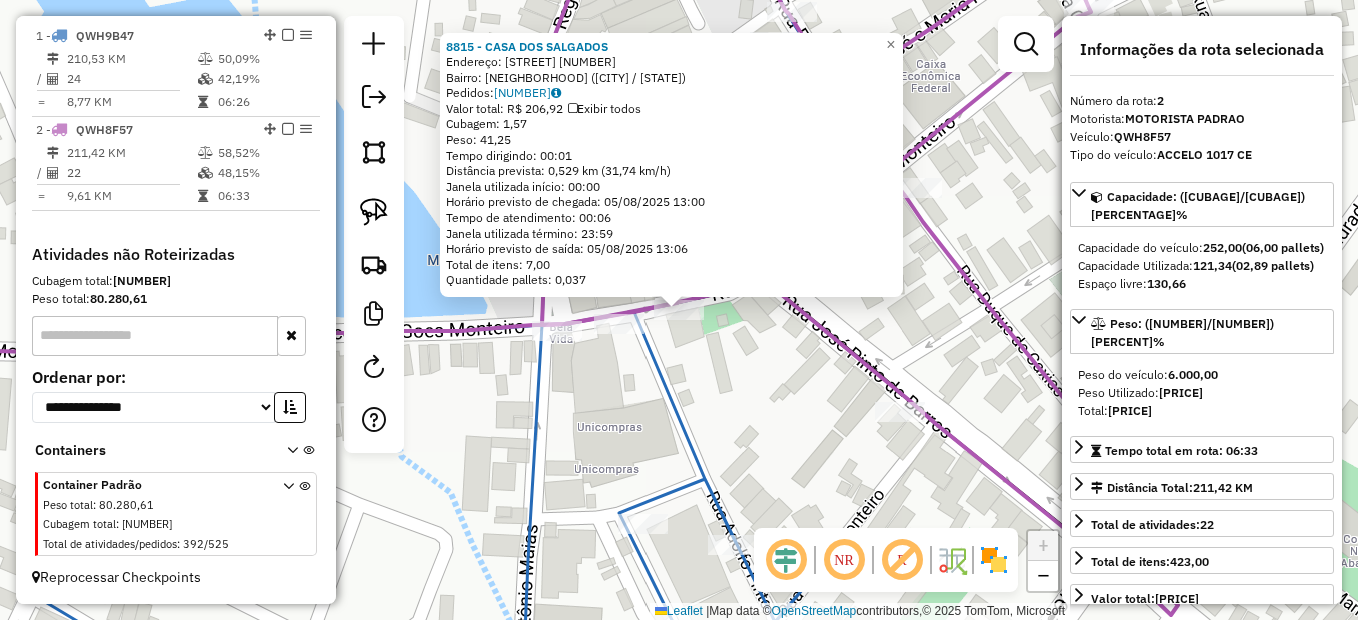 click on "8815 - CASA DOS SALGADOS  Endereço:  Rua Juliao Paulo Silva (vizinh o ao b   Bairro: Centro (PALMEIRA DOS INDIOS / AL)   Pedidos:  04129243   Valor total: R$ 206,92   Exibir todos   Cubagem: 1,57  Peso: 41,25  Tempo dirigindo: 00:01   Distância prevista: 0,529 km (31,74 km/h)   Janela utilizada início: 00:00   Horário previsto de chegada: 05/08/2025 13:00   Tempo de atendimento: 00:06   Janela utilizada término: 23:59   Horário previsto de saída: 05/08/2025 13:06   Total de itens: 7,00   Quantidade pallets: 0,037  × Janela de atendimento Grade de atendimento Capacidade Transportadoras Veículos Cliente Pedidos  Rotas Selecione os dias de semana para filtrar as janelas de atendimento  Seg   Ter   Qua   Qui   Sex   Sáb   Dom  Informe o período da janela de atendimento: De: Até:  Filtrar exatamente a janela do cliente  Considerar janela de atendimento padrão  Selecione os dias de semana para filtrar as grades de atendimento  Seg   Ter   Qua   Qui   Sex   Sáb   Dom   Peso mínimo:   Peso máximo:  +" 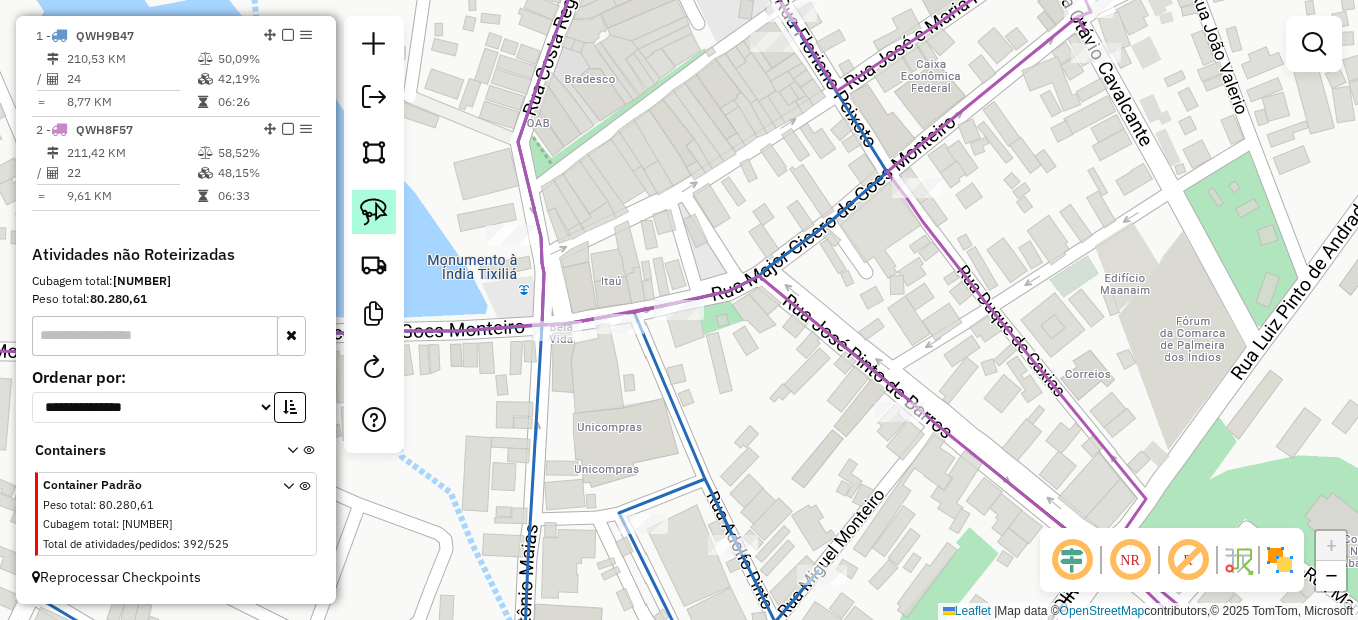 click 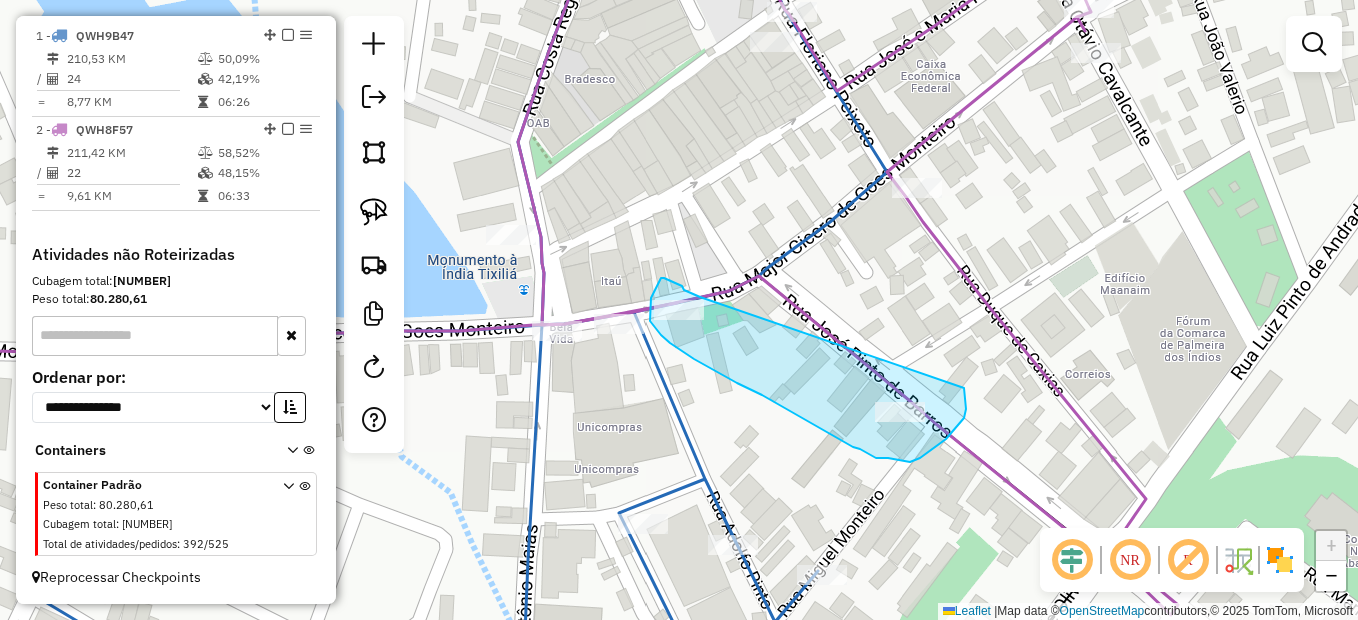 drag, startPoint x: 693, startPoint y: 294, endPoint x: 963, endPoint y: 388, distance: 285.89508 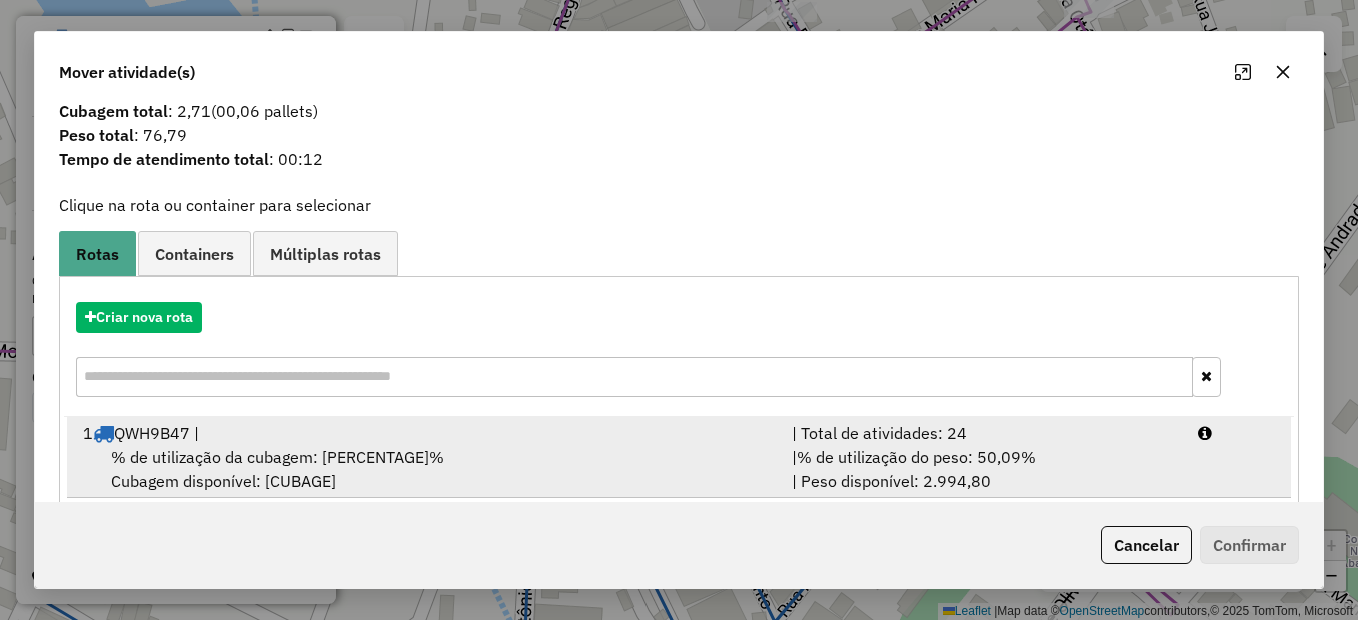 scroll, scrollTop: 67, scrollLeft: 0, axis: vertical 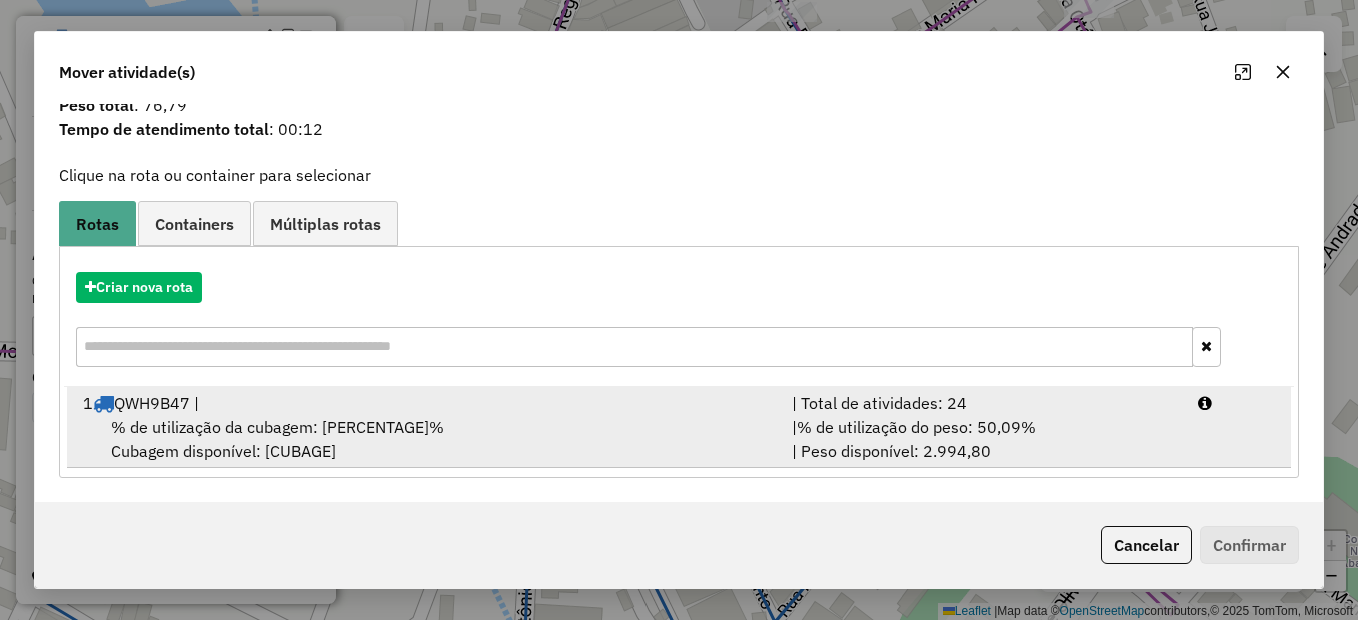click on "% de utilização da cubagem: 42,19%  Cubagem disponível: 145,69" at bounding box center (425, 439) 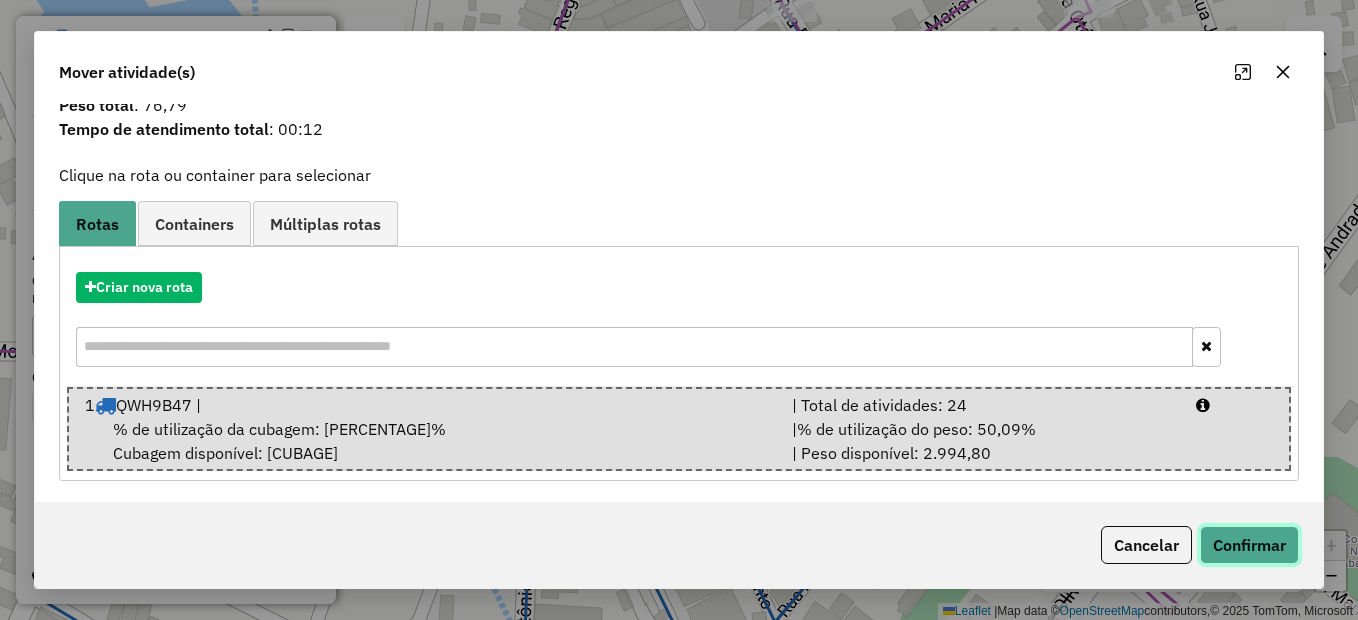 click on "Confirmar" 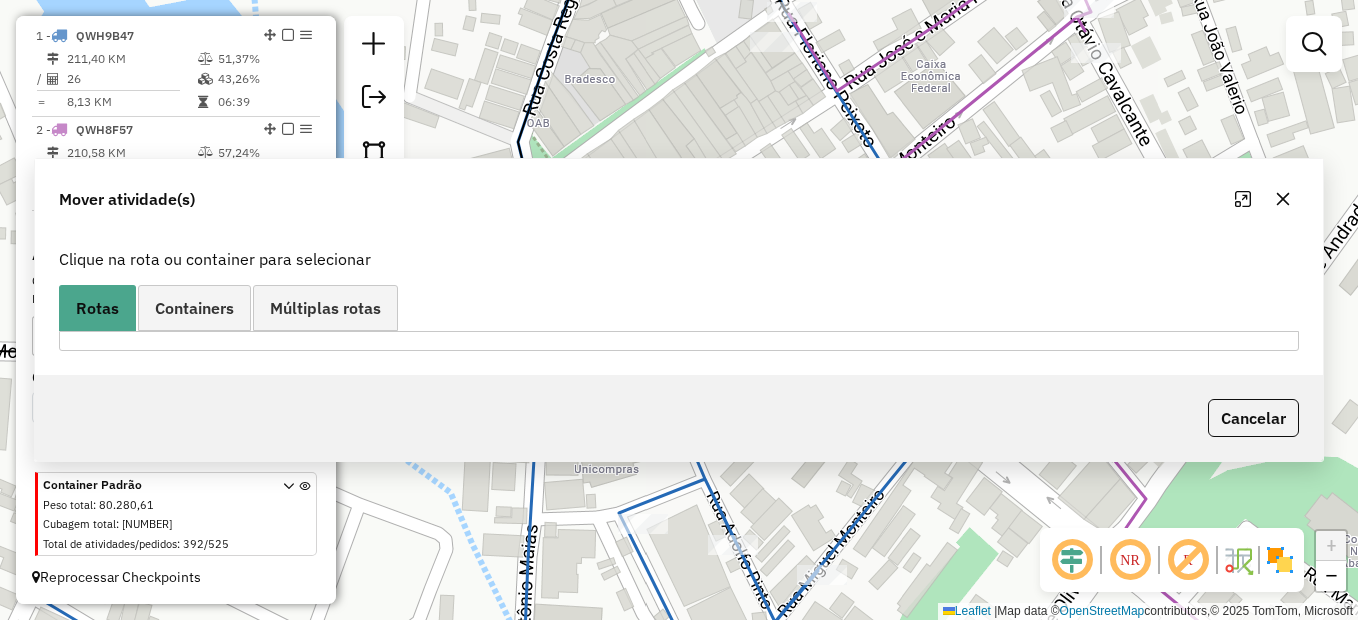 scroll, scrollTop: 0, scrollLeft: 0, axis: both 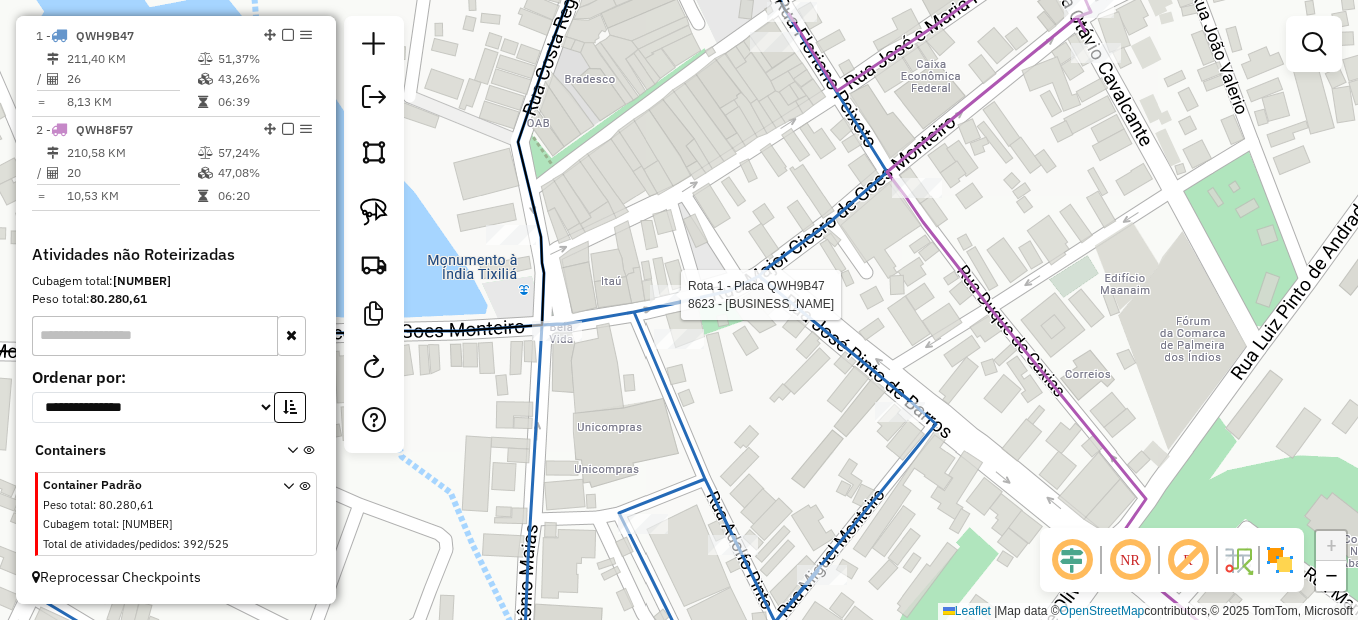 select on "**********" 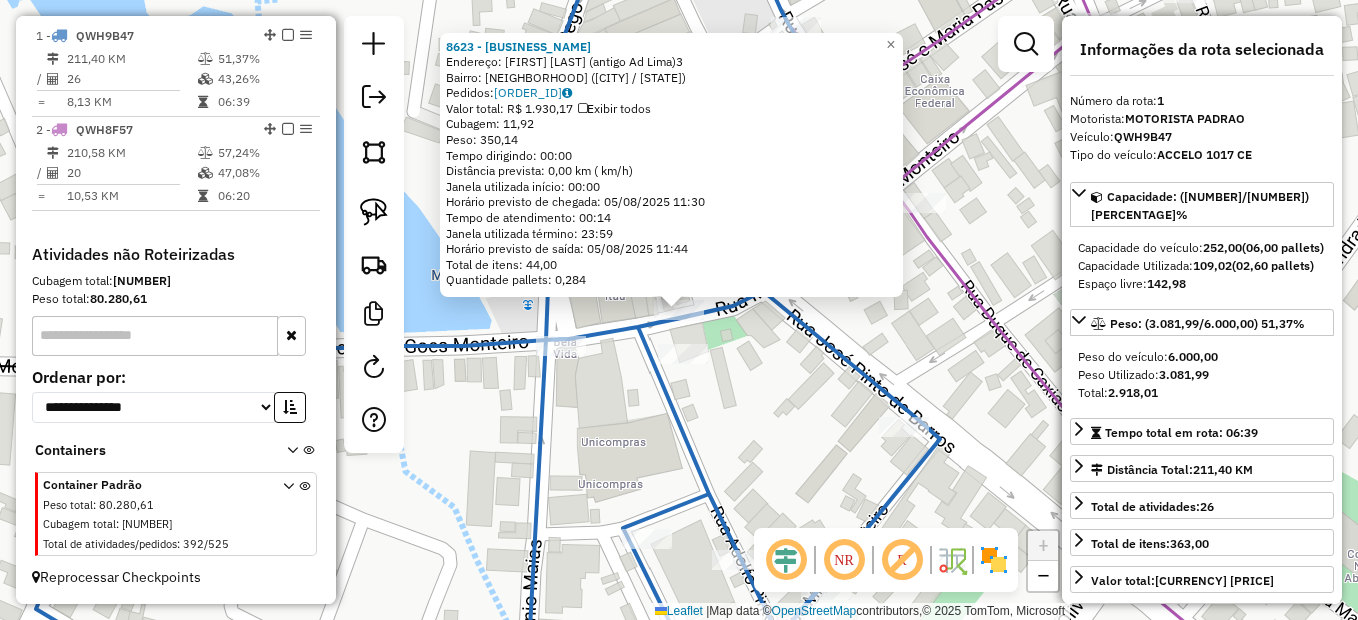 click on "8623 - MERCADO FREITAS  Endereço:  Juliao Paulo Silva (antigo Ad Lima)3   Bairro: Centro (PALMEIRA DOS INDIOS / AL)   Pedidos:  04129028   Valor total: R$ 1.930,17   Exibir todos   Cubagem: 11,92  Peso: 350,14  Tempo dirigindo: 00:00   Distância prevista: 0,00 km ( km/h)   Janela utilizada início: 00:00   Horário previsto de chegada: 05/08/2025 11:30   Tempo de atendimento: 00:14   Janela utilizada término: 23:59   Horário previsto de saída: 05/08/2025 11:44   Total de itens: 44,00   Quantidade pallets: 0,284  × Janela de atendimento Grade de atendimento Capacidade Transportadoras Veículos Cliente Pedidos  Rotas Selecione os dias de semana para filtrar as janelas de atendimento  Seg   Ter   Qua   Qui   Sex   Sáb   Dom  Informe o período da janela de atendimento: De: Até:  Filtrar exatamente a janela do cliente  Considerar janela de atendimento padrão  Selecione os dias de semana para filtrar as grades de atendimento  Seg   Ter   Qua   Qui   Sex   Sáb   Dom   Peso mínimo:   Peso máximo:   De:" 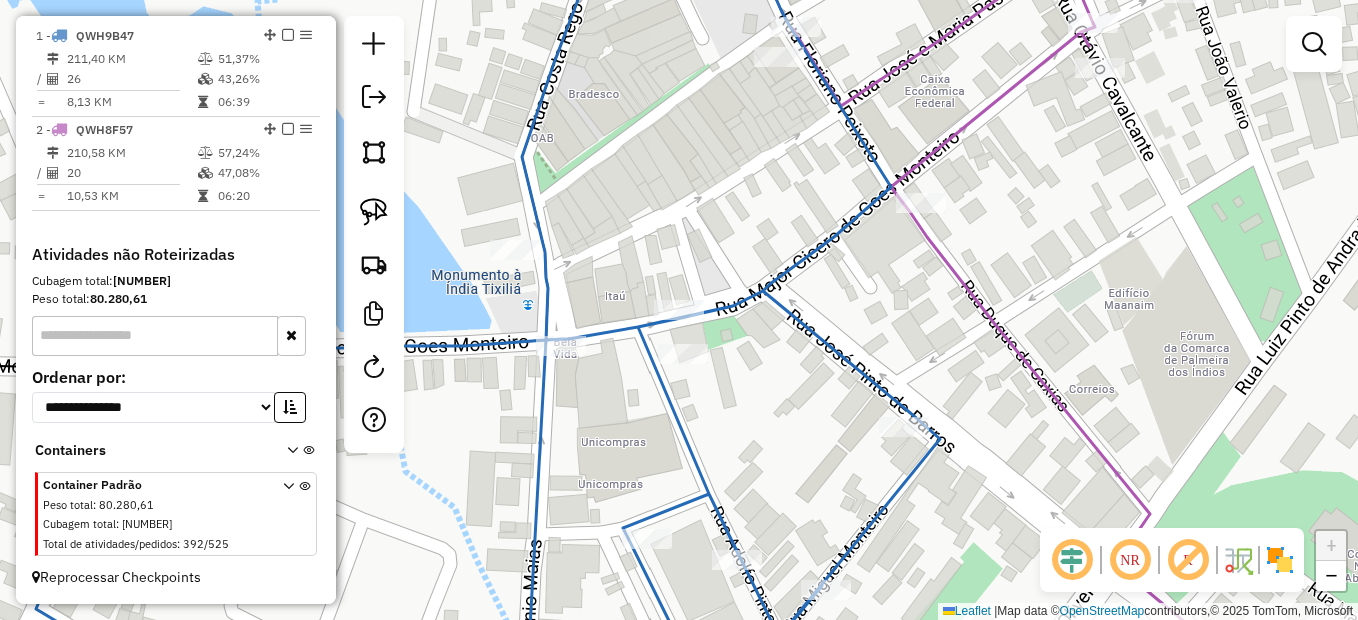 click 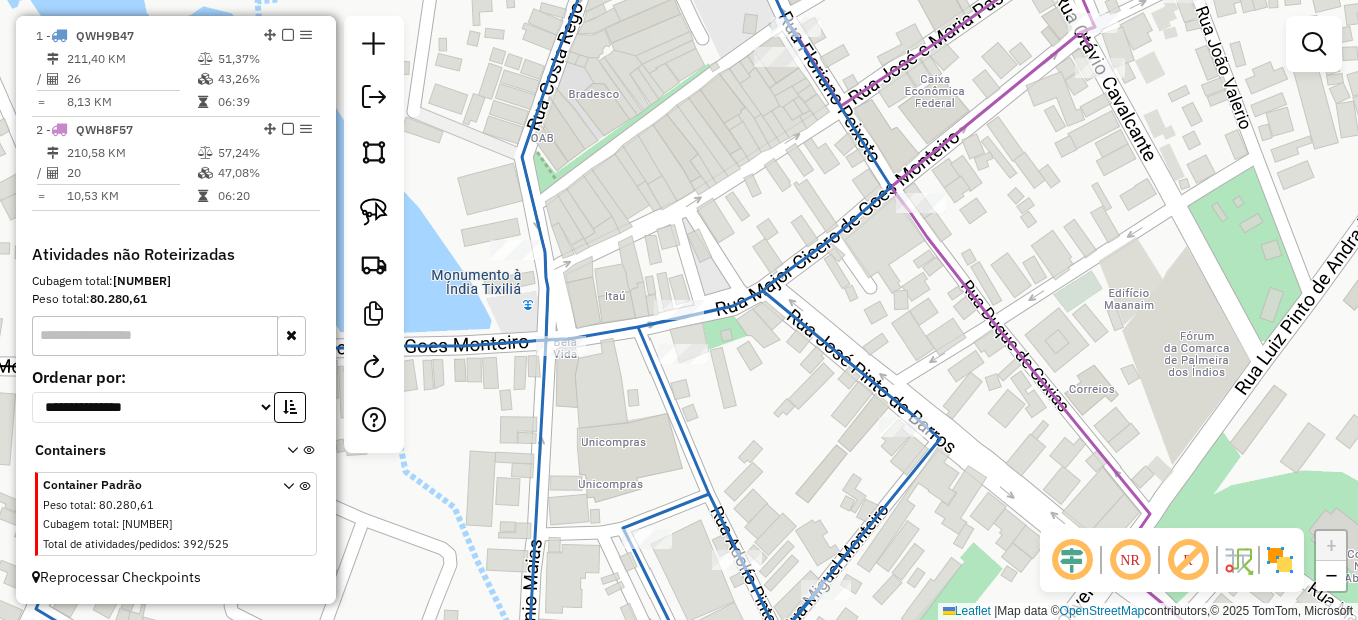 select on "**********" 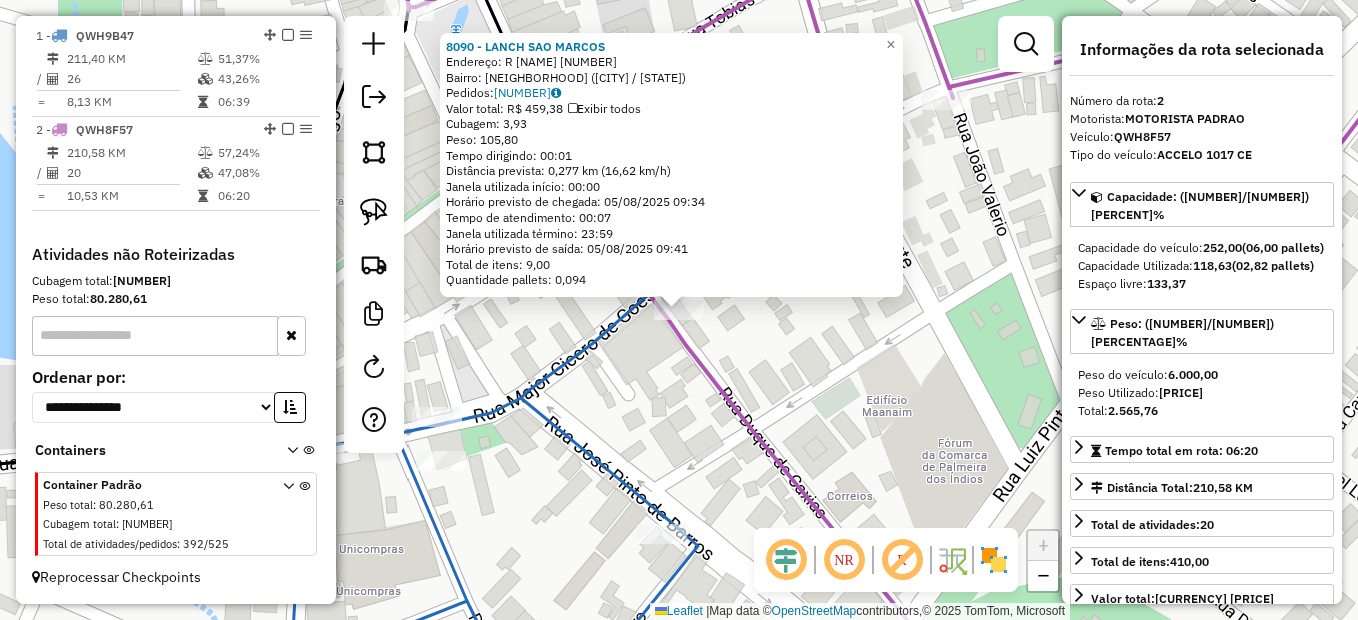 click on "8090 - LANCH SAO MARCOS  Endereço:  R DUQUE DE CAXIAS 49   Bairro: Centro (PALMEIRA DOS INDIOS / AL)   Pedidos:  04129253   Valor total: R$ 459,38   Exibir todos   Cubagem: 3,93  Peso: 105,80  Tempo dirigindo: 00:01   Distância prevista: 0,277 km (16,62 km/h)   Janela utilizada início: 00:00   Horário previsto de chegada: 05/08/2025 09:34   Tempo de atendimento: 00:07   Janela utilizada término: 23:59   Horário previsto de saída: 05/08/2025 09:41   Total de itens: 9,00   Quantidade pallets: 0,094  × Janela de atendimento Grade de atendimento Capacidade Transportadoras Veículos Cliente Pedidos  Rotas Selecione os dias de semana para filtrar as janelas de atendimento  Seg   Ter   Qua   Qui   Sex   Sáb   Dom  Informe o período da janela de atendimento: De: Até:  Filtrar exatamente a janela do cliente  Considerar janela de atendimento padrão  Selecione os dias de semana para filtrar as grades de atendimento  Seg   Ter   Qua   Qui   Sex   Sáb   Dom   Clientes fora do dia de atendimento selecionado +" 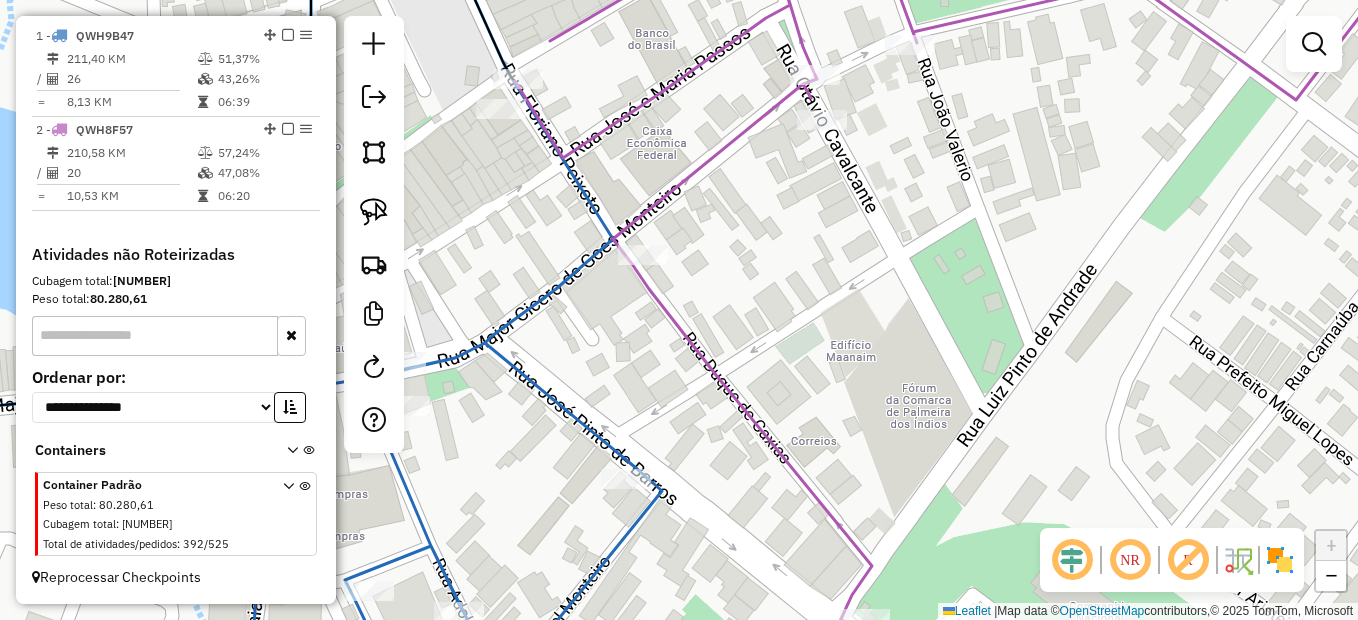 drag, startPoint x: 814, startPoint y: 421, endPoint x: 768, endPoint y: 329, distance: 102.85912 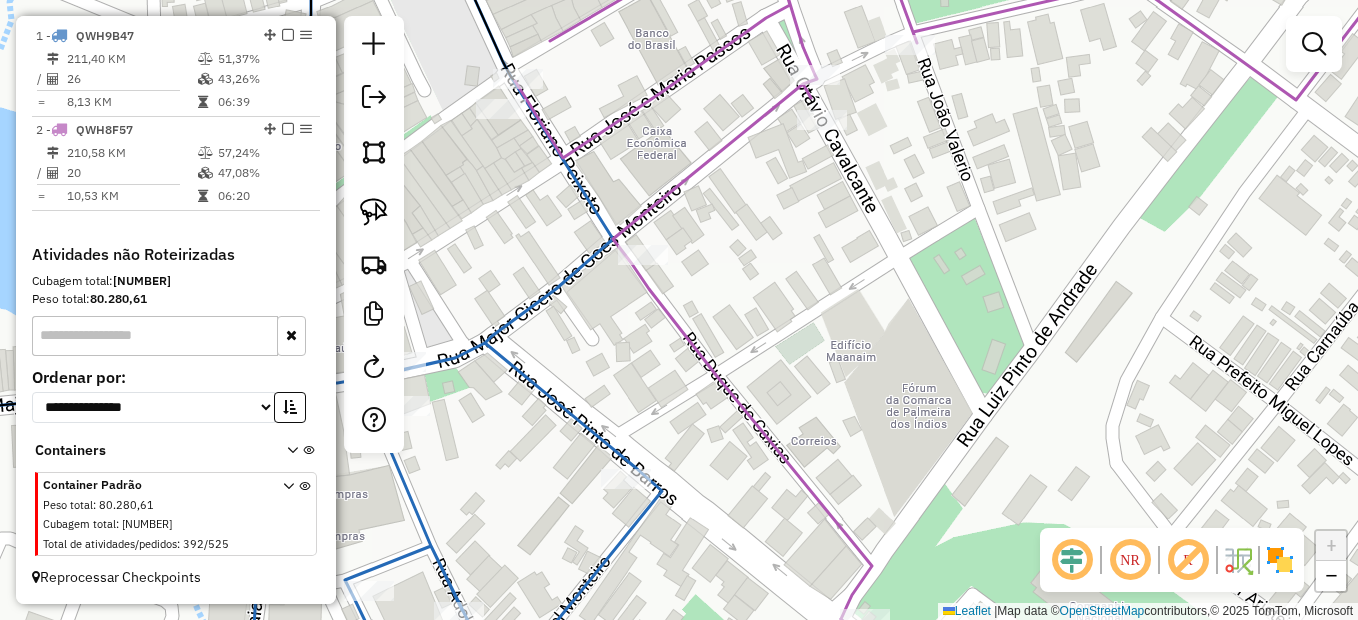 click on "Janela de atendimento Grade de atendimento Capacidade Transportadoras Veículos Cliente Pedidos  Rotas Selecione os dias de semana para filtrar as janelas de atendimento  Seg   Ter   Qua   Qui   Sex   Sáb   Dom  Informe o período da janela de atendimento: De: Até:  Filtrar exatamente a janela do cliente  Considerar janela de atendimento padrão  Selecione os dias de semana para filtrar as grades de atendimento  Seg   Ter   Qua   Qui   Sex   Sáb   Dom   Considerar clientes sem dia de atendimento cadastrado  Clientes fora do dia de atendimento selecionado Filtrar as atividades entre os valores definidos abaixo:  Peso mínimo:   Peso máximo:   Cubagem mínima:   Cubagem máxima:   De:   Até:  Filtrar as atividades entre o tempo de atendimento definido abaixo:  De:   Até:   Considerar capacidade total dos clientes não roteirizados Transportadora: Selecione um ou mais itens Tipo de veículo: Selecione um ou mais itens Veículo: Selecione um ou mais itens Motorista: Selecione um ou mais itens Nome: Rótulo:" 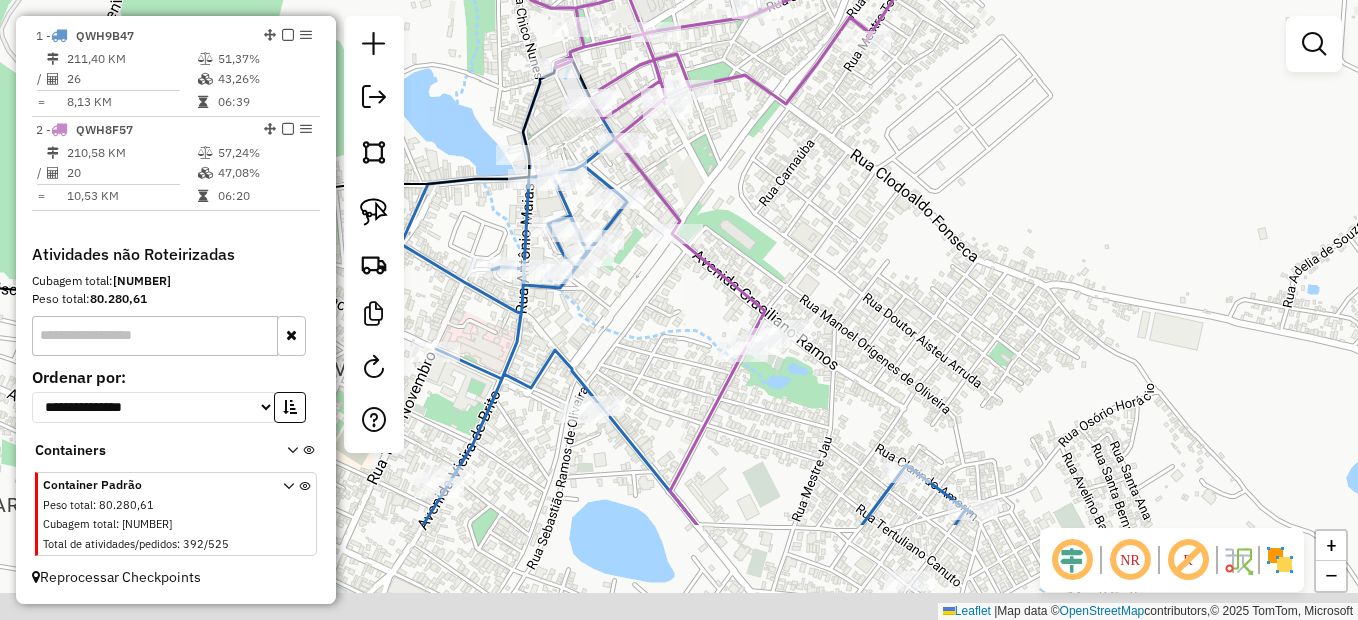 drag, startPoint x: 845, startPoint y: 379, endPoint x: 741, endPoint y: 221, distance: 189.15602 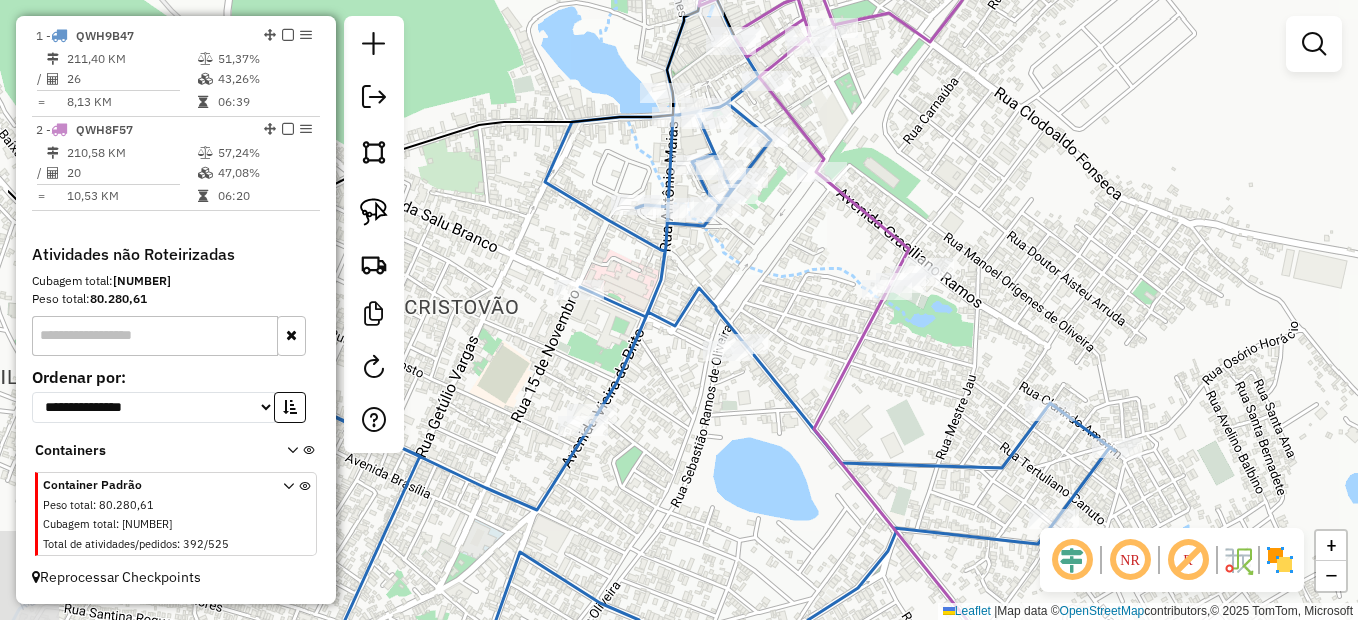 drag, startPoint x: 632, startPoint y: 348, endPoint x: 776, endPoint y: 286, distance: 156.7801 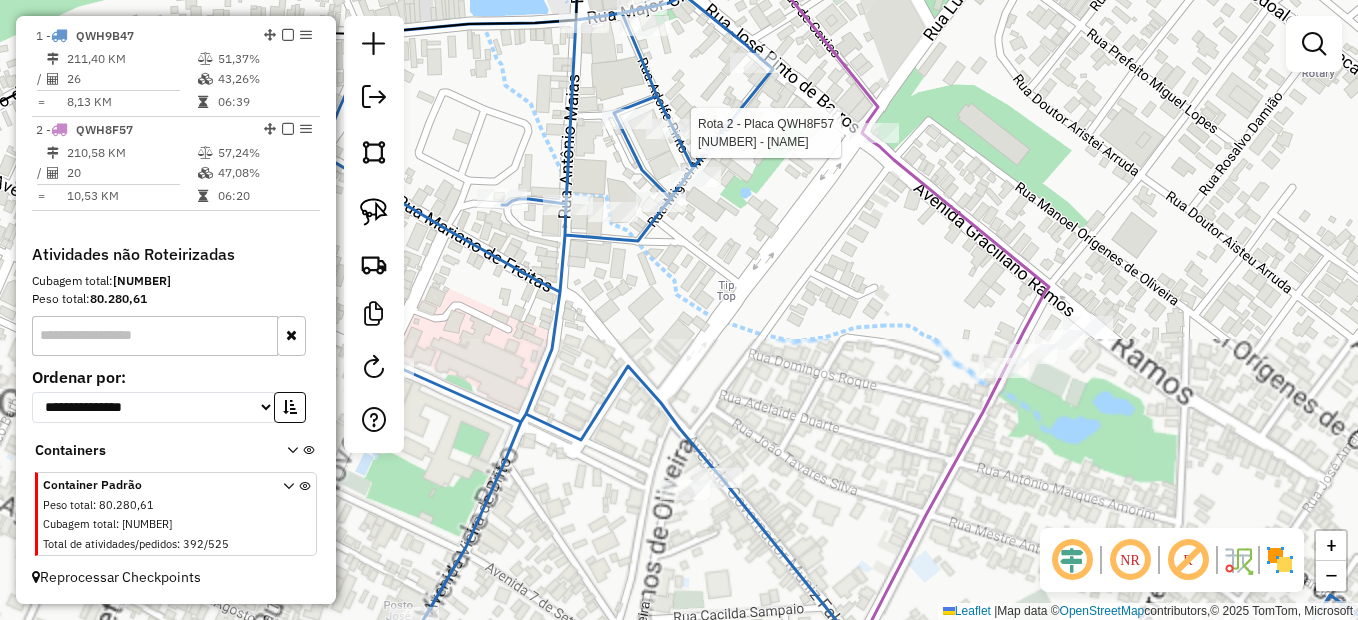select on "**********" 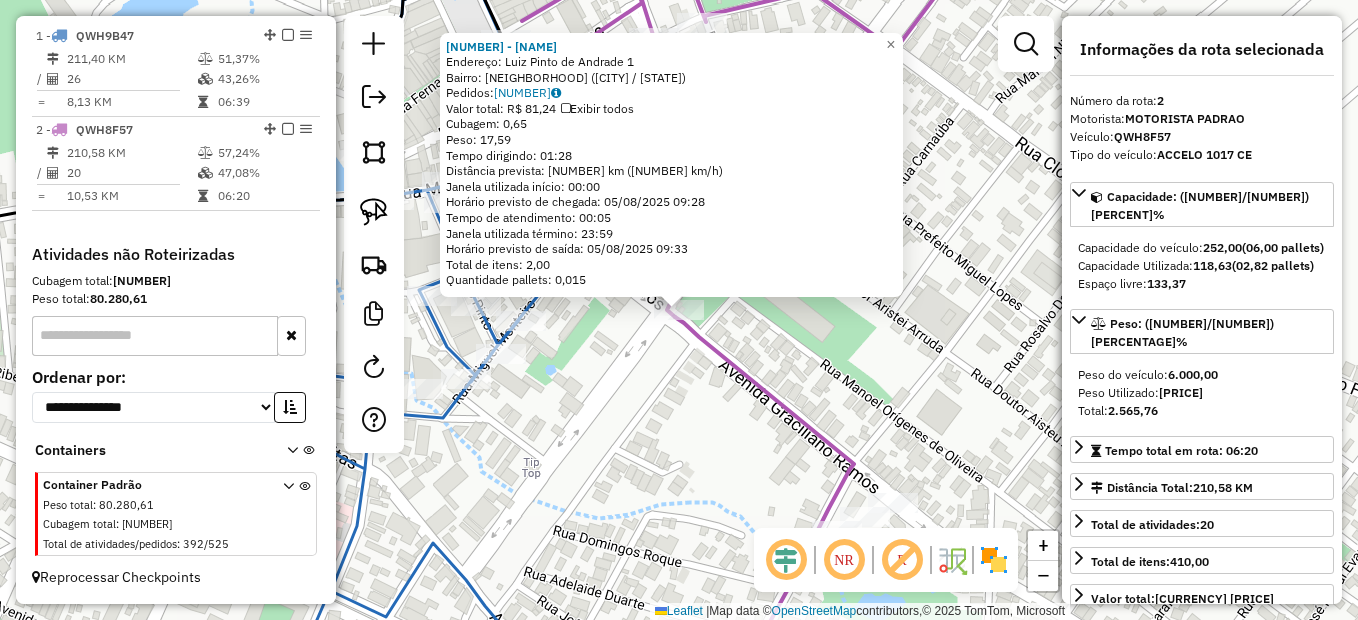 click on "8044 - QUIOSQUE DO COCO  Endereço:  Luiz Pinto de Andrade 1   Bairro: Centro (PALMEIRA DOS INDIOS / AL)   Pedidos:  04129195   Valor total: R$ 81,24   Exibir todos   Cubagem: 0,65  Peso: 17,59  Tempo dirigindo: 01:28   Distância prevista: 103,232 km (70,39 km/h)   Janela utilizada início: 00:00   Horário previsto de chegada: 05/08/2025 09:28   Tempo de atendimento: 00:05   Janela utilizada término: 23:59   Horário previsto de saída: 05/08/2025 09:33   Total de itens: 2,00   Quantidade pallets: 0,015  × Janela de atendimento Grade de atendimento Capacidade Transportadoras Veículos Cliente Pedidos  Rotas Selecione os dias de semana para filtrar as janelas de atendimento  Seg   Ter   Qua   Qui   Sex   Sáb   Dom  Informe o período da janela de atendimento: De: Até:  Filtrar exatamente a janela do cliente  Considerar janela de atendimento padrão  Selecione os dias de semana para filtrar as grades de atendimento  Seg   Ter   Qua   Qui   Sex   Sáb   Dom   Clientes fora do dia de atendimento selecionado" 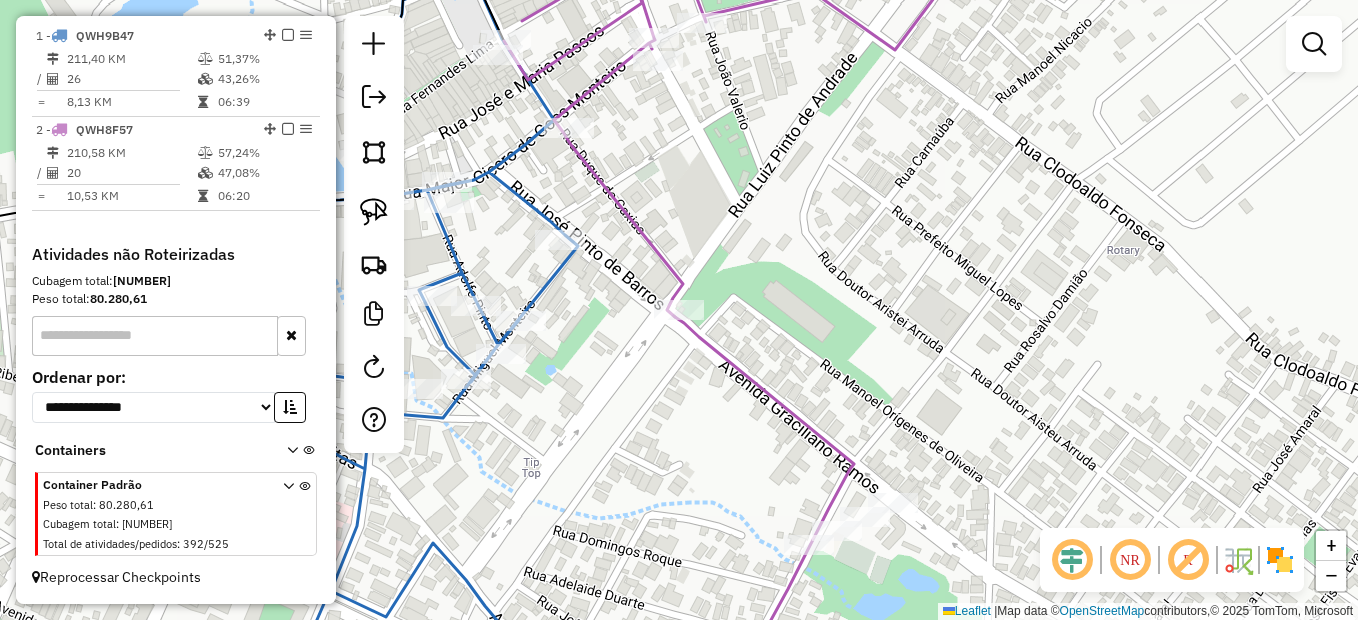 drag, startPoint x: 587, startPoint y: 328, endPoint x: 640, endPoint y: 346, distance: 55.97321 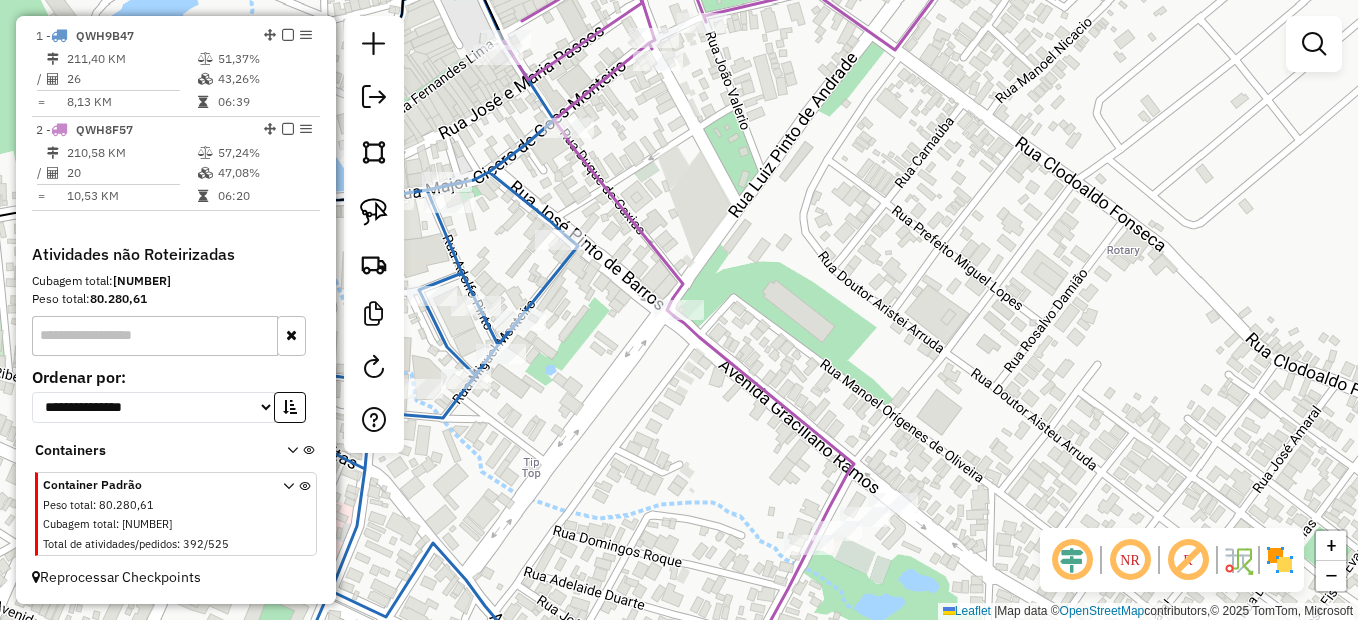 click on "Janela de atendimento Grade de atendimento Capacidade Transportadoras Veículos Cliente Pedidos  Rotas Selecione os dias de semana para filtrar as janelas de atendimento  Seg   Ter   Qua   Qui   Sex   Sáb   Dom  Informe o período da janela de atendimento: De: Até:  Filtrar exatamente a janela do cliente  Considerar janela de atendimento padrão  Selecione os dias de semana para filtrar as grades de atendimento  Seg   Ter   Qua   Qui   Sex   Sáb   Dom   Considerar clientes sem dia de atendimento cadastrado  Clientes fora do dia de atendimento selecionado Filtrar as atividades entre os valores definidos abaixo:  Peso mínimo:   Peso máximo:   Cubagem mínima:   Cubagem máxima:   De:   Até:  Filtrar as atividades entre o tempo de atendimento definido abaixo:  De:   Até:   Considerar capacidade total dos clientes não roteirizados Transportadora: Selecione um ou mais itens Tipo de veículo: Selecione um ou mais itens Veículo: Selecione um ou mais itens Motorista: Selecione um ou mais itens Nome: Rótulo:" 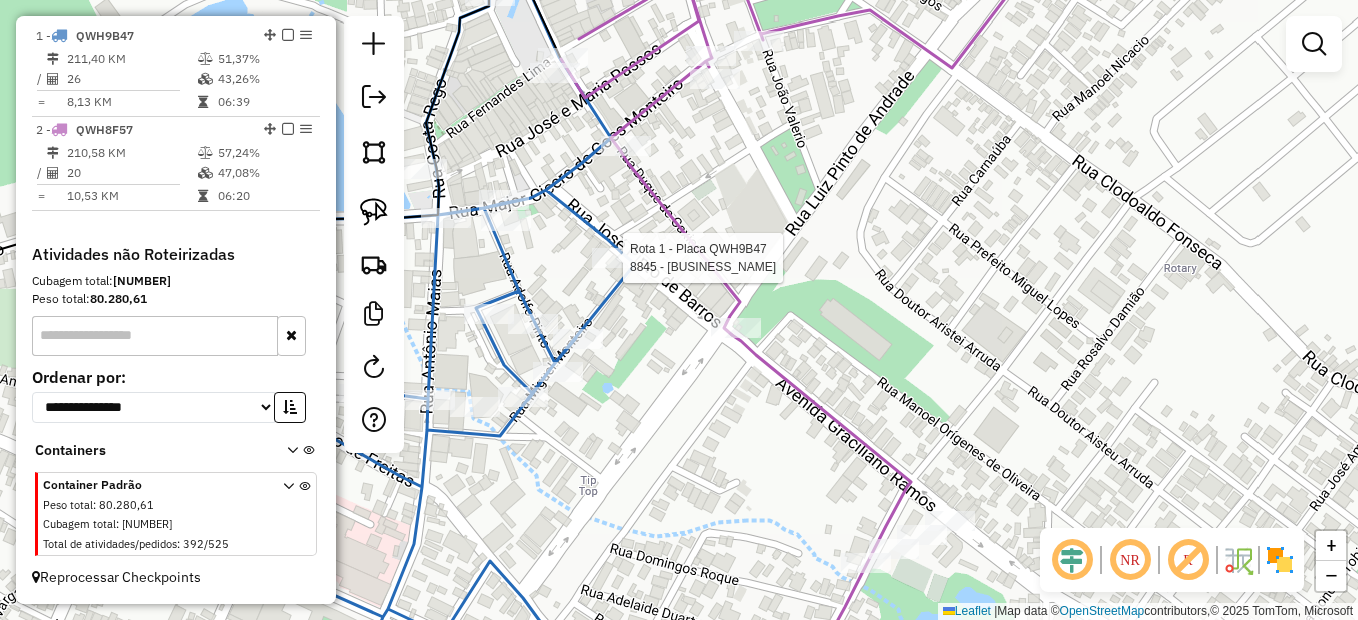 select on "**********" 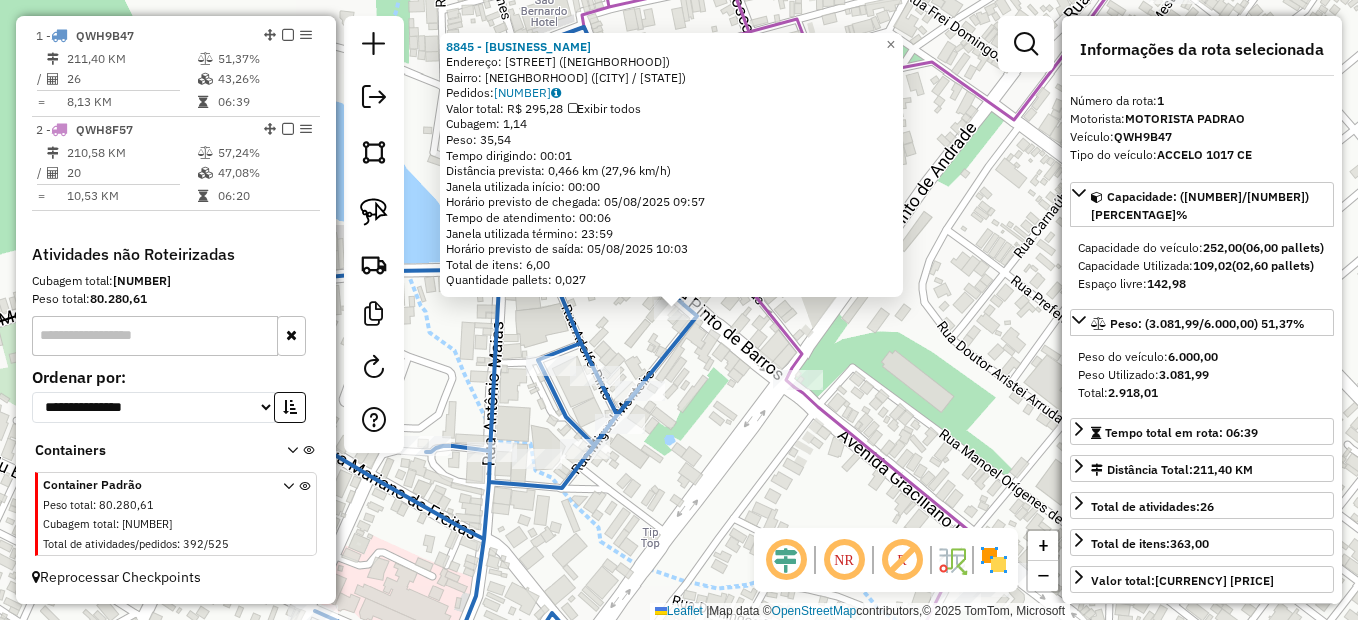 click on "8845 - AVICOLA DOIS IRMAOS  Endereço:  Adolfo Pinto (vizinho ao Ze da Roca)   Bairro: Centro (PALMEIRA DOS INDIOS / AL)   Pedidos:  04129354   Valor total: R$ 295,28   Exibir todos   Cubagem: 1,14  Peso: 35,54  Tempo dirigindo: 00:01   Distância prevista: 0,466 km (27,96 km/h)   Janela utilizada início: 00:00   Horário previsto de chegada: 05/08/2025 09:57   Tempo de atendimento: 00:06   Janela utilizada término: 23:59   Horário previsto de saída: 05/08/2025 10:03   Total de itens: 6,00   Quantidade pallets: 0,027  × Janela de atendimento Grade de atendimento Capacidade Transportadoras Veículos Cliente Pedidos  Rotas Selecione os dias de semana para filtrar as janelas de atendimento  Seg   Ter   Qua   Qui   Sex   Sáb   Dom  Informe o período da janela de atendimento: De: Até:  Filtrar exatamente a janela do cliente  Considerar janela de atendimento padrão  Selecione os dias de semana para filtrar as grades de atendimento  Seg   Ter   Qua   Qui   Sex   Sáb   Dom   Peso mínimo:   Peso máximo:  +" 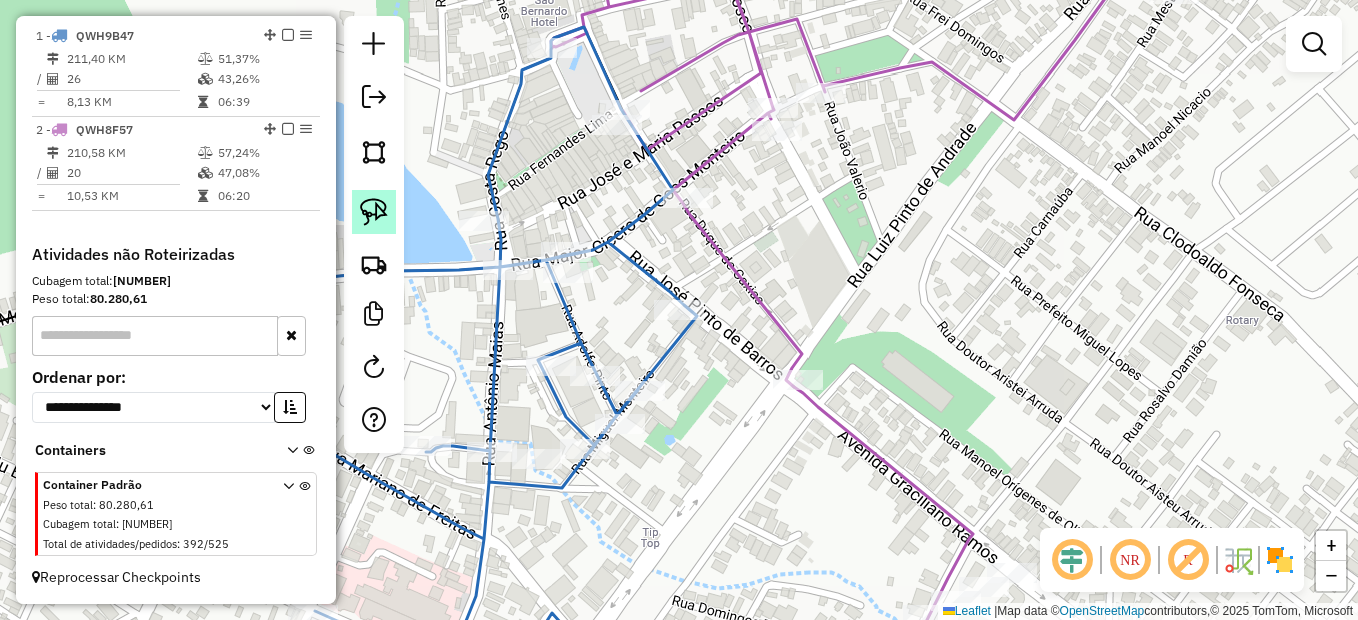 click 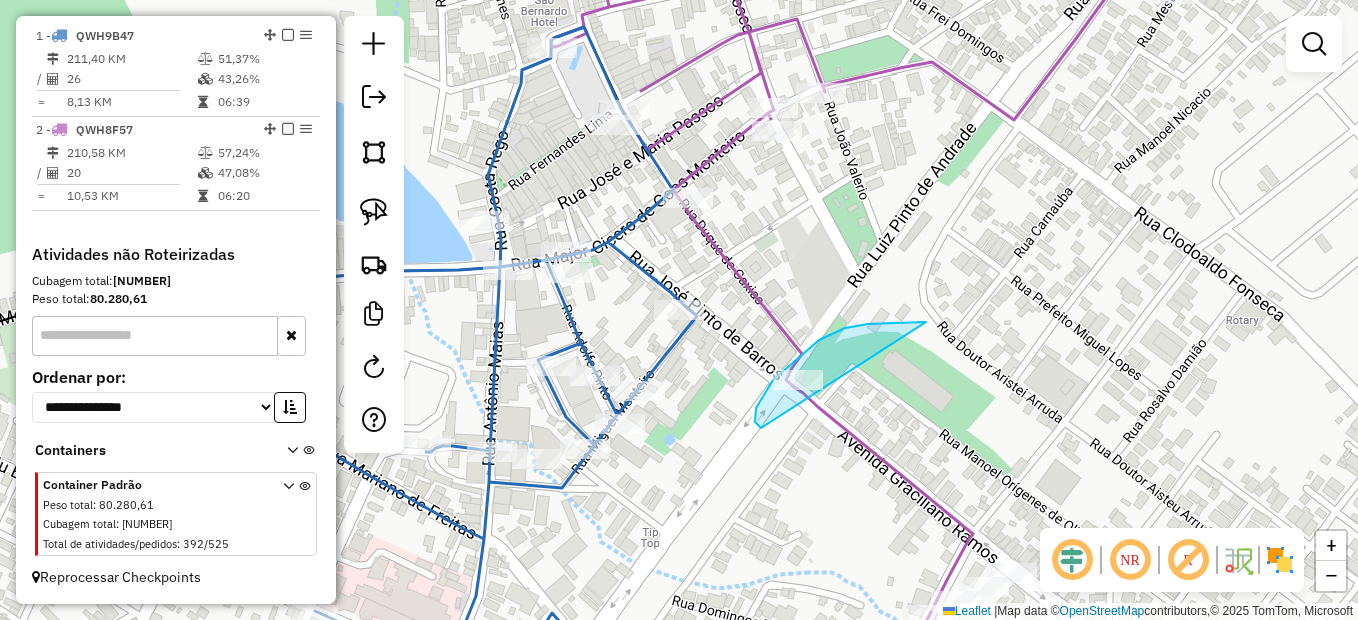 drag, startPoint x: 926, startPoint y: 322, endPoint x: 833, endPoint y: 441, distance: 151.0298 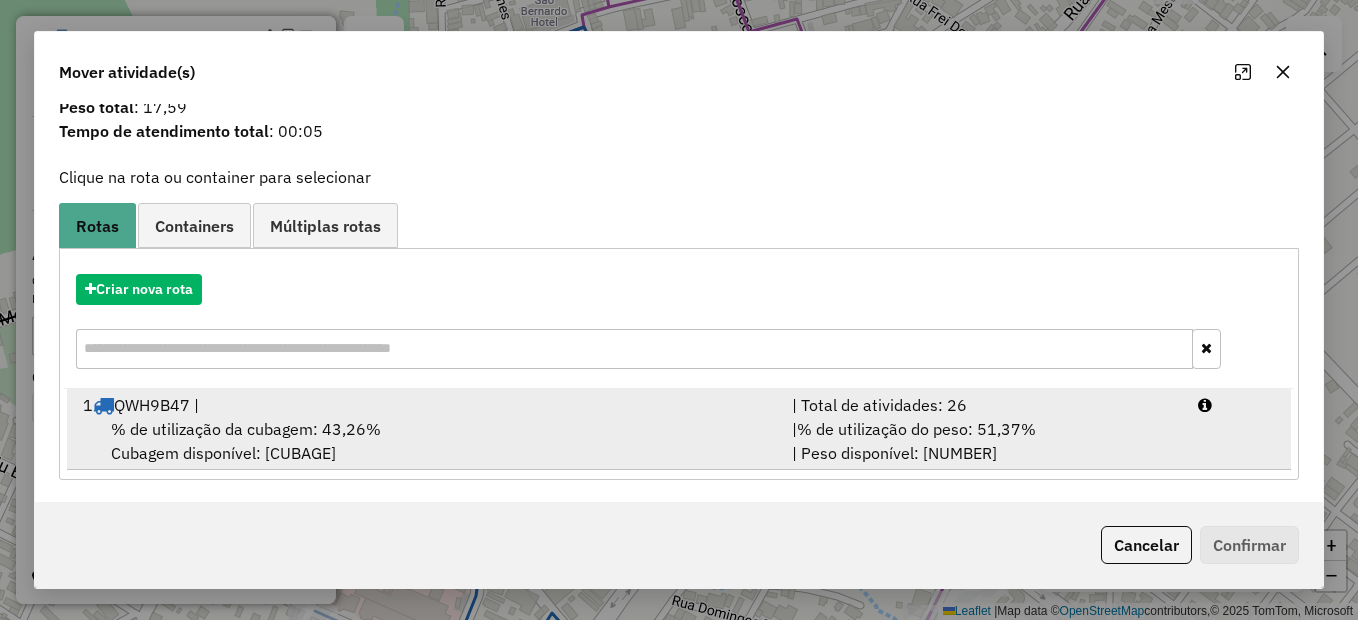 scroll, scrollTop: 67, scrollLeft: 0, axis: vertical 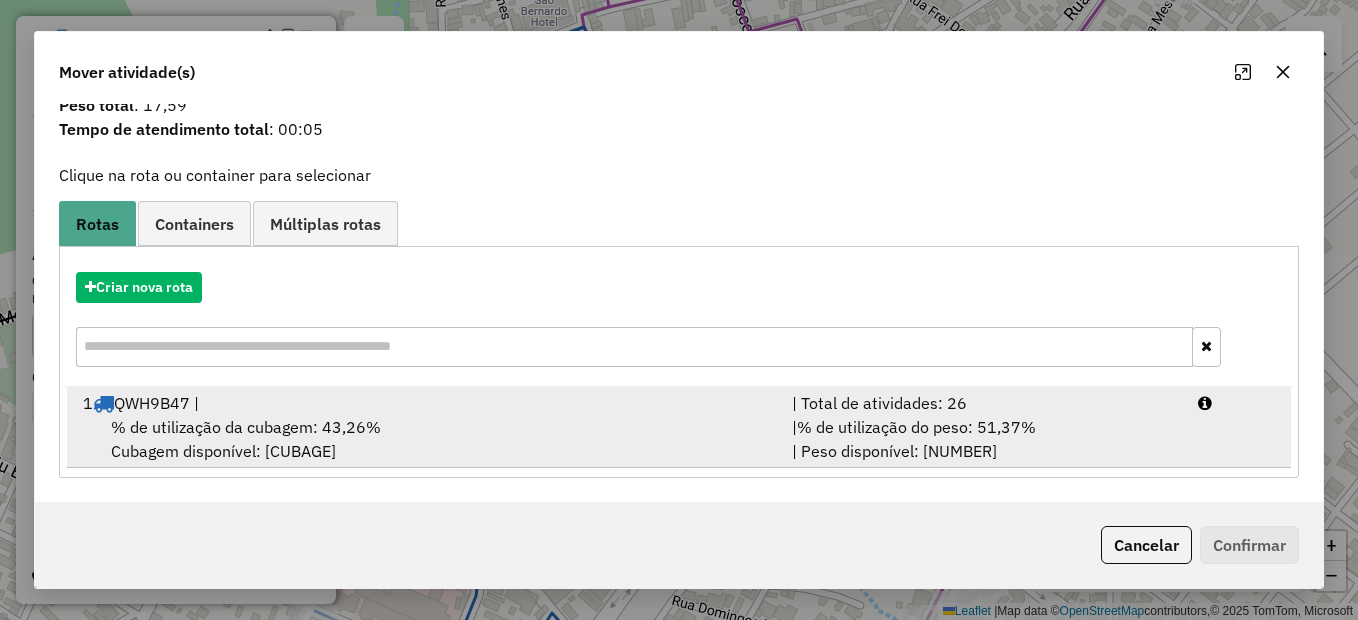 click on "% de utilização da cubagem: 43,26%  Cubagem disponível: 142,98" at bounding box center (425, 439) 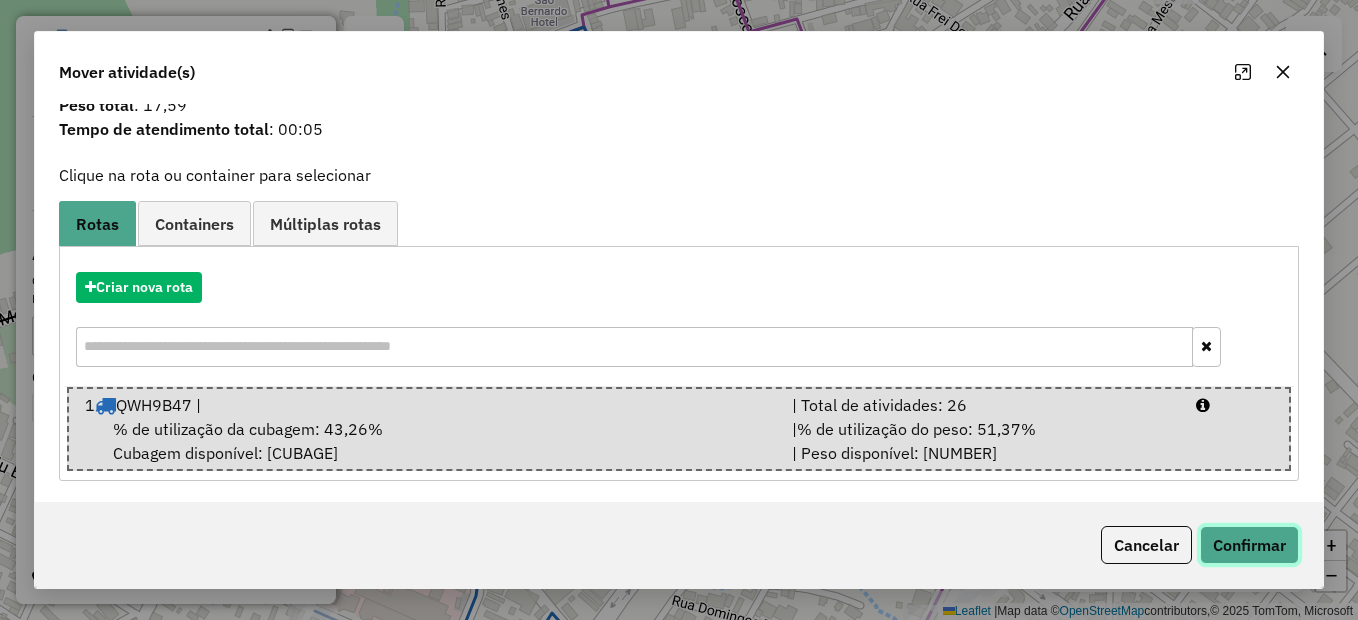 click on "Confirmar" 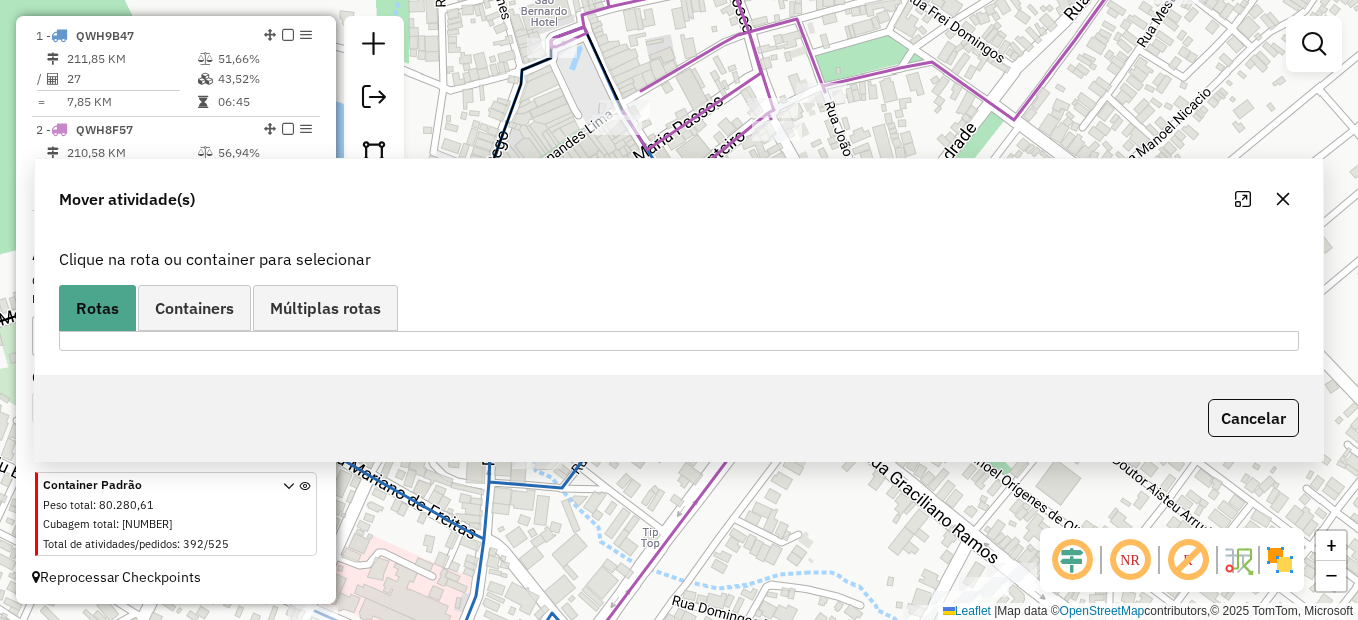 scroll, scrollTop: 0, scrollLeft: 0, axis: both 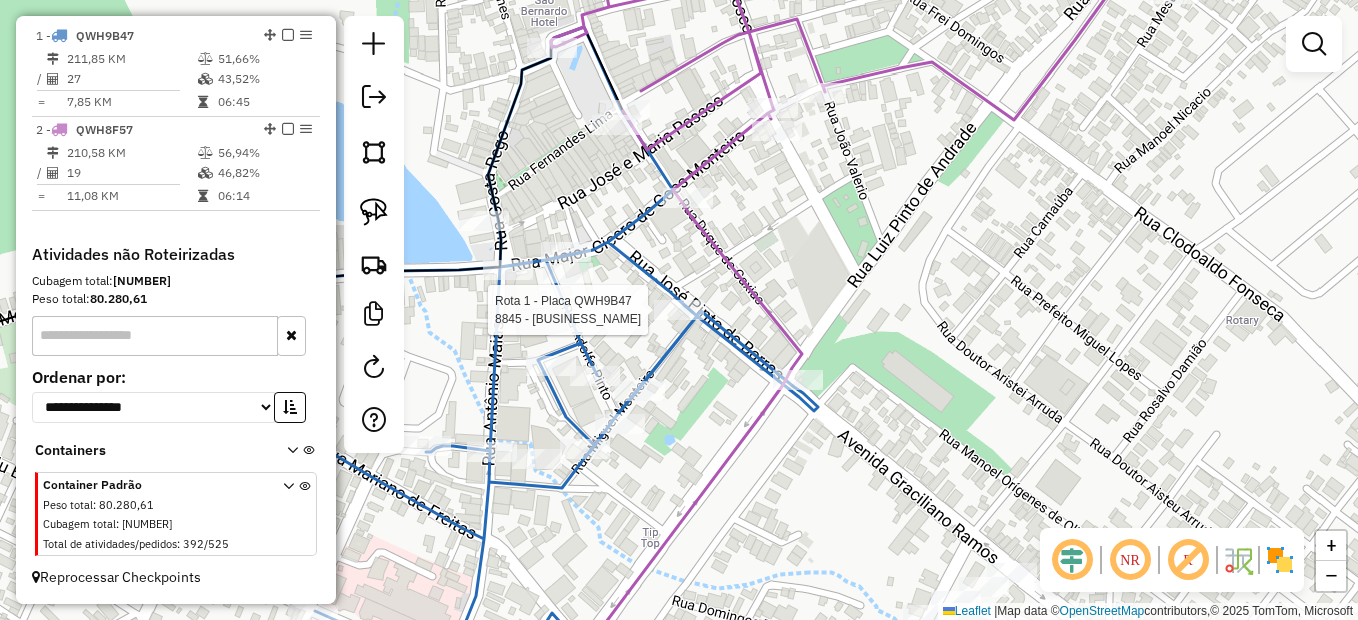 select on "**********" 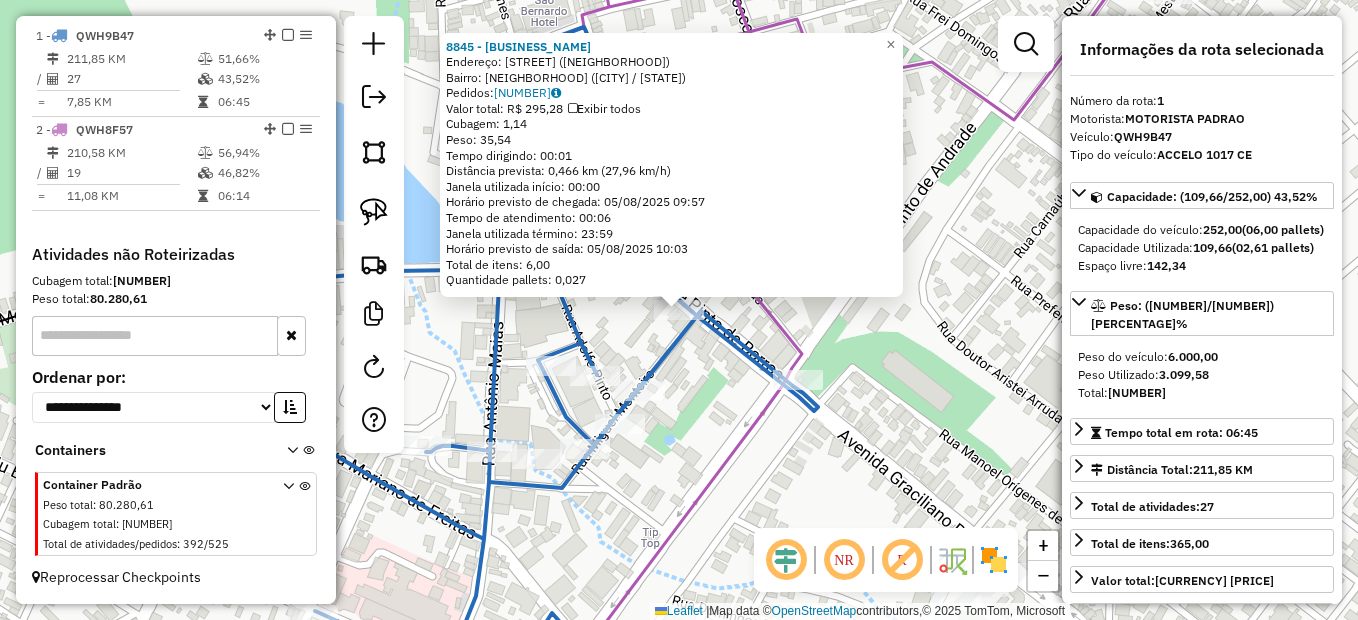 click on "8845 - AVICOLA DOIS IRMAOS  Endereço:  Adolfo Pinto (vizinho ao Ze da Roca)   Bairro: Centro (PALMEIRA DOS INDIOS / AL)   Pedidos:  04129354   Valor total: R$ 295,28   Exibir todos   Cubagem: 1,14  Peso: 35,54  Tempo dirigindo: 00:01   Distância prevista: 0,466 km (27,96 km/h)   Janela utilizada início: 00:00   Horário previsto de chegada: 05/08/2025 09:57   Tempo de atendimento: 00:06   Janela utilizada término: 23:59   Horário previsto de saída: 05/08/2025 10:03   Total de itens: 6,00   Quantidade pallets: 0,027  × Janela de atendimento Grade de atendimento Capacidade Transportadoras Veículos Cliente Pedidos  Rotas Selecione os dias de semana para filtrar as janelas de atendimento  Seg   Ter   Qua   Qui   Sex   Sáb   Dom  Informe o período da janela de atendimento: De: Até:  Filtrar exatamente a janela do cliente  Considerar janela de atendimento padrão  Selecione os dias de semana para filtrar as grades de atendimento  Seg   Ter   Qua   Qui   Sex   Sáb   Dom   Peso mínimo:   Peso máximo:  +" 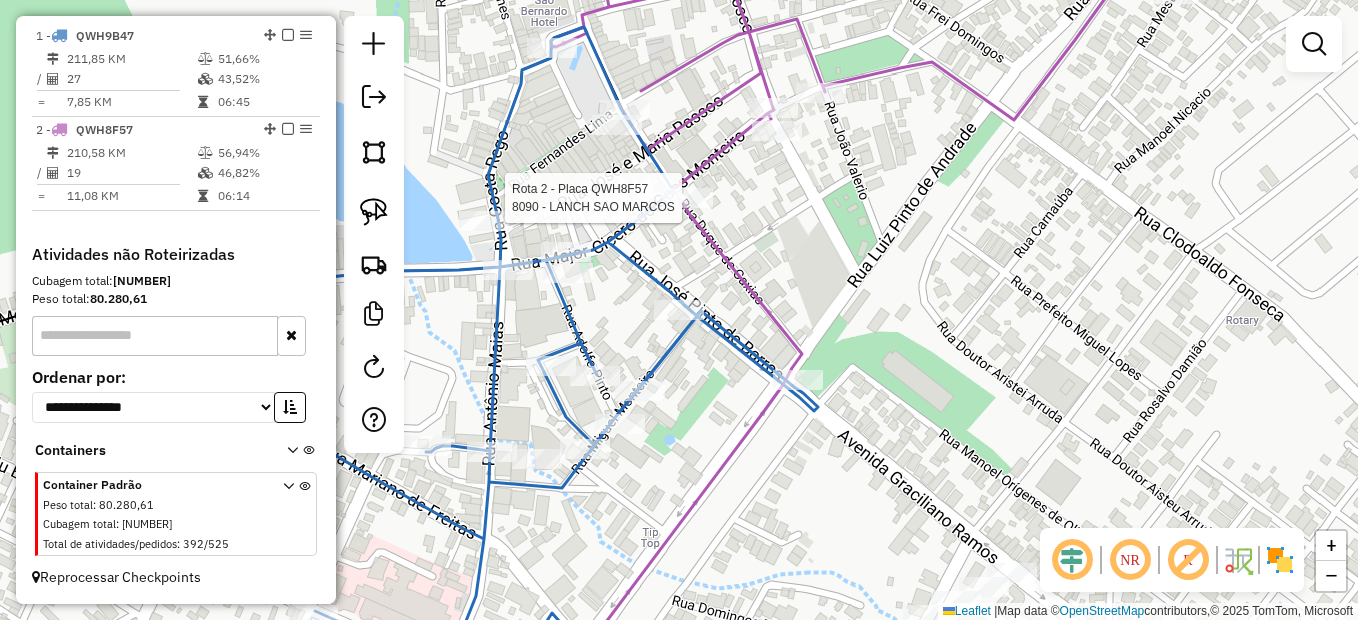 select on "**********" 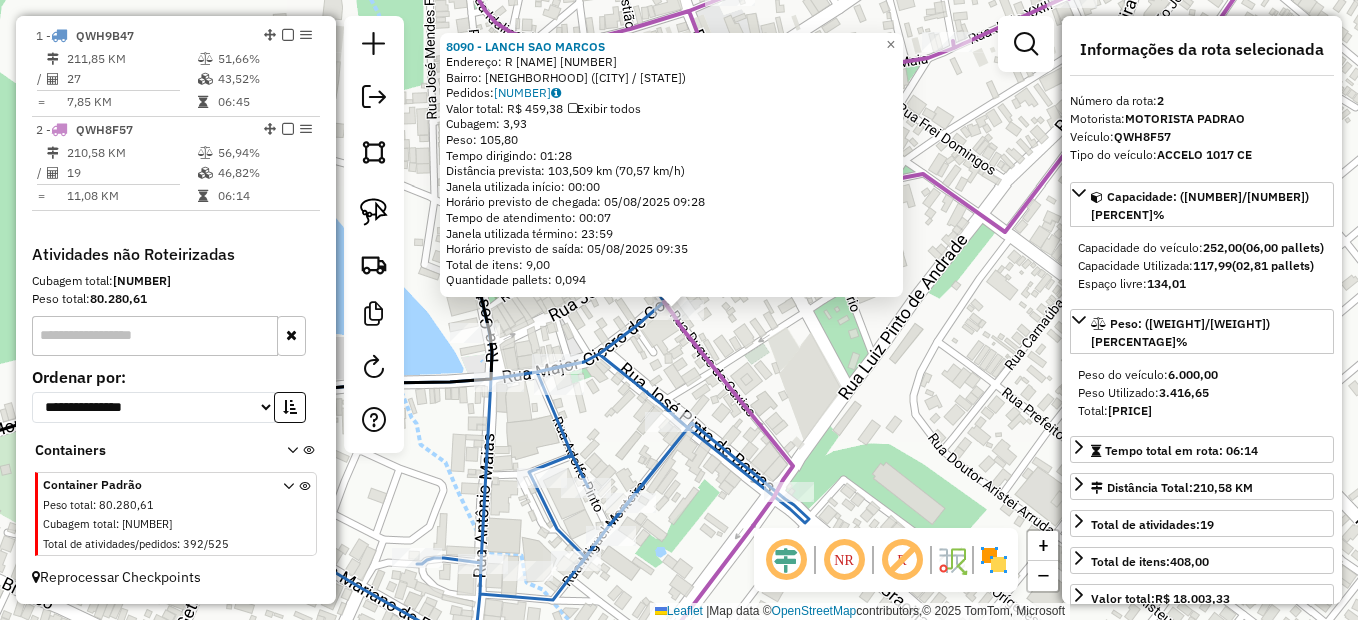 click on "8090 - LANCH SAO MARCOS  Endereço:  R DUQUE DE CAXIAS 49   Bairro: Centro (PALMEIRA DOS INDIOS / AL)   Pedidos:  04129253   Valor total: R$ 459,38   Exibir todos   Cubagem: 3,93  Peso: 105,80  Tempo dirigindo: 01:28   Distância prevista: 103,509 km (70,57 km/h)   Janela utilizada início: 00:00   Horário previsto de chegada: 05/08/2025 09:28   Tempo de atendimento: 00:07   Janela utilizada término: 23:59   Horário previsto de saída: 05/08/2025 09:35   Total de itens: 9,00   Quantidade pallets: 0,094  × Janela de atendimento Grade de atendimento Capacidade Transportadoras Veículos Cliente Pedidos  Rotas Selecione os dias de semana para filtrar as janelas de atendimento  Seg   Ter   Qua   Qui   Sex   Sáb   Dom  Informe o período da janela de atendimento: De: Até:  Filtrar exatamente a janela do cliente  Considerar janela de atendimento padrão  Selecione os dias de semana para filtrar as grades de atendimento  Seg   Ter   Qua   Qui   Sex   Sáb   Dom   Clientes fora do dia de atendimento selecionado" 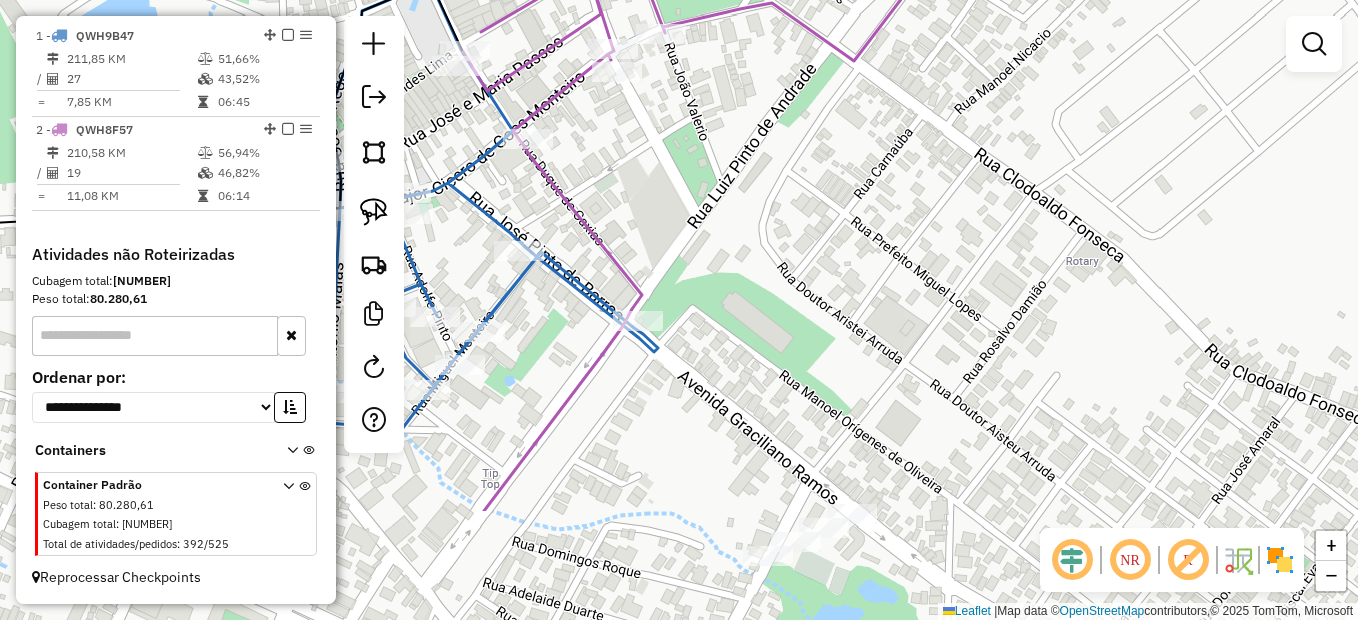 drag, startPoint x: 778, startPoint y: 350, endPoint x: 688, endPoint y: 210, distance: 166.43317 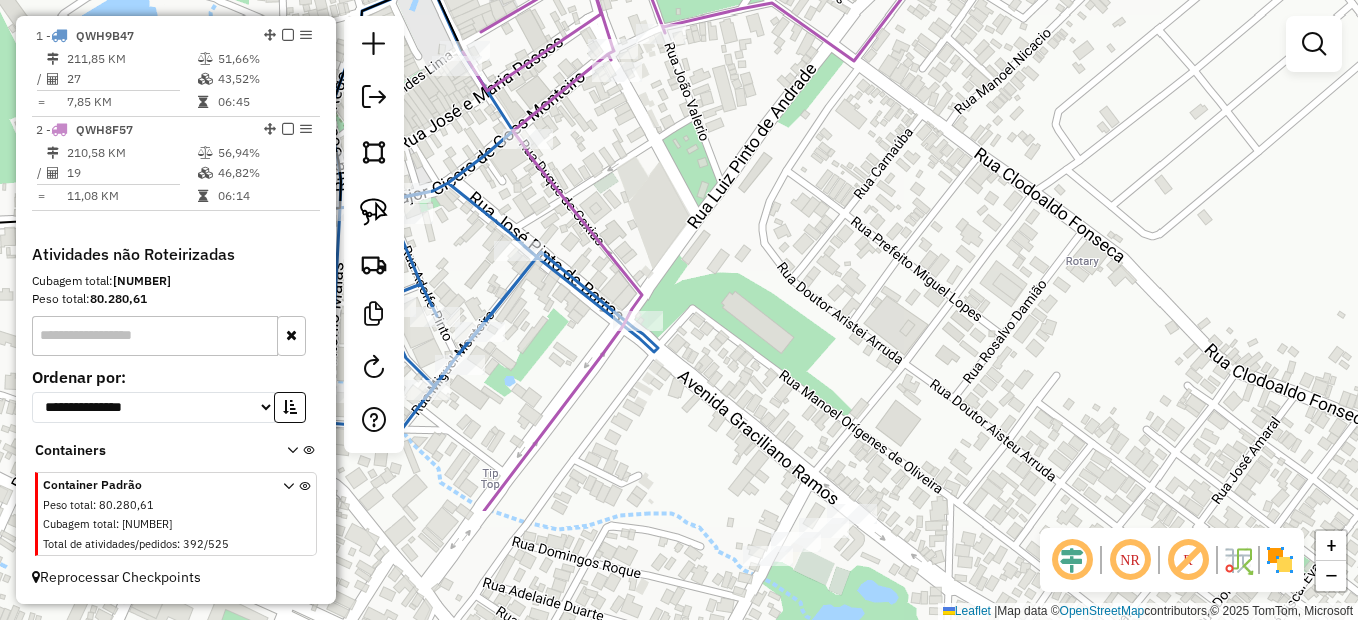 click on "Janela de atendimento Grade de atendimento Capacidade Transportadoras Veículos Cliente Pedidos  Rotas Selecione os dias de semana para filtrar as janelas de atendimento  Seg   Ter   Qua   Qui   Sex   Sáb   Dom  Informe o período da janela de atendimento: De: Até:  Filtrar exatamente a janela do cliente  Considerar janela de atendimento padrão  Selecione os dias de semana para filtrar as grades de atendimento  Seg   Ter   Qua   Qui   Sex   Sáb   Dom   Considerar clientes sem dia de atendimento cadastrado  Clientes fora do dia de atendimento selecionado Filtrar as atividades entre os valores definidos abaixo:  Peso mínimo:   Peso máximo:   Cubagem mínima:   Cubagem máxima:   De:   Até:  Filtrar as atividades entre o tempo de atendimento definido abaixo:  De:   Até:   Considerar capacidade total dos clientes não roteirizados Transportadora: Selecione um ou mais itens Tipo de veículo: Selecione um ou mais itens Veículo: Selecione um ou mais itens Motorista: Selecione um ou mais itens Nome: Rótulo:" 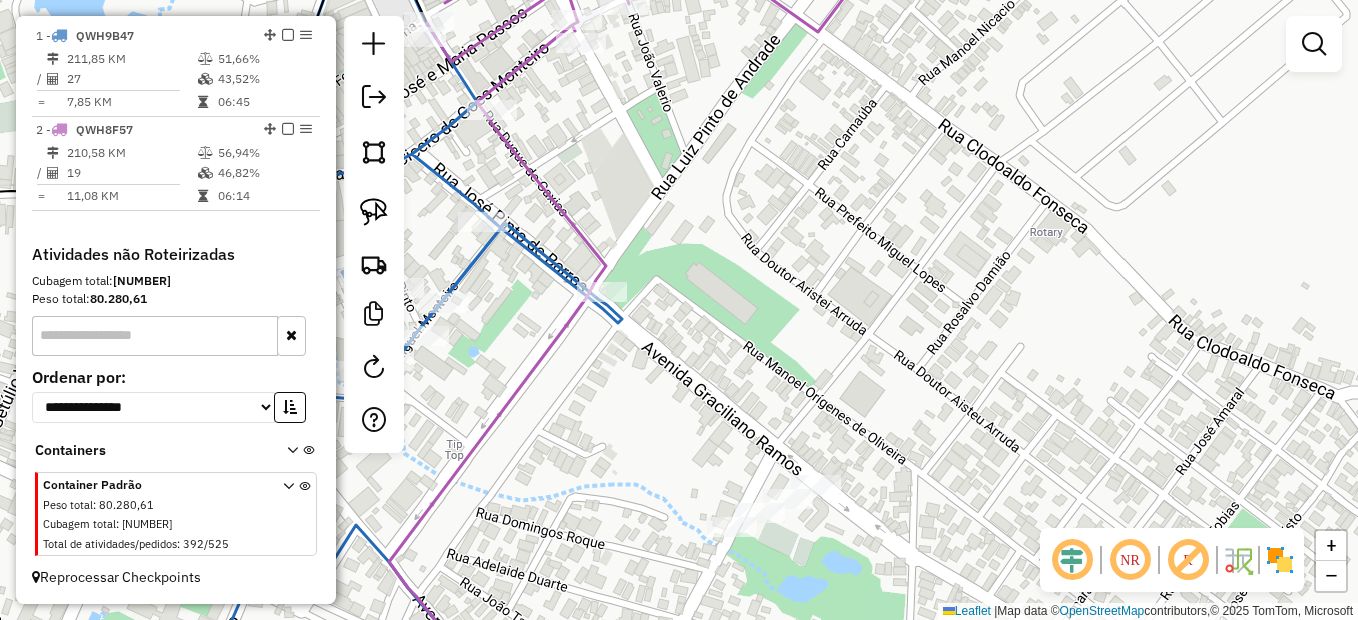 drag, startPoint x: 893, startPoint y: 395, endPoint x: 766, endPoint y: 180, distance: 249.70782 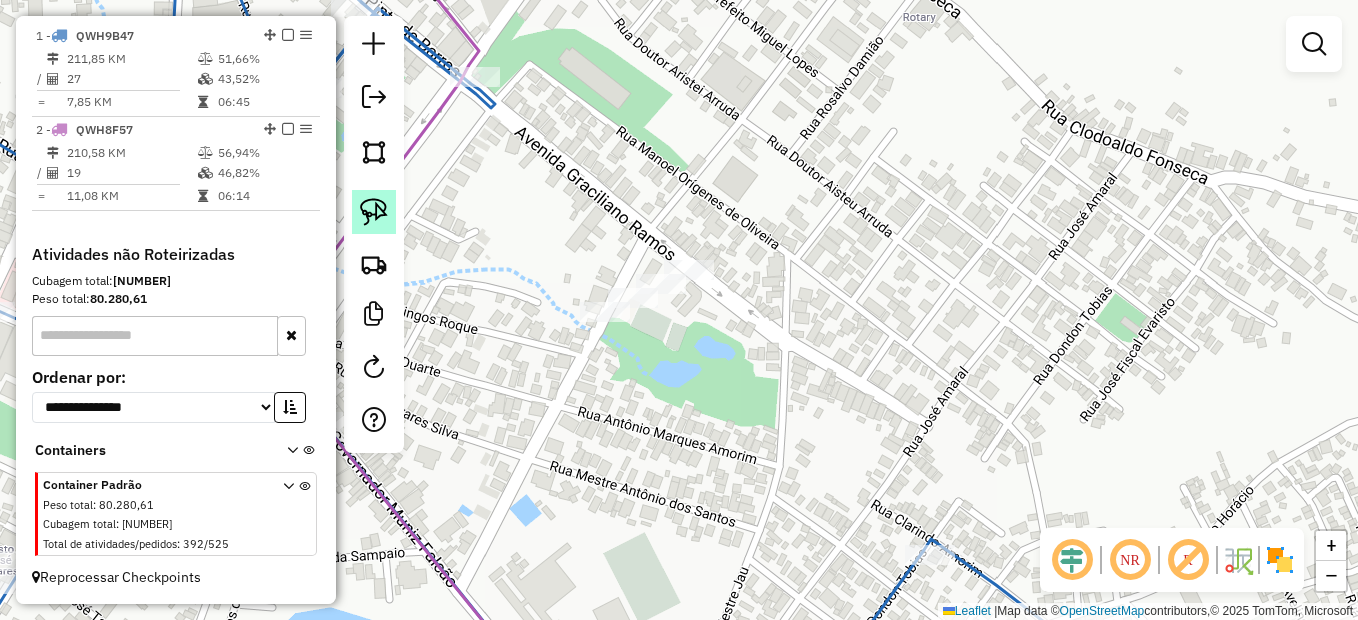click 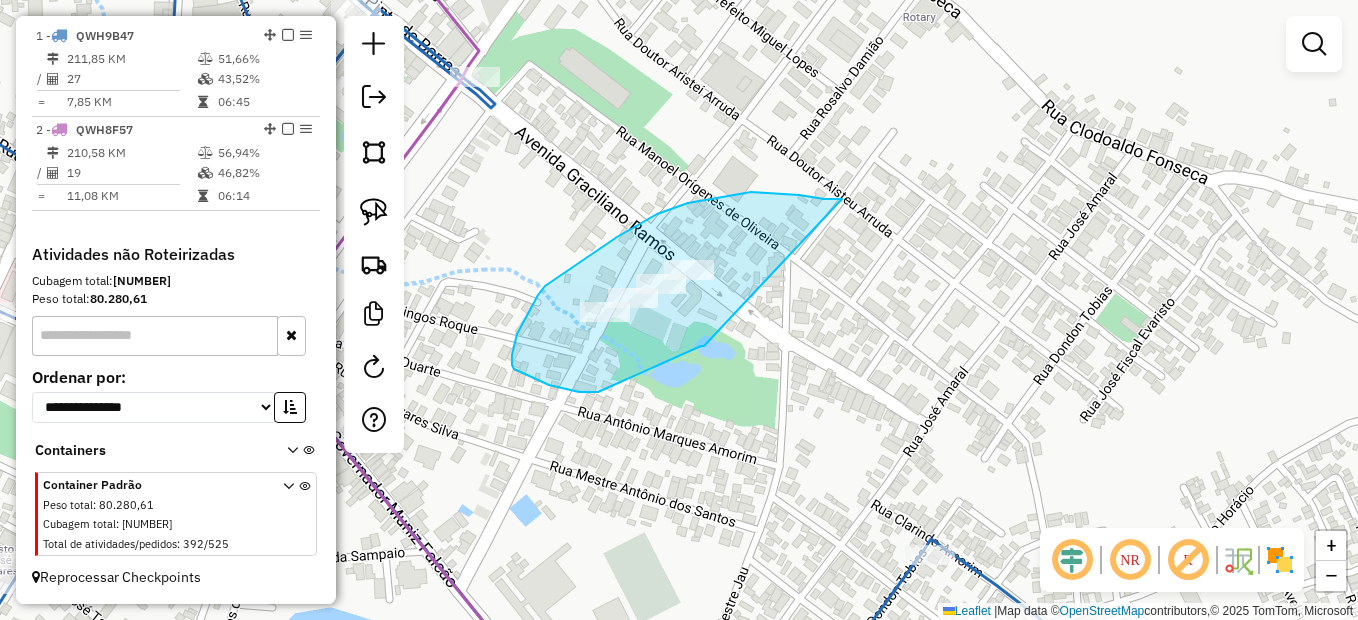 drag, startPoint x: 842, startPoint y: 199, endPoint x: 706, endPoint y: 344, distance: 198.79889 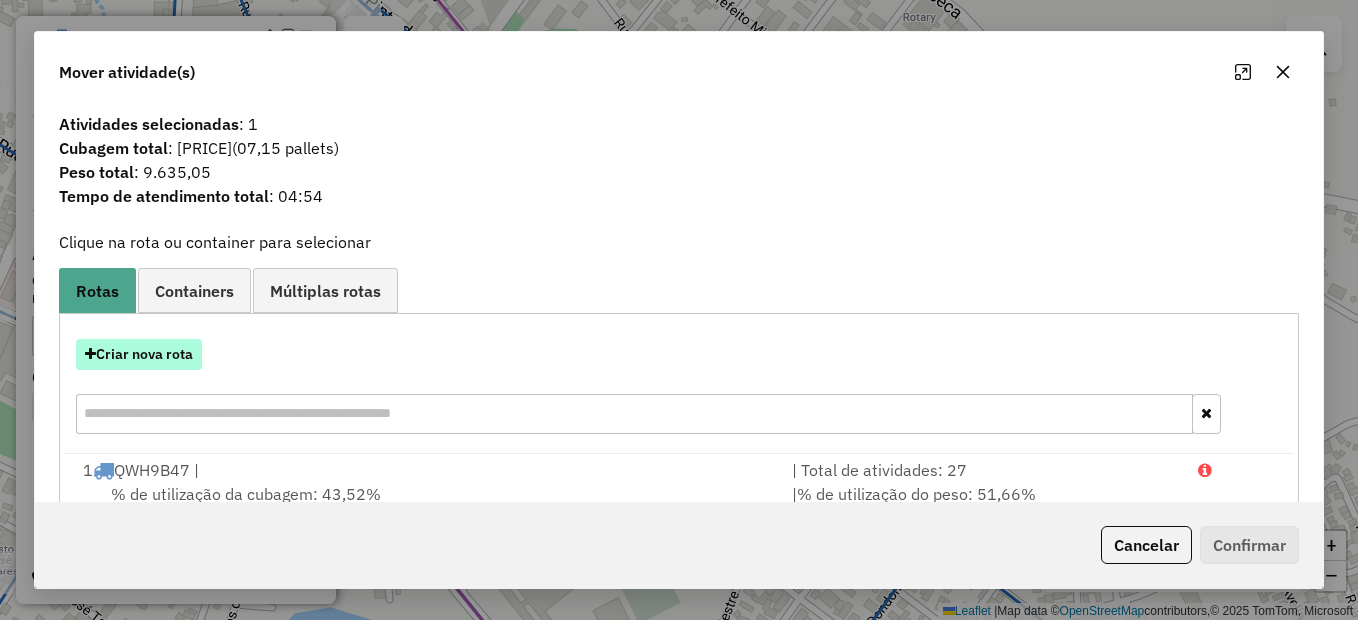 click on "Criar nova rota" at bounding box center (139, 354) 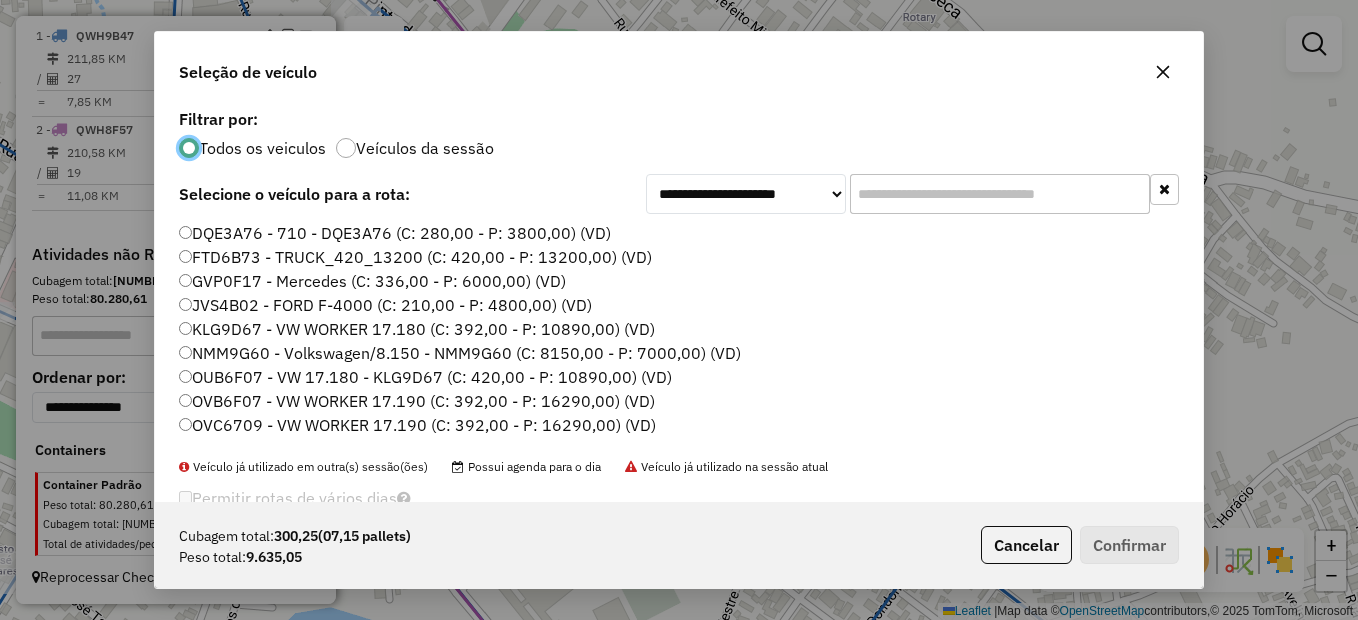 scroll, scrollTop: 11, scrollLeft: 6, axis: both 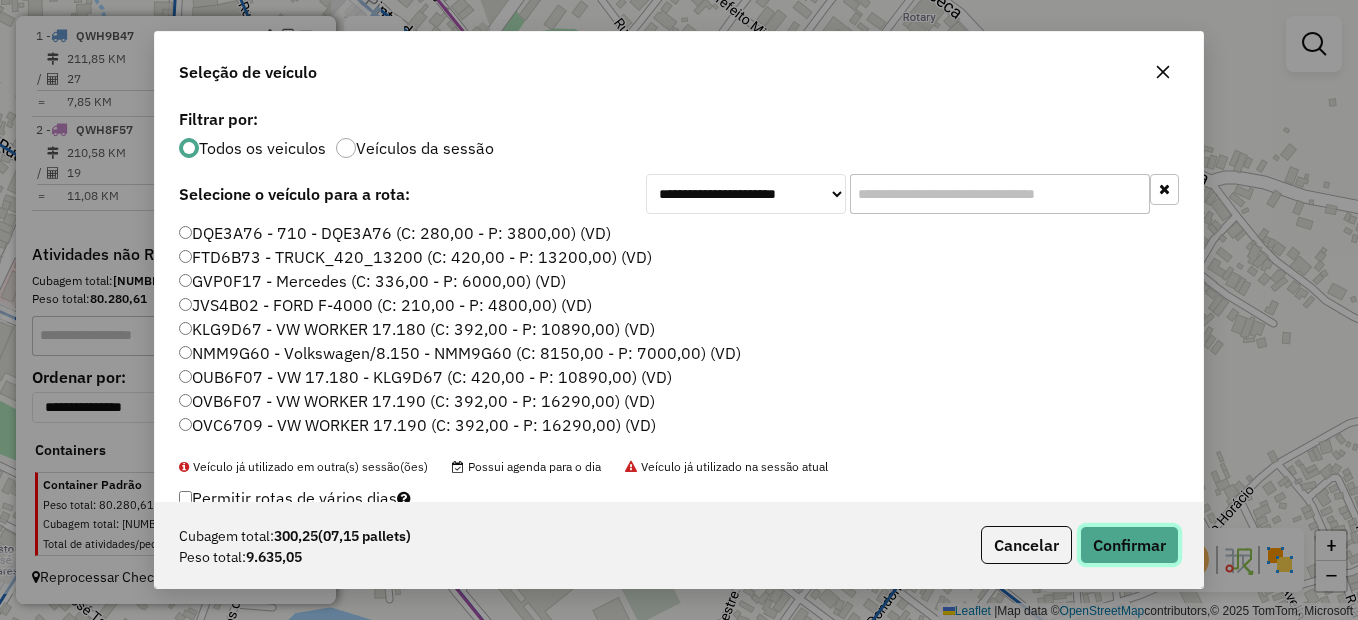 click on "Confirmar" 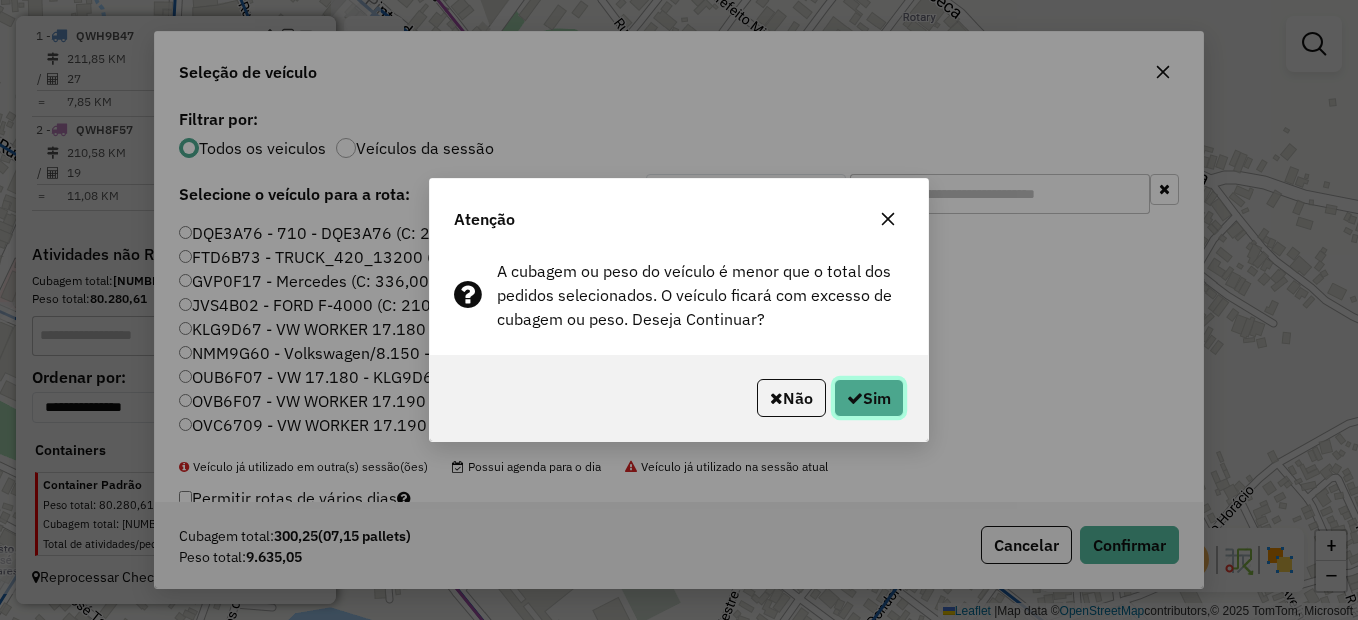 click on "Sim" 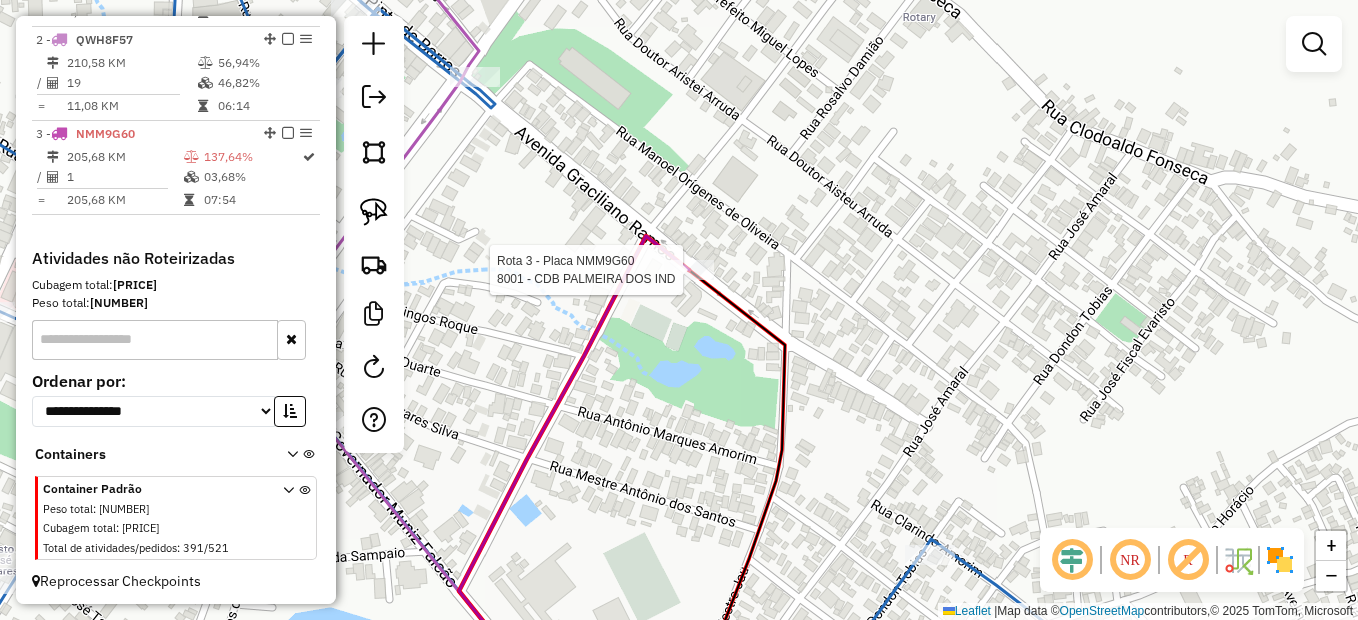 select on "**********" 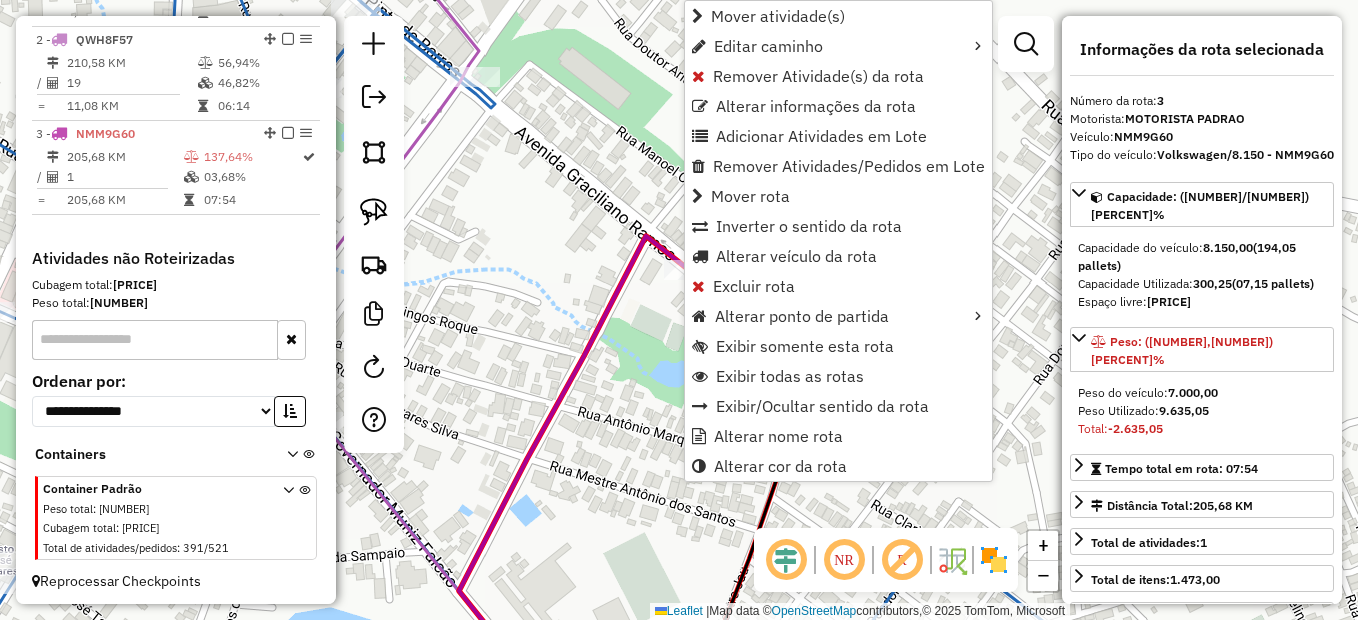 scroll, scrollTop: 837, scrollLeft: 0, axis: vertical 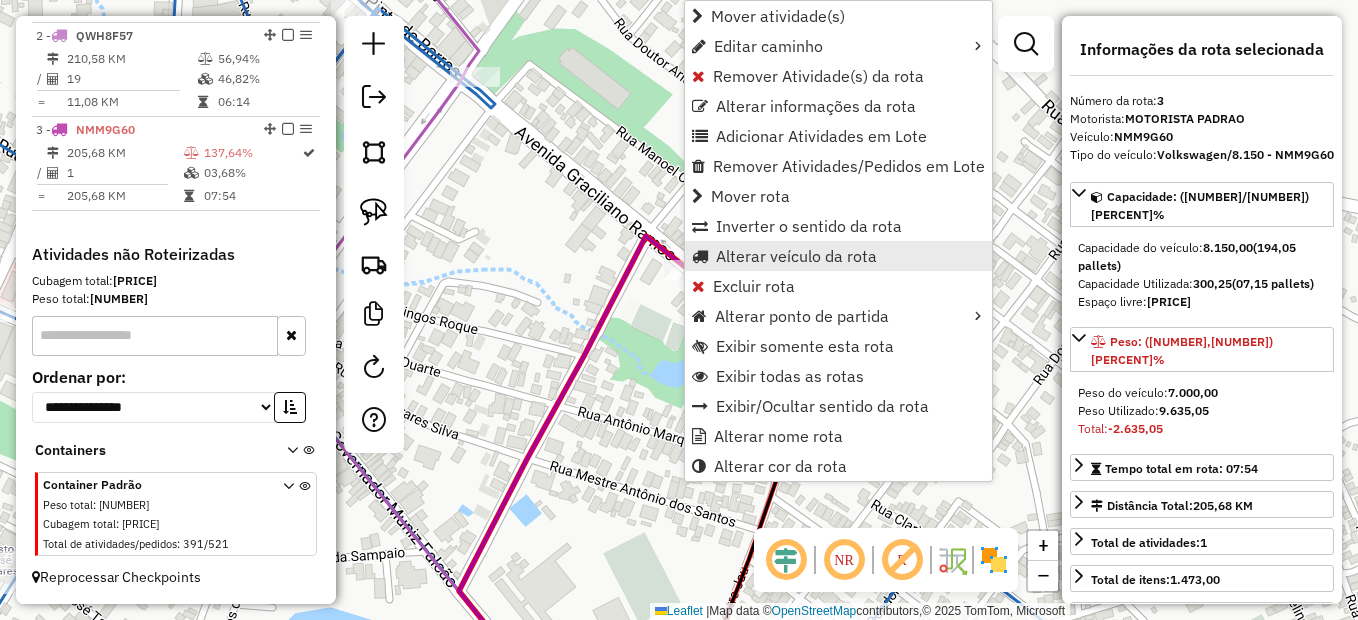 click on "Alterar veículo da rota" at bounding box center (838, 256) 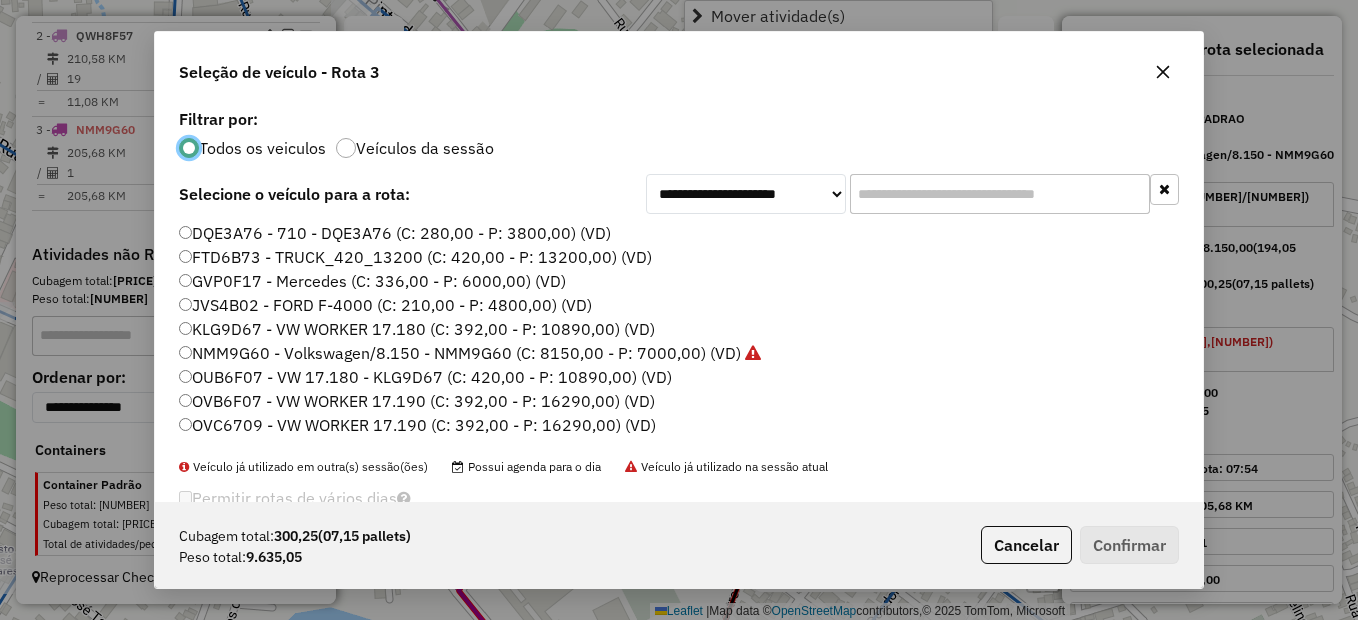 scroll, scrollTop: 11, scrollLeft: 6, axis: both 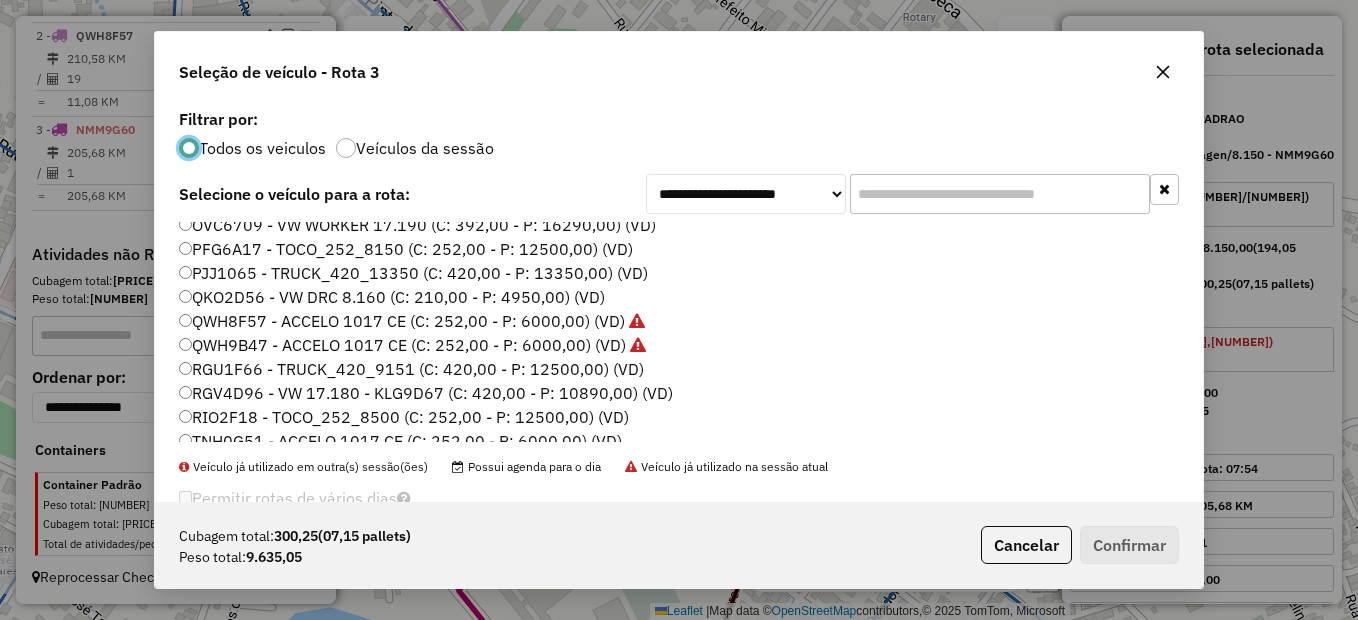 click on "PJJ1065 - TRUCK_420_13350 (C: 420,00 - P: 13350,00) (VD)" 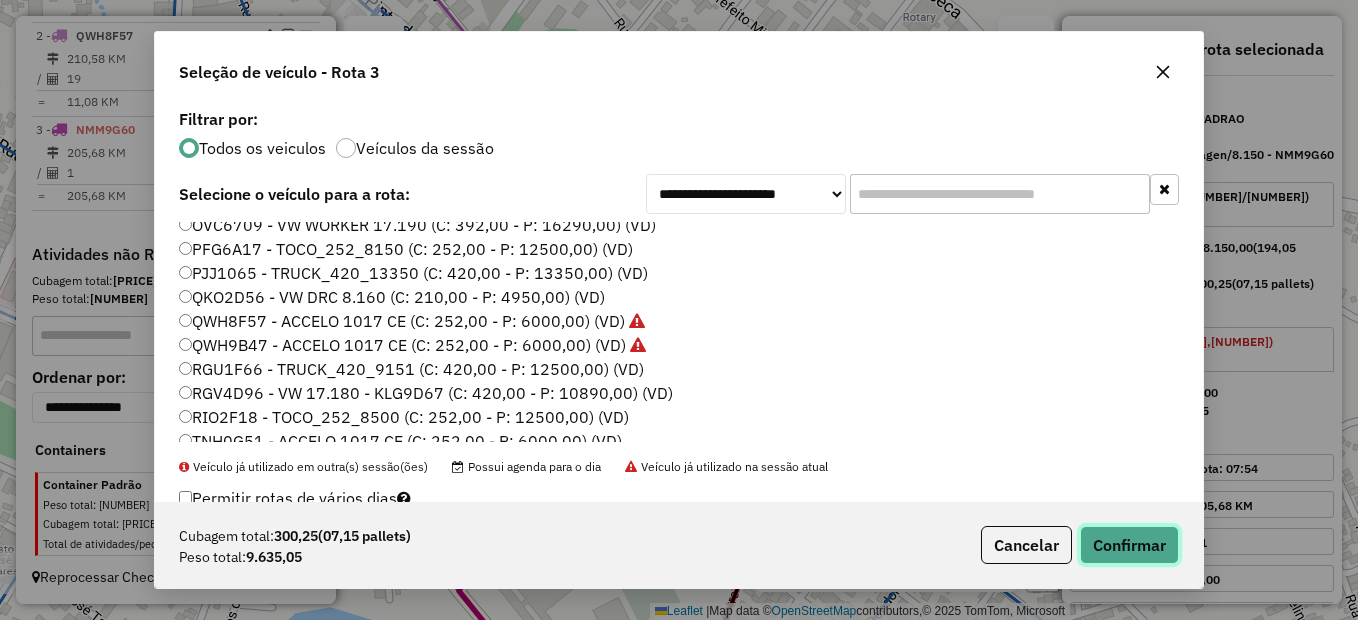 click on "Confirmar" 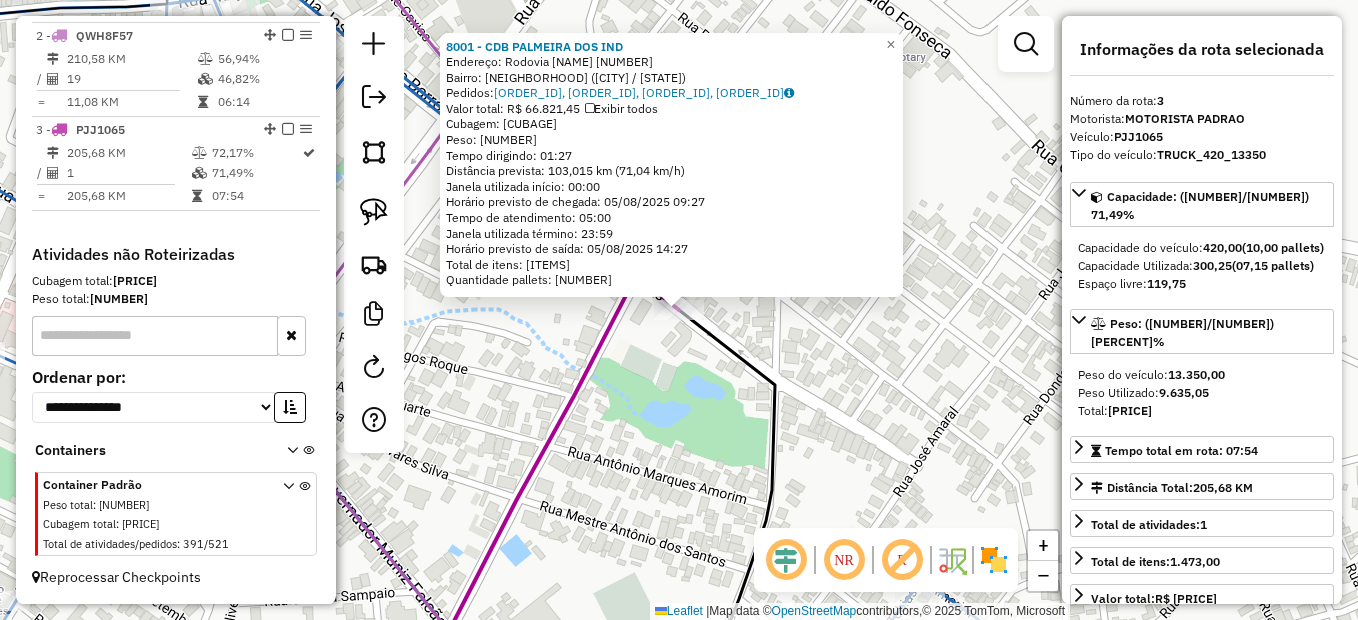click 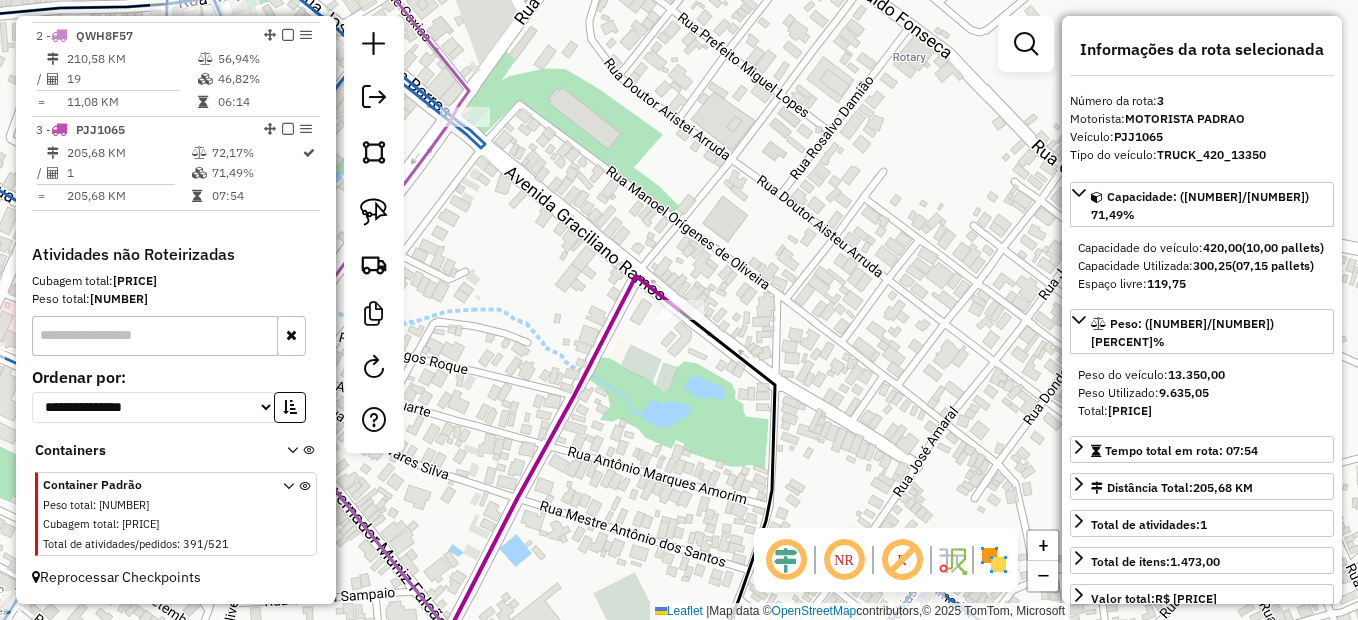 click on "Janela de atendimento Grade de atendimento Capacidade Transportadoras Veículos Cliente Pedidos  Rotas Selecione os dias de semana para filtrar as janelas de atendimento  Seg   Ter   Qua   Qui   Sex   Sáb   Dom  Informe o período da janela de atendimento: De: Até:  Filtrar exatamente a janela do cliente  Considerar janela de atendimento padrão  Selecione os dias de semana para filtrar as grades de atendimento  Seg   Ter   Qua   Qui   Sex   Sáb   Dom   Considerar clientes sem dia de atendimento cadastrado  Clientes fora do dia de atendimento selecionado Filtrar as atividades entre os valores definidos abaixo:  Peso mínimo:   Peso máximo:   Cubagem mínima:   Cubagem máxima:   De:   Até:  Filtrar as atividades entre o tempo de atendimento definido abaixo:  De:   Até:   Considerar capacidade total dos clientes não roteirizados Transportadora: Selecione um ou mais itens Tipo de veículo: Selecione um ou mais itens Veículo: Selecione um ou mais itens Motorista: Selecione um ou mais itens Nome: Rótulo:" 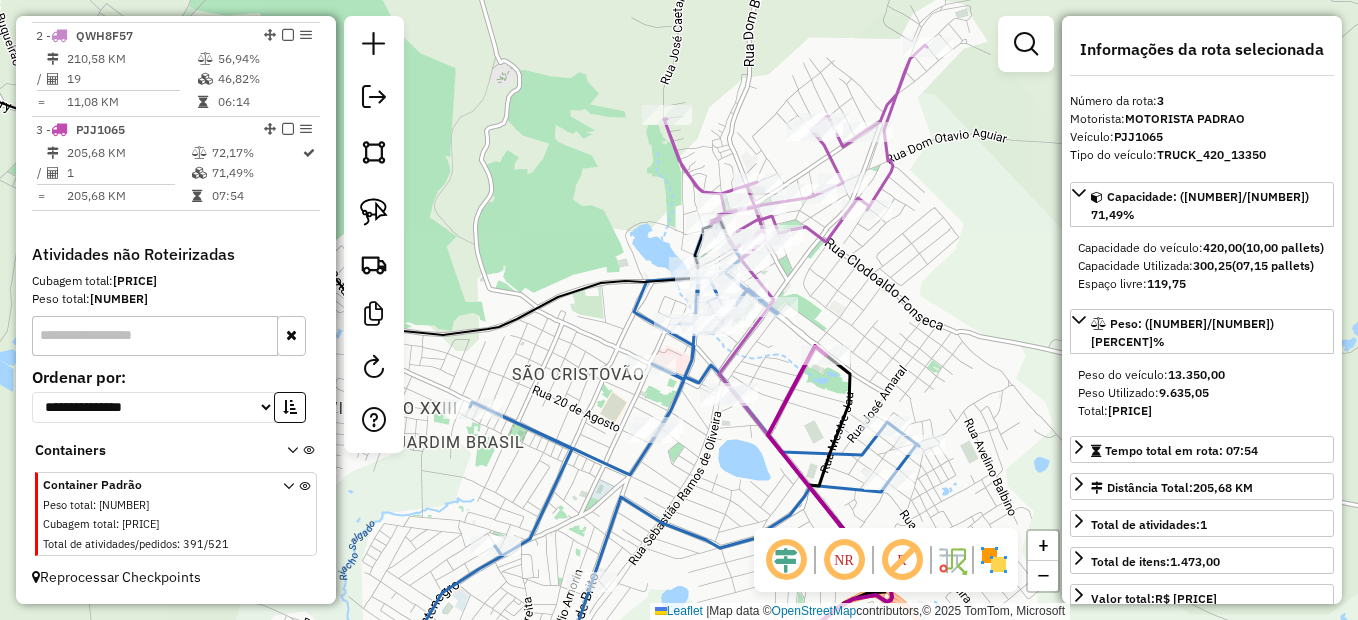 drag, startPoint x: 921, startPoint y: 374, endPoint x: 897, endPoint y: 197, distance: 178.6197 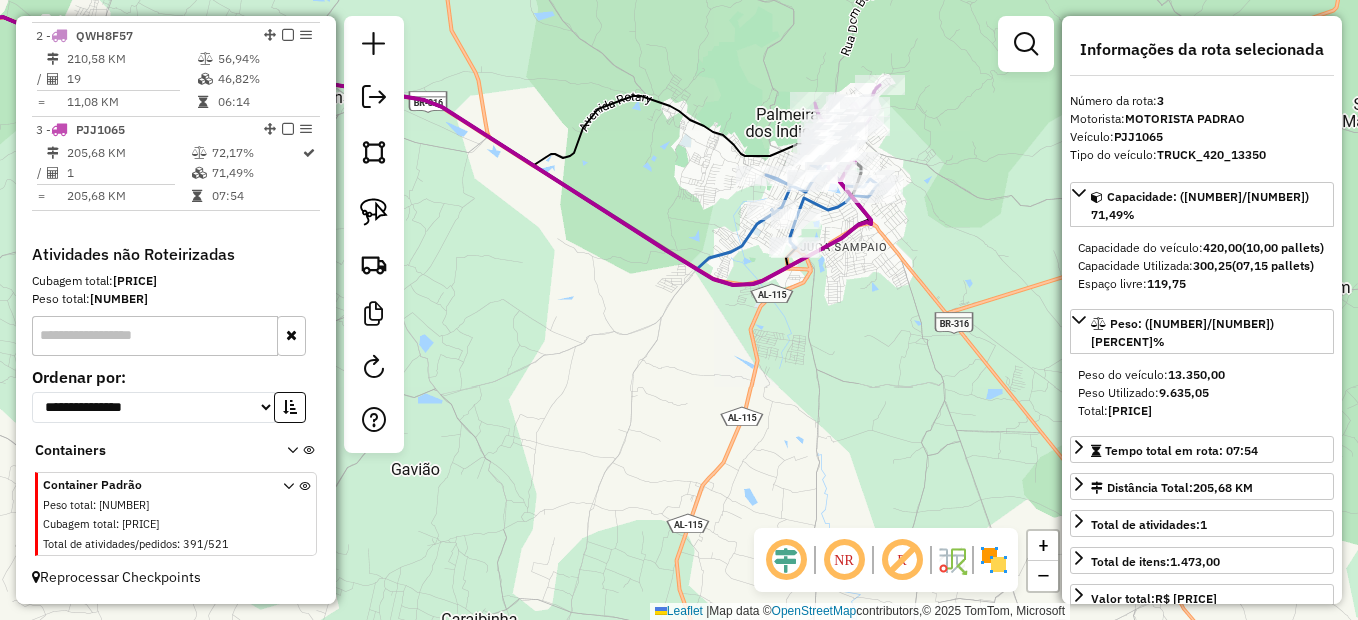 drag, startPoint x: 931, startPoint y: 412, endPoint x: 833, endPoint y: 236, distance: 201.44478 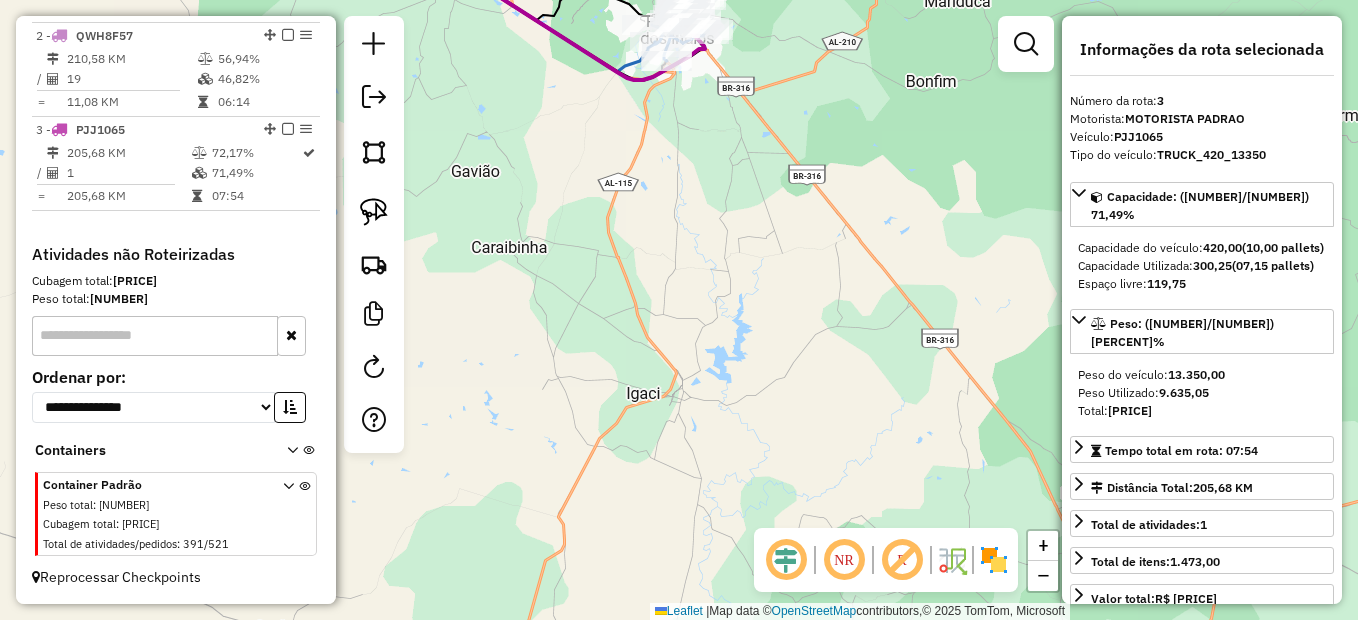 drag, startPoint x: 742, startPoint y: 382, endPoint x: 639, endPoint y: 269, distance: 152.89867 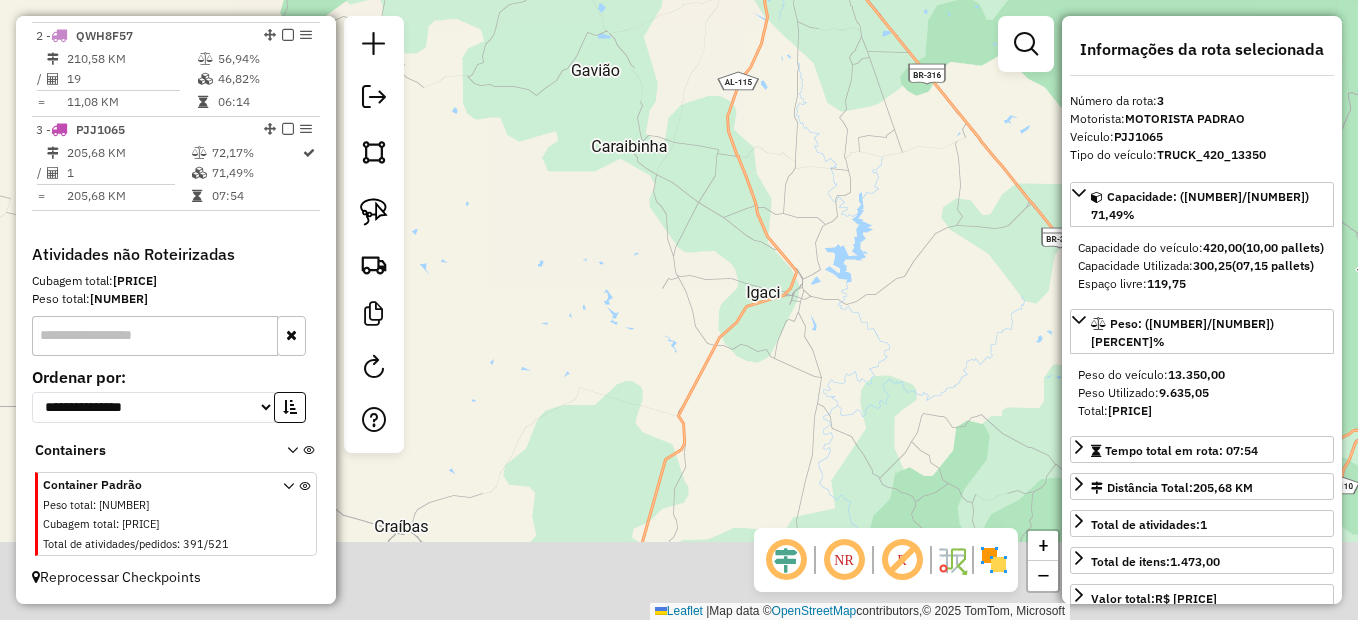 drag, startPoint x: 734, startPoint y: 303, endPoint x: 783, endPoint y: 258, distance: 66.52819 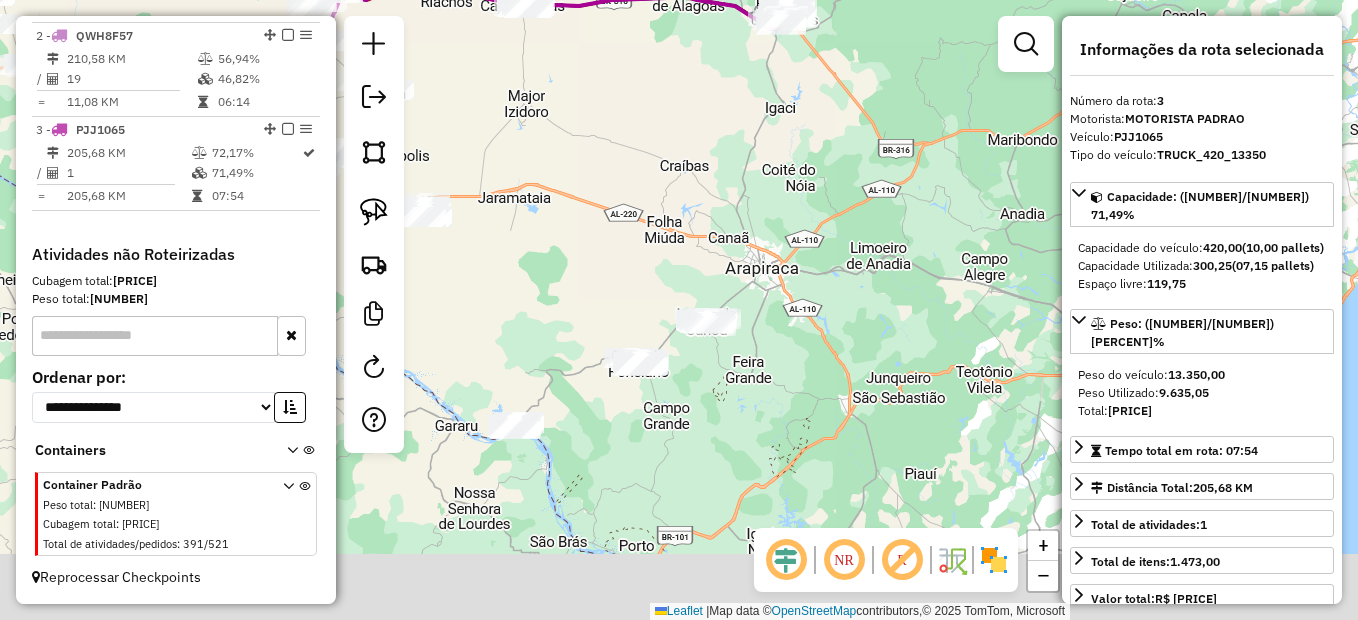drag, startPoint x: 802, startPoint y: 304, endPoint x: 817, endPoint y: 211, distance: 94.20191 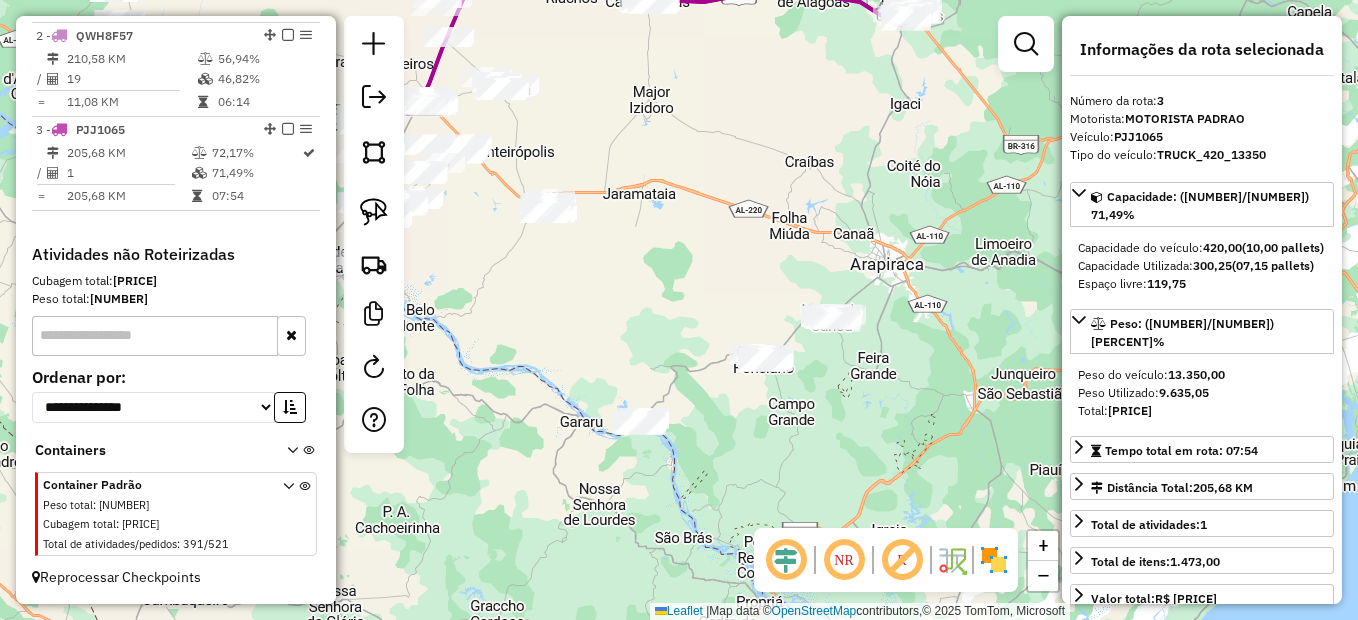 drag, startPoint x: 655, startPoint y: 433, endPoint x: 771, endPoint y: 458, distance: 118.66339 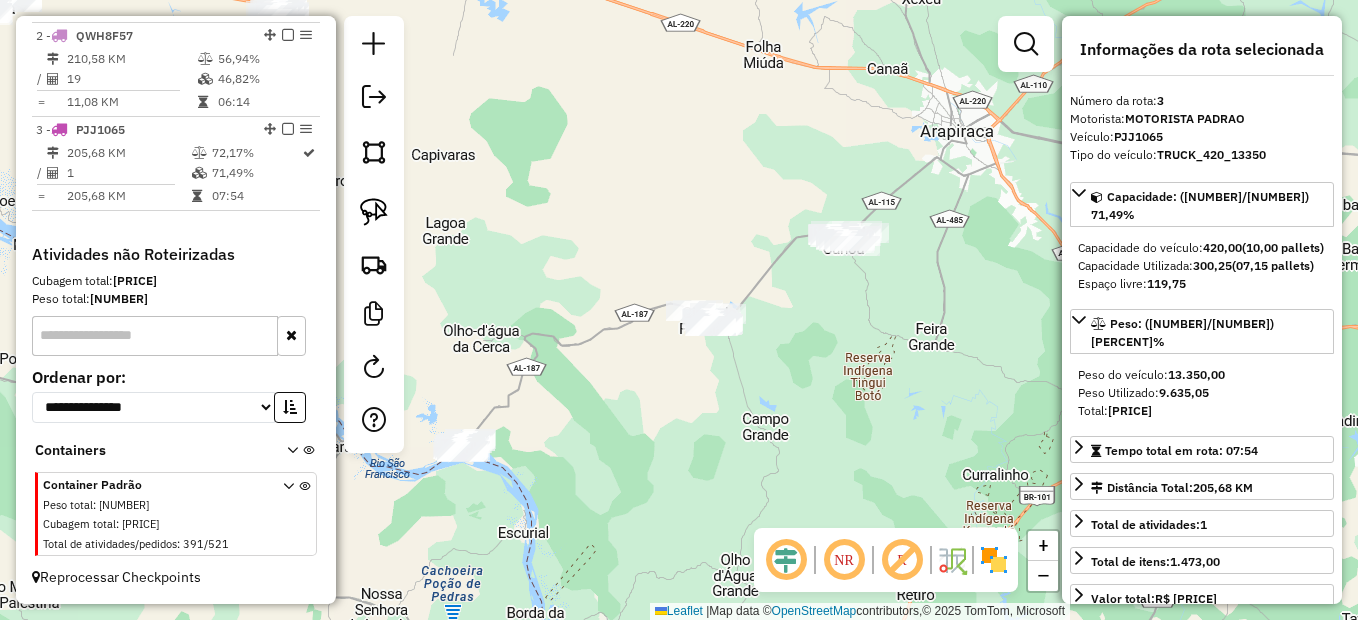 click on "Janela de atendimento Grade de atendimento Capacidade Transportadoras Veículos Cliente Pedidos  Rotas Selecione os dias de semana para filtrar as janelas de atendimento  Seg   Ter   Qua   Qui   Sex   Sáb   Dom  Informe o período da janela de atendimento: De: Até:  Filtrar exatamente a janela do cliente  Considerar janela de atendimento padrão  Selecione os dias de semana para filtrar as grades de atendimento  Seg   Ter   Qua   Qui   Sex   Sáb   Dom   Considerar clientes sem dia de atendimento cadastrado  Clientes fora do dia de atendimento selecionado Filtrar as atividades entre os valores definidos abaixo:  Peso mínimo:   Peso máximo:   Cubagem mínima:   Cubagem máxima:   De:   Até:  Filtrar as atividades entre o tempo de atendimento definido abaixo:  De:   Até:   Considerar capacidade total dos clientes não roteirizados Transportadora: Selecione um ou mais itens Tipo de veículo: Selecione um ou mais itens Veículo: Selecione um ou mais itens Motorista: Selecione um ou mais itens Nome: Rótulo:" 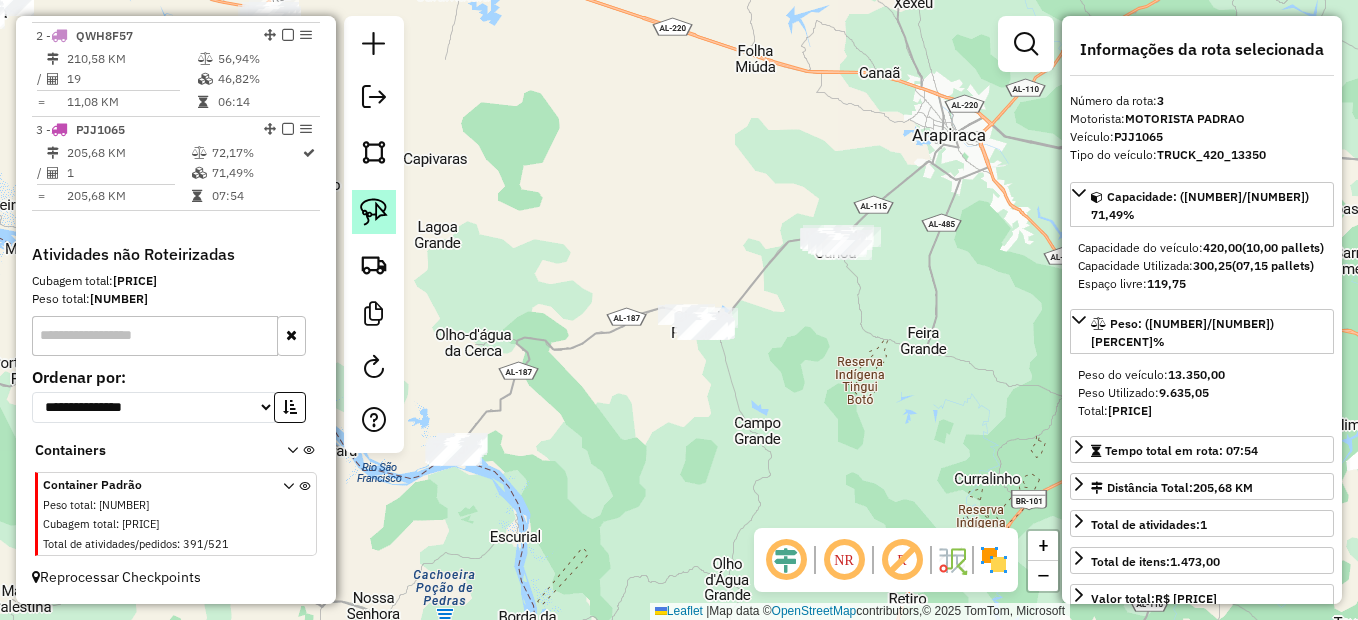 click 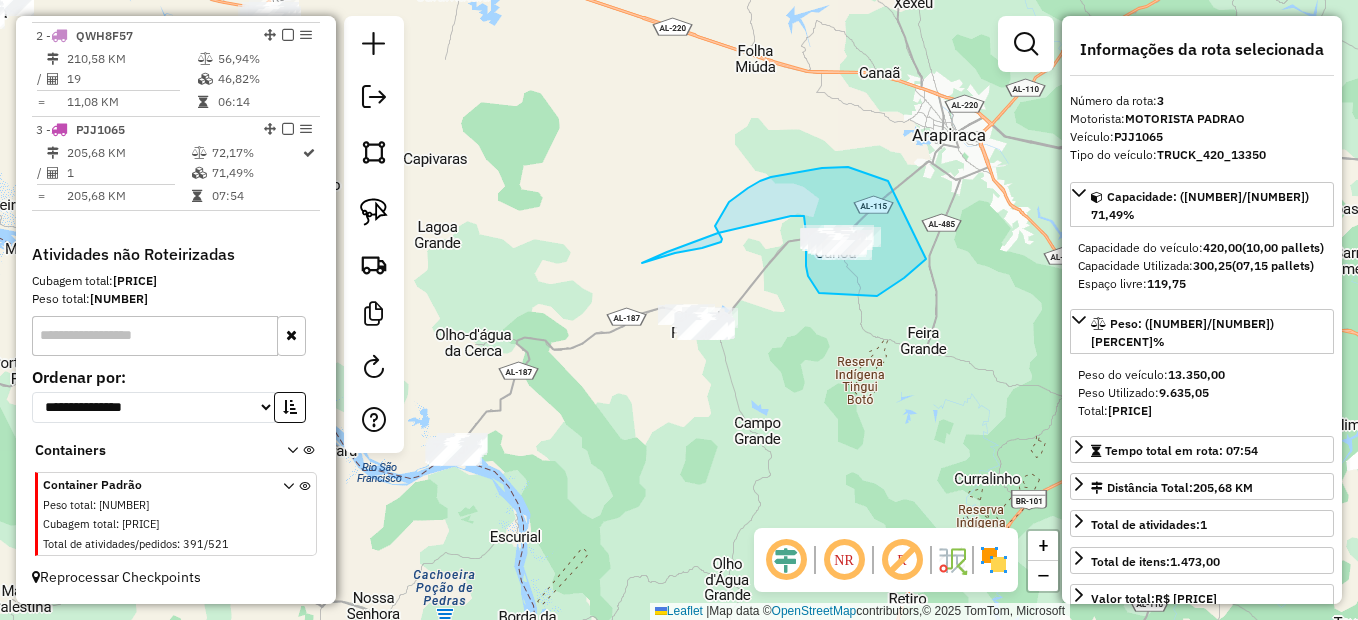 drag, startPoint x: 848, startPoint y: 167, endPoint x: 937, endPoint y: 251, distance: 122.380554 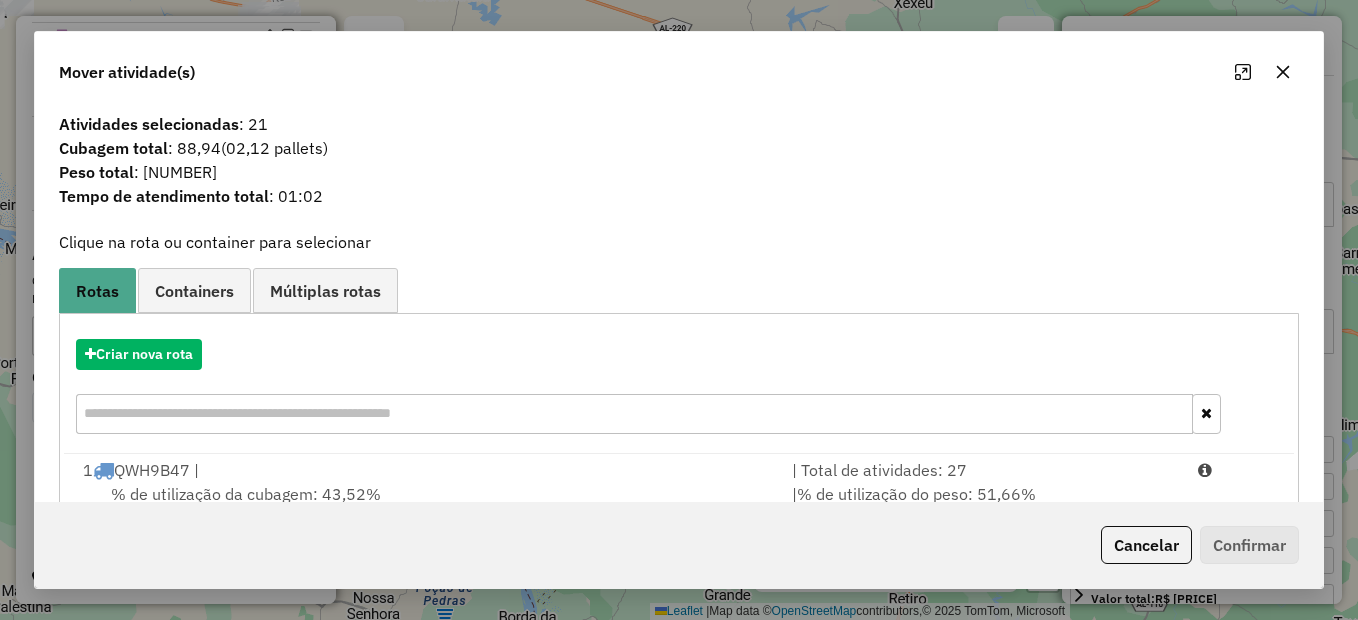 click on "Cancelar" 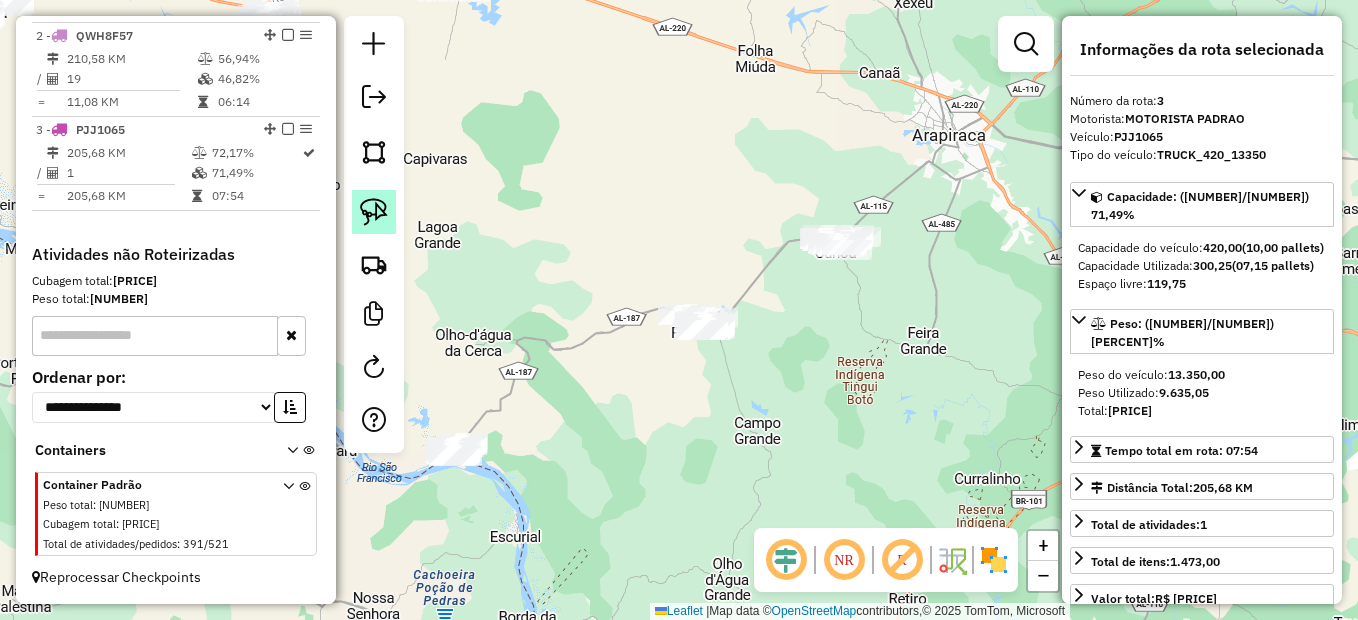 click 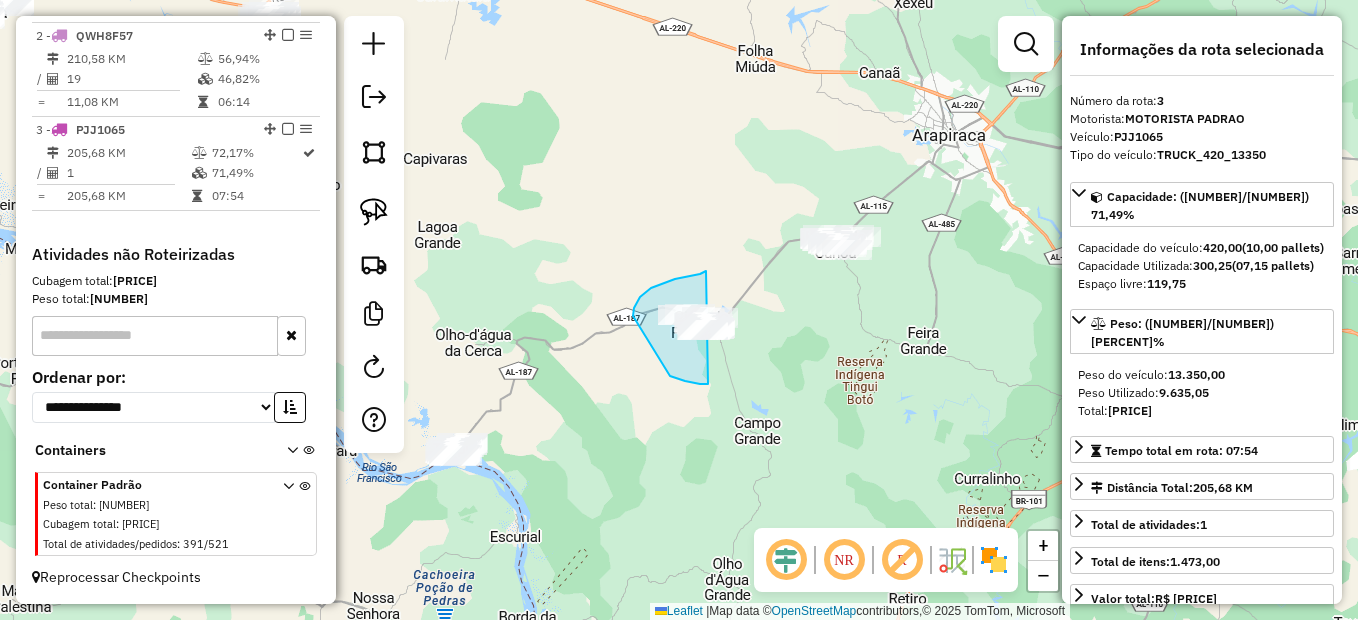 drag, startPoint x: 675, startPoint y: 279, endPoint x: 789, endPoint y: 312, distance: 118.680244 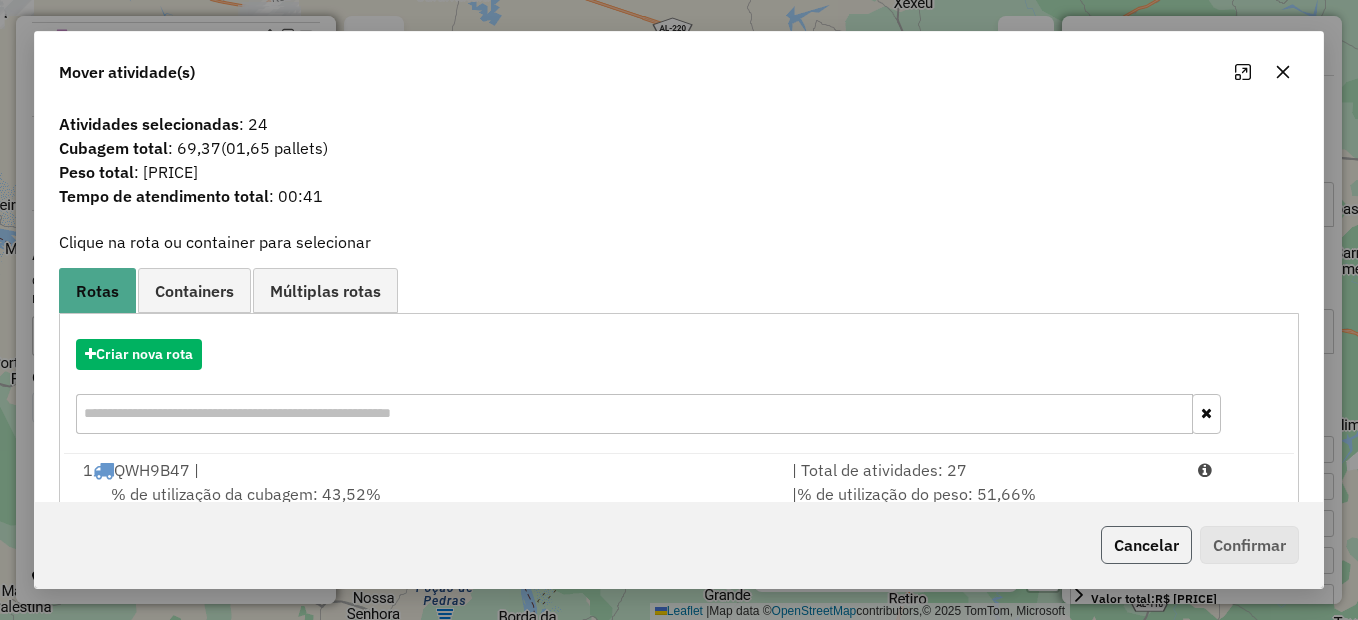 click on "Cancelar" 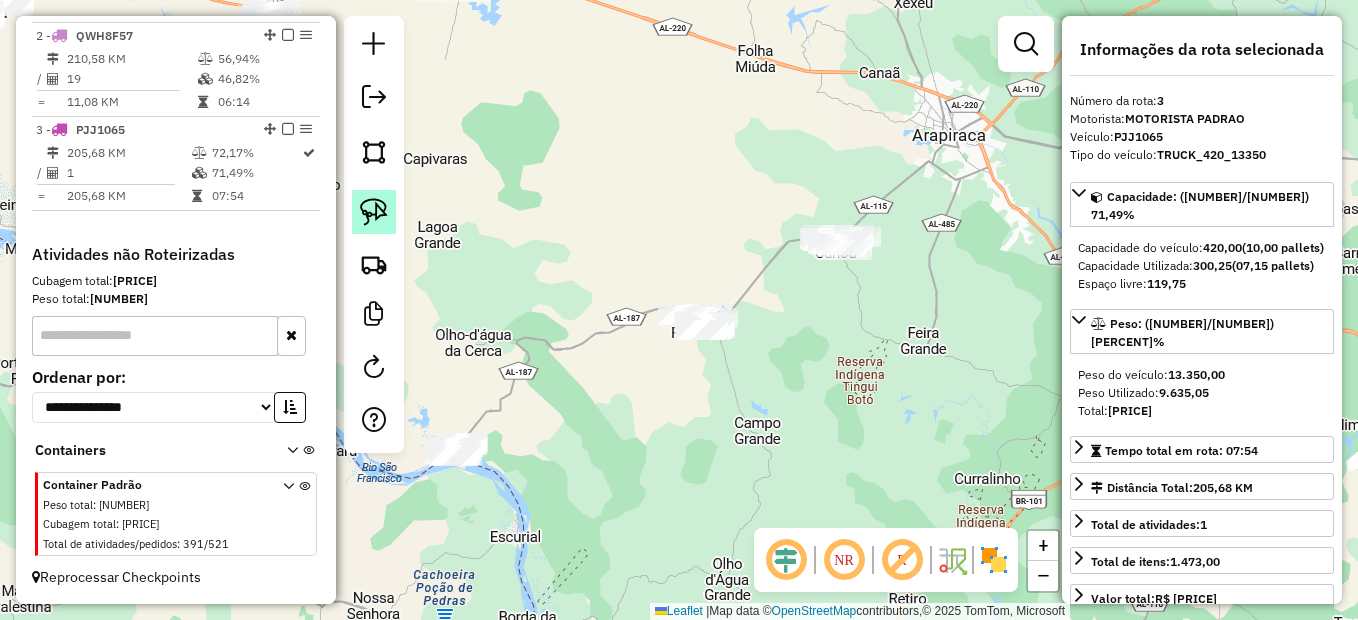 click 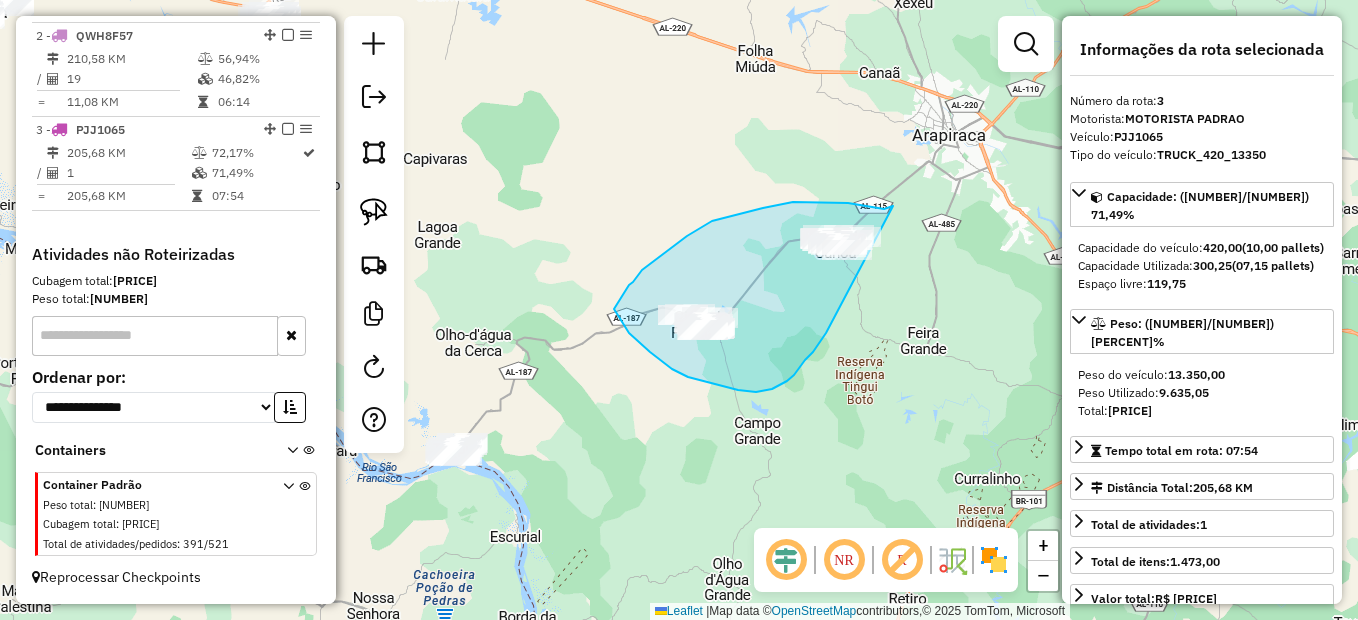 drag, startPoint x: 893, startPoint y: 206, endPoint x: 860, endPoint y: 281, distance: 81.939 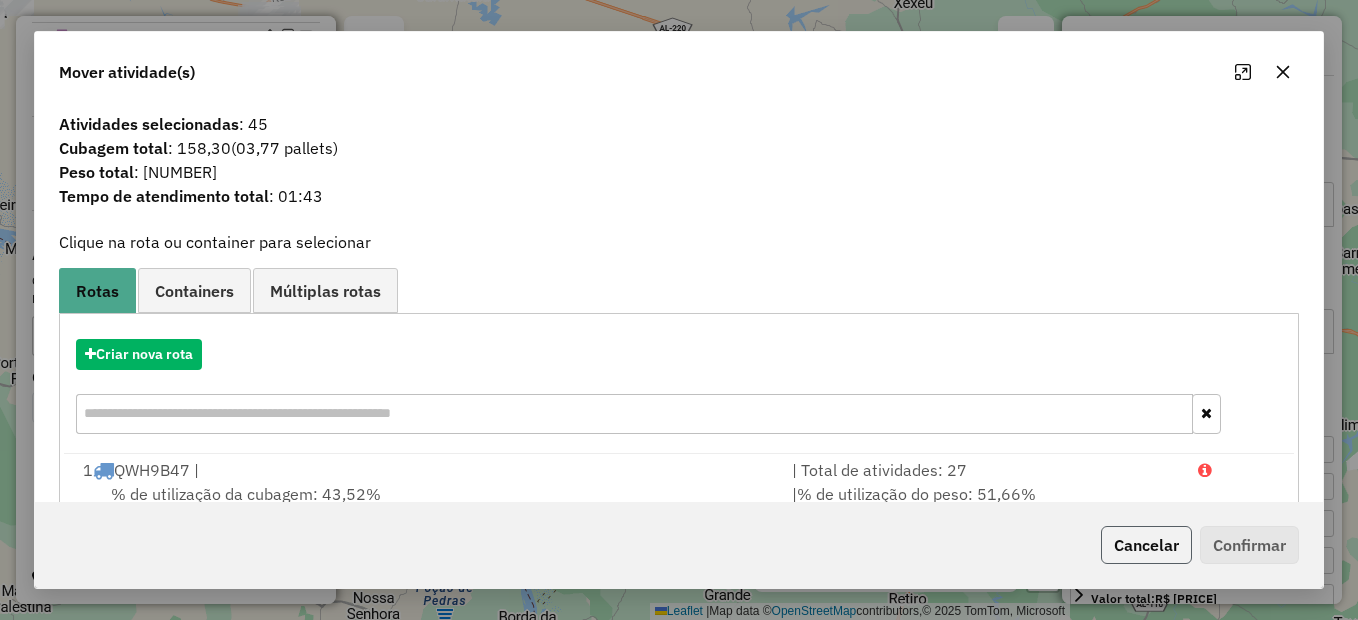 click on "Cancelar" 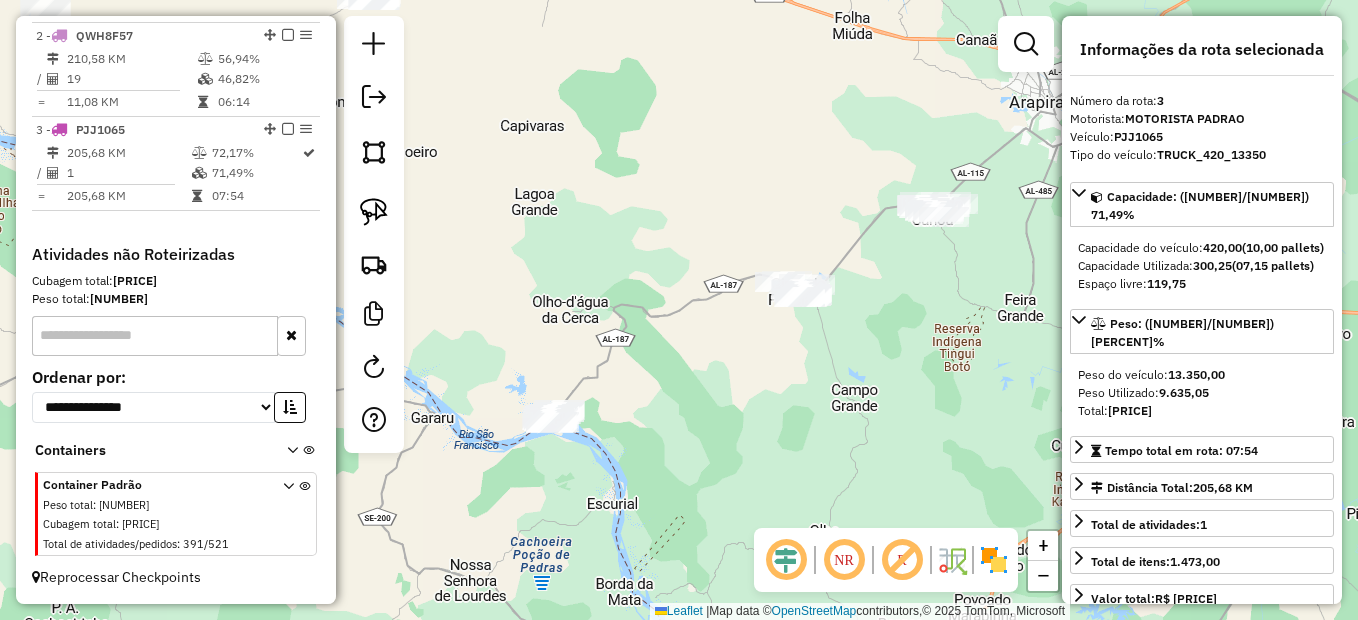 click on "Janela de atendimento Grade de atendimento Capacidade Transportadoras Veículos Cliente Pedidos  Rotas Selecione os dias de semana para filtrar as janelas de atendimento  Seg   Ter   Qua   Qui   Sex   Sáb   Dom  Informe o período da janela de atendimento: De: Até:  Filtrar exatamente a janela do cliente  Considerar janela de atendimento padrão  Selecione os dias de semana para filtrar as grades de atendimento  Seg   Ter   Qua   Qui   Sex   Sáb   Dom   Considerar clientes sem dia de atendimento cadastrado  Clientes fora do dia de atendimento selecionado Filtrar as atividades entre os valores definidos abaixo:  Peso mínimo:   Peso máximo:   Cubagem mínima:   Cubagem máxima:   De:   Até:  Filtrar as atividades entre o tempo de atendimento definido abaixo:  De:   Até:   Considerar capacidade total dos clientes não roteirizados Transportadora: Selecione um ou mais itens Tipo de veículo: Selecione um ou mais itens Veículo: Selecione um ou mais itens Motorista: Selecione um ou mais itens Nome: Rótulo:" 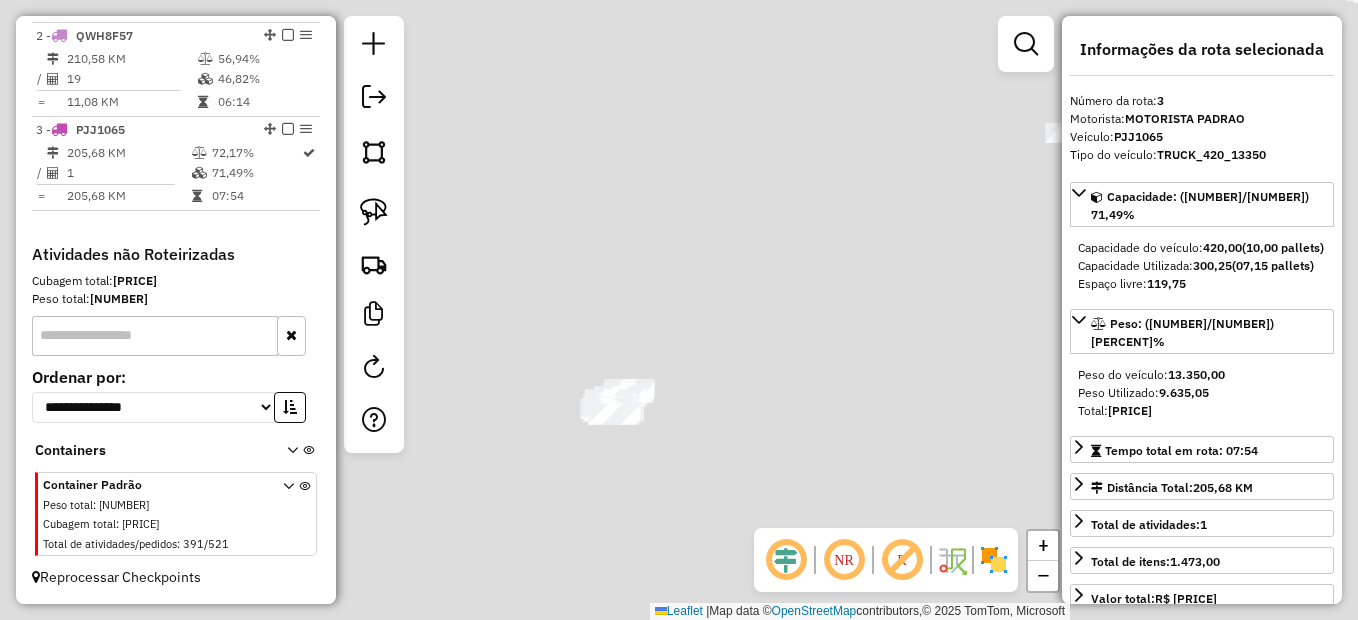 drag, startPoint x: 615, startPoint y: 431, endPoint x: 612, endPoint y: 193, distance: 238.0189 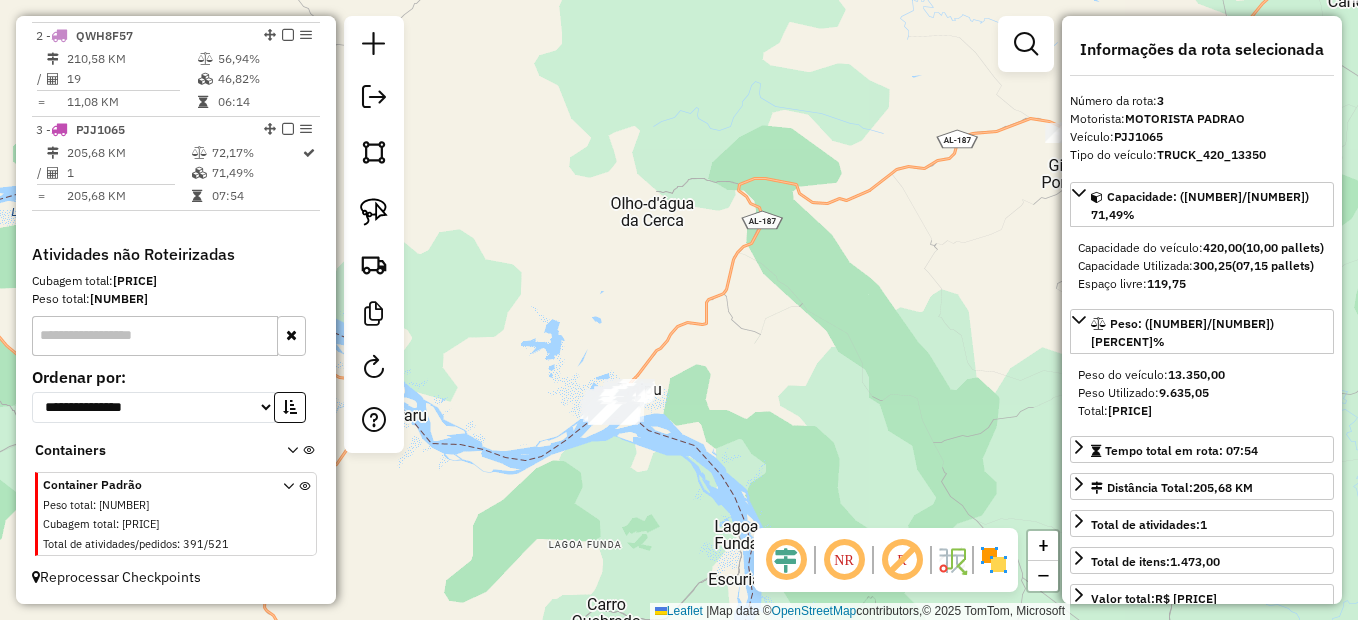 click on "Janela de atendimento Grade de atendimento Capacidade Transportadoras Veículos Cliente Pedidos  Rotas Selecione os dias de semana para filtrar as janelas de atendimento  Seg   Ter   Qua   Qui   Sex   Sáb   Dom  Informe o período da janela de atendimento: De: Até:  Filtrar exatamente a janela do cliente  Considerar janela de atendimento padrão  Selecione os dias de semana para filtrar as grades de atendimento  Seg   Ter   Qua   Qui   Sex   Sáb   Dom   Considerar clientes sem dia de atendimento cadastrado  Clientes fora do dia de atendimento selecionado Filtrar as atividades entre os valores definidos abaixo:  Peso mínimo:   Peso máximo:   Cubagem mínima:   Cubagem máxima:   De:   Até:  Filtrar as atividades entre o tempo de atendimento definido abaixo:  De:   Até:   Considerar capacidade total dos clientes não roteirizados Transportadora: Selecione um ou mais itens Tipo de veículo: Selecione um ou mais itens Veículo: Selecione um ou mais itens Motorista: Selecione um ou mais itens Nome: Rótulo:" 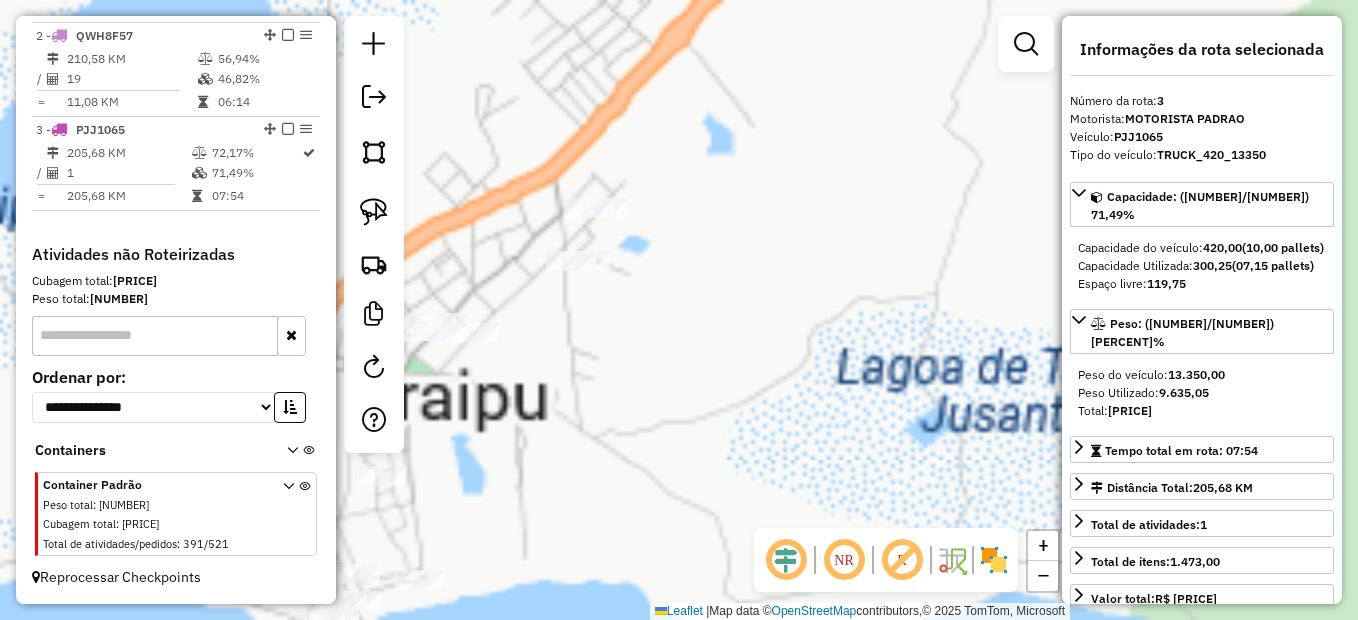 drag, startPoint x: 568, startPoint y: 363, endPoint x: 716, endPoint y: 317, distance: 154.98387 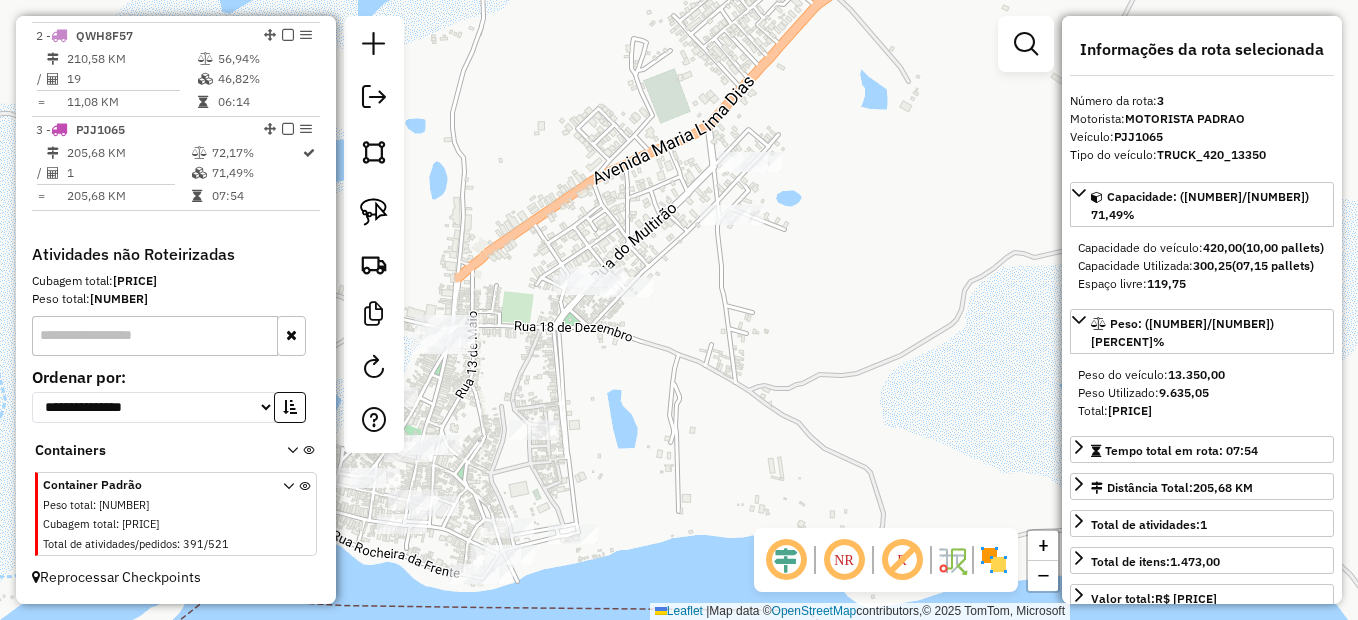 drag, startPoint x: 708, startPoint y: 308, endPoint x: 735, endPoint y: 275, distance: 42.638012 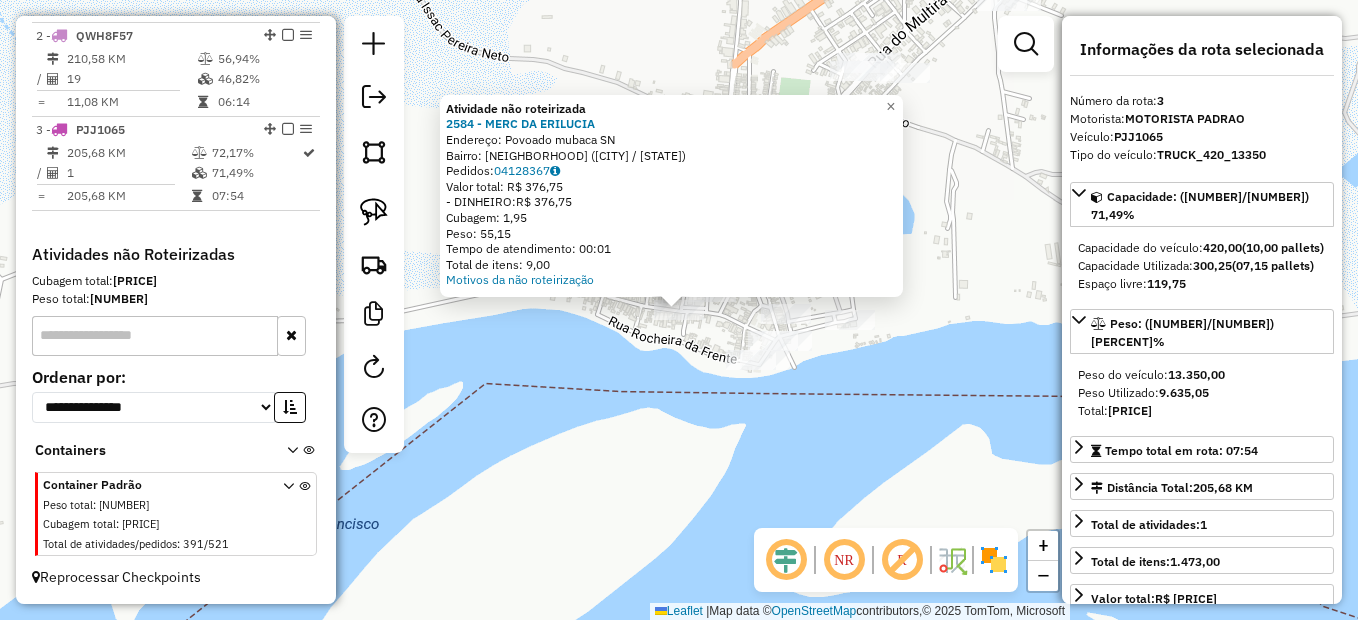 click on "Atividade não roteirizada 2584 - MERC DA ERILUCIA  Endereço:  Povoado mubaca SN   Bairro: Povoado (TRAIPU / AL)   Pedidos:  04128367   Valor total: R$ 376,75   - DINHEIRO:  R$ 376,75   Cubagem: 1,95   Peso: 55,15   Tempo de atendimento: 00:01   Total de itens: 9,00  Motivos da não roteirização × Janela de atendimento Grade de atendimento Capacidade Transportadoras Veículos Cliente Pedidos  Rotas Selecione os dias de semana para filtrar as janelas de atendimento  Seg   Ter   Qua   Qui   Sex   Sáb   Dom  Informe o período da janela de atendimento: De: Até:  Filtrar exatamente a janela do cliente  Considerar janela de atendimento padrão  Selecione os dias de semana para filtrar as grades de atendimento  Seg   Ter   Qua   Qui   Sex   Sáb   Dom   Considerar clientes sem dia de atendimento cadastrado  Clientes fora do dia de atendimento selecionado Filtrar as atividades entre os valores definidos abaixo:  Peso mínimo:   Peso máximo:   Cubagem mínima:   Cubagem máxima:   De:   Até:   De:   Até:  +" 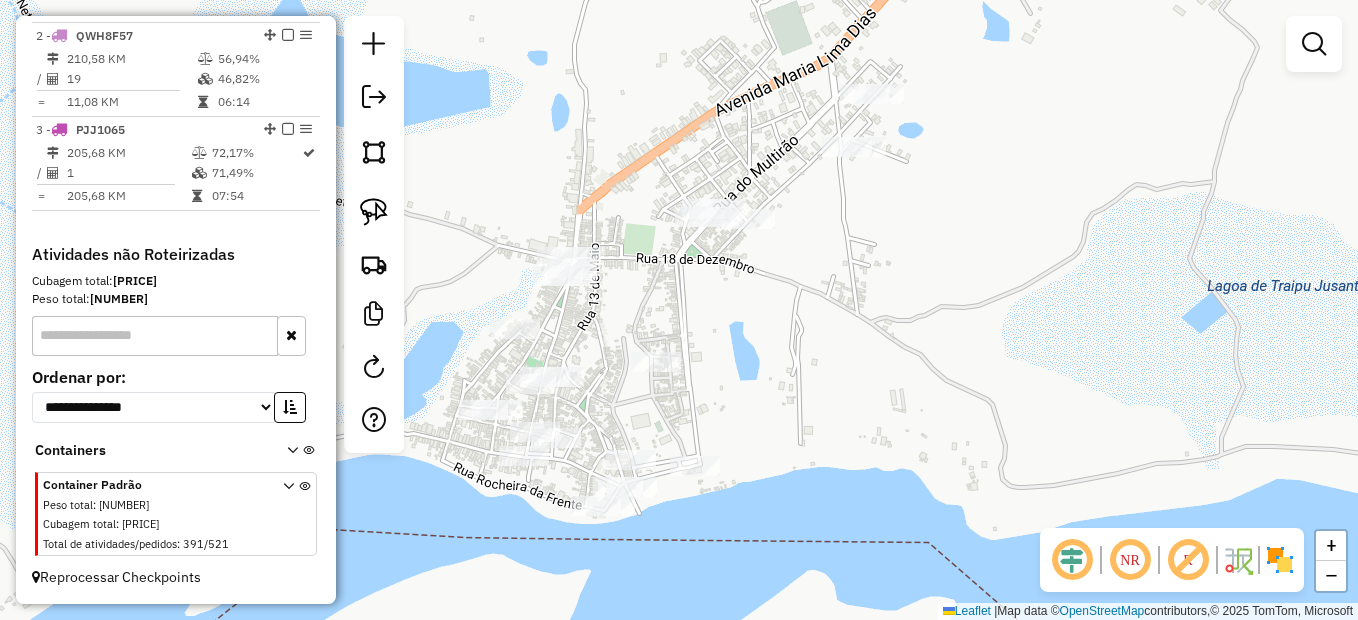 drag, startPoint x: 970, startPoint y: 205, endPoint x: 669, endPoint y: 490, distance: 414.519 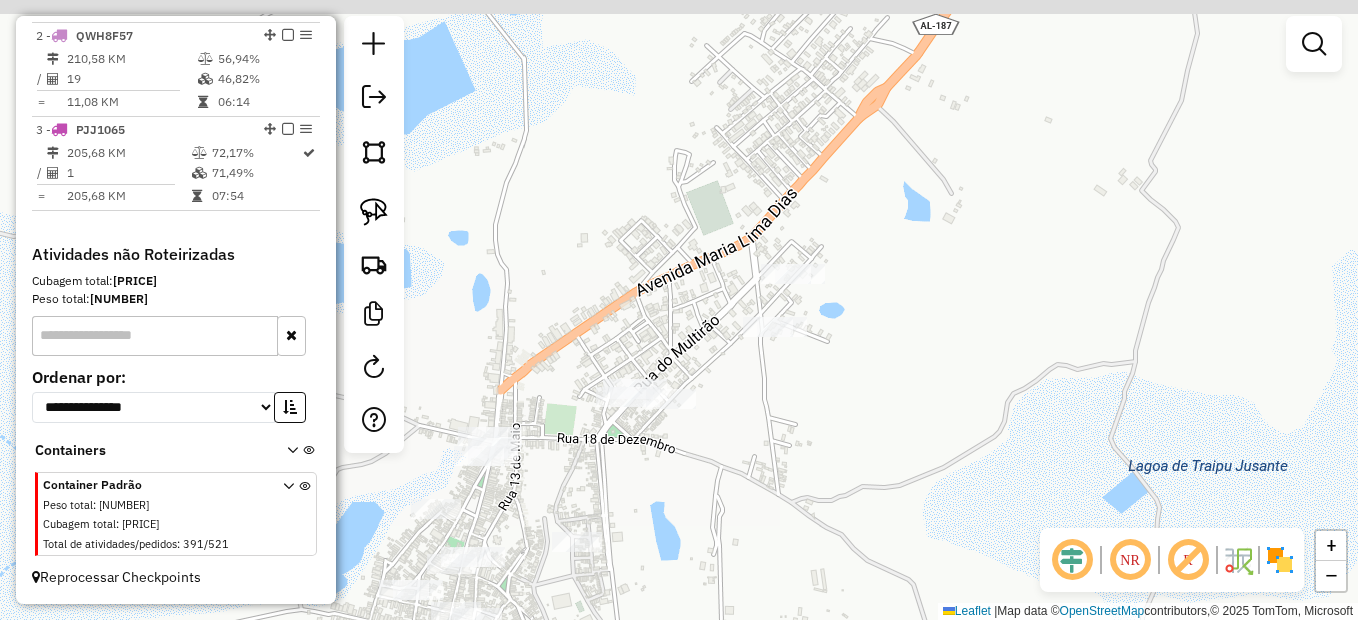 drag, startPoint x: 549, startPoint y: 262, endPoint x: 649, endPoint y: 316, distance: 113.64858 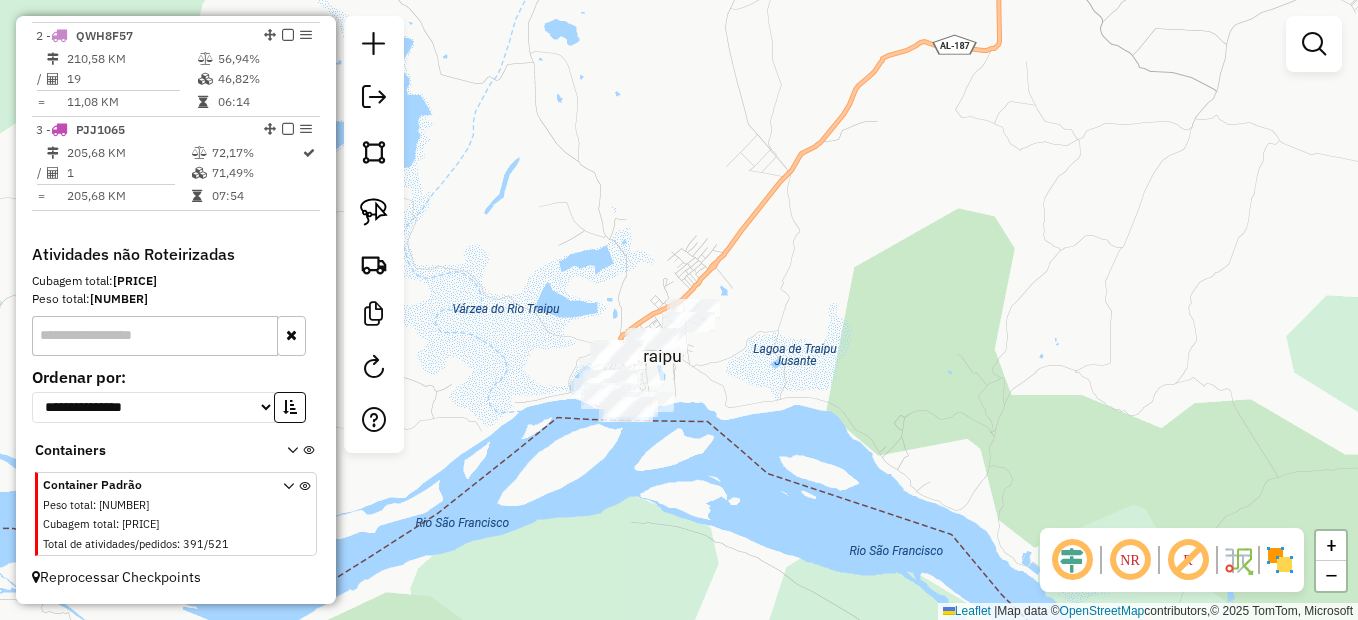 drag, startPoint x: 385, startPoint y: 214, endPoint x: 429, endPoint y: 200, distance: 46.173584 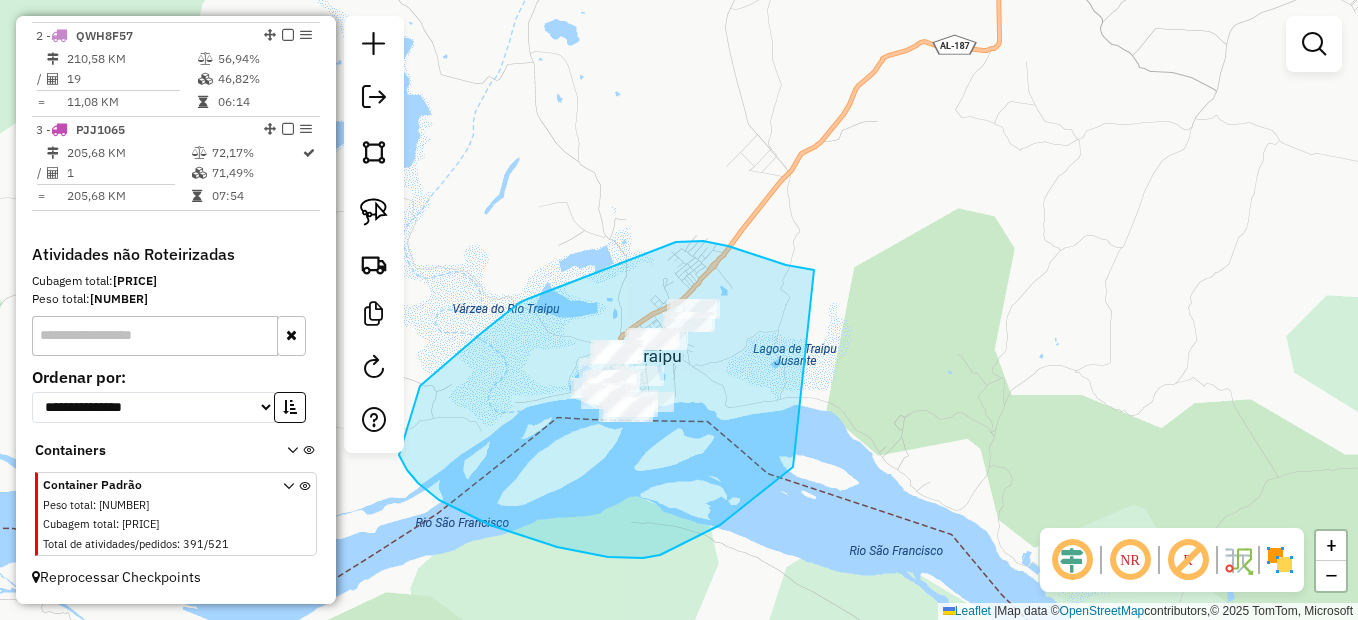 drag, startPoint x: 809, startPoint y: 270, endPoint x: 796, endPoint y: 462, distance: 192.4396 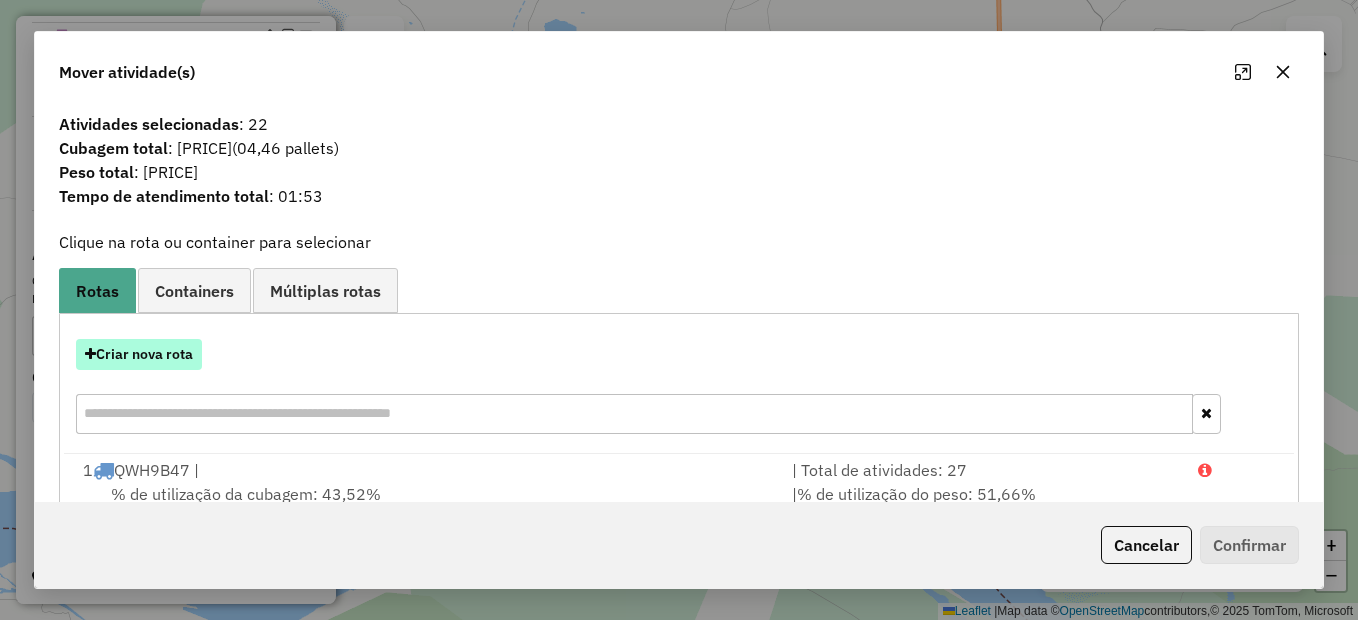 click on "Criar nova rota" at bounding box center (139, 354) 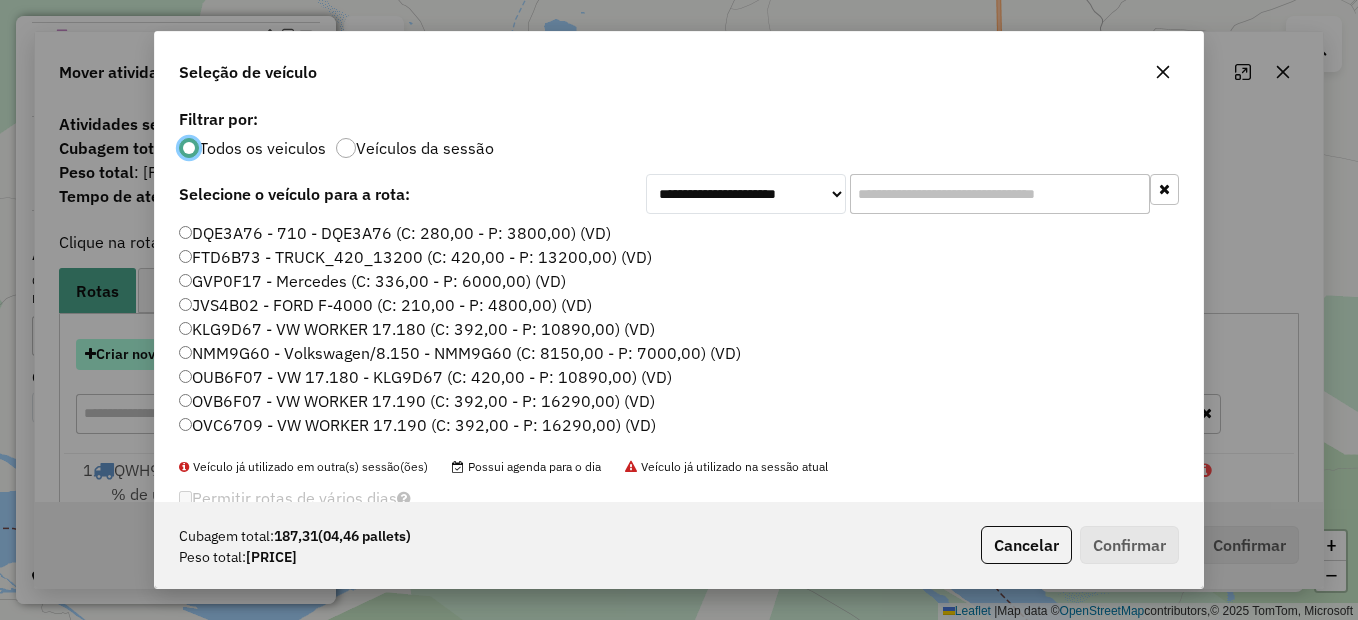 scroll, scrollTop: 11, scrollLeft: 6, axis: both 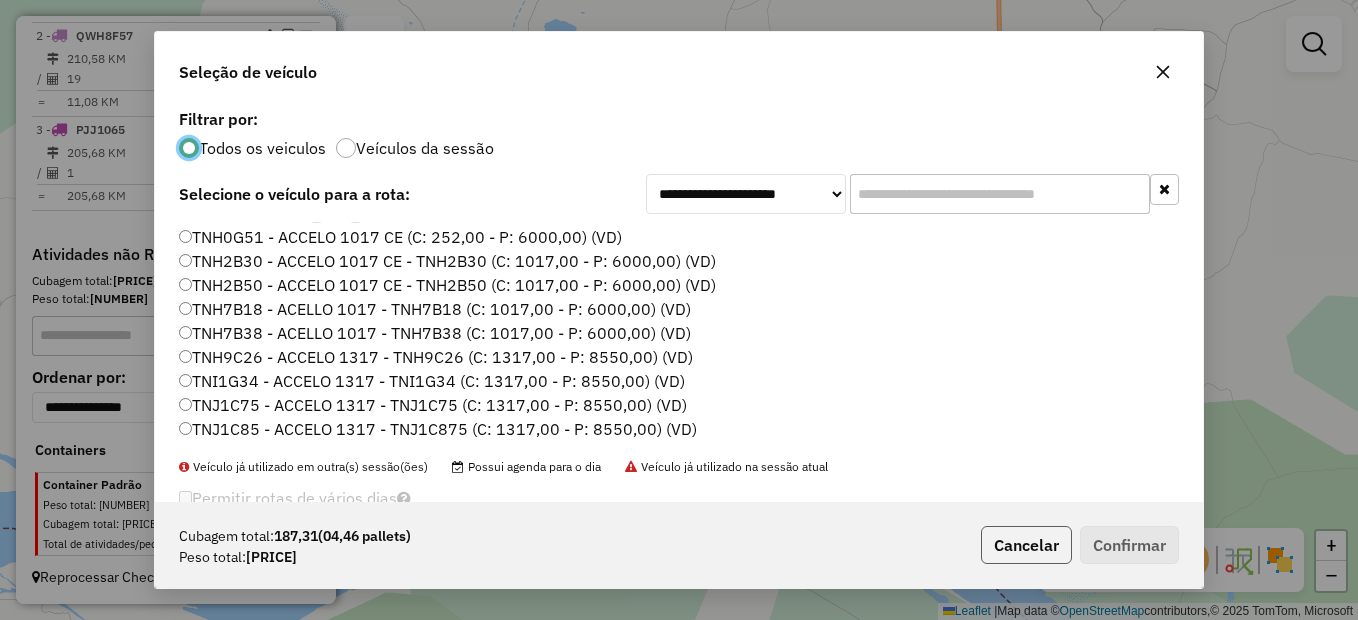 click on "Cancelar" 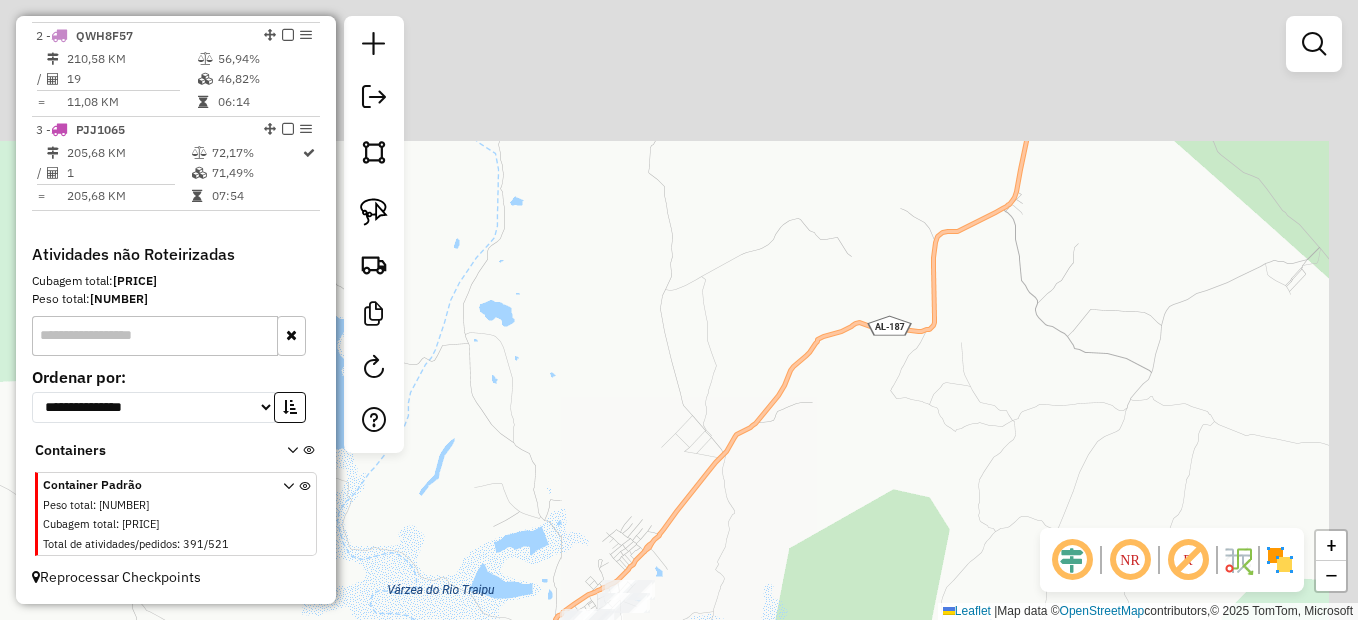drag, startPoint x: 854, startPoint y: 393, endPoint x: 785, endPoint y: 555, distance: 176.08237 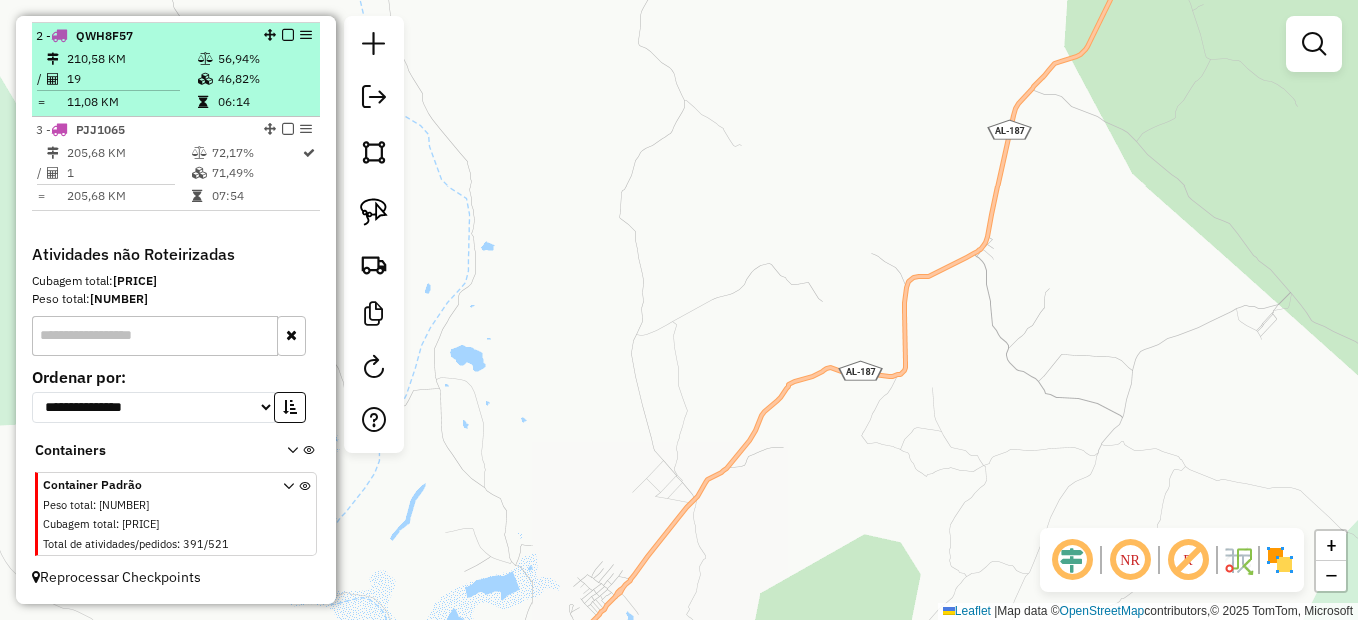 click on "11,08 KM" at bounding box center [131, 102] 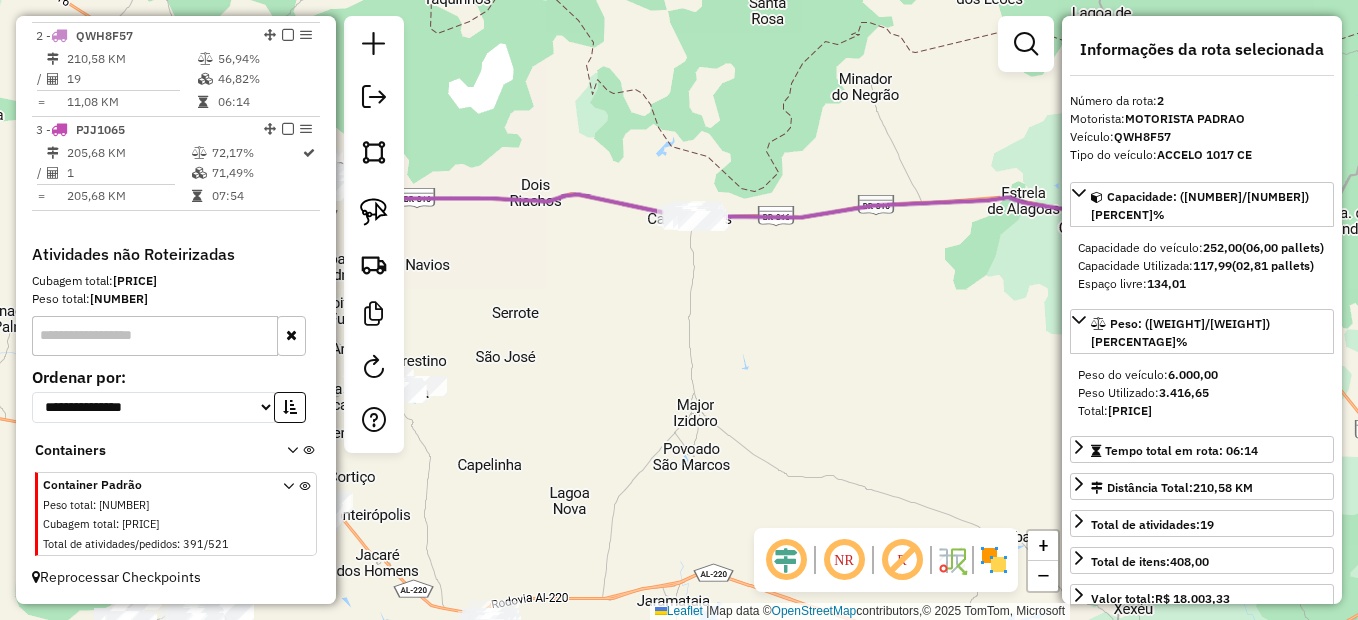 drag, startPoint x: 904, startPoint y: 310, endPoint x: 546, endPoint y: 129, distance: 401.15457 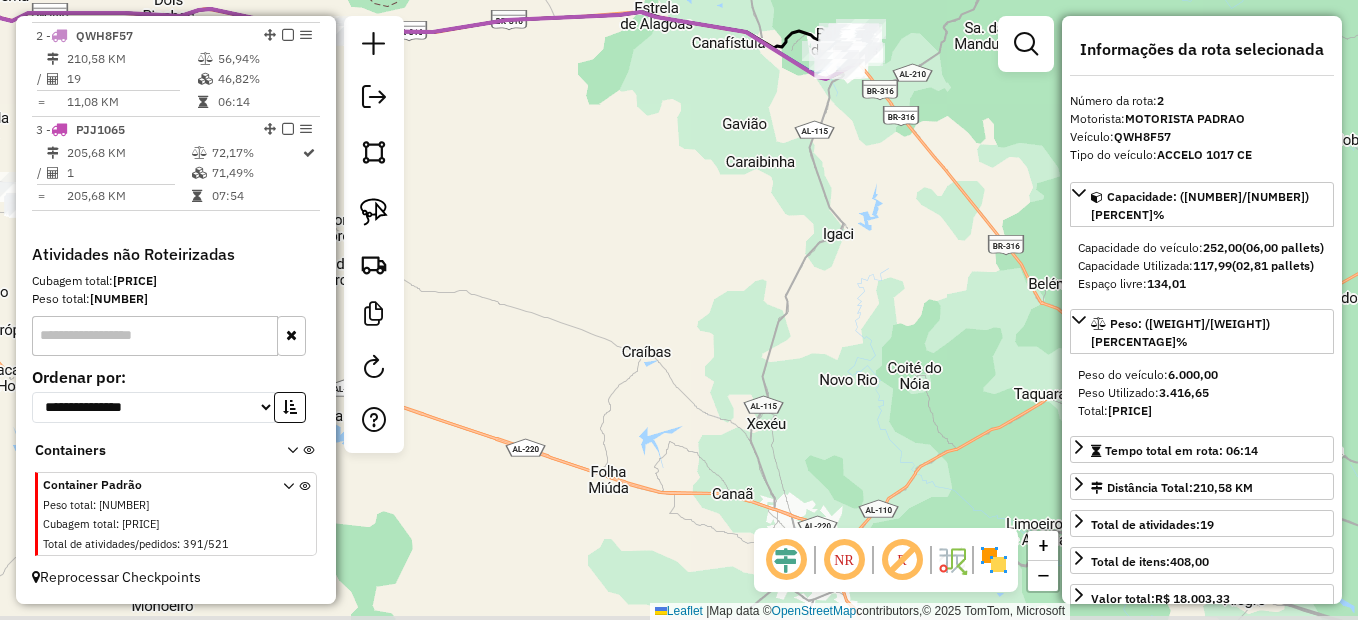 drag, startPoint x: 768, startPoint y: 183, endPoint x: 610, endPoint y: 357, distance: 235.0319 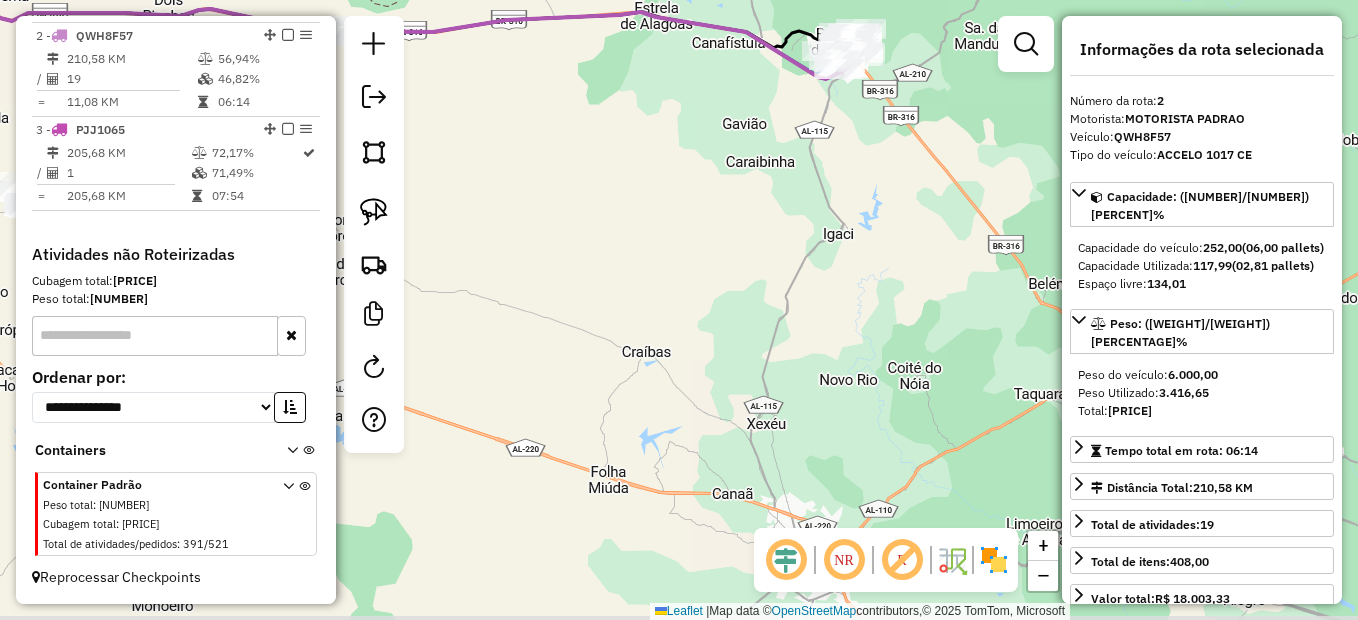 click on "Janela de atendimento Grade de atendimento Capacidade Transportadoras Veículos Cliente Pedidos  Rotas Selecione os dias de semana para filtrar as janelas de atendimento  Seg   Ter   Qua   Qui   Sex   Sáb   Dom  Informe o período da janela de atendimento: De: Até:  Filtrar exatamente a janela do cliente  Considerar janela de atendimento padrão  Selecione os dias de semana para filtrar as grades de atendimento  Seg   Ter   Qua   Qui   Sex   Sáb   Dom   Considerar clientes sem dia de atendimento cadastrado  Clientes fora do dia de atendimento selecionado Filtrar as atividades entre os valores definidos abaixo:  Peso mínimo:   Peso máximo:   Cubagem mínima:   Cubagem máxima:   De:   Até:  Filtrar as atividades entre o tempo de atendimento definido abaixo:  De:   Até:   Considerar capacidade total dos clientes não roteirizados Transportadora: Selecione um ou mais itens Tipo de veículo: Selecione um ou mais itens Veículo: Selecione um ou mais itens Motorista: Selecione um ou mais itens Nome: Rótulo:" 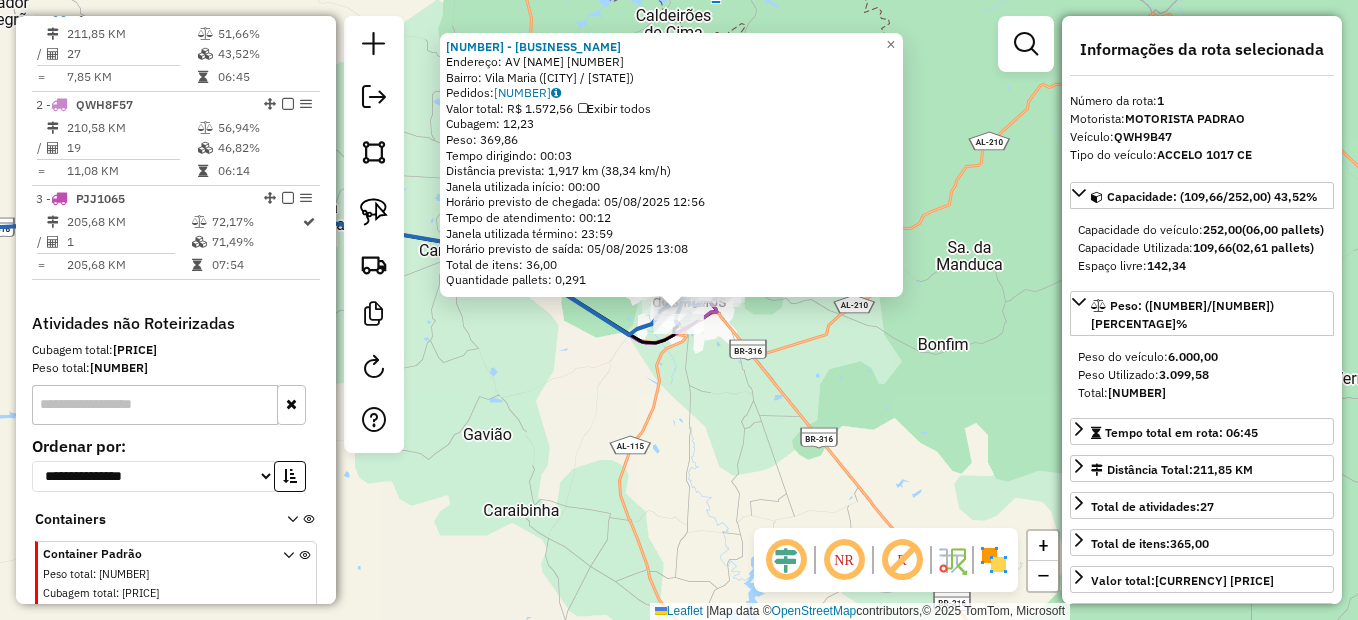 scroll, scrollTop: 750, scrollLeft: 0, axis: vertical 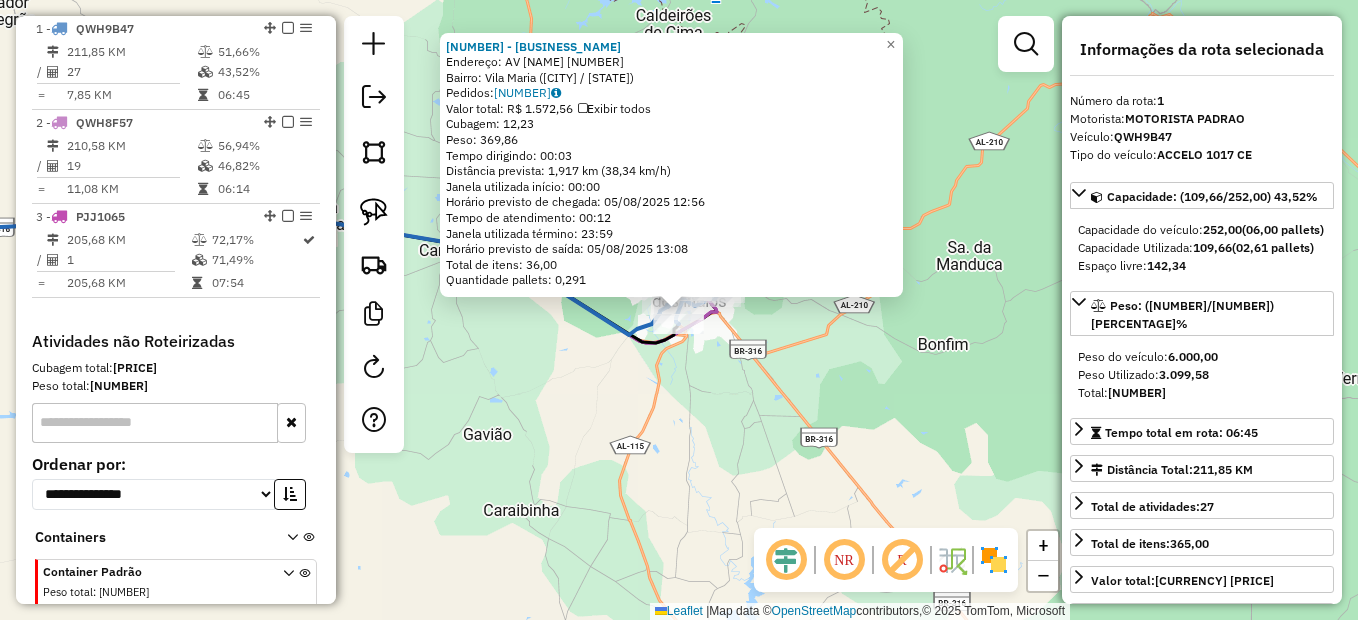 click on "8640 - IMPERIO DAS BEBIDAS  Endereço:  AV VIEIRA DE BRITO 1260   Bairro: Vila Maria (PALMEIRA DOS INDIOS / AL)   Pedidos:  04129380   Valor total: R$ 1.572,56   Exibir todos   Cubagem: 12,23  Peso: 369,86  Tempo dirigindo: 00:03   Distância prevista: 1,917 km (38,34 km/h)   Janela utilizada início: 00:00   Horário previsto de chegada: 05/08/2025 12:56   Tempo de atendimento: 00:12   Janela utilizada término: 23:59   Horário previsto de saída: 05/08/2025 13:08   Total de itens: 36,00   Quantidade pallets: 0,291  × Janela de atendimento Grade de atendimento Capacidade Transportadoras Veículos Cliente Pedidos  Rotas Selecione os dias de semana para filtrar as janelas de atendimento  Seg   Ter   Qua   Qui   Sex   Sáb   Dom  Informe o período da janela de atendimento: De: Até:  Filtrar exatamente a janela do cliente  Considerar janela de atendimento padrão  Selecione os dias de semana para filtrar as grades de atendimento  Seg   Ter   Qua   Qui   Sex   Sáb   Dom   Peso mínimo:   Peso máximo:   De:" 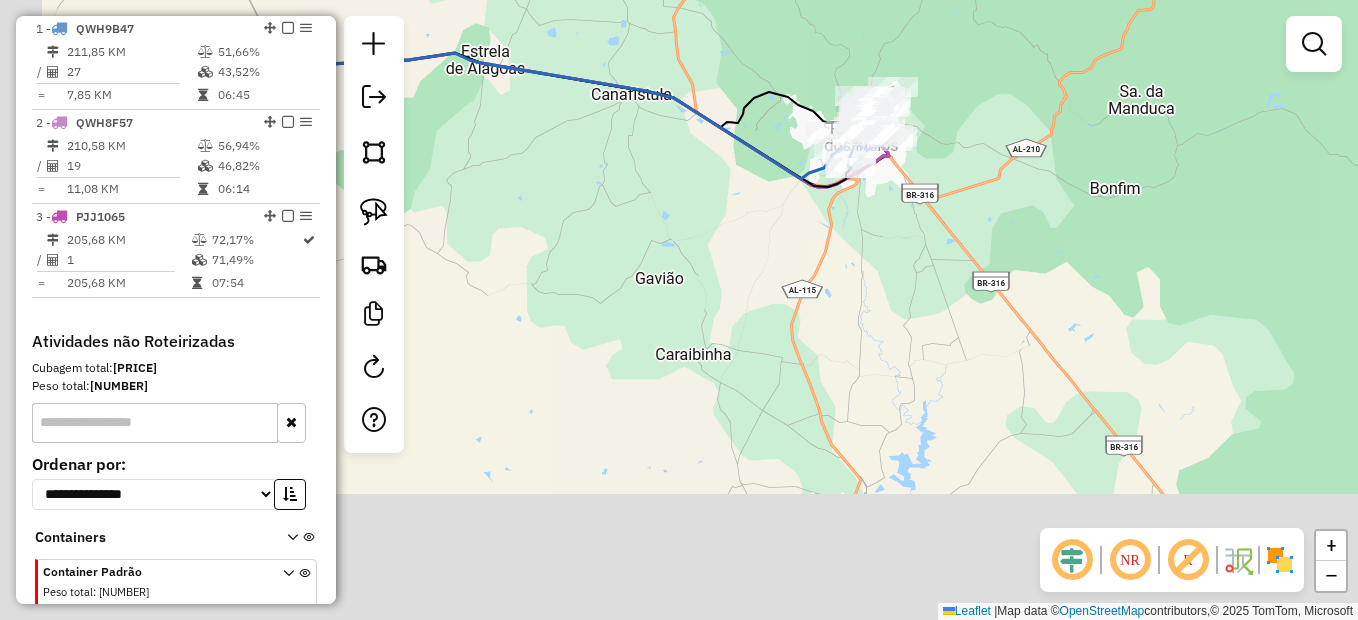 drag, startPoint x: 682, startPoint y: 335, endPoint x: 772, endPoint y: 240, distance: 130.86252 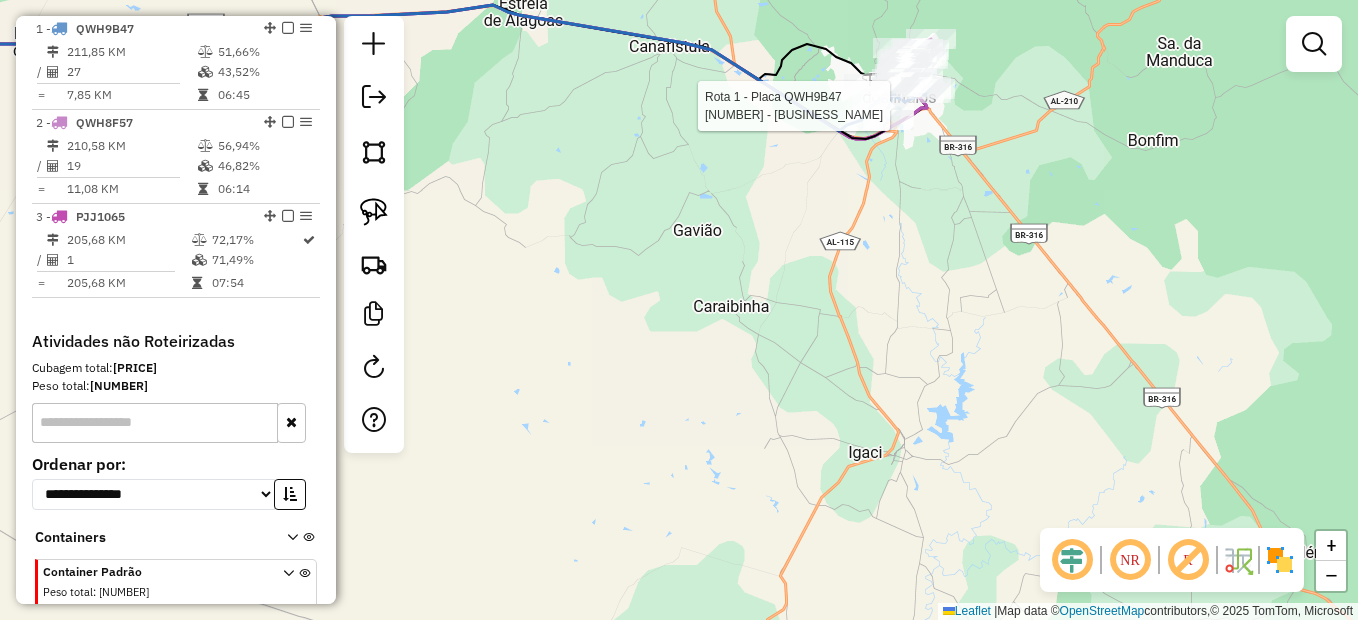 select on "**********" 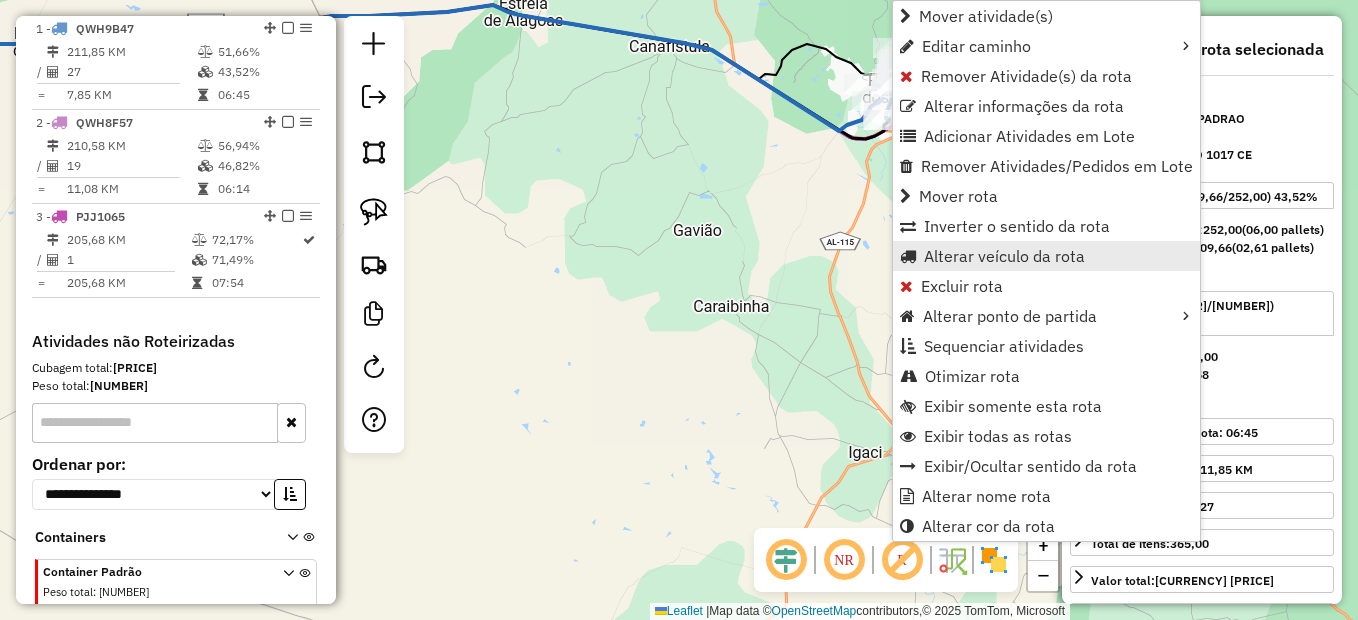 click on "Alterar veículo da rota" at bounding box center [1004, 256] 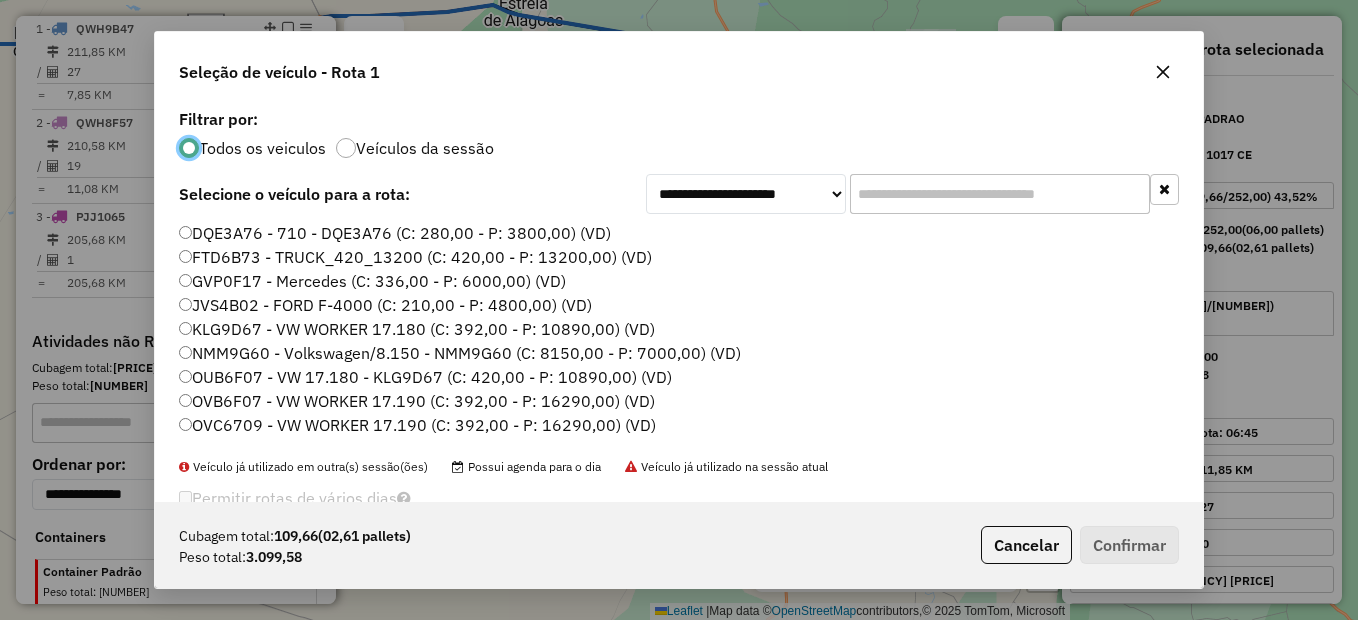 scroll, scrollTop: 11, scrollLeft: 6, axis: both 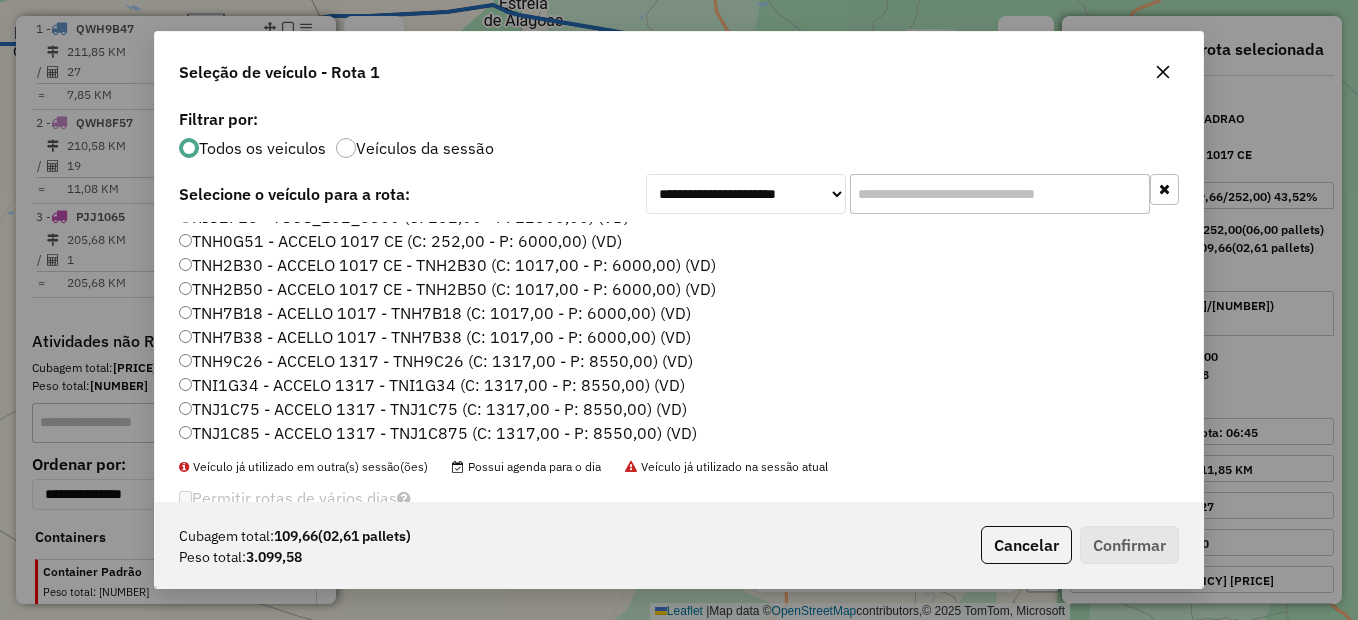 click on "TNH7B18 - ACELLO 1017 - TNH7B18 (C: 1017,00 - P: 6000,00) (VD)" 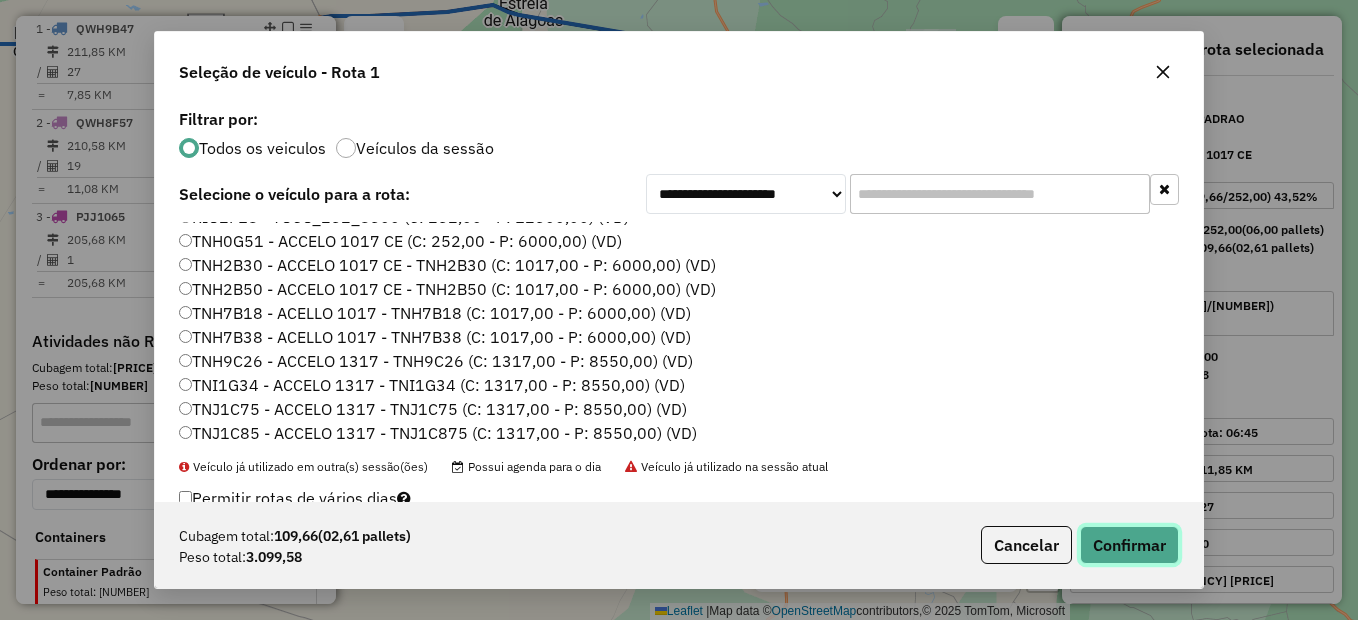 click on "Confirmar" 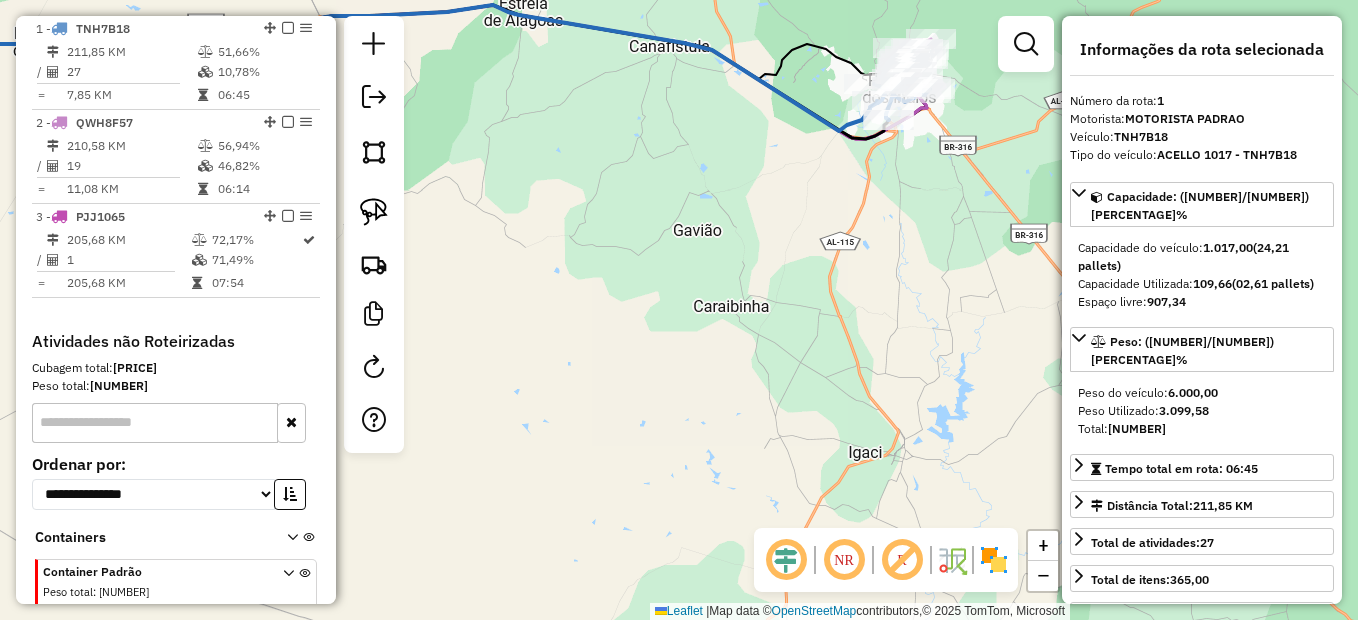 click on "Janela de atendimento Grade de atendimento Capacidade Transportadoras Veículos Cliente Pedidos  Rotas Selecione os dias de semana para filtrar as janelas de atendimento  Seg   Ter   Qua   Qui   Sex   Sáb   Dom  Informe o período da janela de atendimento: De: Até:  Filtrar exatamente a janela do cliente  Considerar janela de atendimento padrão  Selecione os dias de semana para filtrar as grades de atendimento  Seg   Ter   Qua   Qui   Sex   Sáb   Dom   Considerar clientes sem dia de atendimento cadastrado  Clientes fora do dia de atendimento selecionado Filtrar as atividades entre os valores definidos abaixo:  Peso mínimo:   Peso máximo:   Cubagem mínima:   Cubagem máxima:   De:   Até:  Filtrar as atividades entre o tempo de atendimento definido abaixo:  De:   Até:   Considerar capacidade total dos clientes não roteirizados Transportadora: Selecione um ou mais itens Tipo de veículo: Selecione um ou mais itens Veículo: Selecione um ou mais itens Motorista: Selecione um ou mais itens Nome: Rótulo:" 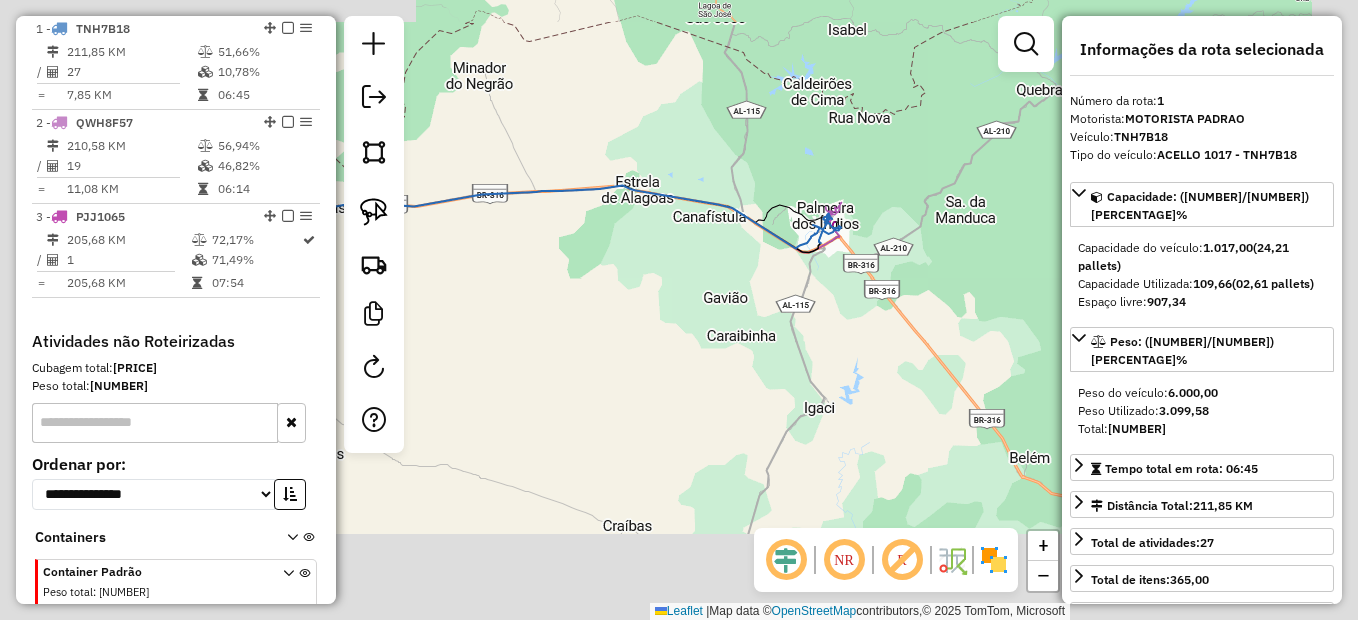 click on "Janela de atendimento Grade de atendimento Capacidade Transportadoras Veículos Cliente Pedidos  Rotas Selecione os dias de semana para filtrar as janelas de atendimento  Seg   Ter   Qua   Qui   Sex   Sáb   Dom  Informe o período da janela de atendimento: De: Até:  Filtrar exatamente a janela do cliente  Considerar janela de atendimento padrão  Selecione os dias de semana para filtrar as grades de atendimento  Seg   Ter   Qua   Qui   Sex   Sáb   Dom   Considerar clientes sem dia de atendimento cadastrado  Clientes fora do dia de atendimento selecionado Filtrar as atividades entre os valores definidos abaixo:  Peso mínimo:   Peso máximo:   Cubagem mínima:   Cubagem máxima:   De:   Até:  Filtrar as atividades entre o tempo de atendimento definido abaixo:  De:   Até:   Considerar capacidade total dos clientes não roteirizados Transportadora: Selecione um ou mais itens Tipo de veículo: Selecione um ou mais itens Veículo: Selecione um ou mais itens Motorista: Selecione um ou mais itens Nome: Rótulo:" 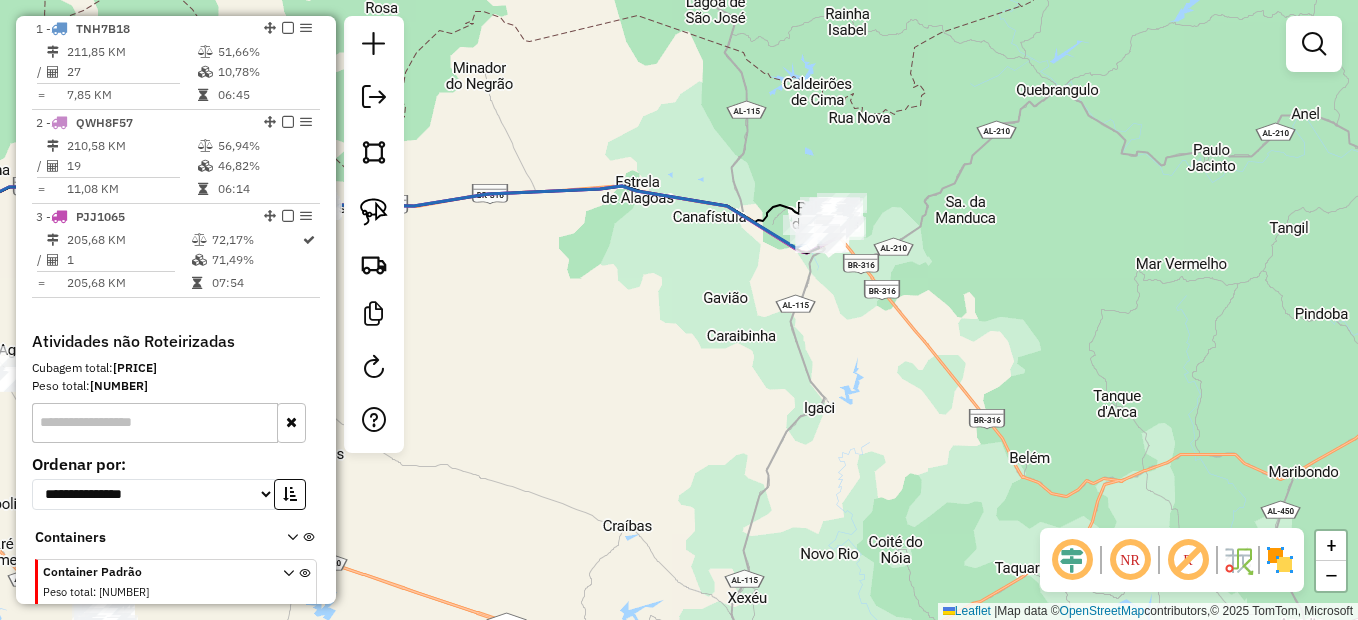 drag, startPoint x: 744, startPoint y: 439, endPoint x: 838, endPoint y: 270, distance: 193.38304 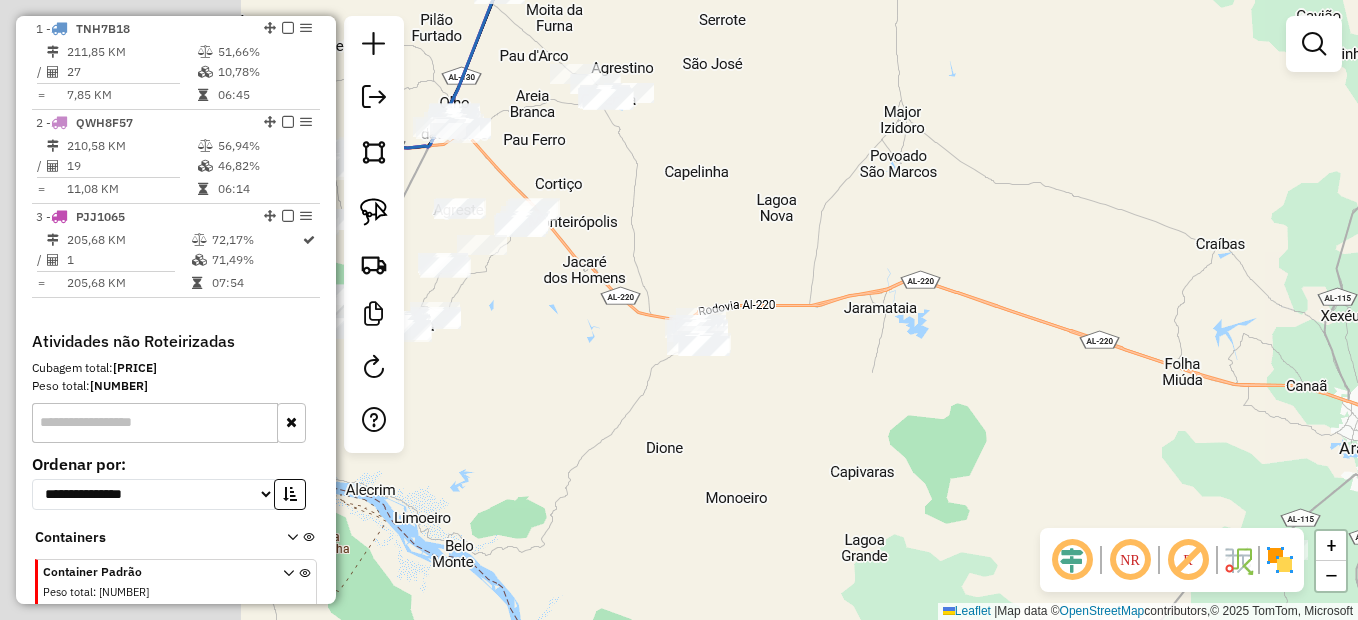 drag, startPoint x: 792, startPoint y: 346, endPoint x: 1179, endPoint y: 271, distance: 394.20047 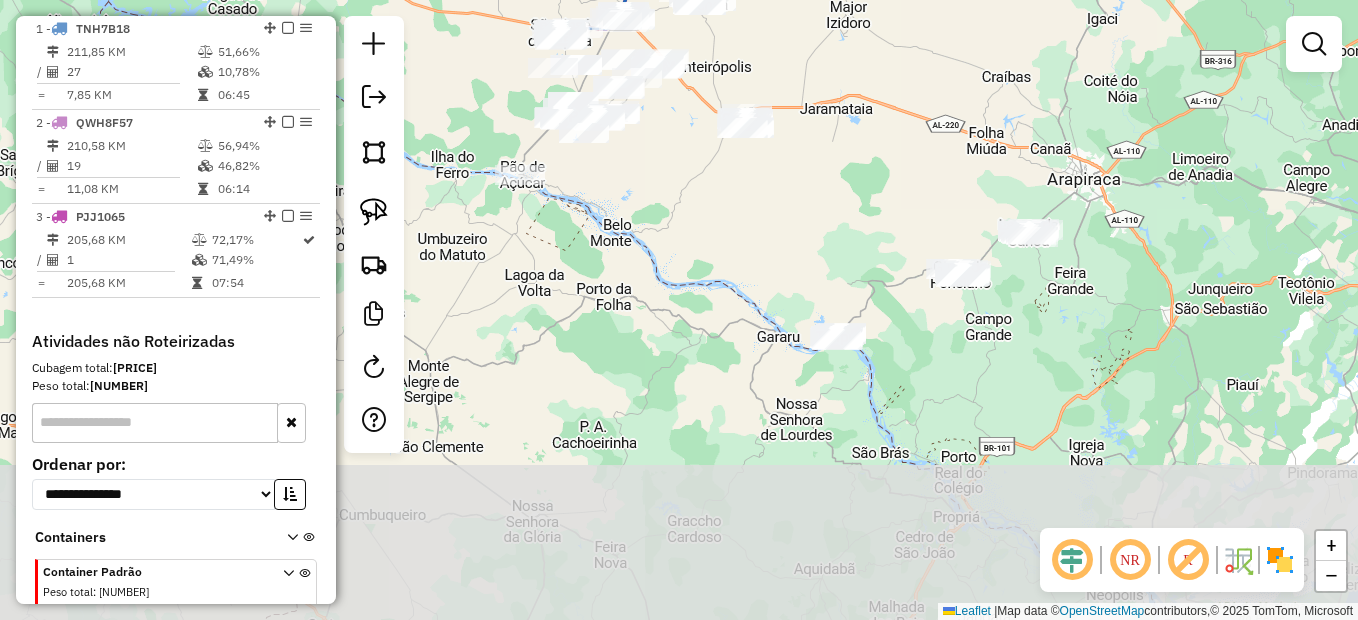 drag, startPoint x: 1132, startPoint y: 335, endPoint x: 968, endPoint y: 154, distance: 244.24782 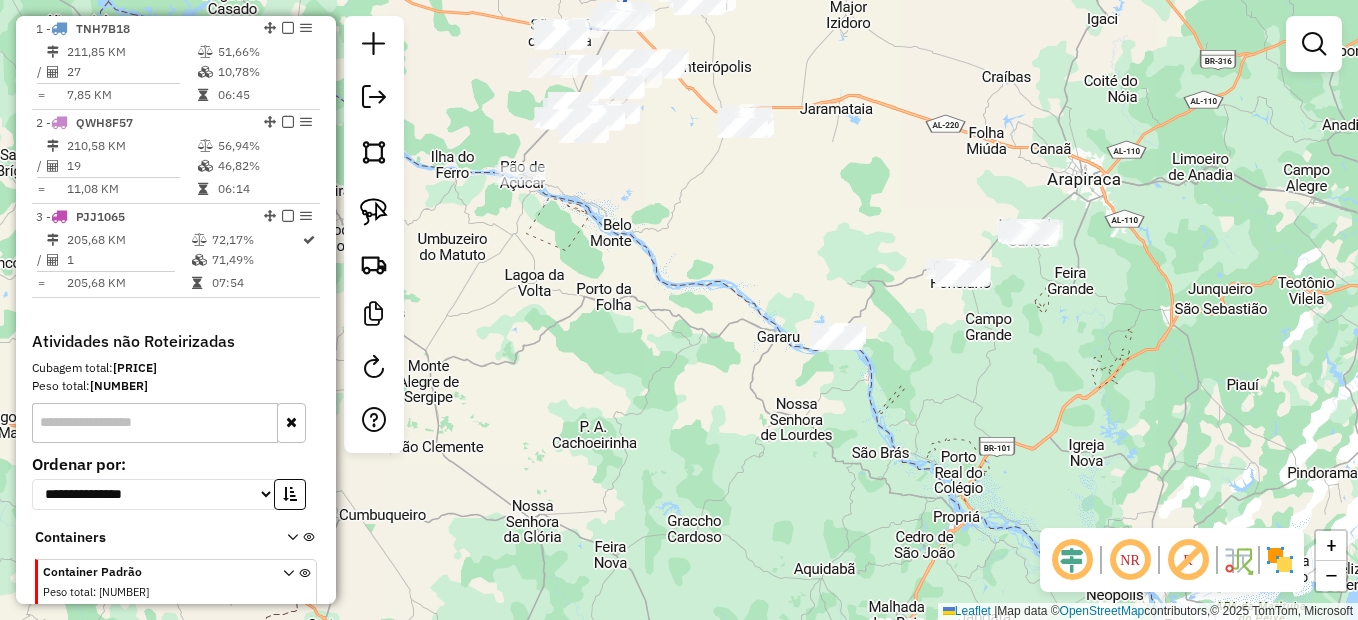 click 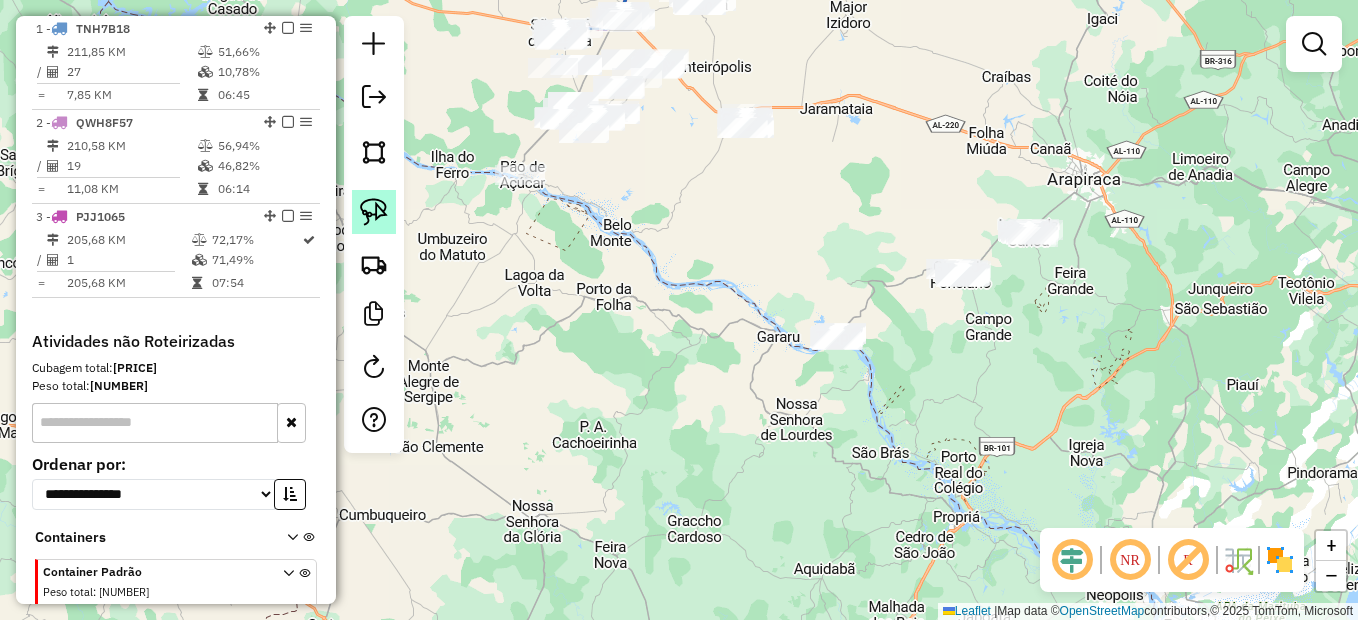 click 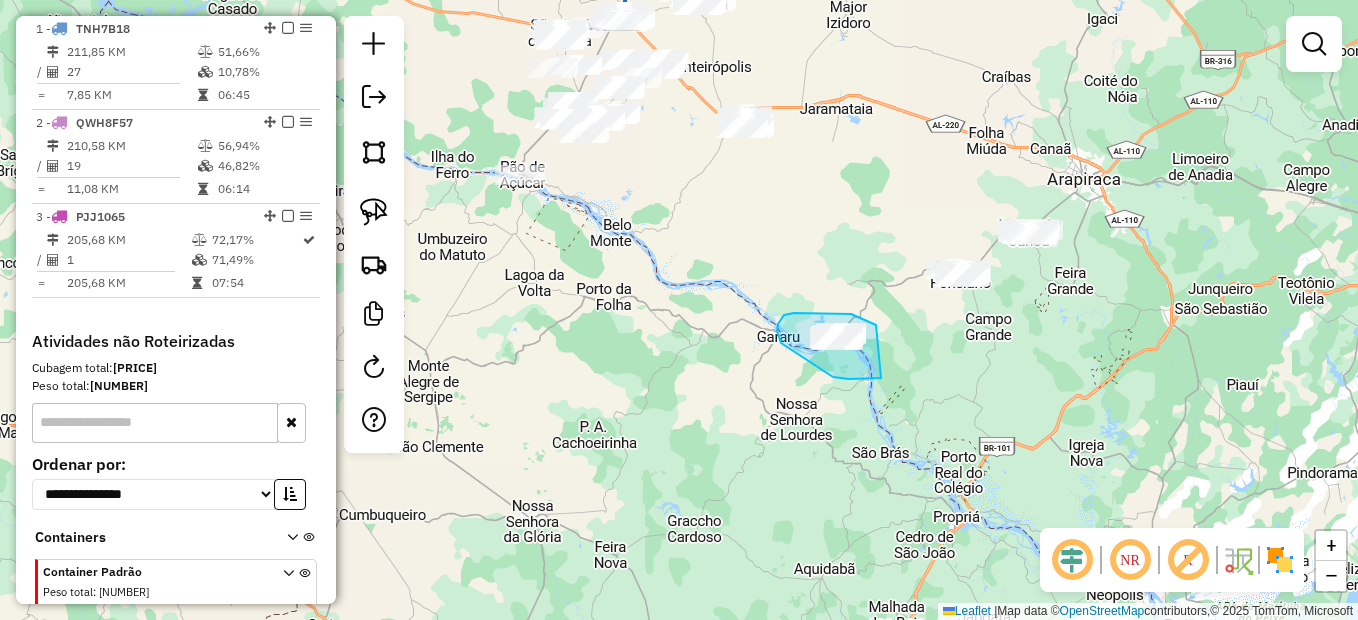 drag, startPoint x: 844, startPoint y: 314, endPoint x: 902, endPoint y: 371, distance: 81.32035 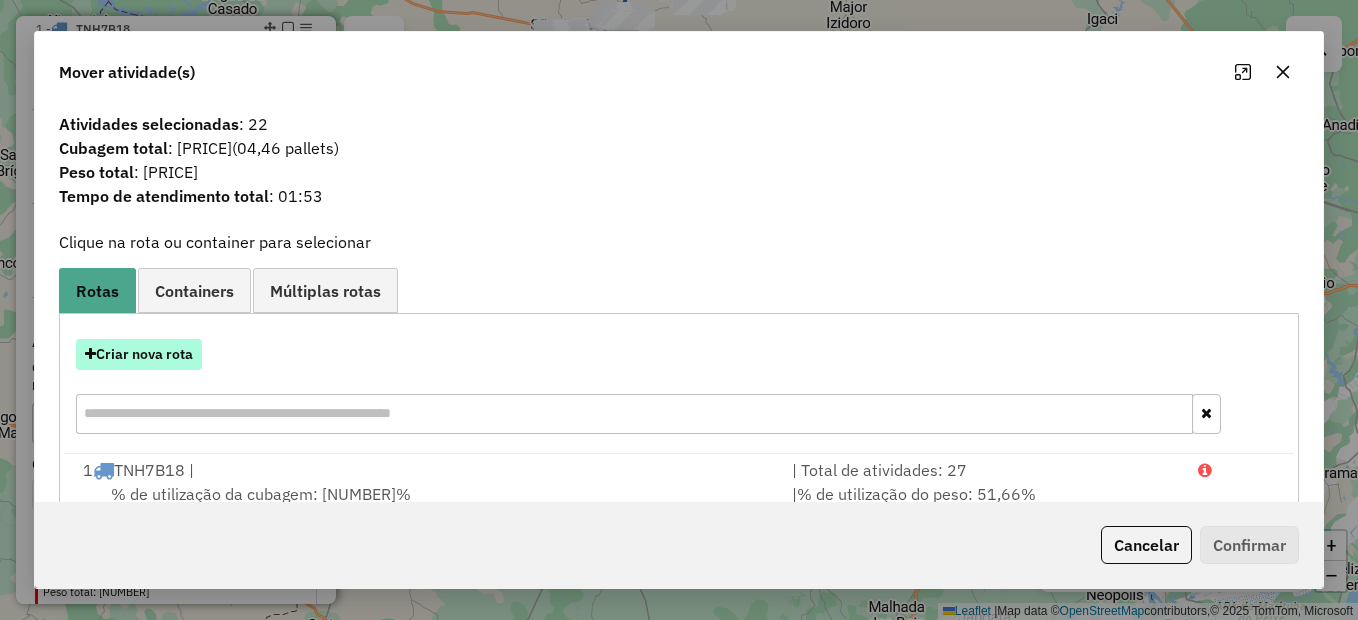 click on "Criar nova rota" at bounding box center [139, 354] 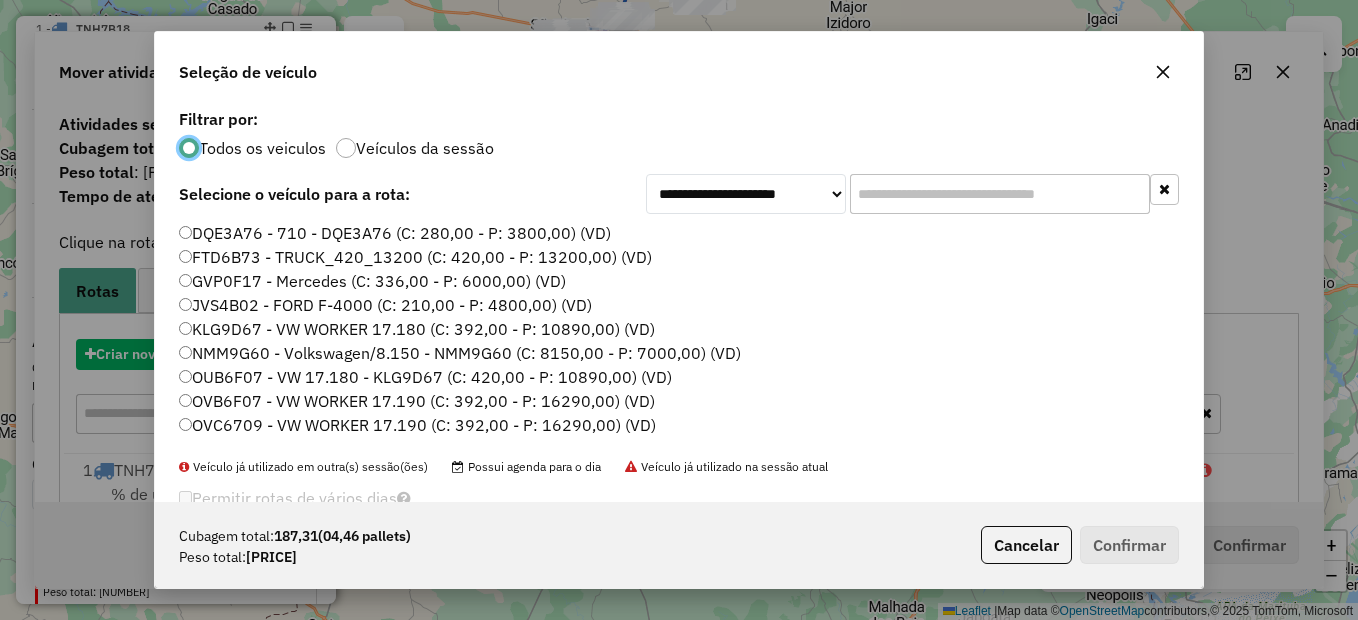 scroll, scrollTop: 11, scrollLeft: 6, axis: both 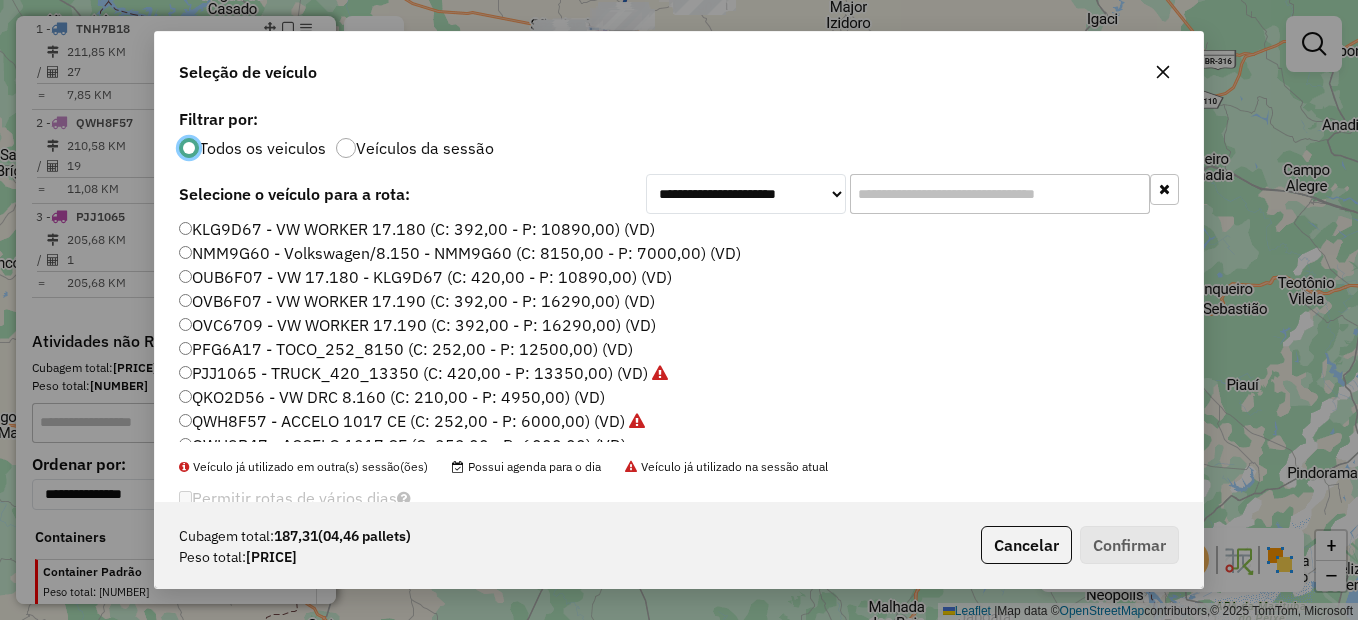 click on "QWH8F57 - ACCELO 1017 CE (C: 252,00 - P: 6000,00) (VD)" 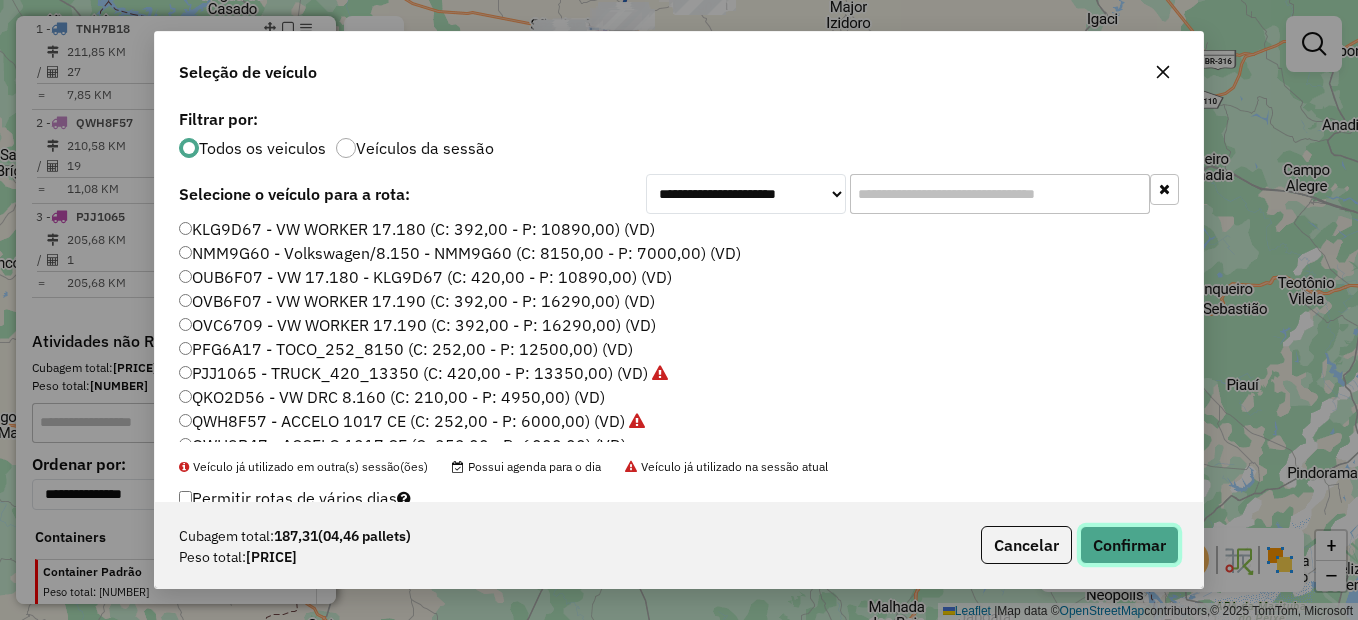 click on "Confirmar" 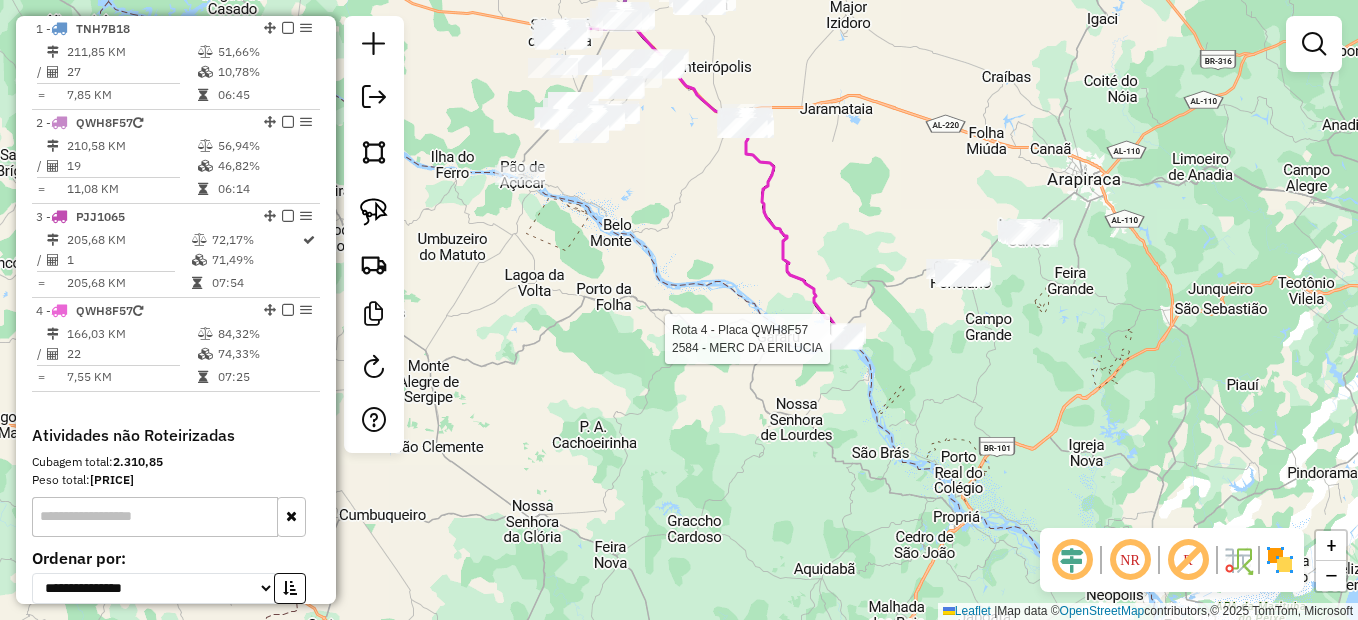 select on "**********" 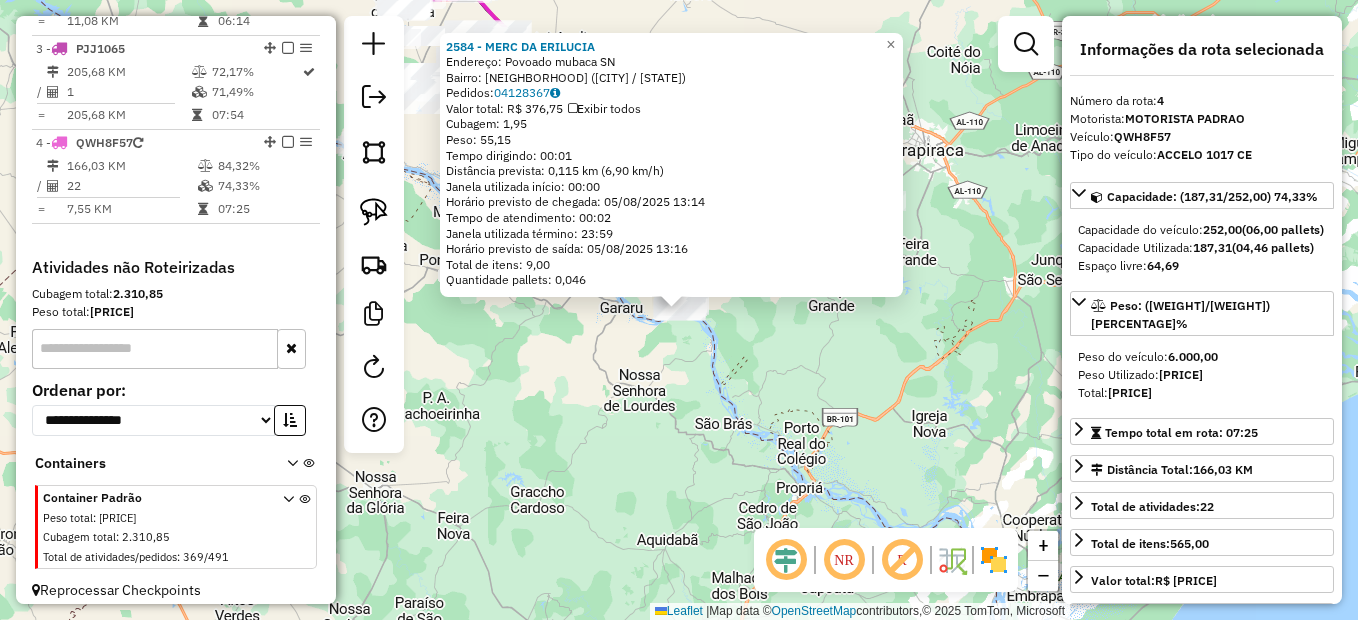 scroll, scrollTop: 931, scrollLeft: 0, axis: vertical 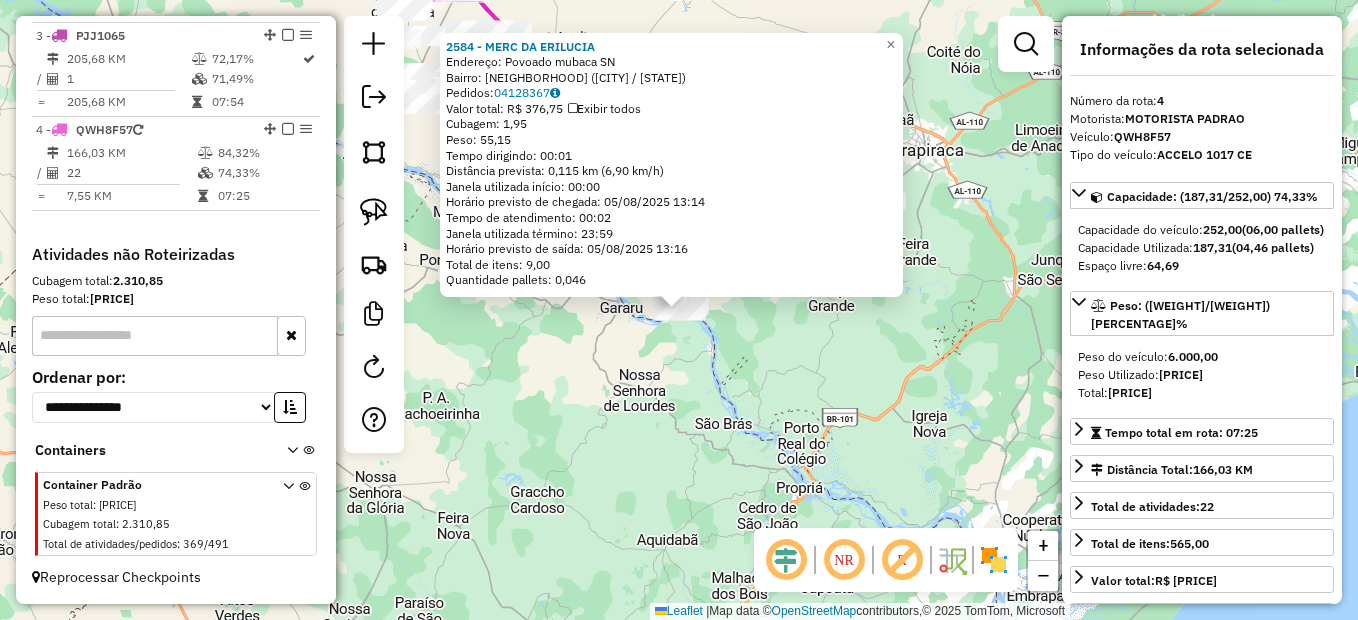 click on "2584 - MERC DA ERILUCIA  Endereço:  Povoado mubaca SN   Bairro: Povoado (TRAIPU / AL)   Pedidos:  04128367   Valor total: R$ 376,75   Exibir todos   Cubagem: 1,95  Peso: 55,15  Tempo dirigindo: 00:01   Distância prevista: 0,115 km (6,90 km/h)   Janela utilizada início: 00:00   Horário previsto de chegada: 05/08/2025 13:14   Tempo de atendimento: 00:02   Janela utilizada término: 23:59   Horário previsto de saída: 05/08/2025 13:16   Total de itens: 9,00   Quantidade pallets: 0,046  × Janela de atendimento Grade de atendimento Capacidade Transportadoras Veículos Cliente Pedidos  Rotas Selecione os dias de semana para filtrar as janelas de atendimento  Seg   Ter   Qua   Qui   Sex   Sáb   Dom  Informe o período da janela de atendimento: De: Até:  Filtrar exatamente a janela do cliente  Considerar janela de atendimento padrão  Selecione os dias de semana para filtrar as grades de atendimento  Seg   Ter   Qua   Qui   Sex   Sáb   Dom   Considerar clientes sem dia de atendimento cadastrado  De:   Até:" 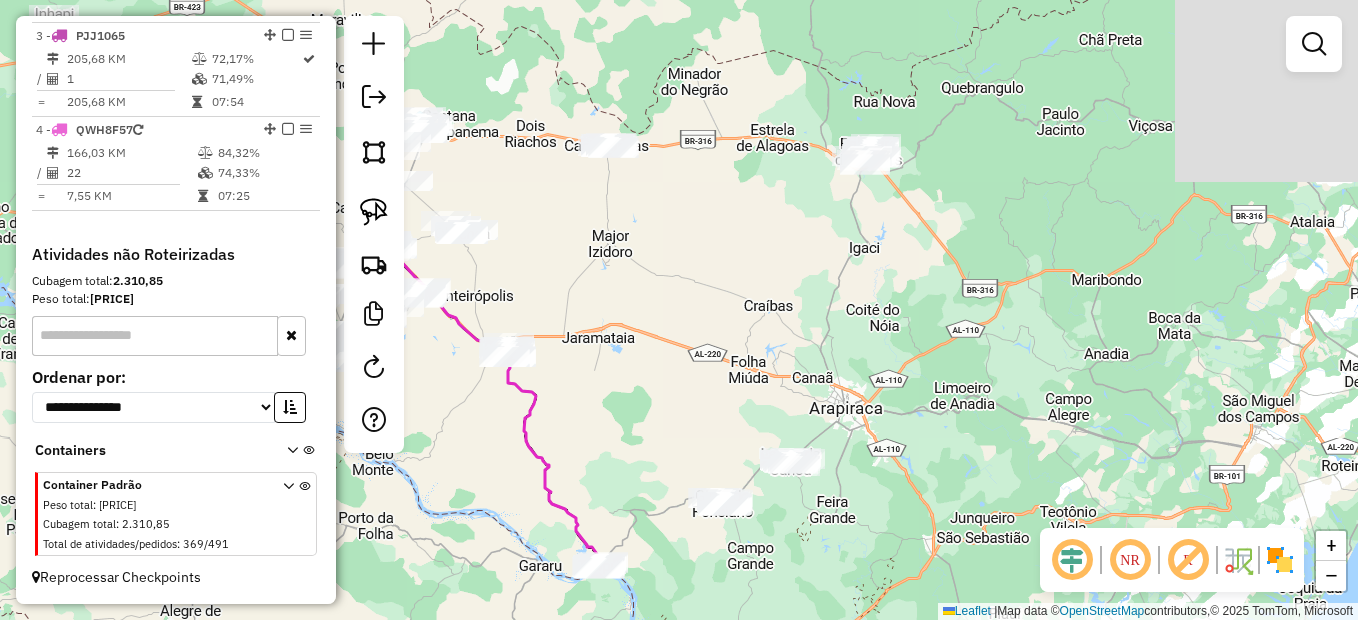drag, startPoint x: 954, startPoint y: 295, endPoint x: 856, endPoint y: 566, distance: 288.1753 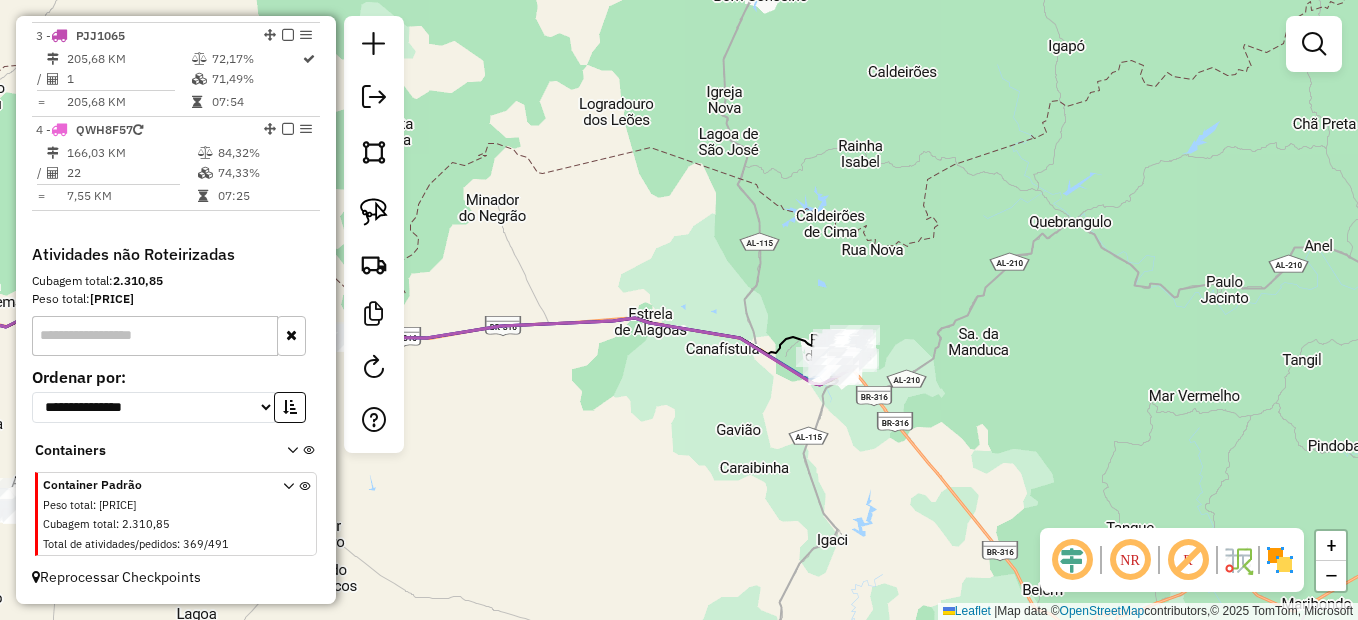 drag, startPoint x: 885, startPoint y: 418, endPoint x: 851, endPoint y: 398, distance: 39.446167 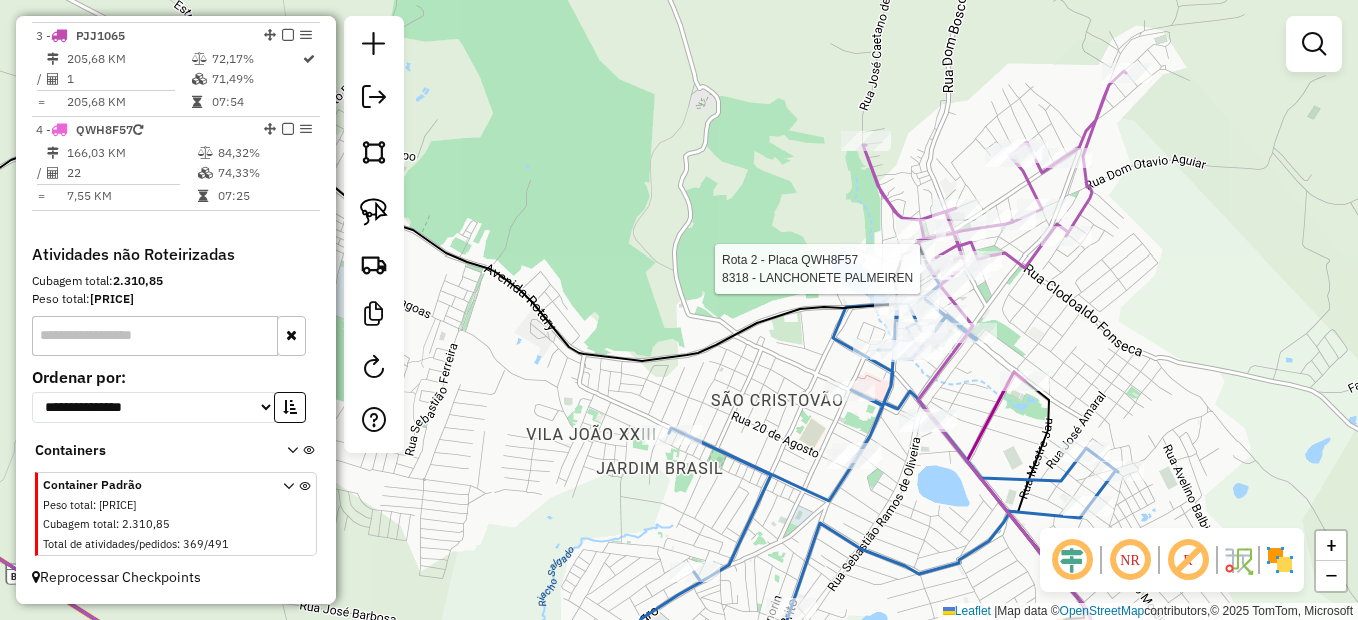 select on "**********" 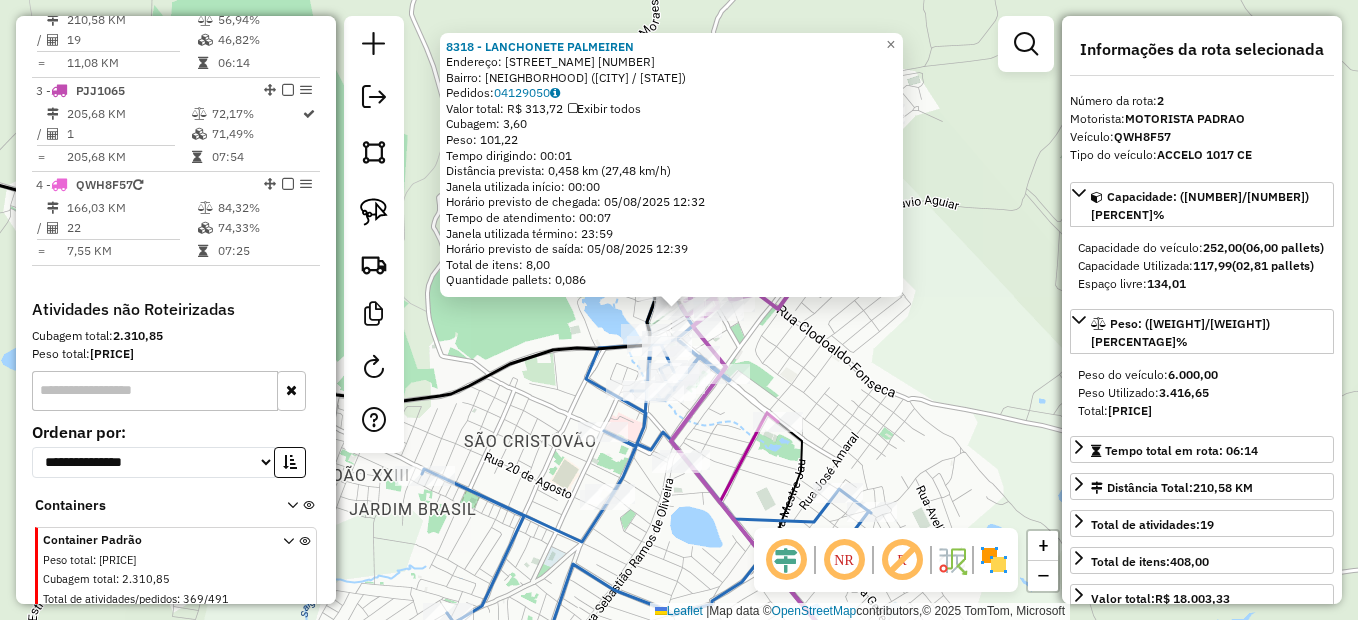 scroll, scrollTop: 844, scrollLeft: 0, axis: vertical 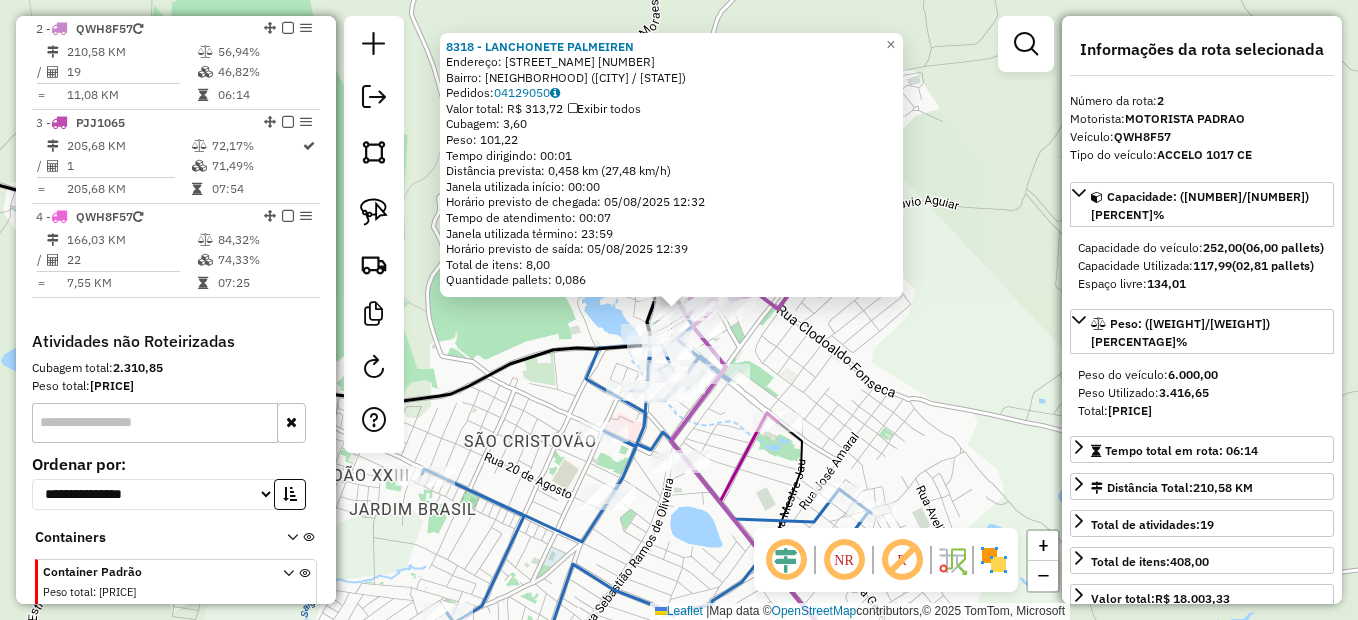 click on "8318 - LANCHONETE PALMEIREN  Endereço:  R TOBIAS COSTA 152   Bairro: Centro (PALMEIRA DOS INDIOS / AL)   Pedidos:  04129050   Valor total: R$ 313,72   Exibir todos   Cubagem: 3,60  Peso: 101,22  Tempo dirigindo: 00:01   Distância prevista: 0,458 km (27,48 km/h)   Janela utilizada início: 00:00   Horário previsto de chegada: 05/08/2025 12:32   Tempo de atendimento: 00:07   Janela utilizada término: 23:59   Horário previsto de saída: 05/08/2025 12:39   Total de itens: 8,00   Quantidade pallets: 0,086  × Janela de atendimento Grade de atendimento Capacidade Transportadoras Veículos Cliente Pedidos  Rotas Selecione os dias de semana para filtrar as janelas de atendimento  Seg   Ter   Qua   Qui   Sex   Sáb   Dom  Informe o período da janela de atendimento: De: Até:  Filtrar exatamente a janela do cliente  Considerar janela de atendimento padrão  Selecione os dias de semana para filtrar as grades de atendimento  Seg   Ter   Qua   Qui   Sex   Sáb   Dom   Clientes fora do dia de atendimento selecionado" 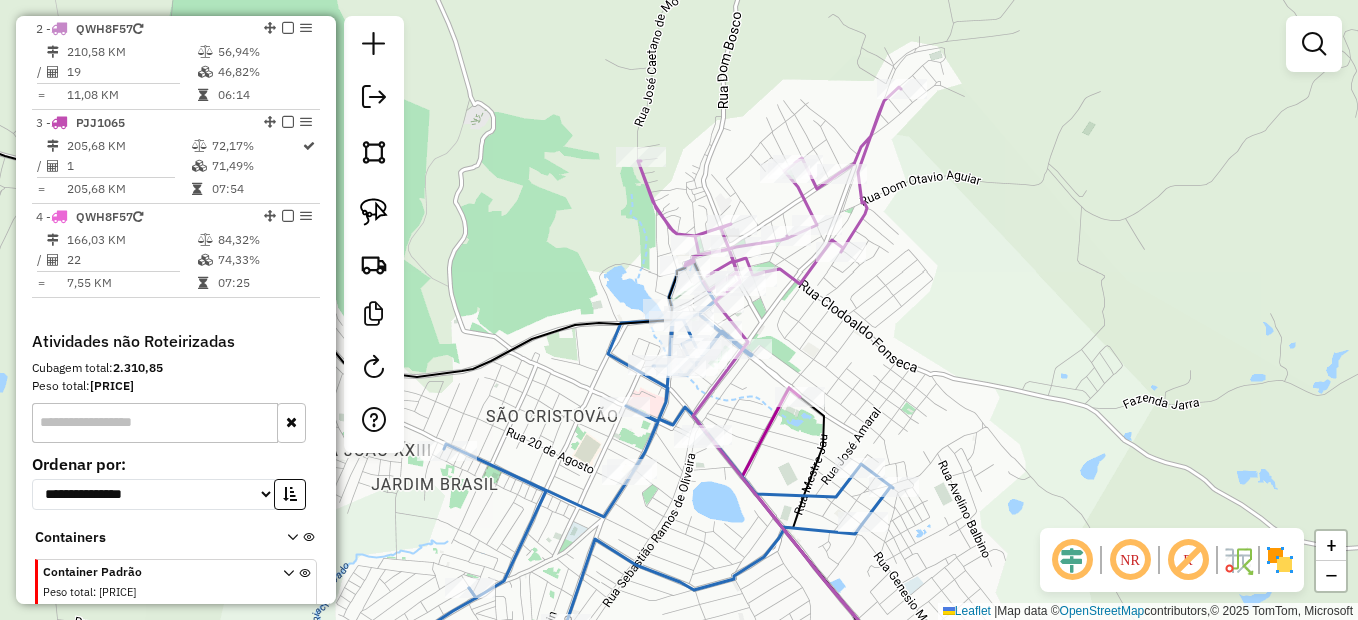 drag, startPoint x: 757, startPoint y: 452, endPoint x: 845, endPoint y: 262, distance: 209.38959 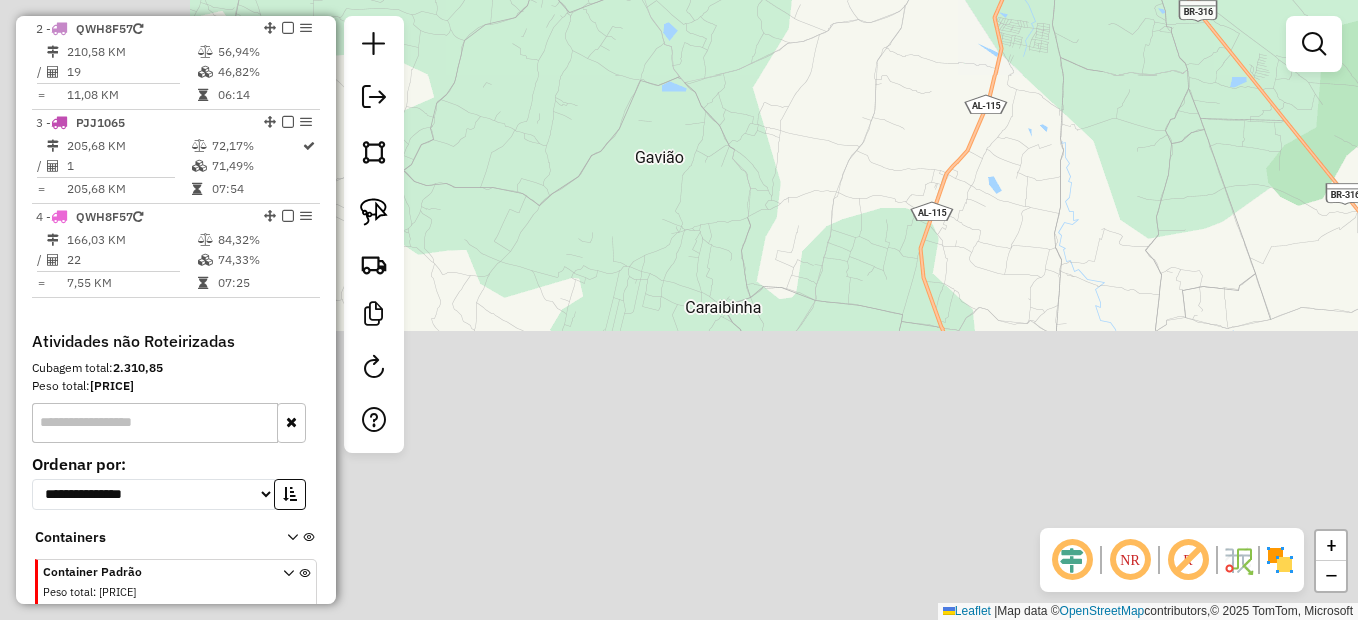 drag, startPoint x: 909, startPoint y: 284, endPoint x: 1029, endPoint y: 77, distance: 239.26764 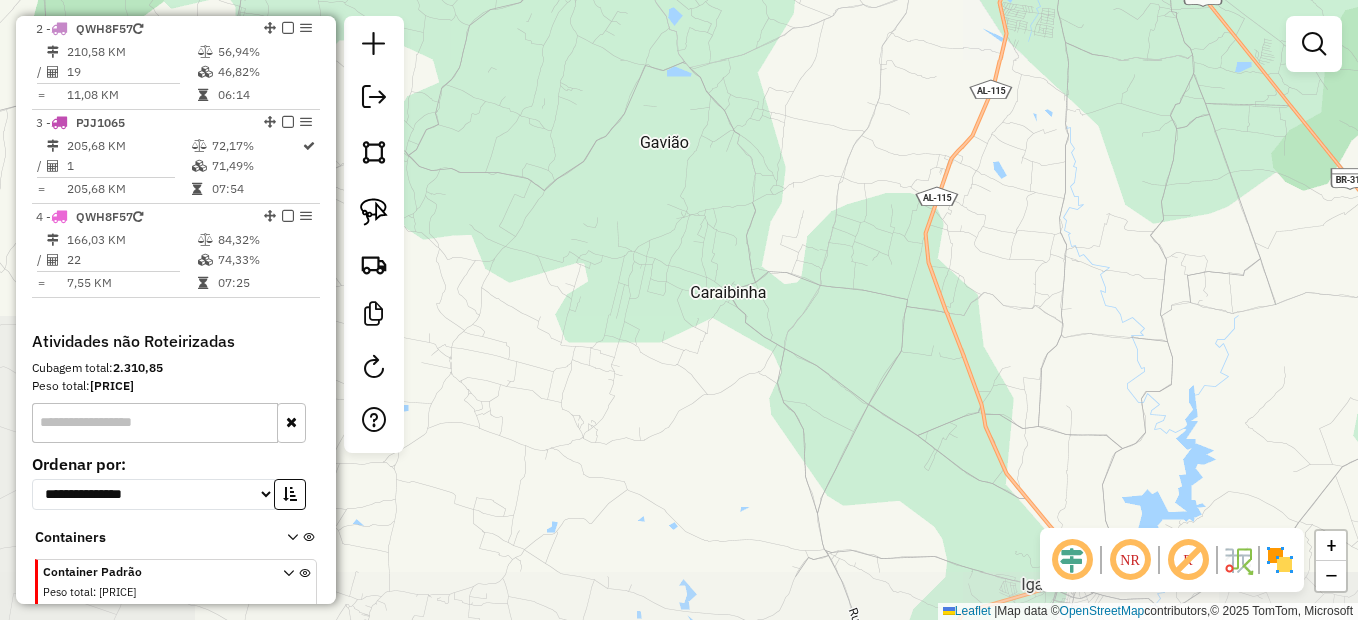 drag, startPoint x: 699, startPoint y: 399, endPoint x: 872, endPoint y: -104, distance: 531.9192 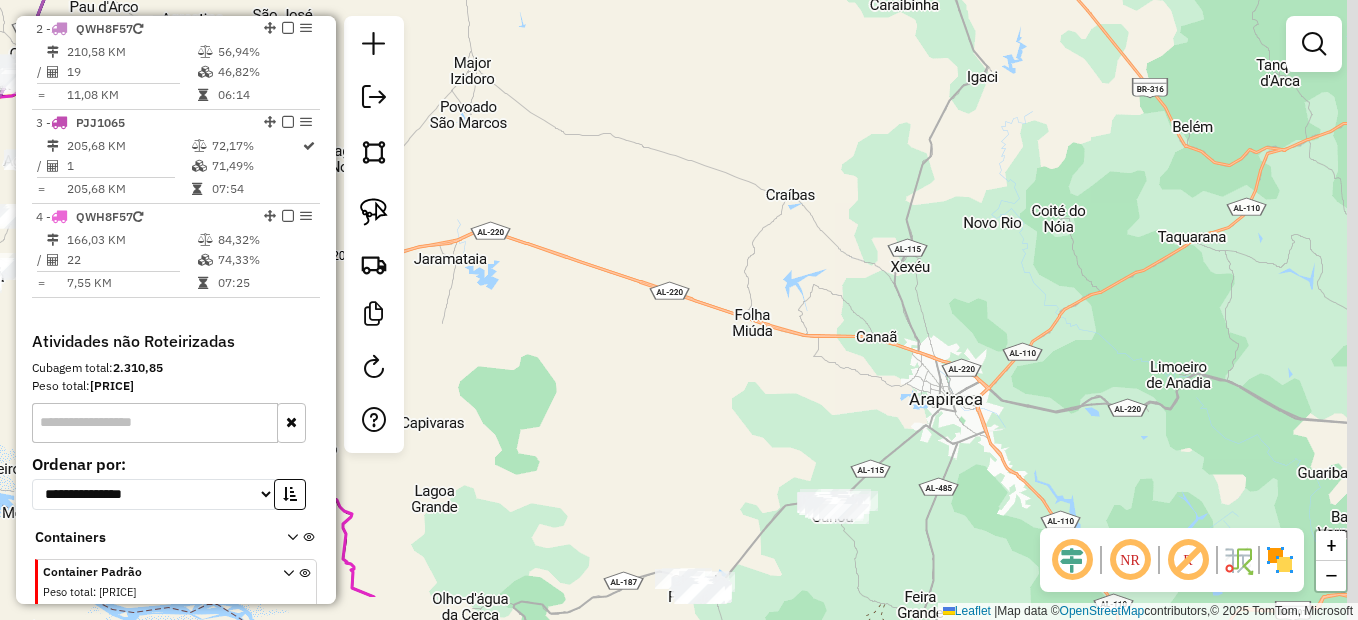 drag, startPoint x: 914, startPoint y: 208, endPoint x: 806, endPoint y: 16, distance: 220.29071 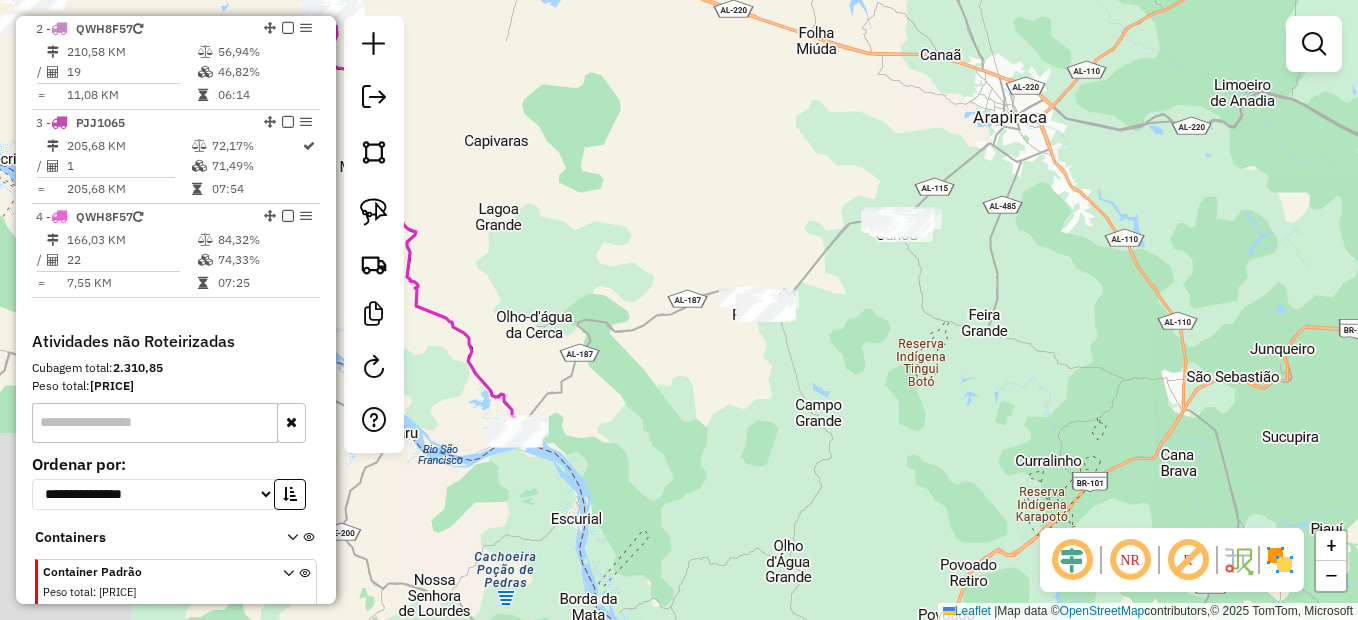 drag, startPoint x: 547, startPoint y: 459, endPoint x: 965, endPoint y: 263, distance: 461.67087 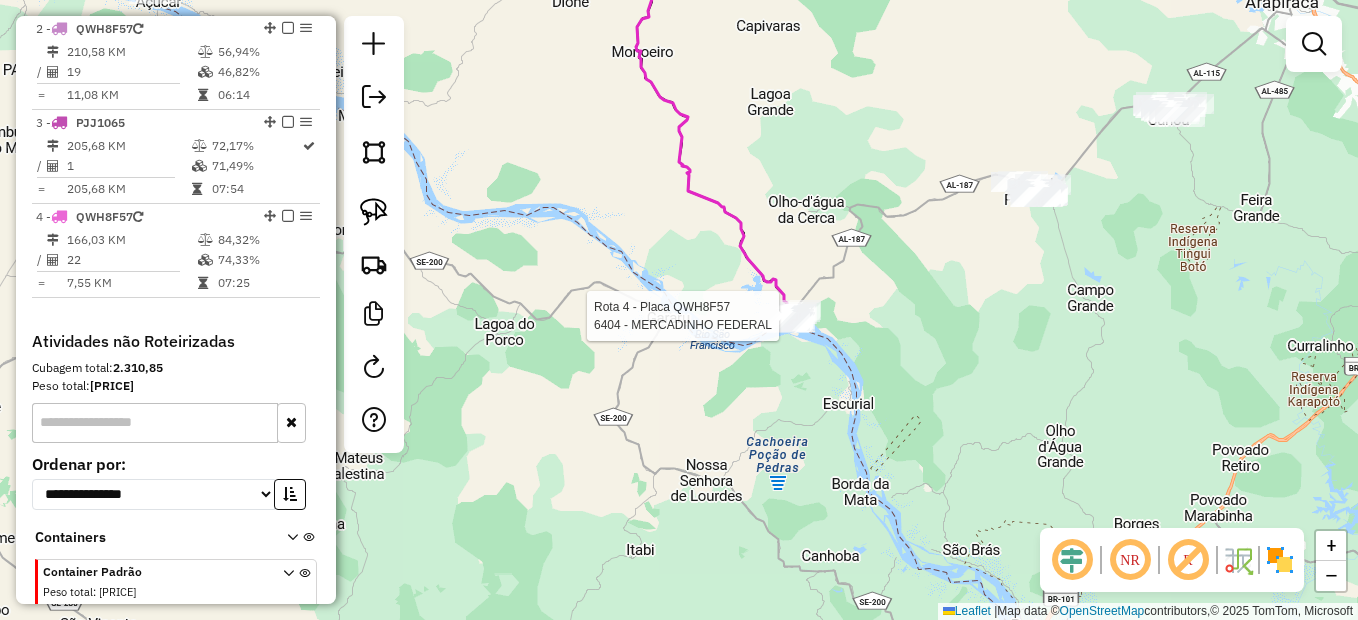 select on "**********" 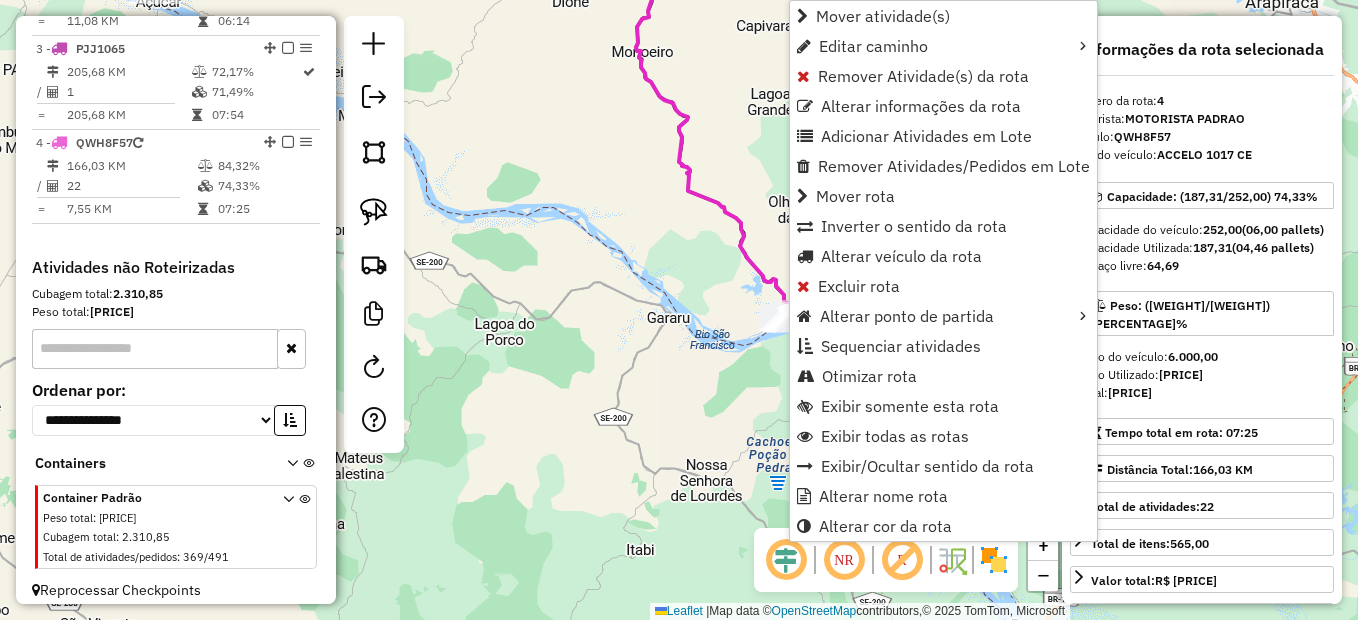 scroll, scrollTop: 931, scrollLeft: 0, axis: vertical 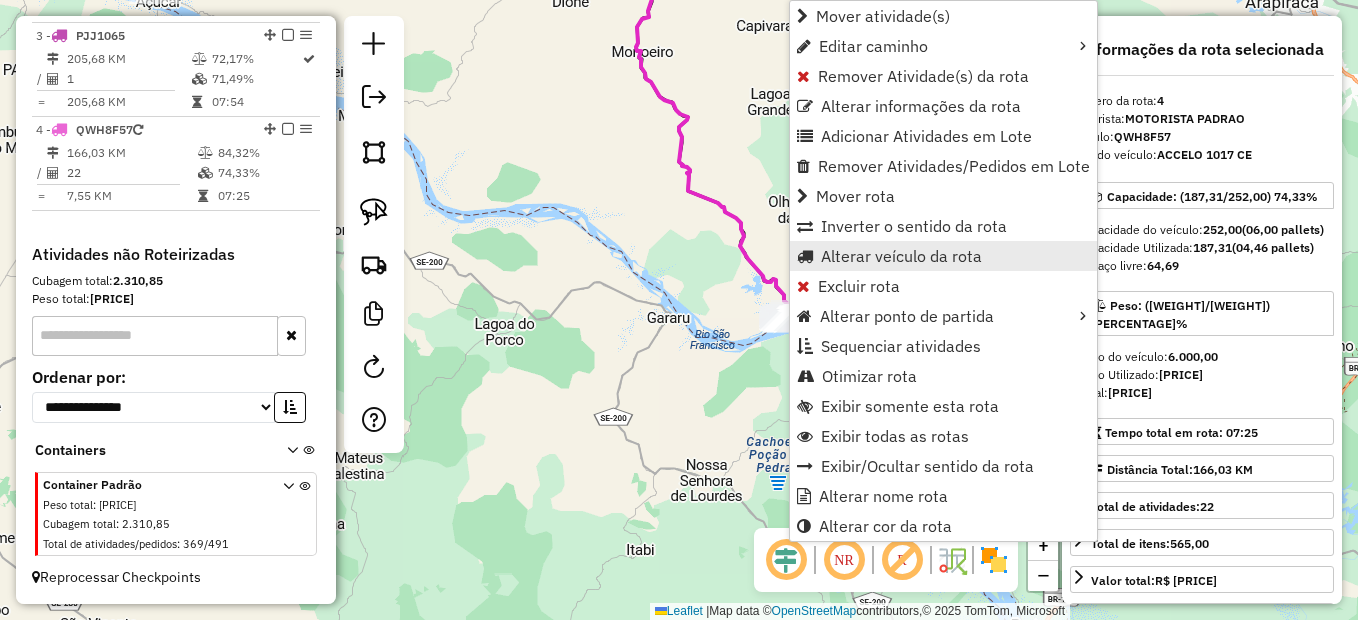 click on "Alterar veículo da rota" at bounding box center (901, 256) 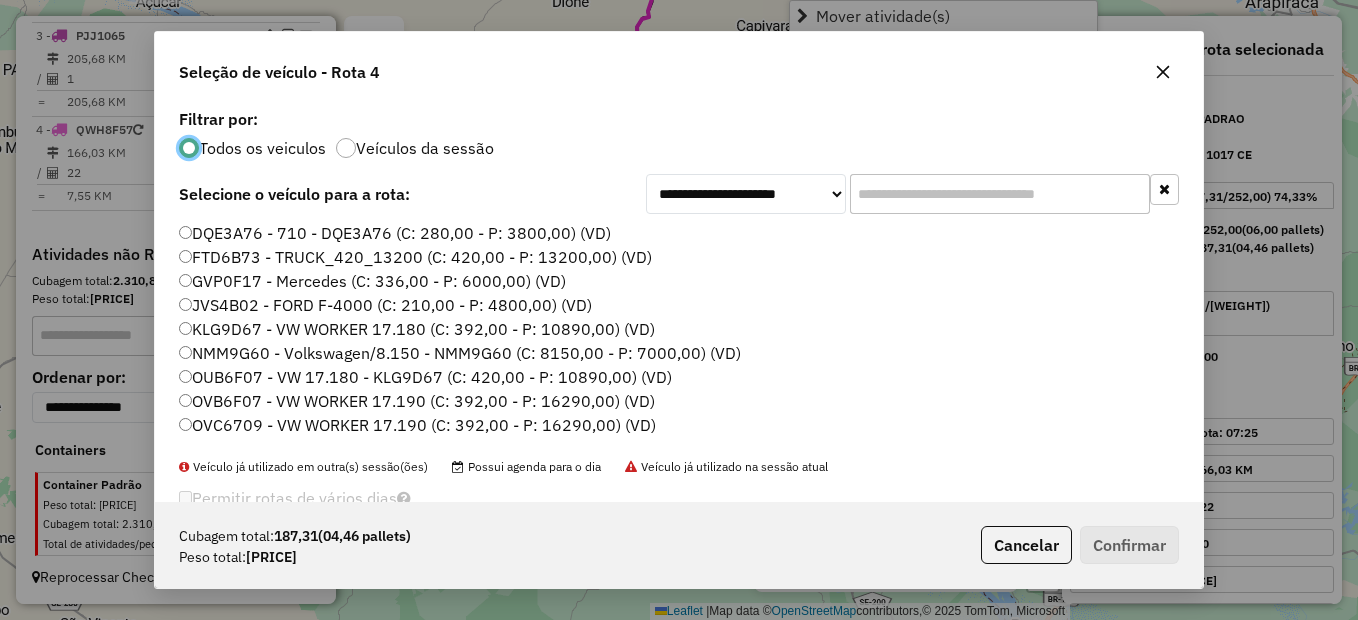scroll, scrollTop: 11, scrollLeft: 6, axis: both 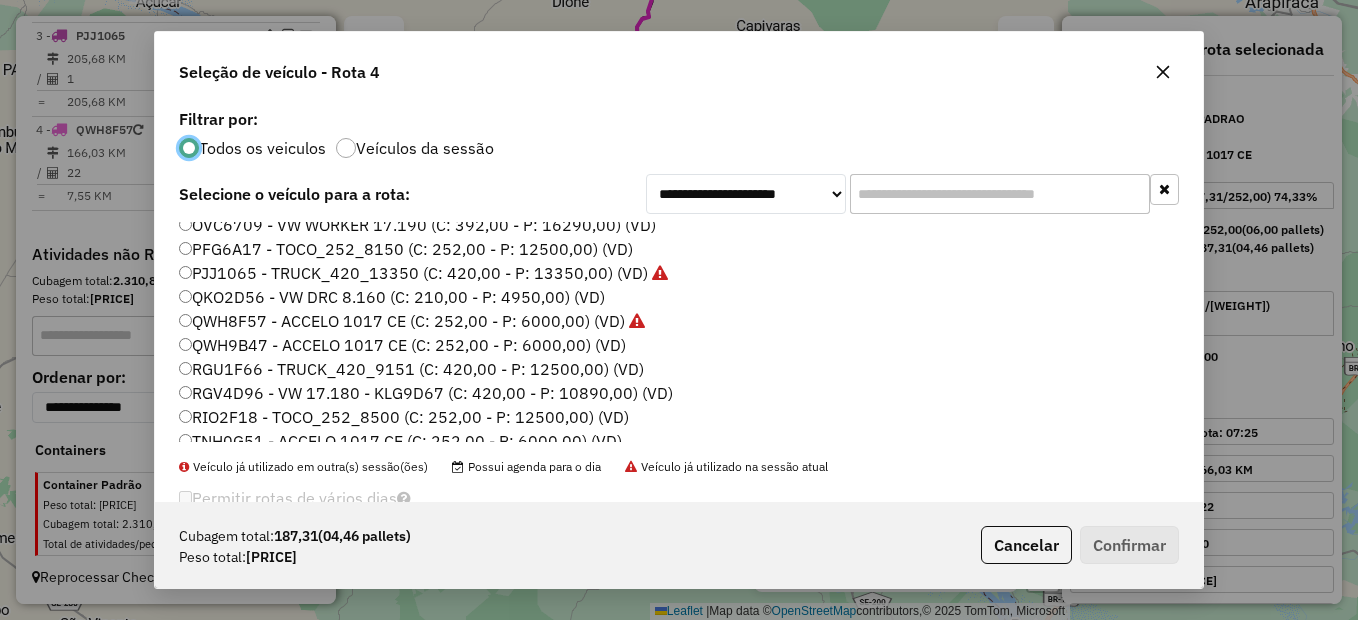 click on "QWH9B47 - ACCELO 1017 CE (C: 252,00 - P: 6000,00) (VD)" 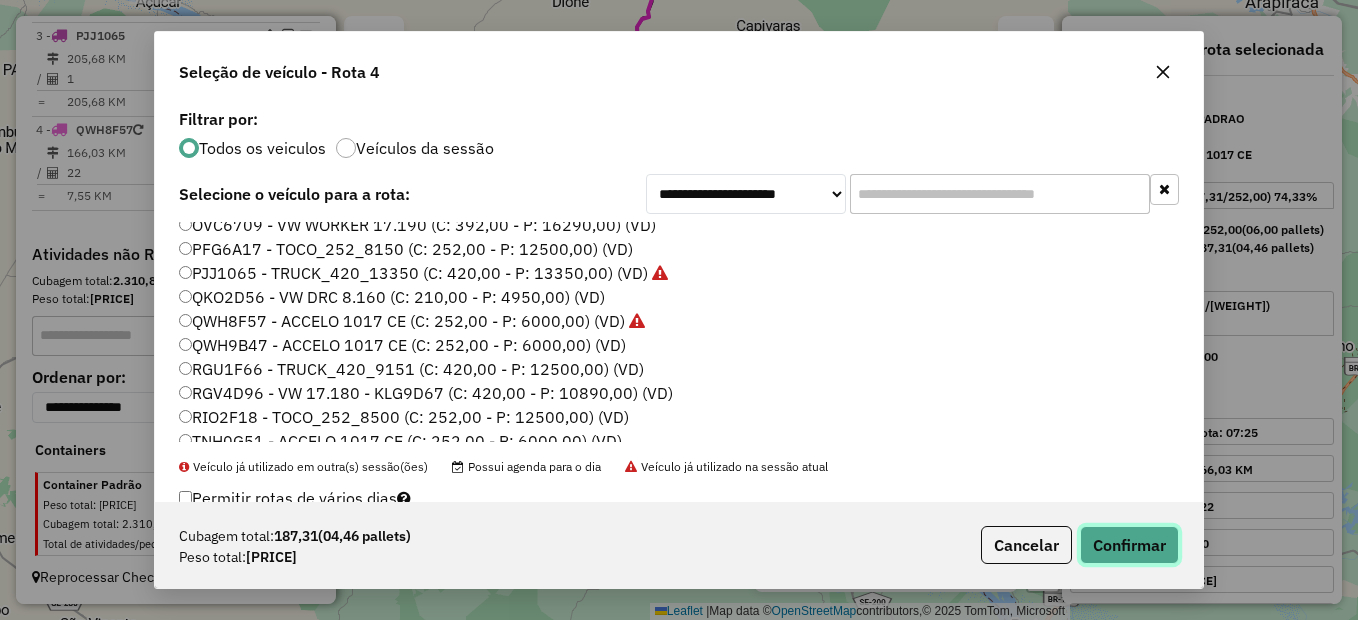 click on "Confirmar" 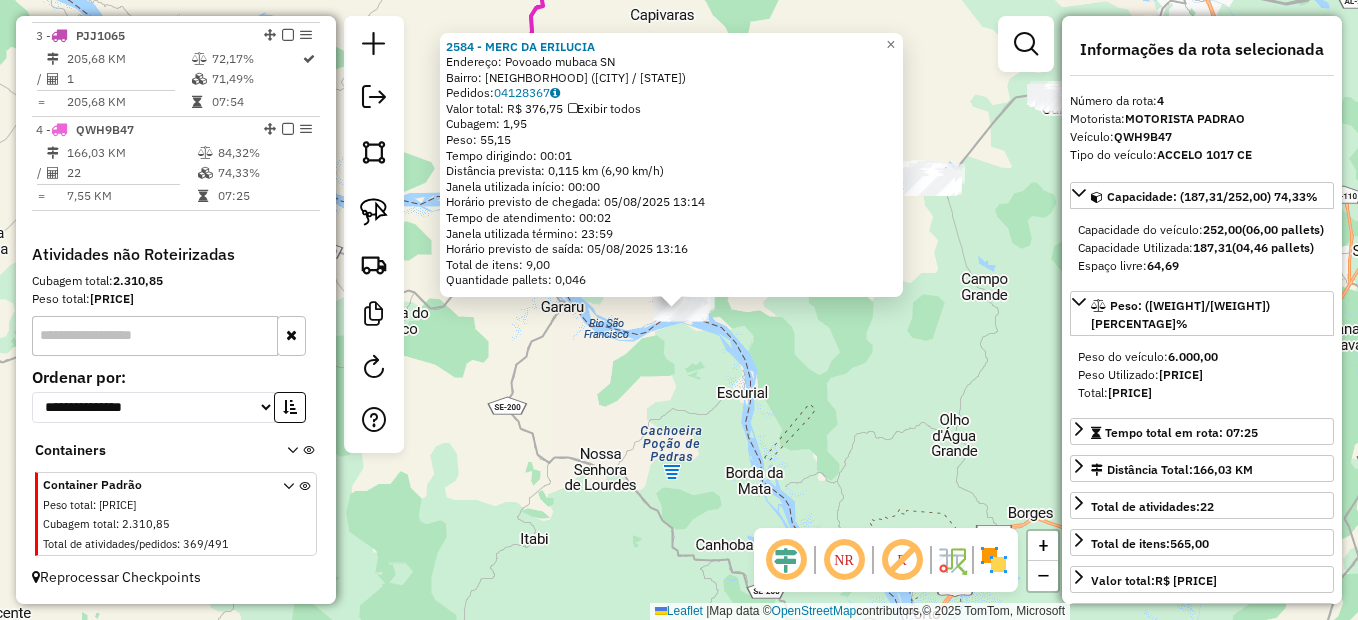 click on "2584 - MERC DA ERILUCIA  Endereço:  Povoado mubaca SN   Bairro: Povoado (TRAIPU / AL)   Pedidos:  04128367   Valor total: R$ 376,75   Exibir todos   Cubagem: 1,95  Peso: 55,15  Tempo dirigindo: 00:01   Distância prevista: 0,115 km (6,90 km/h)   Janela utilizada início: 00:00   Horário previsto de chegada: 05/08/2025 13:14   Tempo de atendimento: 00:02   Janela utilizada término: 23:59   Horário previsto de saída: 05/08/2025 13:16   Total de itens: 9,00   Quantidade pallets: 0,046  × Janela de atendimento Grade de atendimento Capacidade Transportadoras Veículos Cliente Pedidos  Rotas Selecione os dias de semana para filtrar as janelas de atendimento  Seg   Ter   Qua   Qui   Sex   Sáb   Dom  Informe o período da janela de atendimento: De: Até:  Filtrar exatamente a janela do cliente  Considerar janela de atendimento padrão  Selecione os dias de semana para filtrar as grades de atendimento  Seg   Ter   Qua   Qui   Sex   Sáb   Dom   Considerar clientes sem dia de atendimento cadastrado  De:   Até:" 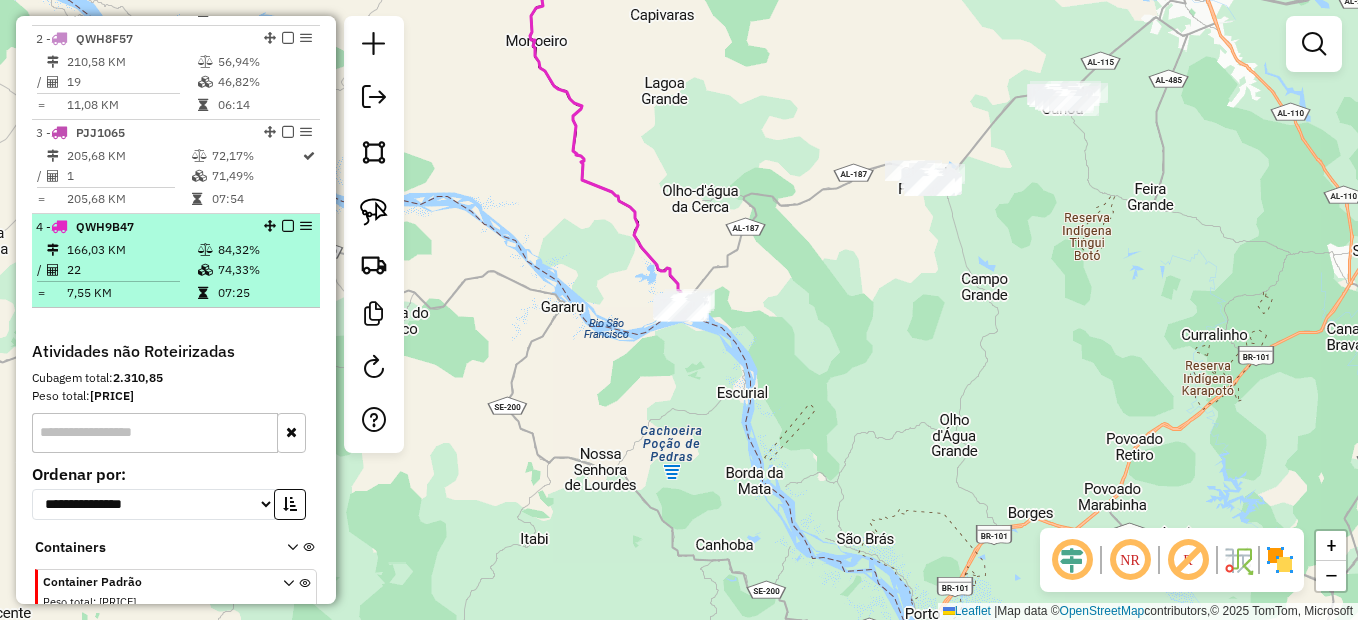 scroll, scrollTop: 731, scrollLeft: 0, axis: vertical 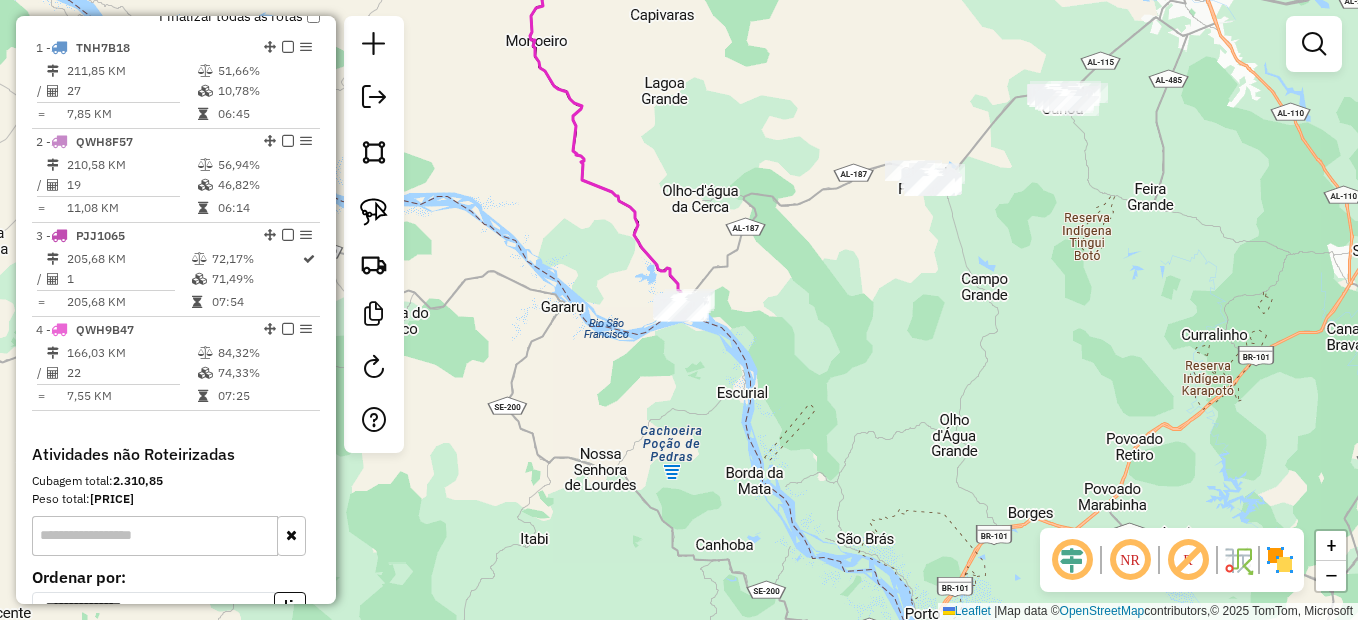 click on "Janela de atendimento Grade de atendimento Capacidade Transportadoras Veículos Cliente Pedidos  Rotas Selecione os dias de semana para filtrar as janelas de atendimento  Seg   Ter   Qua   Qui   Sex   Sáb   Dom  Informe o período da janela de atendimento: De: Até:  Filtrar exatamente a janela do cliente  Considerar janela de atendimento padrão  Selecione os dias de semana para filtrar as grades de atendimento  Seg   Ter   Qua   Qui   Sex   Sáb   Dom   Considerar clientes sem dia de atendimento cadastrado  Clientes fora do dia de atendimento selecionado Filtrar as atividades entre os valores definidos abaixo:  Peso mínimo:   Peso máximo:   Cubagem mínima:   Cubagem máxima:   De:   Até:  Filtrar as atividades entre o tempo de atendimento definido abaixo:  De:   Até:   Considerar capacidade total dos clientes não roteirizados Transportadora: Selecione um ou mais itens Tipo de veículo: Selecione um ou mais itens Veículo: Selecione um ou mais itens Motorista: Selecione um ou mais itens Nome: Rótulo:" 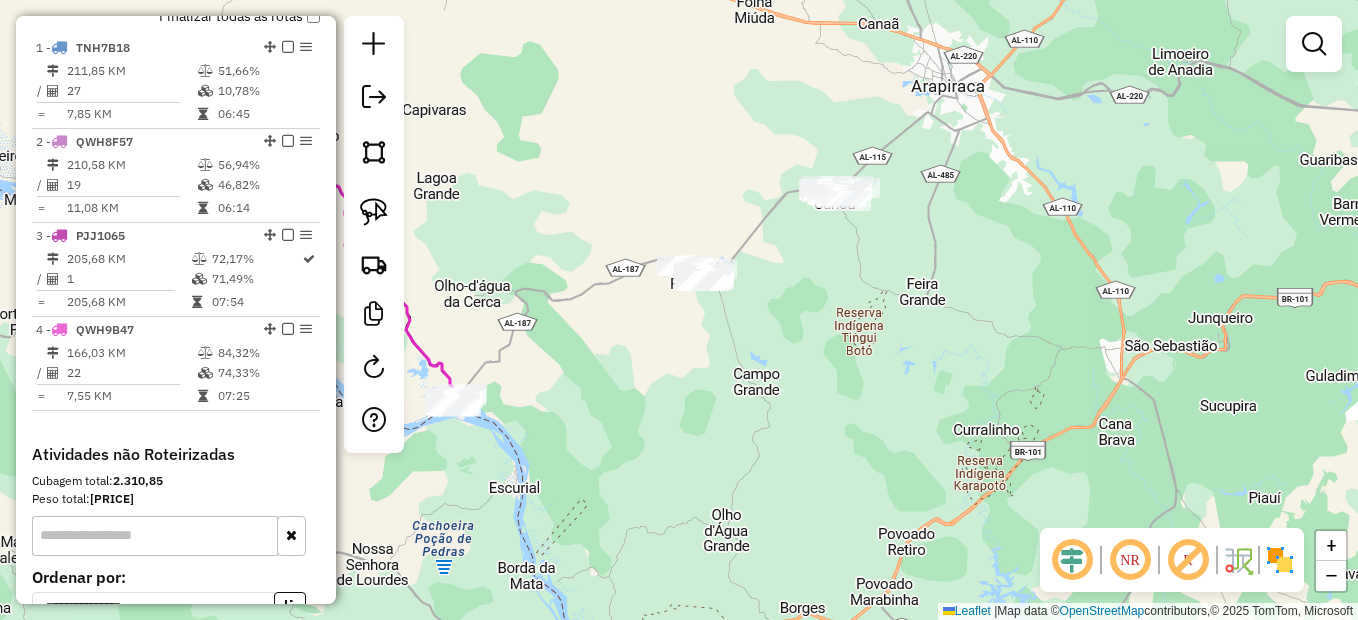 drag, startPoint x: 895, startPoint y: 280, endPoint x: 634, endPoint y: 391, distance: 283.623 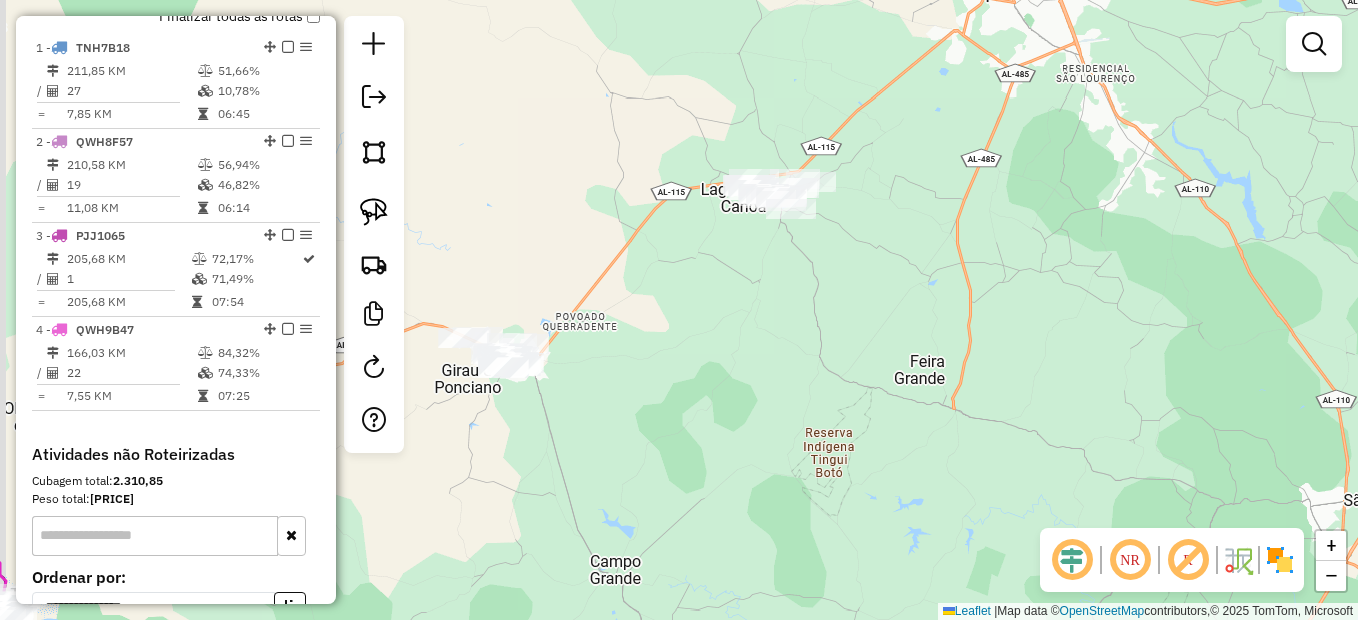 drag, startPoint x: 684, startPoint y: 298, endPoint x: 750, endPoint y: 348, distance: 82.800964 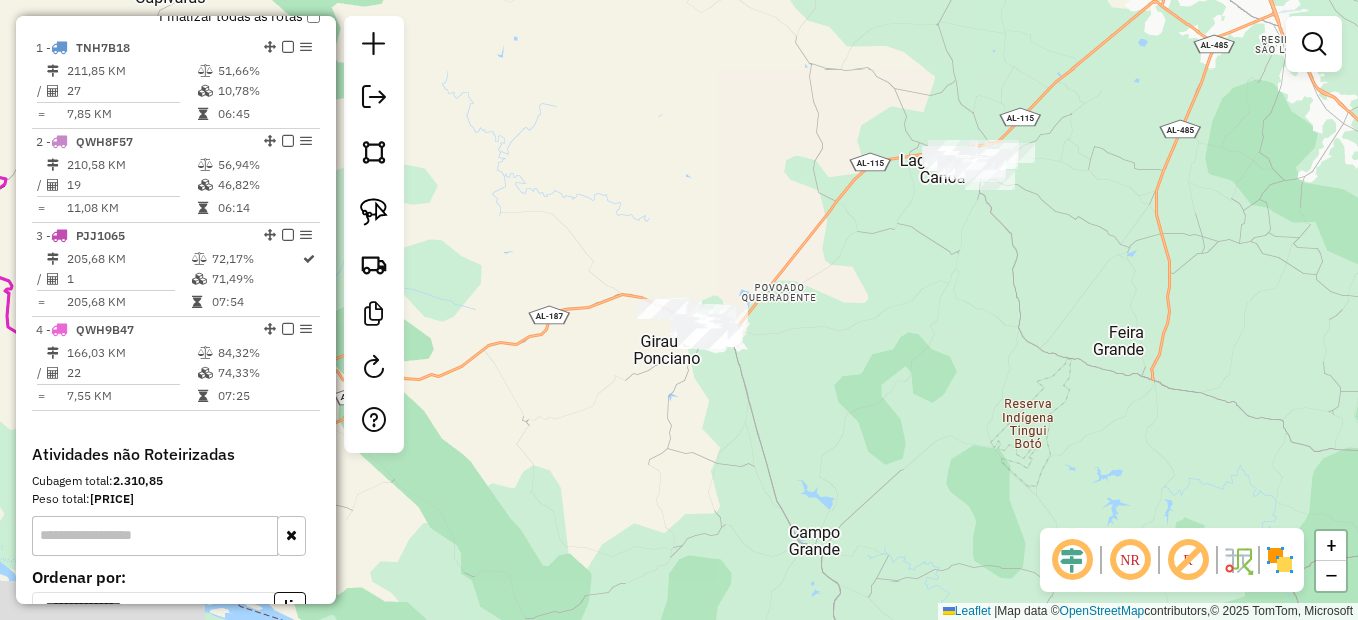 drag, startPoint x: 669, startPoint y: 349, endPoint x: 800, endPoint y: 270, distance: 152.97713 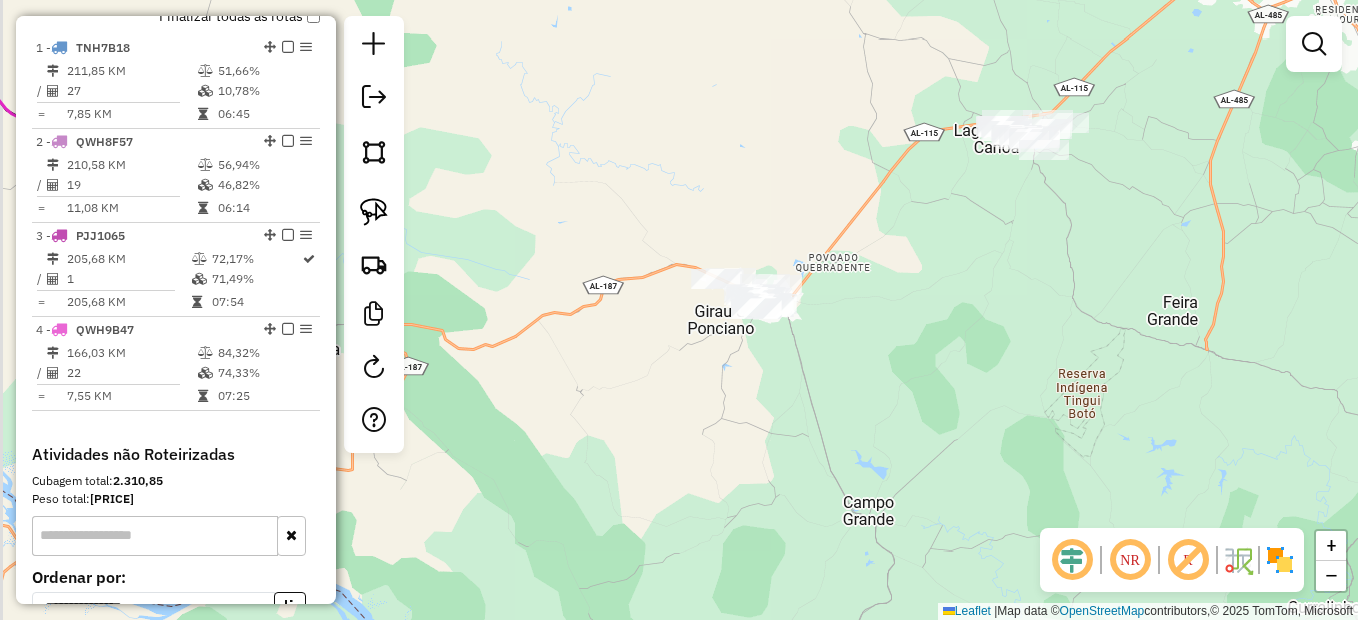 drag, startPoint x: 750, startPoint y: 259, endPoint x: 803, endPoint y: 229, distance: 60.90156 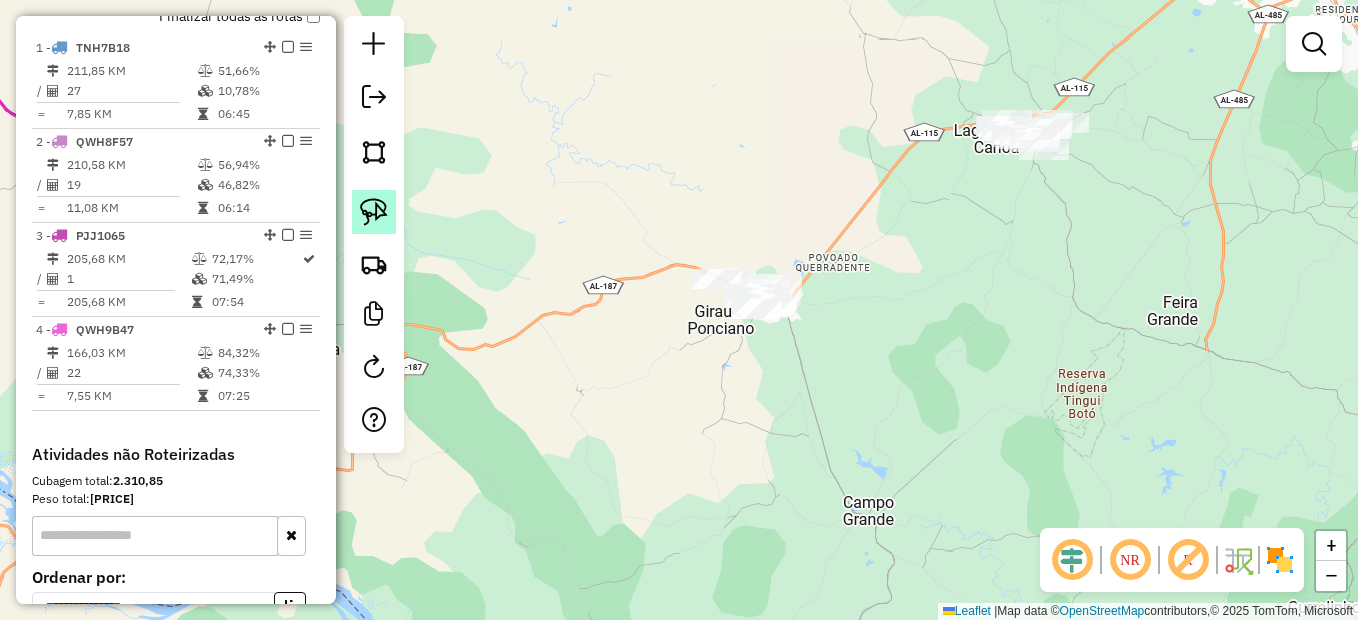 click 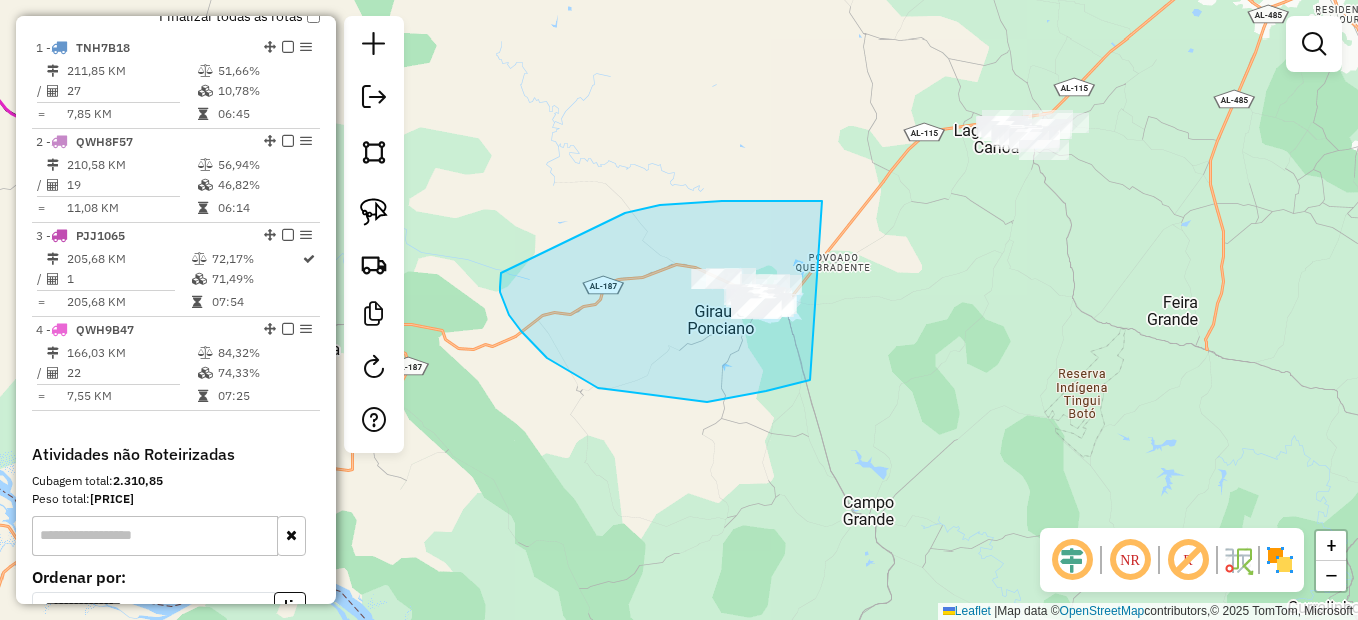 drag, startPoint x: 759, startPoint y: 201, endPoint x: 903, endPoint y: 326, distance: 190.68561 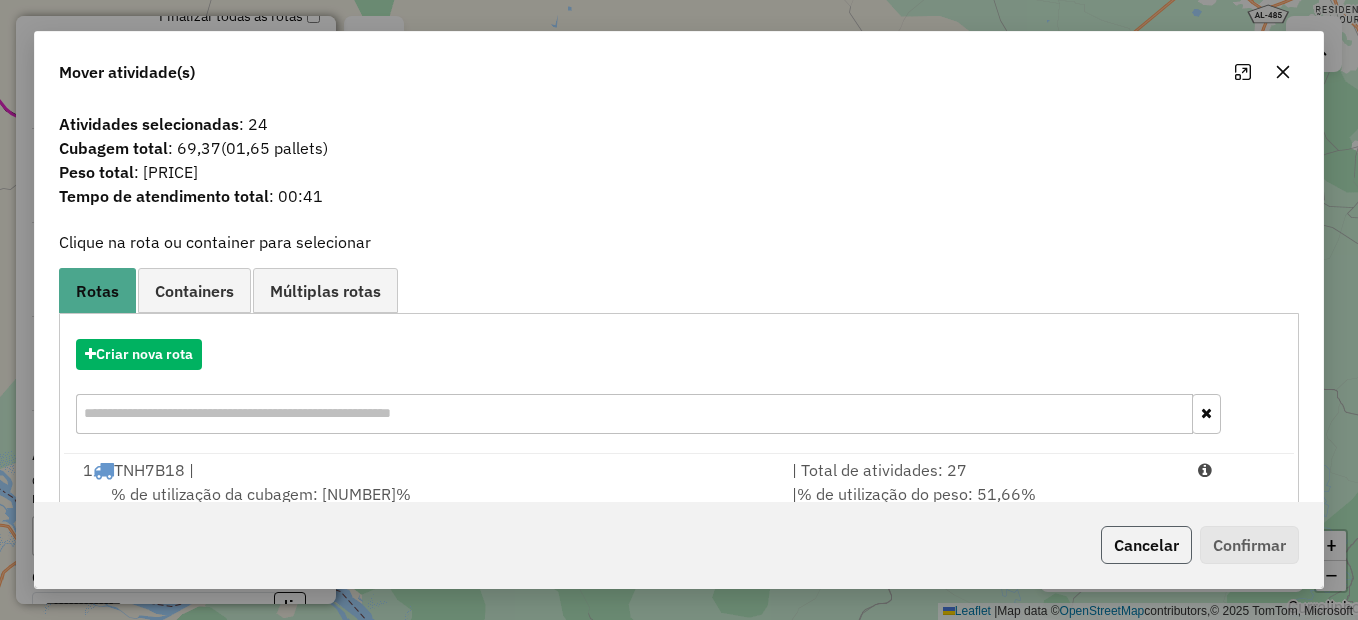 click on "Cancelar" 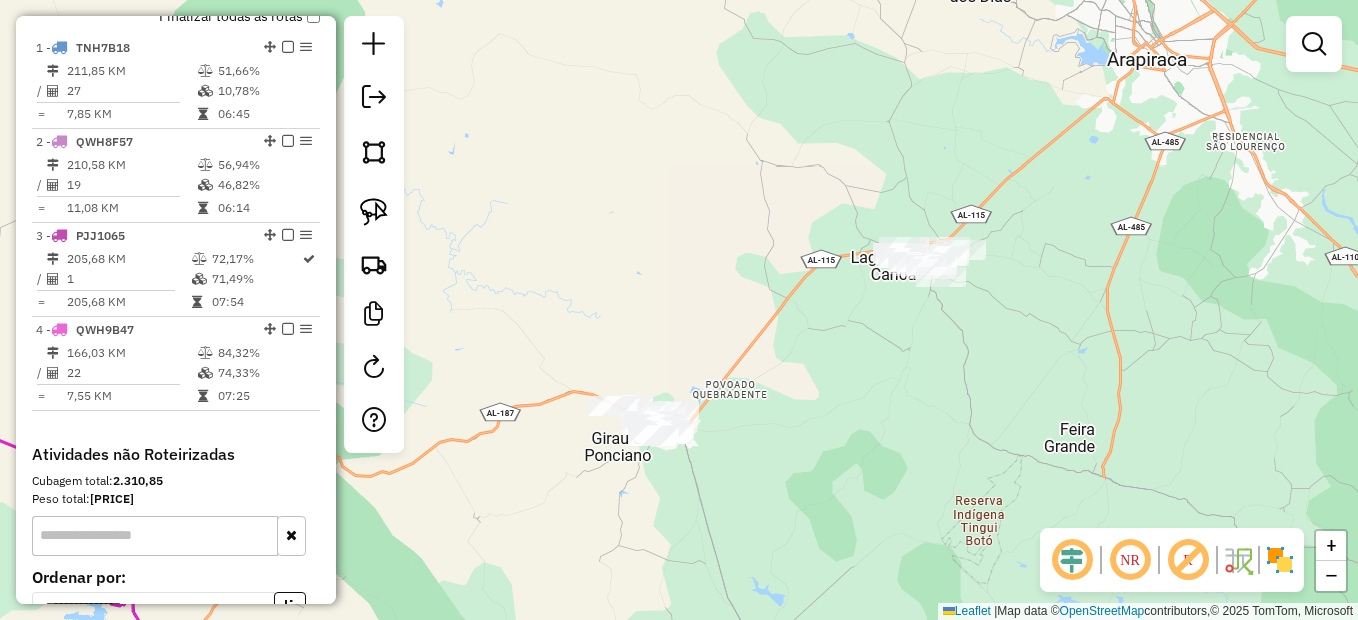 drag, startPoint x: 962, startPoint y: 249, endPoint x: 797, endPoint y: 431, distance: 245.66034 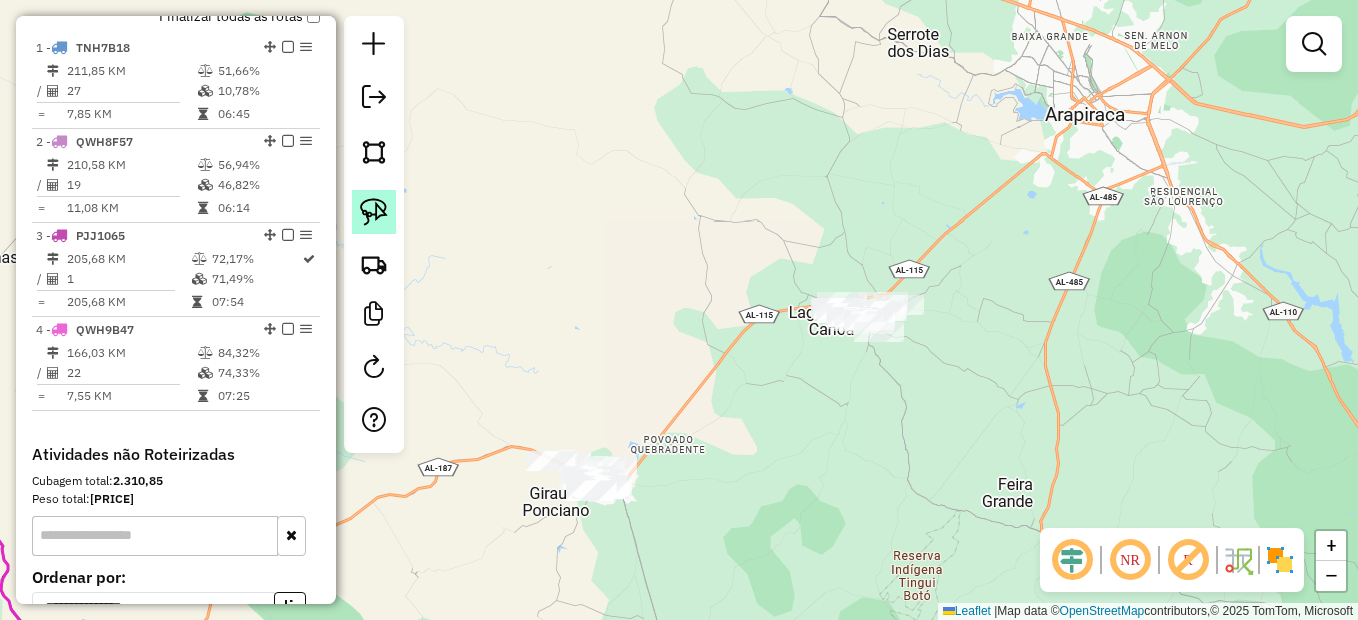 click 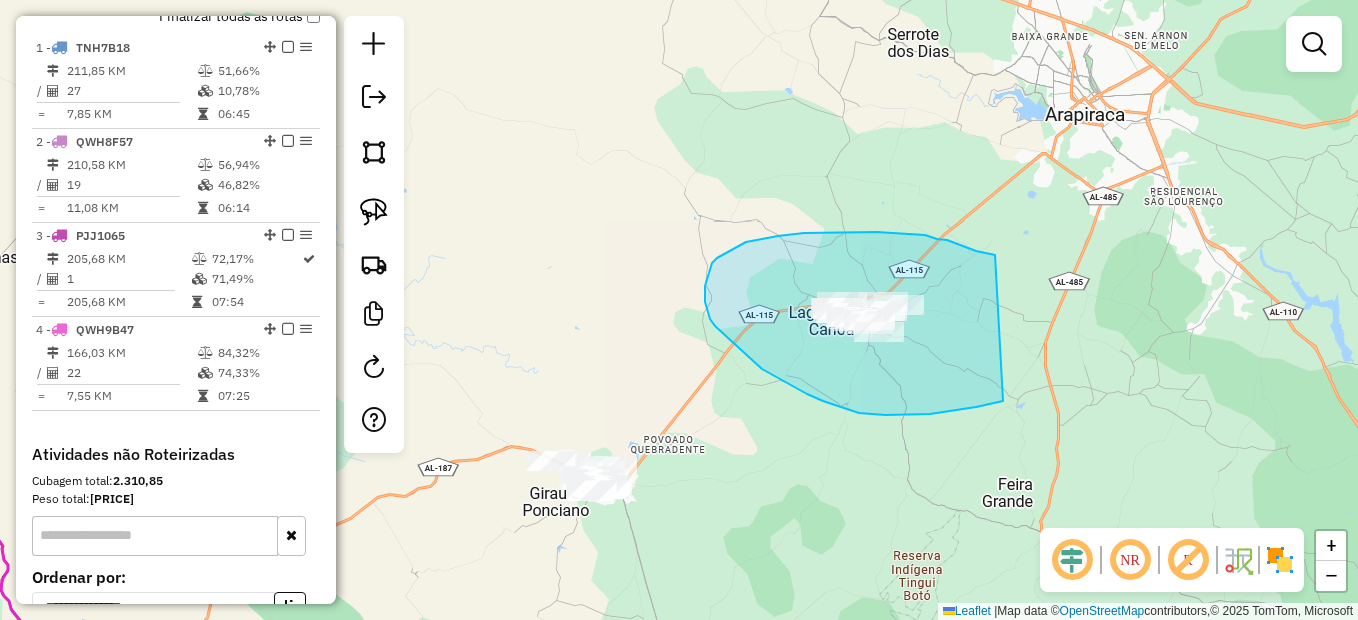 drag, startPoint x: 960, startPoint y: 245, endPoint x: 1004, endPoint y: 400, distance: 161.12418 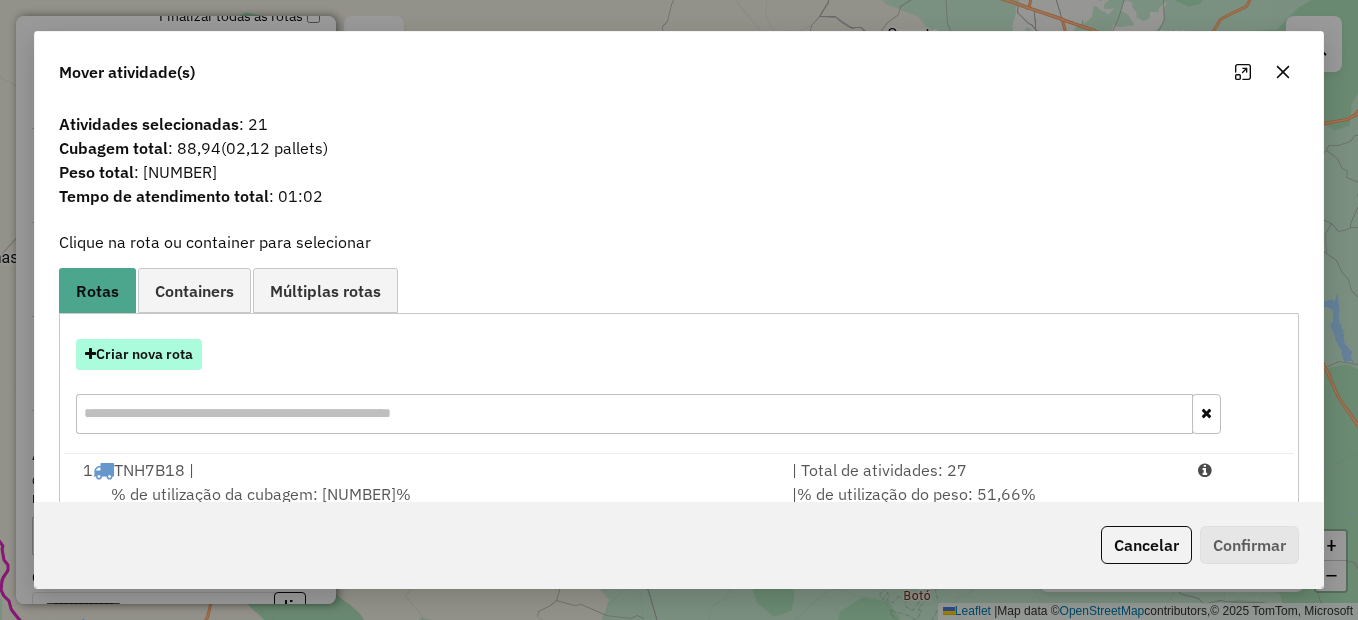 click on "Criar nova rota" at bounding box center [139, 354] 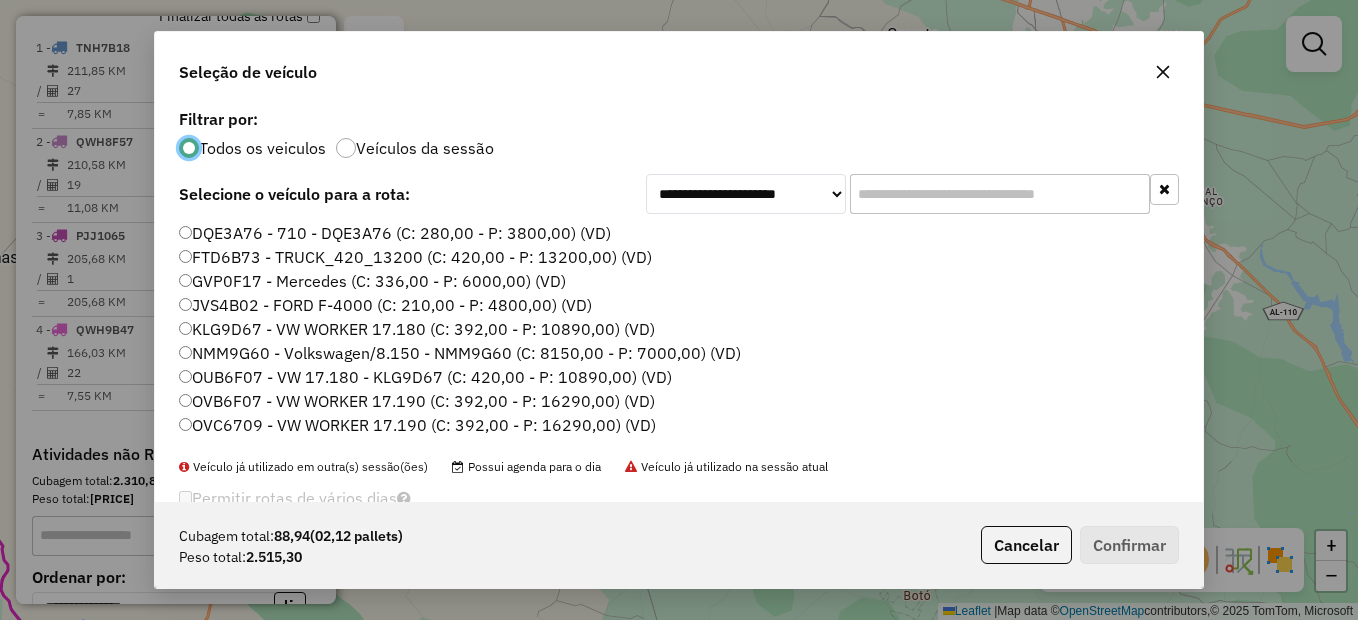 scroll, scrollTop: 11, scrollLeft: 6, axis: both 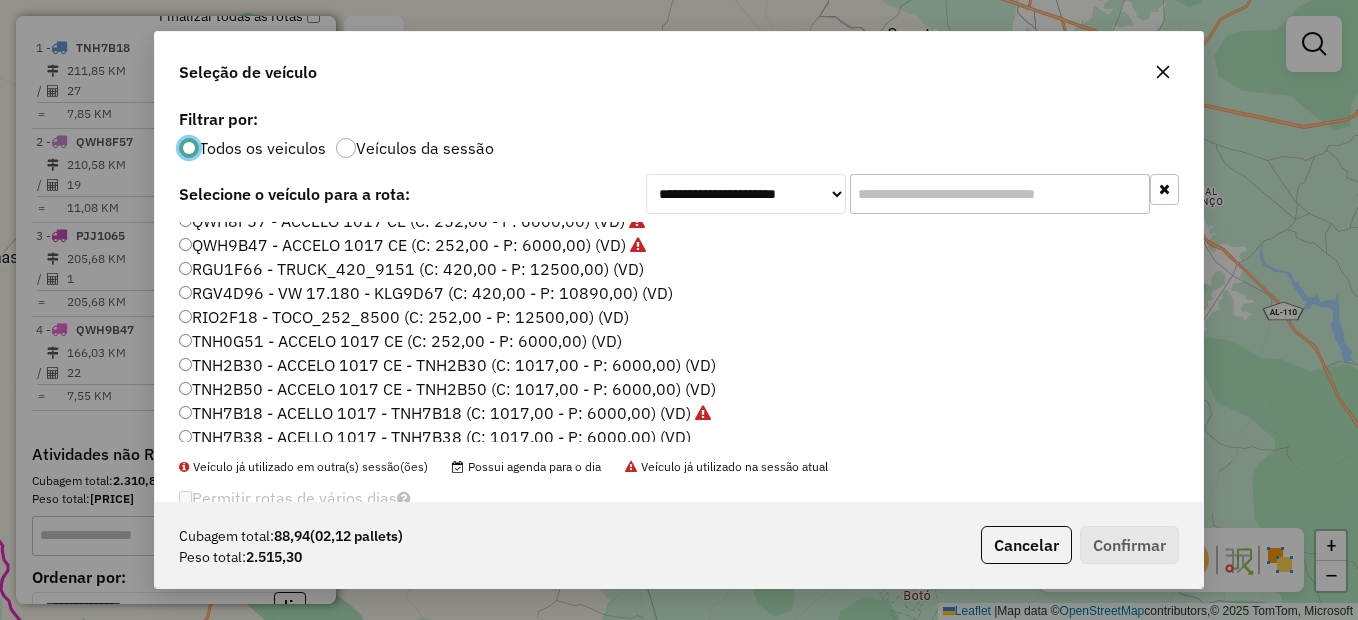 click on "TNH2B30 - ACCELO 1017 CE - TNH2B30 (C: 1017,00 - P: 6000,00) (VD)" 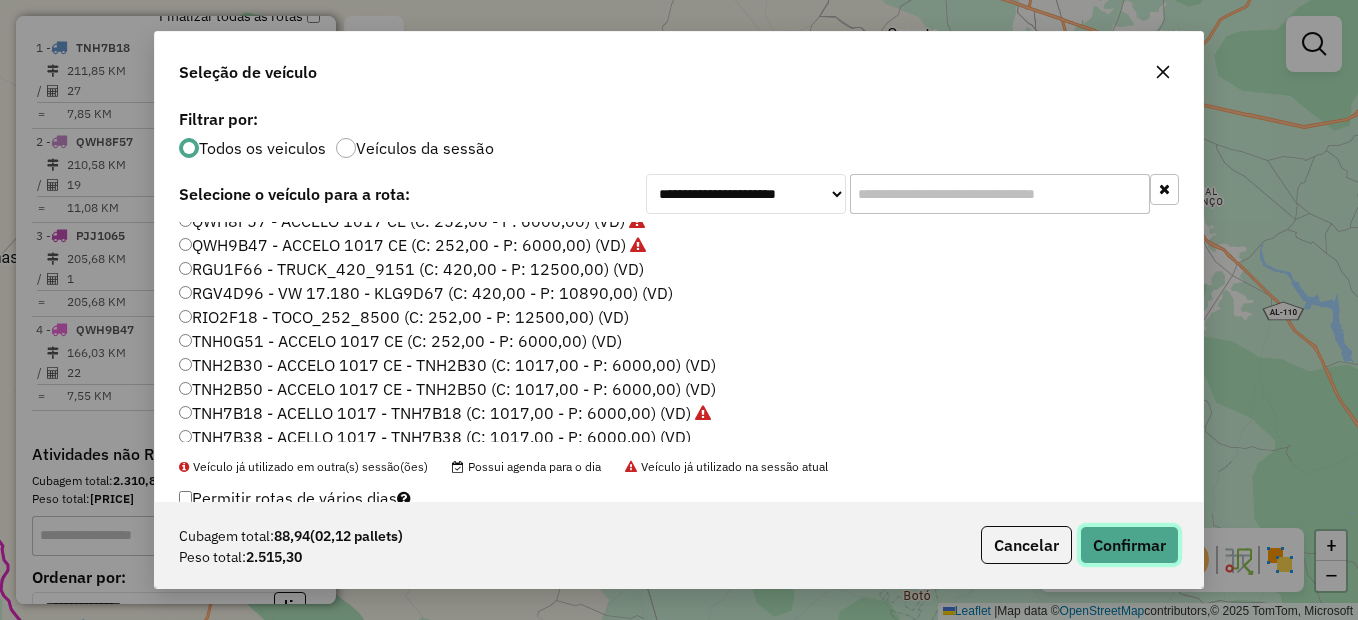 click on "Confirmar" 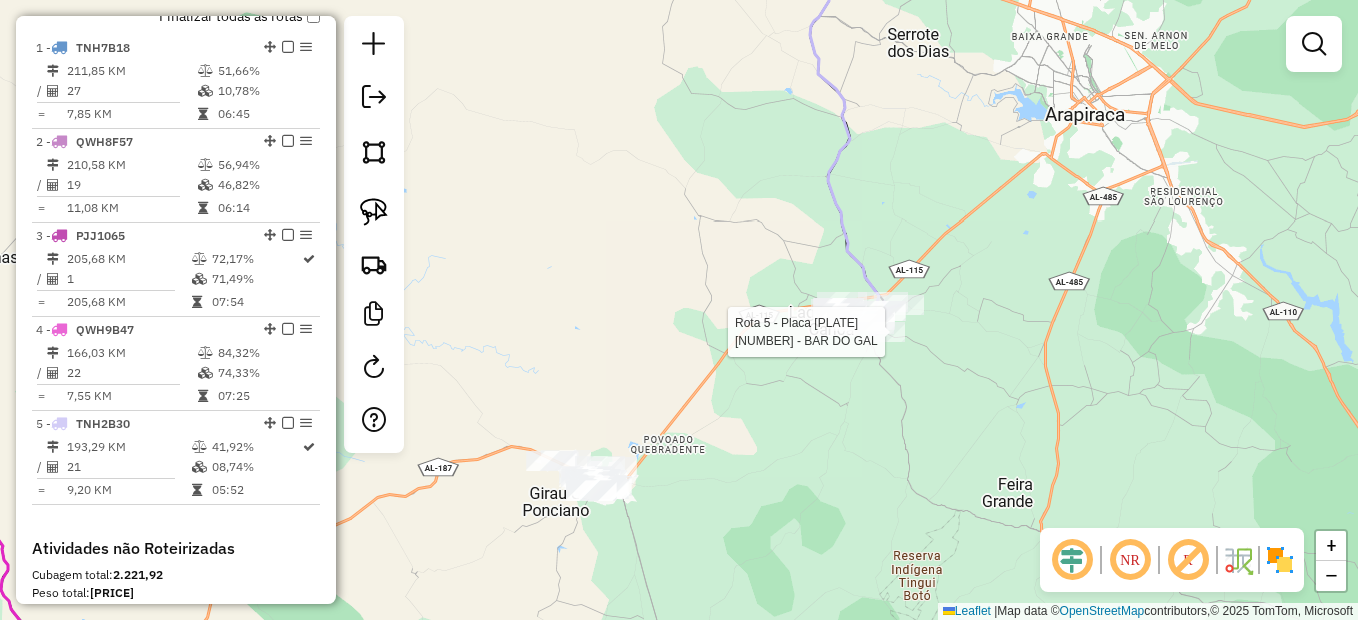 select on "**********" 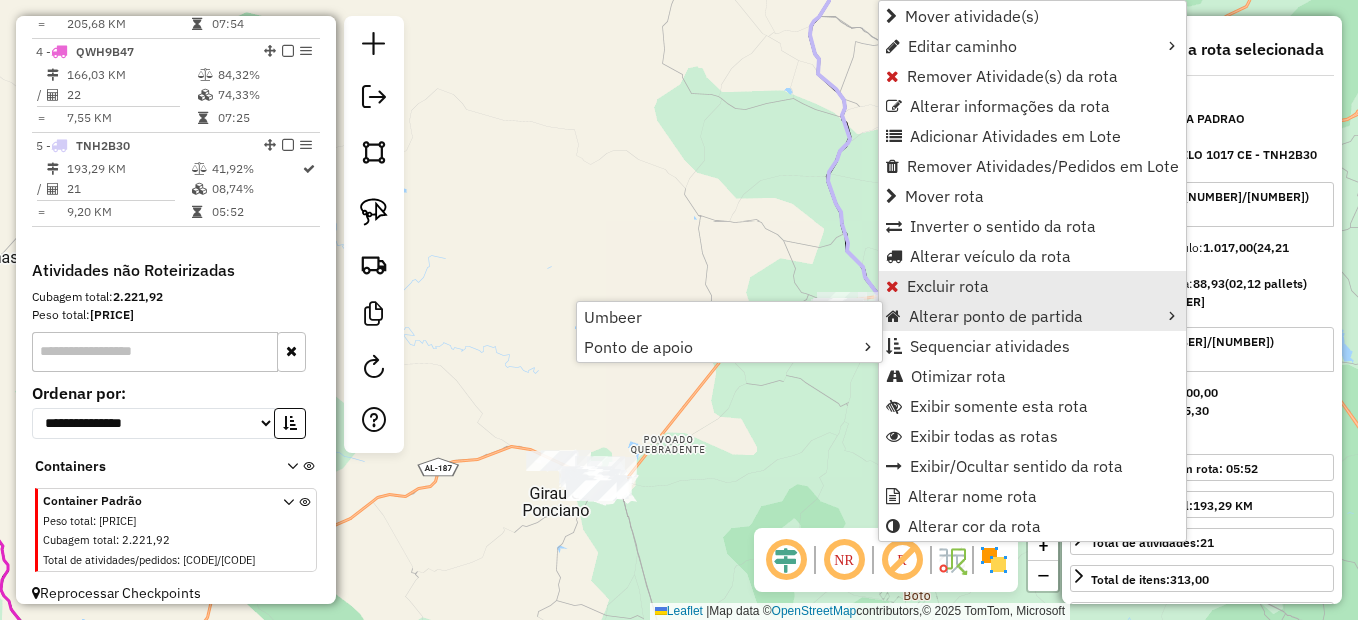 scroll, scrollTop: 1025, scrollLeft: 0, axis: vertical 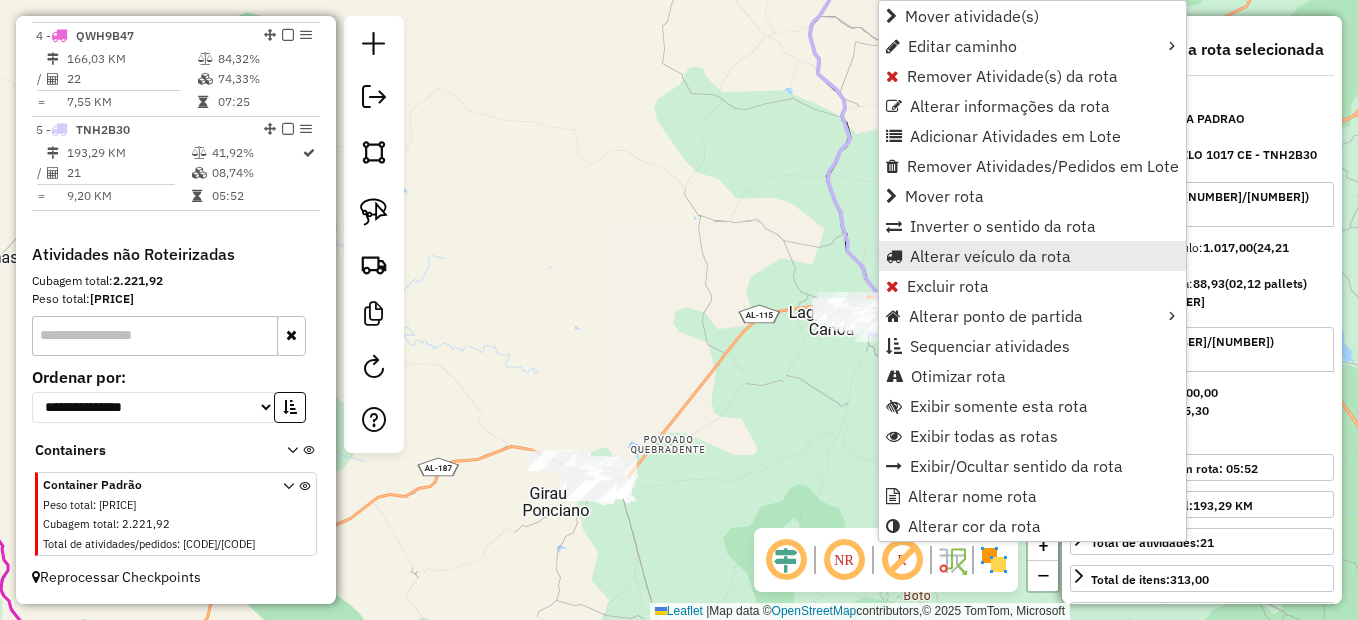 click on "Alterar veículo da rota" at bounding box center (990, 256) 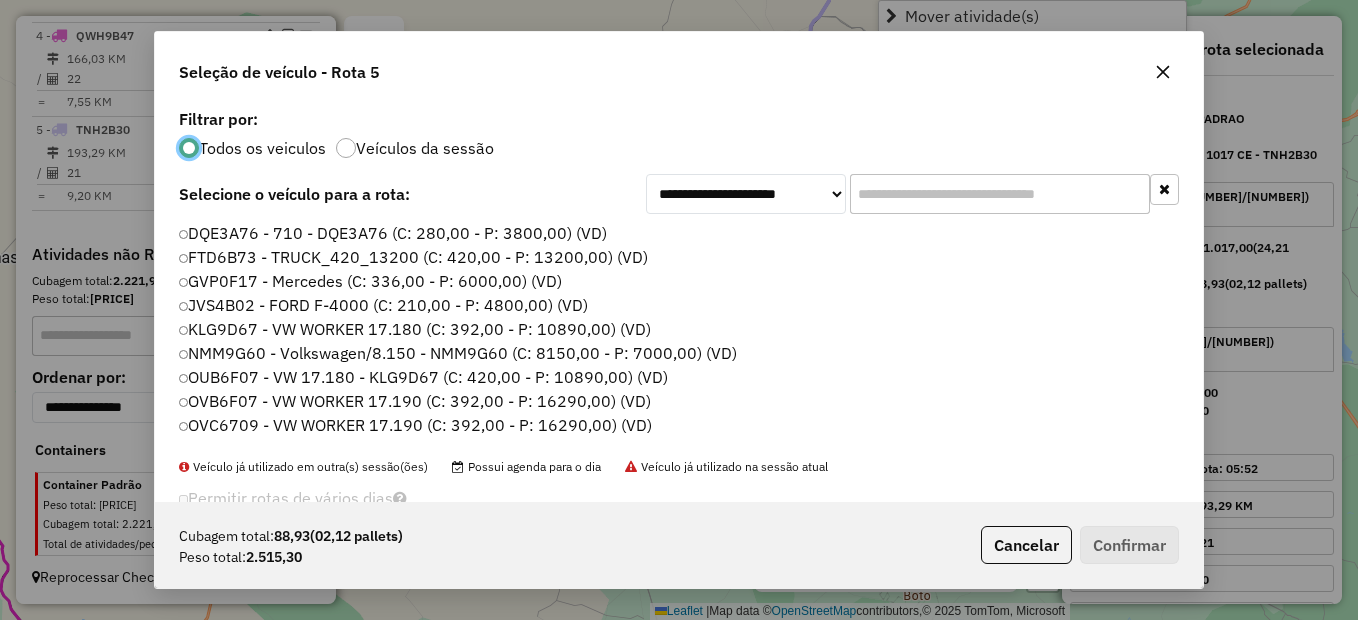 scroll, scrollTop: 11, scrollLeft: 6, axis: both 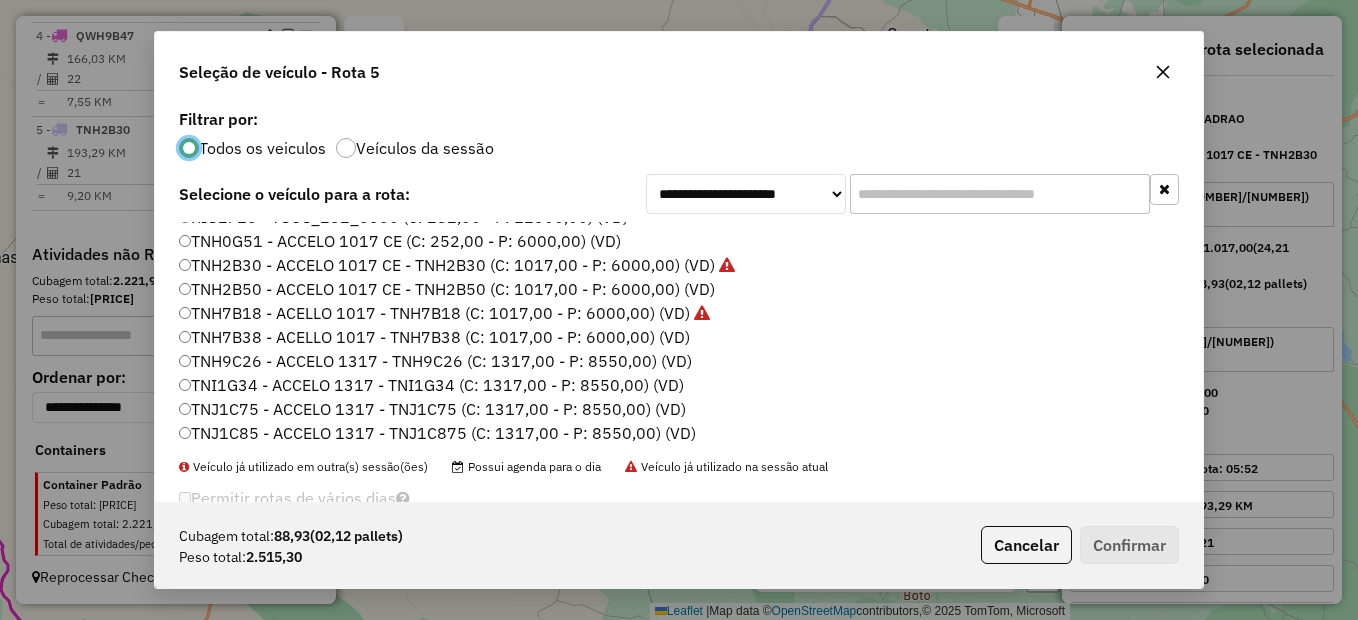 click on "TNH7B38 - ACELLO 1017 - TNH7B38 (C: 1017,00 - P: 6000,00) (VD)" 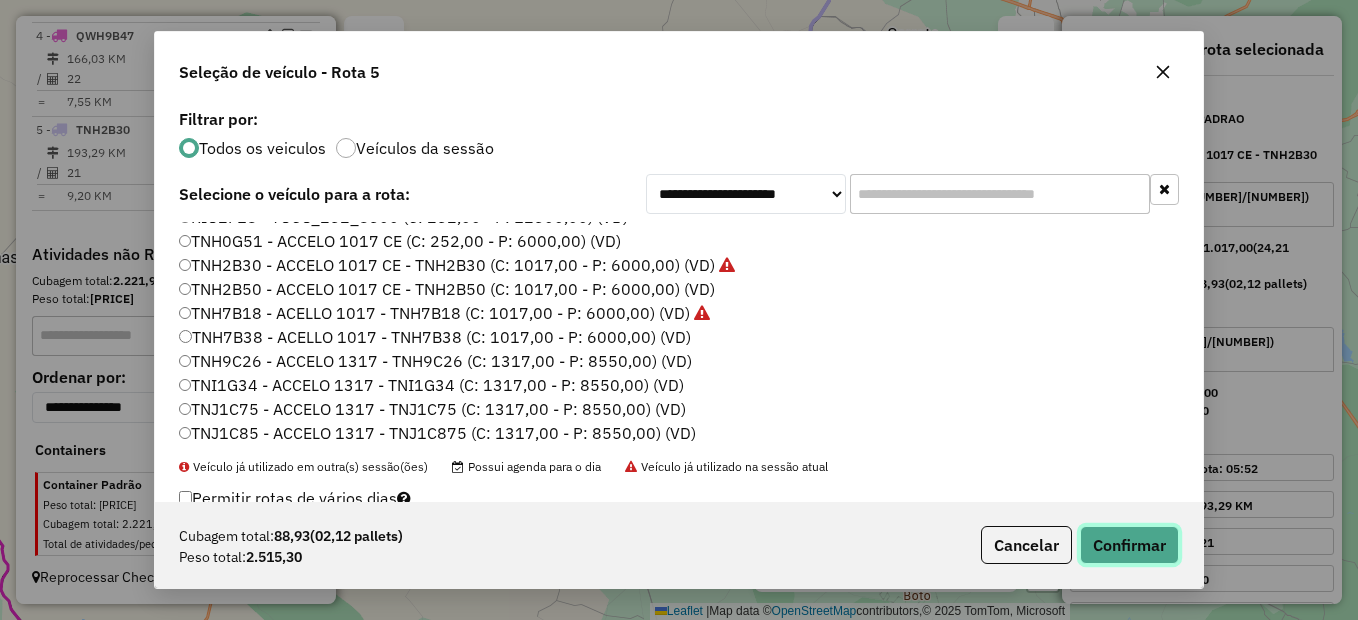 click on "Confirmar" 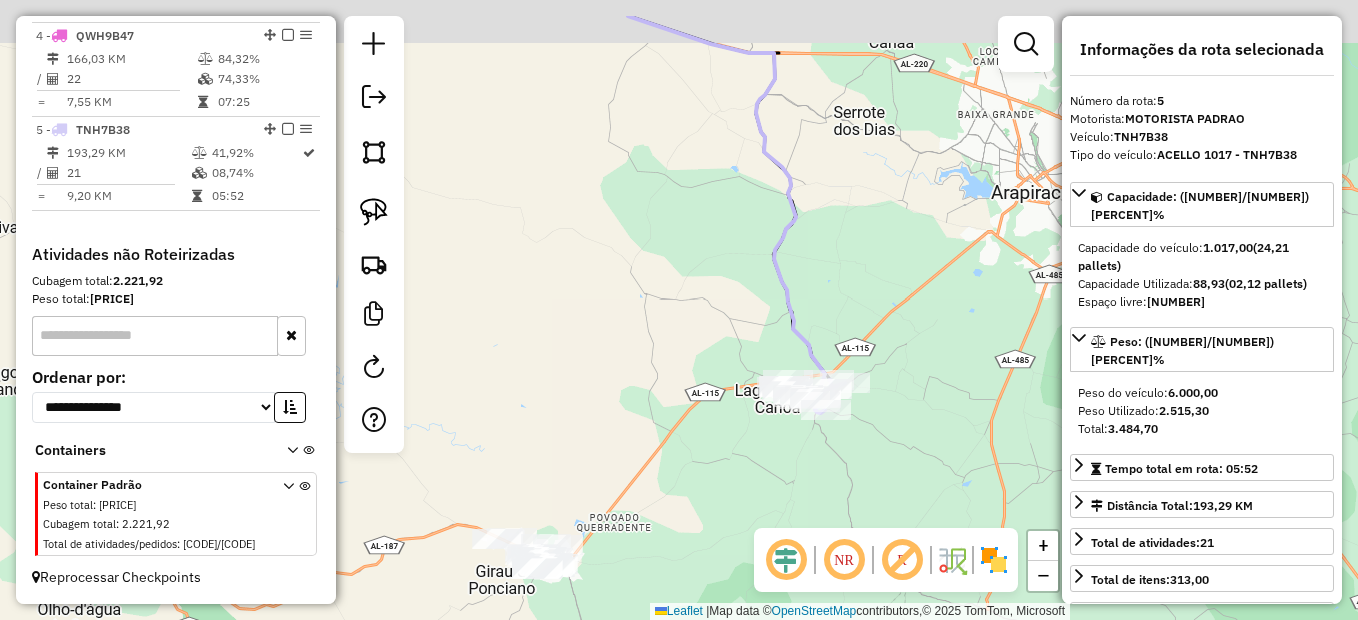 drag, startPoint x: 885, startPoint y: 200, endPoint x: 468, endPoint y: 663, distance: 623.1035 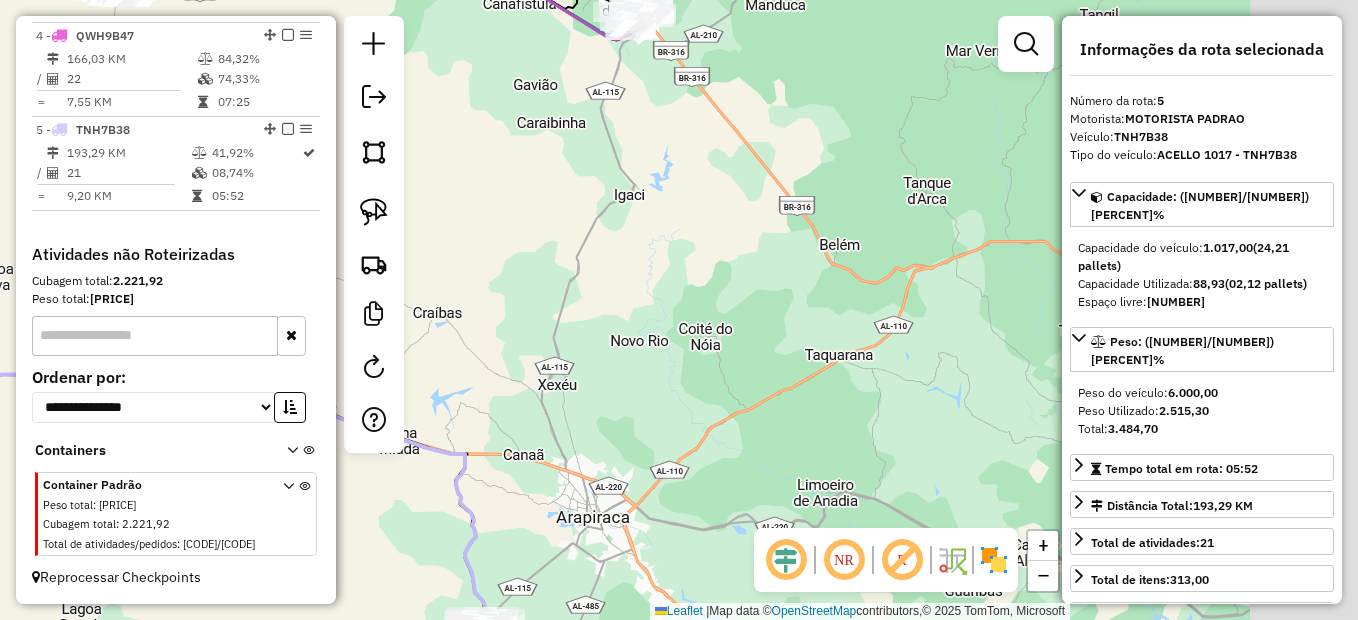 drag, startPoint x: 922, startPoint y: 387, endPoint x: 785, endPoint y: 560, distance: 220.67624 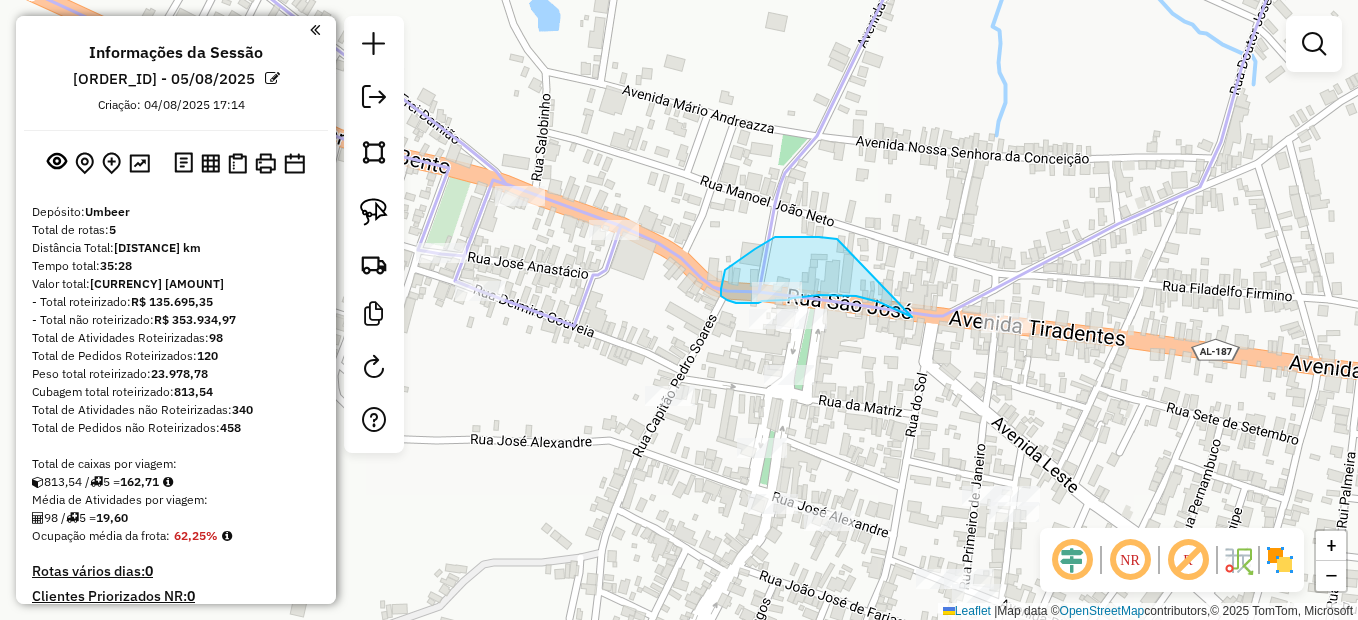 scroll, scrollTop: 0, scrollLeft: 0, axis: both 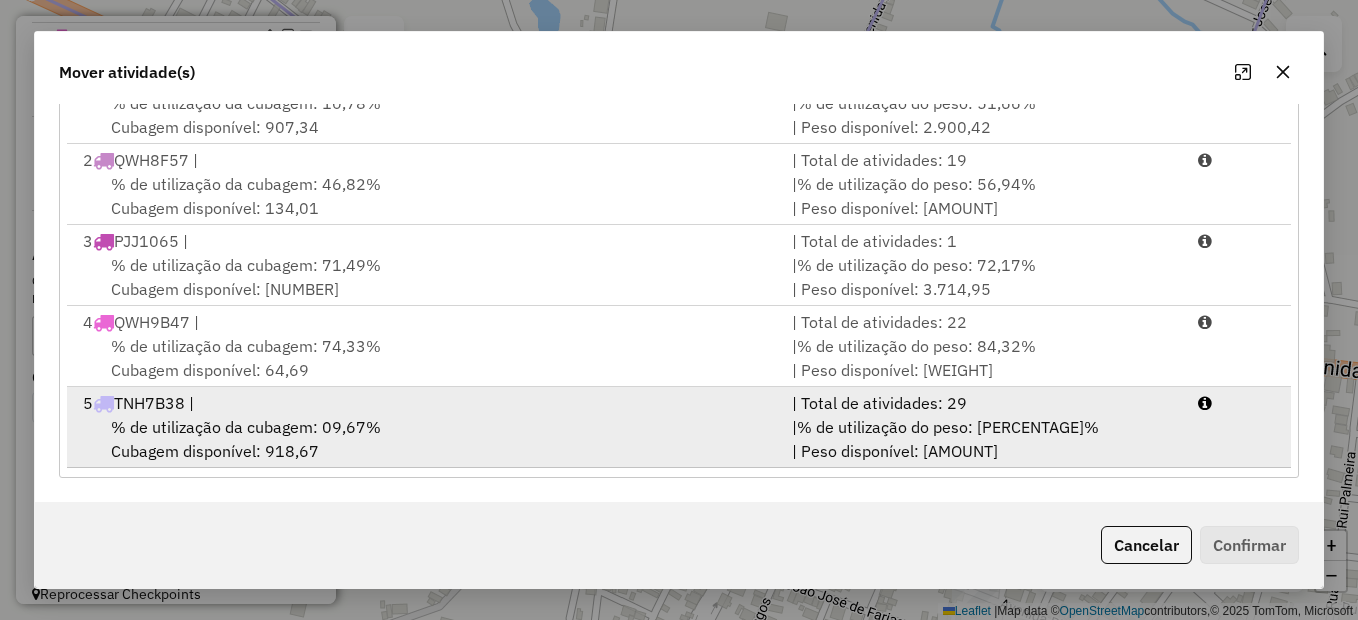 click on "% de utilização da cubagem: [PERCENTAGE]%  Cubagem disponível: [CUBAGE]" at bounding box center (425, 439) 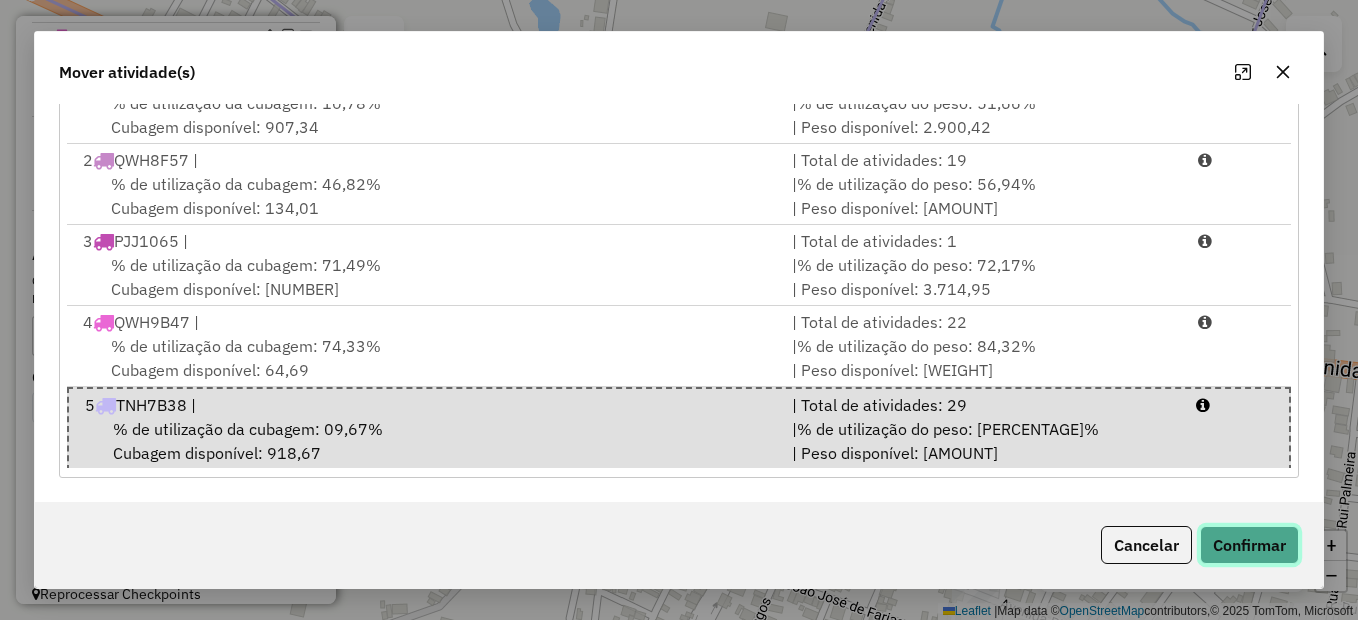 click on "Confirmar" 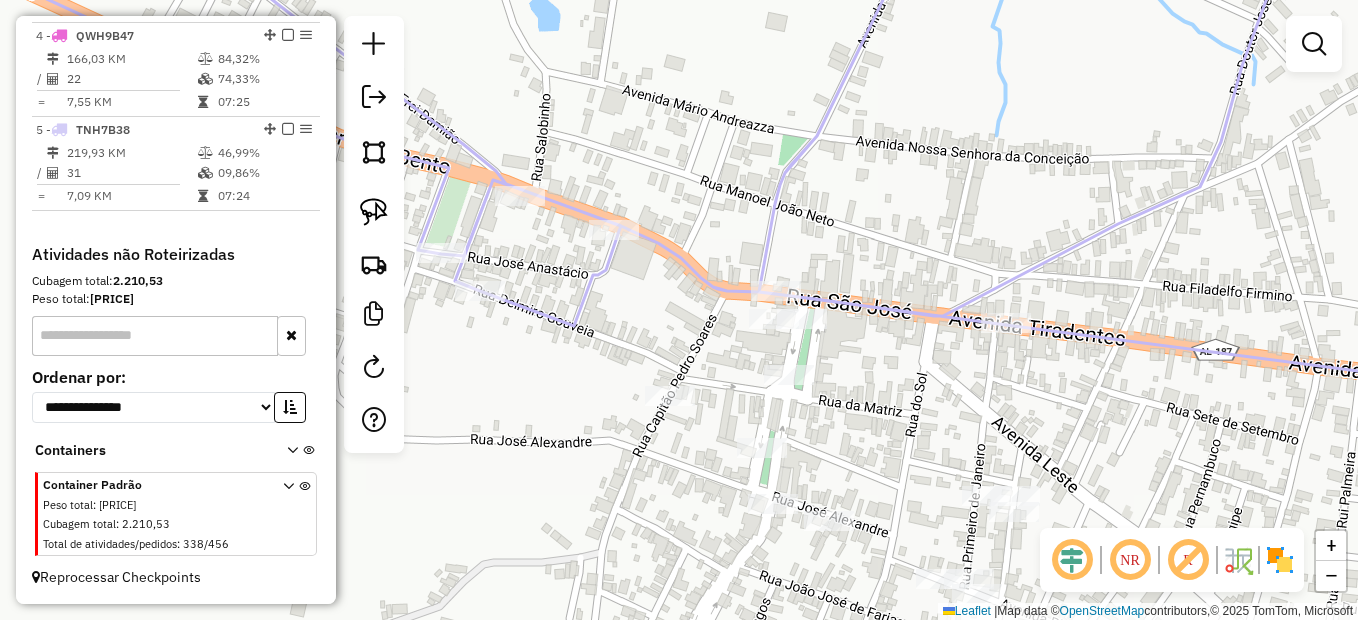 scroll, scrollTop: 0, scrollLeft: 0, axis: both 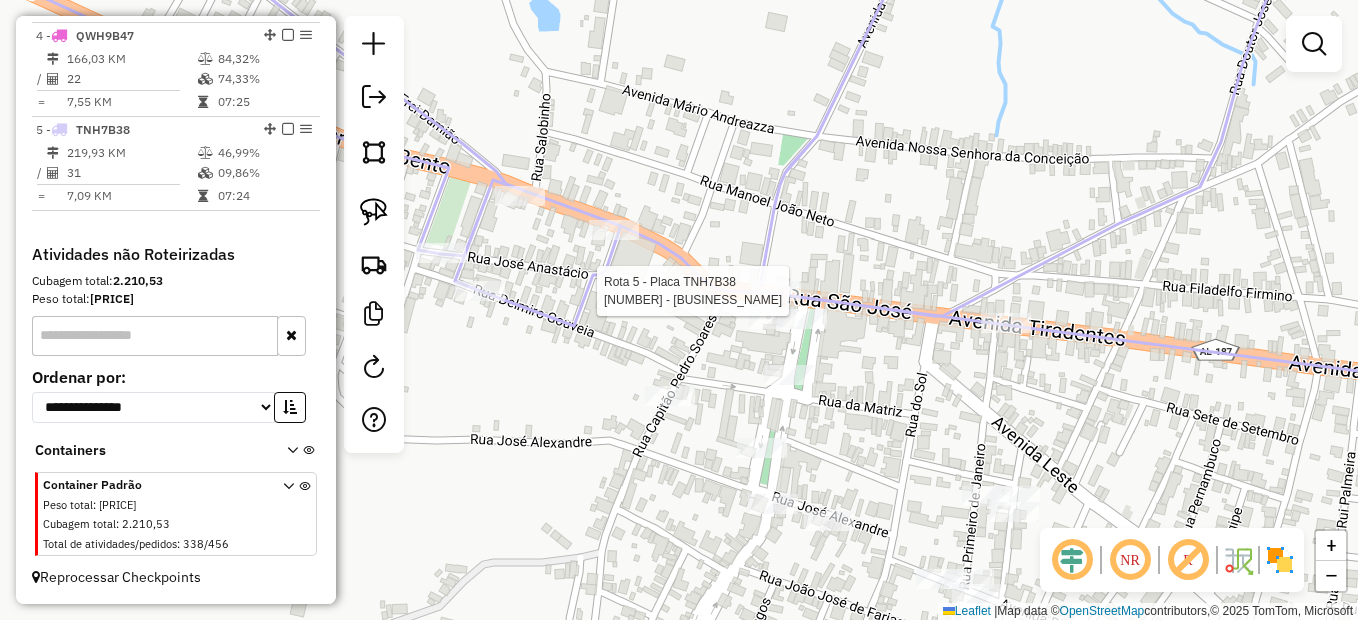 select on "**********" 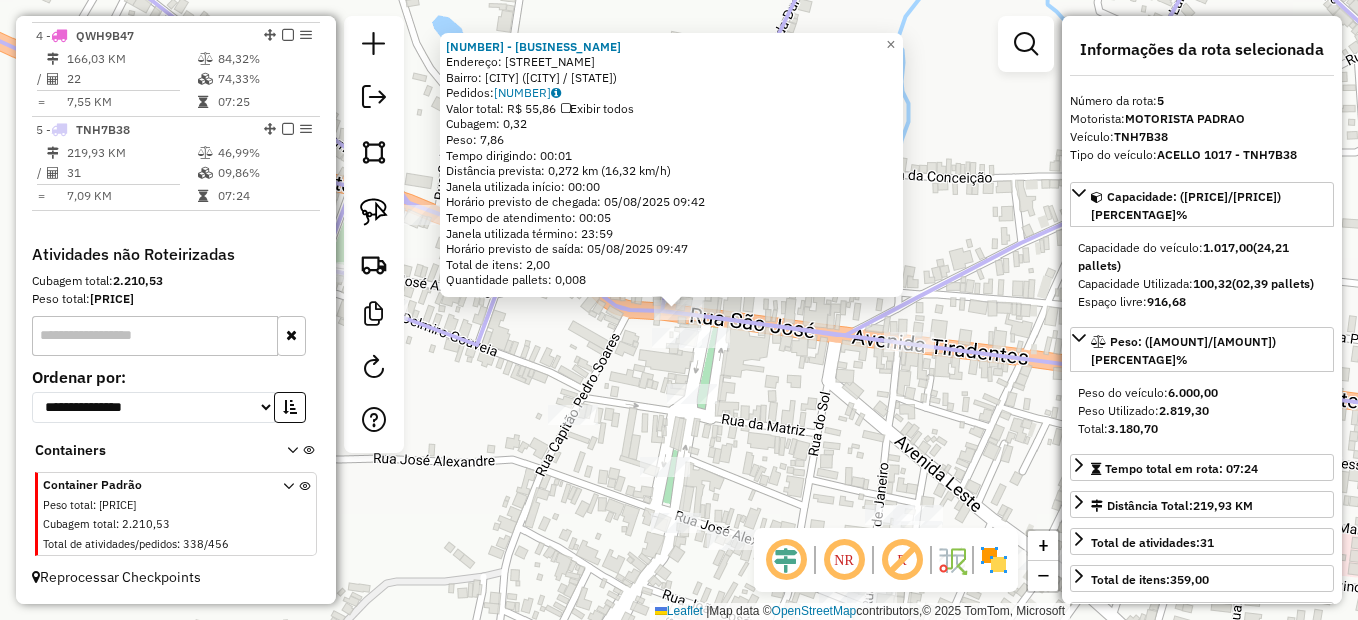 click on "6514 - MERCADO DO HELIO  Endereço: Rua Sao Jose   Bairro: Centro (GIRAU DO PONCIANO / AL)   Pedidos:  04128966   Valor total: R$ 55,86   Exibir todos   Cubagem: 0,32  Peso: 7,86  Tempo dirigindo: 00:01   Distância prevista: 0,272 km (16,32 km/h)   Janela utilizada início: 00:00   Horário previsto de chegada: 05/08/2025 09:42   Tempo de atendimento: 00:05   Janela utilizada término: 23:59   Horário previsto de saída: 05/08/2025 09:47   Total de itens: 2,00   Quantidade pallets: 0,008  × Janela de atendimento Grade de atendimento Capacidade Transportadoras Veículos Cliente Pedidos  Rotas Selecione os dias de semana para filtrar as janelas de atendimento  Seg   Ter   Qua   Qui   Sex   Sáb   Dom  Informe o período da janela de atendimento: De: Até:  Filtrar exatamente a janela do cliente  Considerar janela de atendimento padrão  Selecione os dias de semana para filtrar as grades de atendimento  Seg   Ter   Qua   Qui   Sex   Sáb   Dom   Considerar clientes sem dia de atendimento cadastrado  De:  De:" 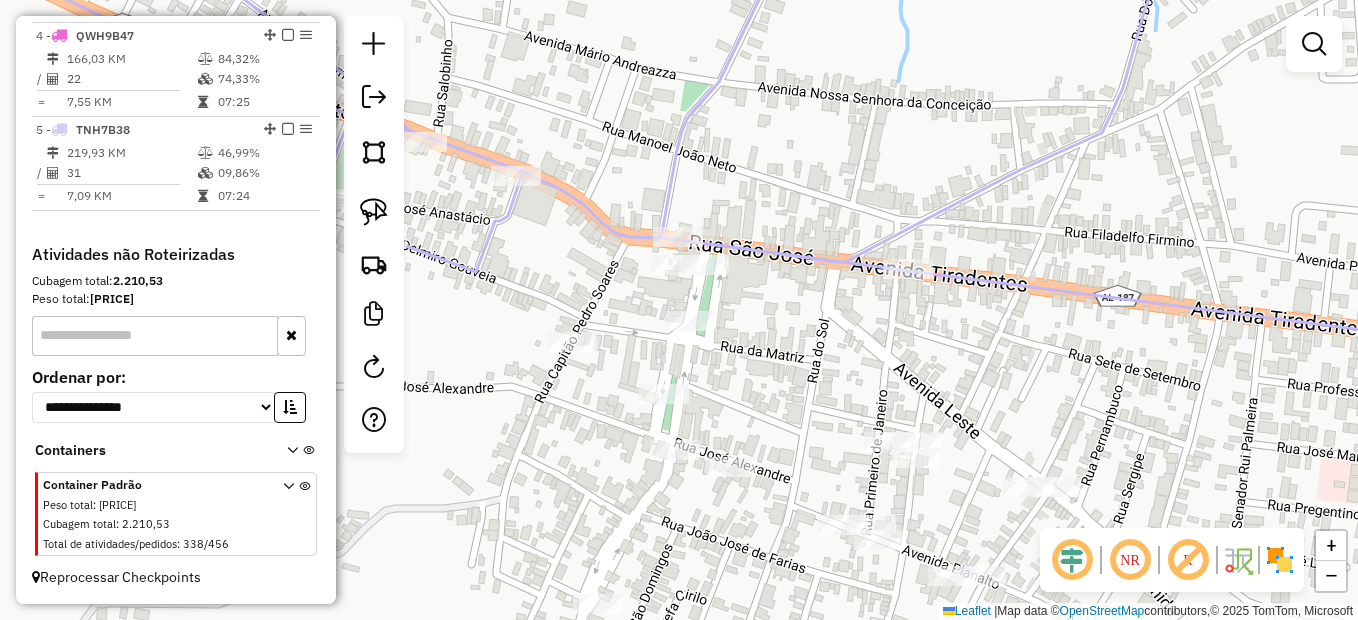 drag, startPoint x: 870, startPoint y: 451, endPoint x: 970, endPoint y: 340, distance: 149.40215 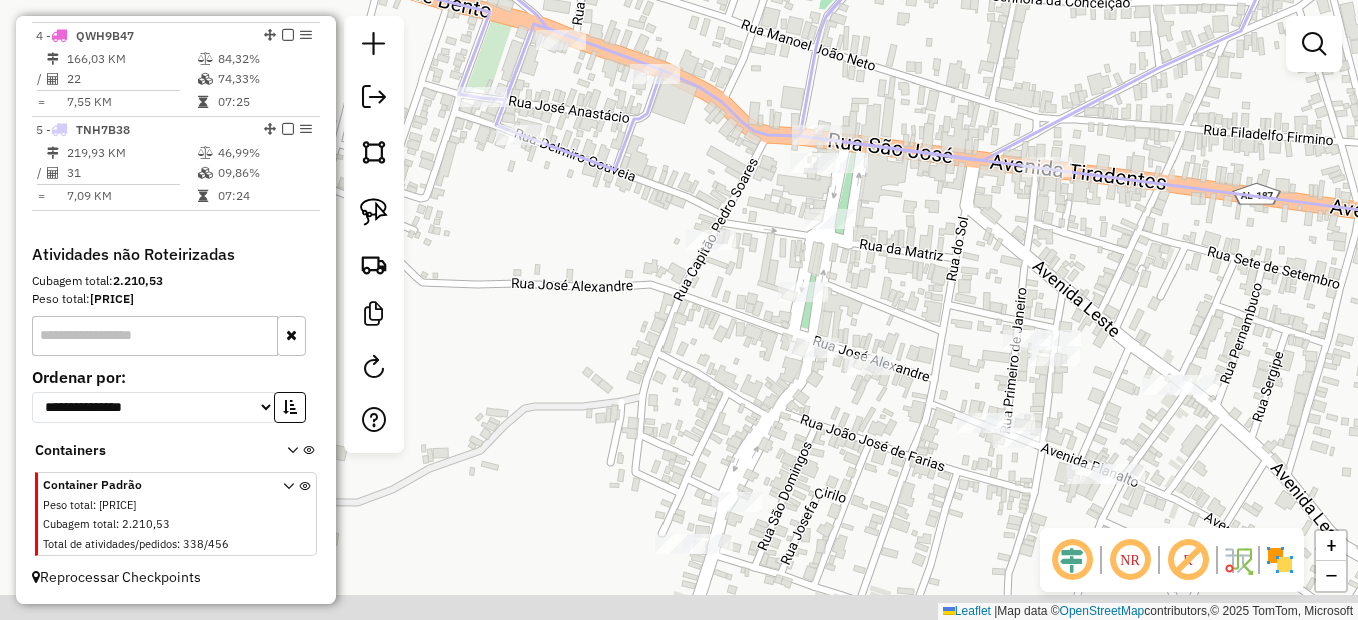 drag, startPoint x: 964, startPoint y: 299, endPoint x: 969, endPoint y: 285, distance: 14.866069 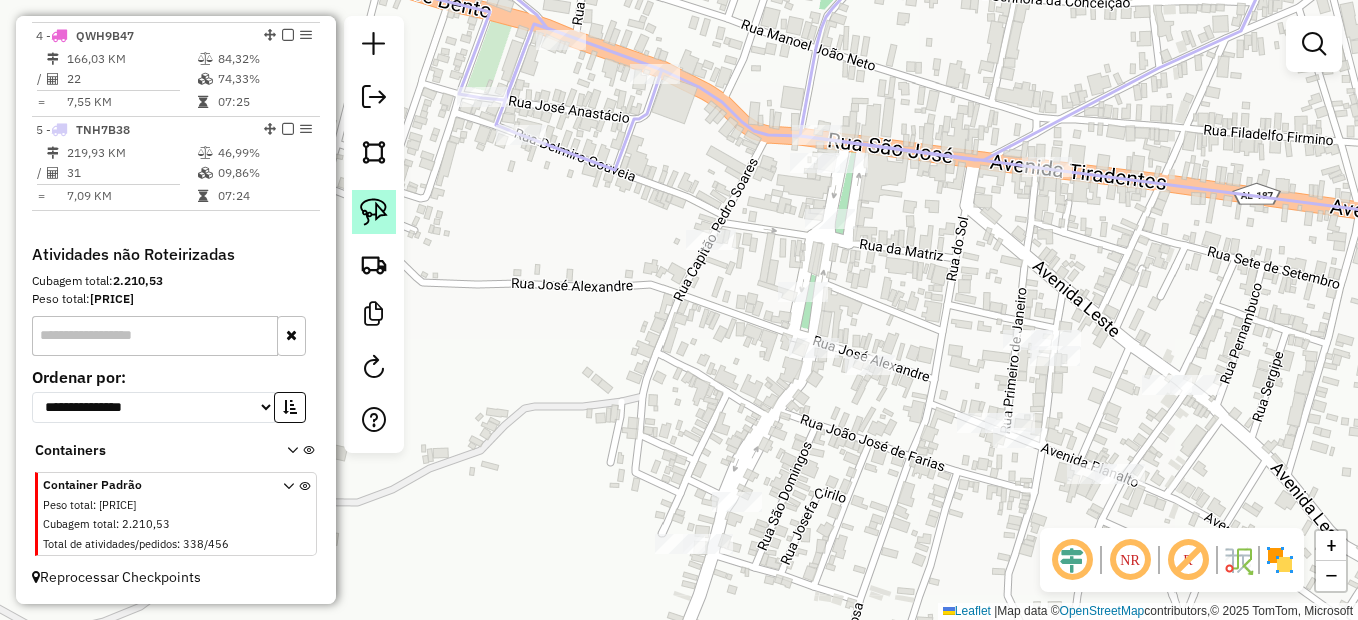 click 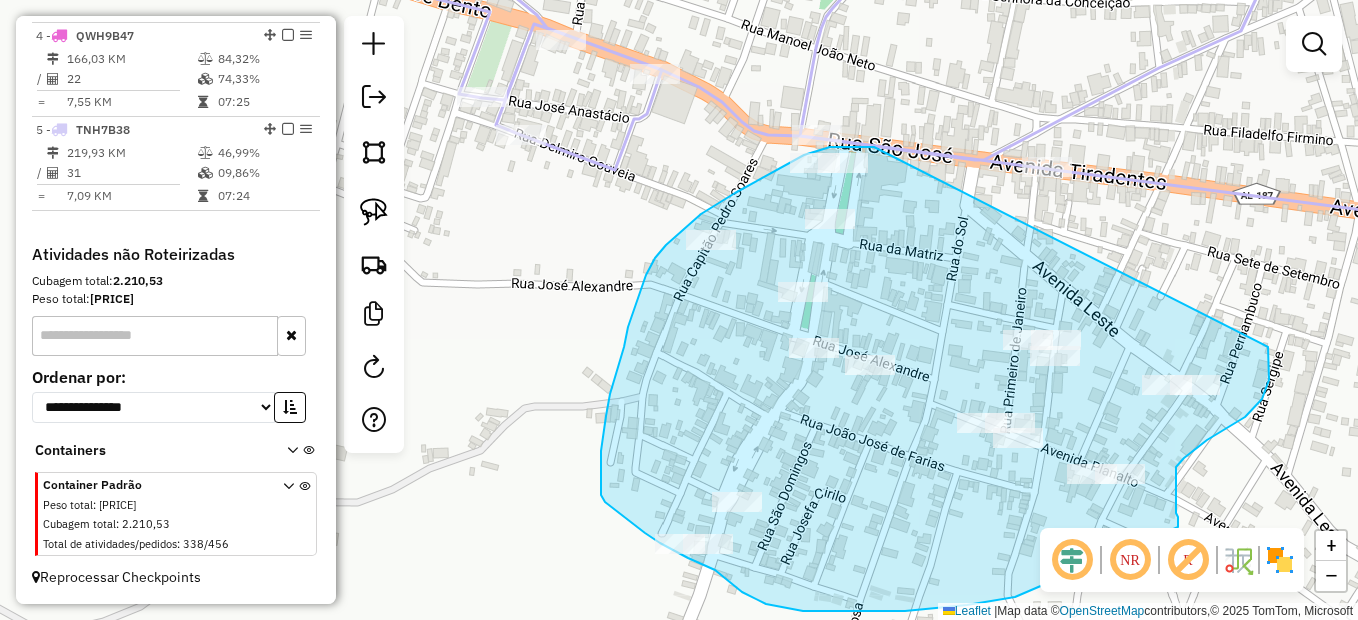 drag, startPoint x: 874, startPoint y: 147, endPoint x: 1268, endPoint y: 347, distance: 441.8552 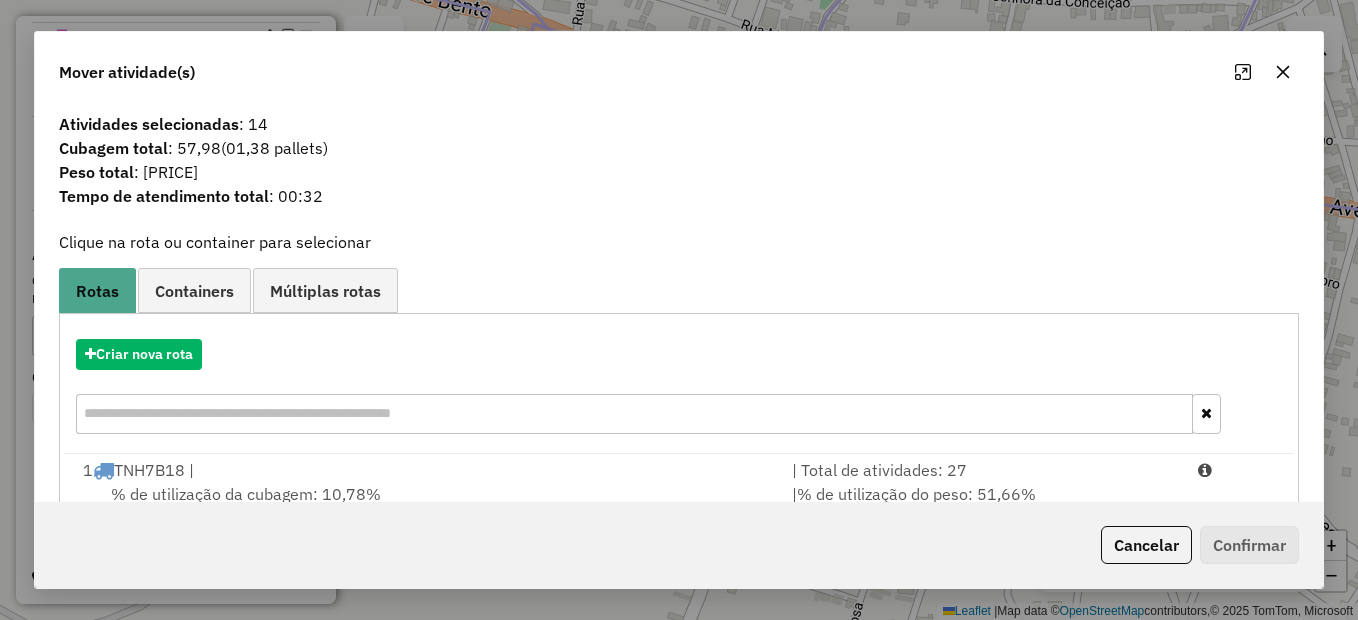 click on "Criar nova rota" at bounding box center (679, 389) 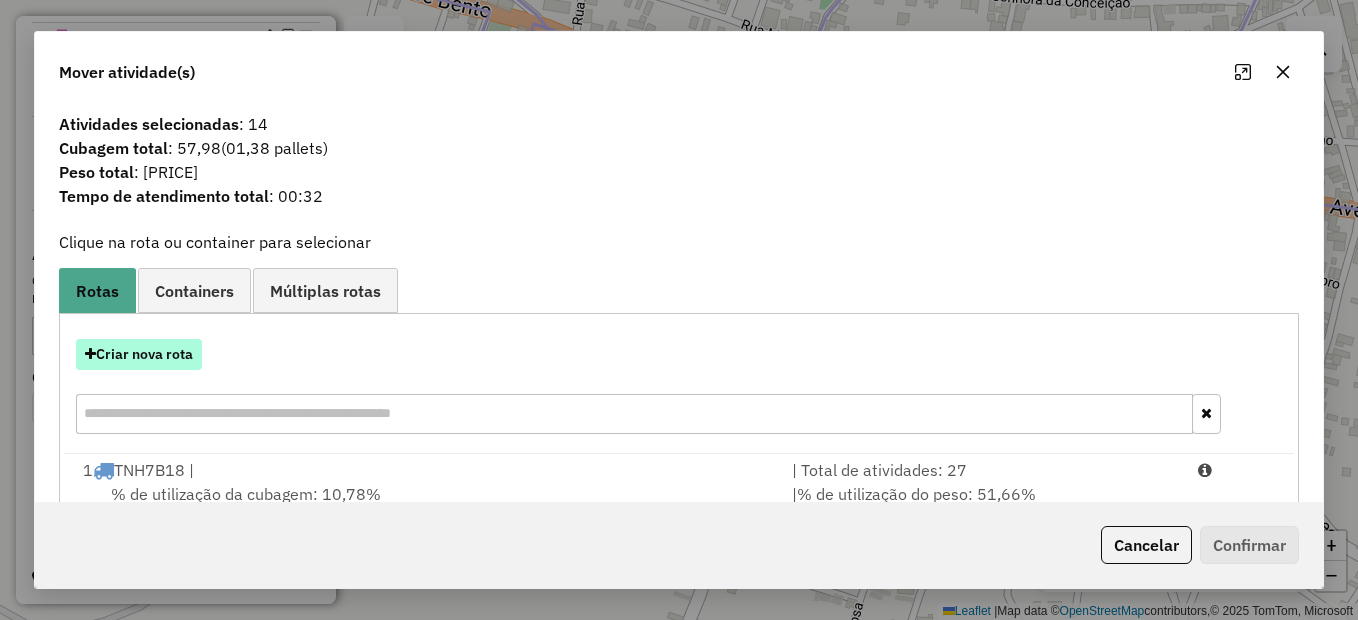 click on "Criar nova rota" at bounding box center (139, 354) 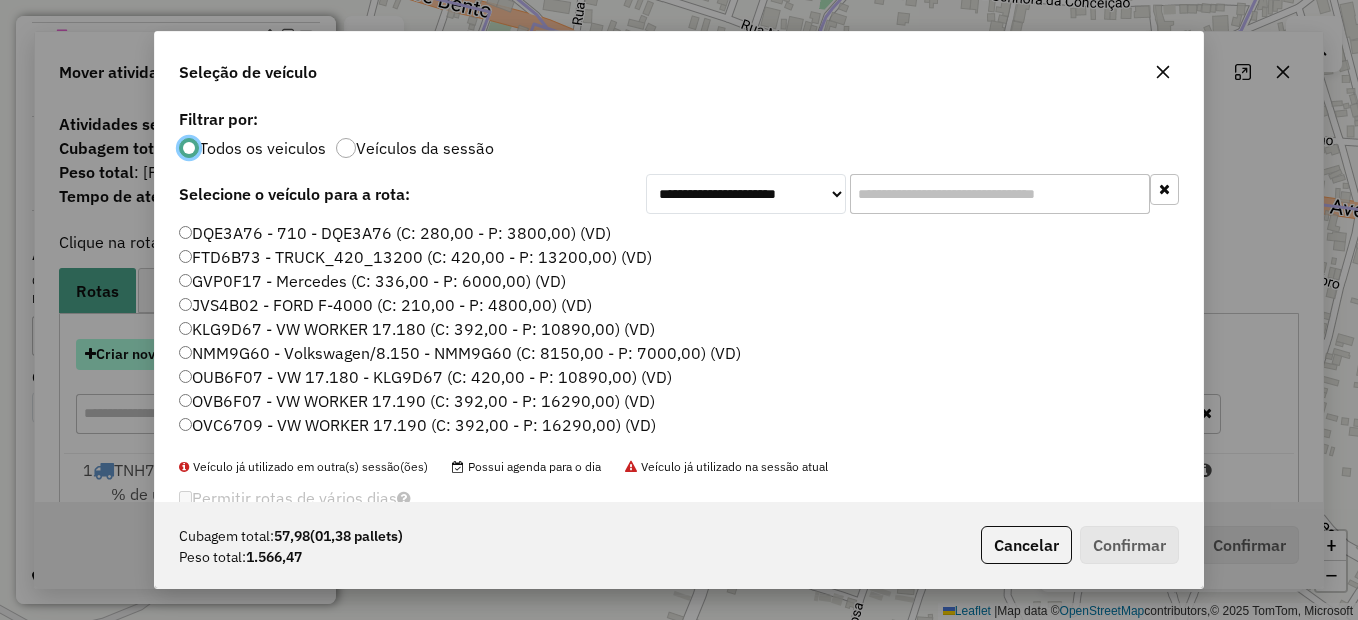 scroll, scrollTop: 11, scrollLeft: 6, axis: both 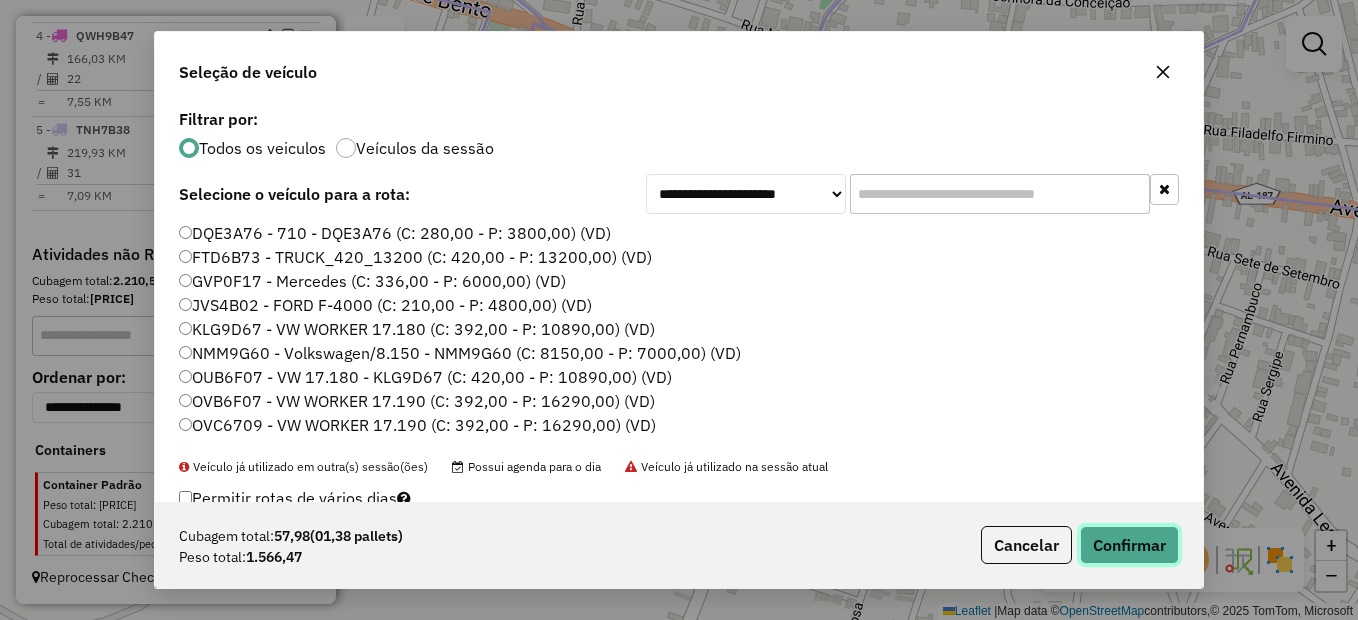click on "Confirmar" 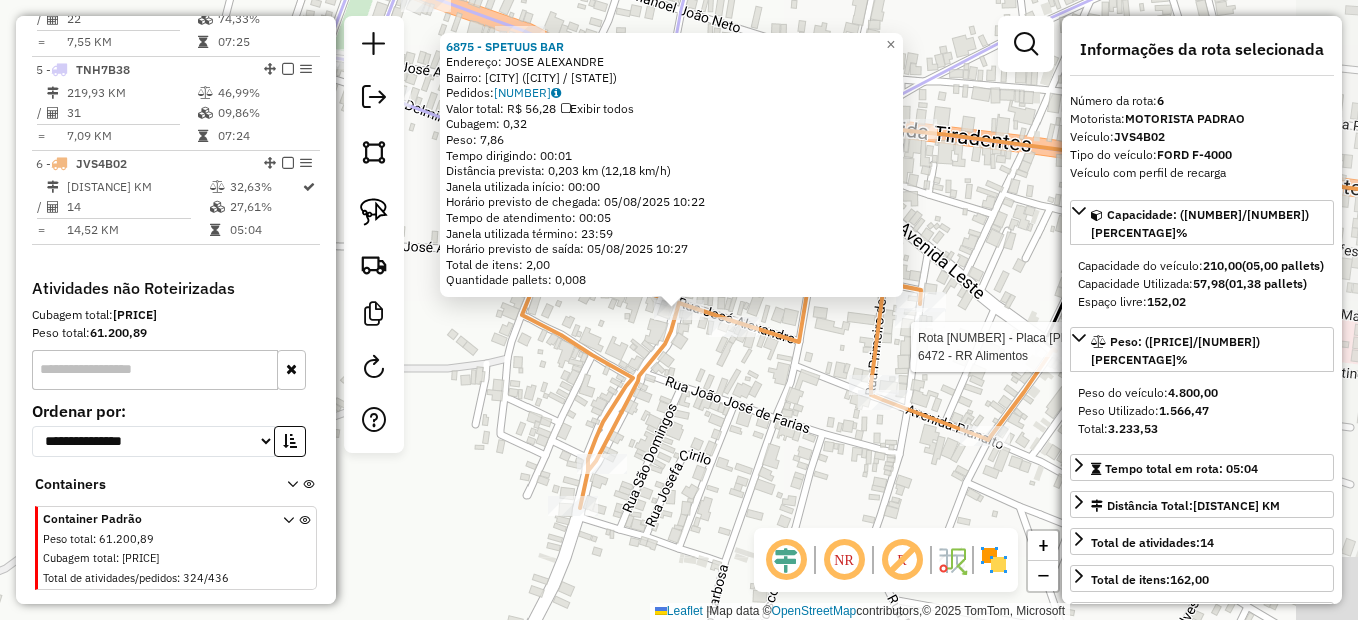 scroll, scrollTop: 1119, scrollLeft: 0, axis: vertical 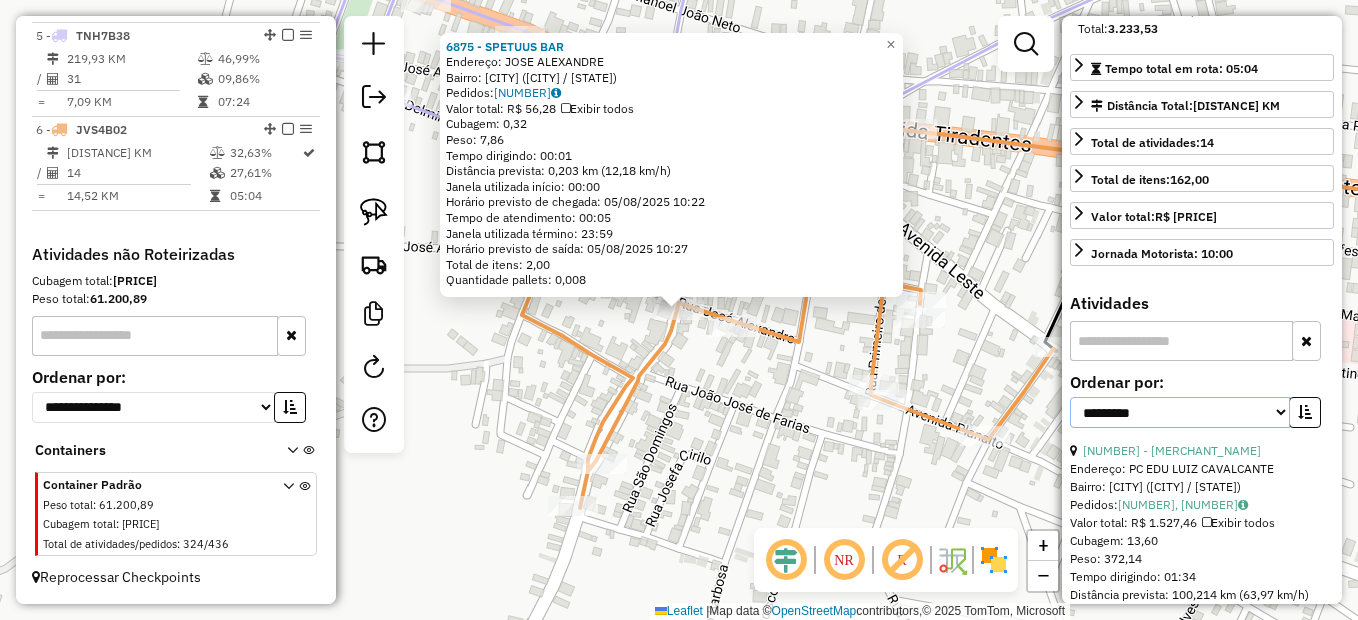 drag, startPoint x: 1278, startPoint y: 397, endPoint x: 1225, endPoint y: 412, distance: 55.081757 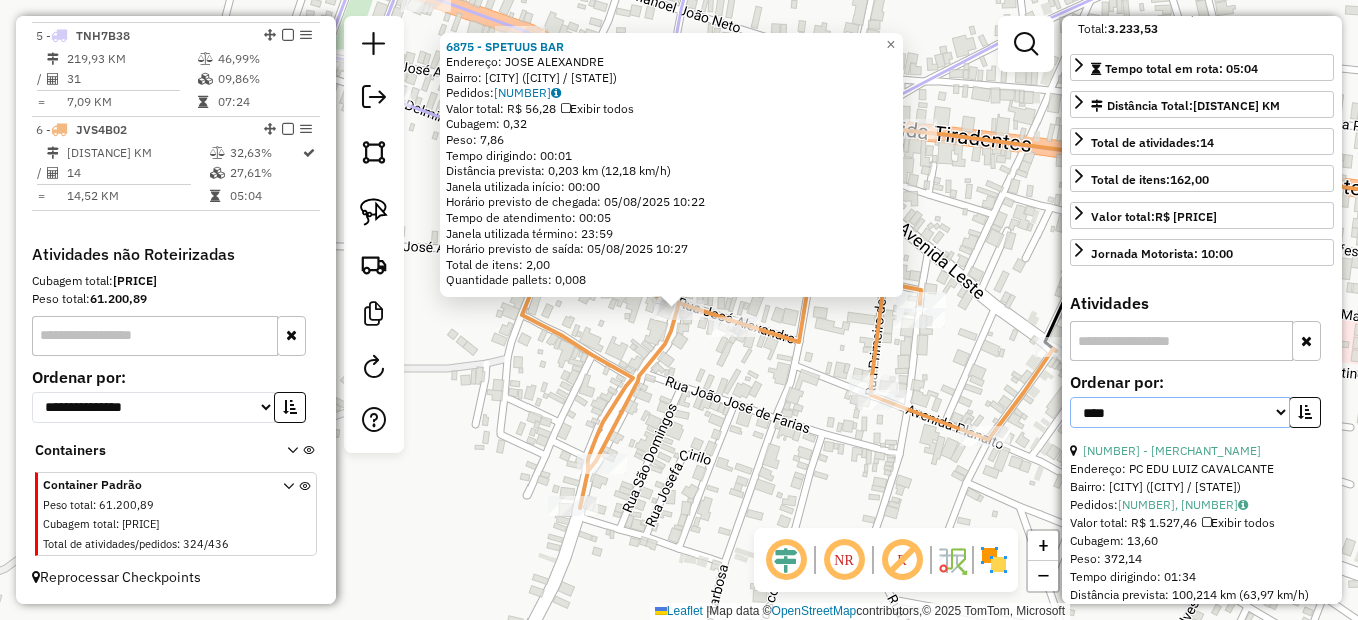 click on "**********" at bounding box center (1180, 412) 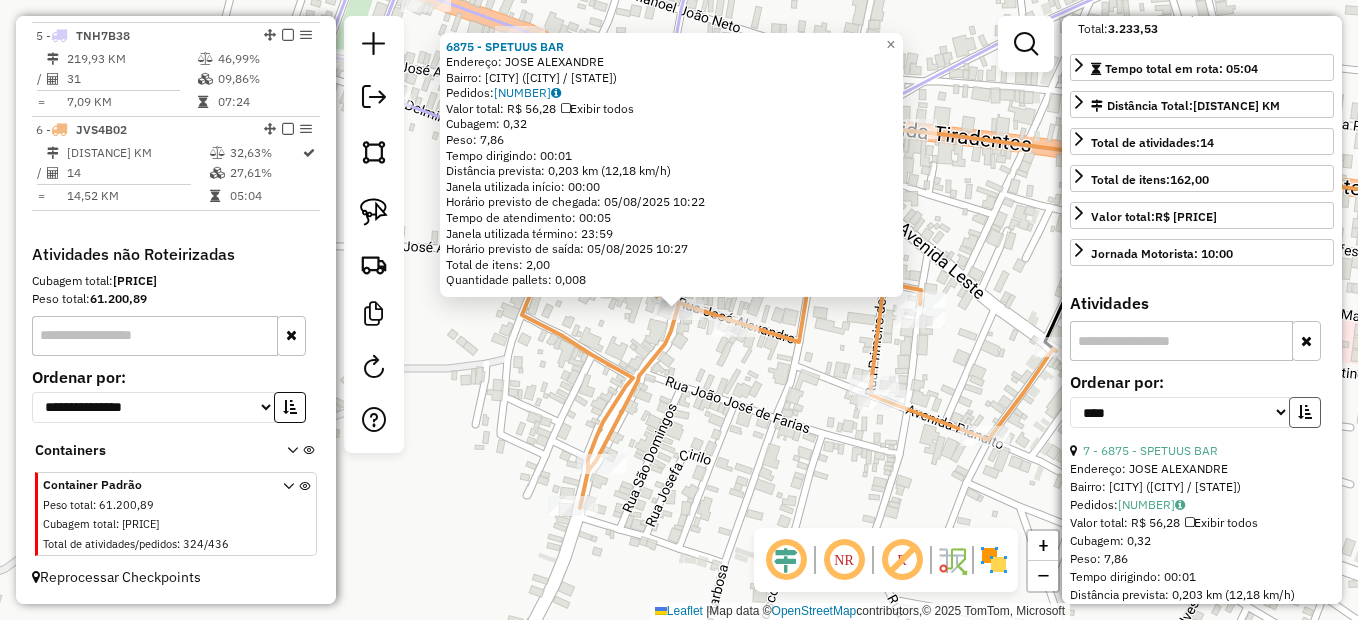 click at bounding box center [1305, 412] 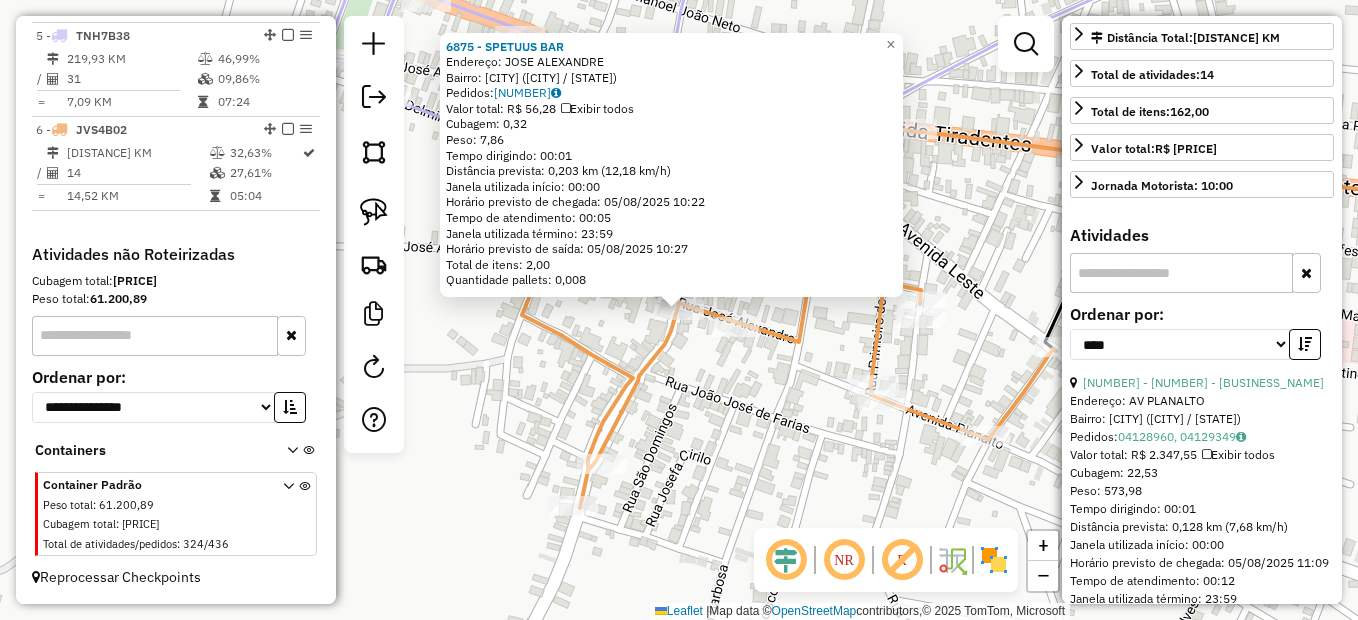 scroll, scrollTop: 500, scrollLeft: 0, axis: vertical 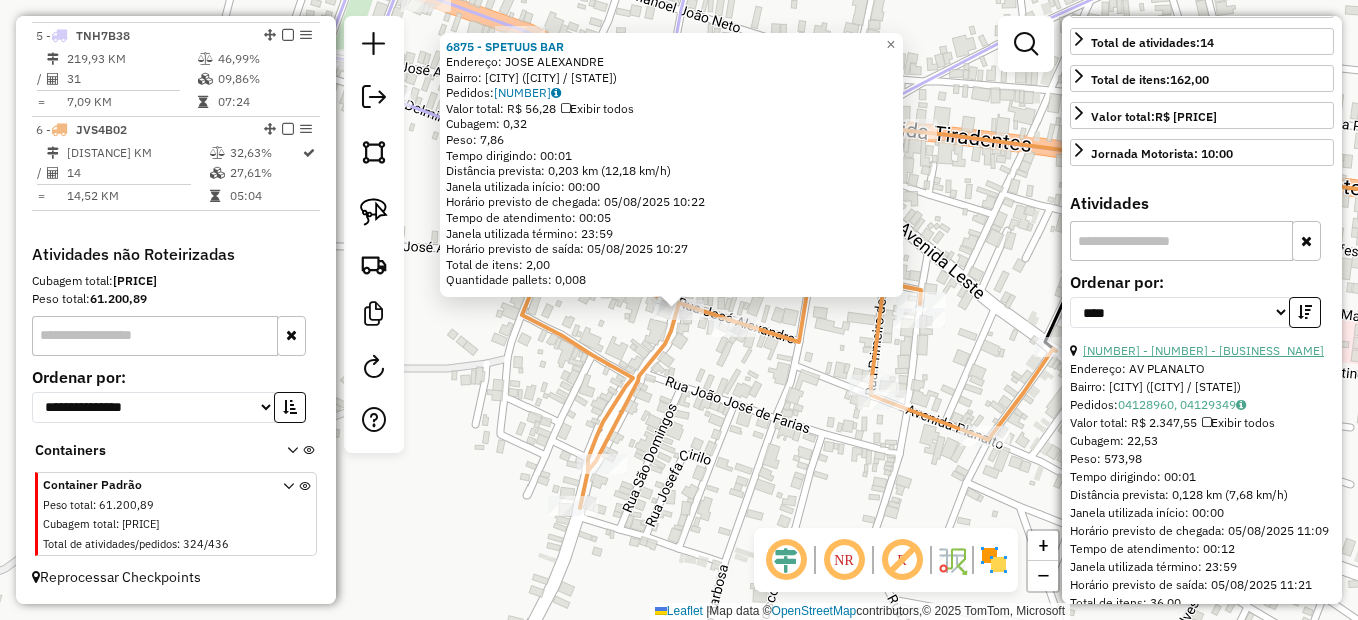 click on "13 - 6318 - ESPETINHO DO MARRON" at bounding box center [1203, 350] 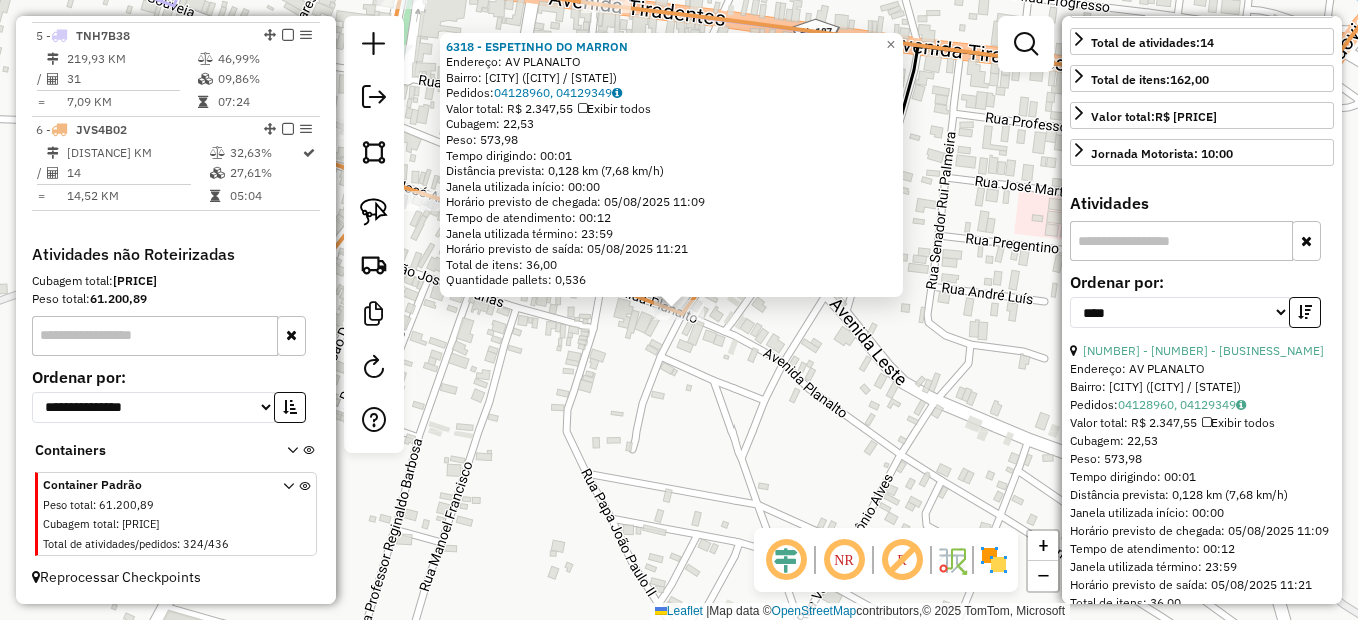 click on "6318 - ESPETINHO DO MARRON  Endereço: AV PLANALTO   Bairro: Centro (GIRAU DO PONCIANO / AL)   Pedidos:  04128960, 04129349   Valor total: R$ 2.347,55   Exibir todos   Cubagem: 22,53  Peso: 573,98  Tempo dirigindo: 00:01   Distância prevista: 0,128 km (7,68 km/h)   Janela utilizada início: 00:00   Horário previsto de chegada: 05/08/2025 11:09   Tempo de atendimento: 00:12   Janela utilizada término: 23:59   Horário previsto de saída: 05/08/2025 11:21   Total de itens: 36,00   Quantidade pallets: 0,536  × Janela de atendimento Grade de atendimento Capacidade Transportadoras Veículos Cliente Pedidos  Rotas Selecione os dias de semana para filtrar as janelas de atendimento  Seg   Ter   Qua   Qui   Sex   Sáb   Dom  Informe o período da janela de atendimento: De: Até:  Filtrar exatamente a janela do cliente  Considerar janela de atendimento padrão  Selecione os dias de semana para filtrar as grades de atendimento  Seg   Ter   Qua   Qui   Sex   Sáb   Dom   Peso mínimo:   Peso máximo:   De:   Até:  +" 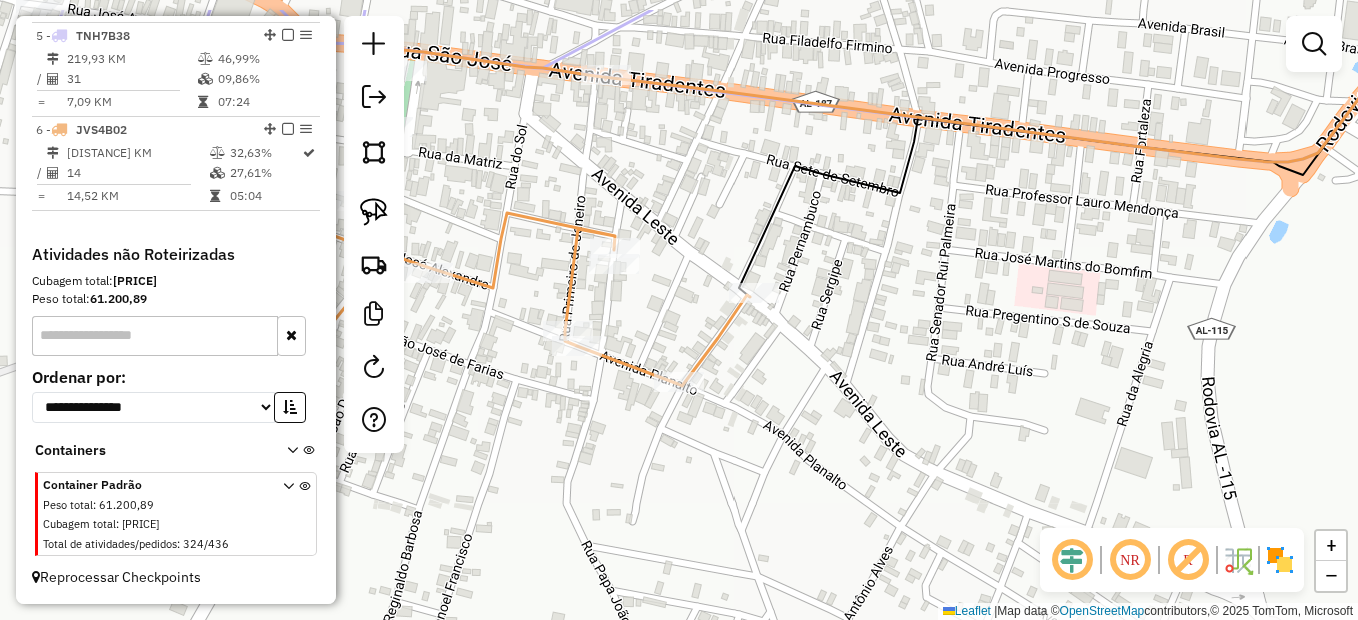 click on "Janela de atendimento Grade de atendimento Capacidade Transportadoras Veículos Cliente Pedidos  Rotas Selecione os dias de semana para filtrar as janelas de atendimento  Seg   Ter   Qua   Qui   Sex   Sáb   Dom  Informe o período da janela de atendimento: De: Até:  Filtrar exatamente a janela do cliente  Considerar janela de atendimento padrão  Selecione os dias de semana para filtrar as grades de atendimento  Seg   Ter   Qua   Qui   Sex   Sáb   Dom   Considerar clientes sem dia de atendimento cadastrado  Clientes fora do dia de atendimento selecionado Filtrar as atividades entre os valores definidos abaixo:  Peso mínimo:   Peso máximo:   Cubagem mínima:   Cubagem máxima:   De:   Até:  Filtrar as atividades entre o tempo de atendimento definido abaixo:  De:   Até:   Considerar capacidade total dos clientes não roteirizados Transportadora: Selecione um ou mais itens Tipo de veículo: Selecione um ou mais itens Veículo: Selecione um ou mais itens Motorista: Selecione um ou mais itens Nome: Rótulo:" 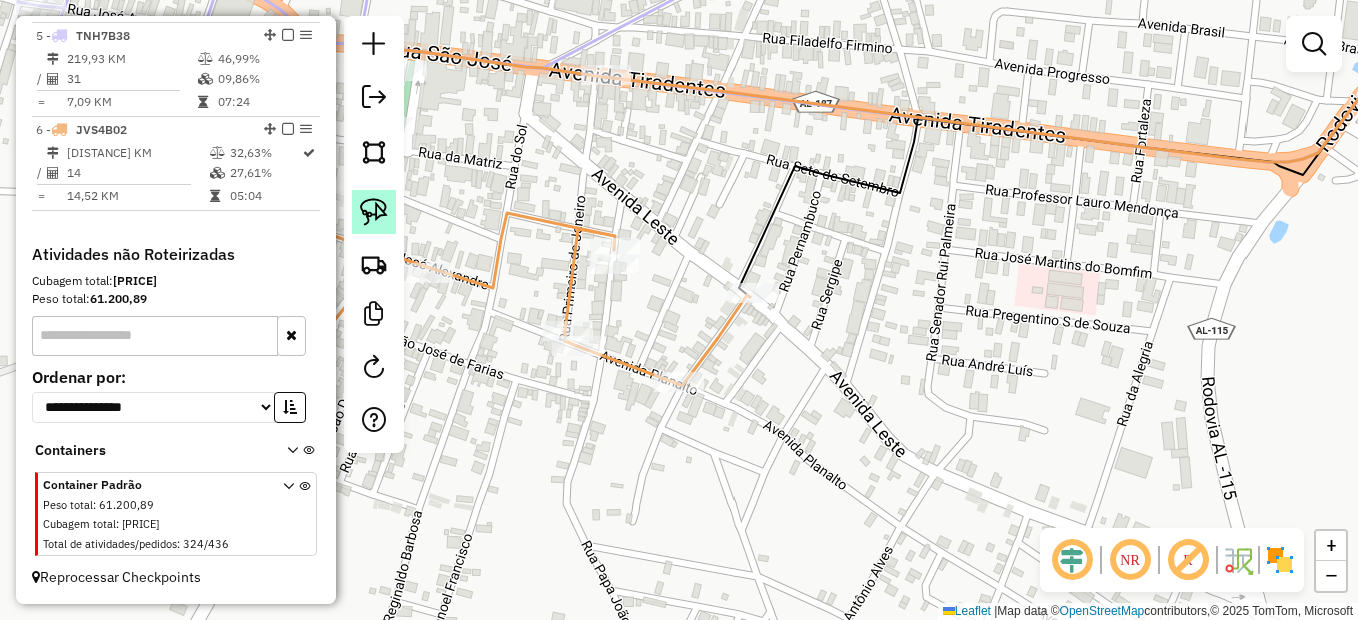 click 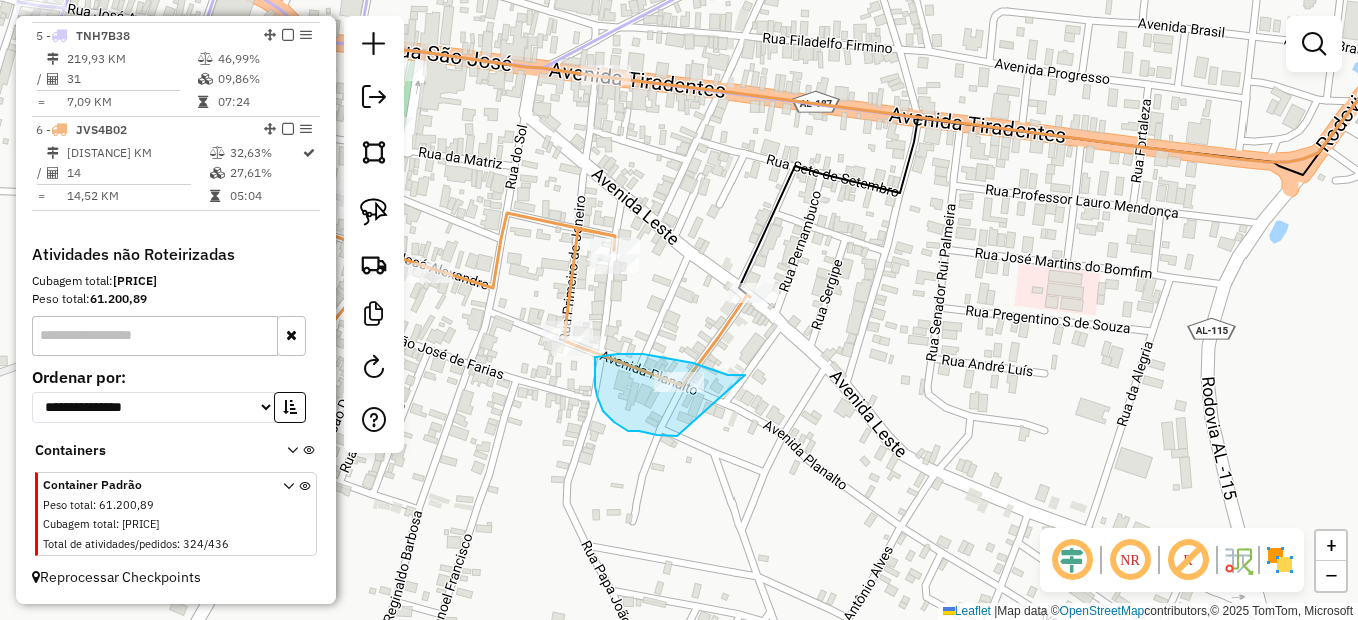 drag, startPoint x: 738, startPoint y: 375, endPoint x: 677, endPoint y: 436, distance: 86.26703 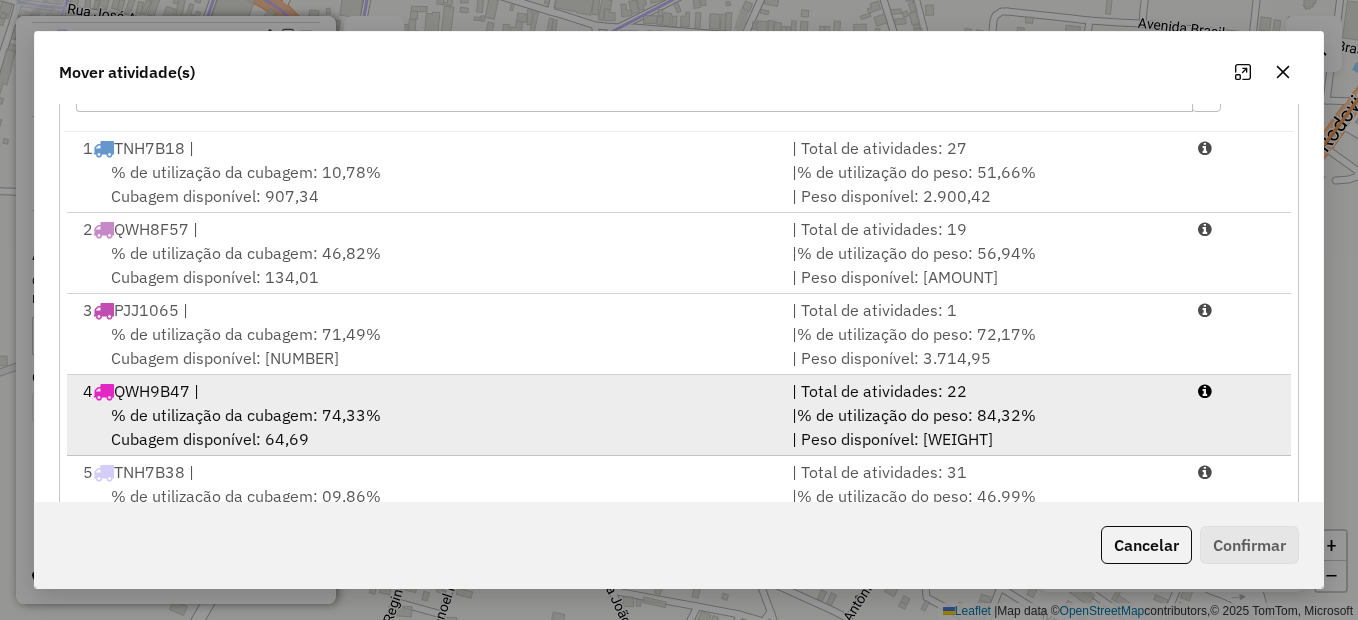 scroll, scrollTop: 386, scrollLeft: 0, axis: vertical 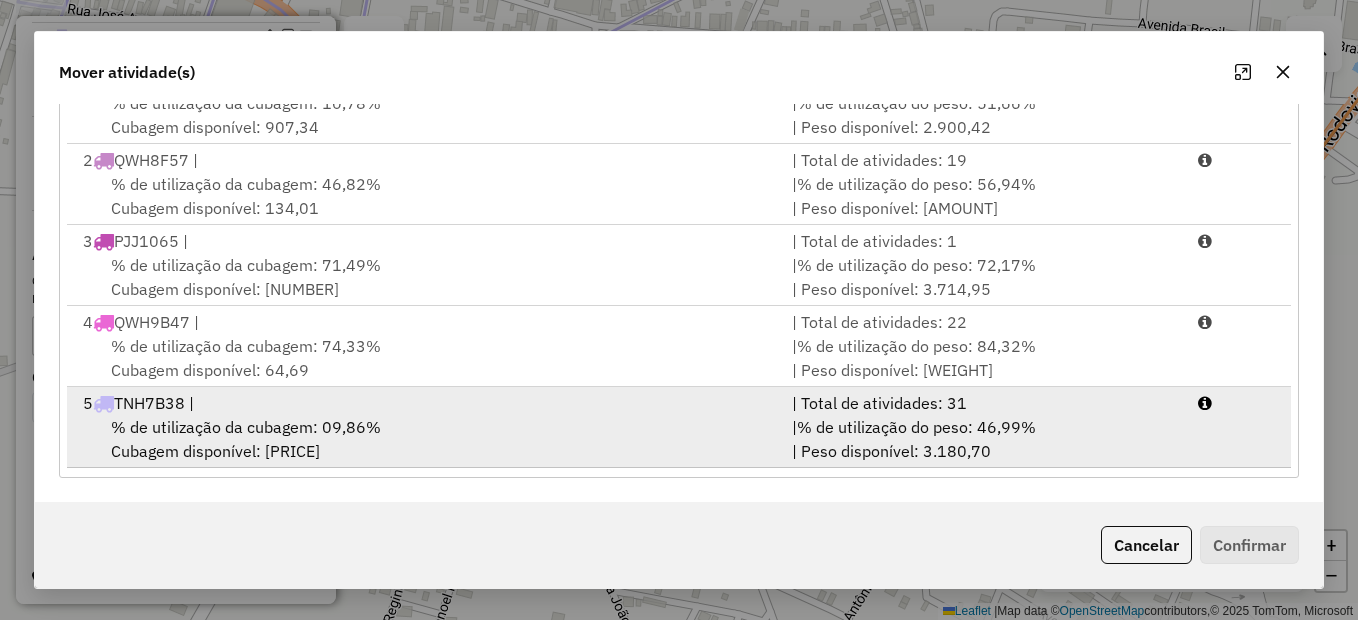 click on "% de utilização da cubagem: 09,86%  Cubagem disponível: 916,68" at bounding box center [425, 439] 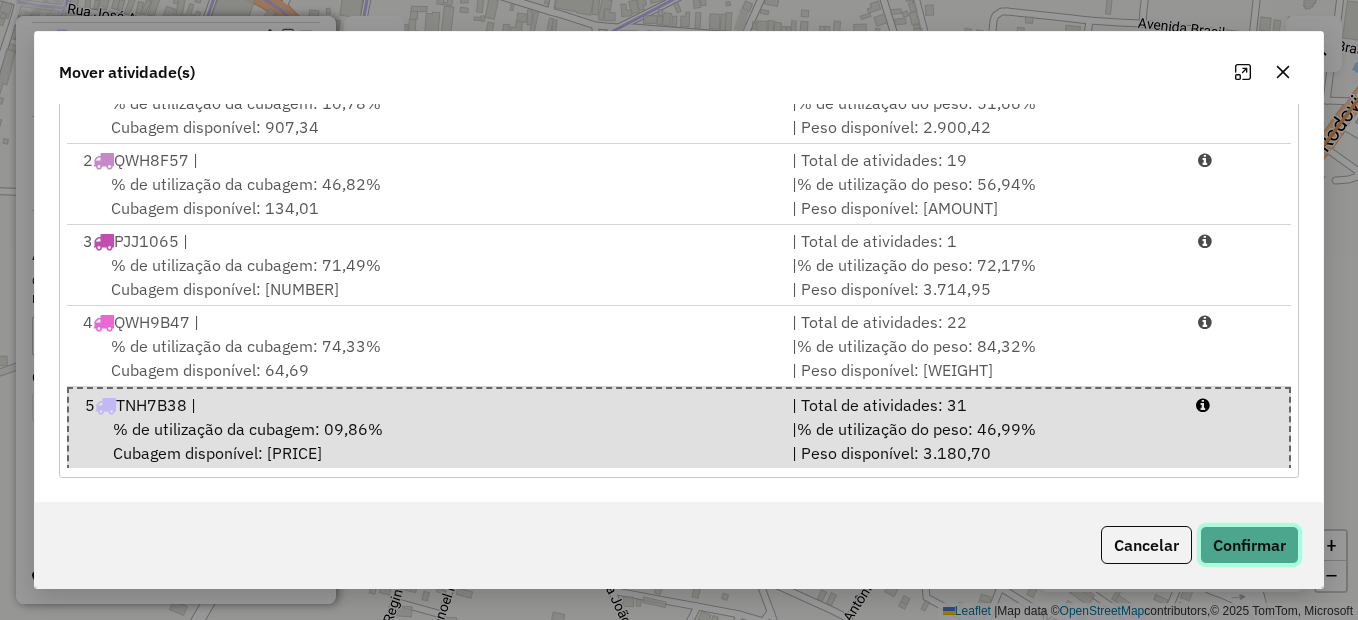 click on "Confirmar" 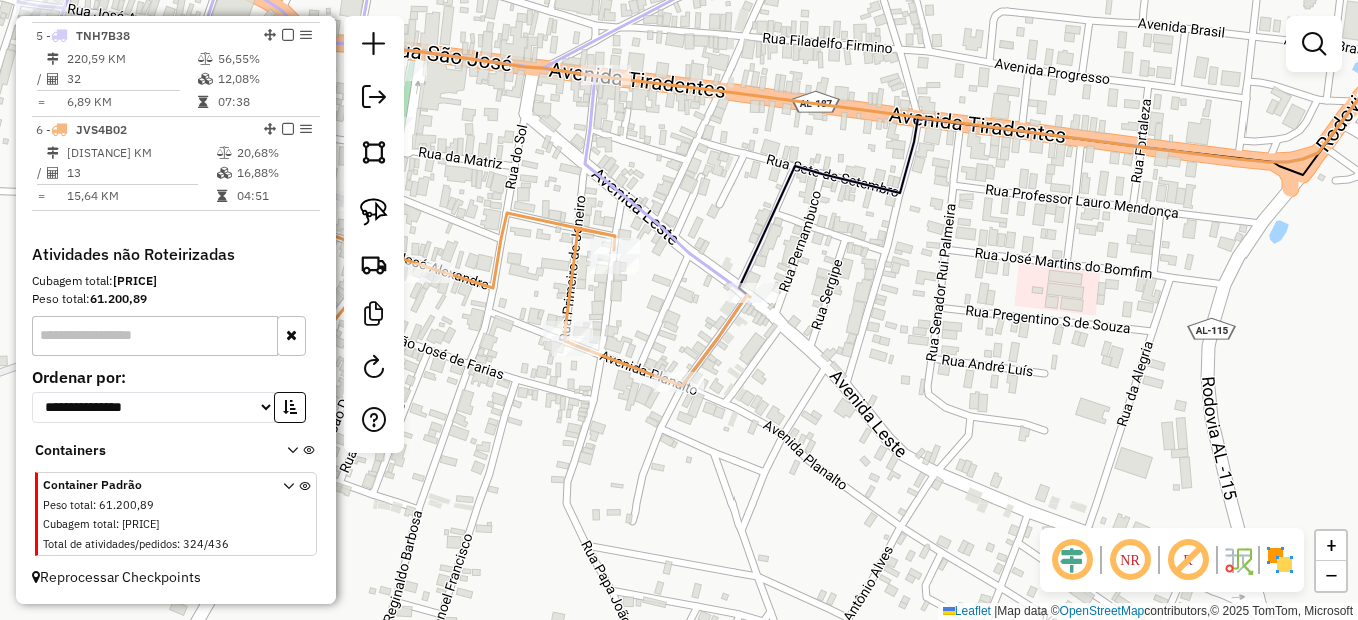 scroll, scrollTop: 0, scrollLeft: 0, axis: both 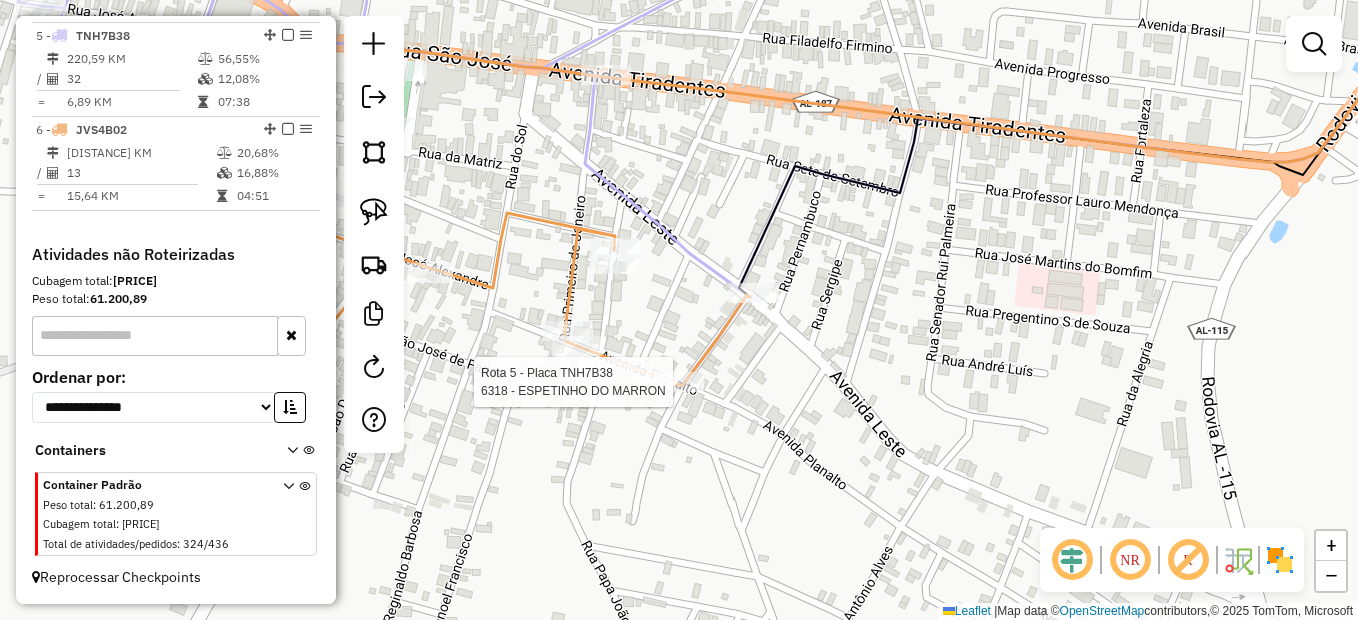 select on "*********" 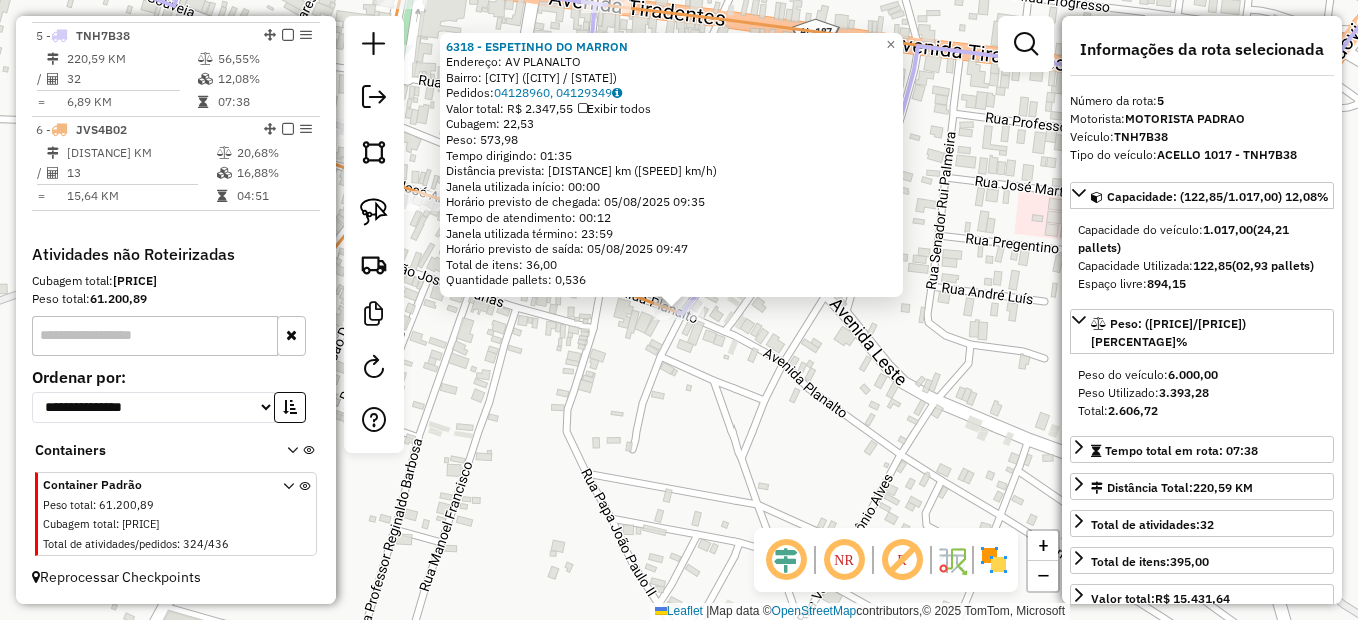 click on "6318 - ESPETINHO DO MARRON  Endereço: AV PLANALTO   Bairro: Centro (GIRAU DO PONCIANO / AL)   Pedidos:  04128960, 04129349   Valor total: R$ 2.347,55   Exibir todos   Cubagem: 22,53  Peso: 573,98  Tempo dirigindo: 01:35   Distância prevista: 100,104 km (63,22 km/h)   Janela utilizada início: 00:00   Horário previsto de chegada: 05/08/2025 09:35   Tempo de atendimento: 00:12   Janela utilizada término: 23:59   Horário previsto de saída: 05/08/2025 09:47   Total de itens: 36,00   Quantidade pallets: 0,536  × Janela de atendimento Grade de atendimento Capacidade Transportadoras Veículos Cliente Pedidos  Rotas Selecione os dias de semana para filtrar as janelas de atendimento  Seg   Ter   Qua   Qui   Sex   Sáb   Dom  Informe o período da janela de atendimento: De: Até:  Filtrar exatamente a janela do cliente  Considerar janela de atendimento padrão  Selecione os dias de semana para filtrar as grades de atendimento  Seg   Ter   Qua   Qui   Sex   Sáb   Dom   Peso mínimo:   Peso máximo:   De:   De:" 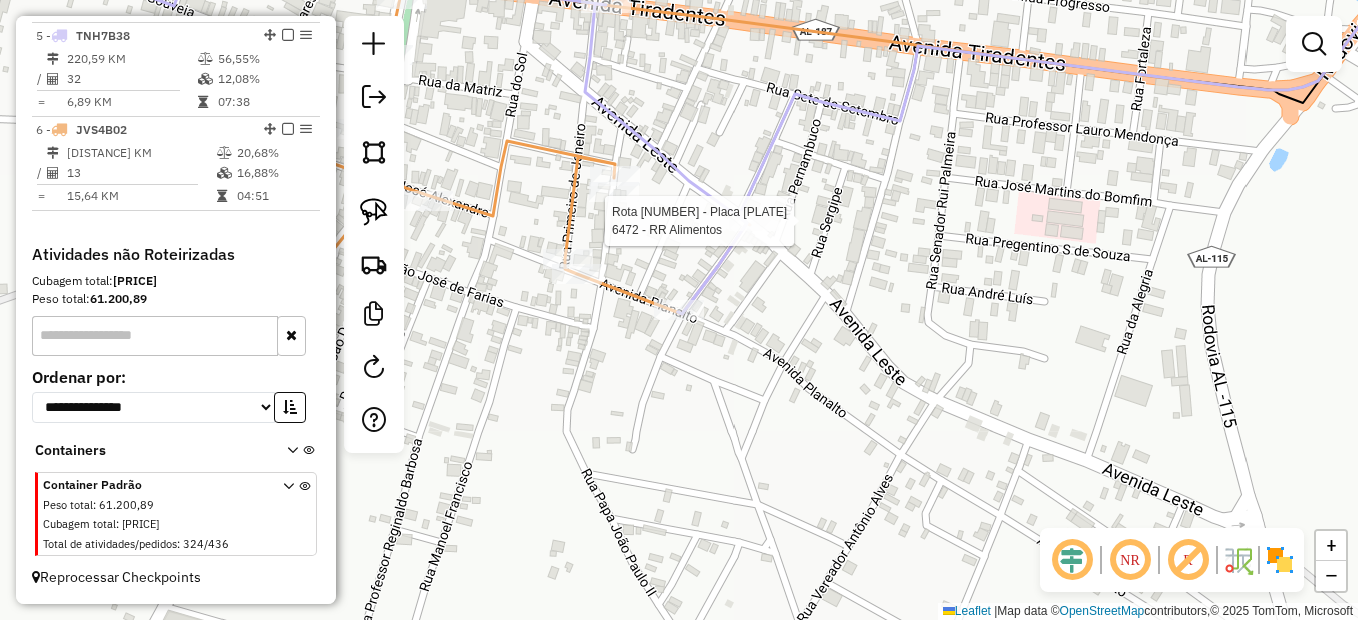select on "*********" 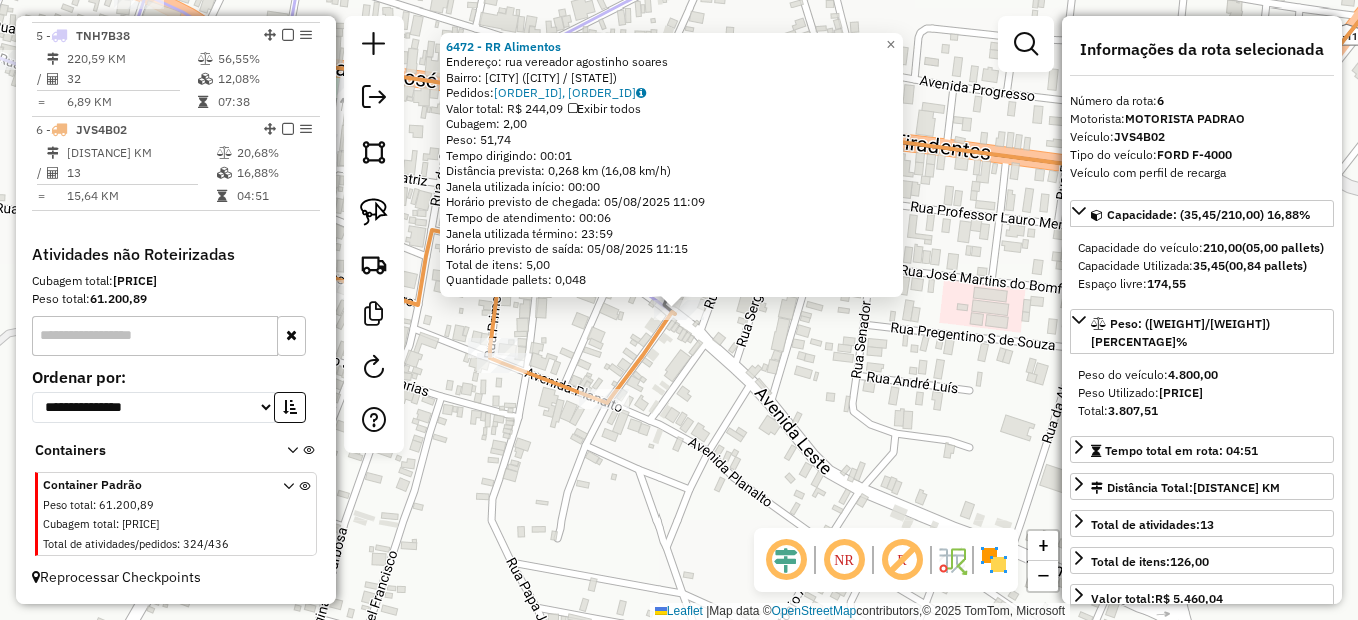 click on "6472 - RR Alimentos  Endereço: rua vereador agostinho soares   Bairro: Centro (GIRAU DO PONCIANO / AL)   Pedidos:  04128964, 04128965   Valor total: R$ 244,09   Exibir todos   Cubagem: 2,00  Peso: 51,74  Tempo dirigindo: 00:01   Distância prevista: 0,268 km (16,08 km/h)   Janela utilizada início: 00:00   Horário previsto de chegada: 05/08/2025 11:09   Tempo de atendimento: 00:06   Janela utilizada término: 23:59   Horário previsto de saída: 05/08/2025 11:15   Total de itens: 5,00   Quantidade pallets: 0,048  × Janela de atendimento Grade de atendimento Capacidade Transportadoras Veículos Cliente Pedidos  Rotas Selecione os dias de semana para filtrar as janelas de atendimento  Seg   Ter   Qua   Qui   Sex   Sáb   Dom  Informe o período da janela de atendimento: De: Até:  Filtrar exatamente a janela do cliente  Considerar janela de atendimento padrão  Selecione os dias de semana para filtrar as grades de atendimento  Seg   Ter   Qua   Qui   Sex   Sáb   Dom   Peso mínimo:   Peso máximo:   De:  +" 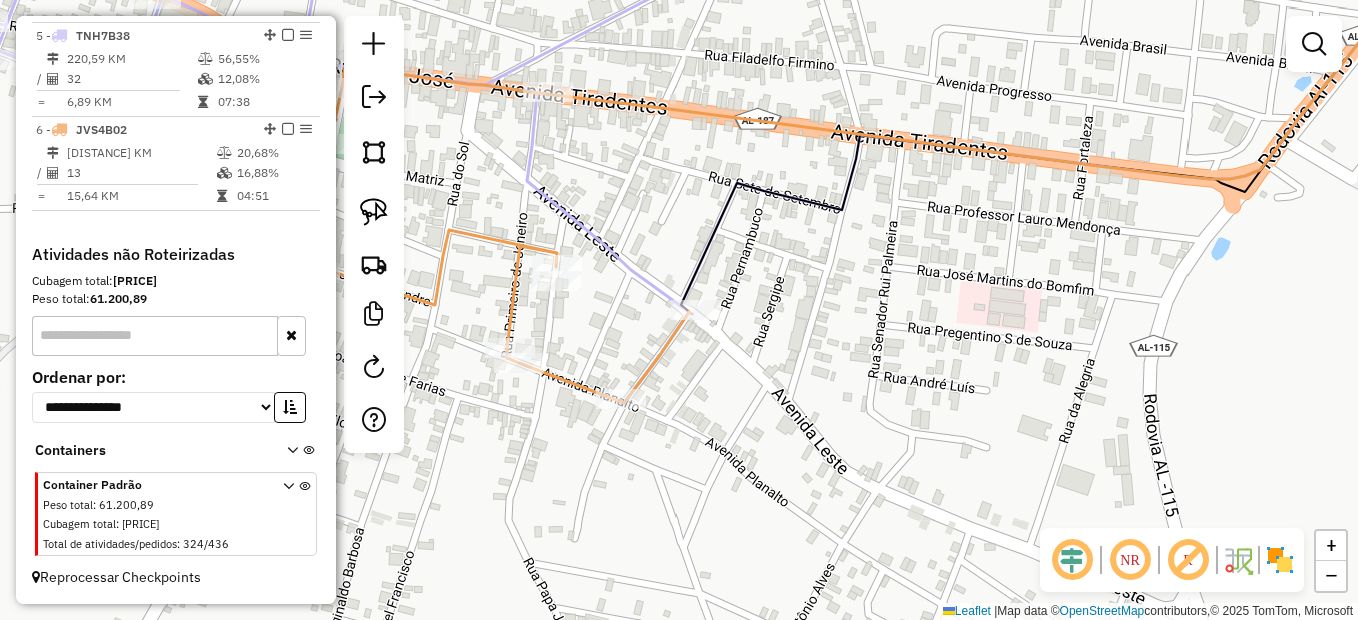 drag, startPoint x: 567, startPoint y: 328, endPoint x: 616, endPoint y: 338, distance: 50.01 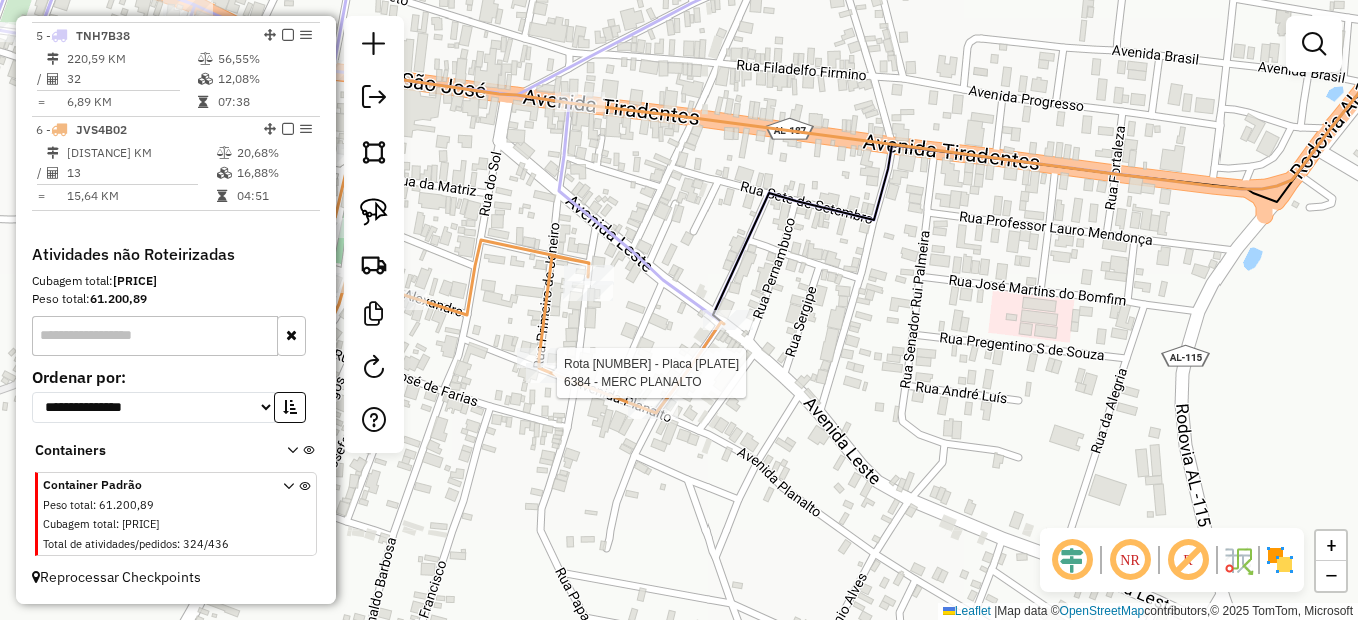 select on "*********" 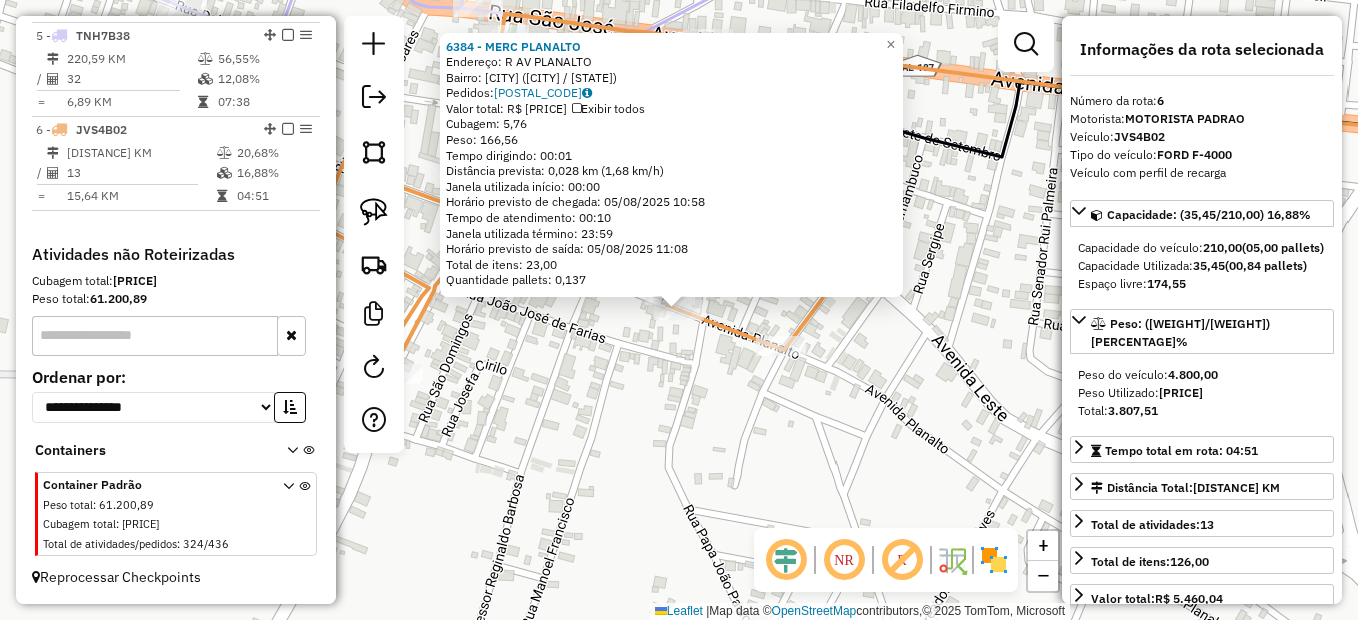 click on "6384 - MERC PLANALTO  Endereço: R AV PLANALTO   Bairro: Centro (GIRAU DO PONCIANO / AL)   Pedidos:  04128961   Valor total: R$ 1.097,84   Exibir todos   Cubagem: 5,76  Peso: 166,56  Tempo dirigindo: 00:01   Distância prevista: 0,028 km (1,68 km/h)   Janela utilizada início: 00:00   Horário previsto de chegada: 05/08/2025 10:58   Tempo de atendimento: 00:10   Janela utilizada término: 23:59   Horário previsto de saída: 05/08/2025 11:08   Total de itens: 23,00   Quantidade pallets: 0,137  × Janela de atendimento Grade de atendimento Capacidade Transportadoras Veículos Cliente Pedidos  Rotas Selecione os dias de semana para filtrar as janelas de atendimento  Seg   Ter   Qua   Qui   Sex   Sáb   Dom  Informe o período da janela de atendimento: De: Até:  Filtrar exatamente a janela do cliente  Considerar janela de atendimento padrão  Selecione os dias de semana para filtrar as grades de atendimento  Seg   Ter   Qua   Qui   Sex   Sáb   Dom   Considerar clientes sem dia de atendimento cadastrado  De:  +" 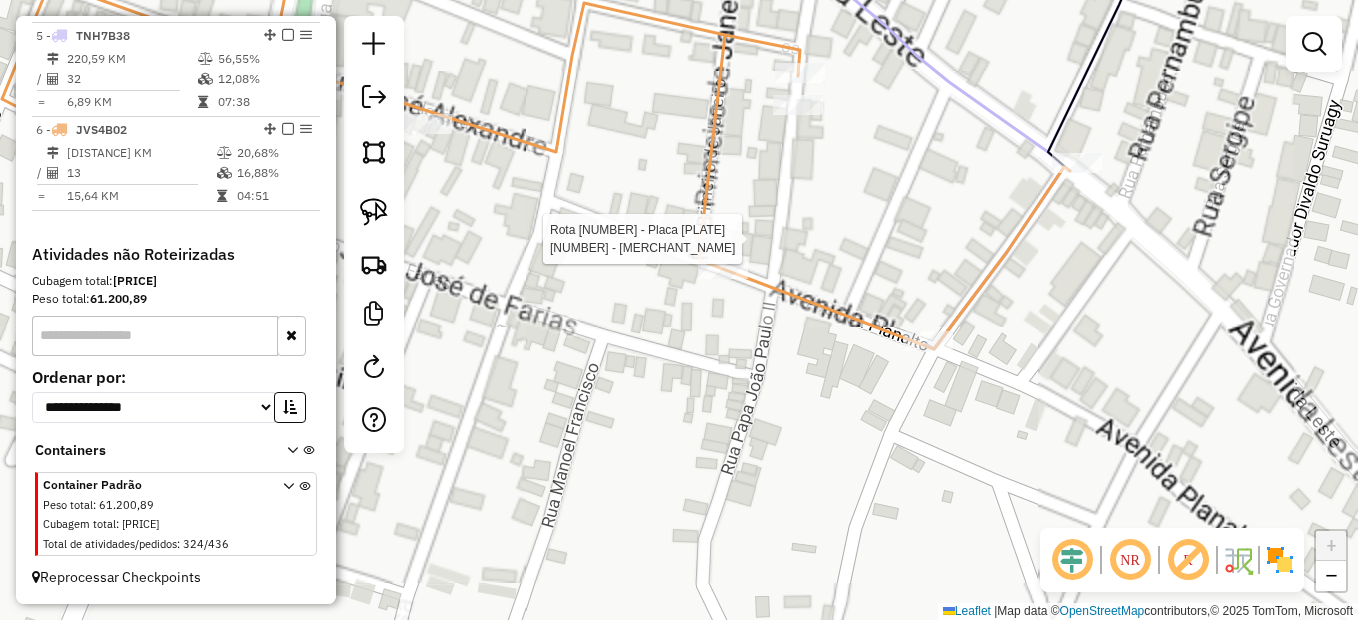 click 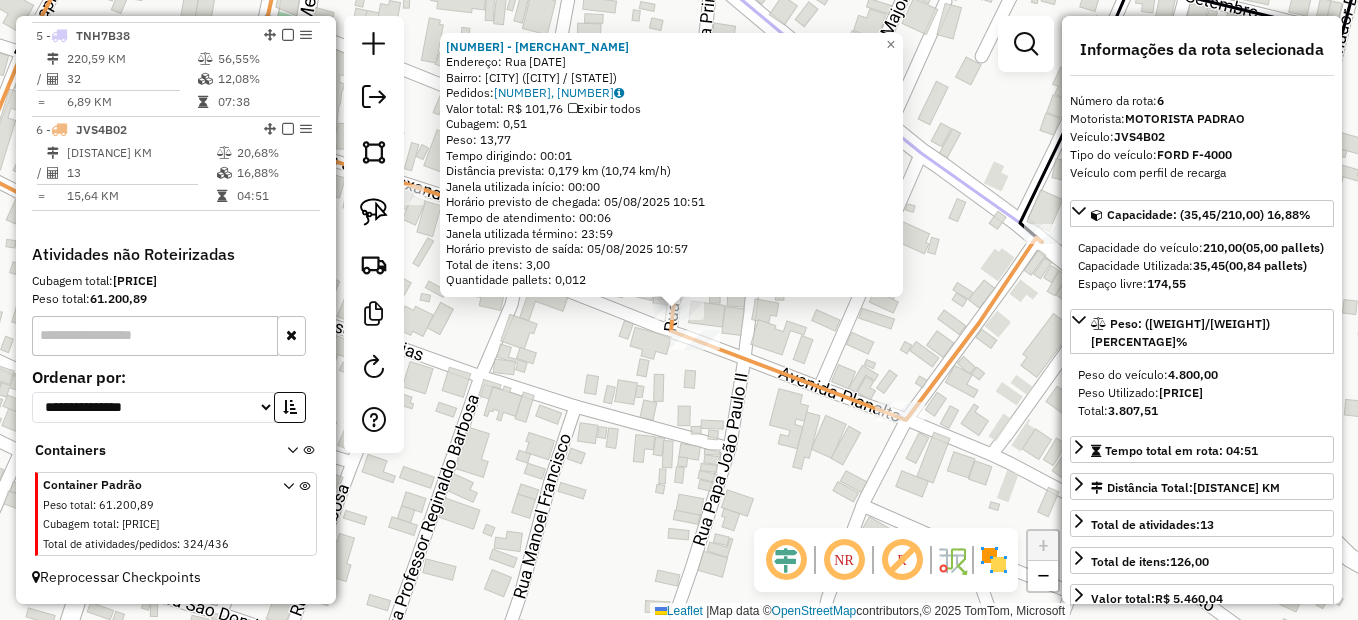 click on "6789 - Deposito do Adlanio  Endereço: Rua primeiro de janeiro   Bairro: Centro (GIRAU DO PONCIANO / AL)   Pedidos:  04128970, 04128971   Valor total: R$ 101,76   Exibir todos   Cubagem: 0,51  Peso: 13,77  Tempo dirigindo: 00:01   Distância prevista: 0,179 km (10,74 km/h)   Janela utilizada início: 00:00   Horário previsto de chegada: 05/08/2025 10:51   Tempo de atendimento: 00:06   Janela utilizada término: 23:59   Horário previsto de saída: 05/08/2025 10:57   Total de itens: 3,00   Quantidade pallets: 0,012  × Janela de atendimento Grade de atendimento Capacidade Transportadoras Veículos Cliente Pedidos  Rotas Selecione os dias de semana para filtrar as janelas de atendimento  Seg   Ter   Qua   Qui   Sex   Sáb   Dom  Informe o período da janela de atendimento: De: Até:  Filtrar exatamente a janela do cliente  Considerar janela de atendimento padrão  Selecione os dias de semana para filtrar as grades de atendimento  Seg   Ter   Qua   Qui   Sex   Sáb   Dom   Peso mínimo:   Peso máximo:   De:  +" 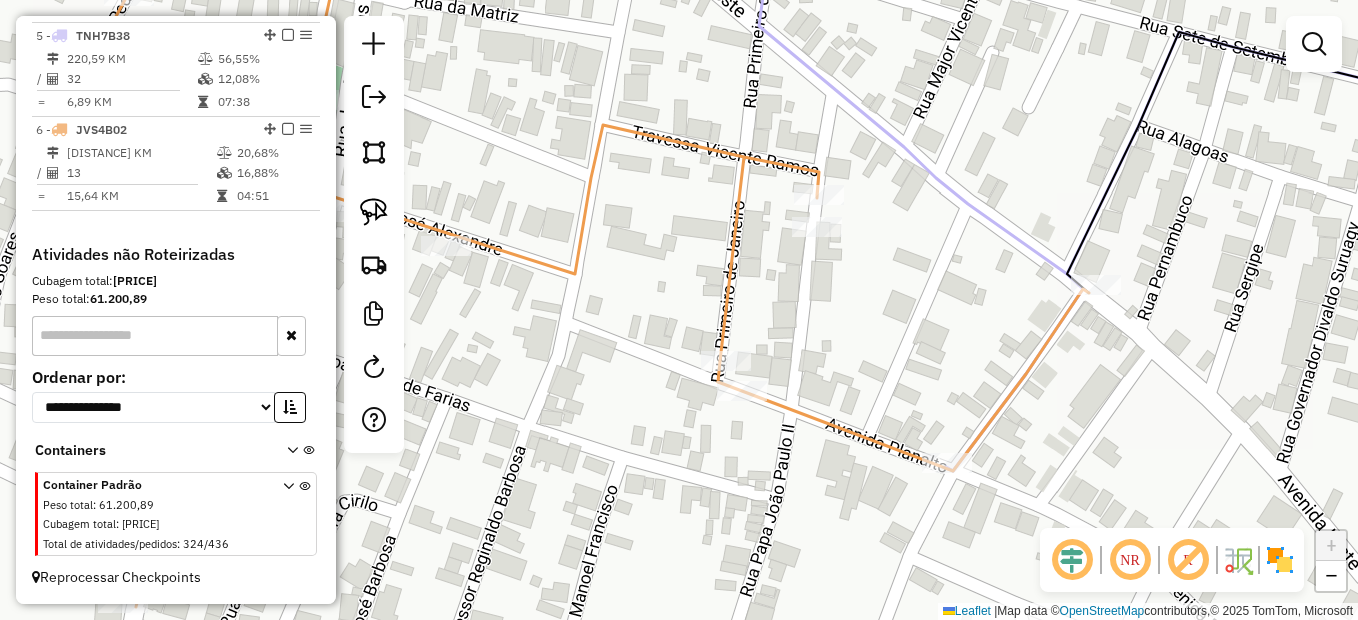 drag, startPoint x: 640, startPoint y: 340, endPoint x: 653, endPoint y: 361, distance: 24.698177 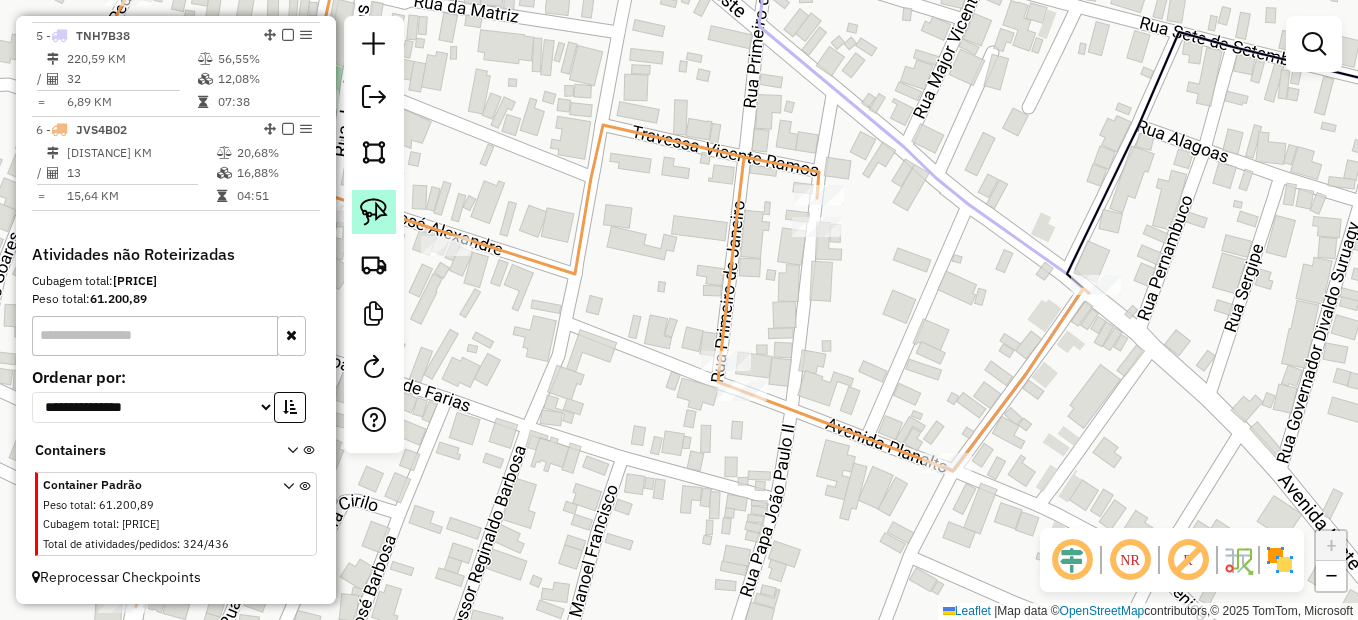 click 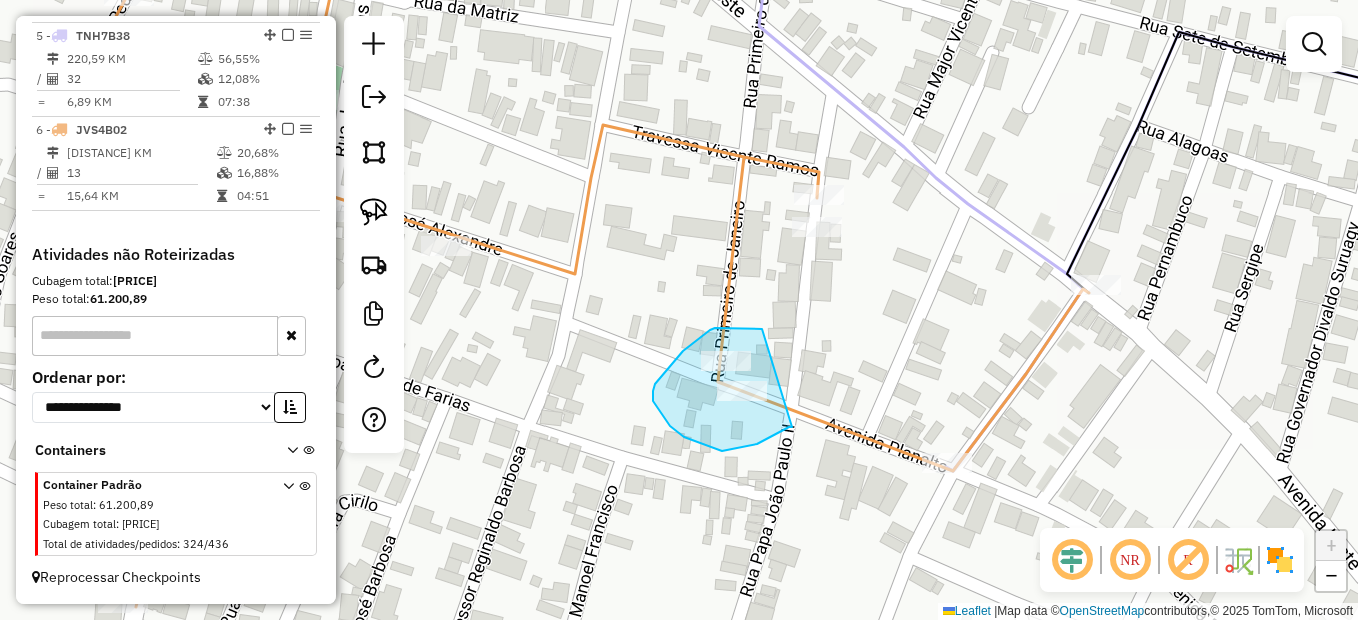 drag, startPoint x: 762, startPoint y: 329, endPoint x: 795, endPoint y: 426, distance: 102.45975 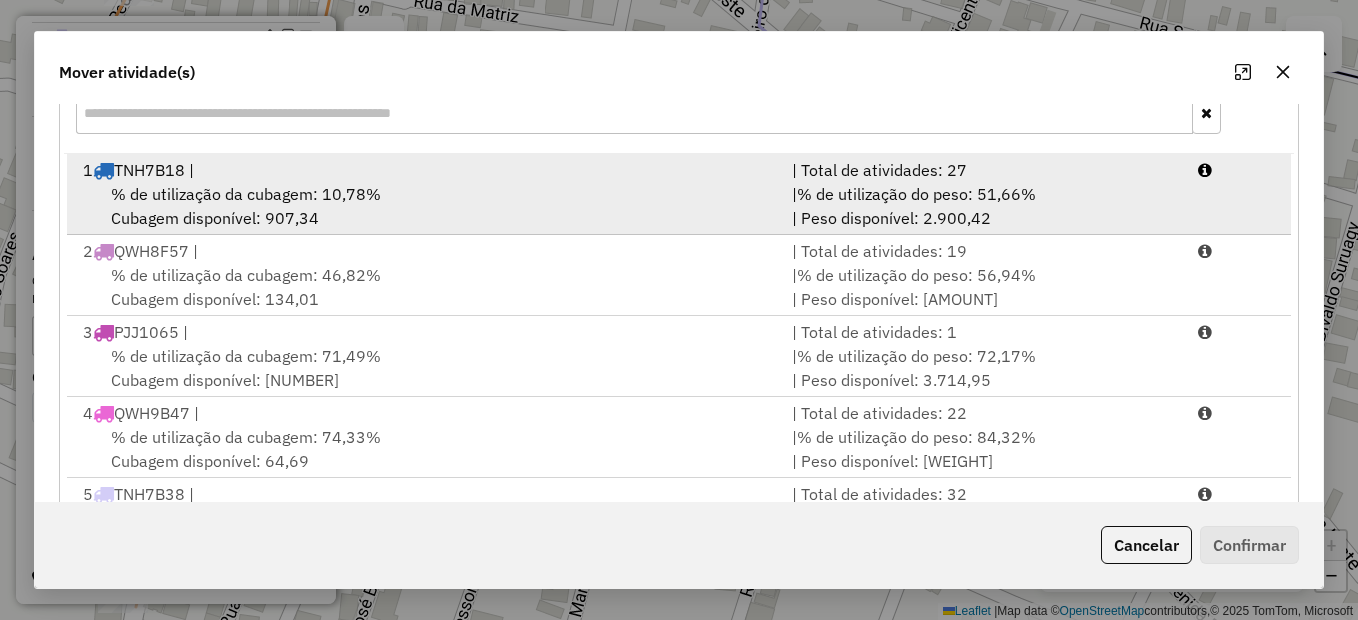 scroll, scrollTop: 386, scrollLeft: 0, axis: vertical 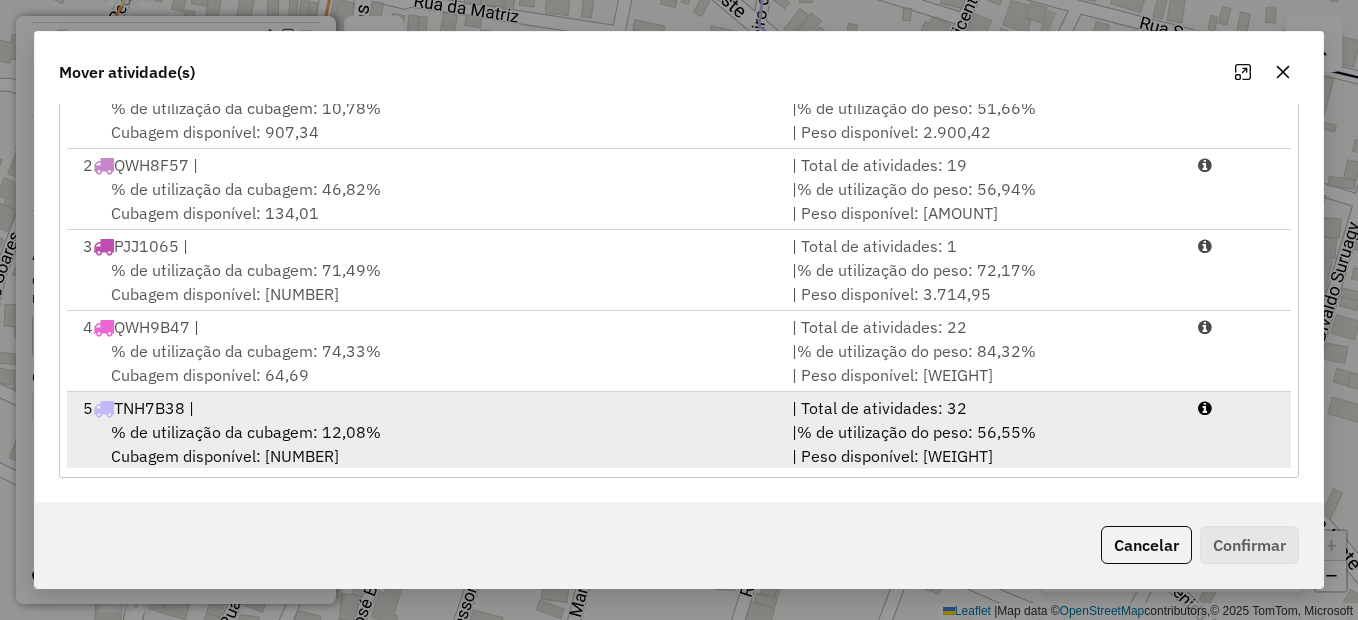 click on "% de utilização da cubagem: 12,08%" at bounding box center [246, 432] 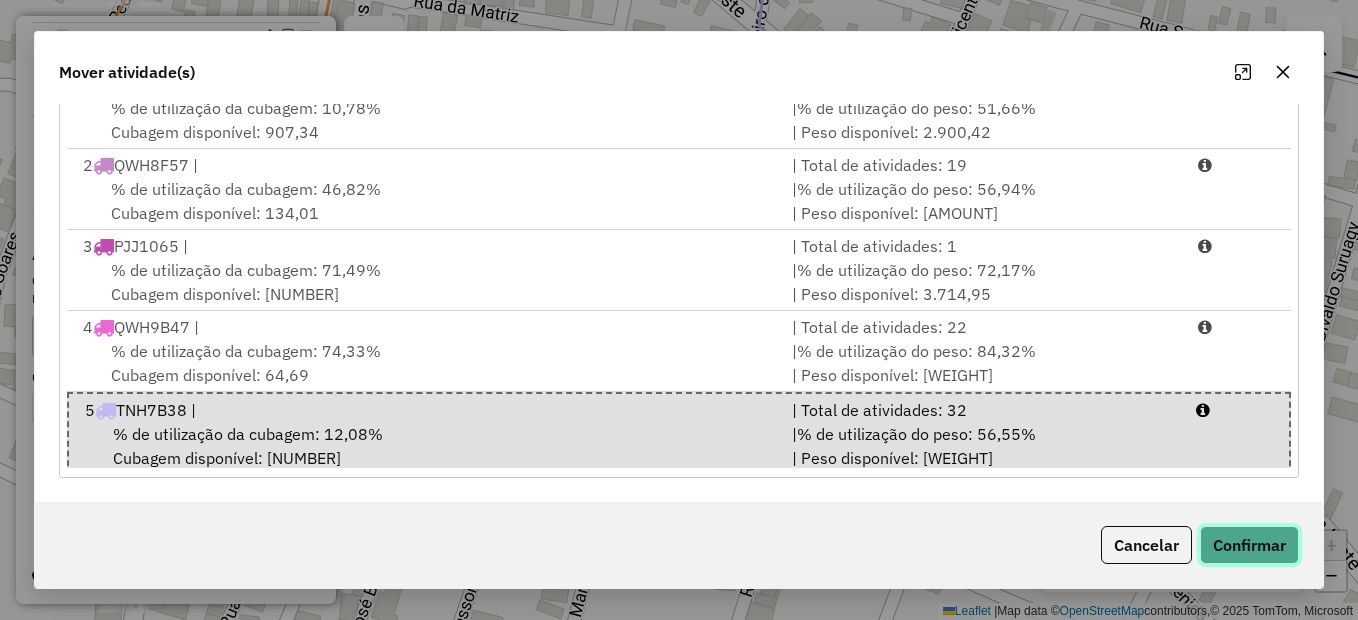 click on "Confirmar" 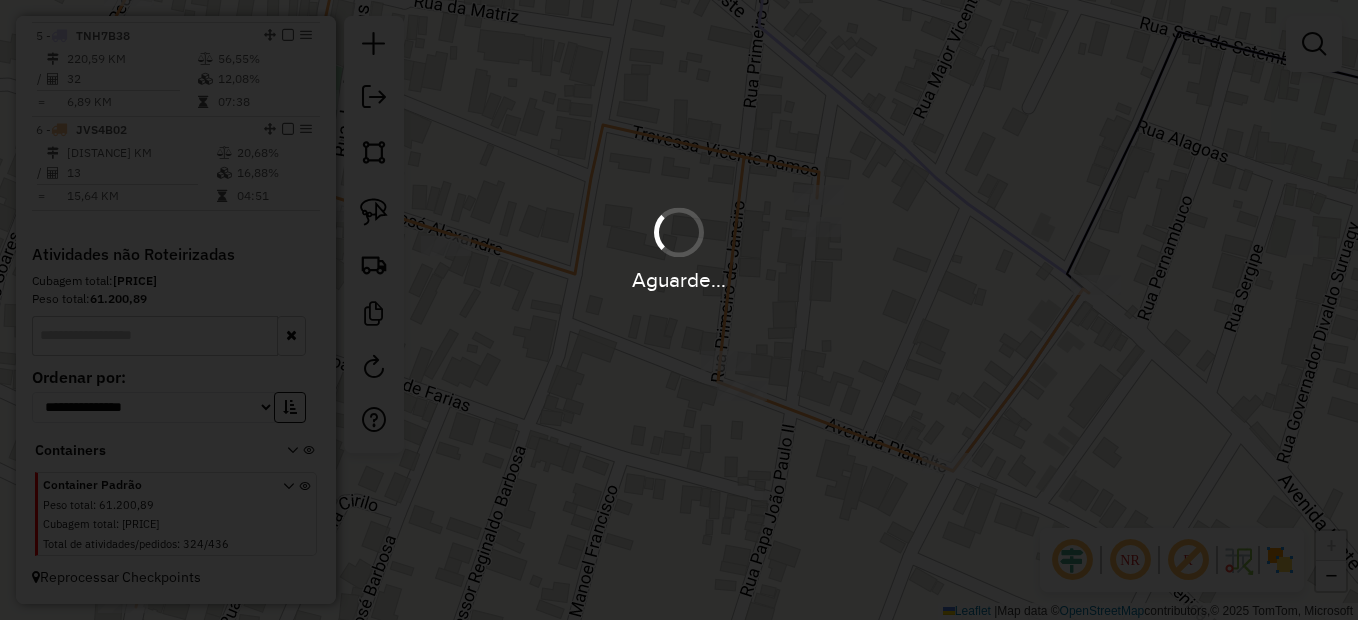scroll, scrollTop: 0, scrollLeft: 0, axis: both 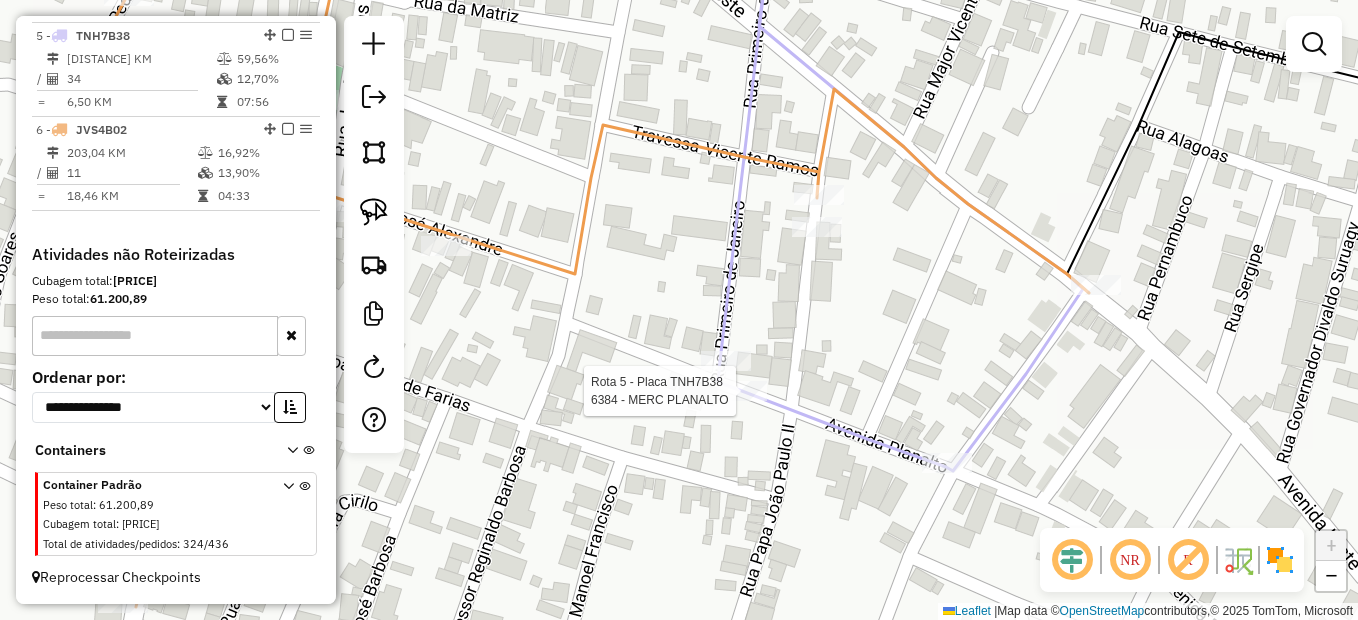 select on "*********" 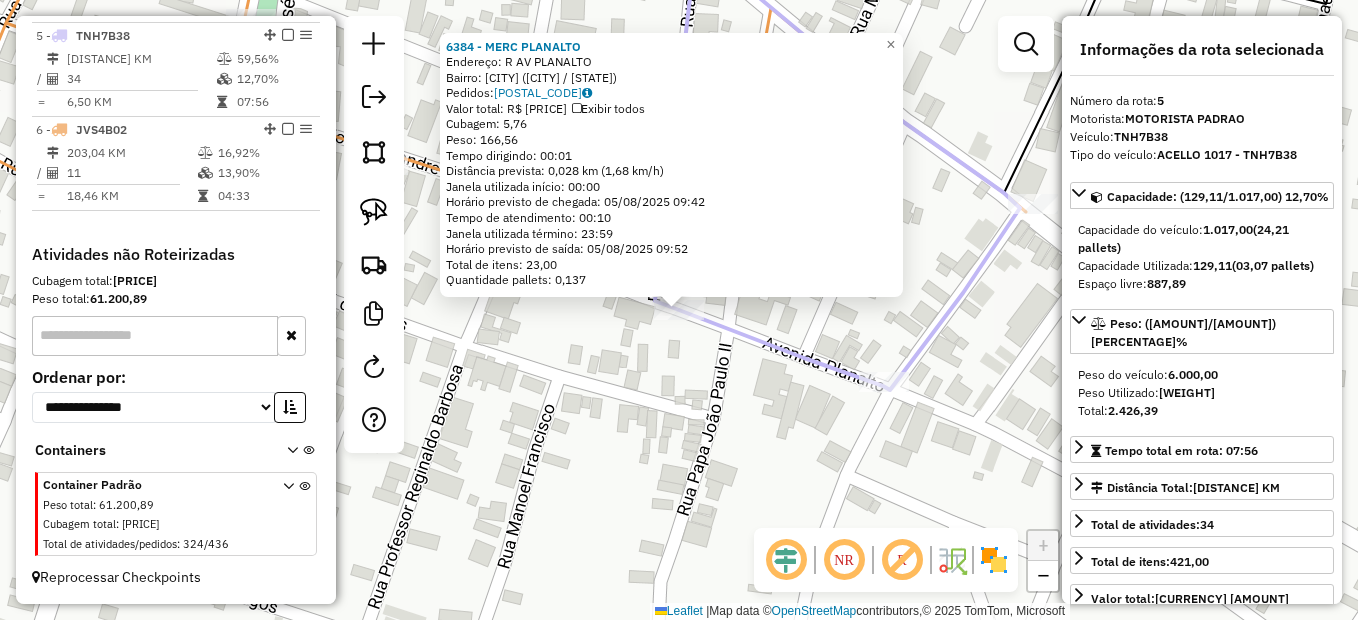 click on "6384 - MERC PLANALTO  Endereço: R AV PLANALTO   Bairro: Centro (GIRAU DO PONCIANO / AL)   Pedidos:  04128961   Valor total: R$ 1.097,84   Exibir todos   Cubagem: 5,76  Peso: 166,56  Tempo dirigindo: 00:01   Distância prevista: 0,028 km (1,68 km/h)   Janela utilizada início: 00:00   Horário previsto de chegada: 05/08/2025 09:42   Tempo de atendimento: 00:10   Janela utilizada término: 23:59   Horário previsto de saída: 05/08/2025 09:52   Total de itens: 23,00   Quantidade pallets: 0,137  × Janela de atendimento Grade de atendimento Capacidade Transportadoras Veículos Cliente Pedidos  Rotas Selecione os dias de semana para filtrar as janelas de atendimento  Seg   Ter   Qua   Qui   Sex   Sáb   Dom  Informe o período da janela de atendimento: De: Até:  Filtrar exatamente a janela do cliente  Considerar janela de atendimento padrão  Selecione os dias de semana para filtrar as grades de atendimento  Seg   Ter   Qua   Qui   Sex   Sáb   Dom   Considerar clientes sem dia de atendimento cadastrado  De:  +" 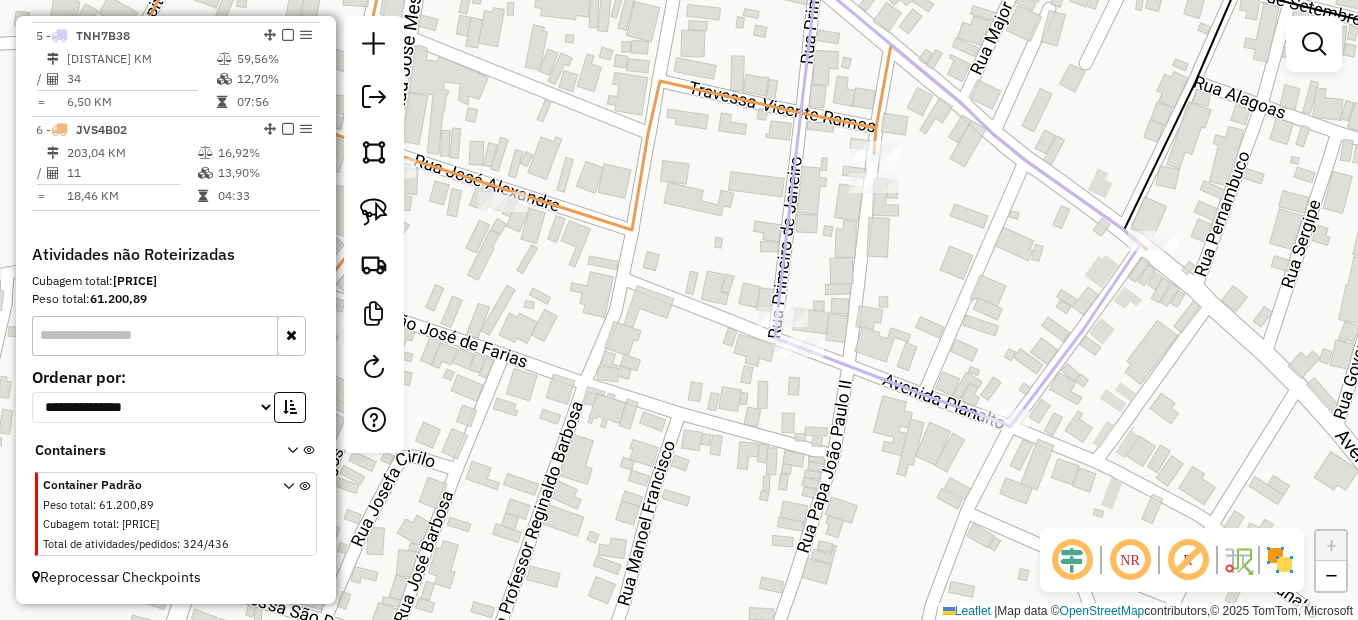 drag, startPoint x: 659, startPoint y: 400, endPoint x: 873, endPoint y: 482, distance: 229.17242 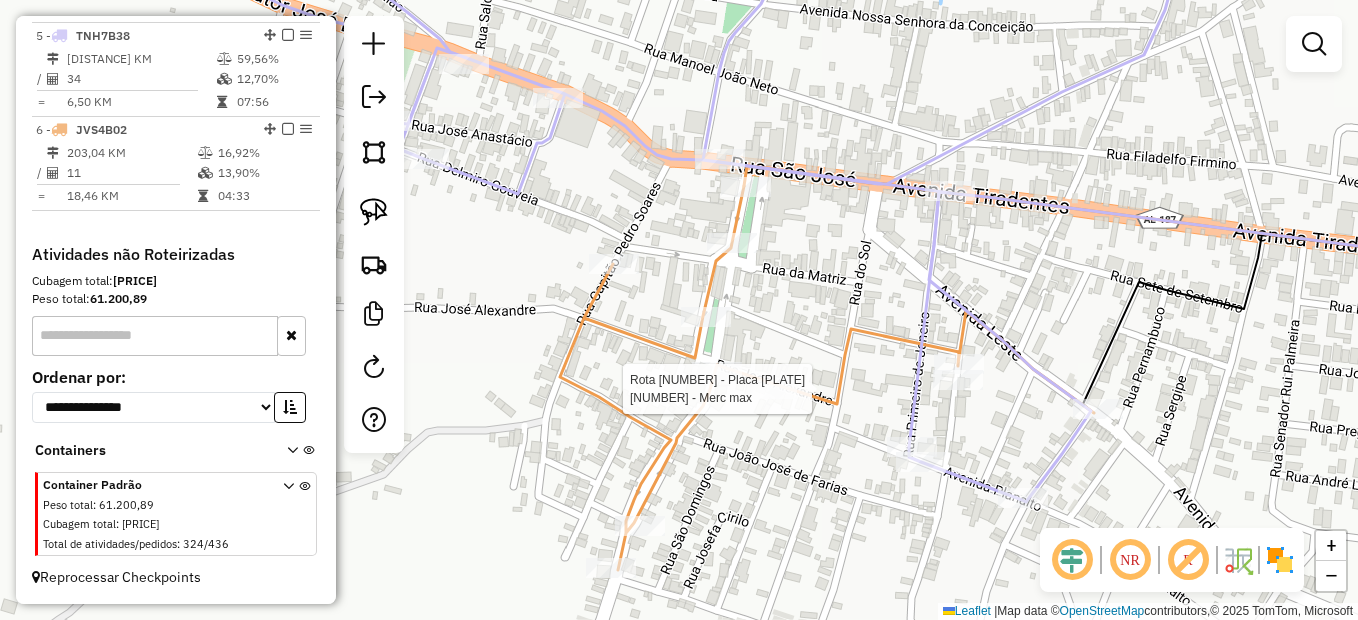 select on "*********" 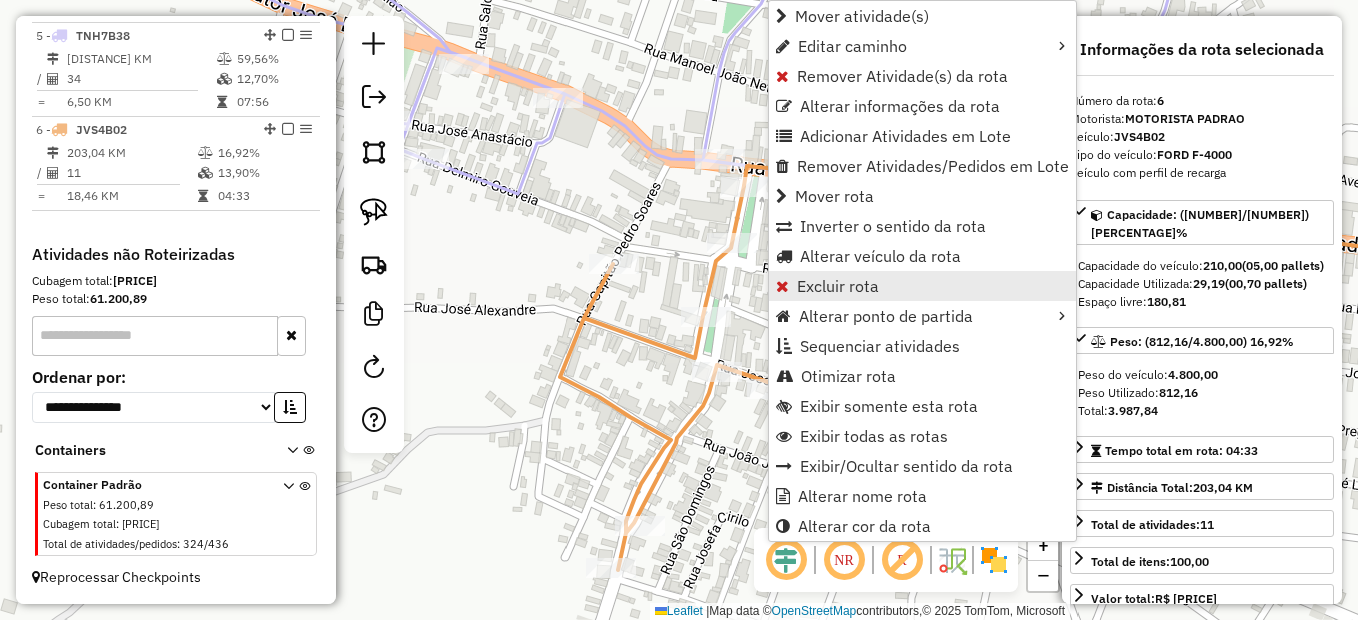 click on "Excluir rota" at bounding box center [838, 286] 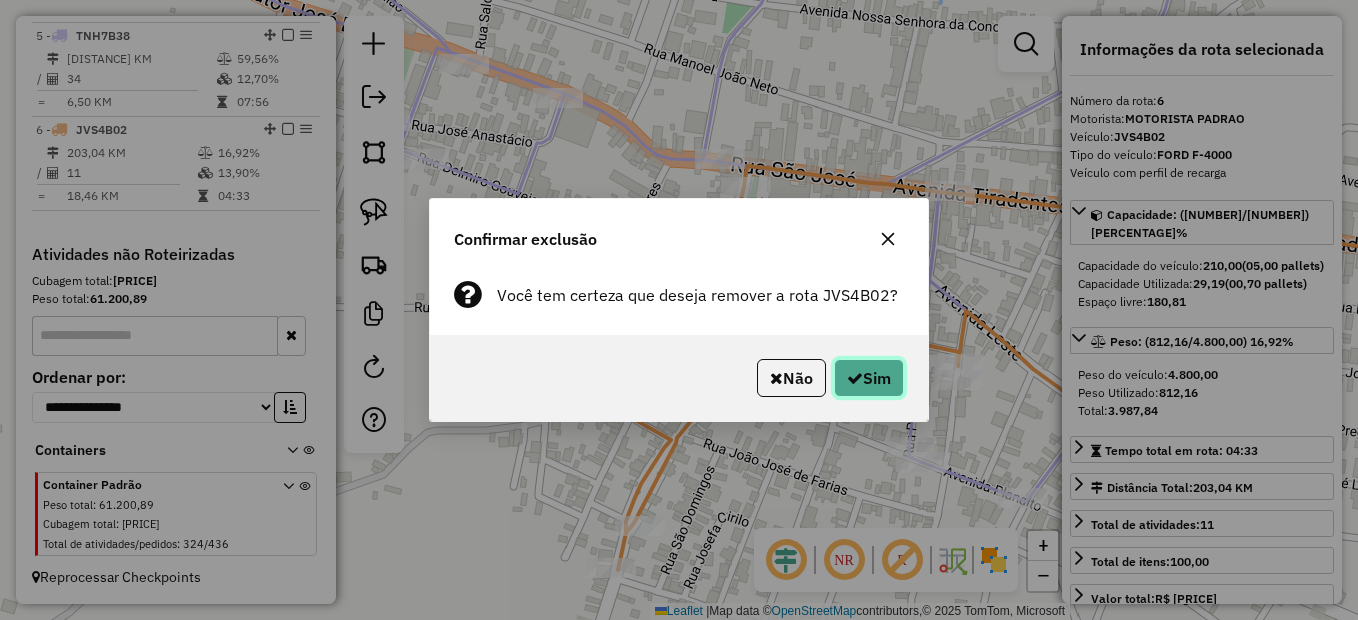 click on "Sim" 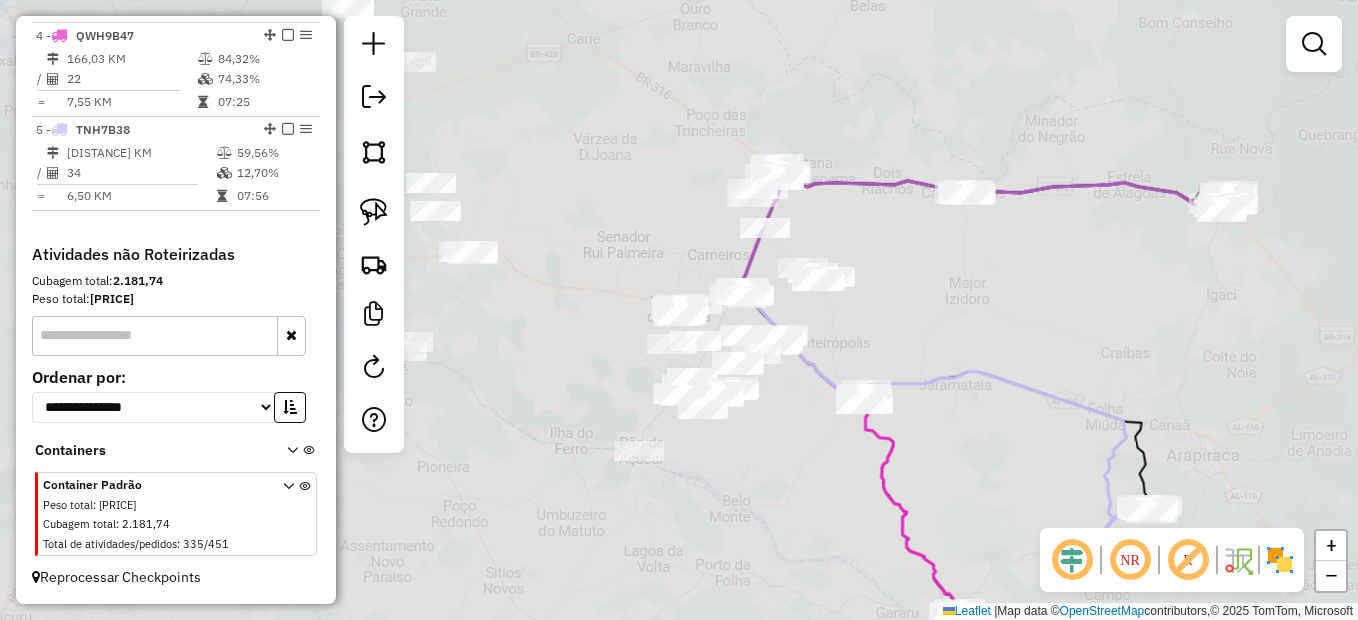 scroll, scrollTop: 1025, scrollLeft: 0, axis: vertical 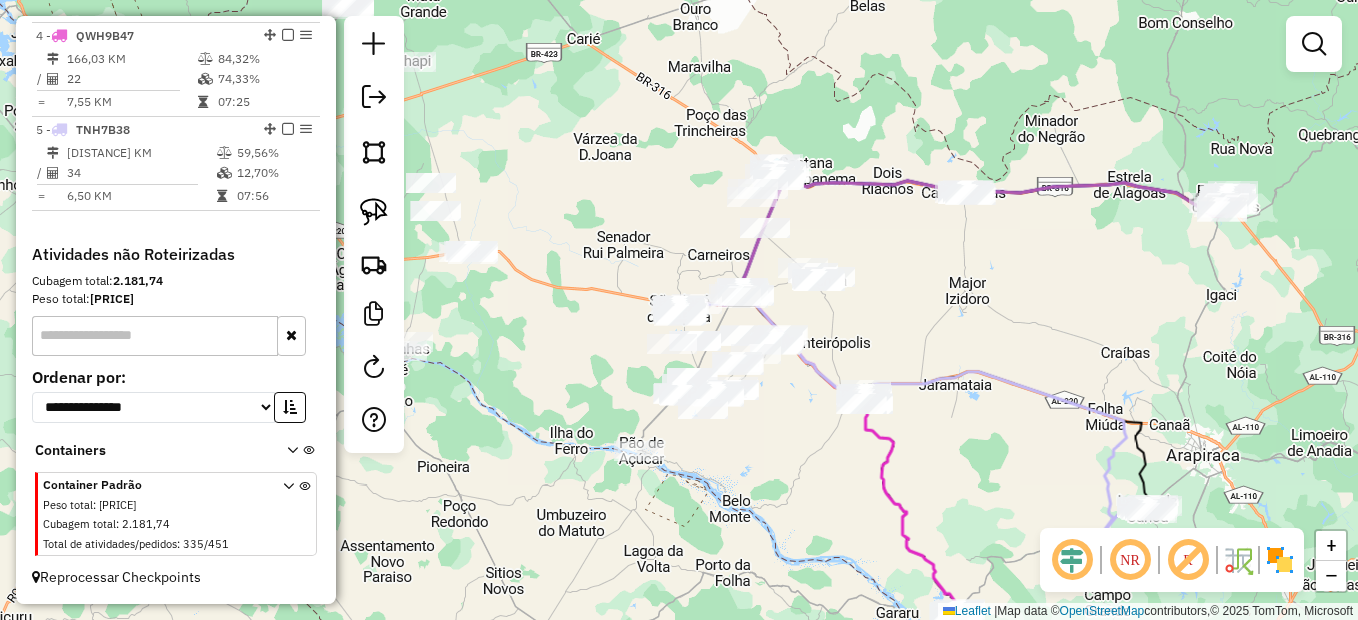 drag, startPoint x: 970, startPoint y: 483, endPoint x: 755, endPoint y: 337, distance: 259.8865 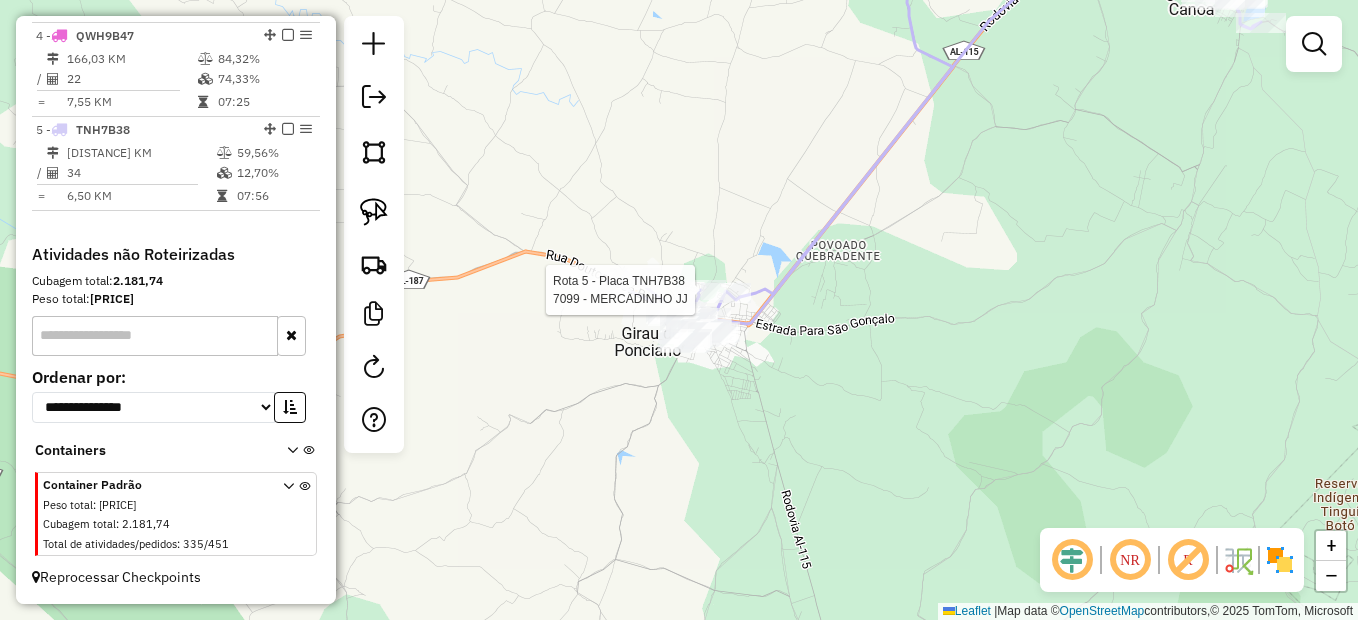 select on "*********" 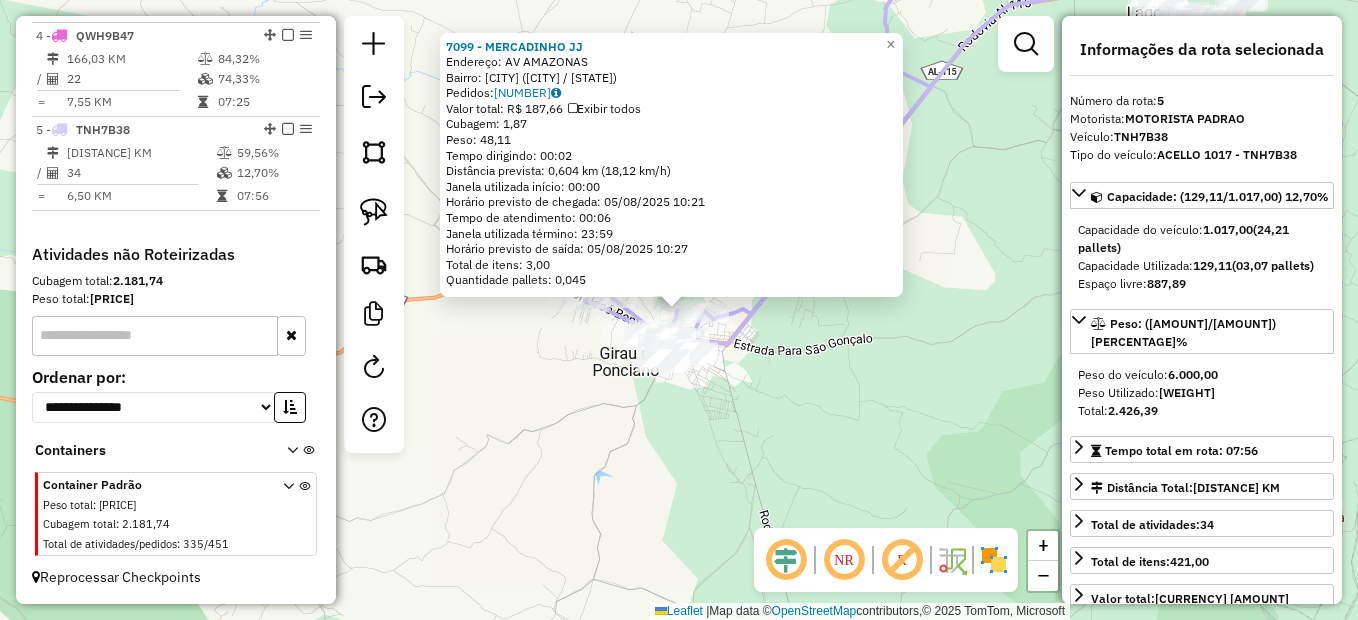 click on "7099 - MERCADINHO JJ  Endereço: AV AMAZONAS   Bairro: Centro (GIRAU DO PONCIANO / AL)   Pedidos:  04129304   Valor total: R$ 187,66   Exibir todos   Cubagem: 1,87  Peso: 48,11  Tempo dirigindo: 00:02   Distância prevista: 0,604 km (18,12 km/h)   Janela utilizada início: 00:00   Horário previsto de chegada: 05/08/2025 10:21   Tempo de atendimento: 00:06   Janela utilizada término: 23:59   Horário previsto de saída: 05/08/2025 10:27   Total de itens: 3,00   Quantidade pallets: 0,045  × Janela de atendimento Grade de atendimento Capacidade Transportadoras Veículos Cliente Pedidos  Rotas Selecione os dias de semana para filtrar as janelas de atendimento  Seg   Ter   Qua   Qui   Sex   Sáb   Dom  Informe o período da janela de atendimento: De: Até:  Filtrar exatamente a janela do cliente  Considerar janela de atendimento padrão  Selecione os dias de semana para filtrar as grades de atendimento  Seg   Ter   Qua   Qui   Sex   Sáb   Dom   Considerar clientes sem dia de atendimento cadastrado  De:   De:" 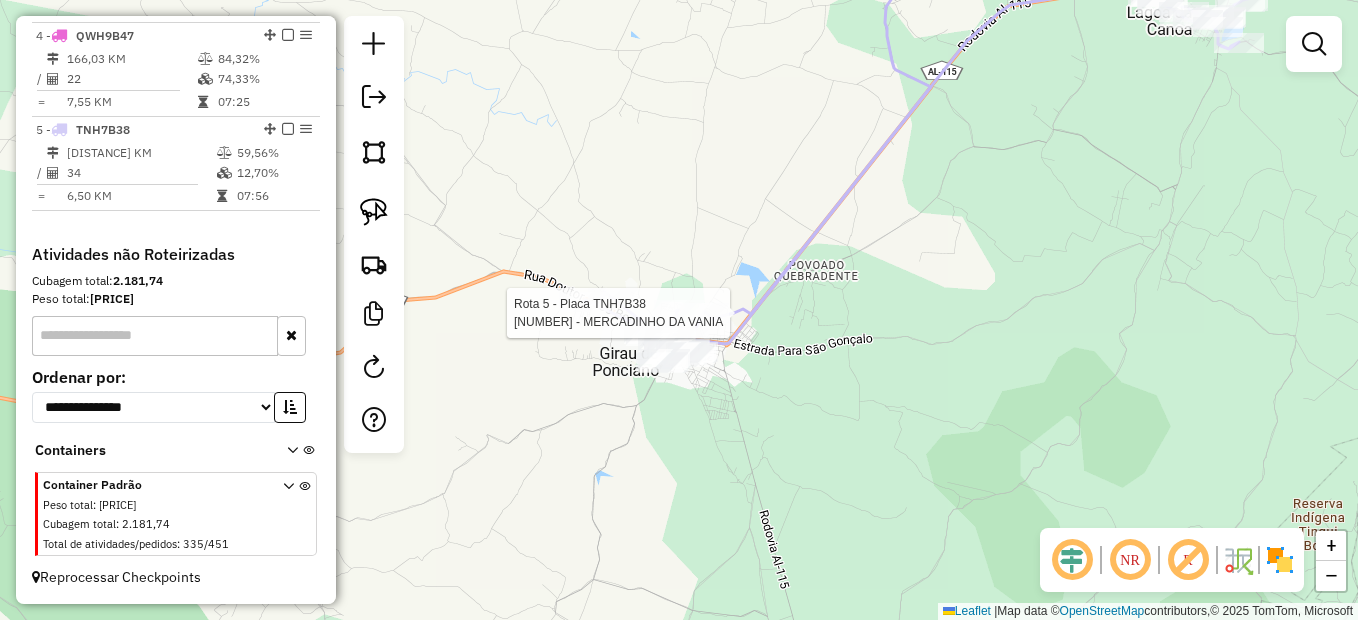 select on "*********" 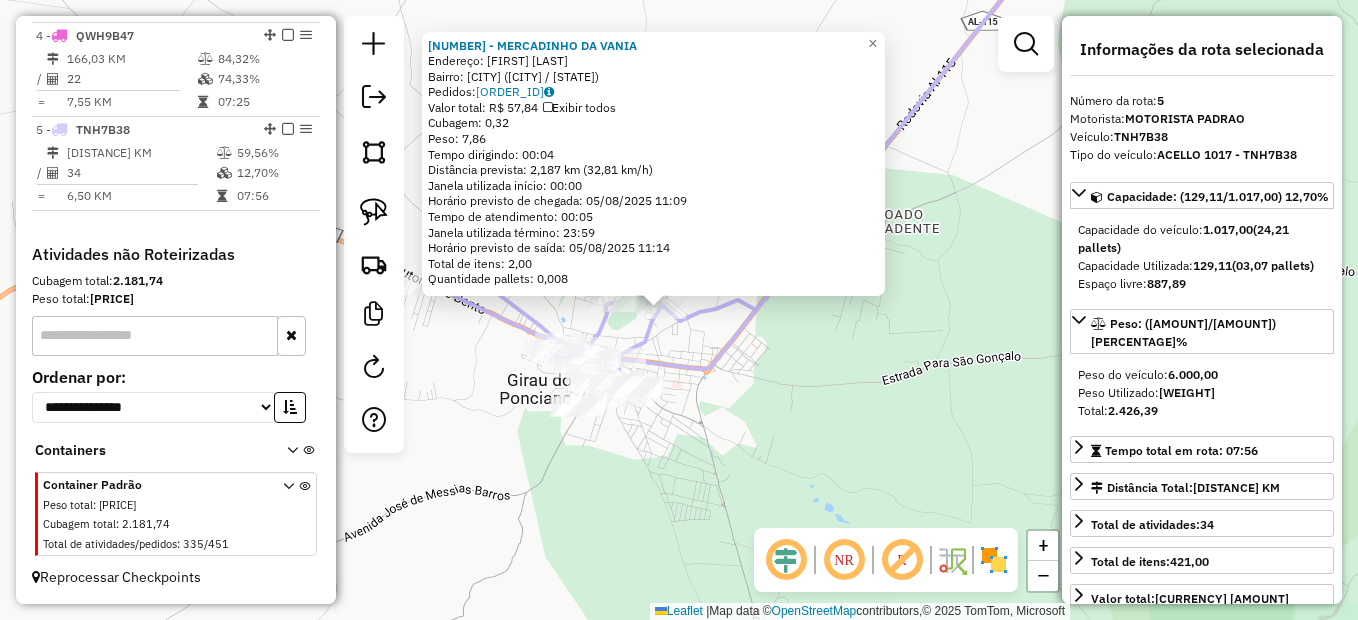 click on "6977 - MERCADINHO DA VANIA  Endereço: JOSE LUIS DE SANDES   Bairro: Centro (GIRAU DO PONCIANO / AL)   Pedidos:  04129329   Valor total: R$ 57,84   Exibir todos   Cubagem: 0,32  Peso: 7,86  Tempo dirigindo: 00:04   Distância prevista: 2,187 km (32,81 km/h)   Janela utilizada início: 00:00   Horário previsto de chegada: 05/08/2025 11:09   Tempo de atendimento: 00:05   Janela utilizada término: 23:59   Horário previsto de saída: 05/08/2025 11:14   Total de itens: 2,00   Quantidade pallets: 0,008  × Janela de atendimento Grade de atendimento Capacidade Transportadoras Veículos Cliente Pedidos  Rotas Selecione os dias de semana para filtrar as janelas de atendimento  Seg   Ter   Qua   Qui   Sex   Sáb   Dom  Informe o período da janela de atendimento: De: Até:  Filtrar exatamente a janela do cliente  Considerar janela de atendimento padrão  Selecione os dias de semana para filtrar as grades de atendimento  Seg   Ter   Qua   Qui   Sex   Sáb   Dom   Considerar clientes sem dia de atendimento cadastrado" 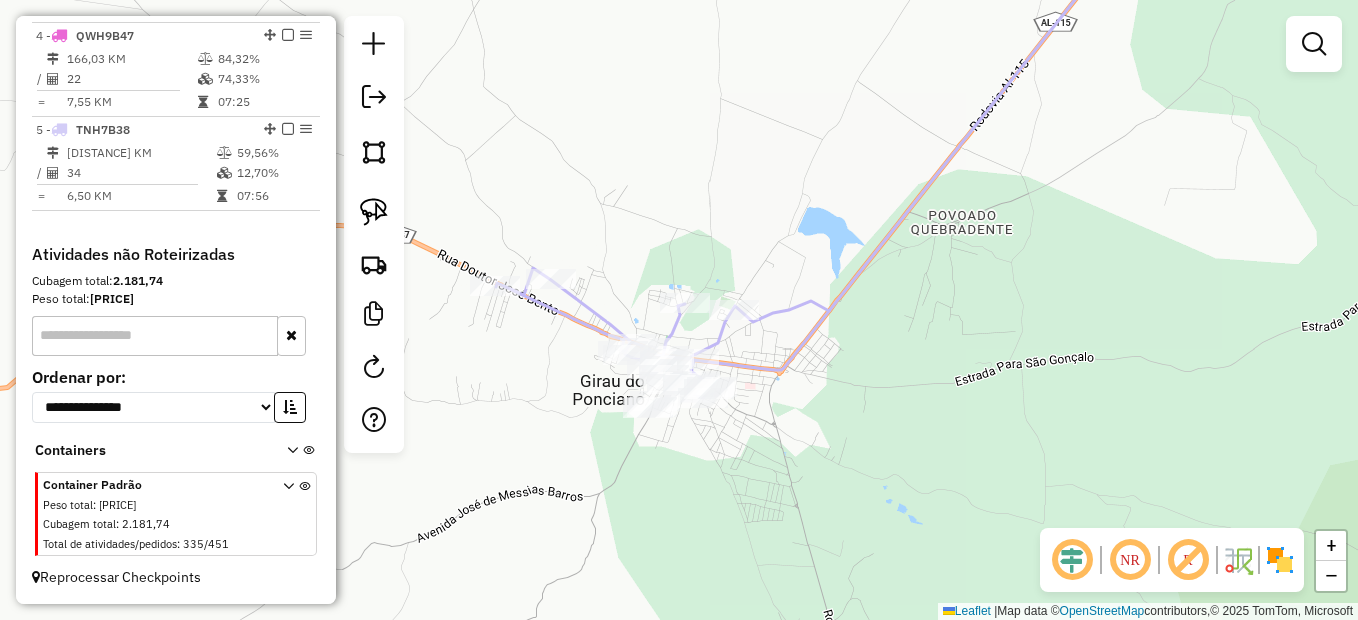 drag, startPoint x: 804, startPoint y: 377, endPoint x: 809, endPoint y: 402, distance: 25.495098 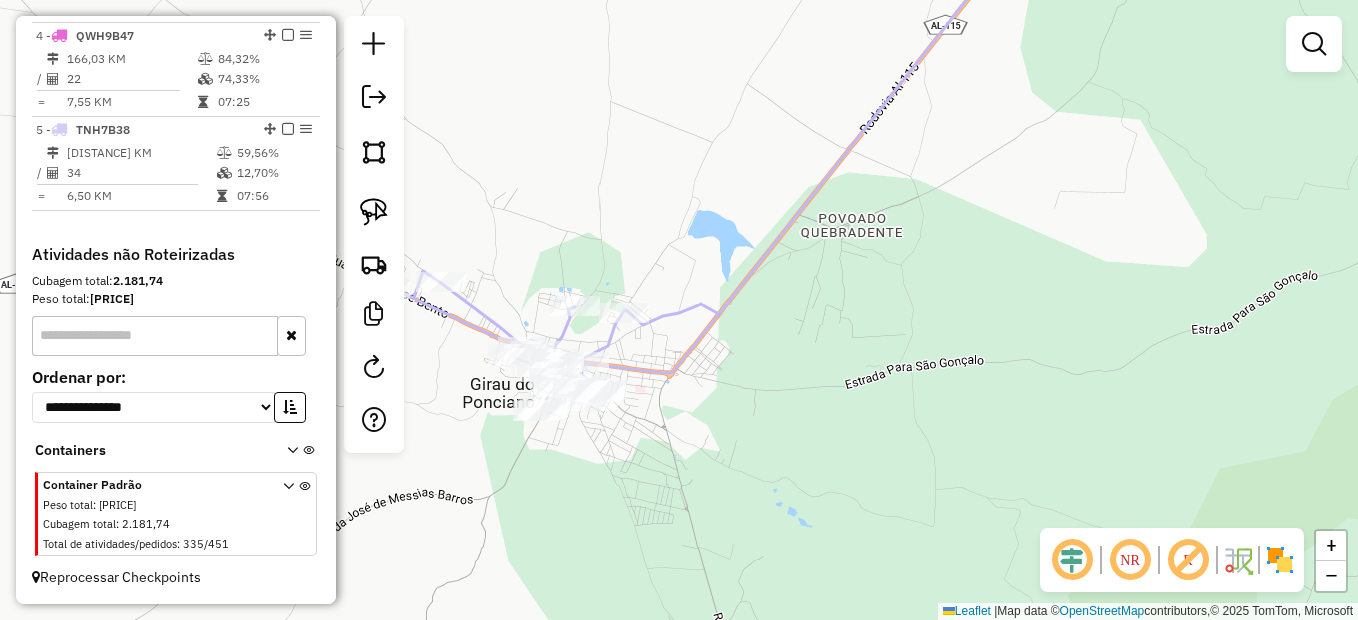 drag, startPoint x: 862, startPoint y: 257, endPoint x: 841, endPoint y: 271, distance: 25.23886 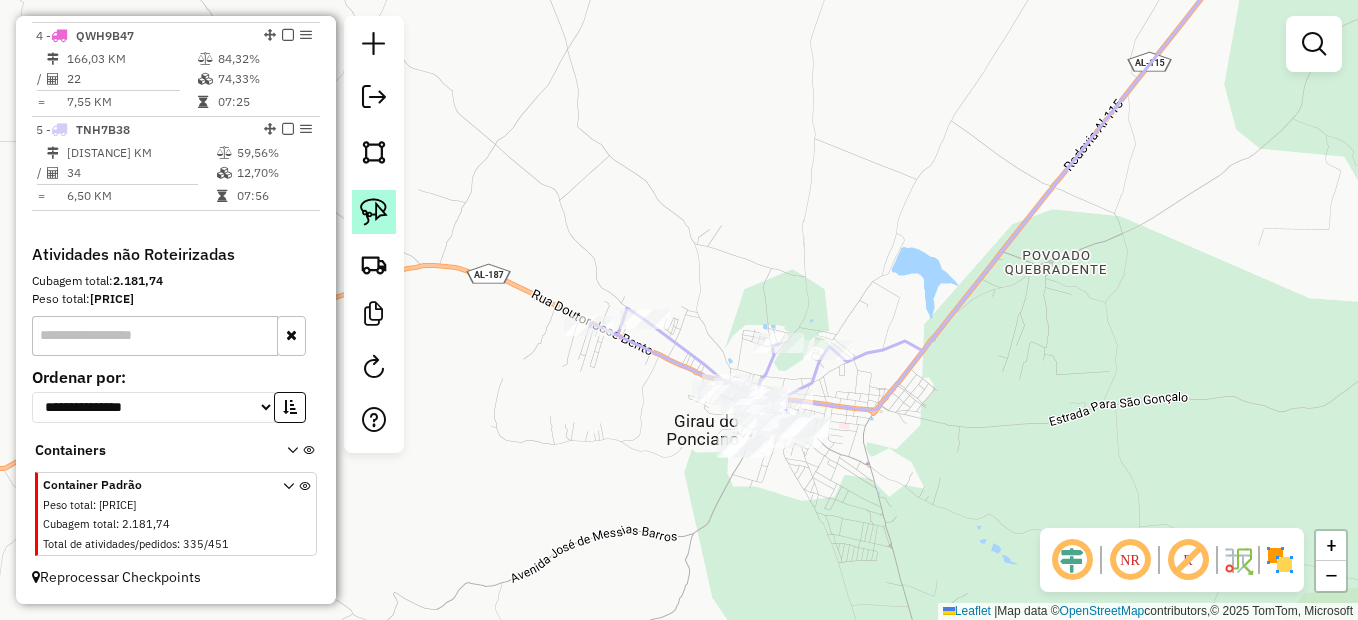 click 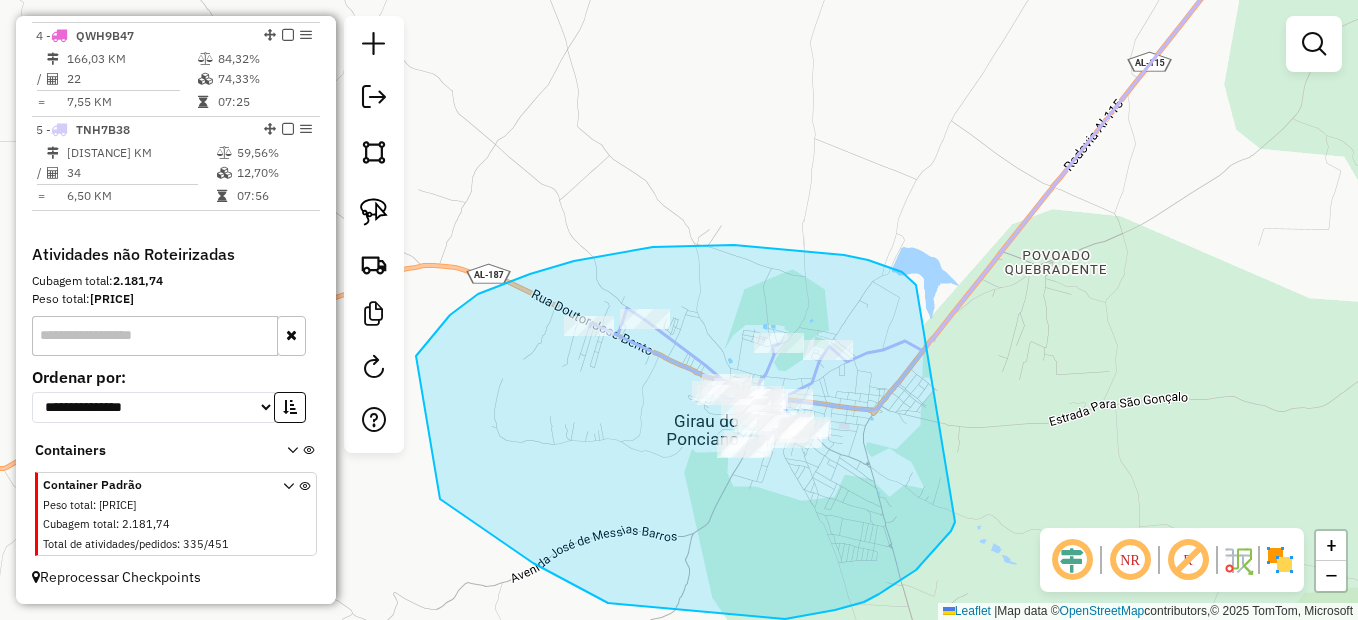 drag, startPoint x: 883, startPoint y: 265, endPoint x: 956, endPoint y: 520, distance: 265.2433 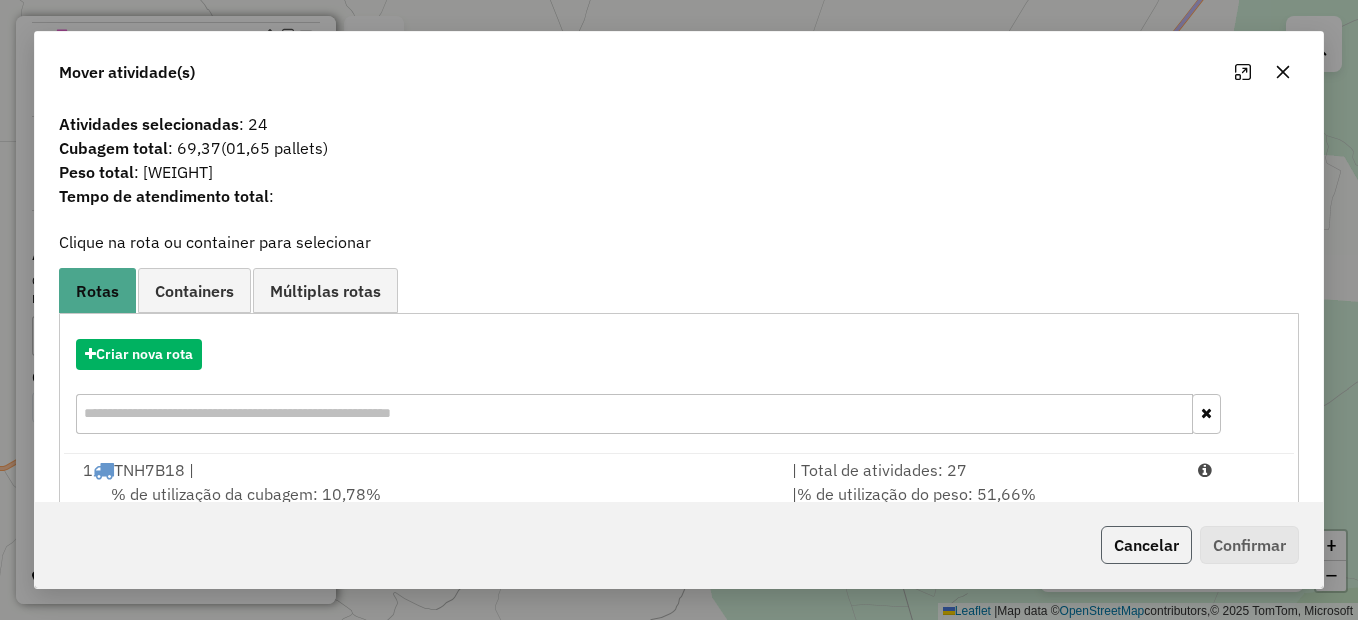 click on "Cancelar" 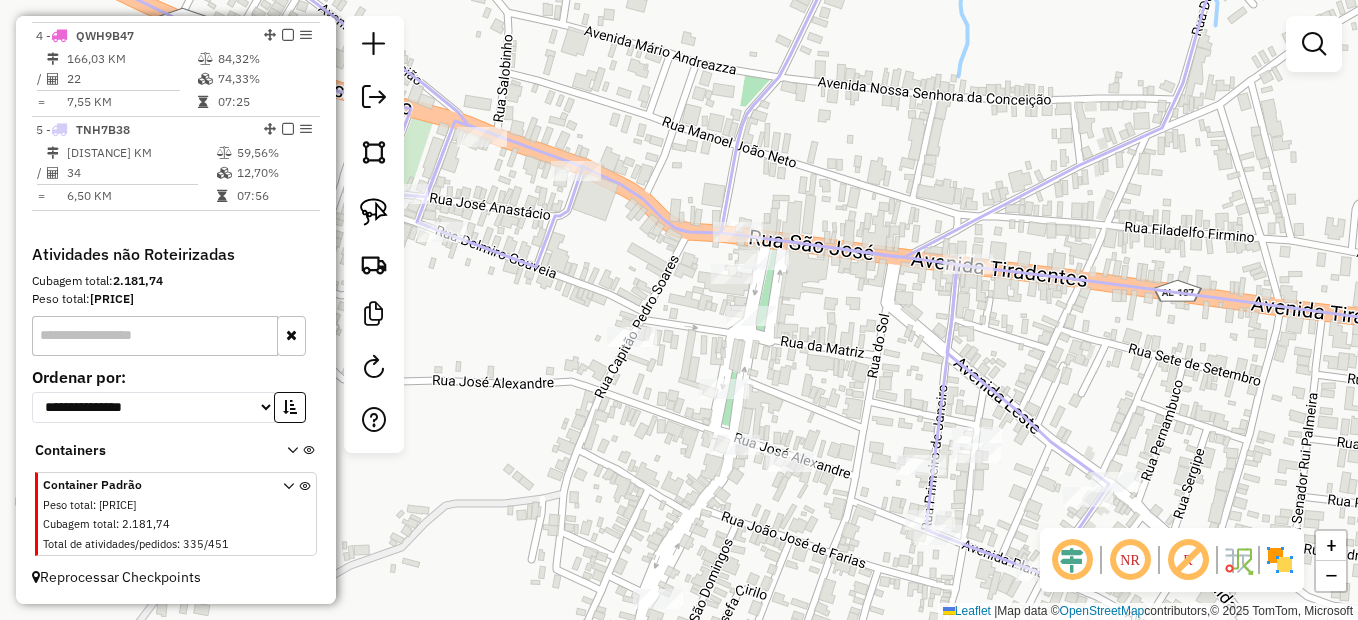 drag, startPoint x: 851, startPoint y: 374, endPoint x: 890, endPoint y: 297, distance: 86.313385 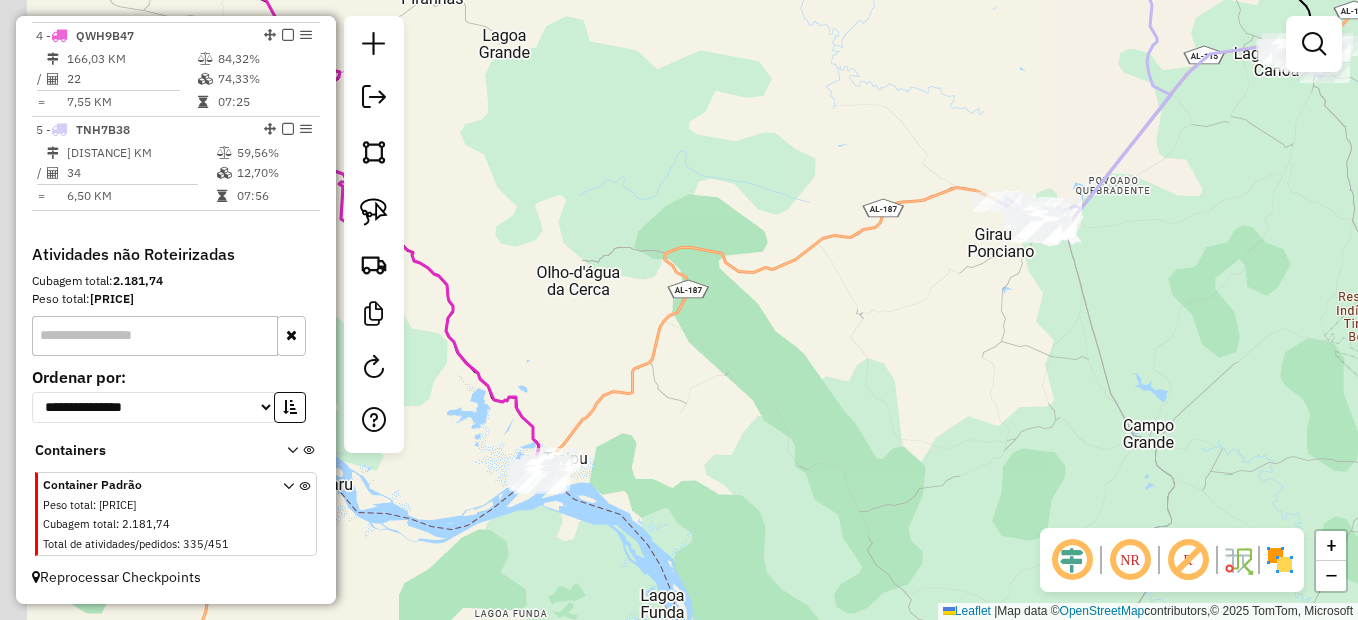 drag, startPoint x: 568, startPoint y: 348, endPoint x: 652, endPoint y: 356, distance: 84.38009 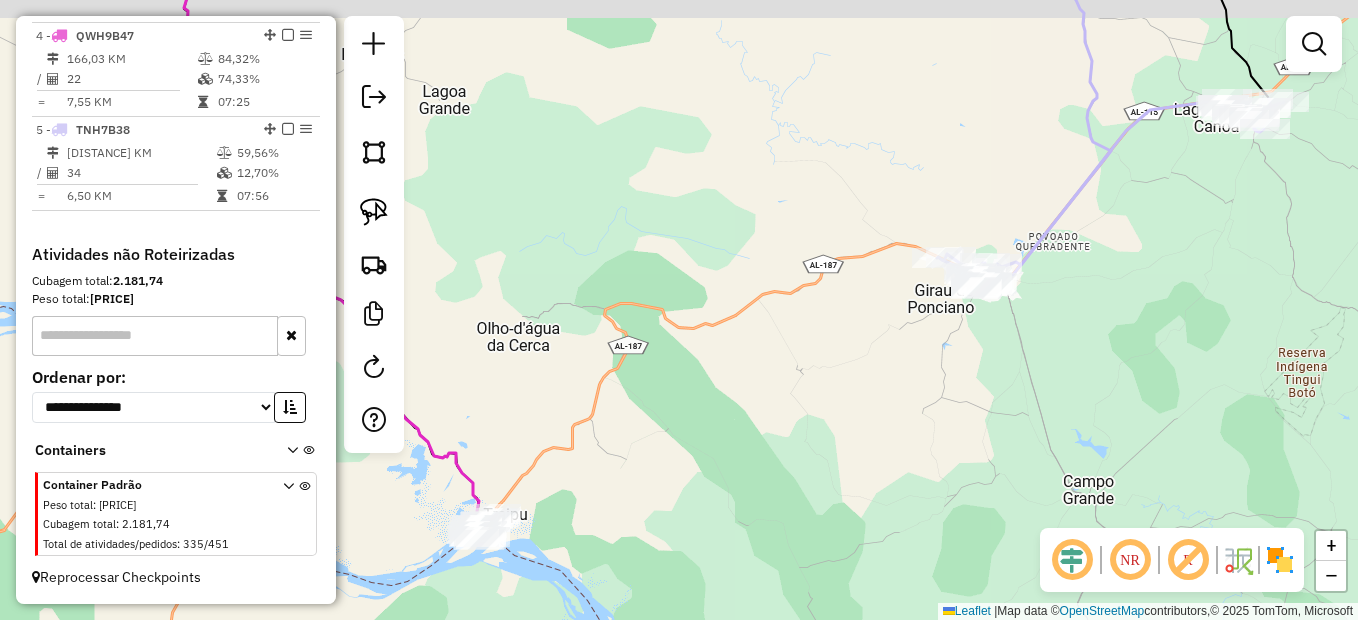 drag, startPoint x: 1125, startPoint y: 236, endPoint x: 977, endPoint y: 365, distance: 196.32881 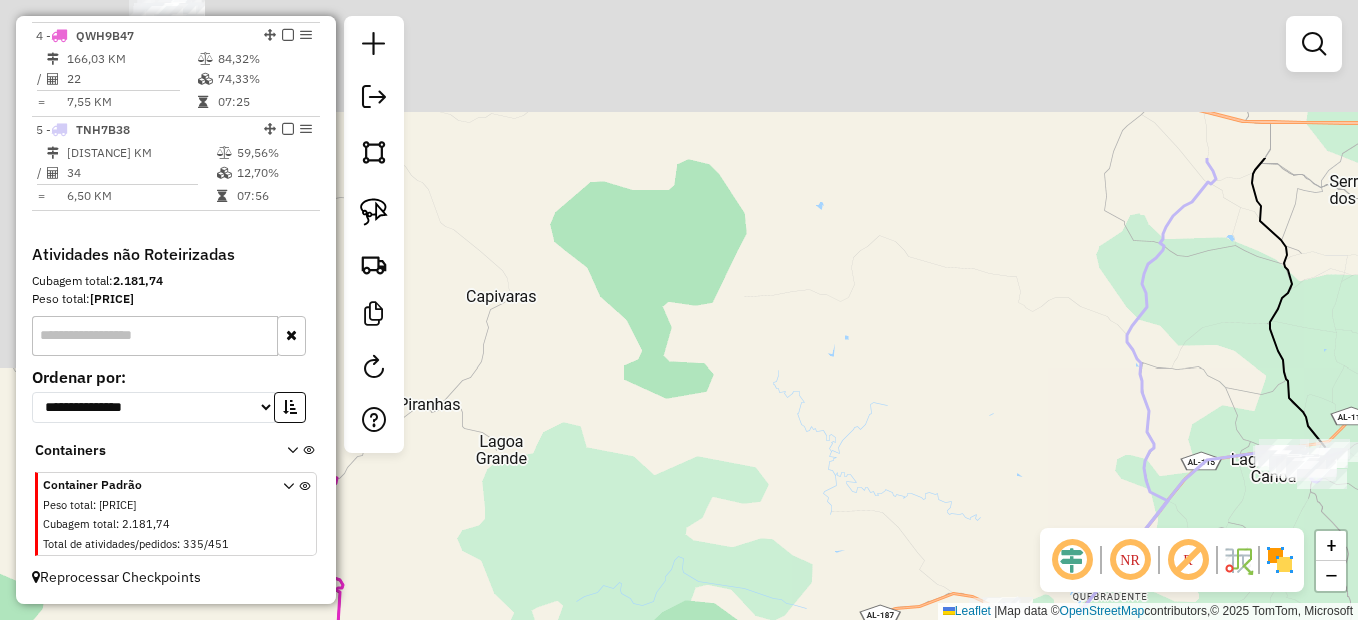 drag, startPoint x: 889, startPoint y: 243, endPoint x: 1000, endPoint y: 462, distance: 245.52393 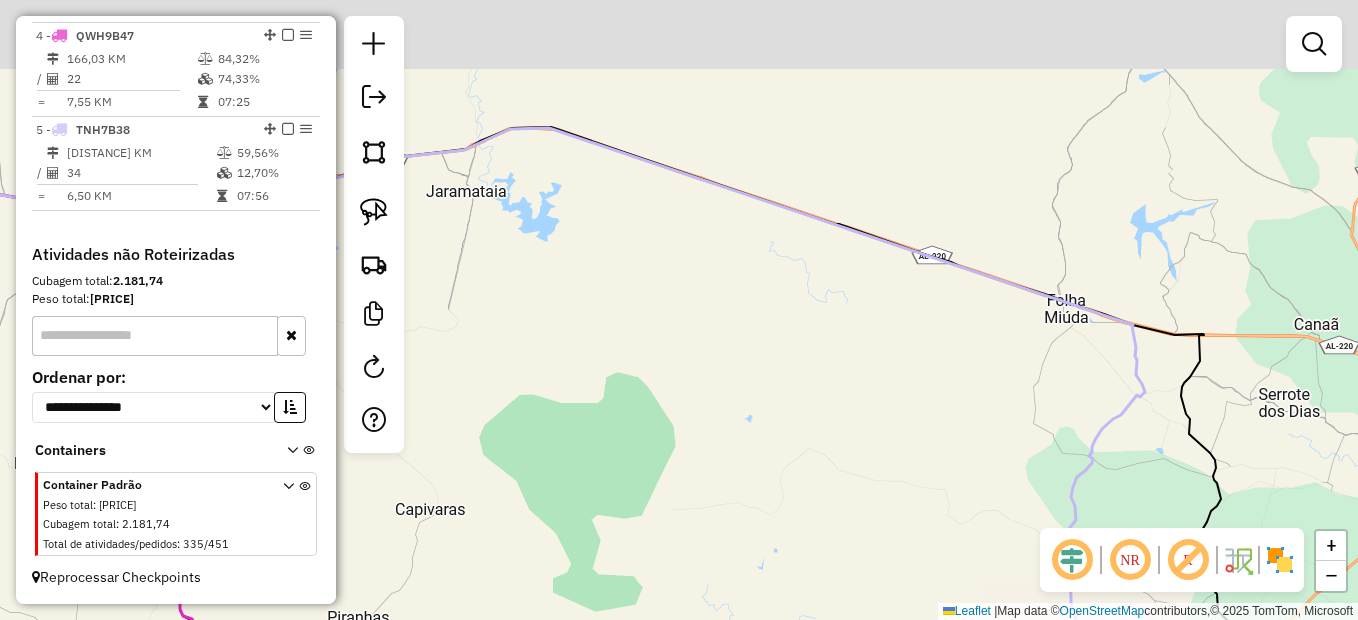 drag, startPoint x: 1078, startPoint y: 163, endPoint x: 953, endPoint y: 397, distance: 265.2942 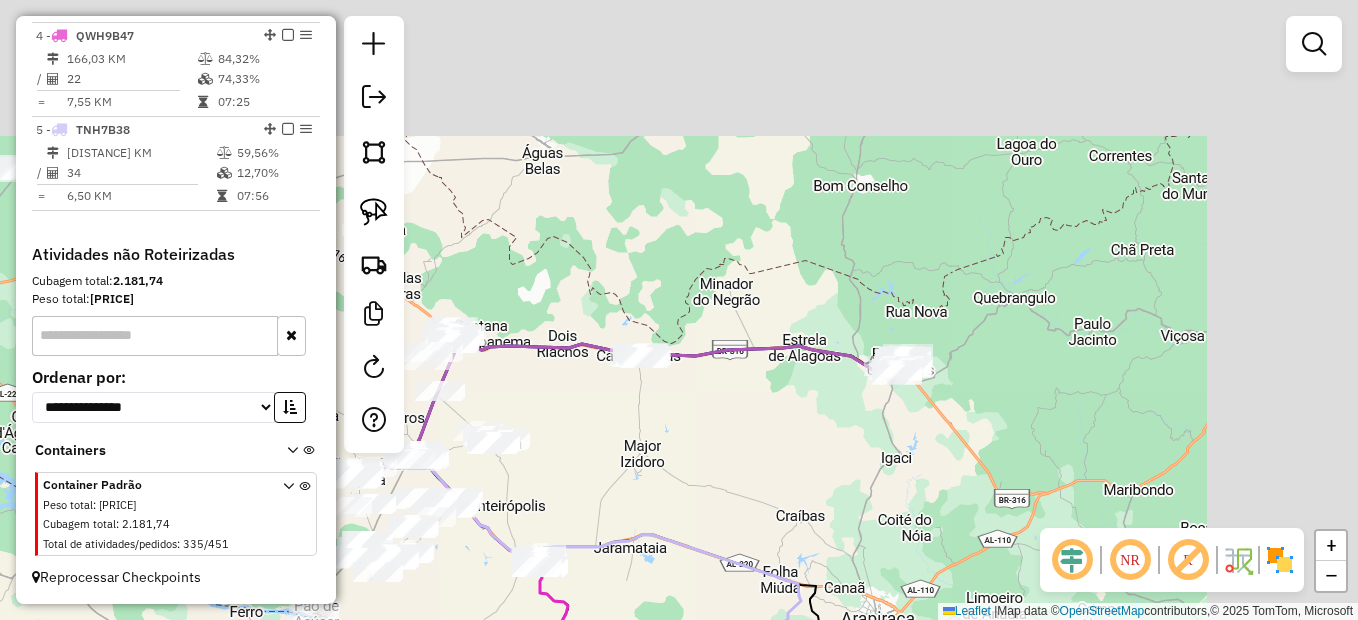 drag, startPoint x: 916, startPoint y: 402, endPoint x: 892, endPoint y: 427, distance: 34.655445 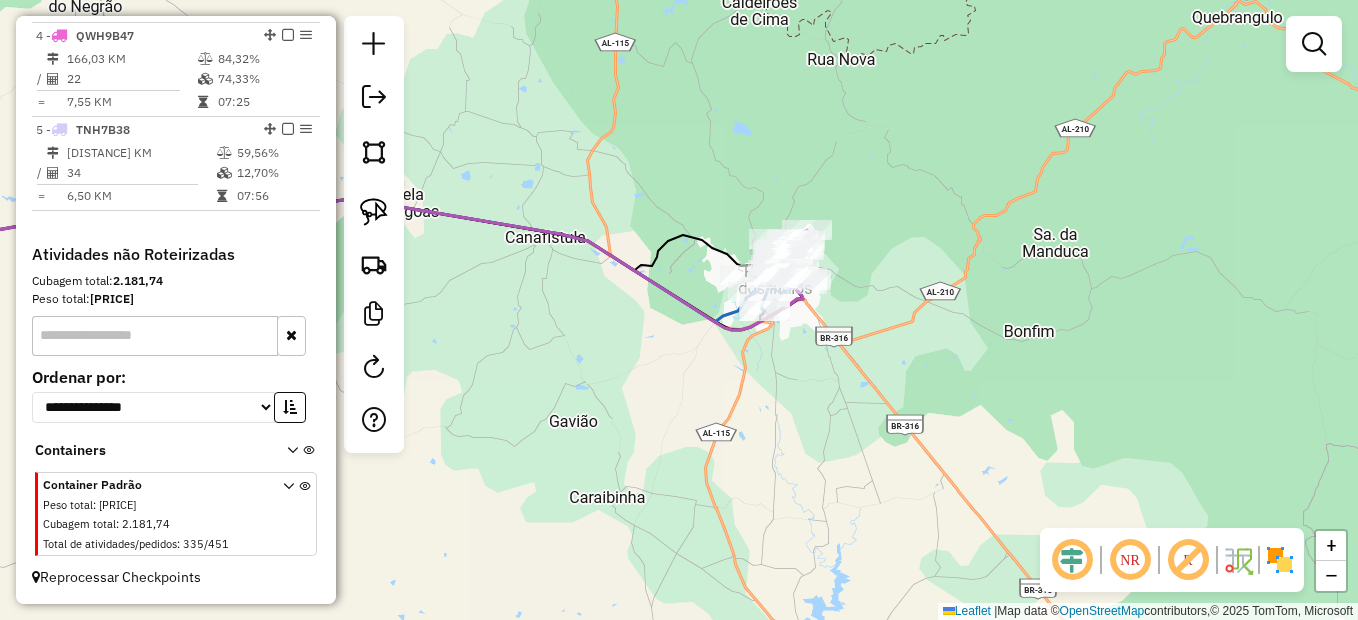 drag, startPoint x: 707, startPoint y: 397, endPoint x: 774, endPoint y: 426, distance: 73.00685 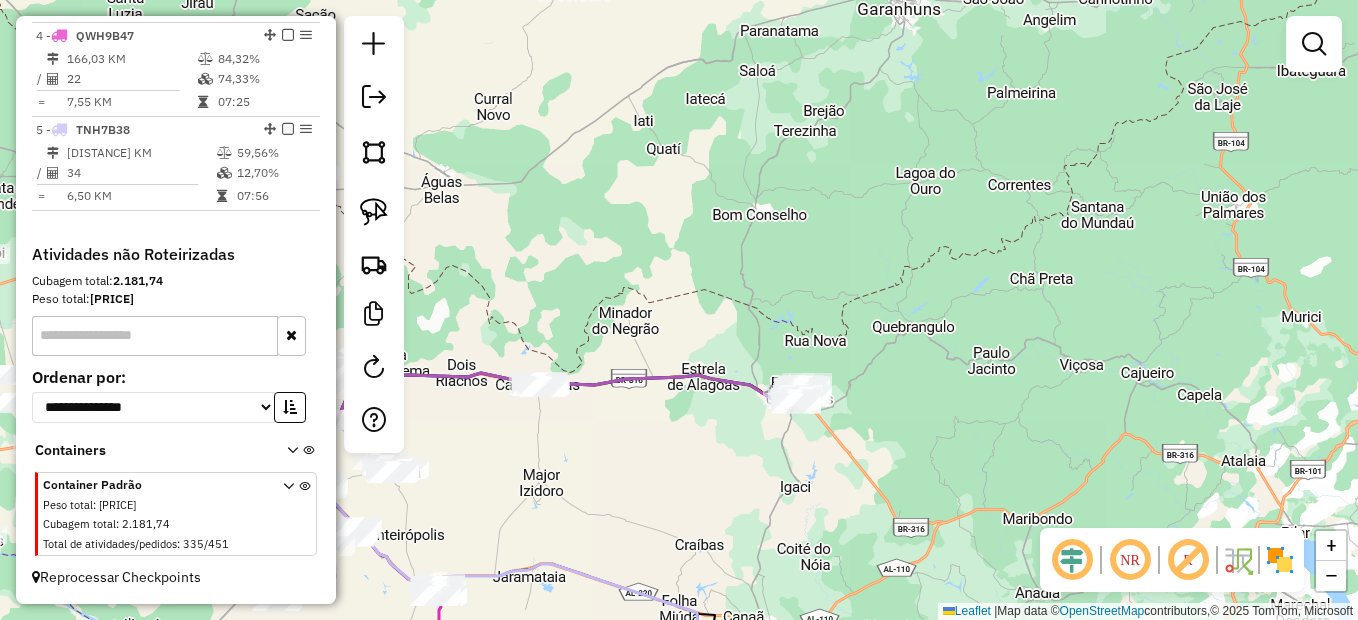 drag, startPoint x: 633, startPoint y: 520, endPoint x: 1076, endPoint y: 413, distance: 455.73895 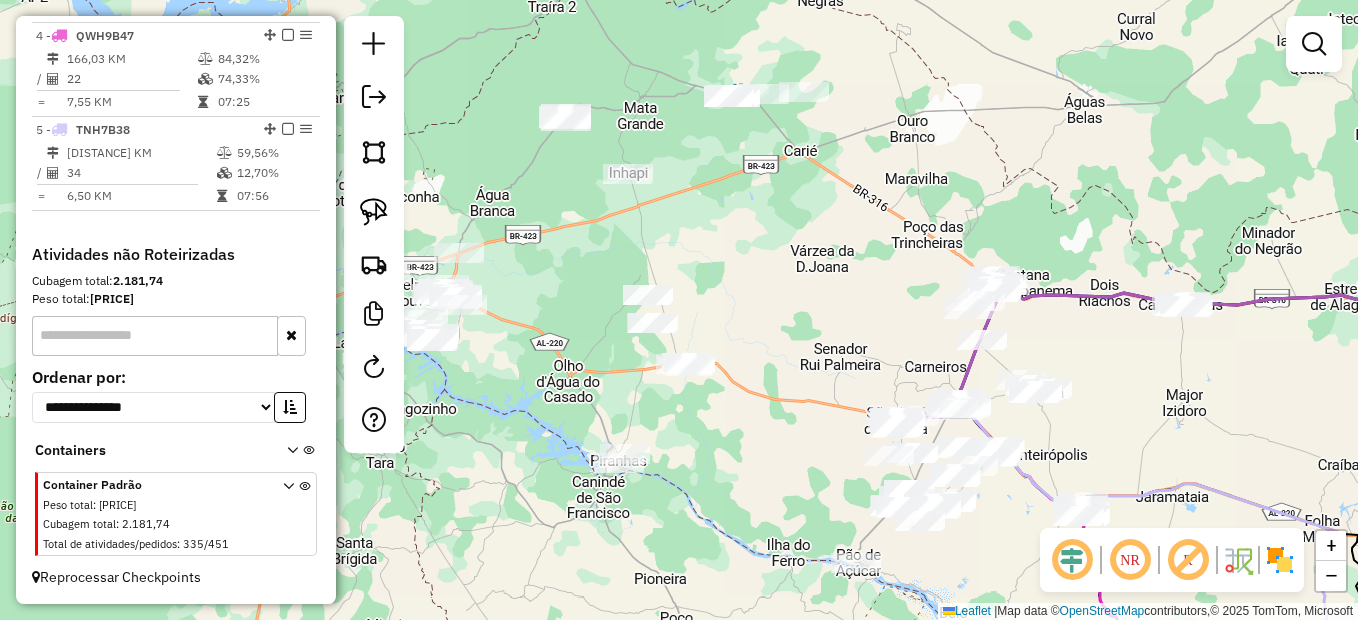 drag, startPoint x: 650, startPoint y: 414, endPoint x: 788, endPoint y: 435, distance: 139.58868 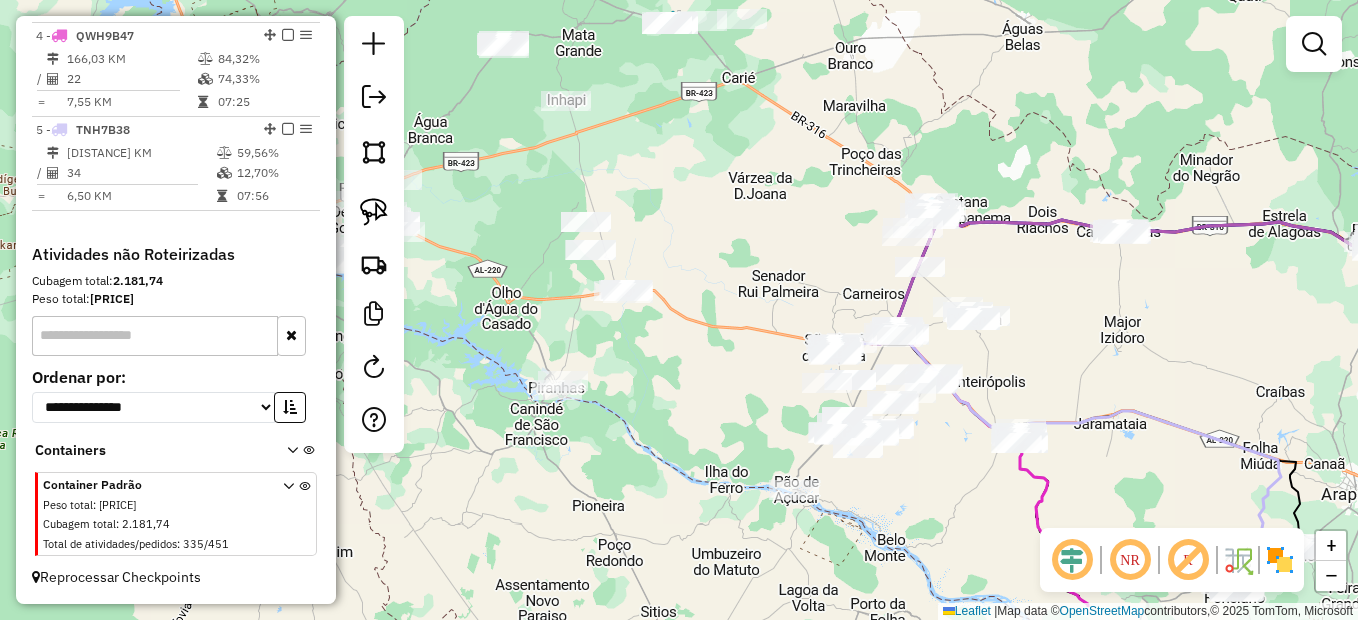 drag, startPoint x: 840, startPoint y: 505, endPoint x: 761, endPoint y: 411, distance: 122.78844 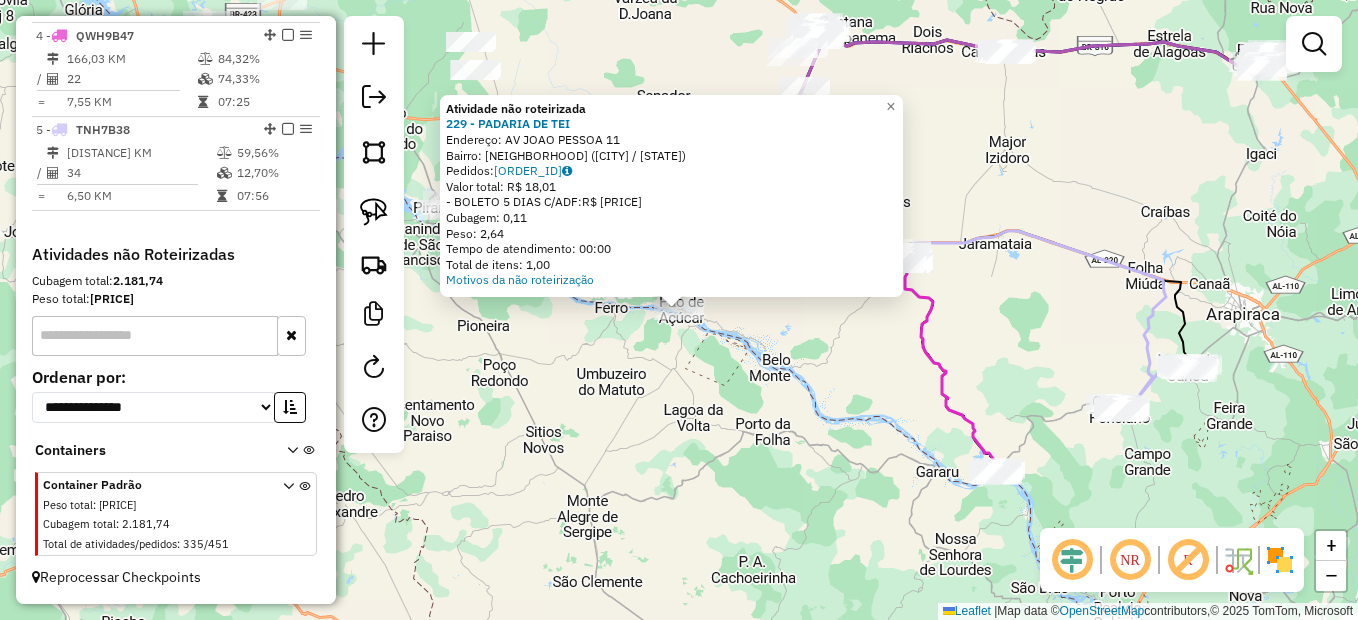 click on "Atividade não roteirizada 229 - PADARIA DE TEI  Endereço:  AV JOAO PESSOA 11   Bairro: Centro (PAO DE ACUCAR / AL)   Pedidos:  04128802   Valor total: R$ 18,01   - BOLETO 5 DIAS C/ADF:  R$ 18,01   Cubagem: 0,11   Peso: 2,64   Tempo de atendimento: 00:00   Total de itens: 1,00  Motivos da não roteirização × Janela de atendimento Grade de atendimento Capacidade Transportadoras Veículos Cliente Pedidos  Rotas Selecione os dias de semana para filtrar as janelas de atendimento  Seg   Ter   Qua   Qui   Sex   Sáb   Dom  Informe o período da janela de atendimento: De: Até:  Filtrar exatamente a janela do cliente  Considerar janela de atendimento padrão  Selecione os dias de semana para filtrar as grades de atendimento  Seg   Ter   Qua   Qui   Sex   Sáb   Dom   Considerar clientes sem dia de atendimento cadastrado  Clientes fora do dia de atendimento selecionado Filtrar as atividades entre os valores definidos abaixo:  Peso mínimo:   Peso máximo:   Cubagem mínima:   Cubagem máxima:   De:   Até:   De:" 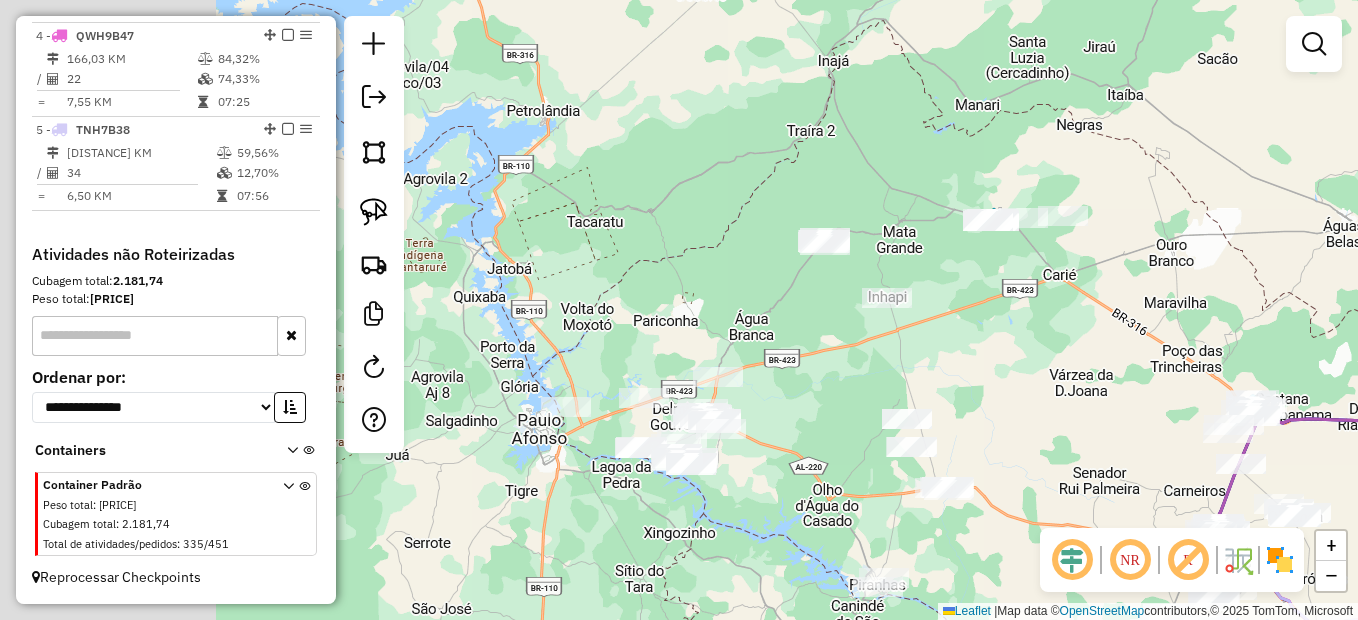drag, startPoint x: 657, startPoint y: 325, endPoint x: 1025, endPoint y: 663, distance: 499.66788 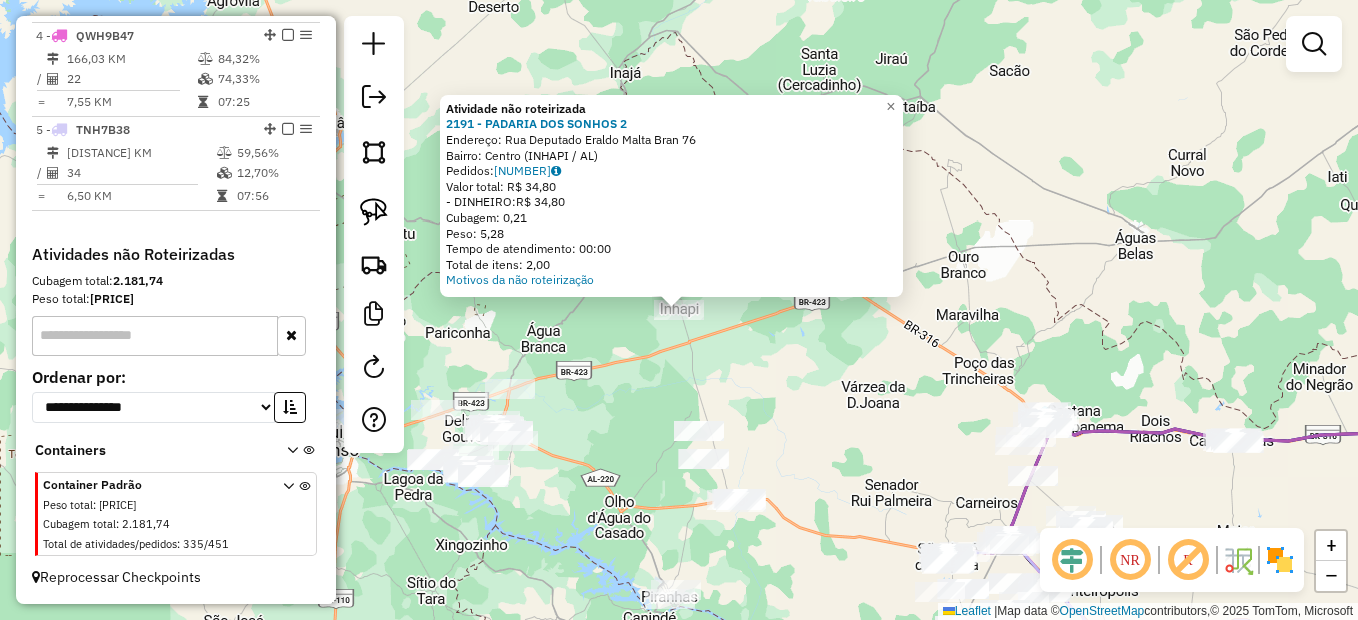 click on "Atividade não roteirizada 2191 - PADARIA DOS SONHOS 2  Endereço:  Rua Deputado Eraldo Malta Bran 76   Bairro: Centro (INHAPI / AL)   Pedidos:  04128798   Valor total: R$ 34,80   - DINHEIRO:  R$ 34,80   Cubagem: 0,21   Peso: 5,28   Tempo de atendimento: 00:00   Total de itens: 2,00  Motivos da não roteirização × Janela de atendimento Grade de atendimento Capacidade Transportadoras Veículos Cliente Pedidos  Rotas Selecione os dias de semana para filtrar as janelas de atendimento  Seg   Ter   Qua   Qui   Sex   Sáb   Dom  Informe o período da janela de atendimento: De: Até:  Filtrar exatamente a janela do cliente  Considerar janela de atendimento padrão  Selecione os dias de semana para filtrar as grades de atendimento  Seg   Ter   Qua   Qui   Sex   Sáb   Dom   Considerar clientes sem dia de atendimento cadastrado  Clientes fora do dia de atendimento selecionado Filtrar as atividades entre os valores definidos abaixo:  Peso mínimo:   Peso máximo:   Cubagem mínima:   Cubagem máxima:   De:   Até:" 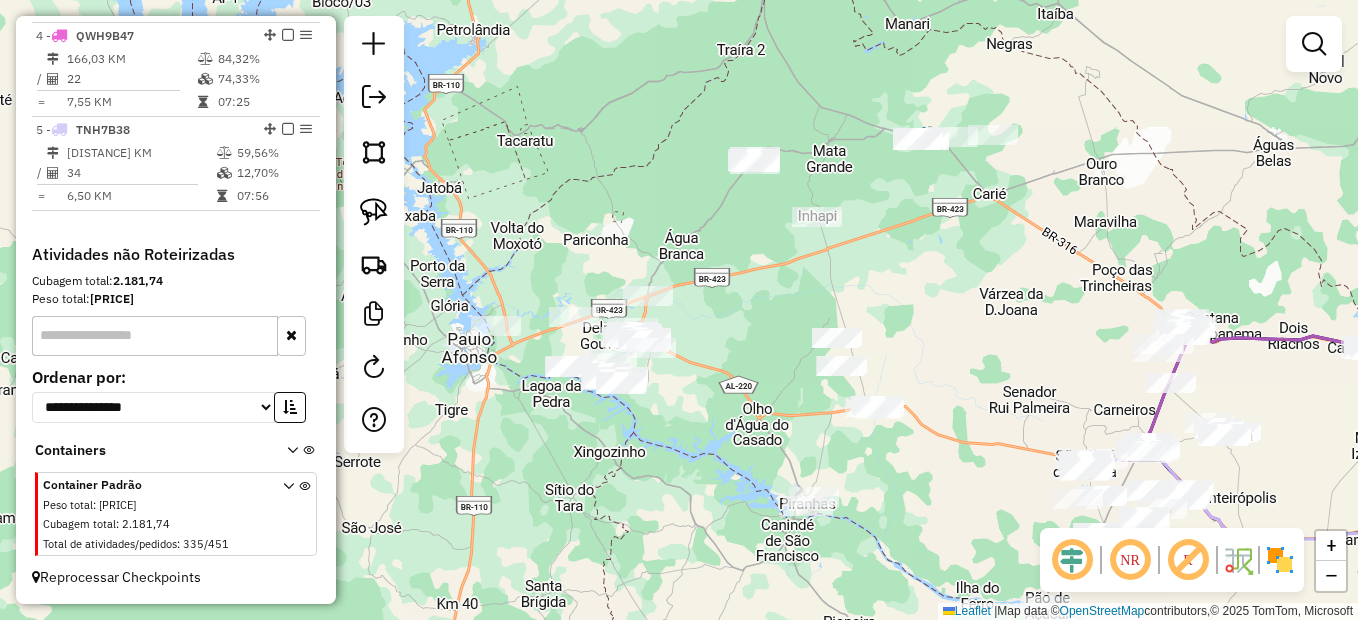 drag, startPoint x: 576, startPoint y: 483, endPoint x: 715, endPoint y: 390, distance: 167.24234 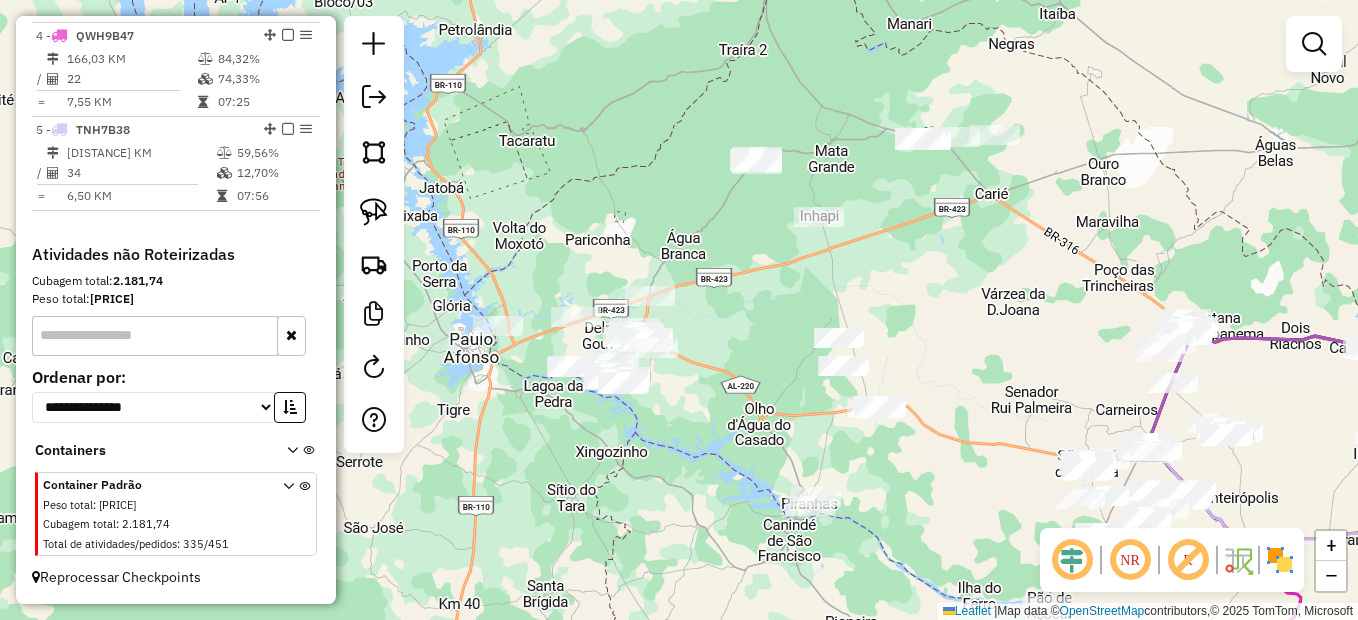 click on "Janela de atendimento Grade de atendimento Capacidade Transportadoras Veículos Cliente Pedidos  Rotas Selecione os dias de semana para filtrar as janelas de atendimento  Seg   Ter   Qua   Qui   Sex   Sáb   Dom  Informe o período da janela de atendimento: De: Até:  Filtrar exatamente a janela do cliente  Considerar janela de atendimento padrão  Selecione os dias de semana para filtrar as grades de atendimento  Seg   Ter   Qua   Qui   Sex   Sáb   Dom   Considerar clientes sem dia de atendimento cadastrado  Clientes fora do dia de atendimento selecionado Filtrar as atividades entre os valores definidos abaixo:  Peso mínimo:   Peso máximo:   Cubagem mínima:   Cubagem máxima:   De:   Até:  Filtrar as atividades entre o tempo de atendimento definido abaixo:  De:   Até:   Considerar capacidade total dos clientes não roteirizados Transportadora: Selecione um ou mais itens Tipo de veículo: Selecione um ou mais itens Veículo: Selecione um ou mais itens Motorista: Selecione um ou mais itens Nome: Rótulo:" 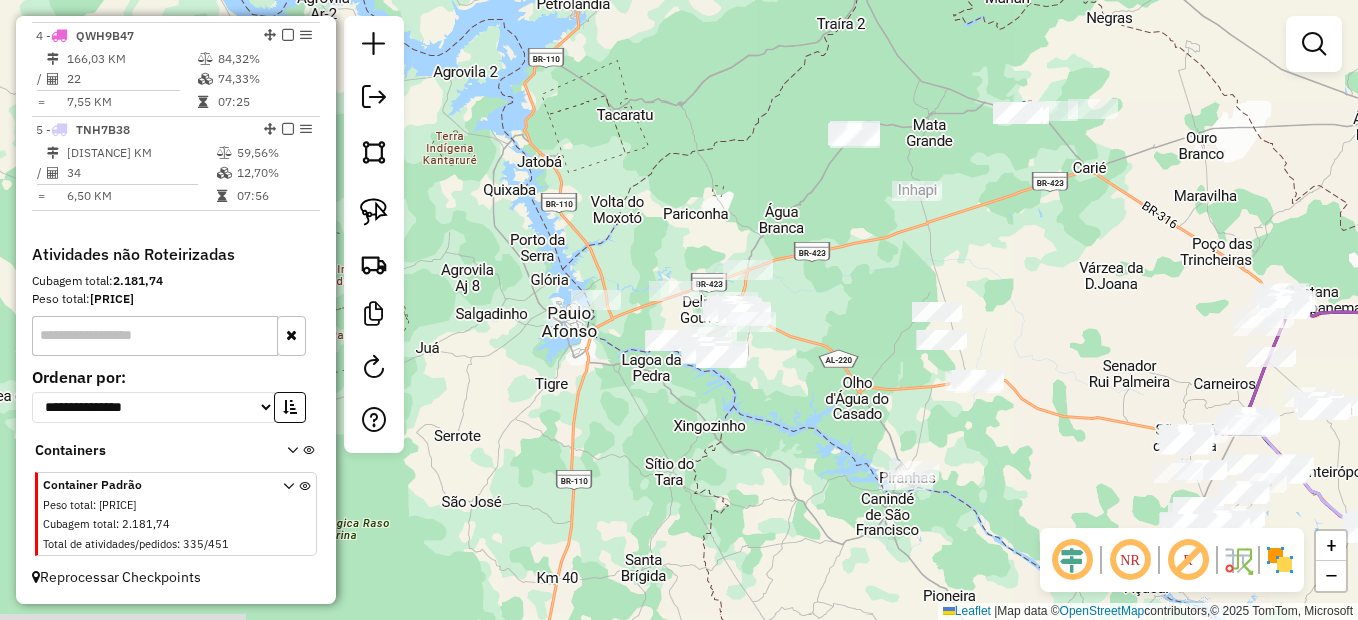 drag, startPoint x: 801, startPoint y: 410, endPoint x: 816, endPoint y: 406, distance: 15.524175 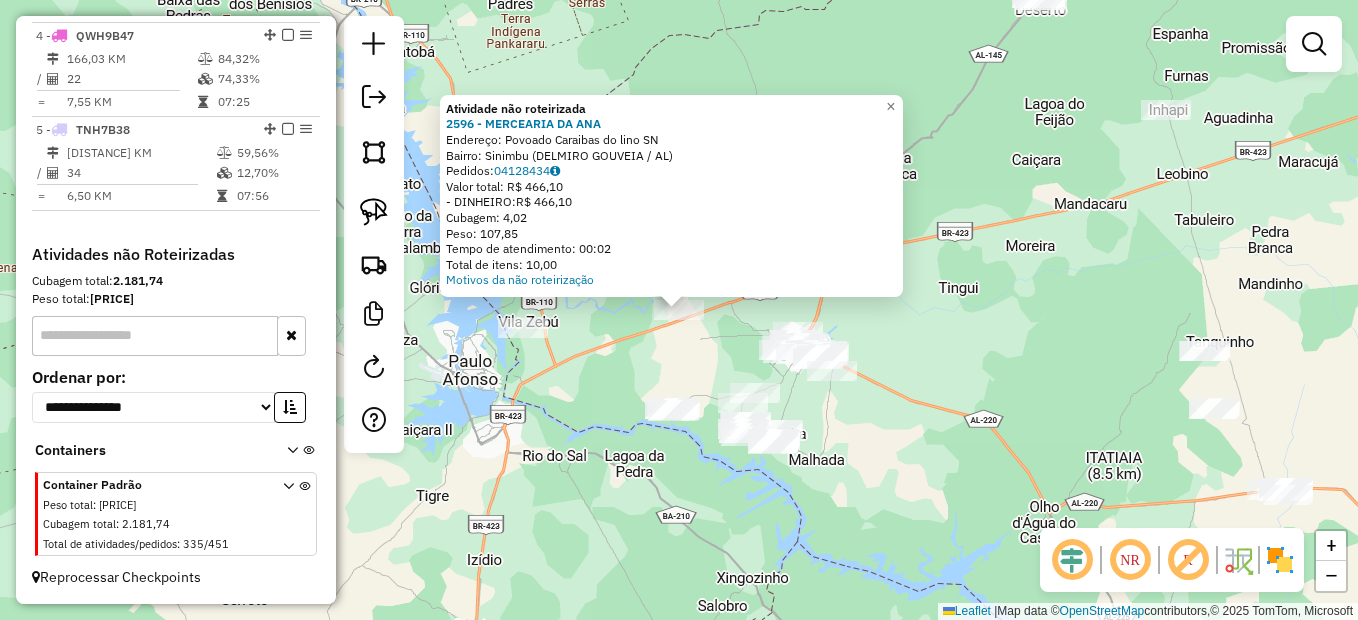 click on "Atividade não roteirizada 2596 - MERCEARIA DA ANA  Endereço:  Povoado Caraibas do lino SN   Bairro: Sinimbu (DELMIRO GOUVEIA / AL)   Pedidos:  04128434   Valor total: R$ 466,10   - DINHEIRO:  R$ 466,10   Cubagem: 4,02   Peso: 107,85   Tempo de atendimento: 00:02   Total de itens: 10,00  Motivos da não roteirização × Janela de atendimento Grade de atendimento Capacidade Transportadoras Veículos Cliente Pedidos  Rotas Selecione os dias de semana para filtrar as janelas de atendimento  Seg   Ter   Qua   Qui   Sex   Sáb   Dom  Informe o período da janela de atendimento: De: Até:  Filtrar exatamente a janela do cliente  Considerar janela de atendimento padrão  Selecione os dias de semana para filtrar as grades de atendimento  Seg   Ter   Qua   Qui   Sex   Sáb   Dom   Considerar clientes sem dia de atendimento cadastrado  Clientes fora do dia de atendimento selecionado Filtrar as atividades entre os valores definidos abaixo:  Peso mínimo:   Peso máximo:   Cubagem mínima:   Cubagem máxima:   De:  De:" 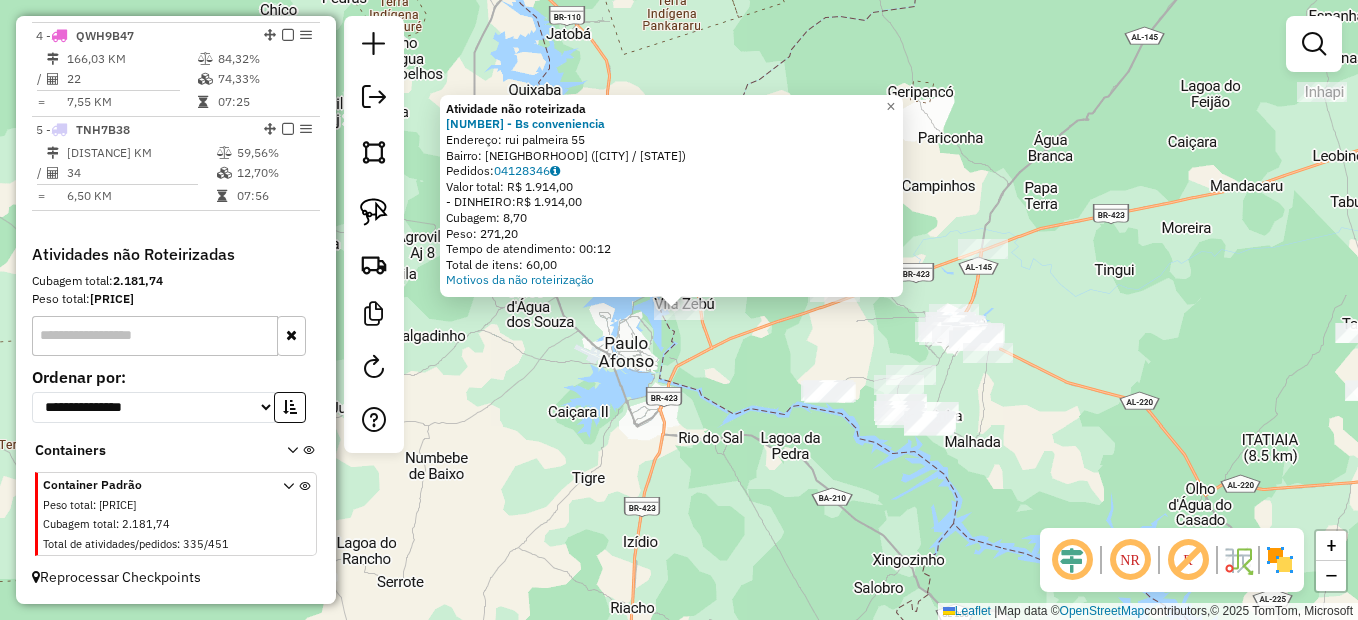 click on "Atividade não roteirizada 574 - Bs conveniencia  Endereço:  rui palmeira 55   Bairro: Baragem Leste (DELMIRO GOUVEIA / AL)   Pedidos:  04128346   Valor total: R$ 1.914,00   - DINHEIRO:  R$ 1.914,00   Cubagem: 8,70   Peso: 271,20   Tempo de atendimento: 00:12   Total de itens: 60,00  Motivos da não roteirização × Janela de atendimento Grade de atendimento Capacidade Transportadoras Veículos Cliente Pedidos  Rotas Selecione os dias de semana para filtrar as janelas de atendimento  Seg   Ter   Qua   Qui   Sex   Sáb   Dom  Informe o período da janela de atendimento: De: Até:  Filtrar exatamente a janela do cliente  Considerar janela de atendimento padrão  Selecione os dias de semana para filtrar as grades de atendimento  Seg   Ter   Qua   Qui   Sex   Sáb   Dom   Considerar clientes sem dia de atendimento cadastrado  Clientes fora do dia de atendimento selecionado Filtrar as atividades entre os valores definidos abaixo:  Peso mínimo:   Peso máximo:   Cubagem mínima:   Cubagem máxima:   De:   Até:" 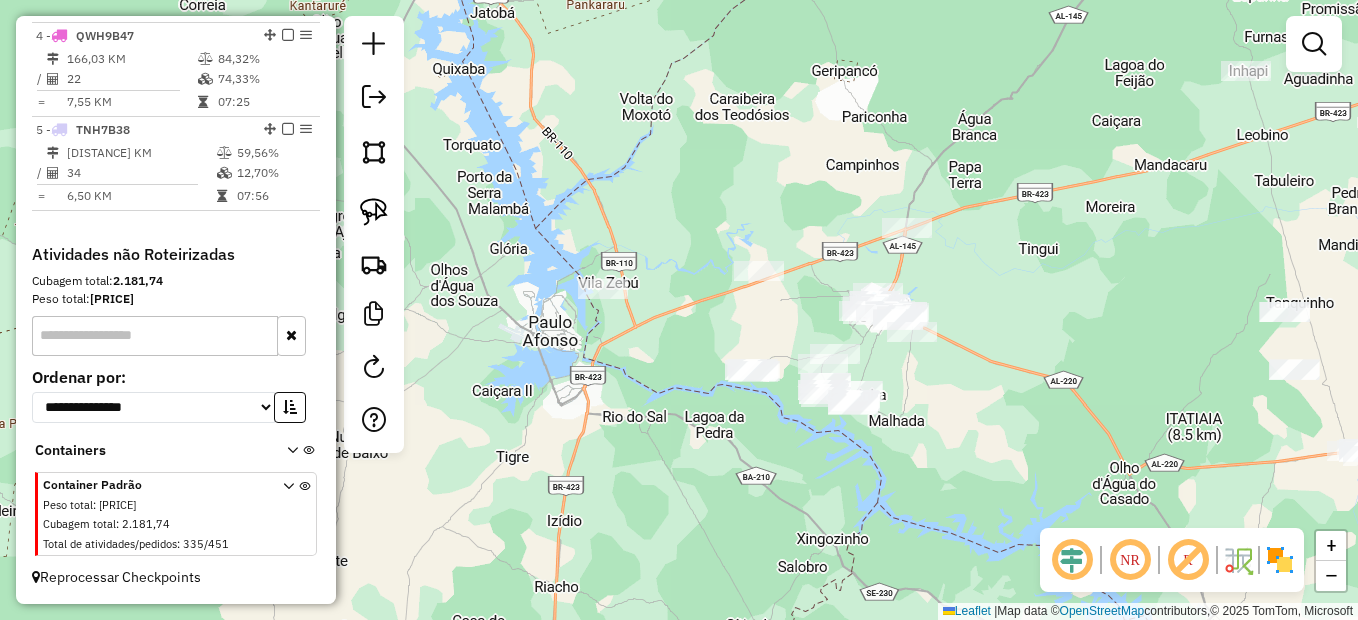 drag, startPoint x: 807, startPoint y: 344, endPoint x: 769, endPoint y: 335, distance: 39.051247 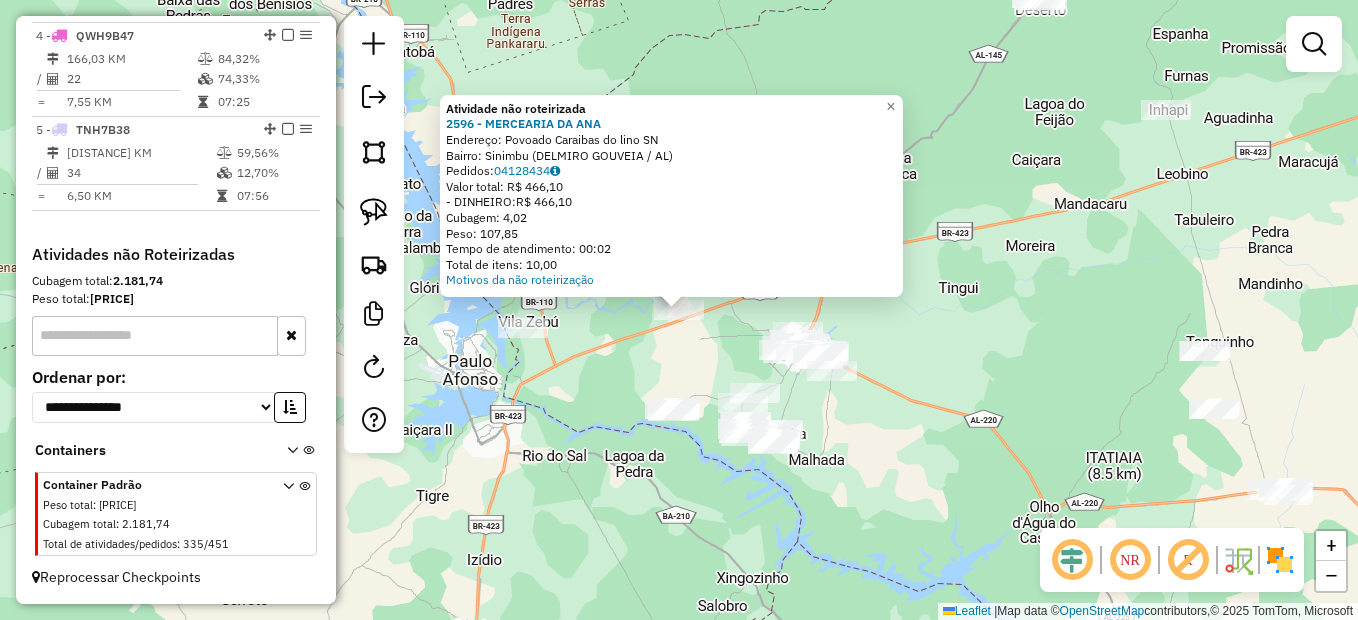 click on "Atividade não roteirizada 2596 - MERCEARIA DA ANA  Endereço:  Povoado Caraibas do lino SN   Bairro: Sinimbu (DELMIRO GOUVEIA / AL)   Pedidos:  04128434   Valor total: R$ 466,10   - DINHEIRO:  R$ 466,10   Cubagem: 4,02   Peso: 107,85   Tempo de atendimento: 00:02   Total de itens: 10,00  Motivos da não roteirização × Janela de atendimento Grade de atendimento Capacidade Transportadoras Veículos Cliente Pedidos  Rotas Selecione os dias de semana para filtrar as janelas de atendimento  Seg   Ter   Qua   Qui   Sex   Sáb   Dom  Informe o período da janela de atendimento: De: Até:  Filtrar exatamente a janela do cliente  Considerar janela de atendimento padrão  Selecione os dias de semana para filtrar as grades de atendimento  Seg   Ter   Qua   Qui   Sex   Sáb   Dom   Considerar clientes sem dia de atendimento cadastrado  Clientes fora do dia de atendimento selecionado Filtrar as atividades entre os valores definidos abaixo:  Peso mínimo:   Peso máximo:   Cubagem mínima:   Cubagem máxima:   De:  De:" 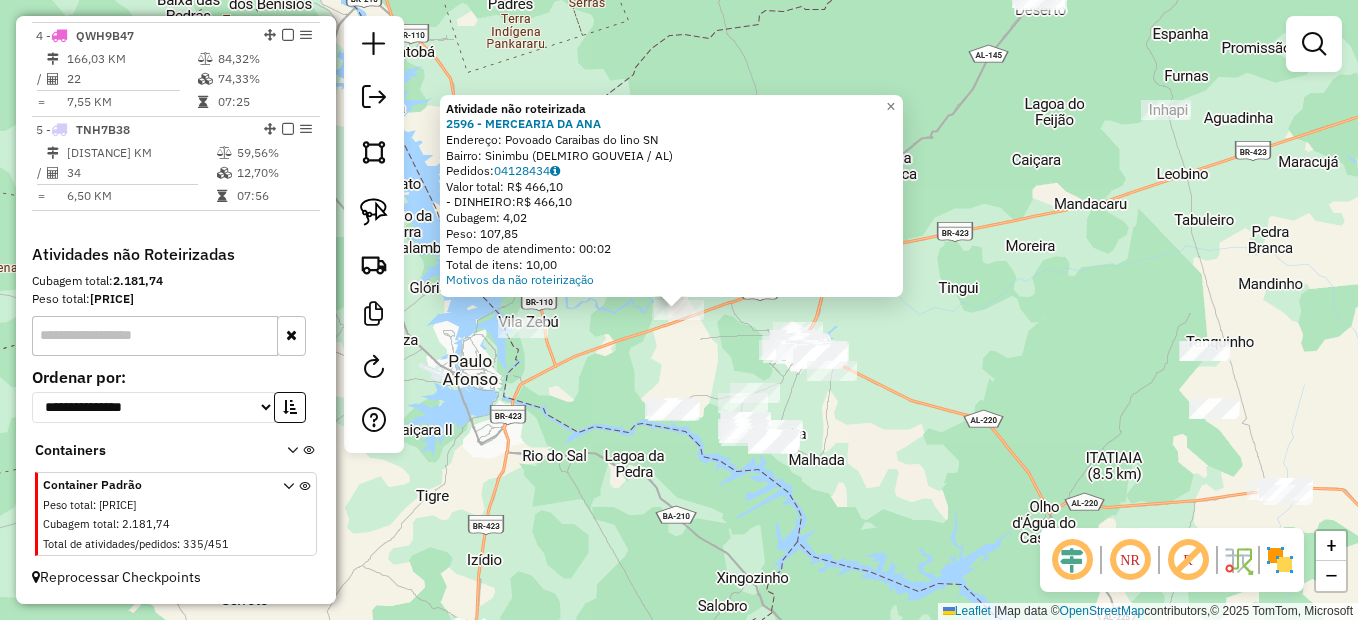 click on "Atividade não roteirizada 2596 - MERCEARIA DA ANA  Endereço:  Povoado Caraibas do lino SN   Bairro: Sinimbu (DELMIRO GOUVEIA / AL)   Pedidos:  04128434   Valor total: R$ 466,10   - DINHEIRO:  R$ 466,10   Cubagem: 4,02   Peso: 107,85   Tempo de atendimento: 00:02   Total de itens: 10,00  Motivos da não roteirização × Janela de atendimento Grade de atendimento Capacidade Transportadoras Veículos Cliente Pedidos  Rotas Selecione os dias de semana para filtrar as janelas de atendimento  Seg   Ter   Qua   Qui   Sex   Sáb   Dom  Informe o período da janela de atendimento: De: Até:  Filtrar exatamente a janela do cliente  Considerar janela de atendimento padrão  Selecione os dias de semana para filtrar as grades de atendimento  Seg   Ter   Qua   Qui   Sex   Sáb   Dom   Considerar clientes sem dia de atendimento cadastrado  Clientes fora do dia de atendimento selecionado Filtrar as atividades entre os valores definidos abaixo:  Peso mínimo:   Peso máximo:   Cubagem mínima:   Cubagem máxima:   De:  De:" 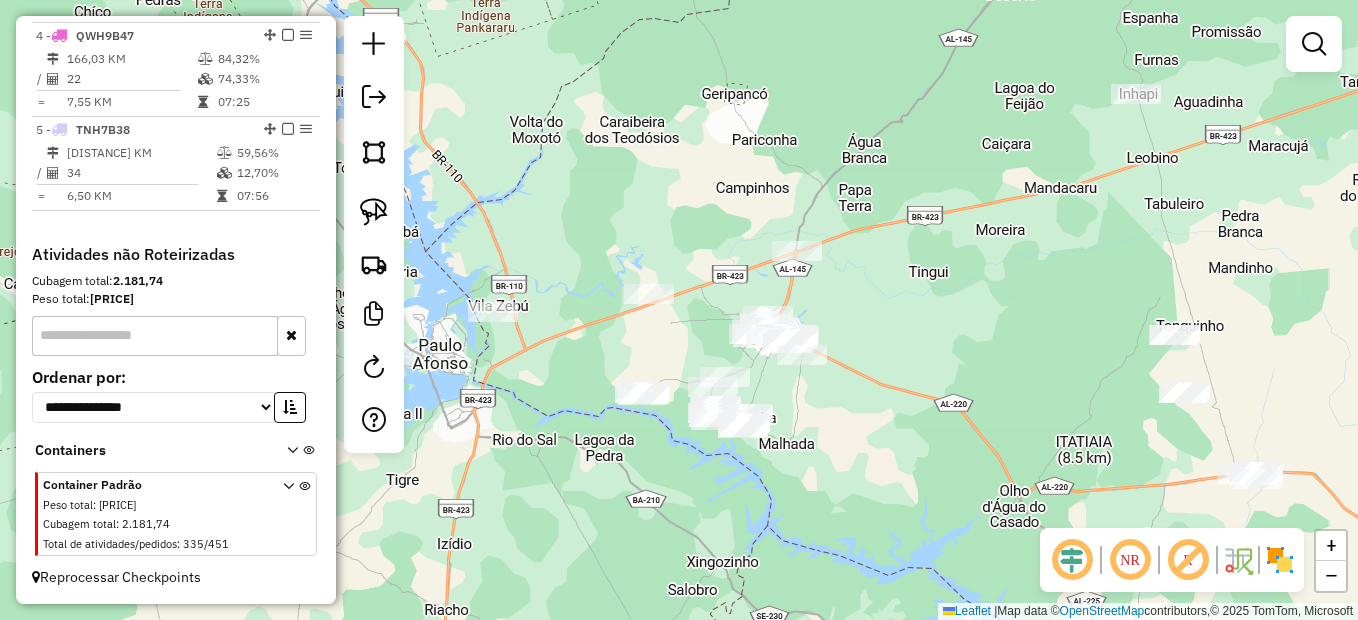 drag, startPoint x: 698, startPoint y: 352, endPoint x: 659, endPoint y: 325, distance: 47.434166 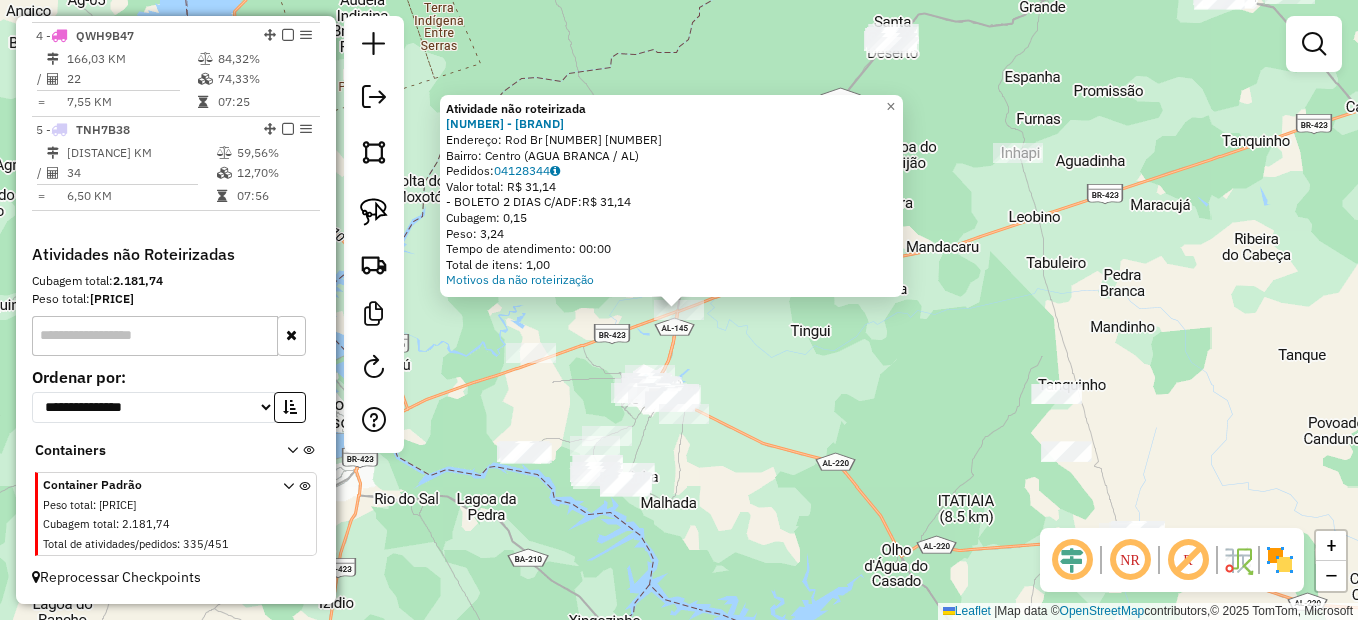 click on "Atividade não roteirizada 2479 - CHURRASCARIA ESTANCI  Endereço:  Rod Br 423 28111   Bairro: Centro (AGUA BRANCA / AL)   Pedidos:  04128344   Valor total: R$ 31,14   - BOLETO 2 DIAS C/ADF:  R$ 31,14   Cubagem: 0,15   Peso: 3,24   Tempo de atendimento: 00:00   Total de itens: 1,00  Motivos da não roteirização × Janela de atendimento Grade de atendimento Capacidade Transportadoras Veículos Cliente Pedidos  Rotas Selecione os dias de semana para filtrar as janelas de atendimento  Seg   Ter   Qua   Qui   Sex   Sáb   Dom  Informe o período da janela de atendimento: De: Até:  Filtrar exatamente a janela do cliente  Considerar janela de atendimento padrão  Selecione os dias de semana para filtrar as grades de atendimento  Seg   Ter   Qua   Qui   Sex   Sáb   Dom   Considerar clientes sem dia de atendimento cadastrado  Clientes fora do dia de atendimento selecionado Filtrar as atividades entre os valores definidos abaixo:  Peso mínimo:   Peso máximo:   Cubagem mínima:   Cubagem máxima:   De:   Até:  +" 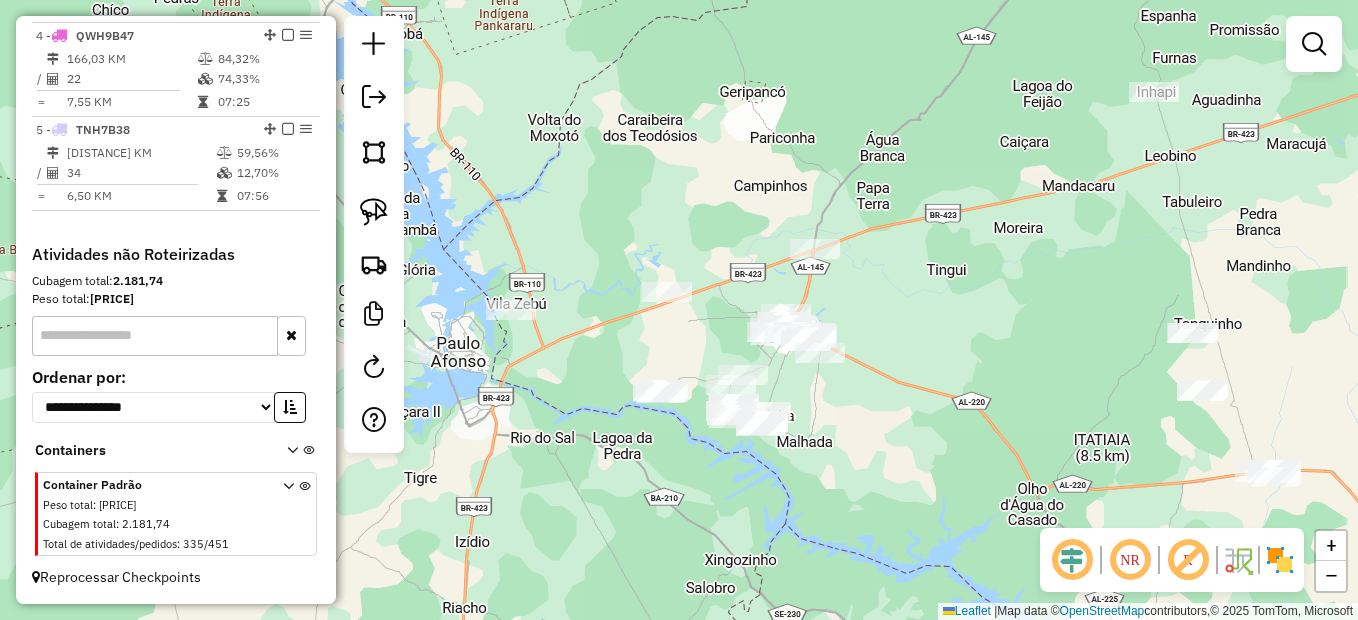 drag, startPoint x: 730, startPoint y: 366, endPoint x: 884, endPoint y: 282, distance: 175.4195 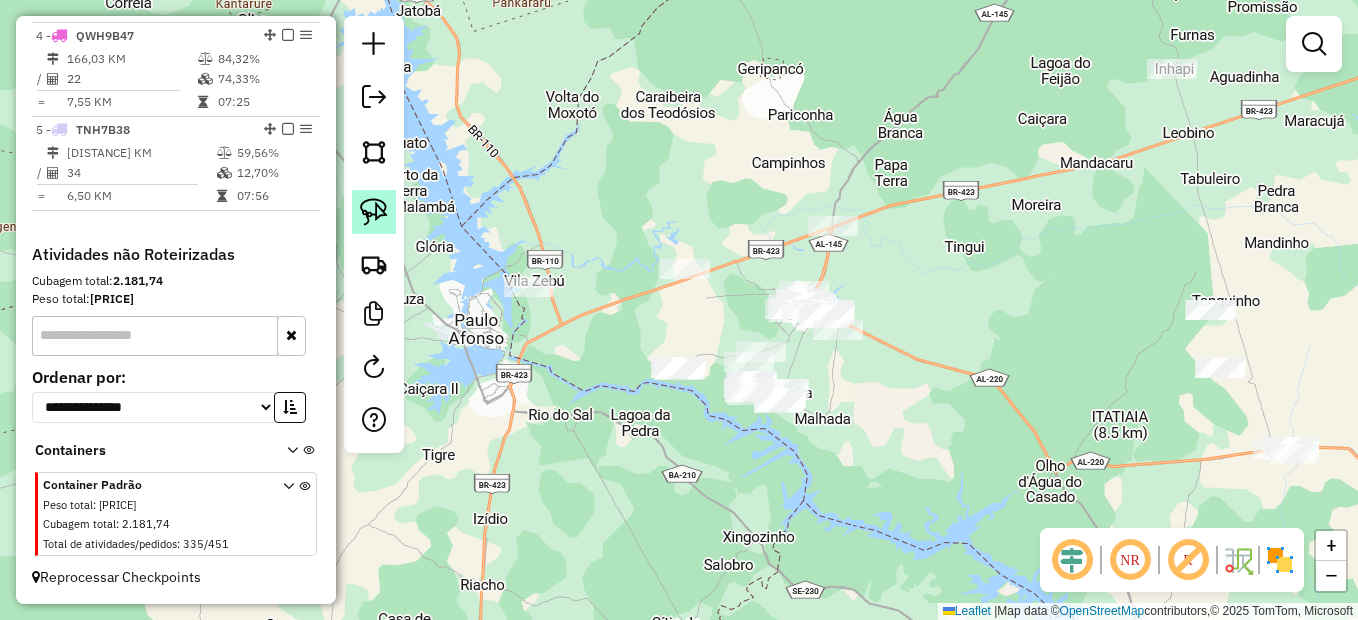 click 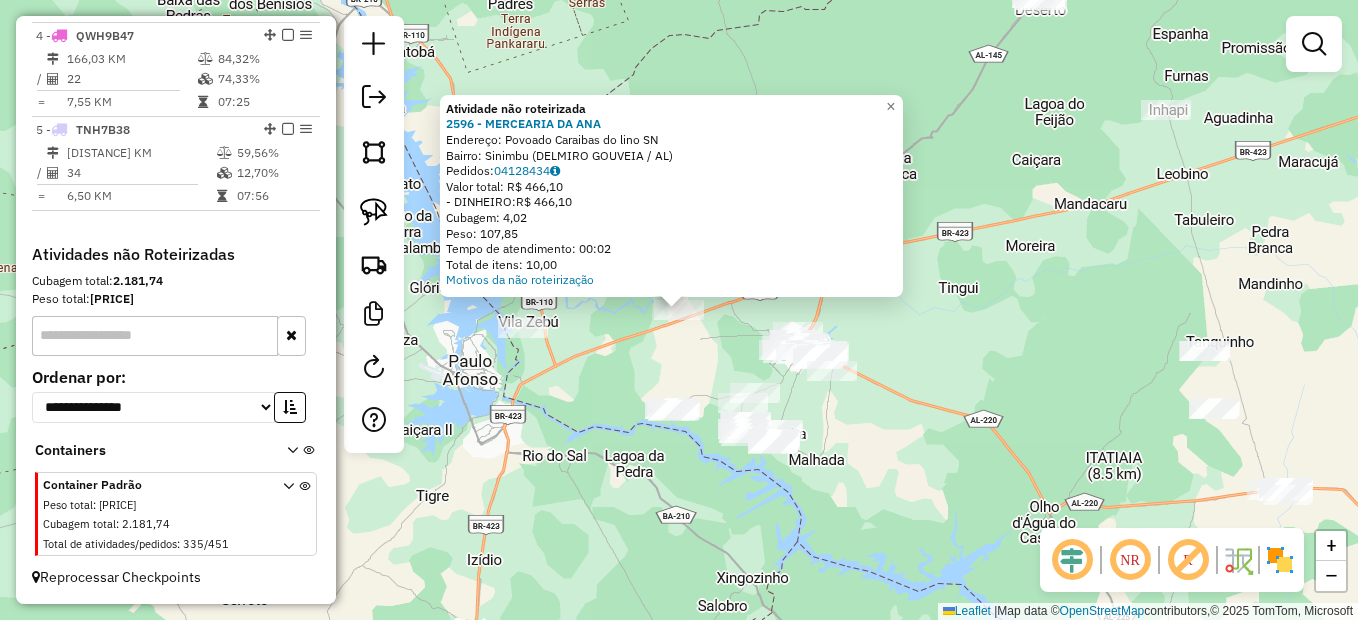 click on "Atividade não roteirizada 2596 - MERCEARIA DA ANA  Endereço:  Povoado Caraibas do lino SN   Bairro: Sinimbu (DELMIRO GOUVEIA / AL)   Pedidos:  04128434   Valor total: R$ 466,10   - DINHEIRO:  R$ 466,10   Cubagem: 4,02   Peso: 107,85   Tempo de atendimento: 00:02   Total de itens: 10,00  Motivos da não roteirização × Janela de atendimento Grade de atendimento Capacidade Transportadoras Veículos Cliente Pedidos  Rotas Selecione os dias de semana para filtrar as janelas de atendimento  Seg   Ter   Qua   Qui   Sex   Sáb   Dom  Informe o período da janela de atendimento: De: Até:  Filtrar exatamente a janela do cliente  Considerar janela de atendimento padrão  Selecione os dias de semana para filtrar as grades de atendimento  Seg   Ter   Qua   Qui   Sex   Sáb   Dom   Considerar clientes sem dia de atendimento cadastrado  Clientes fora do dia de atendimento selecionado Filtrar as atividades entre os valores definidos abaixo:  Peso mínimo:   Peso máximo:   Cubagem mínima:   Cubagem máxima:   De:  De:" 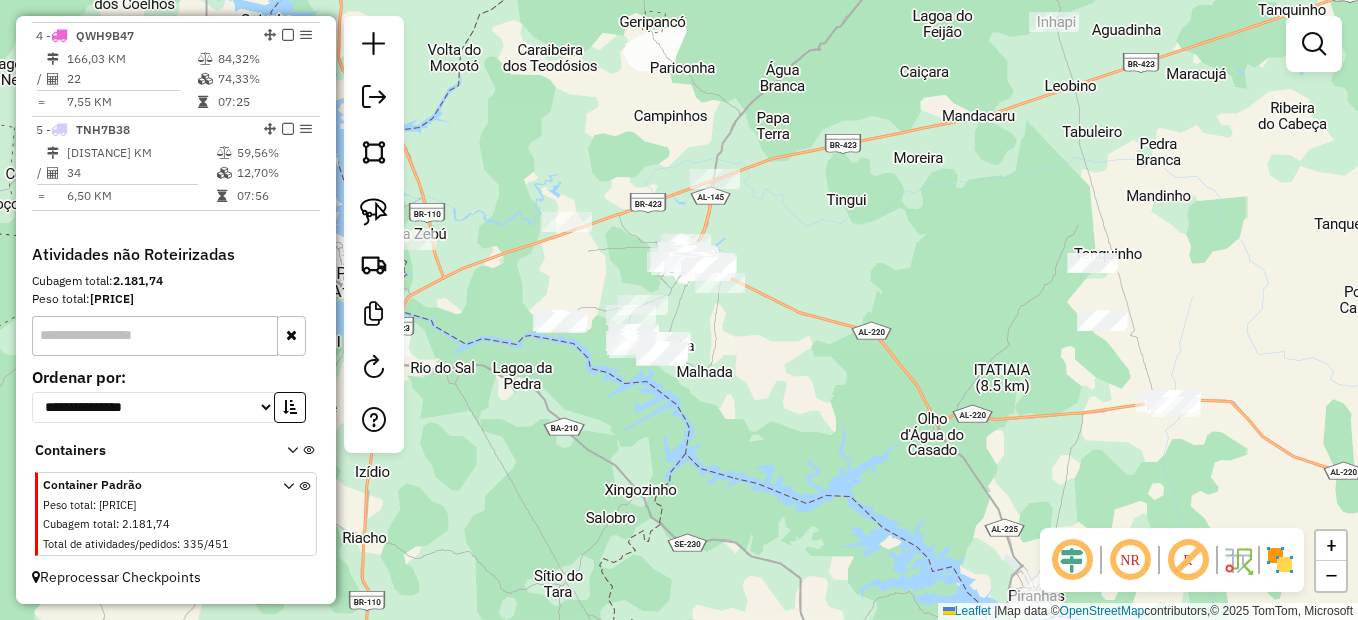 drag, startPoint x: 623, startPoint y: 292, endPoint x: 605, endPoint y: 277, distance: 23.43075 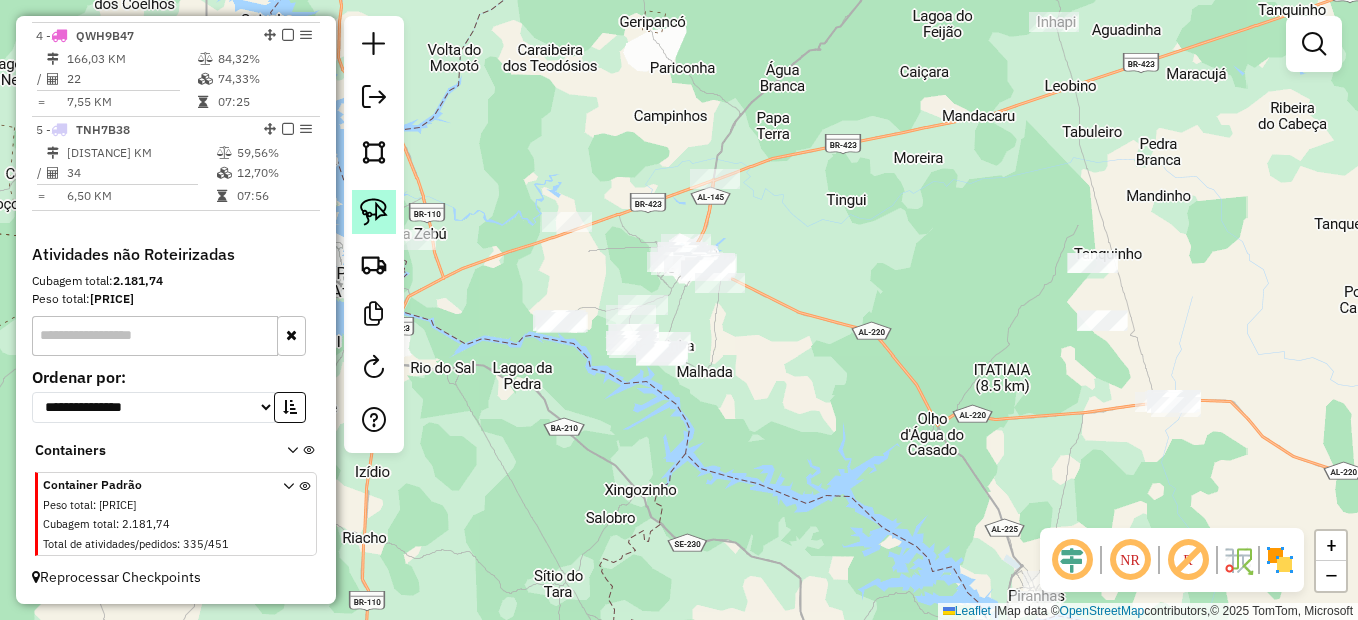 click 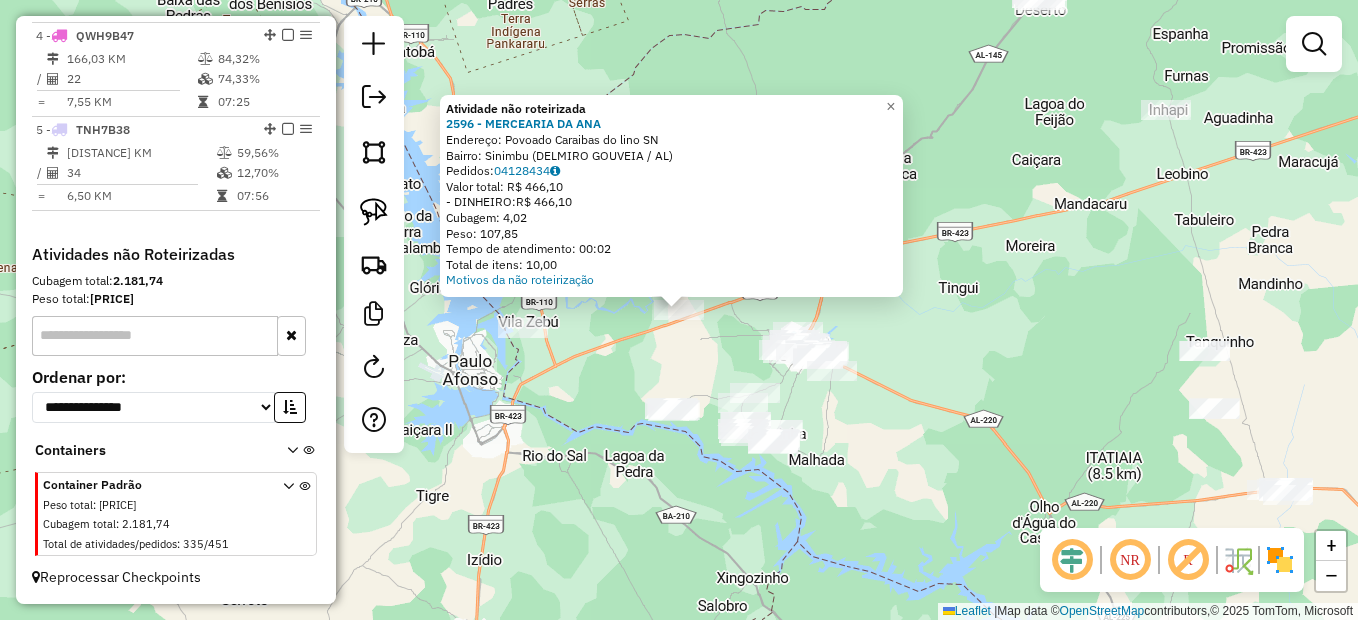 click on "Atividade não roteirizada 2596 - MERCEARIA DA ANA  Endereço:  Povoado Caraibas do lino SN   Bairro: Sinimbu (DELMIRO GOUVEIA / AL)   Pedidos:  04128434   Valor total: R$ 466,10   - DINHEIRO:  R$ 466,10   Cubagem: 4,02   Peso: 107,85   Tempo de atendimento: 00:02   Total de itens: 10,00  Motivos da não roteirização × Janela de atendimento Grade de atendimento Capacidade Transportadoras Veículos Cliente Pedidos  Rotas Selecione os dias de semana para filtrar as janelas de atendimento  Seg   Ter   Qua   Qui   Sex   Sáb   Dom  Informe o período da janela de atendimento: De: Até:  Filtrar exatamente a janela do cliente  Considerar janela de atendimento padrão  Selecione os dias de semana para filtrar as grades de atendimento  Seg   Ter   Qua   Qui   Sex   Sáb   Dom   Considerar clientes sem dia de atendimento cadastrado  Clientes fora do dia de atendimento selecionado Filtrar as atividades entre os valores definidos abaixo:  Peso mínimo:   Peso máximo:   Cubagem mínima:   Cubagem máxima:   De:  De:" 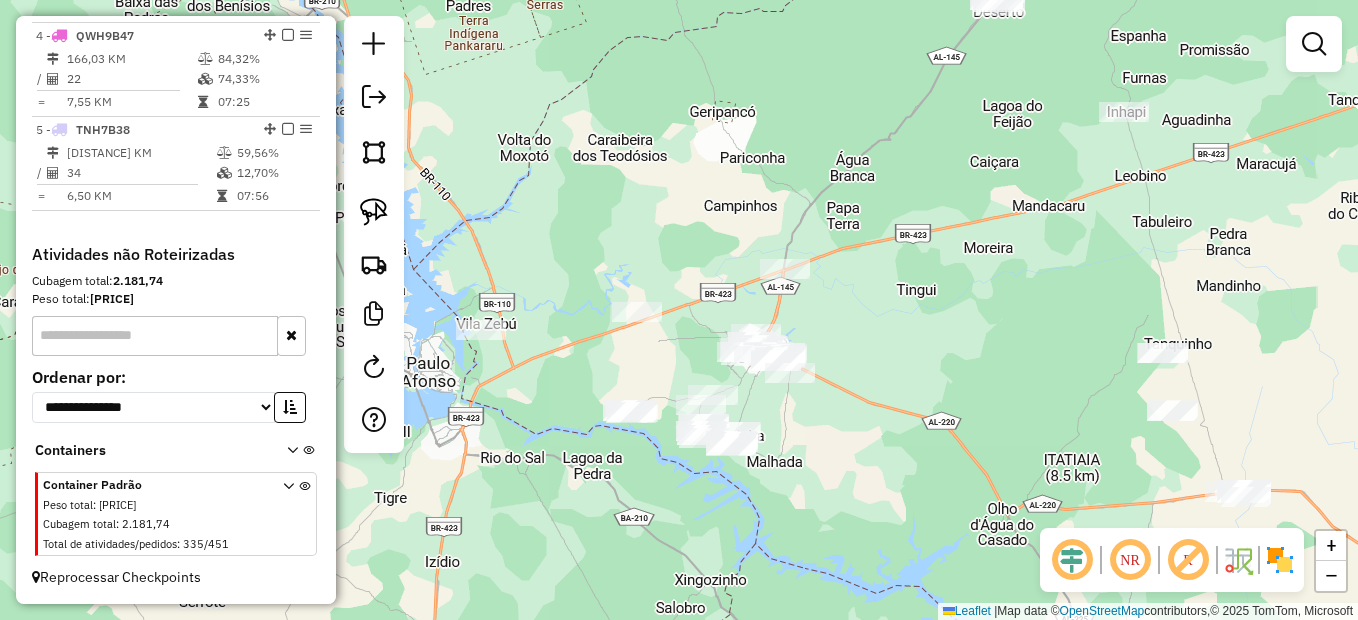 drag, startPoint x: 665, startPoint y: 363, endPoint x: 618, endPoint y: 360, distance: 47.095646 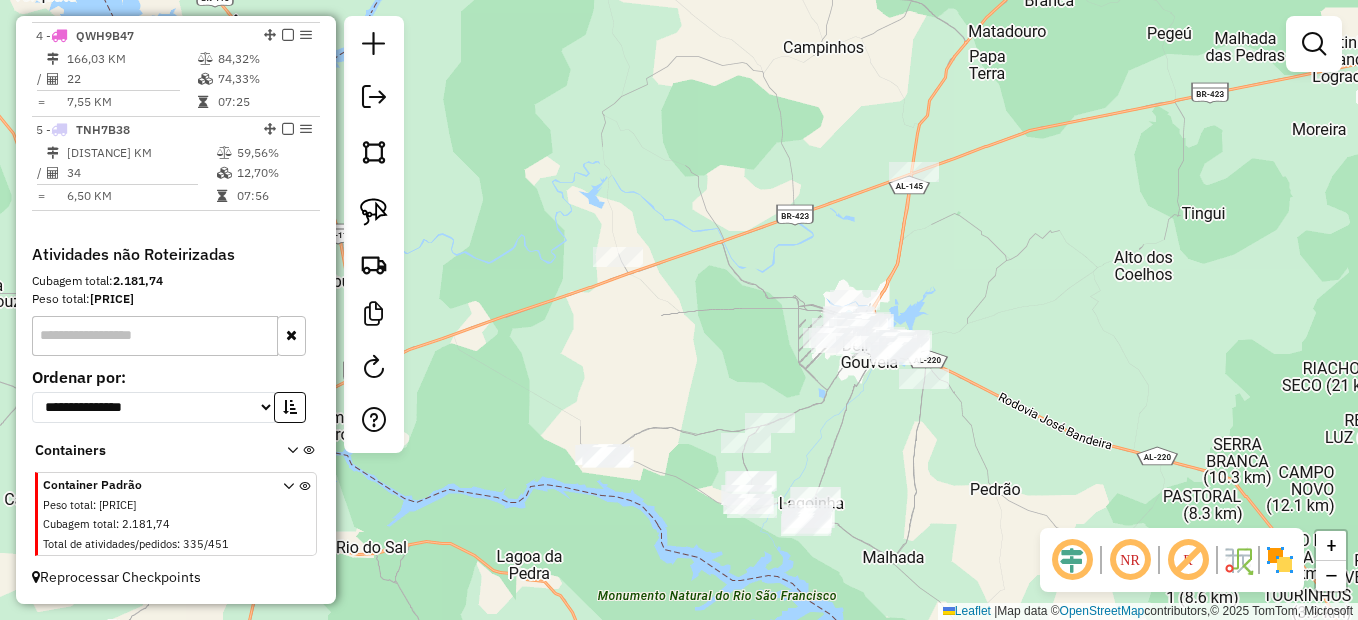 drag, startPoint x: 609, startPoint y: 350, endPoint x: 631, endPoint y: 340, distance: 24.166092 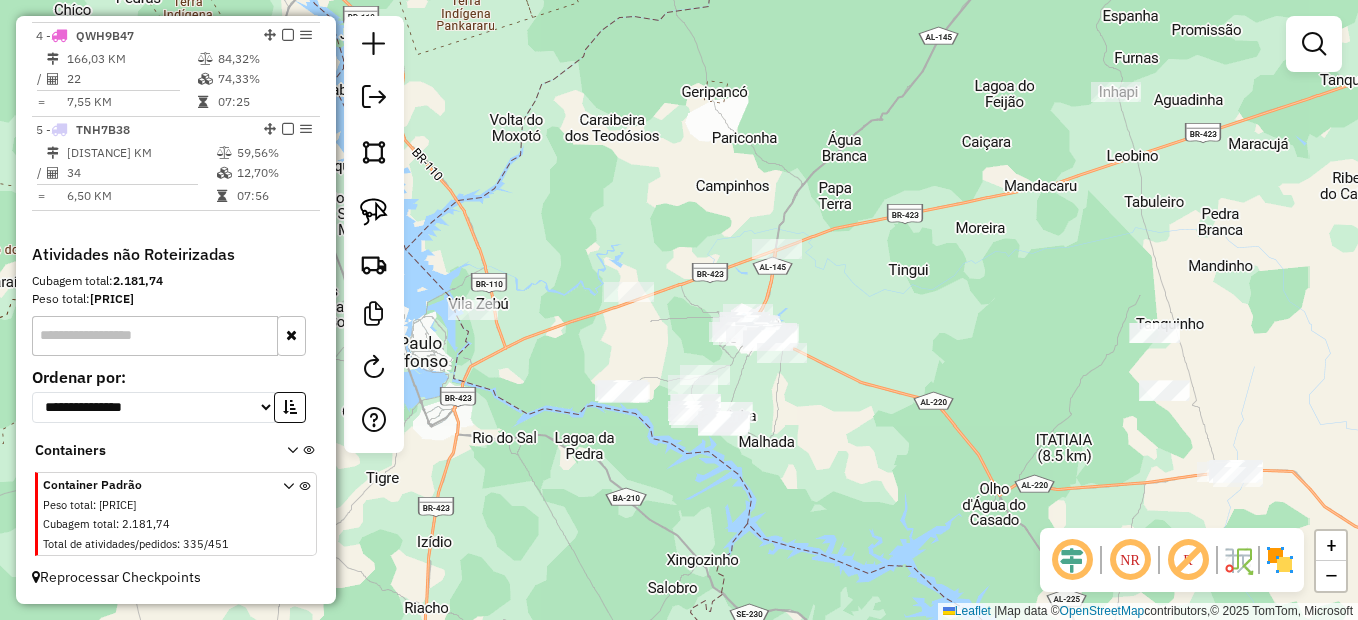 drag, startPoint x: 682, startPoint y: 323, endPoint x: 545, endPoint y: 281, distance: 143.29341 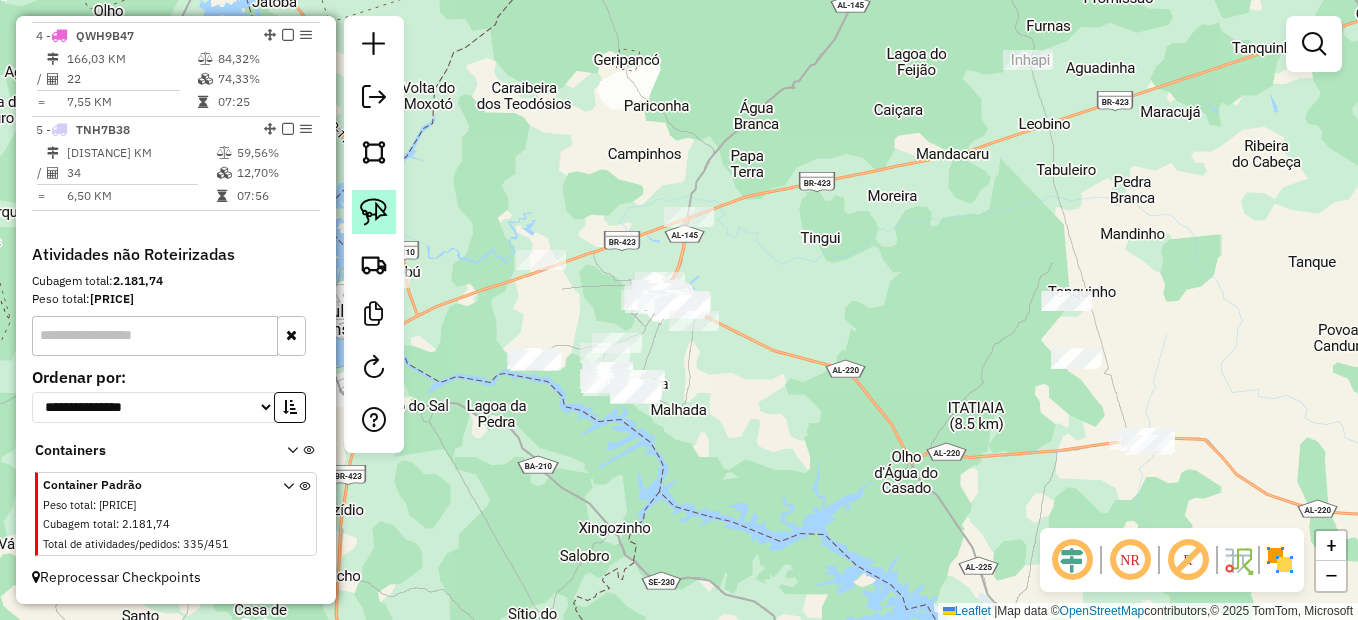 click 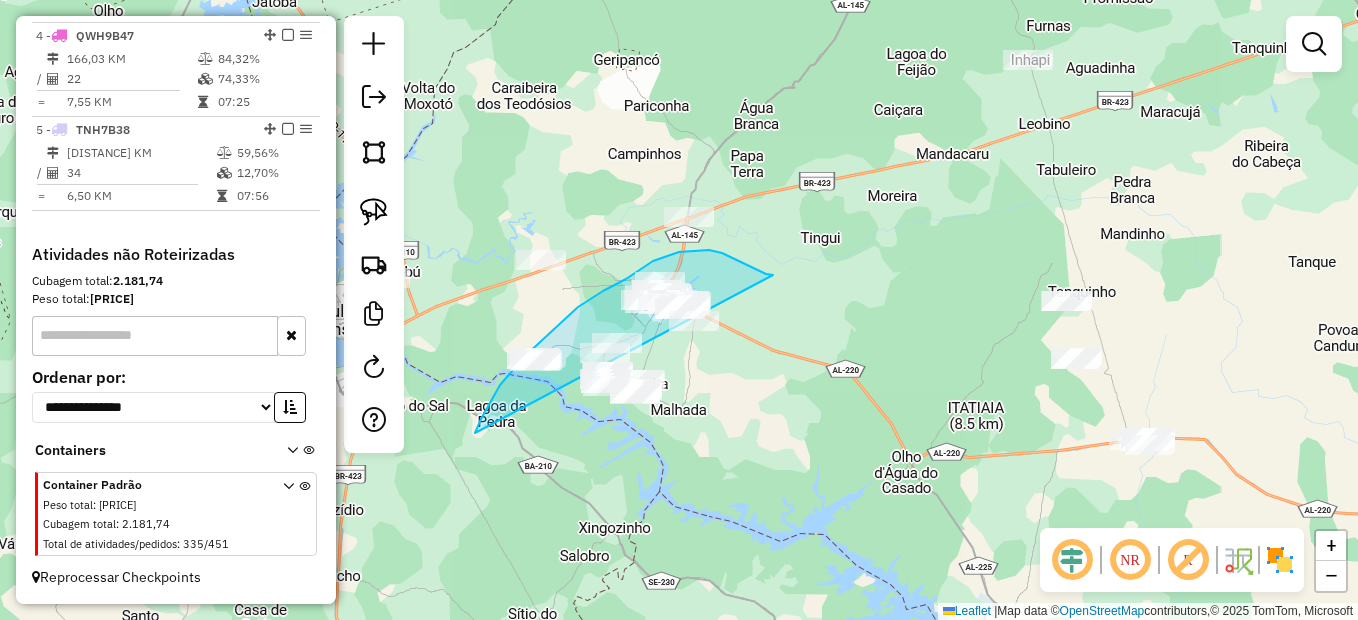 drag, startPoint x: 759, startPoint y: 270, endPoint x: 475, endPoint y: 433, distance: 327.4523 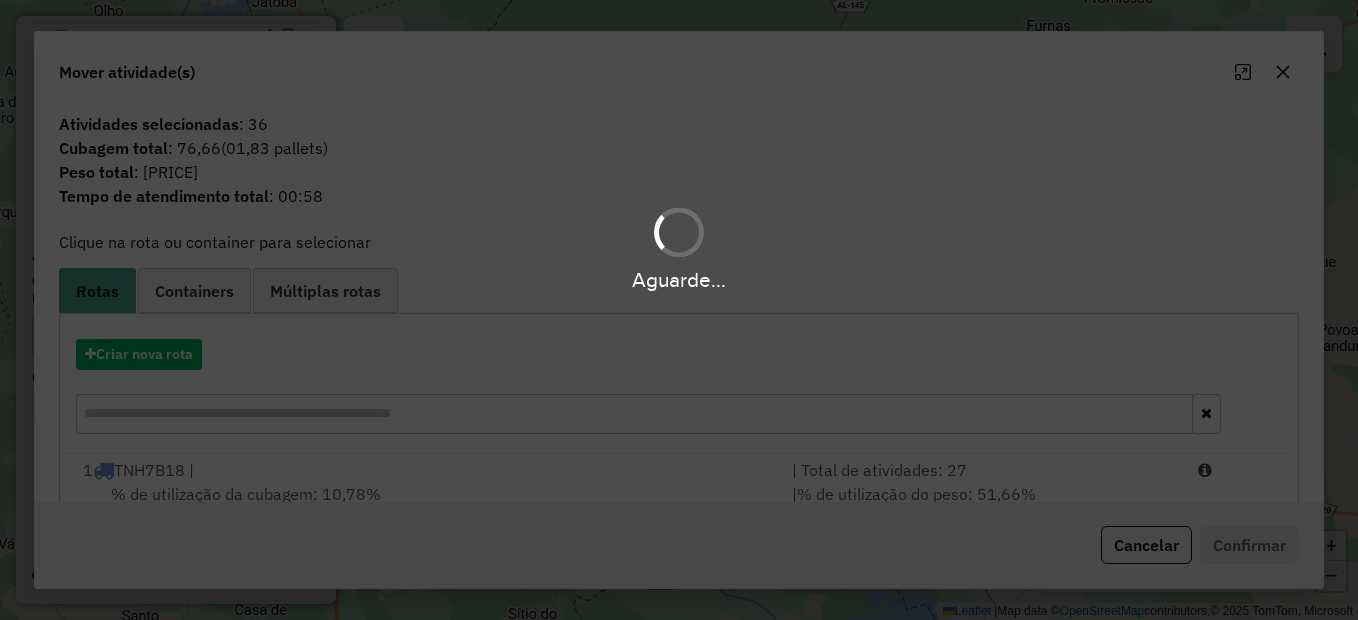 click on "Aguarde..." at bounding box center [679, 310] 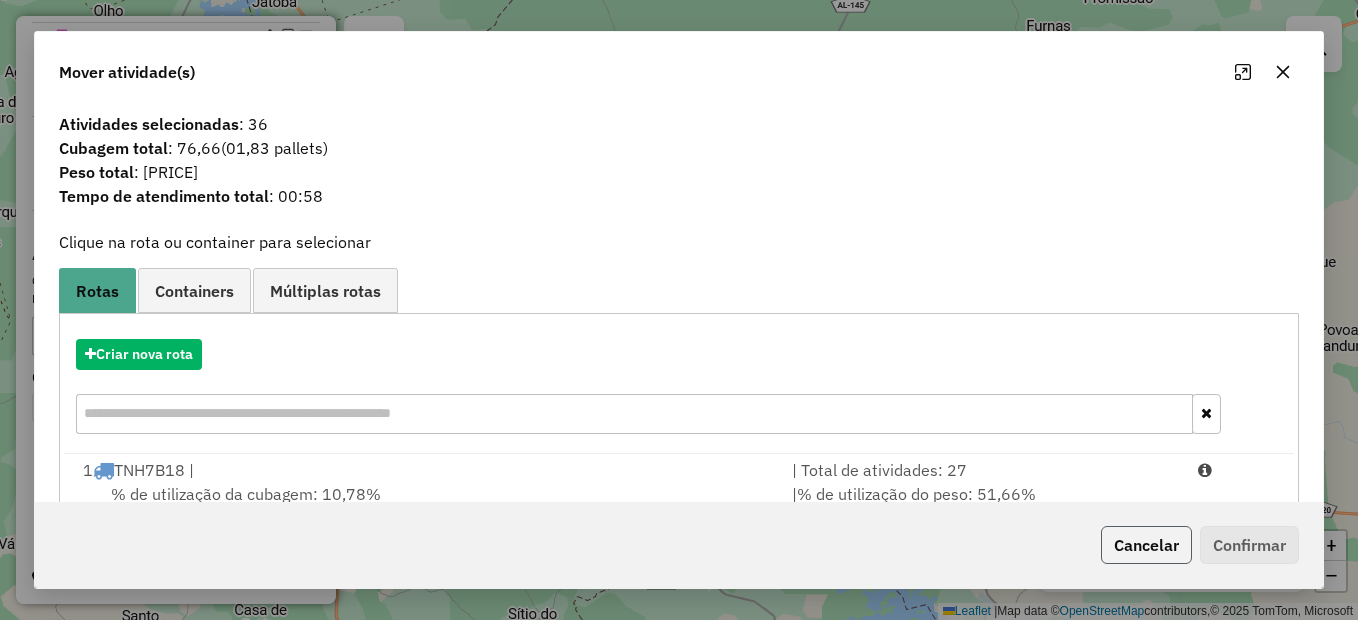 click on "Cancelar" 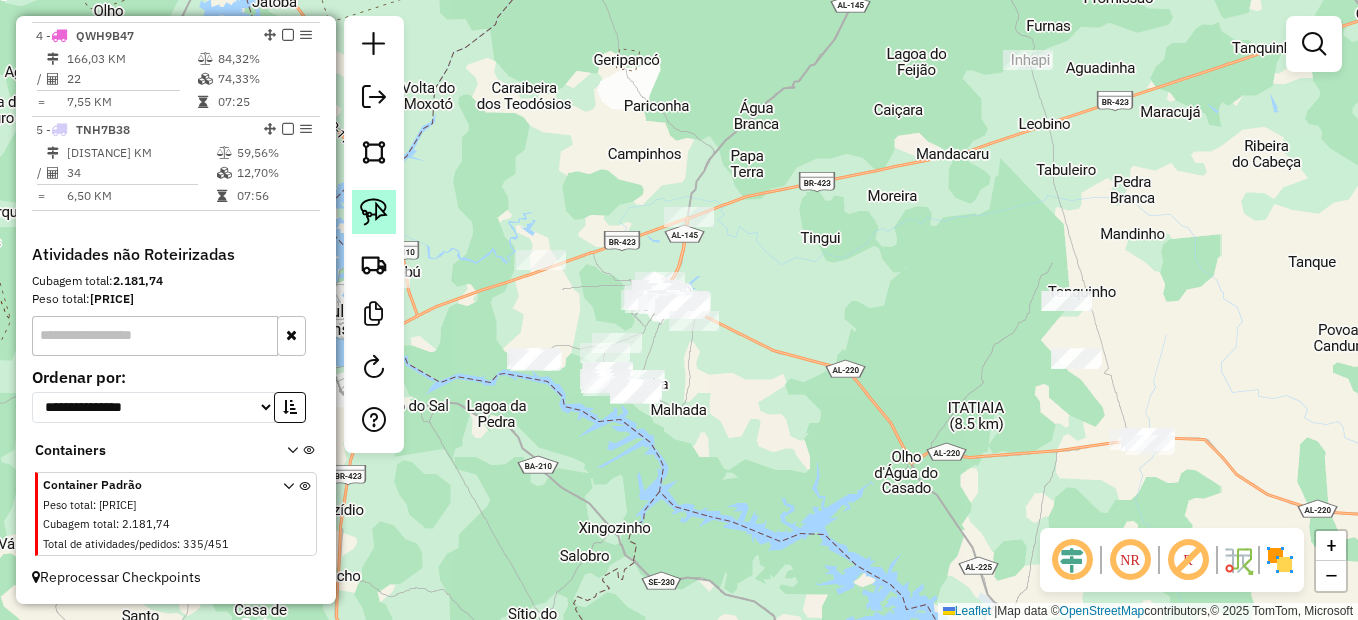click 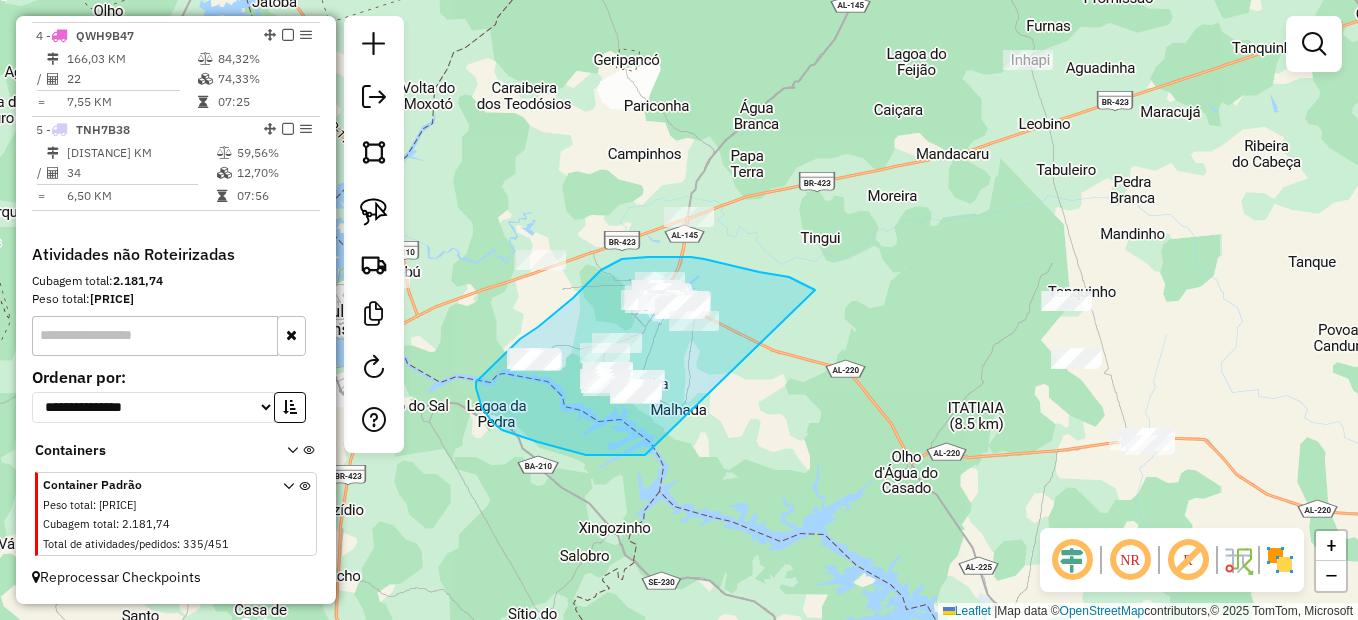 drag, startPoint x: 795, startPoint y: 279, endPoint x: 645, endPoint y: 455, distance: 231.24878 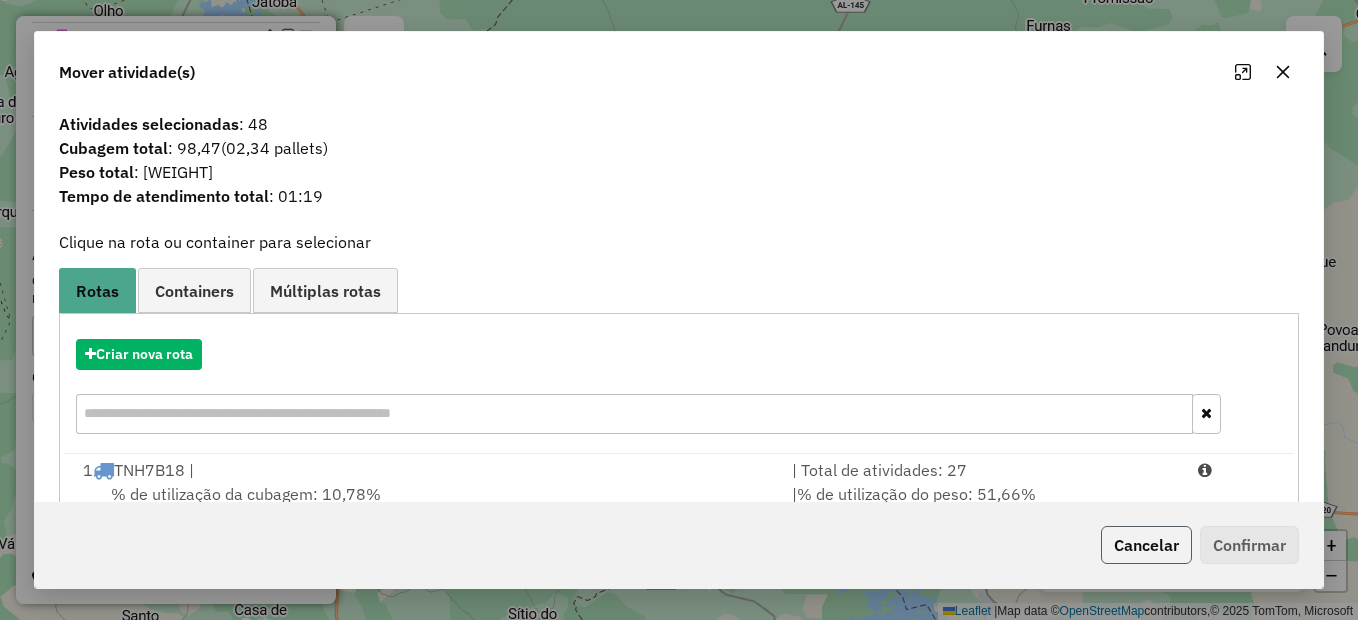 click on "Cancelar" 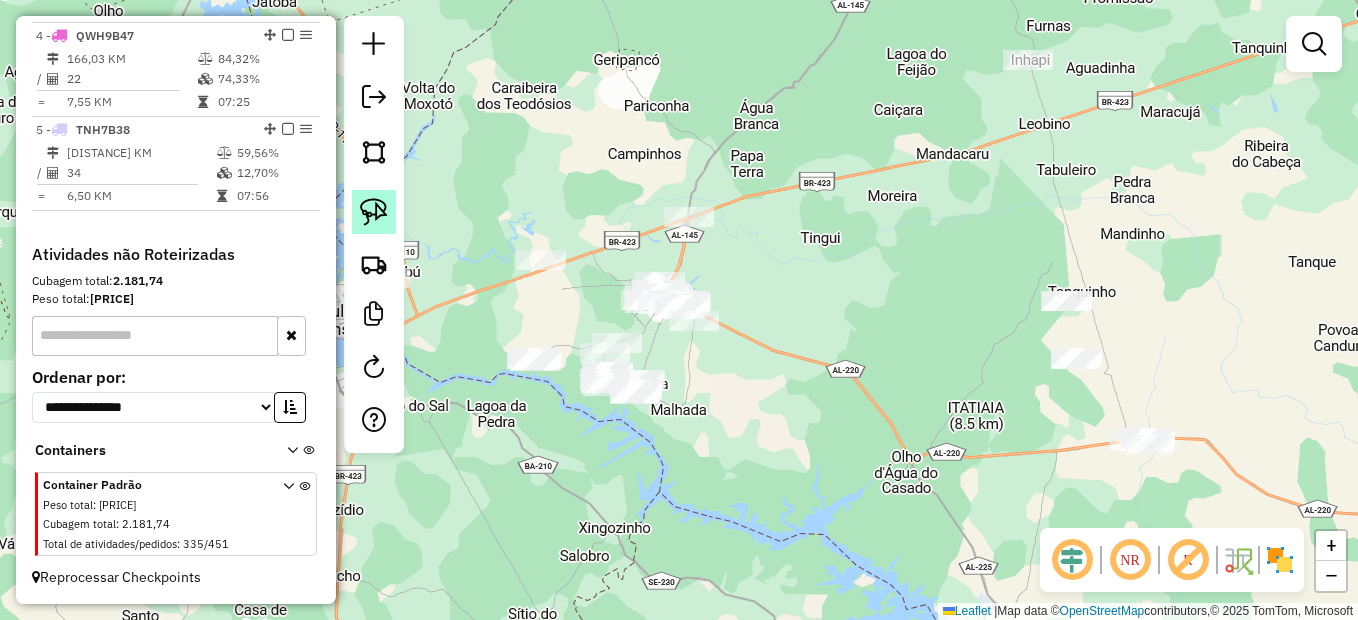click 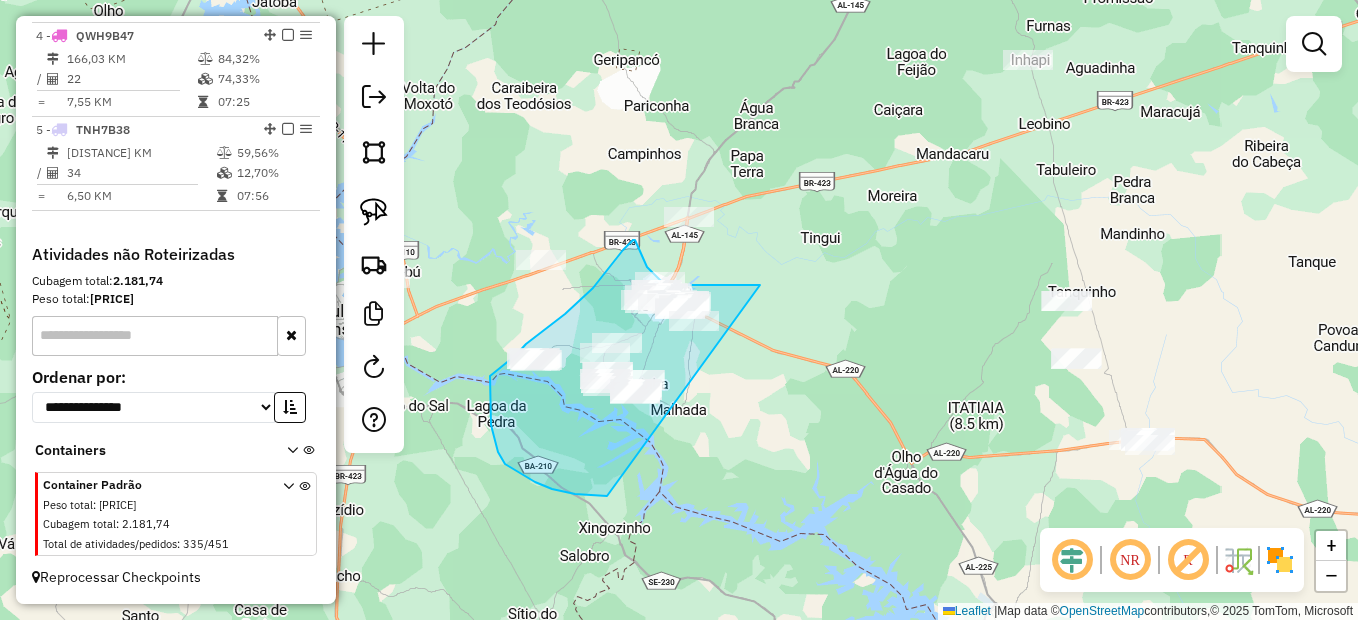 drag, startPoint x: 756, startPoint y: 285, endPoint x: 681, endPoint y: 490, distance: 218.2888 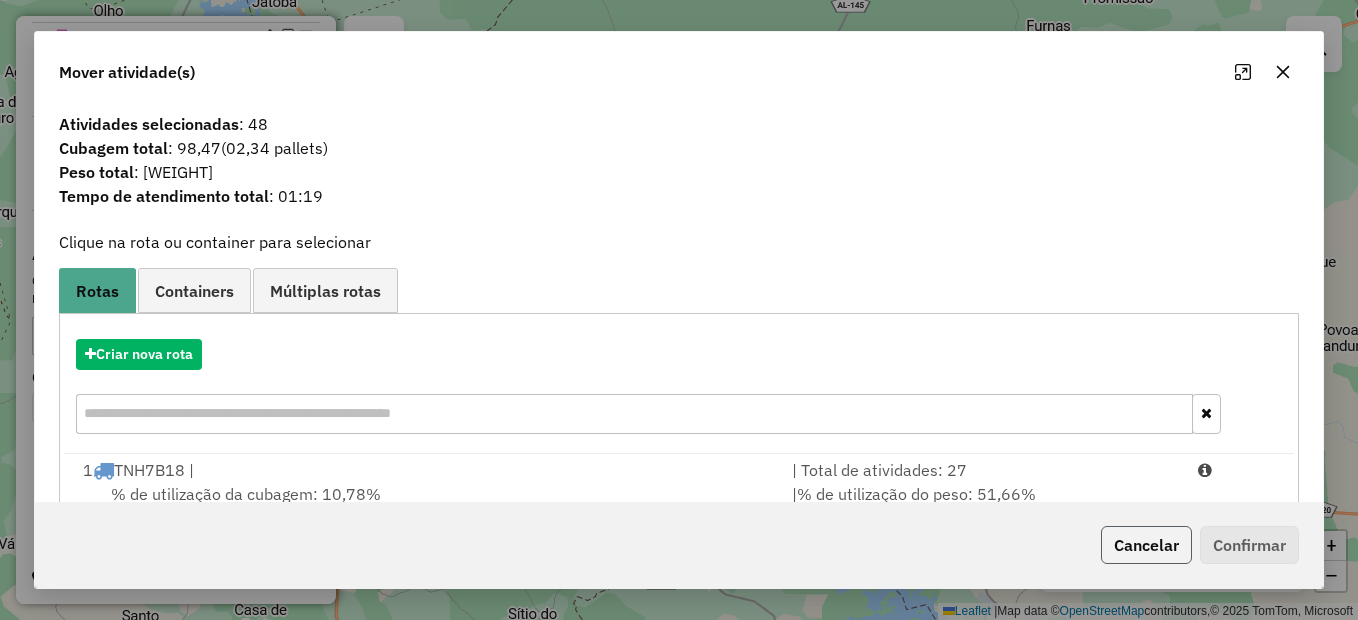 click on "Cancelar" 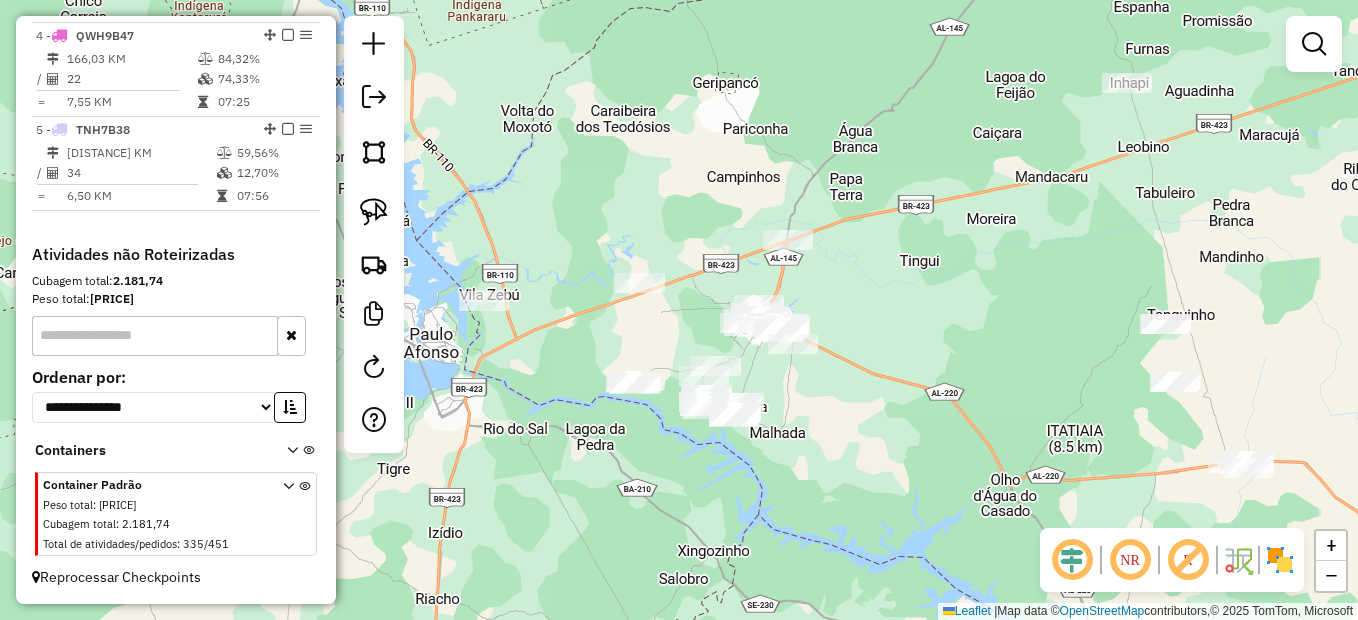 drag, startPoint x: 735, startPoint y: 343, endPoint x: 868, endPoint y: 392, distance: 141.7392 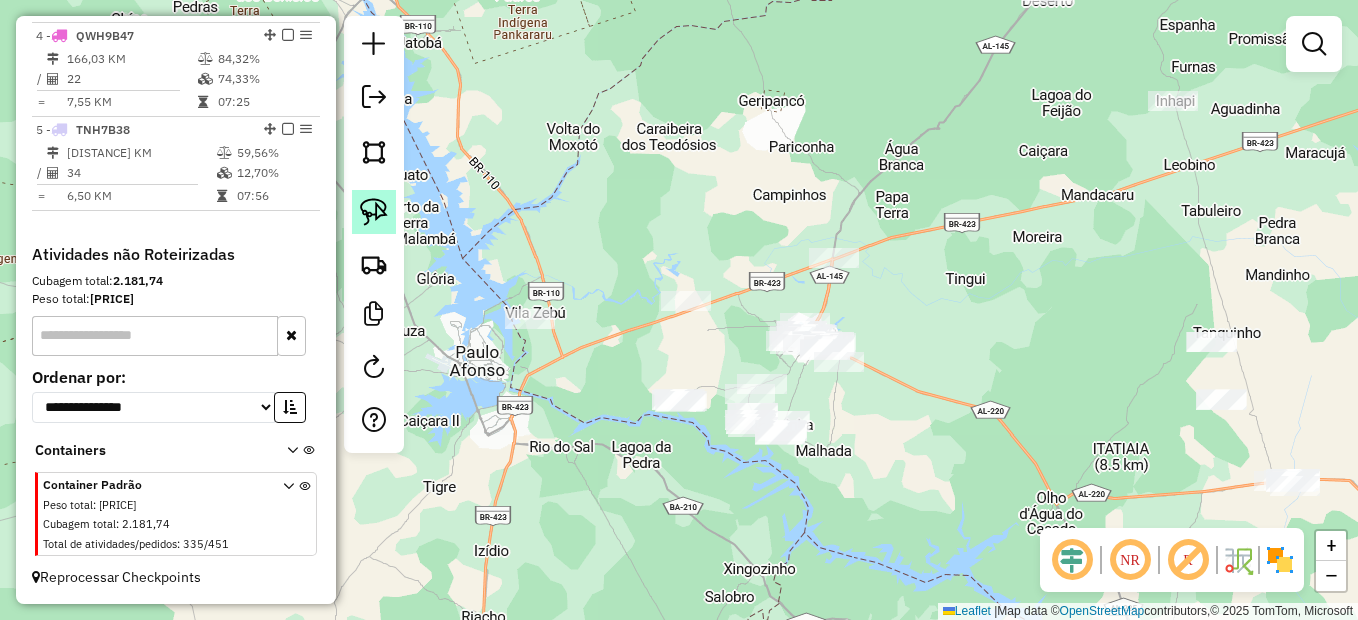 click 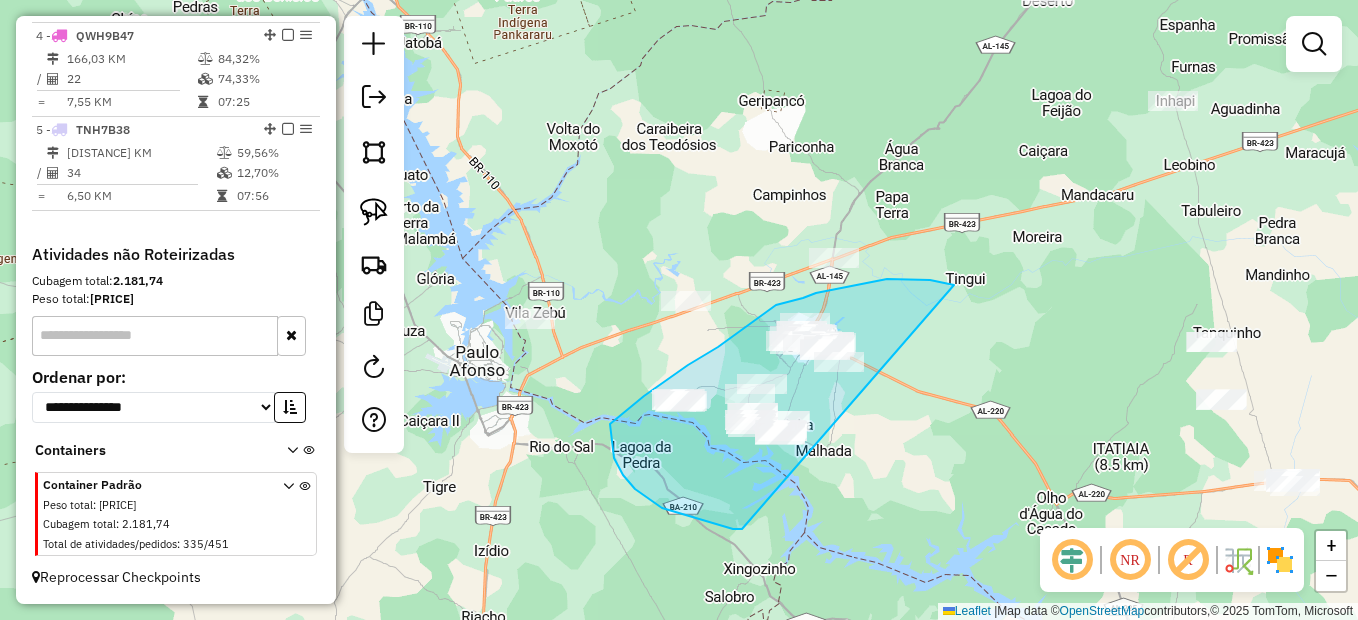 drag, startPoint x: 887, startPoint y: 279, endPoint x: 865, endPoint y: 522, distance: 243.99385 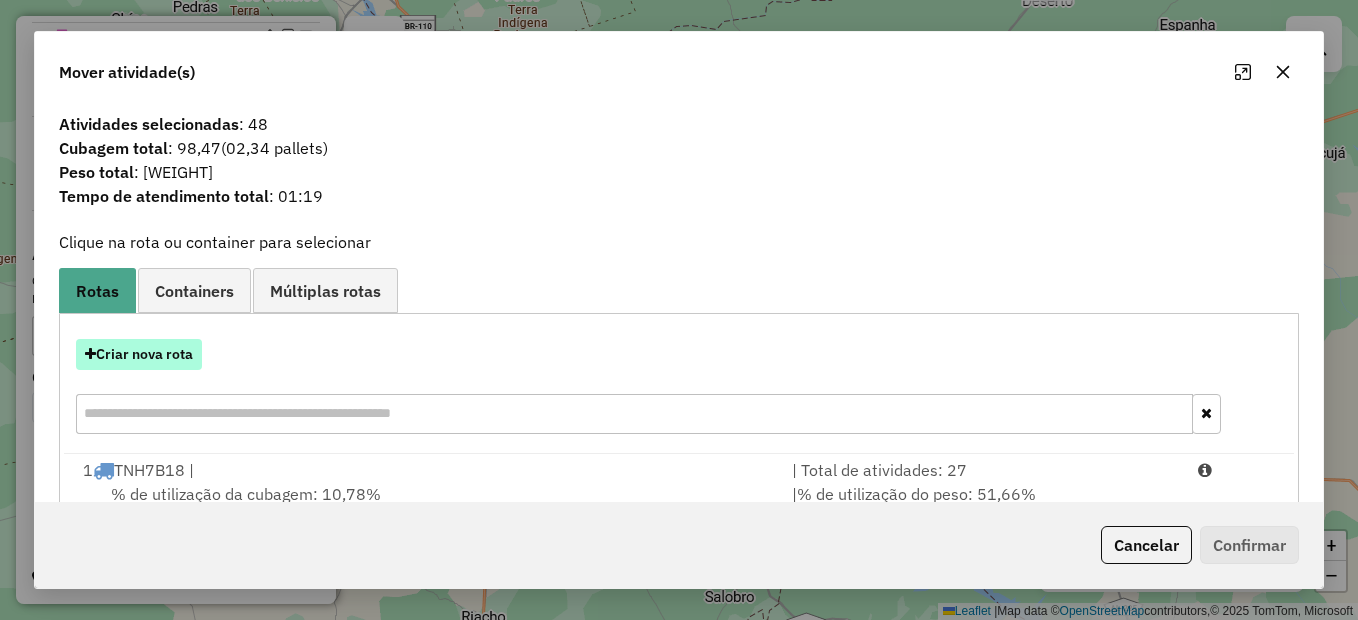 click on "Criar nova rota" at bounding box center (139, 354) 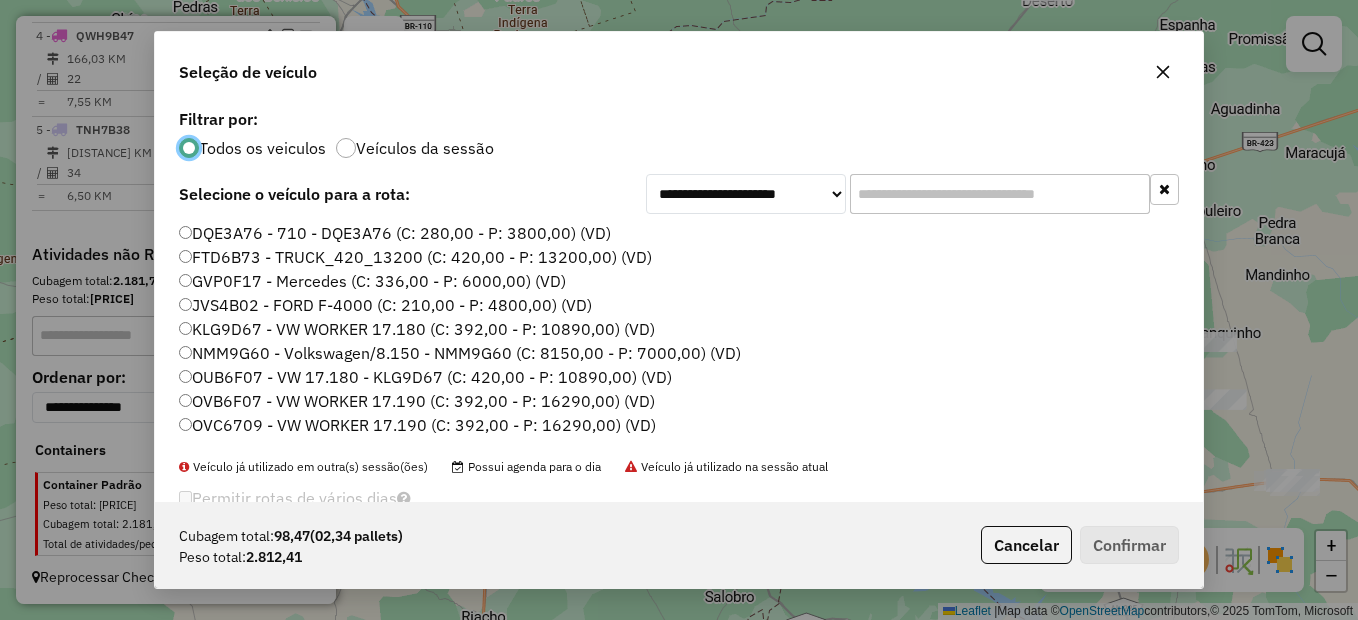 scroll, scrollTop: 11, scrollLeft: 6, axis: both 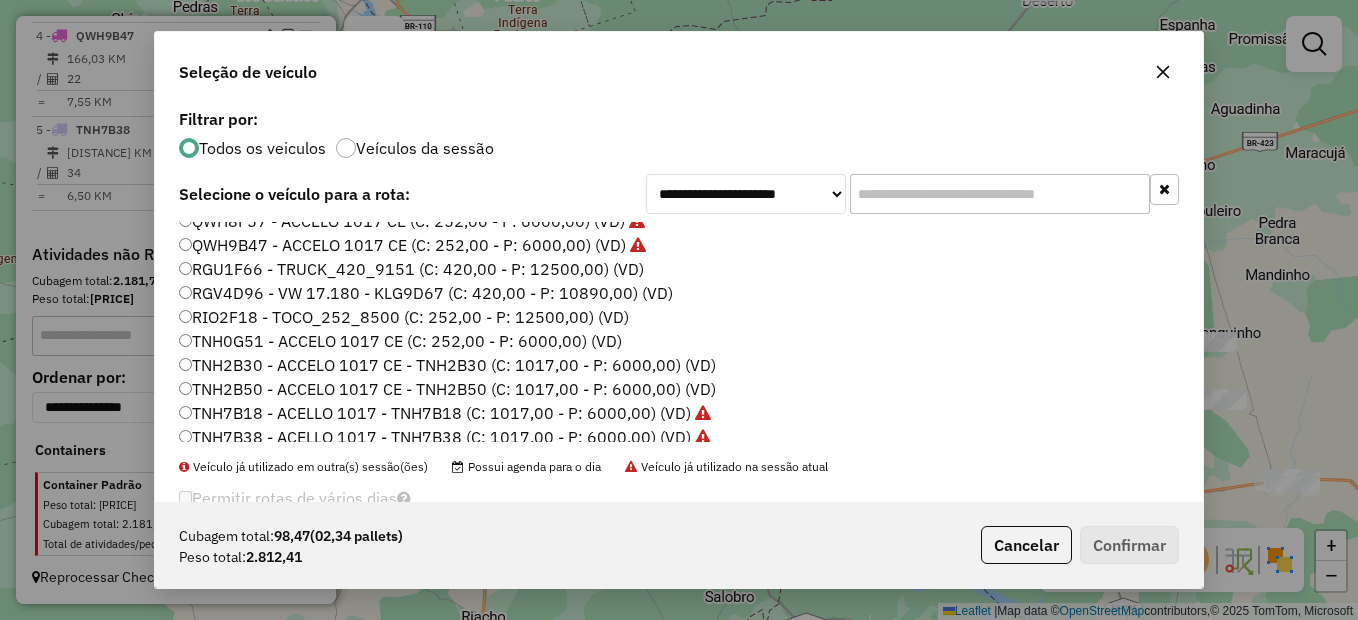 click on "TNH0G51 - ACCELO 1017 CE (C: 252,00 - P: 6000,00) (VD)" 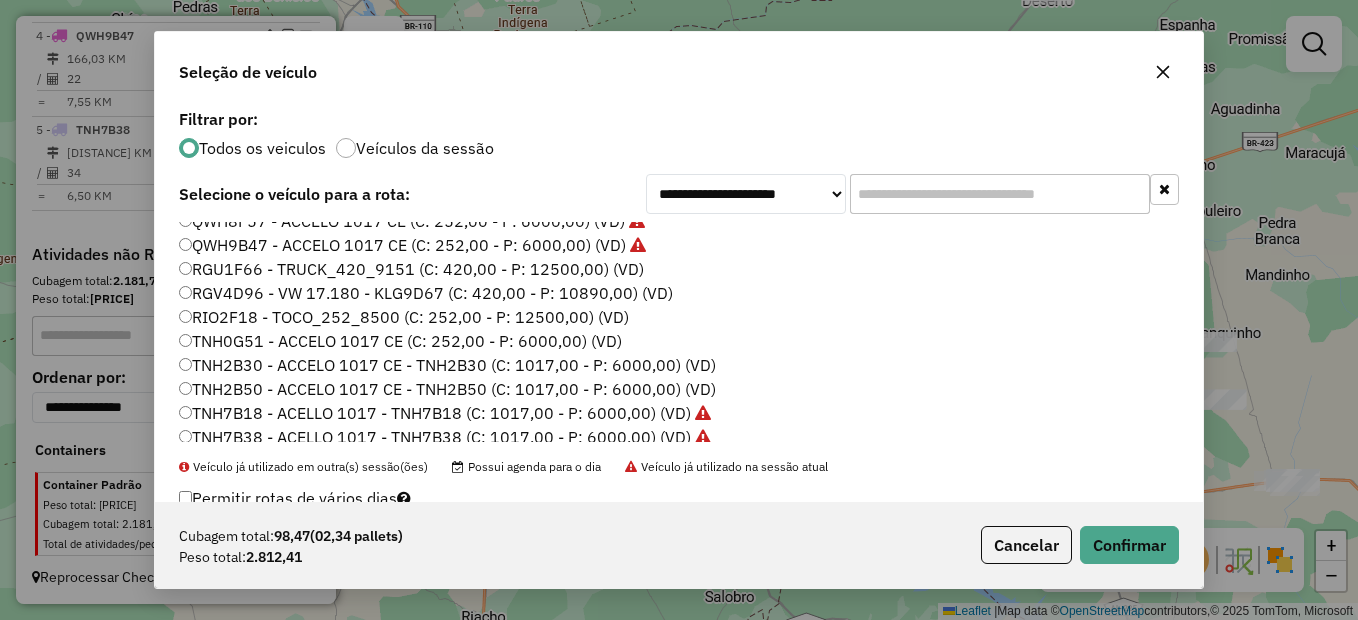 click on "TNH2B30 - ACCELO 1017 CE - TNH2B30 (C: 1017,00 - P: 6000,00) (VD)" 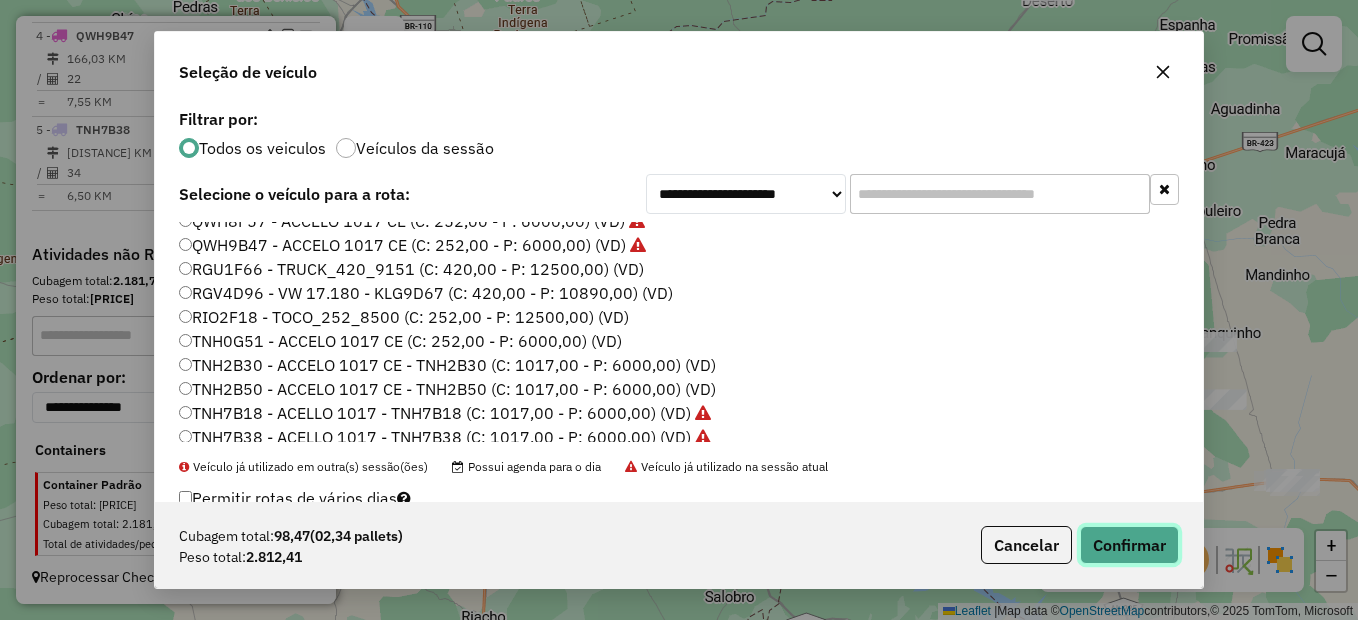 click on "Confirmar" 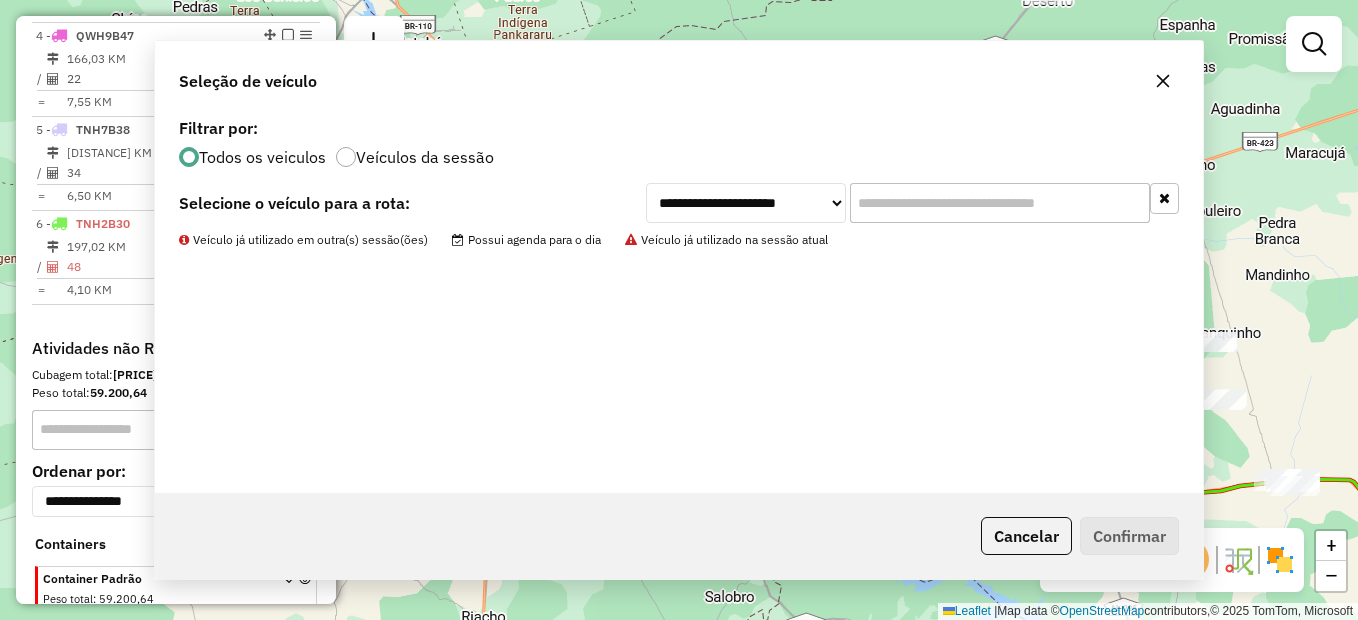 scroll, scrollTop: 1119, scrollLeft: 0, axis: vertical 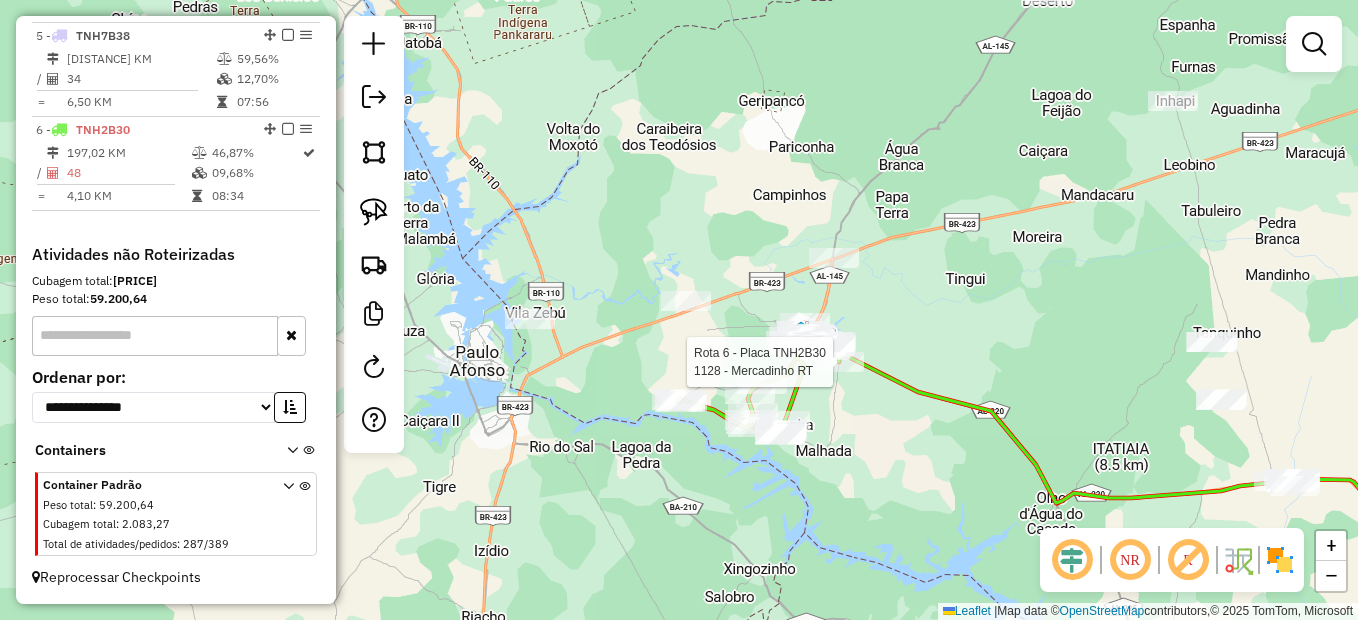 select on "*********" 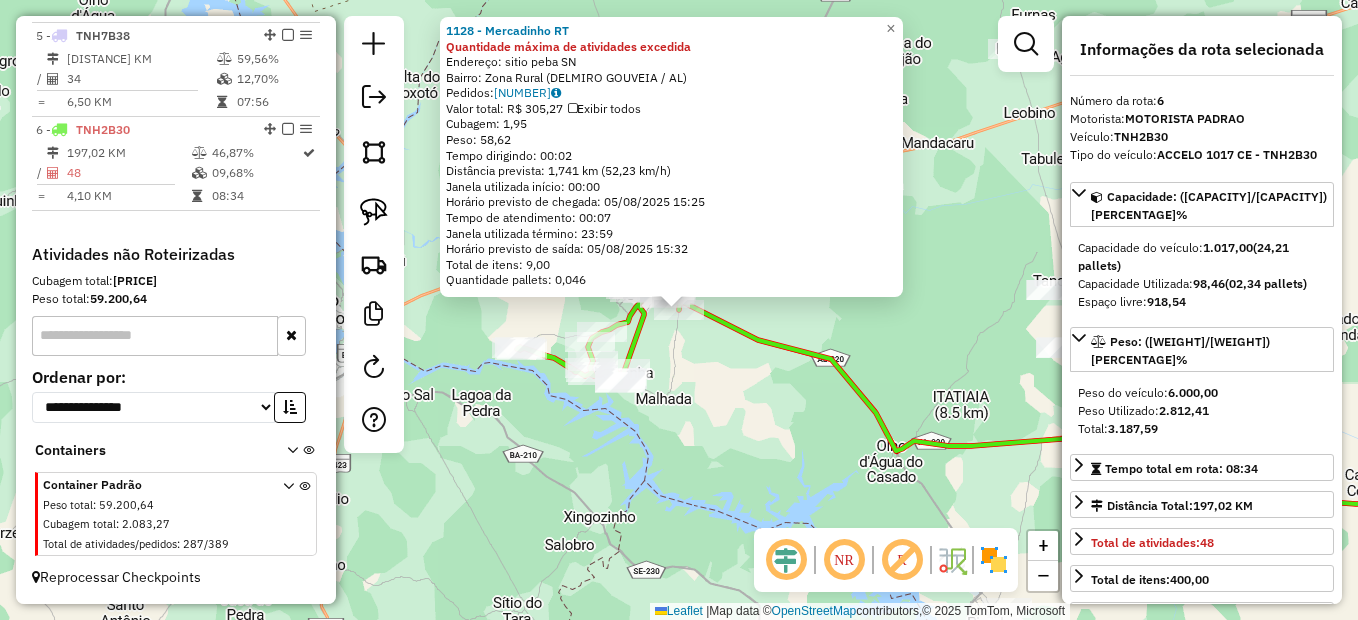 click on "1128 - Mercadinho RT Quantidade máxima de atividades excedida  Endereço:  sitio  peba SN   Bairro: Zona Rural (DELMIRO GOUVEIA / AL)   Pedidos:  04129368   Valor total: R$ 305,27   Exibir todos   Cubagem: 1,95  Peso: 58,62  Tempo dirigindo: 00:02   Distância prevista: 1,741 km (52,23 km/h)   Janela utilizada início: 00:00   Horário previsto de chegada: 05/08/2025 15:25   Tempo de atendimento: 00:07   Janela utilizada término: 23:59   Horário previsto de saída: 05/08/2025 15:32   Total de itens: 9,00   Quantidade pallets: 0,046  × Janela de atendimento Grade de atendimento Capacidade Transportadoras Veículos Cliente Pedidos  Rotas Selecione os dias de semana para filtrar as janelas de atendimento  Seg   Ter   Qua   Qui   Sex   Sáb   Dom  Informe o período da janela de atendimento: De: Até:  Filtrar exatamente a janela do cliente  Considerar janela de atendimento padrão  Selecione os dias de semana para filtrar as grades de atendimento  Seg   Ter   Qua   Qui   Sex   Sáb   Dom   Peso mínimo:  De:" 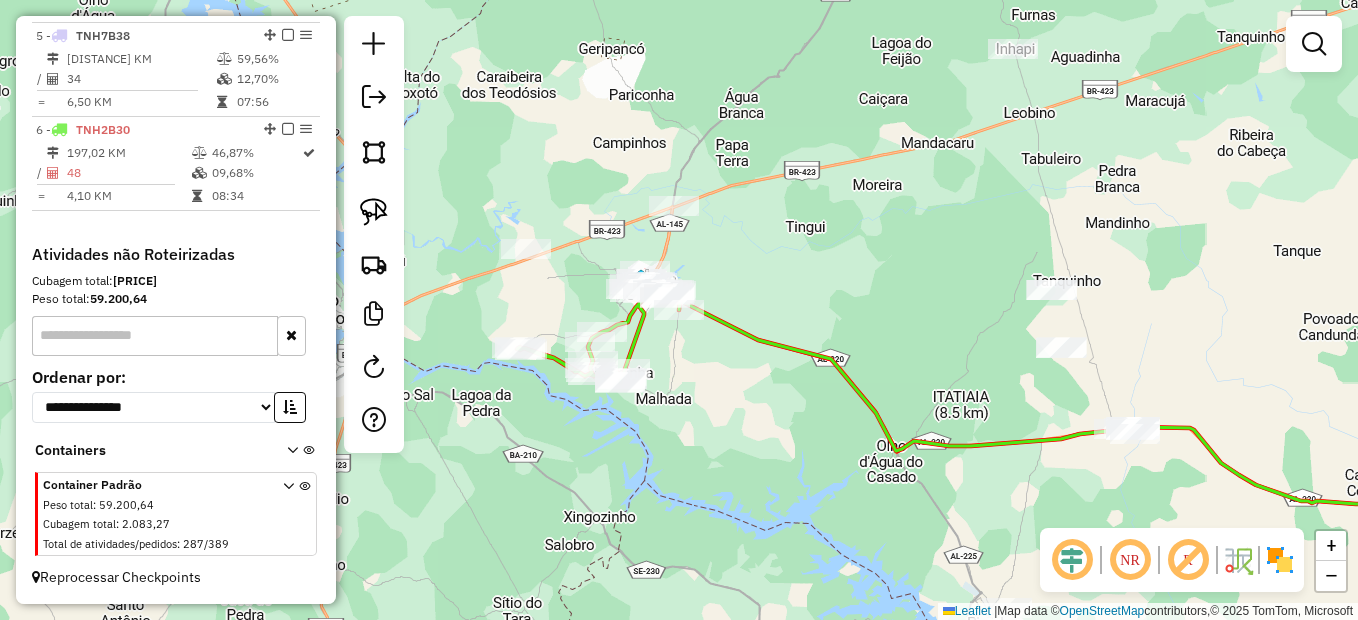 drag, startPoint x: 909, startPoint y: 307, endPoint x: 887, endPoint y: 337, distance: 37.202152 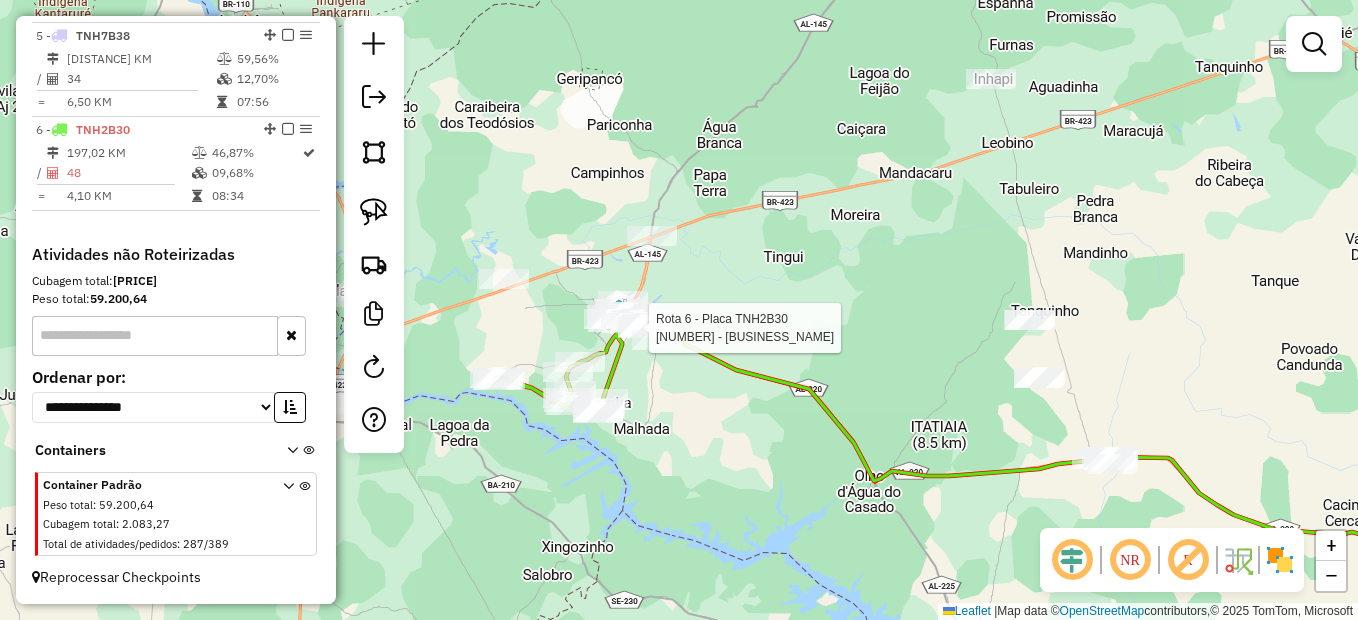select on "*********" 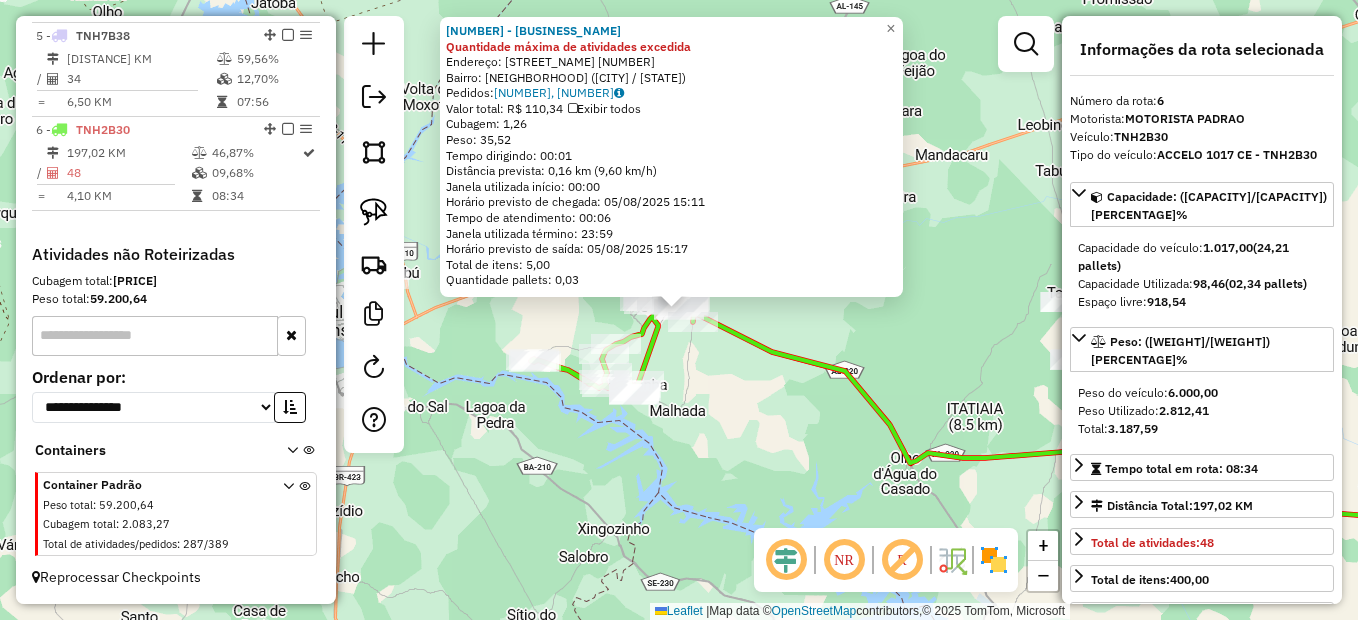 click on "626 - MERC PONTO CHIC Quantidade máxima de atividades excedida  Endereço:  R SaO JOaO BATISTA 110   Bairro: Desvio (DELMIRO GOUVEIA / AL)   Pedidos:  04129181, 04129182   Valor total: R$ 110,34   Exibir todos   Cubagem: 1,26  Peso: 35,52  Tempo dirigindo: 00:01   Distância prevista: 0,16 km (9,60 km/h)   Janela utilizada início: 00:00   Horário previsto de chegada: 05/08/2025 15:11   Tempo de atendimento: 00:06   Janela utilizada término: 23:59   Horário previsto de saída: 05/08/2025 15:17   Total de itens: 5,00   Quantidade pallets: 0,03  × Janela de atendimento Grade de atendimento Capacidade Transportadoras Veículos Cliente Pedidos  Rotas Selecione os dias de semana para filtrar as janelas de atendimento  Seg   Ter   Qua   Qui   Sex   Sáb   Dom  Informe o período da janela de atendimento: De: Até:  Filtrar exatamente a janela do cliente  Considerar janela de atendimento padrão  Selecione os dias de semana para filtrar as grades de atendimento  Seg   Ter   Qua   Qui   Sex   Sáb   Dom   De:  +" 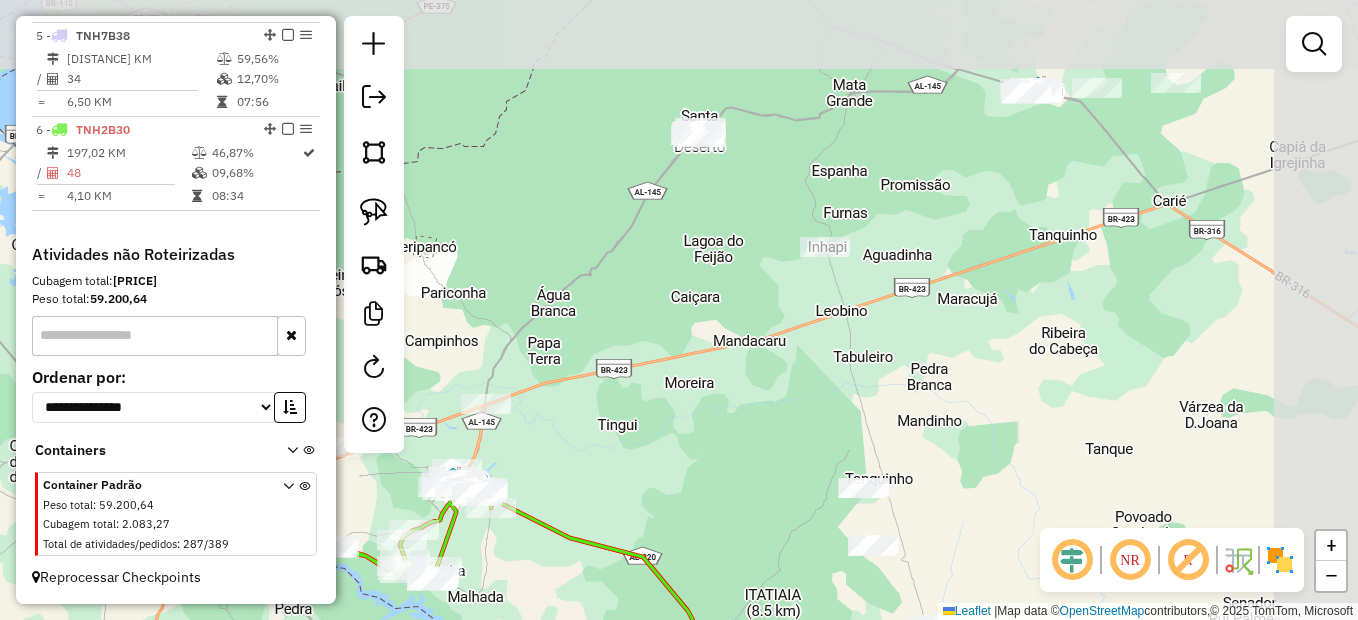drag, startPoint x: 879, startPoint y: 267, endPoint x: 644, endPoint y: 503, distance: 333.04803 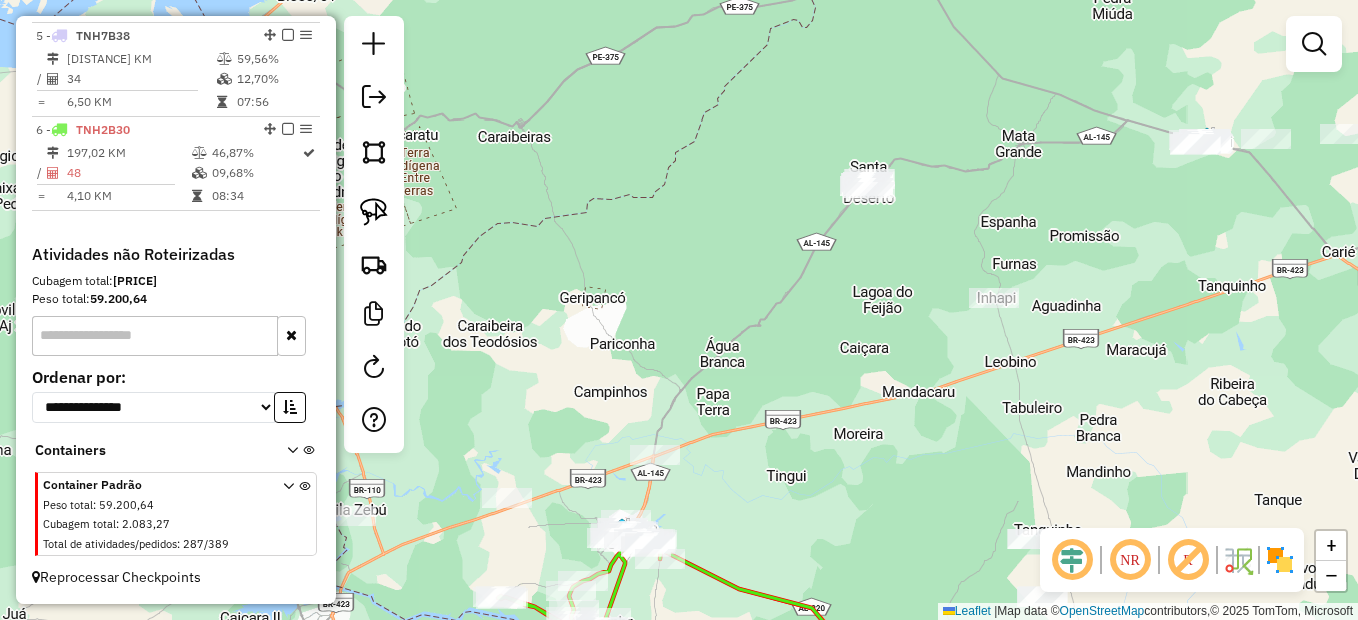 drag, startPoint x: 619, startPoint y: 351, endPoint x: 831, endPoint y: 343, distance: 212.1509 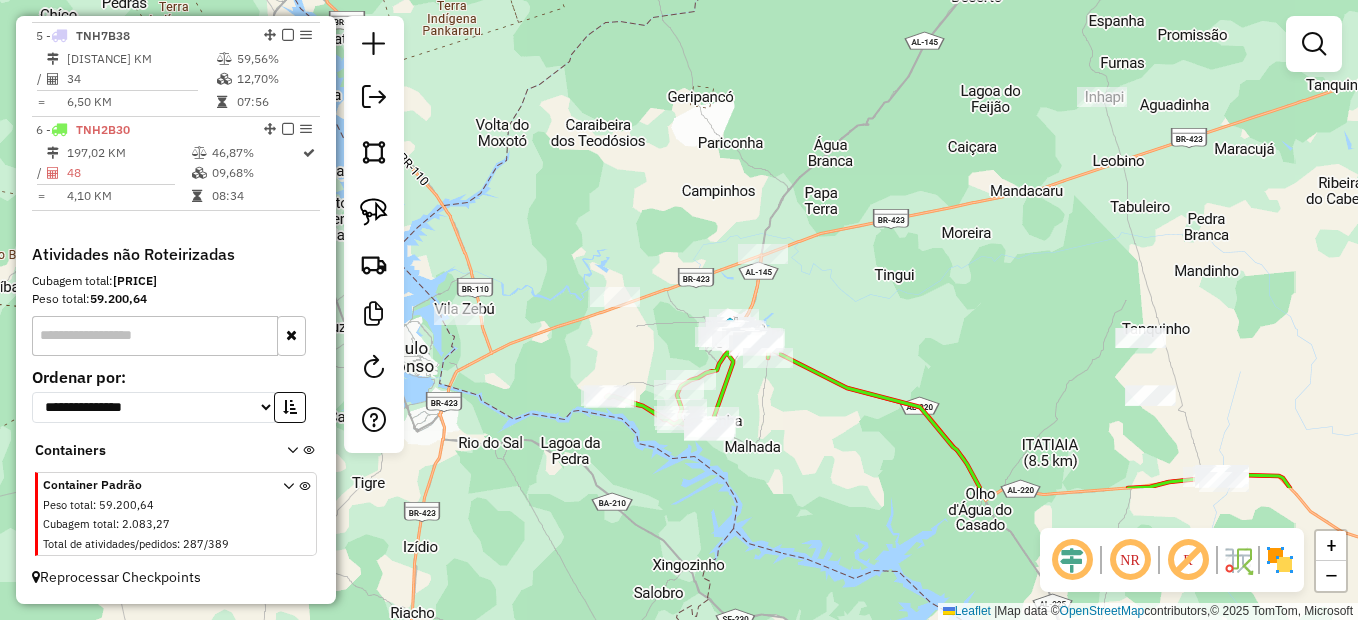 drag, startPoint x: 914, startPoint y: 187, endPoint x: 923, endPoint y: 157, distance: 31.320919 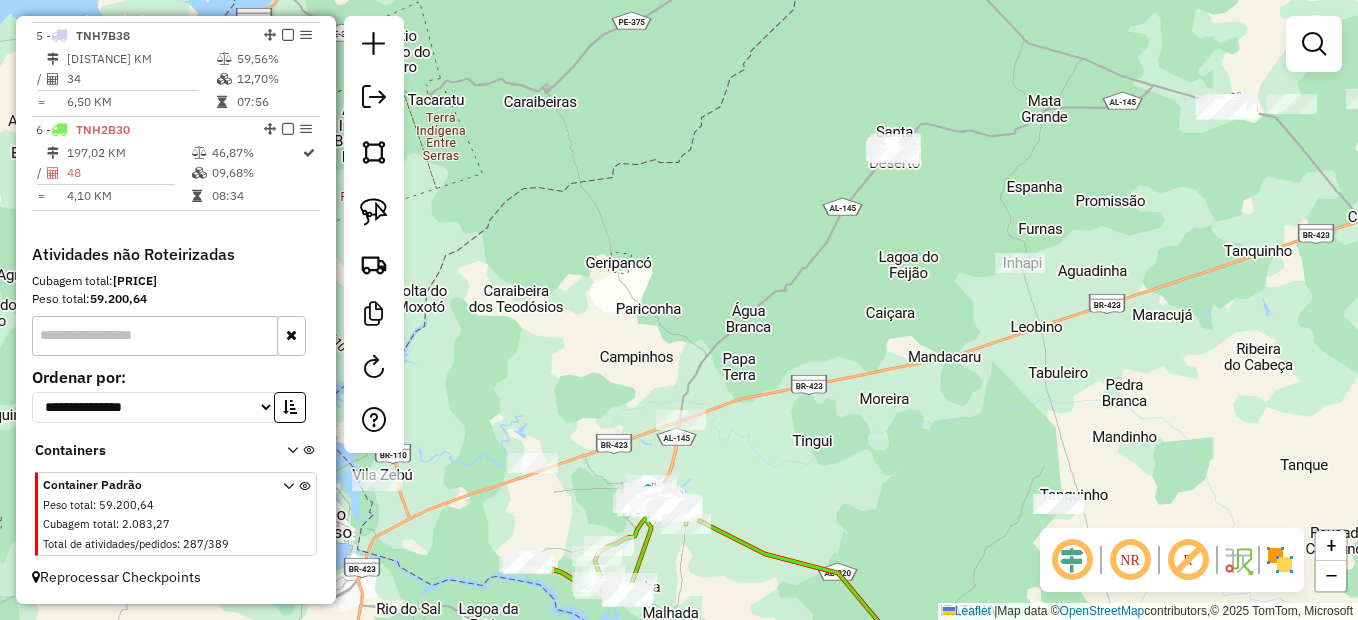 drag, startPoint x: 912, startPoint y: 227, endPoint x: 806, endPoint y: 447, distance: 244.20483 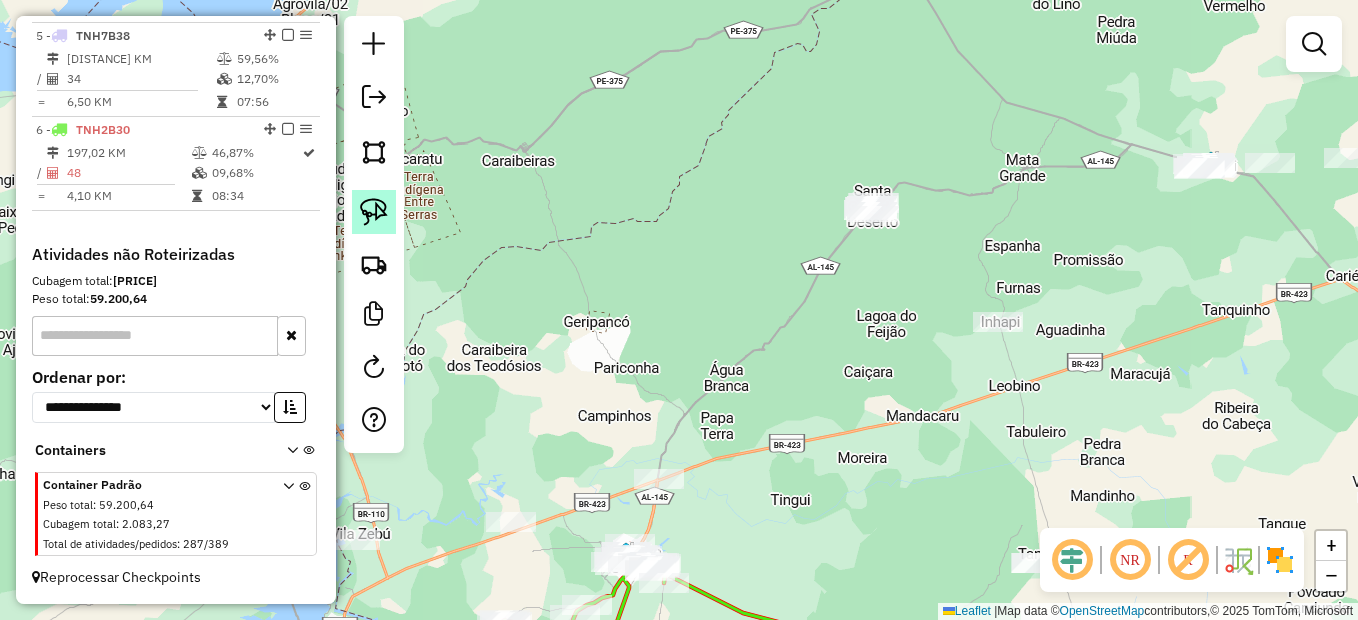 click 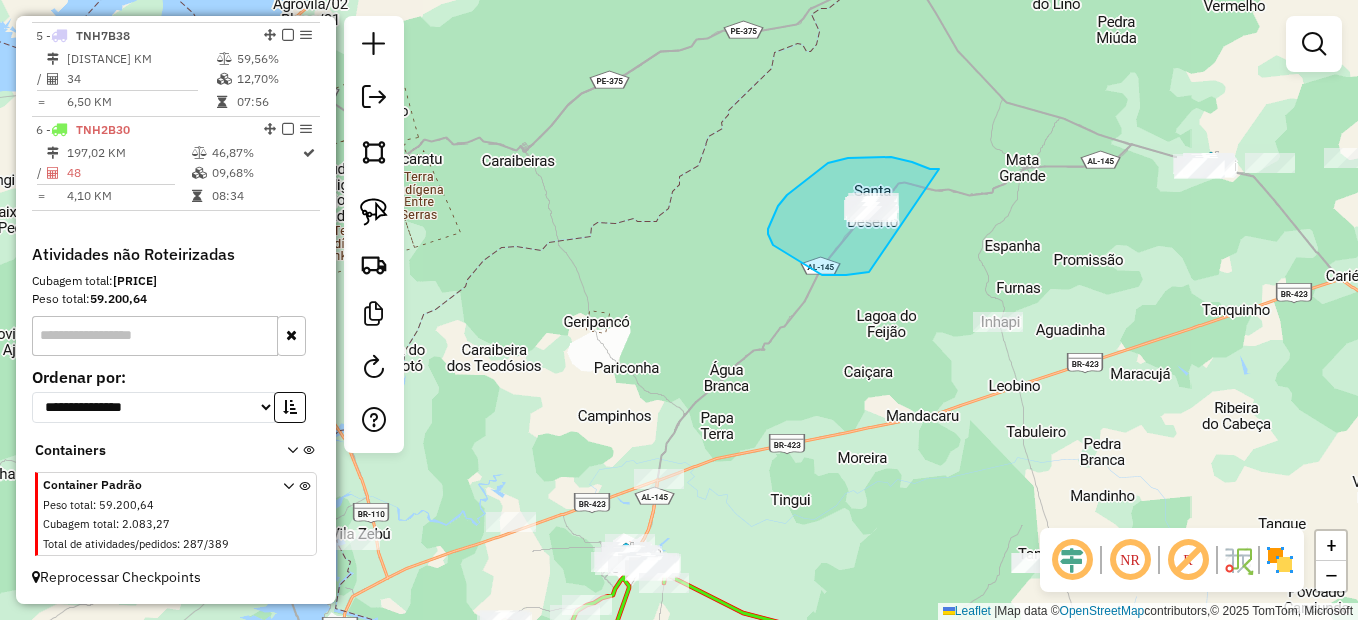 drag, startPoint x: 912, startPoint y: 162, endPoint x: 925, endPoint y: 233, distance: 72.18033 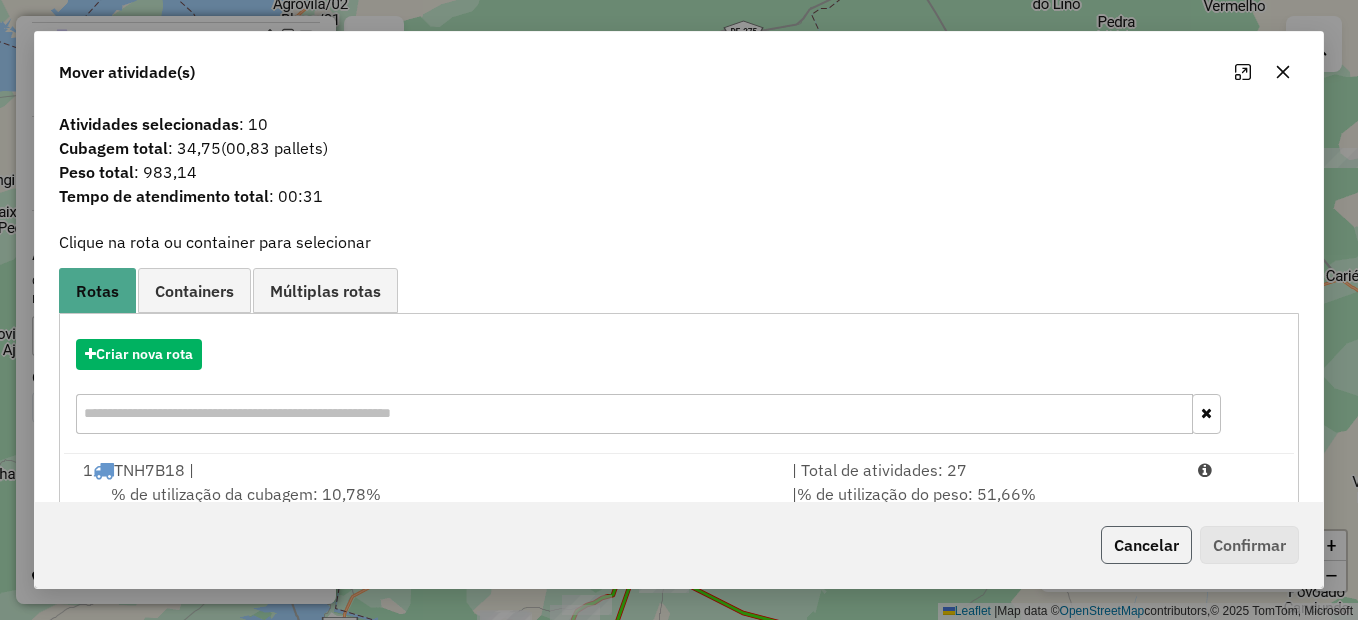 drag, startPoint x: 1150, startPoint y: 543, endPoint x: 1043, endPoint y: 529, distance: 107.912 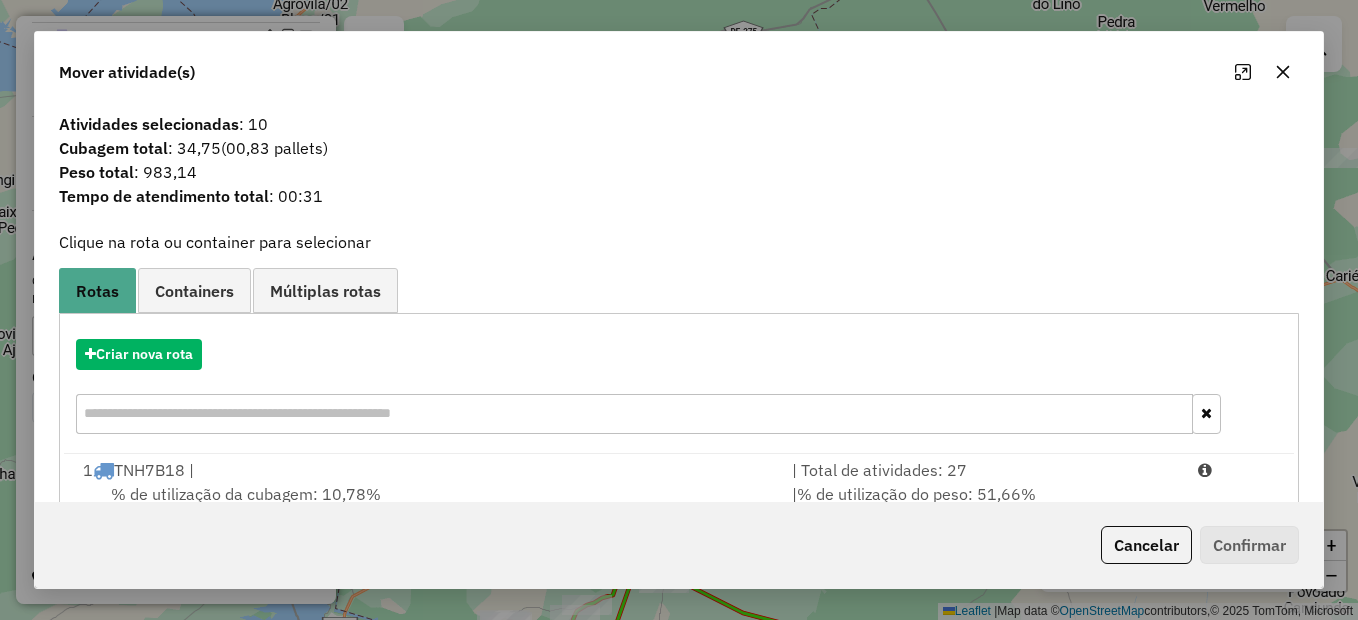 click on "Cancelar" 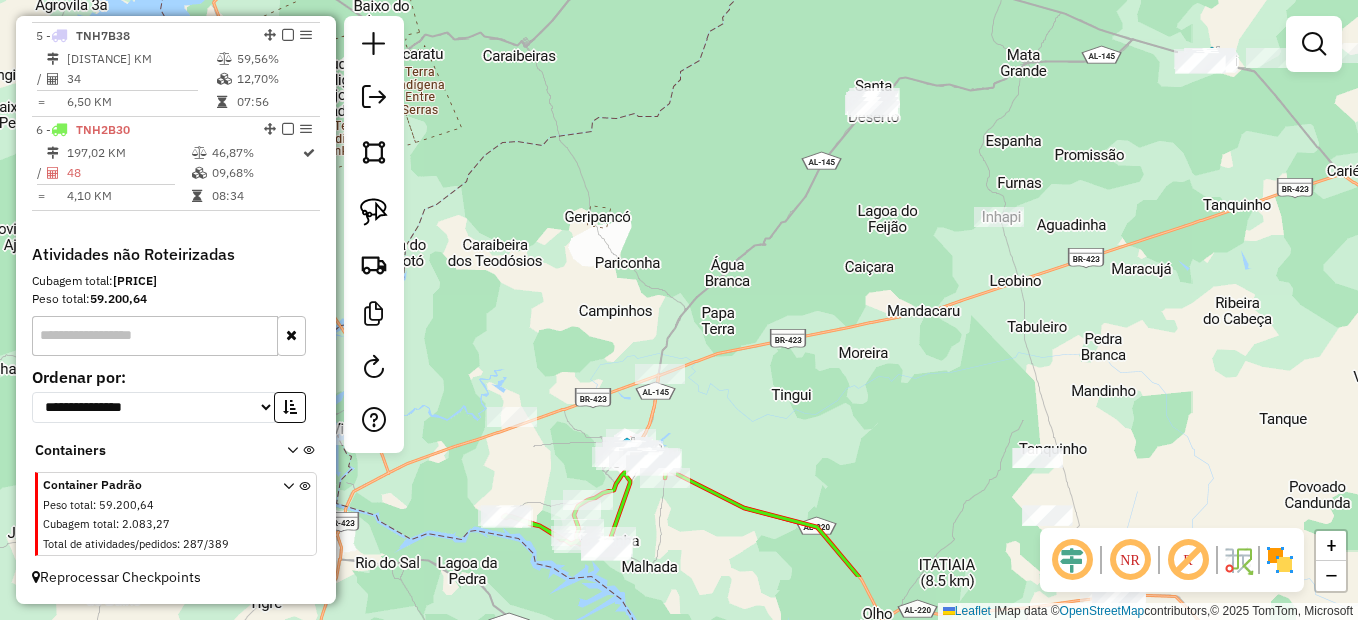 drag, startPoint x: 801, startPoint y: 357, endPoint x: 807, endPoint y: 291, distance: 66.27216 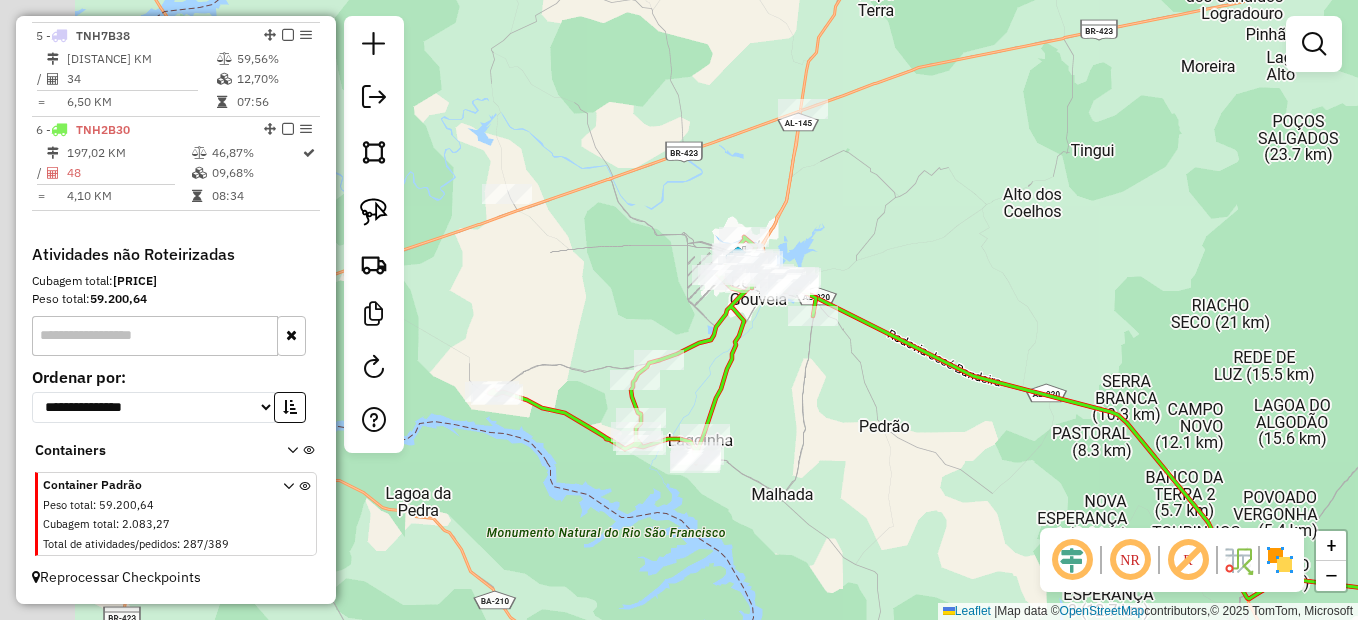 drag, startPoint x: 724, startPoint y: 406, endPoint x: 781, endPoint y: 382, distance: 61.846584 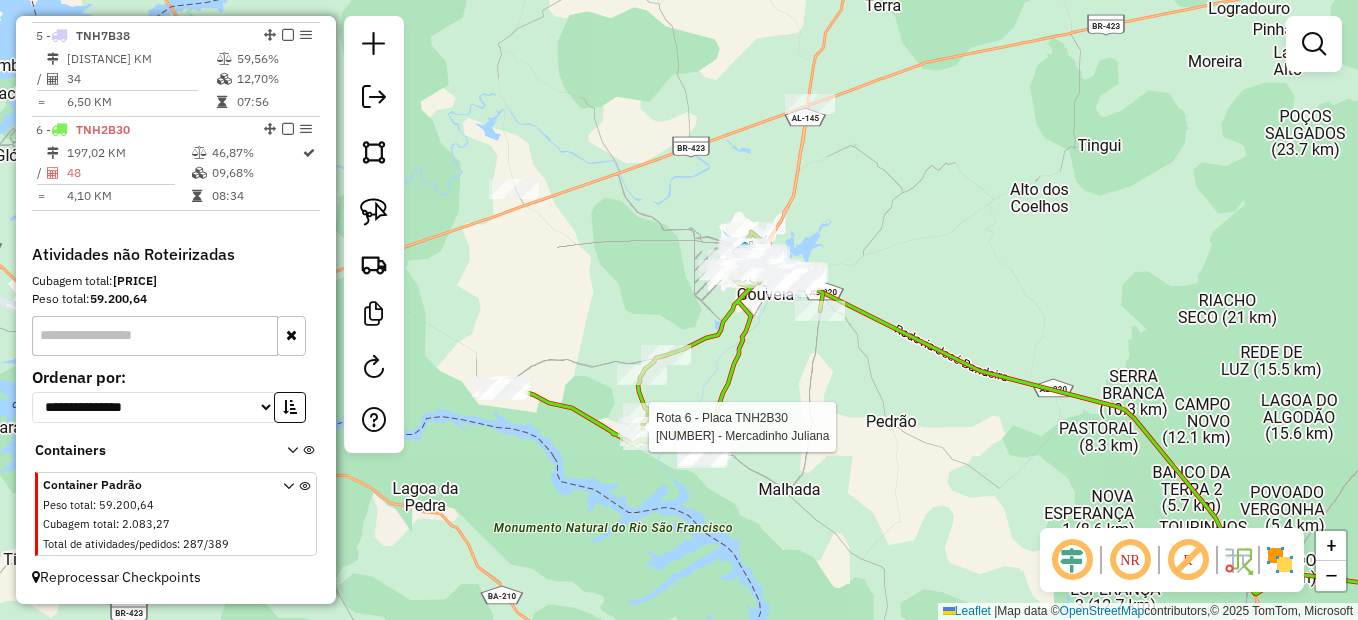 select on "*********" 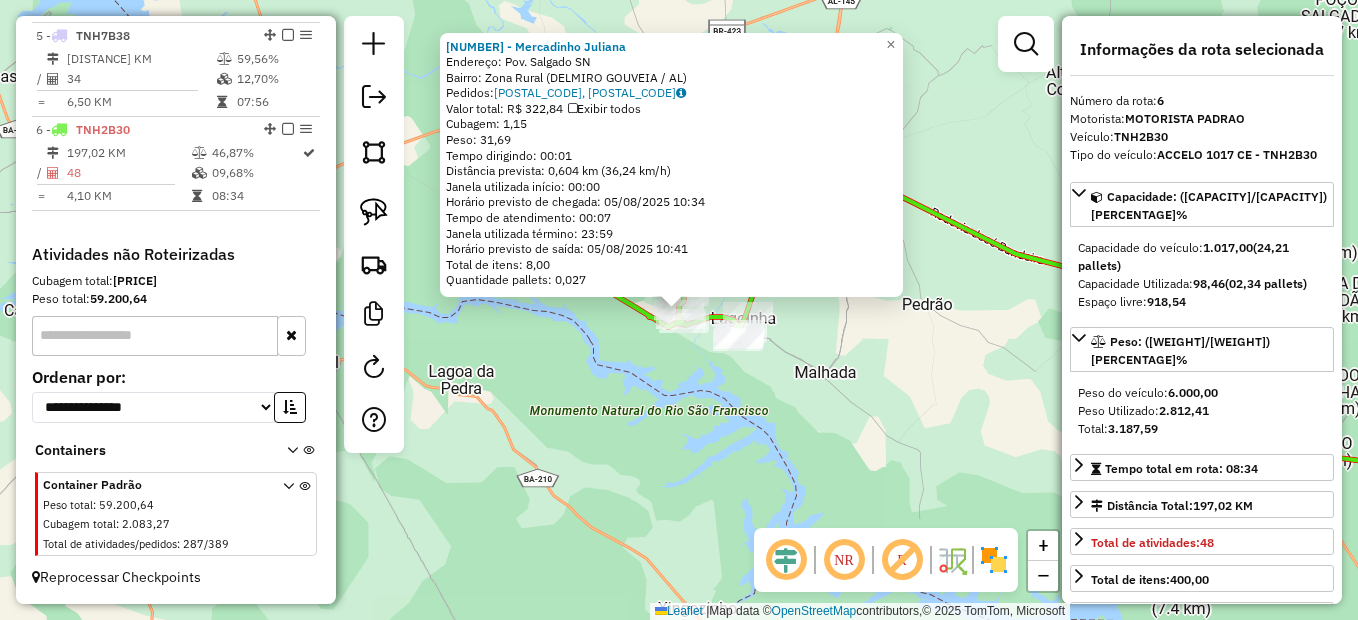 click on "591 - Mercadinho Juliana  Endereço:  Pov. Salgado SN   Bairro: Zona Rural (DELMIRO GOUVEIA / AL)   Pedidos:  04129126, 04129127   Valor total: R$ 322,84   Exibir todos   Cubagem: 1,15  Peso: 31,69  Tempo dirigindo: 00:01   Distância prevista: 0,604 km (36,24 km/h)   Janela utilizada início: 00:00   Horário previsto de chegada: 05/08/2025 10:34   Tempo de atendimento: 00:07   Janela utilizada término: 23:59   Horário previsto de saída: 05/08/2025 10:41   Total de itens: 8,00   Quantidade pallets: 0,027  × Janela de atendimento Grade de atendimento Capacidade Transportadoras Veículos Cliente Pedidos  Rotas Selecione os dias de semana para filtrar as janelas de atendimento  Seg   Ter   Qua   Qui   Sex   Sáb   Dom  Informe o período da janela de atendimento: De: Até:  Filtrar exatamente a janela do cliente  Considerar janela de atendimento padrão  Selecione os dias de semana para filtrar as grades de atendimento  Seg   Ter   Qua   Qui   Sex   Sáb   Dom   Peso mínimo:   Peso máximo:   De:   Até:" 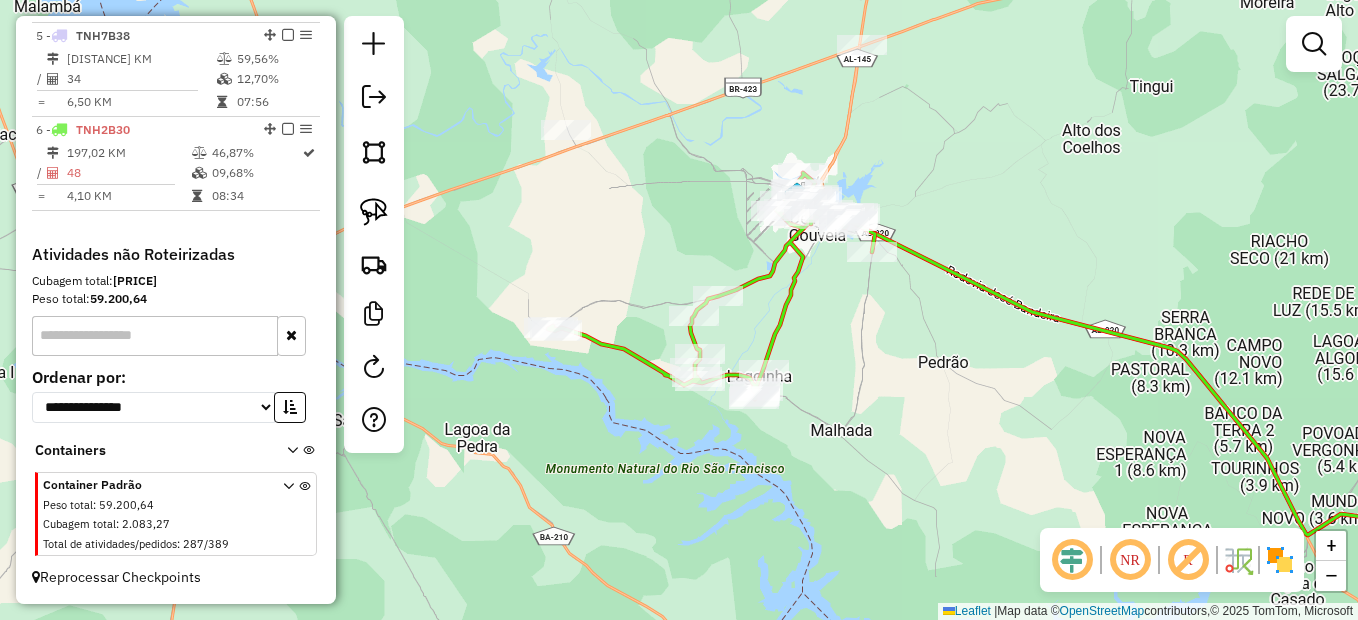 drag, startPoint x: 845, startPoint y: 318, endPoint x: 831, endPoint y: 483, distance: 165.59288 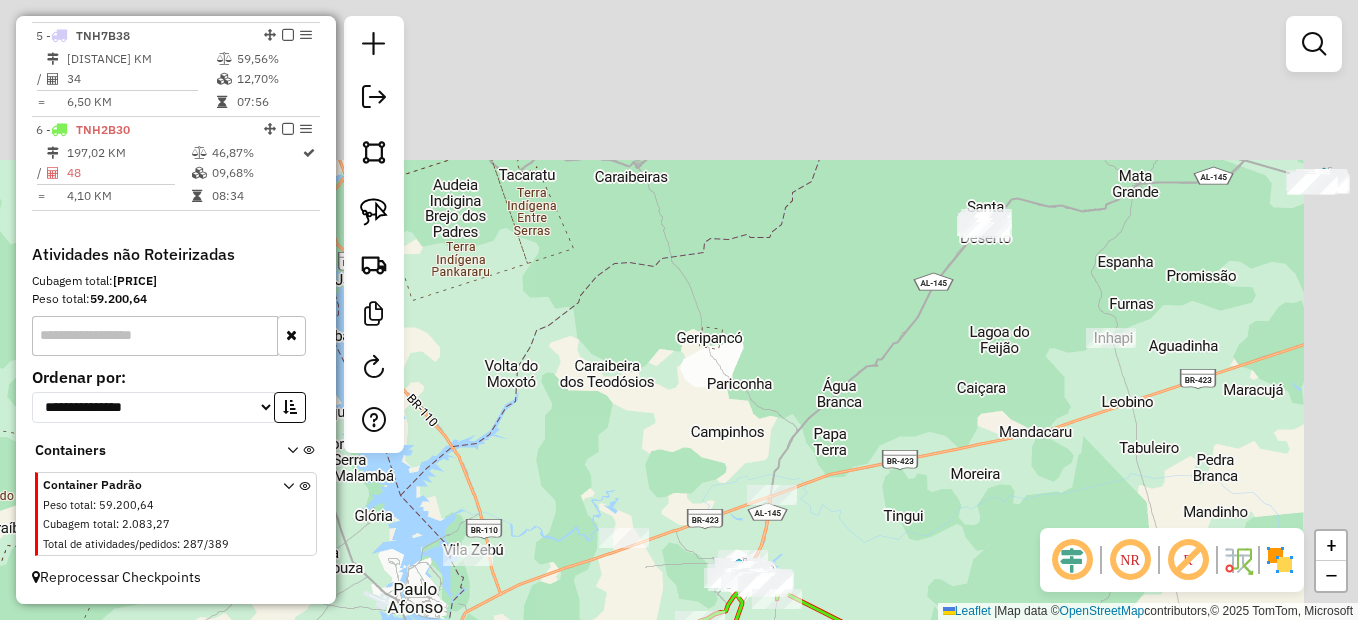 drag, startPoint x: 944, startPoint y: 290, endPoint x: 875, endPoint y: 479, distance: 201.20139 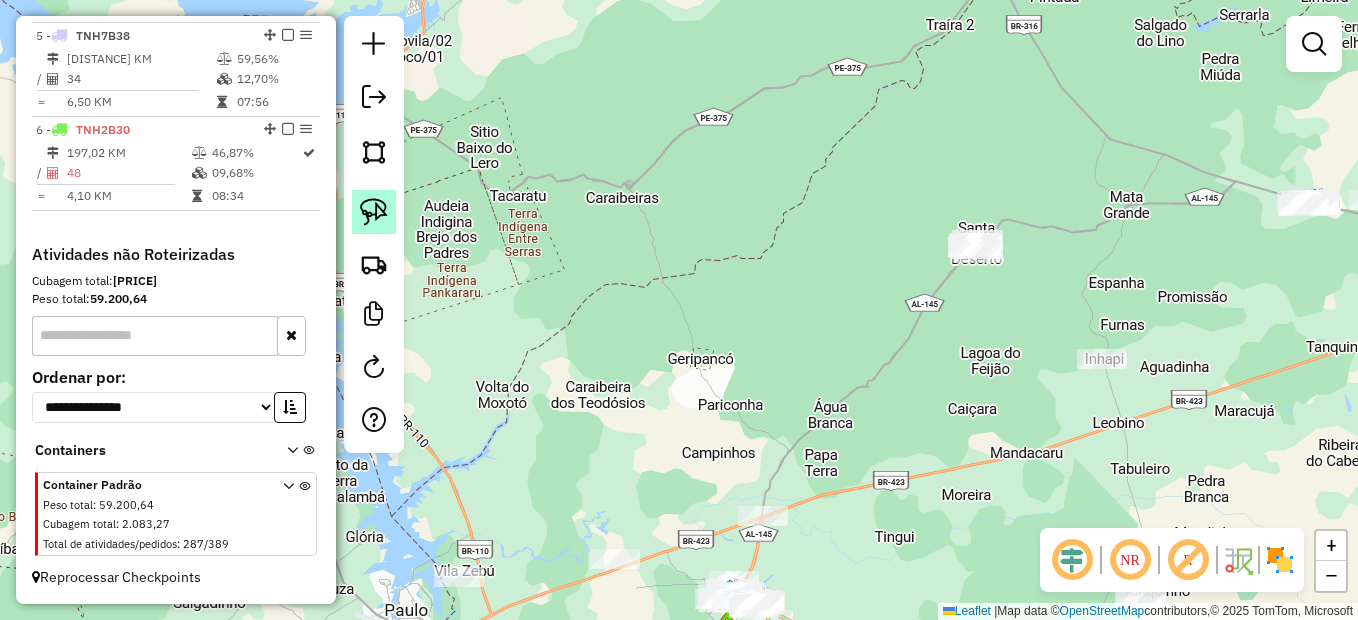 click 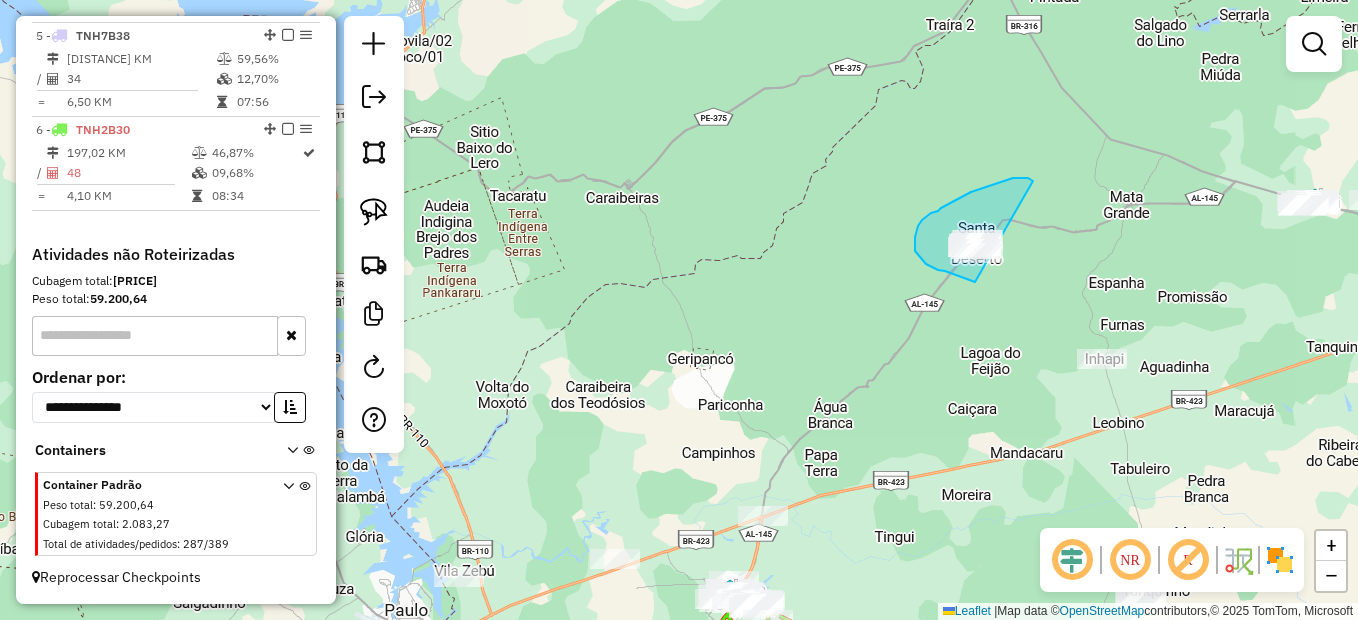 drag, startPoint x: 1016, startPoint y: 178, endPoint x: 1014, endPoint y: 282, distance: 104.019226 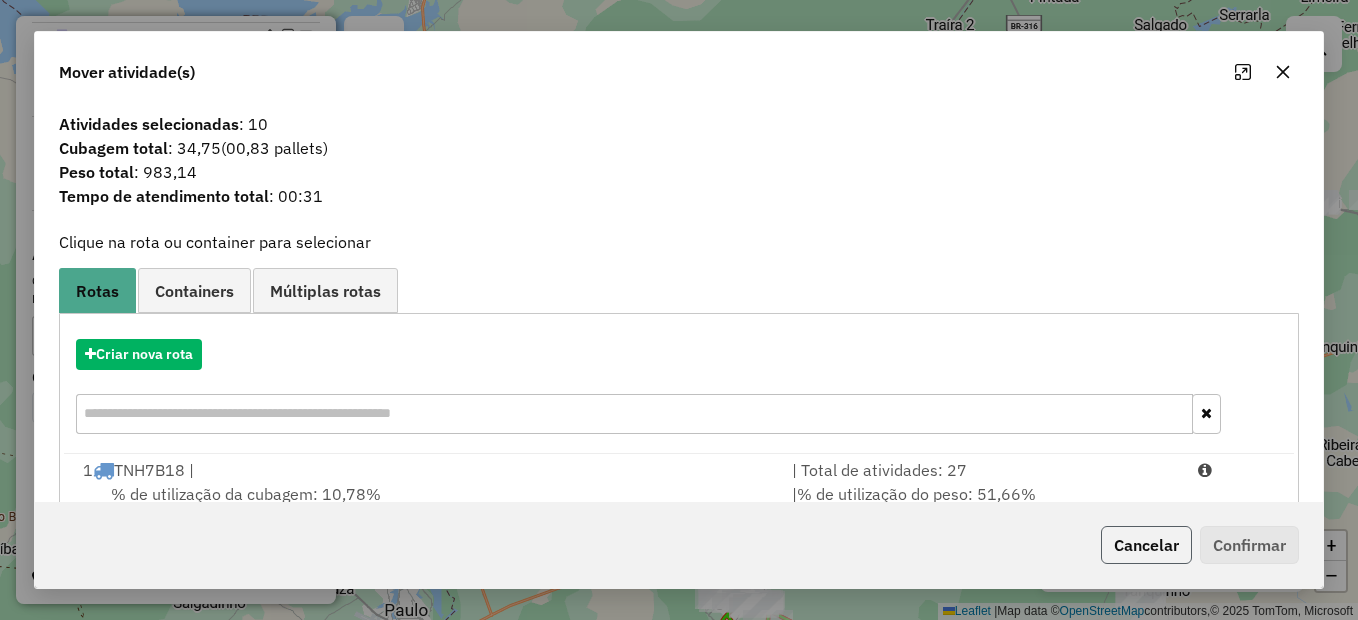 click on "Cancelar" 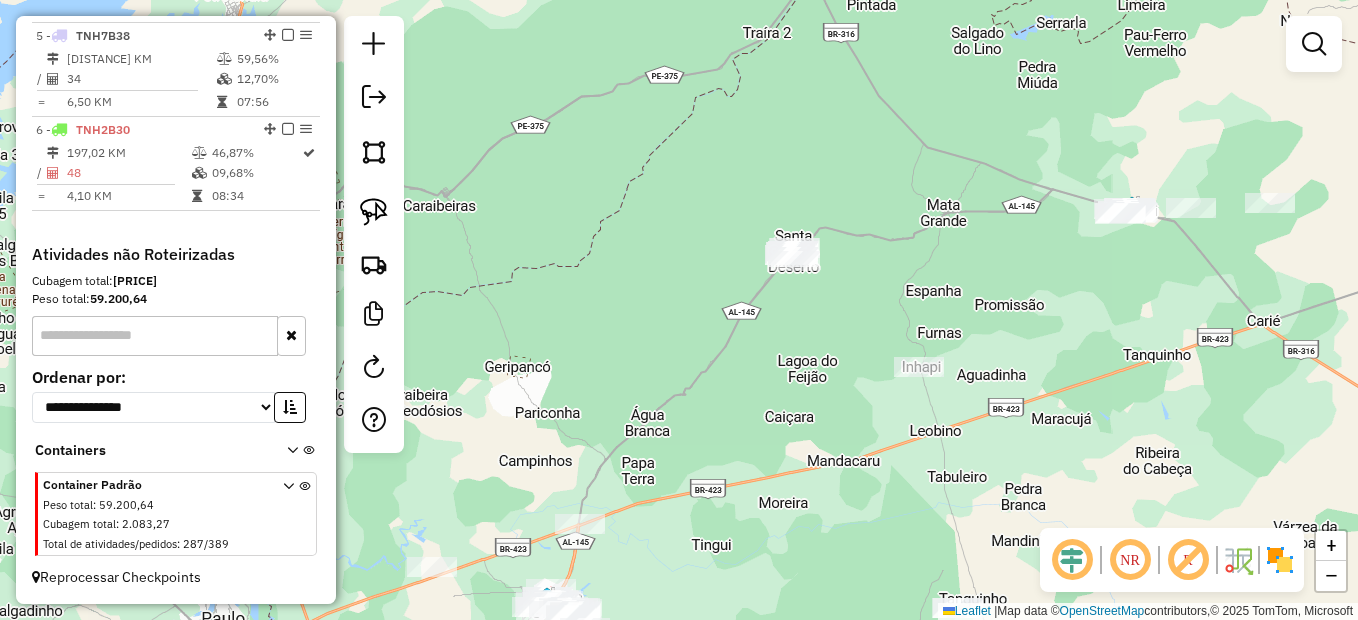 drag, startPoint x: 1143, startPoint y: 321, endPoint x: 855, endPoint y: 341, distance: 288.6936 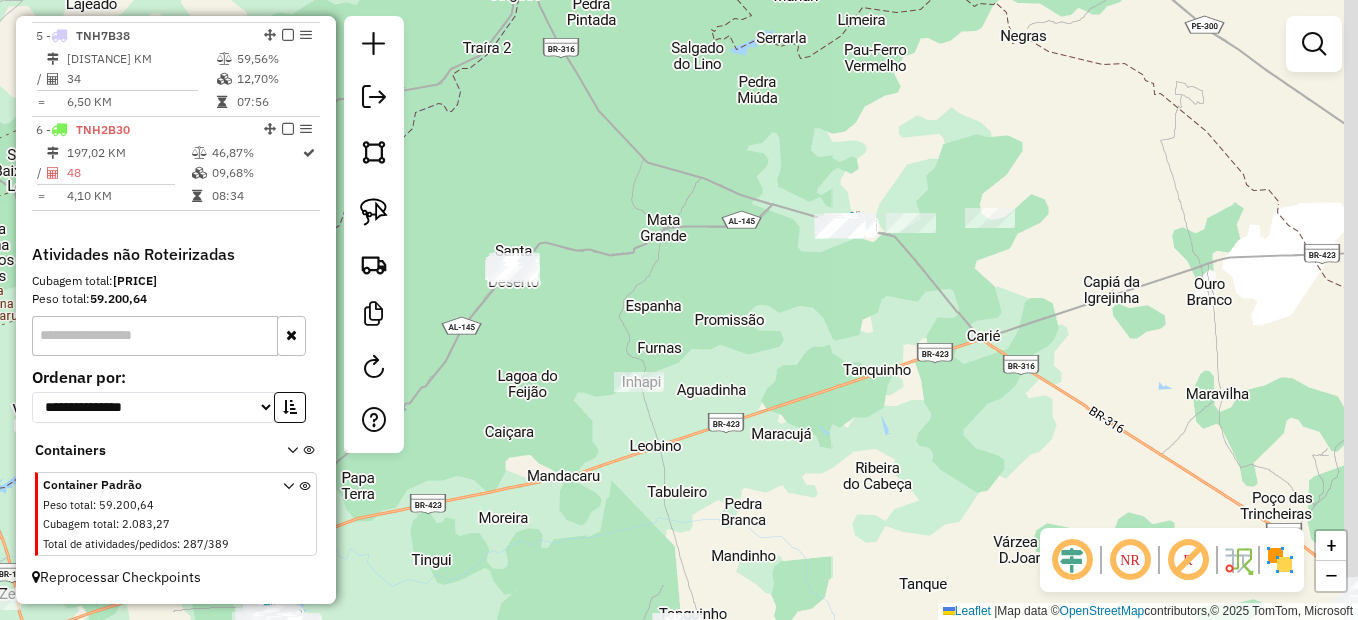 drag, startPoint x: 1021, startPoint y: 314, endPoint x: 885, endPoint y: 316, distance: 136.01471 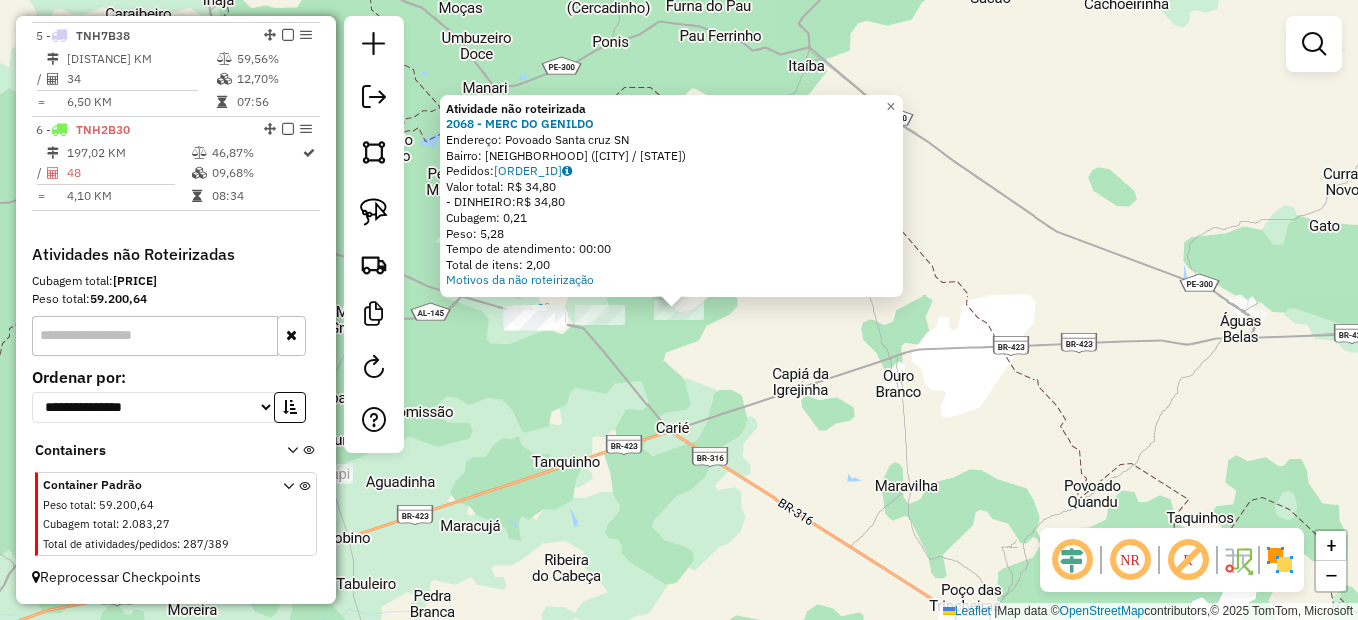 click on "Atividade não roteirizada 2068 - MERC DO GENILDO  Endereço:  Povoado Santa cruz SN   Bairro: ZONA RURAL CANAPI (CANAPI / AL)   Pedidos:  04128800   Valor total: R$ 34,80   - DINHEIRO:  R$ 34,80   Cubagem: 0,21   Peso: 5,28   Tempo de atendimento: 00:00   Total de itens: 2,00  Motivos da não roteirização × Janela de atendimento Grade de atendimento Capacidade Transportadoras Veículos Cliente Pedidos  Rotas Selecione os dias de semana para filtrar as janelas de atendimento  Seg   Ter   Qua   Qui   Sex   Sáb   Dom  Informe o período da janela de atendimento: De: Até:  Filtrar exatamente a janela do cliente  Considerar janela de atendimento padrão  Selecione os dias de semana para filtrar as grades de atendimento  Seg   Ter   Qua   Qui   Sex   Sáb   Dom   Considerar clientes sem dia de atendimento cadastrado  Clientes fora do dia de atendimento selecionado Filtrar as atividades entre os valores definidos abaixo:  Peso mínimo:   Peso máximo:   Cubagem mínima:   Cubagem máxima:   De:   Até:   De:" 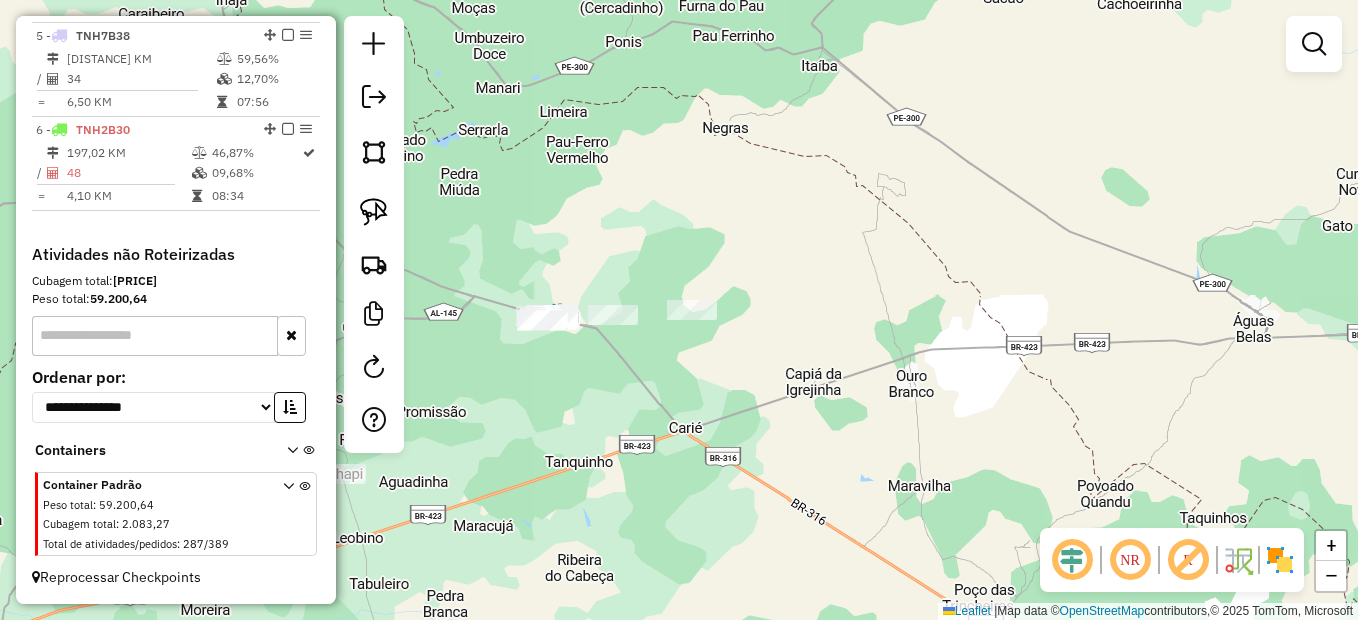 drag, startPoint x: 657, startPoint y: 400, endPoint x: 736, endPoint y: 351, distance: 92.96236 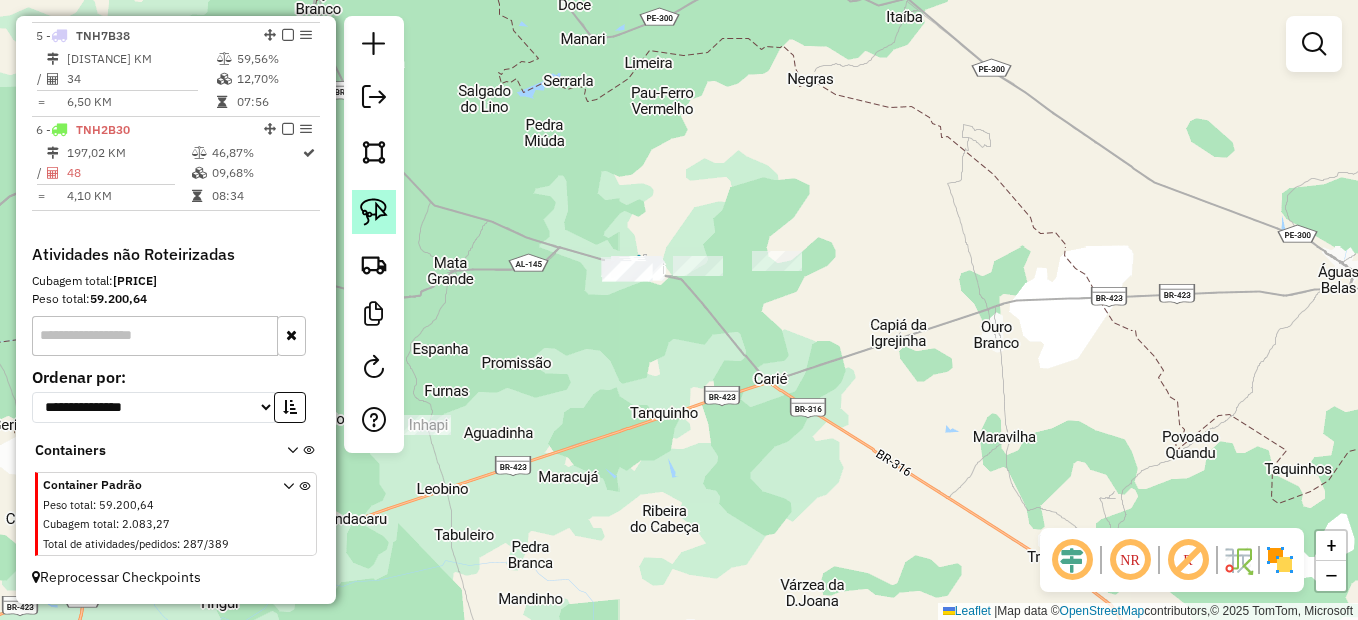 click 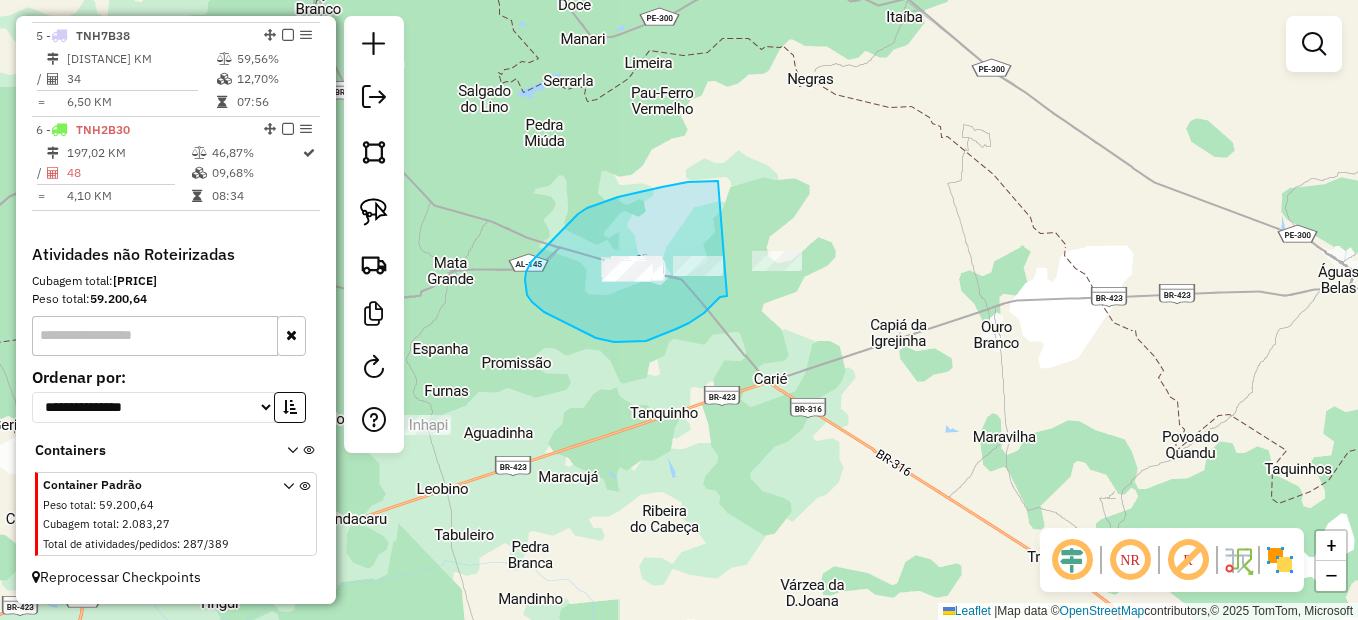 drag, startPoint x: 718, startPoint y: 181, endPoint x: 727, endPoint y: 296, distance: 115.35164 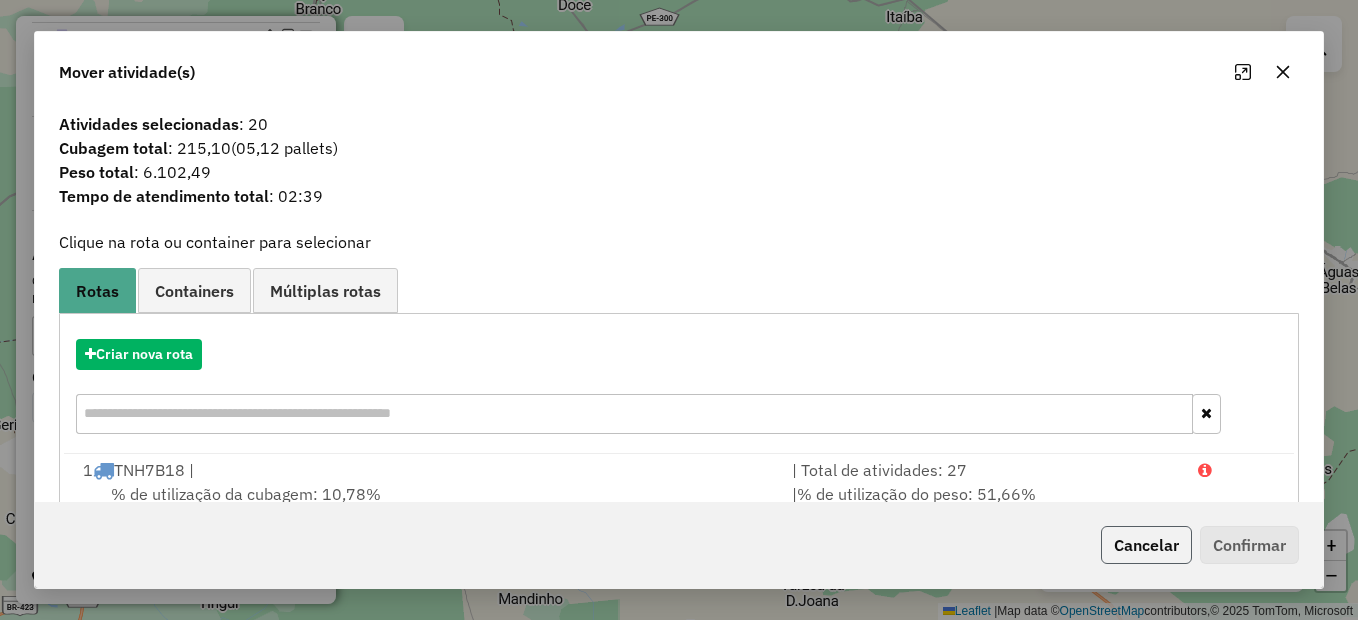 click on "Cancelar" 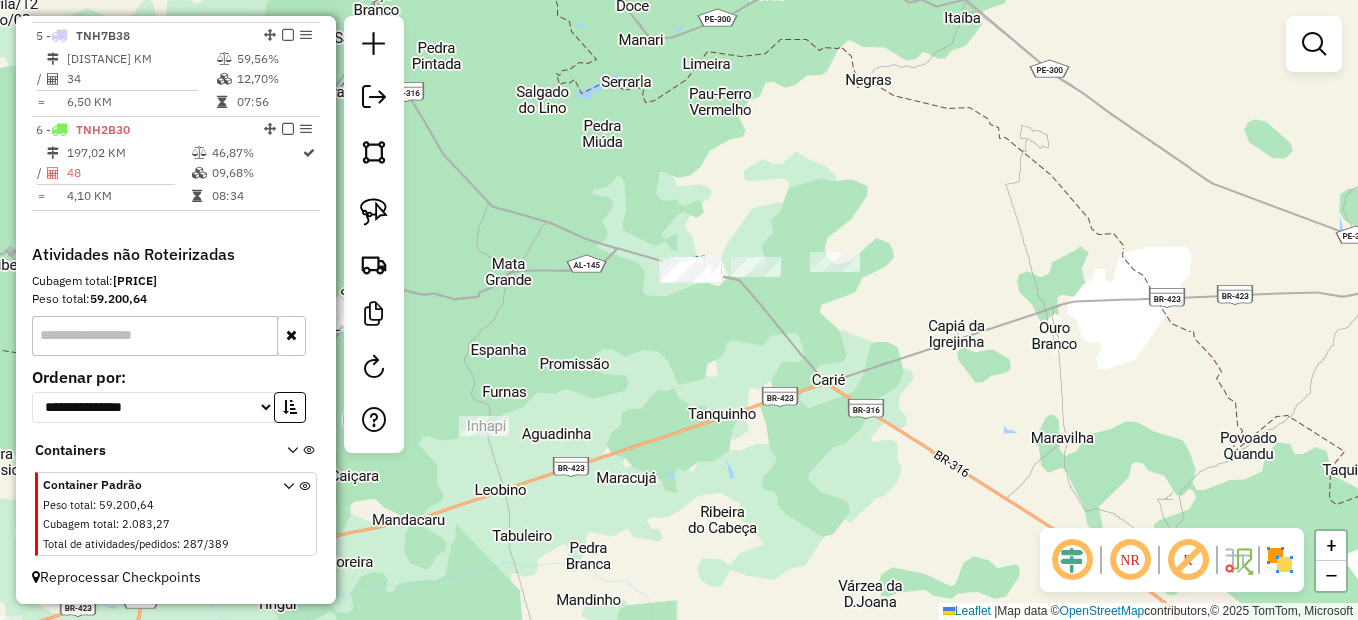 drag, startPoint x: 704, startPoint y: 374, endPoint x: 755, endPoint y: 385, distance: 52.17279 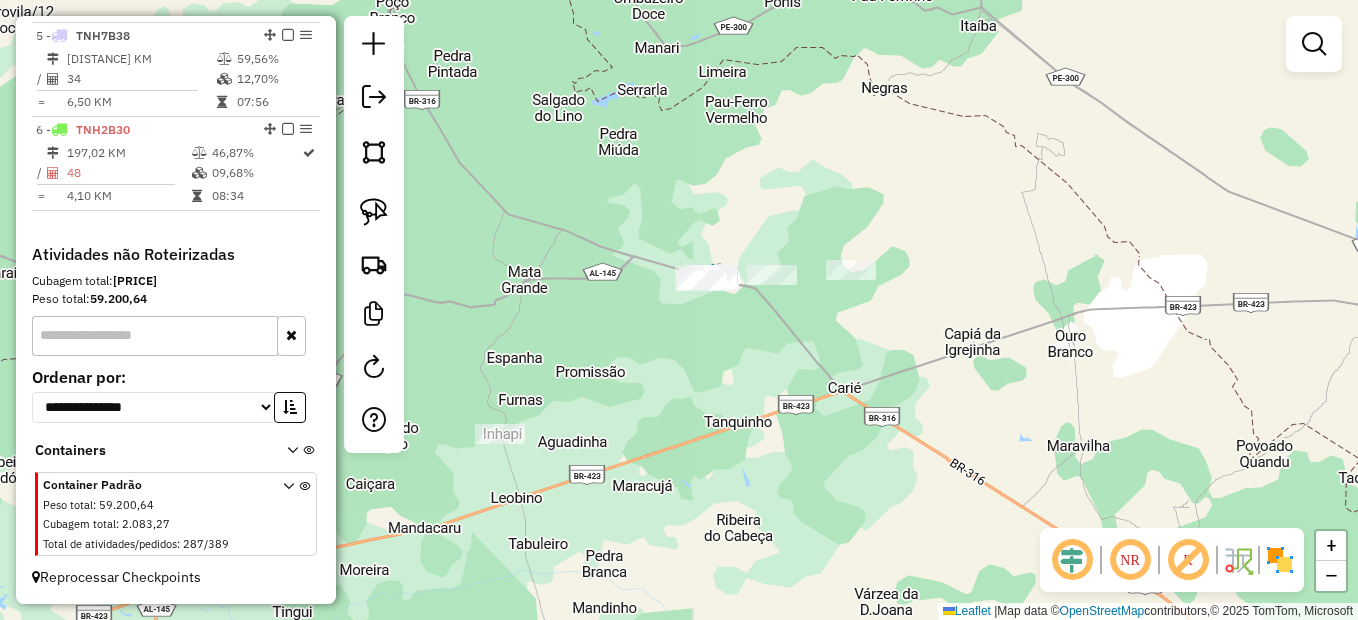 click on "Janela de atendimento Grade de atendimento Capacidade Transportadoras Veículos Cliente Pedidos  Rotas Selecione os dias de semana para filtrar as janelas de atendimento  Seg   Ter   Qua   Qui   Sex   Sáb   Dom  Informe o período da janela de atendimento: De: Até:  Filtrar exatamente a janela do cliente  Considerar janela de atendimento padrão  Selecione os dias de semana para filtrar as grades de atendimento  Seg   Ter   Qua   Qui   Sex   Sáb   Dom   Considerar clientes sem dia de atendimento cadastrado  Clientes fora do dia de atendimento selecionado Filtrar as atividades entre os valores definidos abaixo:  Peso mínimo:   Peso máximo:   Cubagem mínima:   Cubagem máxima:   De:   Até:  Filtrar as atividades entre o tempo de atendimento definido abaixo:  De:   Até:   Considerar capacidade total dos clientes não roteirizados Transportadora: Selecione um ou mais itens Tipo de veículo: Selecione um ou mais itens Veículo: Selecione um ou mais itens Motorista: Selecione um ou mais itens Nome: Rótulo:" 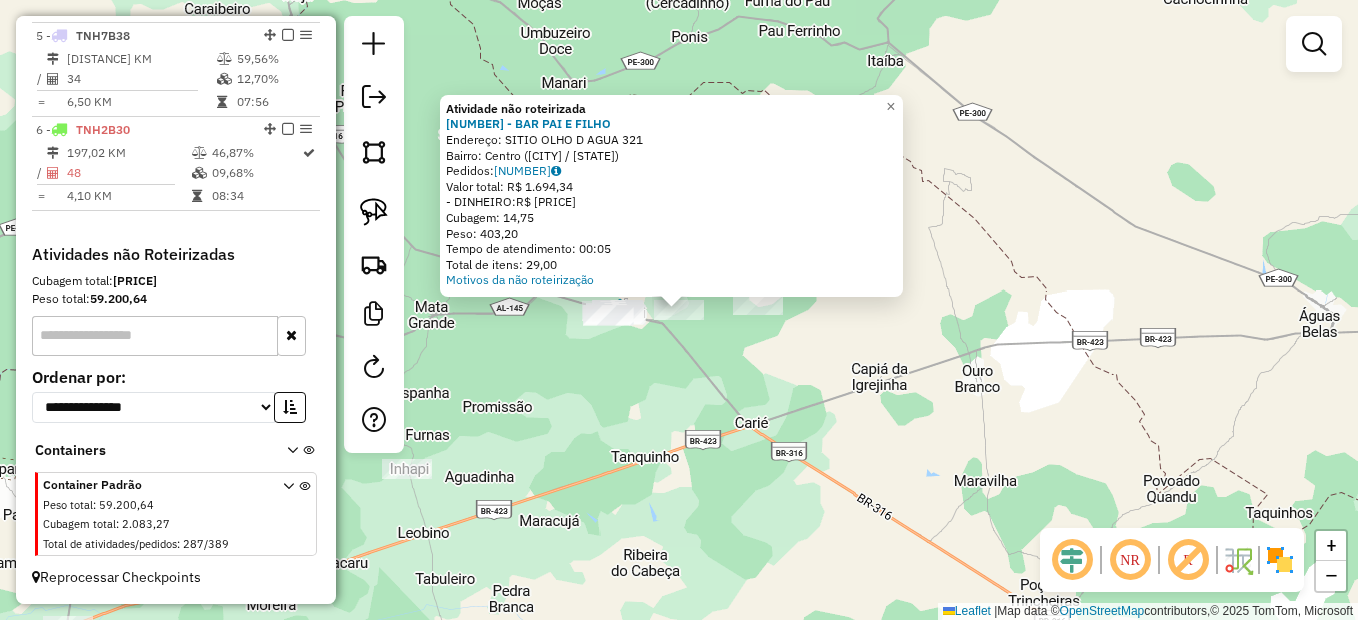 drag, startPoint x: 577, startPoint y: 421, endPoint x: 560, endPoint y: 399, distance: 27.802877 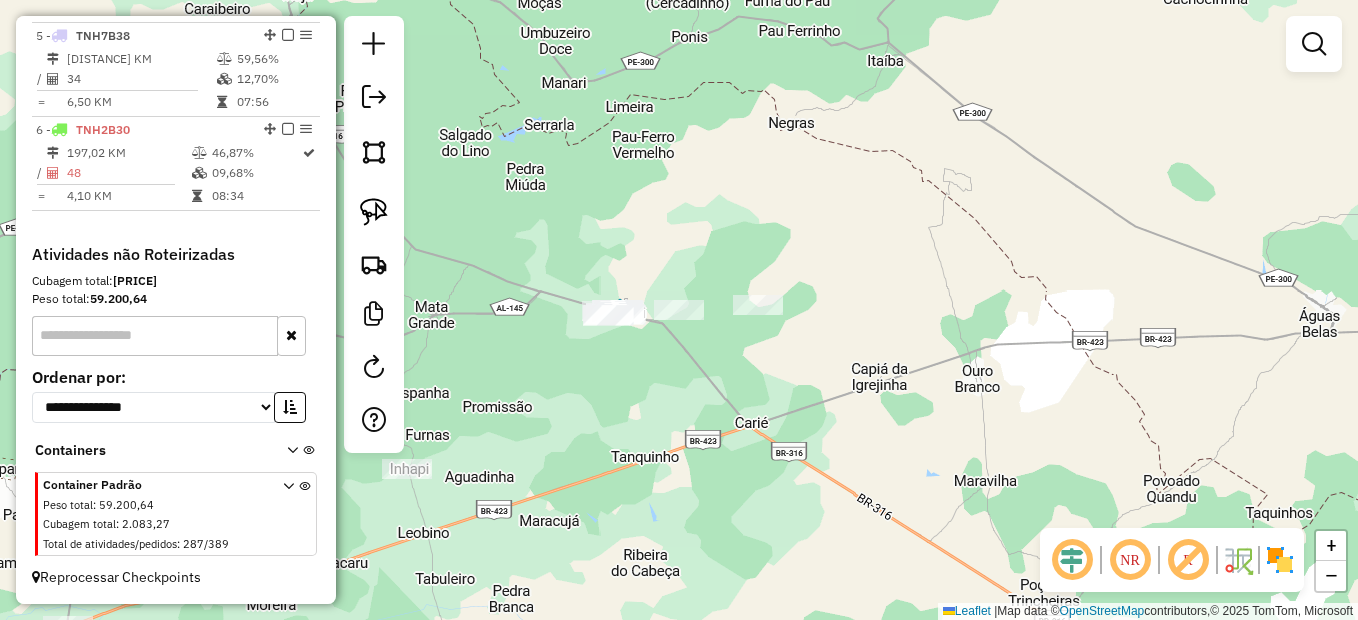 click 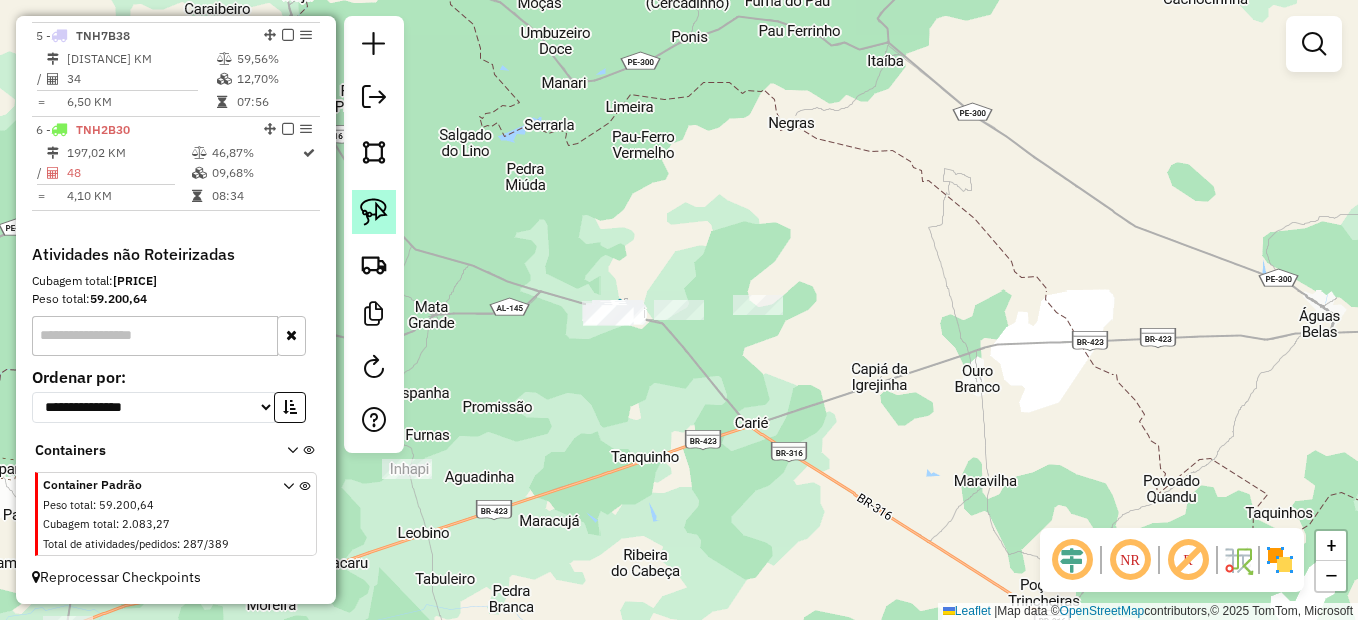 click 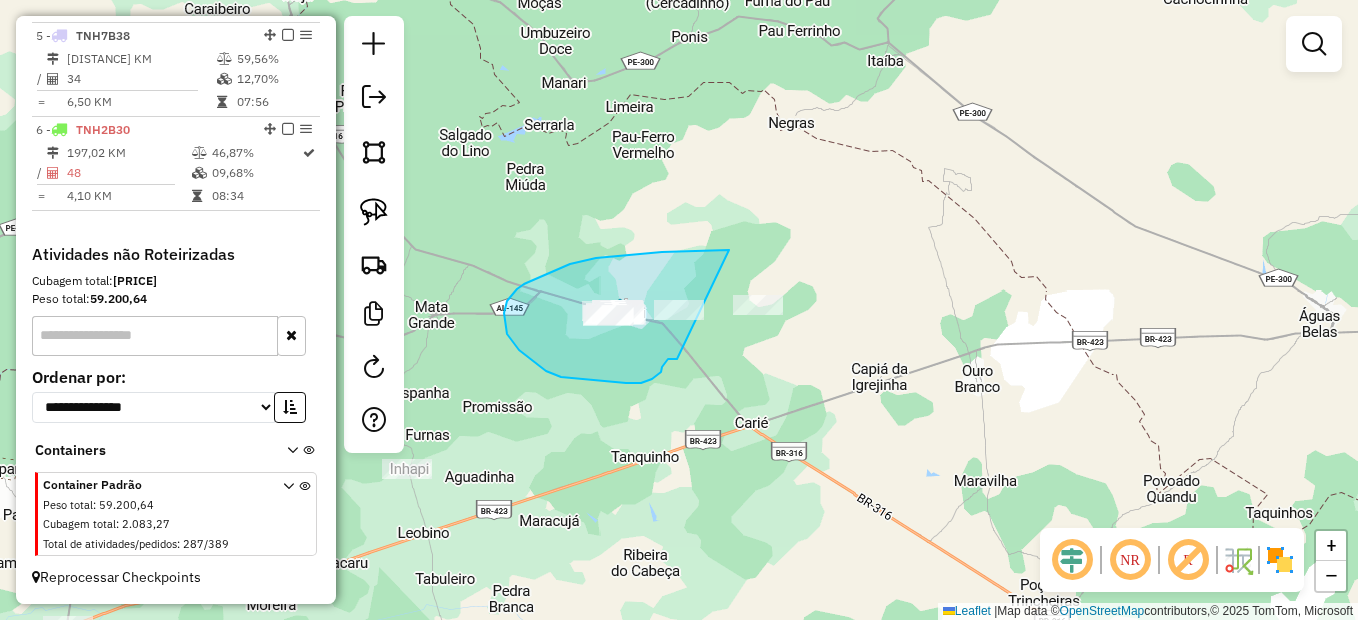 drag, startPoint x: 729, startPoint y: 250, endPoint x: 689, endPoint y: 359, distance: 116.10771 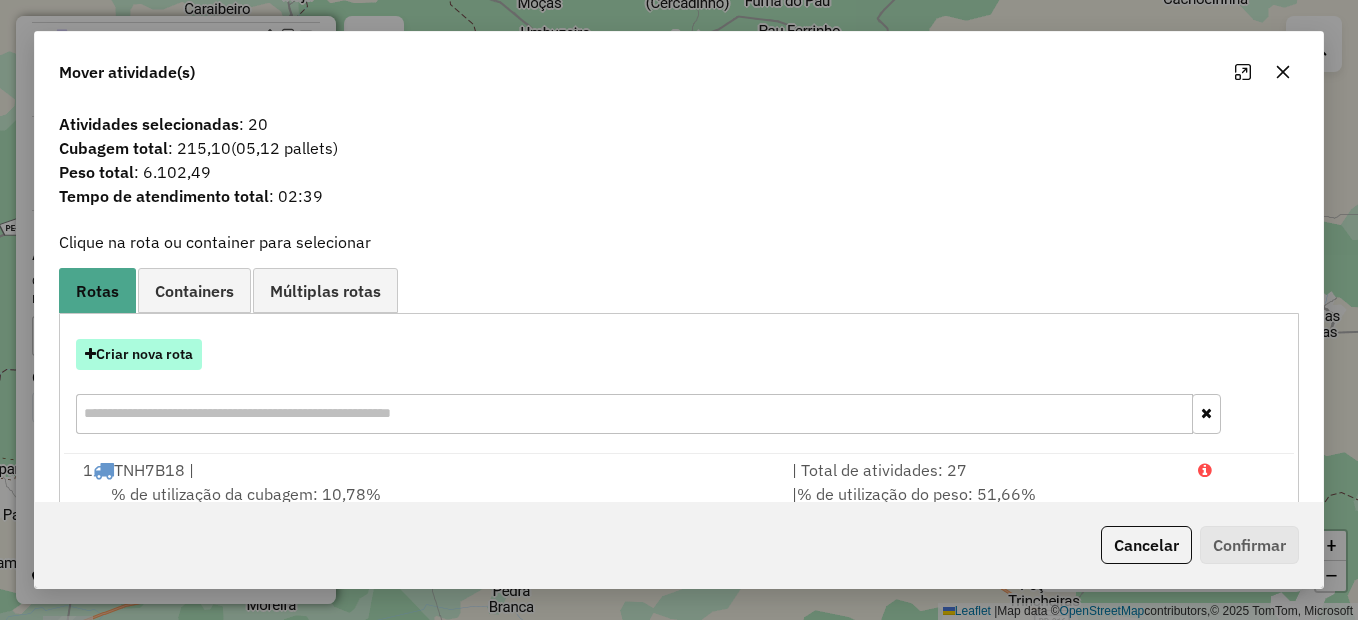 click on "Criar nova rota" at bounding box center (139, 354) 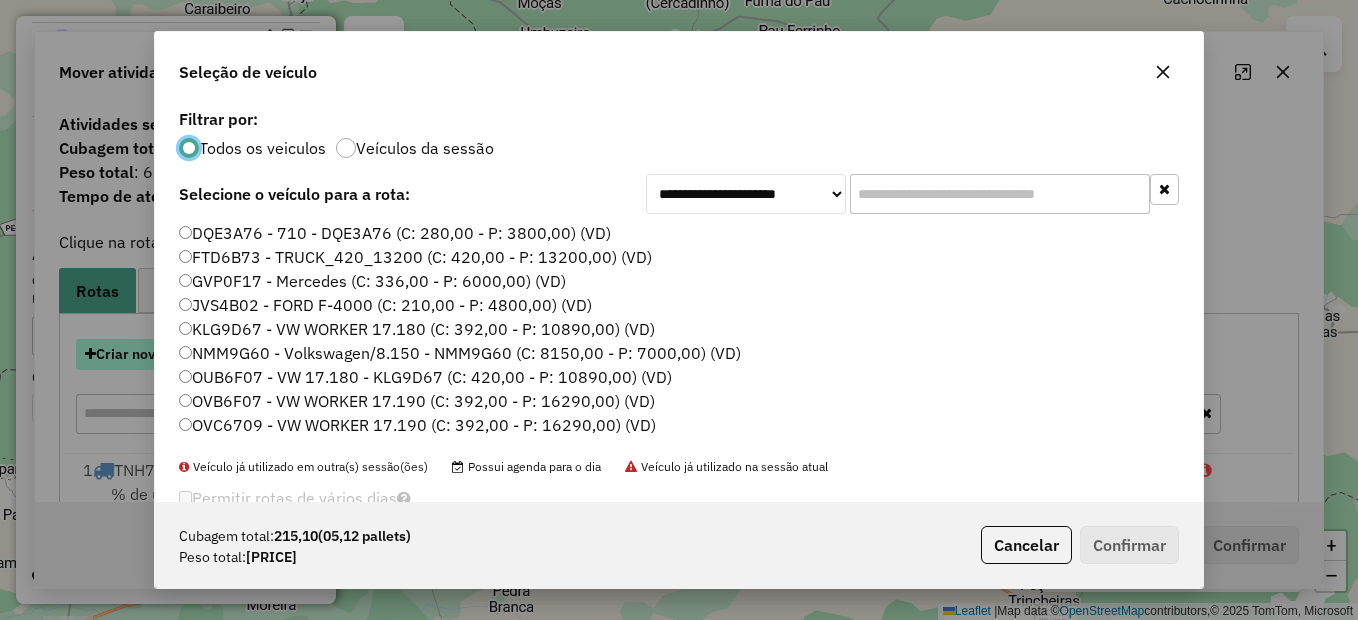 scroll, scrollTop: 11, scrollLeft: 6, axis: both 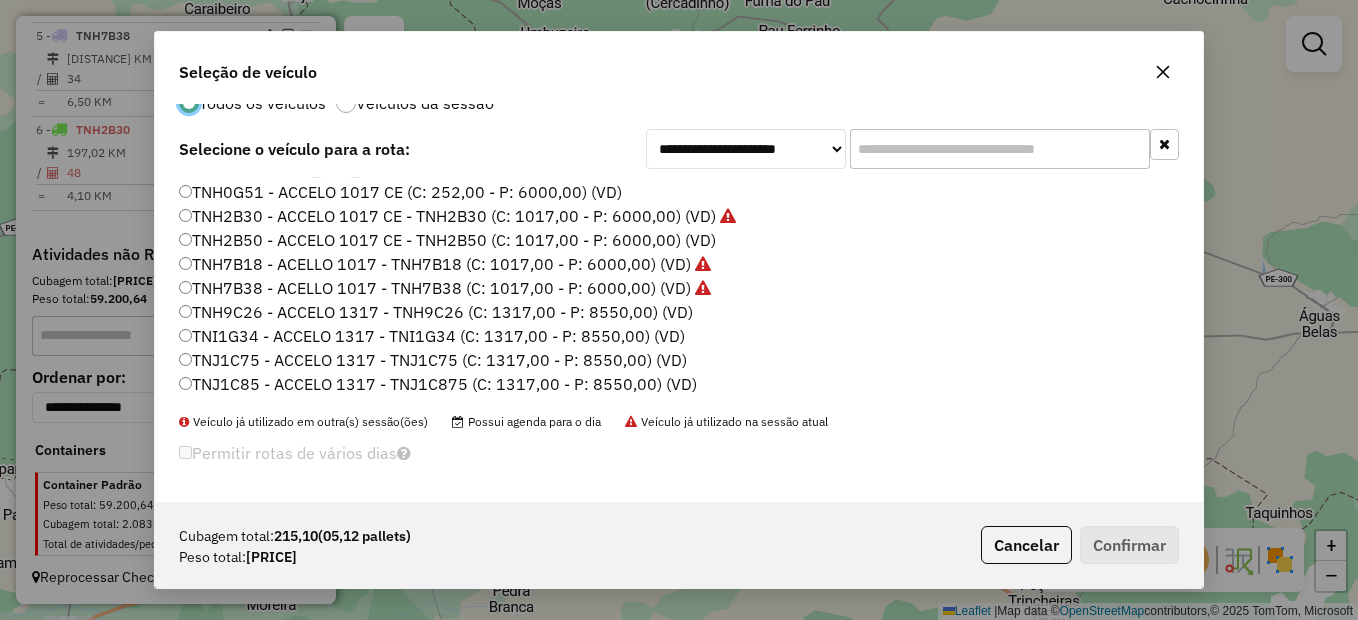 click on "TNJ1C85 - ACCELO 1317 - TNJ1C875 (C: 1317,00 - P: 8550,00) (VD)" 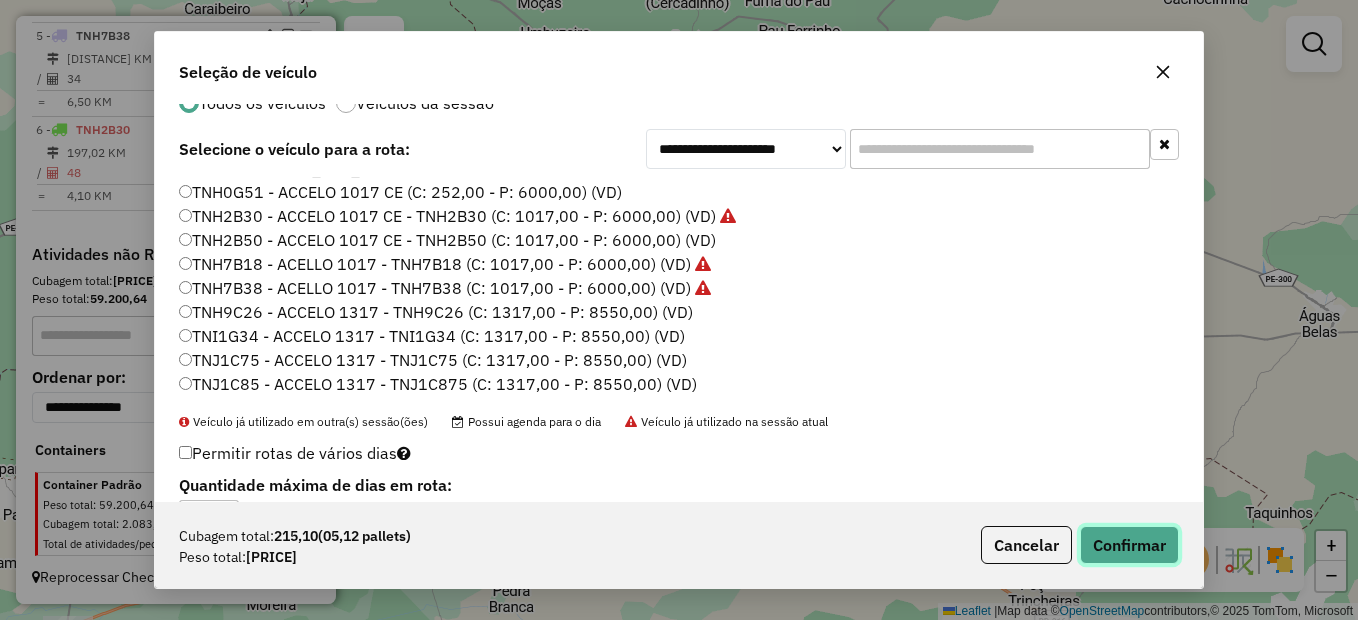 click on "Confirmar" 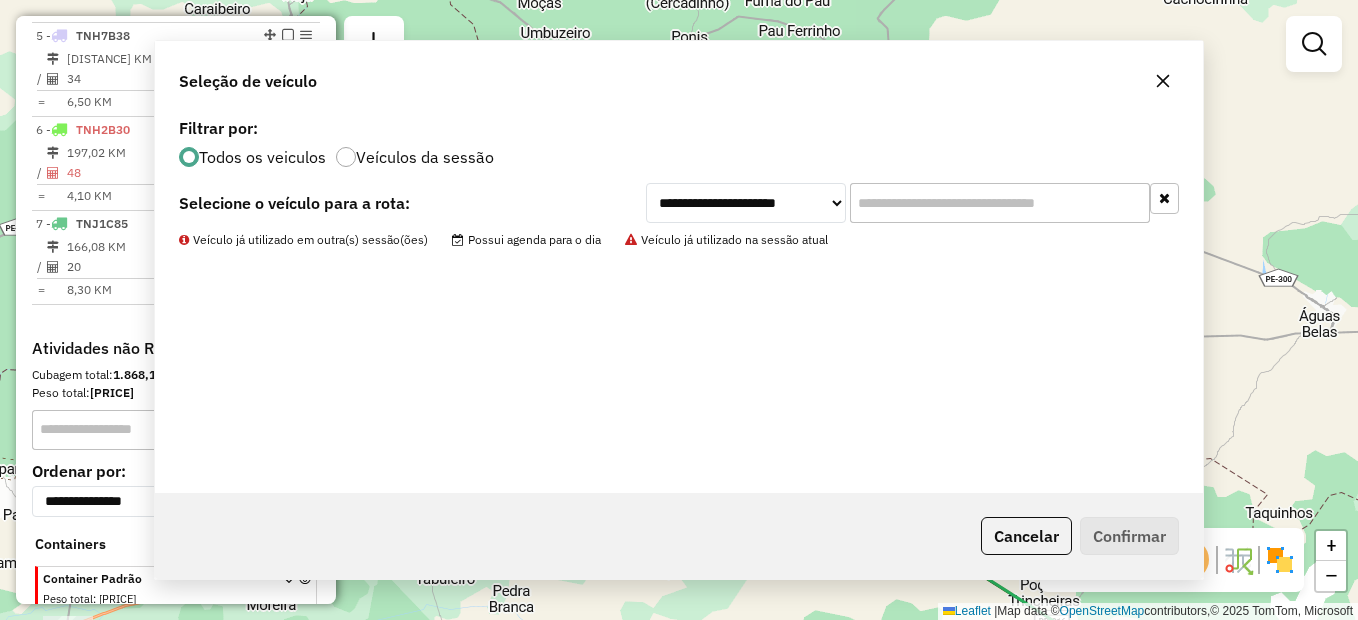 scroll, scrollTop: 0, scrollLeft: 0, axis: both 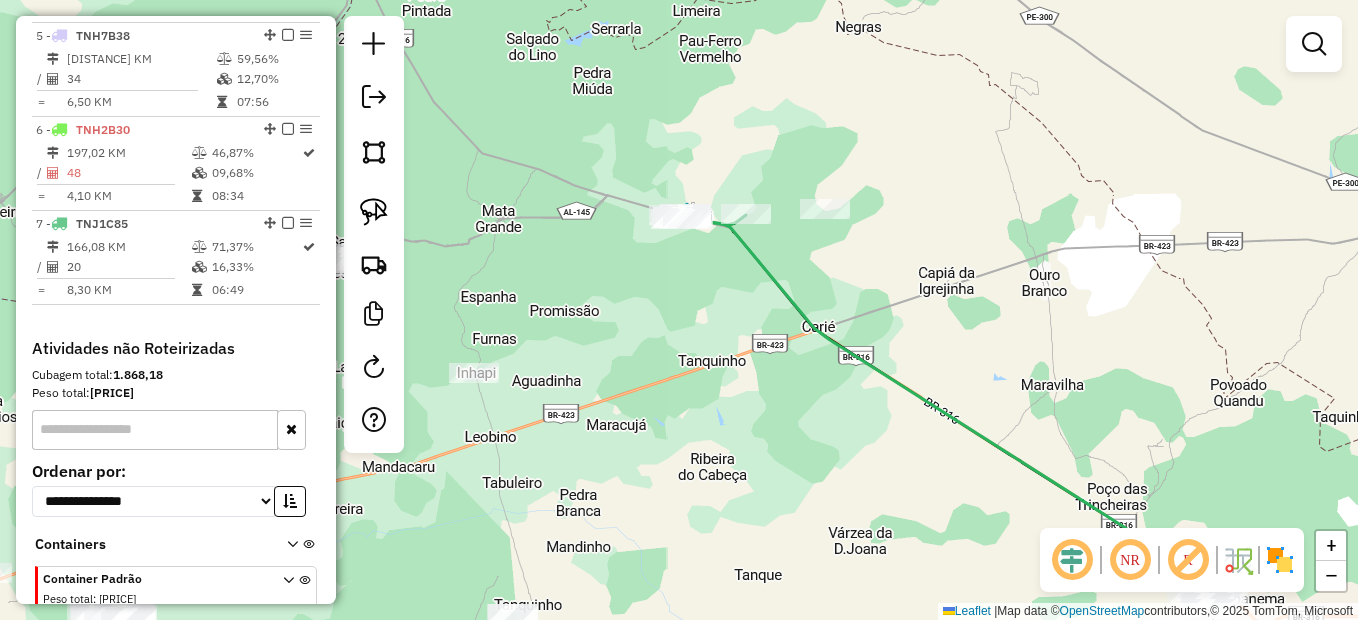 click on "Janela de atendimento Grade de atendimento Capacidade Transportadoras Veículos Cliente Pedidos  Rotas Selecione os dias de semana para filtrar as janelas de atendimento  Seg   Ter   Qua   Qui   Sex   Sáb   Dom  Informe o período da janela de atendimento: De: Até:  Filtrar exatamente a janela do cliente  Considerar janela de atendimento padrão  Selecione os dias de semana para filtrar as grades de atendimento  Seg   Ter   Qua   Qui   Sex   Sáb   Dom   Considerar clientes sem dia de atendimento cadastrado  Clientes fora do dia de atendimento selecionado Filtrar as atividades entre os valores definidos abaixo:  Peso mínimo:   Peso máximo:   Cubagem mínima:   Cubagem máxima:   De:   Até:  Filtrar as atividades entre o tempo de atendimento definido abaixo:  De:   Até:   Considerar capacidade total dos clientes não roteirizados Transportadora: Selecione um ou mais itens Tipo de veículo: Selecione um ou mais itens Veículo: Selecione um ou mais itens Motorista: Selecione um ou mais itens Nome: Rótulo:" 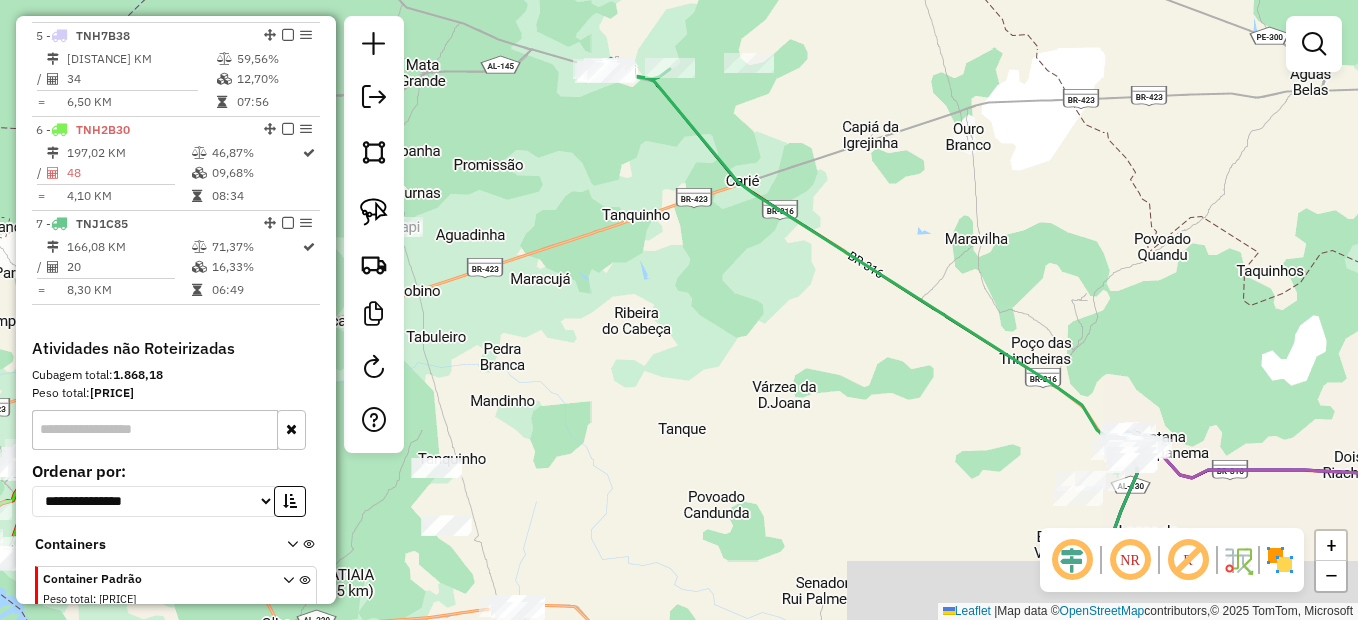 drag, startPoint x: 947, startPoint y: 409, endPoint x: 867, endPoint y: 254, distance: 174.42764 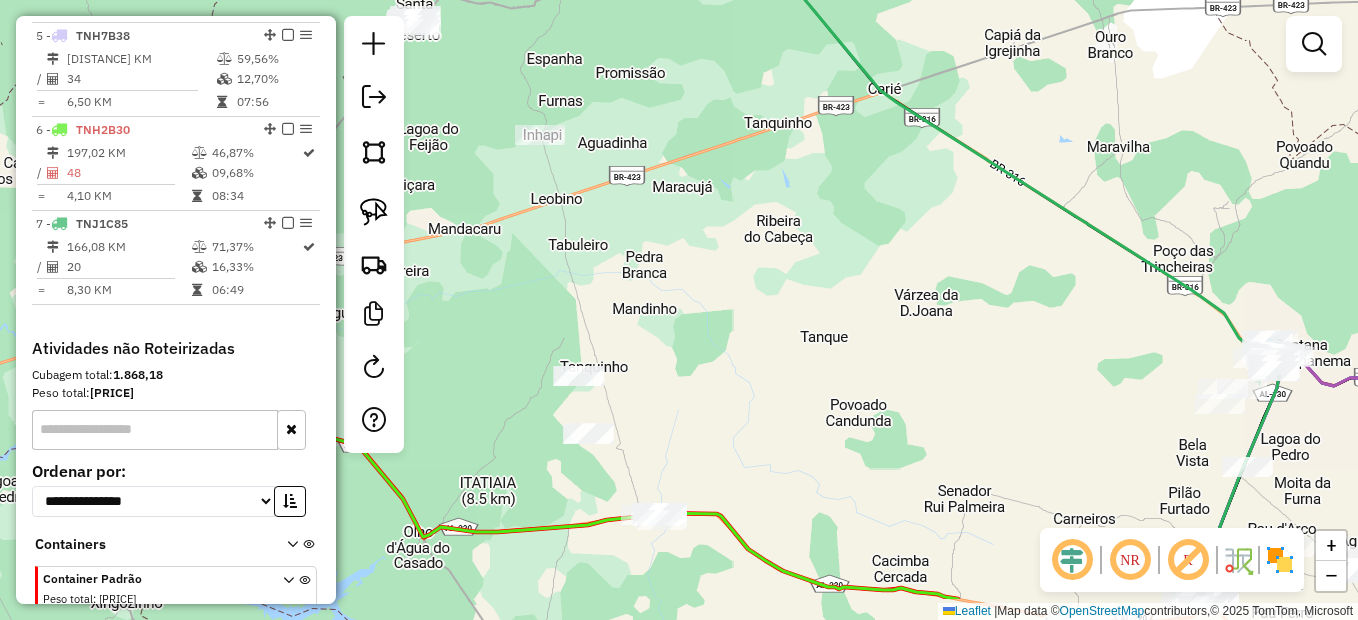 drag, startPoint x: 695, startPoint y: 452, endPoint x: 937, endPoint y: 282, distance: 295.74313 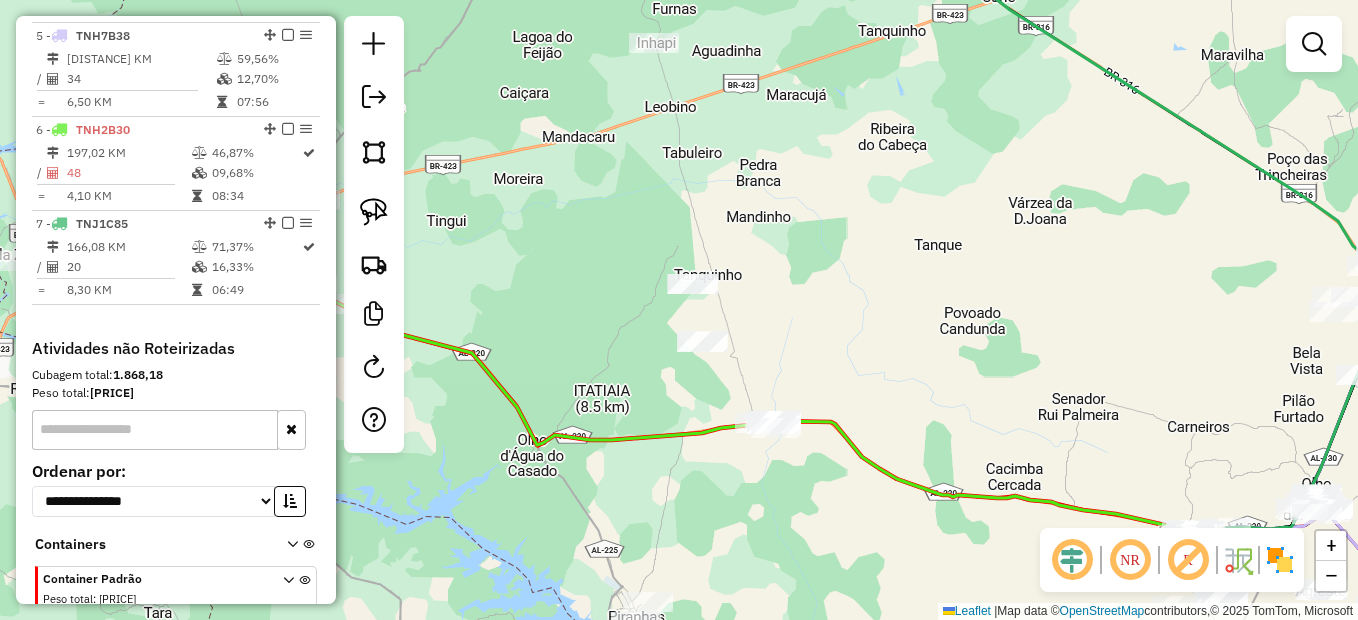 drag, startPoint x: 862, startPoint y: 365, endPoint x: 996, endPoint y: 331, distance: 138.24615 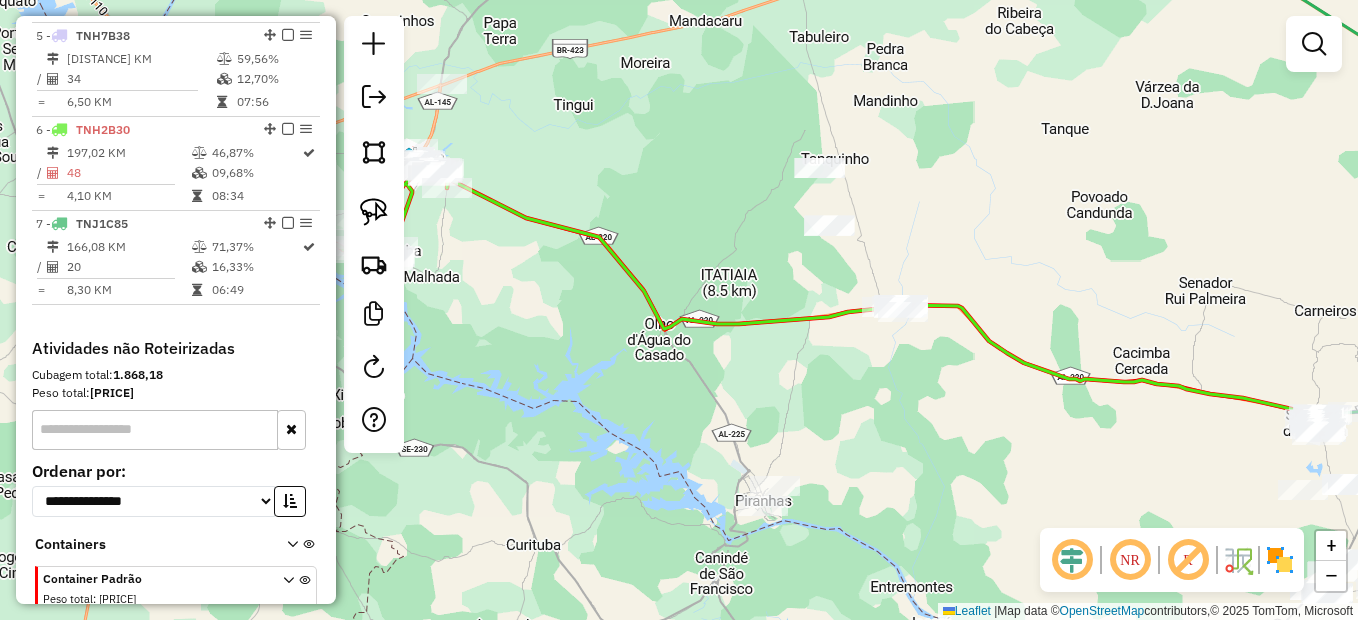 drag, startPoint x: 794, startPoint y: 472, endPoint x: 779, endPoint y: 378, distance: 95.189285 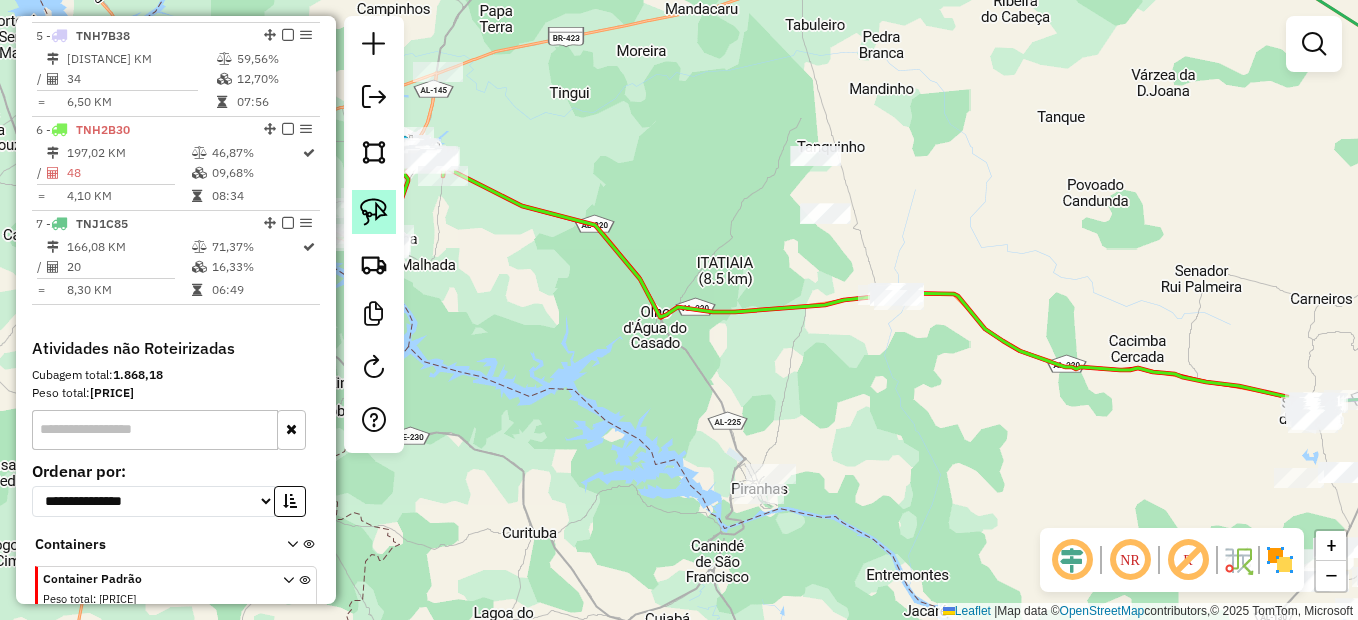 click 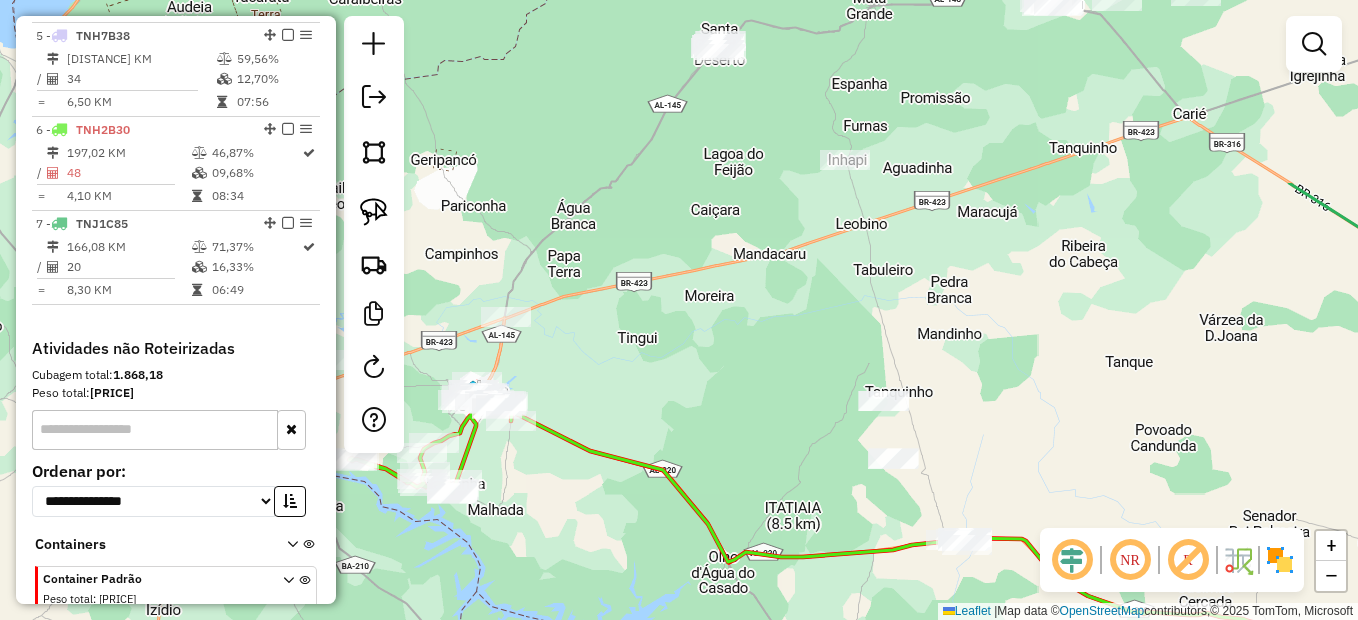 drag, startPoint x: 694, startPoint y: 125, endPoint x: 751, endPoint y: 434, distance: 314.21332 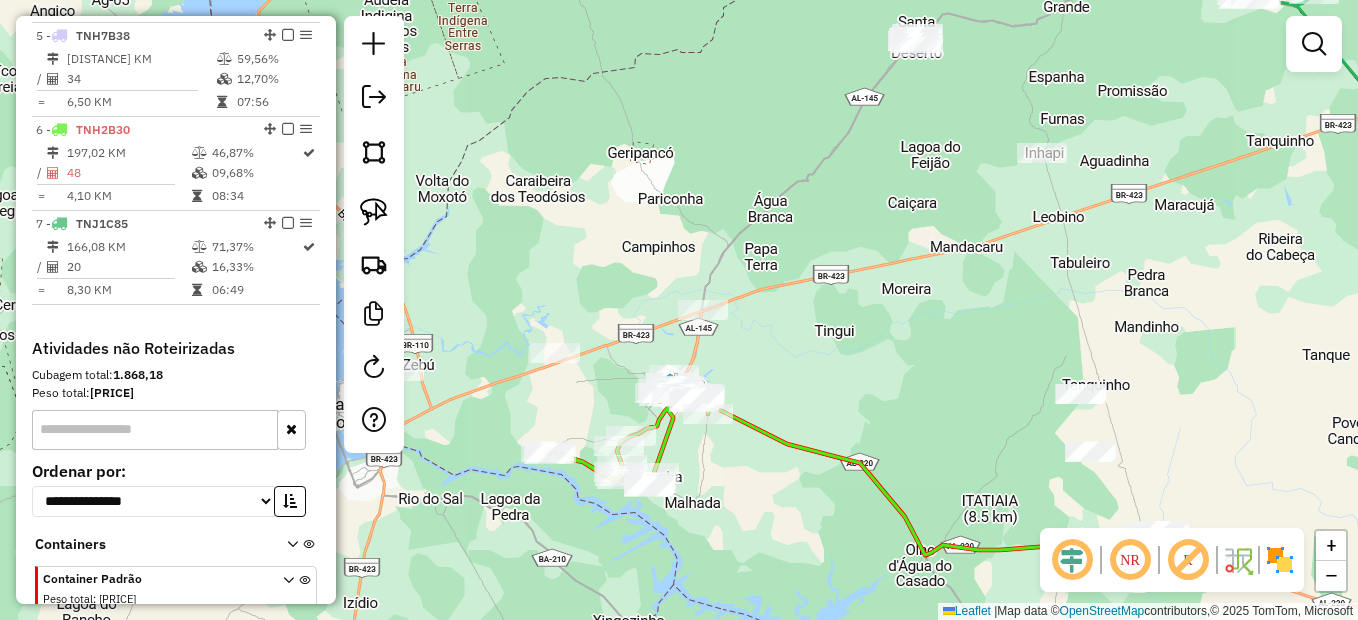 drag, startPoint x: 740, startPoint y: 322, endPoint x: 804, endPoint y: 277, distance: 78.23682 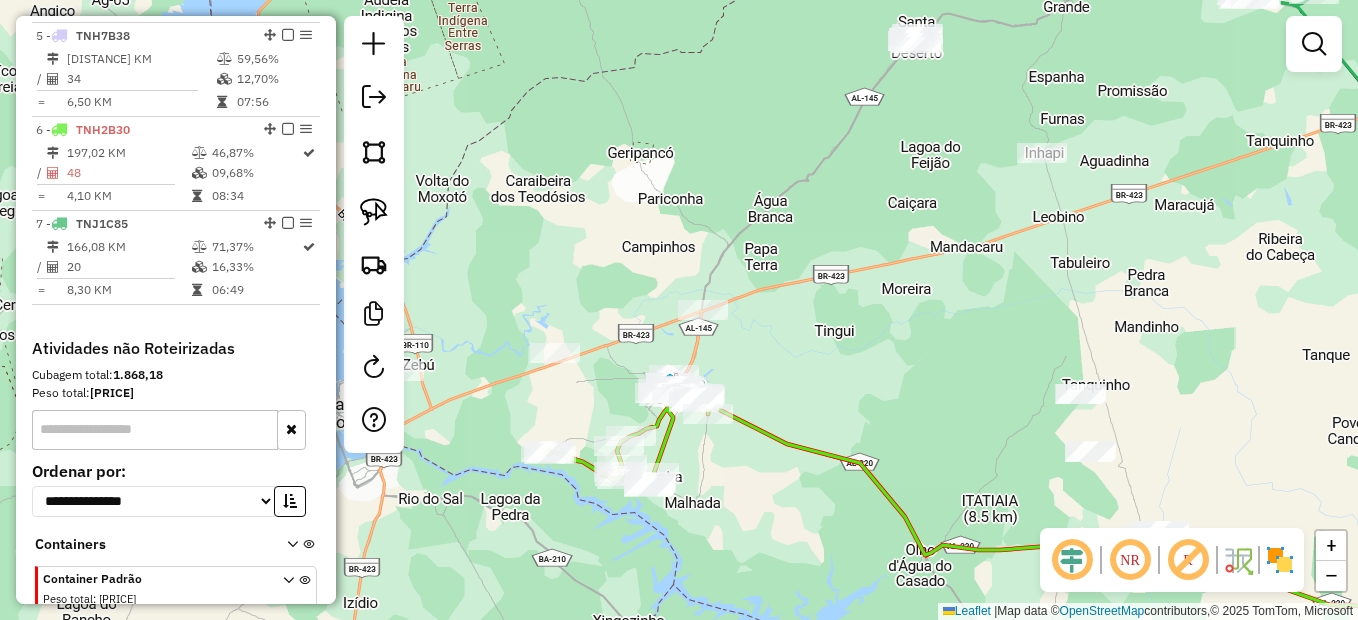 drag, startPoint x: 830, startPoint y: 216, endPoint x: 798, endPoint y: 314, distance: 103.09219 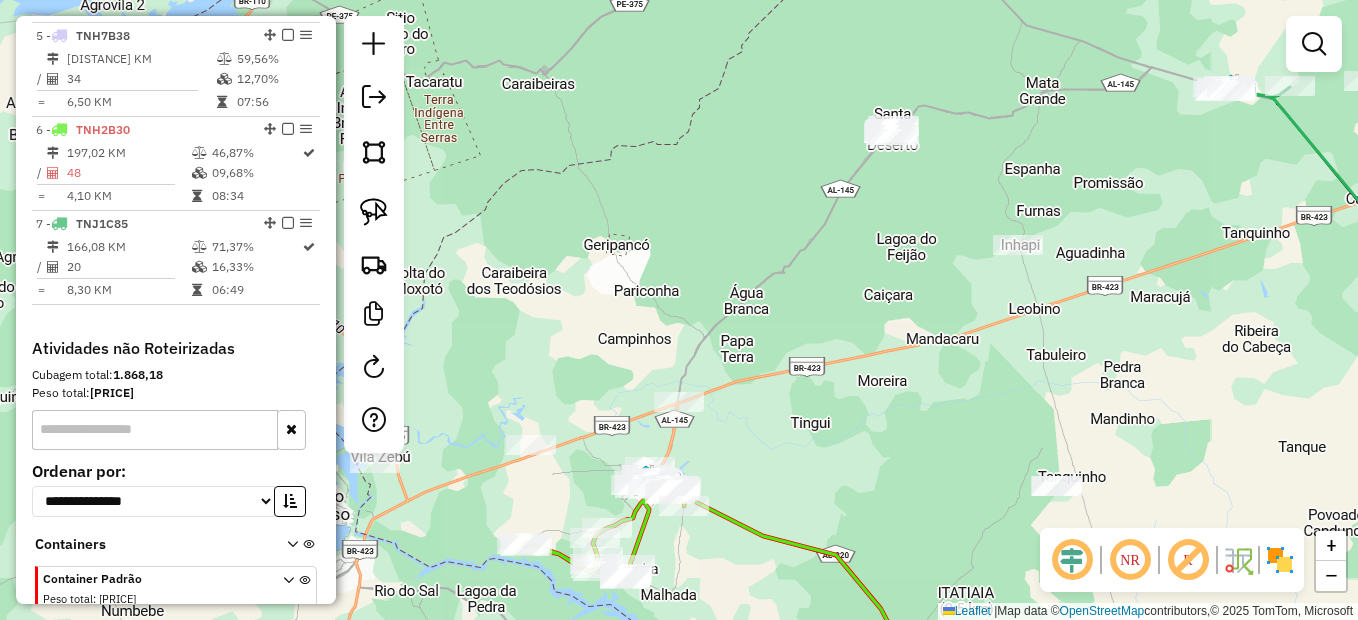 drag, startPoint x: 360, startPoint y: 211, endPoint x: 631, endPoint y: 191, distance: 271.737 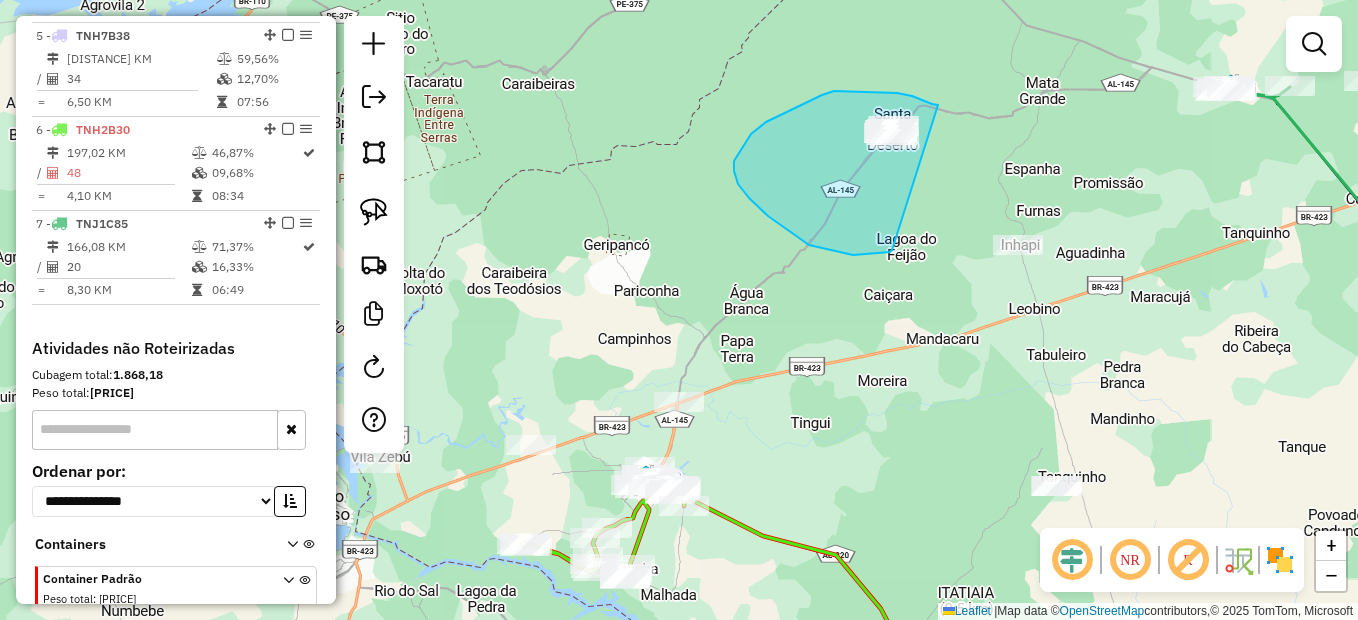 drag, startPoint x: 932, startPoint y: 104, endPoint x: 908, endPoint y: 239, distance: 137.11674 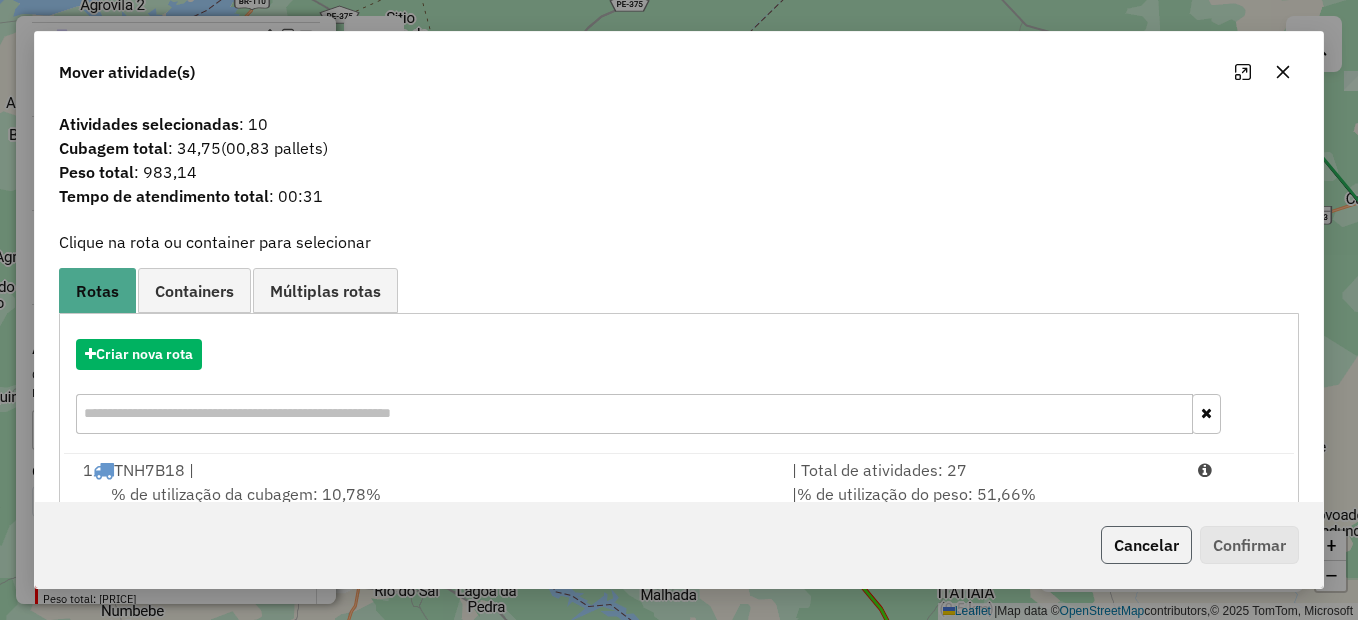 click on "Cancelar" 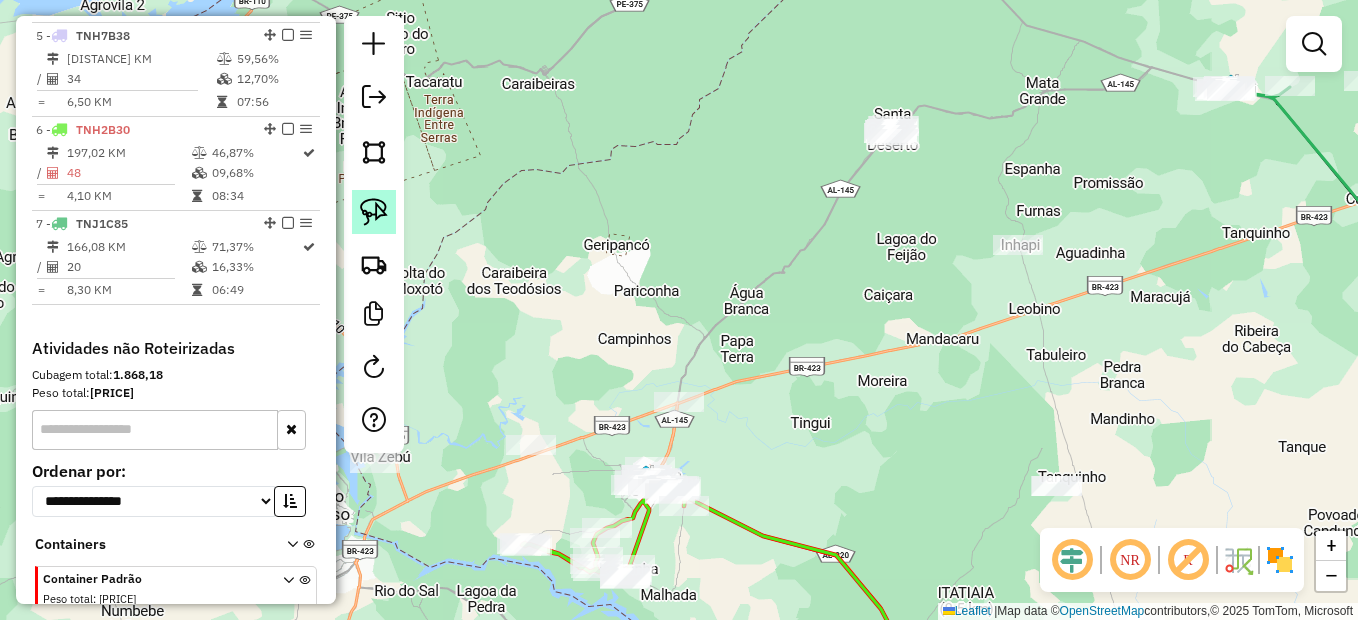 click 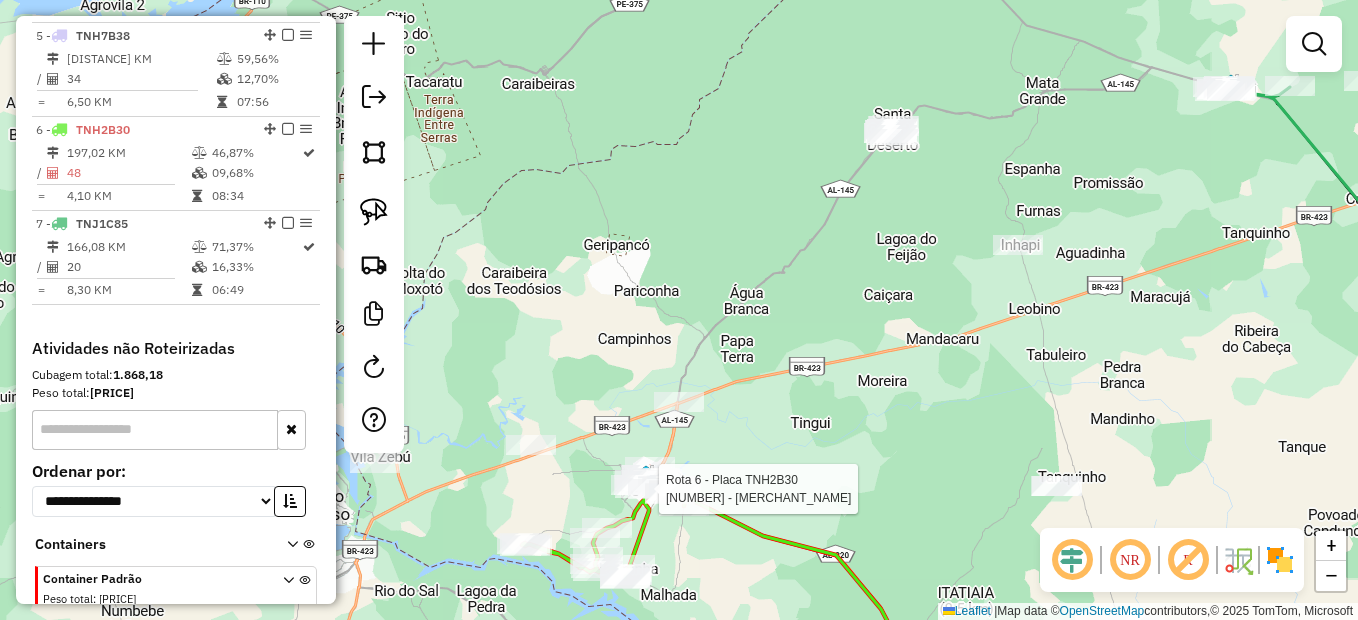 select on "*********" 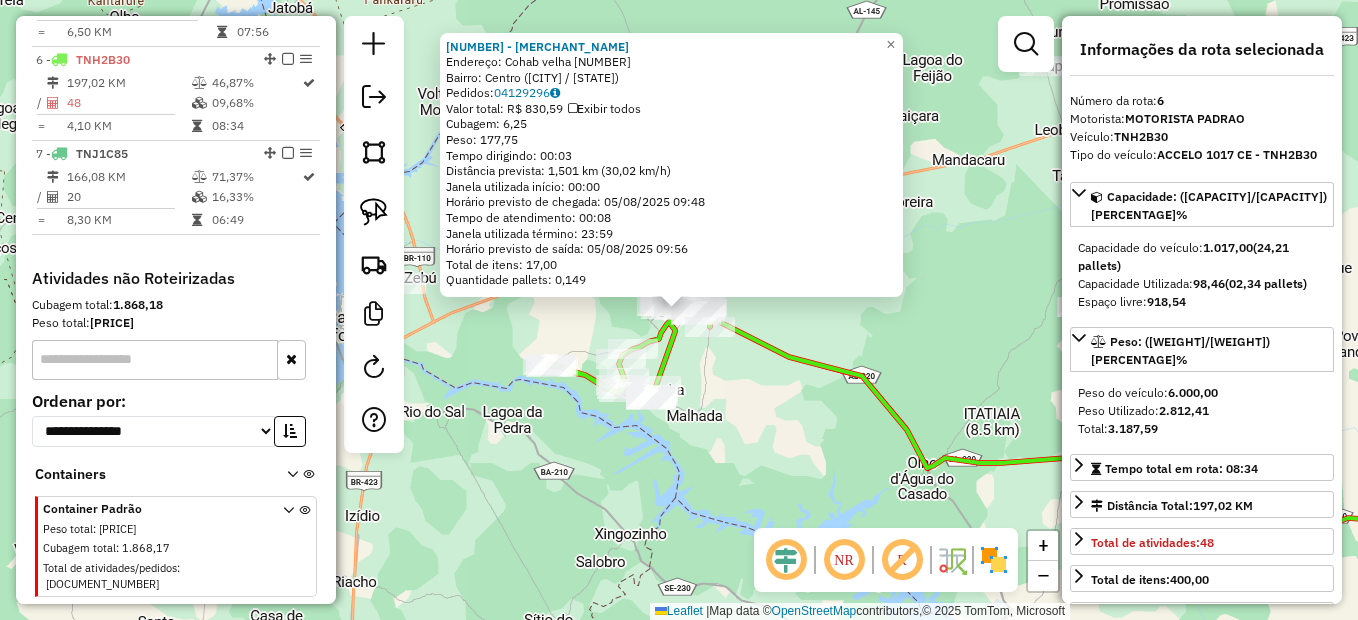 scroll, scrollTop: 1213, scrollLeft: 0, axis: vertical 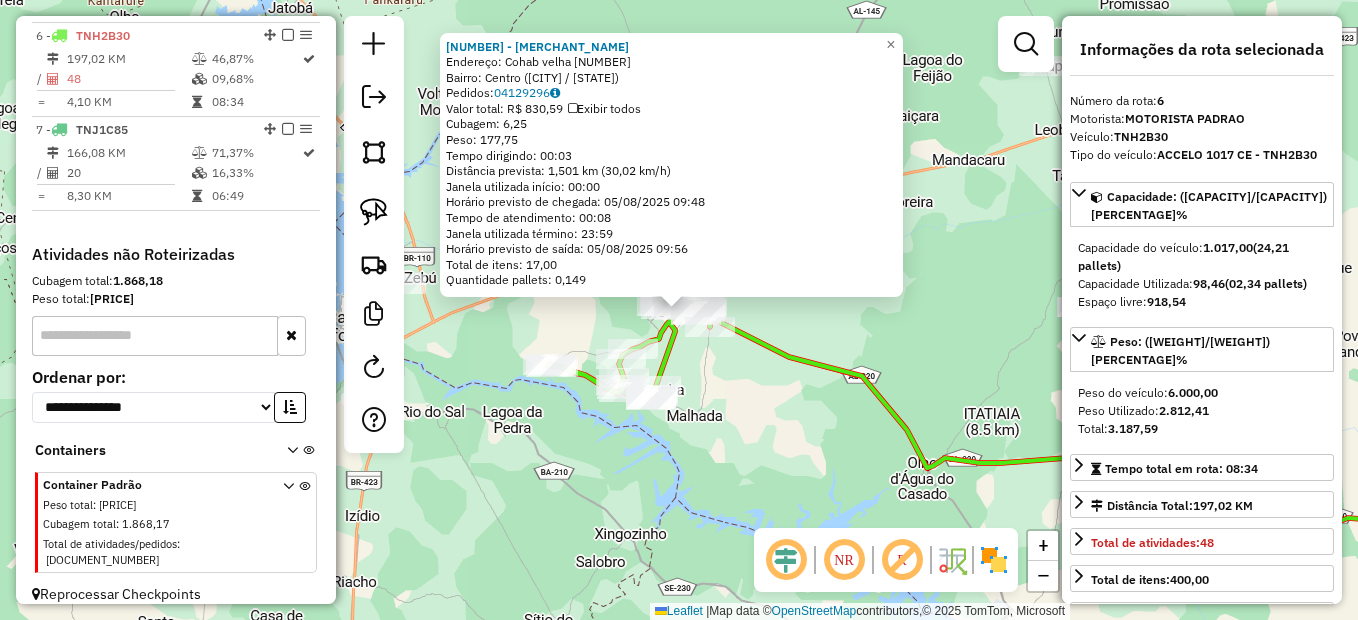 click on "1248 - Paulo Firmino  Endereço:  Cohab velha 10000   Bairro: Centro (DELMIRO GOUVEIA / AL)   Pedidos:  04129296   Valor total: R$ 830,59   Exibir todos   Cubagem: 6,25  Peso: 177,75  Tempo dirigindo: 00:03   Distância prevista: 1,501 km (30,02 km/h)   Janela utilizada início: 00:00   Horário previsto de chegada: 05/08/2025 09:48   Tempo de atendimento: 00:08   Janela utilizada término: 23:59   Horário previsto de saída: 05/08/2025 09:56   Total de itens: 17,00   Quantidade pallets: 0,149  × Janela de atendimento Grade de atendimento Capacidade Transportadoras Veículos Cliente Pedidos  Rotas Selecione os dias de semana para filtrar as janelas de atendimento  Seg   Ter   Qua   Qui   Sex   Sáb   Dom  Informe o período da janela de atendimento: De: Até:  Filtrar exatamente a janela do cliente  Considerar janela de atendimento padrão  Selecione os dias de semana para filtrar as grades de atendimento  Seg   Ter   Qua   Qui   Sex   Sáb   Dom   Considerar clientes sem dia de atendimento cadastrado  De:" 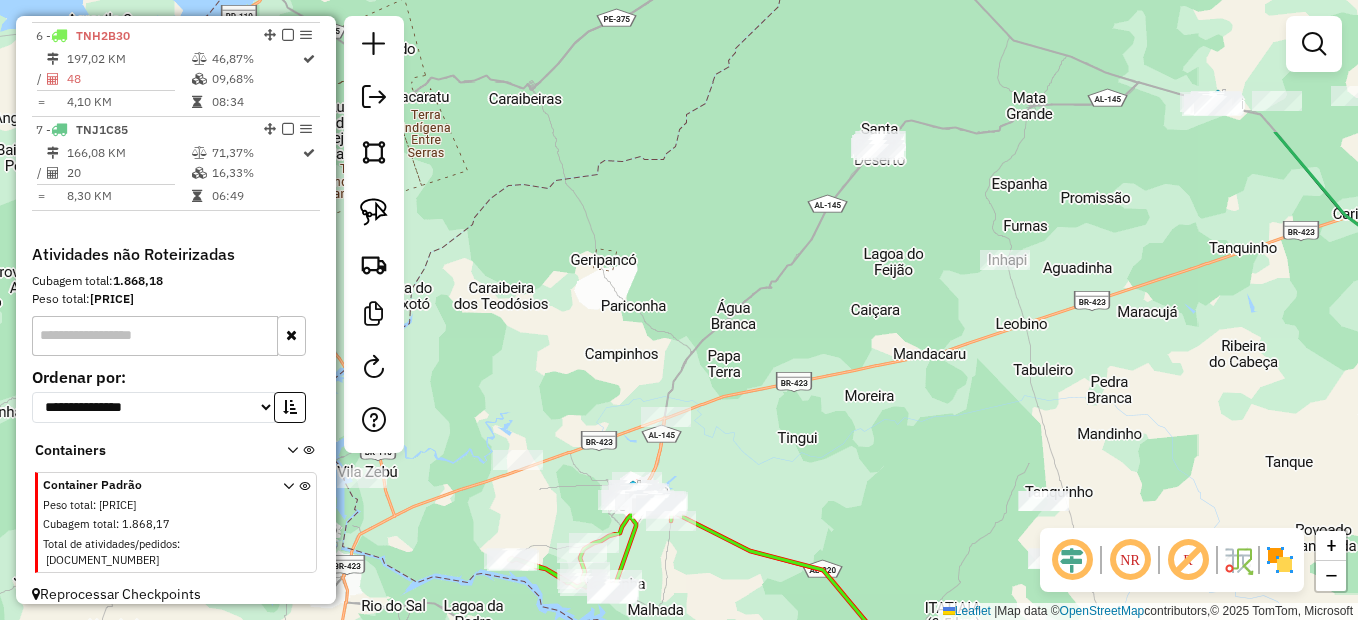drag, startPoint x: 782, startPoint y: 240, endPoint x: 743, endPoint y: 434, distance: 197.88127 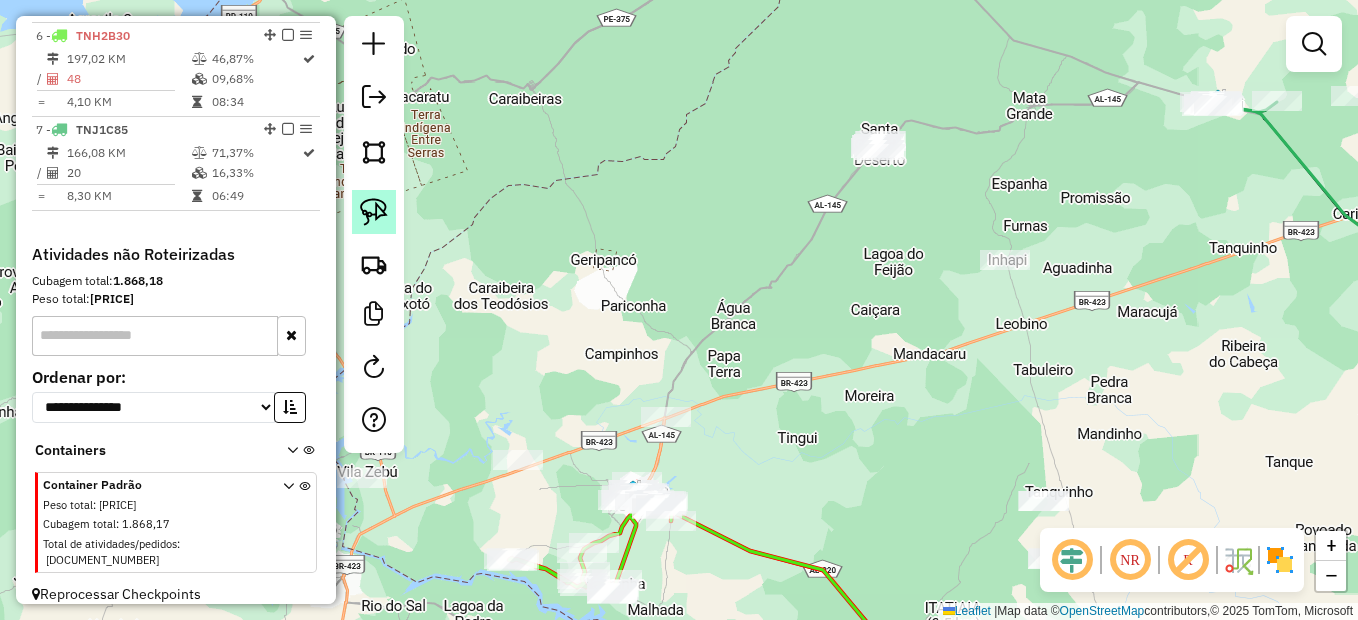 click 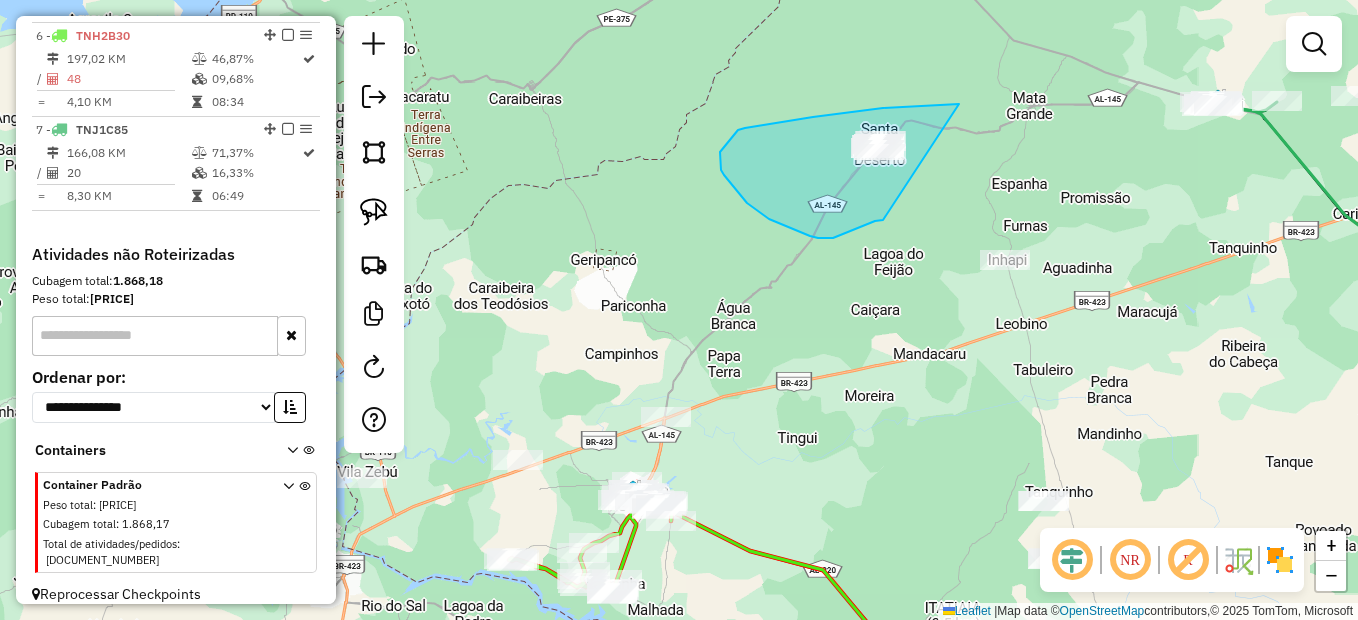 drag, startPoint x: 813, startPoint y: 117, endPoint x: 892, endPoint y: 220, distance: 129.80756 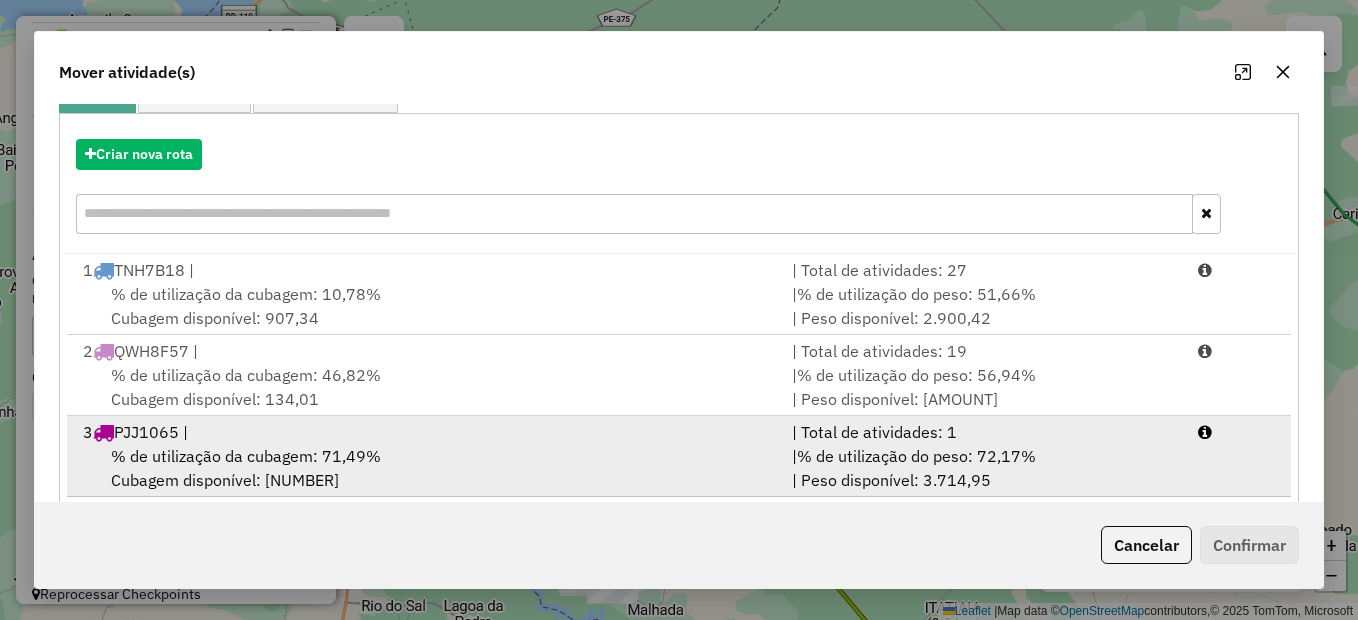 scroll, scrollTop: 386, scrollLeft: 0, axis: vertical 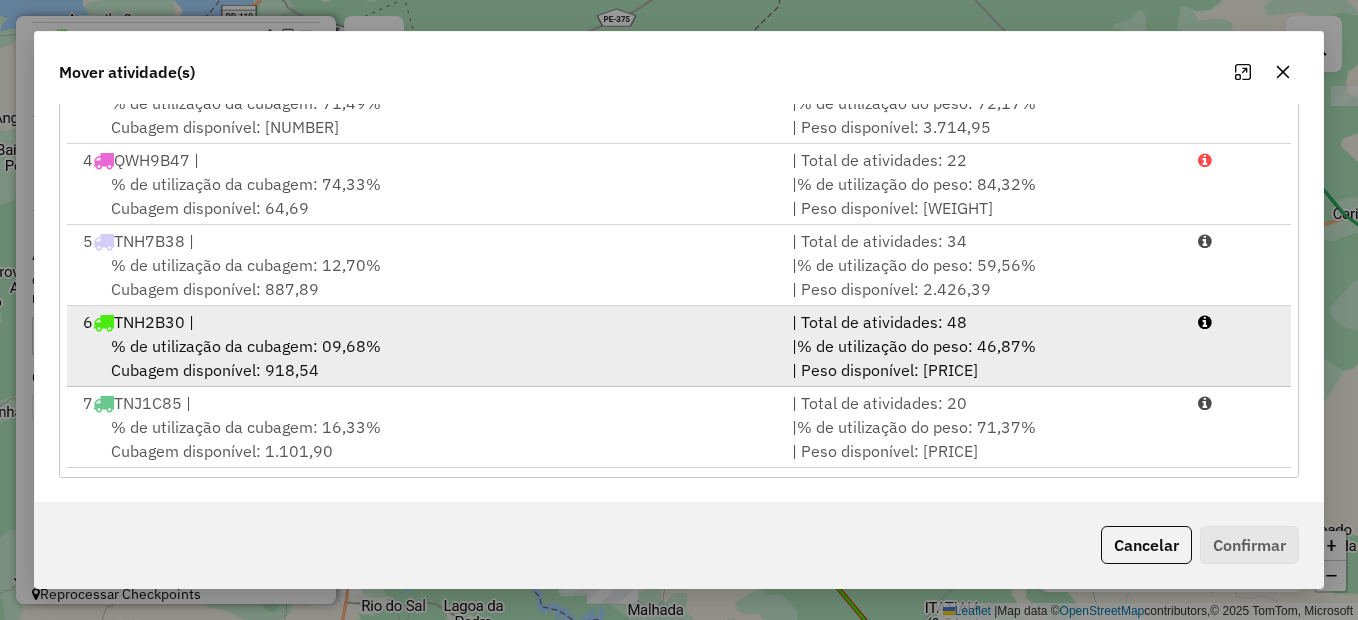 click on "% de utilização da cubagem: 09,68%  Cubagem disponível: 918,54" at bounding box center (425, 358) 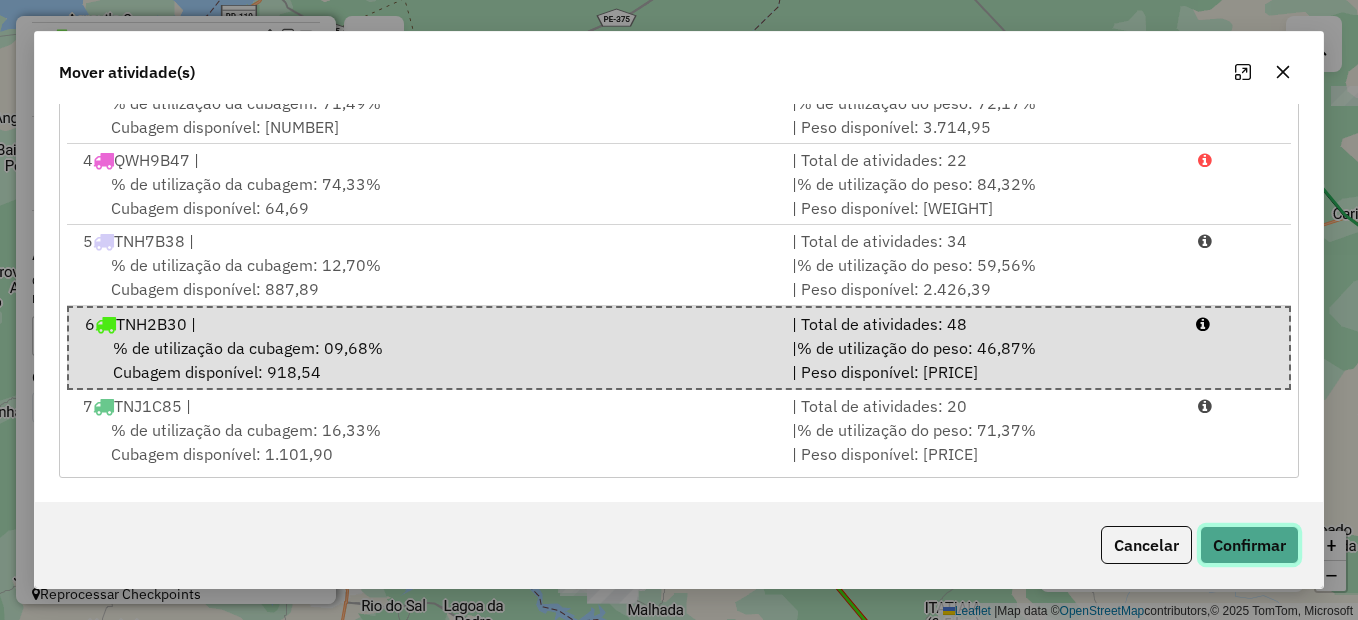 click on "Confirmar" 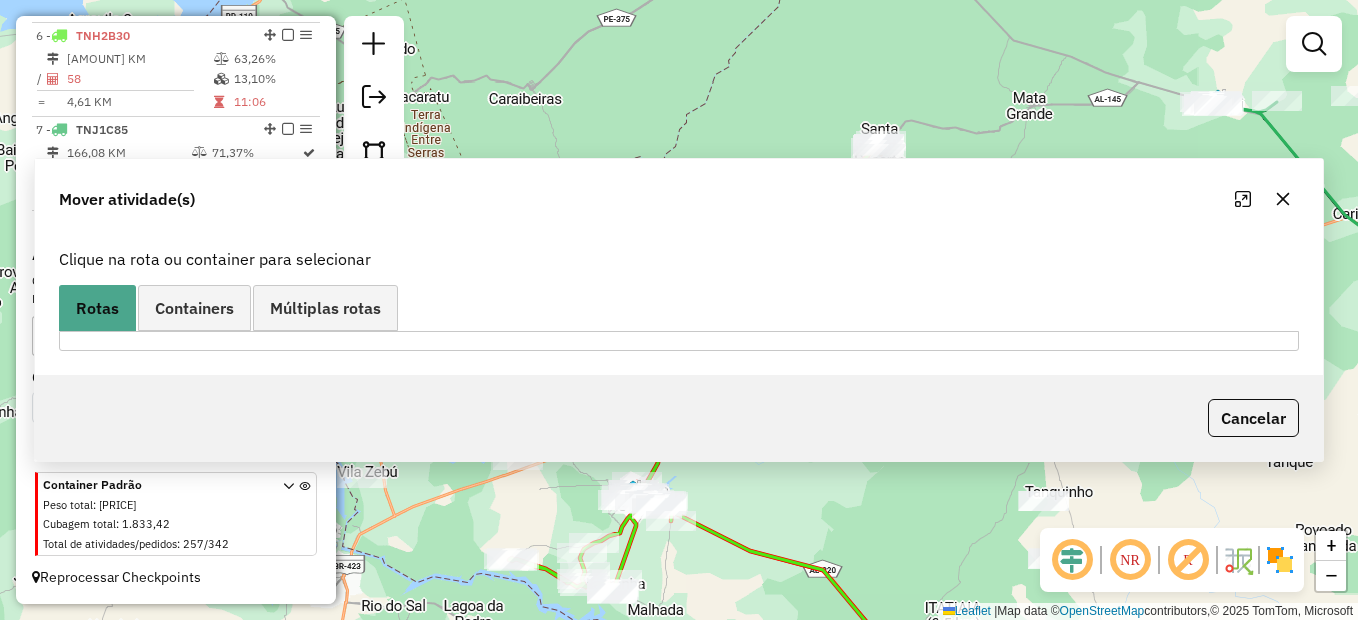 scroll, scrollTop: 0, scrollLeft: 0, axis: both 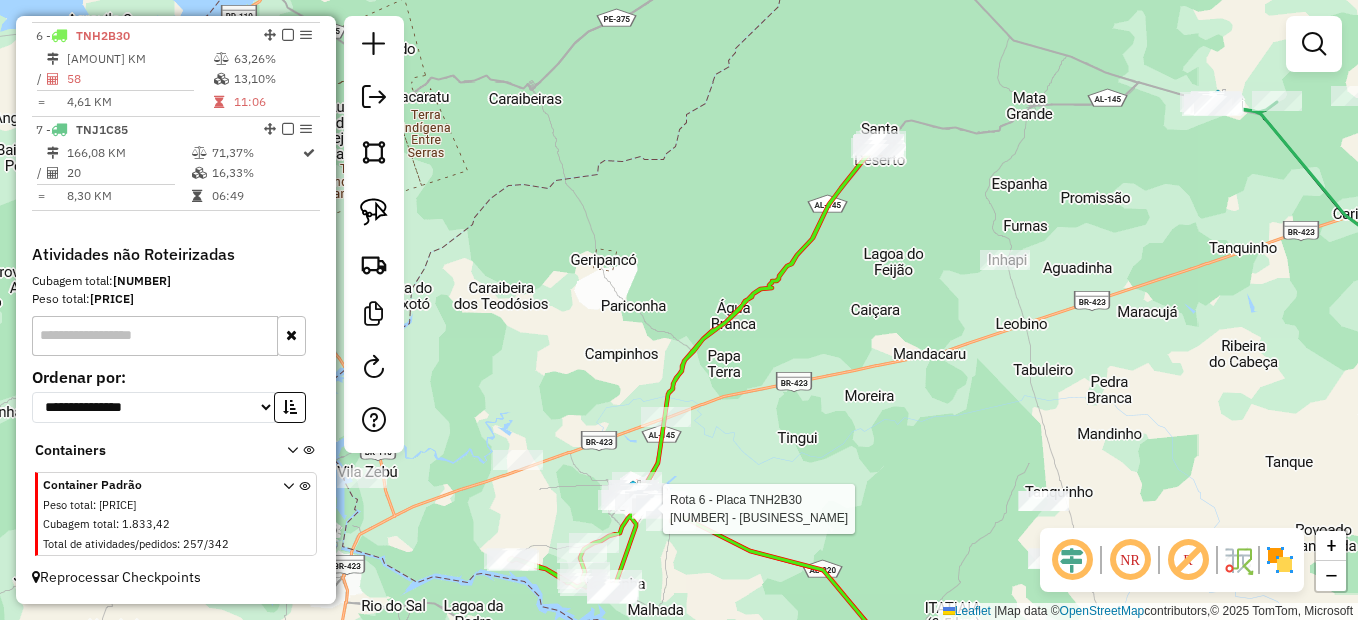 select on "*********" 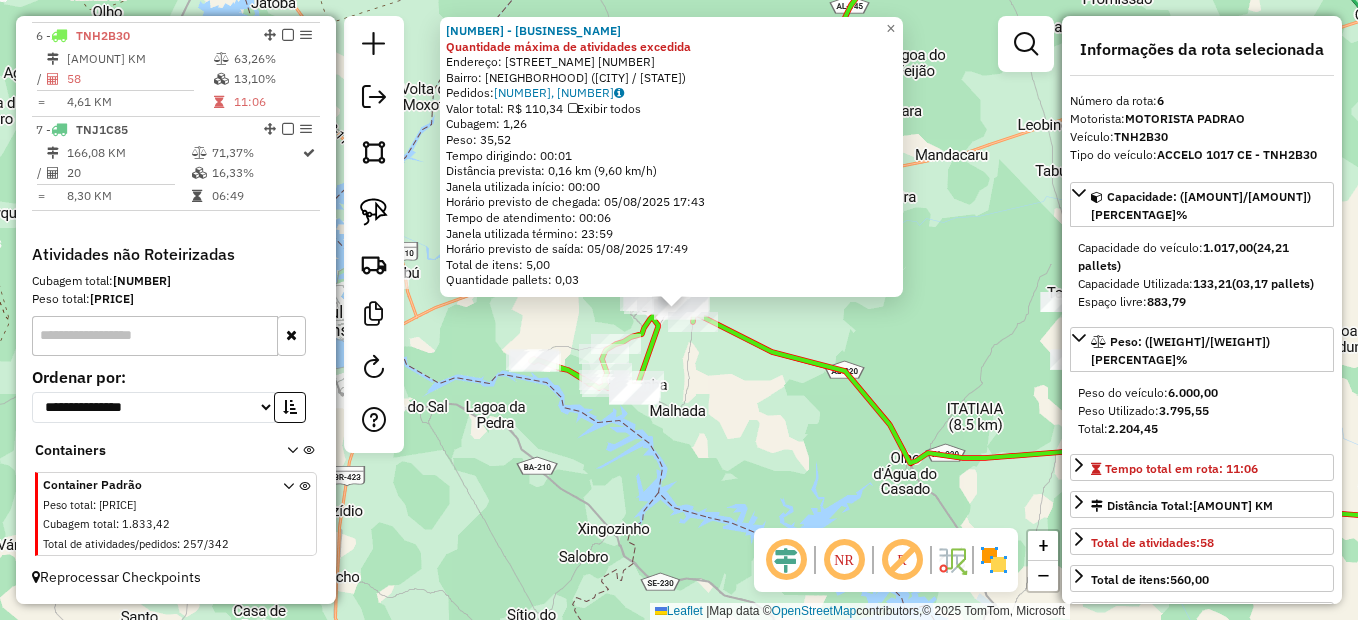 click on "626 - MERC PONTO CHIC Quantidade máxima de atividades excedida  Endereço:  R SaO JOaO BATISTA 110   Bairro: Desvio (DELMIRO GOUVEIA / AL)   Pedidos:  04129181, 04129182   Valor total: R$ 110,34   Exibir todos   Cubagem: 1,26  Peso: 35,52  Tempo dirigindo: 00:01   Distância prevista: 0,16 km (9,60 km/h)   Janela utilizada início: 00:00   Horário previsto de chegada: 05/08/2025 17:43   Tempo de atendimento: 00:06   Janela utilizada término: 23:59   Horário previsto de saída: 05/08/2025 17:49   Total de itens: 5,00   Quantidade pallets: 0,03  × Janela de atendimento Grade de atendimento Capacidade Transportadoras Veículos Cliente Pedidos  Rotas Selecione os dias de semana para filtrar as janelas de atendimento  Seg   Ter   Qua   Qui   Sex   Sáb   Dom  Informe o período da janela de atendimento: De: Até:  Filtrar exatamente a janela do cliente  Considerar janela de atendimento padrão  Selecione os dias de semana para filtrar as grades de atendimento  Seg   Ter   Qua   Qui   Sex   Sáb   Dom   De:  +" 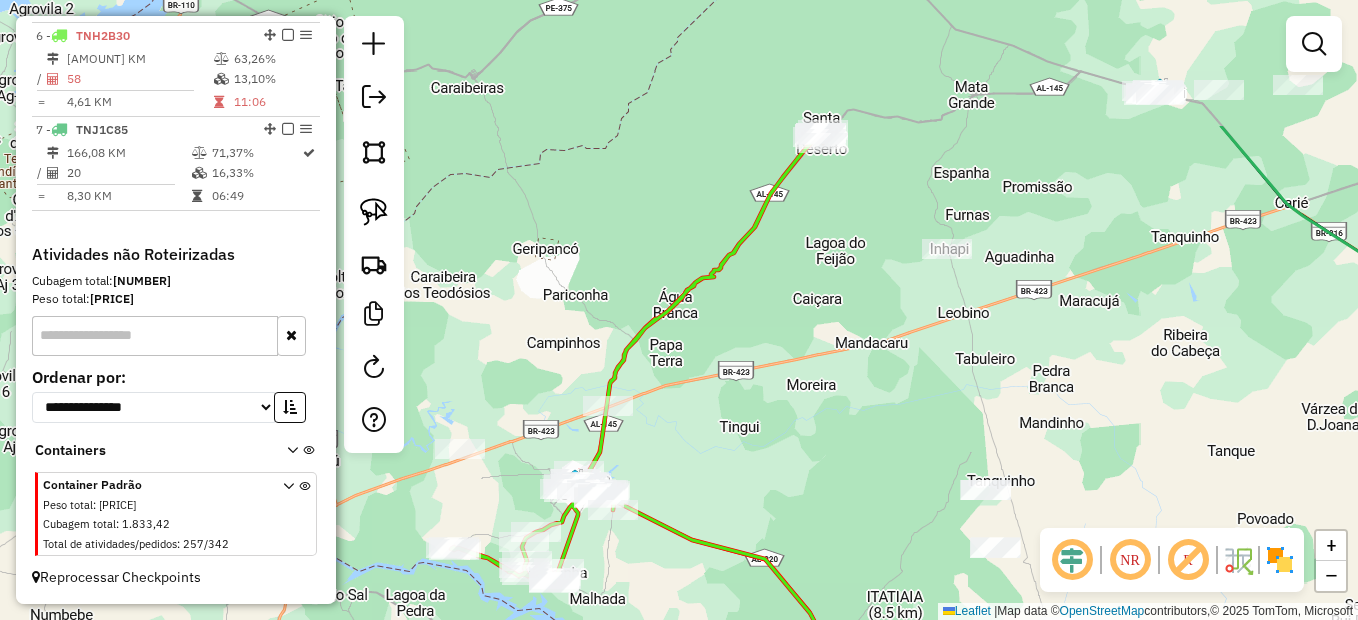 drag, startPoint x: 923, startPoint y: 318, endPoint x: 843, endPoint y: 506, distance: 204.31349 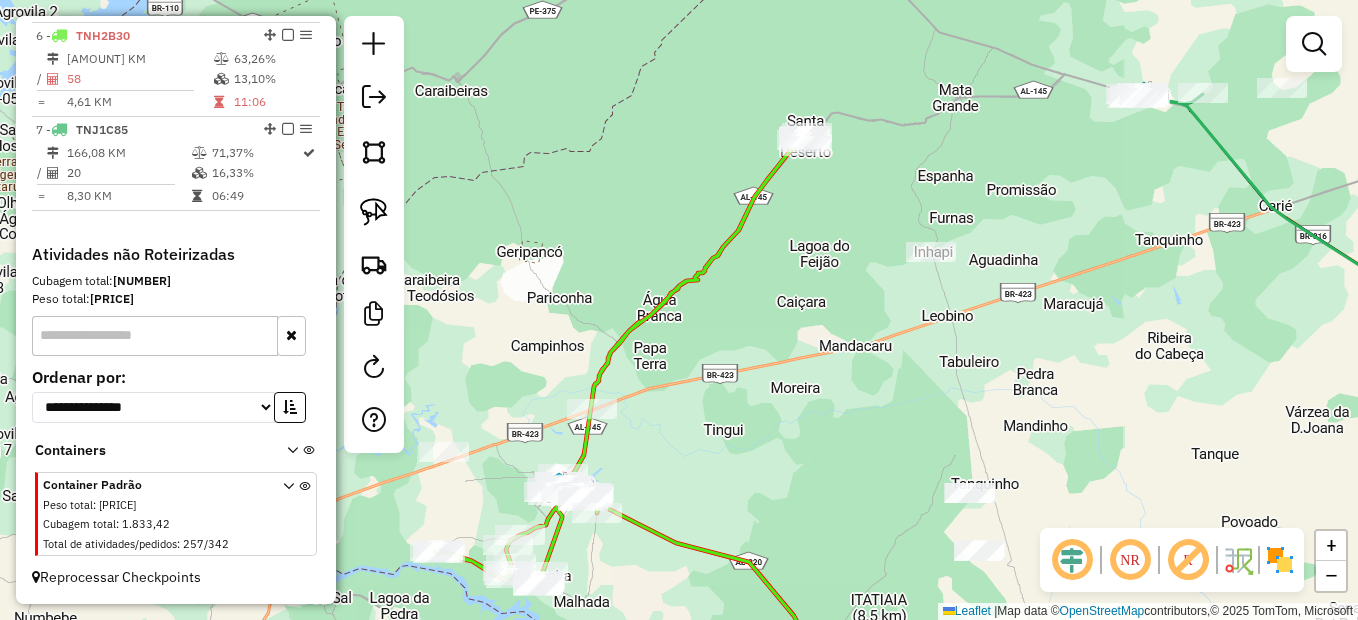 drag, startPoint x: 1067, startPoint y: 363, endPoint x: 825, endPoint y: 442, distance: 254.56827 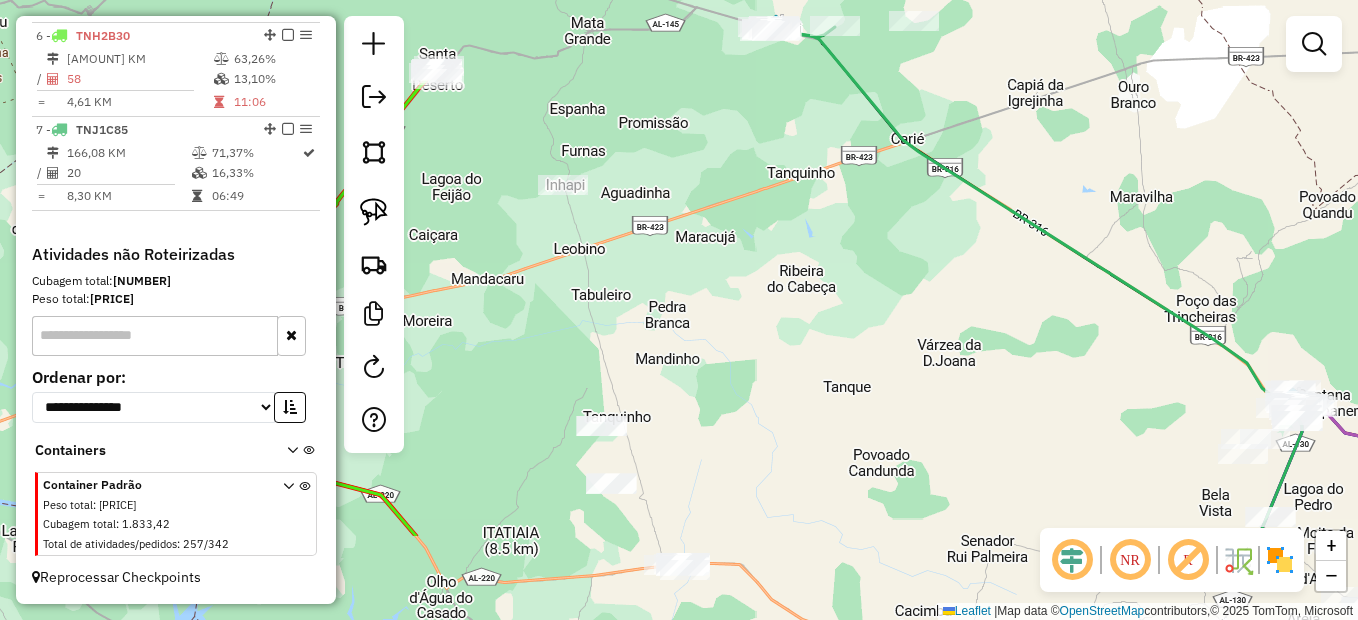 drag, startPoint x: 983, startPoint y: 281, endPoint x: 937, endPoint y: 231, distance: 67.941154 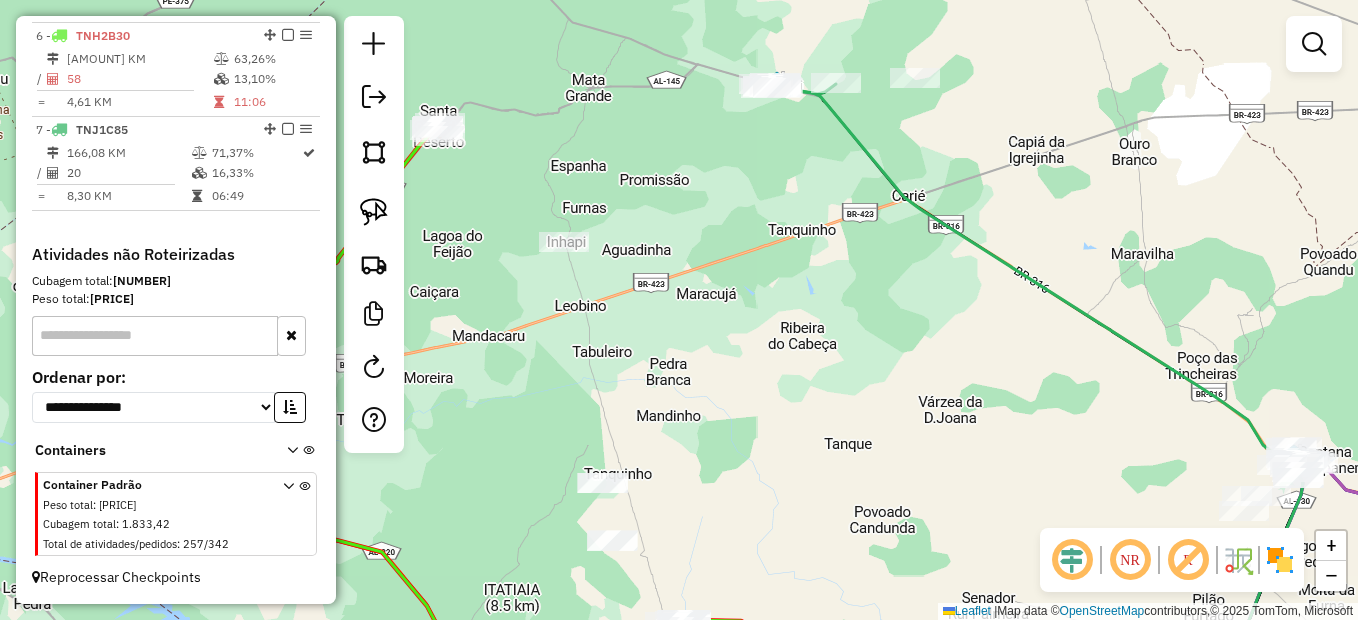 drag, startPoint x: 862, startPoint y: 153, endPoint x: 863, endPoint y: 210, distance: 57.00877 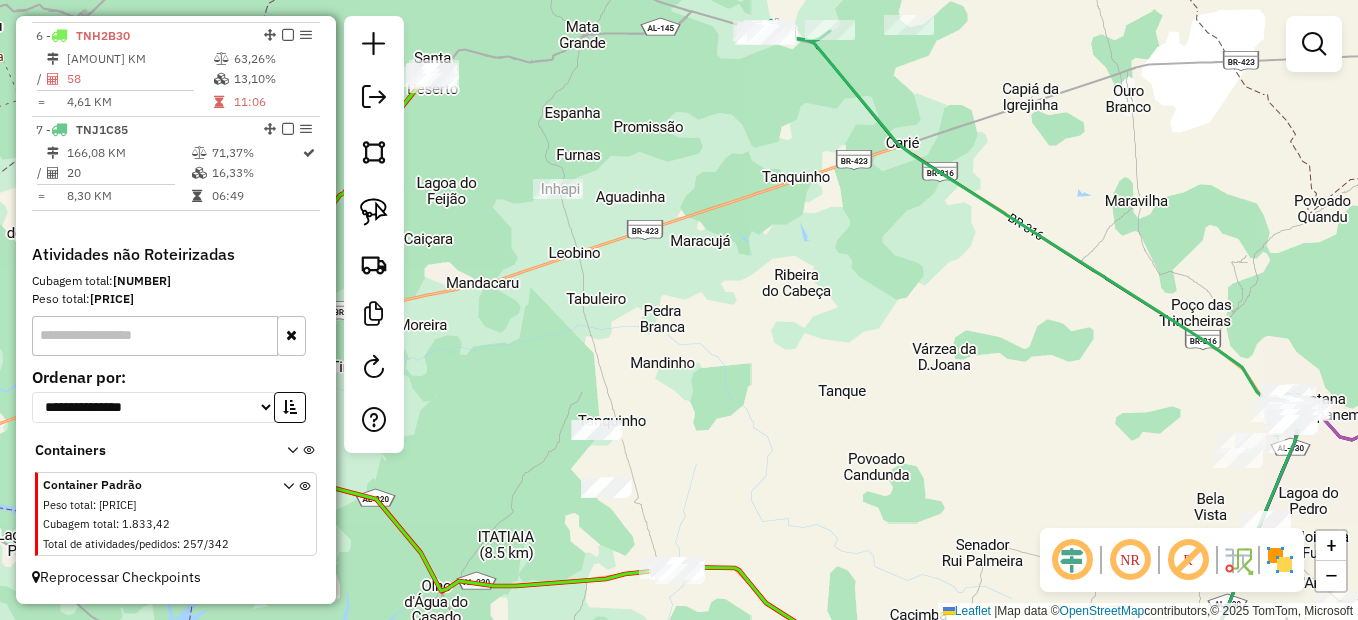 drag, startPoint x: 765, startPoint y: 314, endPoint x: 727, endPoint y: 167, distance: 151.83214 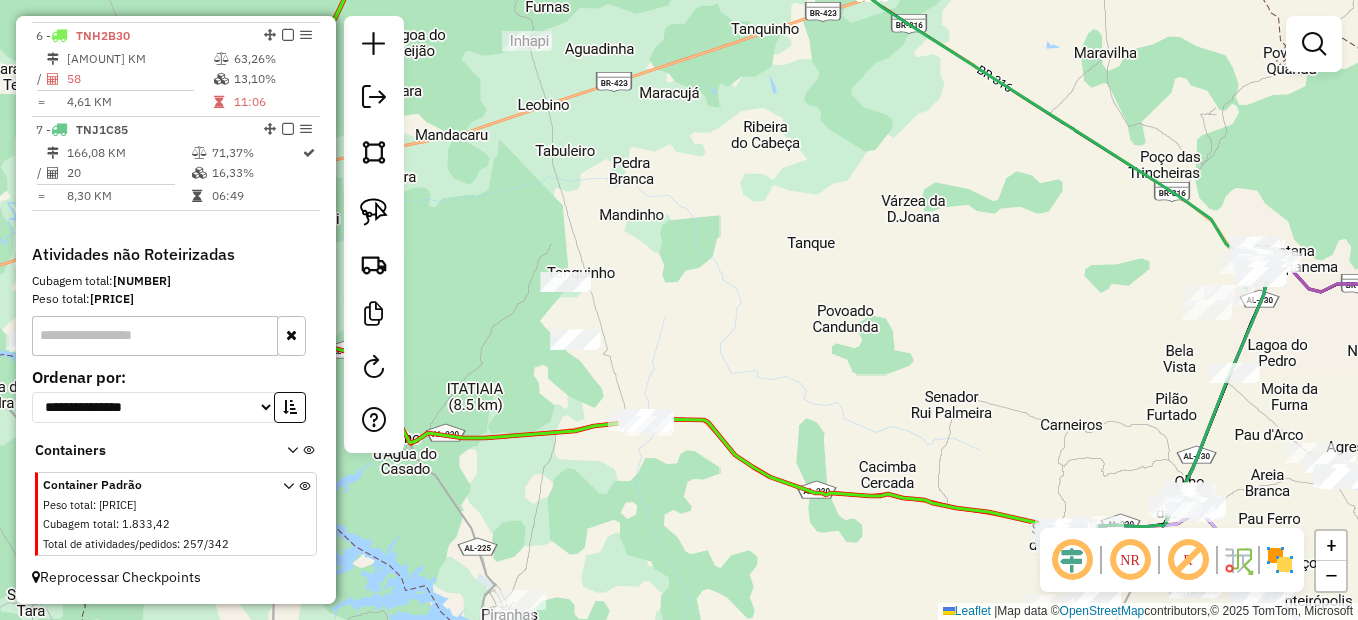 drag, startPoint x: 706, startPoint y: 325, endPoint x: 876, endPoint y: 201, distance: 210.41862 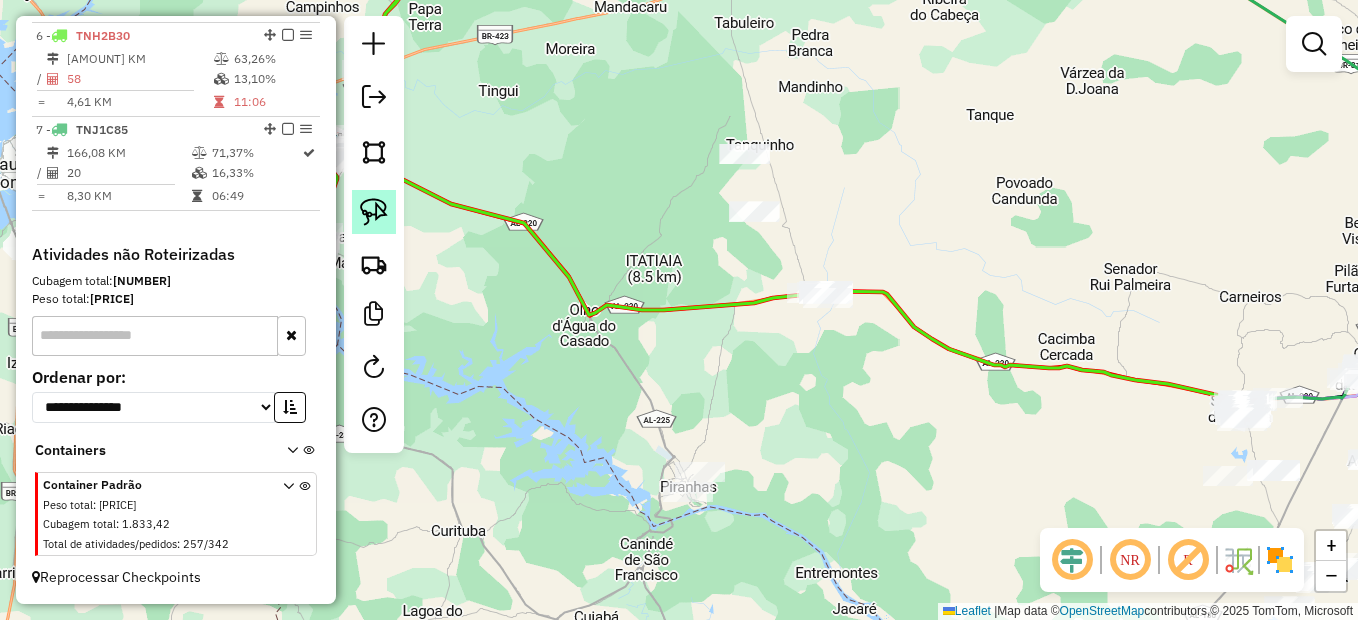 click 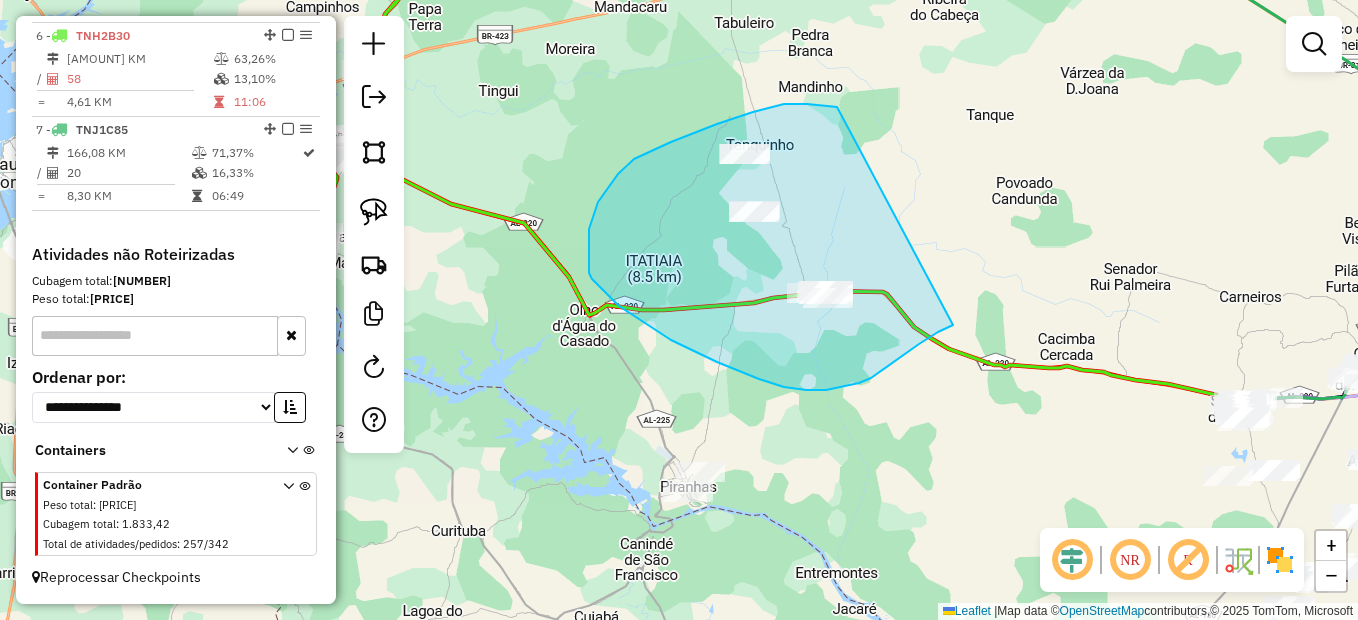 drag, startPoint x: 832, startPoint y: 106, endPoint x: 953, endPoint y: 325, distance: 250.20392 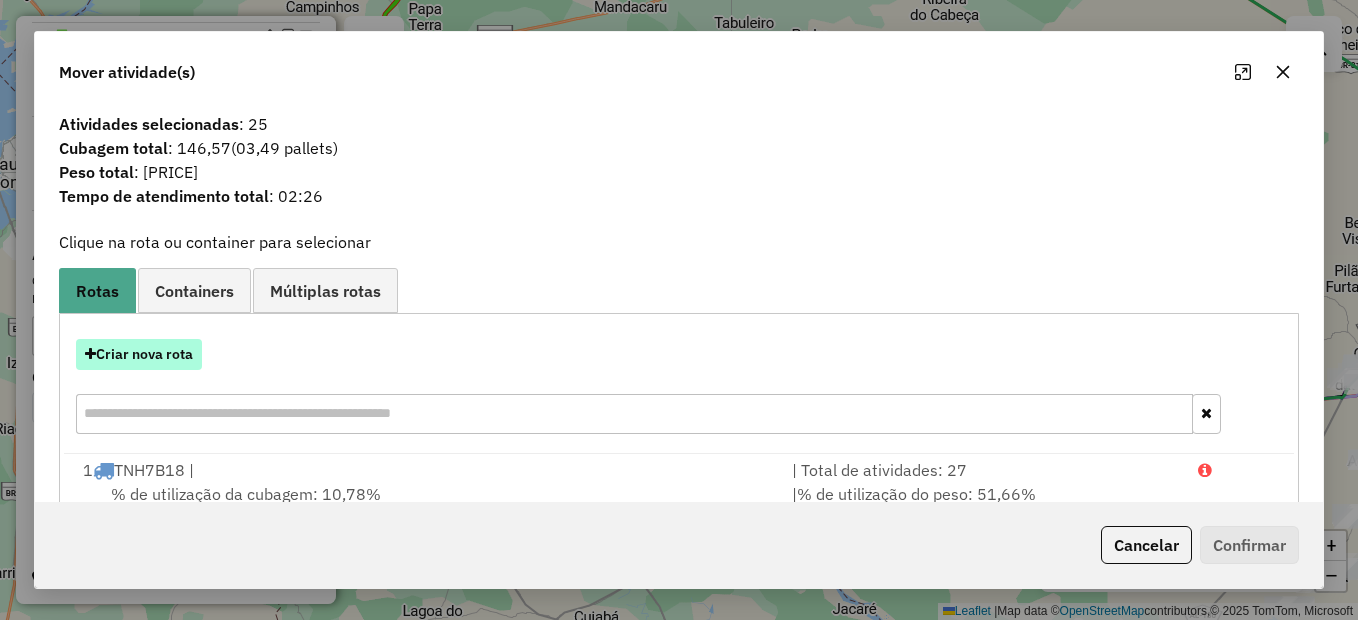 click on "Criar nova rota" at bounding box center (139, 354) 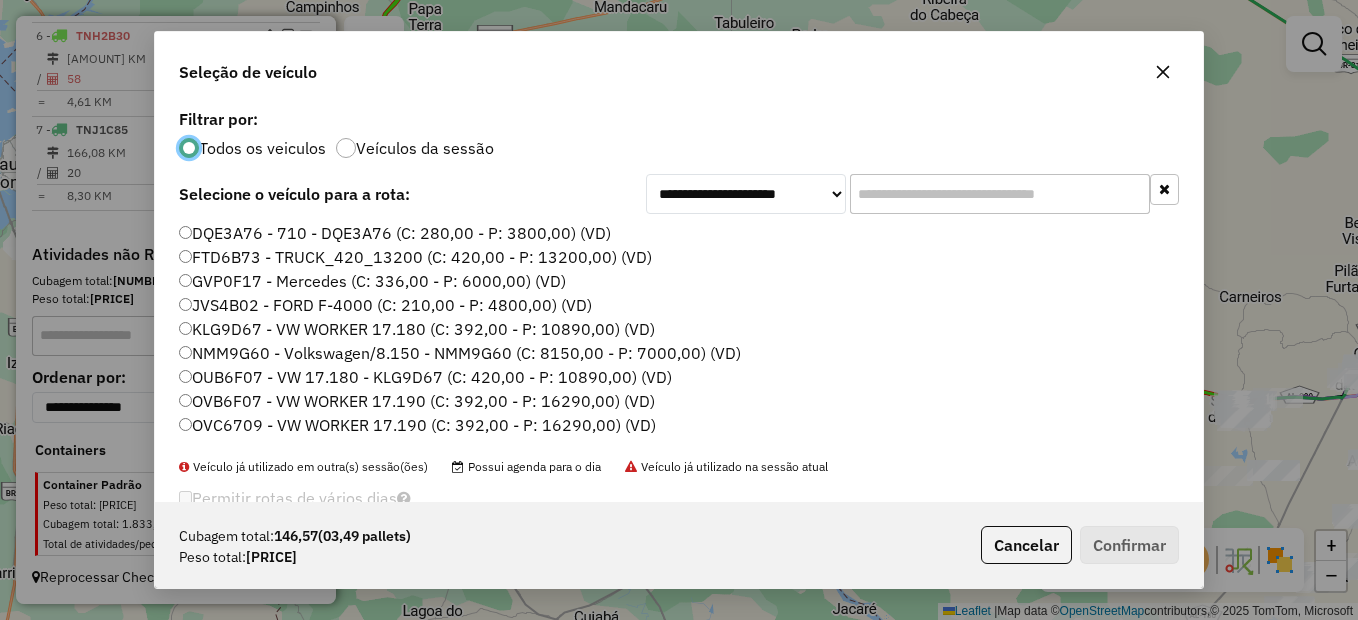 scroll, scrollTop: 11, scrollLeft: 6, axis: both 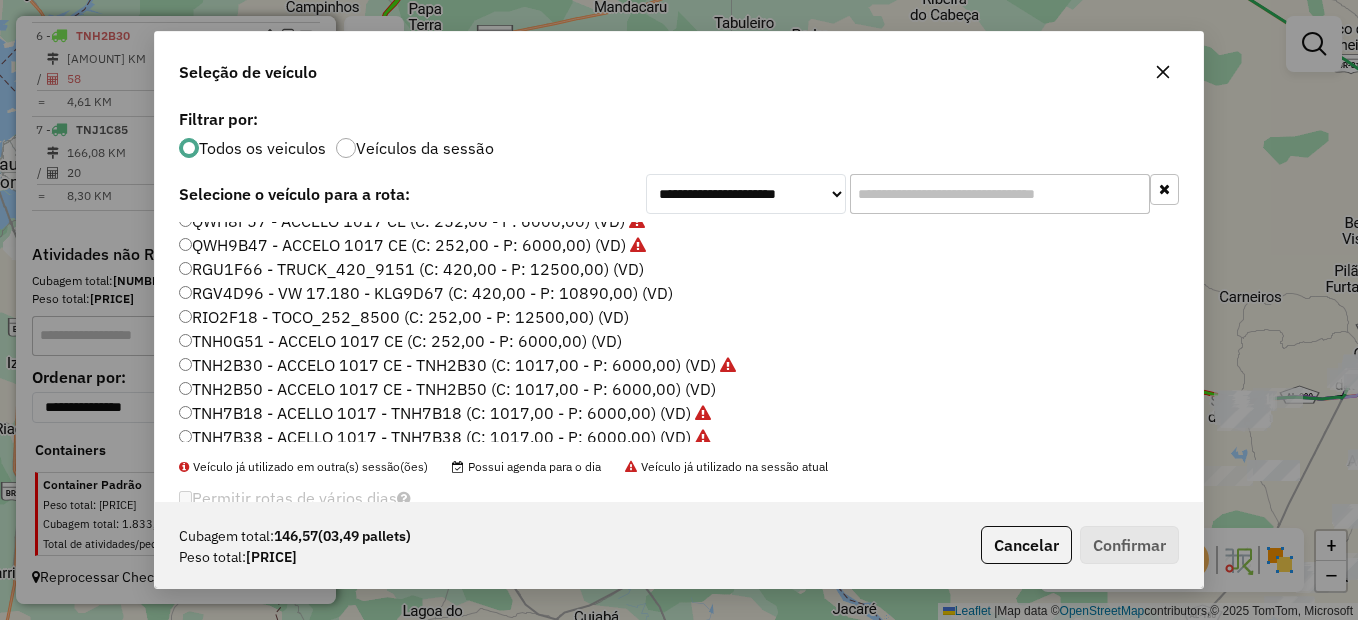click on "TNH0G51 - ACCELO 1017 CE (C: 252,00 - P: 6000,00) (VD)" 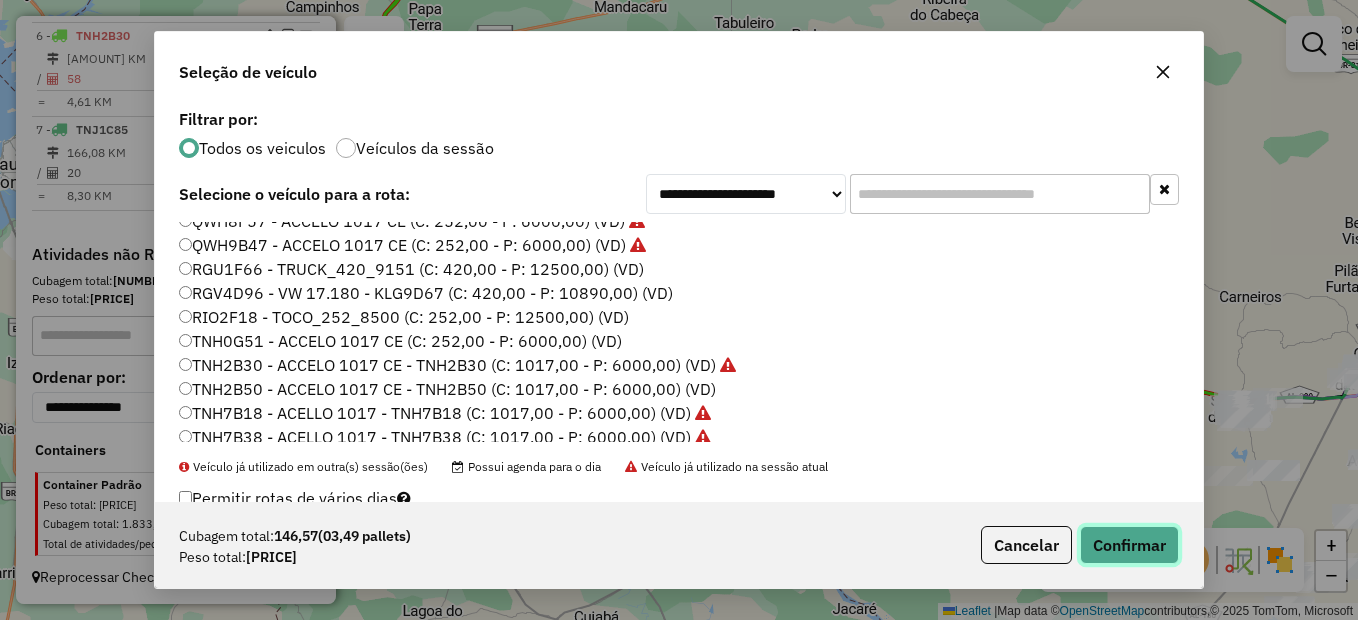click on "Confirmar" 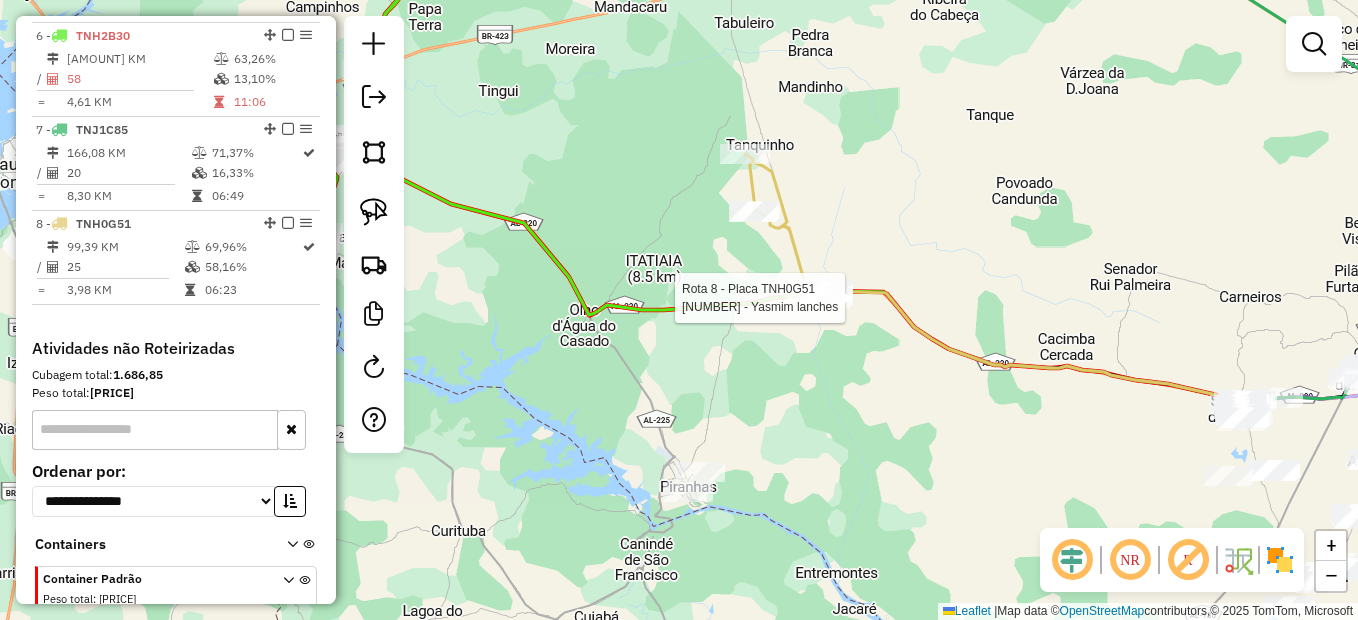 select on "*********" 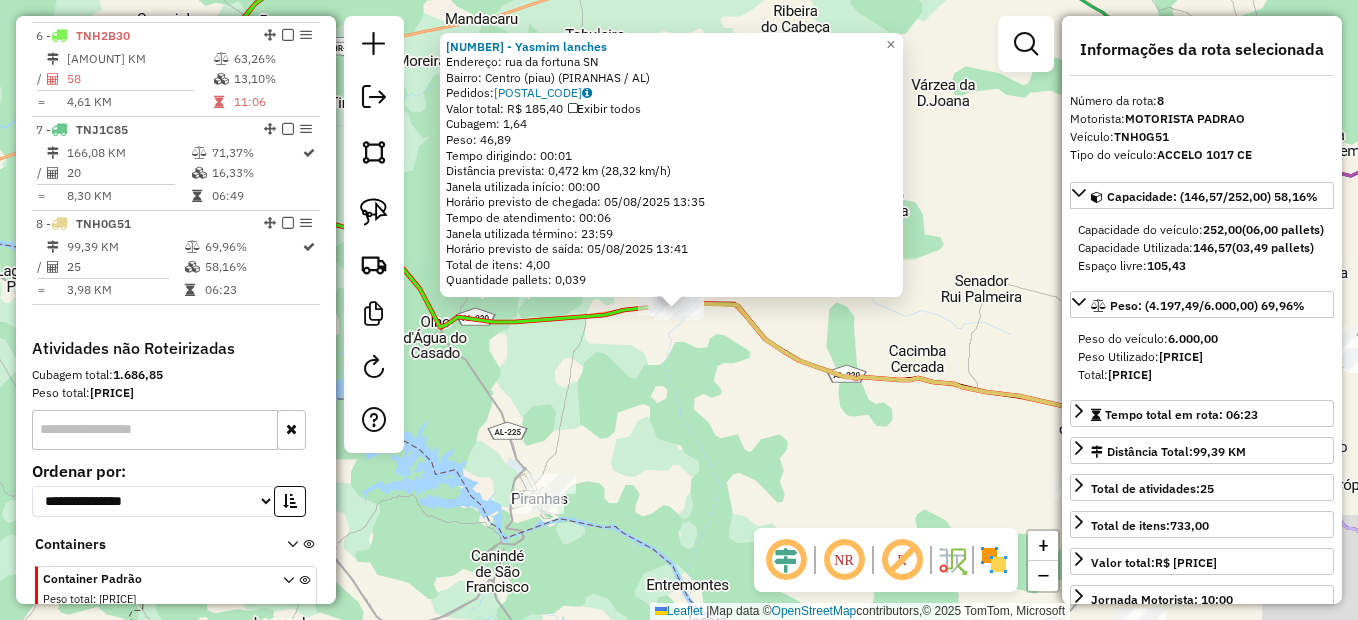scroll, scrollTop: 1307, scrollLeft: 0, axis: vertical 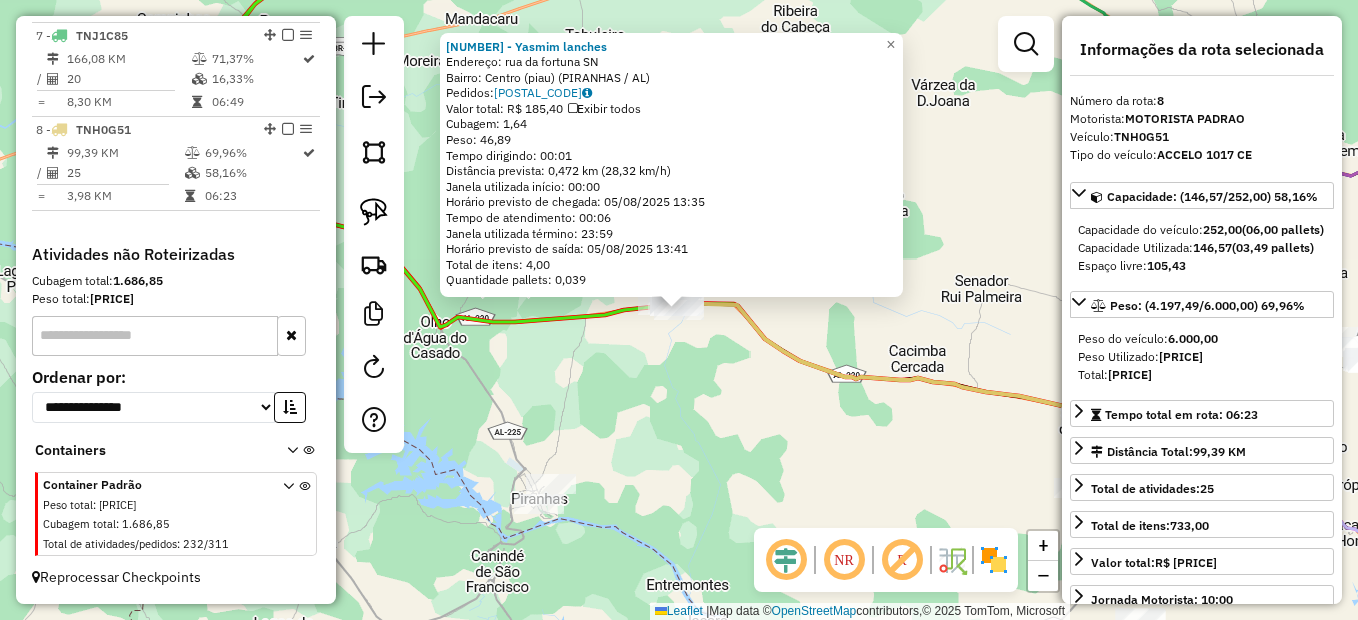 click on "582 - Yasmim lanches  Endereço:  rua da fortuna SN   Bairro: Centro (piau) (PIRANHAS / AL)   Pedidos:  04129168   Valor total: R$ 185,40   Exibir todos   Cubagem: 1,64  Peso: 46,89  Tempo dirigindo: 00:01   Distância prevista: 0,472 km (28,32 km/h)   Janela utilizada início: 00:00   Horário previsto de chegada: 05/08/2025 13:35   Tempo de atendimento: 00:06   Janela utilizada término: 23:59   Horário previsto de saída: 05/08/2025 13:41   Total de itens: 4,00   Quantidade pallets: 0,039  × Janela de atendimento Grade de atendimento Capacidade Transportadoras Veículos Cliente Pedidos  Rotas Selecione os dias de semana para filtrar as janelas de atendimento  Seg   Ter   Qua   Qui   Sex   Sáb   Dom  Informe o período da janela de atendimento: De: Até:  Filtrar exatamente a janela do cliente  Considerar janela de atendimento padrão  Selecione os dias de semana para filtrar as grades de atendimento  Seg   Ter   Qua   Qui   Sex   Sáb   Dom   Considerar clientes sem dia de atendimento cadastrado  De:  +" 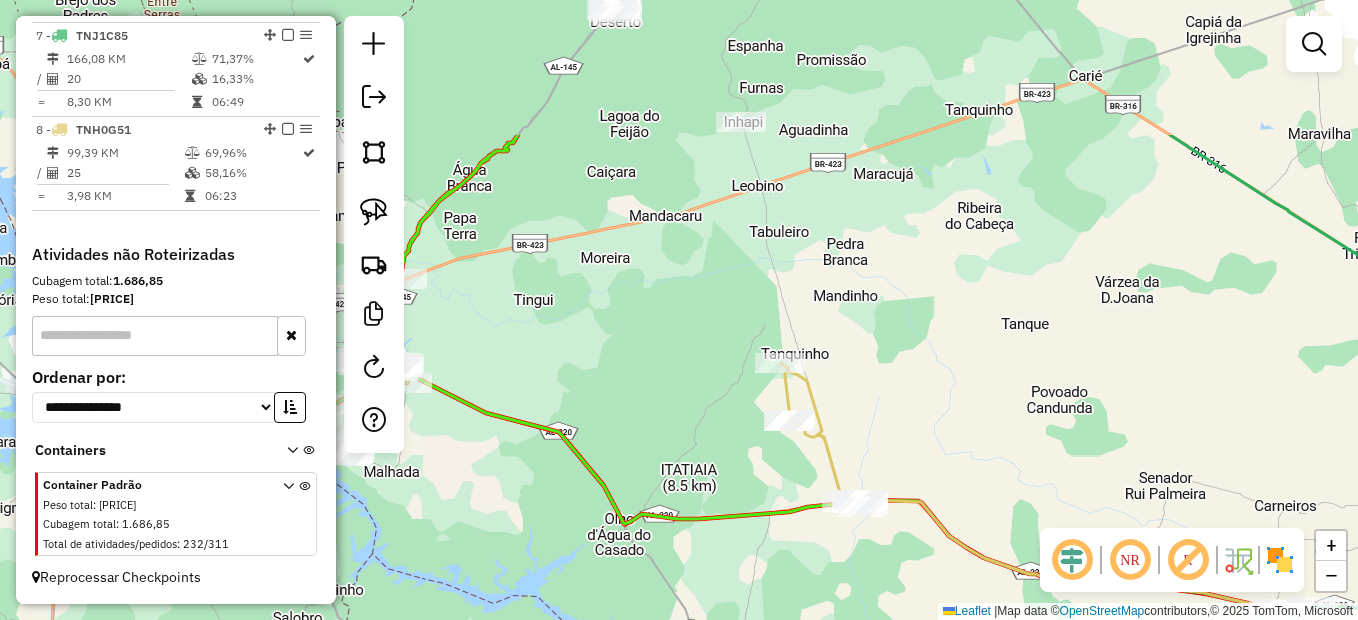 drag, startPoint x: 801, startPoint y: 282, endPoint x: 947, endPoint y: 441, distance: 215.86339 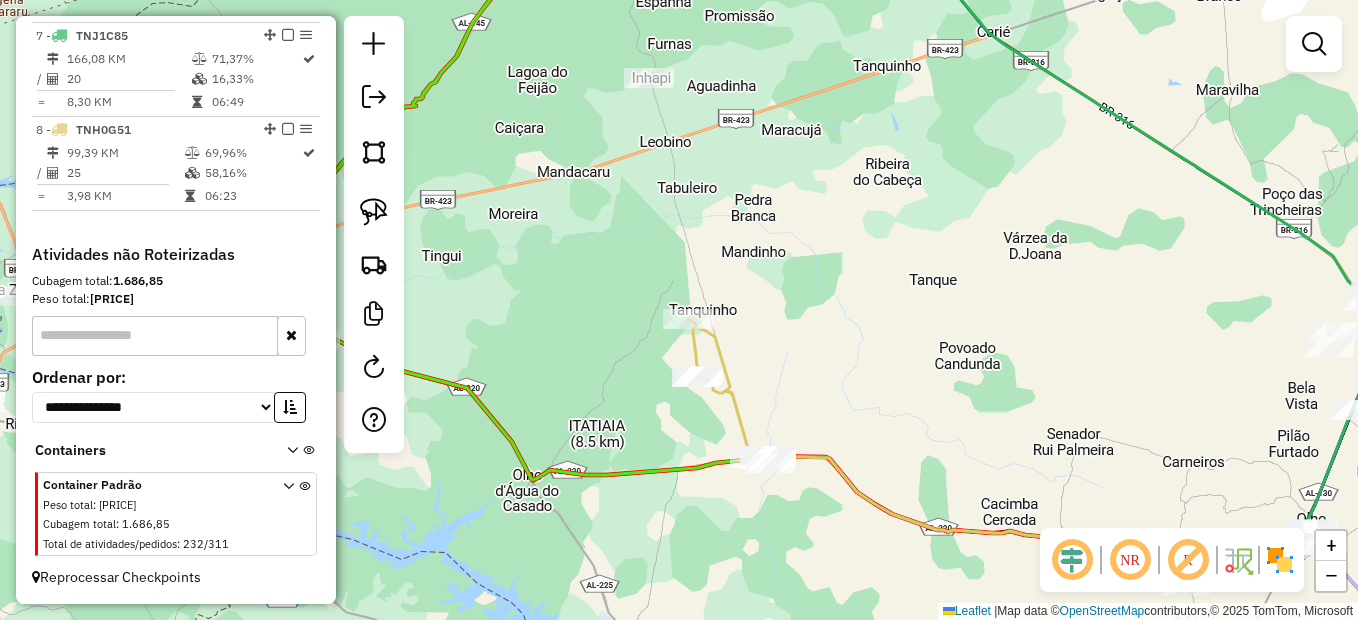 drag, startPoint x: 1008, startPoint y: 383, endPoint x: 890, endPoint y: 324, distance: 131.92801 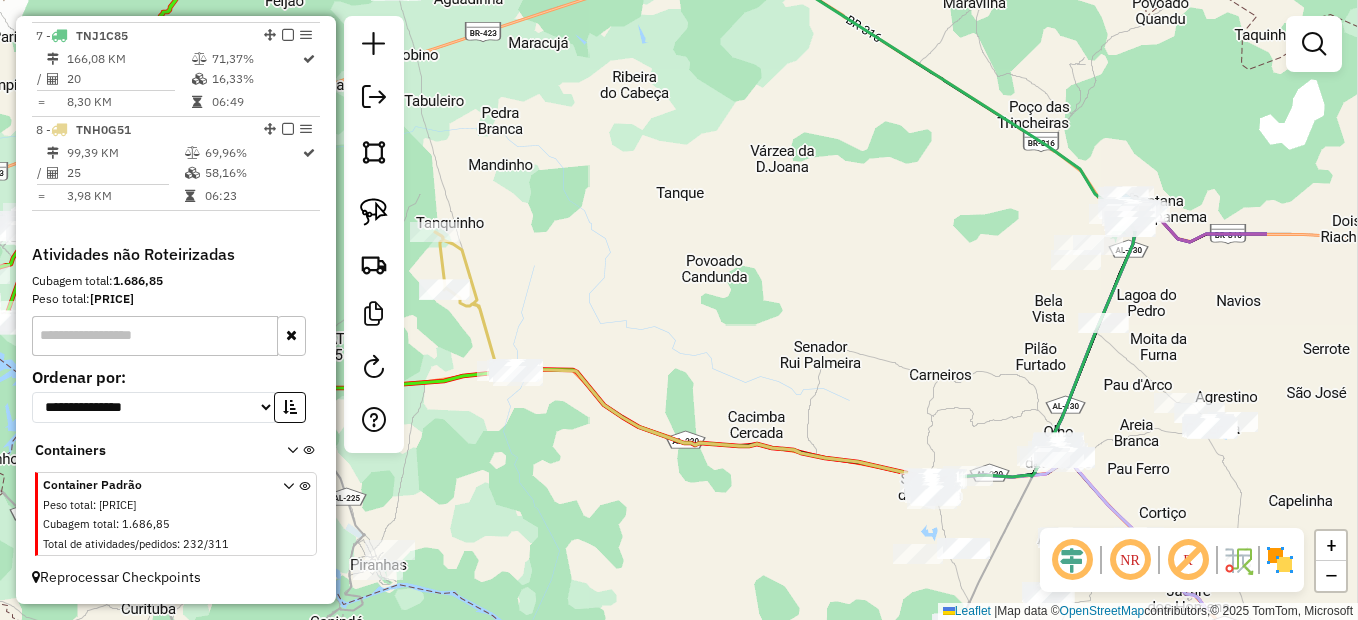 drag, startPoint x: 1093, startPoint y: 374, endPoint x: 866, endPoint y: 302, distance: 238.14491 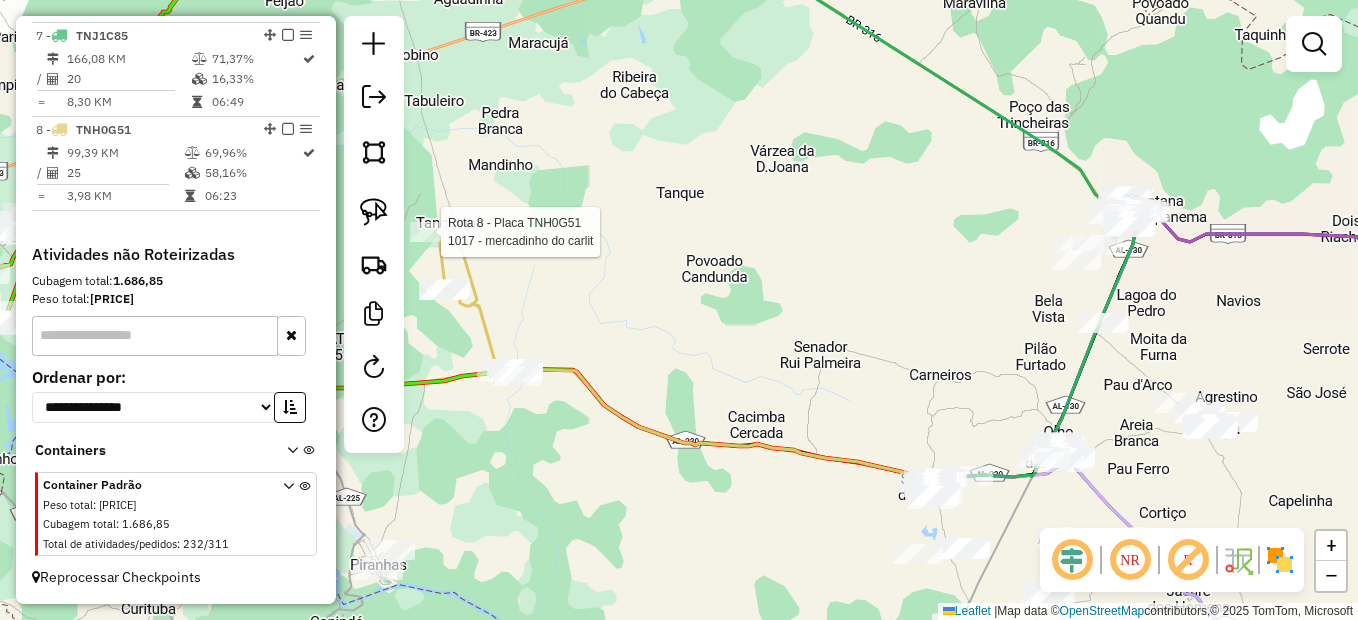 select on "*********" 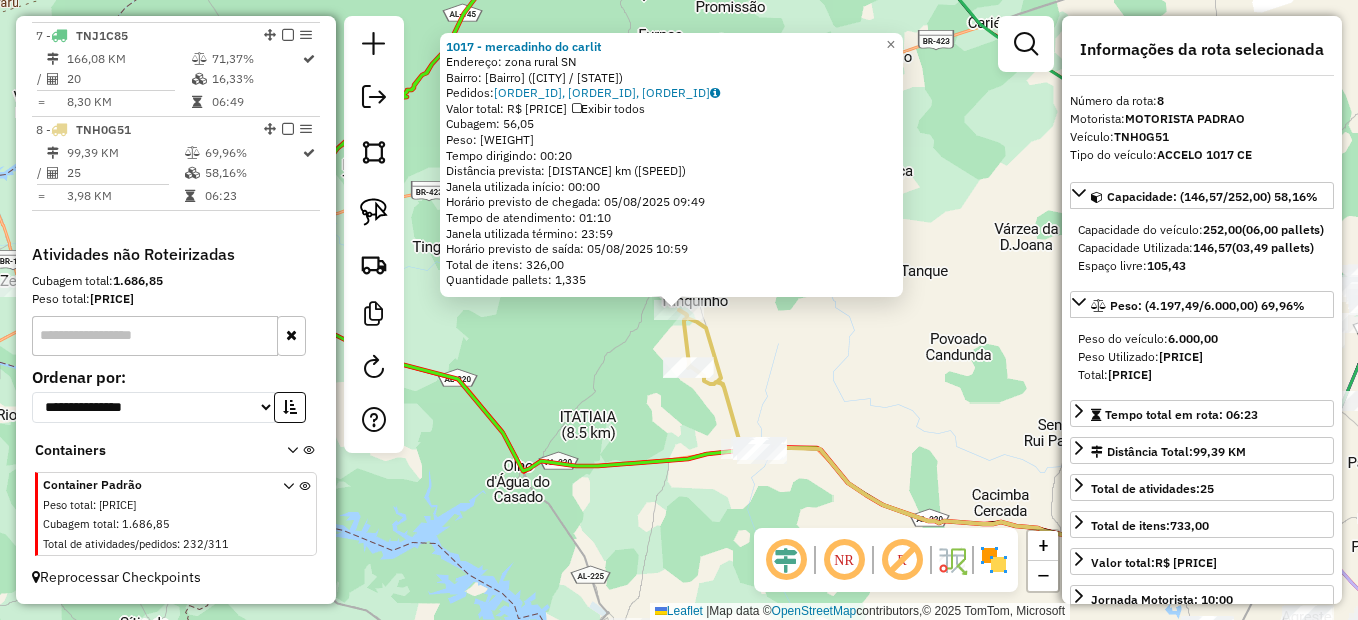 click on "1017 - mercadinho do carlit  Endereço:  zona rural SN   Bairro: Lagoa Nova (PIRANHAS / AL)   Pedidos:  04129267, 04129310, 04129309   Valor total: R$ 9.912,95   Exibir todos   Cubagem: 56,05  Peso: 1.710,06  Tempo dirigindo: 00:20   Distância prevista: 13,073 km (39,22 km/h)   Janela utilizada início: 00:00   Horário previsto de chegada: 05/08/2025 09:49   Tempo de atendimento: 01:10   Janela utilizada término: 23:59   Horário previsto de saída: 05/08/2025 10:59   Total de itens: 326,00   Quantidade pallets: 1,335  × Janela de atendimento Grade de atendimento Capacidade Transportadoras Veículos Cliente Pedidos  Rotas Selecione os dias de semana para filtrar as janelas de atendimento  Seg   Ter   Qua   Qui   Sex   Sáb   Dom  Informe o período da janela de atendimento: De: Até:  Filtrar exatamente a janela do cliente  Considerar janela de atendimento padrão  Selecione os dias de semana para filtrar as grades de atendimento  Seg   Ter   Qua   Qui   Sex   Sáb   Dom   Peso mínimo:   Peso máximo:  +" 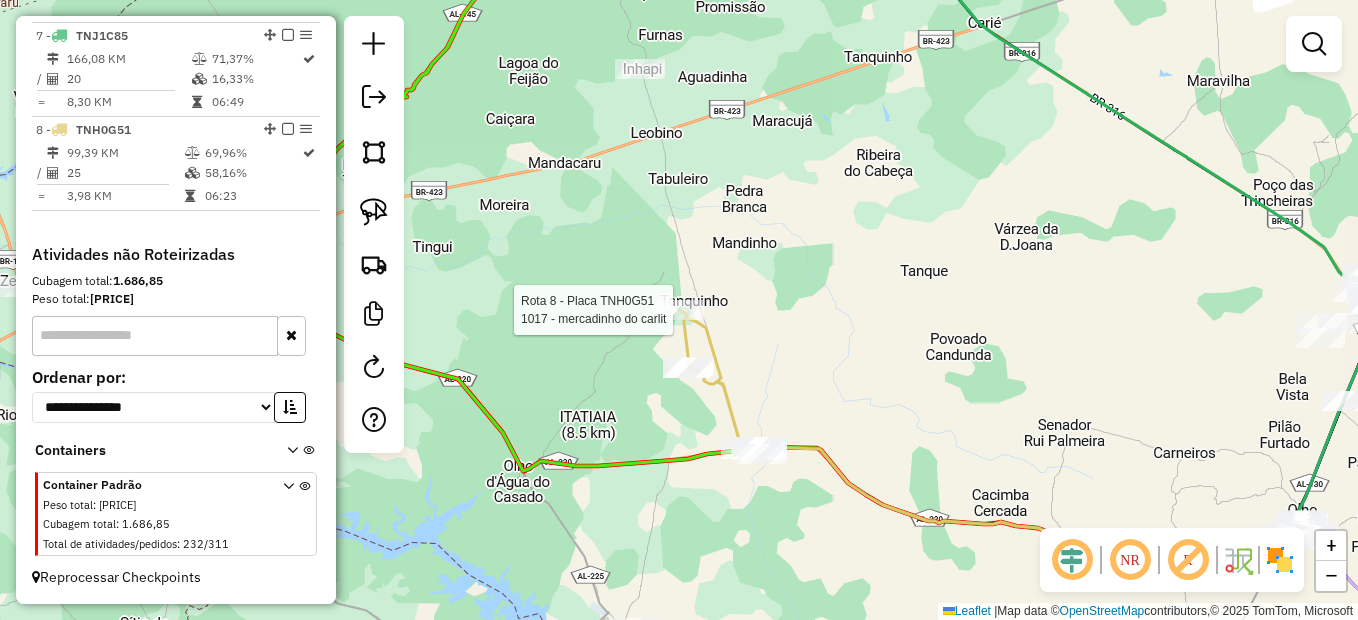 select on "*********" 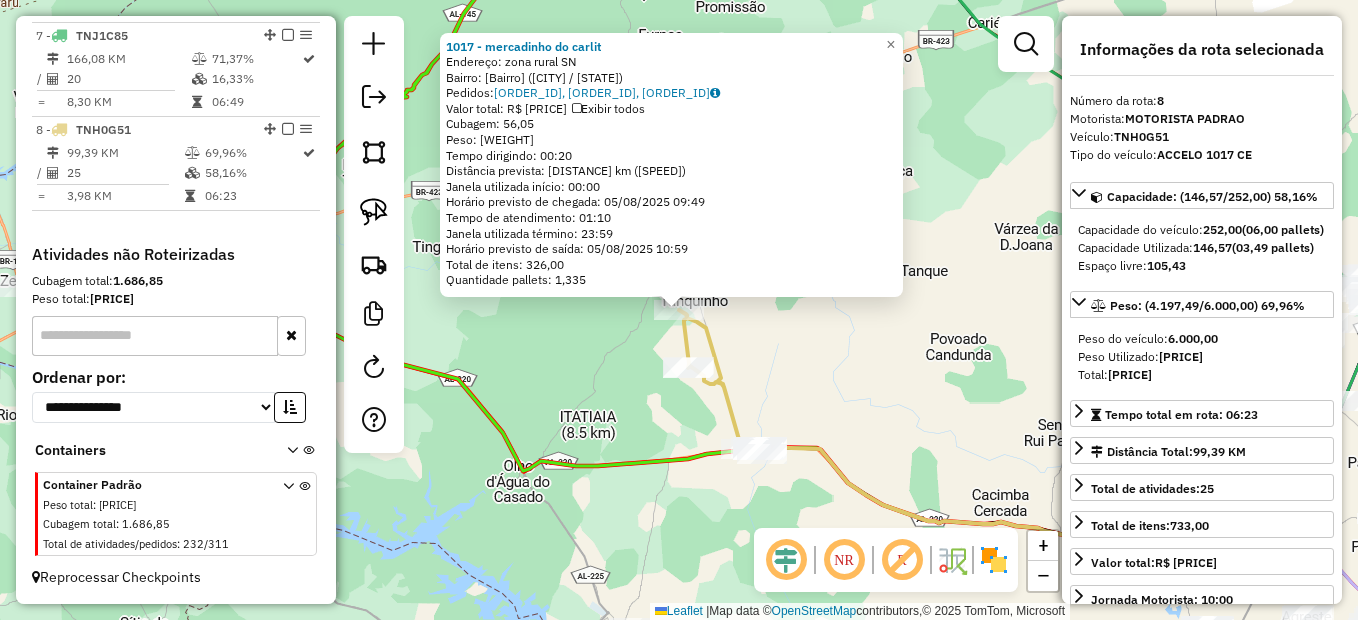 click on "1017 - mercadinho do carlit  Endereço:  zona rural SN   Bairro: Lagoa Nova (PIRANHAS / AL)   Pedidos:  04129267, 04129310, 04129309   Valor total: R$ 9.912,95   Exibir todos   Cubagem: 56,05  Peso: 1.710,06  Tempo dirigindo: 00:20   Distância prevista: 13,073 km (39,22 km/h)   Janela utilizada início: 00:00   Horário previsto de chegada: 05/08/2025 09:49   Tempo de atendimento: 01:10   Janela utilizada término: 23:59   Horário previsto de saída: 05/08/2025 10:59   Total de itens: 326,00   Quantidade pallets: 1,335  × Janela de atendimento Grade de atendimento Capacidade Transportadoras Veículos Cliente Pedidos  Rotas Selecione os dias de semana para filtrar as janelas de atendimento  Seg   Ter   Qua   Qui   Sex   Sáb   Dom  Informe o período da janela de atendimento: De: Até:  Filtrar exatamente a janela do cliente  Considerar janela de atendimento padrão  Selecione os dias de semana para filtrar as grades de atendimento  Seg   Ter   Qua   Qui   Sex   Sáb   Dom   Peso mínimo:   Peso máximo:  +" 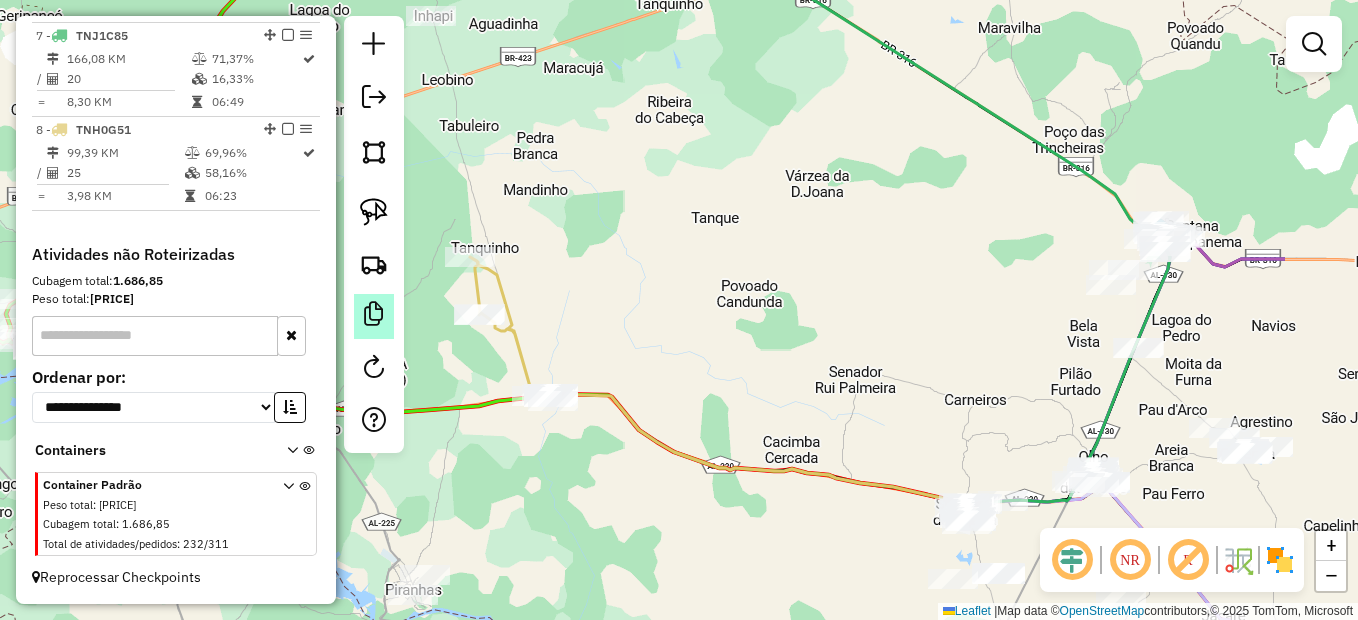 drag, startPoint x: 893, startPoint y: 407, endPoint x: 362, endPoint y: 296, distance: 542.47766 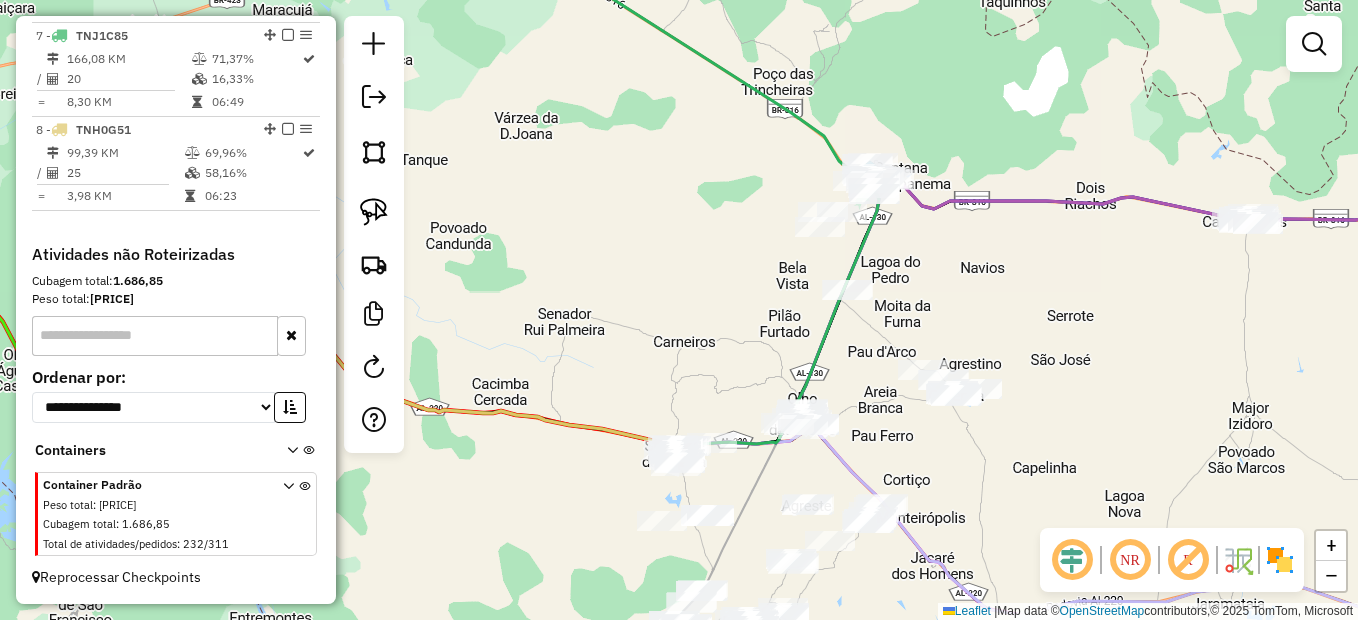 drag, startPoint x: 556, startPoint y: 349, endPoint x: 887, endPoint y: 268, distance: 340.76678 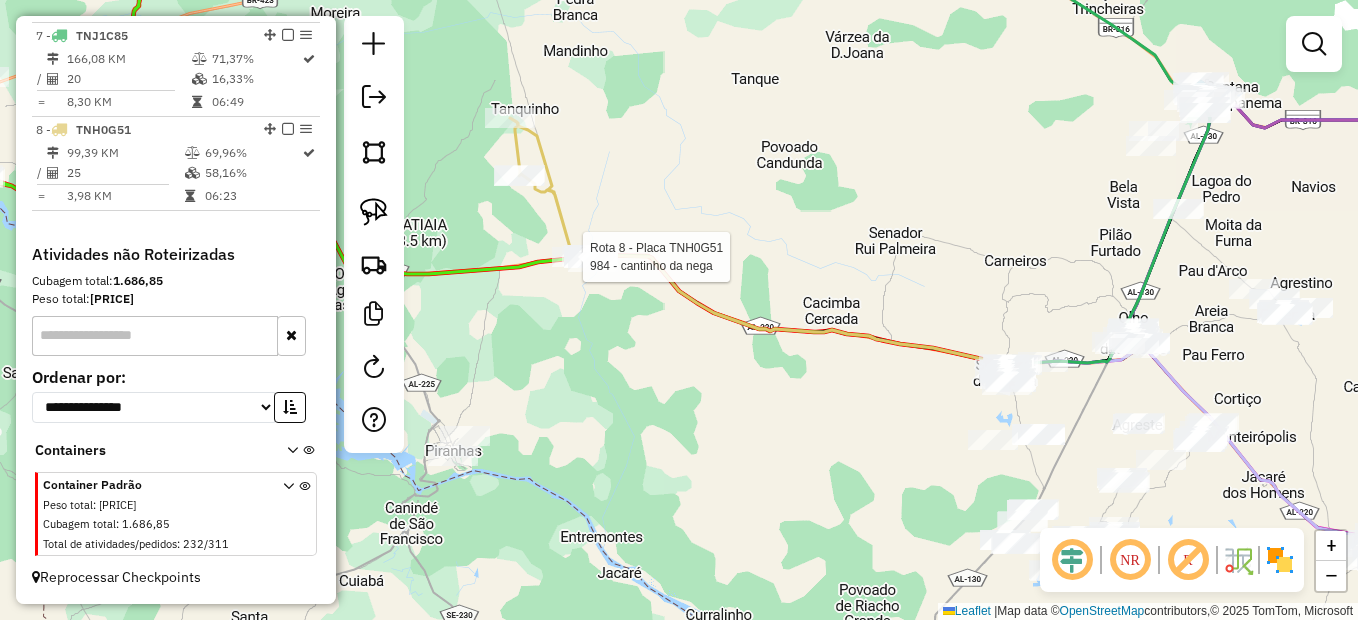 select on "*********" 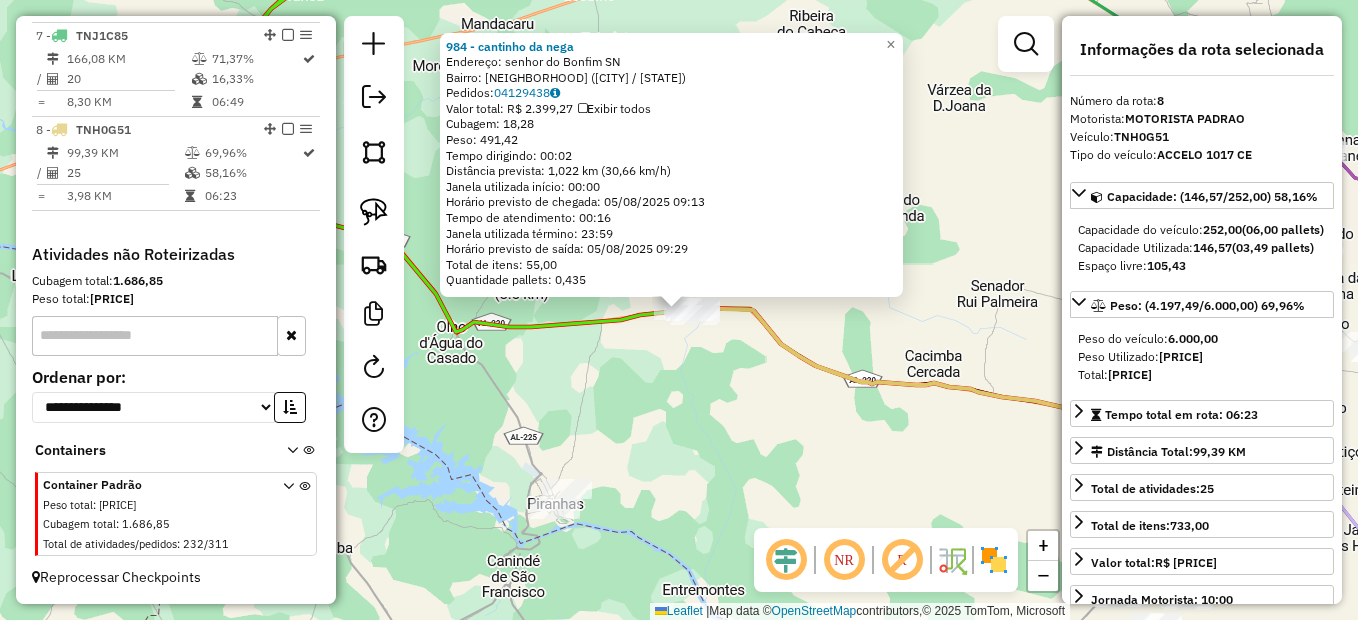 click on "984 - cantinho da nega  Endereço:  senhor do Bonfim SN   Bairro: Piau (PIRANHAS / AL)   Pedidos:  04129438   Valor total: R$ 2.399,27   Exibir todos   Cubagem: 18,28  Peso: 491,42  Tempo dirigindo: 00:02   Distância prevista: 1,022 km (30,66 km/h)   Janela utilizada início: 00:00   Horário previsto de chegada: 05/08/2025 09:13   Tempo de atendimento: 00:16   Janela utilizada término: 23:59   Horário previsto de saída: 05/08/2025 09:29   Total de itens: 55,00   Quantidade pallets: 0,435  × Janela de atendimento Grade de atendimento Capacidade Transportadoras Veículos Cliente Pedidos  Rotas Selecione os dias de semana para filtrar as janelas de atendimento  Seg   Ter   Qua   Qui   Sex   Sáb   Dom  Informe o período da janela de atendimento: De: Até:  Filtrar exatamente a janela do cliente  Considerar janela de atendimento padrão  Selecione os dias de semana para filtrar as grades de atendimento  Seg   Ter   Qua   Qui   Sex   Sáb   Dom   Considerar clientes sem dia de atendimento cadastrado  De:  +" 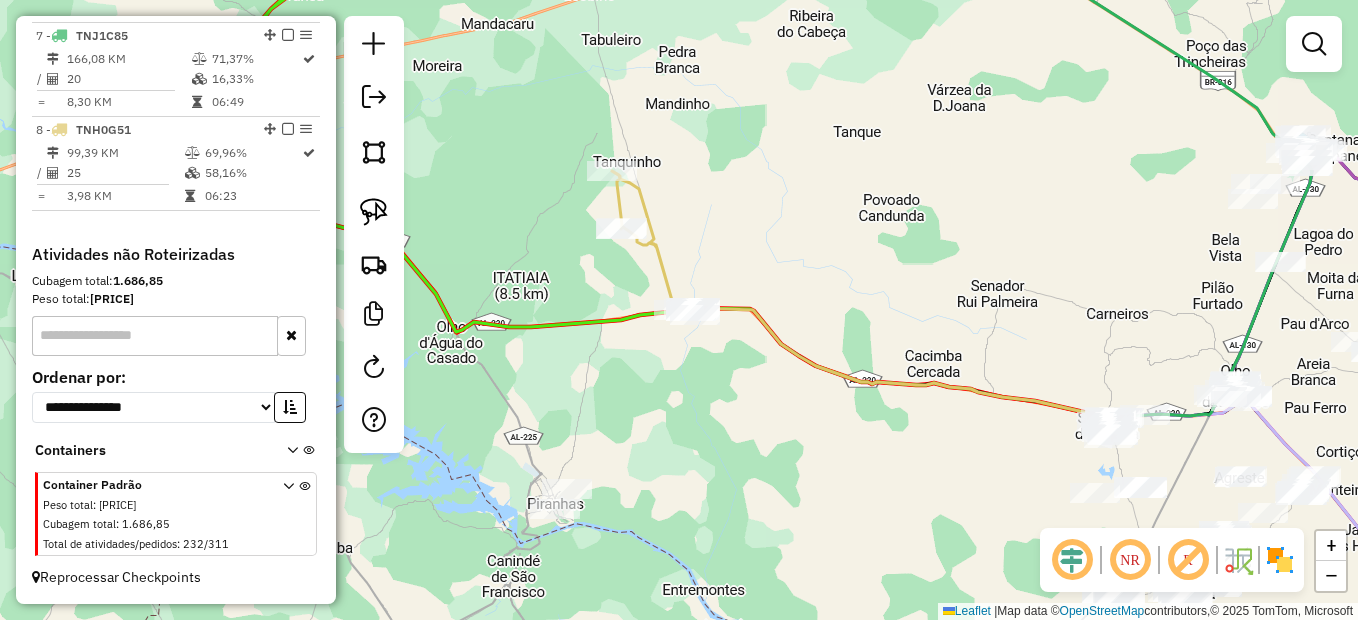click 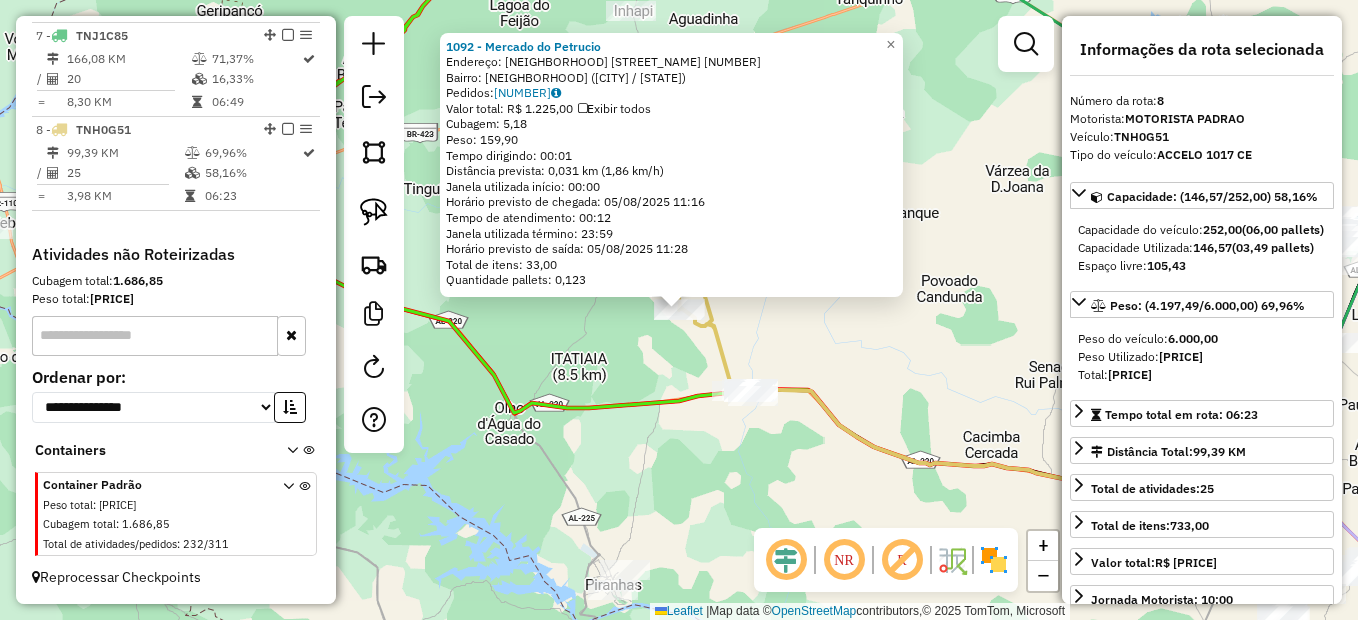 click on "1092 - Mercado do Petrucio  Endereço:  povoado lagoa nova 2   Bairro: Povoado Lagoa Nova (PIRANHAS / AL)   Pedidos:  04129116   Valor total: R$ 1.225,00   Exibir todos   Cubagem: 5,18  Peso: 159,90  Tempo dirigindo: 00:01   Distância prevista: 0,031 km (1,86 km/h)   Janela utilizada início: 00:00   Horário previsto de chegada: 05/08/2025 11:16   Tempo de atendimento: 00:12   Janela utilizada término: 23:59   Horário previsto de saída: 05/08/2025 11:28   Total de itens: 33,00   Quantidade pallets: 0,123  × Janela de atendimento Grade de atendimento Capacidade Transportadoras Veículos Cliente Pedidos  Rotas Selecione os dias de semana para filtrar as janelas de atendimento  Seg   Ter   Qua   Qui   Sex   Sáb   Dom  Informe o período da janela de atendimento: De: Até:  Filtrar exatamente a janela do cliente  Considerar janela de atendimento padrão  Selecione os dias de semana para filtrar as grades de atendimento  Seg   Ter   Qua   Qui   Sex   Sáb   Dom   Peso mínimo:   Peso máximo:   De:   Até:" 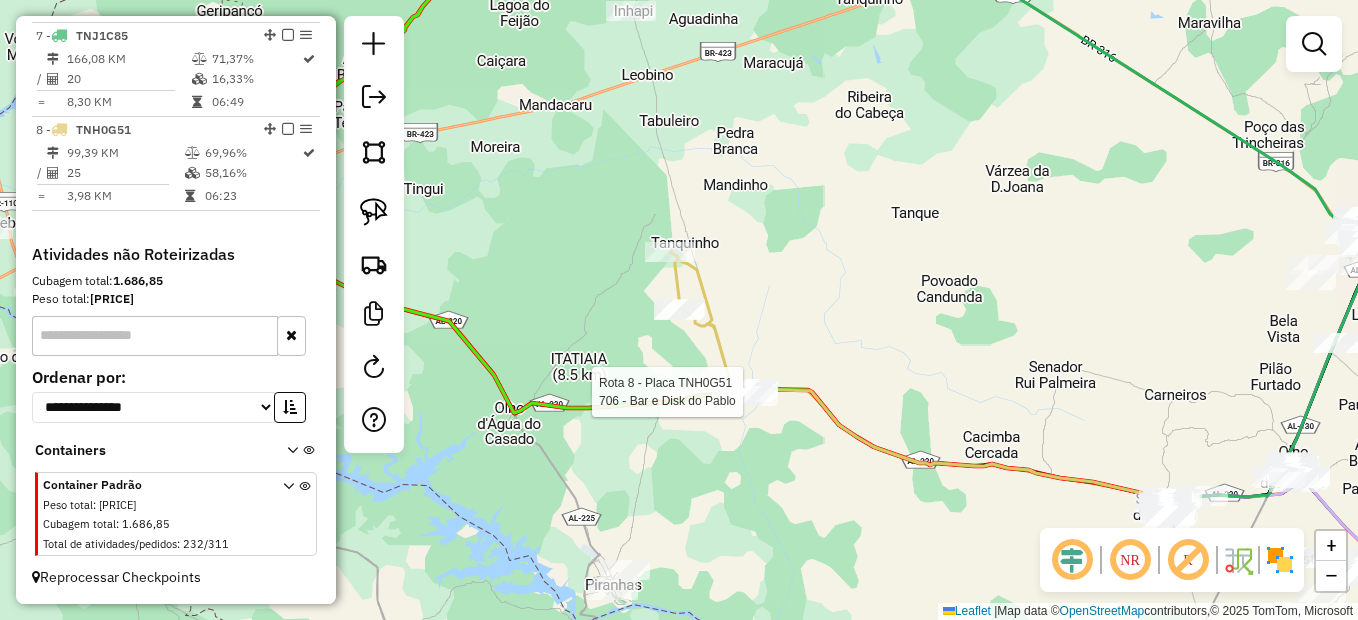 select on "*********" 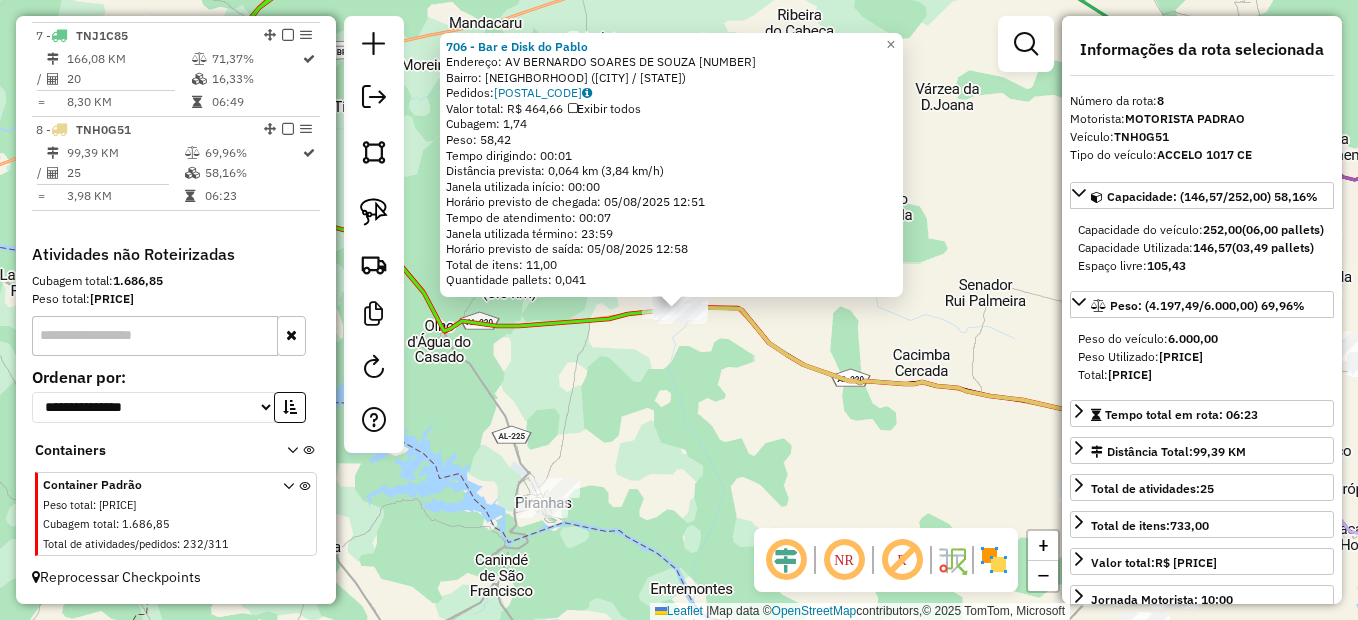 click on "706 - Bar e Disk do Pablo  Endereço:  AV BERNARDO SOARES DE SOUZA 150   Bairro: Piau (PIRANHAS / AL)   Pedidos:  04129295   Valor total: R$ 464,66   Exibir todos   Cubagem: 1,74  Peso: 58,42  Tempo dirigindo: 00:01   Distância prevista: 0,064 km (3,84 km/h)   Janela utilizada início: 00:00   Horário previsto de chegada: 05/08/2025 12:51   Tempo de atendimento: 00:07   Janela utilizada término: 23:59   Horário previsto de saída: 05/08/2025 12:58   Total de itens: 11,00   Quantidade pallets: 0,041  × Janela de atendimento Grade de atendimento Capacidade Transportadoras Veículos Cliente Pedidos  Rotas Selecione os dias de semana para filtrar as janelas de atendimento  Seg   Ter   Qua   Qui   Sex   Sáb   Dom  Informe o período da janela de atendimento: De: Até:  Filtrar exatamente a janela do cliente  Considerar janela de atendimento padrão  Selecione os dias de semana para filtrar as grades de atendimento  Seg   Ter   Qua   Qui   Sex   Sáb   Dom   Clientes fora do dia de atendimento selecionado De:" 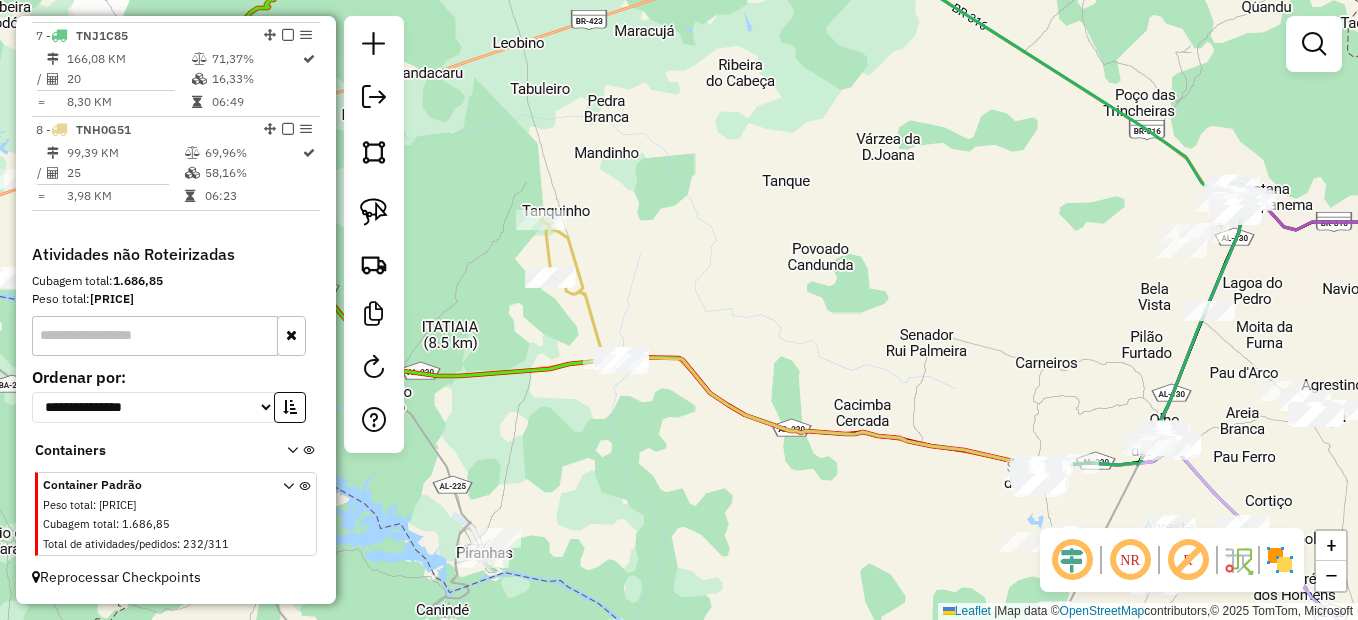 click on "Janela de atendimento Grade de atendimento Capacidade Transportadoras Veículos Cliente Pedidos  Rotas Selecione os dias de semana para filtrar as janelas de atendimento  Seg   Ter   Qua   Qui   Sex   Sáb   Dom  Informe o período da janela de atendimento: De: Até:  Filtrar exatamente a janela do cliente  Considerar janela de atendimento padrão  Selecione os dias de semana para filtrar as grades de atendimento  Seg   Ter   Qua   Qui   Sex   Sáb   Dom   Considerar clientes sem dia de atendimento cadastrado  Clientes fora do dia de atendimento selecionado Filtrar as atividades entre os valores definidos abaixo:  Peso mínimo:   Peso máximo:   Cubagem mínima:   Cubagem máxima:   De:   Até:  Filtrar as atividades entre o tempo de atendimento definido abaixo:  De:   Até:   Considerar capacidade total dos clientes não roteirizados Transportadora: Selecione um ou mais itens Tipo de veículo: Selecione um ou mais itens Veículo: Selecione um ou mais itens Motorista: Selecione um ou mais itens Nome: Rótulo:" 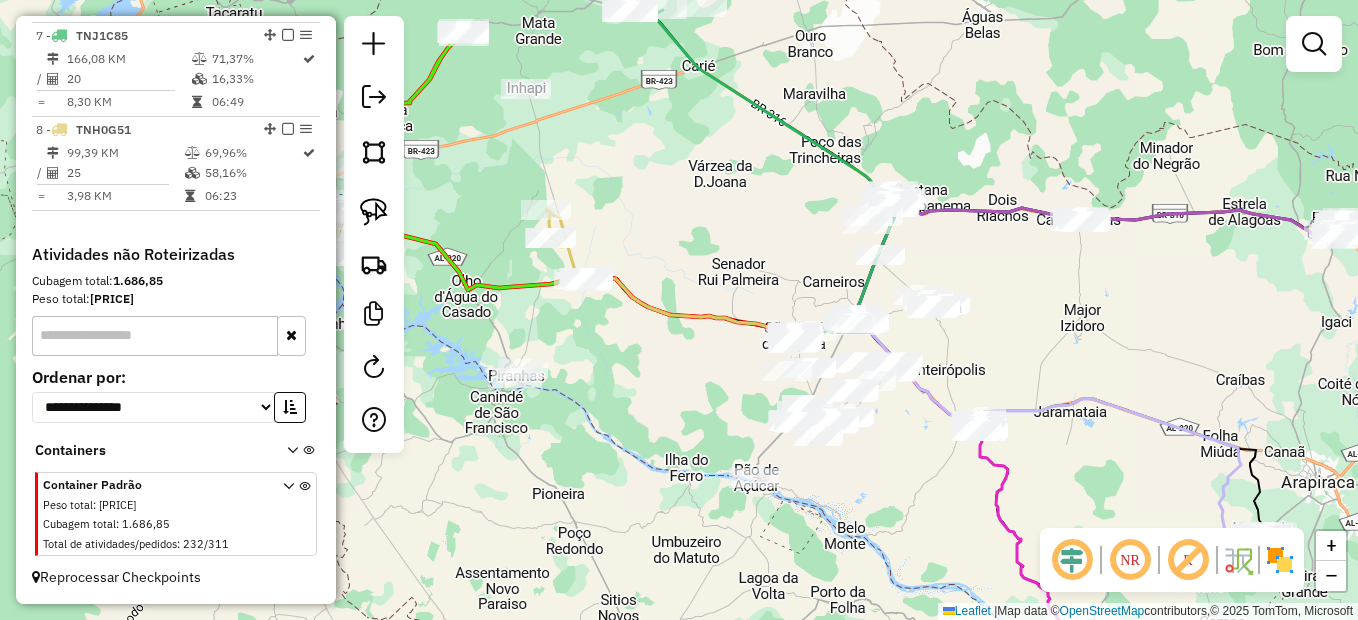 drag, startPoint x: 1136, startPoint y: 312, endPoint x: 1000, endPoint y: 250, distance: 149.46571 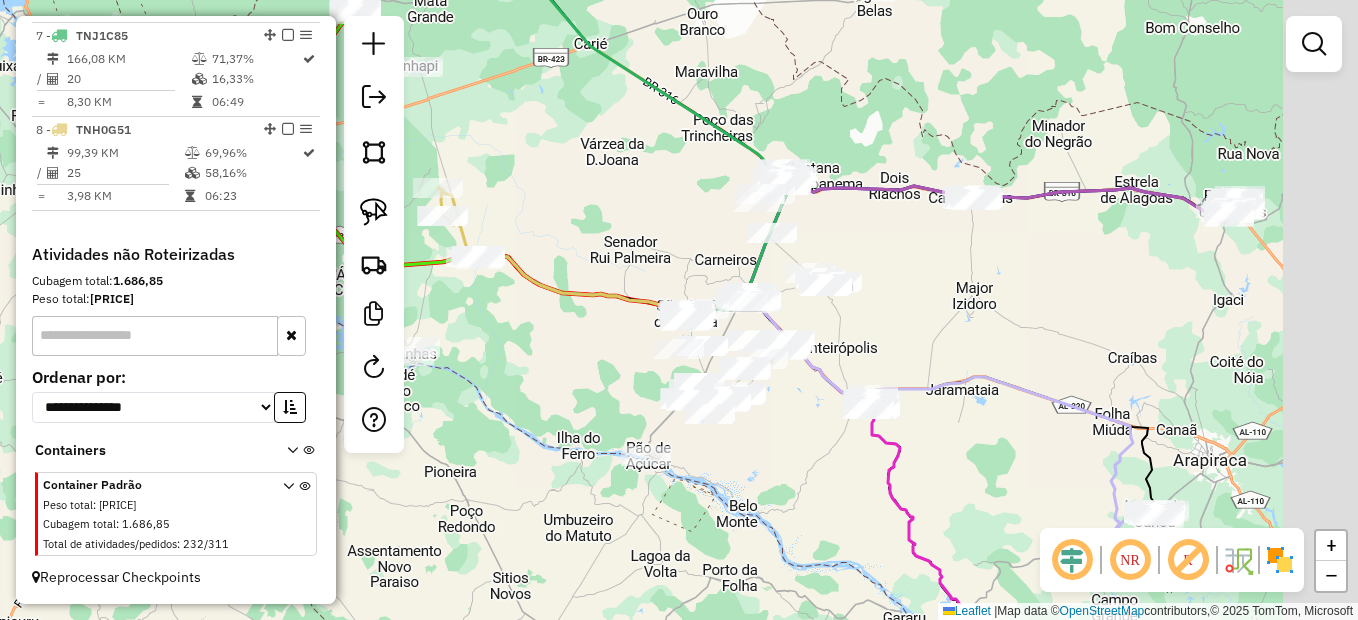 drag, startPoint x: 996, startPoint y: 230, endPoint x: 909, endPoint y: 224, distance: 87.20665 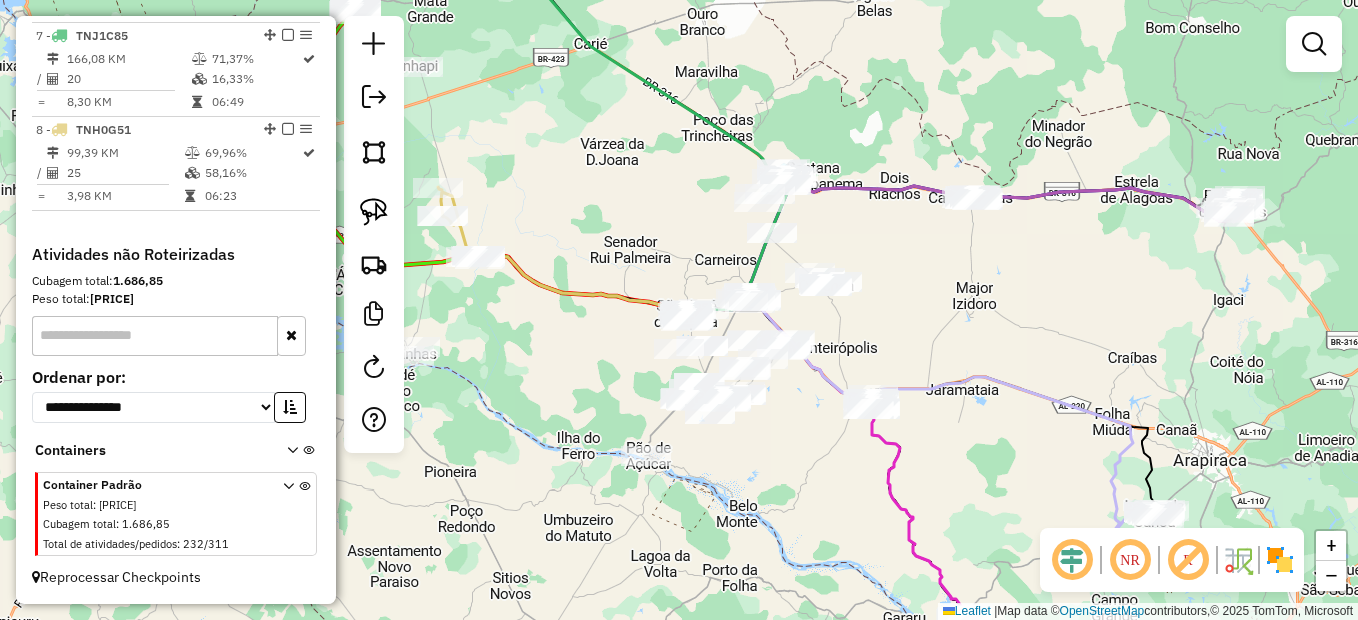 drag, startPoint x: 369, startPoint y: 218, endPoint x: 542, endPoint y: 172, distance: 179.01117 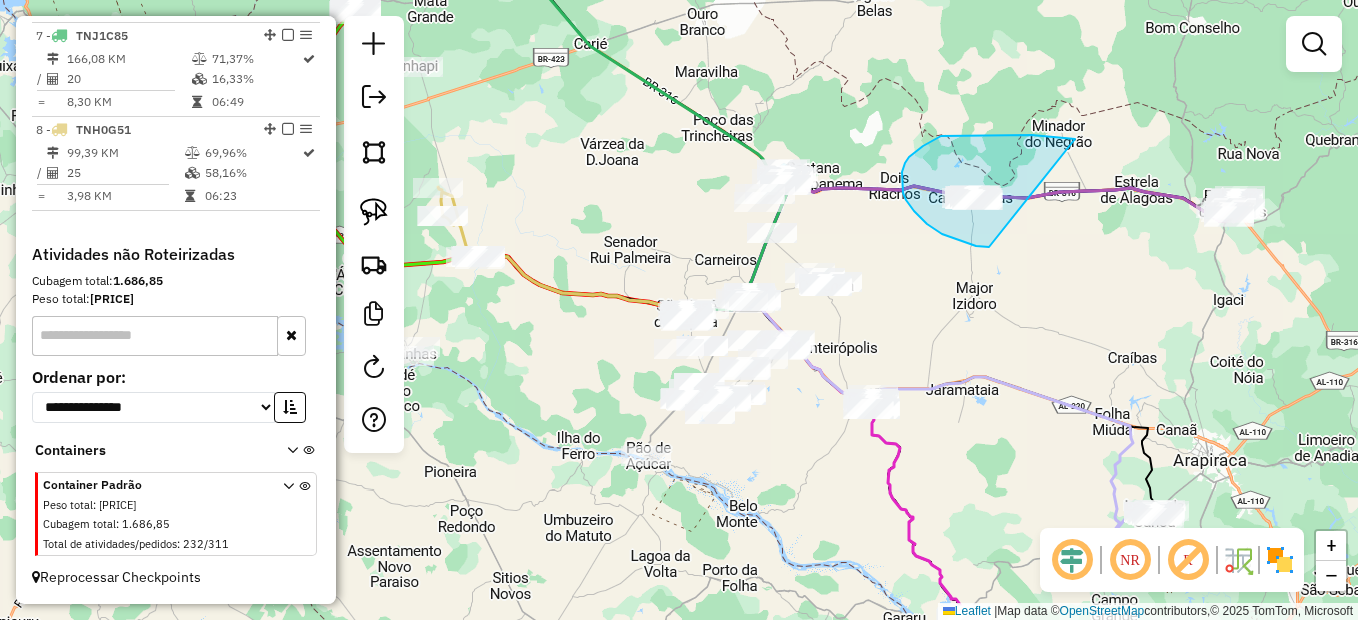 drag, startPoint x: 1032, startPoint y: 135, endPoint x: 1010, endPoint y: 237, distance: 104.34558 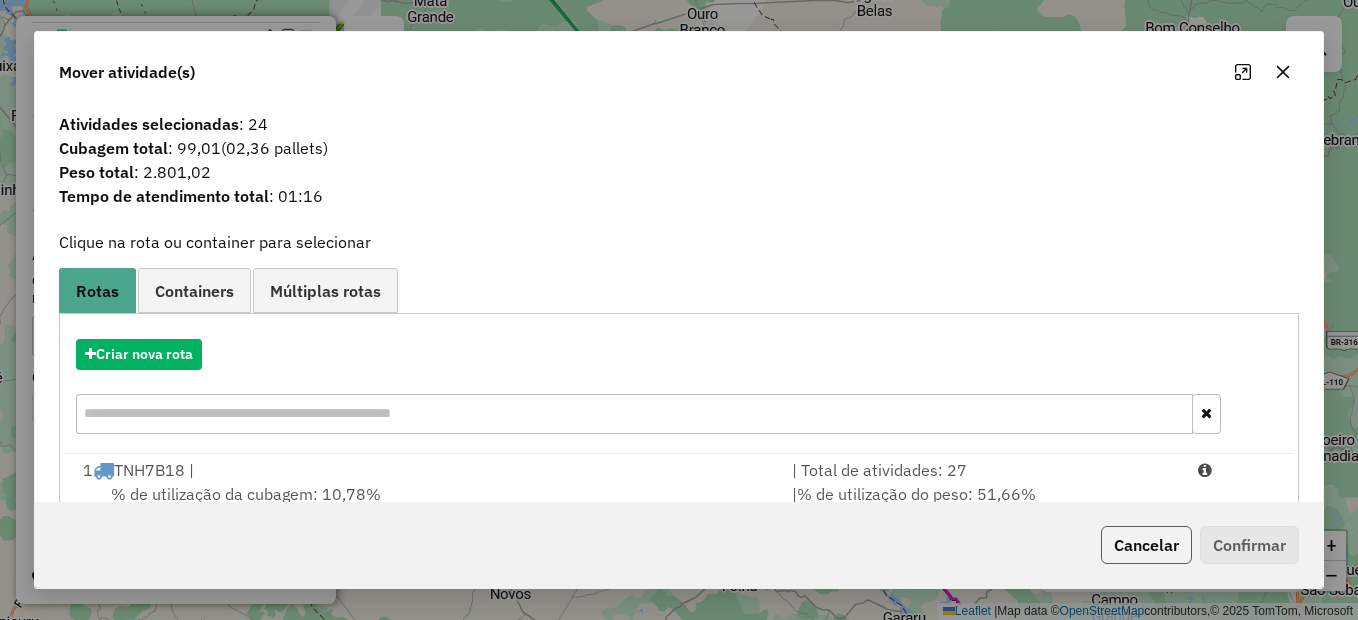 click on "Cancelar" 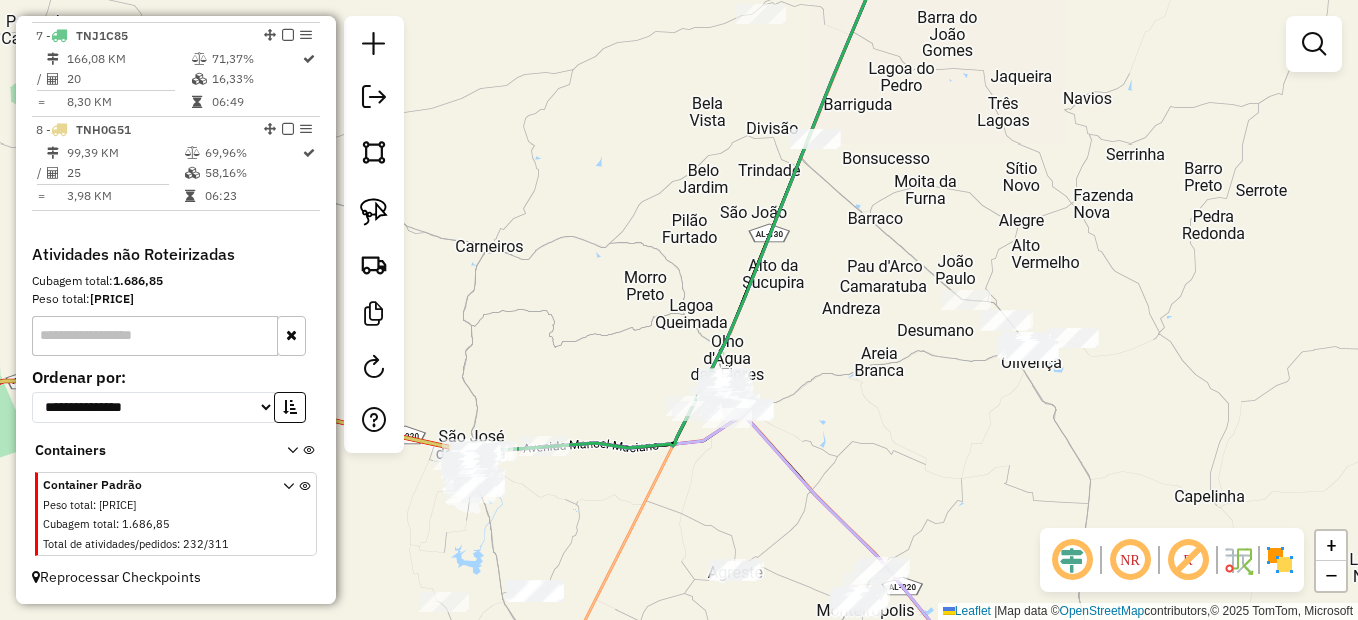 drag, startPoint x: 869, startPoint y: 147, endPoint x: 863, endPoint y: 256, distance: 109.165016 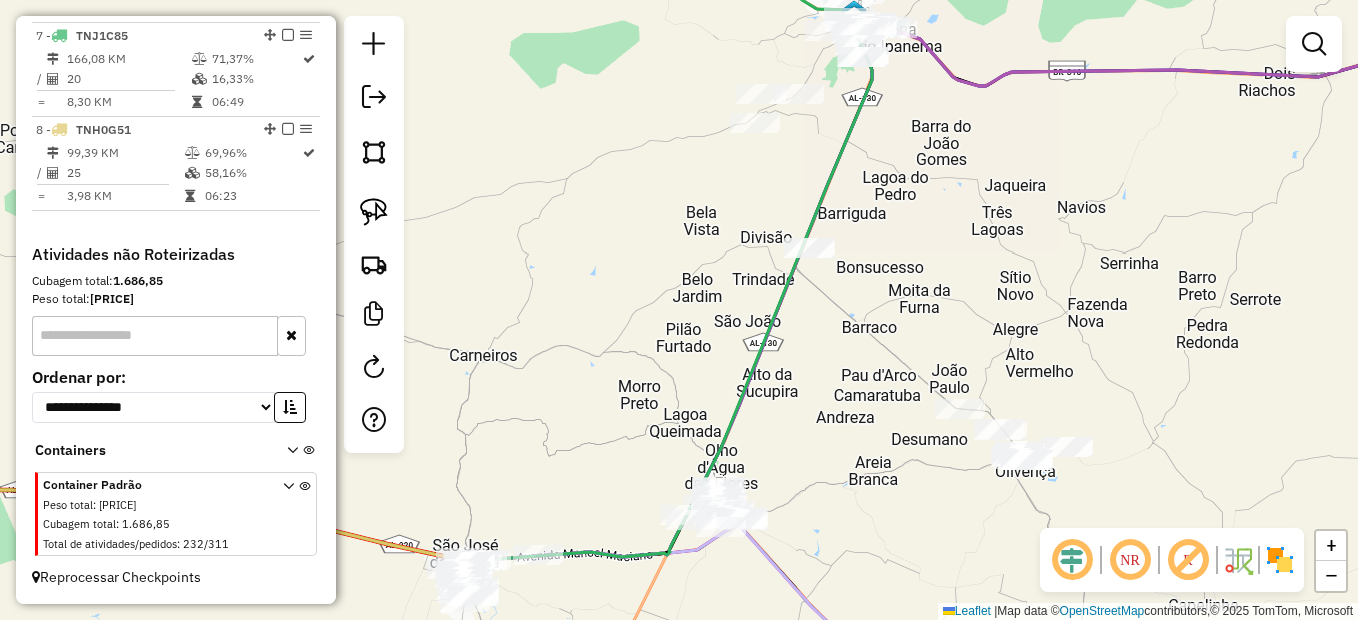 click 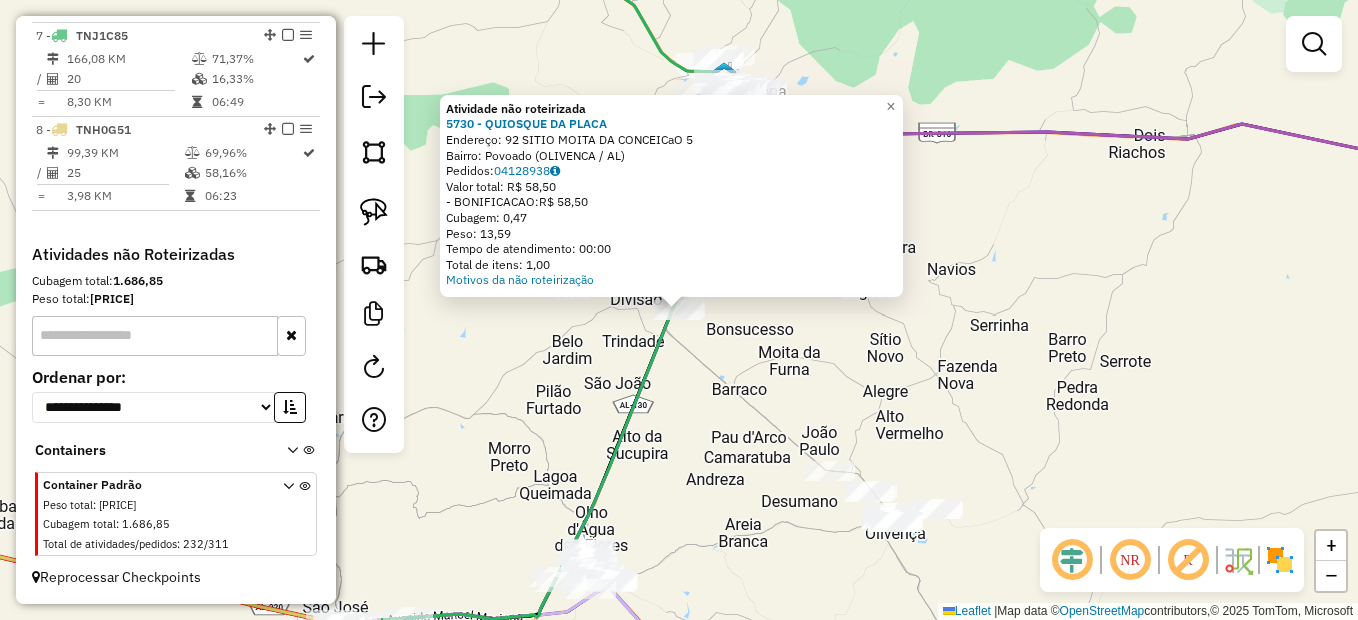 click on "Atividade não roteirizada 5730 - QUIOSQUE DA PLACA  Endereço:  92 SITIO MOITA DA CONCEICaO 5   Bairro: Povoado (OLIVENCA / AL)   Pedidos:  04128938   Valor total: R$ 58,50   - BONIFICACAO:  R$ 58,50   Cubagem: 0,47   Peso: 13,59   Tempo de atendimento: 00:00   Total de itens: 1,00  Motivos da não roteirização × Janela de atendimento Grade de atendimento Capacidade Transportadoras Veículos Cliente Pedidos  Rotas Selecione os dias de semana para filtrar as janelas de atendimento  Seg   Ter   Qua   Qui   Sex   Sáb   Dom  Informe o período da janela de atendimento: De: Até:  Filtrar exatamente a janela do cliente  Considerar janela de atendimento padrão  Selecione os dias de semana para filtrar as grades de atendimento  Seg   Ter   Qua   Qui   Sex   Sáb   Dom   Considerar clientes sem dia de atendimento cadastrado  Clientes fora do dia de atendimento selecionado Filtrar as atividades entre os valores definidos abaixo:  Peso mínimo:   Peso máximo:   Cubagem mínima:   Cubagem máxima:   De:   Até:" 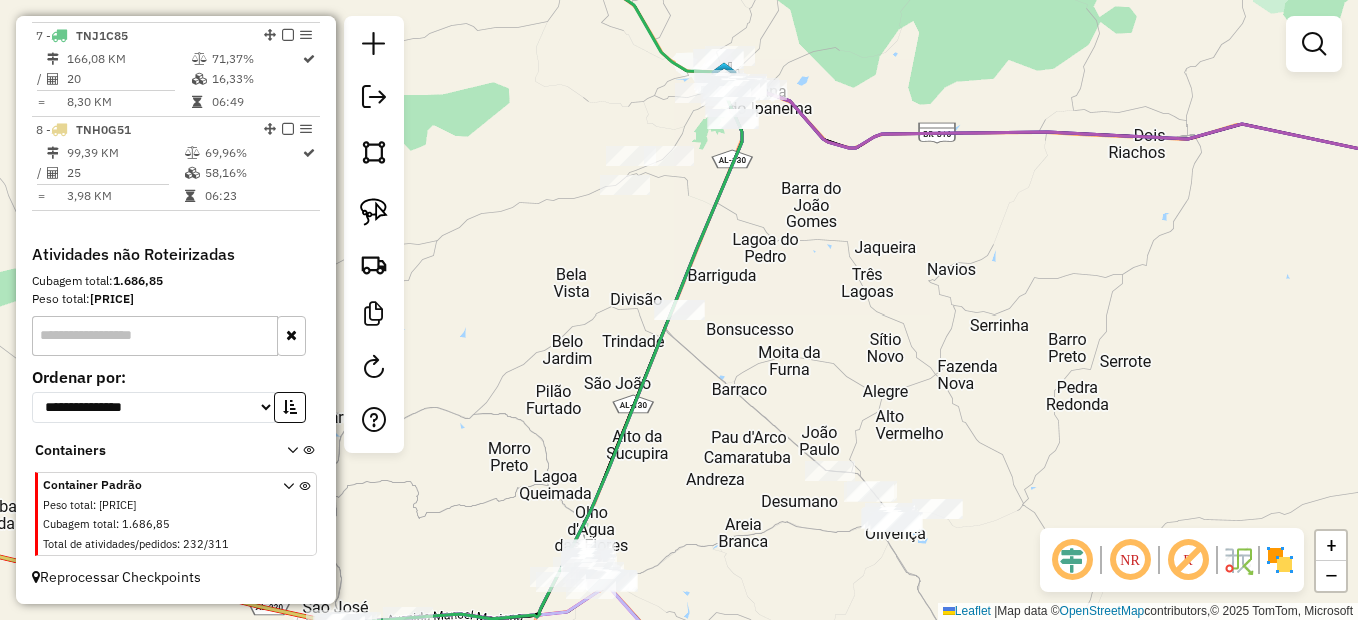 drag, startPoint x: 521, startPoint y: 271, endPoint x: 549, endPoint y: 378, distance: 110.60289 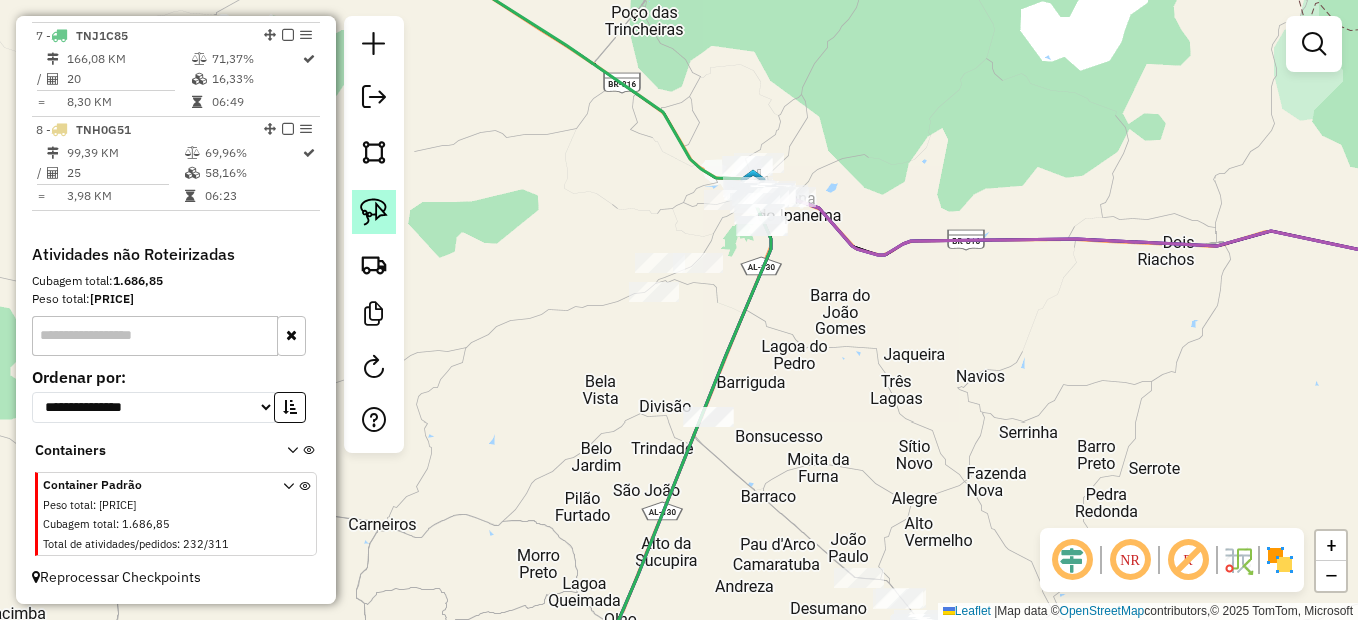 click 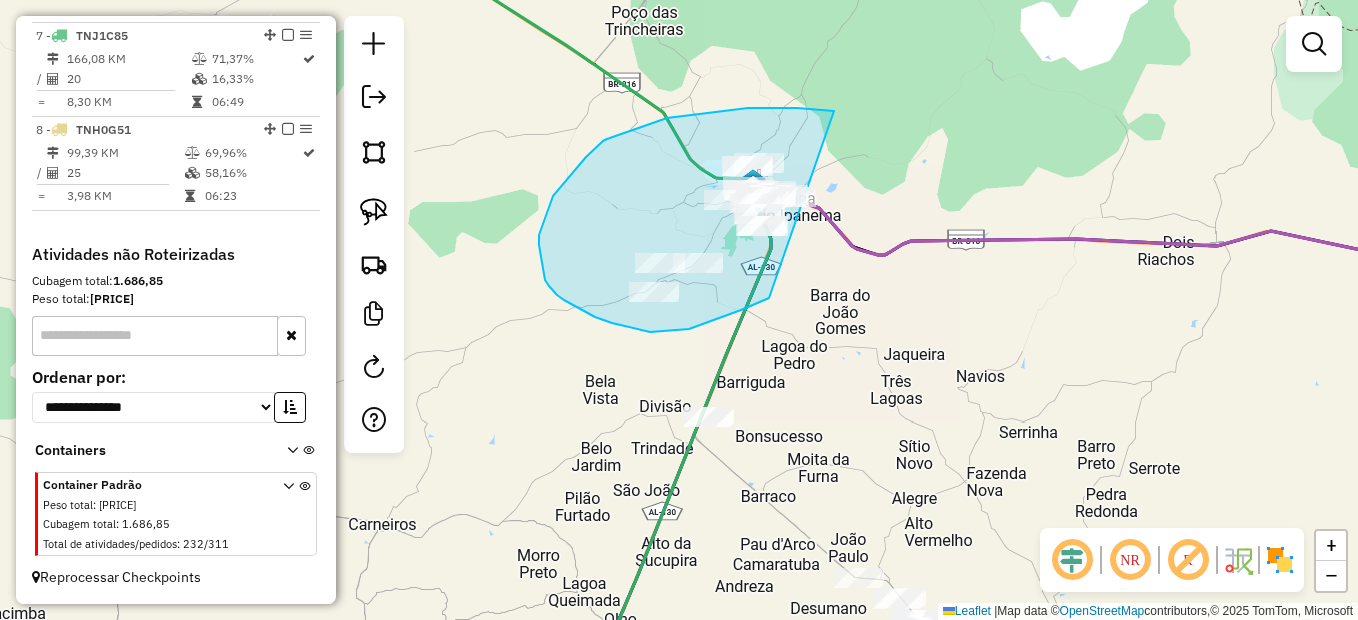 drag, startPoint x: 834, startPoint y: 111, endPoint x: 880, endPoint y: 242, distance: 138.84163 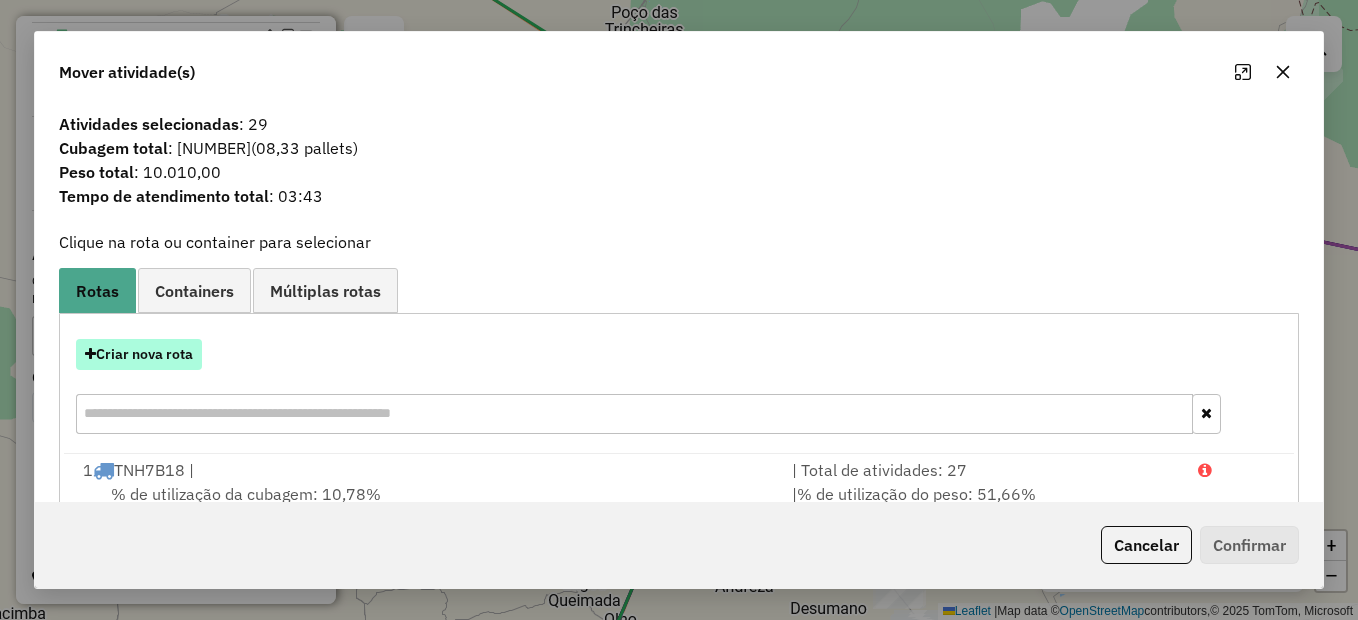 click on "Criar nova rota" at bounding box center [139, 354] 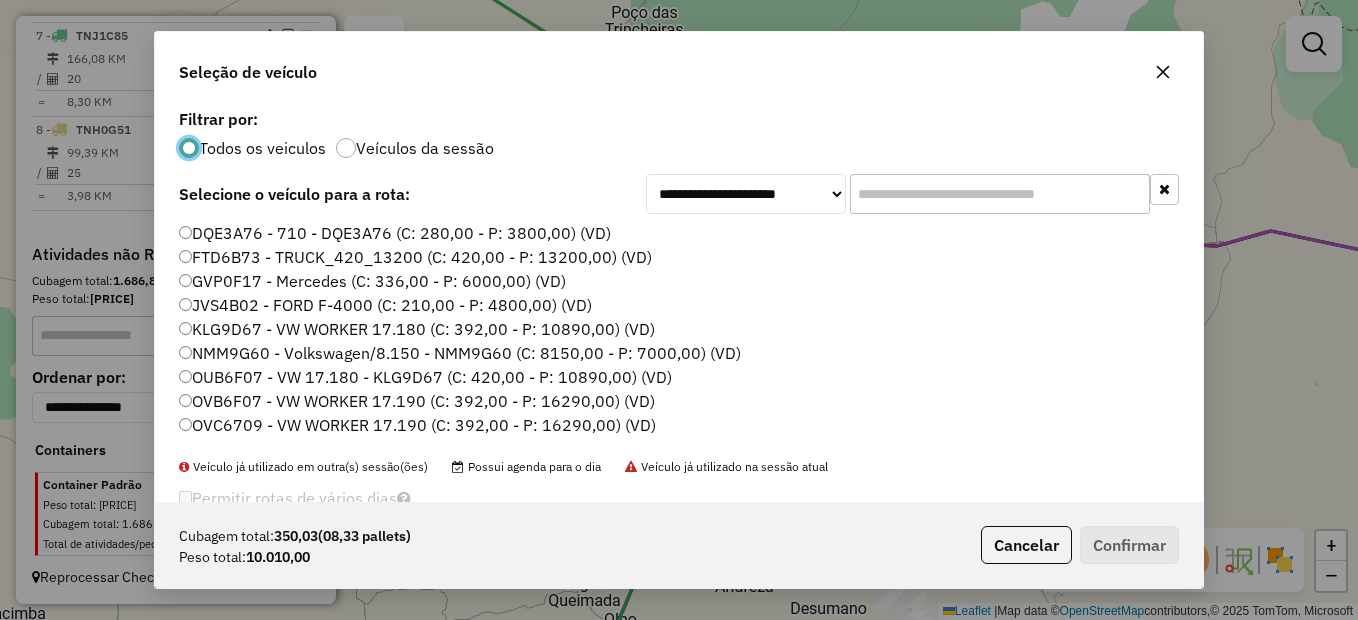 scroll, scrollTop: 11, scrollLeft: 6, axis: both 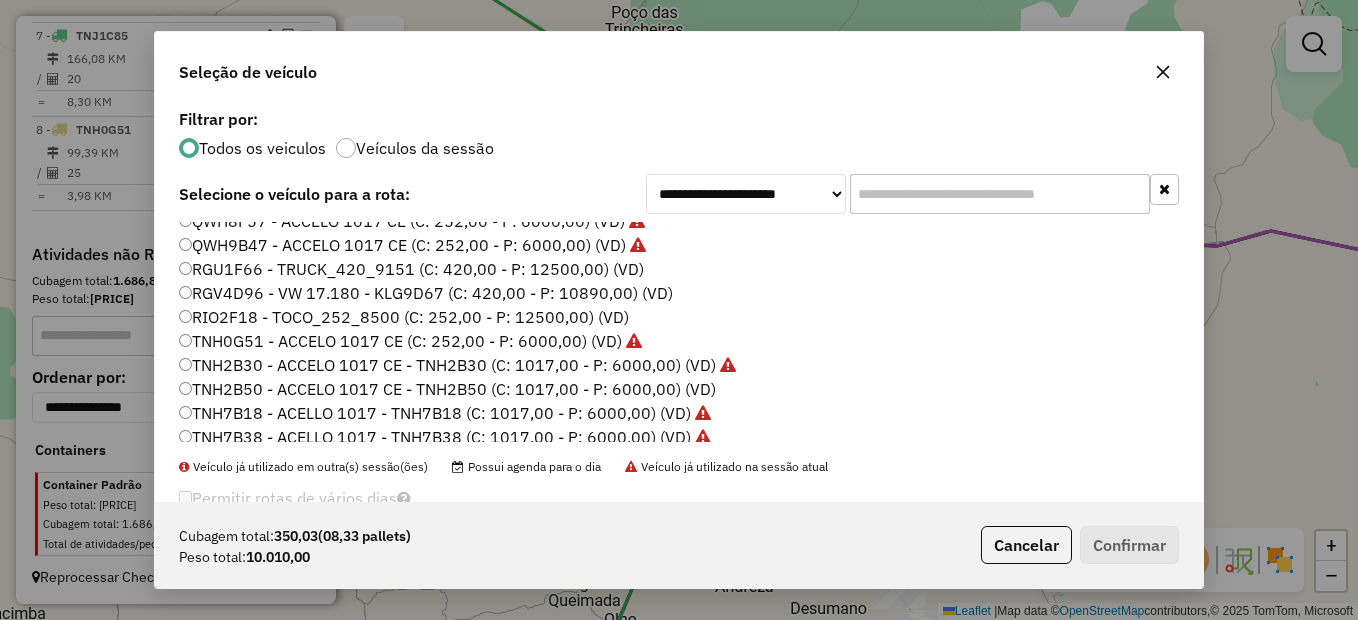 click on "TNH2B50 - ACCELO 1017 CE - TNH2B50 (C: 1017,00 - P: 6000,00) (VD)" 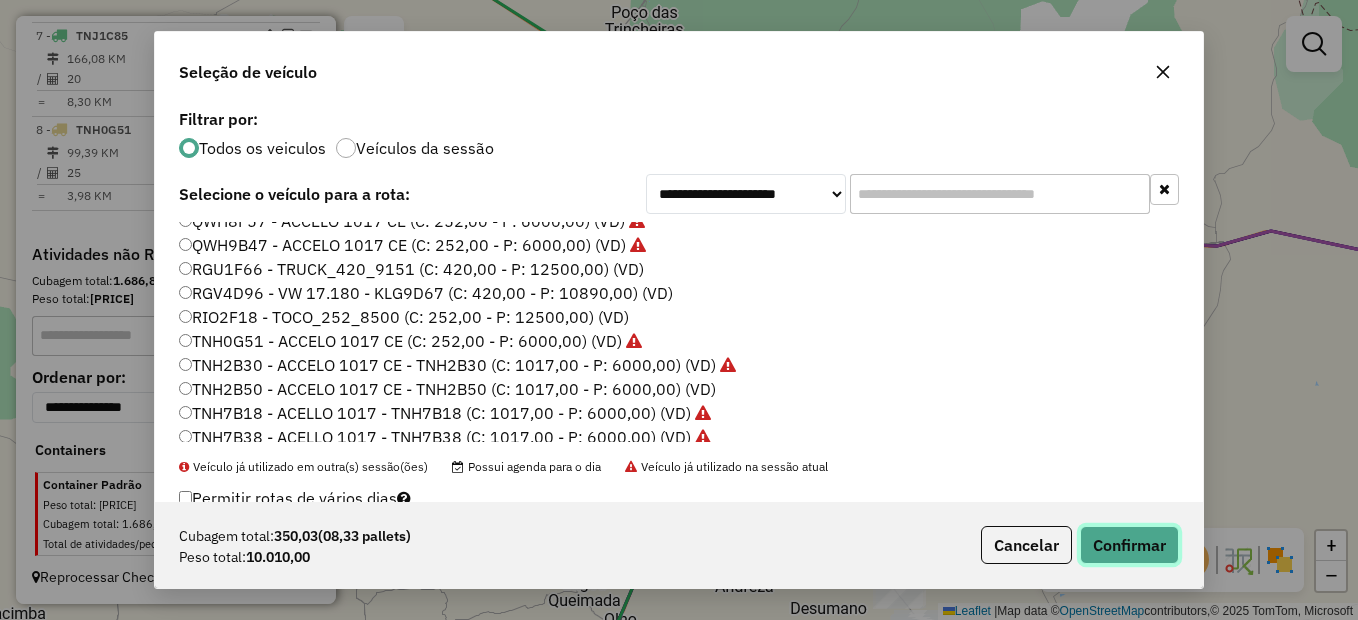 click on "Confirmar" 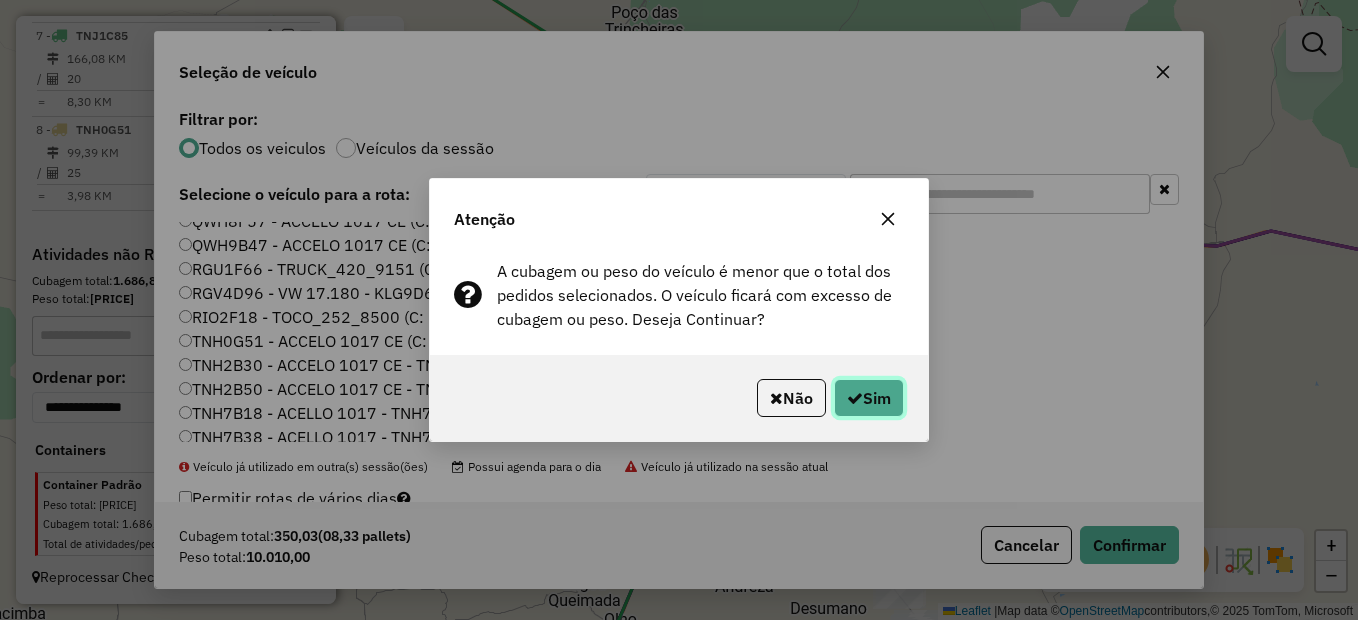 click on "Sim" 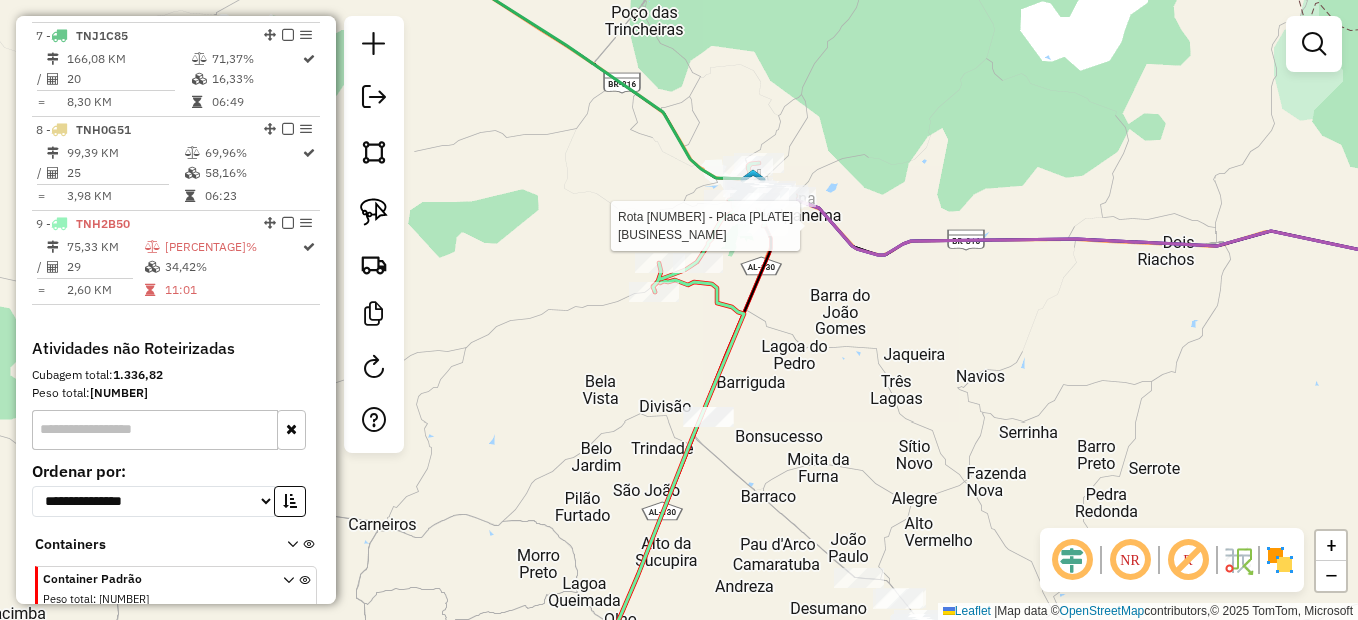 select on "*********" 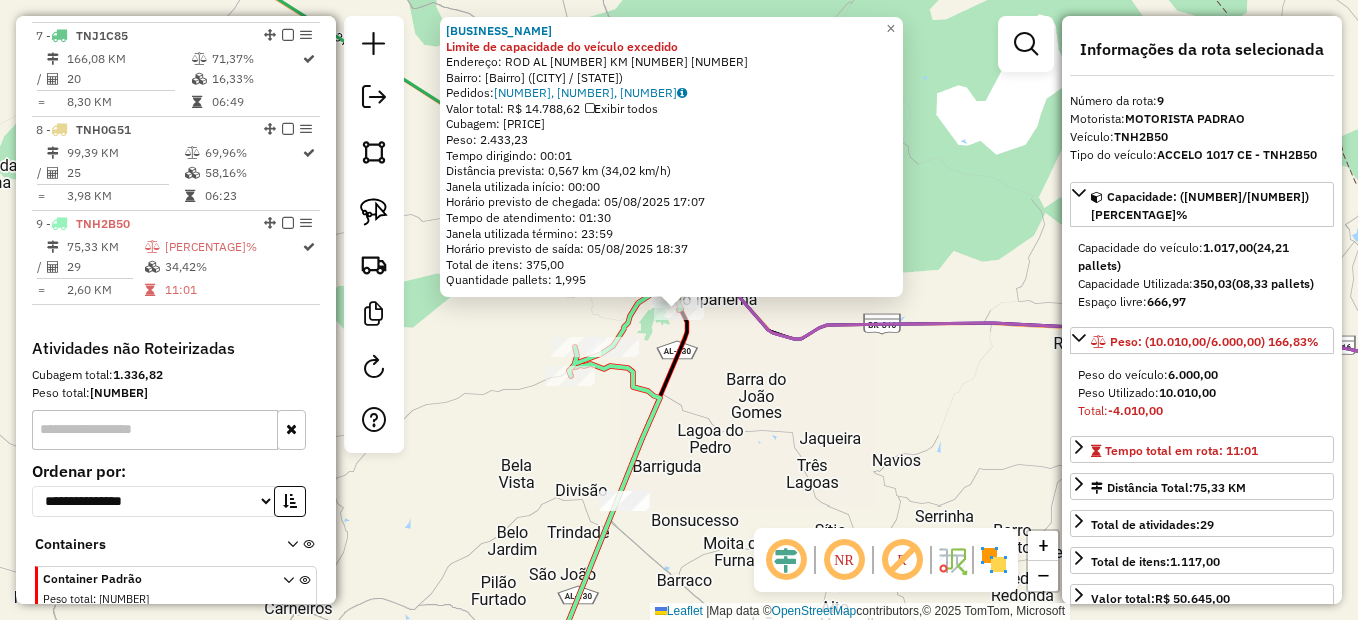scroll, scrollTop: 1401, scrollLeft: 0, axis: vertical 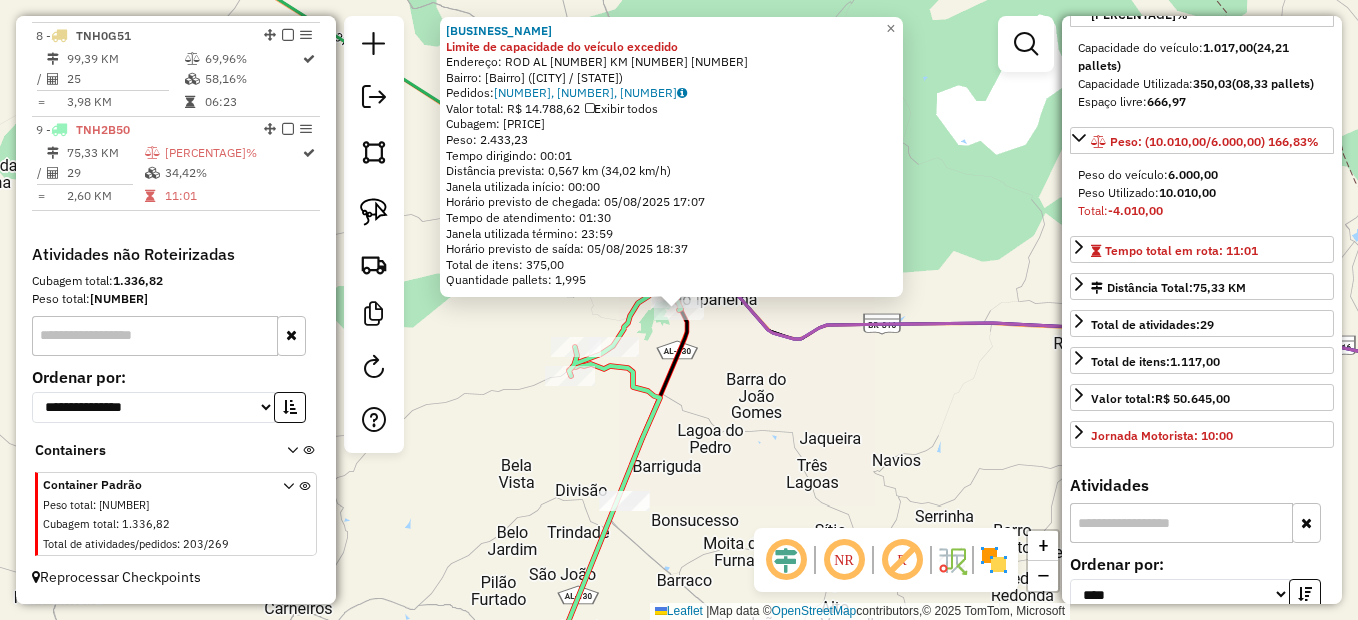 click at bounding box center [1181, 523] 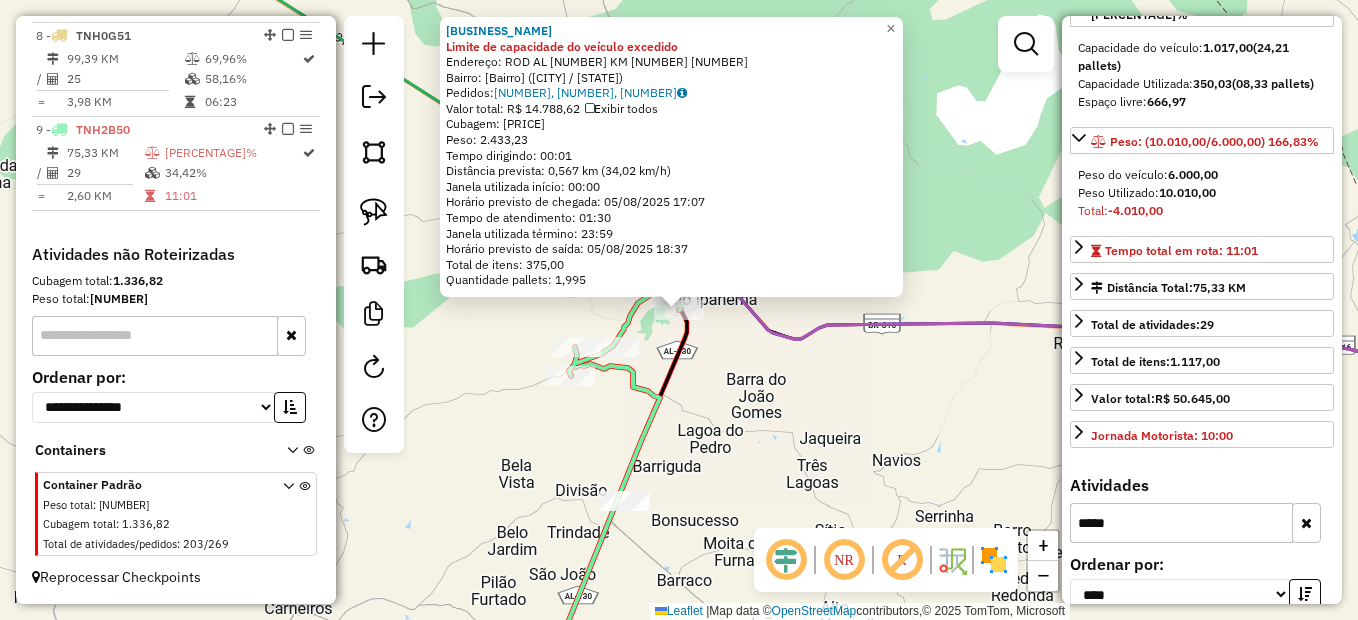 scroll, scrollTop: 596, scrollLeft: 0, axis: vertical 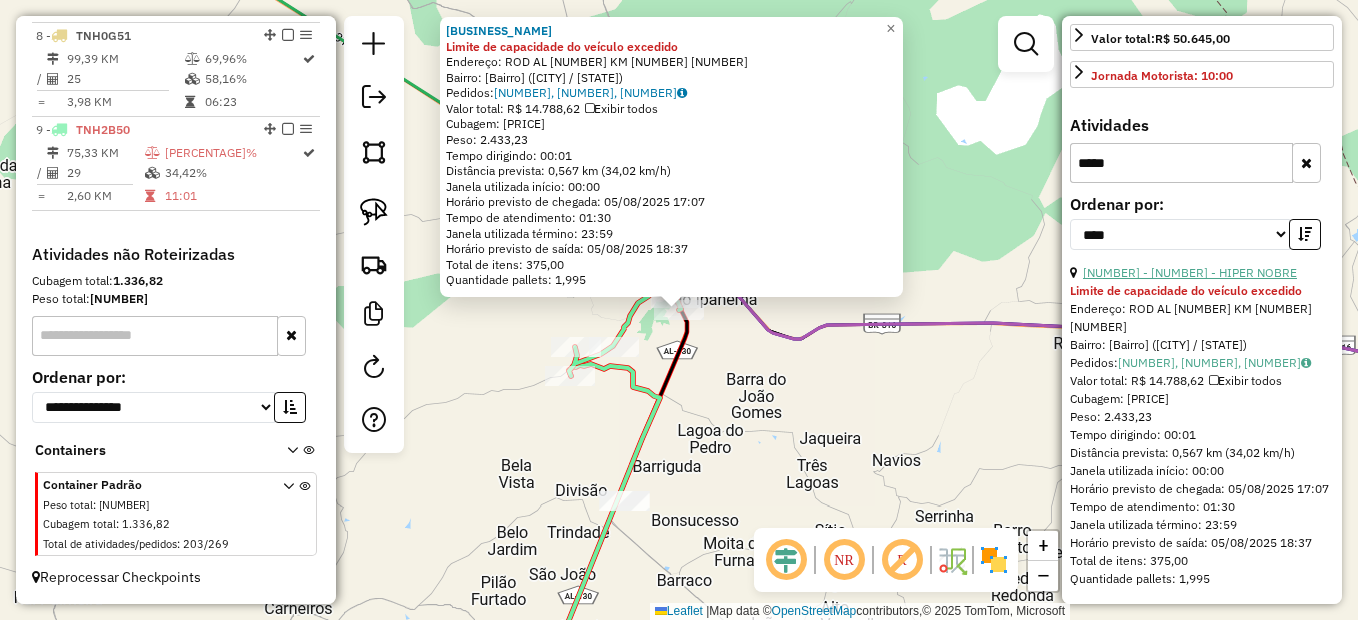 type on "*****" 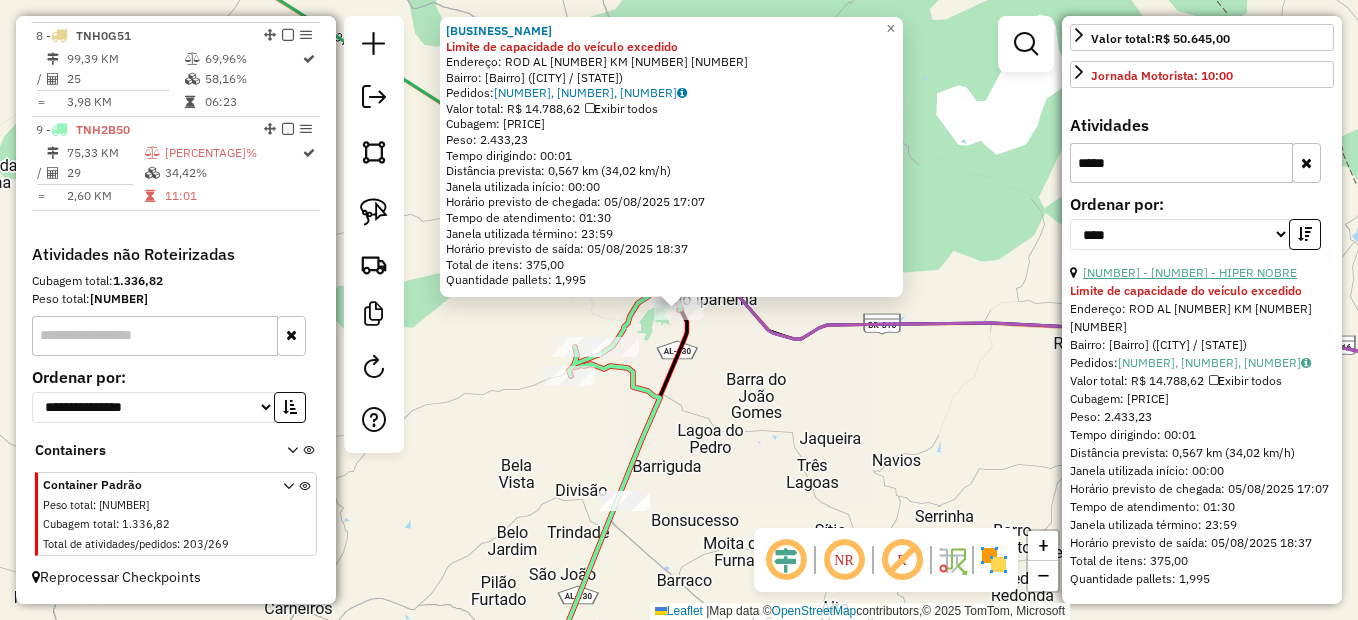 click on "29 - 5668 - HIPER NOBRE" at bounding box center [1190, 272] 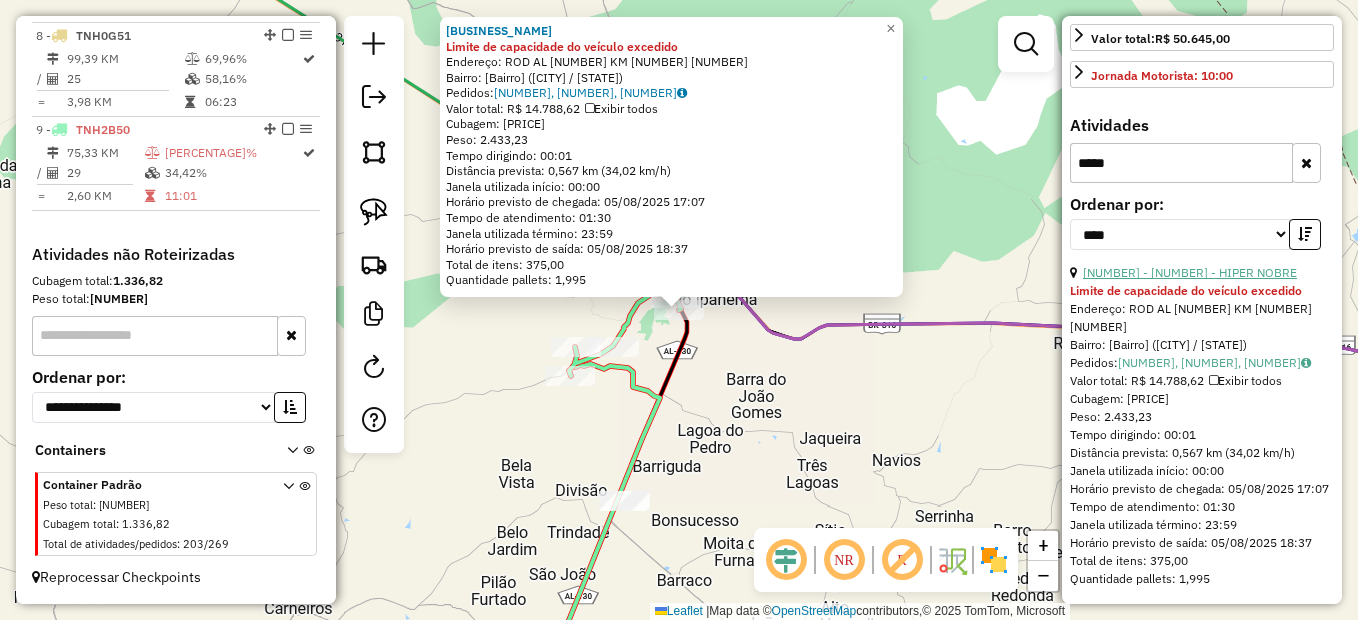 click on "29 - 5668 - HIPER NOBRE" at bounding box center (1190, 272) 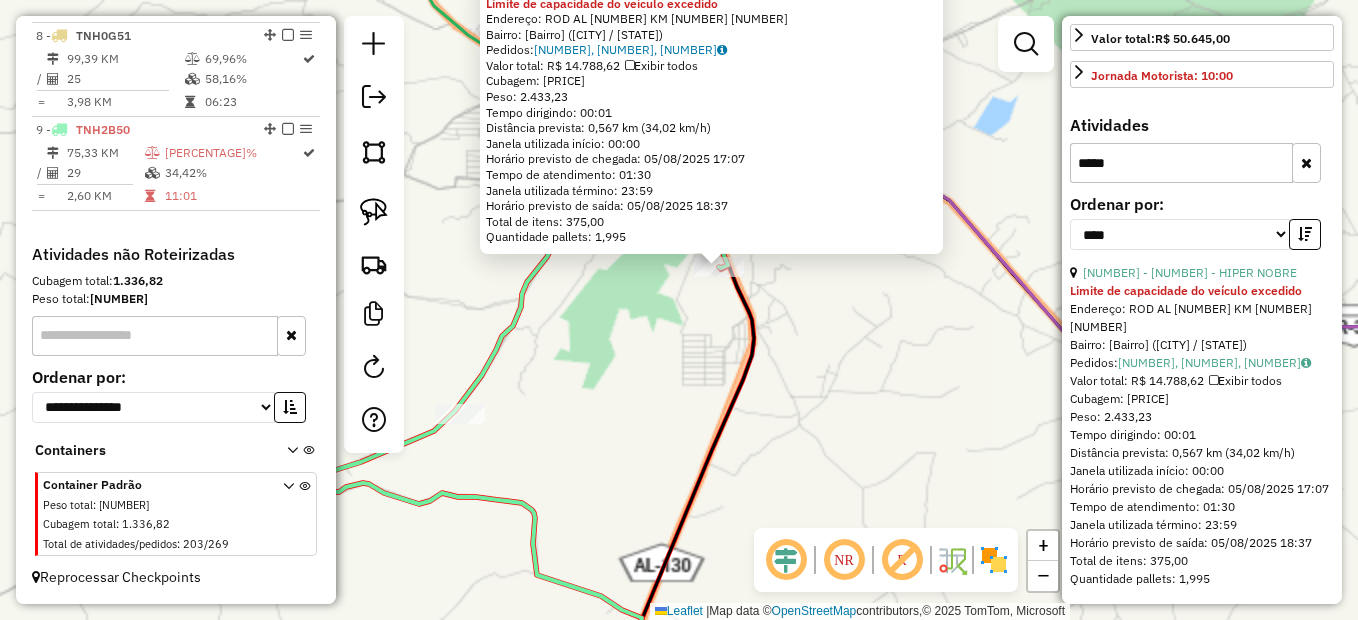 drag, startPoint x: 695, startPoint y: 323, endPoint x: 697, endPoint y: 427, distance: 104.019226 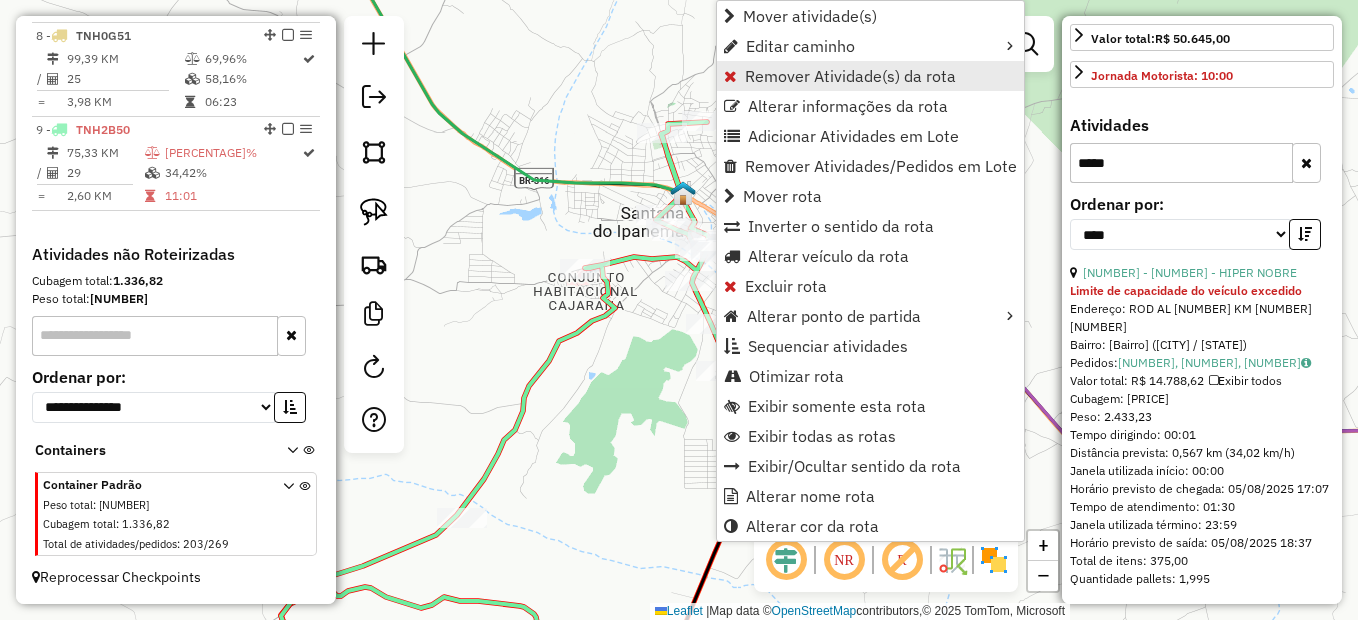 click on "Remover Atividade(s) da rota" at bounding box center (850, 76) 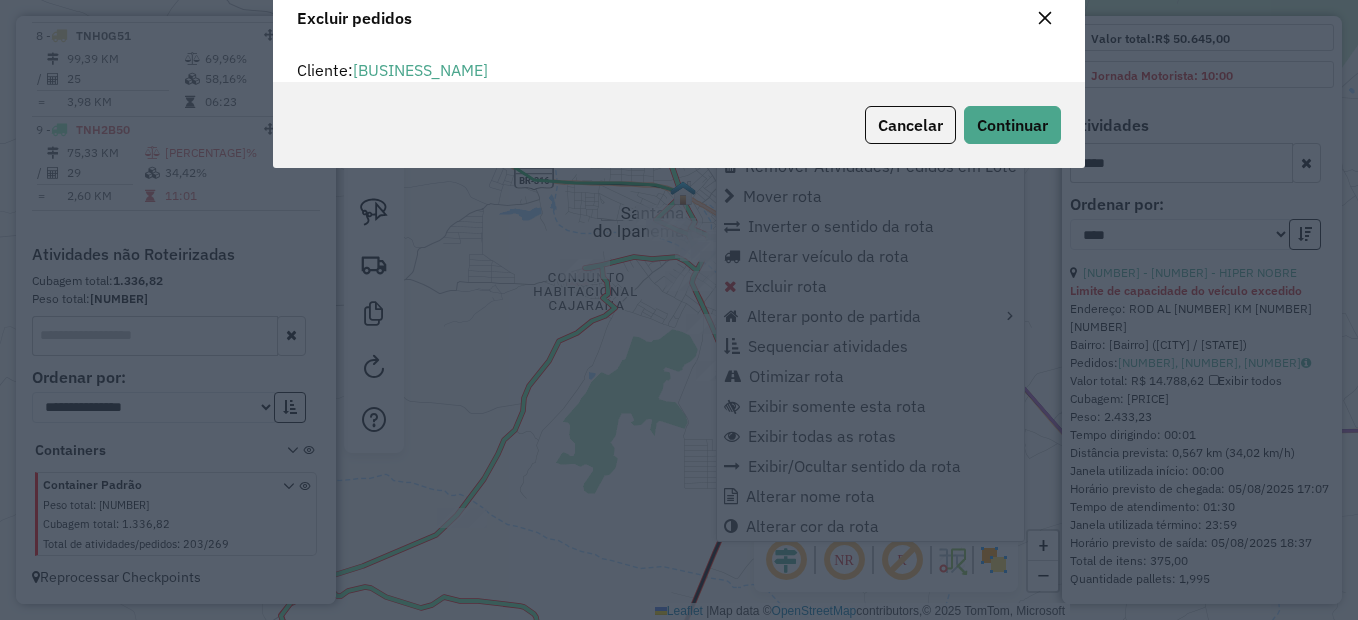 scroll, scrollTop: 82, scrollLeft: 0, axis: vertical 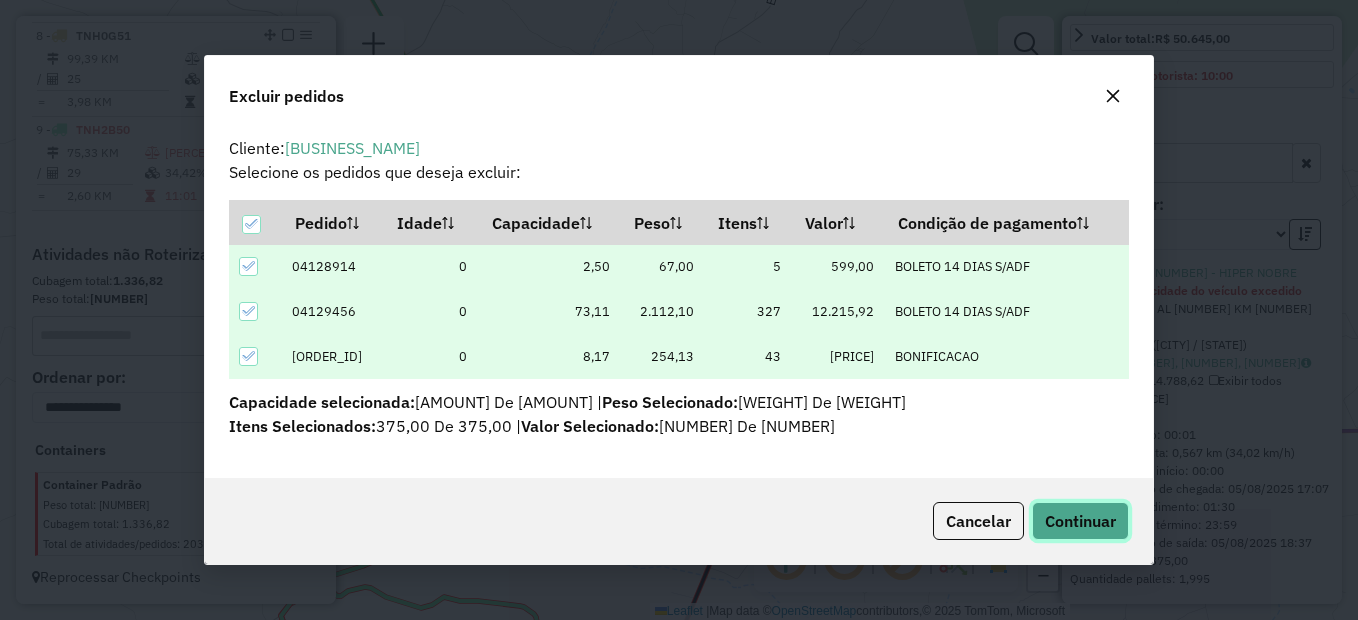 click on "Continuar" 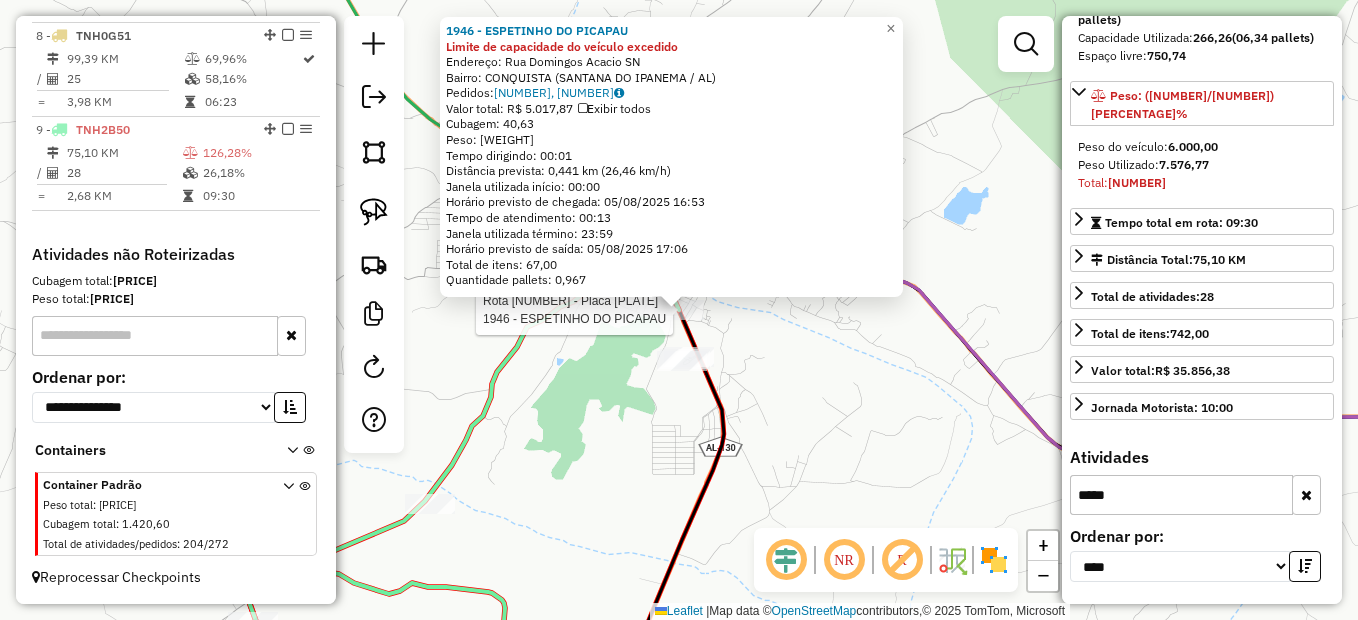 scroll, scrollTop: 246, scrollLeft: 0, axis: vertical 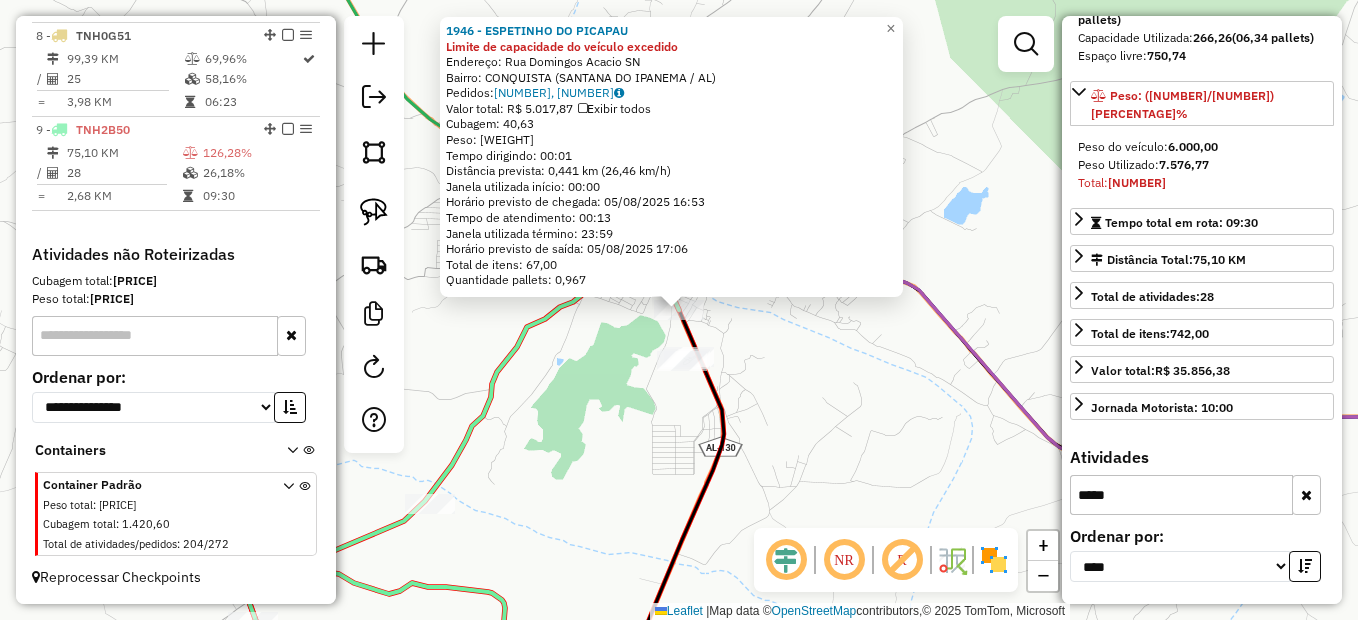 click on "1946 - ESPETINHO DO PICAPAU Limite de capacidade do veículo excedido  Endereço:  Rua Domingos Acacio SN   Bairro: CONQUISTA (SANTANA DO IPANEMA / AL)   Pedidos:  04128915, 04128921   Valor total: R$ 5.017,87   Exibir todos   Cubagem: 40,63  Peso: 1.126,19  Tempo dirigindo: 00:01   Distância prevista: 0,441 km (26,46 km/h)   Janela utilizada início: 00:00   Horário previsto de chegada: 05/08/2025 16:53   Tempo de atendimento: 00:13   Janela utilizada término: 23:59   Horário previsto de saída: 05/08/2025 17:06   Total de itens: 67,00   Quantidade pallets: 0,967  × Janela de atendimento Grade de atendimento Capacidade Transportadoras Veículos Cliente Pedidos  Rotas Selecione os dias de semana para filtrar as janelas de atendimento  Seg   Ter   Qua   Qui   Sex   Sáb   Dom  Informe o período da janela de atendimento: De: Até:  Filtrar exatamente a janela do cliente  Considerar janela de atendimento padrão  Selecione os dias de semana para filtrar as grades de atendimento  Seg   Ter   Qua   Qui  De:" 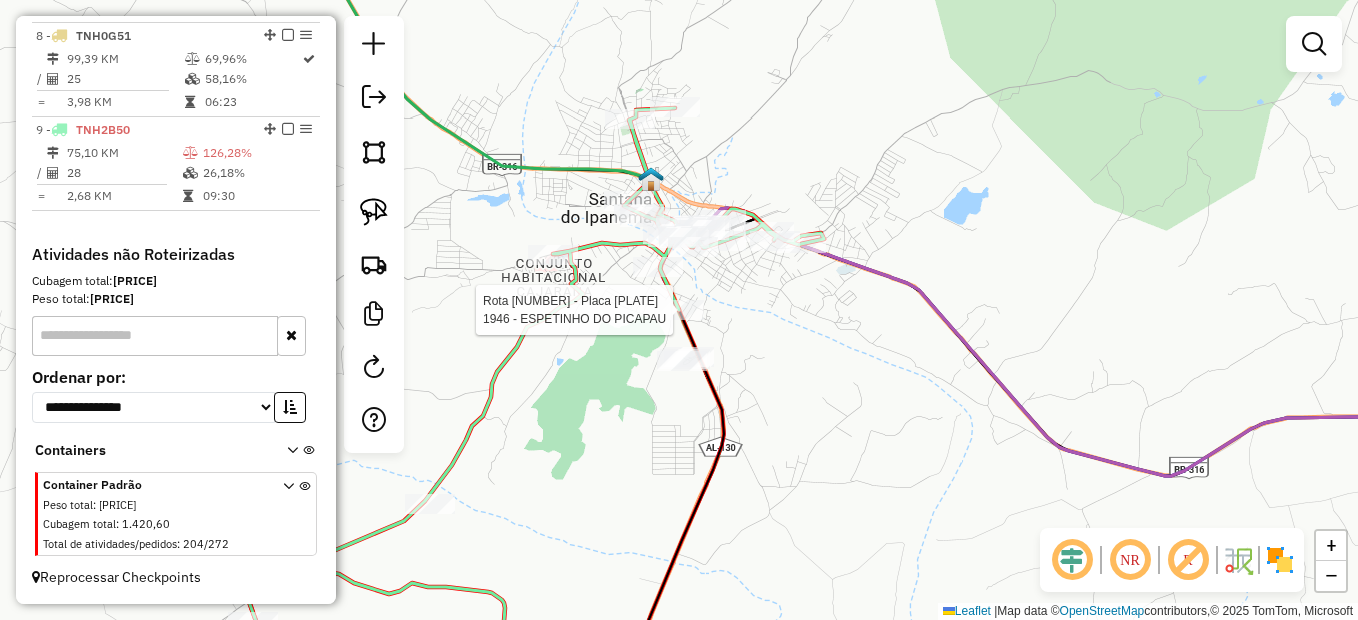 select on "*********" 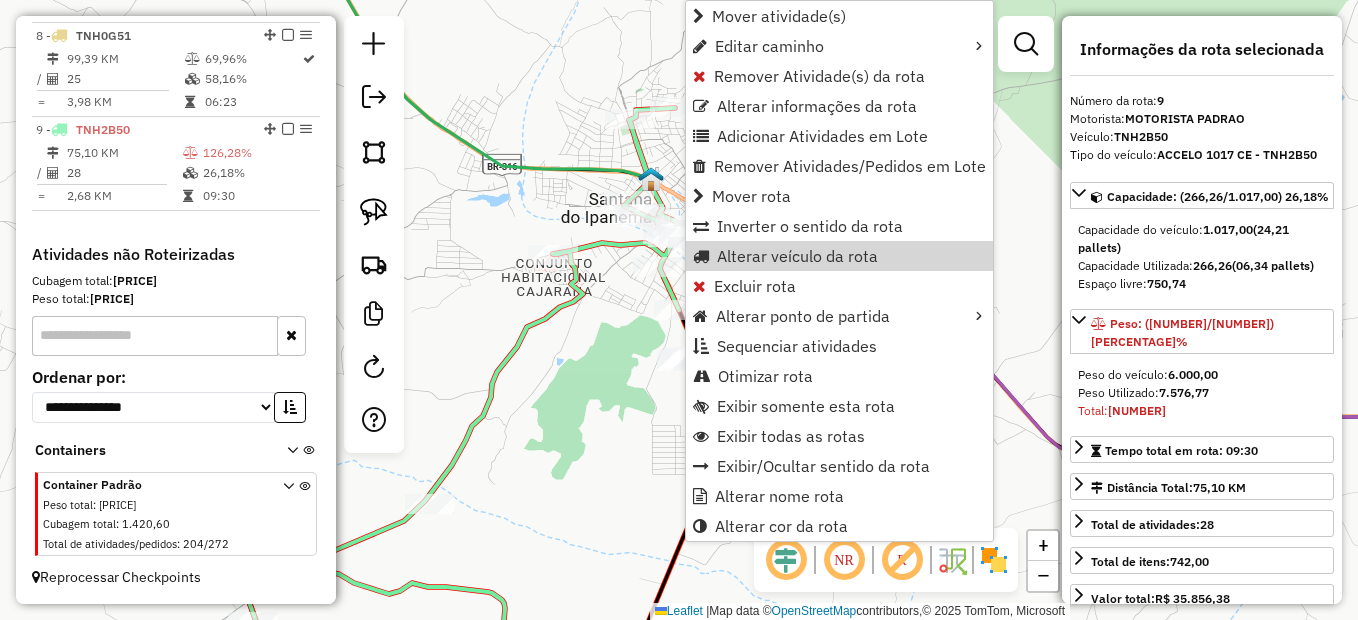 click on "Janela de atendimento Grade de atendimento Capacidade Transportadoras Veículos Cliente Pedidos  Rotas Selecione os dias de semana para filtrar as janelas de atendimento  Seg   Ter   Qua   Qui   Sex   Sáb   Dom  Informe o período da janela de atendimento: De: Até:  Filtrar exatamente a janela do cliente  Considerar janela de atendimento padrão  Selecione os dias de semana para filtrar as grades de atendimento  Seg   Ter   Qua   Qui   Sex   Sáb   Dom   Considerar clientes sem dia de atendimento cadastrado  Clientes fora do dia de atendimento selecionado Filtrar as atividades entre os valores definidos abaixo:  Peso mínimo:   Peso máximo:   Cubagem mínima:   Cubagem máxima:   De:   Até:  Filtrar as atividades entre o tempo de atendimento definido abaixo:  De:   Até:   Considerar capacidade total dos clientes não roteirizados Transportadora: Selecione um ou mais itens Tipo de veículo: Selecione um ou mais itens Veículo: Selecione um ou mais itens Motorista: Selecione um ou mais itens Nome: Rótulo:" 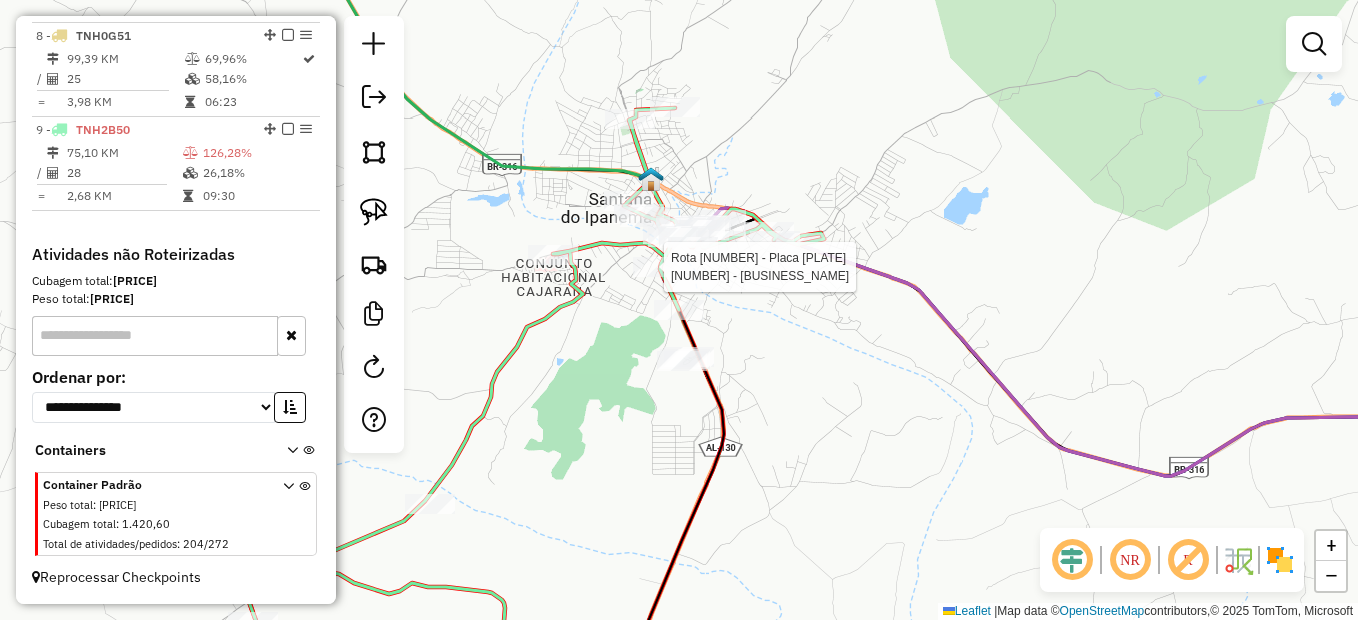 select on "*********" 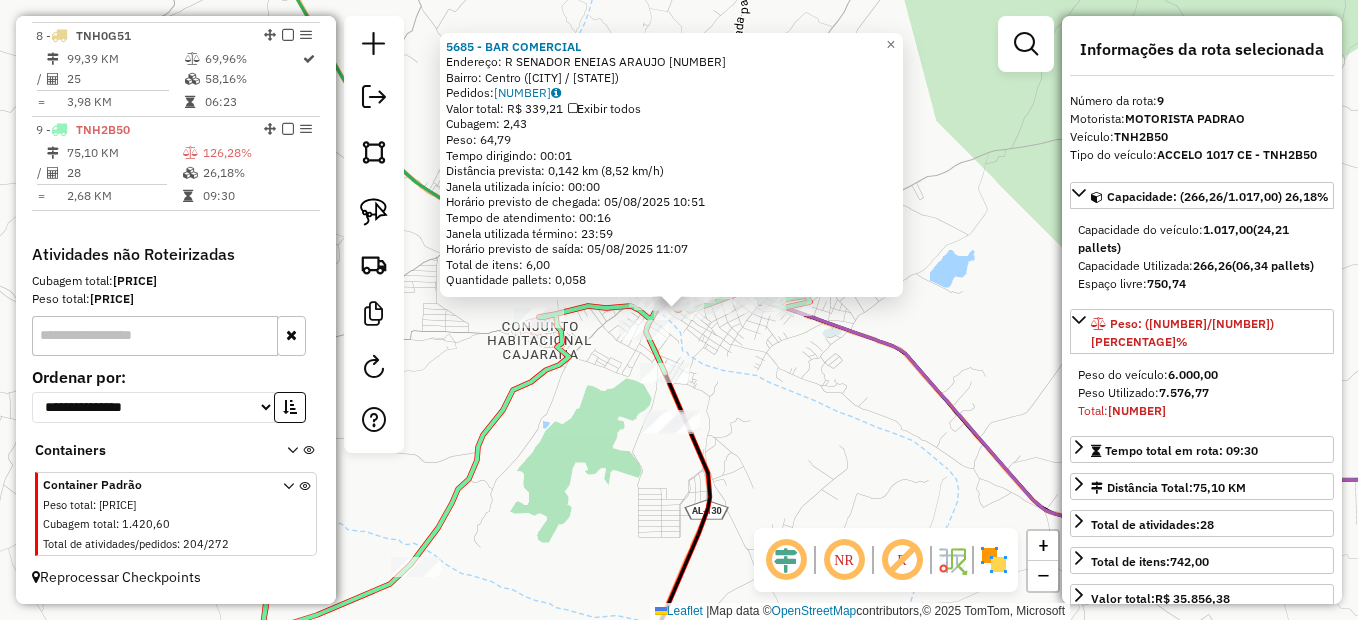 scroll, scrollTop: 246, scrollLeft: 0, axis: vertical 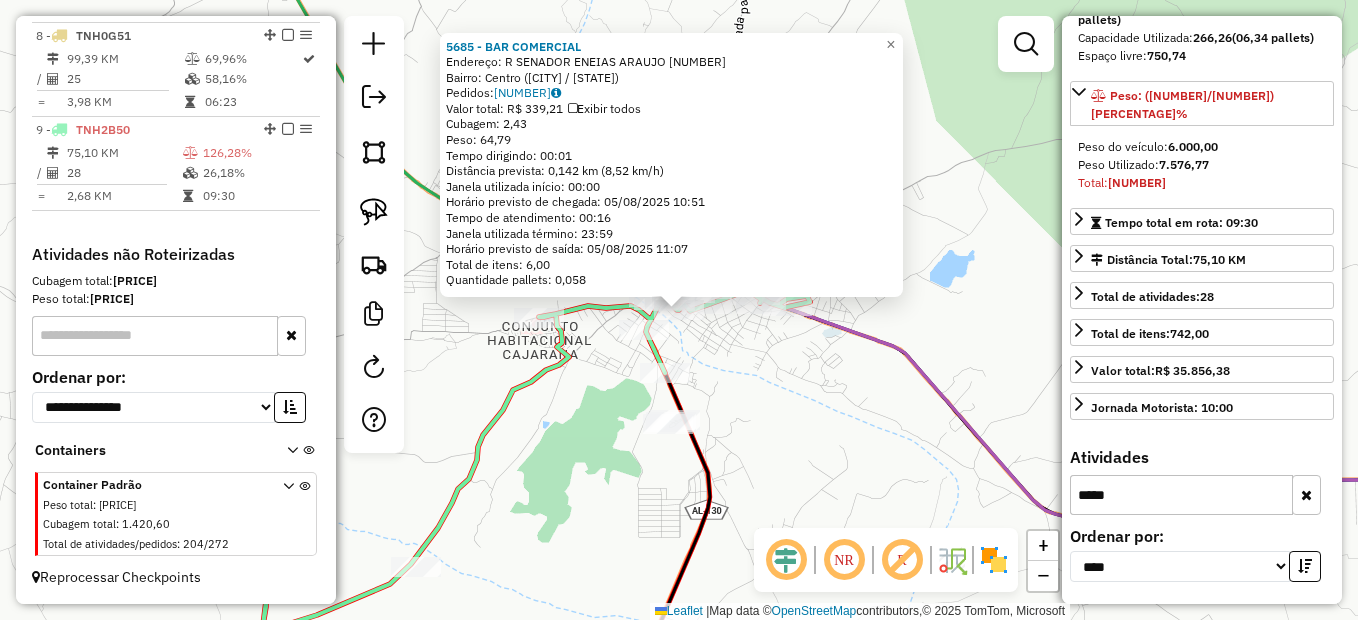 click on "*****" at bounding box center [1181, 495] 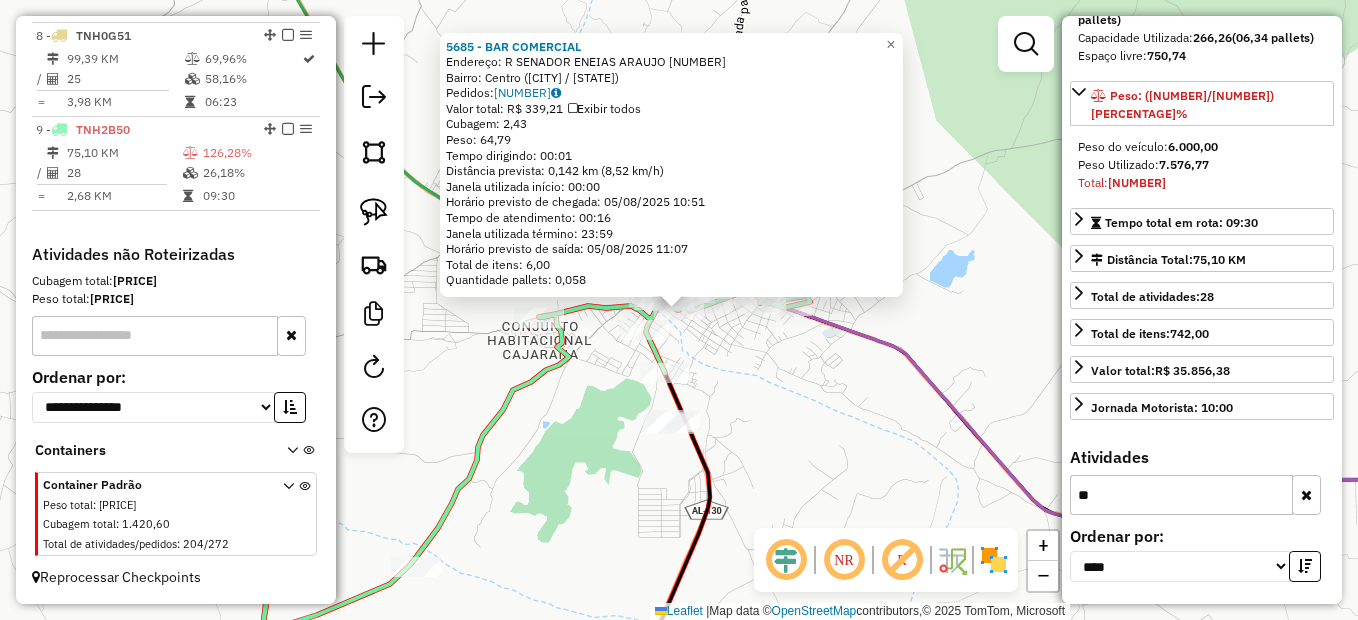 type on "*" 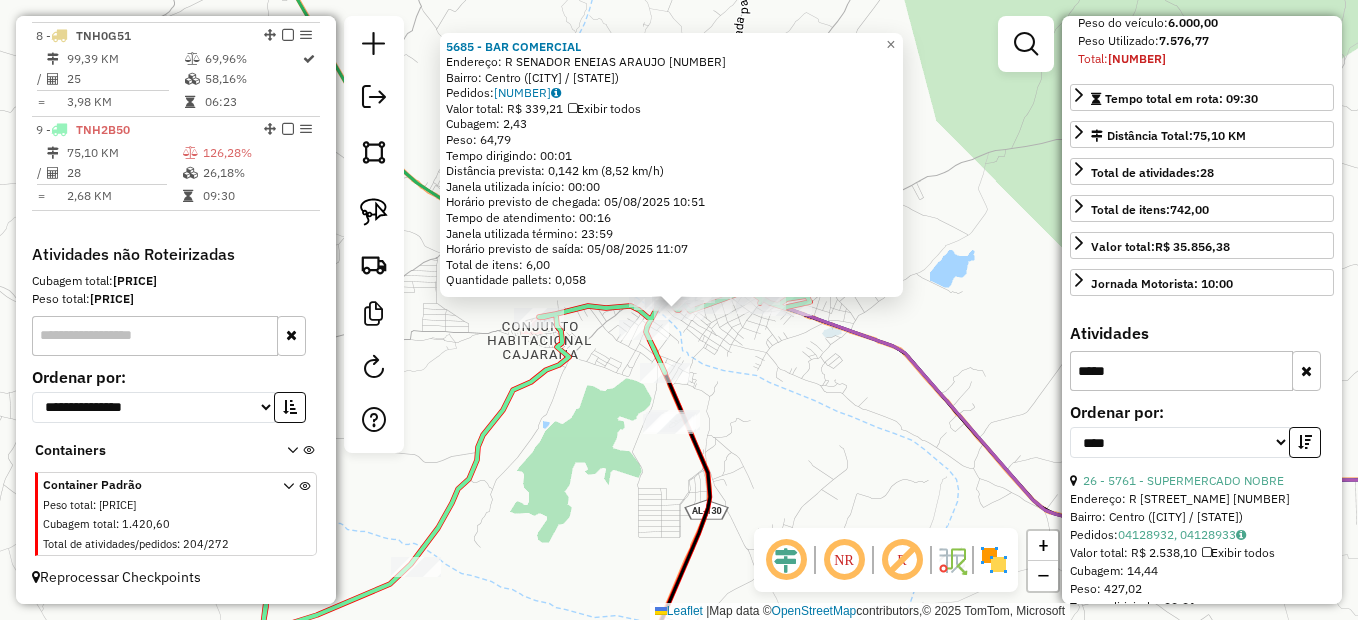 scroll, scrollTop: 560, scrollLeft: 0, axis: vertical 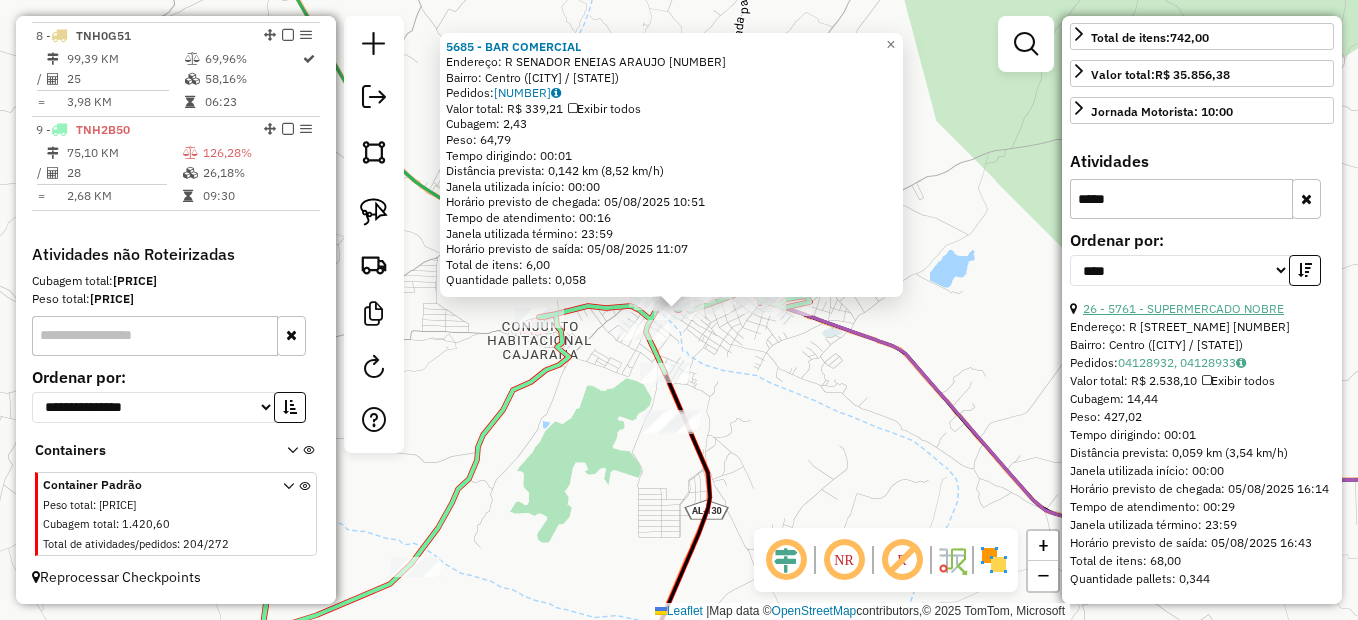 type on "*****" 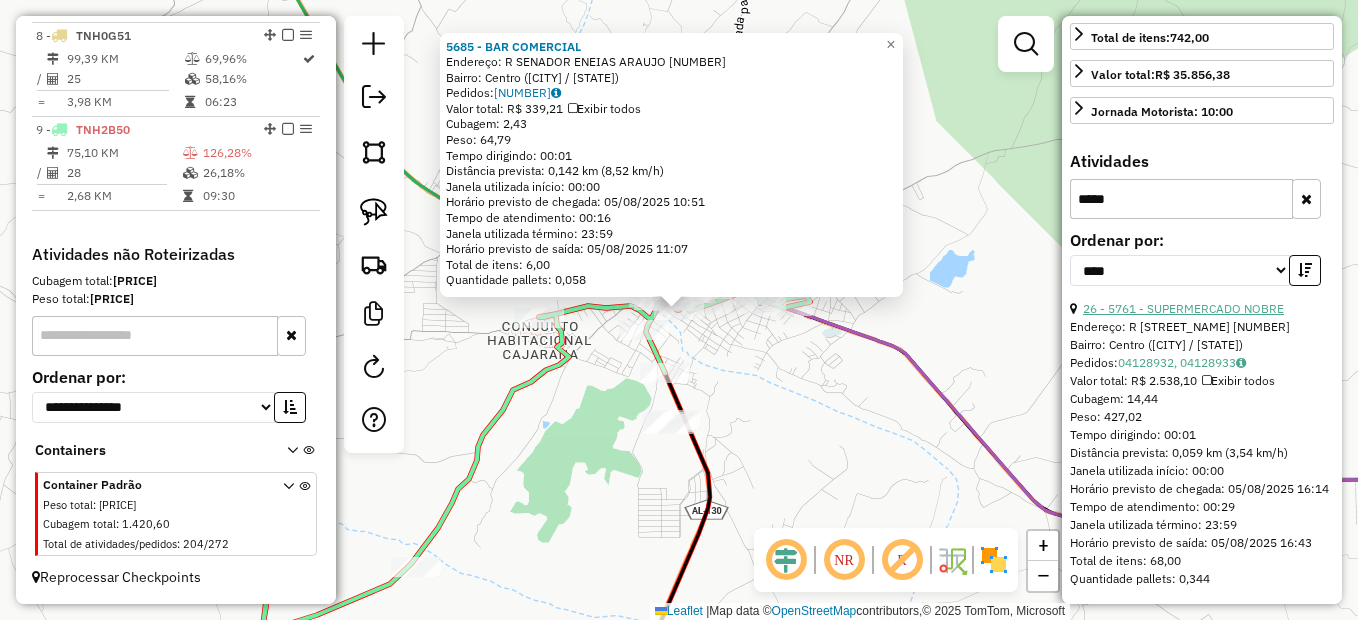 click on "26 - 5761 - SUPERMERCADO NOBRE" at bounding box center (1183, 308) 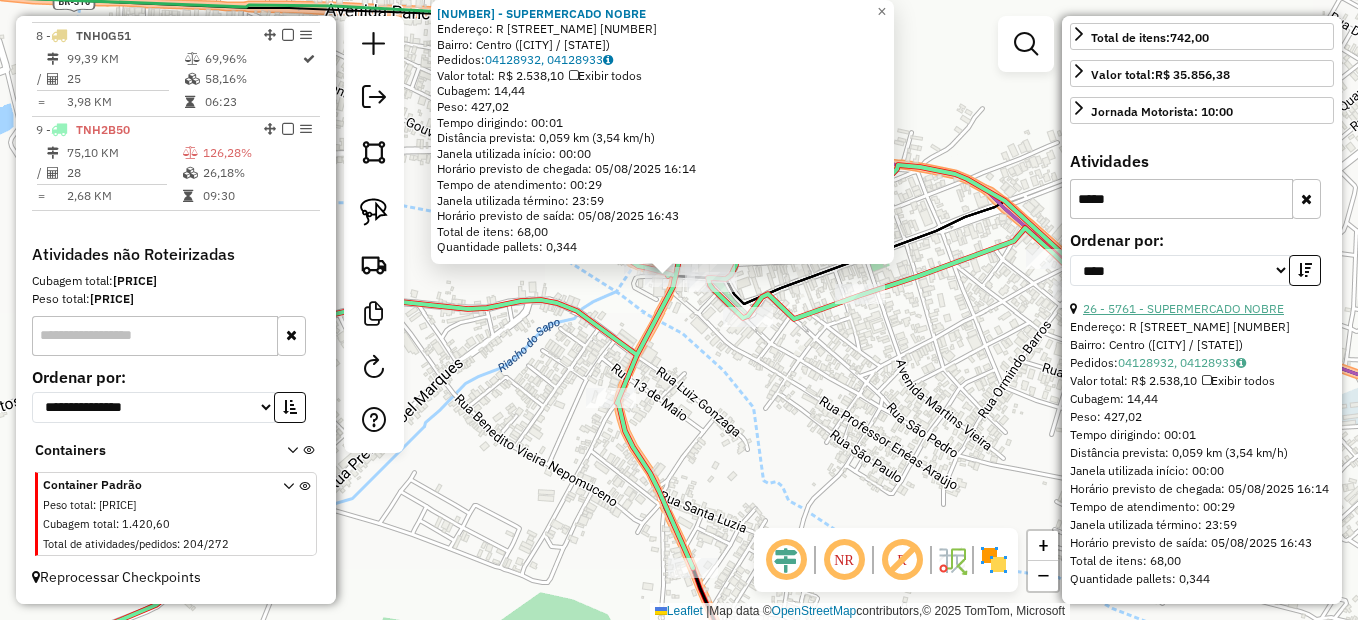 click on "26 - 5761 - SUPERMERCADO NOBRE" at bounding box center (1183, 308) 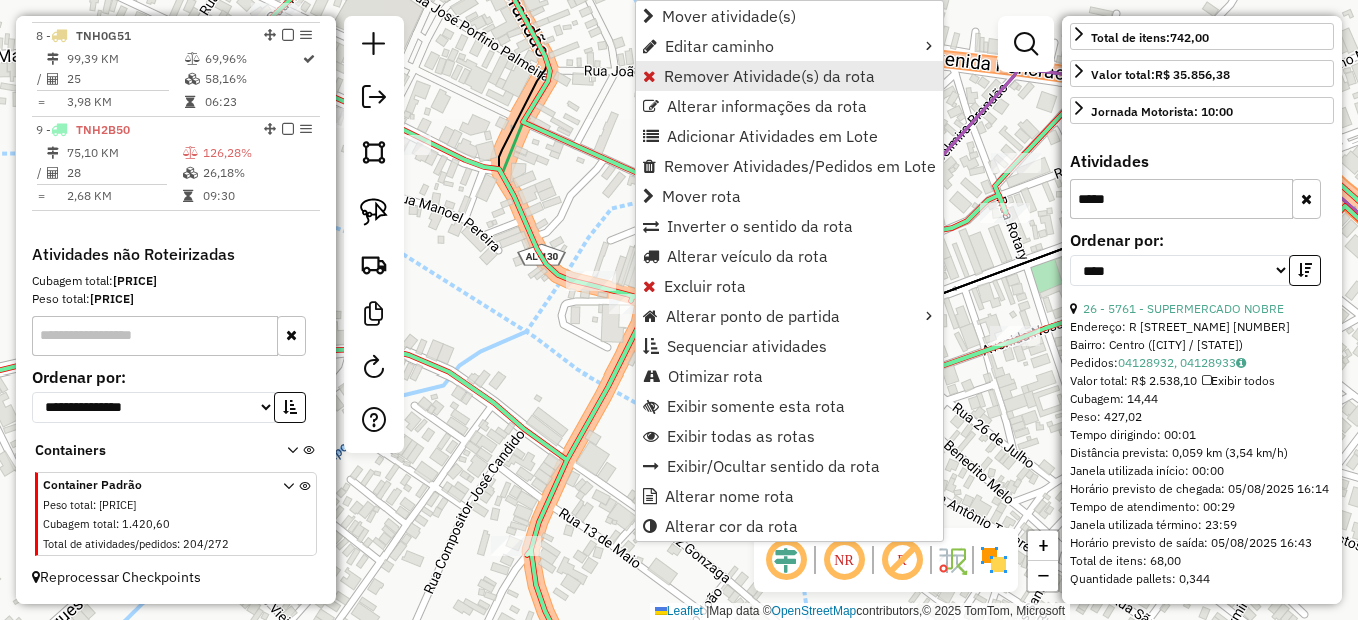 click on "Remover Atividade(s) da rota" at bounding box center (769, 76) 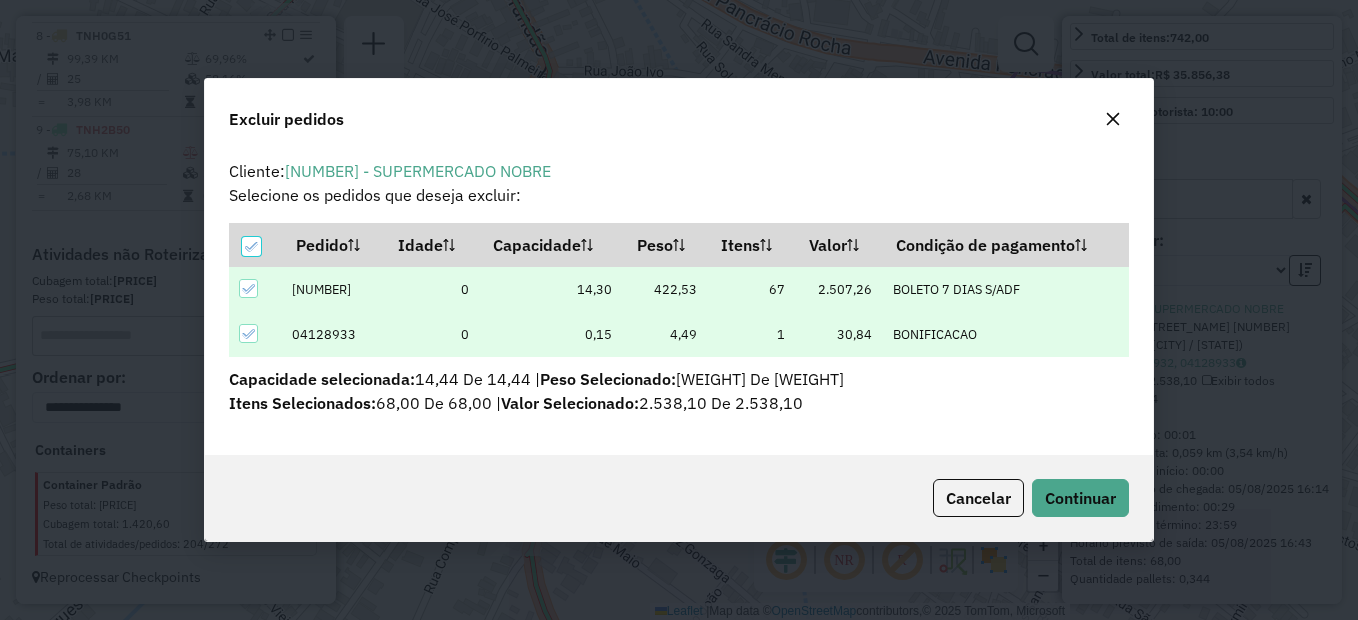 scroll, scrollTop: 0, scrollLeft: 0, axis: both 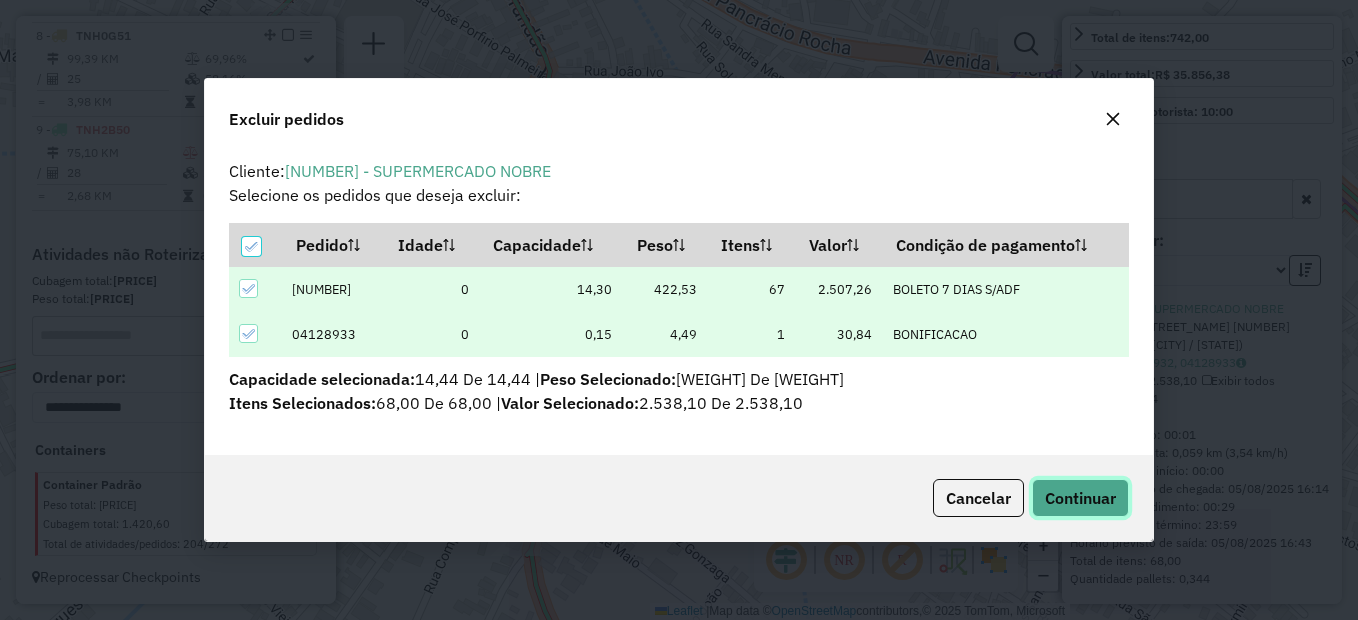 click on "Continuar" 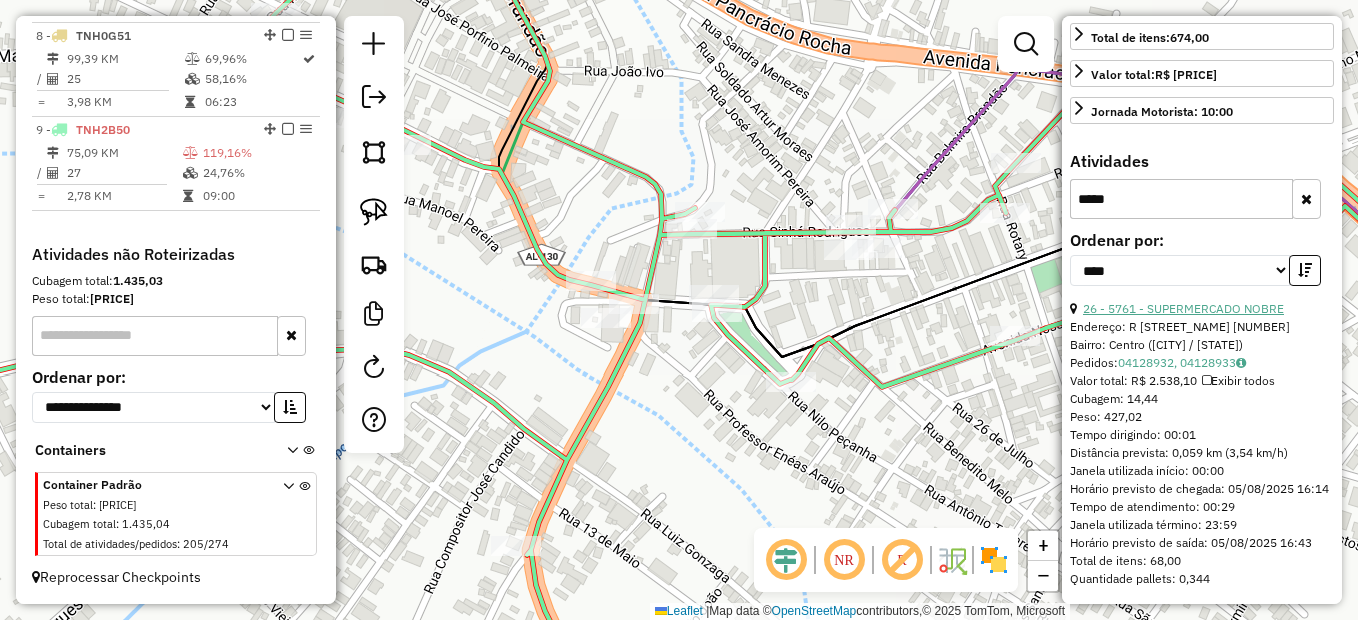 click on "26 - 5761 - SUPERMERCADO NOBRE" at bounding box center [1183, 308] 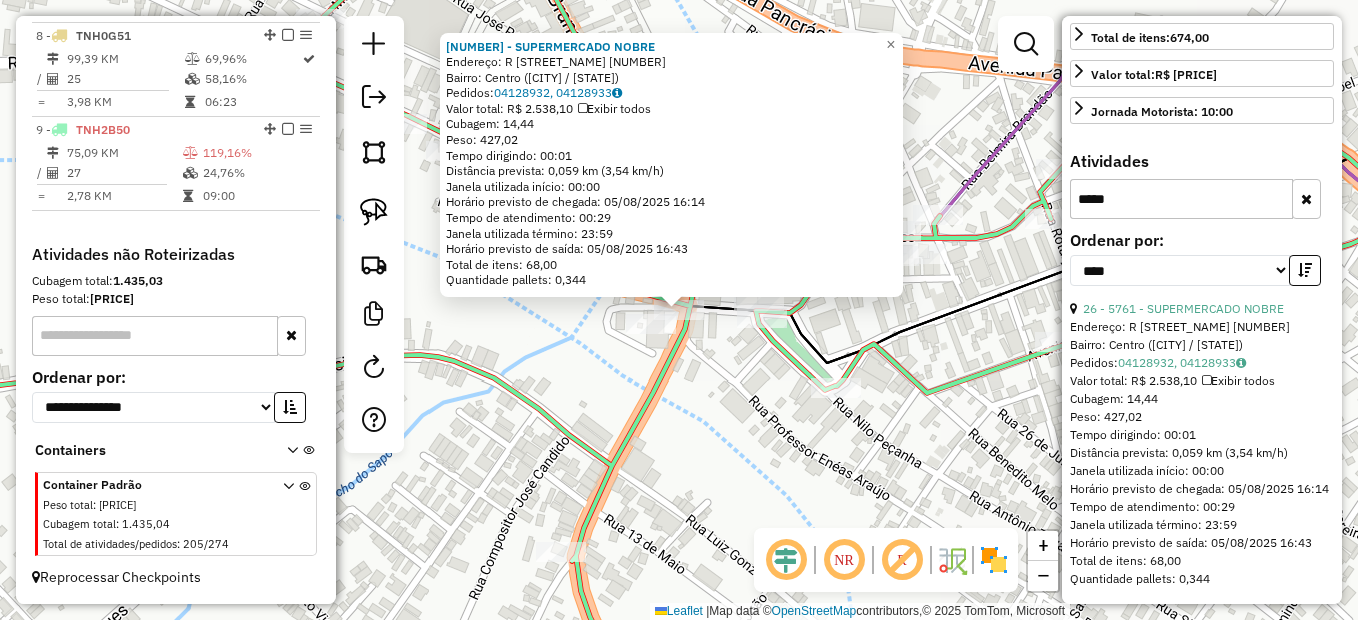click on "Rota 9 - Placa TNH2B50  5685 - BAR COMERCIAL 5761 - SUPERMERCADO NOBRE  Endereço:  R BARAO DO RIO BRANCO 65   Bairro: Centro (SANTANA DO IPANEMA / AL)   Pedidos:  04128932, 04128933   Valor total: R$ 2.538,10   Exibir todos   Cubagem: 14,44  Peso: 427,02  Tempo dirigindo: 00:01   Distância prevista: 0,059 km (3,54 km/h)   Janela utilizada início: 00:00   Horário previsto de chegada: 05/08/2025 16:14   Tempo de atendimento: 00:29   Janela utilizada término: 23:59   Horário previsto de saída: 05/08/2025 16:43   Total de itens: 68,00   Quantidade pallets: 0,344  × Janela de atendimento Grade de atendimento Capacidade Transportadoras Veículos Cliente Pedidos  Rotas Selecione os dias de semana para filtrar as janelas de atendimento  Seg   Ter   Qua   Qui   Sex   Sáb   Dom  Informe o período da janela de atendimento: De: Até:  Filtrar exatamente a janela do cliente  Considerar janela de atendimento padrão  Selecione os dias de semana para filtrar as grades de atendimento  Seg   Ter   Qua   Qui   Sex  +" 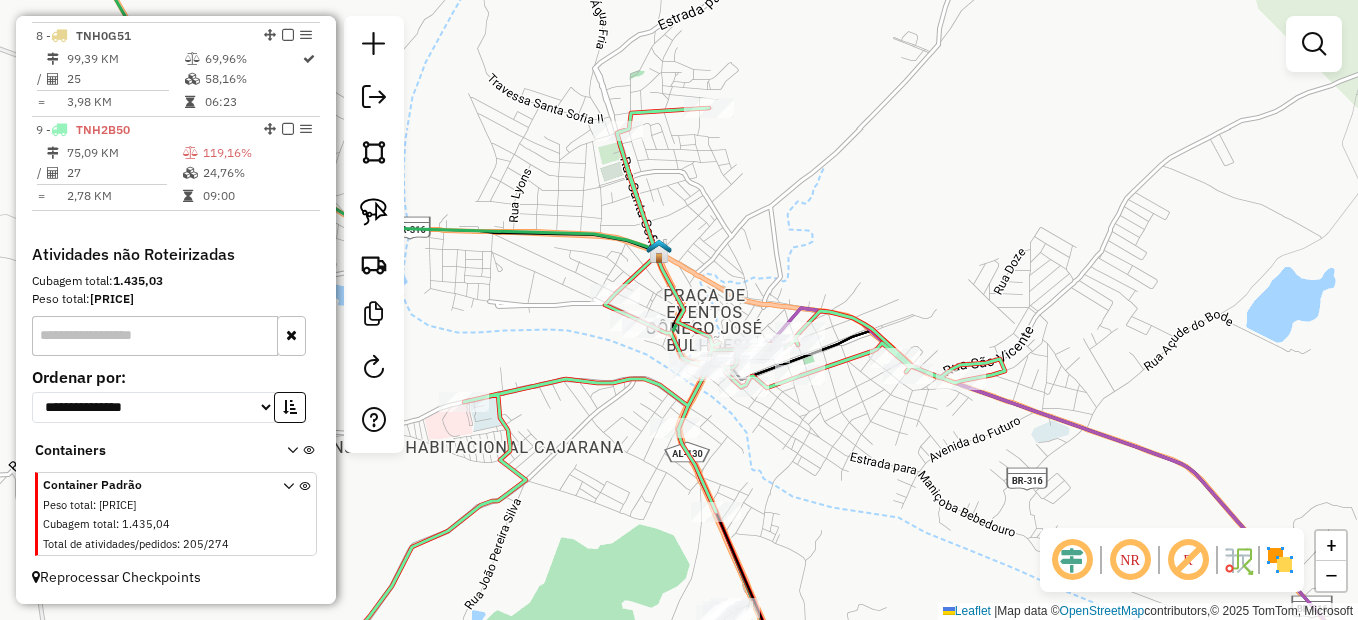 drag, startPoint x: 592, startPoint y: 428, endPoint x: 618, endPoint y: 418, distance: 27.856777 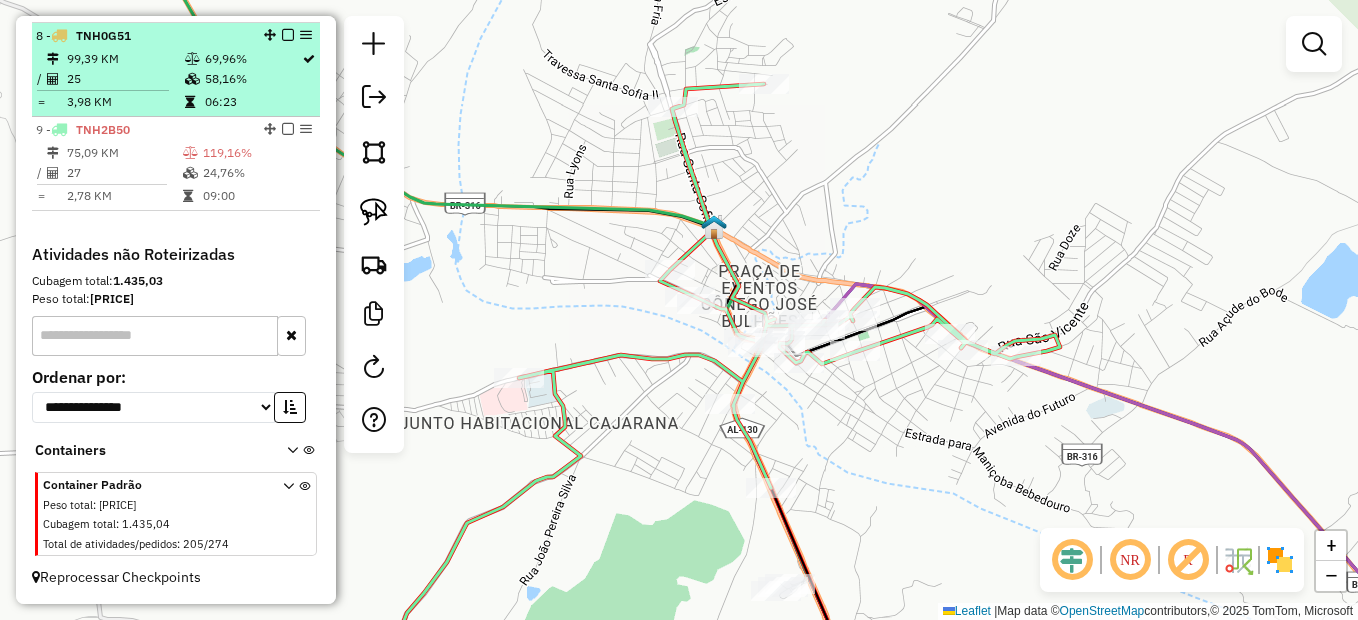 click on "58,16%" at bounding box center (252, 79) 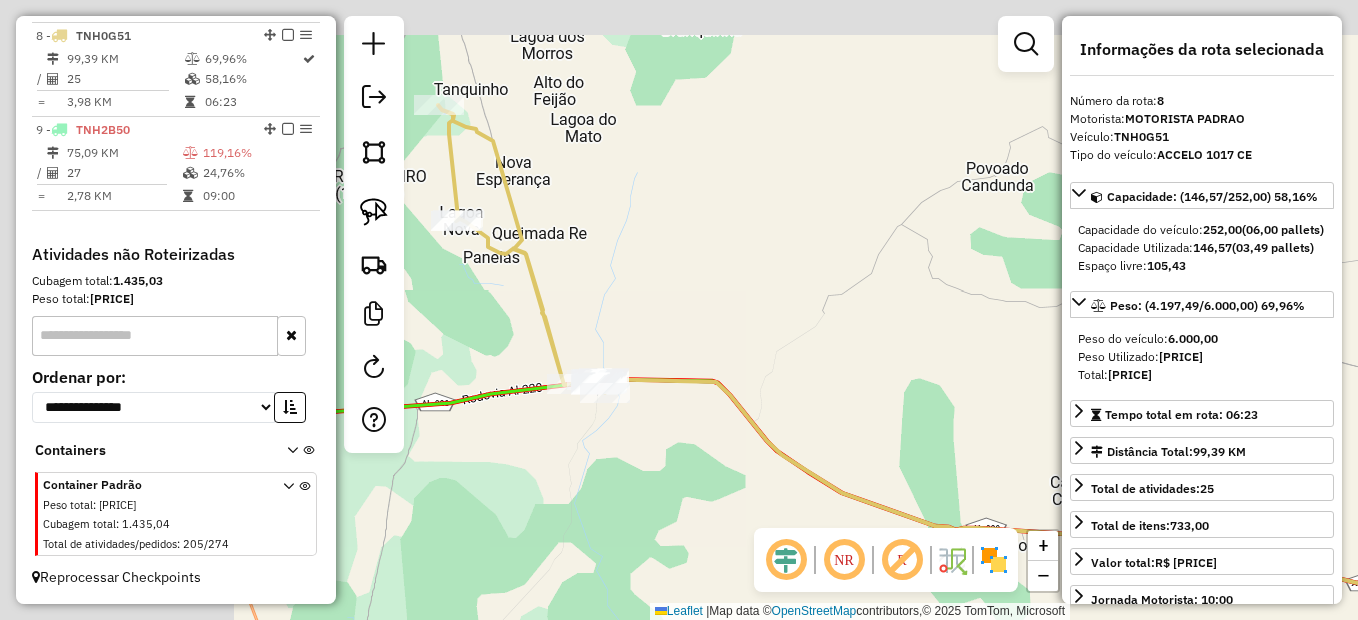 drag, startPoint x: 575, startPoint y: 394, endPoint x: 839, endPoint y: 445, distance: 268.881 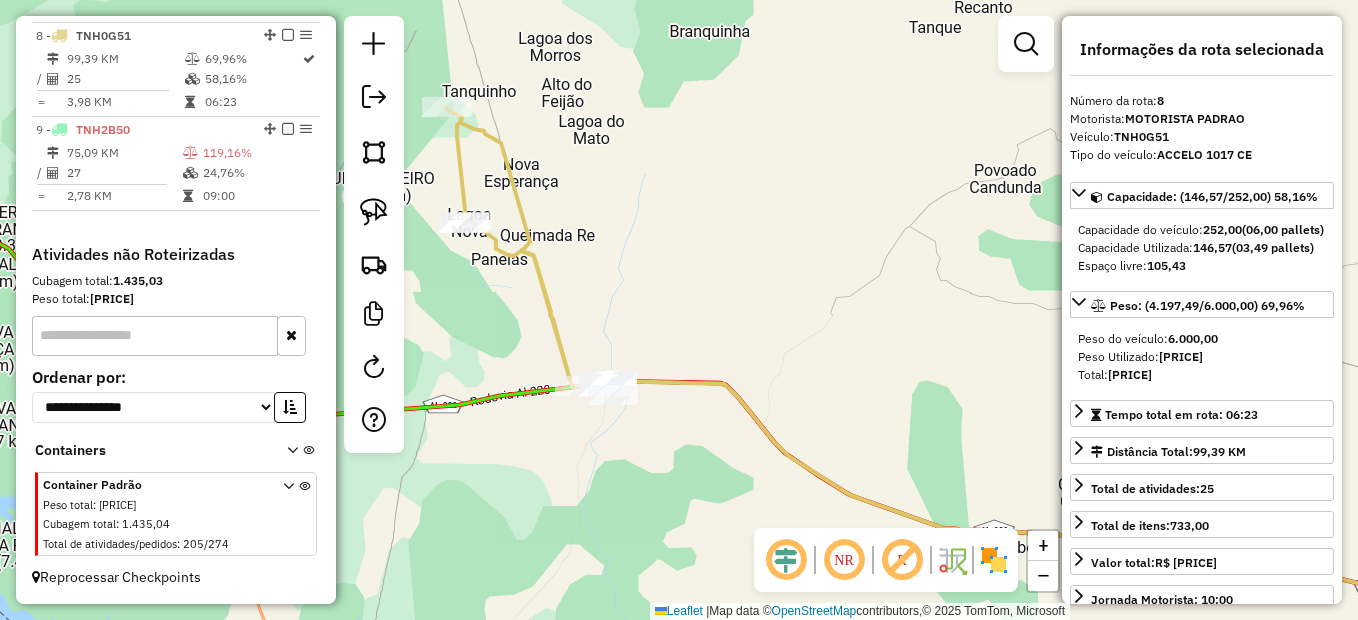 click on "Janela de atendimento Grade de atendimento Capacidade Transportadoras Veículos Cliente Pedidos  Rotas Selecione os dias de semana para filtrar as janelas de atendimento  Seg   Ter   Qua   Qui   Sex   Sáb   Dom  Informe o período da janela de atendimento: De: Até:  Filtrar exatamente a janela do cliente  Considerar janela de atendimento padrão  Selecione os dias de semana para filtrar as grades de atendimento  Seg   Ter   Qua   Qui   Sex   Sáb   Dom   Considerar clientes sem dia de atendimento cadastrado  Clientes fora do dia de atendimento selecionado Filtrar as atividades entre os valores definidos abaixo:  Peso mínimo:   Peso máximo:   Cubagem mínima:   Cubagem máxima:   De:   Até:  Filtrar as atividades entre o tempo de atendimento definido abaixo:  De:   Até:   Considerar capacidade total dos clientes não roteirizados Transportadora: Selecione um ou mais itens Tipo de veículo: Selecione um ou mais itens Veículo: Selecione um ou mais itens Motorista: Selecione um ou mais itens Nome: Rótulo:" 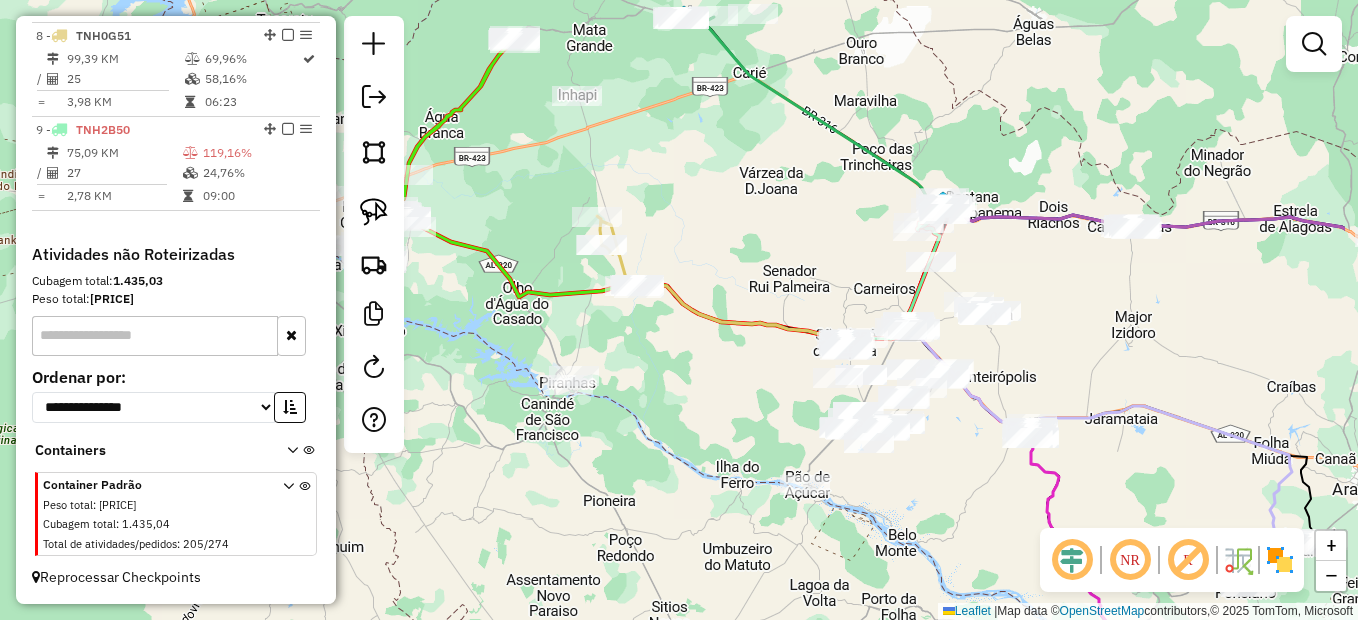 drag, startPoint x: 926, startPoint y: 295, endPoint x: 875, endPoint y: 292, distance: 51.088158 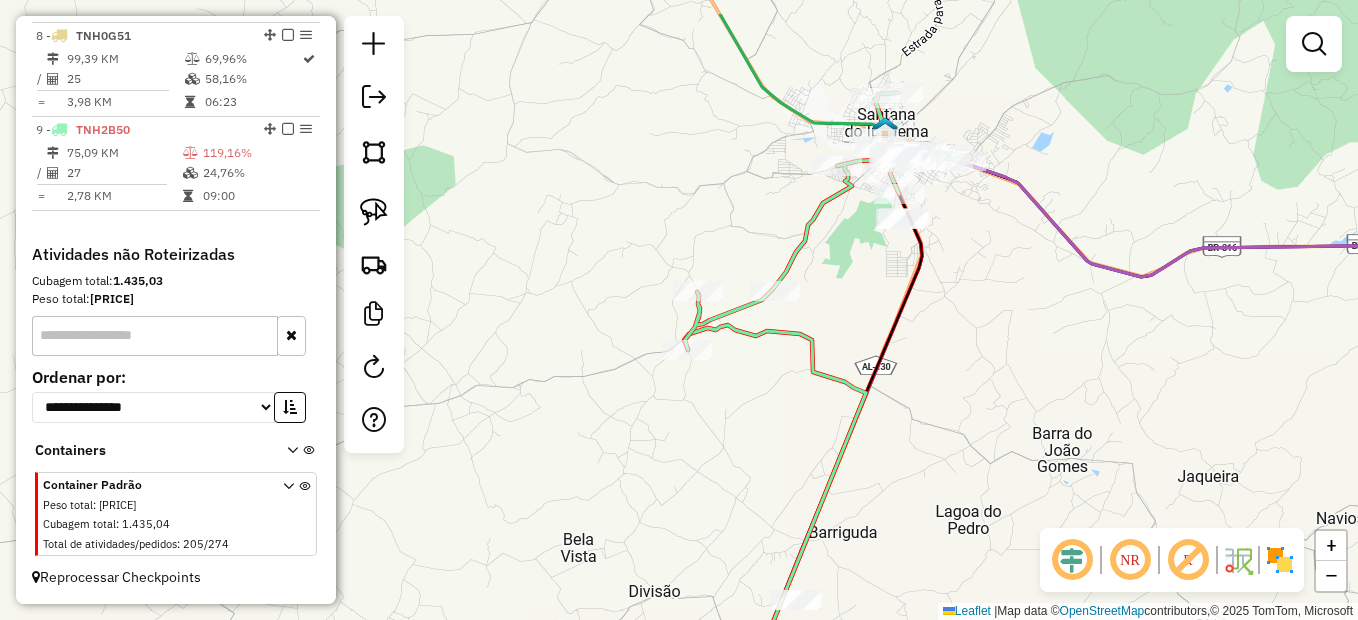 drag, startPoint x: 912, startPoint y: 198, endPoint x: 906, endPoint y: 304, distance: 106.16968 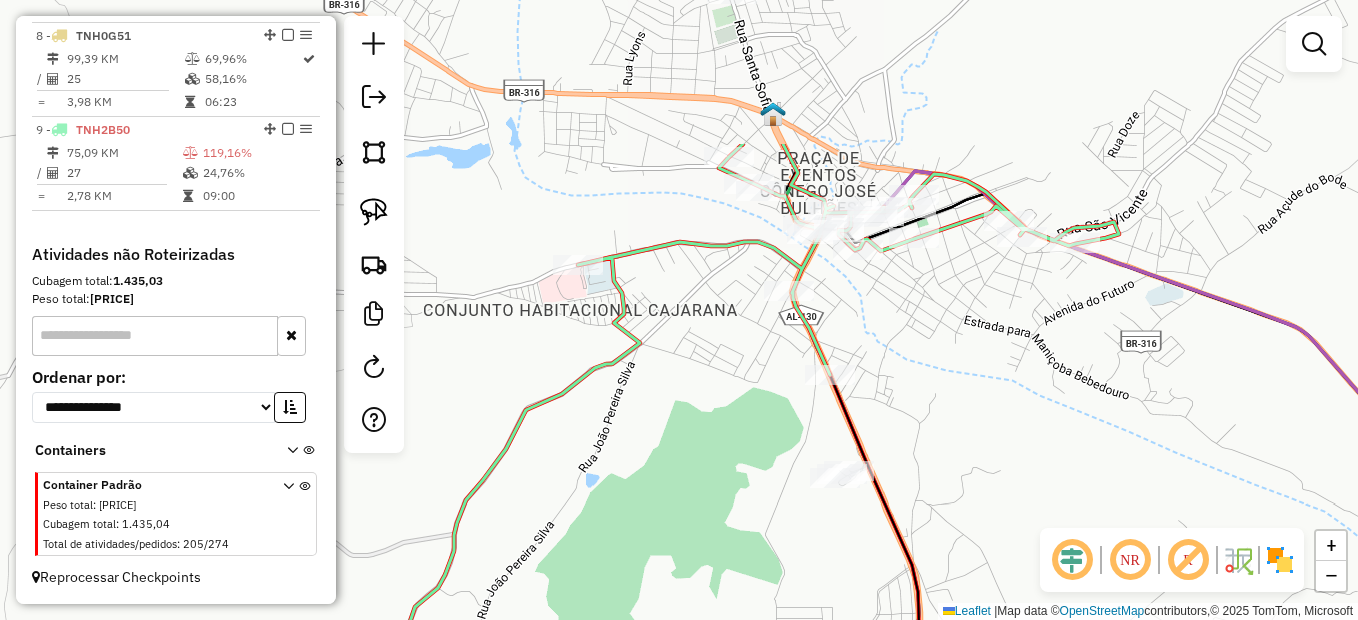 drag, startPoint x: 860, startPoint y: 220, endPoint x: 960, endPoint y: 426, distance: 228.98909 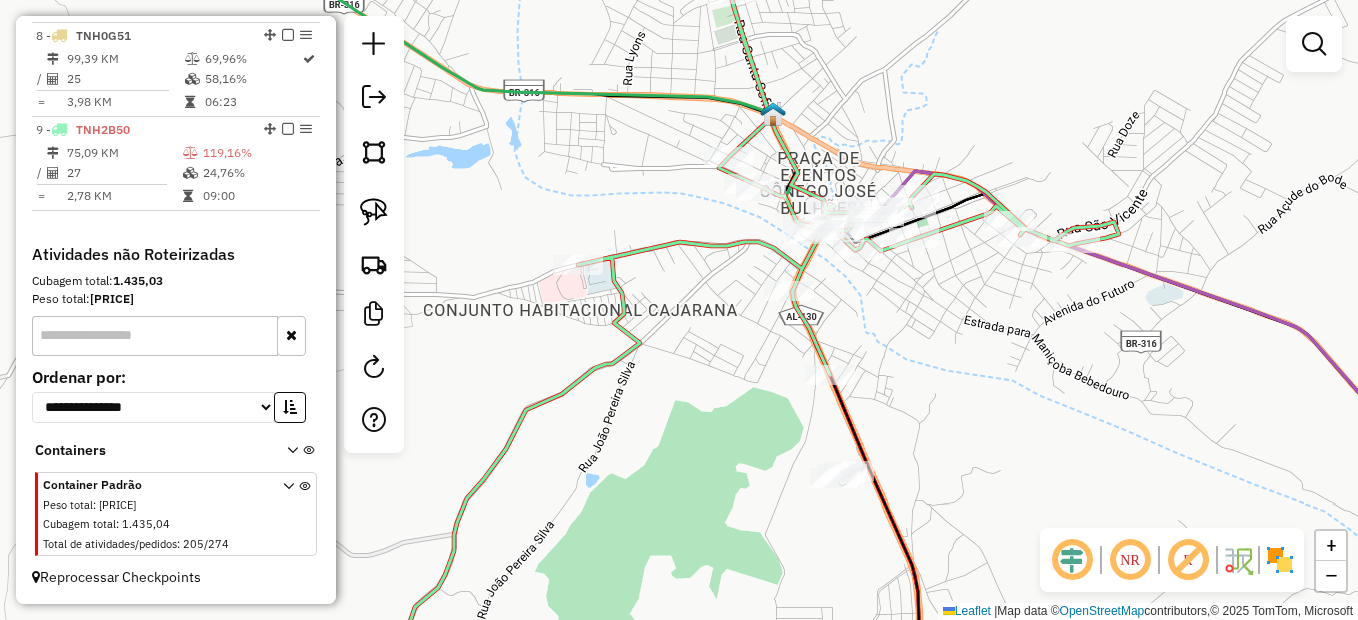 drag, startPoint x: 380, startPoint y: 202, endPoint x: 478, endPoint y: 272, distance: 120.432556 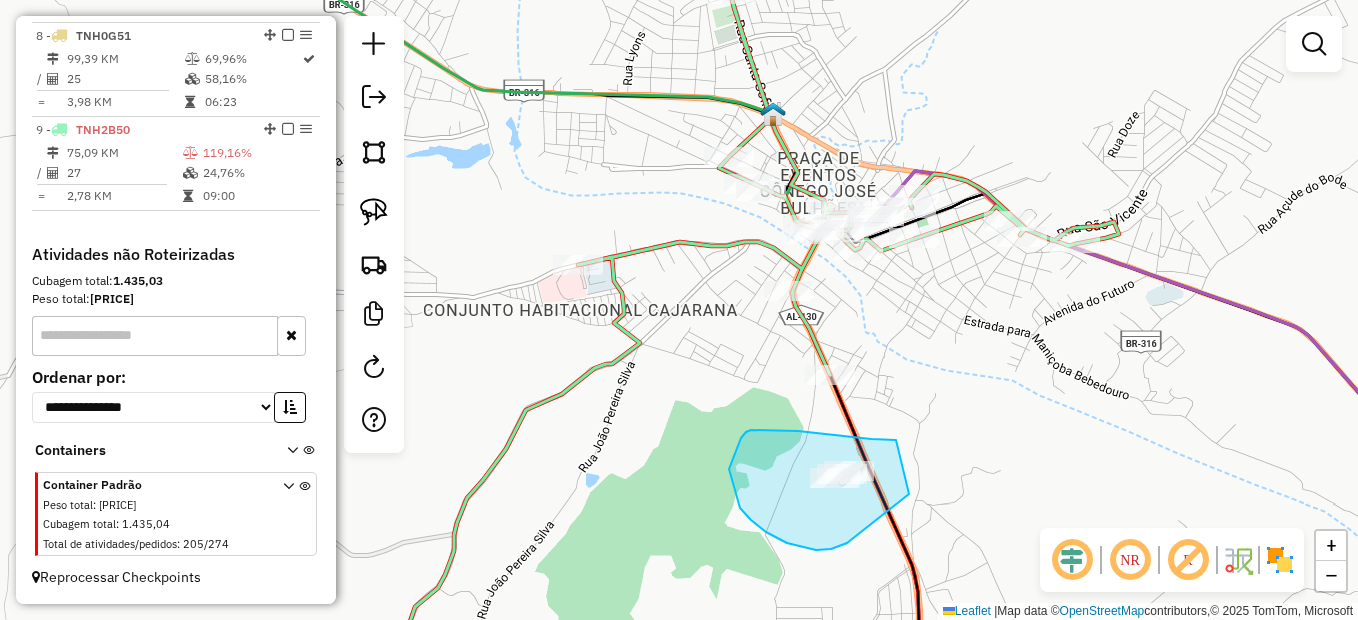 drag, startPoint x: 841, startPoint y: 435, endPoint x: 919, endPoint y: 481, distance: 90.55385 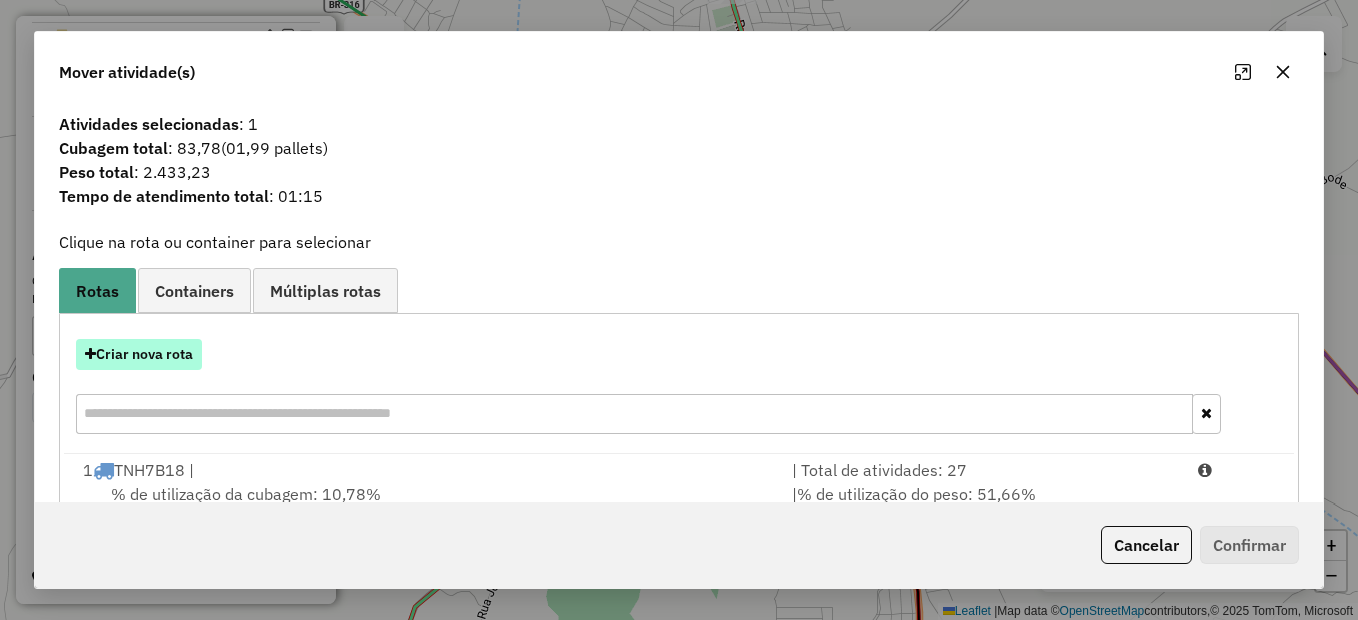 click on "Criar nova rota" at bounding box center (139, 354) 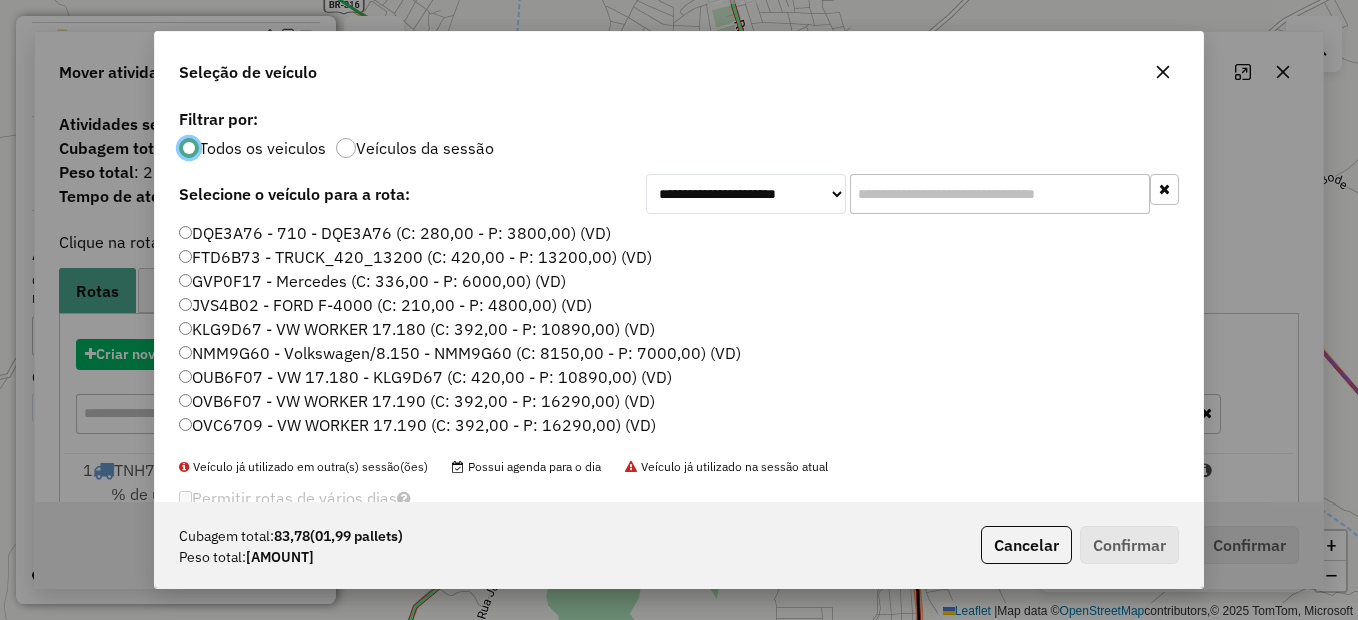 scroll, scrollTop: 11, scrollLeft: 6, axis: both 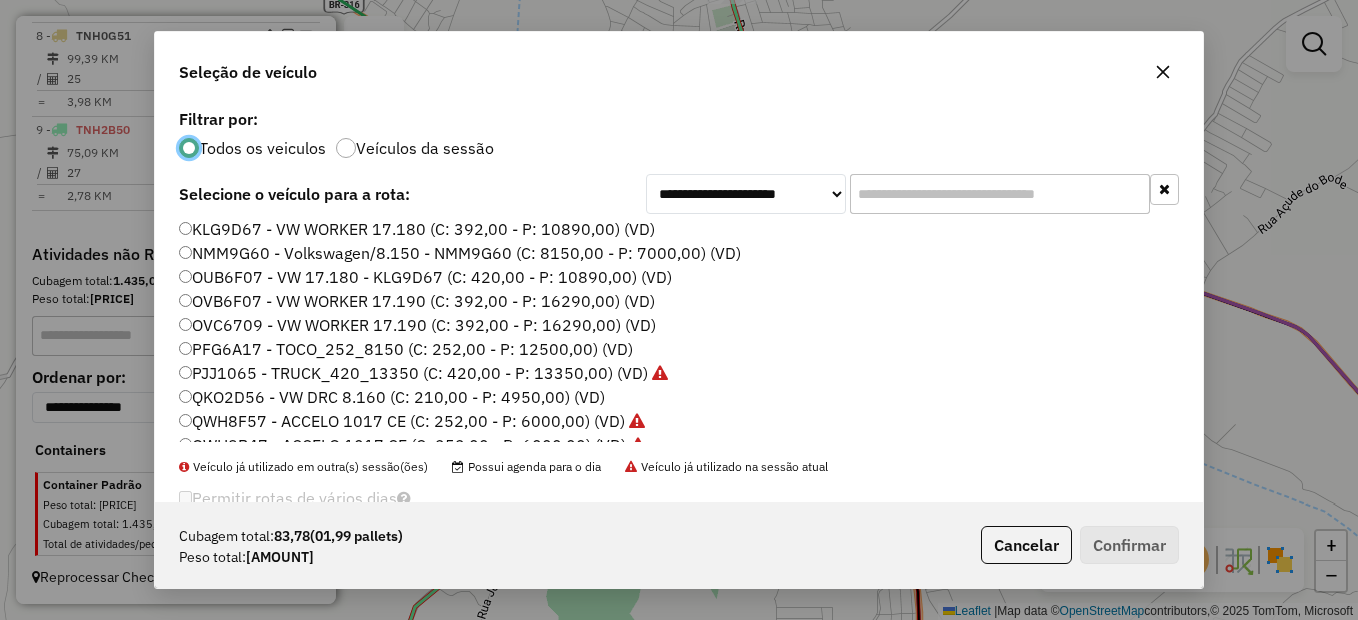 click on "QKO2D56 - VW DRC 8.160 (C: 210,00 - P: 4950,00) (VD)" 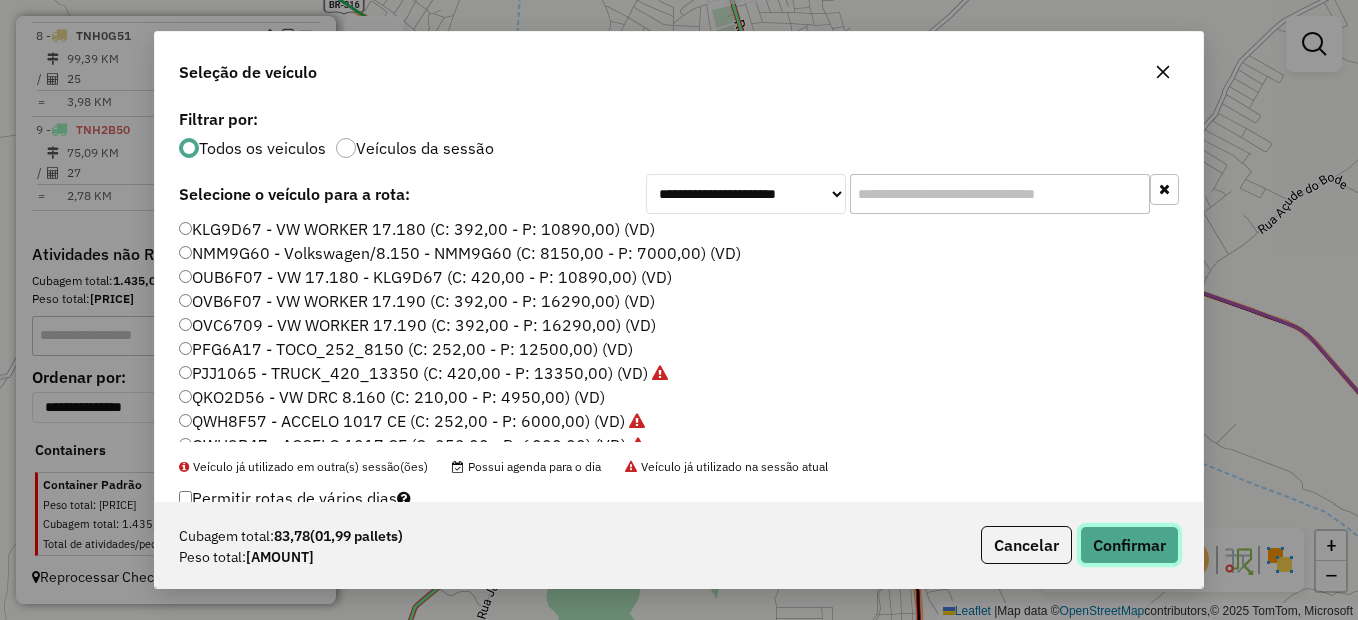 click on "Confirmar" 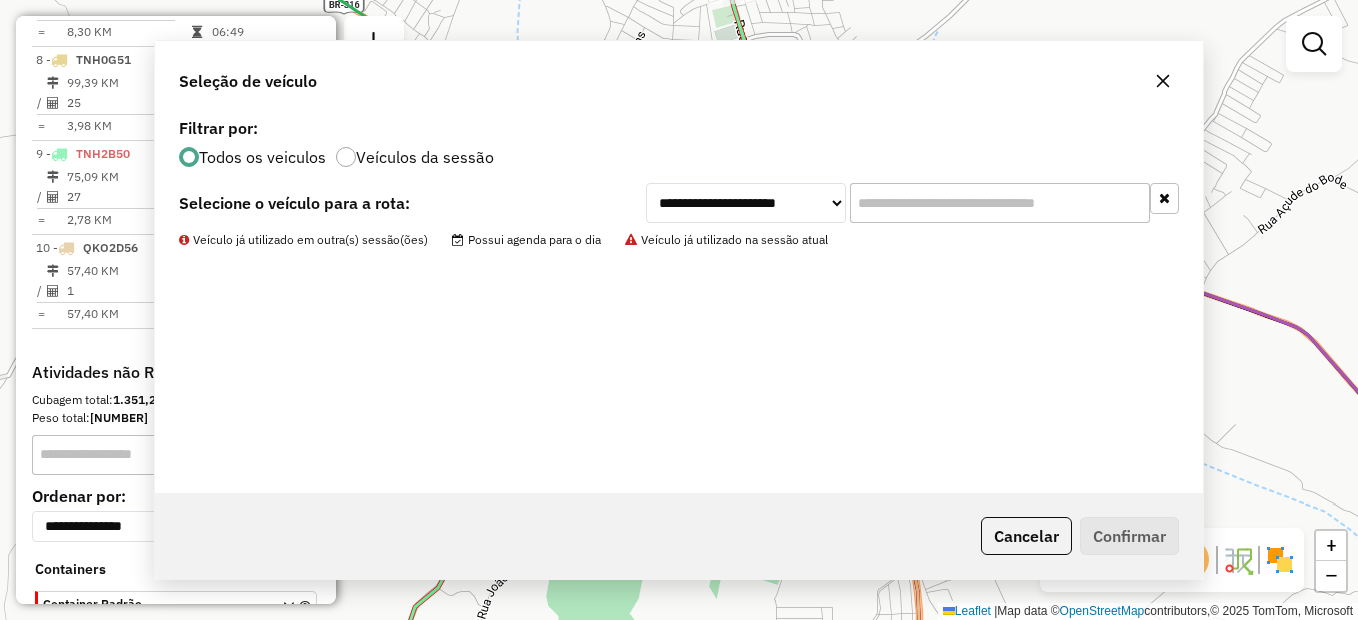 scroll, scrollTop: 1425, scrollLeft: 0, axis: vertical 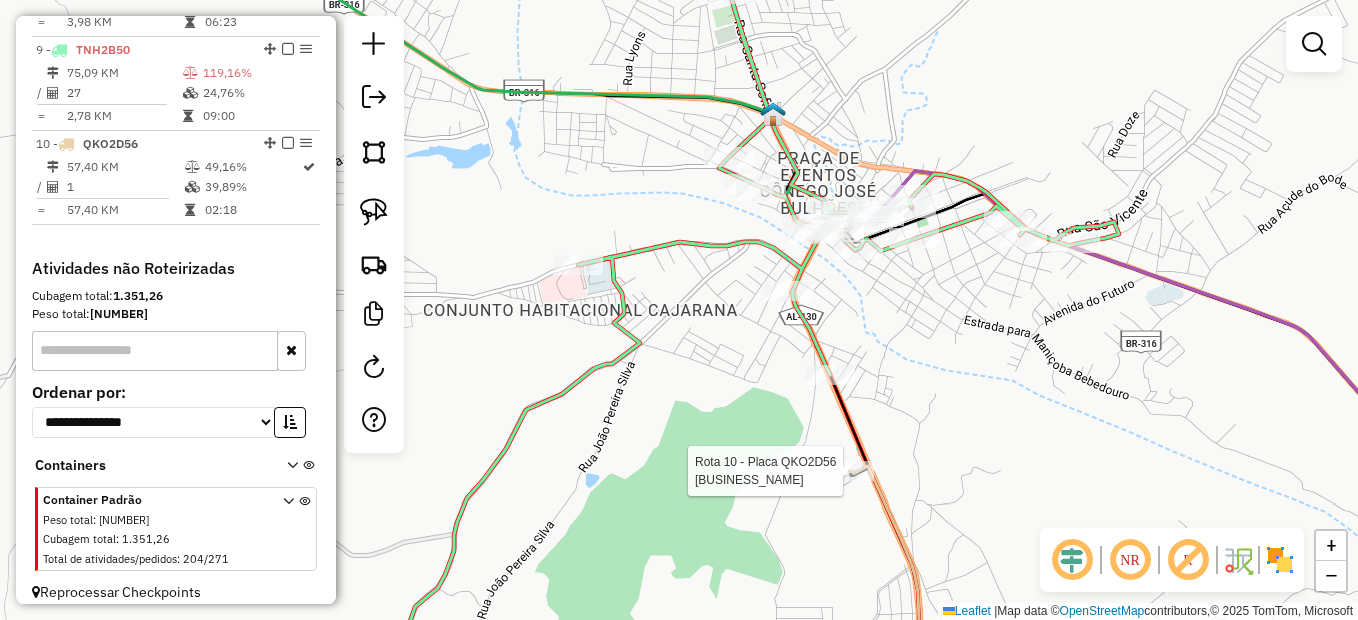 select on "*********" 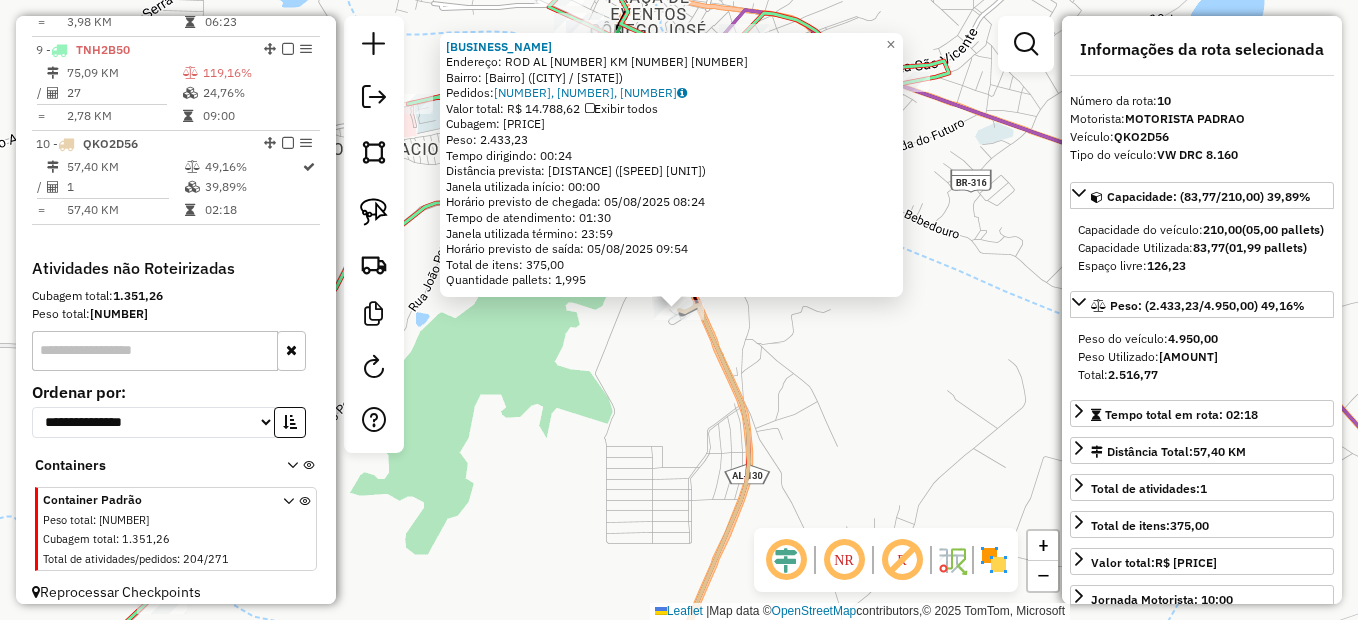 scroll, scrollTop: 1520, scrollLeft: 0, axis: vertical 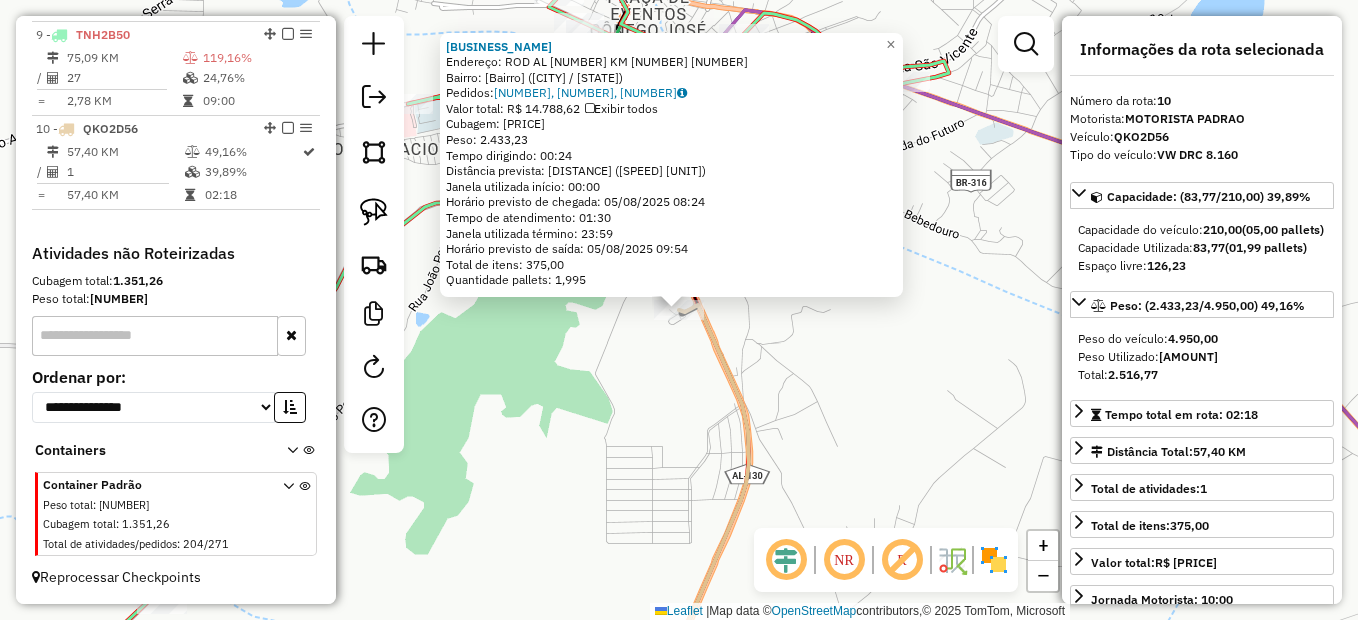 click on "5668 - HIPER NOBRE  Endereço:  ROD AL 130 KM 80 1200   Bairro: Domingos Acacio (SANTANA DO IPANEMA / AL)   Pedidos:  04128914, 04129456, 04128928   Valor total: R$ 14.788,62   Exibir todos   Cubagem: 83,78  Peso: 2.433,23  Tempo dirigindo: 00:24   Distância prevista: 28,728 km (71,82 km/h)   Janela utilizada início: 00:00   Horário previsto de chegada: 05/08/2025 08:24   Tempo de atendimento: 01:30   Janela utilizada término: 23:59   Horário previsto de saída: 05/08/2025 09:54   Total de itens: 375,00   Quantidade pallets: 1,995  × Janela de atendimento Grade de atendimento Capacidade Transportadoras Veículos Cliente Pedidos  Rotas Selecione os dias de semana para filtrar as janelas de atendimento  Seg   Ter   Qua   Qui   Sex   Sáb   Dom  Informe o período da janela de atendimento: De: Até:  Filtrar exatamente a janela do cliente  Considerar janela de atendimento padrão  Selecione os dias de semana para filtrar as grades de atendimento  Seg   Ter   Qua   Qui   Sex   Sáb   Dom   Peso mínimo:  +" 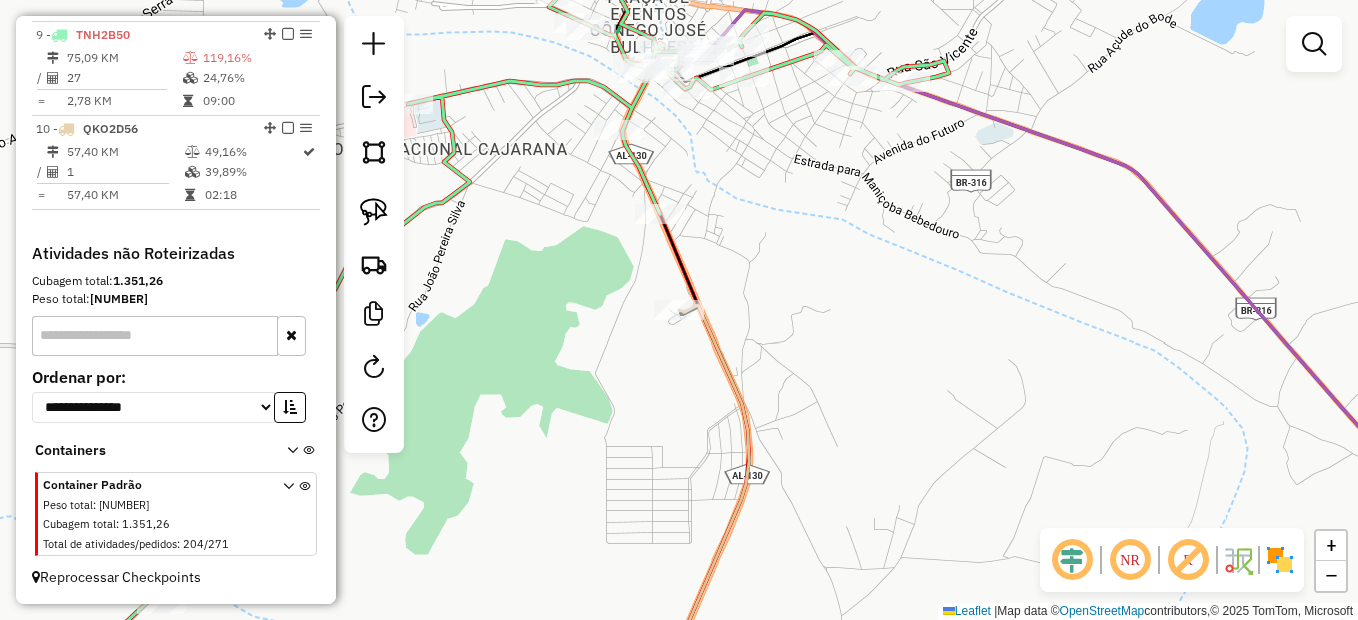 drag, startPoint x: 727, startPoint y: 259, endPoint x: 834, endPoint y: 464, distance: 231.24446 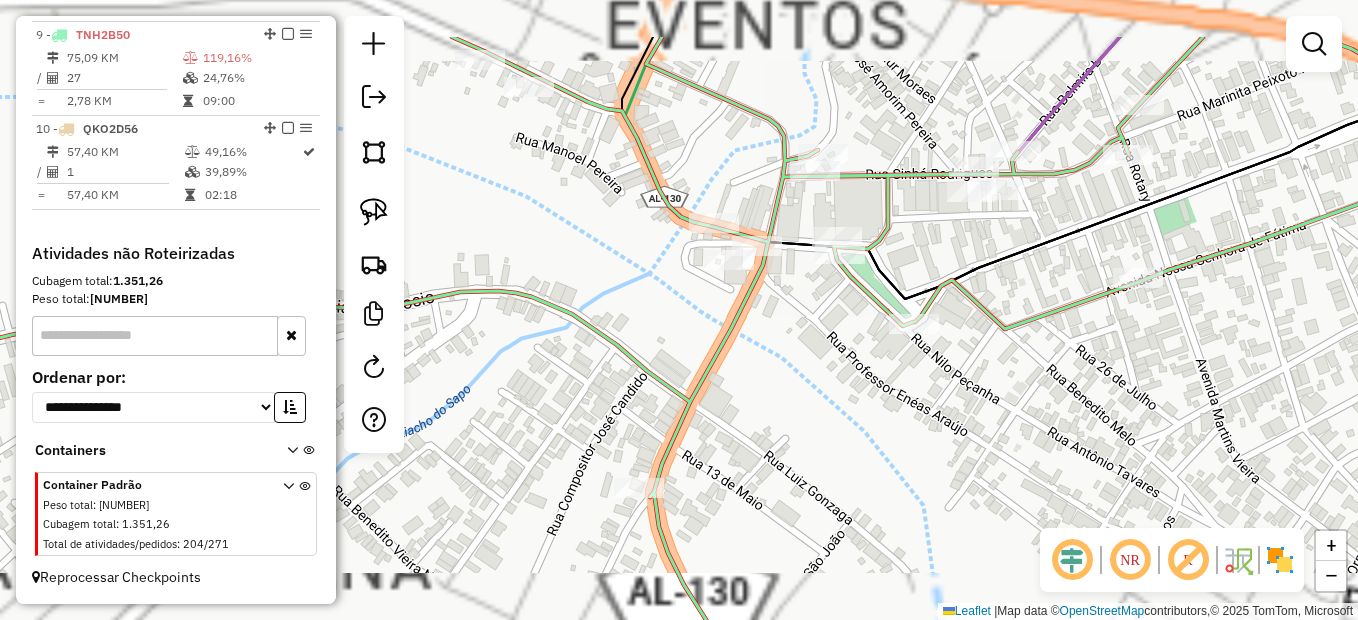 drag, startPoint x: 734, startPoint y: 279, endPoint x: 794, endPoint y: 391, distance: 127.059044 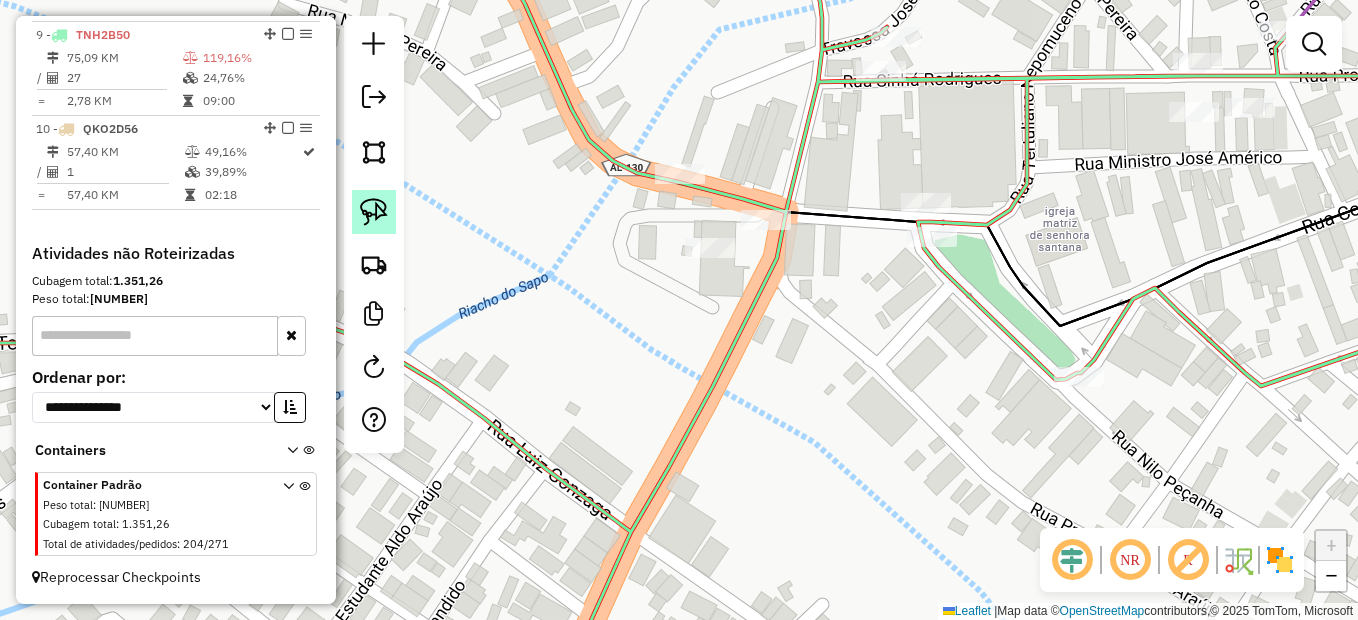 drag, startPoint x: 384, startPoint y: 218, endPoint x: 394, endPoint y: 219, distance: 10.049875 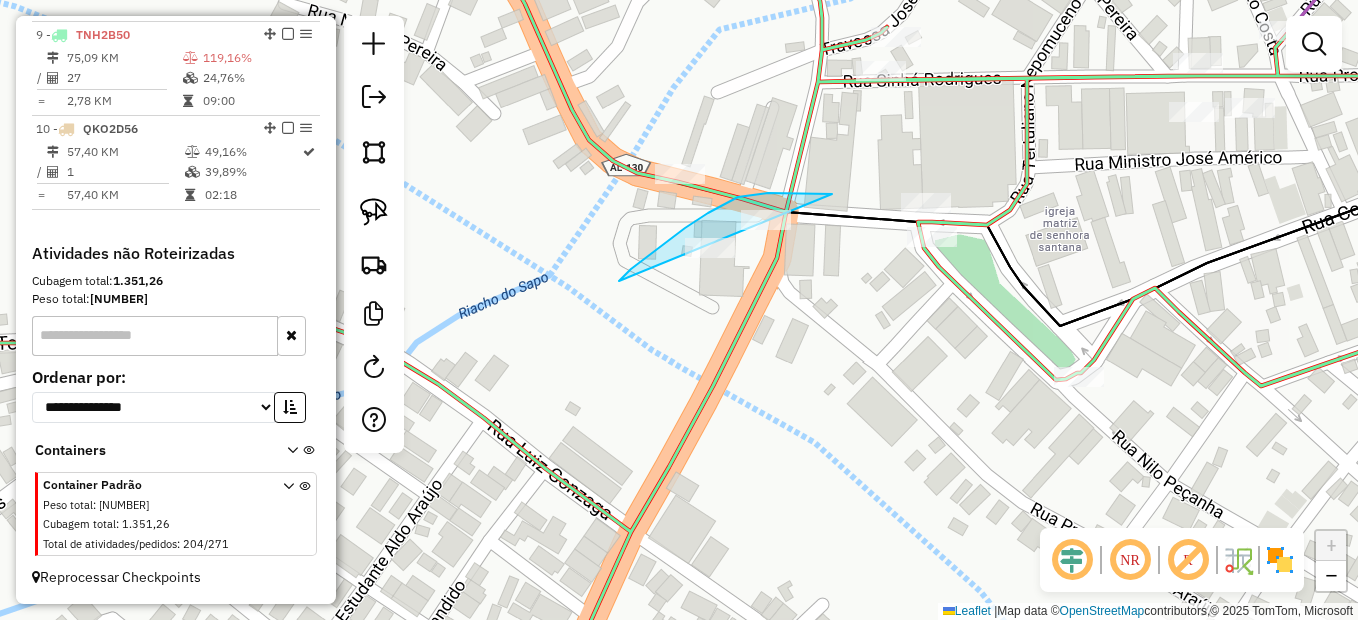 drag, startPoint x: 828, startPoint y: 194, endPoint x: 793, endPoint y: 323, distance: 133.66376 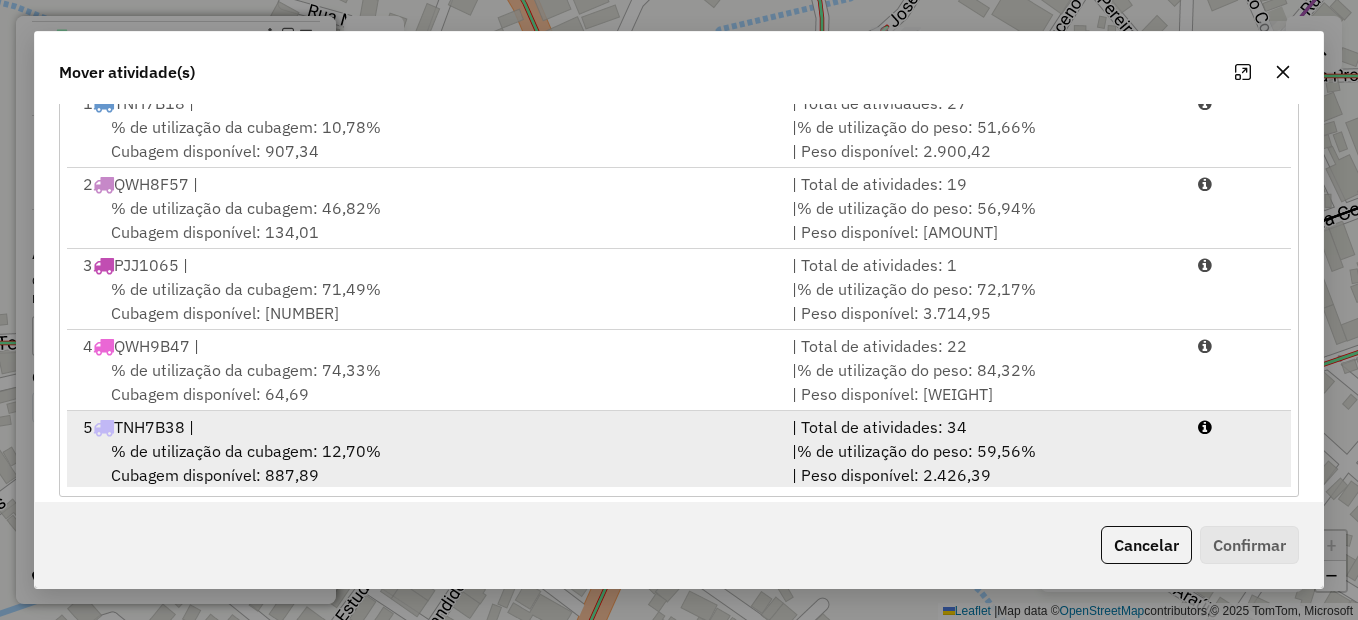 scroll, scrollTop: 386, scrollLeft: 0, axis: vertical 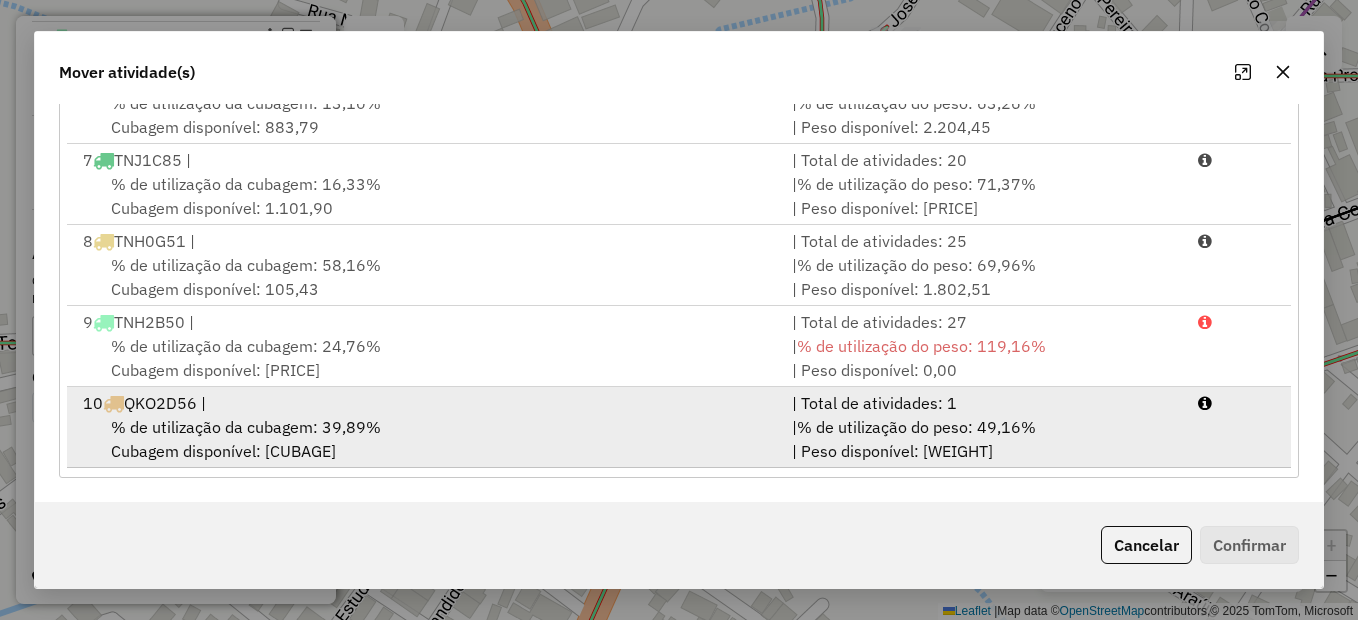 click on "% de utilização da cubagem: 39,89%  Cubagem disponível: 126,23" at bounding box center (425, 439) 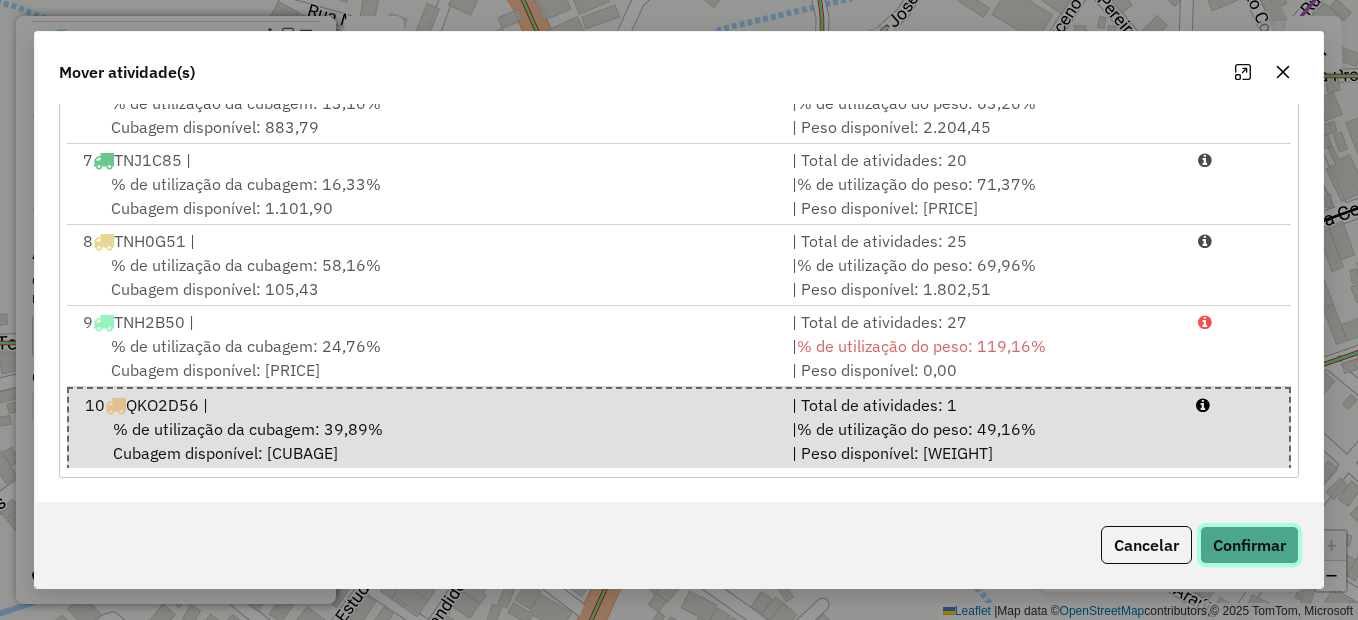 click on "Confirmar" 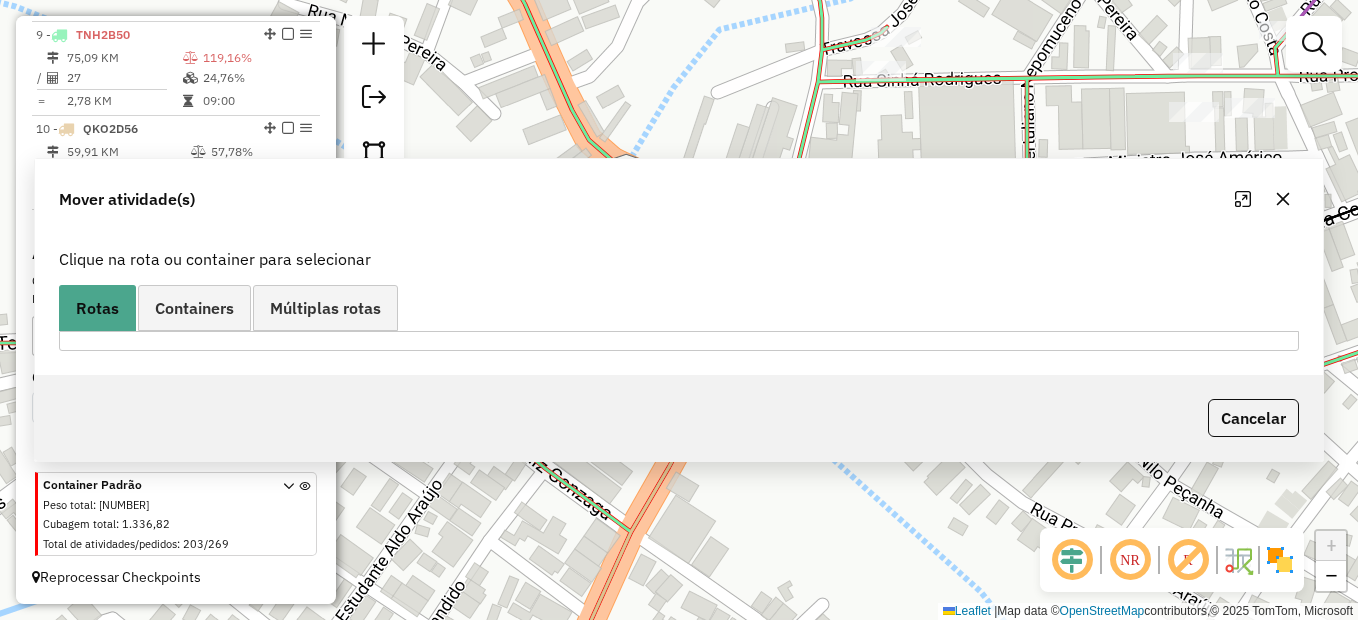 scroll, scrollTop: 0, scrollLeft: 0, axis: both 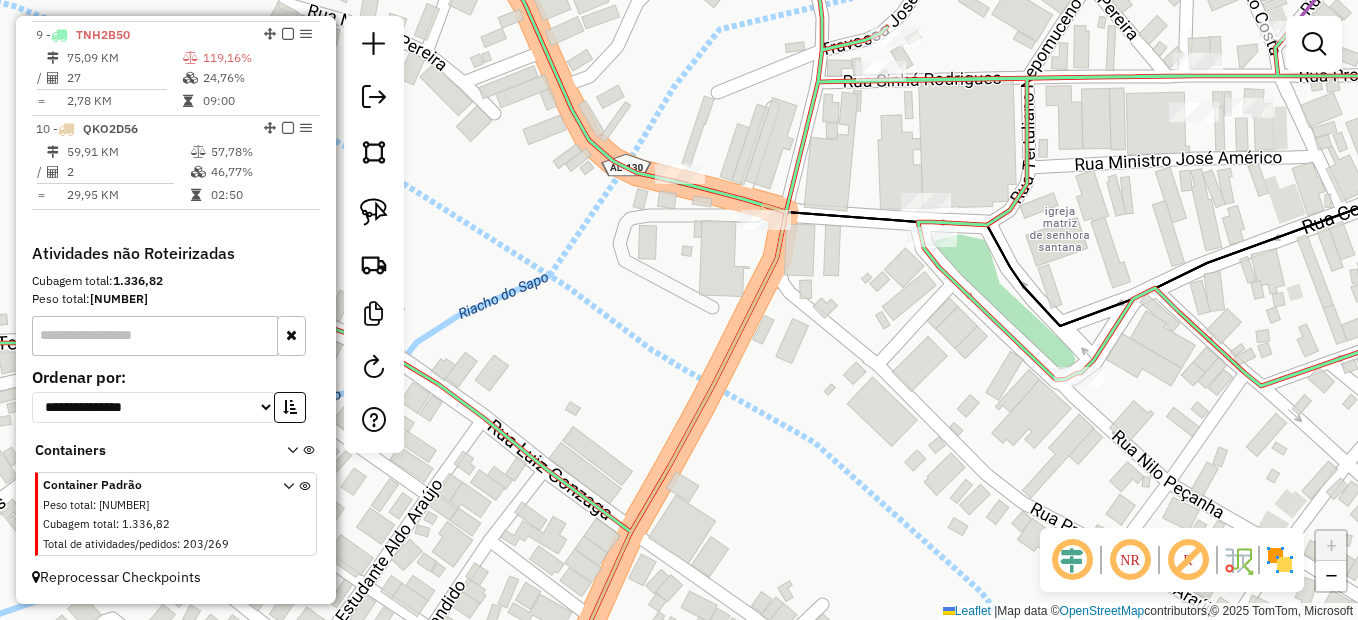 click on "Janela de atendimento Grade de atendimento Capacidade Transportadoras Veículos Cliente Pedidos  Rotas Selecione os dias de semana para filtrar as janelas de atendimento  Seg   Ter   Qua   Qui   Sex   Sáb   Dom  Informe o período da janela de atendimento: De: Até:  Filtrar exatamente a janela do cliente  Considerar janela de atendimento padrão  Selecione os dias de semana para filtrar as grades de atendimento  Seg   Ter   Qua   Qui   Sex   Sáb   Dom   Considerar clientes sem dia de atendimento cadastrado  Clientes fora do dia de atendimento selecionado Filtrar as atividades entre os valores definidos abaixo:  Peso mínimo:   Peso máximo:   Cubagem mínima:   Cubagem máxima:   De:   Até:  Filtrar as atividades entre o tempo de atendimento definido abaixo:  De:   Até:   Considerar capacidade total dos clientes não roteirizados Transportadora: Selecione um ou mais itens Tipo de veículo: Selecione um ou mais itens Veículo: Selecione um ou mais itens Motorista: Selecione um ou mais itens Nome: Rótulo:" 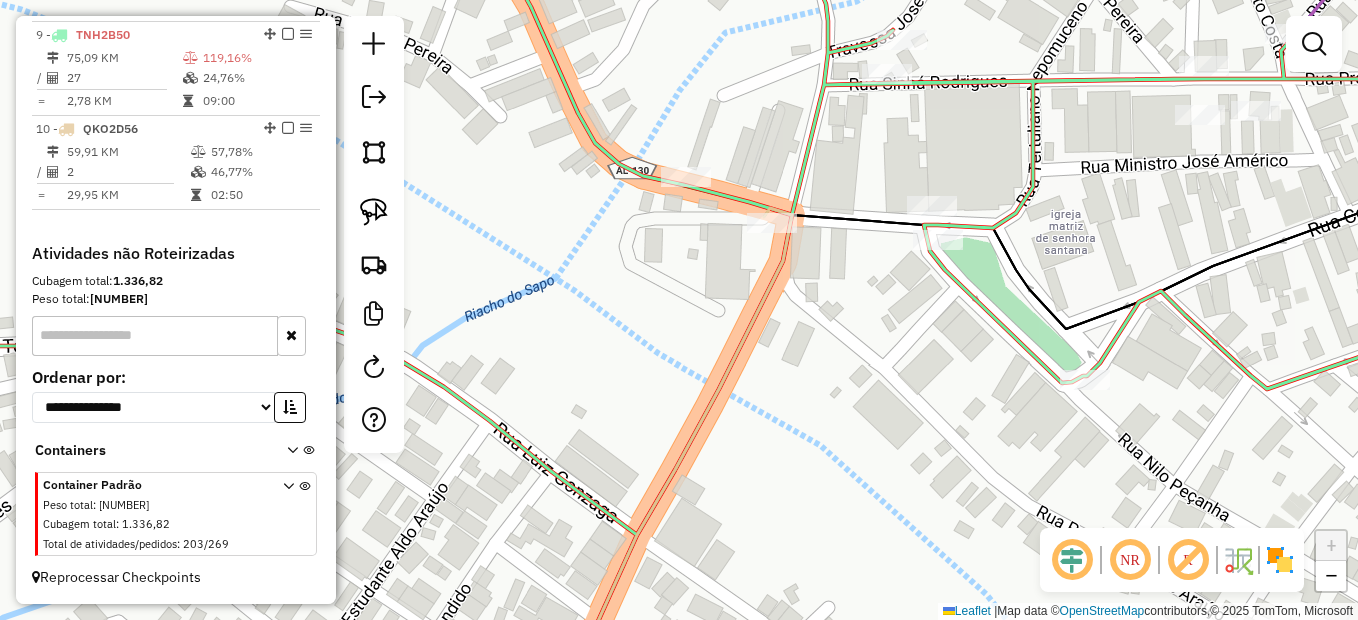 drag, startPoint x: 855, startPoint y: 306, endPoint x: 839, endPoint y: 406, distance: 101.27191 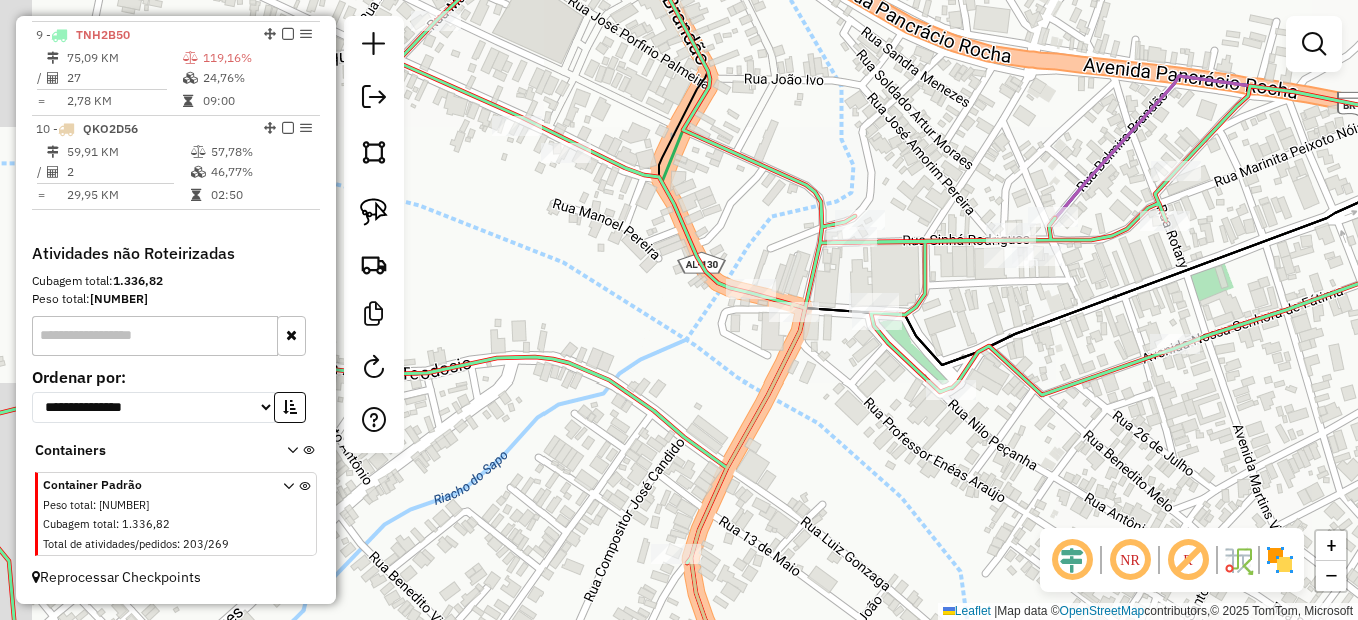 drag, startPoint x: 837, startPoint y: 475, endPoint x: 799, endPoint y: 182, distance: 295.4539 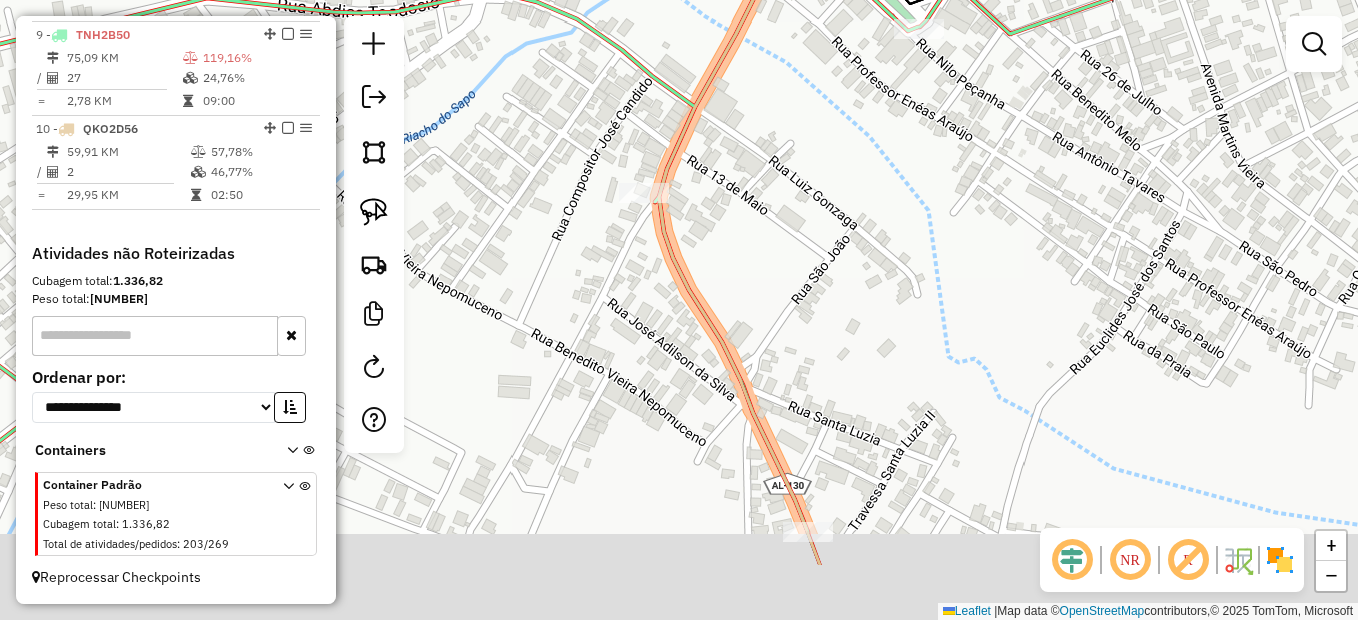 drag, startPoint x: 824, startPoint y: 378, endPoint x: 790, endPoint y: 215, distance: 166.50826 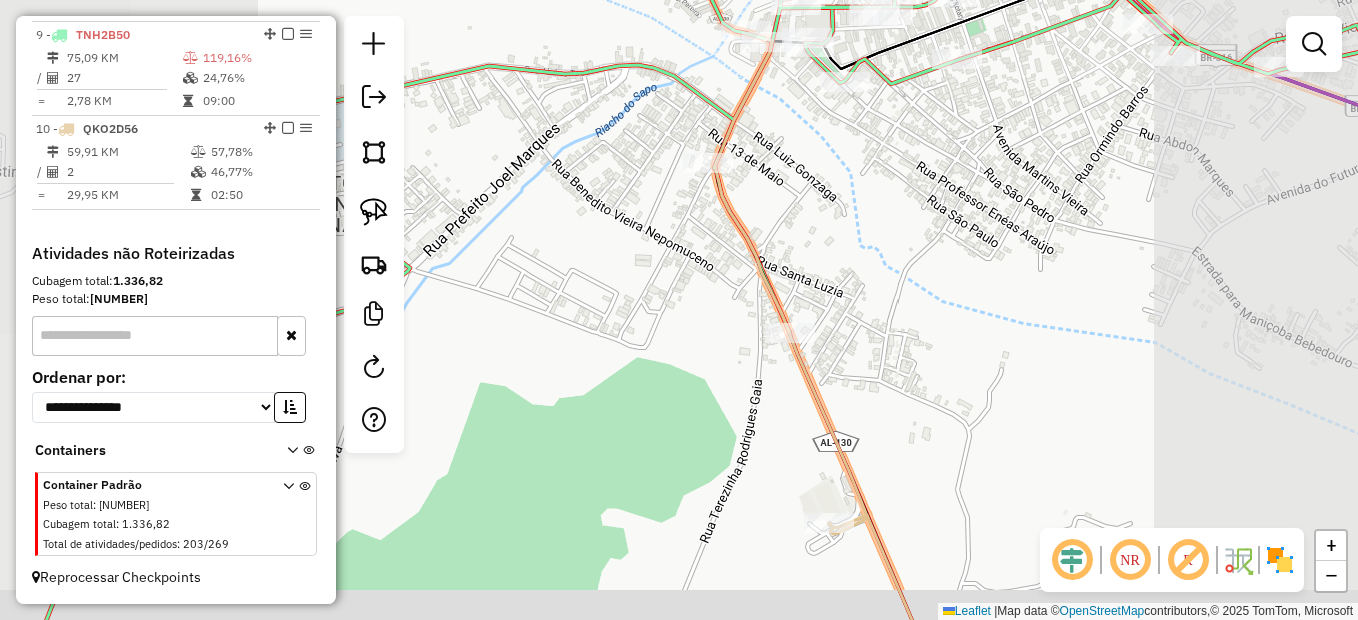 drag, startPoint x: 897, startPoint y: 469, endPoint x: 789, endPoint y: 205, distance: 285.23676 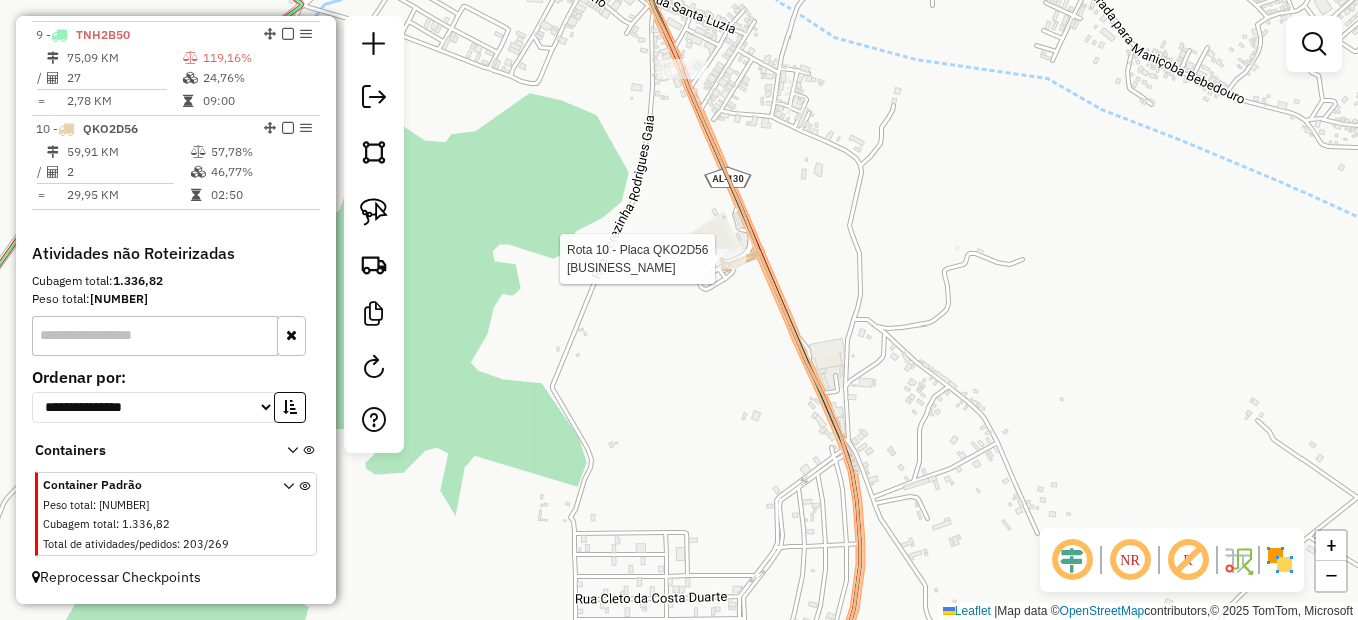 select on "*********" 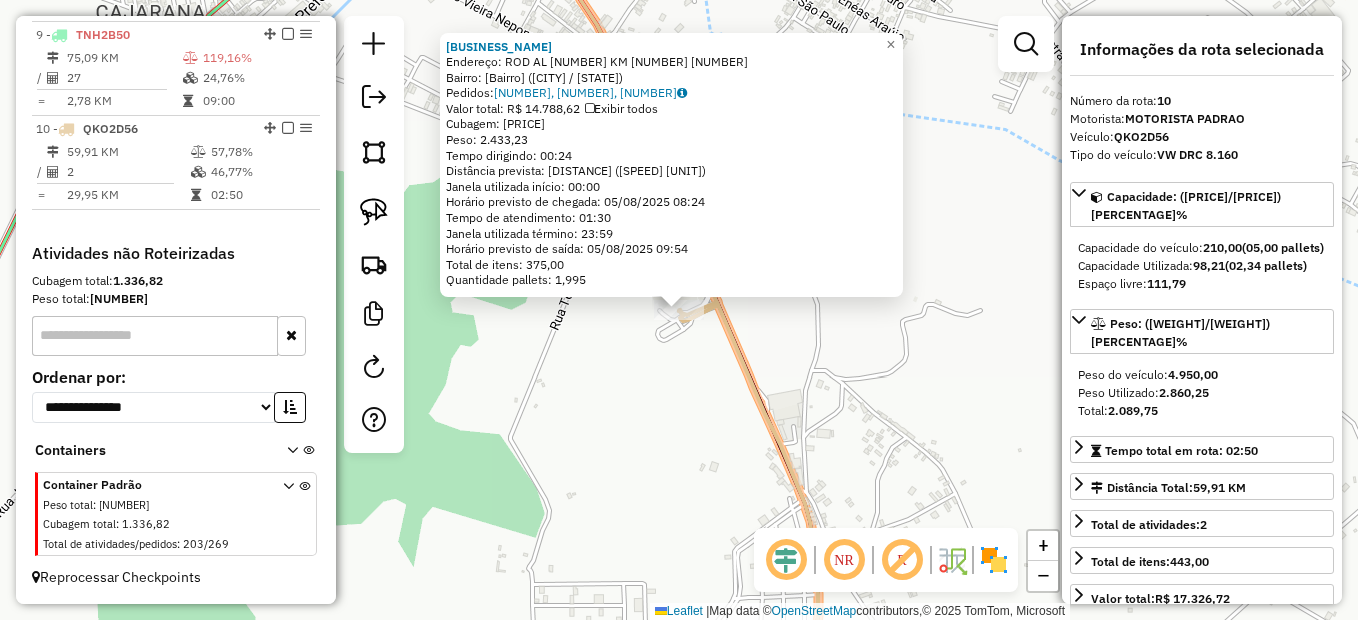 click on "5668 - HIPER NOBRE  Endereço:  ROD AL 130 KM 80 1200   Bairro: Domingos Acacio (SANTANA DO IPANEMA / AL)   Pedidos:  04128914, 04129456, 04128928   Valor total: R$ 14.788,62   Exibir todos   Cubagem: 83,78  Peso: 2.433,23  Tempo dirigindo: 00:24   Distância prevista: 28,728 km (71,82 km/h)   Janela utilizada início: 00:00   Horário previsto de chegada: 05/08/2025 08:24   Tempo de atendimento: 01:30   Janela utilizada término: 23:59   Horário previsto de saída: 05/08/2025 09:54   Total de itens: 375,00   Quantidade pallets: 1,995  × Janela de atendimento Grade de atendimento Capacidade Transportadoras Veículos Cliente Pedidos  Rotas Selecione os dias de semana para filtrar as janelas de atendimento  Seg   Ter   Qua   Qui   Sex   Sáb   Dom  Informe o período da janela de atendimento: De: Até:  Filtrar exatamente a janela do cliente  Considerar janela de atendimento padrão  Selecione os dias de semana para filtrar as grades de atendimento  Seg   Ter   Qua   Qui   Sex   Sáb   Dom   Peso mínimo:  +" 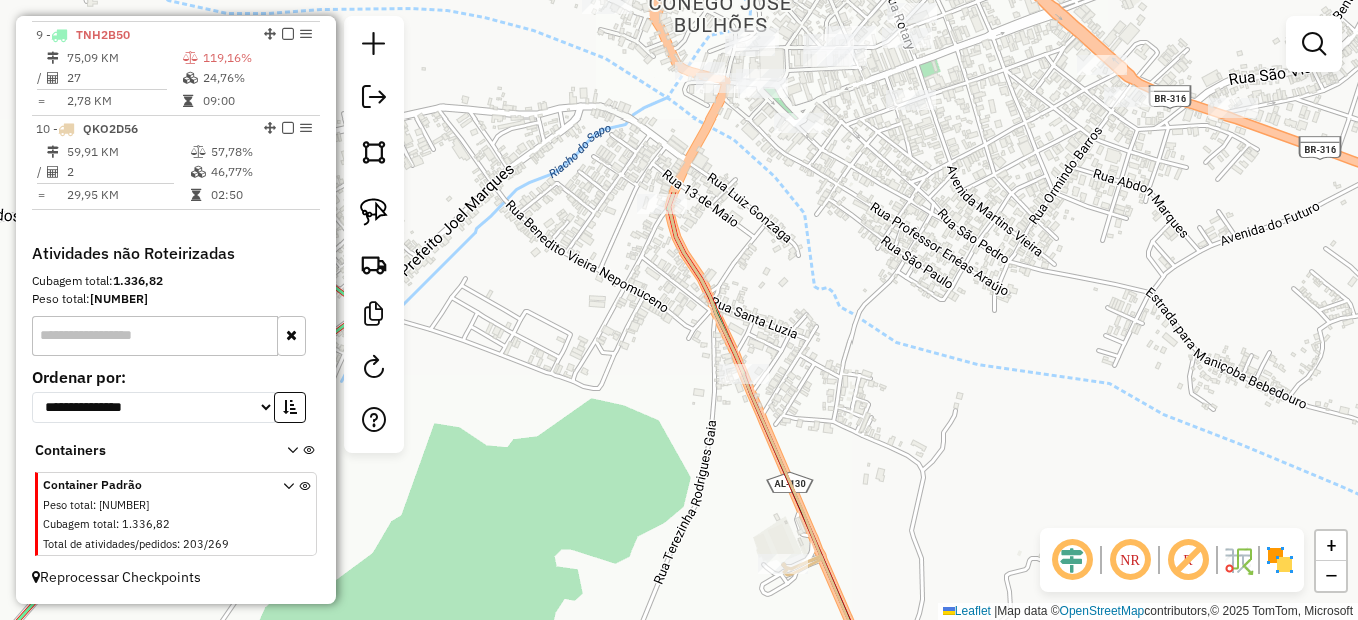 drag, startPoint x: 798, startPoint y: 268, endPoint x: 860, endPoint y: 505, distance: 244.97551 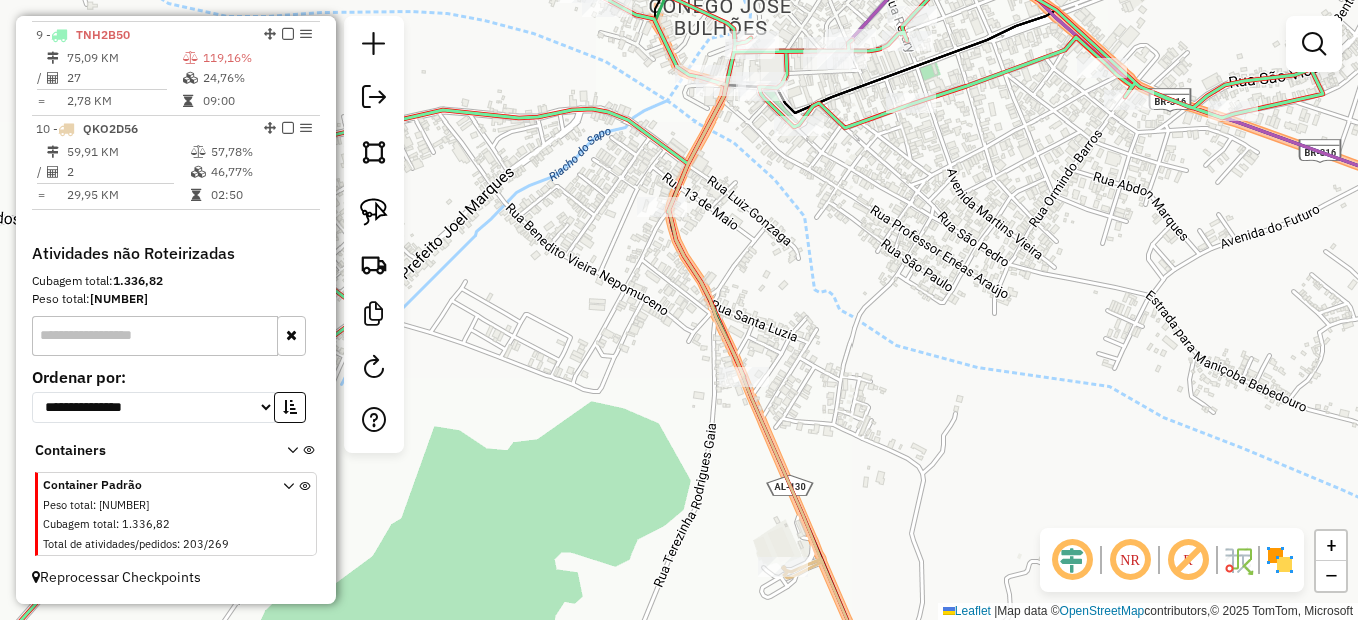 select on "*********" 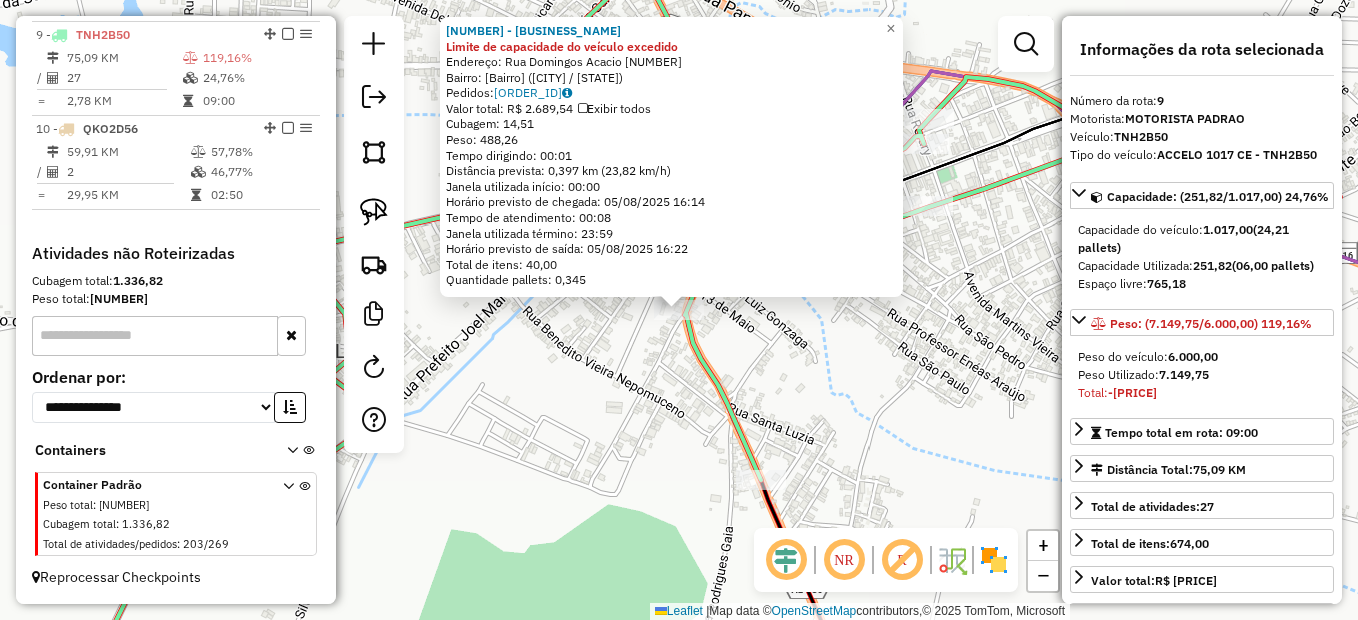 click on "2377 - DEP SANTO BEBIDAS Limite de capacidade do veículo excedido  Endereço:  Rua Domingos Acacio 144   Bairro: Domingos Acacio (SANTANA DO IPANEMA / AL)   Pedidos:  04129425   Valor total: R$ 2.689,54   Exibir todos   Cubagem: 14,51  Peso: 488,26  Tempo dirigindo: 00:01   Distância prevista: 0,397 km (23,82 km/h)   Janela utilizada início: 00:00   Horário previsto de chegada: 05/08/2025 16:14   Tempo de atendimento: 00:08   Janela utilizada término: 23:59   Horário previsto de saída: 05/08/2025 16:22   Total de itens: 40,00   Quantidade pallets: 0,345  × Janela de atendimento Grade de atendimento Capacidade Transportadoras Veículos Cliente Pedidos  Rotas Selecione os dias de semana para filtrar as janelas de atendimento  Seg   Ter   Qua   Qui   Sex   Sáb   Dom  Informe o período da janela de atendimento: De: Até:  Filtrar exatamente a janela do cliente  Considerar janela de atendimento padrão  Selecione os dias de semana para filtrar as grades de atendimento  Seg   Ter   Qua   Qui   Sex   Sáb" 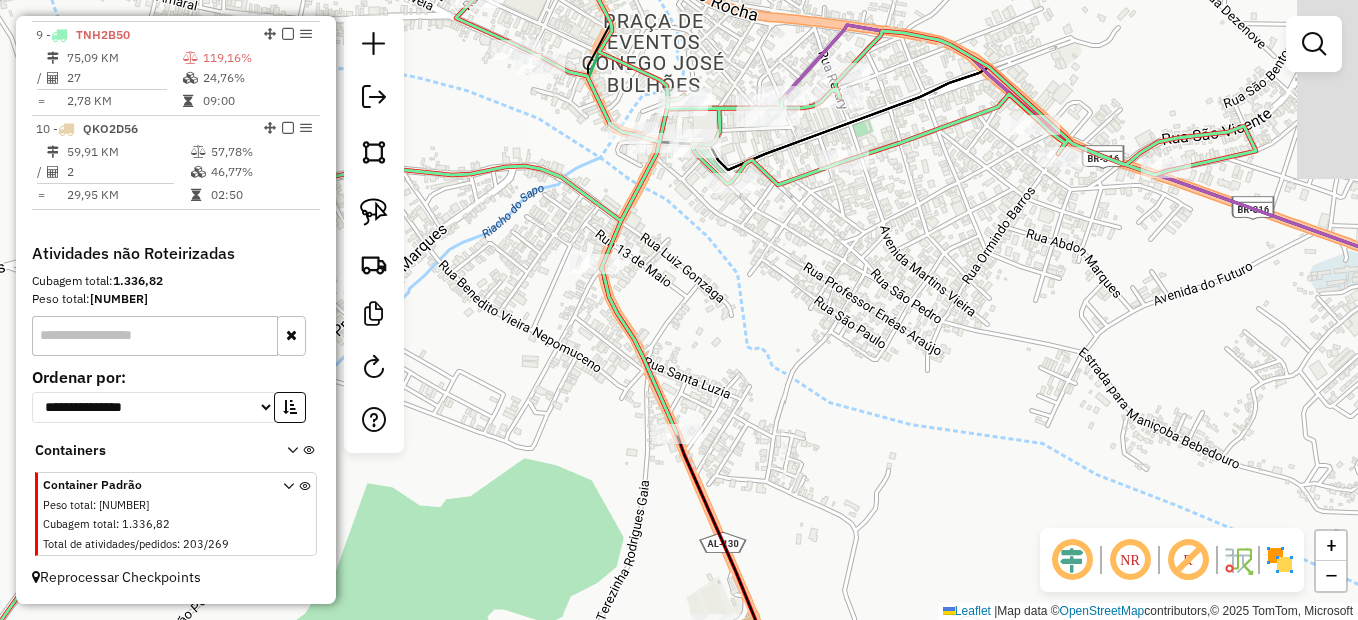 drag, startPoint x: 799, startPoint y: 411, endPoint x: 705, endPoint y: 351, distance: 111.516815 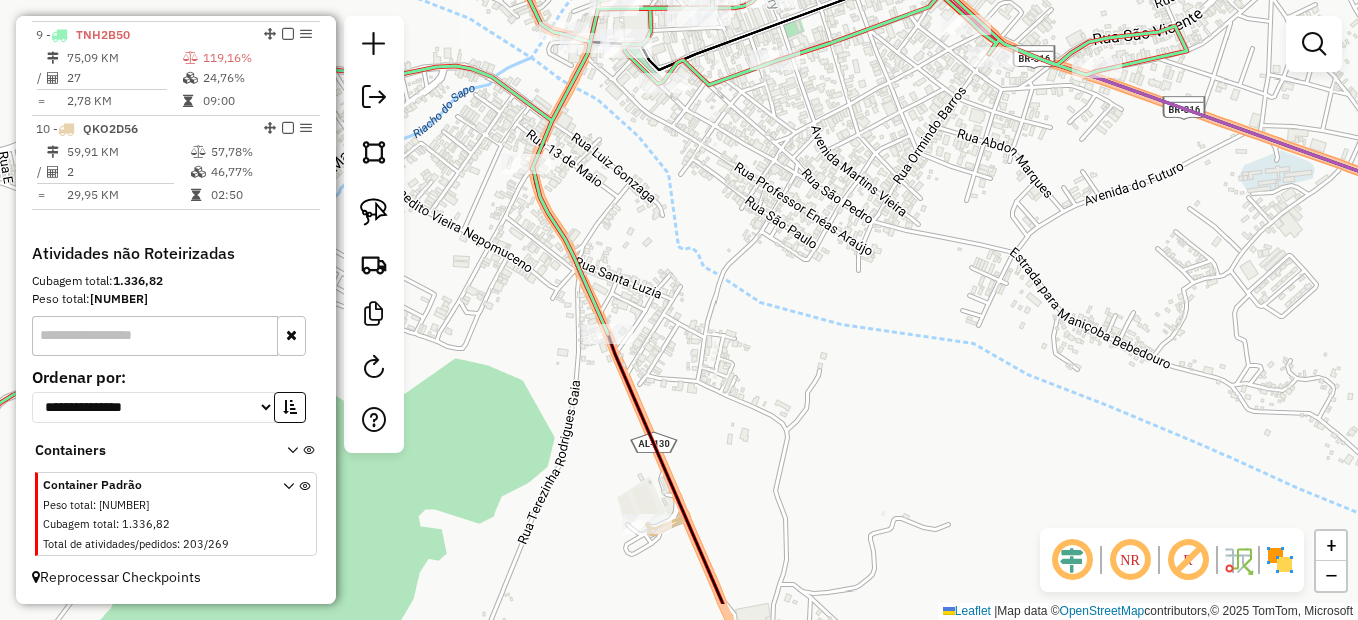 drag, startPoint x: 779, startPoint y: 364, endPoint x: 755, endPoint y: 306, distance: 62.76942 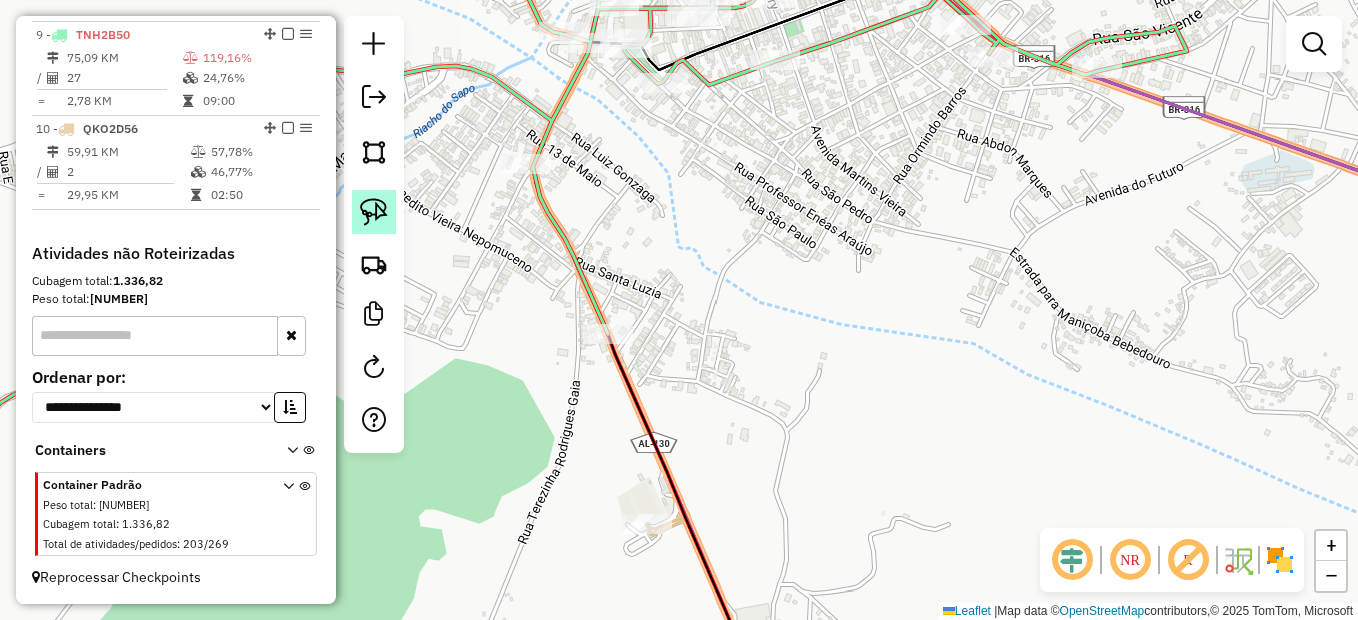 click 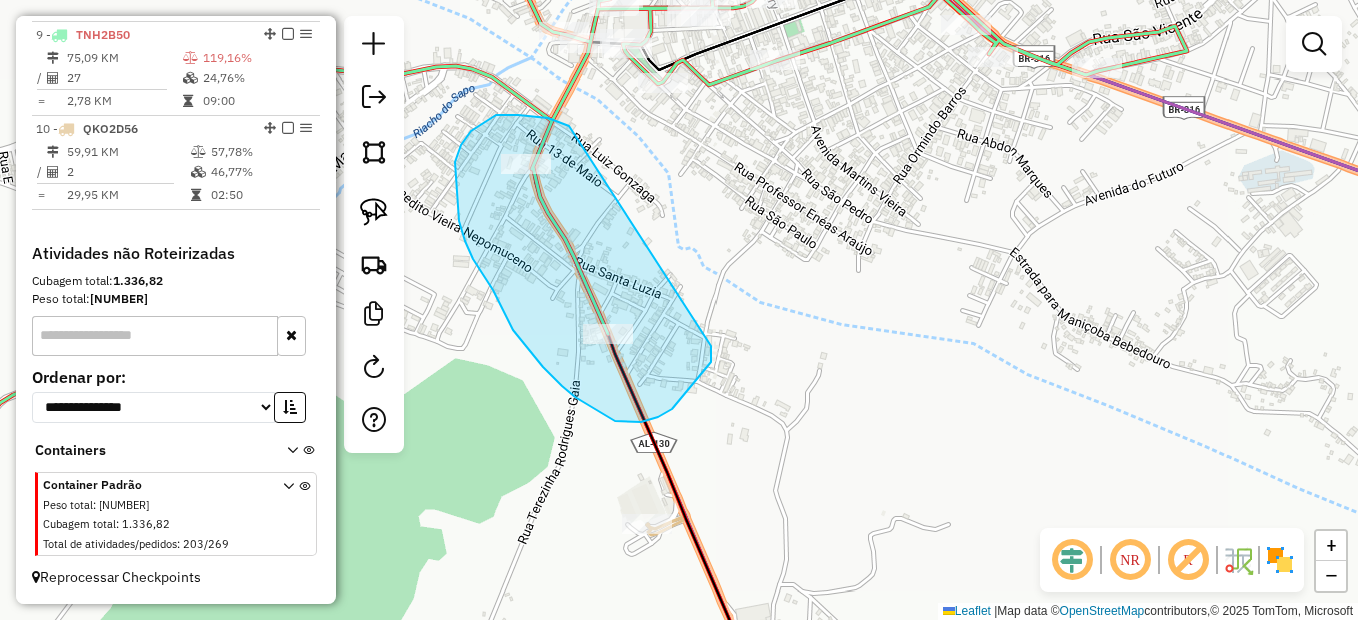 drag, startPoint x: 530, startPoint y: 116, endPoint x: 705, endPoint y: 342, distance: 285.83386 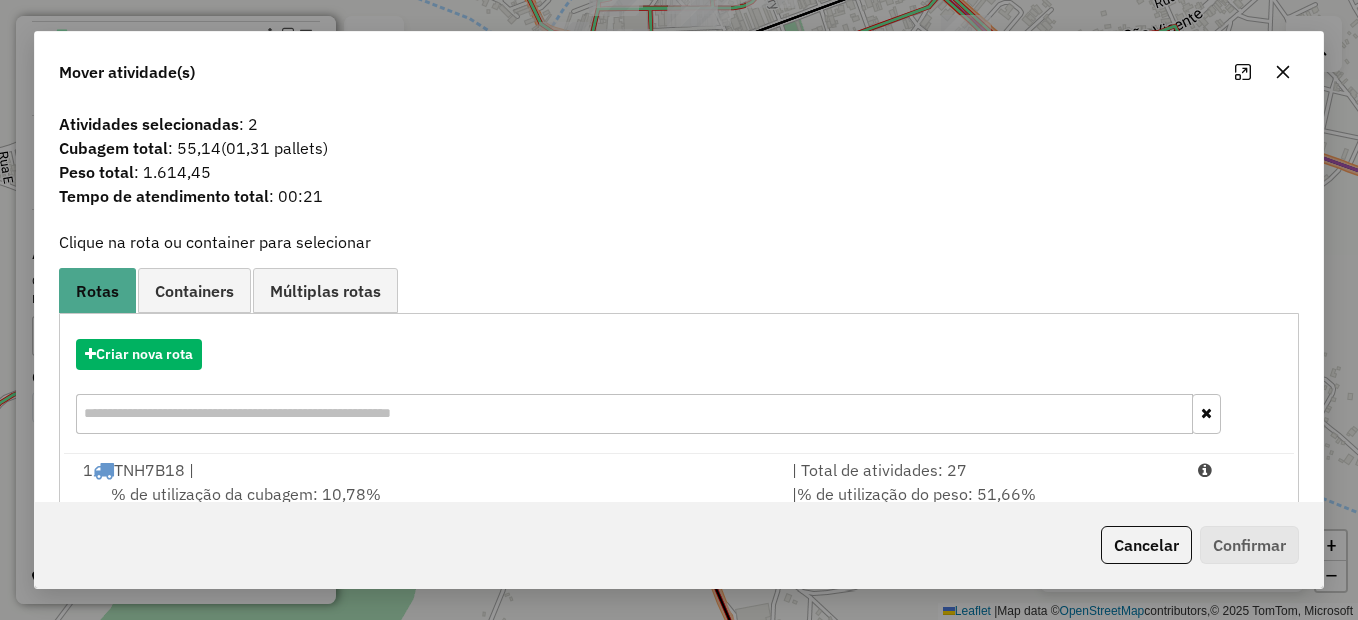 scroll, scrollTop: 386, scrollLeft: 0, axis: vertical 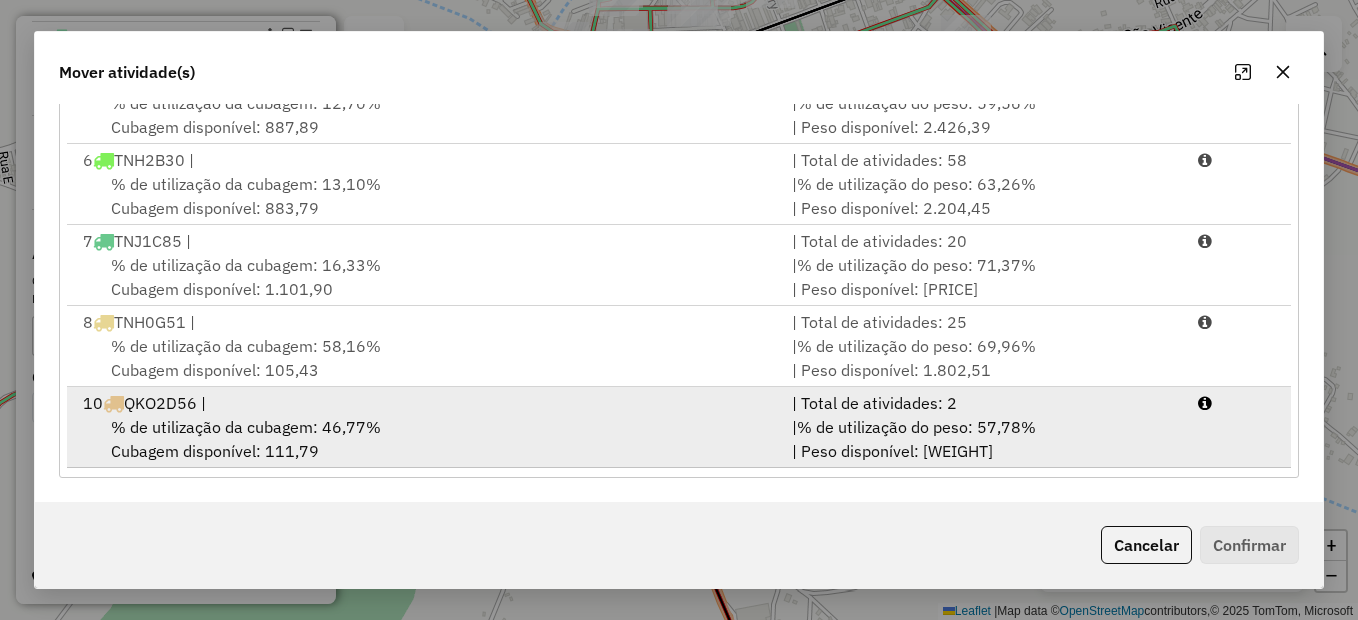 click on "% de utilização da cubagem: 46,77%" at bounding box center [246, 427] 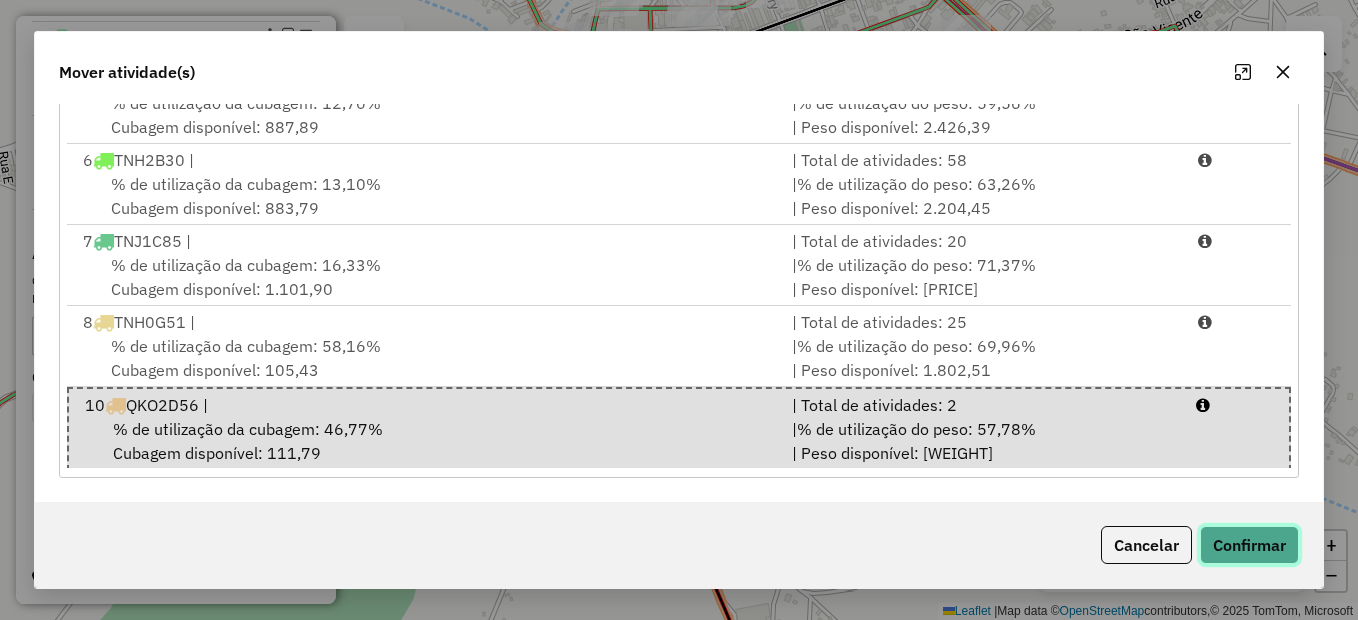 click on "Confirmar" 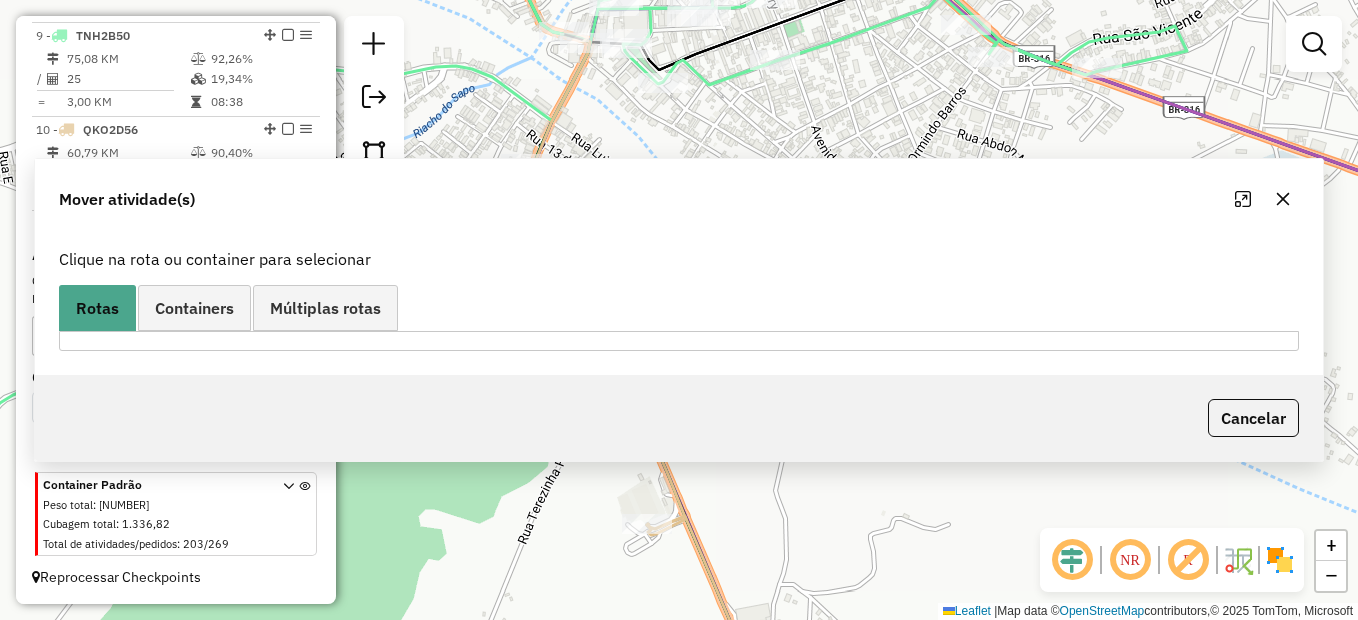 scroll, scrollTop: 1495, scrollLeft: 0, axis: vertical 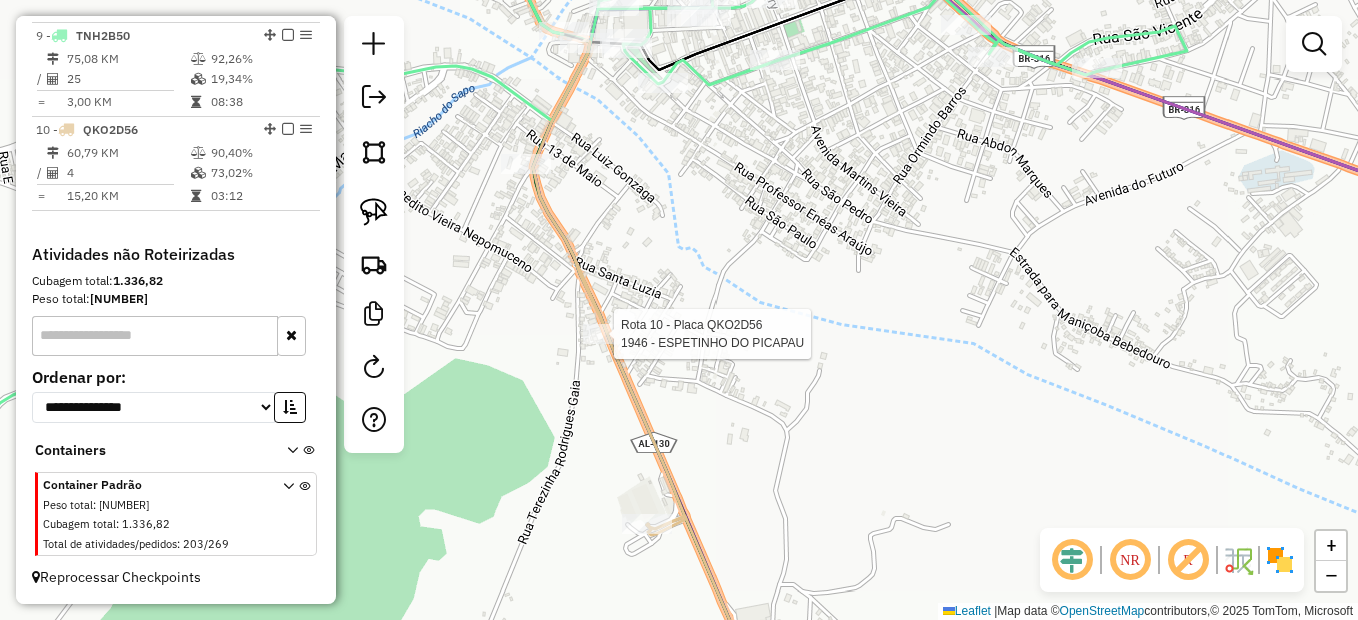 select on "*********" 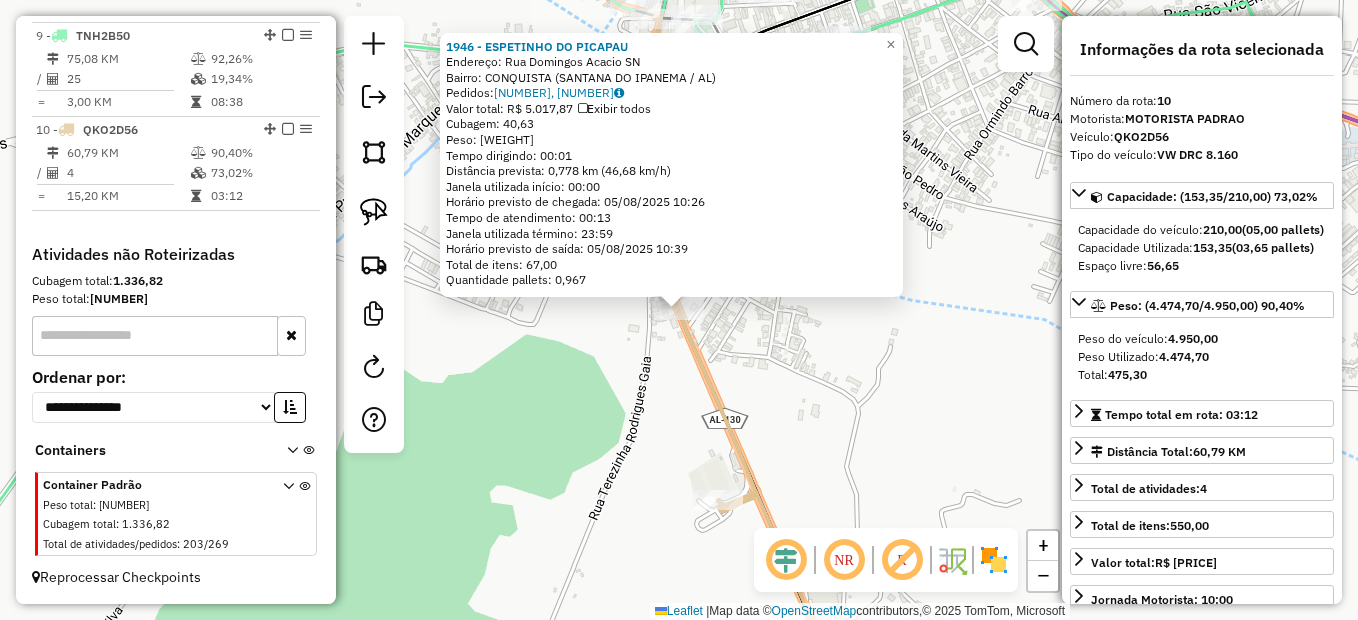 click 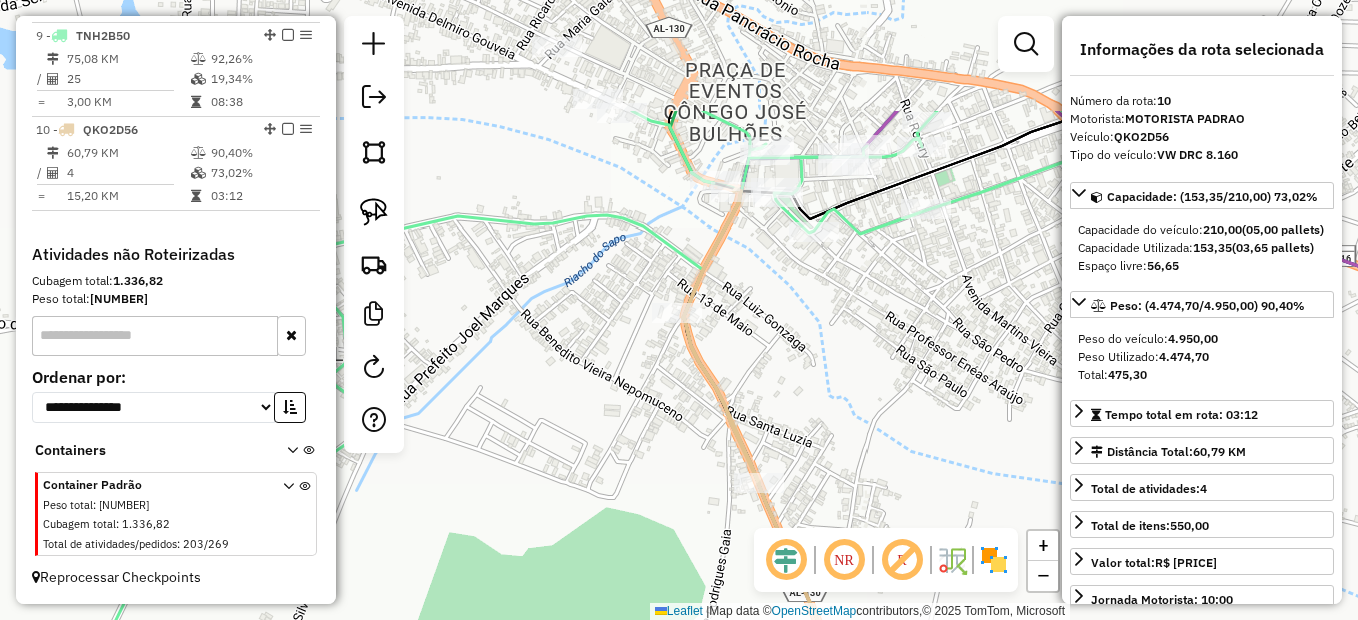 drag, startPoint x: 795, startPoint y: 281, endPoint x: 803, endPoint y: 403, distance: 122.26202 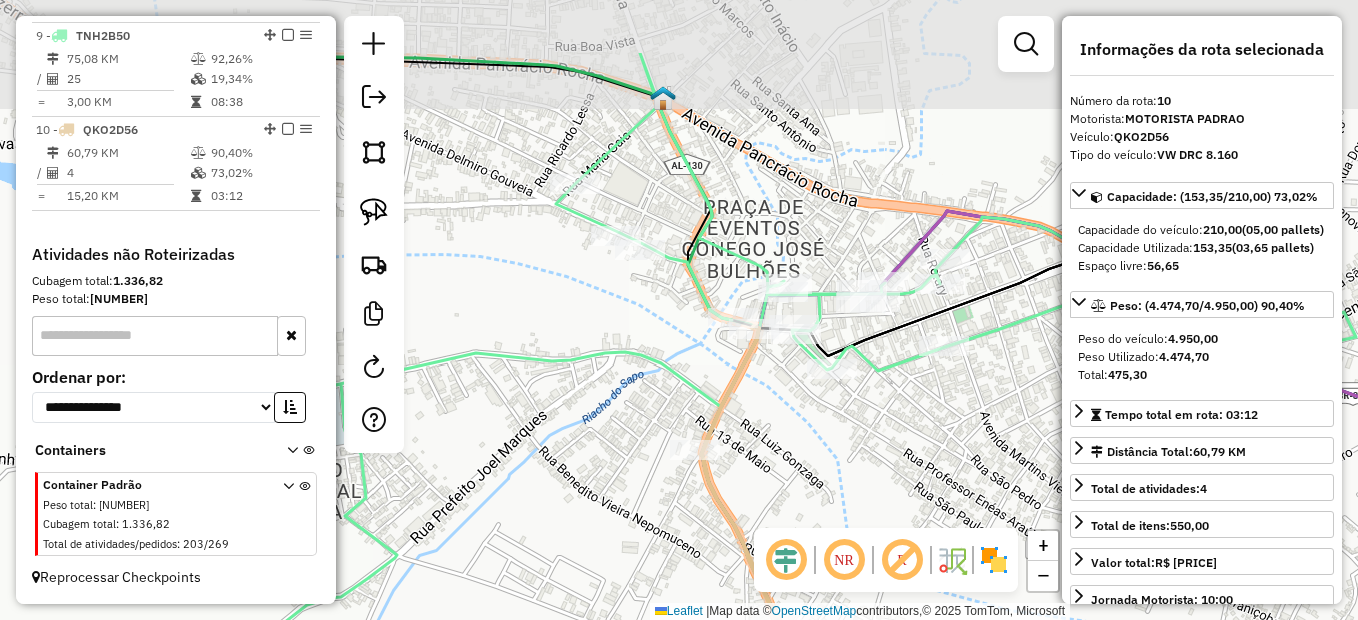 drag, startPoint x: 766, startPoint y: 289, endPoint x: 782, endPoint y: 404, distance: 116.10771 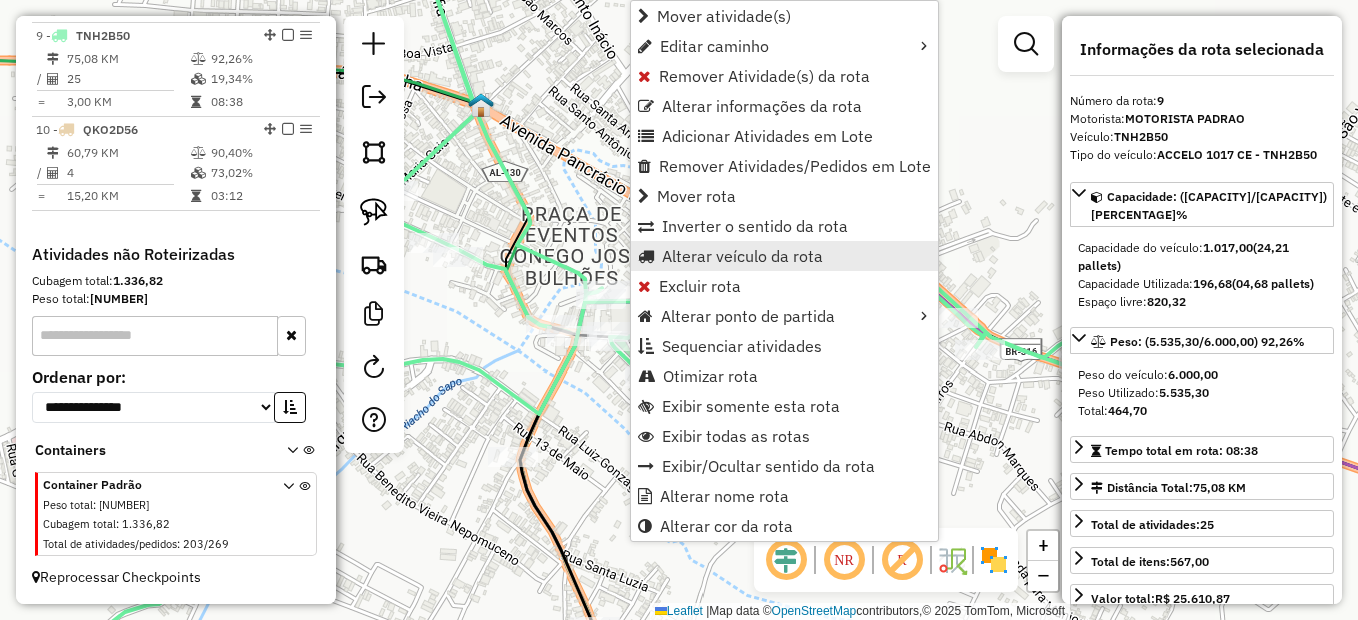 click on "Alterar veículo da rota" at bounding box center [742, 256] 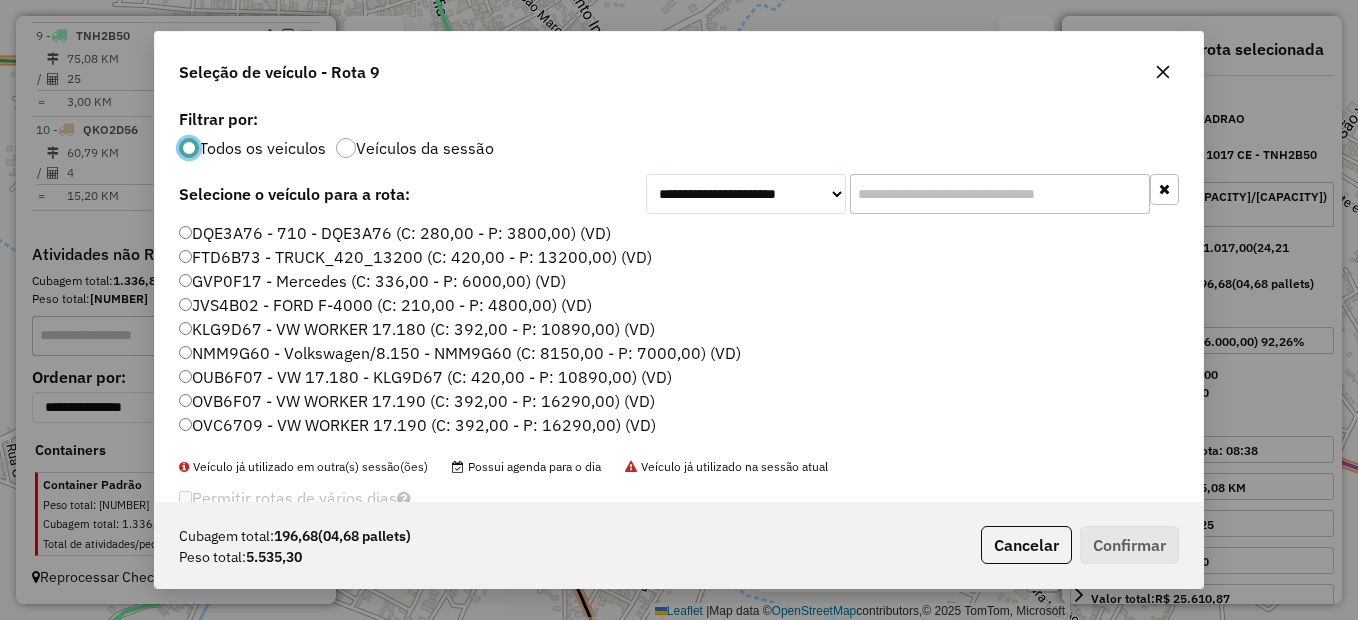 scroll, scrollTop: 11, scrollLeft: 6, axis: both 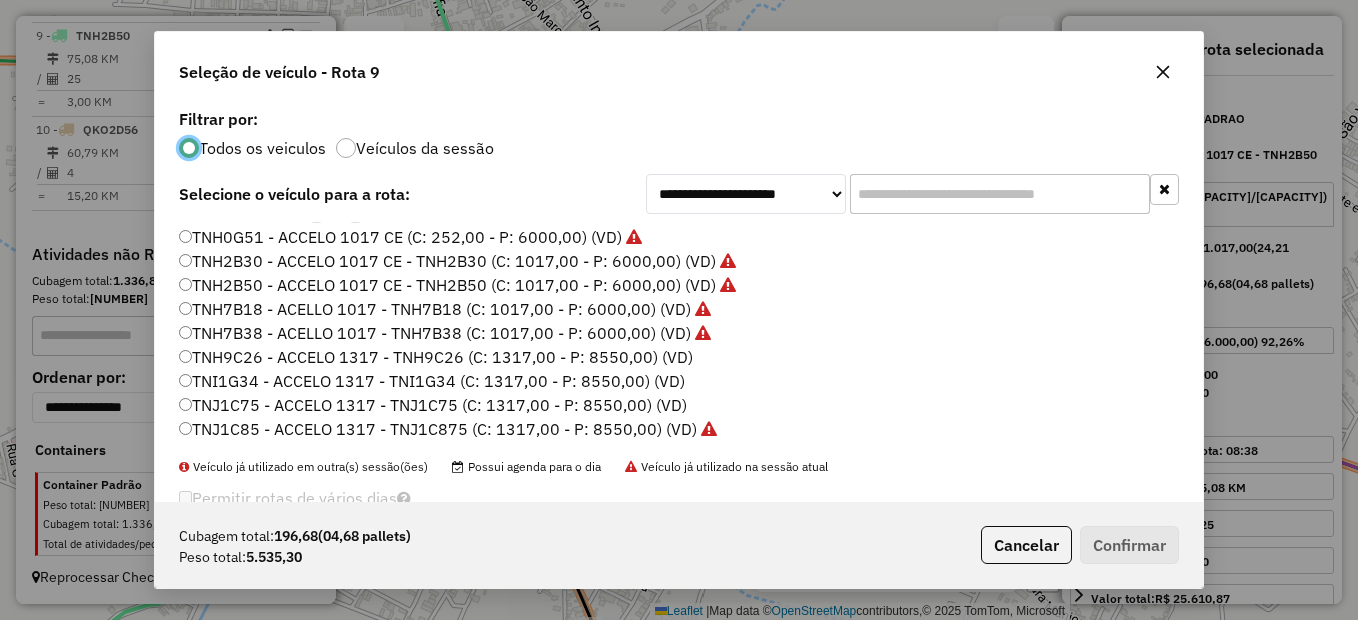 click on "TNI1G34 - ACCELO 1317 - TNI1G34 (C: 1317,00 - P: 8550,00) (VD)" 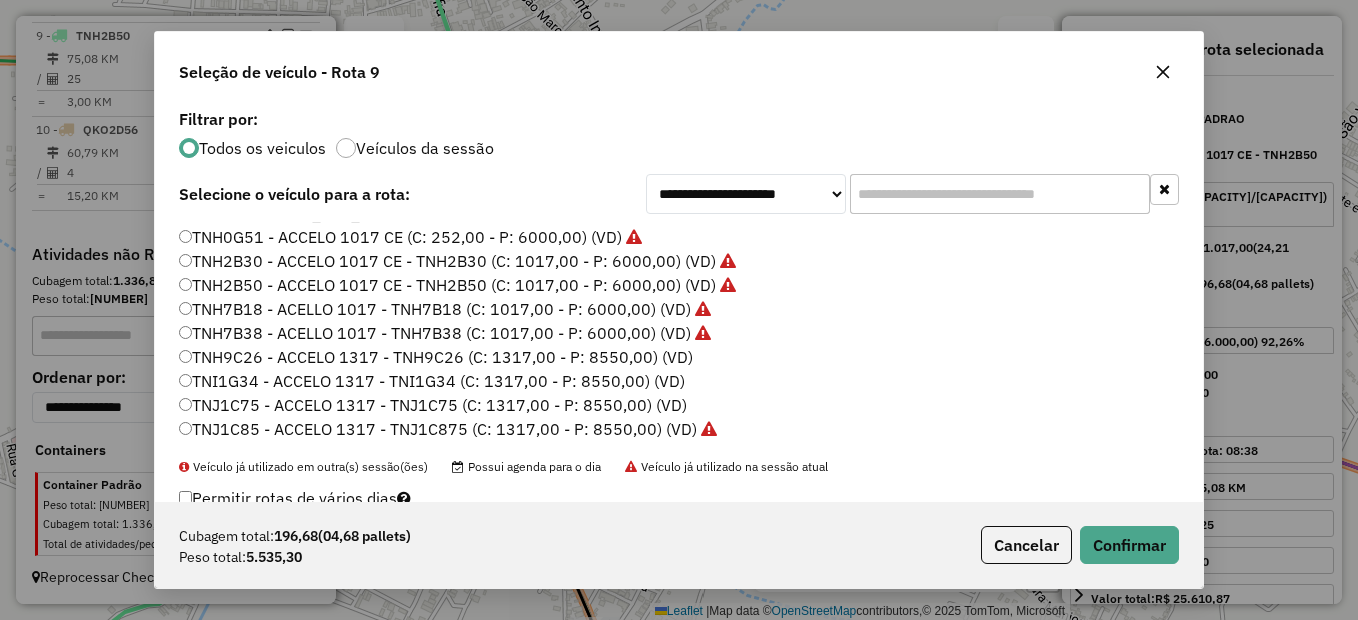 click on "TNJ1C75 - ACCELO 1317 - TNJ1C75 (C: 1317,00 - P: 8550,00) (VD)" 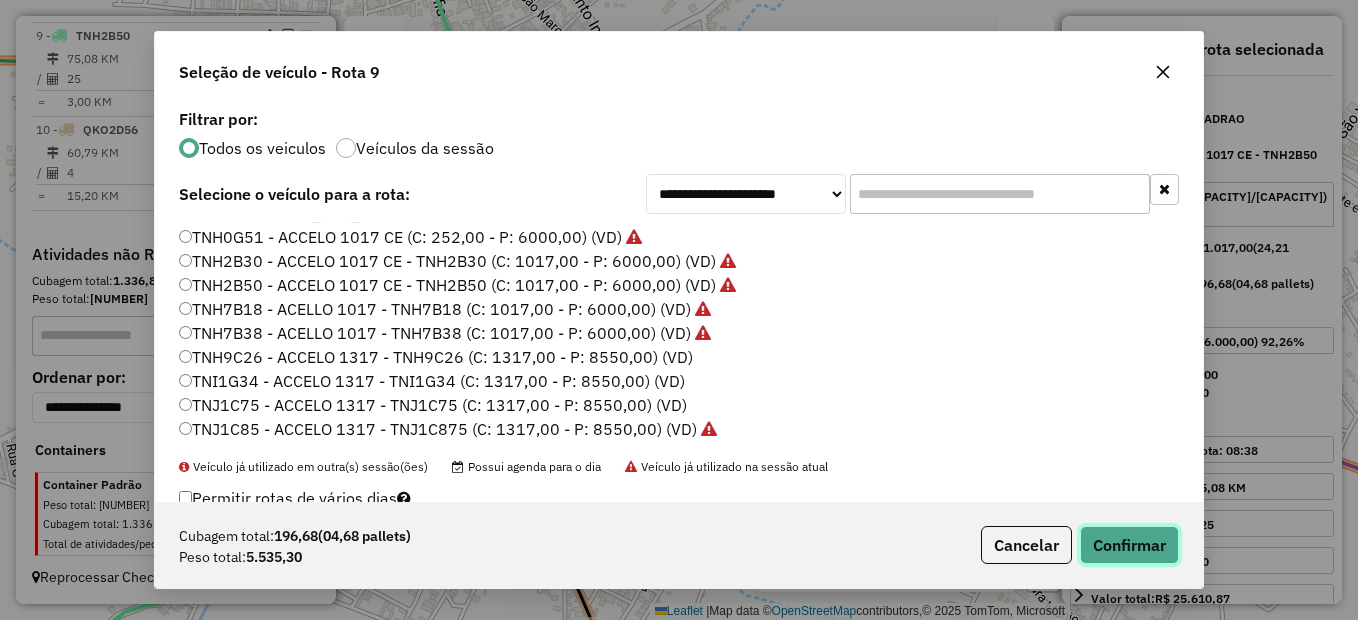 click on "Confirmar" 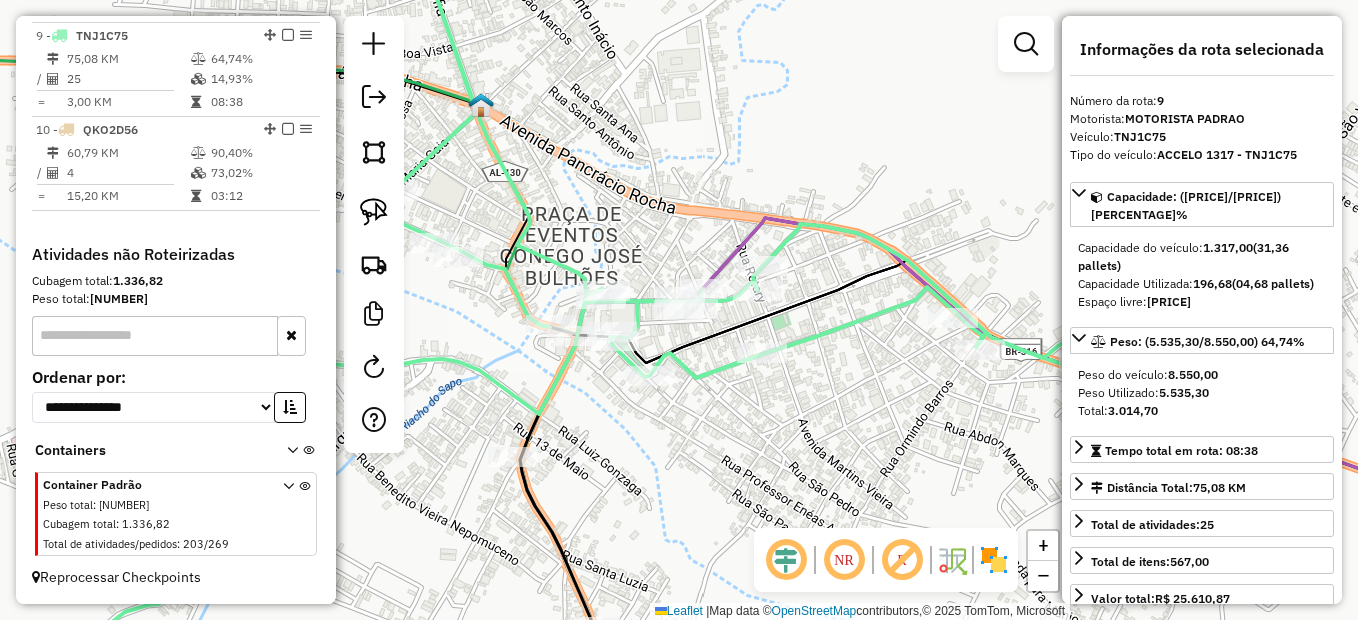 drag, startPoint x: 626, startPoint y: 457, endPoint x: 640, endPoint y: 457, distance: 14 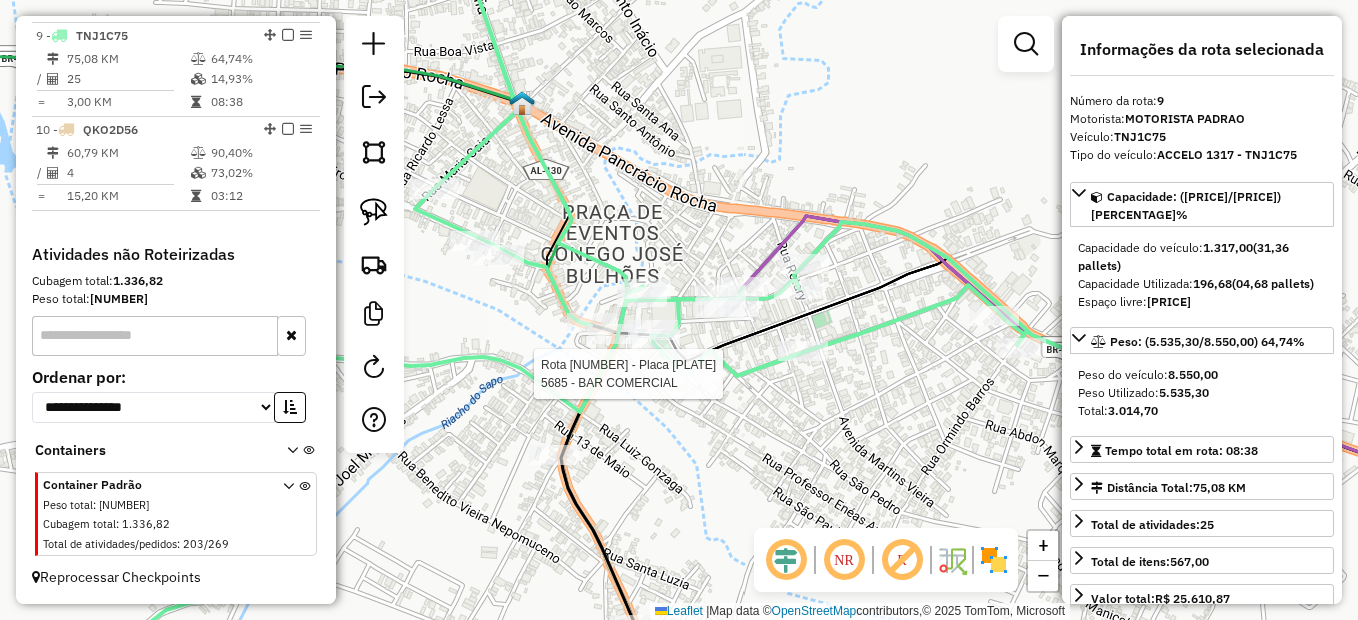 click 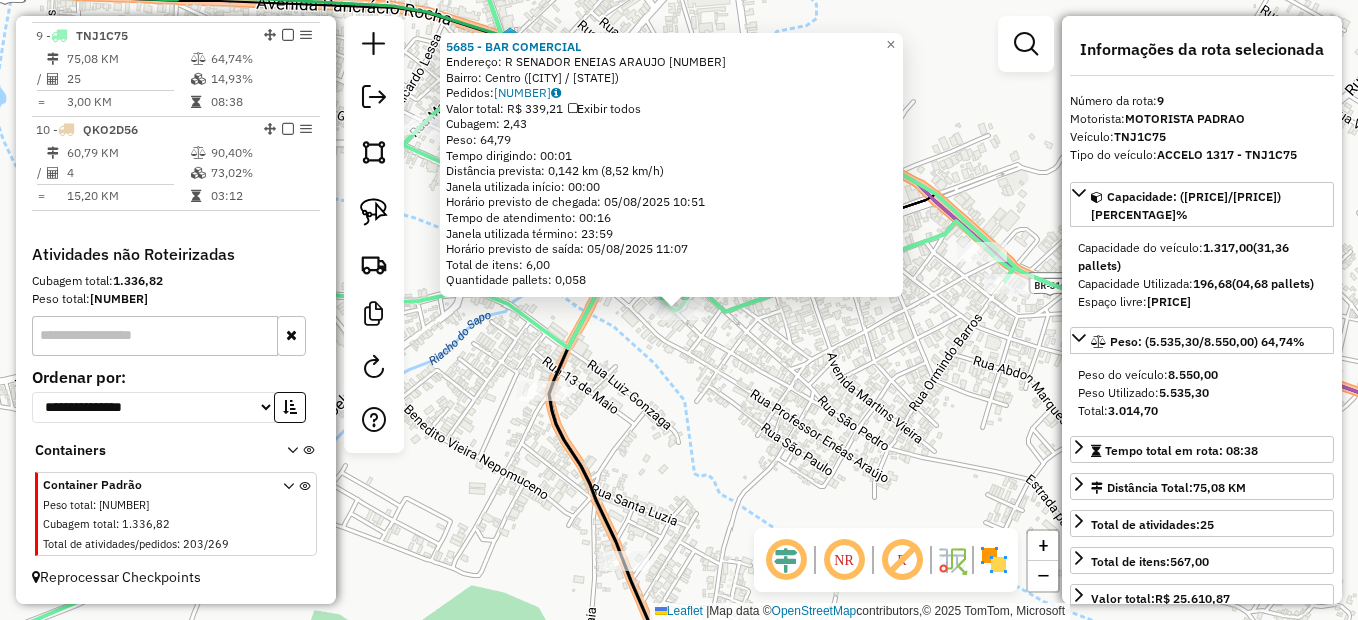 click on "5685 - BAR COMERCIAL  Endereço:  R SENADOR ENEIAS ARAUJO 44   Bairro: Centro (SANTANA DO IPANEMA / AL)   Pedidos:  04129079   Valor total: R$ 339,21   Exibir todos   Cubagem: 2,43  Peso: 64,79  Tempo dirigindo: 00:01   Distância prevista: 0,142 km (8,52 km/h)   Janela utilizada início: 00:00   Horário previsto de chegada: 05/08/2025 10:51   Tempo de atendimento: 00:16   Janela utilizada término: 23:59   Horário previsto de saída: 05/08/2025 11:07   Total de itens: 6,00   Quantidade pallets: 0,058  × Janela de atendimento Grade de atendimento Capacidade Transportadoras Veículos Cliente Pedidos  Rotas Selecione os dias de semana para filtrar as janelas de atendimento  Seg   Ter   Qua   Qui   Sex   Sáb   Dom  Informe o período da janela de atendimento: De: Até:  Filtrar exatamente a janela do cliente  Considerar janela de atendimento padrão  Selecione os dias de semana para filtrar as grades de atendimento  Seg   Ter   Qua   Qui   Sex   Sáb   Dom   Clientes fora do dia de atendimento selecionado +" 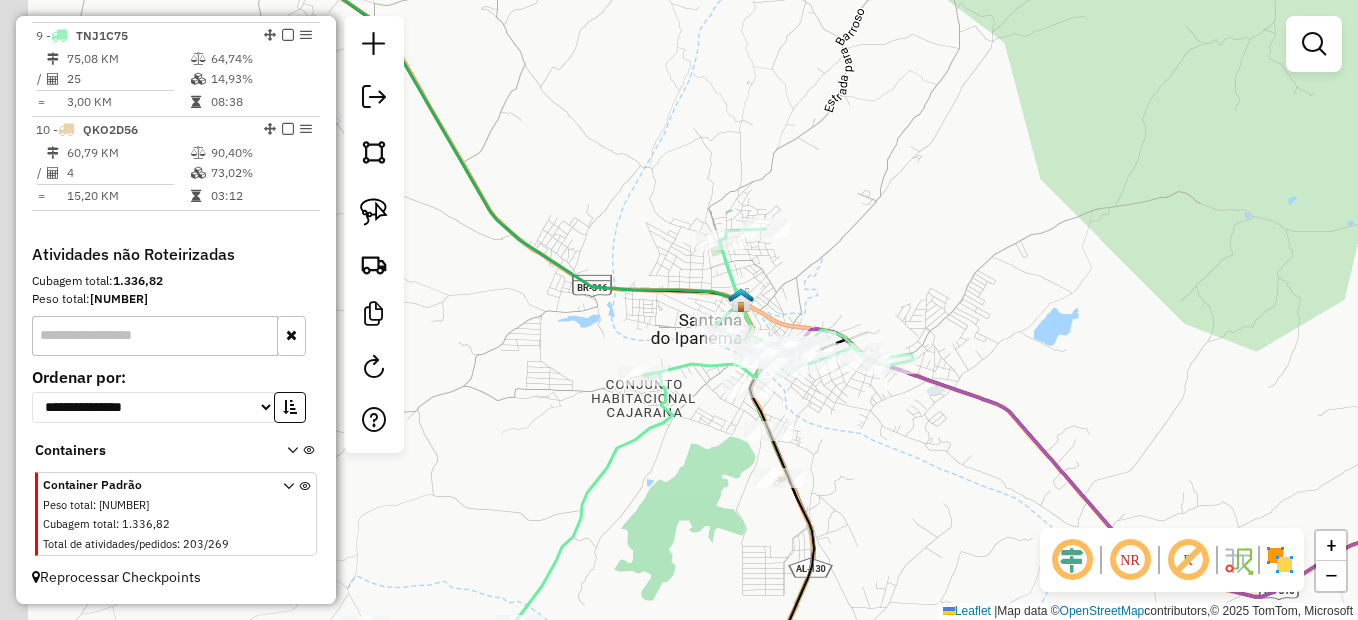 drag, startPoint x: 772, startPoint y: 471, endPoint x: 960, endPoint y: 342, distance: 228.0022 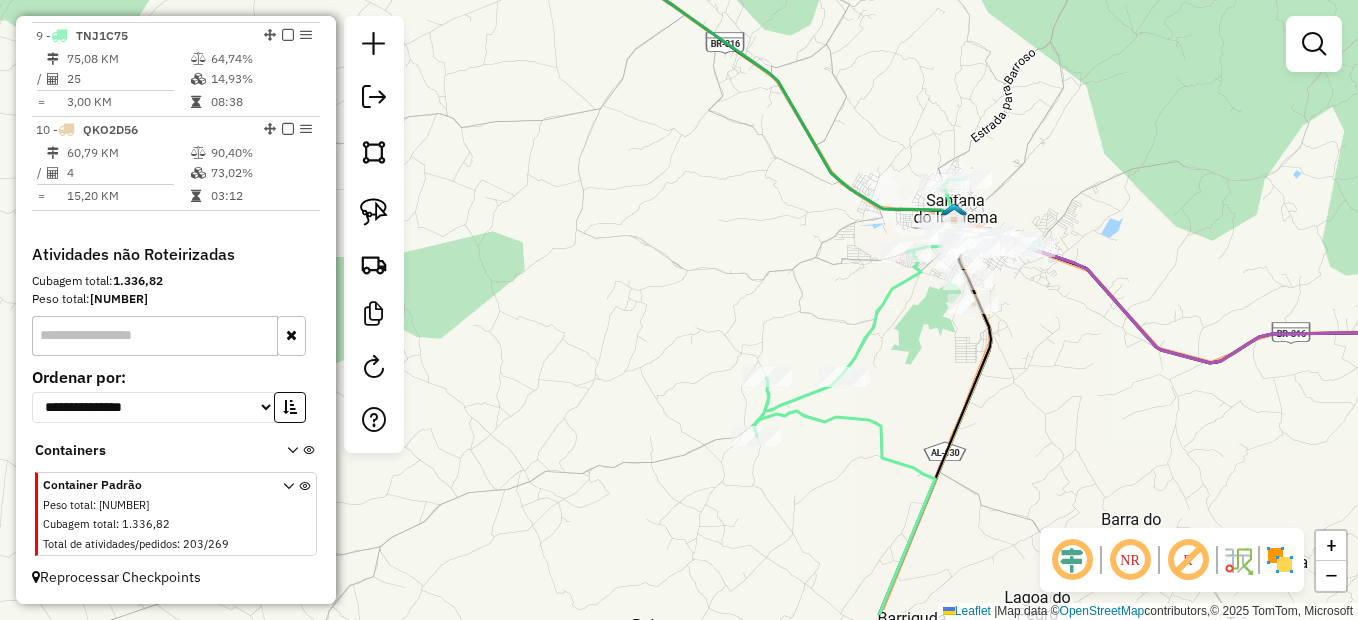 drag, startPoint x: 893, startPoint y: 413, endPoint x: 924, endPoint y: 342, distance: 77.47257 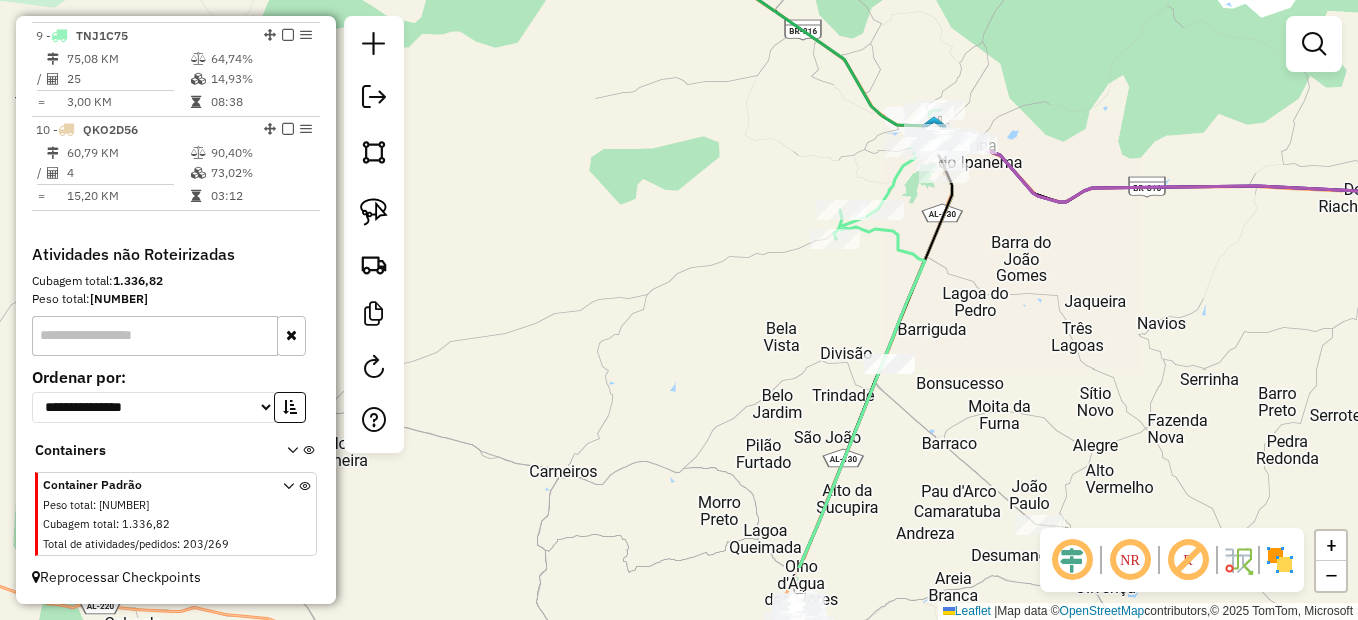 drag, startPoint x: 951, startPoint y: 404, endPoint x: 933, endPoint y: 268, distance: 137.186 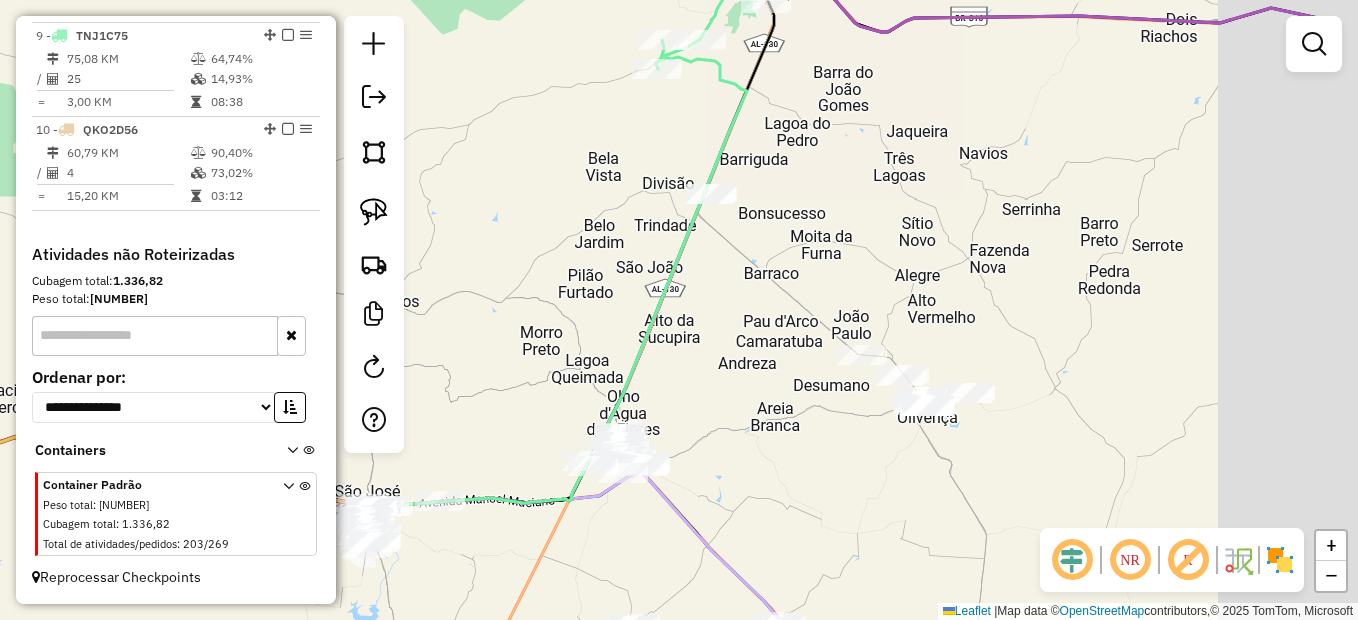 drag, startPoint x: 1108, startPoint y: 385, endPoint x: 952, endPoint y: 336, distance: 163.51453 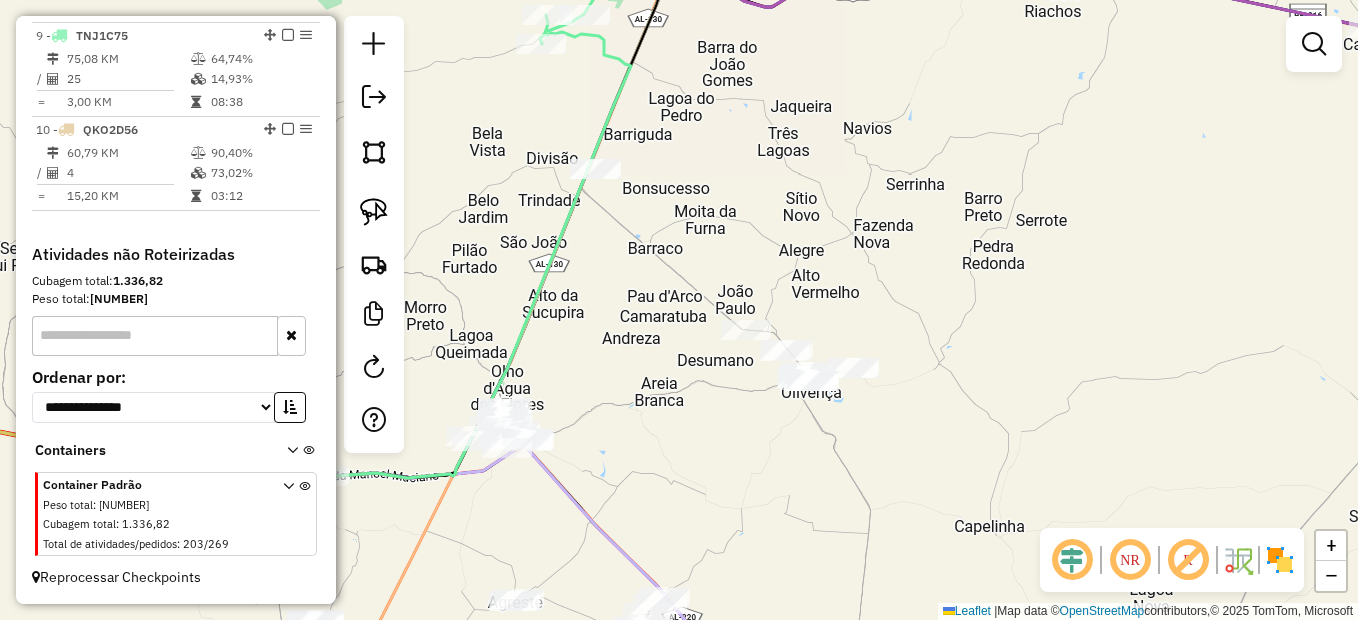 drag, startPoint x: 934, startPoint y: 181, endPoint x: 888, endPoint y: 201, distance: 50.159744 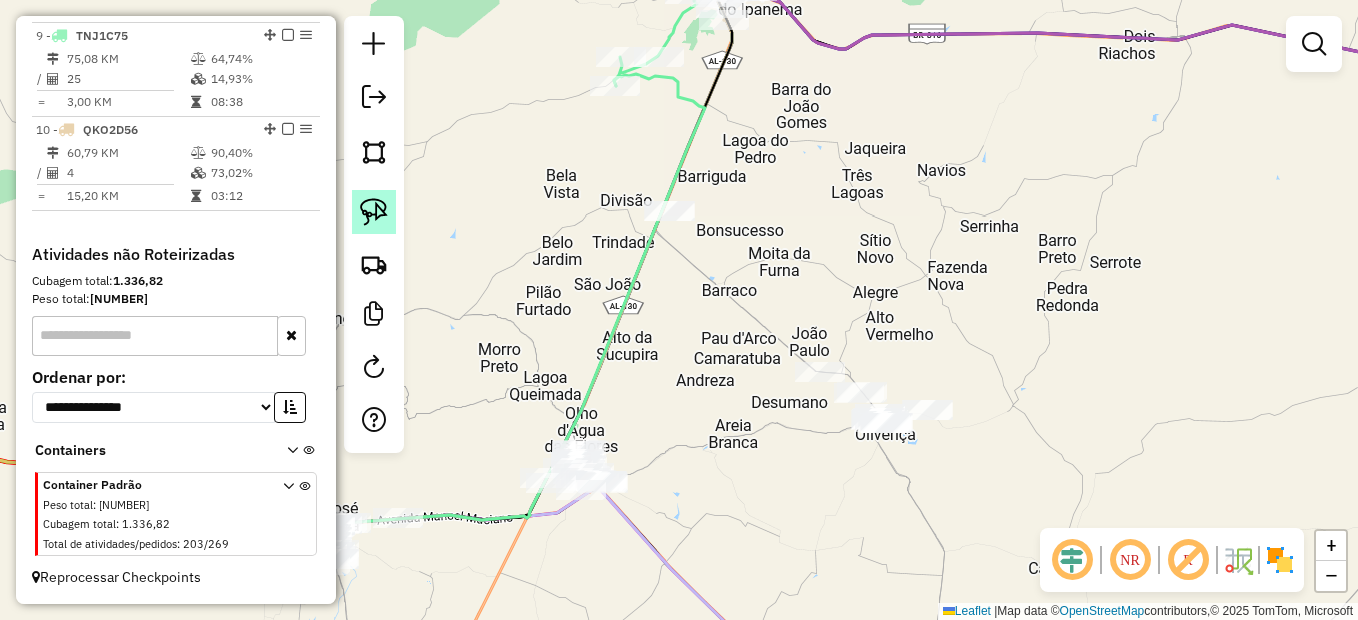 click 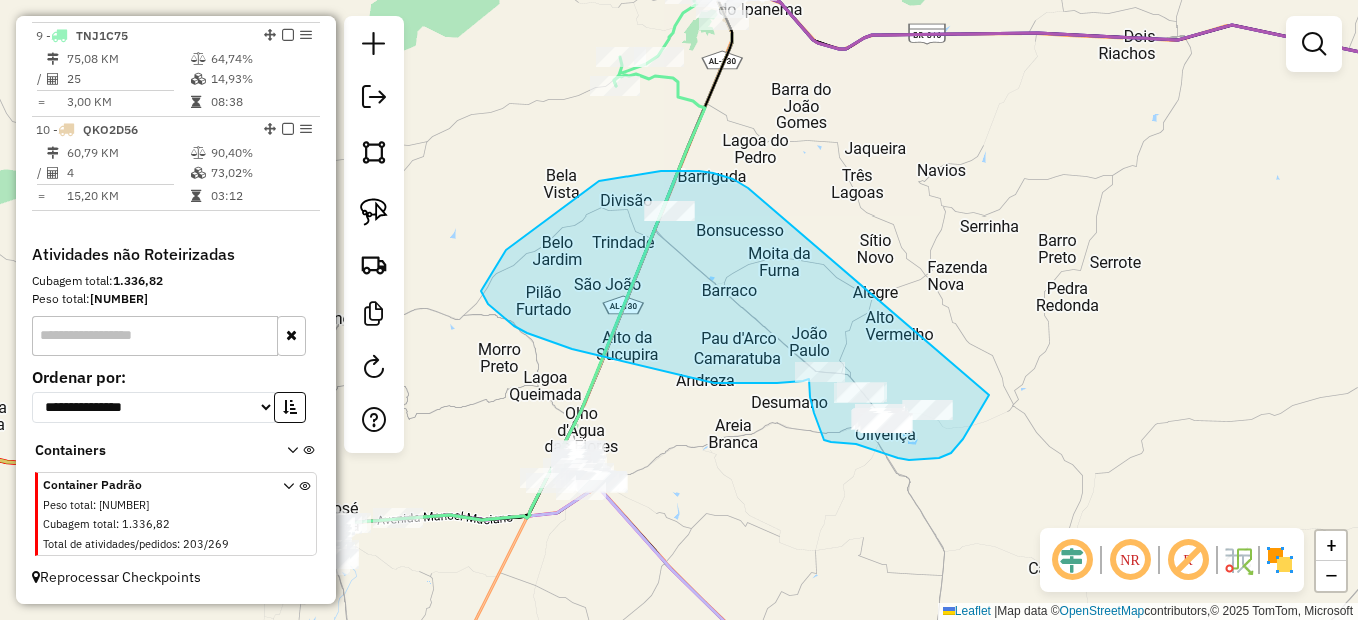 drag, startPoint x: 730, startPoint y: 178, endPoint x: 1018, endPoint y: 348, distance: 334.43085 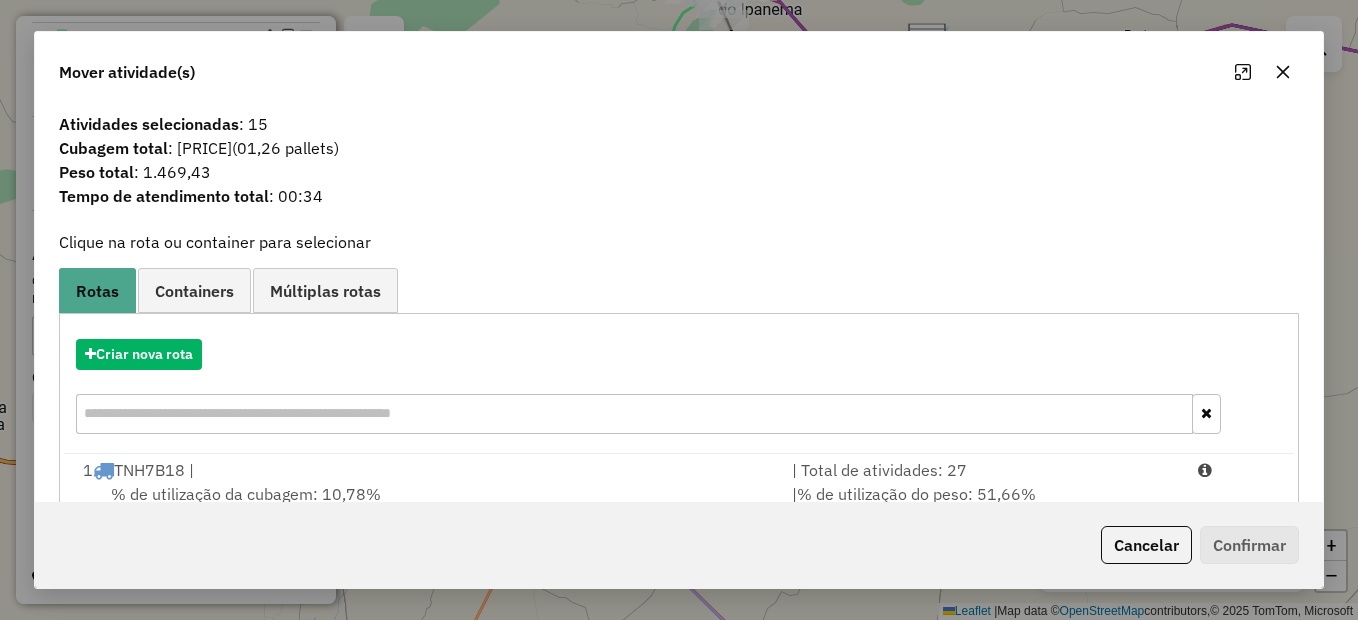 click on "Cancelar" 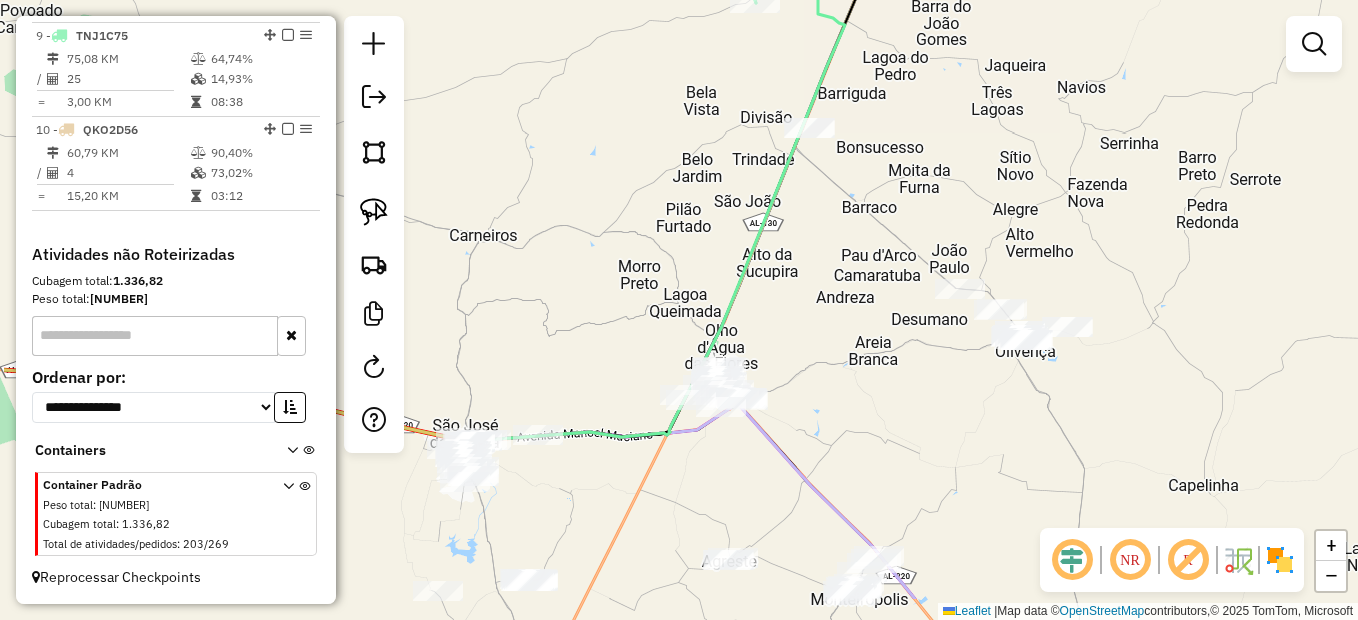 drag, startPoint x: 796, startPoint y: 438, endPoint x: 929, endPoint y: 357, distance: 155.72412 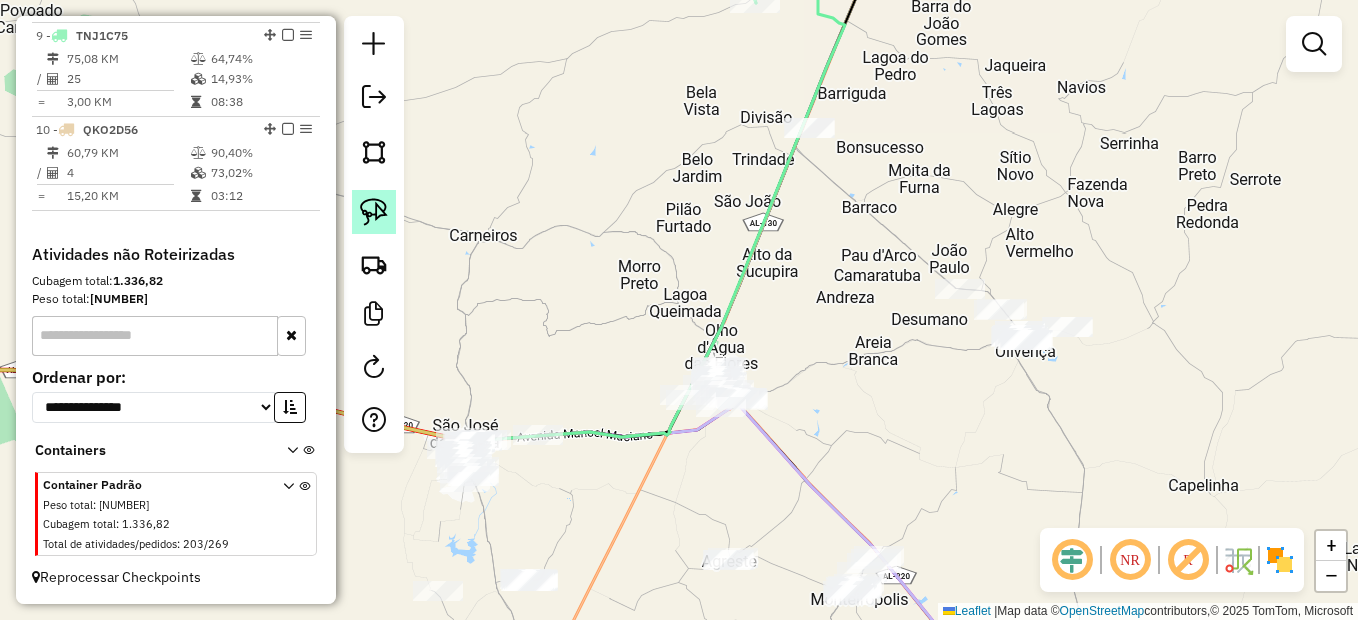 click 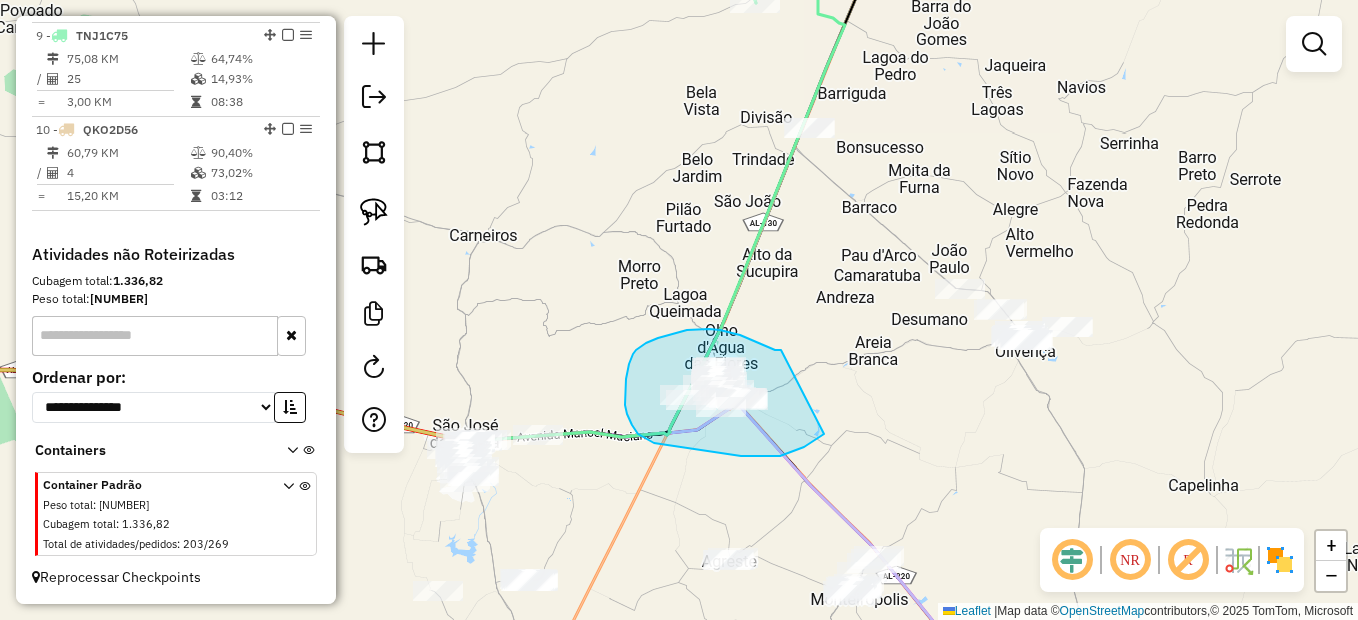 drag, startPoint x: 781, startPoint y: 350, endPoint x: 824, endPoint y: 434, distance: 94.36631 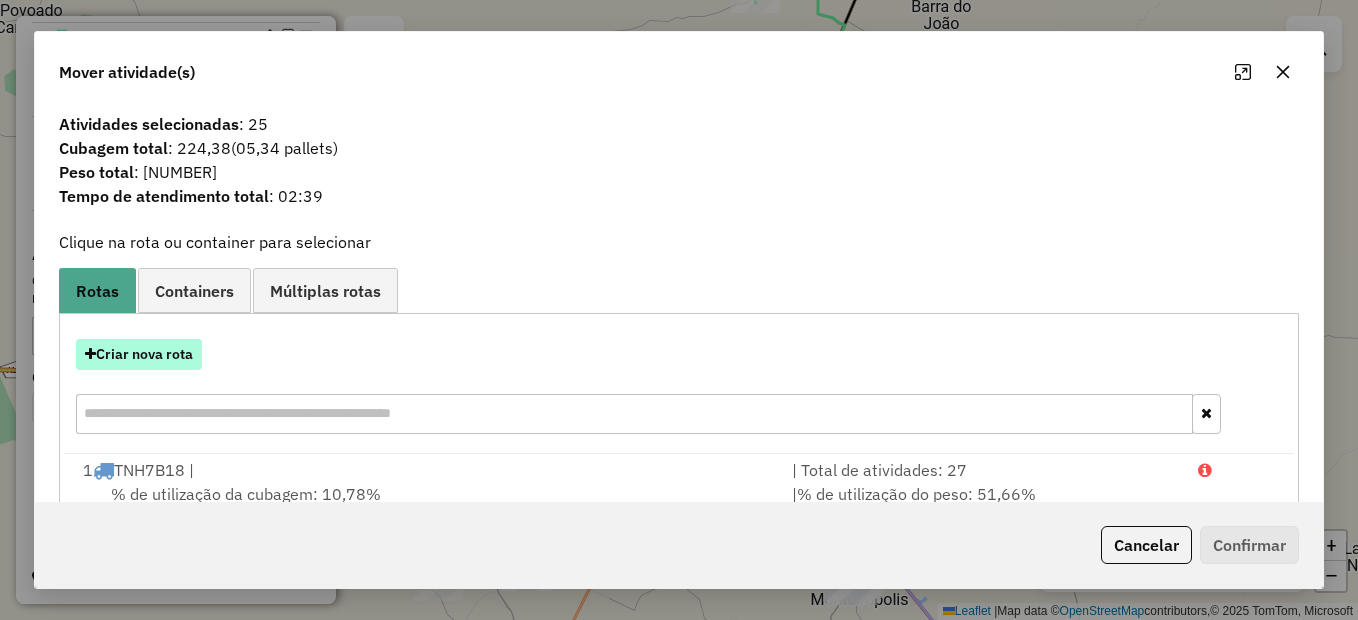click on "Criar nova rota" at bounding box center [139, 354] 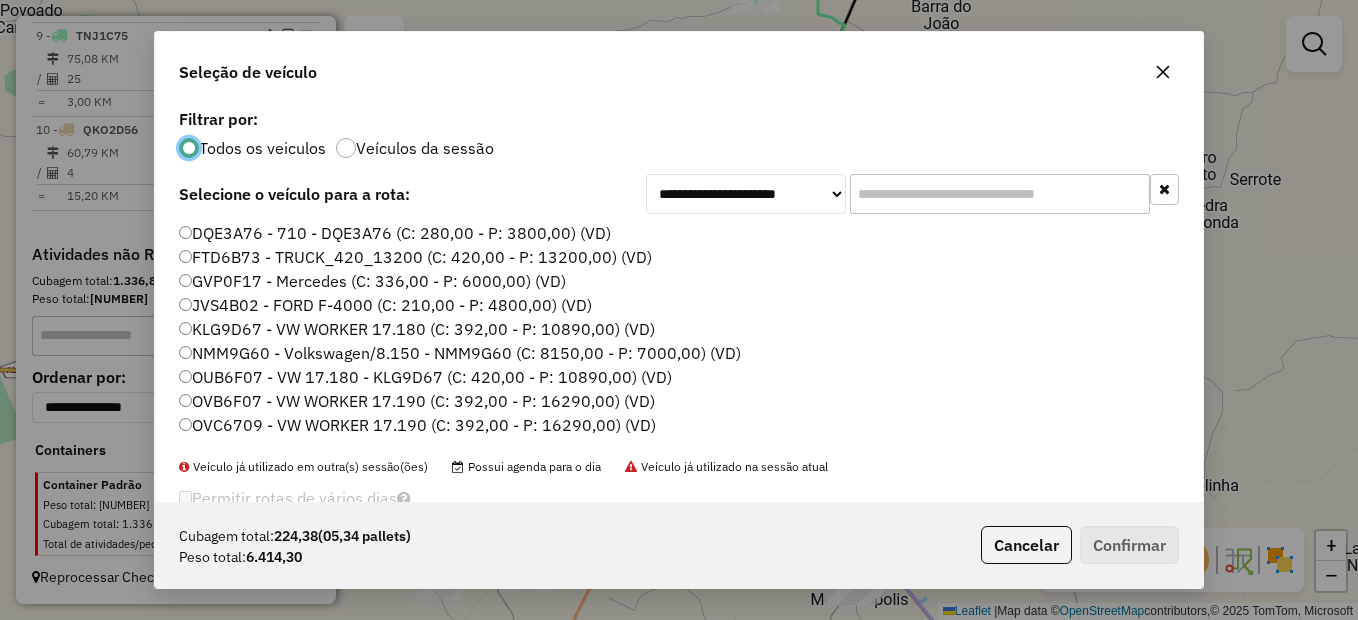 scroll, scrollTop: 11, scrollLeft: 6, axis: both 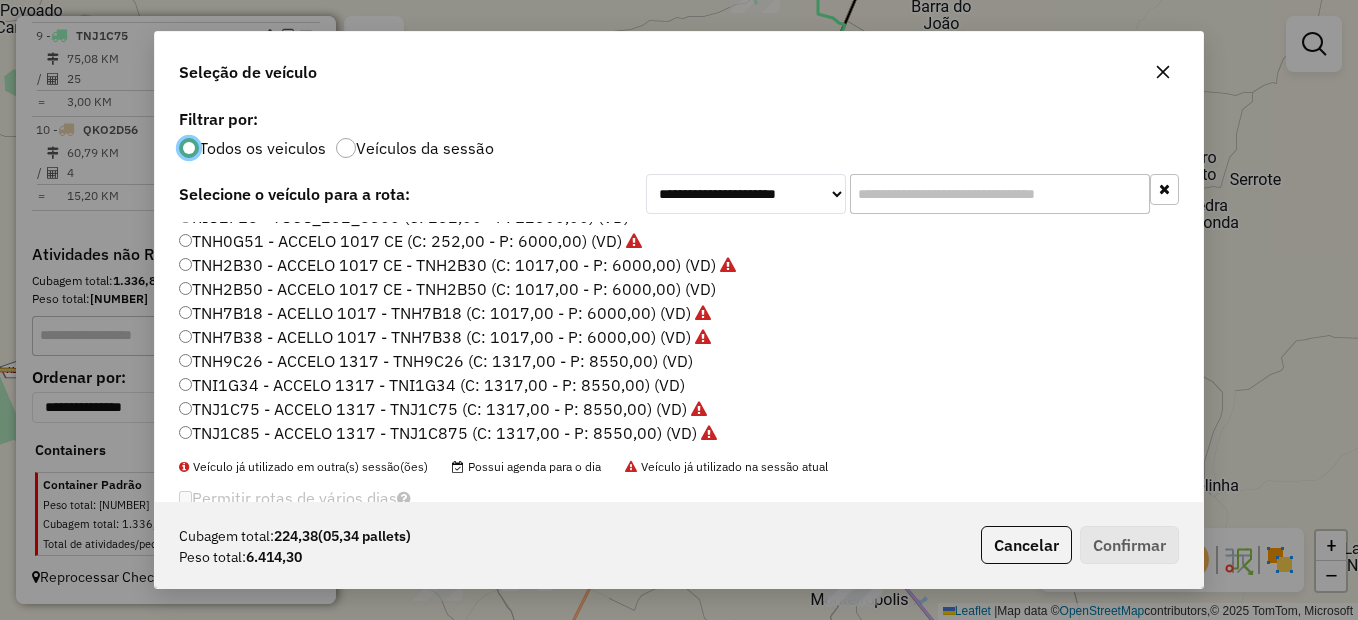 click on "TNI1G34 - ACCELO 1317 - TNI1G34 (C: 1317,00 - P: 8550,00) (VD)" 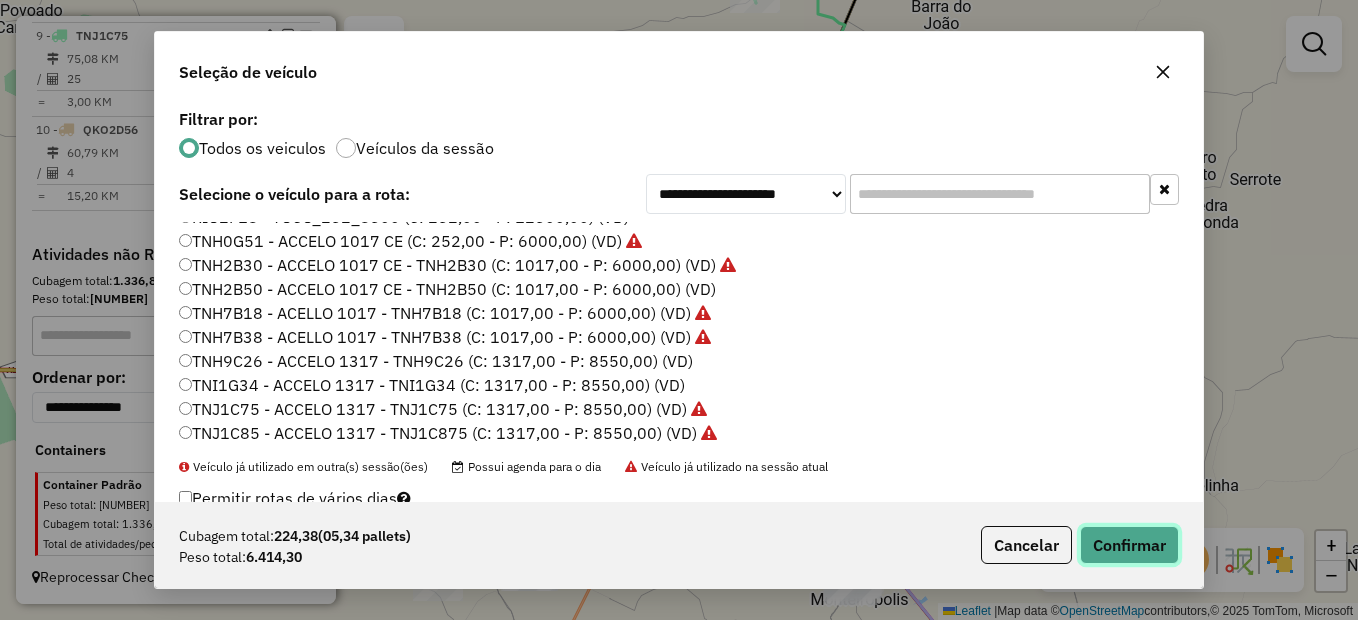 click on "Confirmar" 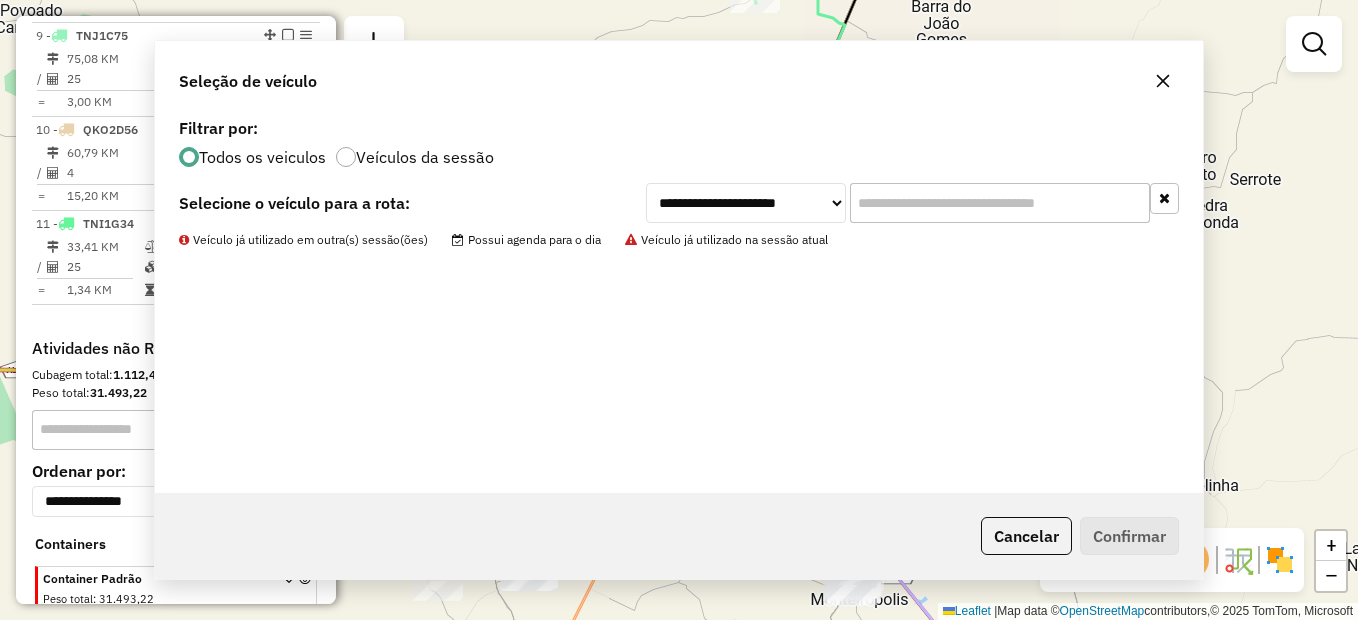 scroll, scrollTop: 1496, scrollLeft: 0, axis: vertical 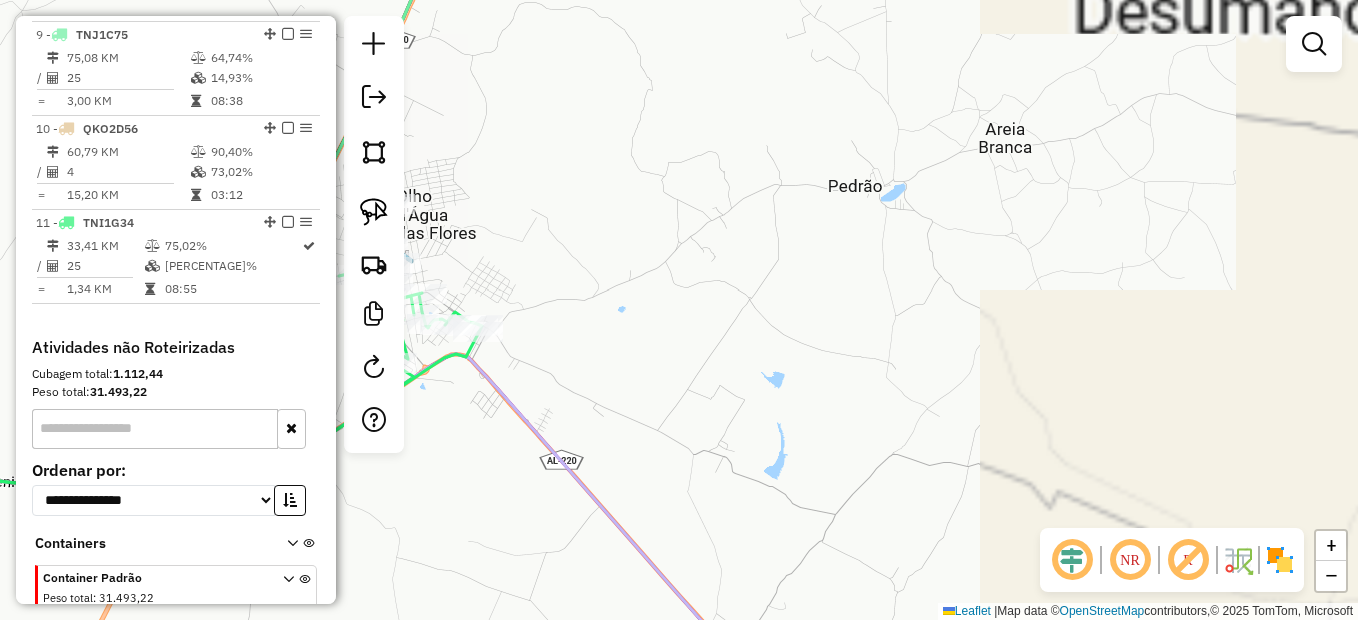 drag, startPoint x: 592, startPoint y: 374, endPoint x: 702, endPoint y: 421, distance: 119.62023 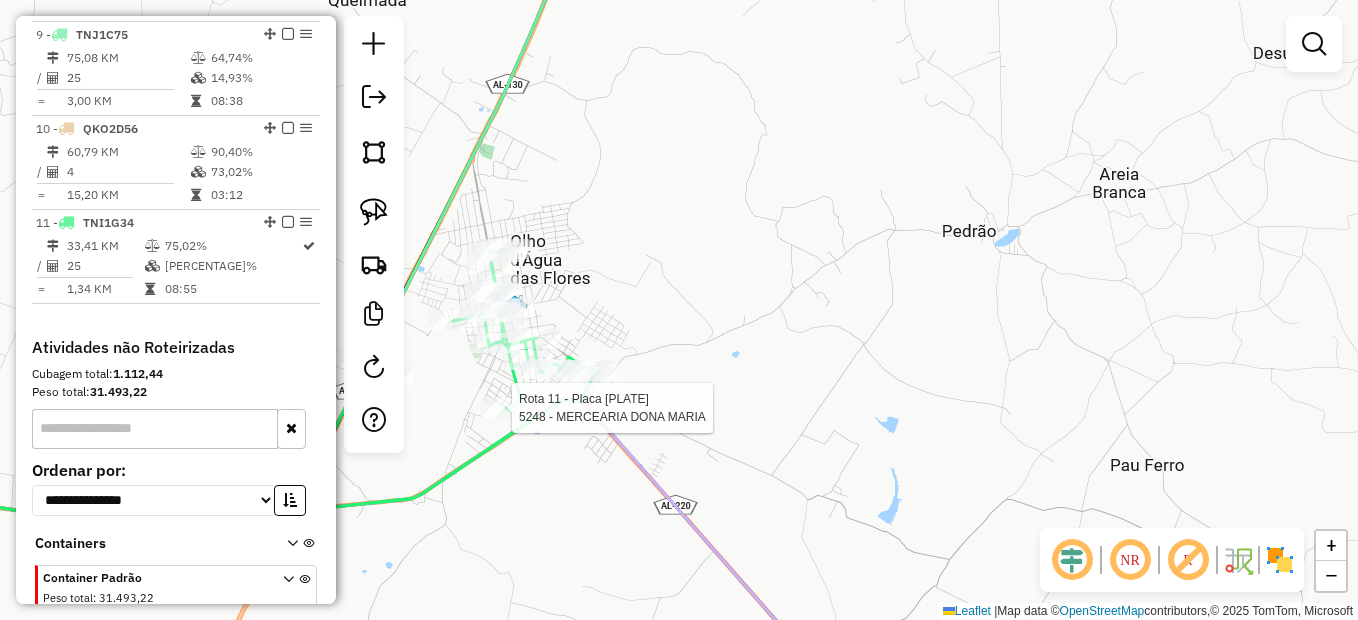 select on "*********" 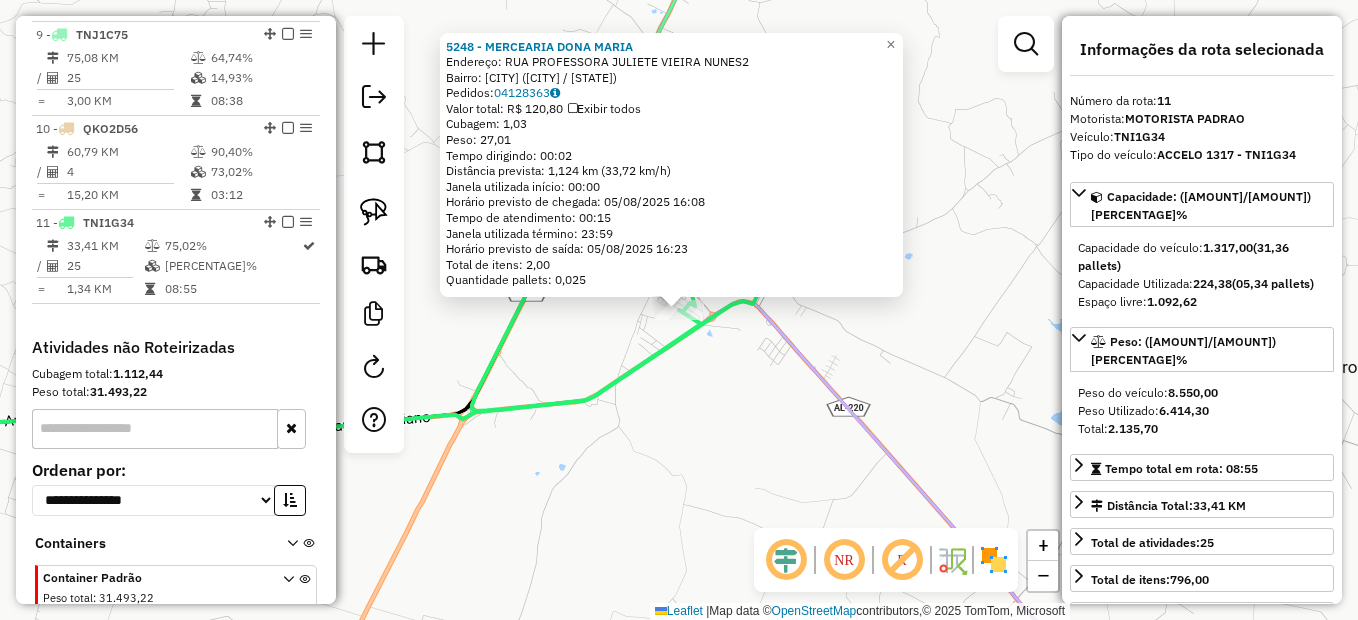 scroll, scrollTop: 1589, scrollLeft: 0, axis: vertical 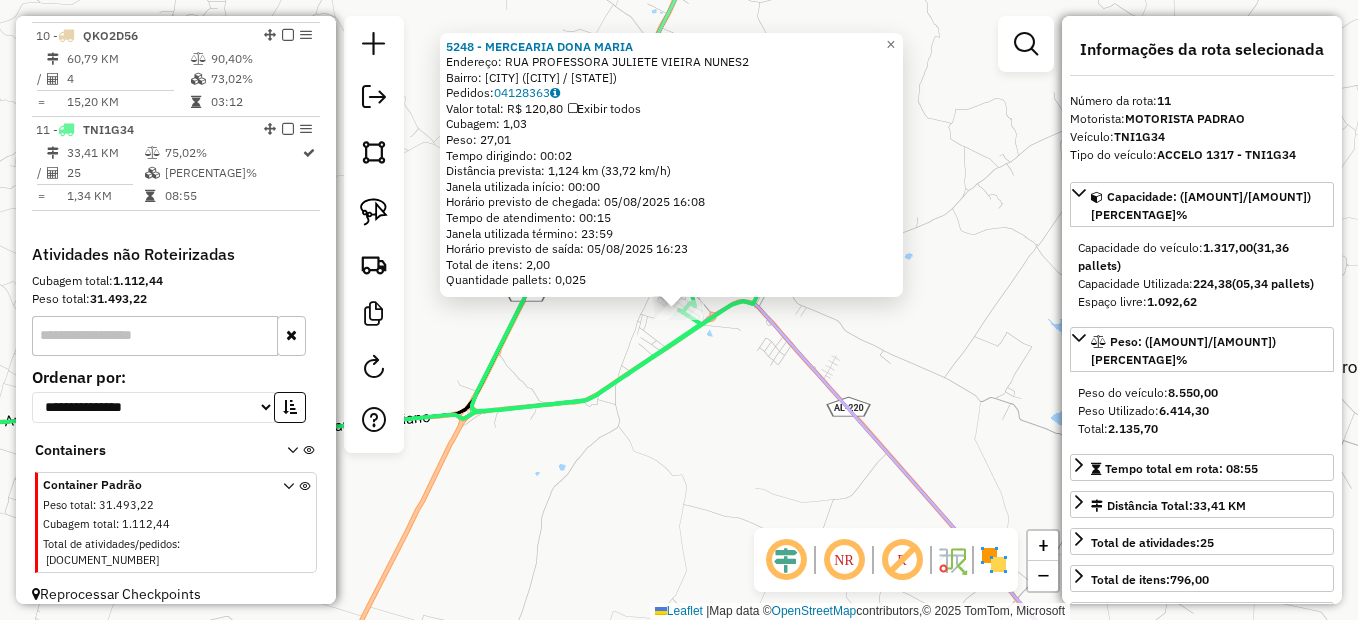 click 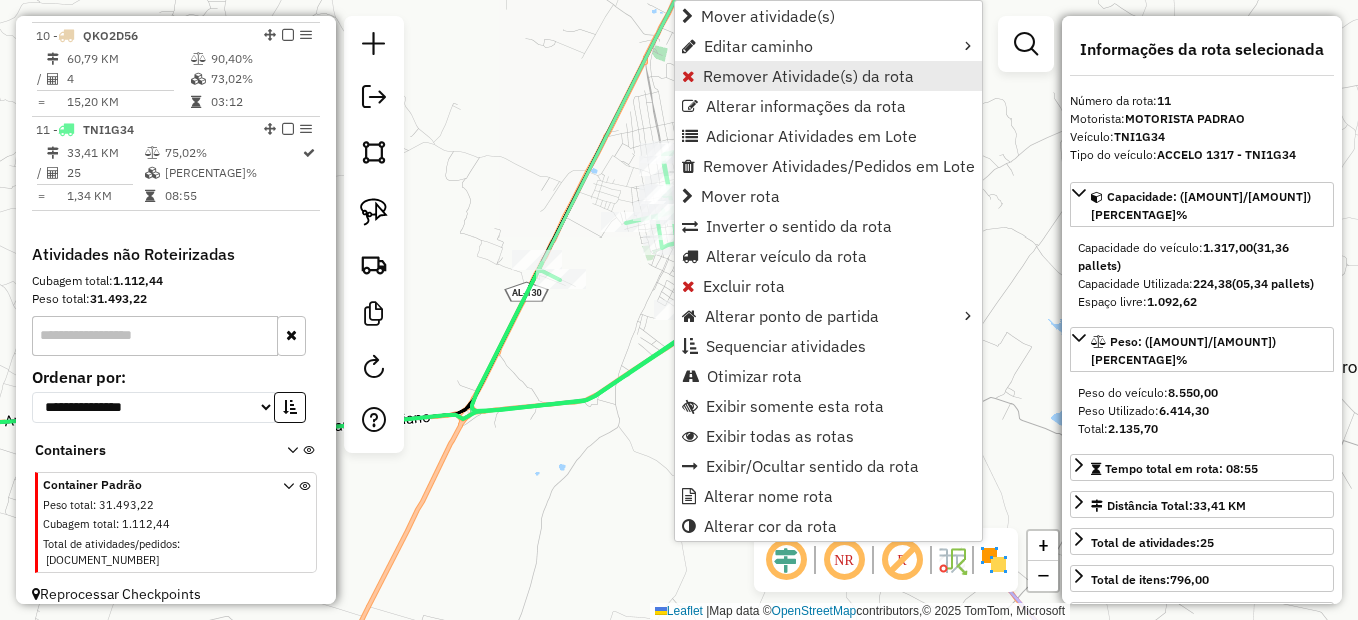 click on "Remover Atividade(s) da rota" at bounding box center (808, 76) 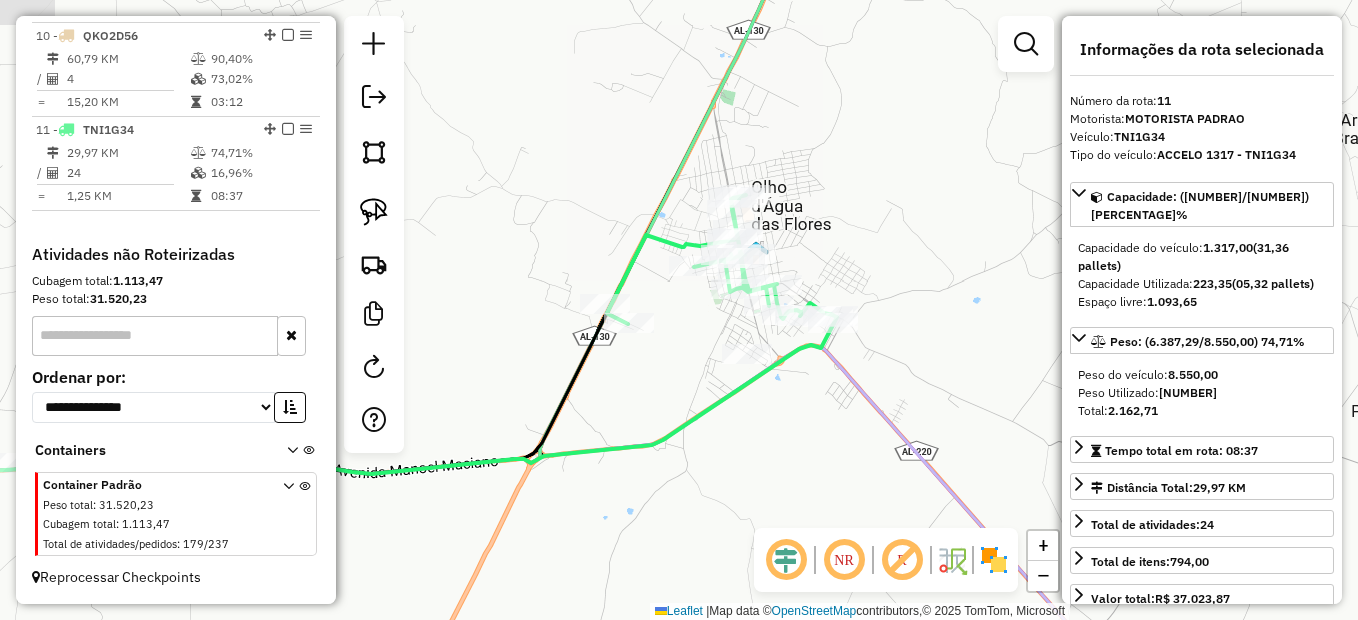 drag, startPoint x: 781, startPoint y: 409, endPoint x: 808, endPoint y: 431, distance: 34.828148 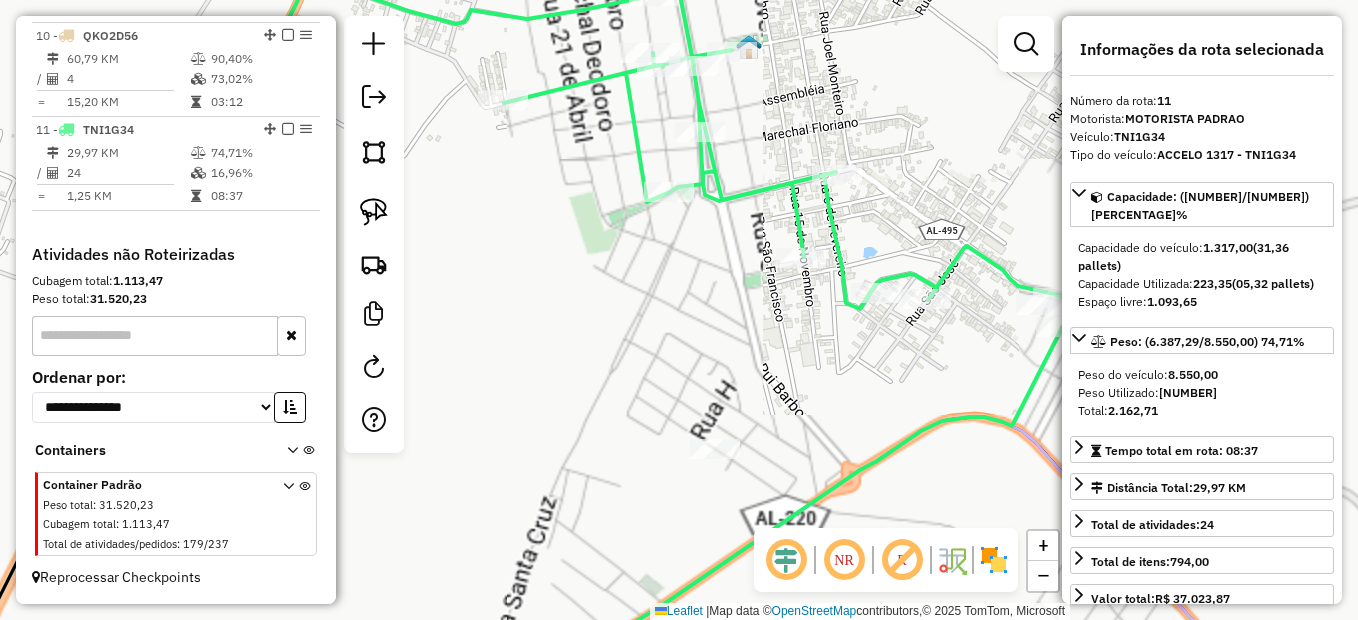 drag, startPoint x: 543, startPoint y: 97, endPoint x: 778, endPoint y: 536, distance: 497.94177 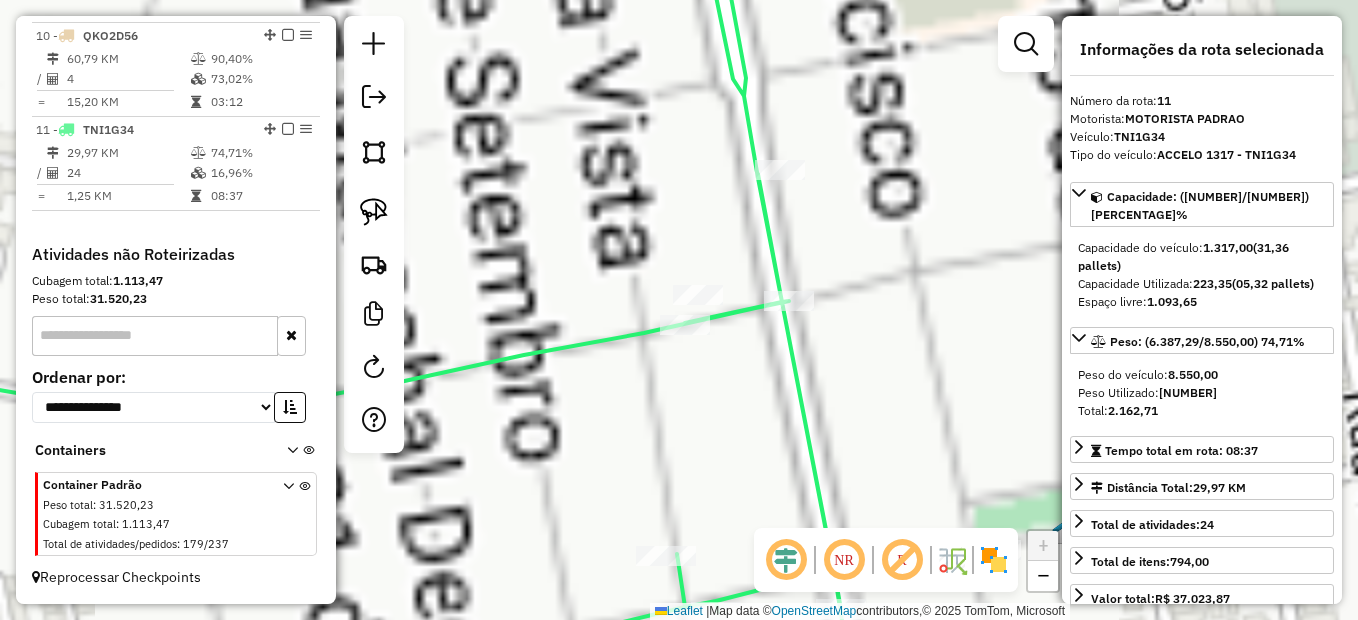 drag, startPoint x: 811, startPoint y: 372, endPoint x: 808, endPoint y: 351, distance: 21.213203 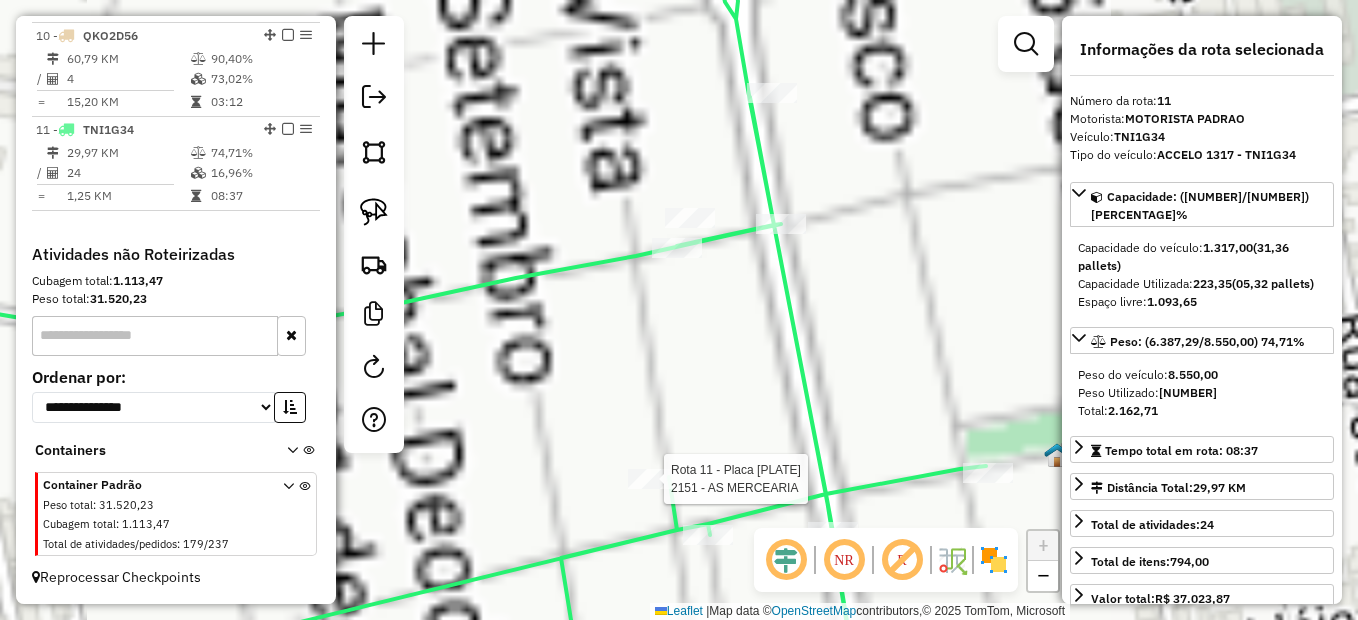 click 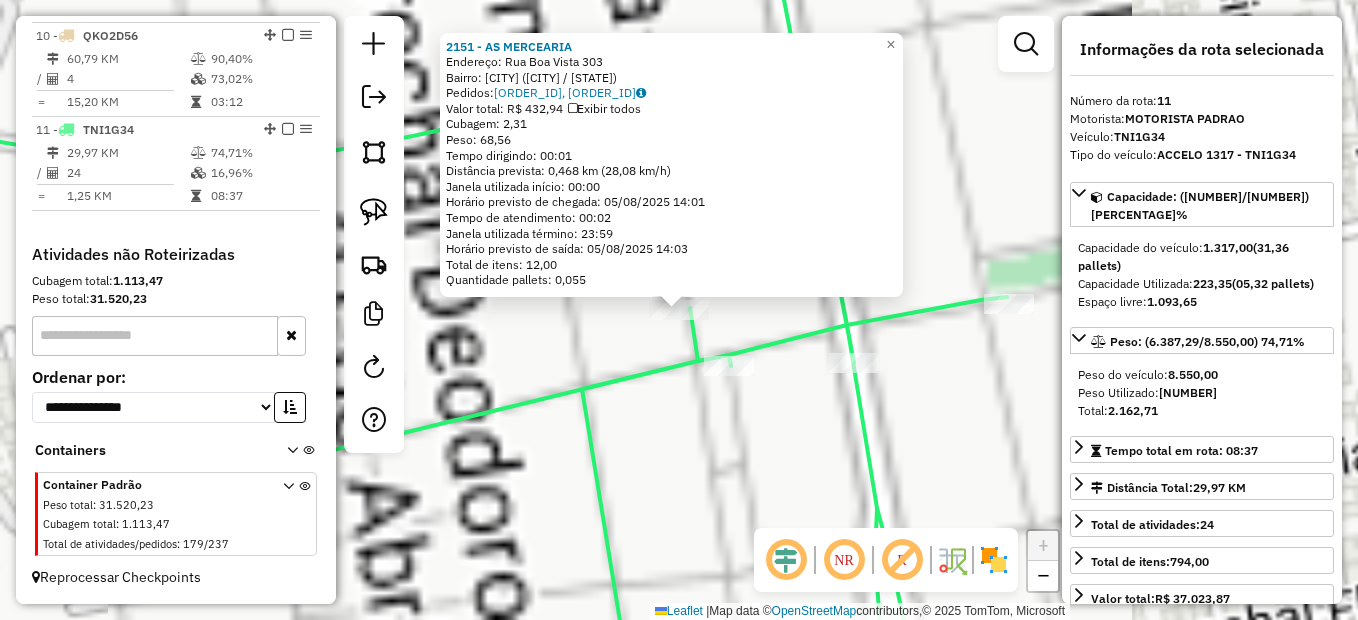 click on "2151 - AS MERCEARIA  Endereço:  Rua Boa Vista 303   Bairro: CENTRO (OLHO D'AGUA DAS FLORES / AL)   Pedidos:  04128464, 04128793   Valor total: R$ 432,94   Exibir todos   Cubagem: 2,31  Peso: 68,56  Tempo dirigindo: 00:01   Distância prevista: 0,468 km (28,08 km/h)   Janela utilizada início: 00:00   Horário previsto de chegada: 05/08/2025 14:01   Tempo de atendimento: 00:02   Janela utilizada término: 23:59   Horário previsto de saída: 05/08/2025 14:03   Total de itens: 12,00   Quantidade pallets: 0,055  × Janela de atendimento Grade de atendimento Capacidade Transportadoras Veículos Cliente Pedidos  Rotas Selecione os dias de semana para filtrar as janelas de atendimento  Seg   Ter   Qua   Qui   Sex   Sáb   Dom  Informe o período da janela de atendimento: De: Até:  Filtrar exatamente a janela do cliente  Considerar janela de atendimento padrão  Selecione os dias de semana para filtrar as grades de atendimento  Seg   Ter   Qua   Qui   Sex   Sáb   Dom   Peso mínimo:   Peso máximo:   De:   Até:" 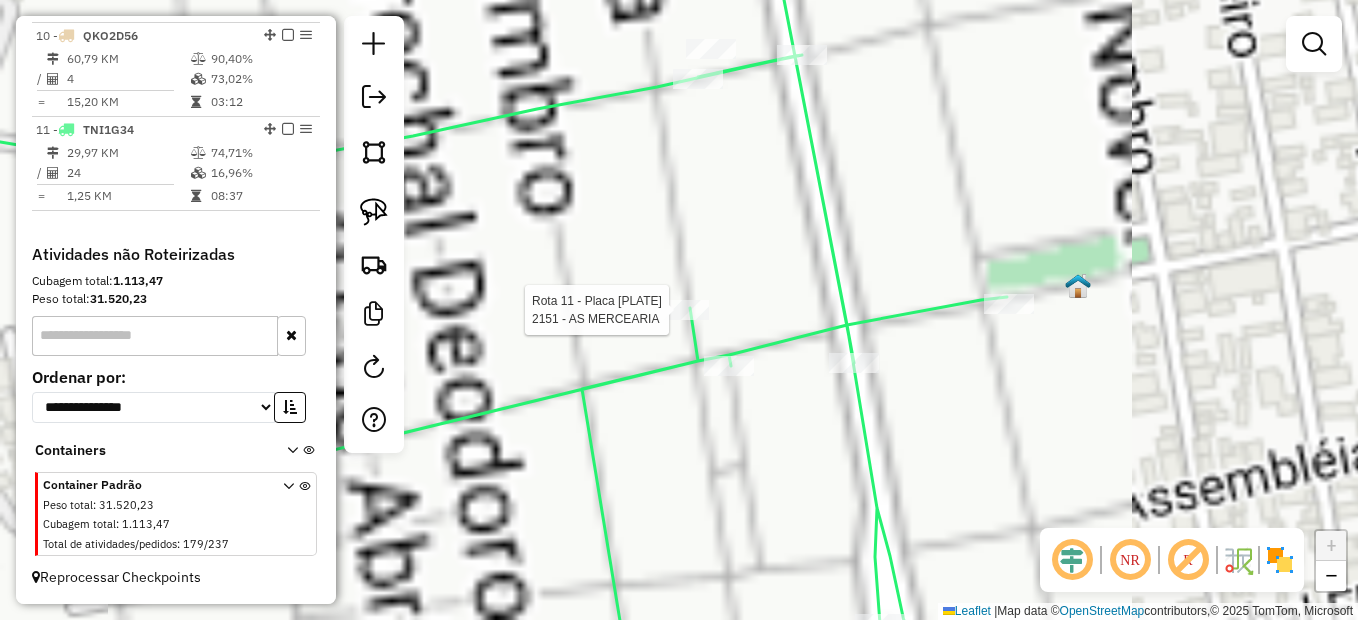select on "*********" 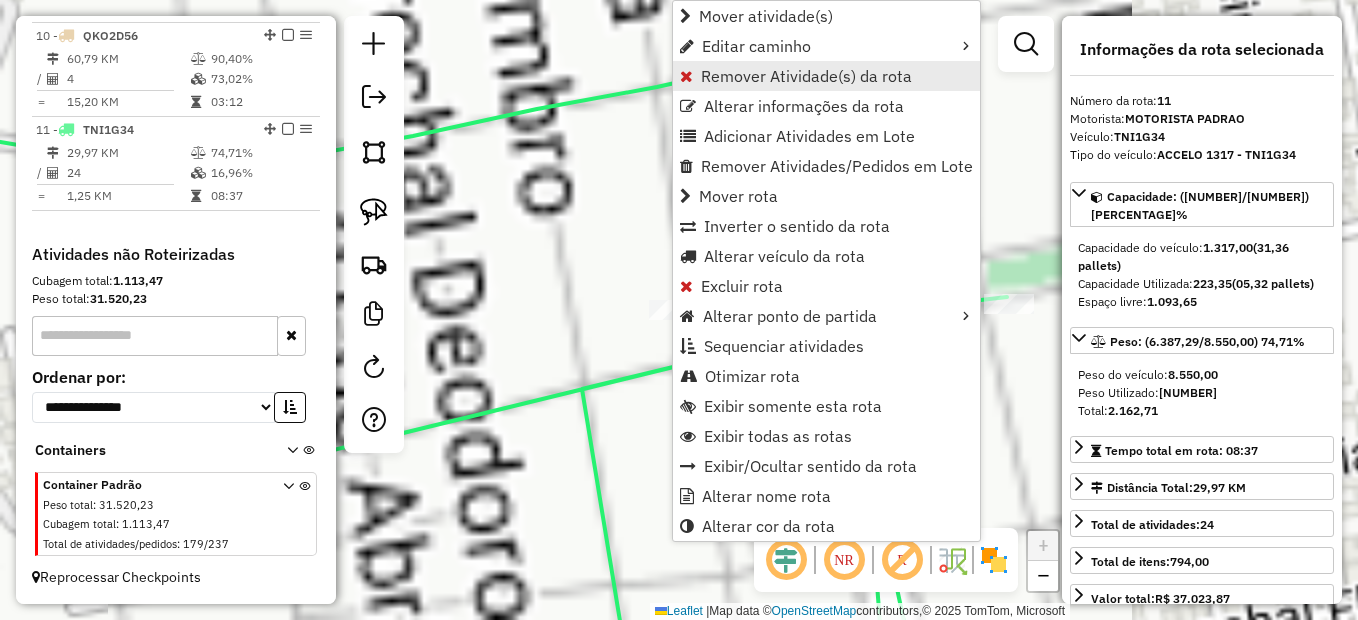 click on "Remover Atividade(s) da rota" at bounding box center [806, 76] 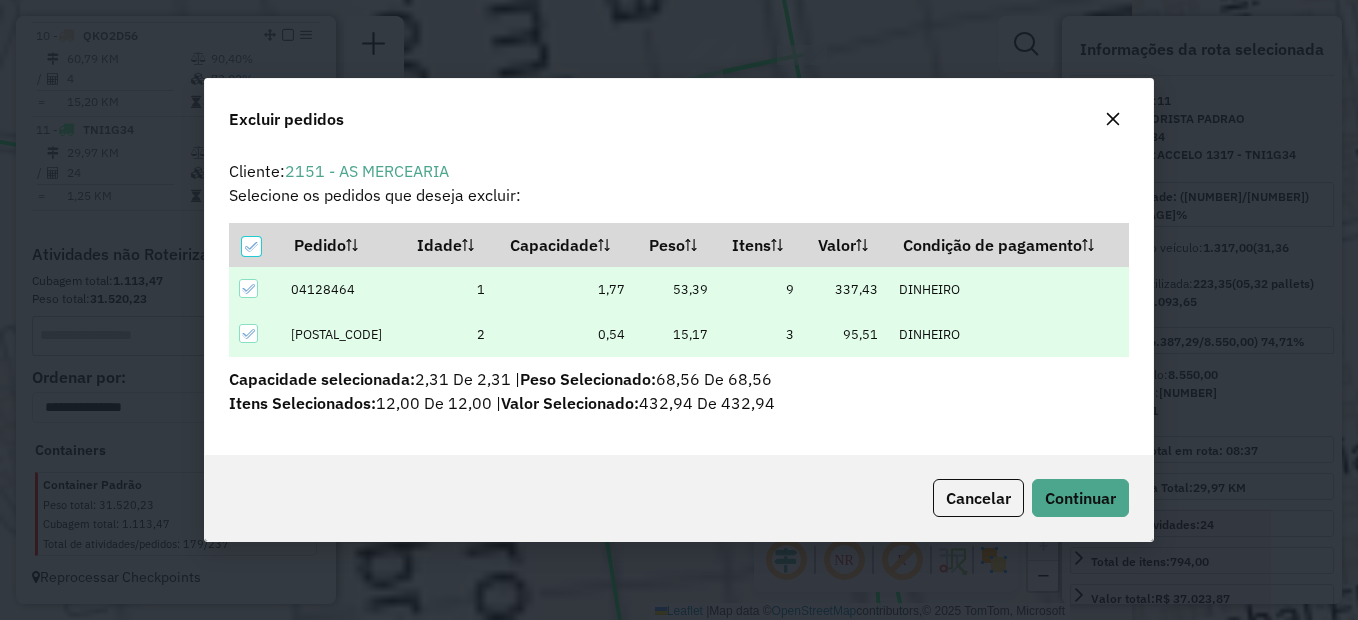 scroll, scrollTop: 0, scrollLeft: 0, axis: both 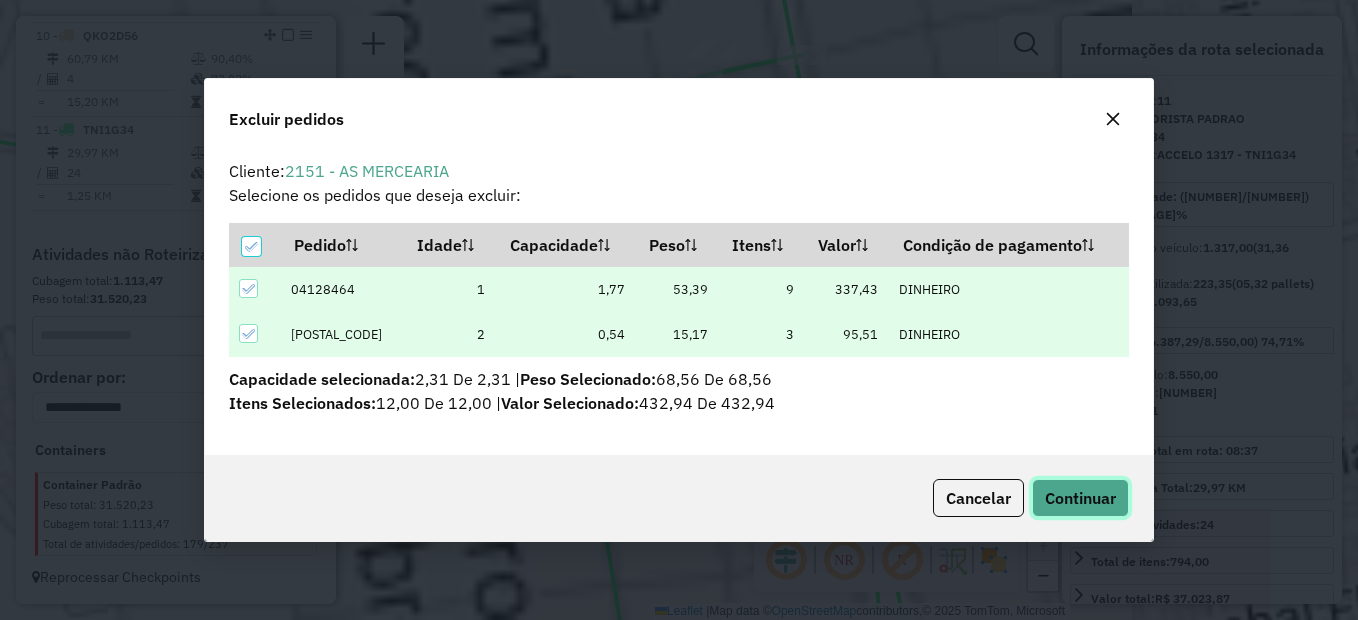 click on "Continuar" 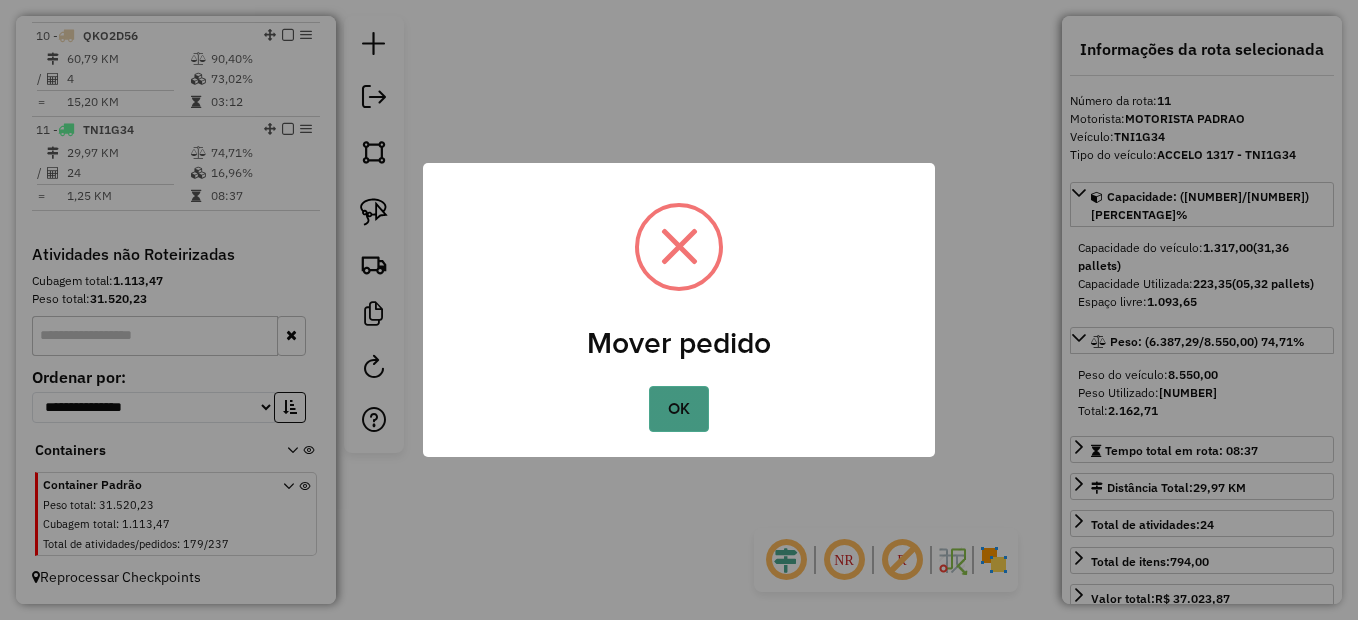 click on "OK" at bounding box center [678, 409] 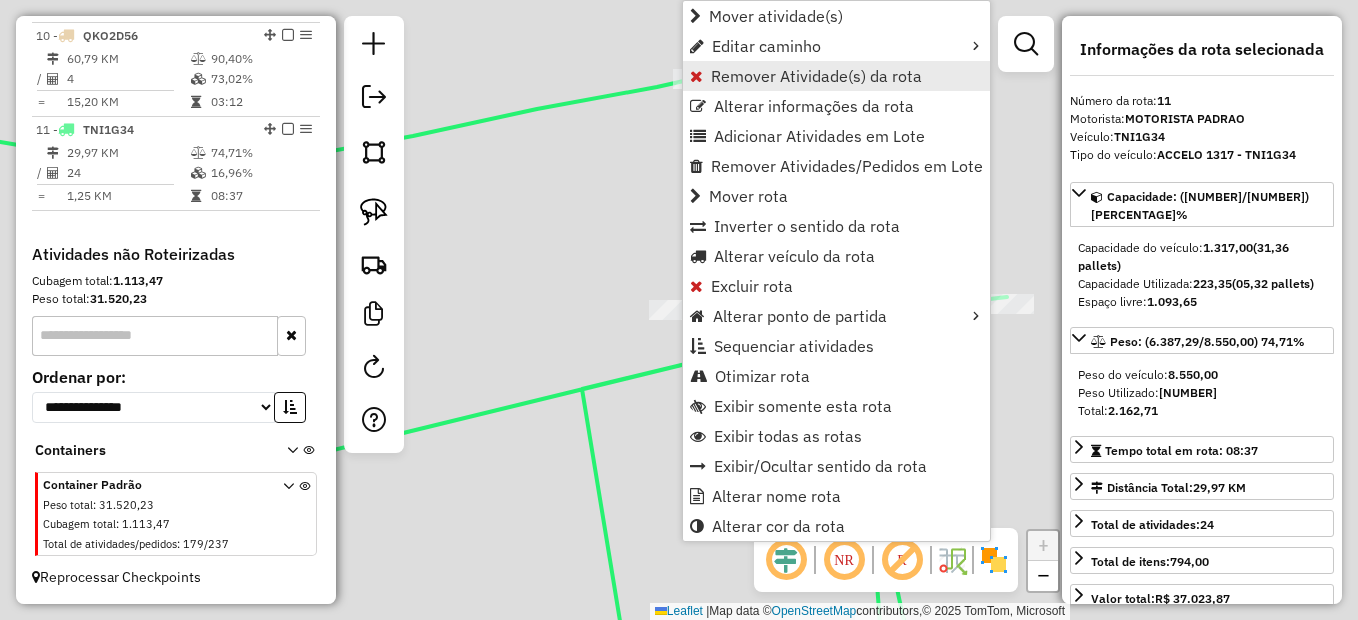 click on "Remover Atividade(s) da rota" at bounding box center [816, 76] 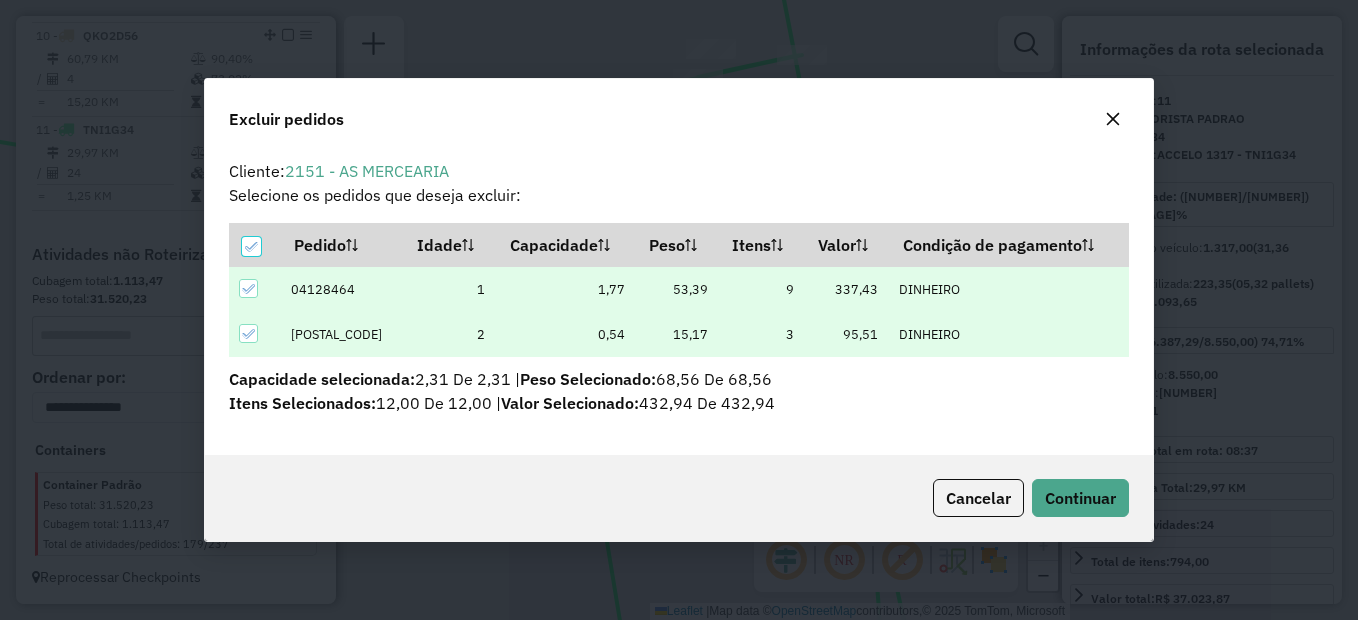 scroll, scrollTop: 82, scrollLeft: 0, axis: vertical 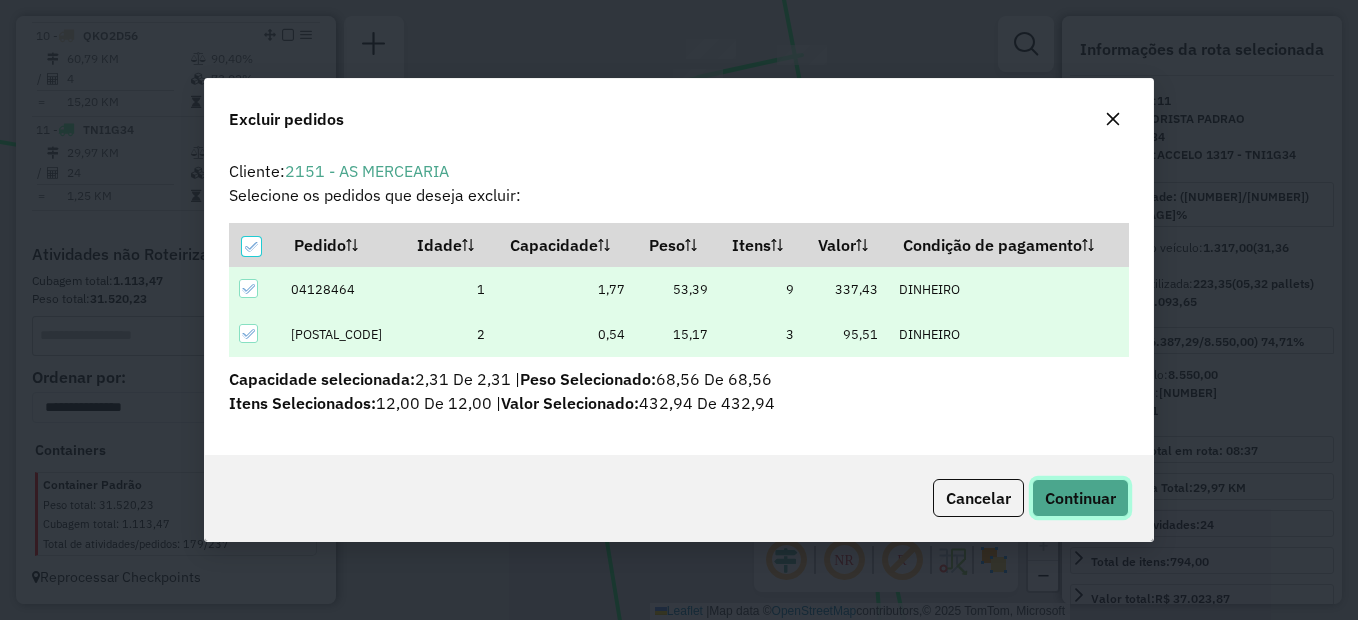 click on "Continuar" 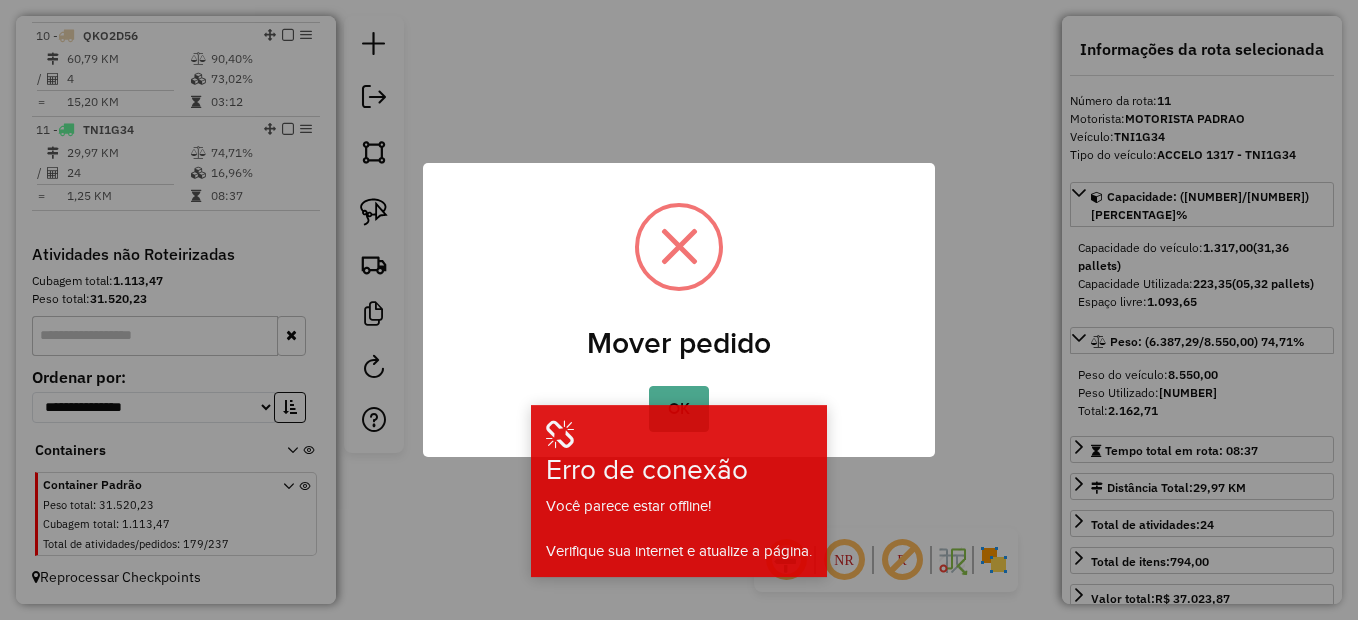 click at bounding box center [679, 437] 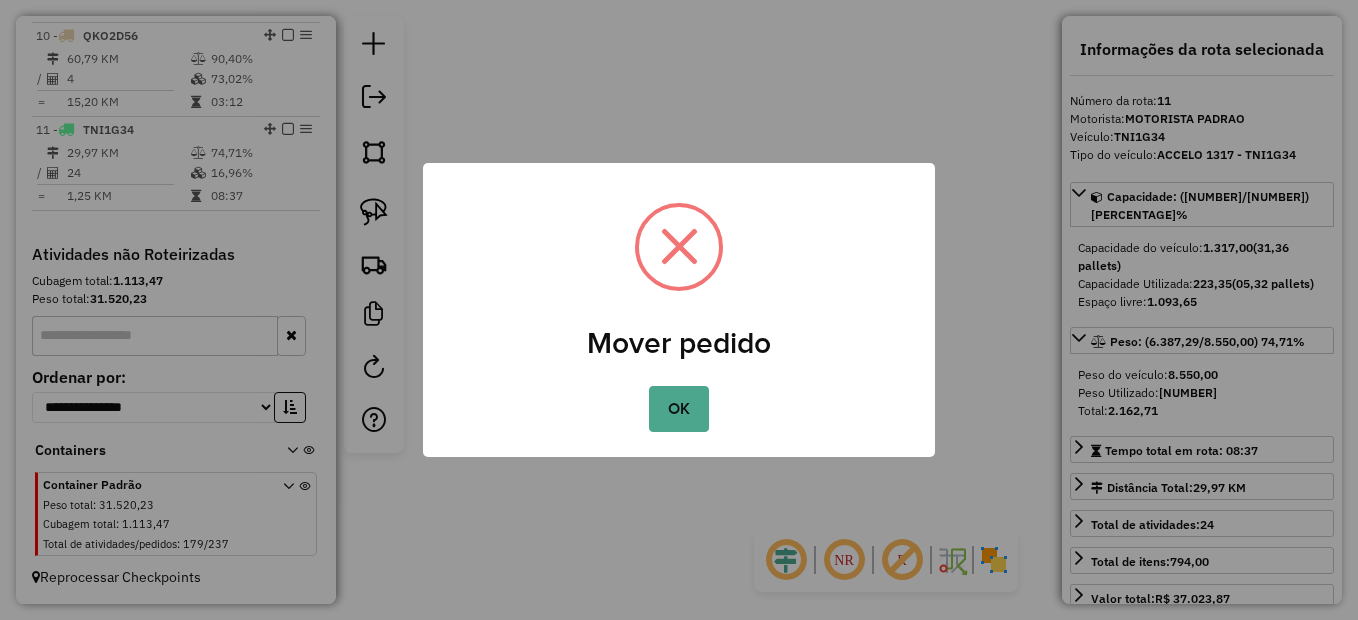 click on "OK" at bounding box center (678, 409) 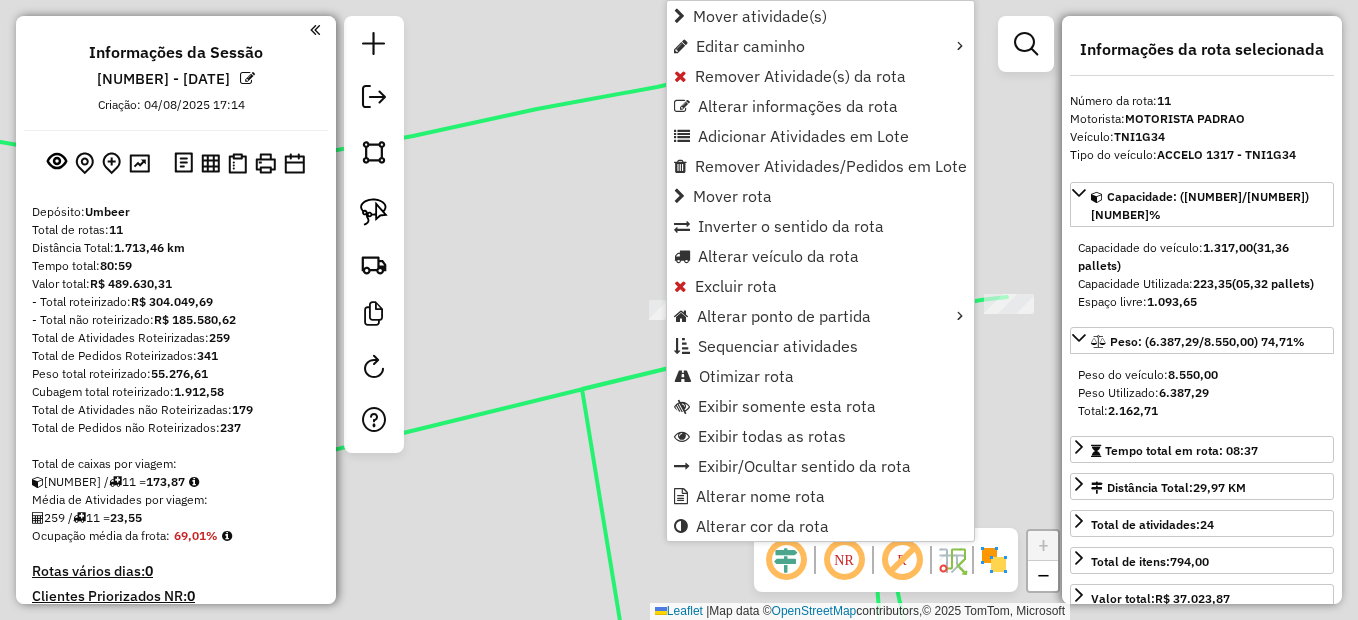 select on "*********" 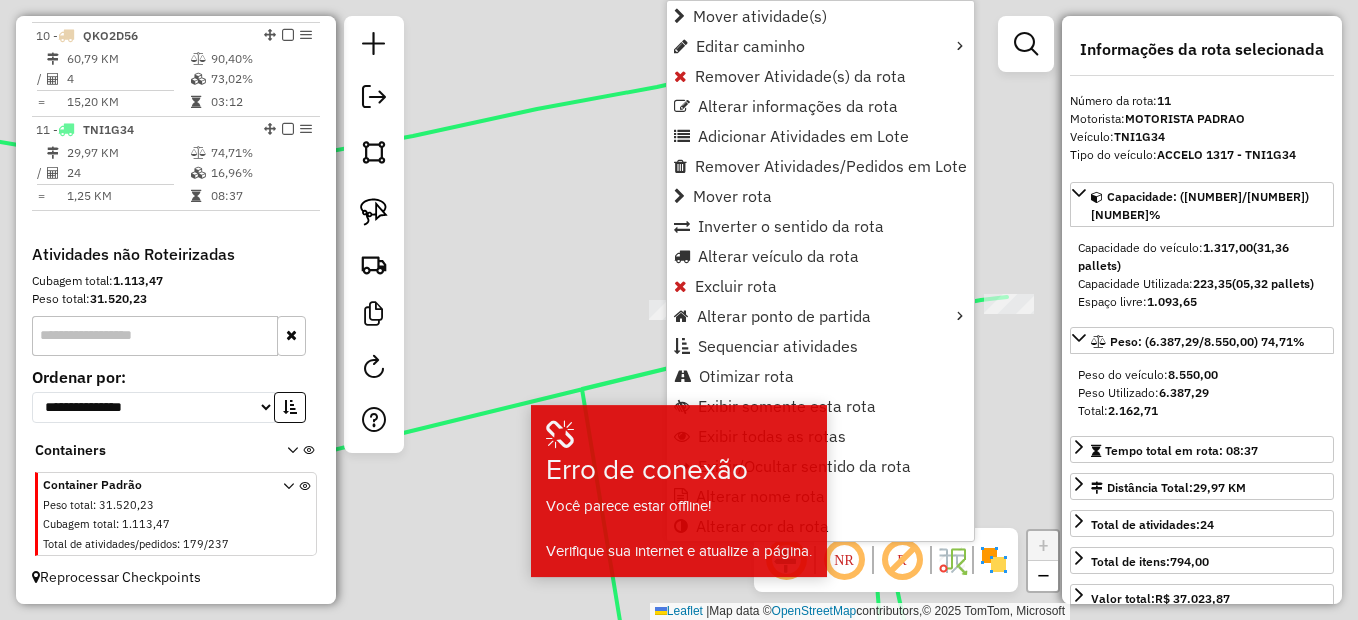 click on "Janela de atendimento Grade de atendimento Capacidade Transportadoras Veículos Cliente Pedidos  Rotas Selecione os dias de semana para filtrar as janelas de atendimento  Seg   Ter   Qua   Qui   Sex   Sáb   Dom  Informe o período da janela de atendimento: De: Até:  Filtrar exatamente a janela do cliente  Considerar janela de atendimento padrão  Selecione os dias de semana para filtrar as grades de atendimento  Seg   Ter   Qua   Qui   Sex   Sáb   Dom   Considerar clientes sem dia de atendimento cadastrado  Clientes fora do dia de atendimento selecionado Filtrar as atividades entre os valores definidos abaixo:  Peso mínimo:   Peso máximo:   Cubagem mínima:   Cubagem máxima:   De:   Até:  Filtrar as atividades entre o tempo de atendimento definido abaixo:  De:   Até:   Considerar capacidade total dos clientes não roteirizados Transportadora: Selecione um ou mais itens Tipo de veículo: Selecione um ou mais itens Veículo: Selecione um ou mais itens Motorista: Selecione um ou mais itens Nome: Rótulo:" 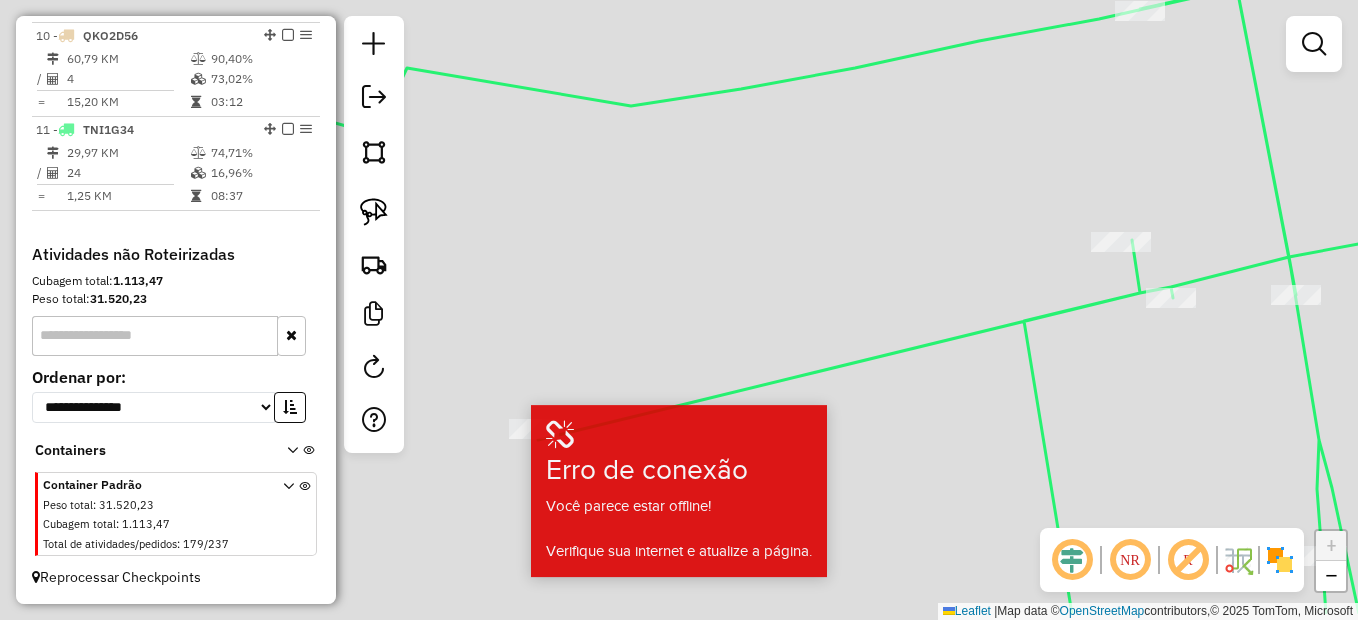 drag, startPoint x: 637, startPoint y: 286, endPoint x: 1018, endPoint y: 246, distance: 383.094 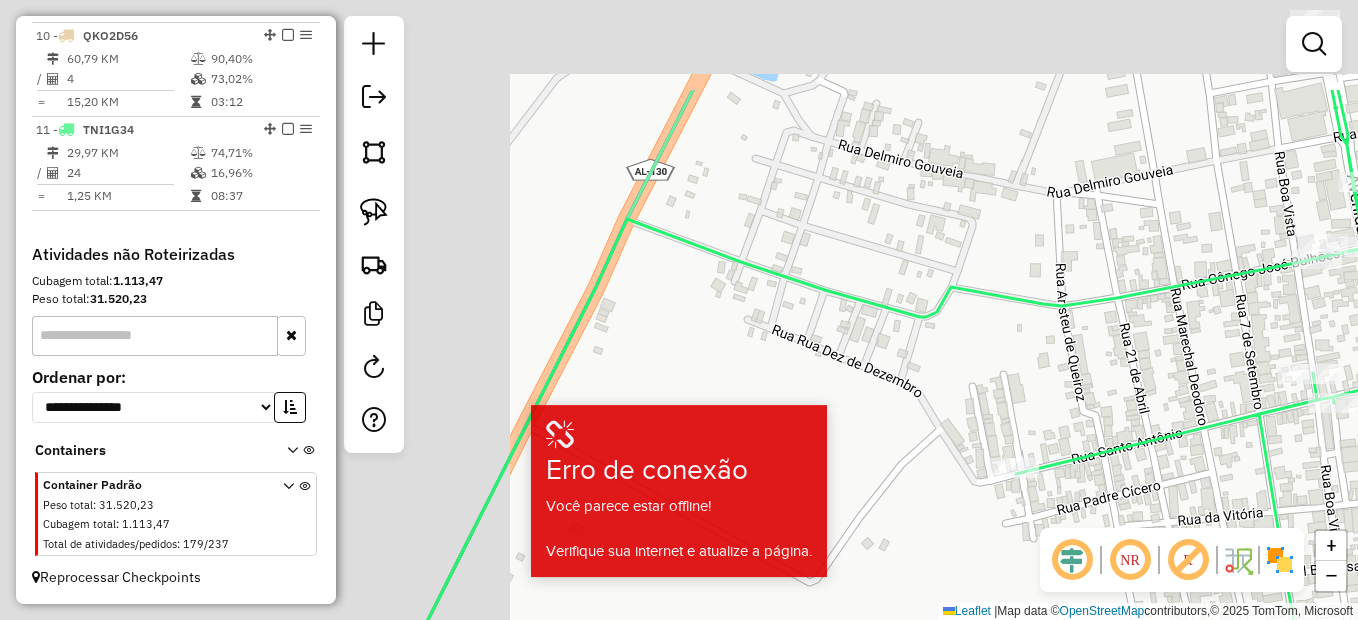 click on "Janela de atendimento Grade de atendimento Capacidade Transportadoras Veículos Cliente Pedidos  Rotas Selecione os dias de semana para filtrar as janelas de atendimento  Seg   Ter   Qua   Qui   Sex   Sáb   Dom  Informe o período da janela de atendimento: De: Até:  Filtrar exatamente a janela do cliente  Considerar janela de atendimento padrão  Selecione os dias de semana para filtrar as grades de atendimento  Seg   Ter   Qua   Qui   Sex   Sáb   Dom   Considerar clientes sem dia de atendimento cadastrado  Clientes fora do dia de atendimento selecionado Filtrar as atividades entre os valores definidos abaixo:  Peso mínimo:   Peso máximo:   Cubagem mínima:   Cubagem máxima:   De:   Até:  Filtrar as atividades entre o tempo de atendimento definido abaixo:  De:   Até:   Considerar capacidade total dos clientes não roteirizados Transportadora: Selecione um ou mais itens Tipo de veículo: Selecione um ou mais itens Veículo: Selecione um ou mais itens Motorista: Selecione um ou mais itens Nome: Rótulo:" 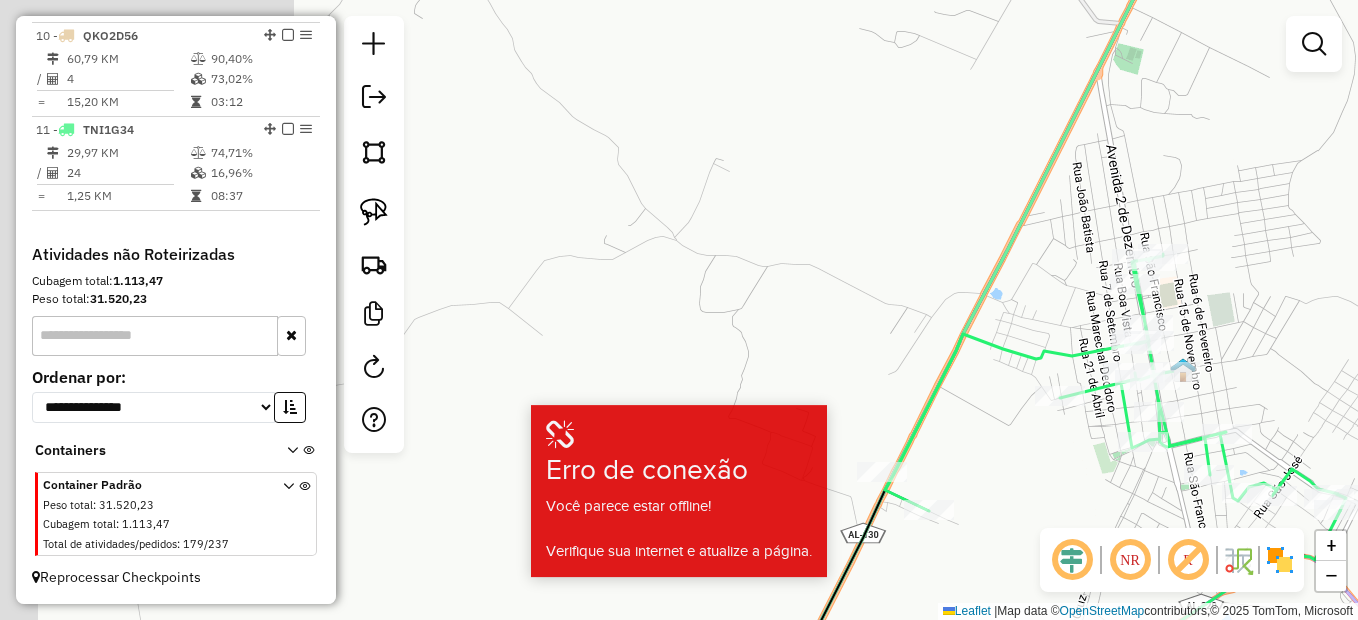 drag, startPoint x: 732, startPoint y: 283, endPoint x: 850, endPoint y: 265, distance: 119.36499 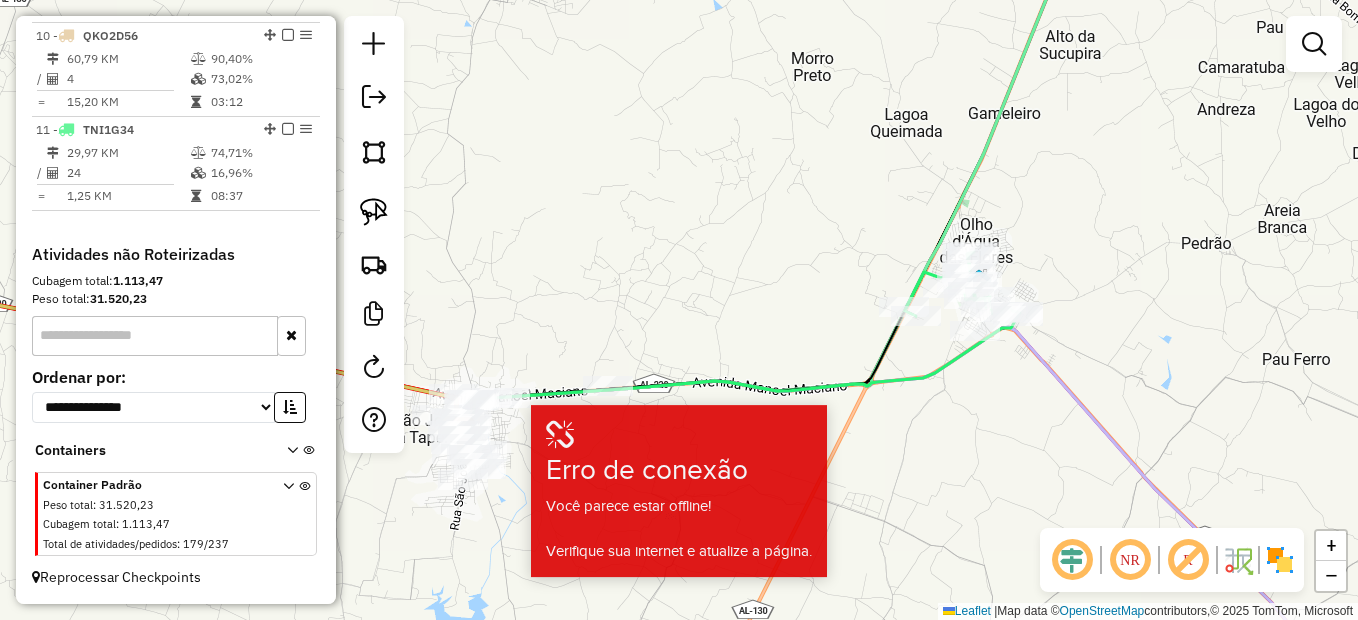 drag, startPoint x: 662, startPoint y: 290, endPoint x: 957, endPoint y: 166, distance: 320.00156 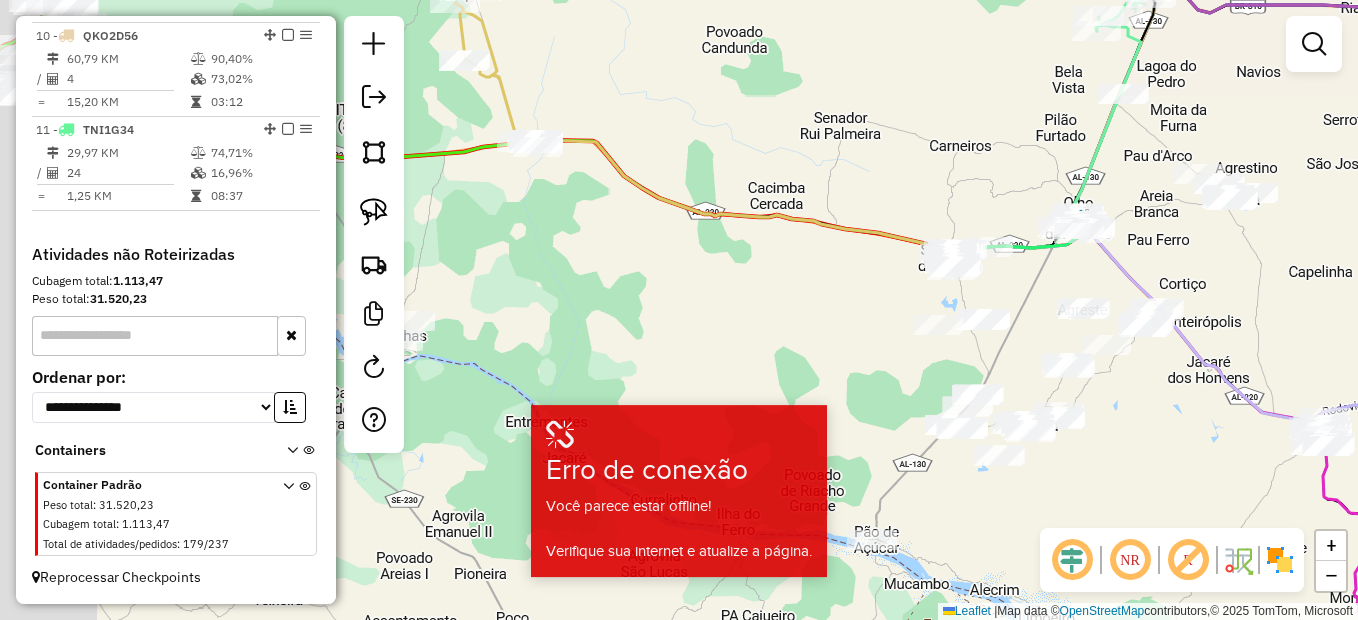 drag, startPoint x: 750, startPoint y: 329, endPoint x: 967, endPoint y: 435, distance: 241.50569 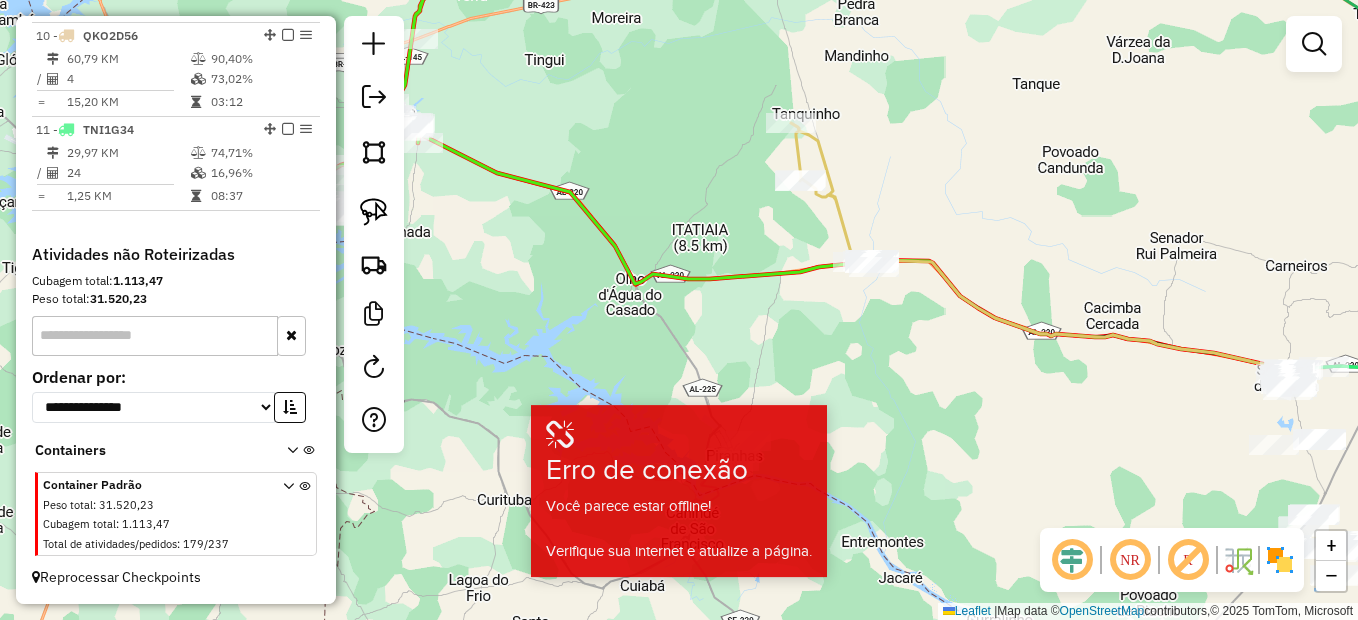 drag, startPoint x: 799, startPoint y: 337, endPoint x: 1034, endPoint y: 404, distance: 244.36449 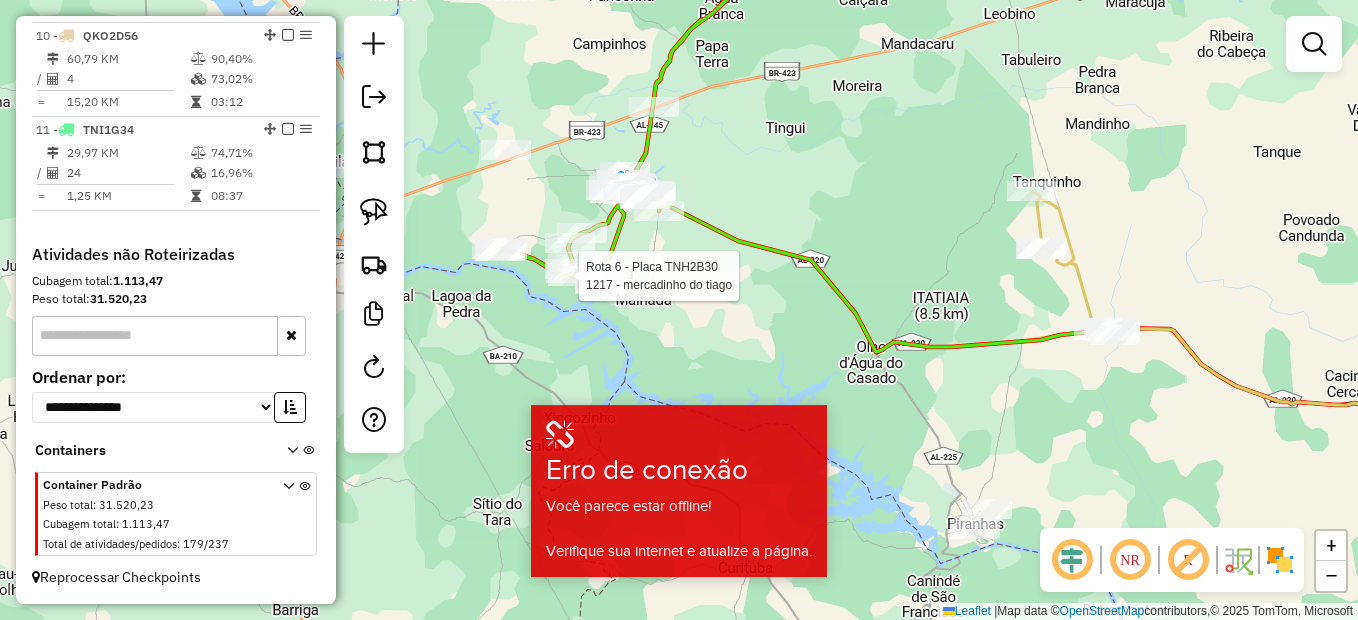 select on "*********" 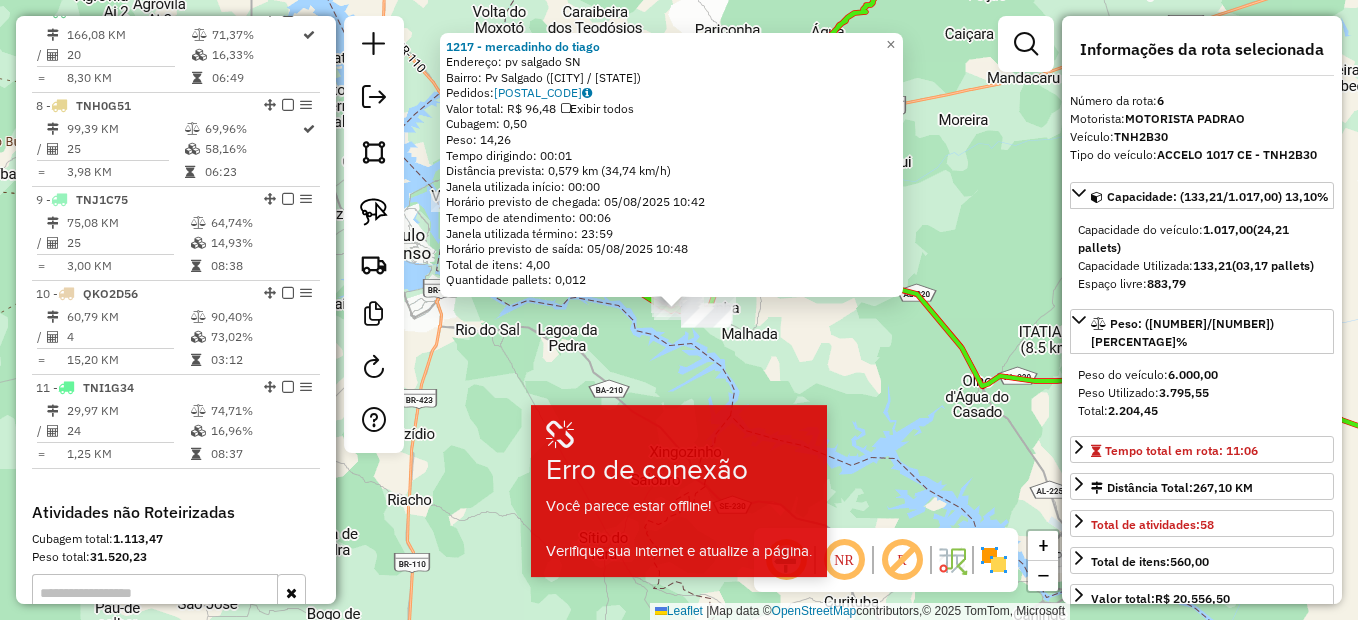 scroll, scrollTop: 1220, scrollLeft: 0, axis: vertical 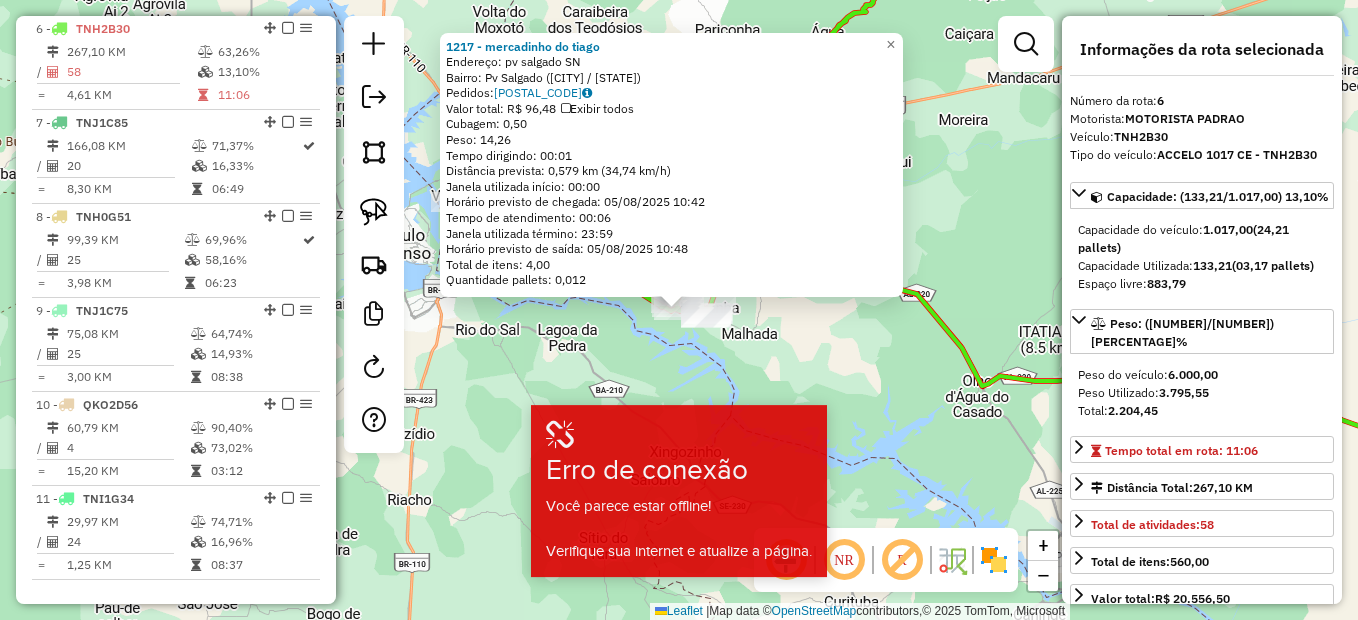 click on "Rota 6 - Placa TNH2B30  985 - Bar do Miguel 1217 - mercadinho do tiago  Endereço:  pv salgado SN   Bairro: Pv Salgado (DELMIRO GOUVEIA / AL)   Pedidos:  04129166   Valor total: R$ 96,48   Exibir todos   Cubagem: 0,50  Peso: 14,26  Tempo dirigindo: 00:01   Distância prevista: 0,579 km (34,74 km/h)   Janela utilizada início: 00:00   Horário previsto de chegada: 05/08/2025 10:42   Tempo de atendimento: 00:06   Janela utilizada término: 23:59   Horário previsto de saída: 05/08/2025 10:48   Total de itens: 4,00   Quantidade pallets: 0,012  × Janela de atendimento Grade de atendimento Capacidade Transportadoras Veículos Cliente Pedidos  Rotas Selecione os dias de semana para filtrar as janelas de atendimento  Seg   Ter   Qua   Qui   Sex   Sáb   Dom  Informe o período da janela de atendimento: De: Até:  Filtrar exatamente a janela do cliente  Considerar janela de atendimento padrão  Selecione os dias de semana para filtrar as grades de atendimento  Seg   Ter   Qua   Qui   Sex   Sáb   Dom   De:   Até:" 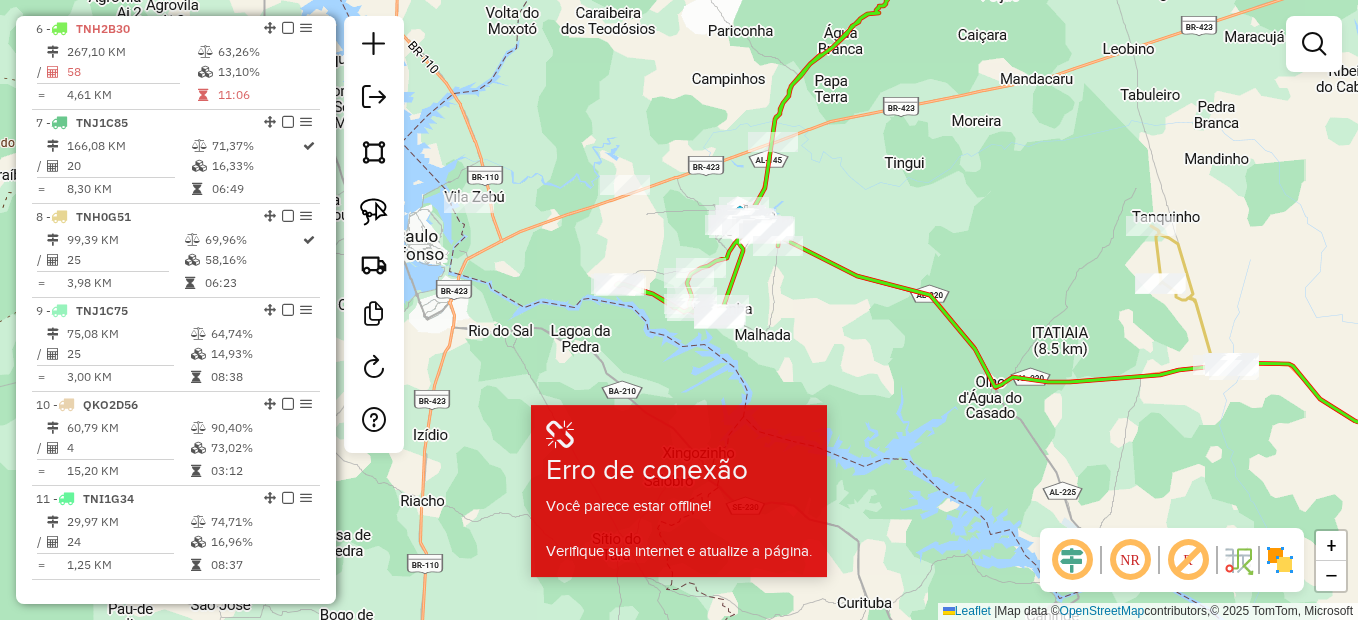 drag, startPoint x: 769, startPoint y: 265, endPoint x: 788, endPoint y: 300, distance: 39.824615 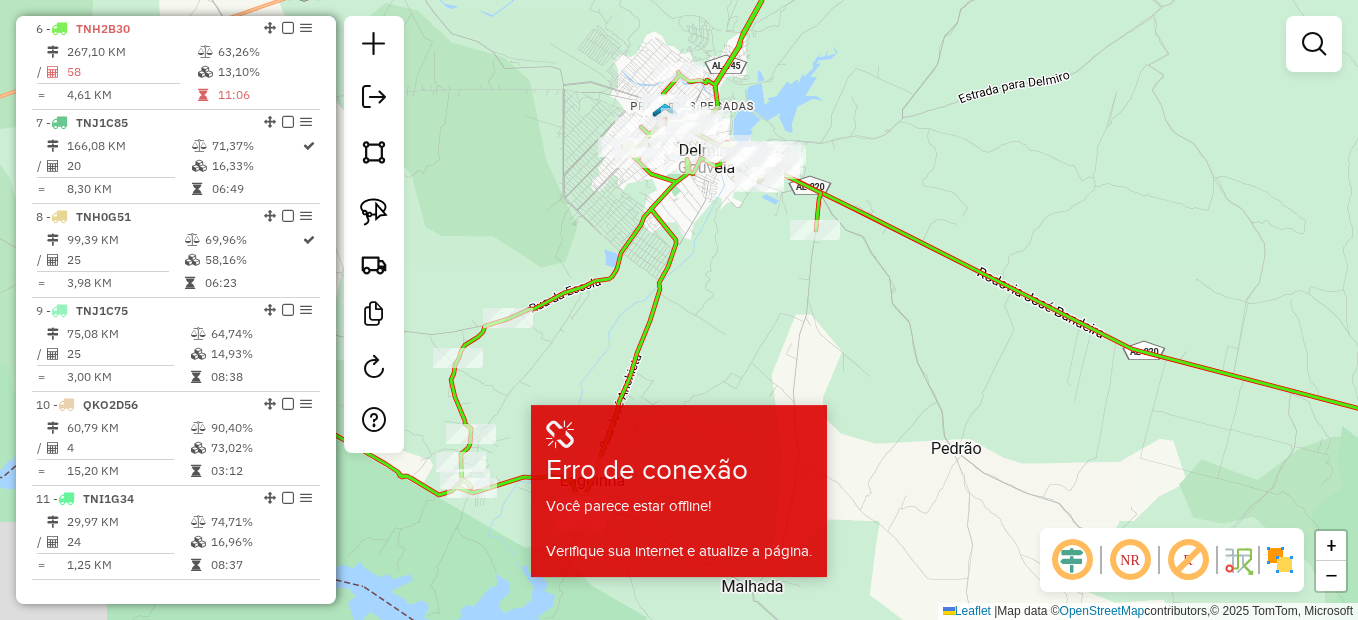 drag, startPoint x: 647, startPoint y: 309, endPoint x: 639, endPoint y: 373, distance: 64.49806 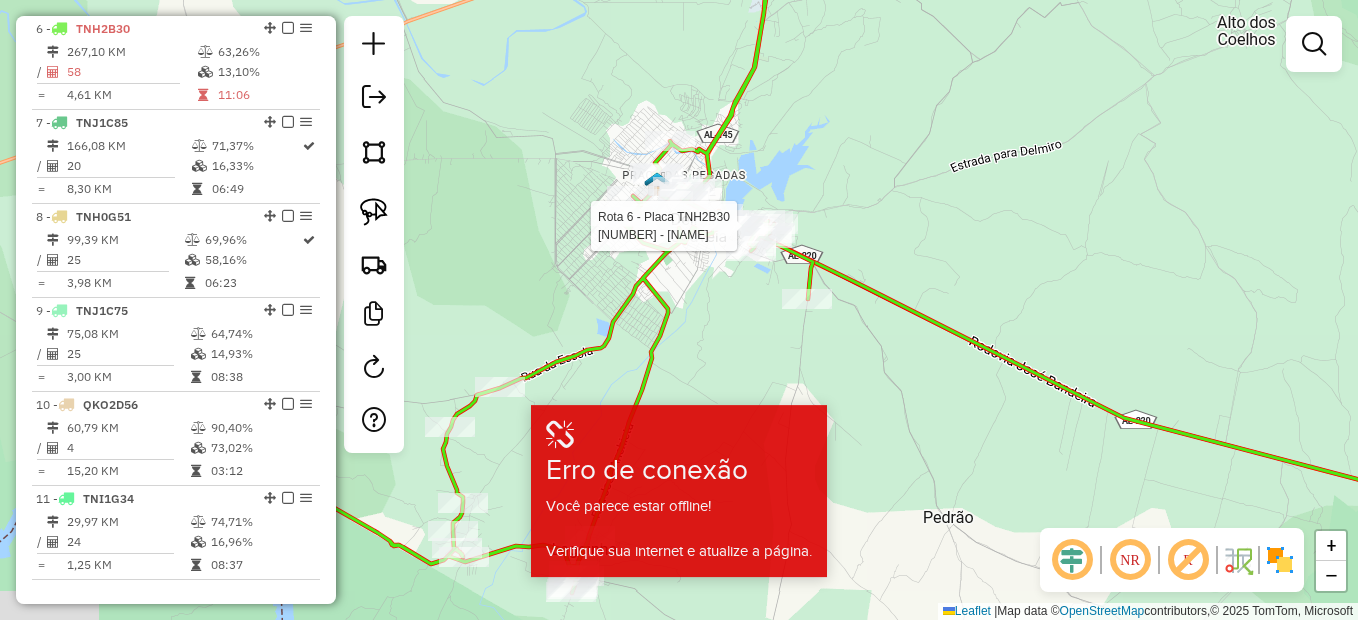 select on "*********" 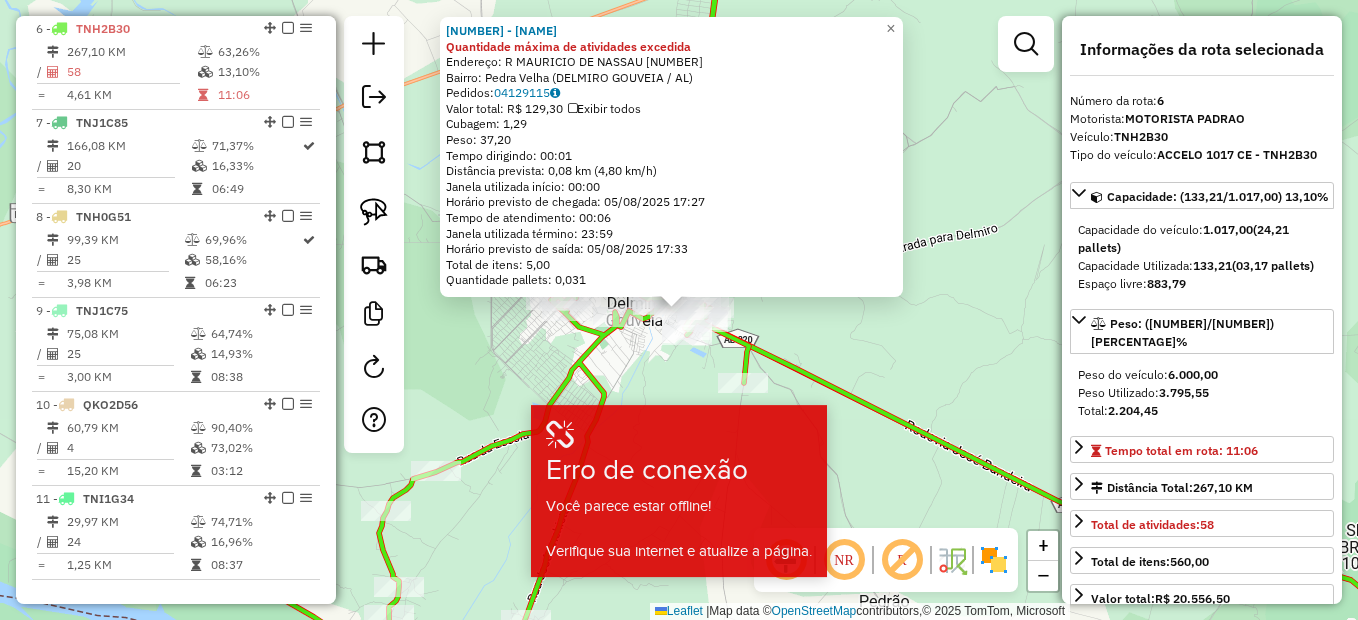click on "675 - PADARIA LIMA Quantidade máxima de atividades excedida  Endereço:  R MAURICIO DE NASSAU 8   Bairro: Pedra Velha (DELMIRO GOUVEIA / AL)   Pedidos:  04129115   Valor total: R$ 129,30   Exibir todos   Cubagem: 1,29  Peso: 37,20  Tempo dirigindo: 00:01   Distância prevista: 0,08 km (4,80 km/h)   Janela utilizada início: 00:00   Horário previsto de chegada: 05/08/2025 17:27   Tempo de atendimento: 00:06   Janela utilizada término: 23:59   Horário previsto de saída: 05/08/2025 17:33   Total de itens: 5,00   Quantidade pallets: 0,031  × Janela de atendimento Grade de atendimento Capacidade Transportadoras Veículos Cliente Pedidos  Rotas Selecione os dias de semana para filtrar as janelas de atendimento  Seg   Ter   Qua   Qui   Sex   Sáb   Dom  Informe o período da janela de atendimento: De: Até:  Filtrar exatamente a janela do cliente  Considerar janela de atendimento padrão  Selecione os dias de semana para filtrar as grades de atendimento  Seg   Ter   Qua   Qui   Sex   Sáb   Dom   De:   Até:" 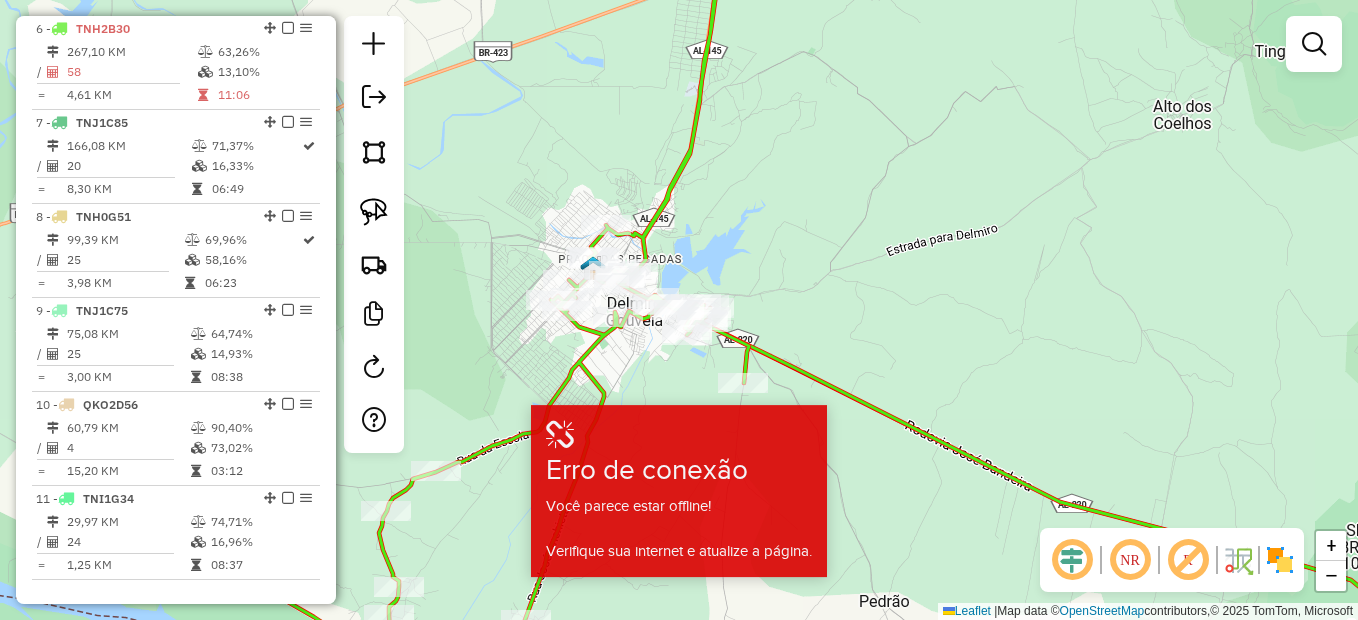 drag, startPoint x: 810, startPoint y: 339, endPoint x: 863, endPoint y: 328, distance: 54.129475 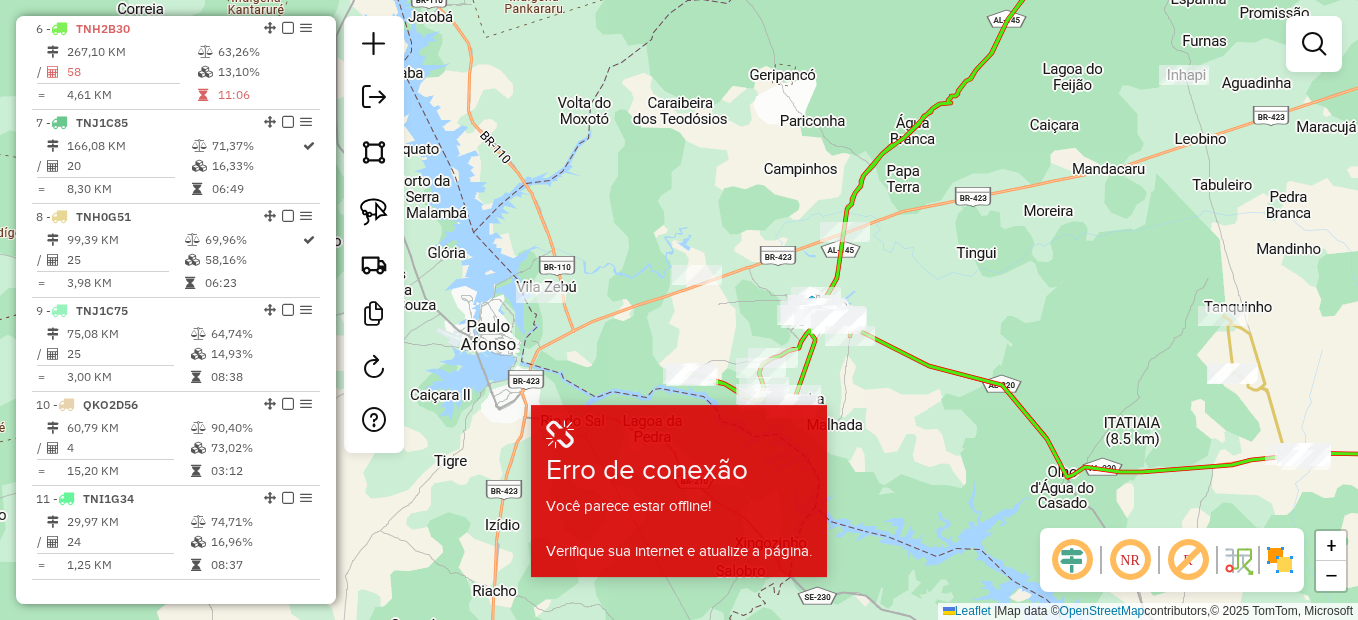 click on "Janela de atendimento Grade de atendimento Capacidade Transportadoras Veículos Cliente Pedidos  Rotas Selecione os dias de semana para filtrar as janelas de atendimento  Seg   Ter   Qua   Qui   Sex   Sáb   Dom  Informe o período da janela de atendimento: De: Até:  Filtrar exatamente a janela do cliente  Considerar janela de atendimento padrão  Selecione os dias de semana para filtrar as grades de atendimento  Seg   Ter   Qua   Qui   Sex   Sáb   Dom   Considerar clientes sem dia de atendimento cadastrado  Clientes fora do dia de atendimento selecionado Filtrar as atividades entre os valores definidos abaixo:  Peso mínimo:   Peso máximo:   Cubagem mínima:   Cubagem máxima:   De:   Até:  Filtrar as atividades entre o tempo de atendimento definido abaixo:  De:   Até:   Considerar capacidade total dos clientes não roteirizados Transportadora: Selecione um ou mais itens Tipo de veículo: Selecione um ou mais itens Veículo: Selecione um ou mais itens Motorista: Selecione um ou mais itens Nome: Rótulo:" 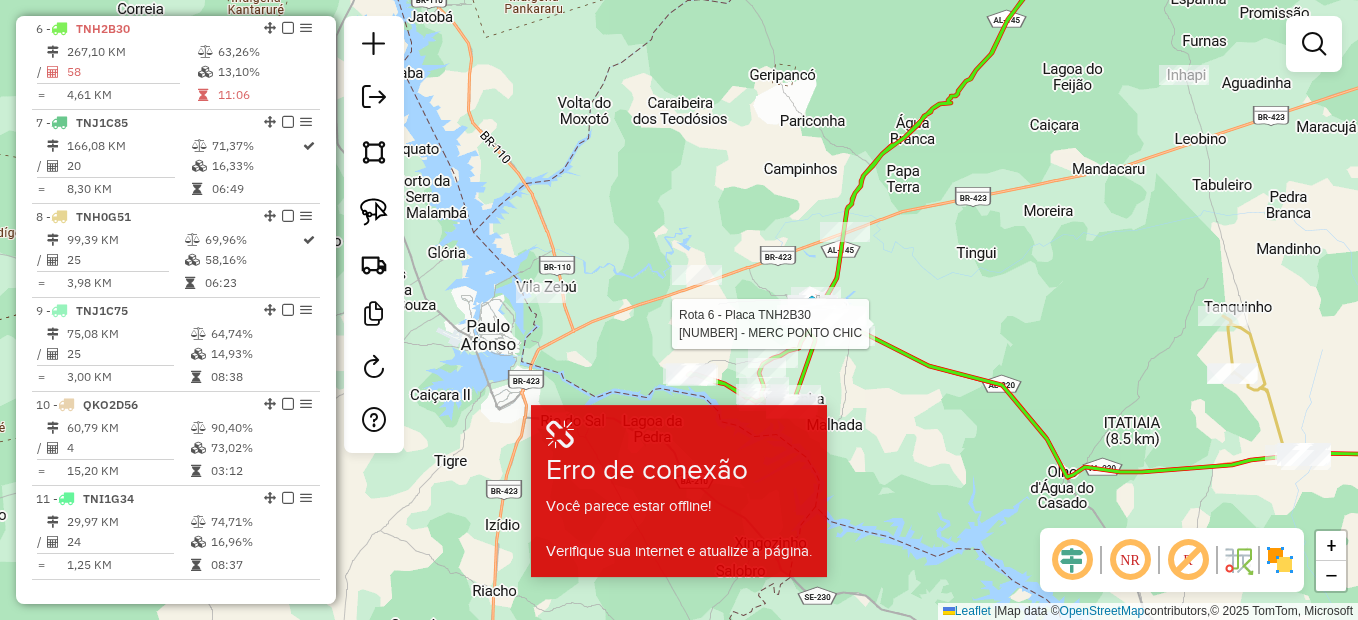 select on "*********" 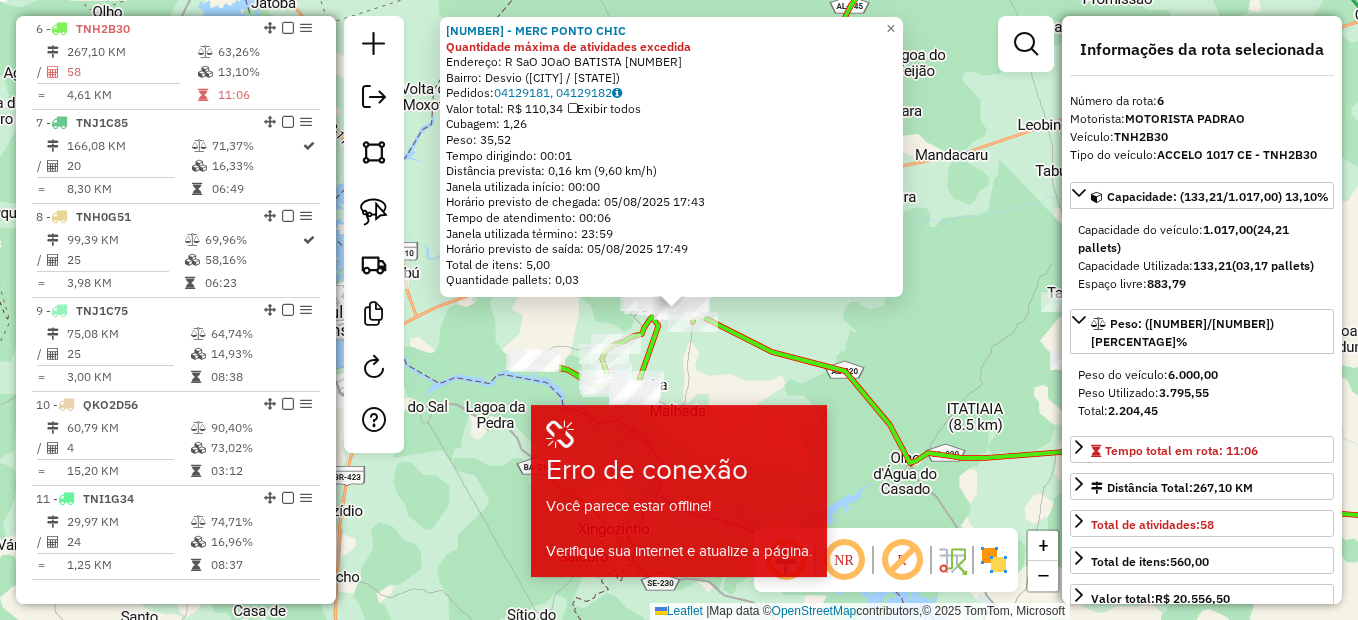 click 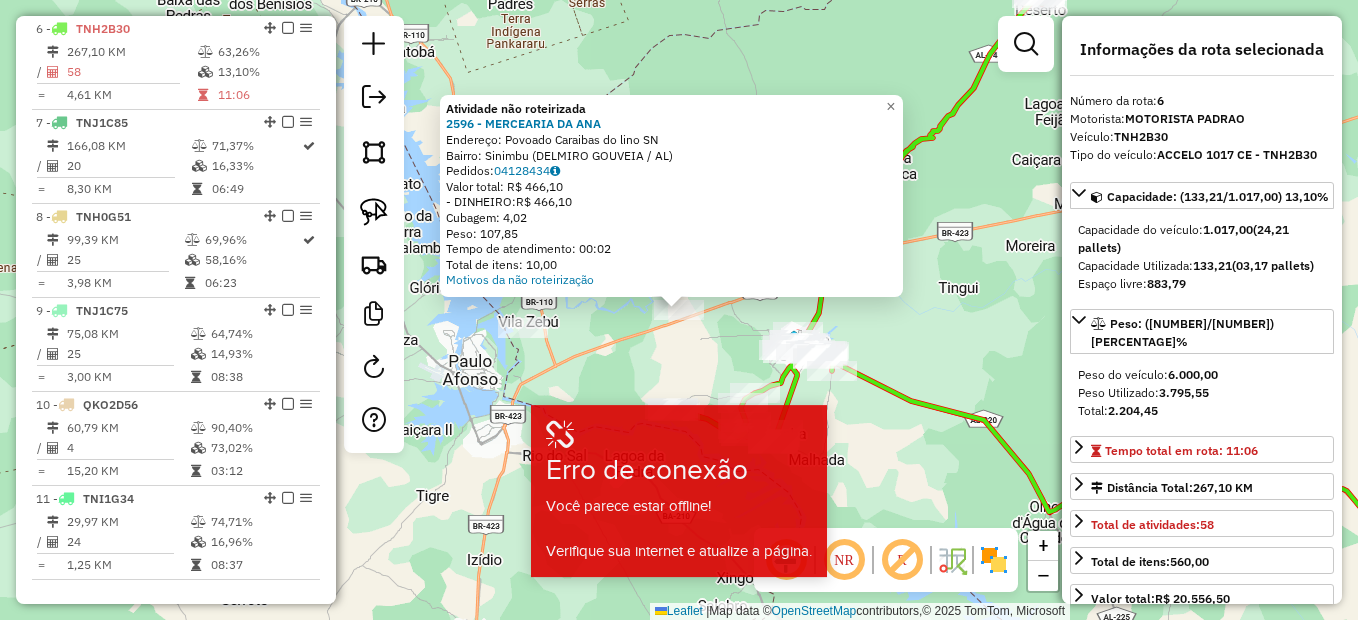 click on "Rota 6 - Placa TNH2B30  1233 - gelada express rb Atividade não roteirizada 2596 - MERCEARIA DA ANA  Endereço:  Povoado Caraibas do lino SN   Bairro: Sinimbu (DELMIRO GOUVEIA / AL)   Pedidos:  04128434   Valor total: R$ 466,10   - DINHEIRO:  R$ 466,10   Cubagem: 4,02   Peso: 107,85   Tempo de atendimento: 00:02   Total de itens: 10,00  Motivos da não roteirização × Janela de atendimento Grade de atendimento Capacidade Transportadoras Veículos Cliente Pedidos  Rotas Selecione os dias de semana para filtrar as janelas de atendimento  Seg   Ter   Qua   Qui   Sex   Sáb   Dom  Informe o período da janela de atendimento: De: Até:  Filtrar exatamente a janela do cliente  Considerar janela de atendimento padrão  Selecione os dias de semana para filtrar as grades de atendimento  Seg   Ter   Qua   Qui   Sex   Sáb   Dom   Considerar clientes sem dia de atendimento cadastrado  Clientes fora do dia de atendimento selecionado Filtrar as atividades entre os valores definidos abaixo:  Peso mínimo:   De:   Até:" 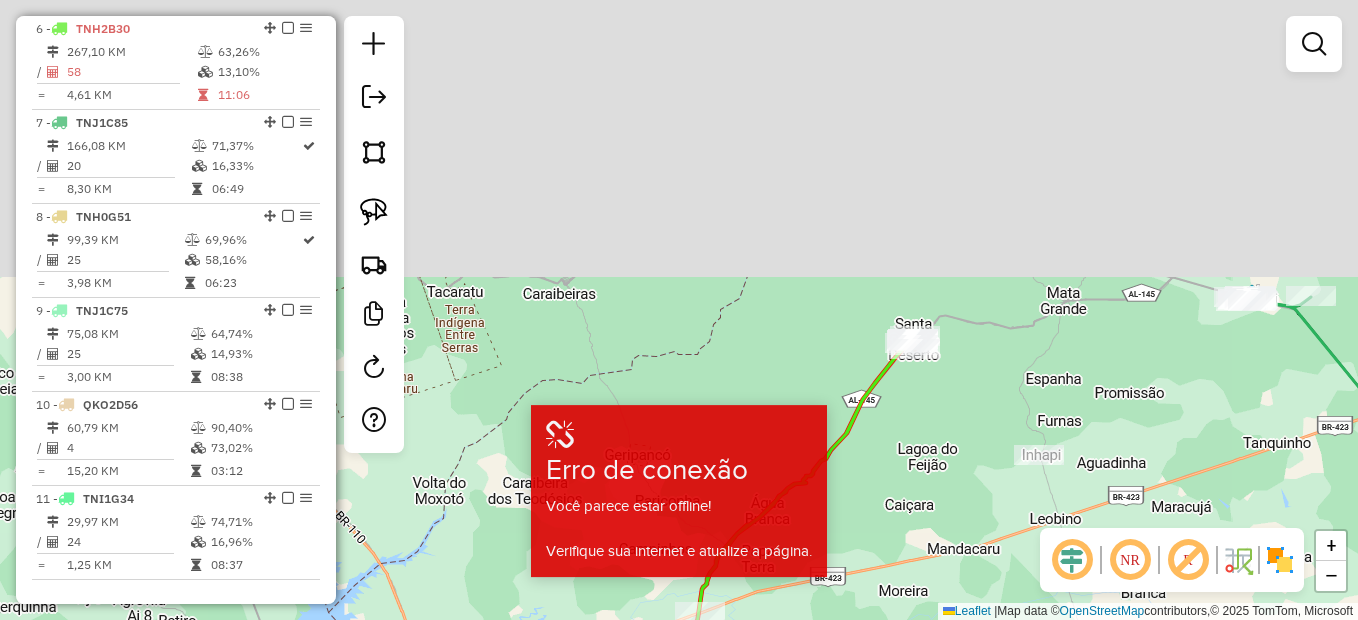 drag, startPoint x: 961, startPoint y: 268, endPoint x: 834, endPoint y: 613, distance: 367.63297 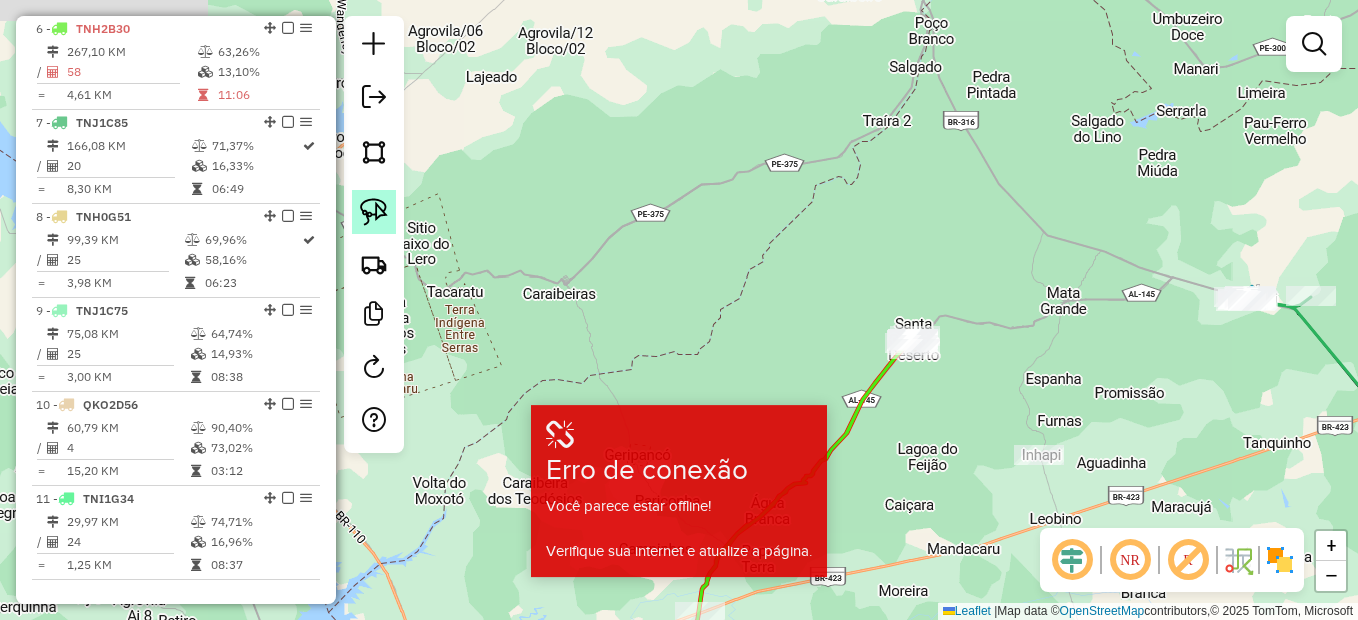 click 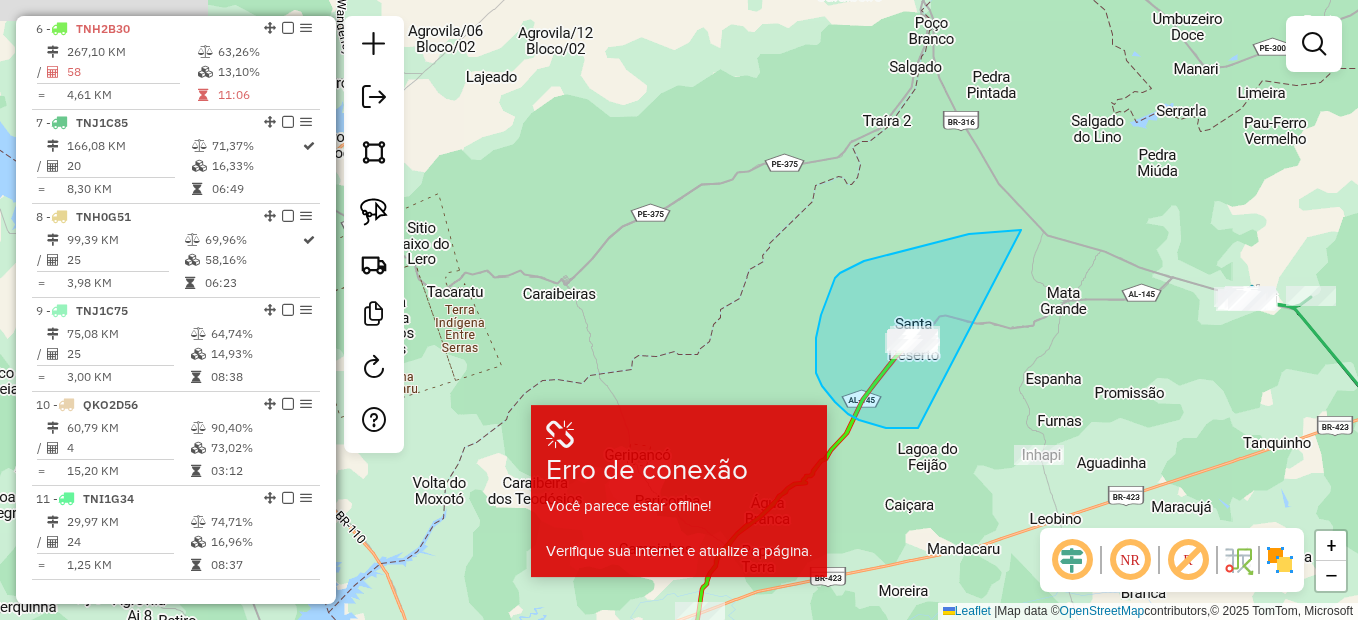 drag, startPoint x: 1021, startPoint y: 230, endPoint x: 952, endPoint y: 409, distance: 191.83847 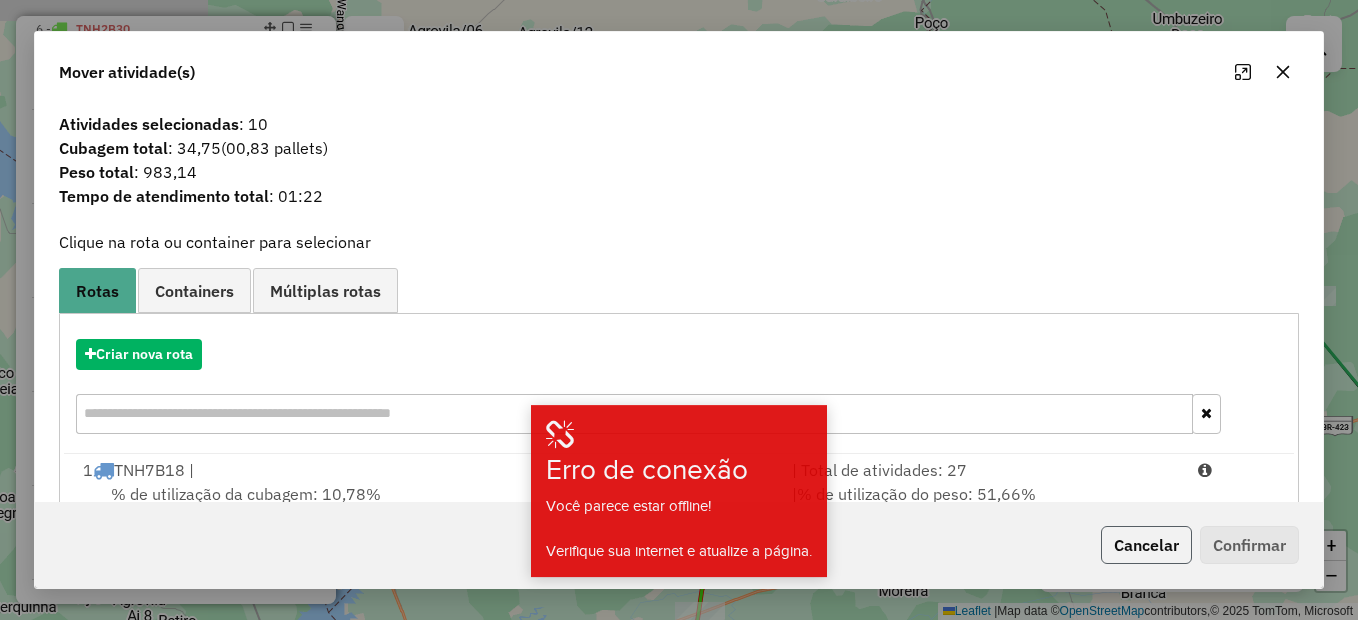 click on "Cancelar" 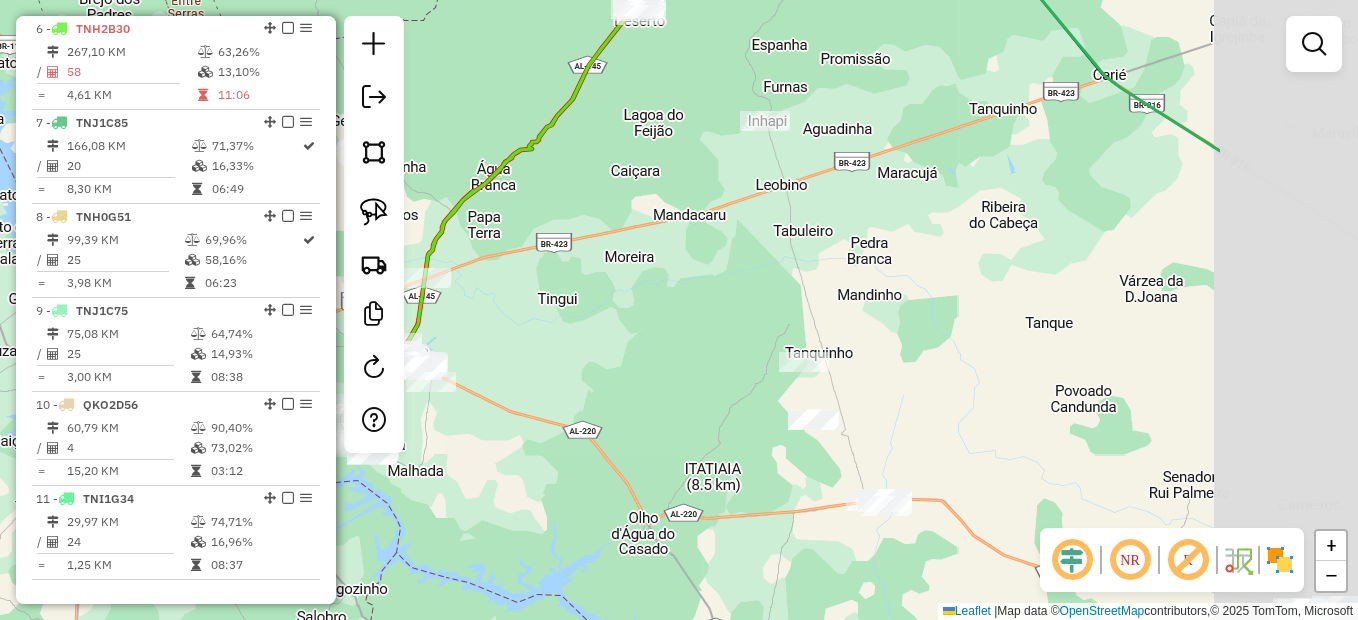 drag, startPoint x: 1140, startPoint y: 485, endPoint x: 902, endPoint y: 192, distance: 377.48245 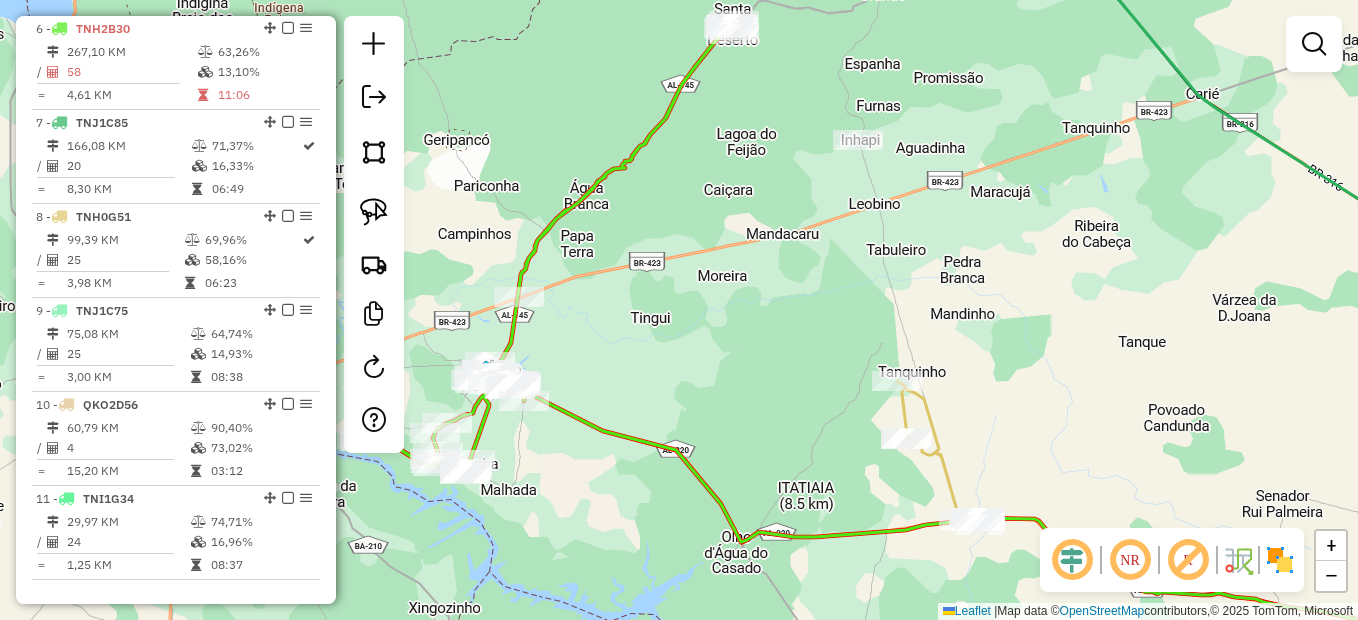 drag, startPoint x: 752, startPoint y: 242, endPoint x: 895, endPoint y: 266, distance: 145 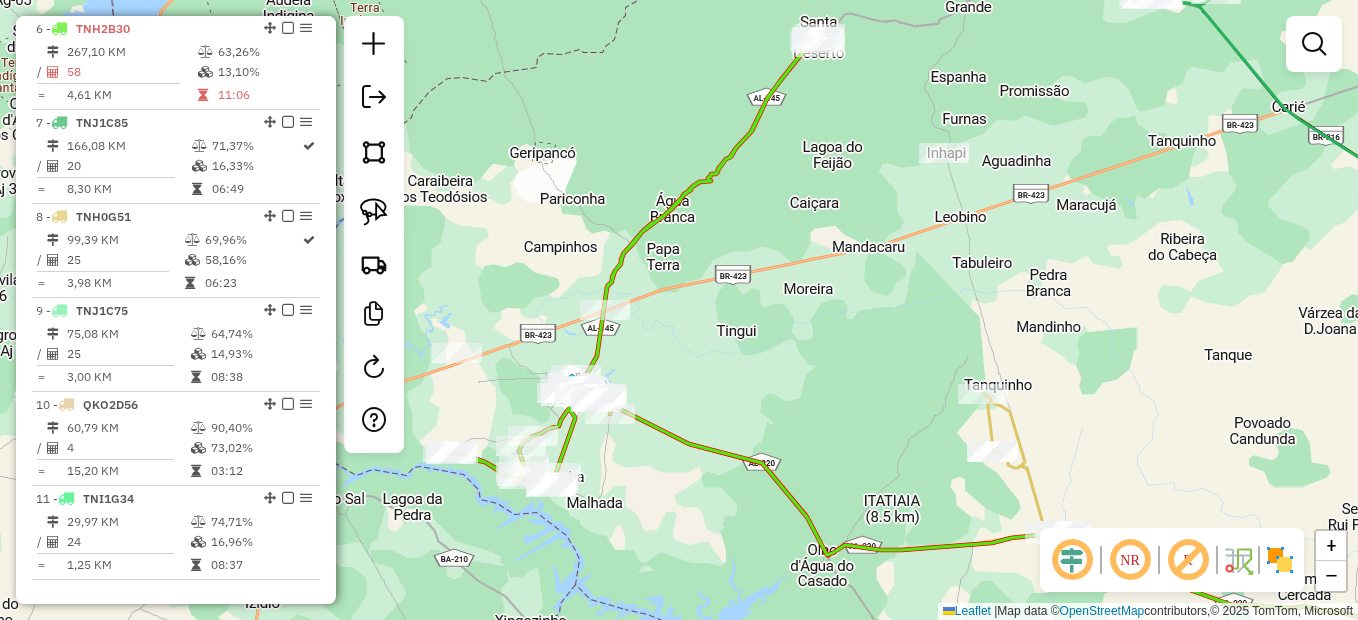 drag, startPoint x: 1053, startPoint y: 343, endPoint x: 513, endPoint y: 242, distance: 549.3642 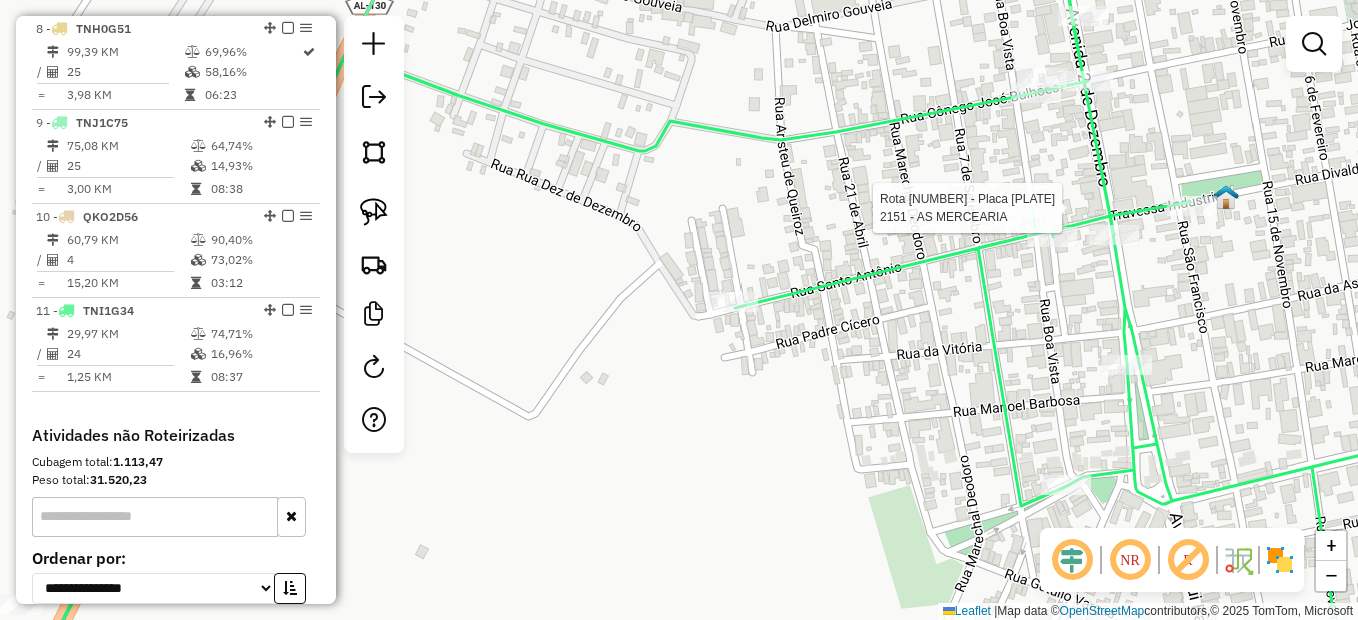 select on "*********" 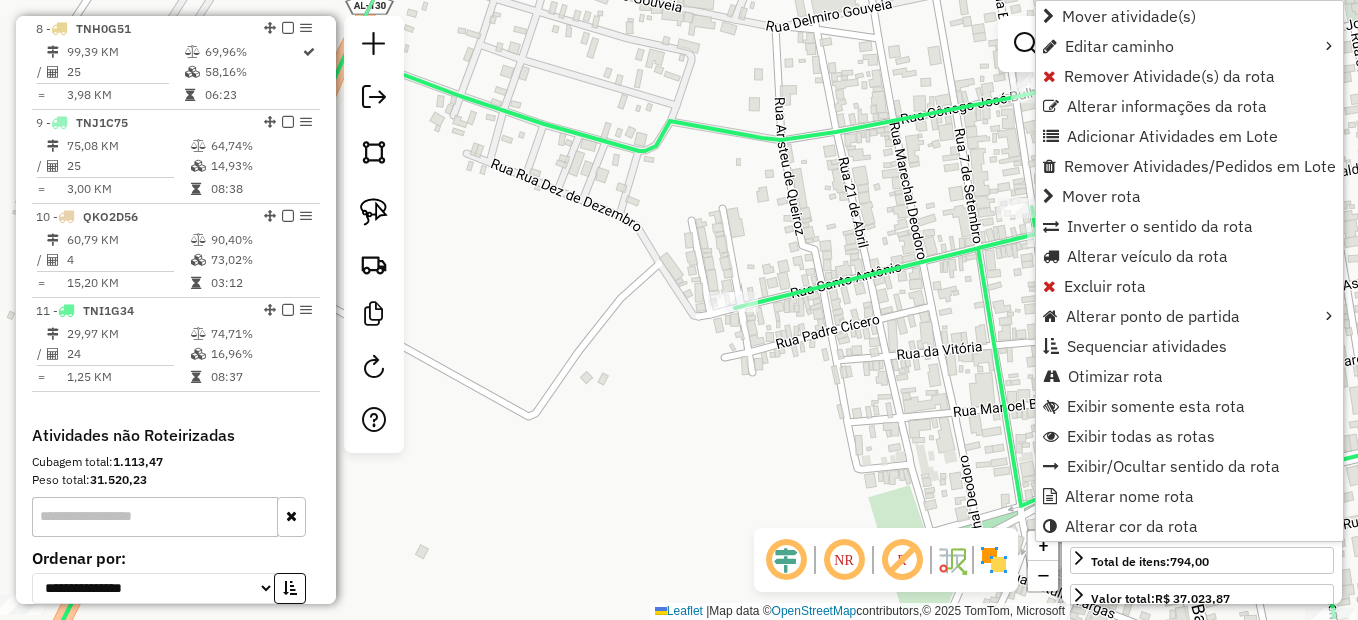 scroll, scrollTop: 1589, scrollLeft: 0, axis: vertical 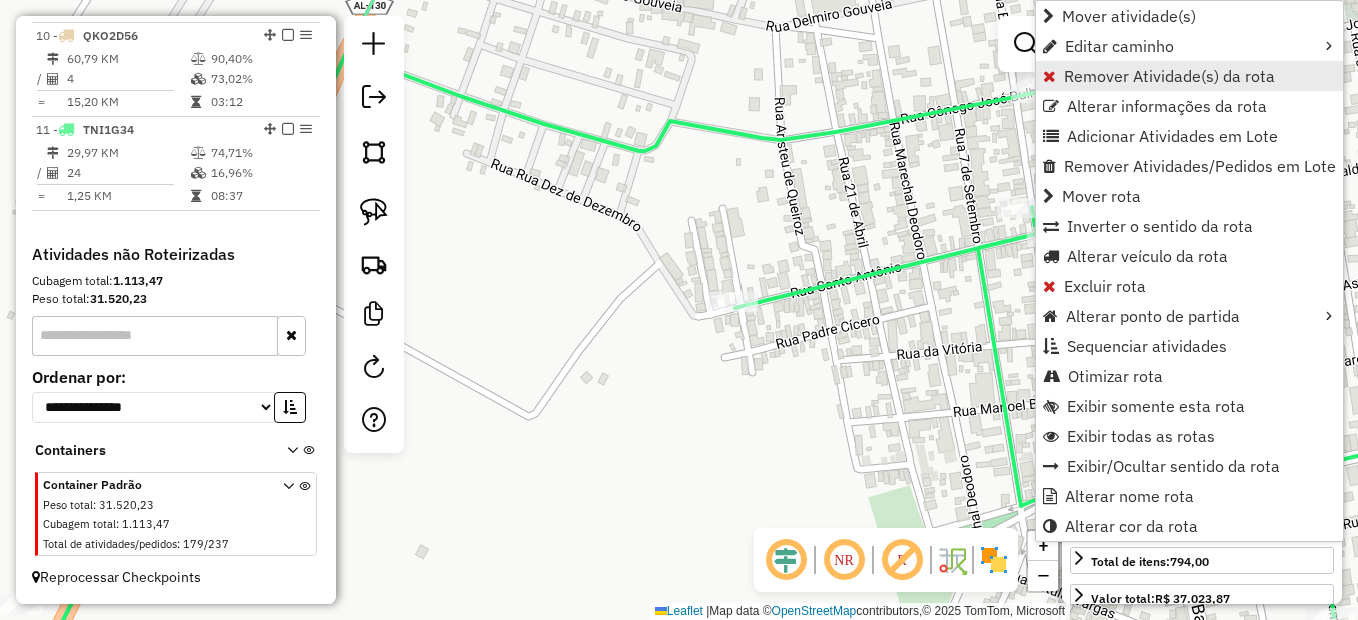 click on "Remover Atividade(s) da rota" at bounding box center [1169, 76] 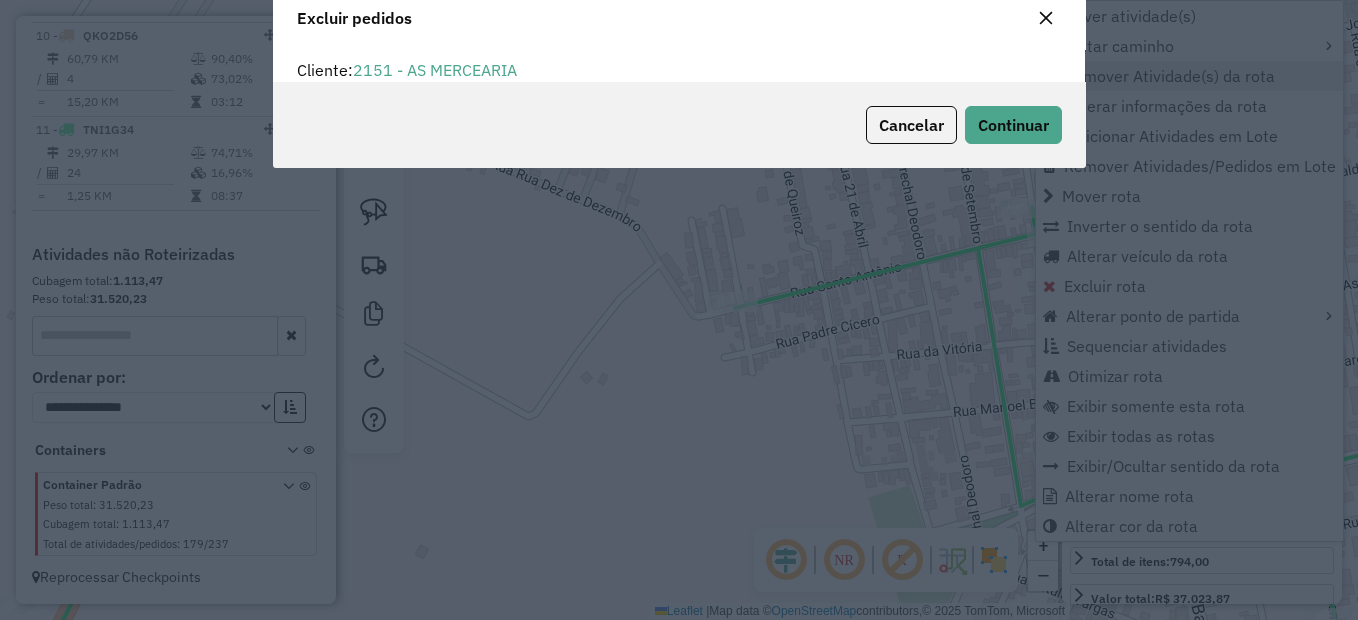scroll, scrollTop: 12, scrollLeft: 6, axis: both 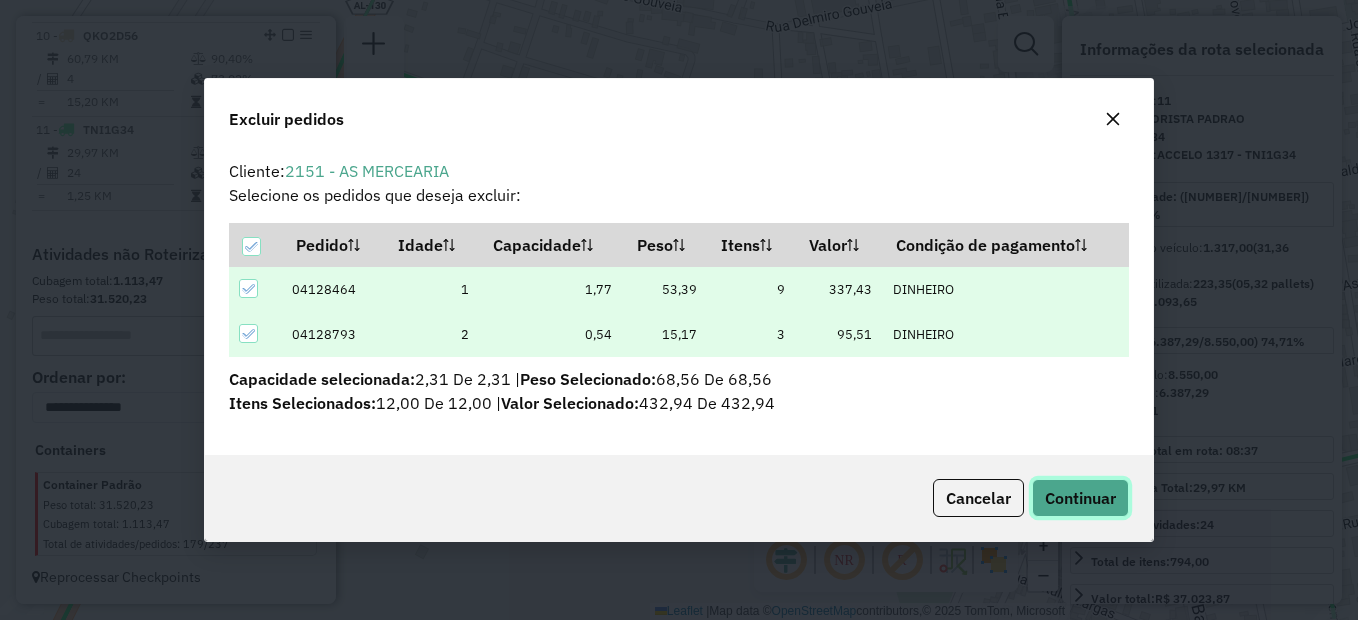 click on "Continuar" 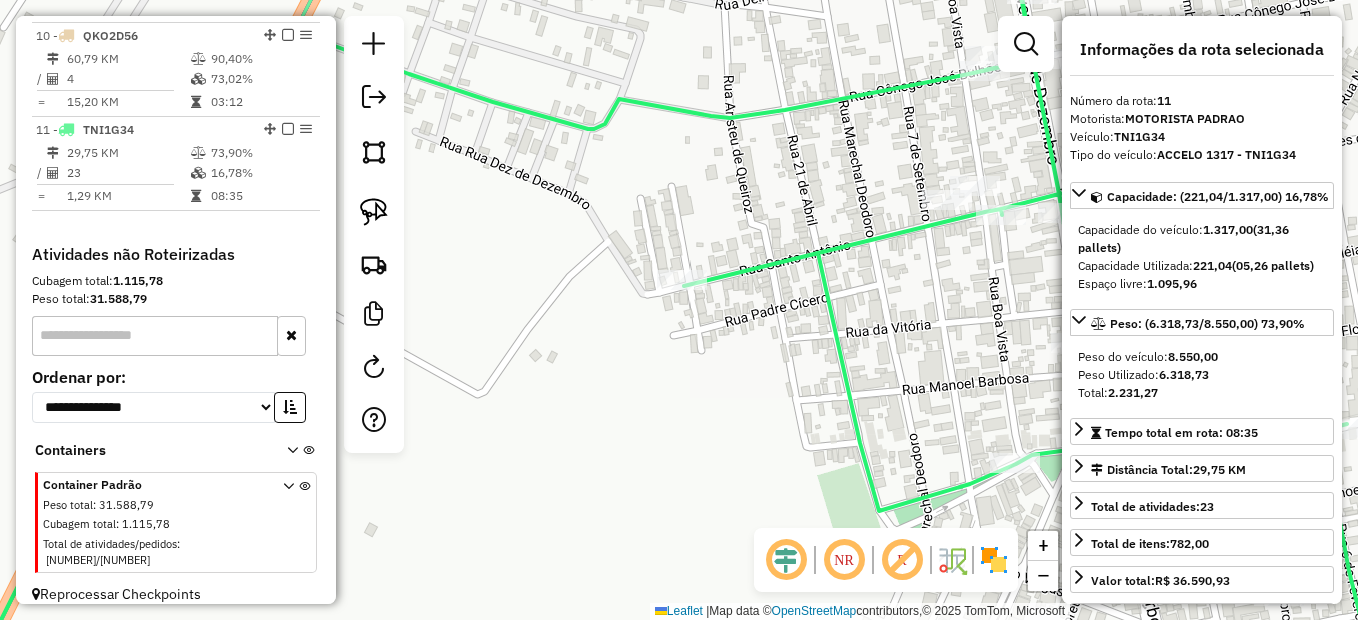 drag, startPoint x: 941, startPoint y: 445, endPoint x: 810, endPoint y: 392, distance: 141.31525 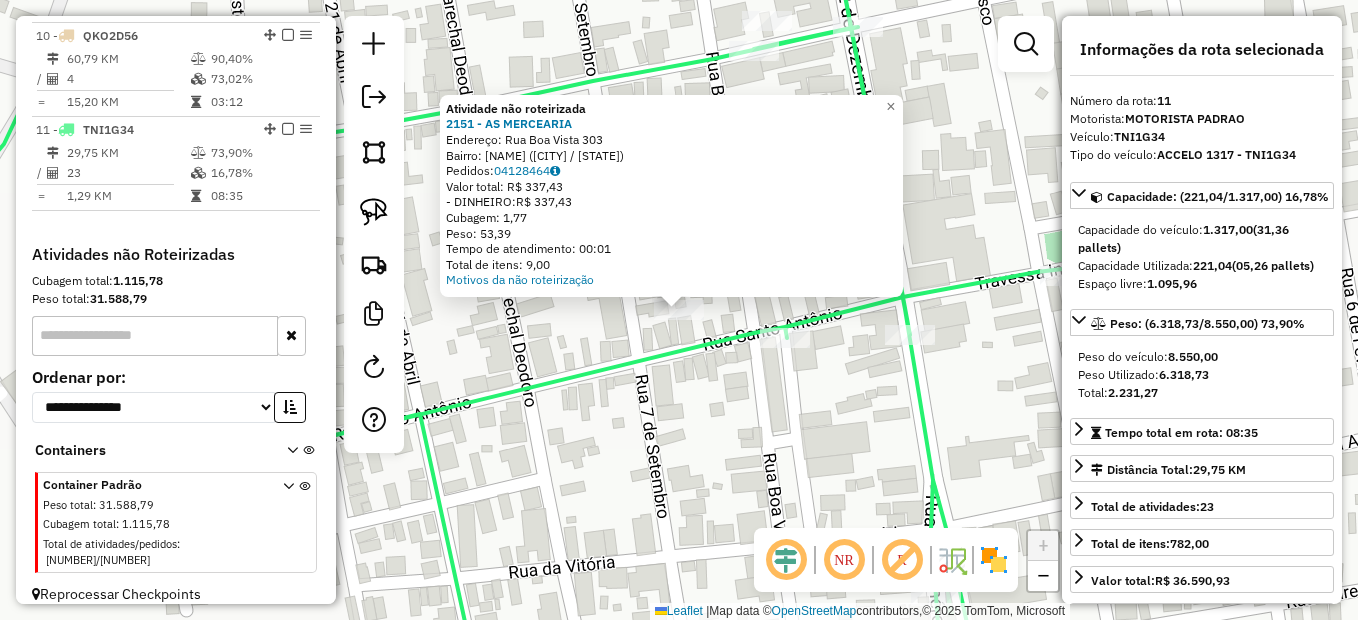 click on "Atividade não roteirizada 2151 - AS MERCEARIA  Endereço:  Rua Boa Vista 303   Bairro: CENTRO (OLHO D'AGUA DAS FLORES / AL)   Pedidos:  04128464   Valor total: R$ 337,43   - DINHEIRO:  R$ 337,43   Cubagem: 1,77   Peso: 53,39   Tempo de atendimento: 00:01   Total de itens: 9,00  Motivos da não roteirização × Janela de atendimento Grade de atendimento Capacidade Transportadoras Veículos Cliente Pedidos  Rotas Selecione os dias de semana para filtrar as janelas de atendimento  Seg   Ter   Qua   Qui   Sex   Sáb   Dom  Informe o período da janela de atendimento: De: Até:  Filtrar exatamente a janela do cliente  Considerar janela de atendimento padrão  Selecione os dias de semana para filtrar as grades de atendimento  Seg   Ter   Qua   Qui   Sex   Sáb   Dom   Considerar clientes sem dia de atendimento cadastrado  Clientes fora do dia de atendimento selecionado Filtrar as atividades entre os valores definidos abaixo:  Peso mínimo:   Peso máximo:   Cubagem mínima:   Cubagem máxima:   De:   Até:   De:" 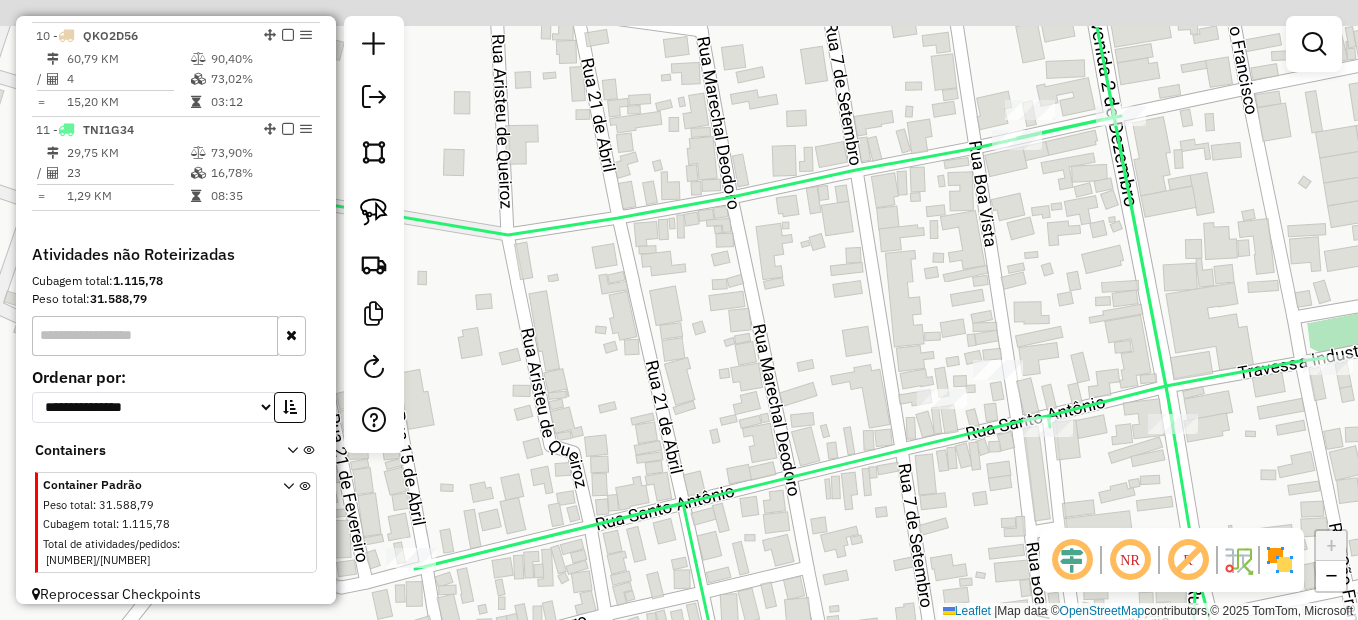 drag, startPoint x: 522, startPoint y: 343, endPoint x: 801, endPoint y: 434, distance: 293.4655 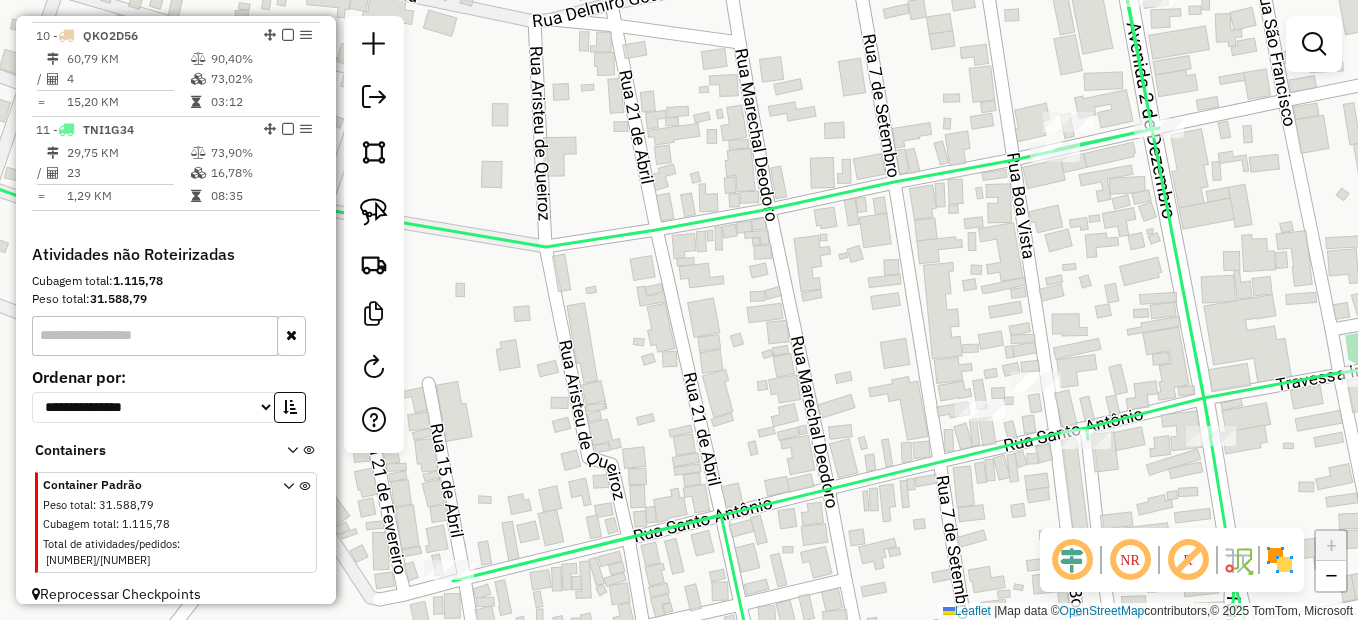click on "Janela de atendimento Grade de atendimento Capacidade Transportadoras Veículos Cliente Pedidos  Rotas Selecione os dias de semana para filtrar as janelas de atendimento  Seg   Ter   Qua   Qui   Sex   Sáb   Dom  Informe o período da janela de atendimento: De: Até:  Filtrar exatamente a janela do cliente  Considerar janela de atendimento padrão  Selecione os dias de semana para filtrar as grades de atendimento  Seg   Ter   Qua   Qui   Sex   Sáb   Dom   Considerar clientes sem dia de atendimento cadastrado  Clientes fora do dia de atendimento selecionado Filtrar as atividades entre os valores definidos abaixo:  Peso mínimo:   Peso máximo:   Cubagem mínima:   Cubagem máxima:   De:   Até:  Filtrar as atividades entre o tempo de atendimento definido abaixo:  De:   Até:   Considerar capacidade total dos clientes não roteirizados Transportadora: Selecione um ou mais itens Tipo de veículo: Selecione um ou mais itens Veículo: Selecione um ou mais itens Motorista: Selecione um ou mais itens Nome: Rótulo:" 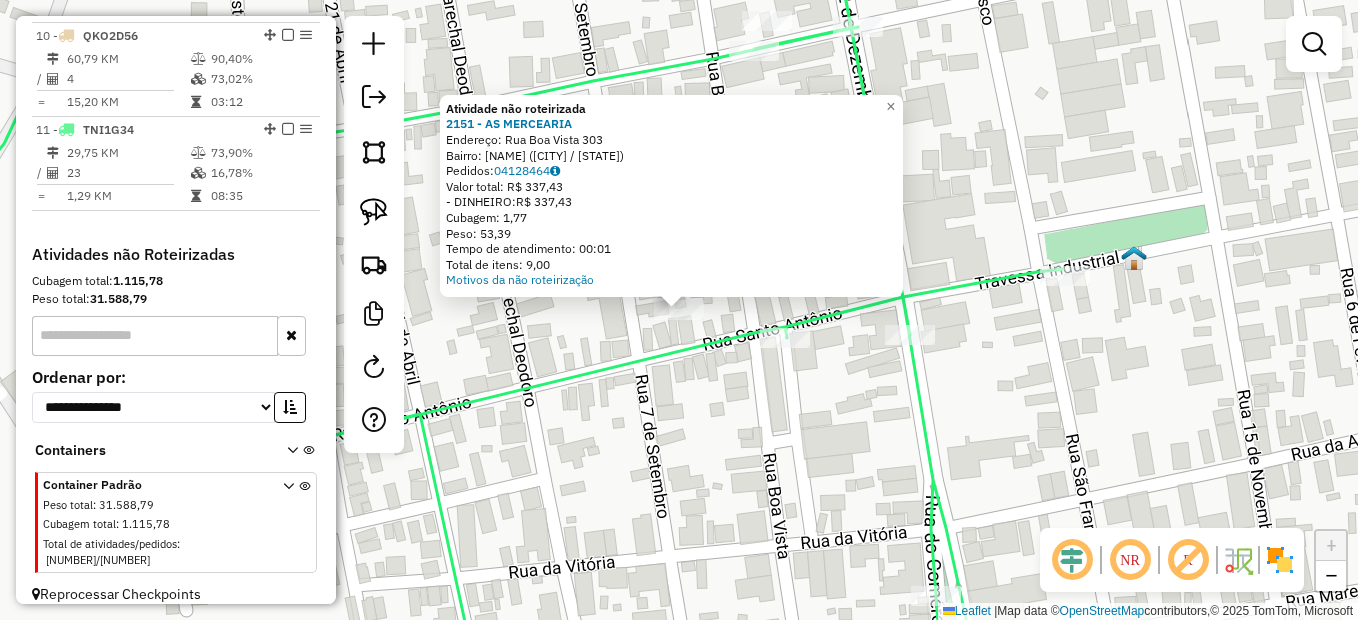 click on "Atividade não roteirizada 2151 - AS MERCEARIA  Endereço:  Rua Boa Vista 303   Bairro: CENTRO (OLHO D'AGUA DAS FLORES / AL)   Pedidos:  04128464   Valor total: R$ 337,43   - DINHEIRO:  R$ 337,43   Cubagem: 1,77   Peso: 53,39   Tempo de atendimento: 00:01   Total de itens: 9,00  Motivos da não roteirização × Janela de atendimento Grade de atendimento Capacidade Transportadoras Veículos Cliente Pedidos  Rotas Selecione os dias de semana para filtrar as janelas de atendimento  Seg   Ter   Qua   Qui   Sex   Sáb   Dom  Informe o período da janela de atendimento: De: Até:  Filtrar exatamente a janela do cliente  Considerar janela de atendimento padrão  Selecione os dias de semana para filtrar as grades de atendimento  Seg   Ter   Qua   Qui   Sex   Sáb   Dom   Considerar clientes sem dia de atendimento cadastrado  Clientes fora do dia de atendimento selecionado Filtrar as atividades entre os valores definidos abaixo:  Peso mínimo:   Peso máximo:   Cubagem mínima:   Cubagem máxima:   De:   Até:   De:" 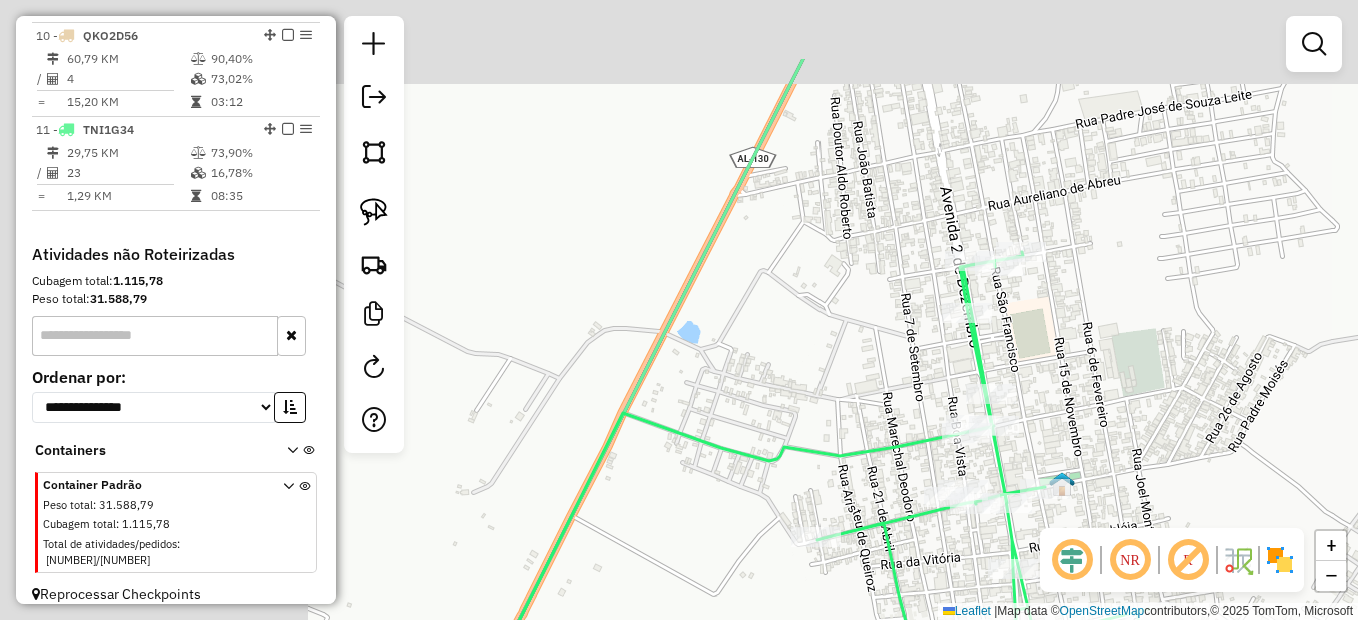 drag, startPoint x: 780, startPoint y: 362, endPoint x: 973, endPoint y: 421, distance: 201.81674 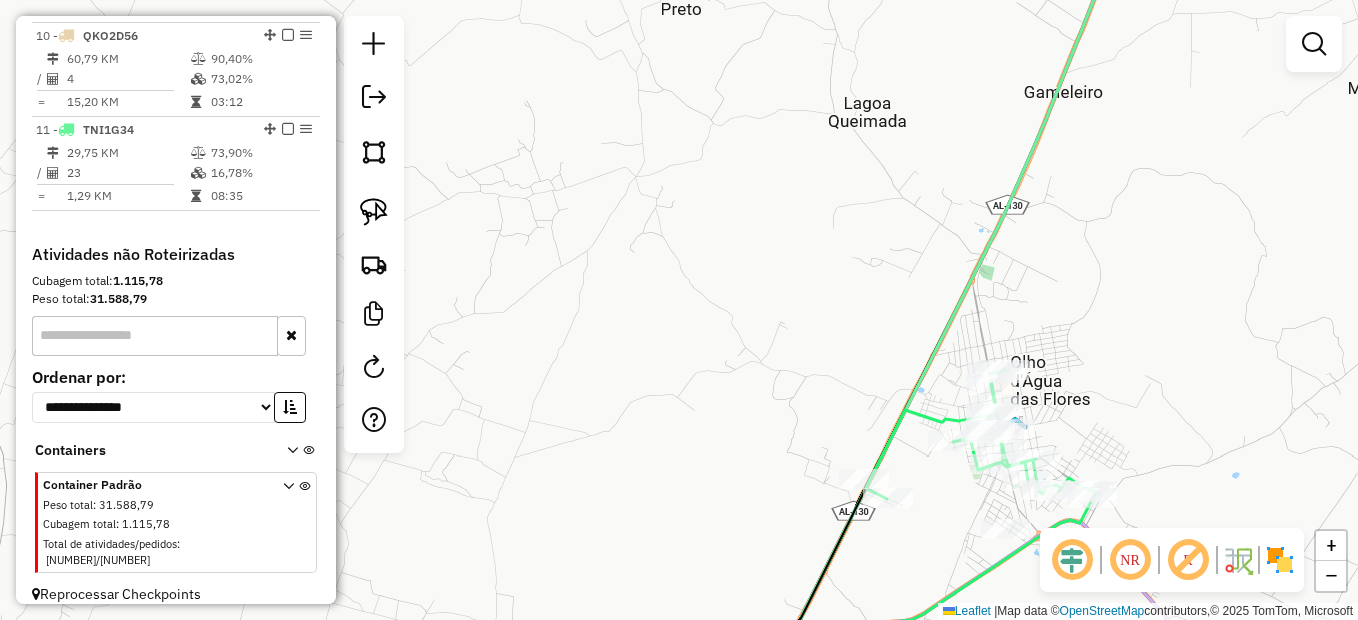 drag, startPoint x: 620, startPoint y: 452, endPoint x: 783, endPoint y: 439, distance: 163.51758 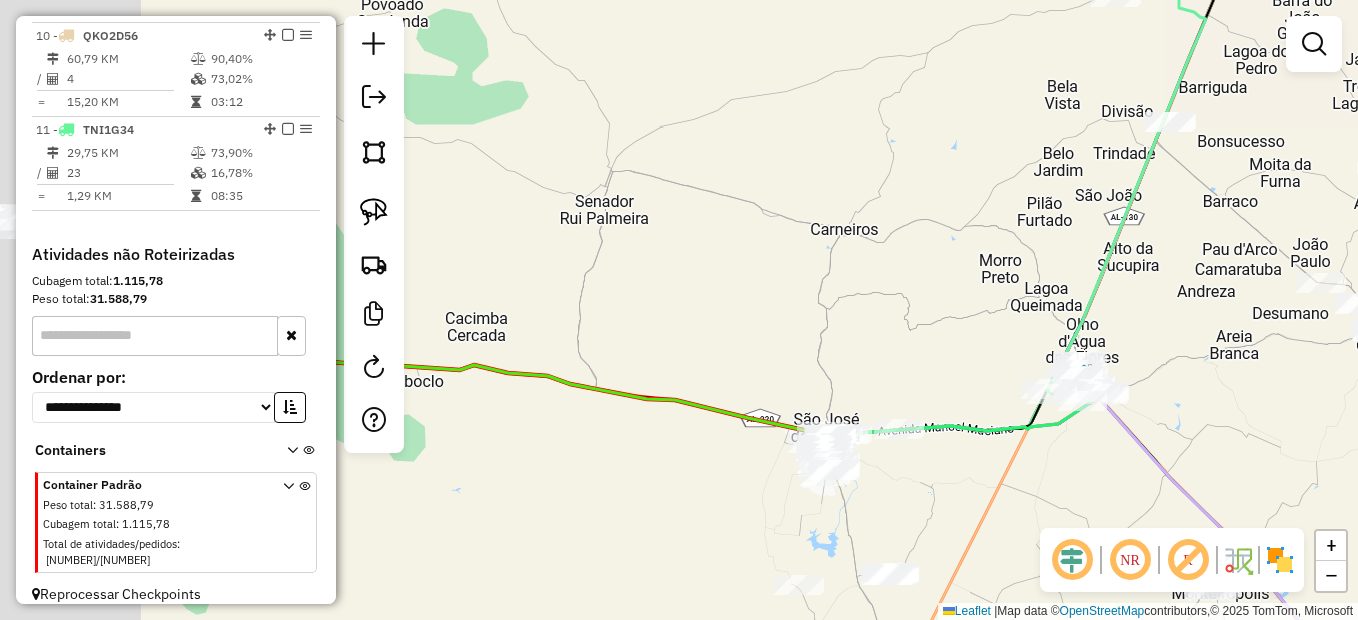 drag, startPoint x: 810, startPoint y: 385, endPoint x: 946, endPoint y: 311, distance: 154.82893 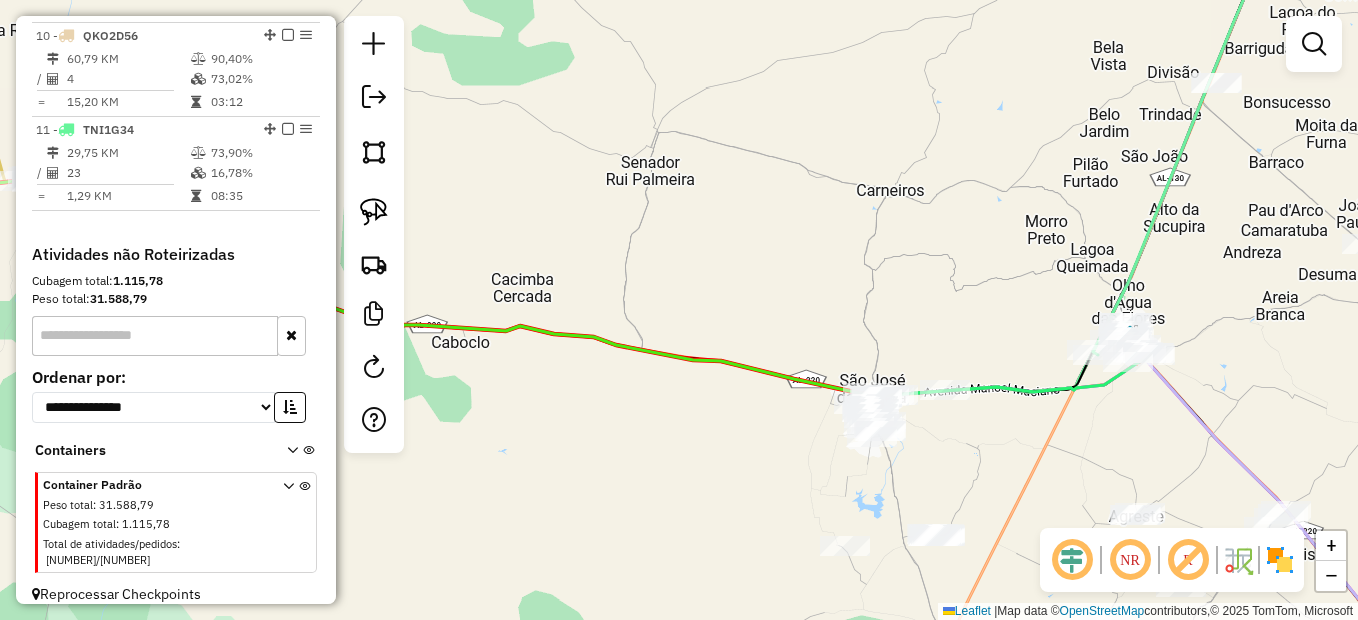 drag, startPoint x: 743, startPoint y: 396, endPoint x: 1356, endPoint y: 628, distance: 655.4335 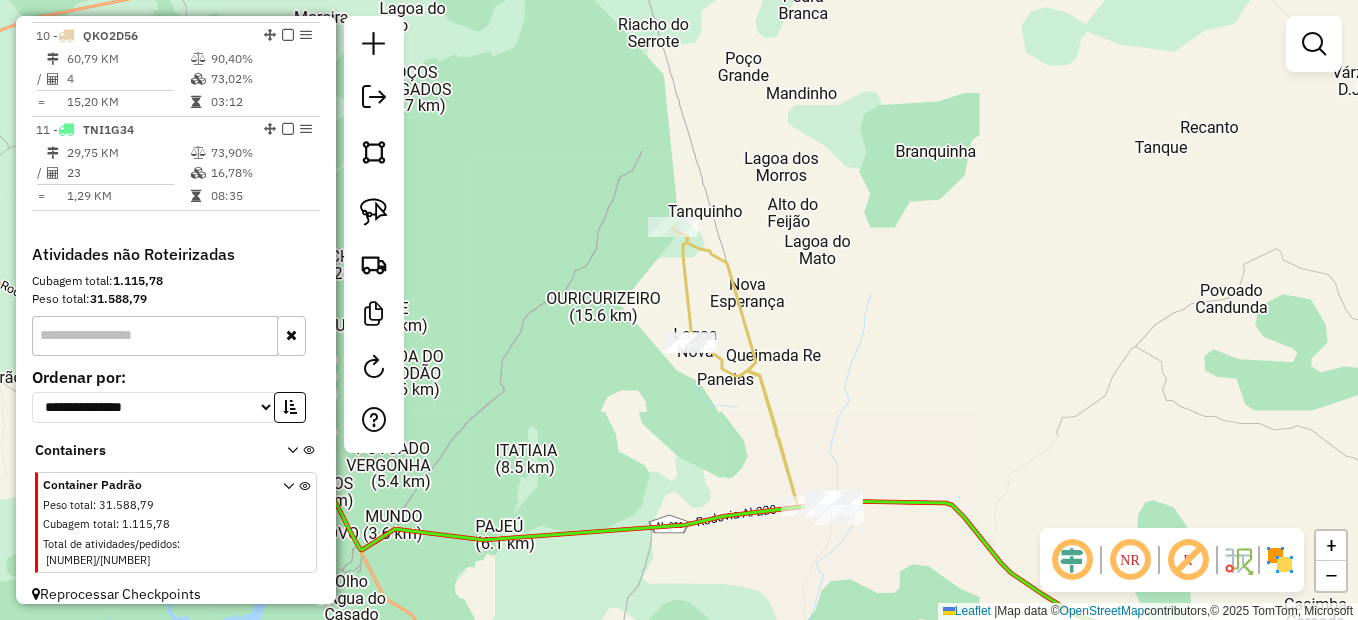 drag, startPoint x: 548, startPoint y: 383, endPoint x: 926, endPoint y: 519, distance: 401.72128 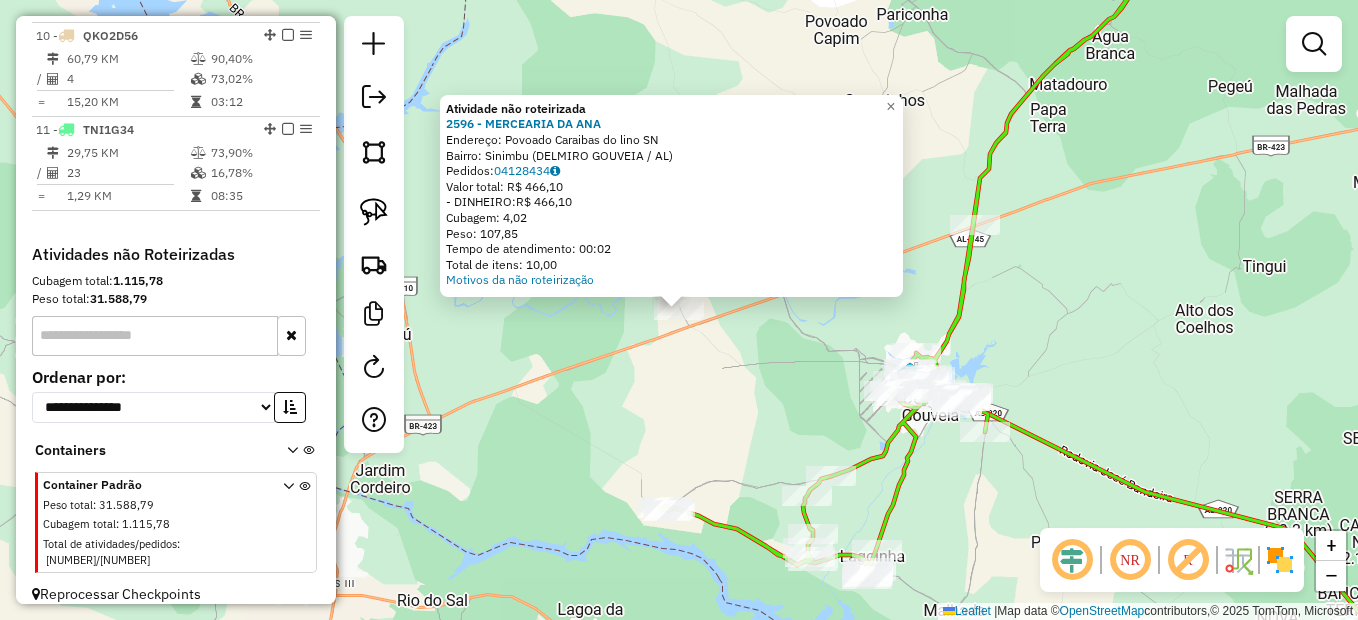 click on "Atividade não roteirizada 2596 - MERCEARIA DA ANA  Endereço:  Povoado Caraibas do lino SN   Bairro: Sinimbu (DELMIRO GOUVEIA / AL)   Pedidos:  04128434   Valor total: R$ 466,10   - DINHEIRO:  R$ 466,10   Cubagem: 4,02   Peso: 107,85   Tempo de atendimento: 00:02   Total de itens: 10,00  Motivos da não roteirização × Janela de atendimento Grade de atendimento Capacidade Transportadoras Veículos Cliente Pedidos  Rotas Selecione os dias de semana para filtrar as janelas de atendimento  Seg   Ter   Qua   Qui   Sex   Sáb   Dom  Informe o período da janela de atendimento: De: Até:  Filtrar exatamente a janela do cliente  Considerar janela de atendimento padrão  Selecione os dias de semana para filtrar as grades de atendimento  Seg   Ter   Qua   Qui   Sex   Sáb   Dom   Considerar clientes sem dia de atendimento cadastrado  Clientes fora do dia de atendimento selecionado Filtrar as atividades entre os valores definidos abaixo:  Peso mínimo:   Peso máximo:   Cubagem mínima:   Cubagem máxima:   De:  De:" 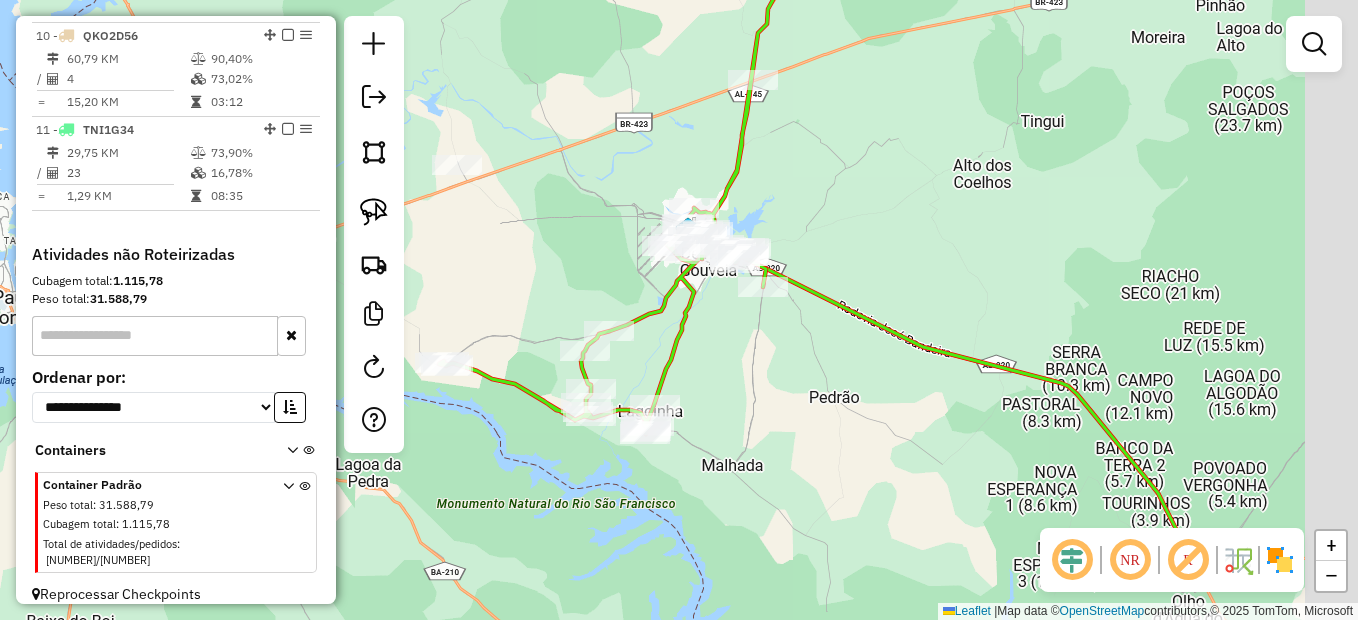 drag, startPoint x: 547, startPoint y: 319, endPoint x: 482, endPoint y: 291, distance: 70.77429 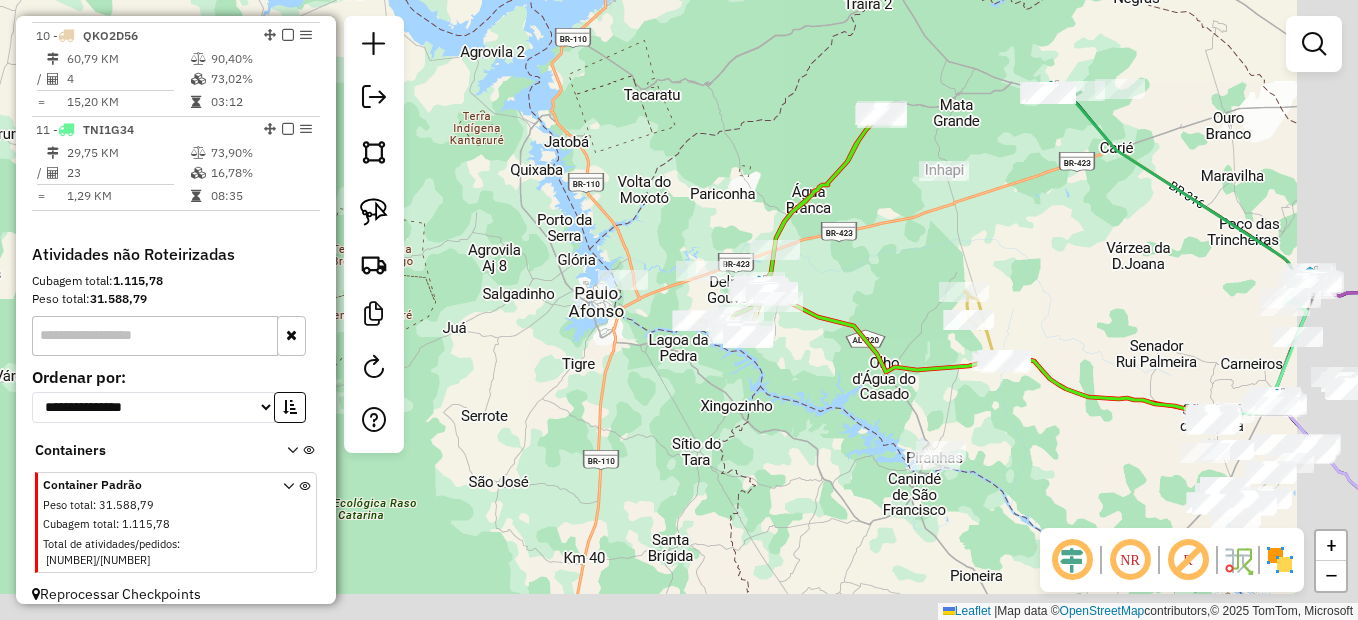 drag, startPoint x: 1145, startPoint y: 424, endPoint x: 852, endPoint y: 317, distance: 311.92627 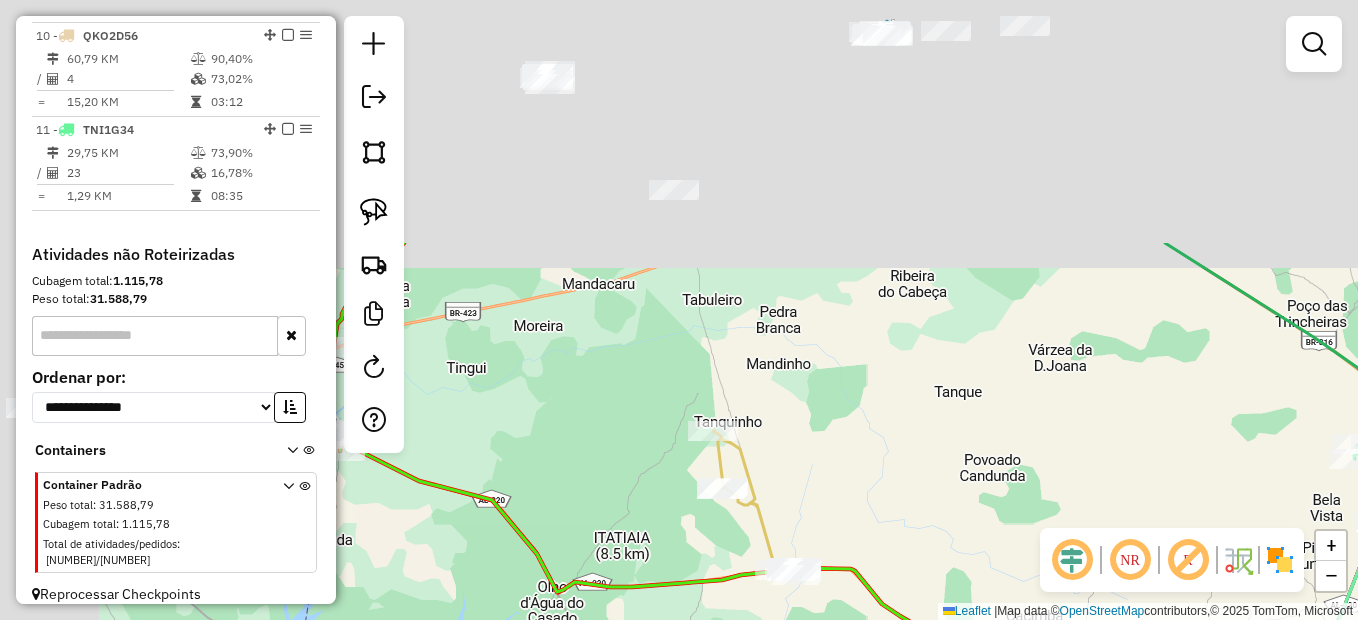 drag, startPoint x: 984, startPoint y: 336, endPoint x: 1131, endPoint y: 495, distance: 216.54099 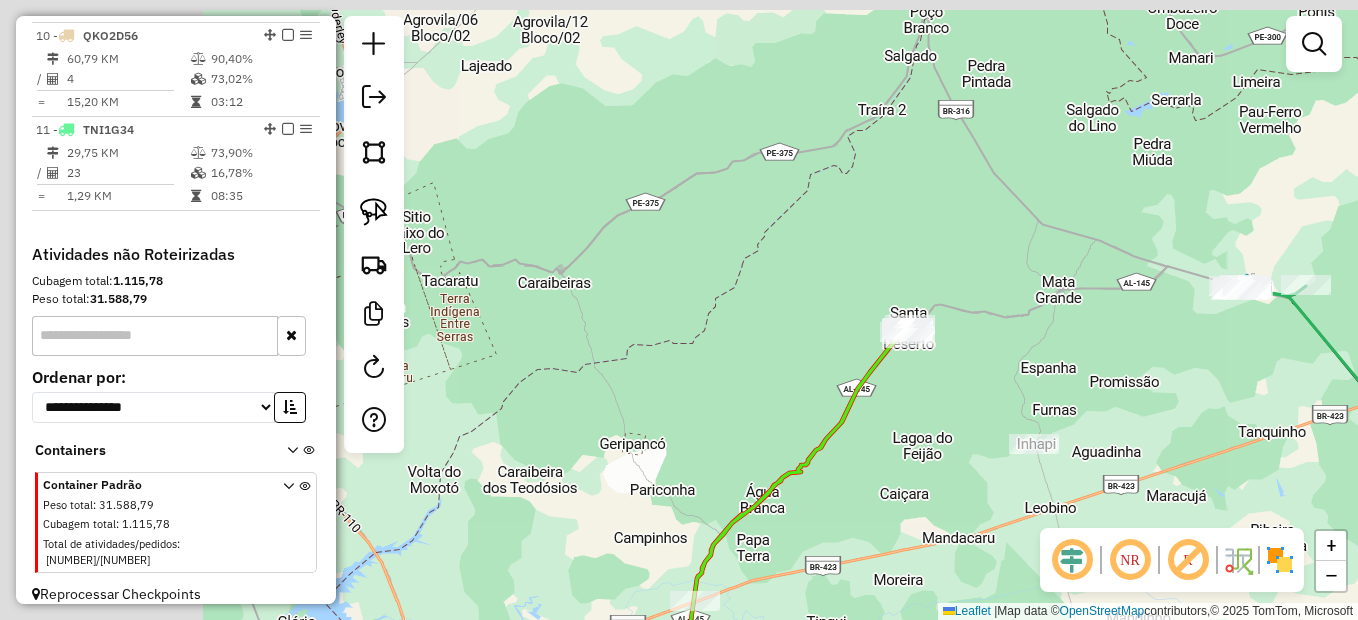 click on "Janela de atendimento Grade de atendimento Capacidade Transportadoras Veículos Cliente Pedidos  Rotas Selecione os dias de semana para filtrar as janelas de atendimento  Seg   Ter   Qua   Qui   Sex   Sáb   Dom  Informe o período da janela de atendimento: De: Até:  Filtrar exatamente a janela do cliente  Considerar janela de atendimento padrão  Selecione os dias de semana para filtrar as grades de atendimento  Seg   Ter   Qua   Qui   Sex   Sáb   Dom   Considerar clientes sem dia de atendimento cadastrado  Clientes fora do dia de atendimento selecionado Filtrar as atividades entre os valores definidos abaixo:  Peso mínimo:   Peso máximo:   Cubagem mínima:   Cubagem máxima:   De:   Até:  Filtrar as atividades entre o tempo de atendimento definido abaixo:  De:   Até:   Considerar capacidade total dos clientes não roteirizados Transportadora: Selecione um ou mais itens Tipo de veículo: Selecione um ou mais itens Veículo: Selecione um ou mais itens Motorista: Selecione um ou mais itens Nome: Rótulo:" 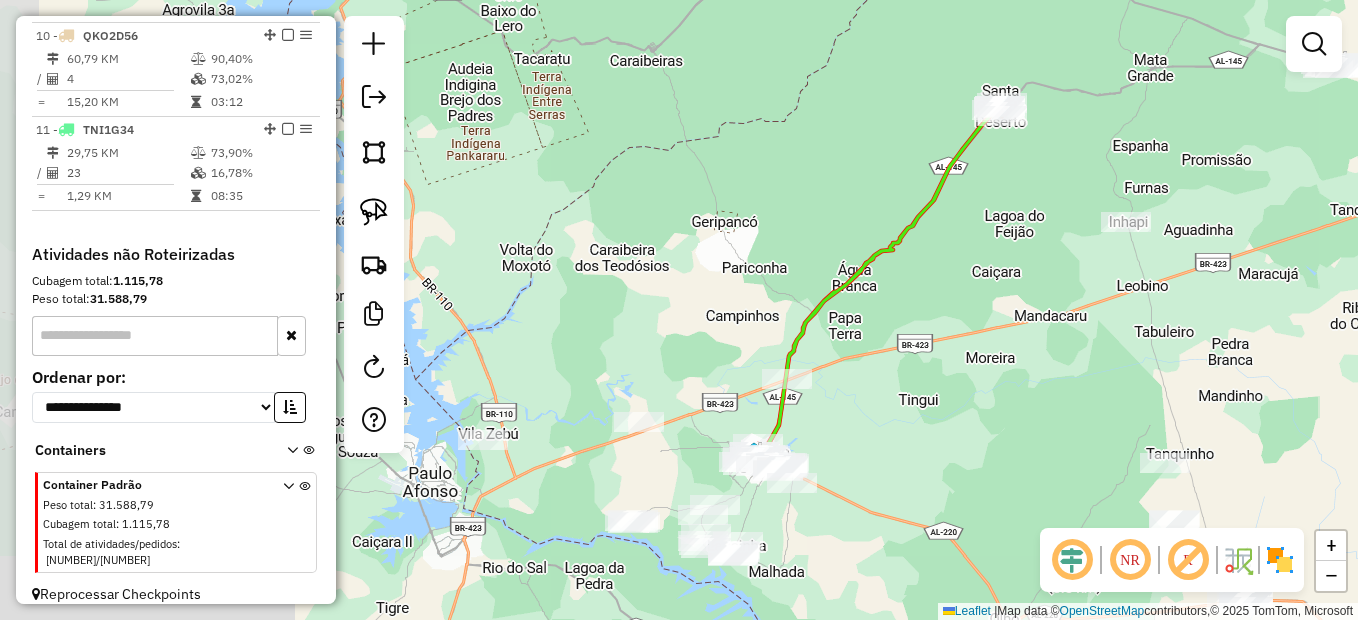 drag, startPoint x: 888, startPoint y: 366, endPoint x: 979, endPoint y: 132, distance: 251.0717 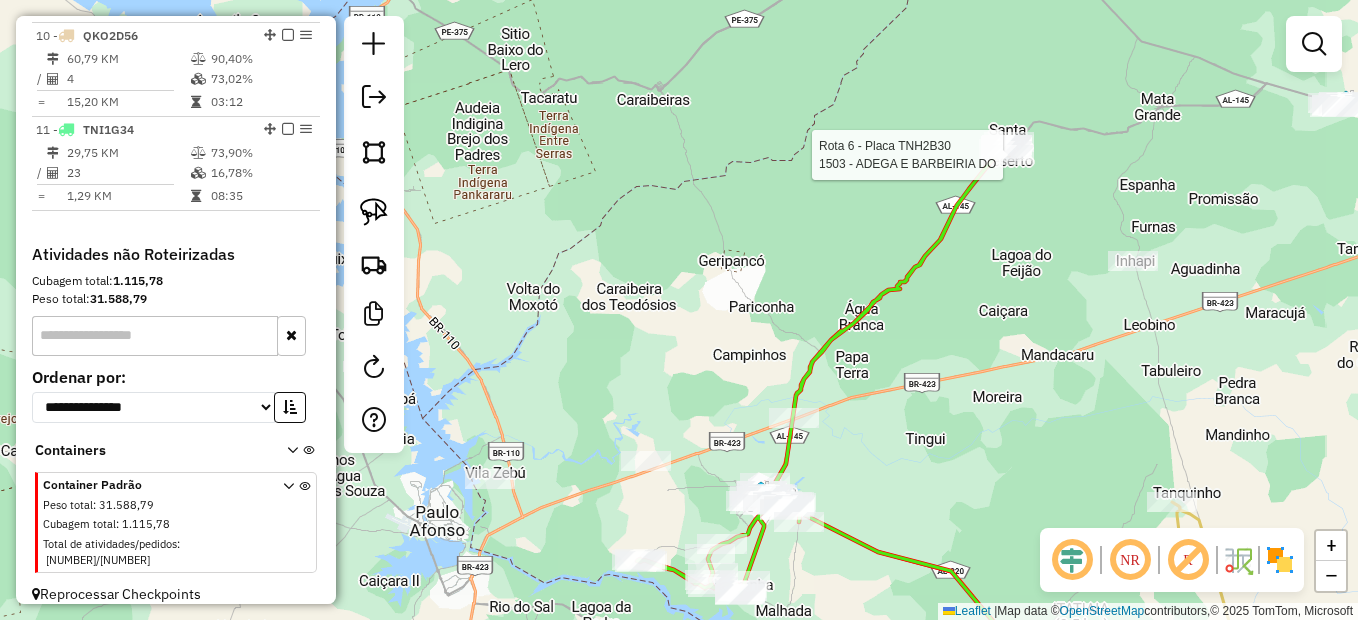 drag, startPoint x: 1009, startPoint y: 208, endPoint x: 964, endPoint y: 454, distance: 250.08199 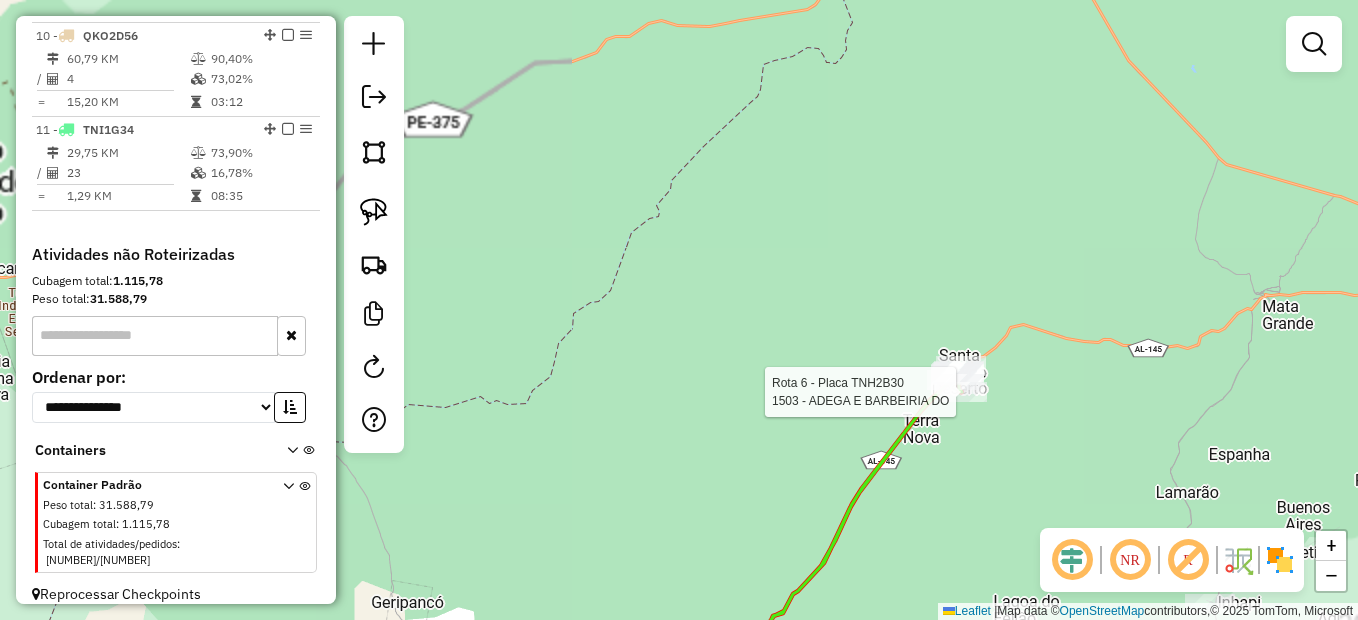 select on "*********" 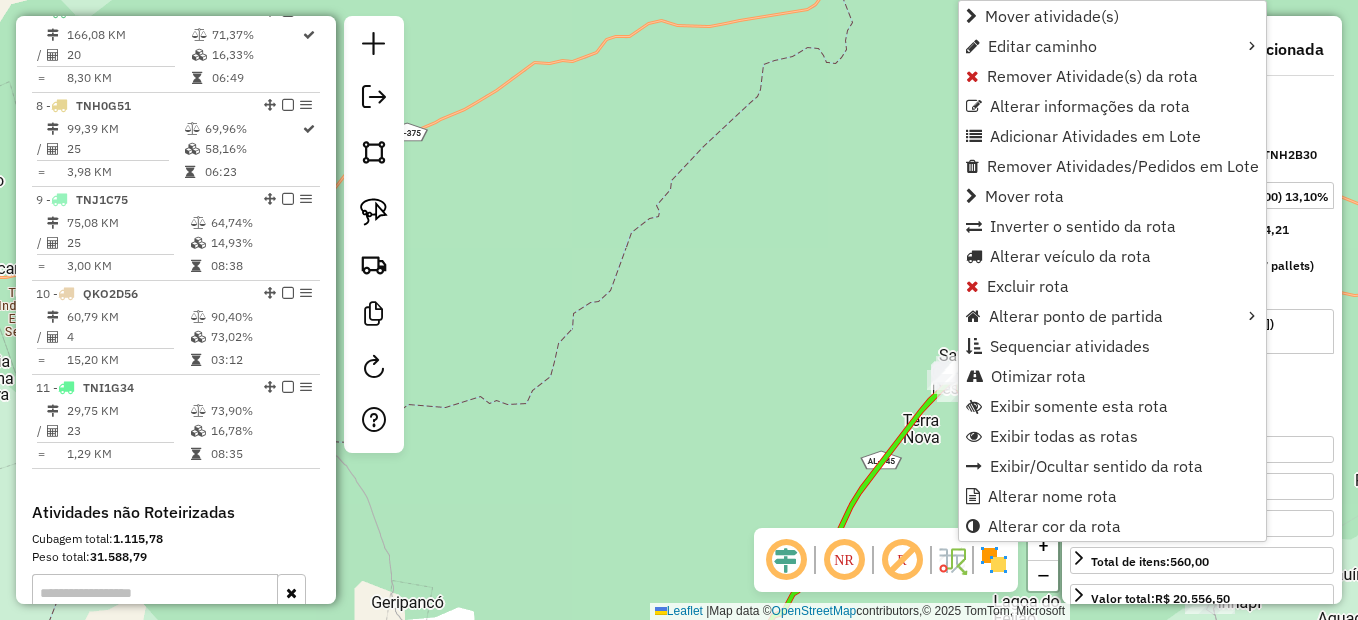 scroll, scrollTop: 1220, scrollLeft: 0, axis: vertical 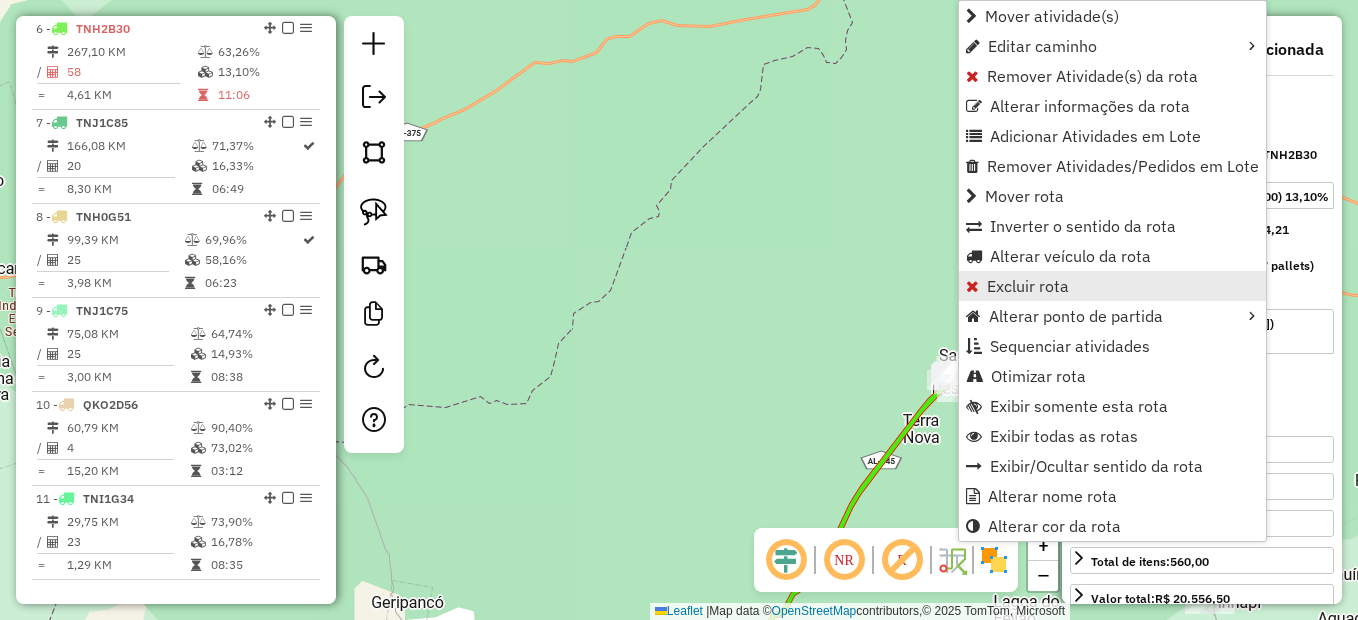 click on "Excluir rota" at bounding box center [1112, 286] 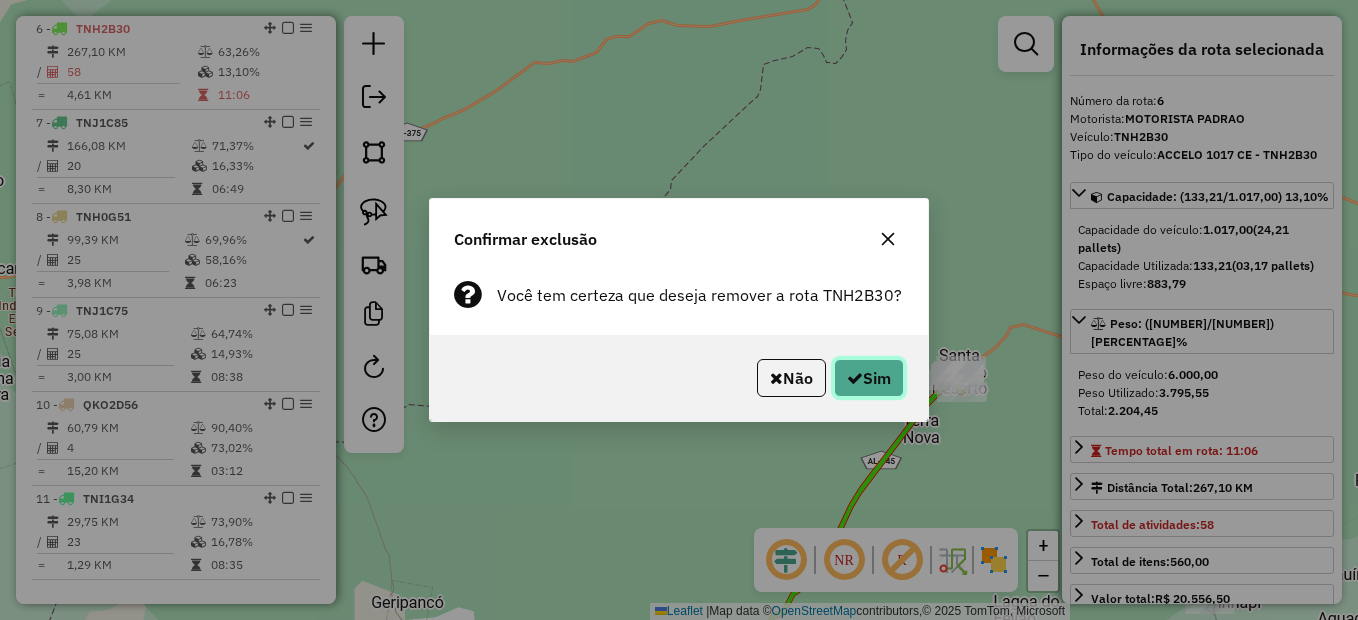 click on "Sim" 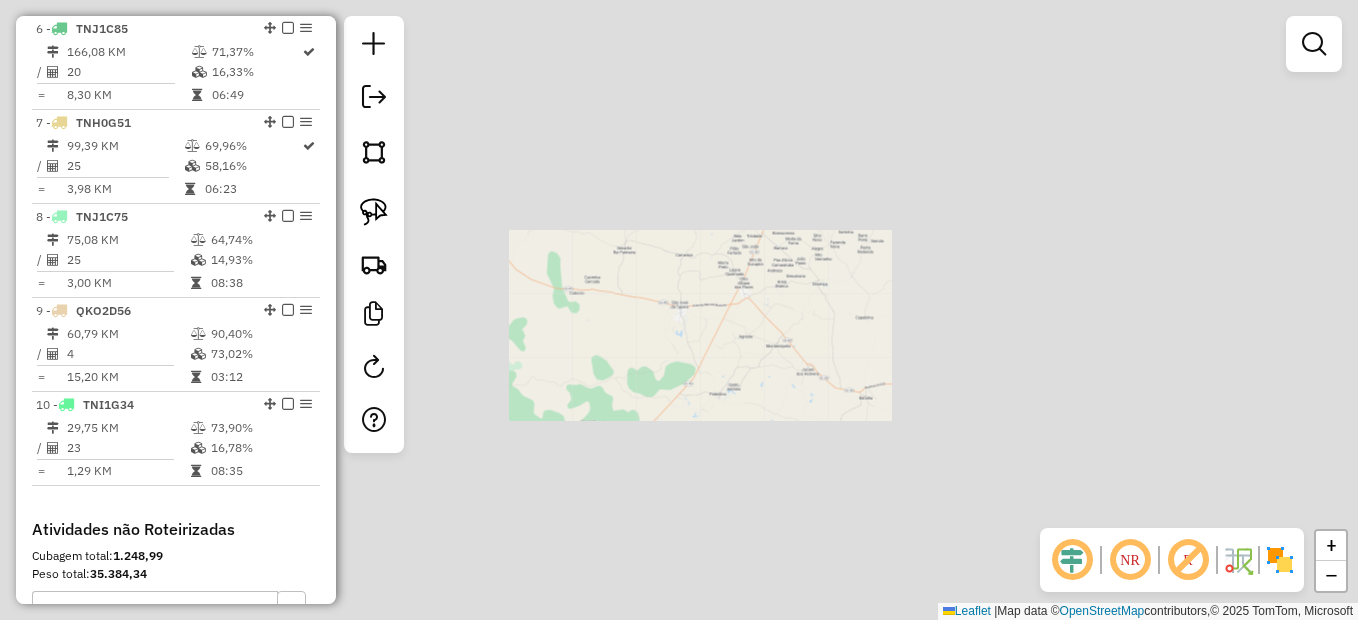 scroll, scrollTop: 1126, scrollLeft: 0, axis: vertical 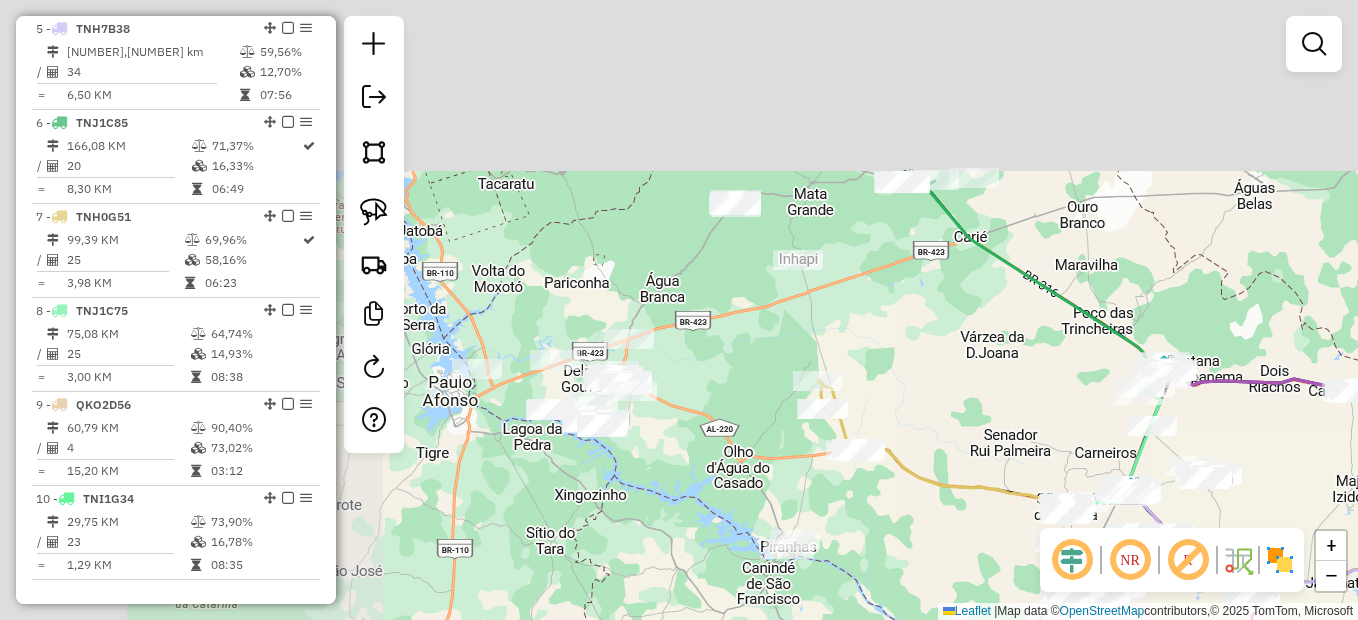 drag, startPoint x: 587, startPoint y: 263, endPoint x: 974, endPoint y: 461, distance: 434.71024 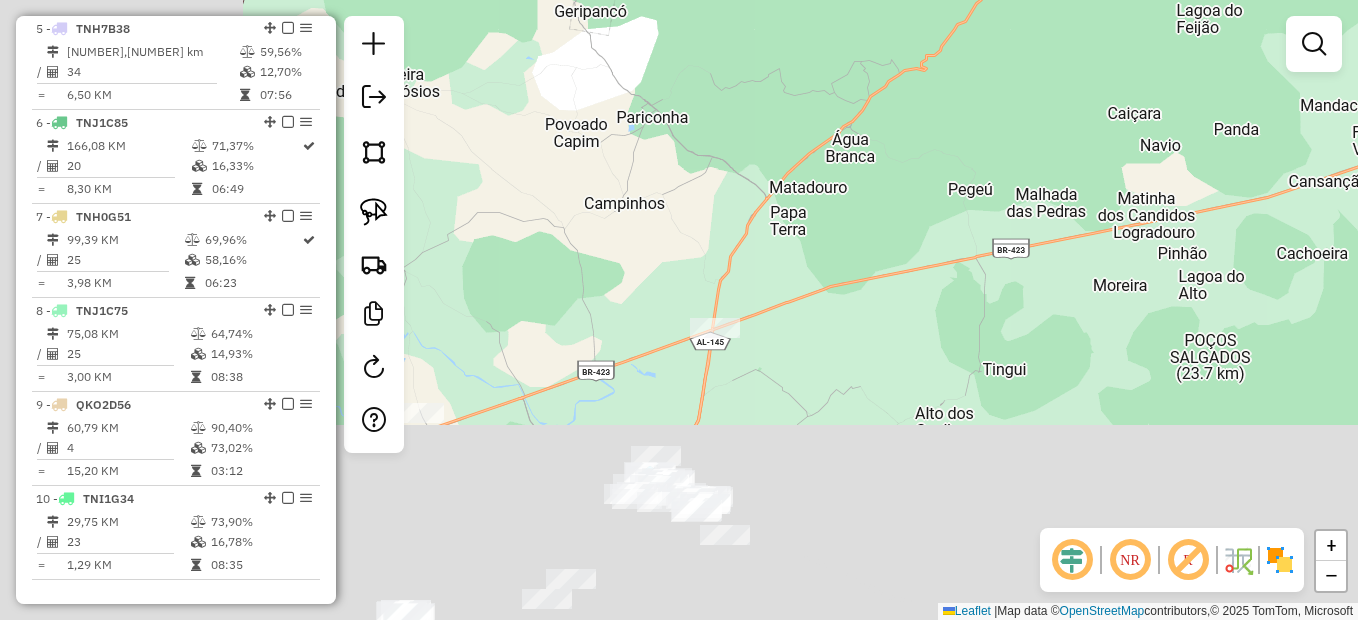 drag, startPoint x: 680, startPoint y: 486, endPoint x: 1024, endPoint y: 128, distance: 496.48767 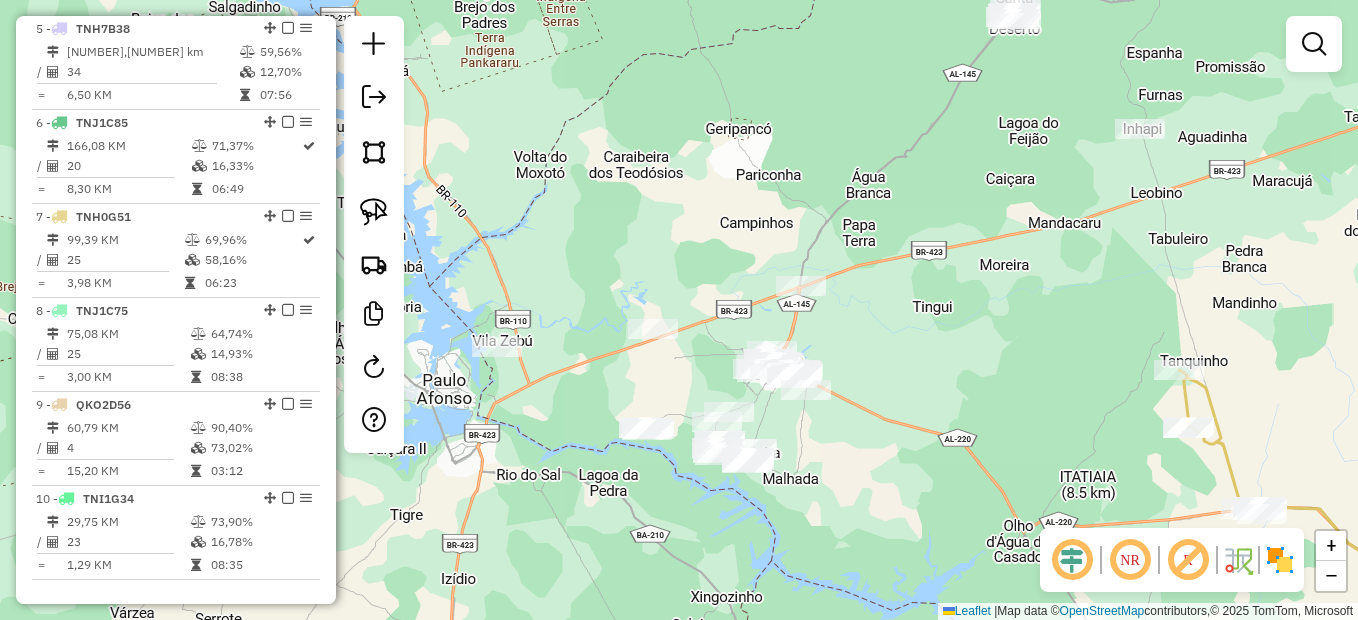 click on "Janela de atendimento Grade de atendimento Capacidade Transportadoras Veículos Cliente Pedidos  Rotas Selecione os dias de semana para filtrar as janelas de atendimento  Seg   Ter   Qua   Qui   Sex   Sáb   Dom  Informe o período da janela de atendimento: De: Até:  Filtrar exatamente a janela do cliente  Considerar janela de atendimento padrão  Selecione os dias de semana para filtrar as grades de atendimento  Seg   Ter   Qua   Qui   Sex   Sáb   Dom   Considerar clientes sem dia de atendimento cadastrado  Clientes fora do dia de atendimento selecionado Filtrar as atividades entre os valores definidos abaixo:  Peso mínimo:   Peso máximo:   Cubagem mínima:   Cubagem máxima:   De:   Até:  Filtrar as atividades entre o tempo de atendimento definido abaixo:  De:   Até:   Considerar capacidade total dos clientes não roteirizados Transportadora: Selecione um ou mais itens Tipo de veículo: Selecione um ou mais itens Veículo: Selecione um ou mais itens Motorista: Selecione um ou mais itens Nome: Rótulo:" 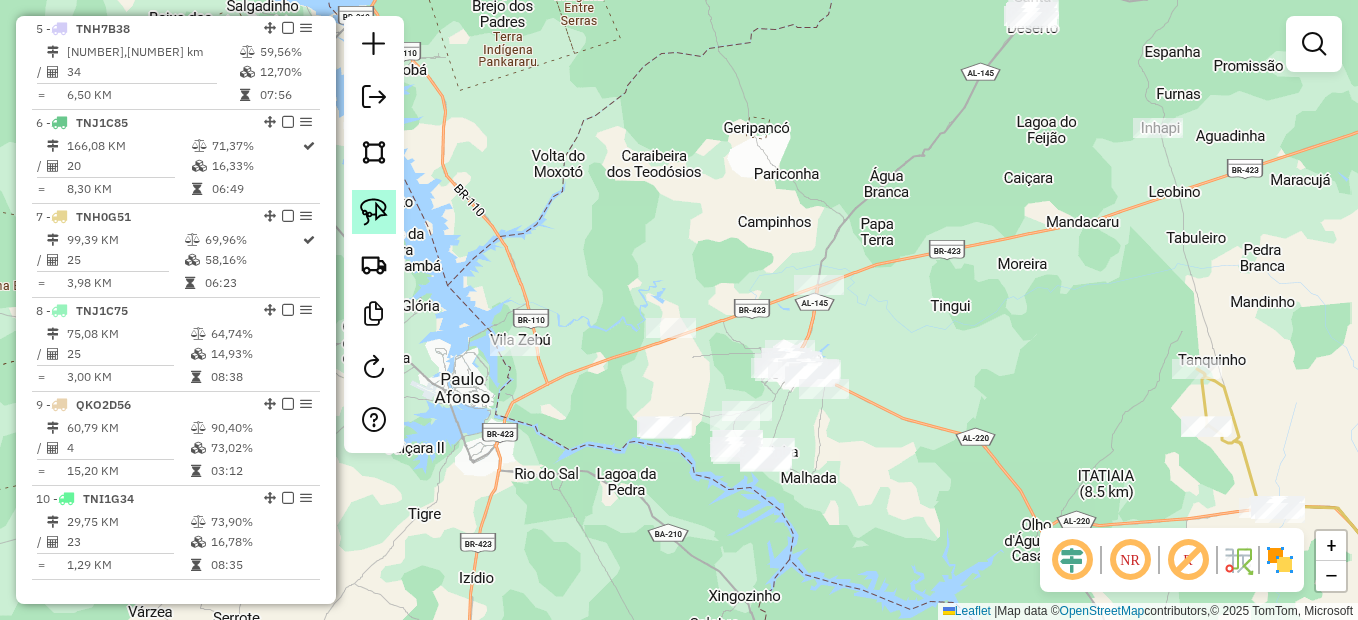 click 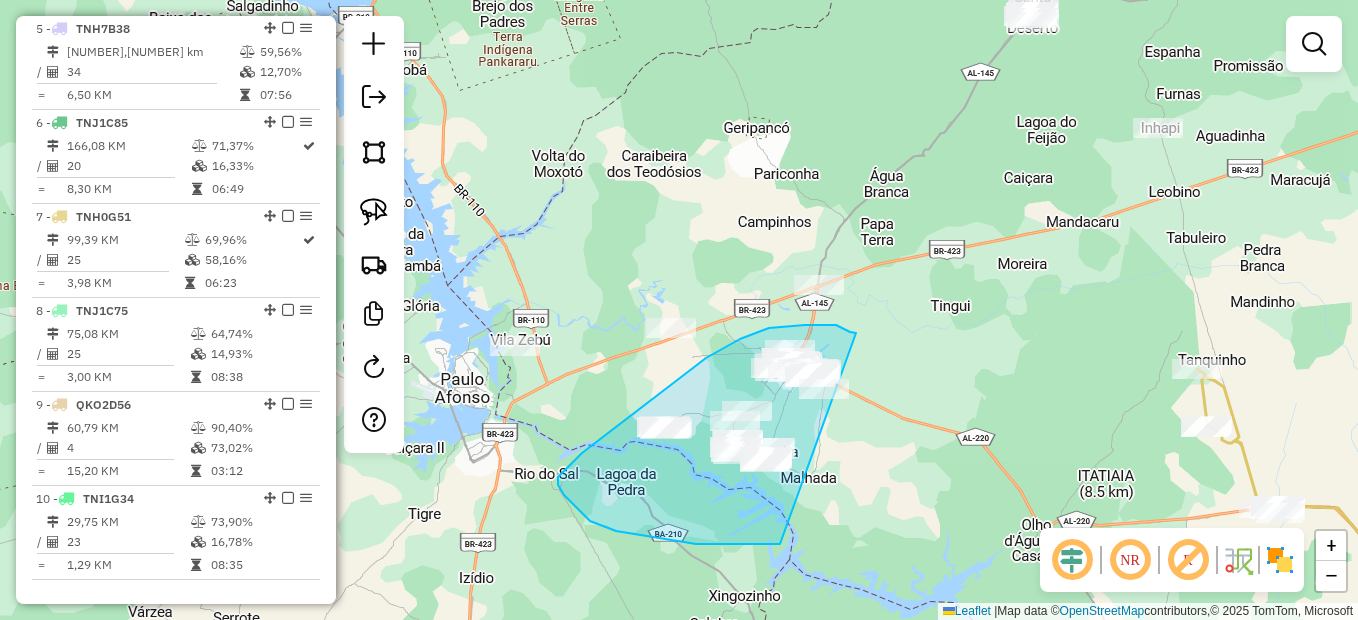 drag, startPoint x: 850, startPoint y: 332, endPoint x: 868, endPoint y: 521, distance: 189.85521 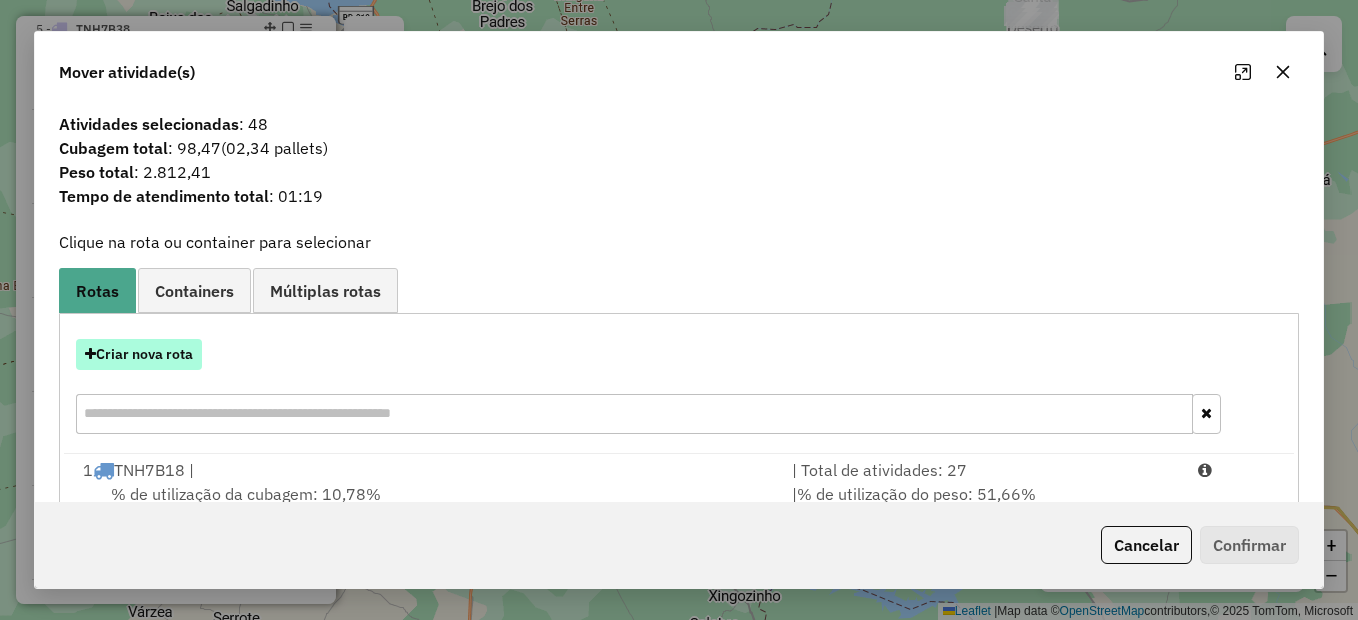 click on "Criar nova rota" at bounding box center (139, 354) 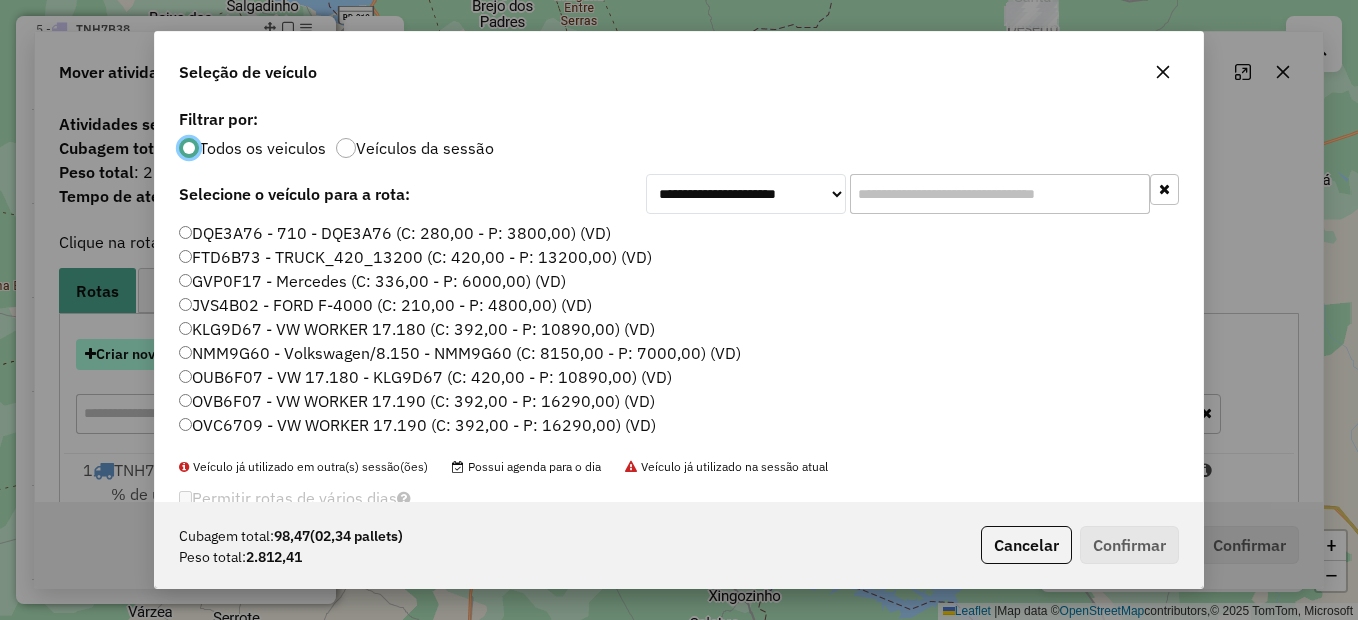 scroll, scrollTop: 11, scrollLeft: 6, axis: both 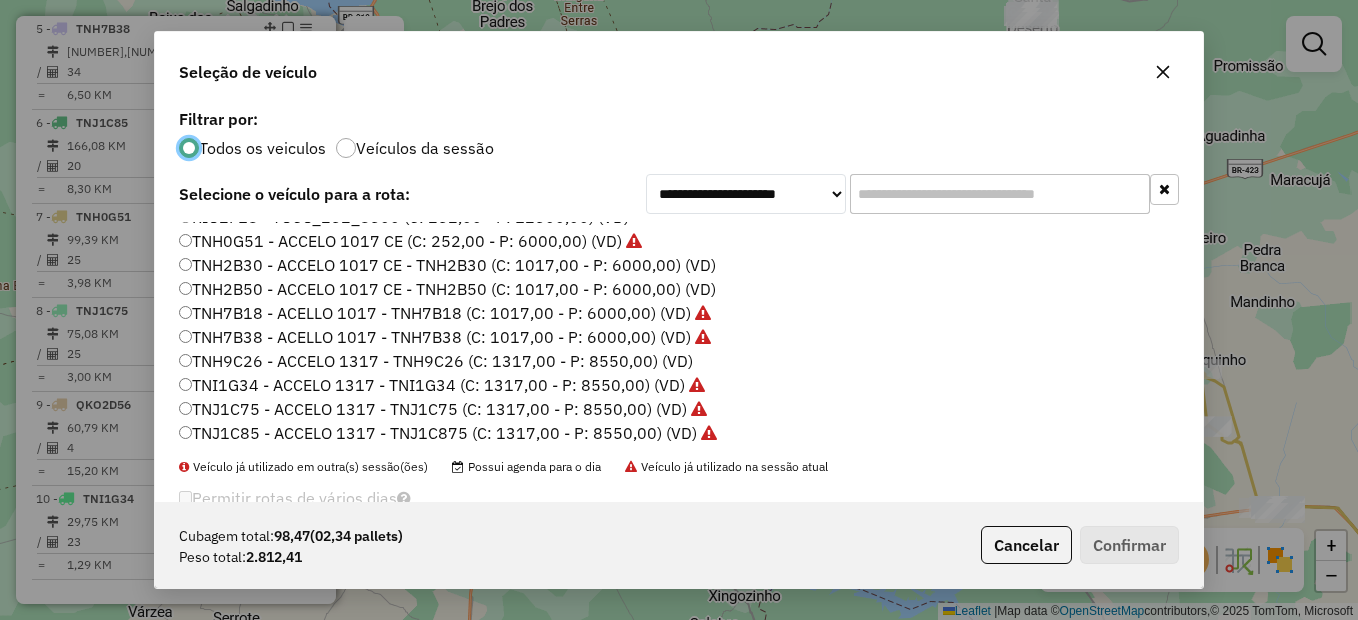 click on "TNH2B30 - ACCELO 1017 CE - TNH2B30 (C: 1017,00 - P: 6000,00) (VD)" 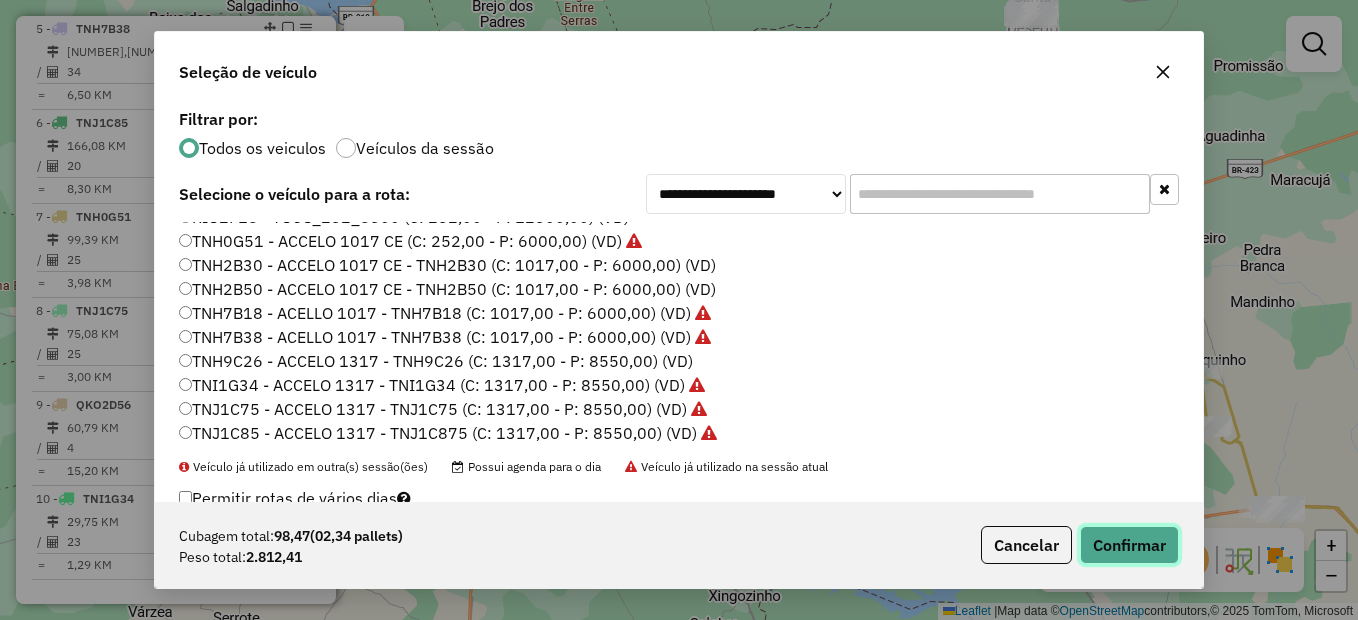 click on "Confirmar" 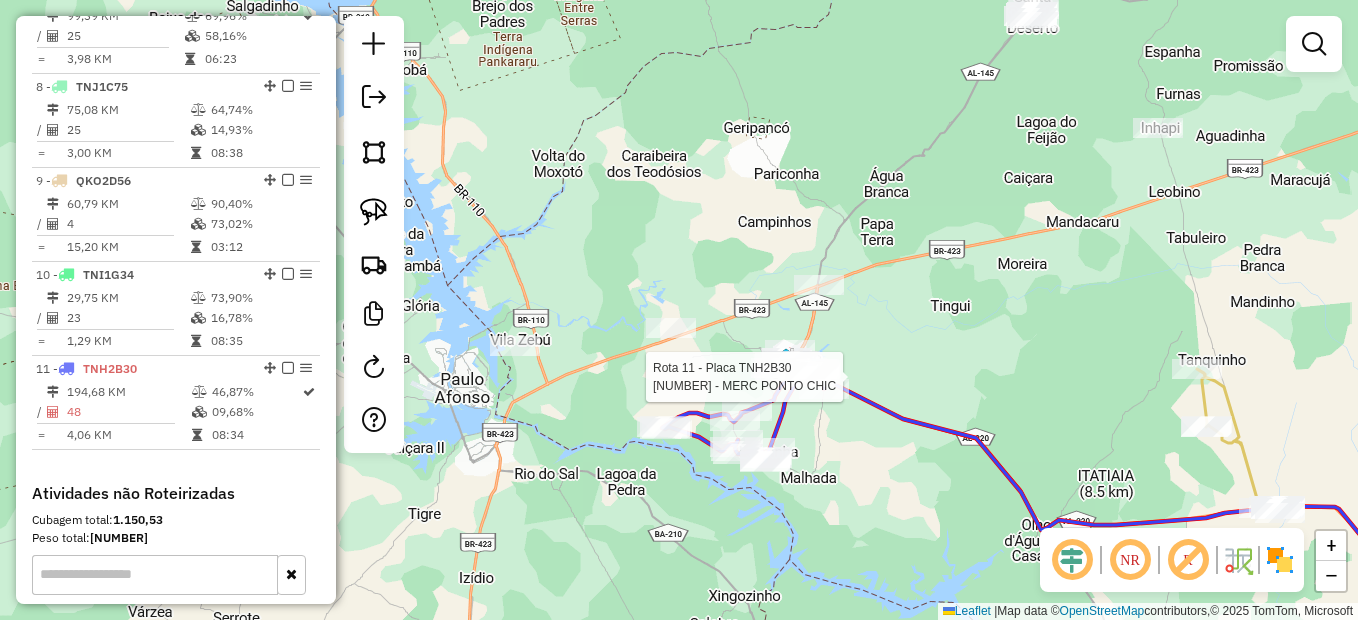 select on "*********" 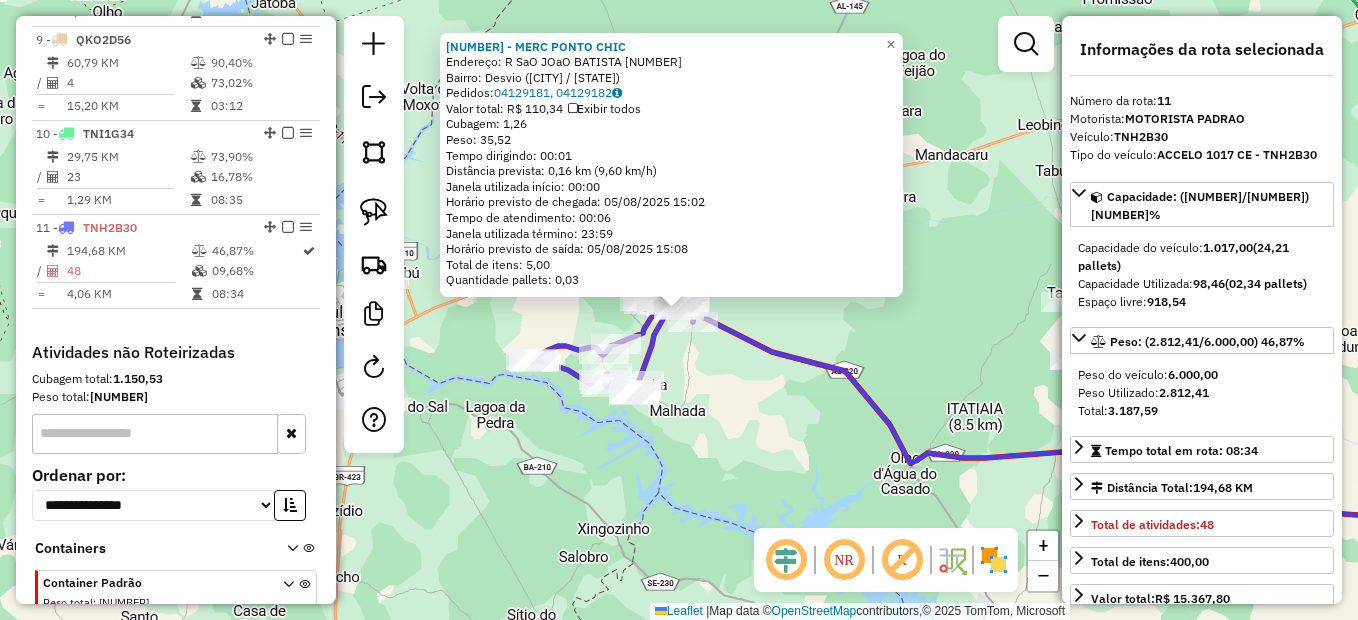 scroll, scrollTop: 1589, scrollLeft: 0, axis: vertical 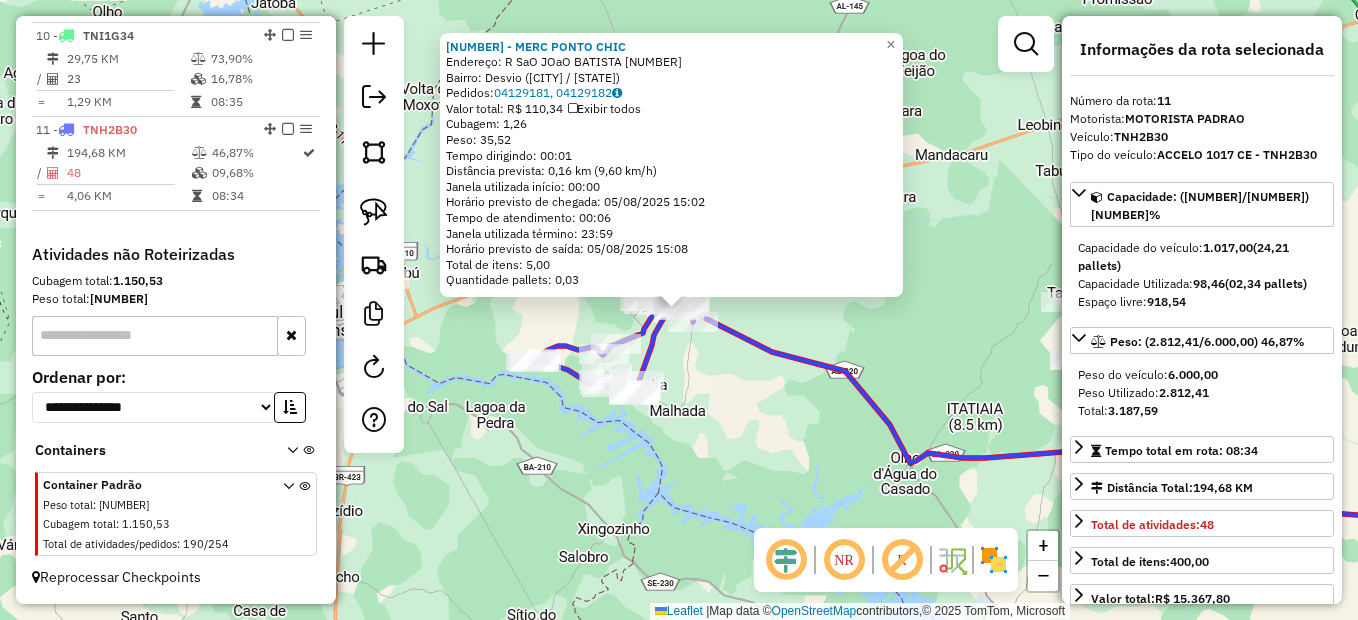 click on "626 - MERC PONTO CHIC  Endereço:  R SaO JOaO BATISTA 110   Bairro: Desvio (DELMIRO GOUVEIA / AL)   Pedidos:  04129181, 04129182   Valor total: R$ 110,34   Exibir todos   Cubagem: 1,26  Peso: 35,52  Tempo dirigindo: 00:01   Distância prevista: 0,16 km (9,60 km/h)   Janela utilizada início: 00:00   Horário previsto de chegada: 05/08/2025 15:02   Tempo de atendimento: 00:06   Janela utilizada término: 23:59   Horário previsto de saída: 05/08/2025 15:08   Total de itens: 5,00   Quantidade pallets: 0,03  × Janela de atendimento Grade de atendimento Capacidade Transportadoras Veículos Cliente Pedidos  Rotas Selecione os dias de semana para filtrar as janelas de atendimento  Seg   Ter   Qua   Qui   Sex   Sáb   Dom  Informe o período da janela de atendimento: De: Até:  Filtrar exatamente a janela do cliente  Considerar janela de atendimento padrão  Selecione os dias de semana para filtrar as grades de atendimento  Seg   Ter   Qua   Qui   Sex   Sáb   Dom   Clientes fora do dia de atendimento selecionado" 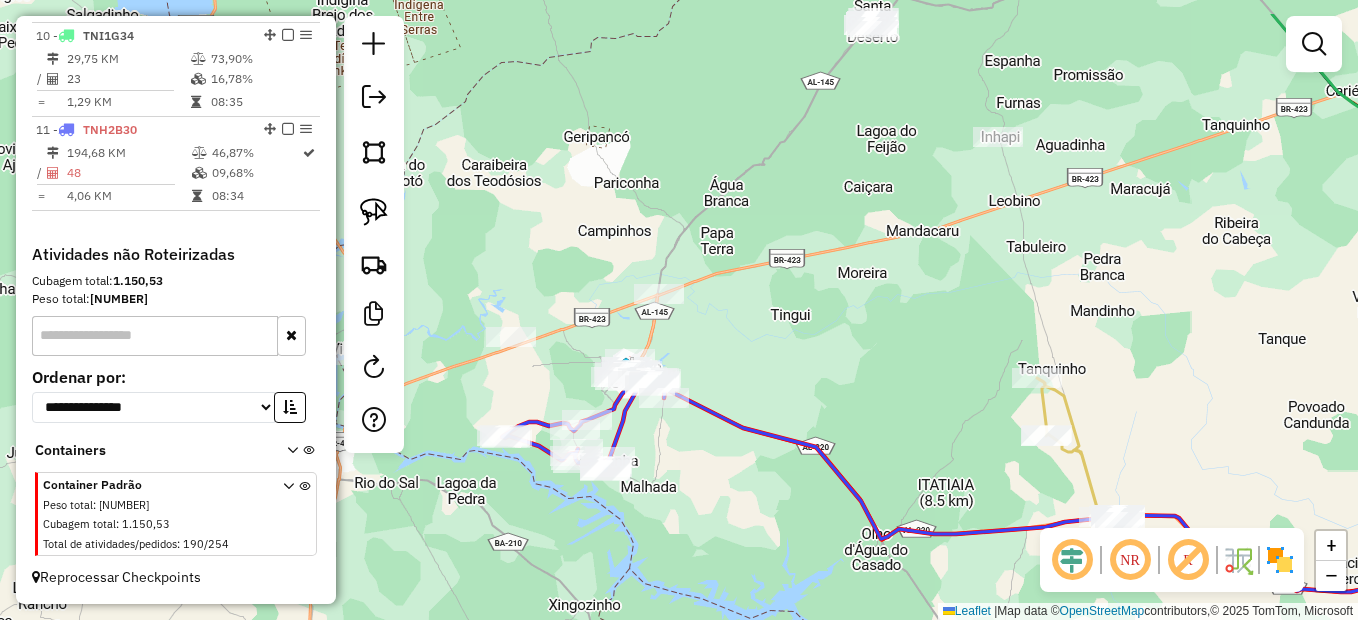 drag, startPoint x: 826, startPoint y: 258, endPoint x: 680, endPoint y: 496, distance: 279.21317 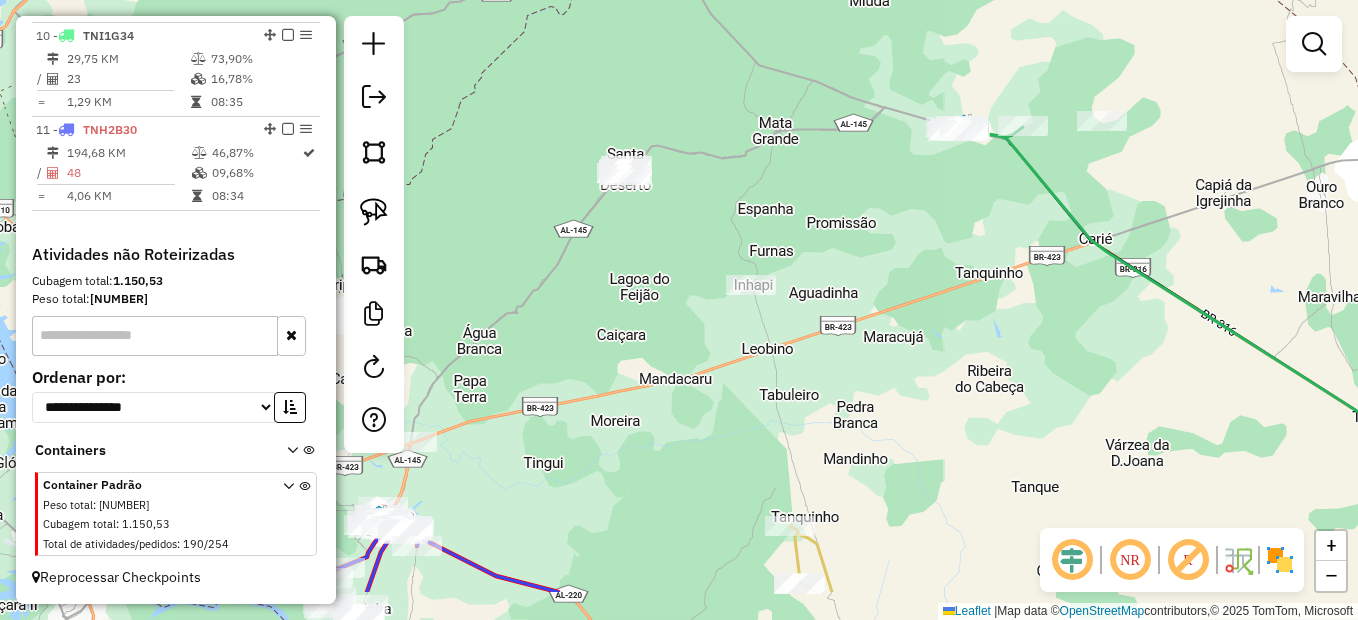 drag, startPoint x: 925, startPoint y: 527, endPoint x: 810, endPoint y: 426, distance: 153.05554 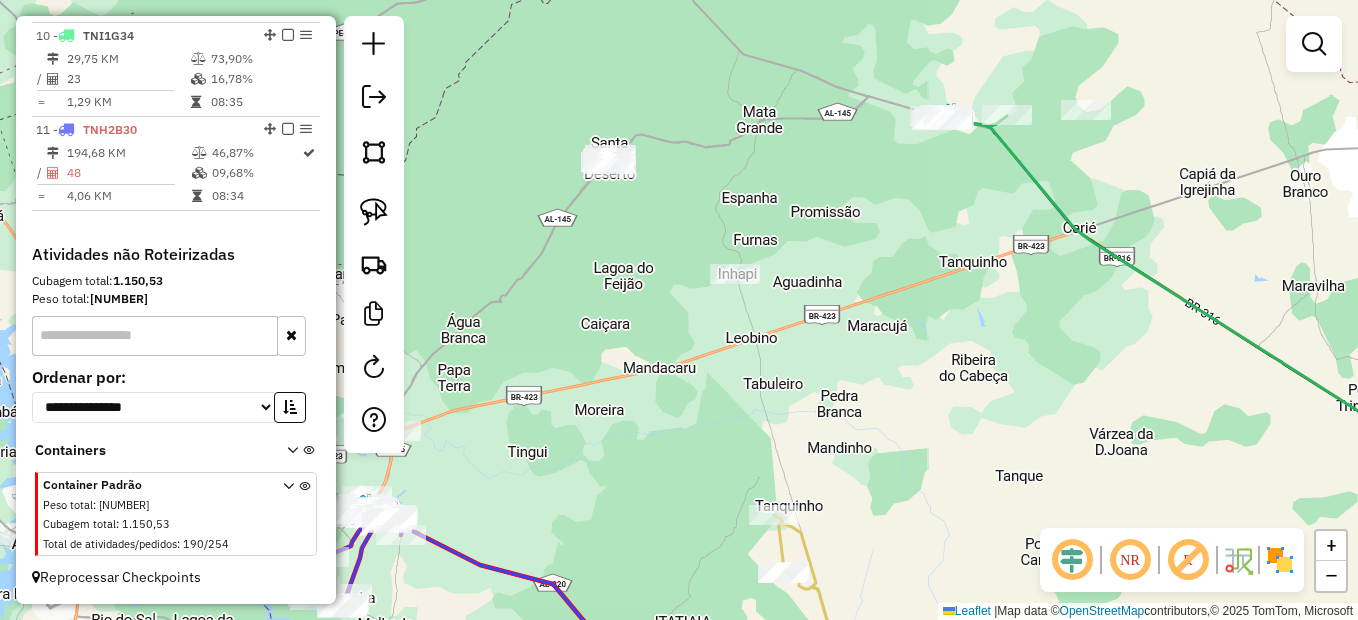 drag, startPoint x: 903, startPoint y: 378, endPoint x: 717, endPoint y: 222, distance: 242.75914 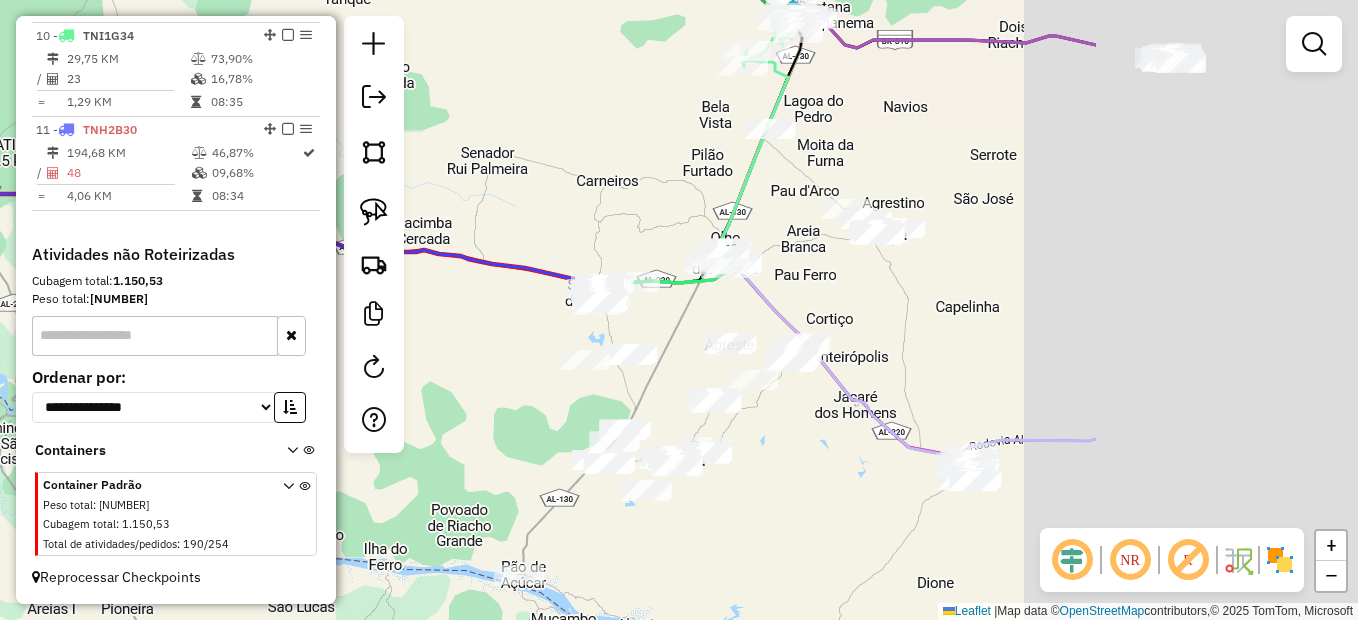 drag, startPoint x: 1075, startPoint y: 434, endPoint x: 677, endPoint y: 211, distance: 456.21594 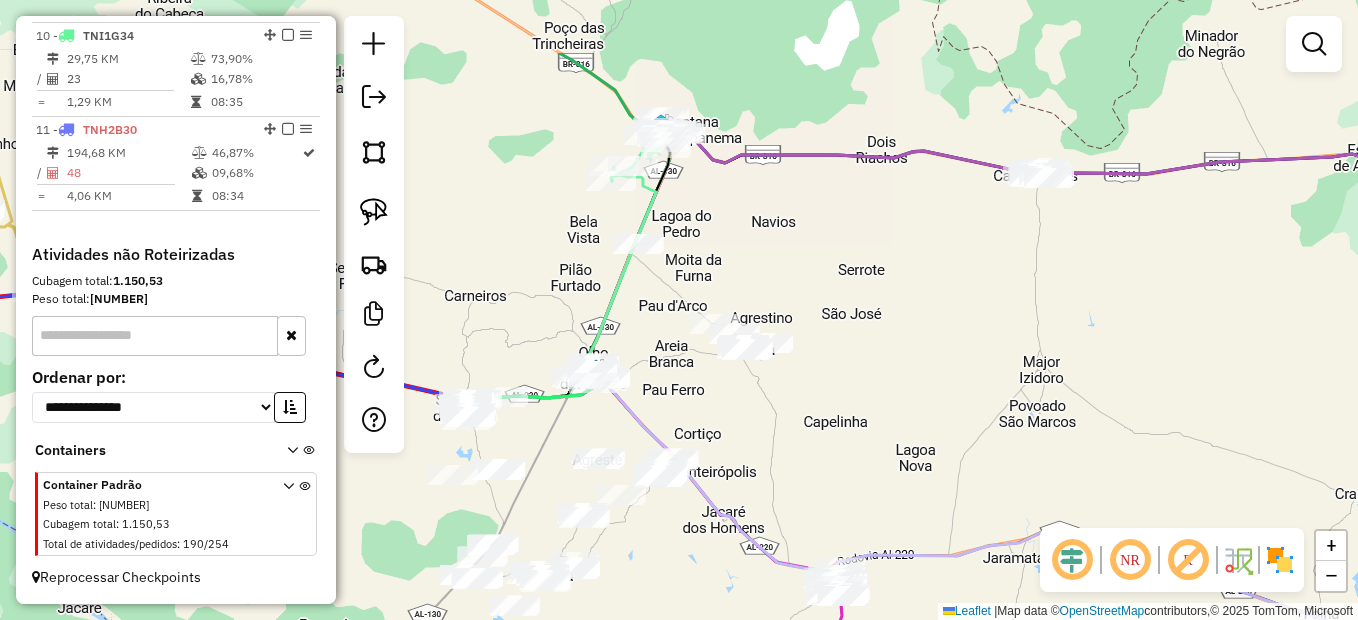 drag, startPoint x: 1159, startPoint y: 171, endPoint x: 1022, endPoint y: 301, distance: 188.86238 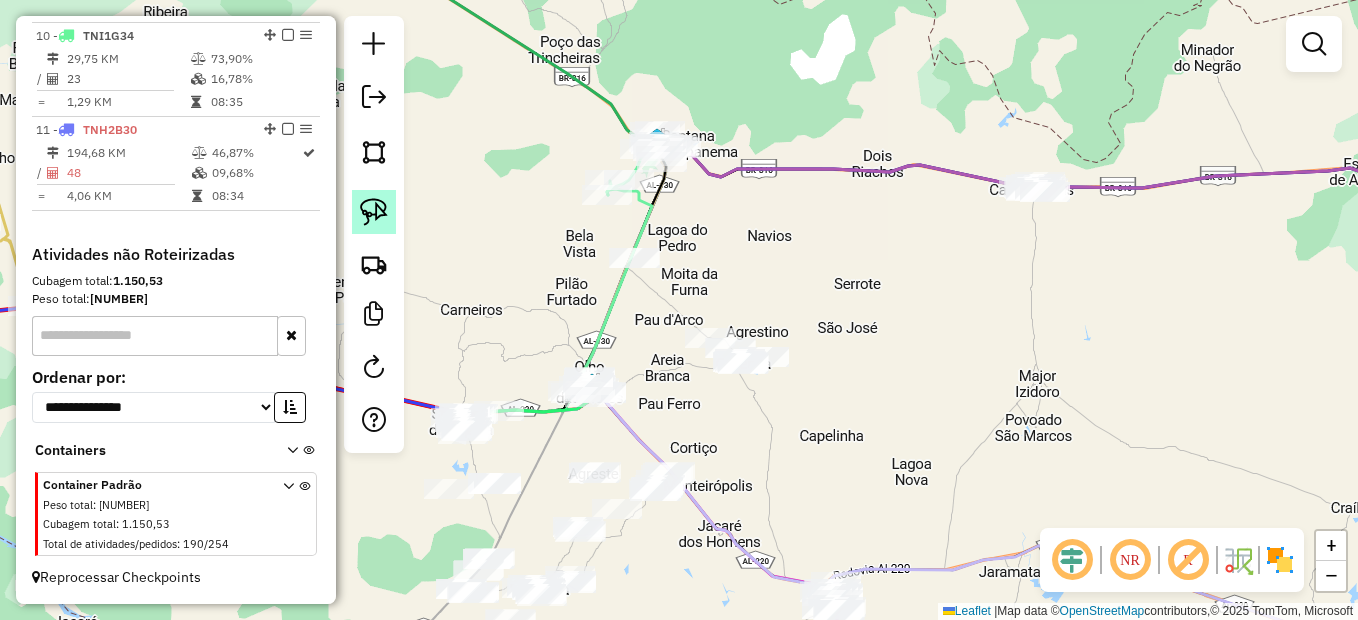 click 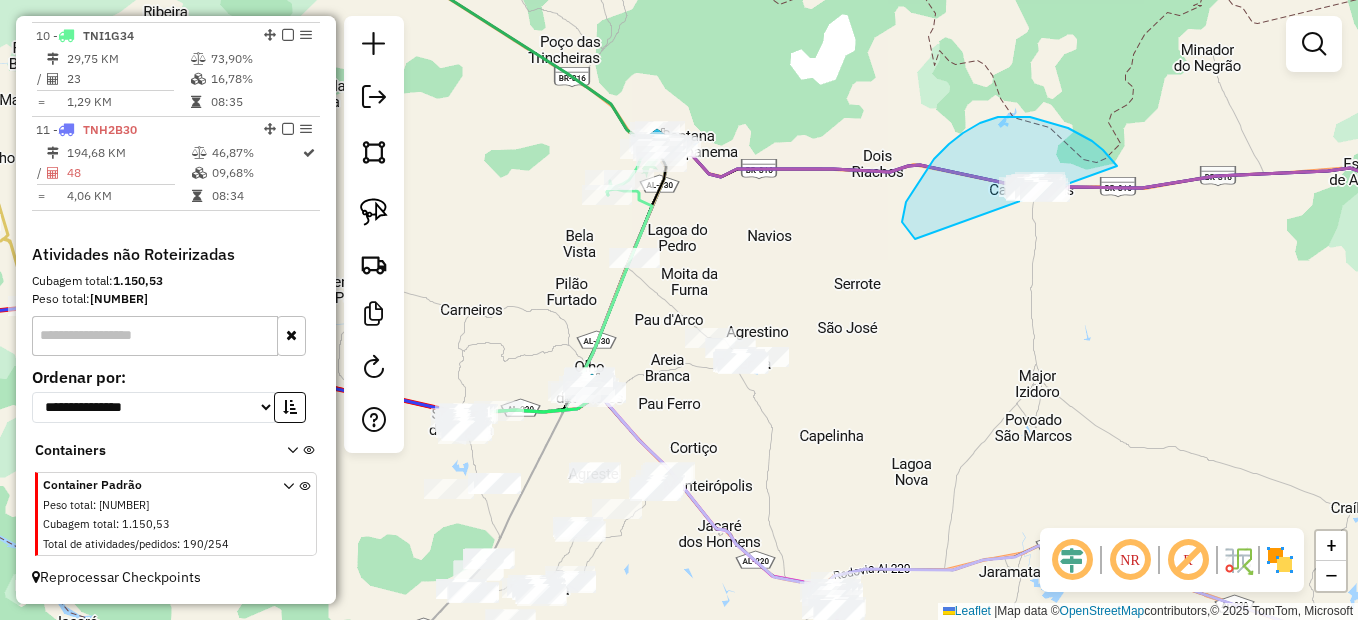 drag, startPoint x: 1030, startPoint y: 117, endPoint x: 1110, endPoint y: 249, distance: 154.35025 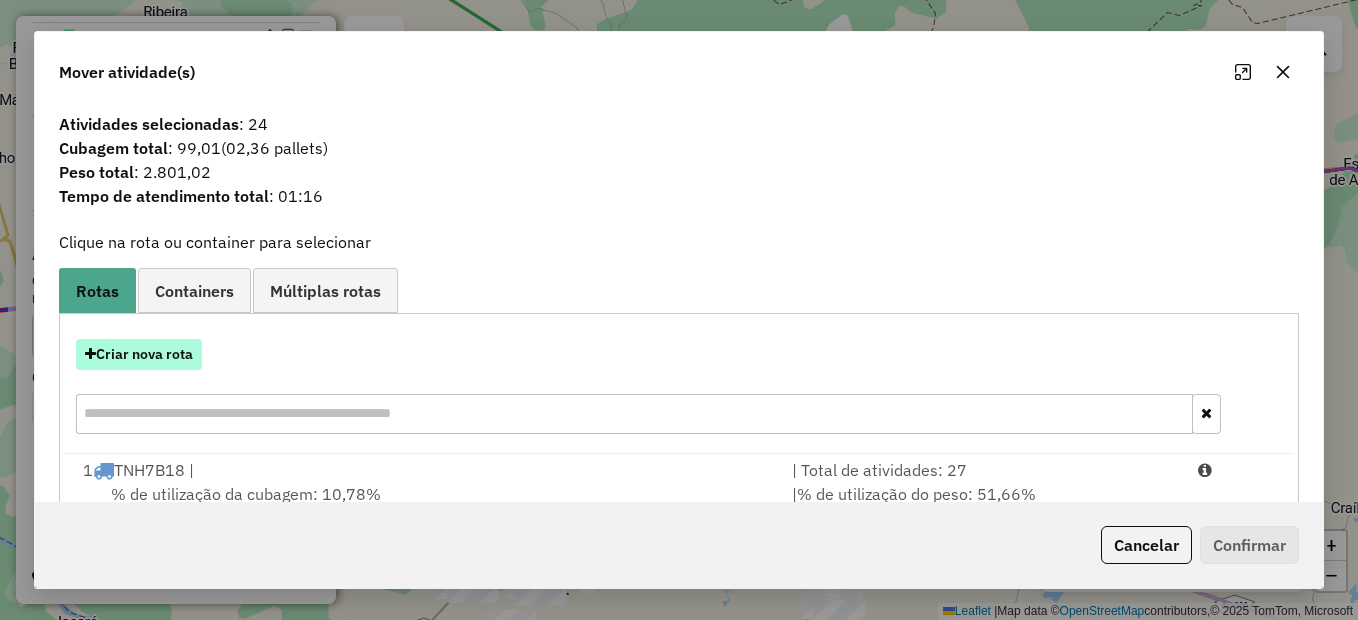 click on "Criar nova rota" at bounding box center (139, 354) 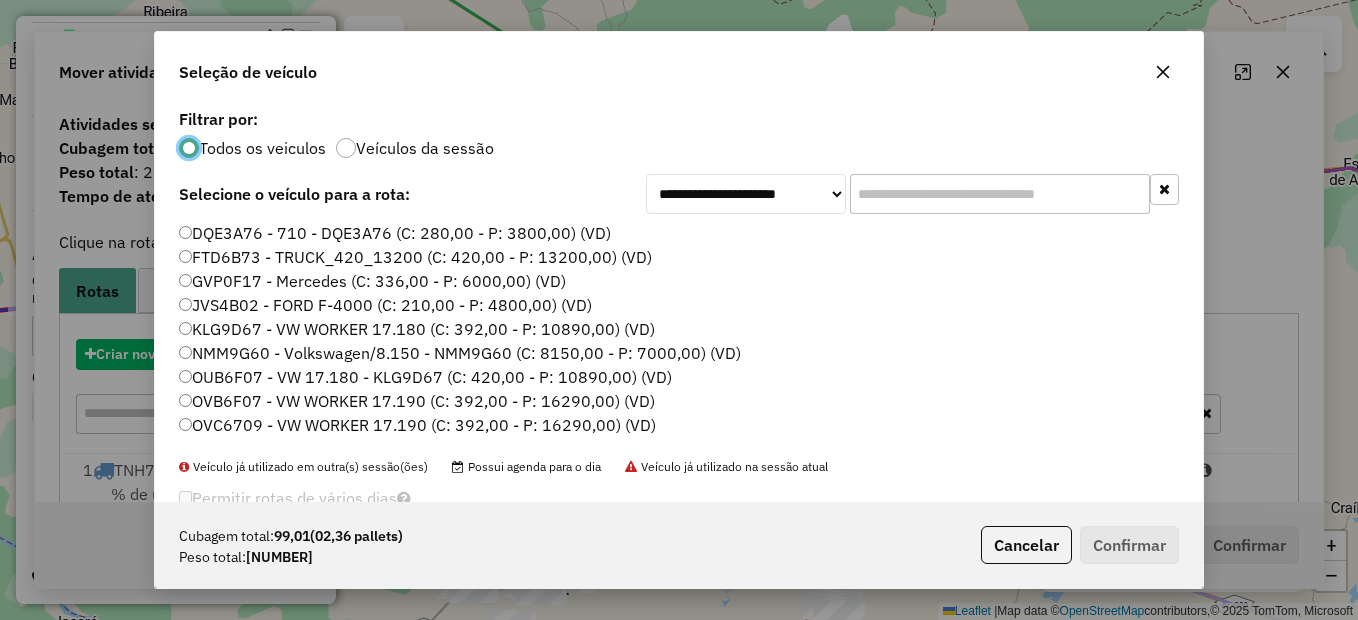scroll, scrollTop: 11, scrollLeft: 6, axis: both 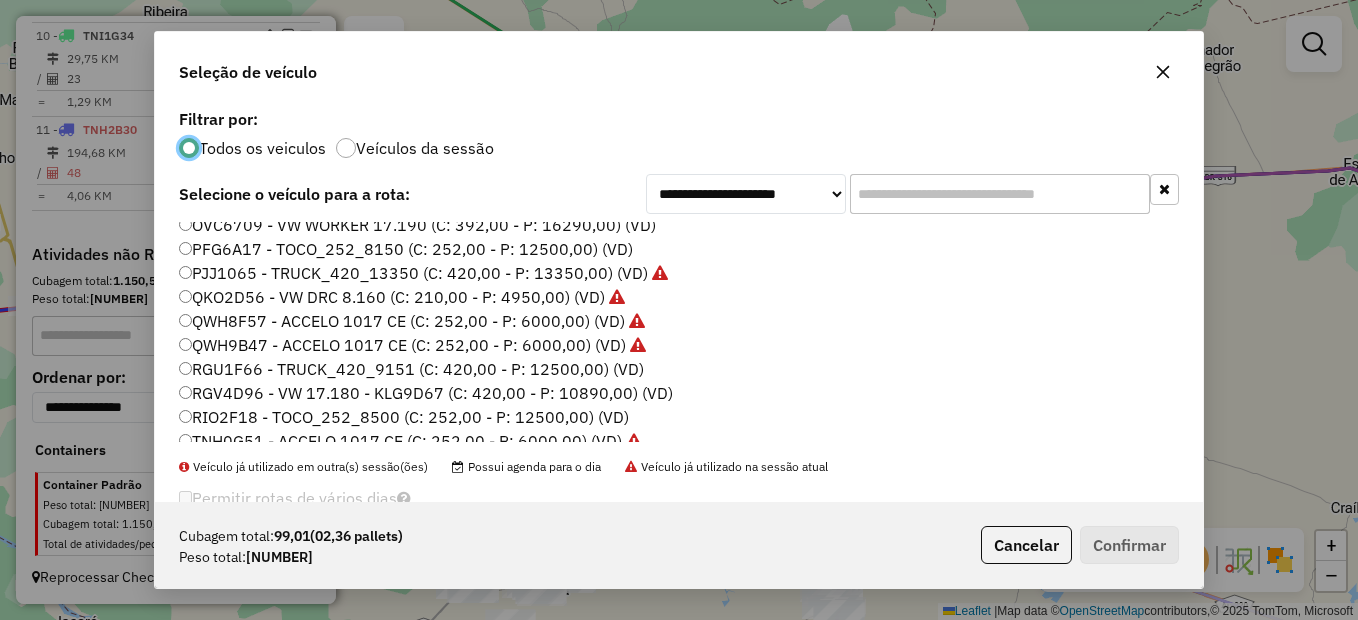 click on "PFG6A17 - TOCO_252_8150 (C: 252,00 - P: 12500,00) (VD)" 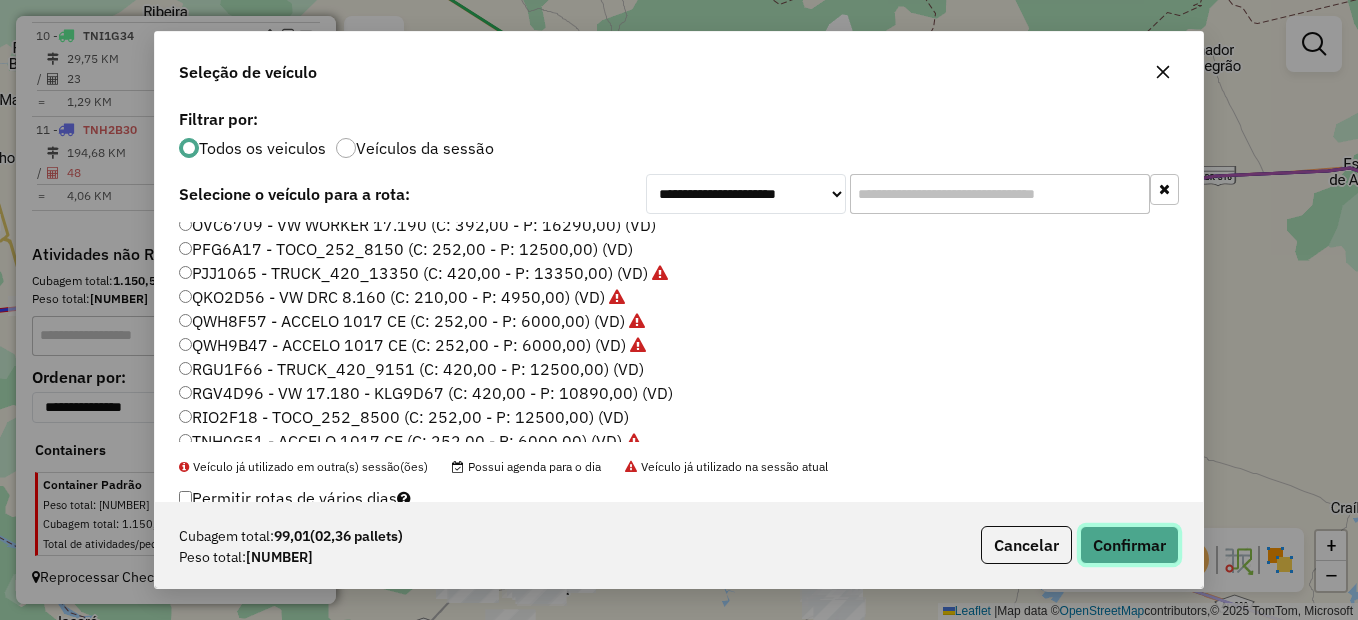 click on "Confirmar" 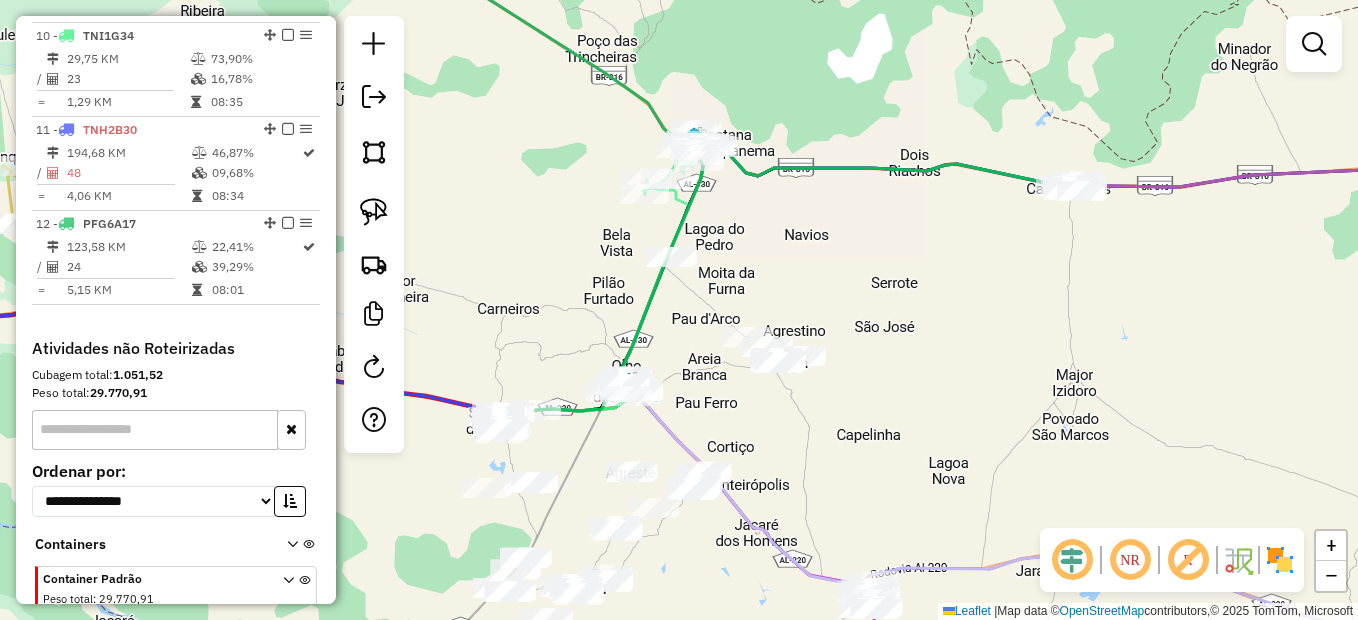 drag, startPoint x: 649, startPoint y: 430, endPoint x: 715, endPoint y: 426, distance: 66.1211 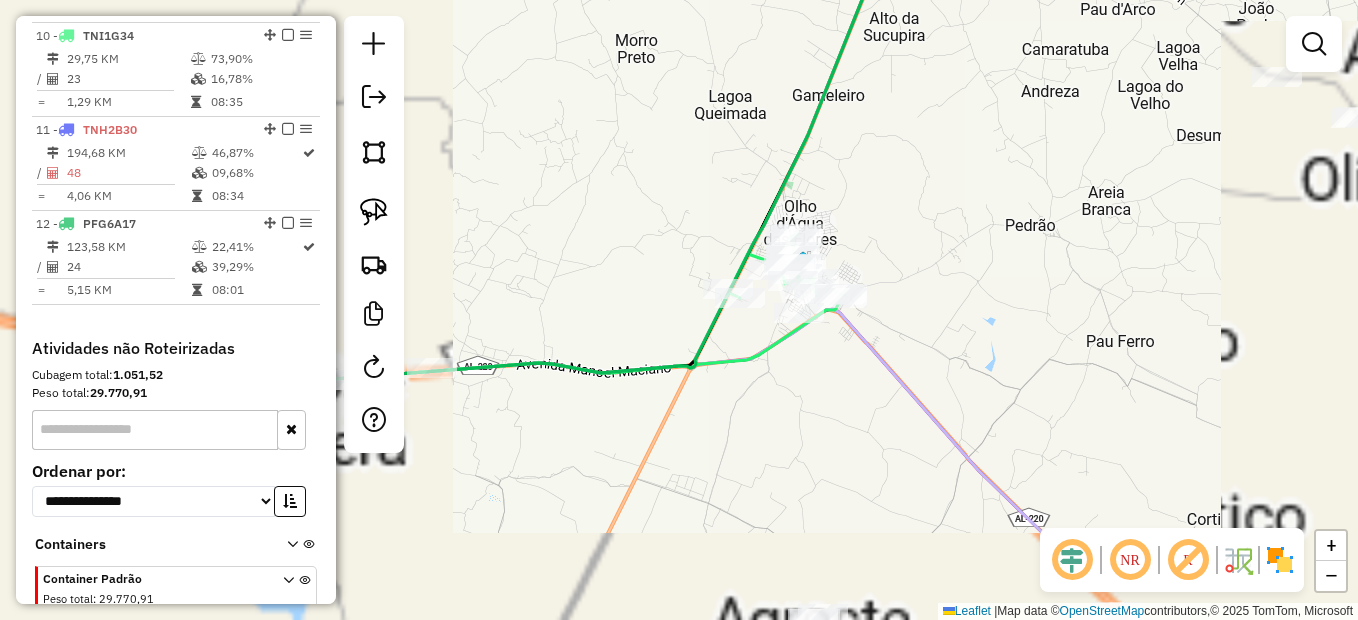 drag, startPoint x: 738, startPoint y: 398, endPoint x: 1145, endPoint y: 296, distance: 419.5867 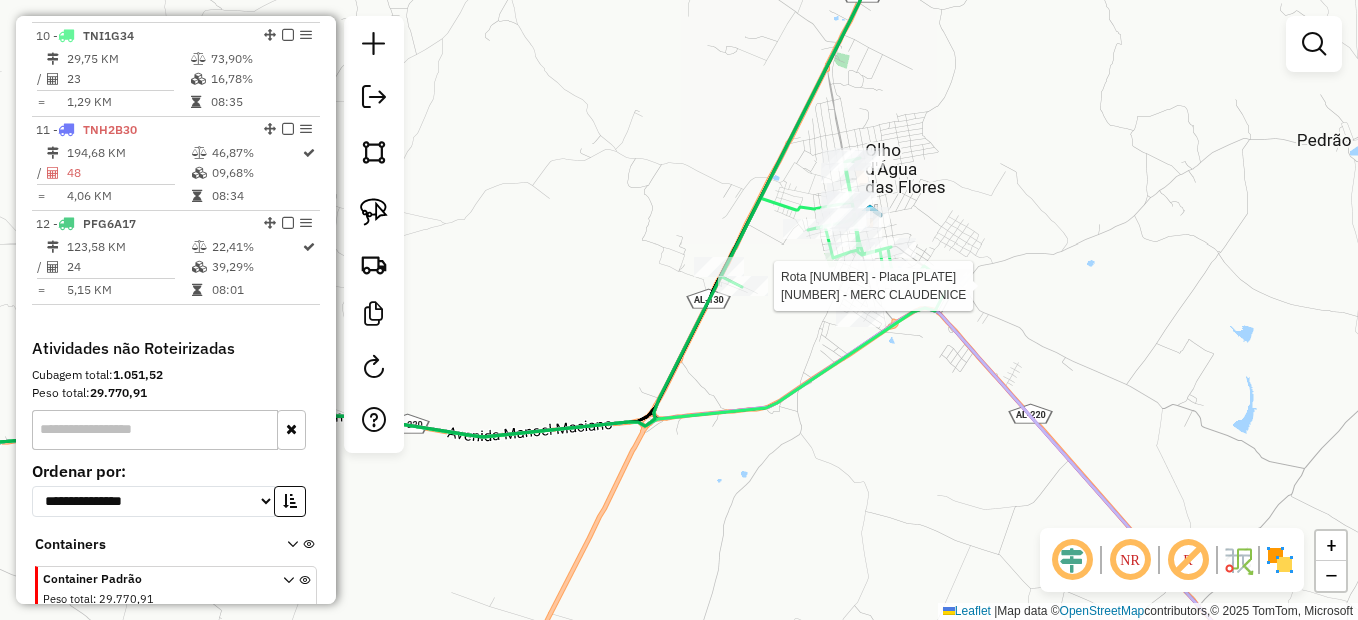 select on "*********" 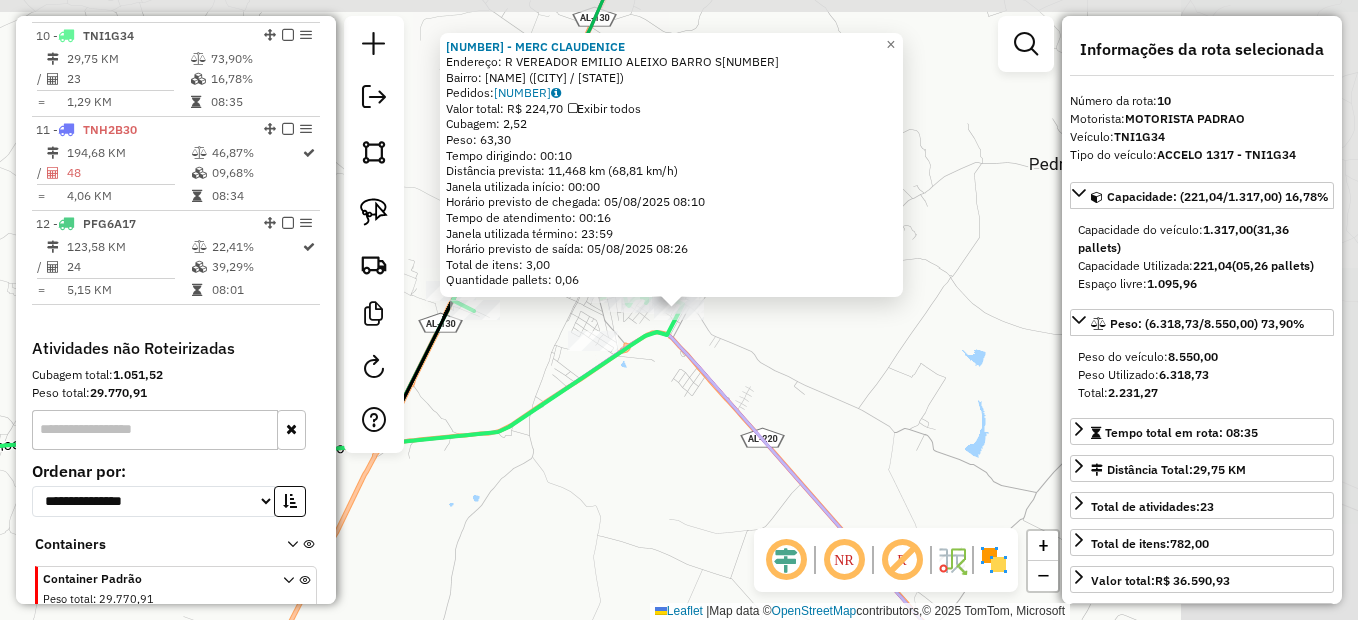 scroll, scrollTop: 1596, scrollLeft: 0, axis: vertical 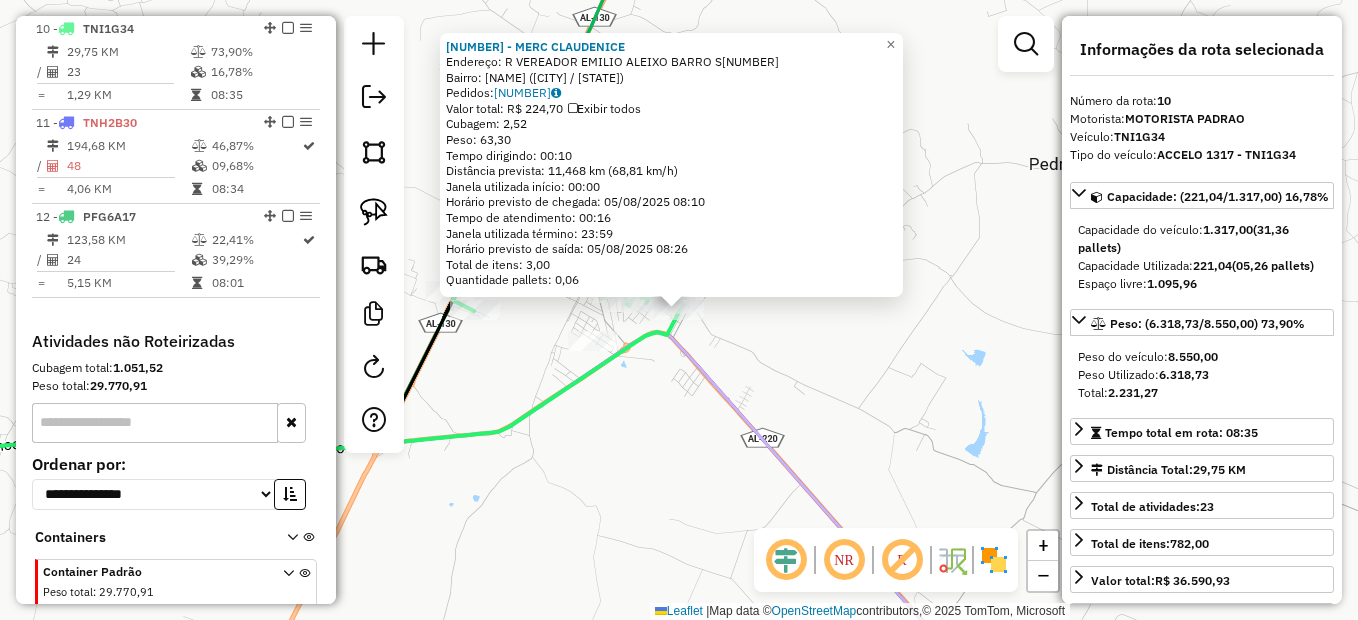 click on "5132 - MERC CLAUDENICE  Endereço:  R VEREADOR EMILIO ALEIXO BARRO S267   Bairro: CENTRO (OLHO D'AGUA DAS FLORES / AL)   Pedidos:  04129144   Valor total: R$ 224,70   Exibir todos   Cubagem: 2,52  Peso: 63,30  Tempo dirigindo: 00:10   Distância prevista: 11,468 km (68,81 km/h)   Janela utilizada início: 00:00   Horário previsto de chegada: 05/08/2025 08:10   Tempo de atendimento: 00:16   Janela utilizada término: 23:59   Horário previsto de saída: 05/08/2025 08:26   Total de itens: 3,00   Quantidade pallets: 0,06  × Janela de atendimento Grade de atendimento Capacidade Transportadoras Veículos Cliente Pedidos  Rotas Selecione os dias de semana para filtrar as janelas de atendimento  Seg   Ter   Qua   Qui   Sex   Sáb   Dom  Informe o período da janela de atendimento: De: Até:  Filtrar exatamente a janela do cliente  Considerar janela de atendimento padrão  Selecione os dias de semana para filtrar as grades de atendimento  Seg   Ter   Qua   Qui   Sex   Sáb   Dom   Peso mínimo:   Peso máximo:  De:" 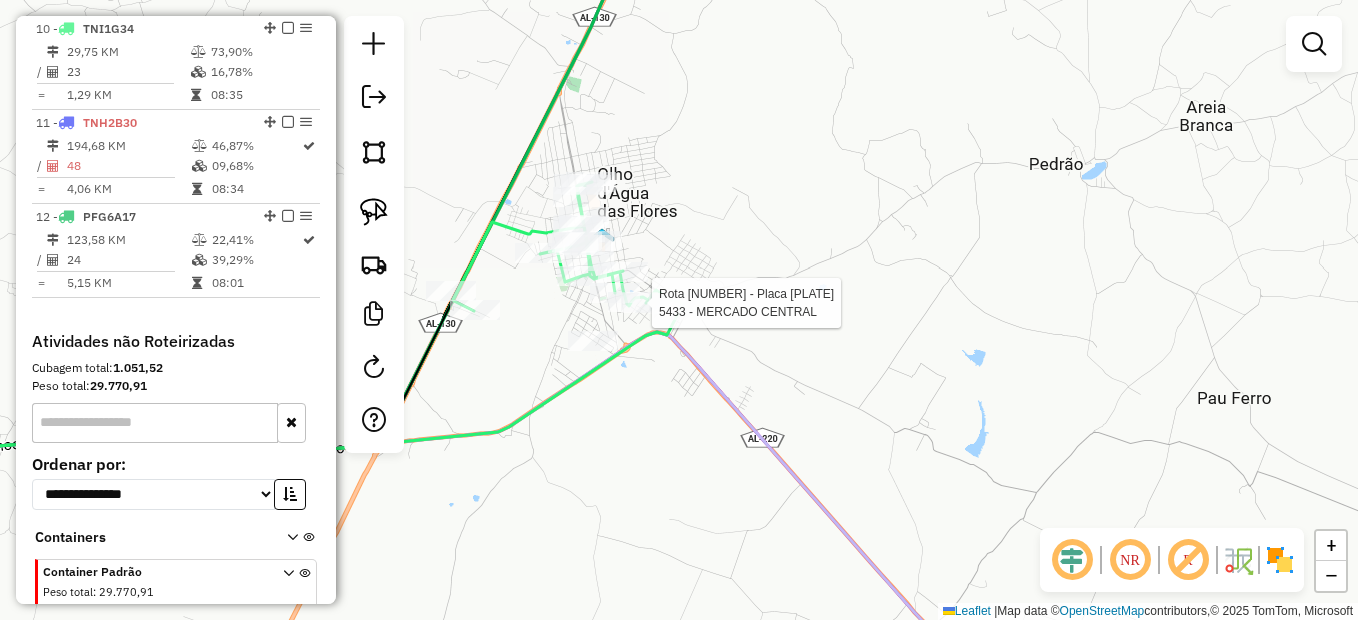 select on "*********" 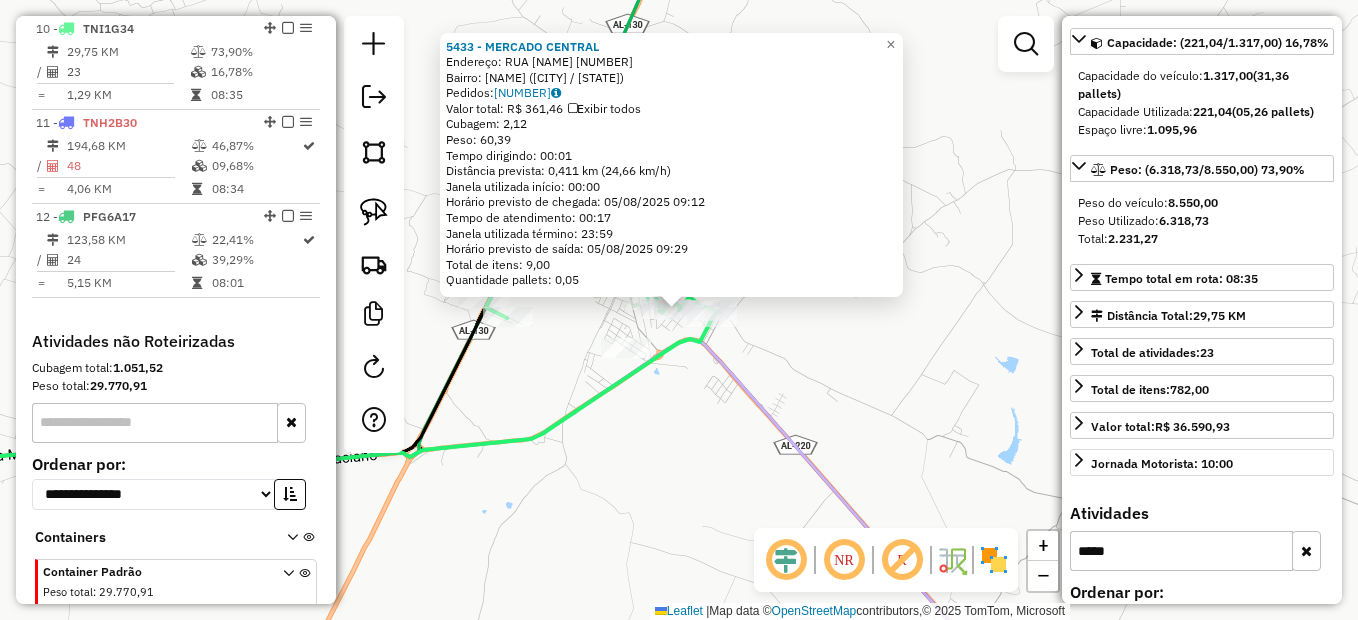 scroll, scrollTop: 300, scrollLeft: 0, axis: vertical 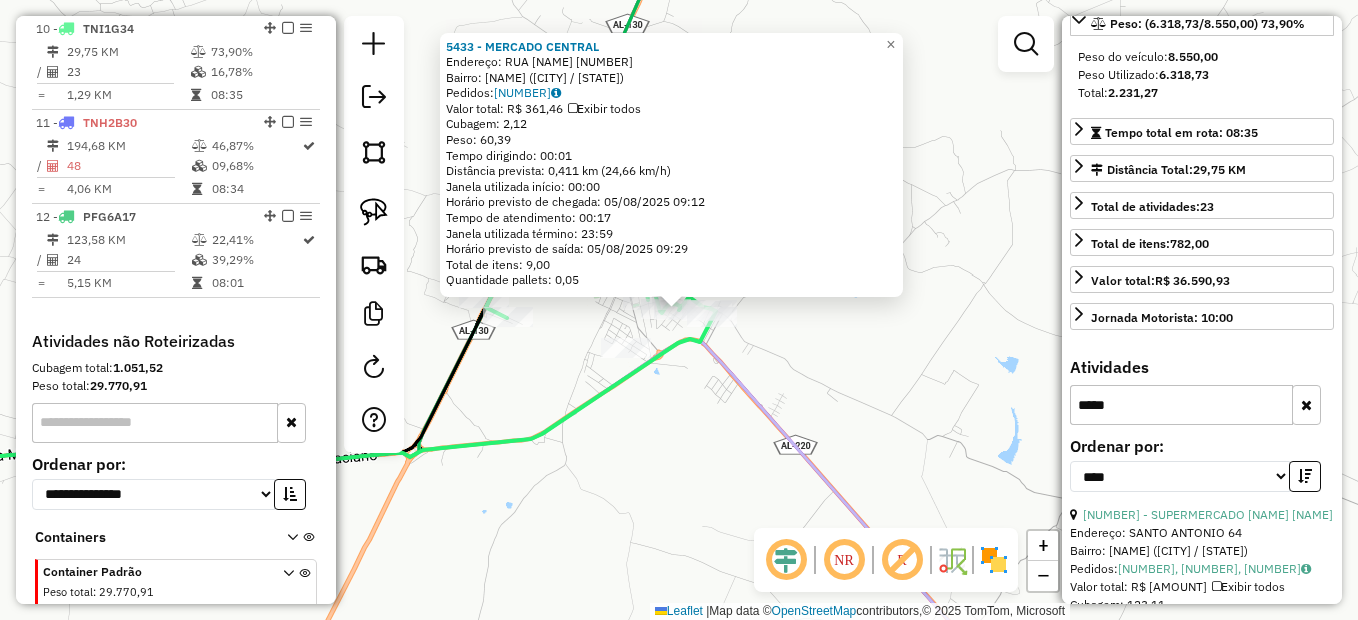 click at bounding box center (1306, 405) 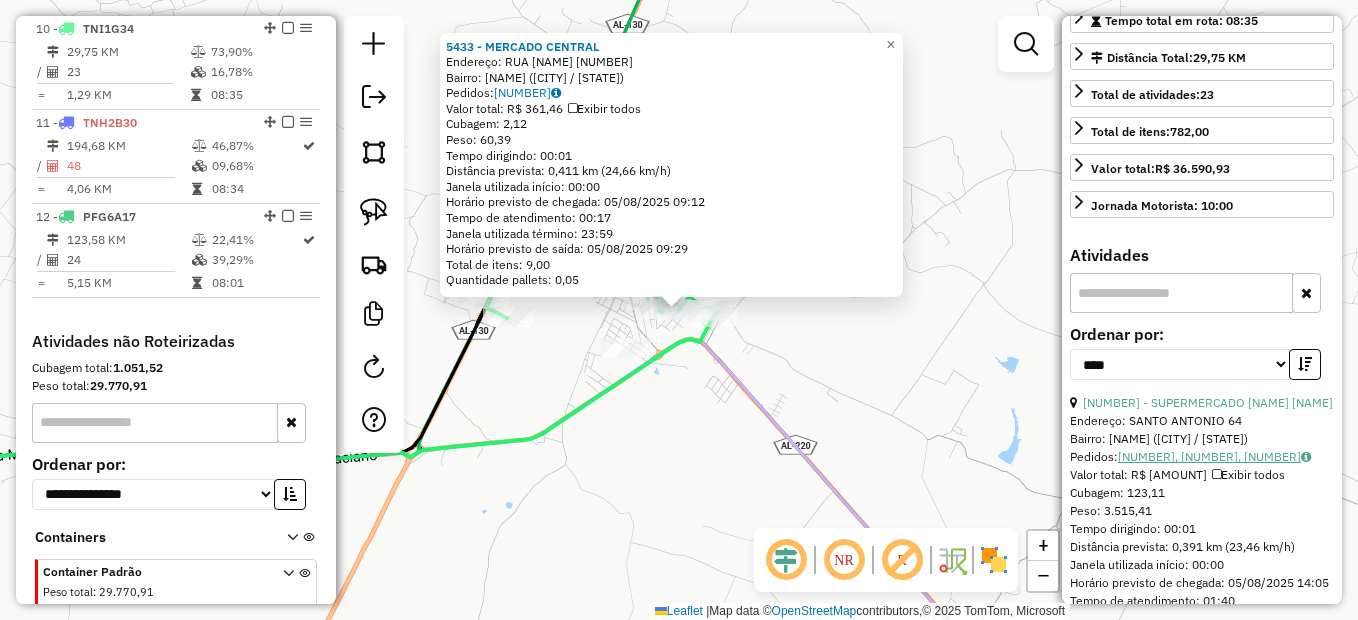 scroll, scrollTop: 500, scrollLeft: 0, axis: vertical 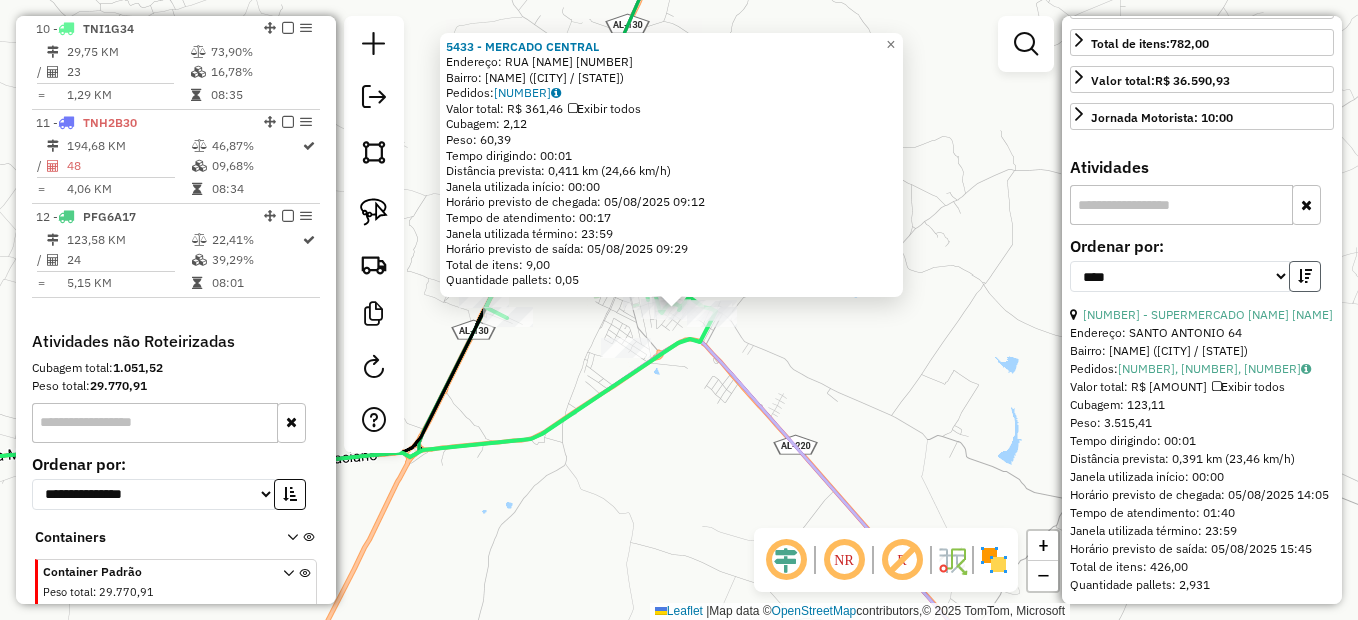 click at bounding box center (1305, 276) 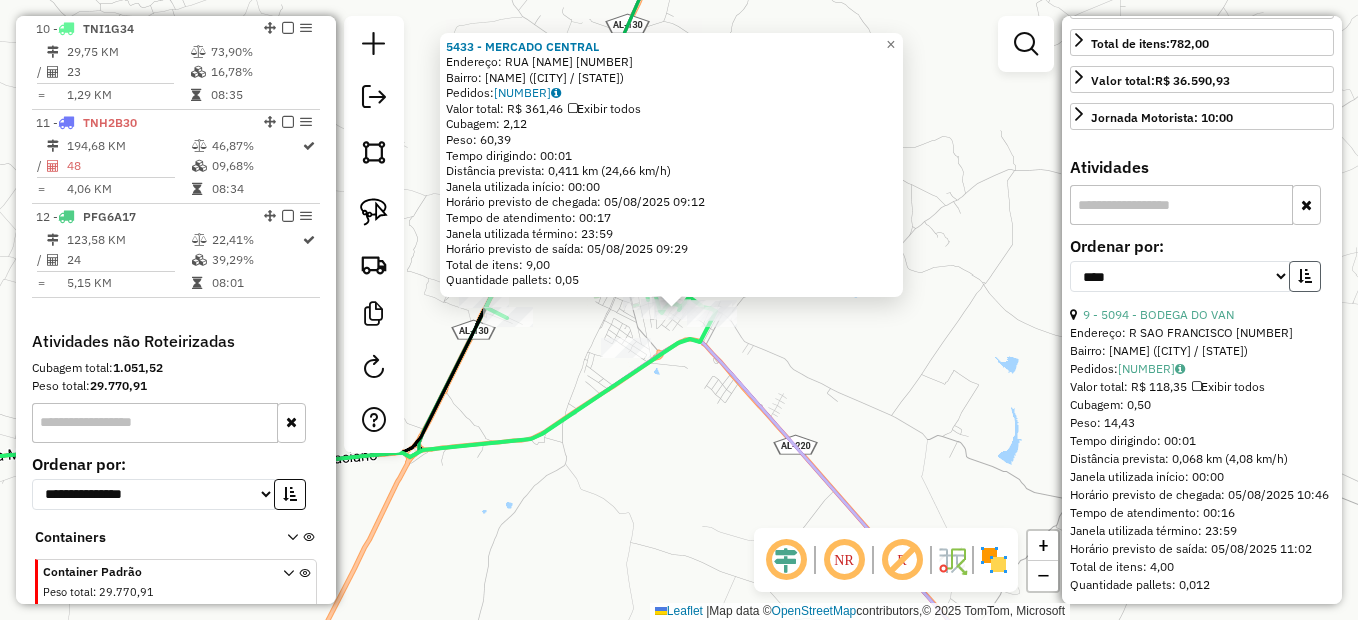 click at bounding box center [1305, 276] 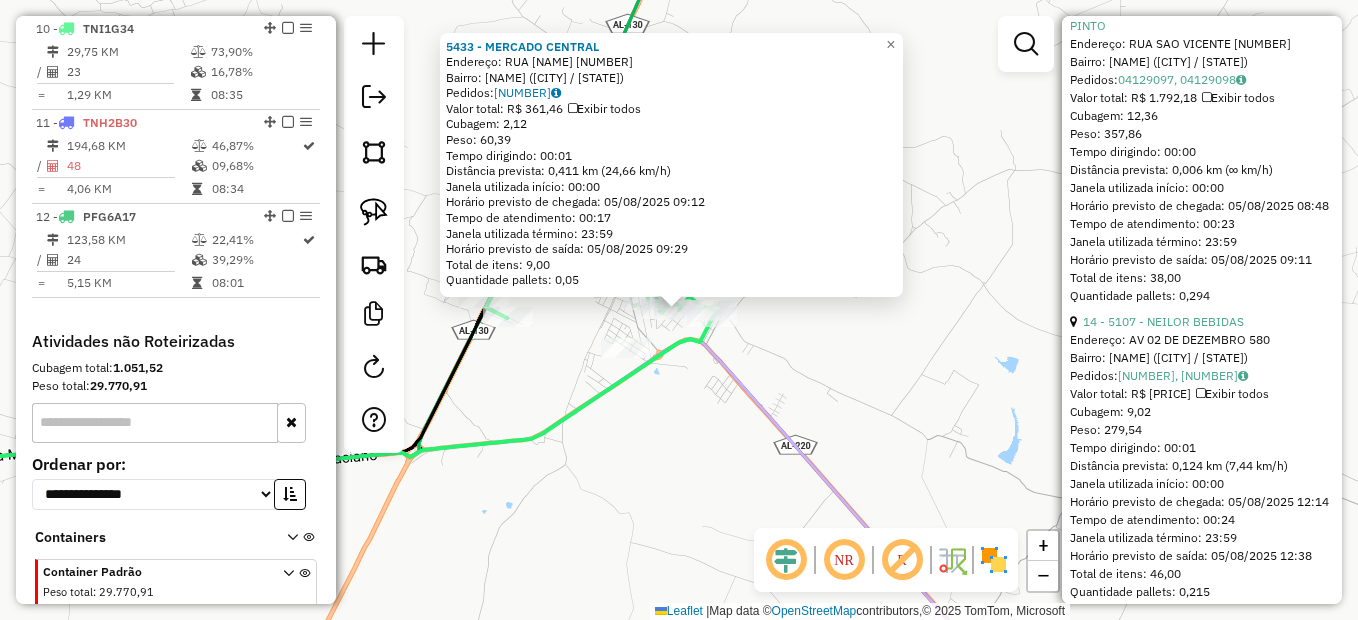 scroll, scrollTop: 1300, scrollLeft: 0, axis: vertical 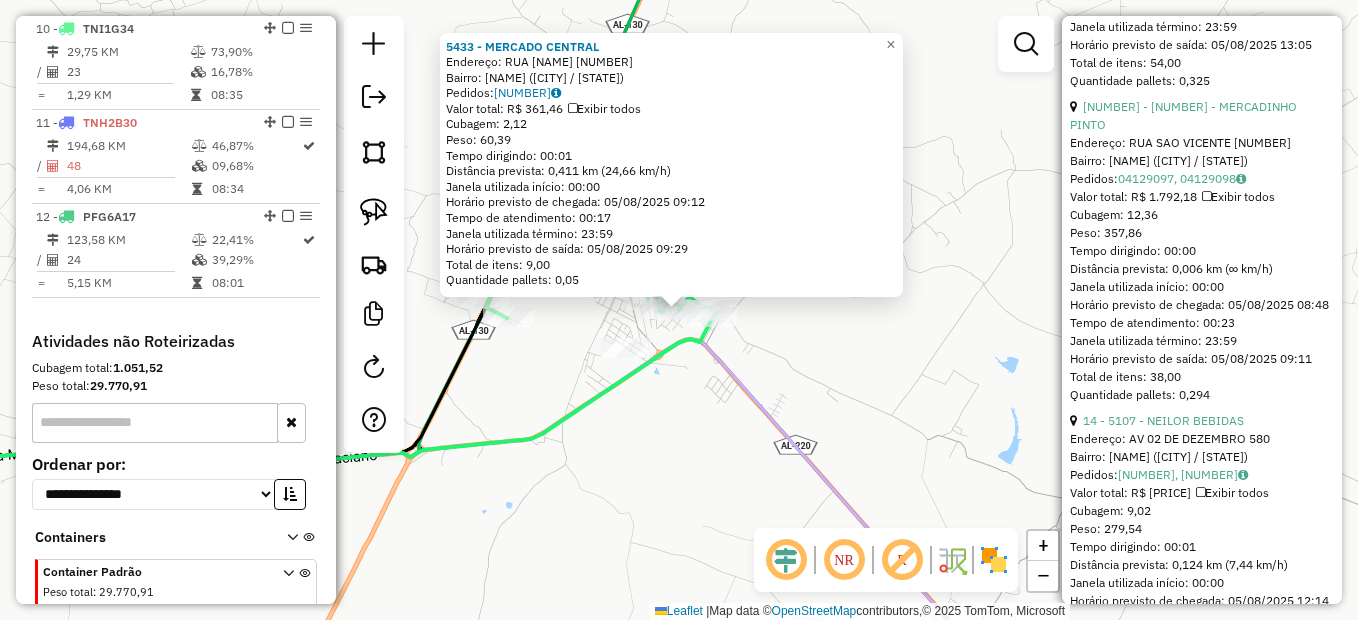 click 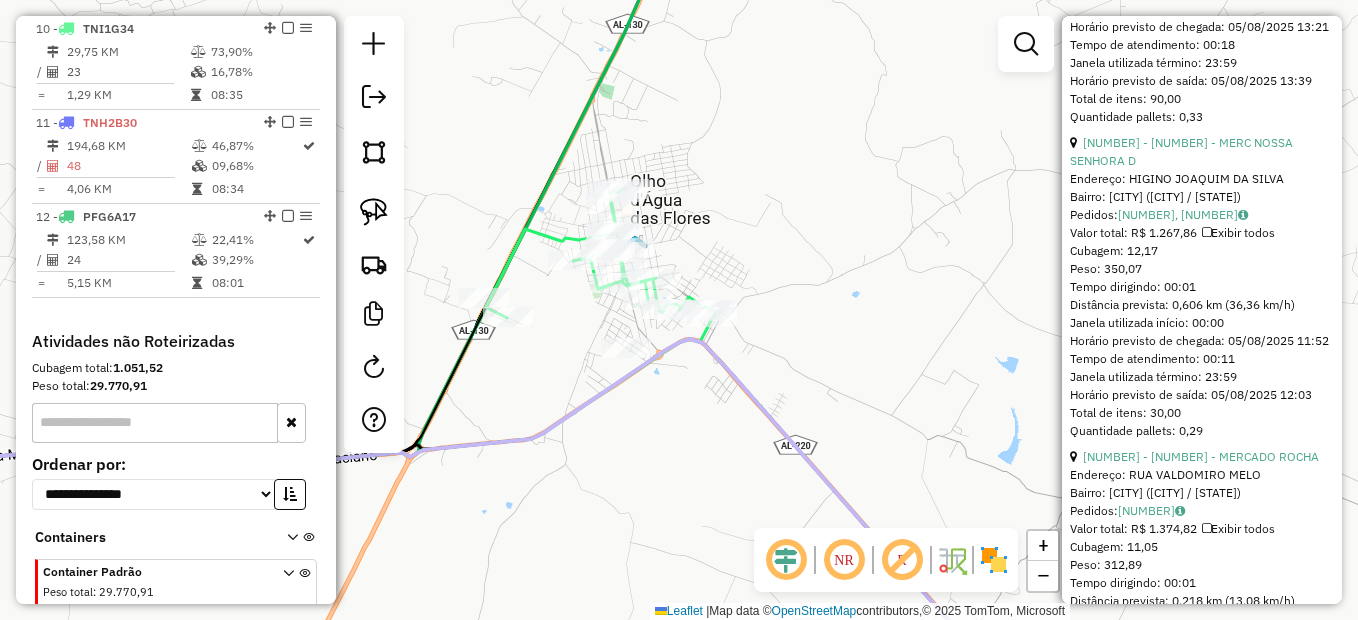 scroll, scrollTop: 1126, scrollLeft: 0, axis: vertical 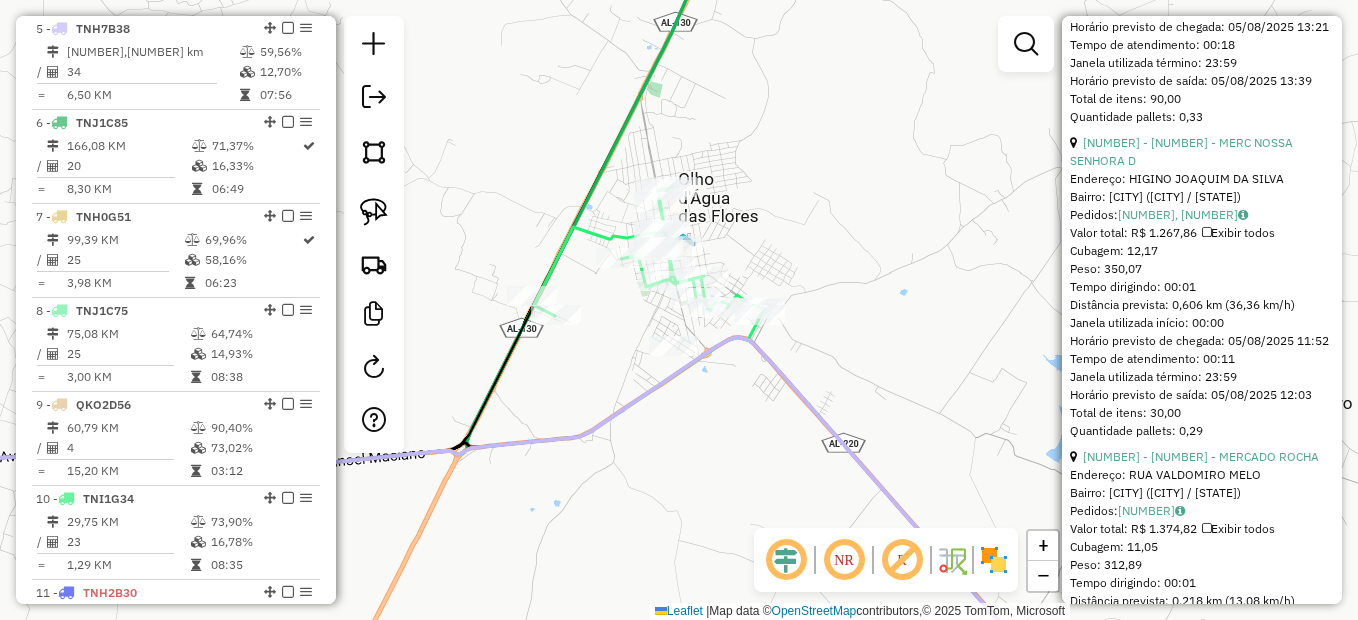drag, startPoint x: 778, startPoint y: 391, endPoint x: 832, endPoint y: 393, distance: 54.037025 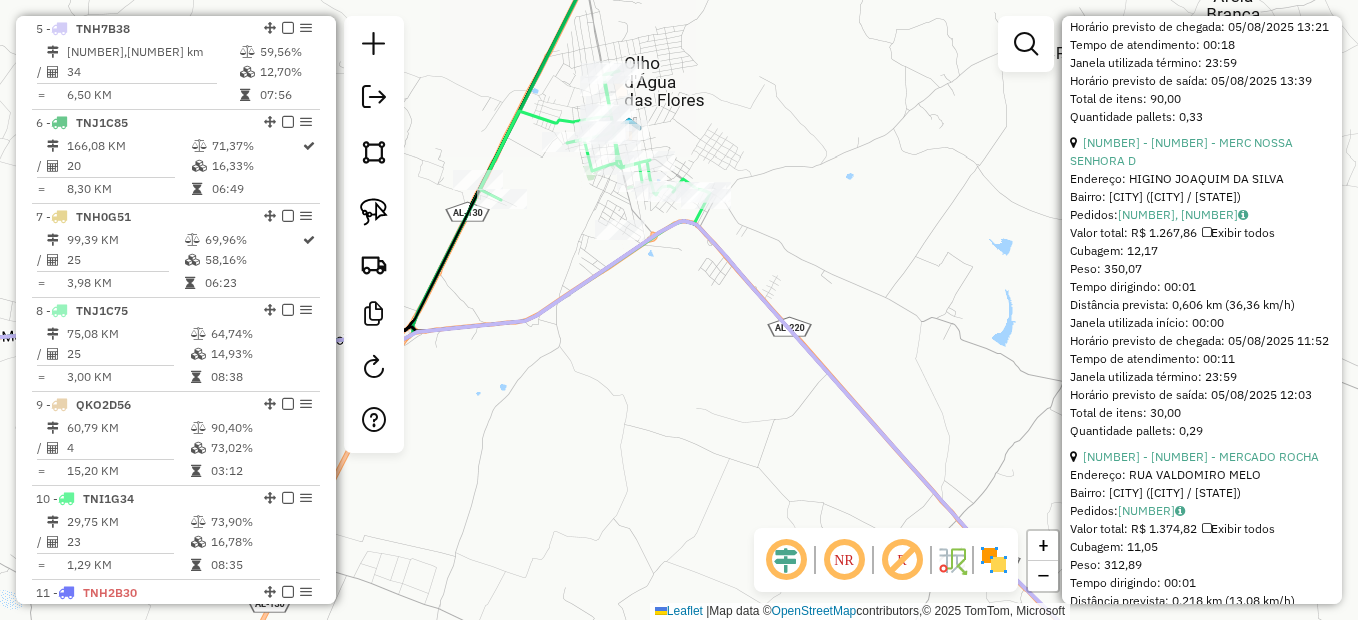 drag, startPoint x: 661, startPoint y: 117, endPoint x: 779, endPoint y: 221, distance: 157.28954 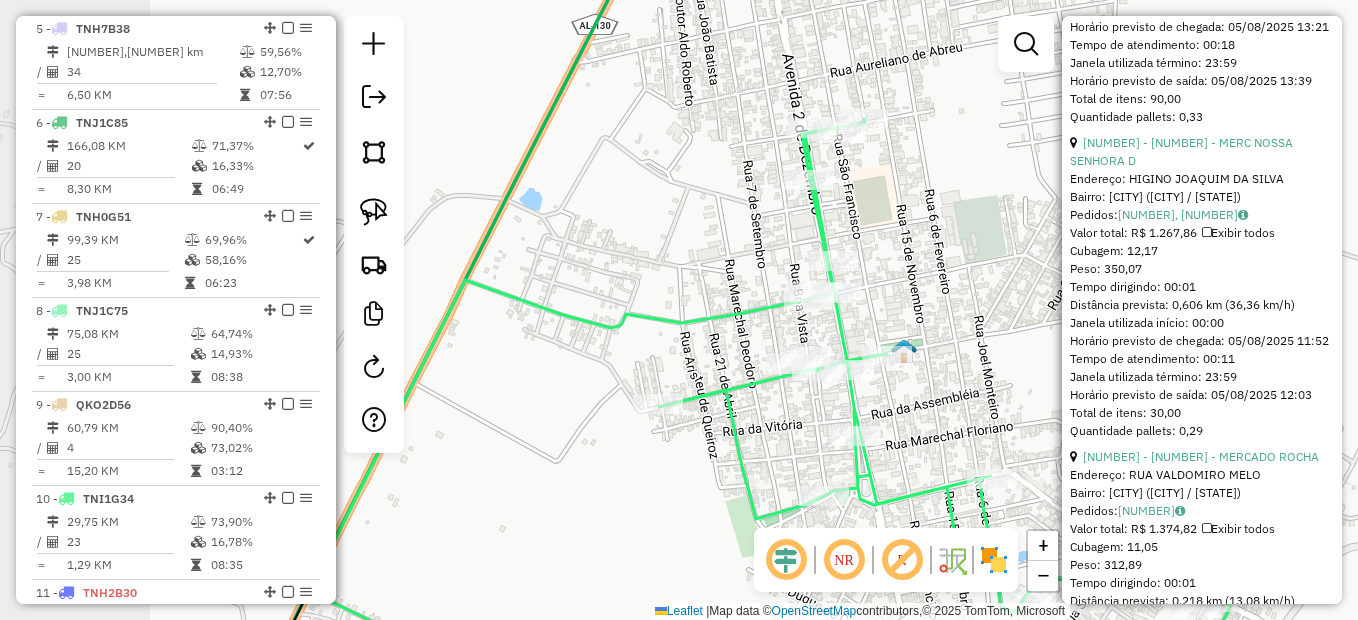drag, startPoint x: 782, startPoint y: 281, endPoint x: 1047, endPoint y: 256, distance: 266.17664 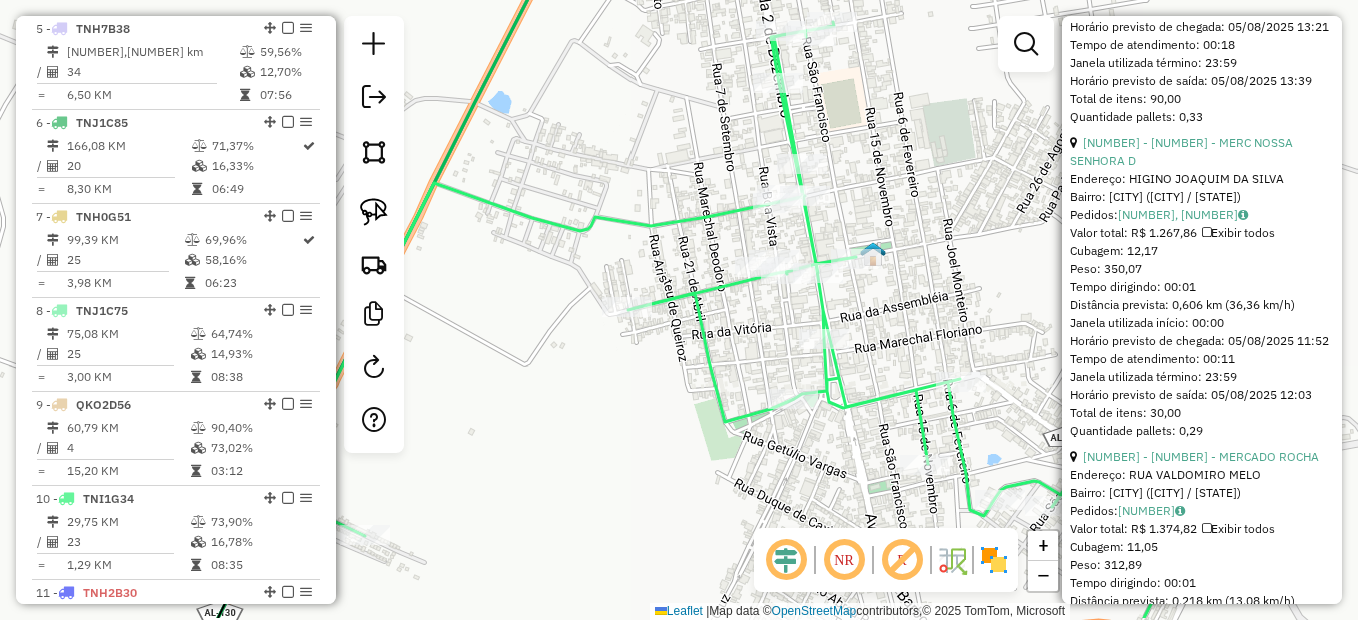 drag, startPoint x: 954, startPoint y: 294, endPoint x: 813, endPoint y: 226, distance: 156.54073 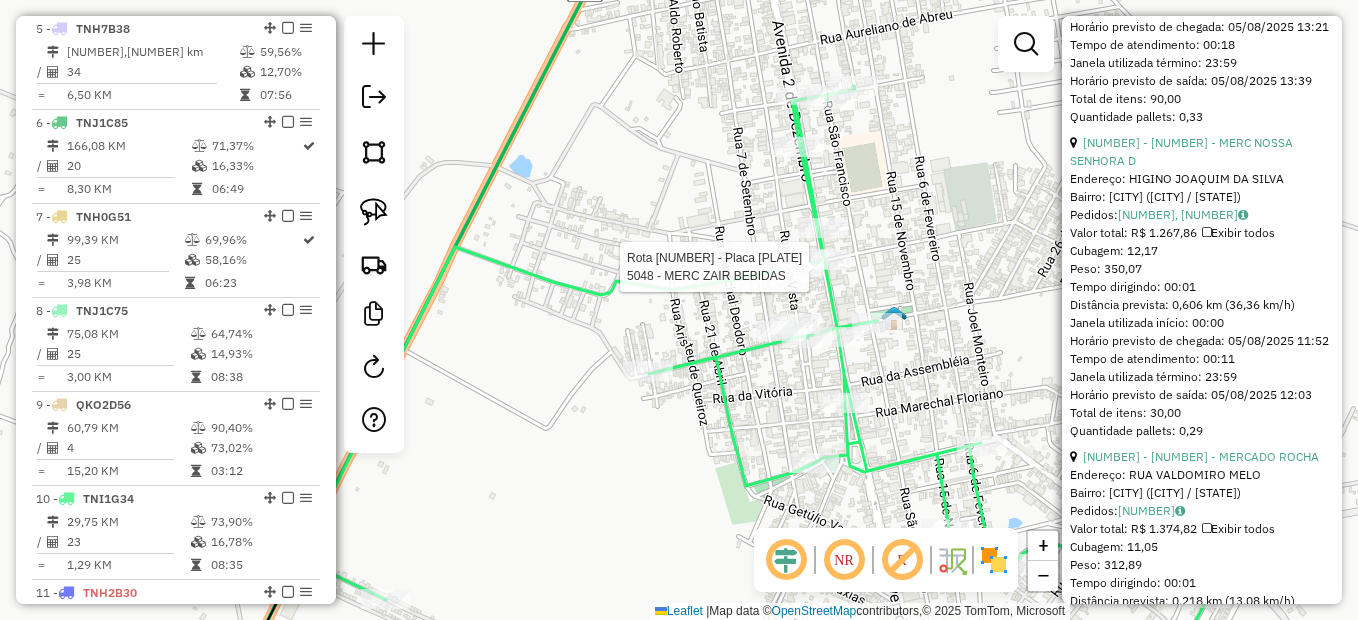 drag, startPoint x: 844, startPoint y: 182, endPoint x: 864, endPoint y: 249, distance: 69.92139 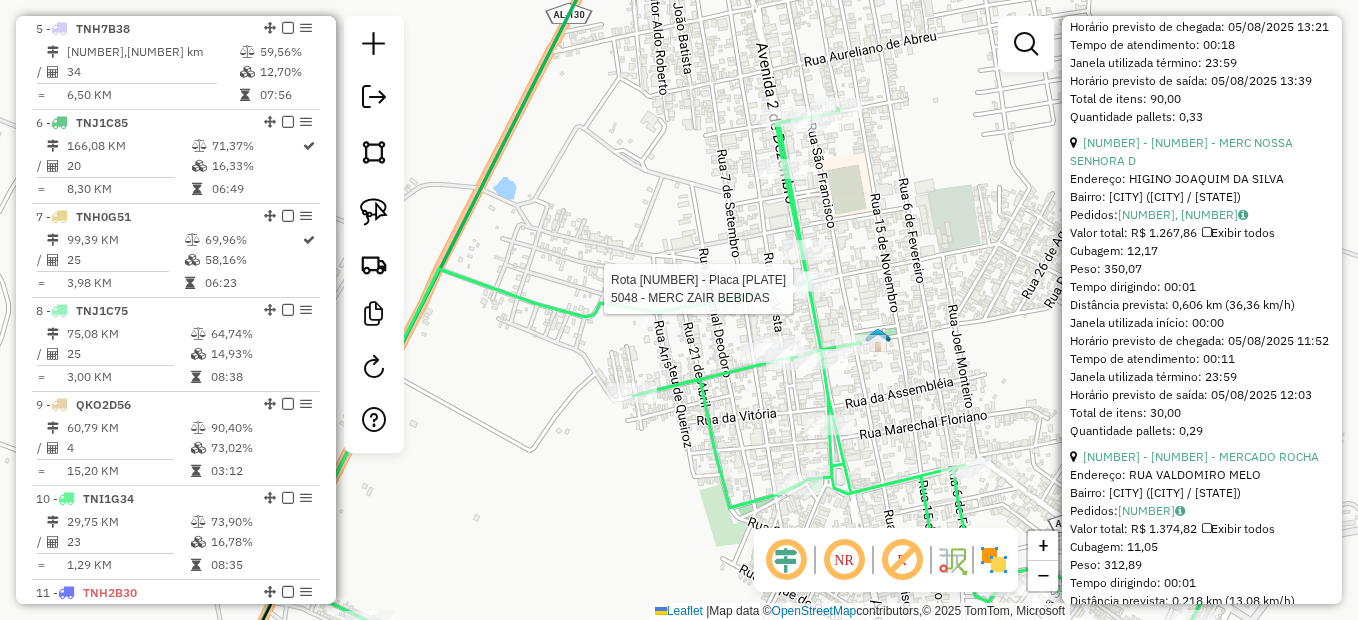 drag, startPoint x: 868, startPoint y: 200, endPoint x: 849, endPoint y: 220, distance: 27.58623 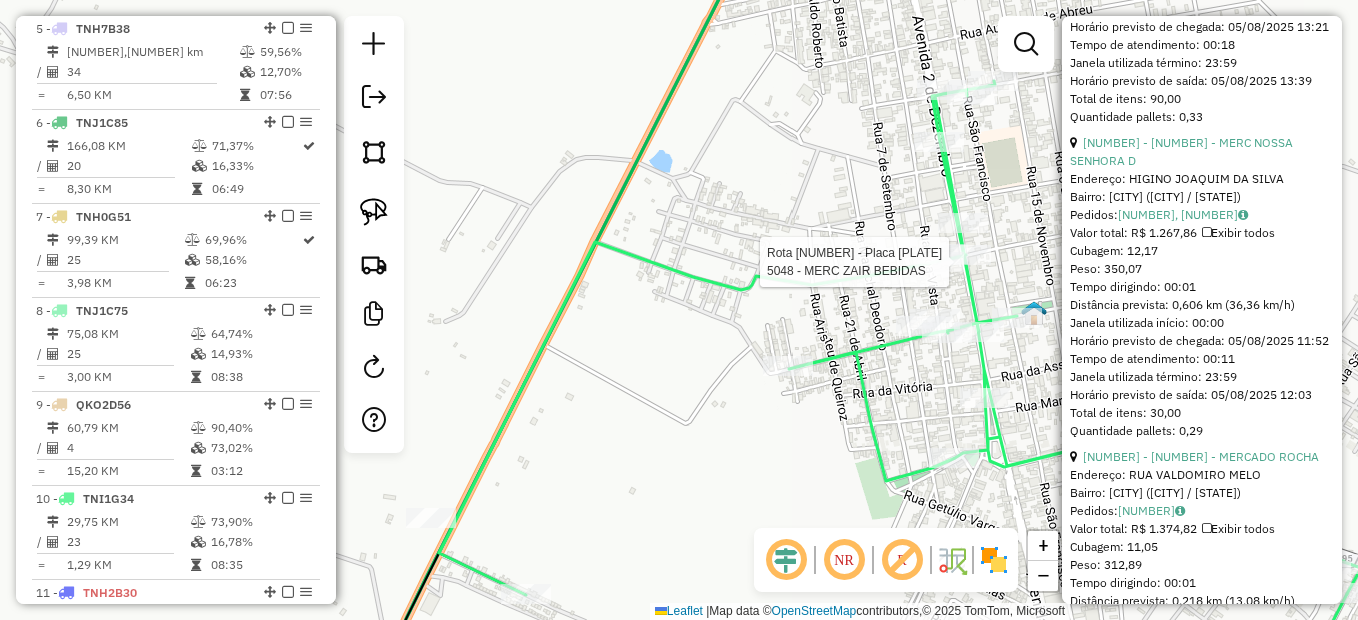 drag, startPoint x: 617, startPoint y: 326, endPoint x: 695, endPoint y: 298, distance: 82.8734 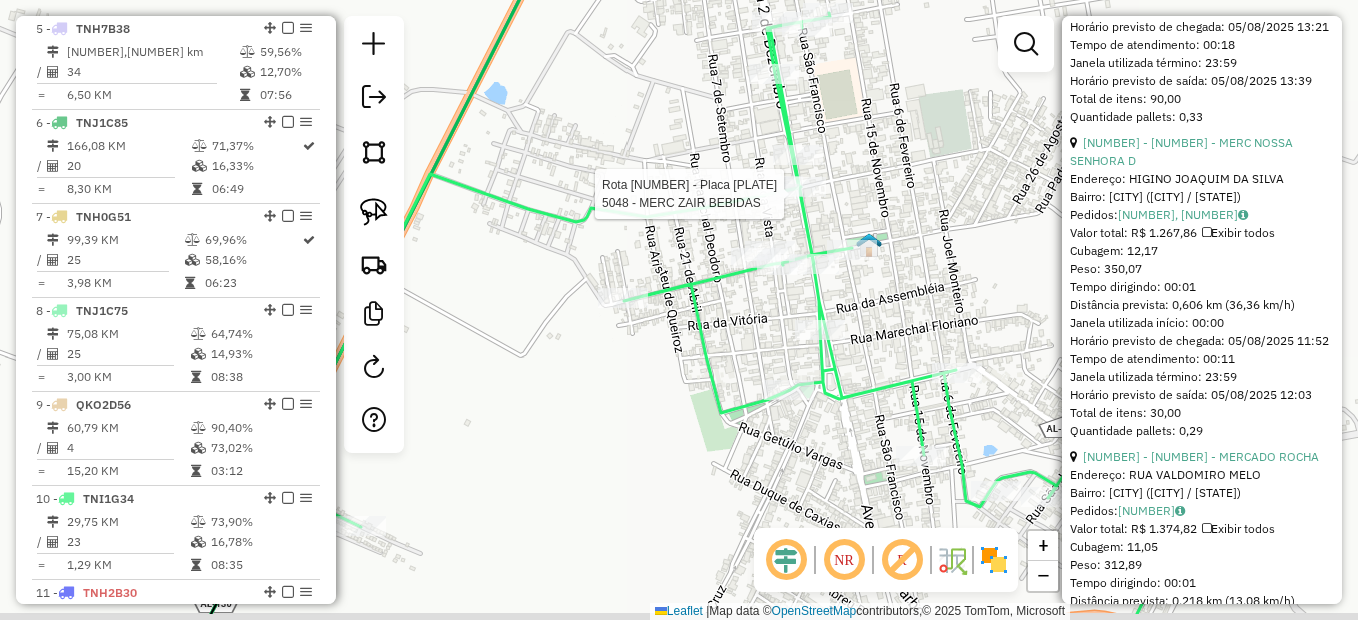 drag, startPoint x: 756, startPoint y: 407, endPoint x: 673, endPoint y: 338, distance: 107.935165 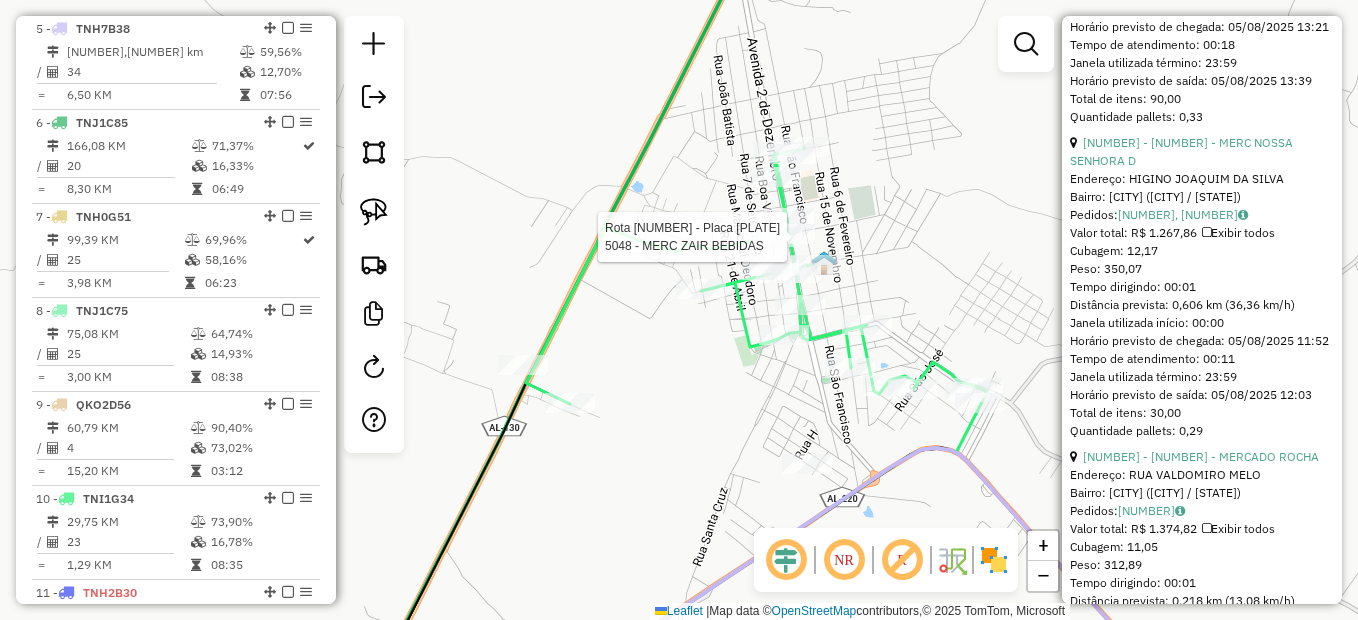 drag, startPoint x: 943, startPoint y: 310, endPoint x: 892, endPoint y: 310, distance: 51 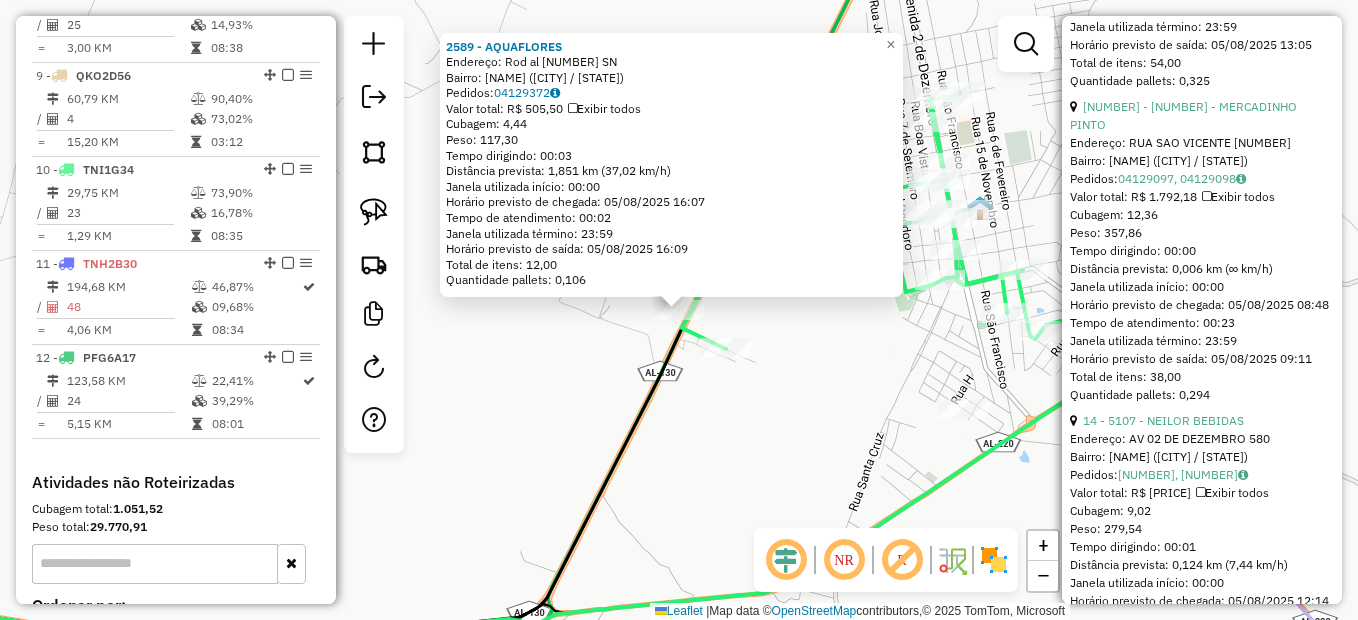 scroll, scrollTop: 1596, scrollLeft: 0, axis: vertical 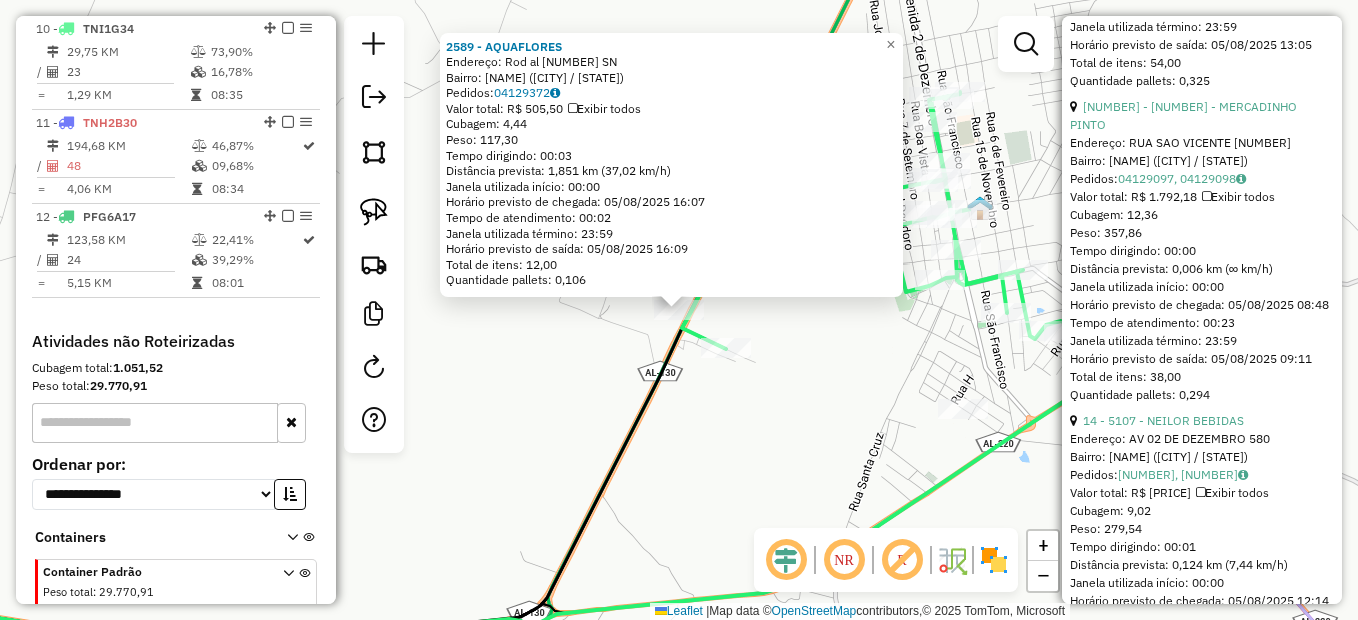 click on "2589 - AQUAFLORES  Endereço:  Rod al 130 SN   Bairro: CENTRO (OLHO D'AGUA DAS FLORES / AL)   Pedidos:  04129372   Valor total: R$ 505,50   Exibir todos   Cubagem: 4,44  Peso: 117,30  Tempo dirigindo: 00:03   Distância prevista: 1,851 km (37,02 km/h)   Janela utilizada início: 00:00   Horário previsto de chegada: 05/08/2025 16:07   Tempo de atendimento: 00:02   Janela utilizada término: 23:59   Horário previsto de saída: 05/08/2025 16:09   Total de itens: 12,00   Quantidade pallets: 0,106  × Janela de atendimento Grade de atendimento Capacidade Transportadoras Veículos Cliente Pedidos  Rotas Selecione os dias de semana para filtrar as janelas de atendimento  Seg   Ter   Qua   Qui   Sex   Sáb   Dom  Informe o período da janela de atendimento: De: Até:  Filtrar exatamente a janela do cliente  Considerar janela de atendimento padrão  Selecione os dias de semana para filtrar as grades de atendimento  Seg   Ter   Qua   Qui   Sex   Sáb   Dom   Considerar clientes sem dia de atendimento cadastrado  De:" 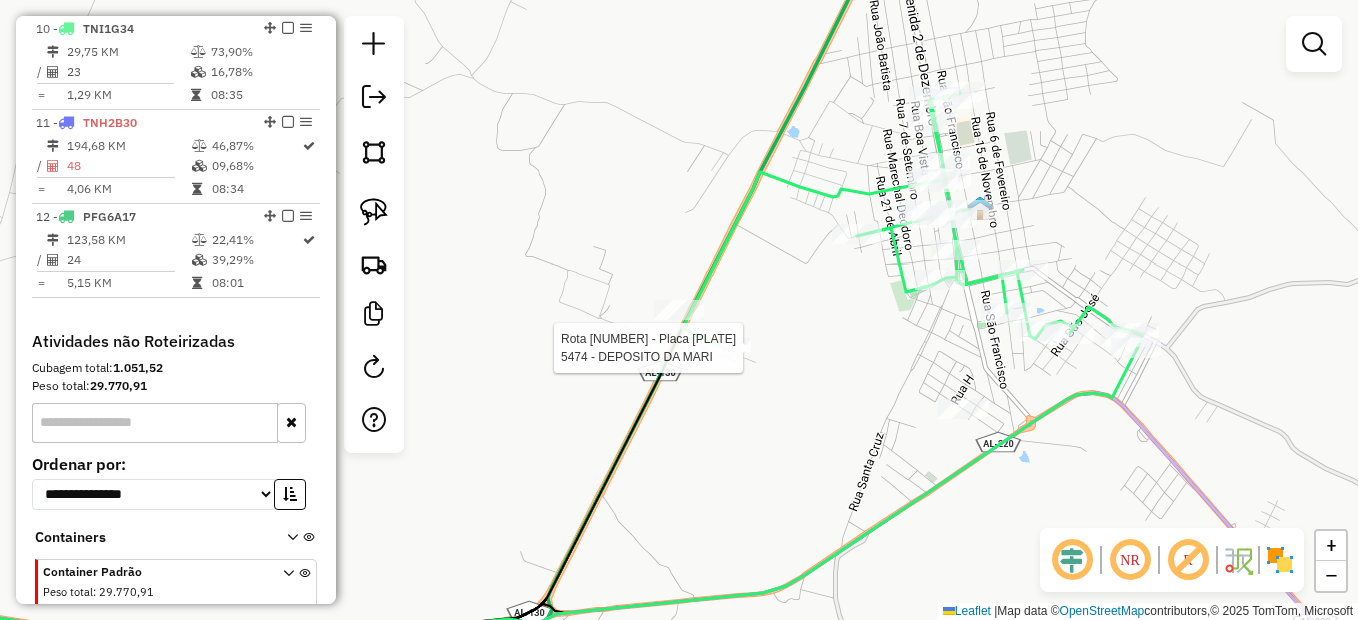 click 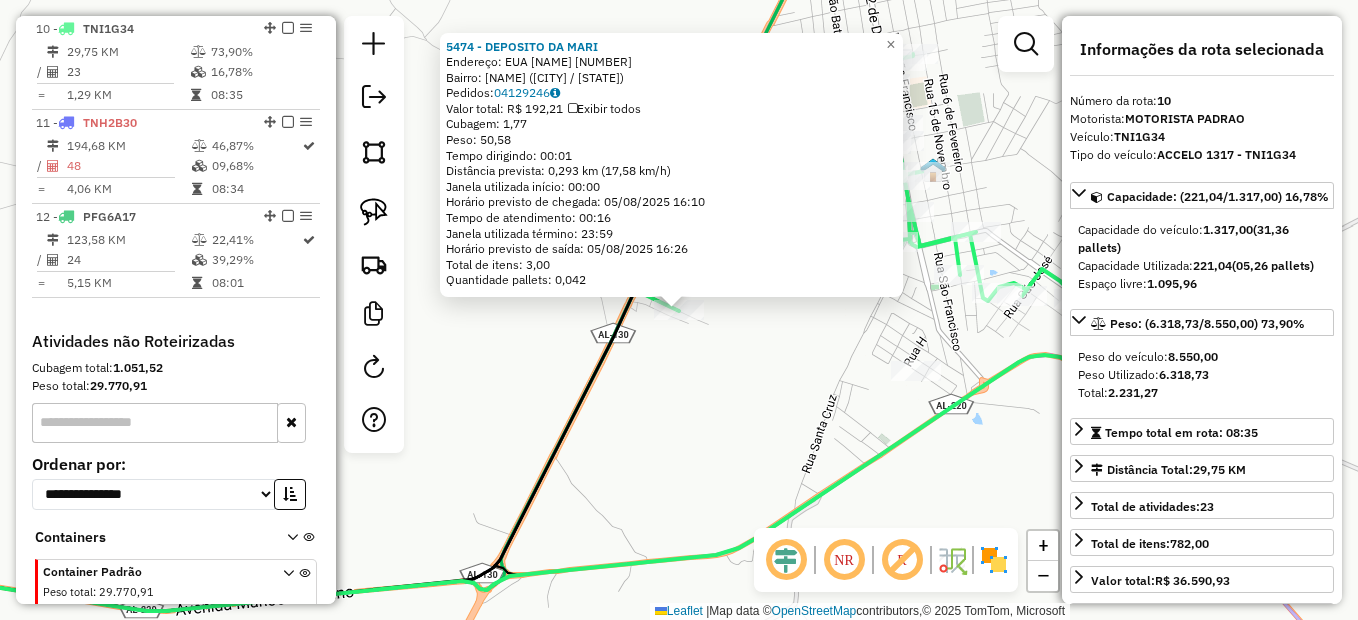 click on "5474 - DEPOSITO DA MARI  Endereço:  EUA DIVALDO SALES ALENCAR 1   Bairro: Bairro Alto Do Sossego (OLHO D'AGUA DAS FLORES / AL)   Pedidos:  04129246   Valor total: R$ 192,21   Exibir todos   Cubagem: 1,77  Peso: 50,58  Tempo dirigindo: 00:01   Distância prevista: 0,293 km (17,58 km/h)   Janela utilizada início: 00:00   Horário previsto de chegada: 05/08/2025 16:10   Tempo de atendimento: 00:16   Janela utilizada término: 23:59   Horário previsto de saída: 05/08/2025 16:26   Total de itens: 3,00   Quantidade pallets: 0,042  × Janela de atendimento Grade de atendimento Capacidade Transportadoras Veículos Cliente Pedidos  Rotas Selecione os dias de semana para filtrar as janelas de atendimento  Seg   Ter   Qua   Qui   Sex   Sáb   Dom  Informe o período da janela de atendimento: De: Até:  Filtrar exatamente a janela do cliente  Considerar janela de atendimento padrão  Selecione os dias de semana para filtrar as grades de atendimento  Seg   Ter   Qua   Qui   Sex   Sáb   Dom   Peso mínimo:   De:  De:" 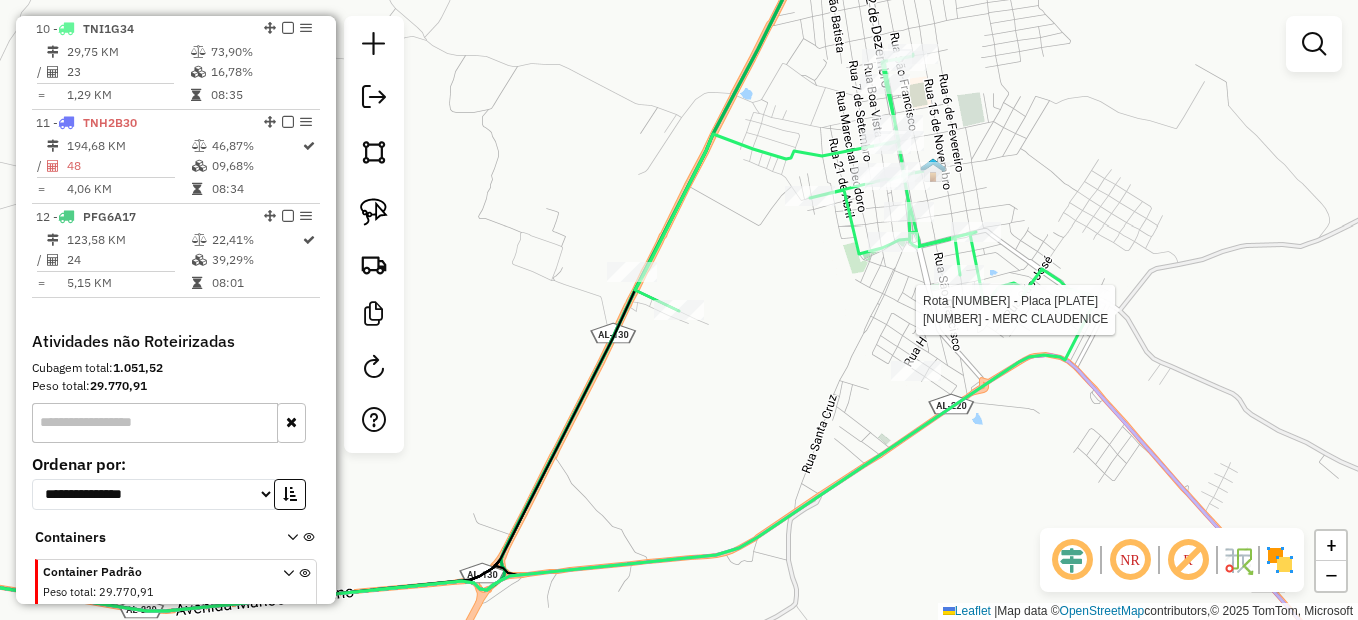 select on "*********" 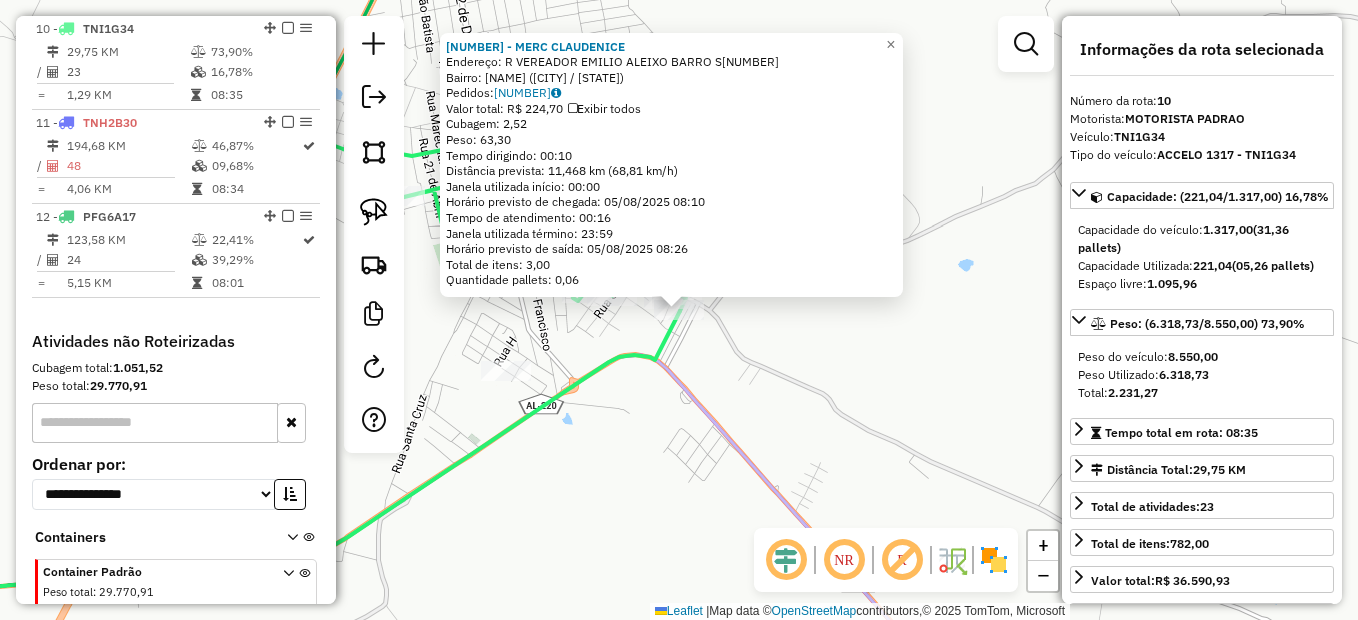 click on "5132 - MERC CLAUDENICE  Endereço:  R VEREADOR EMILIO ALEIXO BARRO S267   Bairro: CENTRO (OLHO D'AGUA DAS FLORES / AL)   Pedidos:  04129144   Valor total: R$ 224,70   Exibir todos   Cubagem: 2,52  Peso: 63,30  Tempo dirigindo: 00:10   Distância prevista: 11,468 km (68,81 km/h)   Janela utilizada início: 00:00   Horário previsto de chegada: 05/08/2025 08:10   Tempo de atendimento: 00:16   Janela utilizada término: 23:59   Horário previsto de saída: 05/08/2025 08:26   Total de itens: 3,00   Quantidade pallets: 0,06  × Janela de atendimento Grade de atendimento Capacidade Transportadoras Veículos Cliente Pedidos  Rotas Selecione os dias de semana para filtrar as janelas de atendimento  Seg   Ter   Qua   Qui   Sex   Sáb   Dom  Informe o período da janela de atendimento: De: Até:  Filtrar exatamente a janela do cliente  Considerar janela de atendimento padrão  Selecione os dias de semana para filtrar as grades de atendimento  Seg   Ter   Qua   Qui   Sex   Sáb   Dom   Peso mínimo:   Peso máximo:  De:" 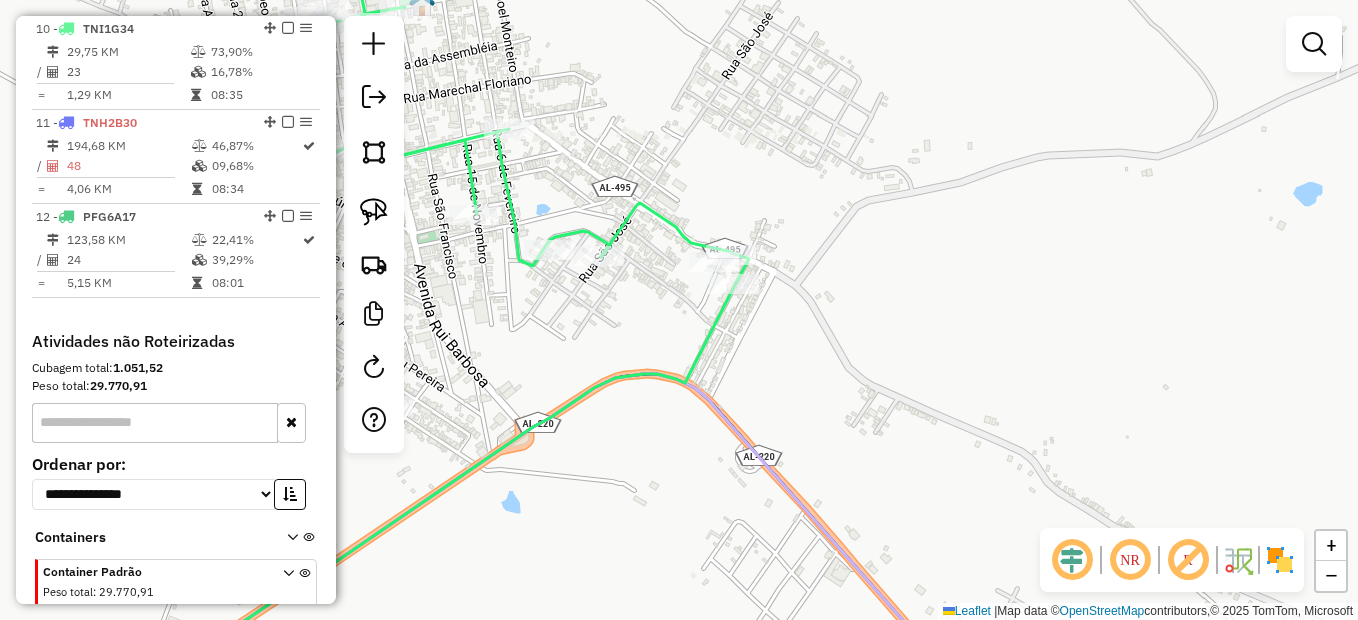 drag, startPoint x: 642, startPoint y: 284, endPoint x: 694, endPoint y: 287, distance: 52.086468 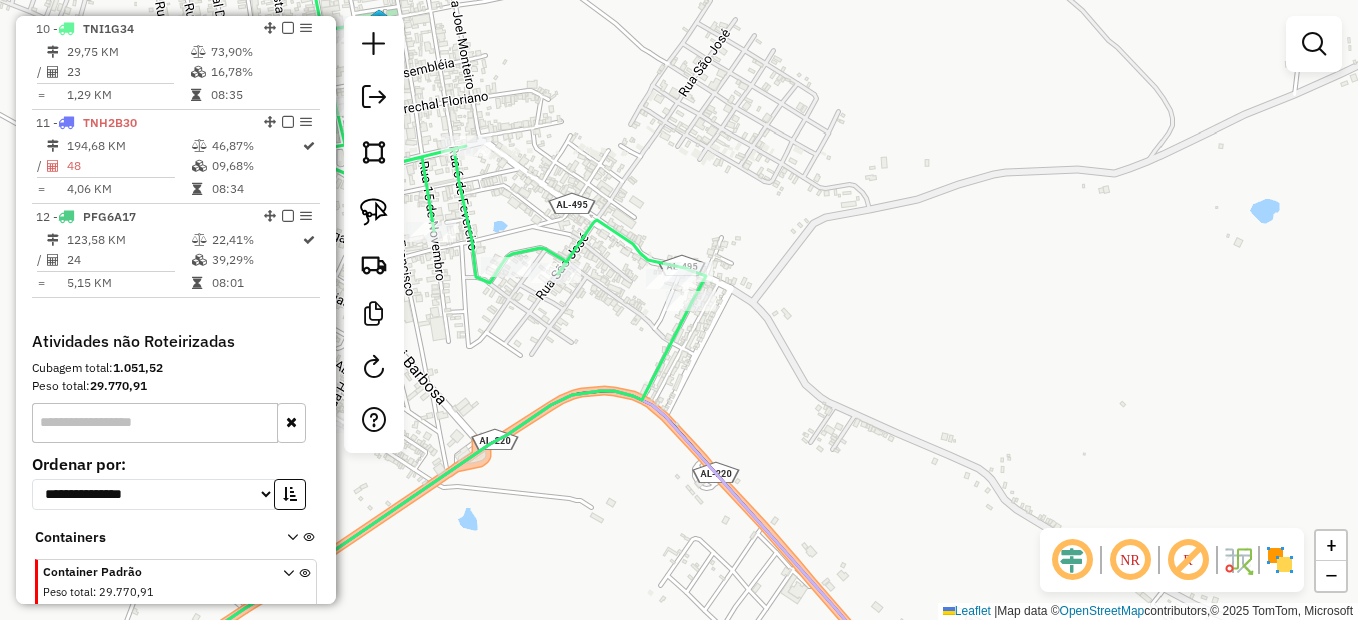 drag, startPoint x: 649, startPoint y: 55, endPoint x: 713, endPoint y: 61, distance: 64.28063 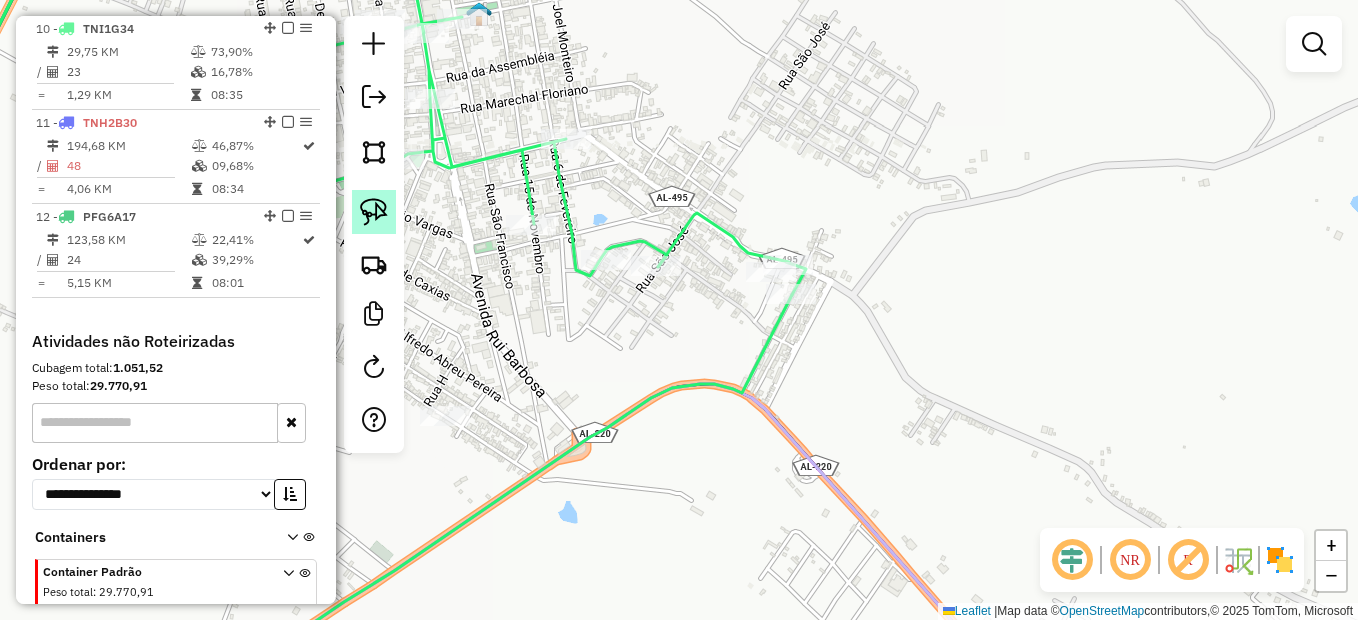 click 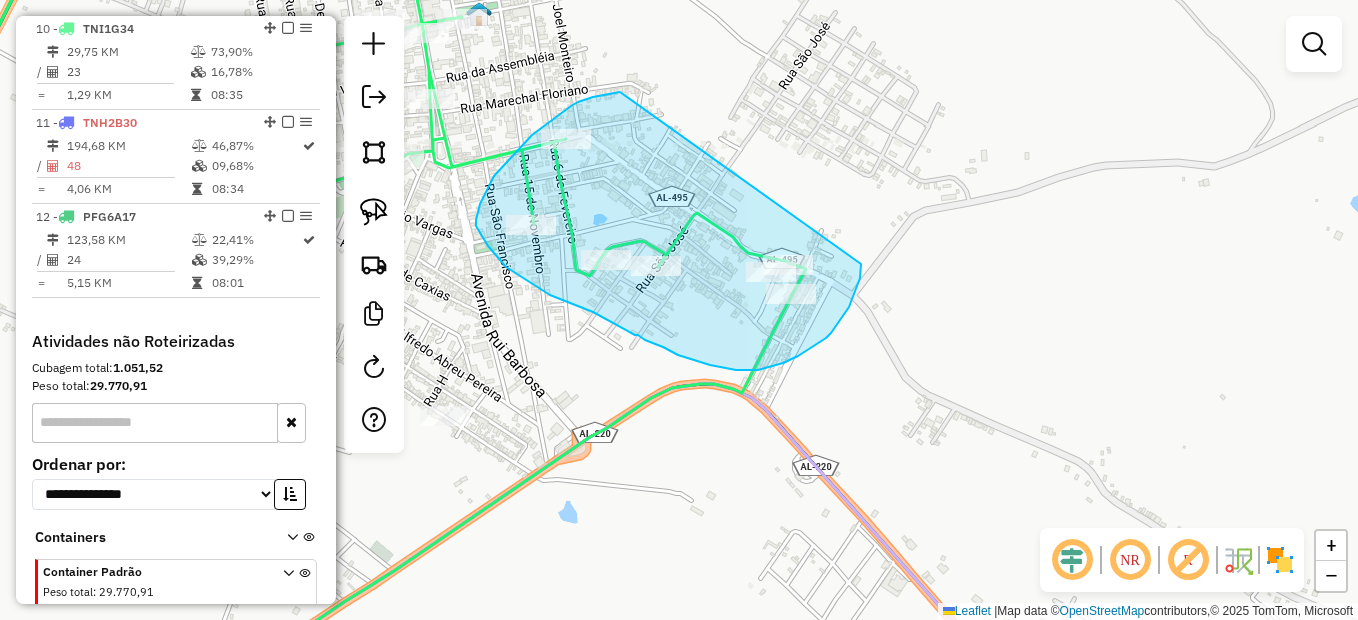 drag, startPoint x: 609, startPoint y: 94, endPoint x: 858, endPoint y: 249, distance: 293.30188 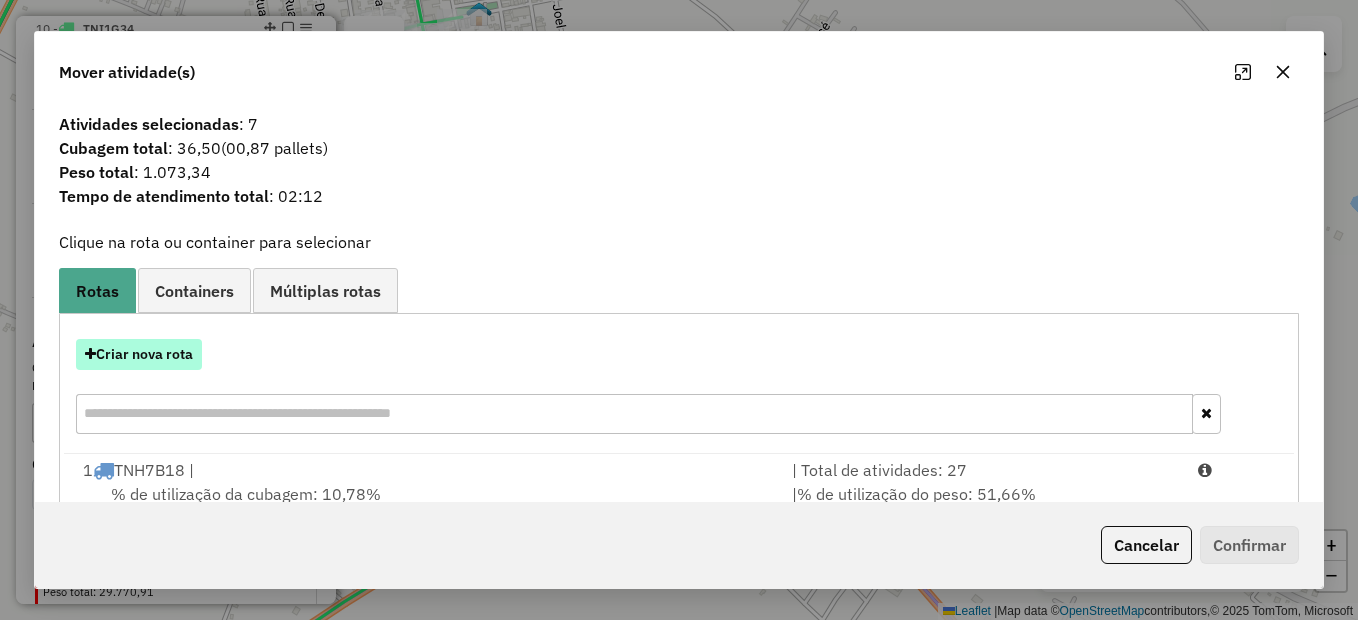 click on "Criar nova rota" at bounding box center [139, 354] 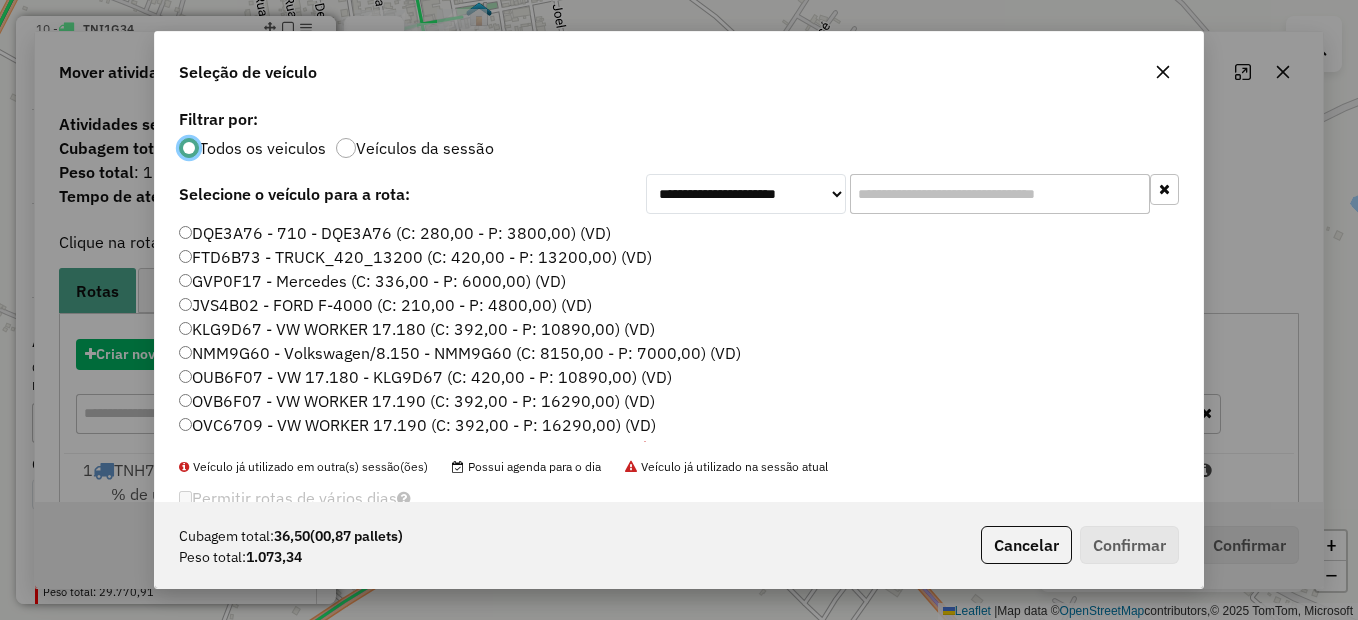 scroll, scrollTop: 11, scrollLeft: 6, axis: both 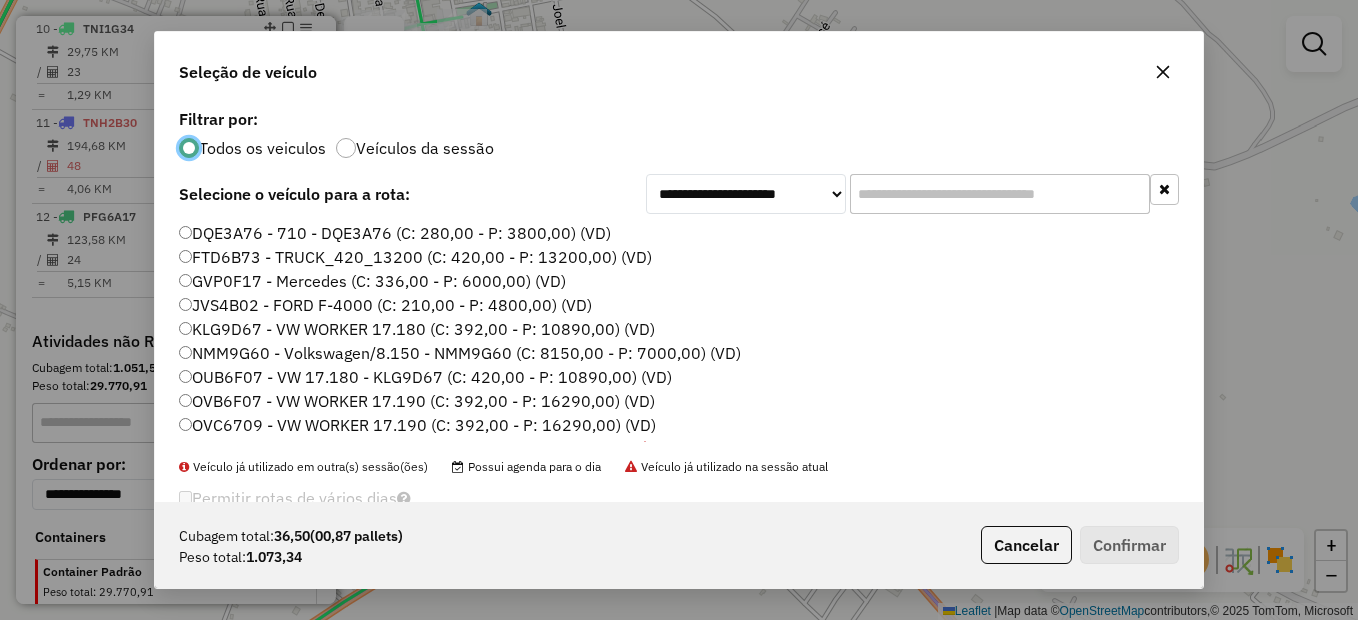 click on "DQE3A76 - 710 - DQE3A76 (C: 280,00 - P: 3800,00) (VD)" 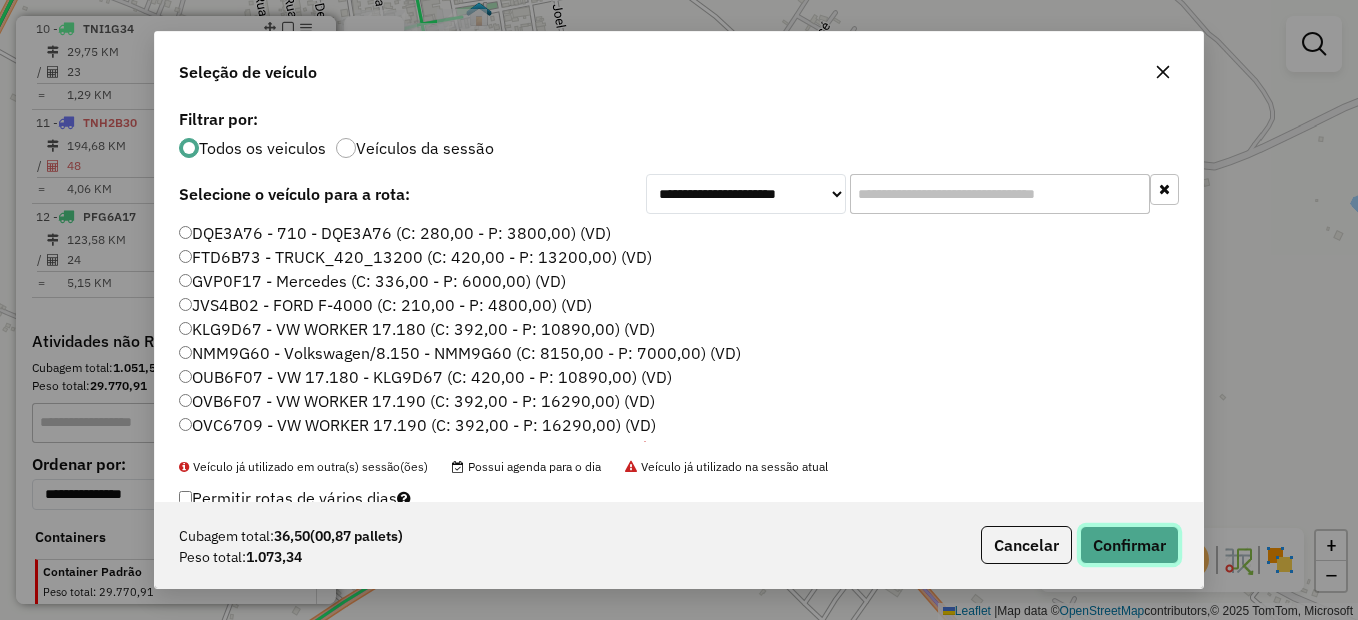 click on "Confirmar" 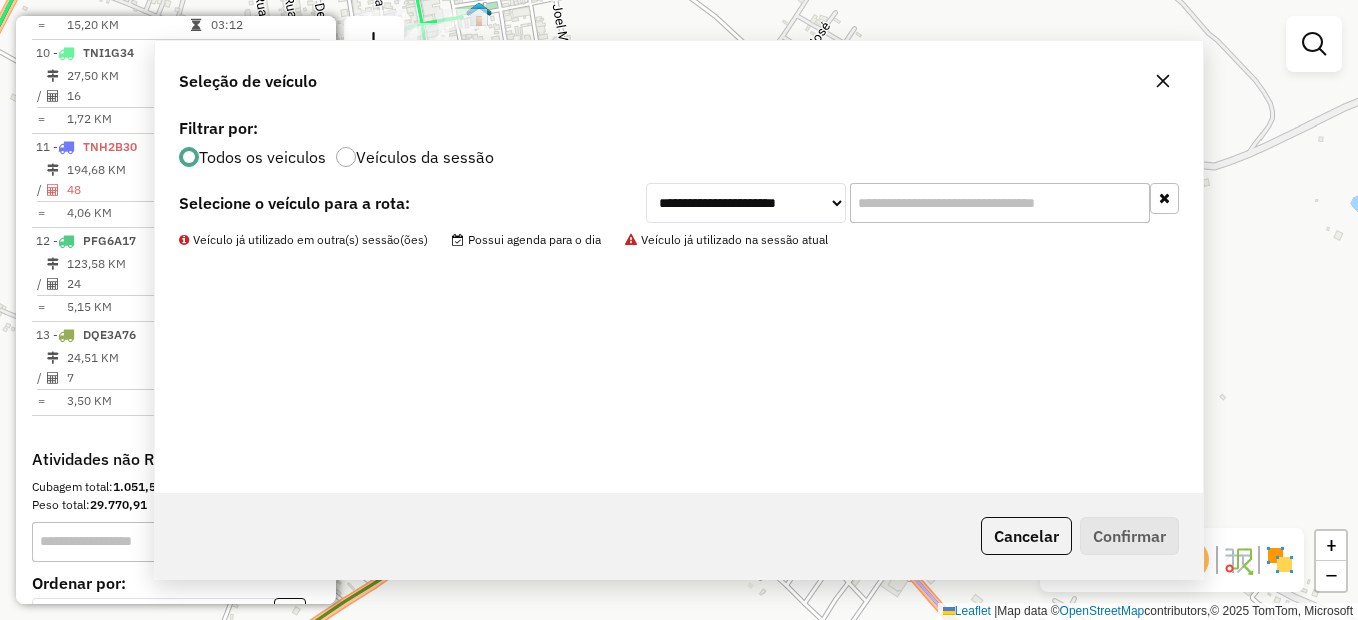scroll, scrollTop: 1620, scrollLeft: 0, axis: vertical 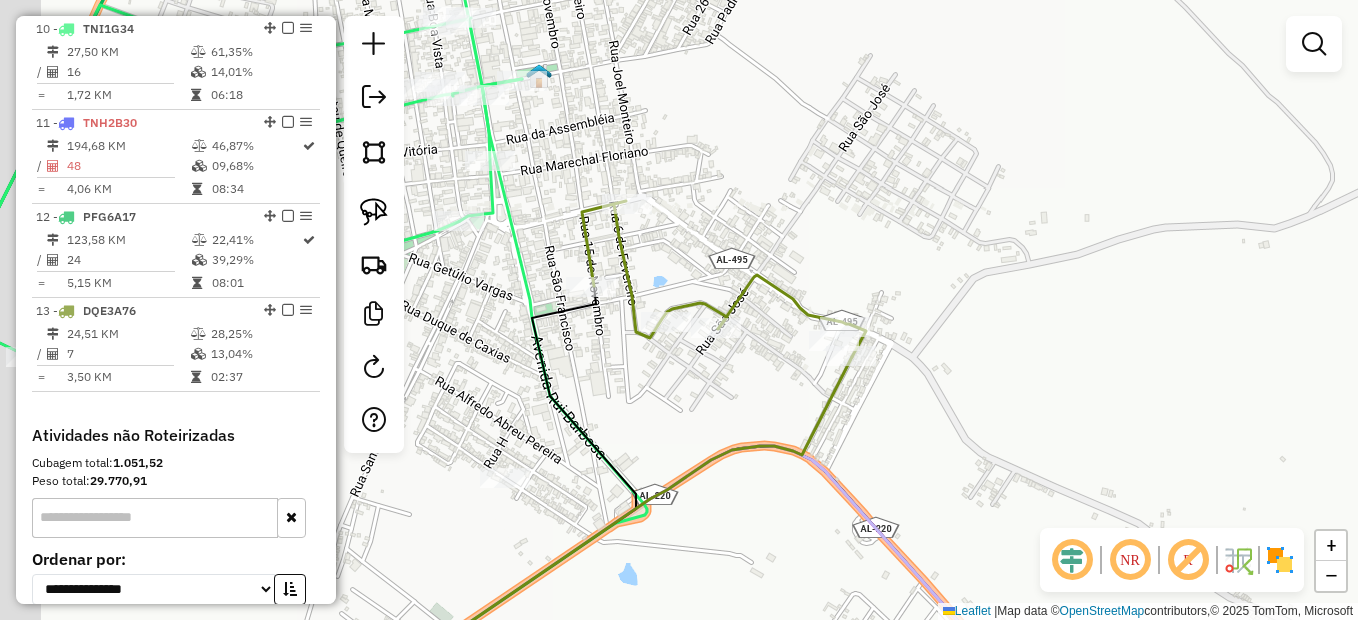 drag, startPoint x: 1014, startPoint y: 305, endPoint x: 1046, endPoint y: 330, distance: 40.60788 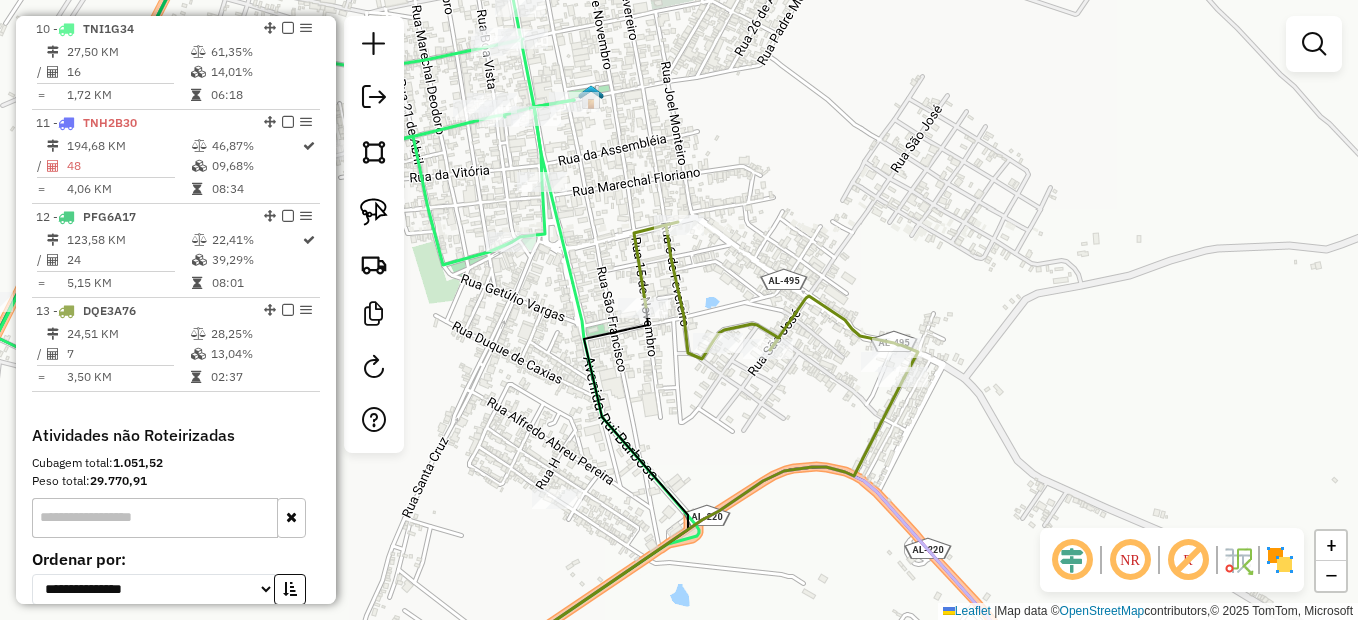 click 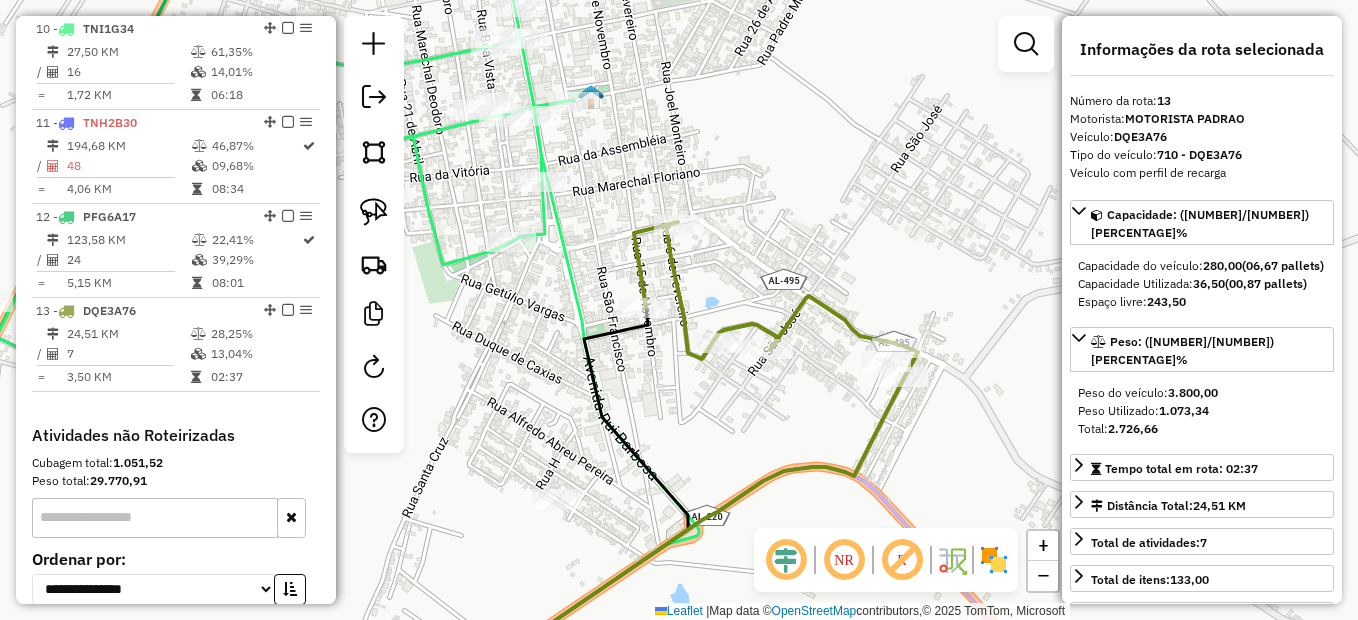 scroll, scrollTop: 1802, scrollLeft: 0, axis: vertical 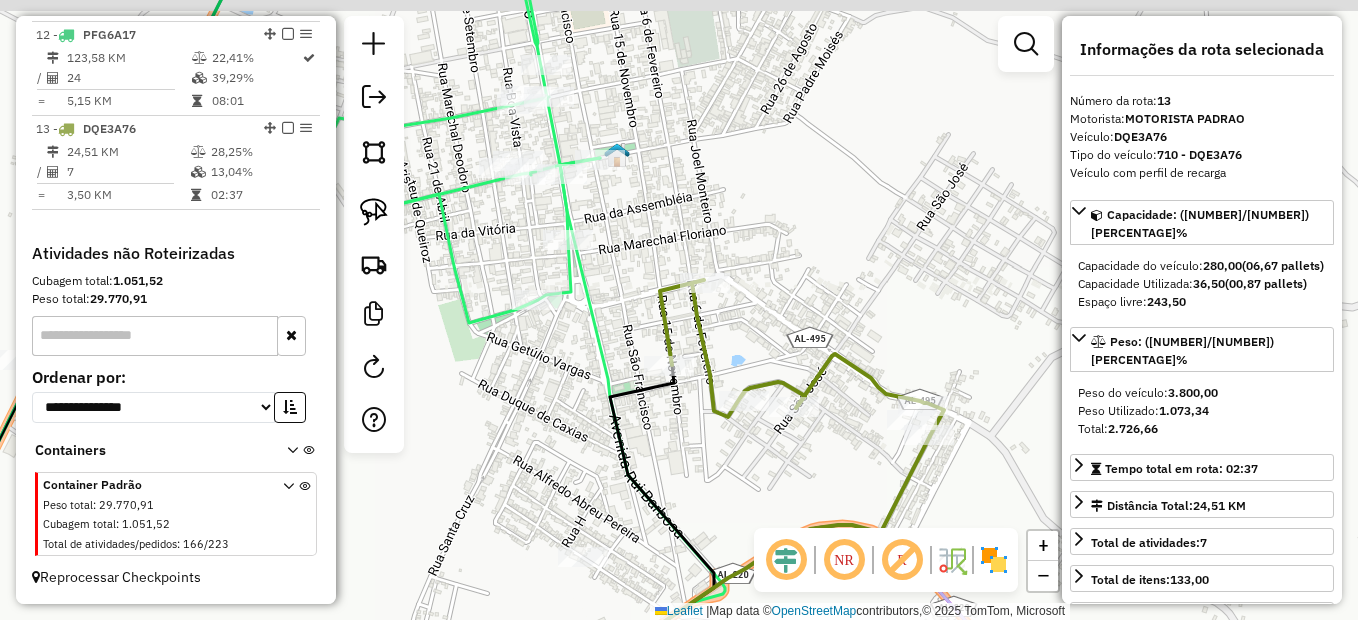 drag, startPoint x: 860, startPoint y: 188, endPoint x: 886, endPoint y: 246, distance: 63.560993 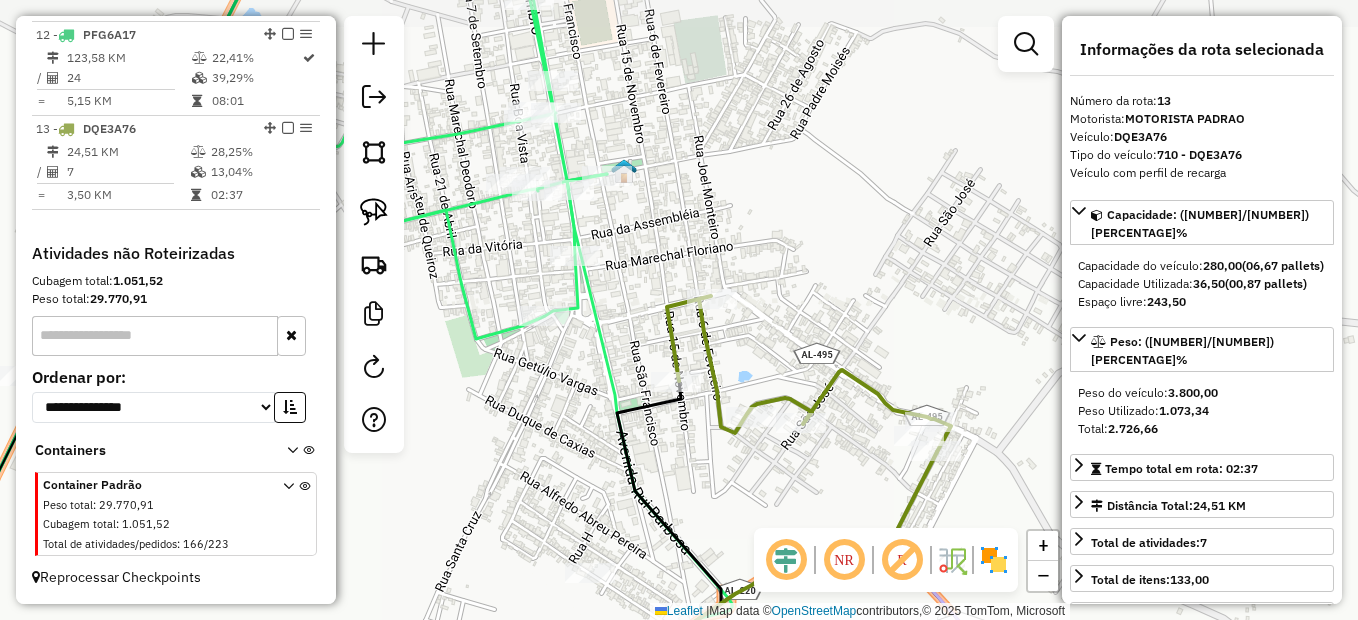 click on "Janela de atendimento Grade de atendimento Capacidade Transportadoras Veículos Cliente Pedidos  Rotas Selecione os dias de semana para filtrar as janelas de atendimento  Seg   Ter   Qua   Qui   Sex   Sáb   Dom  Informe o período da janela de atendimento: De: Até:  Filtrar exatamente a janela do cliente  Considerar janela de atendimento padrão  Selecione os dias de semana para filtrar as grades de atendimento  Seg   Ter   Qua   Qui   Sex   Sáb   Dom   Considerar clientes sem dia de atendimento cadastrado  Clientes fora do dia de atendimento selecionado Filtrar as atividades entre os valores definidos abaixo:  Peso mínimo:   Peso máximo:   Cubagem mínima:   Cubagem máxima:   De:   Até:  Filtrar as atividades entre o tempo de atendimento definido abaixo:  De:   Até:   Considerar capacidade total dos clientes não roteirizados Transportadora: Selecione um ou mais itens Tipo de veículo: Selecione um ou mais itens Veículo: Selecione um ou mais itens Motorista: Selecione um ou mais itens Nome: Rótulo:" 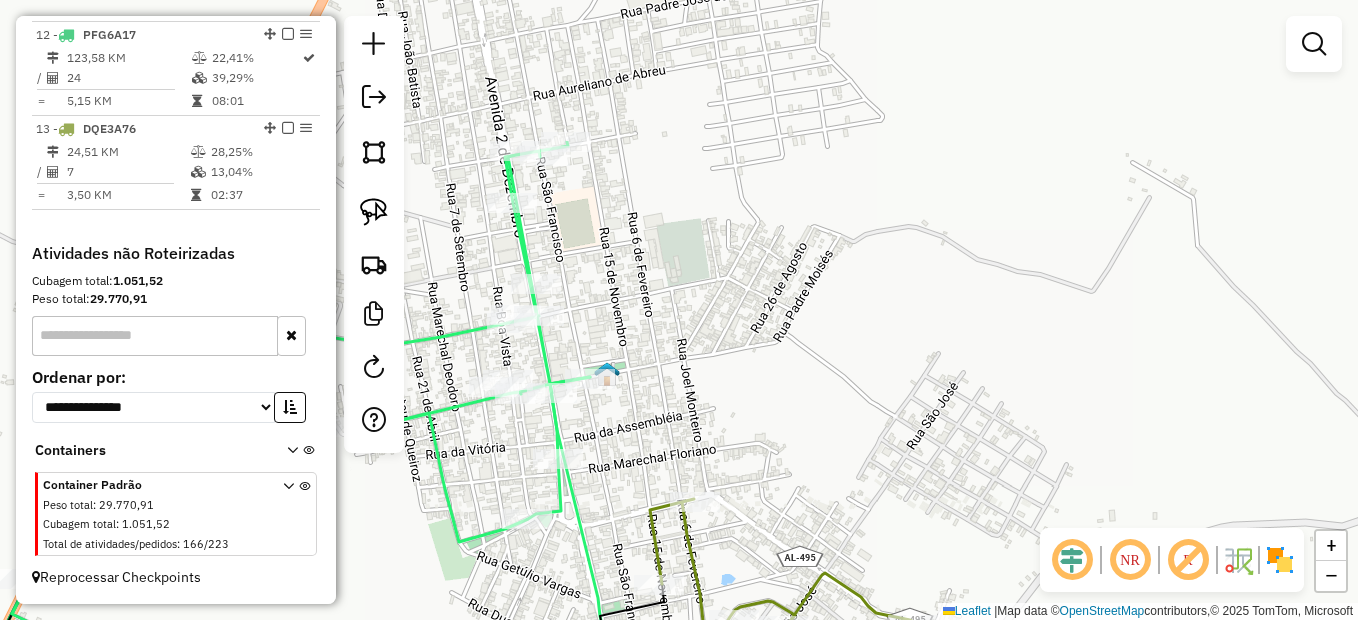 drag, startPoint x: 873, startPoint y: 205, endPoint x: 847, endPoint y: 391, distance: 187.80841 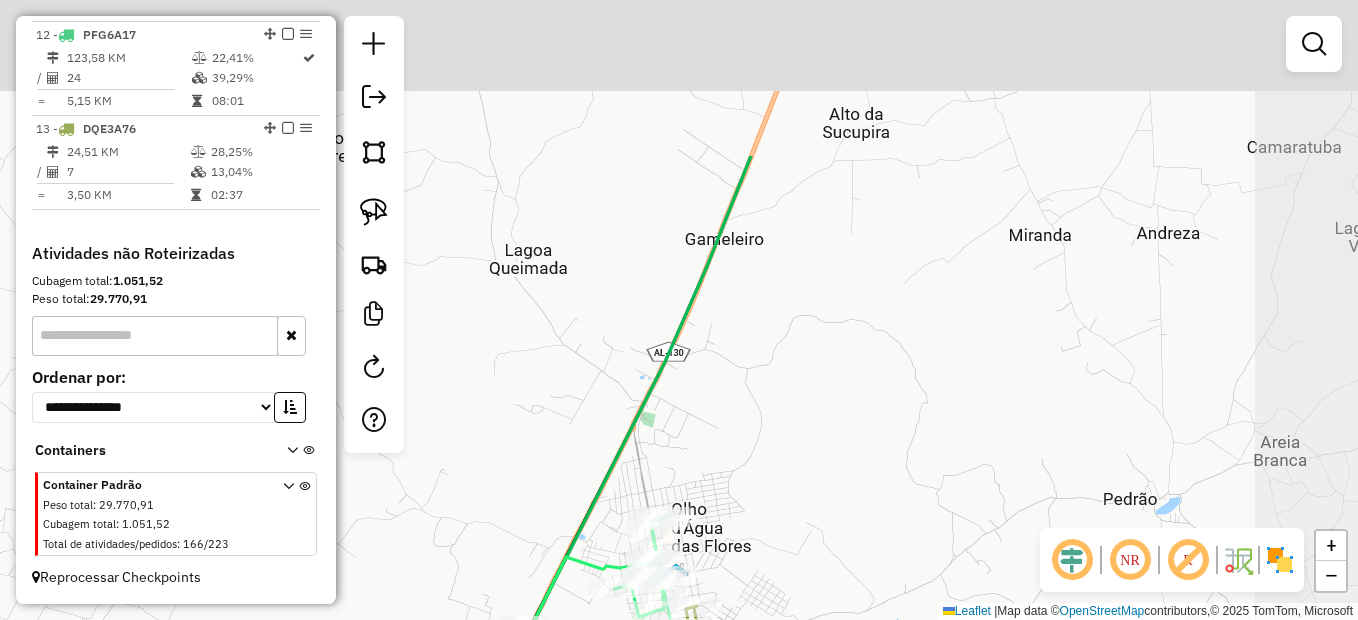 drag, startPoint x: 968, startPoint y: 272, endPoint x: 864, endPoint y: 502, distance: 252.42029 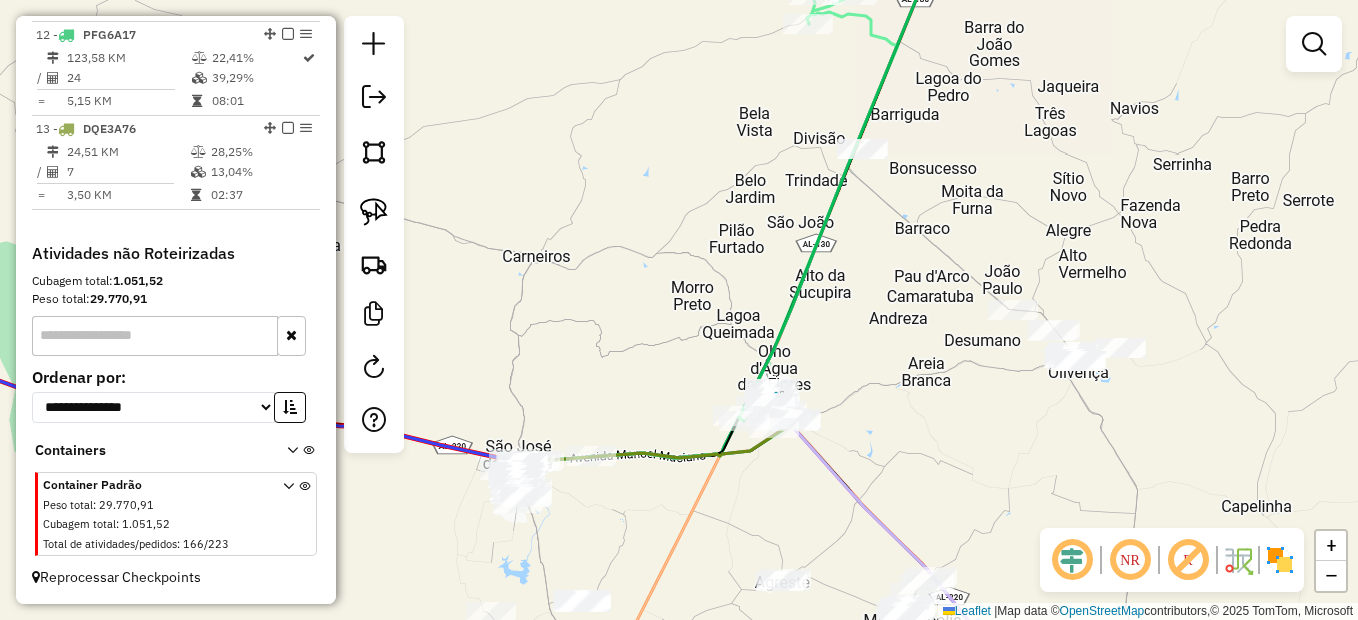 drag, startPoint x: 1079, startPoint y: 332, endPoint x: 980, endPoint y: 397, distance: 118.43141 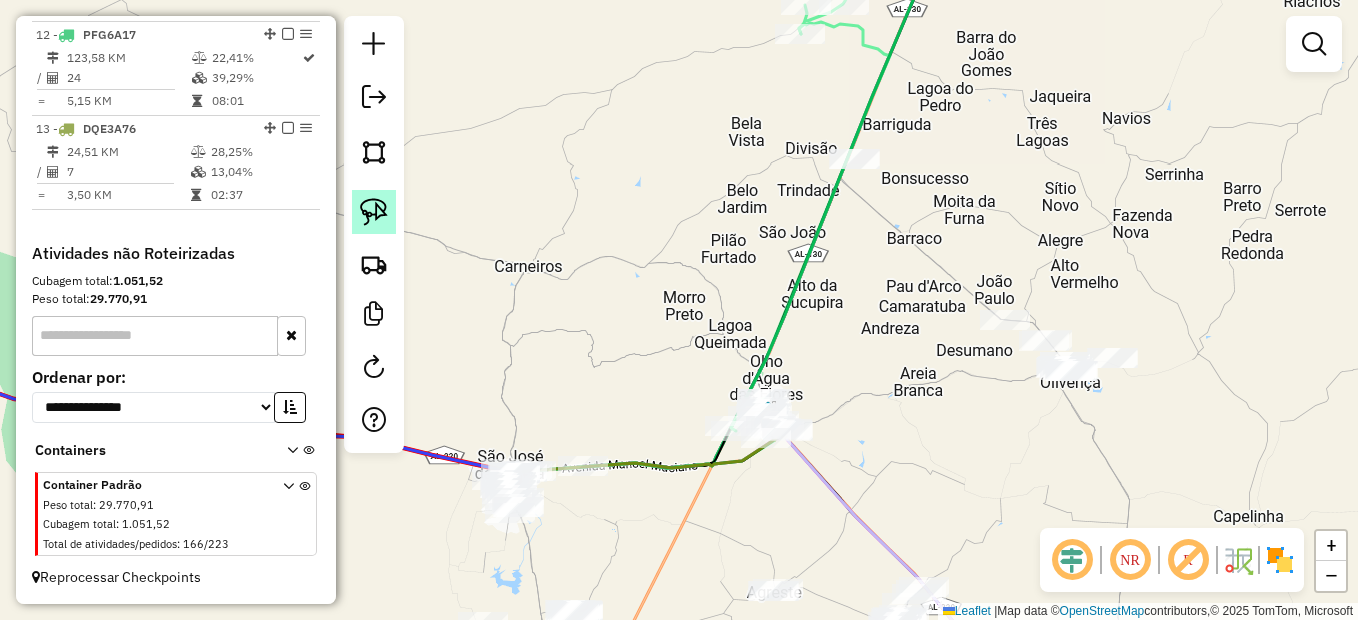 click 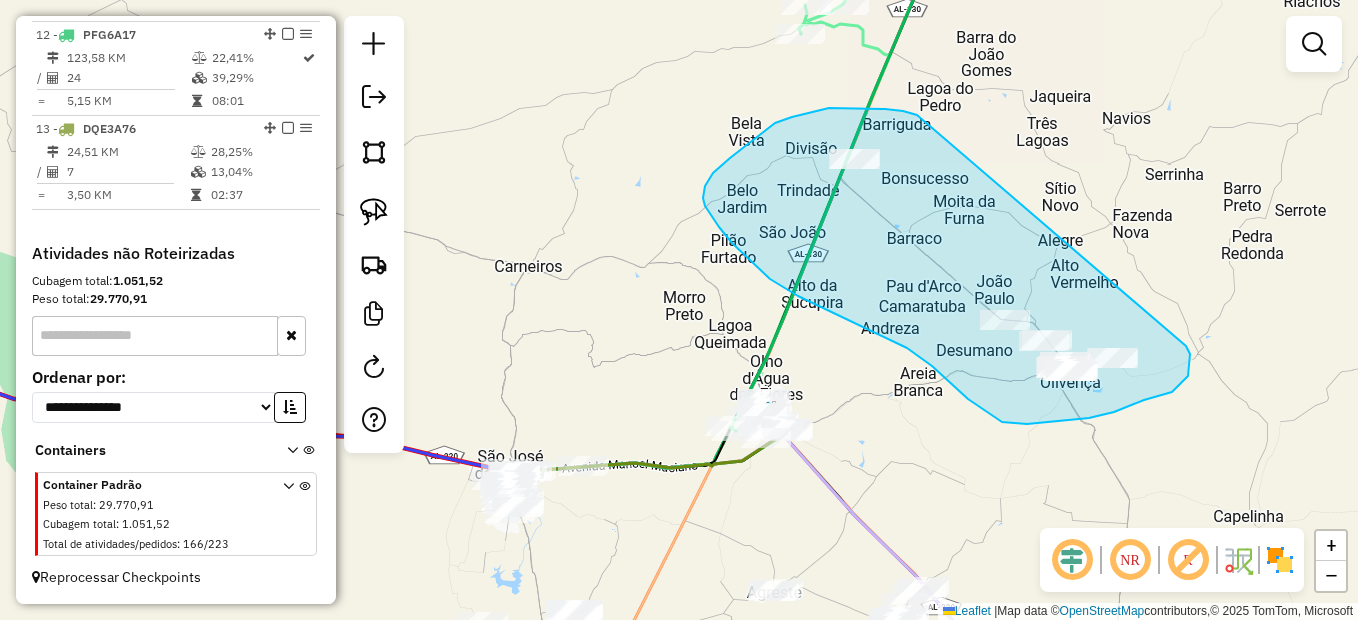 drag, startPoint x: 838, startPoint y: 108, endPoint x: 1184, endPoint y: 346, distance: 419.9524 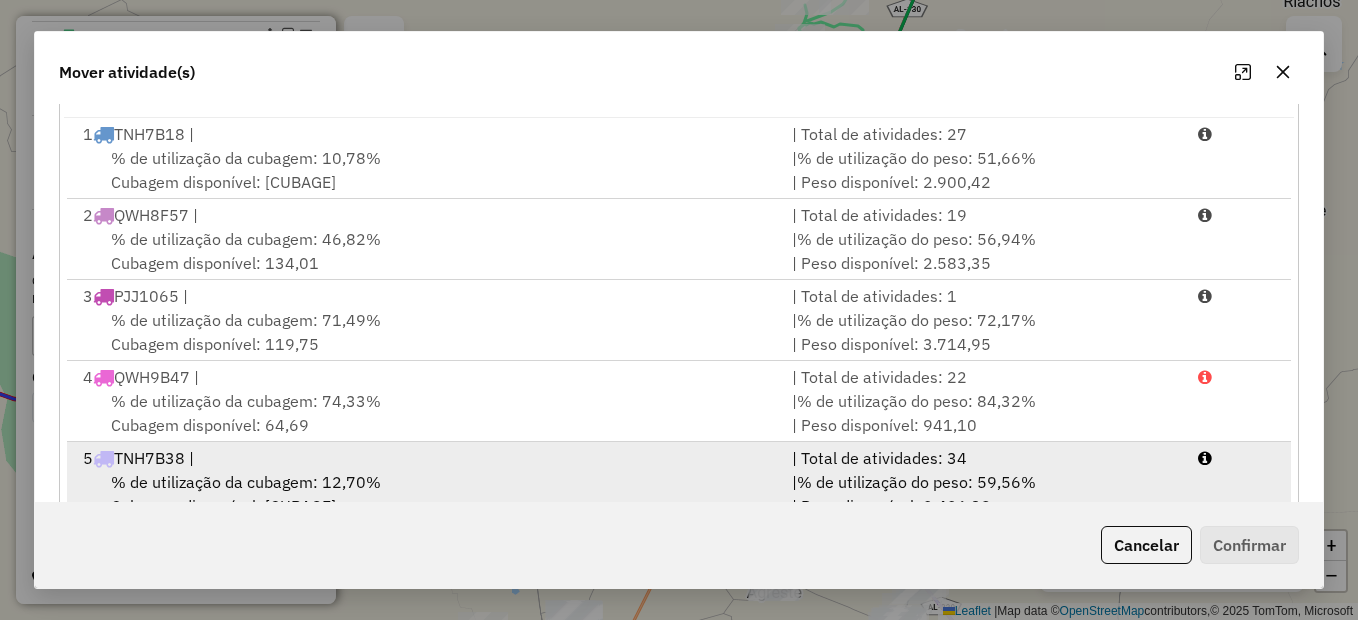 scroll, scrollTop: 386, scrollLeft: 0, axis: vertical 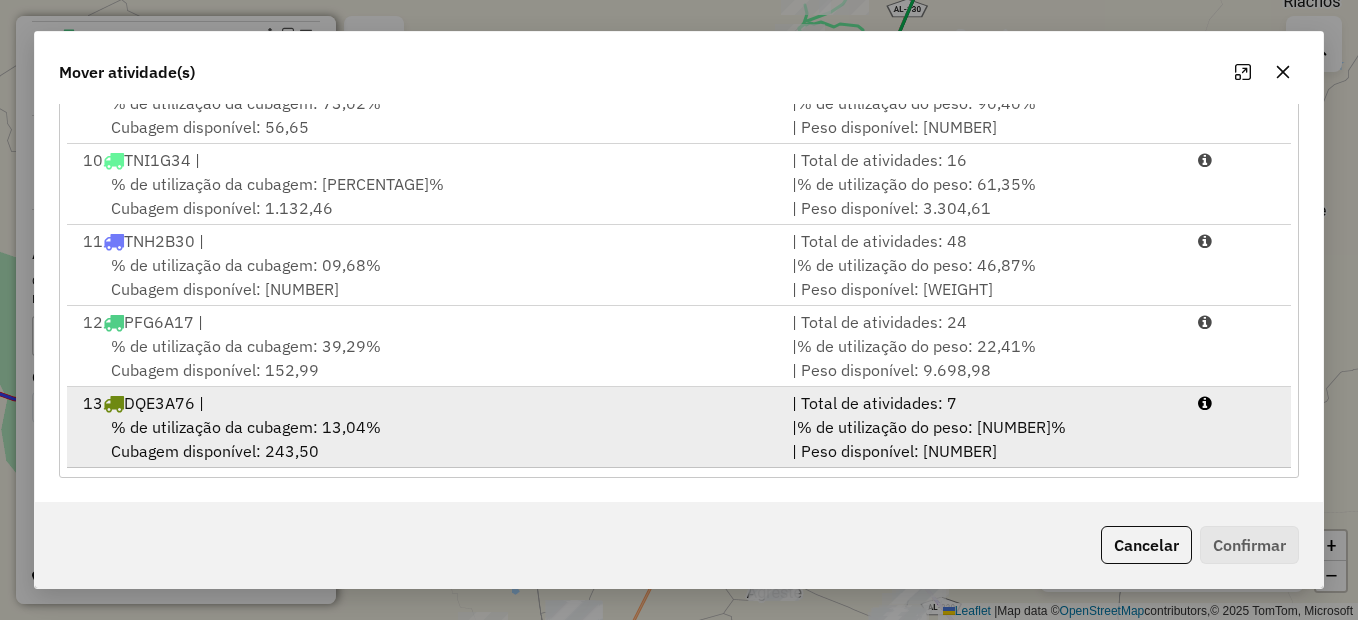 click on "13  DQE3A76 |" at bounding box center (425, 403) 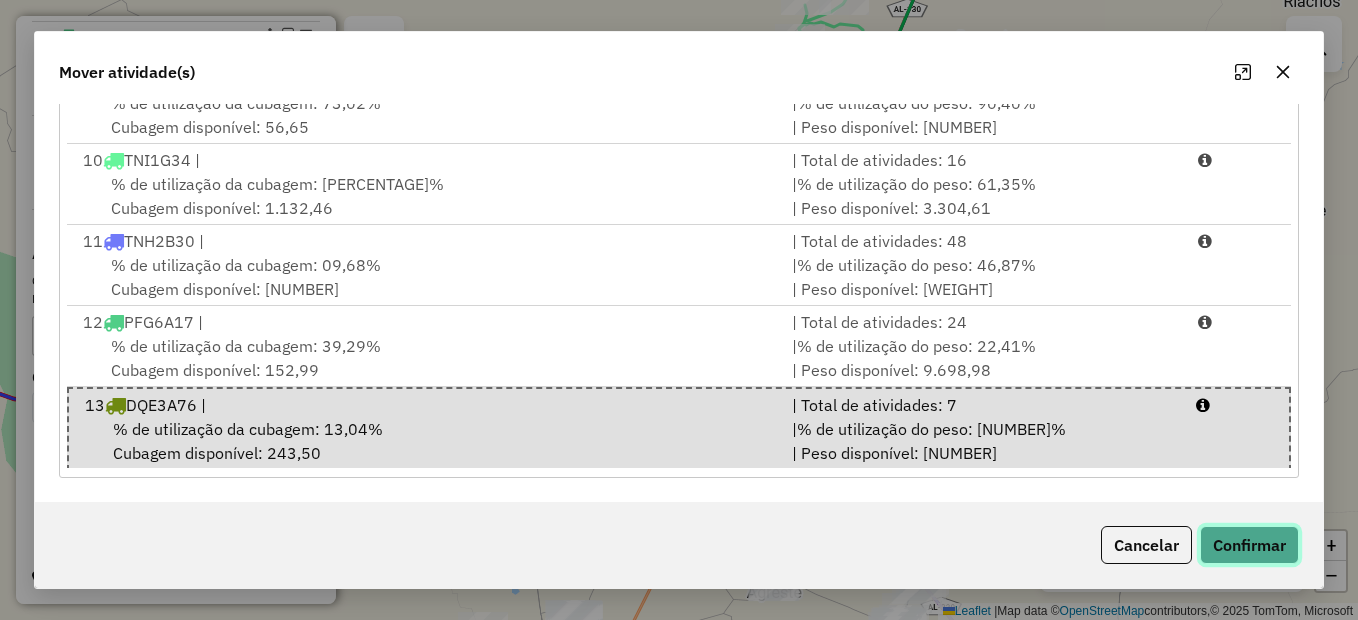 click on "Confirmar" 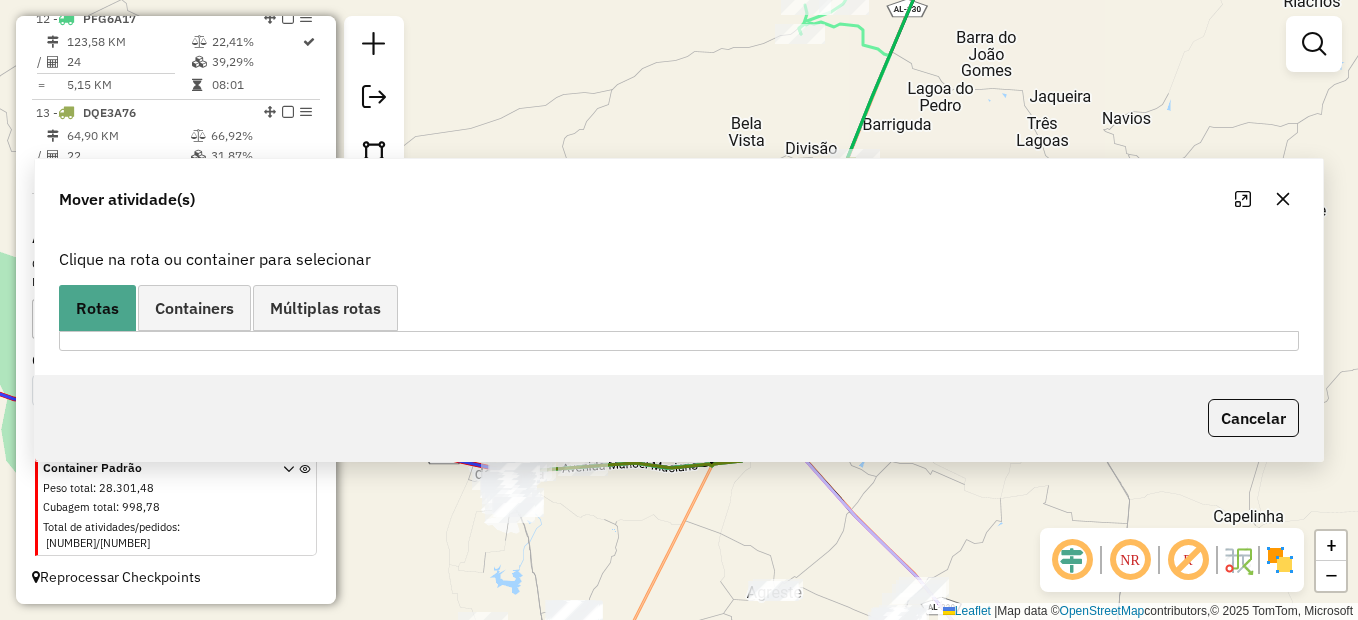scroll, scrollTop: 1777, scrollLeft: 0, axis: vertical 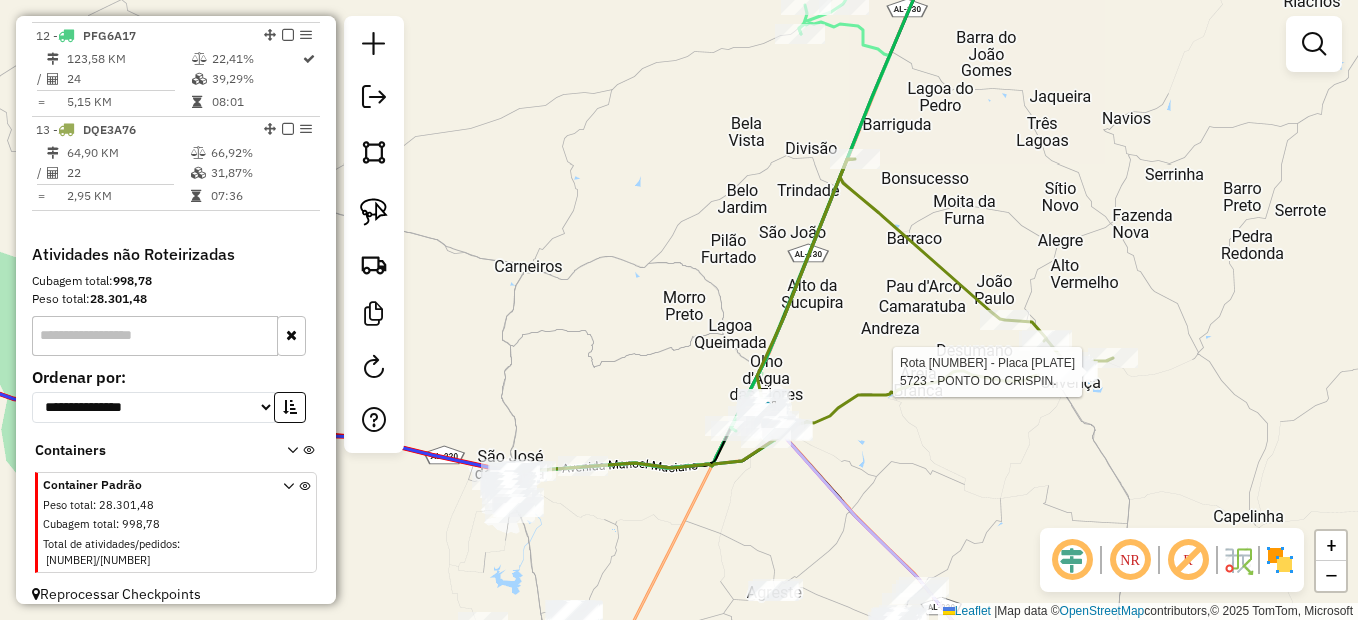 select on "*********" 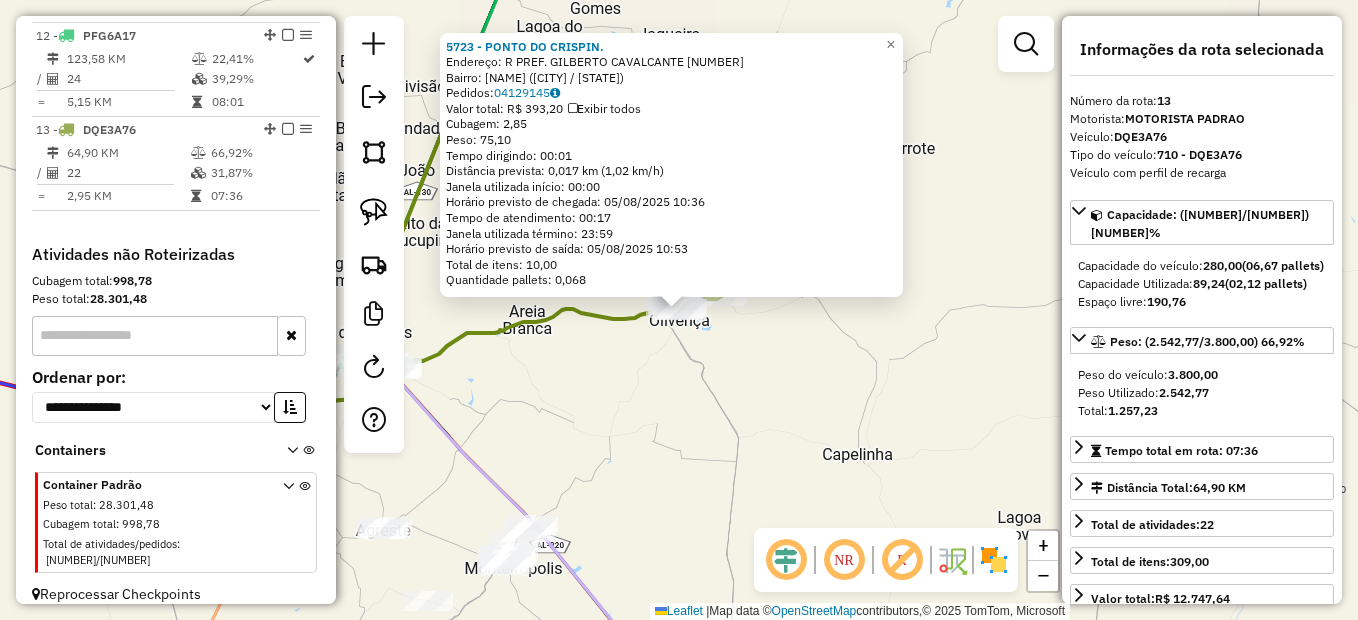 click on "5723 - PONTO DO CRISPIN.  Endereço:  R PREF. GILBERTO CAVALCANTE 165   Bairro: Centro (OLIVENCA / AL)   Pedidos:  04129145   Valor total: R$ 393,20   Exibir todos   Cubagem: 2,85  Peso: 75,10  Tempo dirigindo: 00:01   Distância prevista: 0,017 km (1,02 km/h)   Janela utilizada início: 00:00   Horário previsto de chegada: 05/08/2025 10:36   Tempo de atendimento: 00:17   Janela utilizada término: 23:59   Horário previsto de saída: 05/08/2025 10:53   Total de itens: 10,00   Quantidade pallets: 0,068  × Janela de atendimento Grade de atendimento Capacidade Transportadoras Veículos Cliente Pedidos  Rotas Selecione os dias de semana para filtrar as janelas de atendimento  Seg   Ter   Qua   Qui   Sex   Sáb   Dom  Informe o período da janela de atendimento: De: Até:  Filtrar exatamente a janela do cliente  Considerar janela de atendimento padrão  Selecione os dias de semana para filtrar as grades de atendimento  Seg   Ter   Qua   Qui   Sex   Sáb   Dom   Clientes fora do dia de atendimento selecionado +" 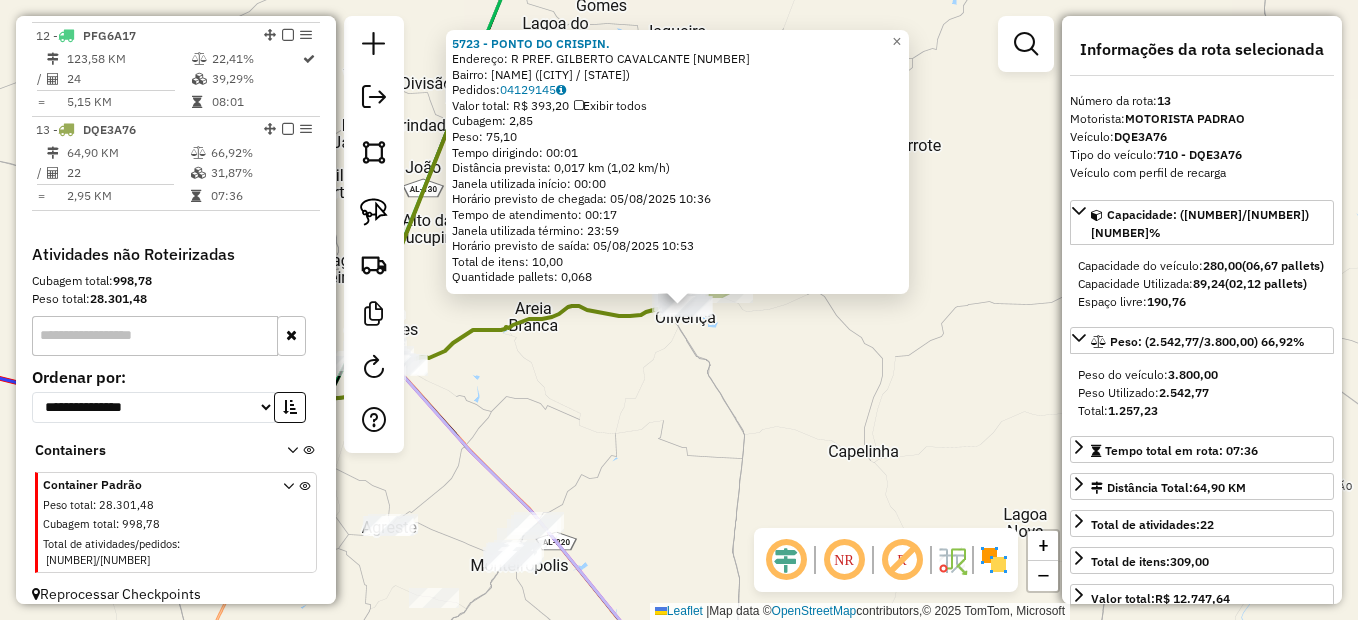 click on "5723 - PONTO DO CRISPIN.  Endereço:  R PREF. GILBERTO CAVALCANTE 165   Bairro: Centro (OLIVENCA / AL)   Pedidos:  04129145   Valor total: R$ 393,20   Exibir todos   Cubagem: 2,85  Peso: 75,10  Tempo dirigindo: 00:01   Distância prevista: 0,017 km (1,02 km/h)   Janela utilizada início: 00:00   Horário previsto de chegada: 05/08/2025 10:36   Tempo de atendimento: 00:17   Janela utilizada término: 23:59   Horário previsto de saída: 05/08/2025 10:53   Total de itens: 10,00   Quantidade pallets: 0,068  × Janela de atendimento Grade de atendimento Capacidade Transportadoras Veículos Cliente Pedidos  Rotas Selecione os dias de semana para filtrar as janelas de atendimento  Seg   Ter   Qua   Qui   Sex   Sáb   Dom  Informe o período da janela de atendimento: De: Até:  Filtrar exatamente a janela do cliente  Considerar janela de atendimento padrão  Selecione os dias de semana para filtrar as grades de atendimento  Seg   Ter   Qua   Qui   Sex   Sáb   Dom   Clientes fora do dia de atendimento selecionado +" 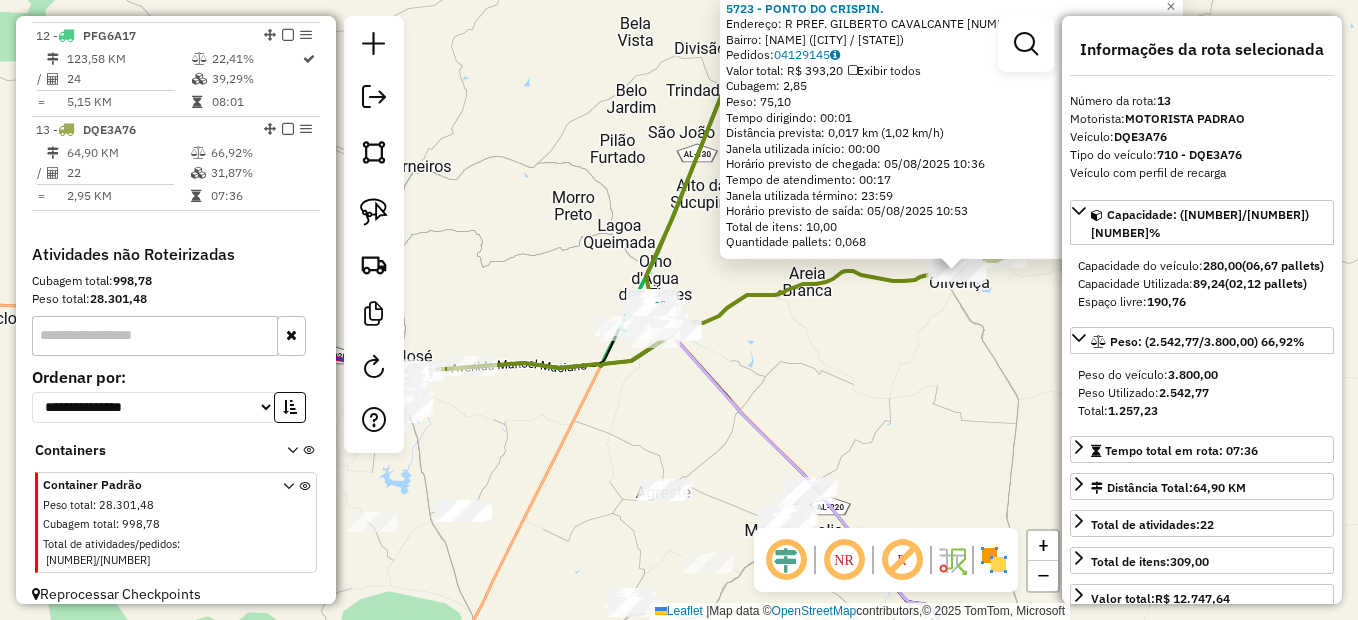 drag, startPoint x: 559, startPoint y: 447, endPoint x: 823, endPoint y: 411, distance: 266.44324 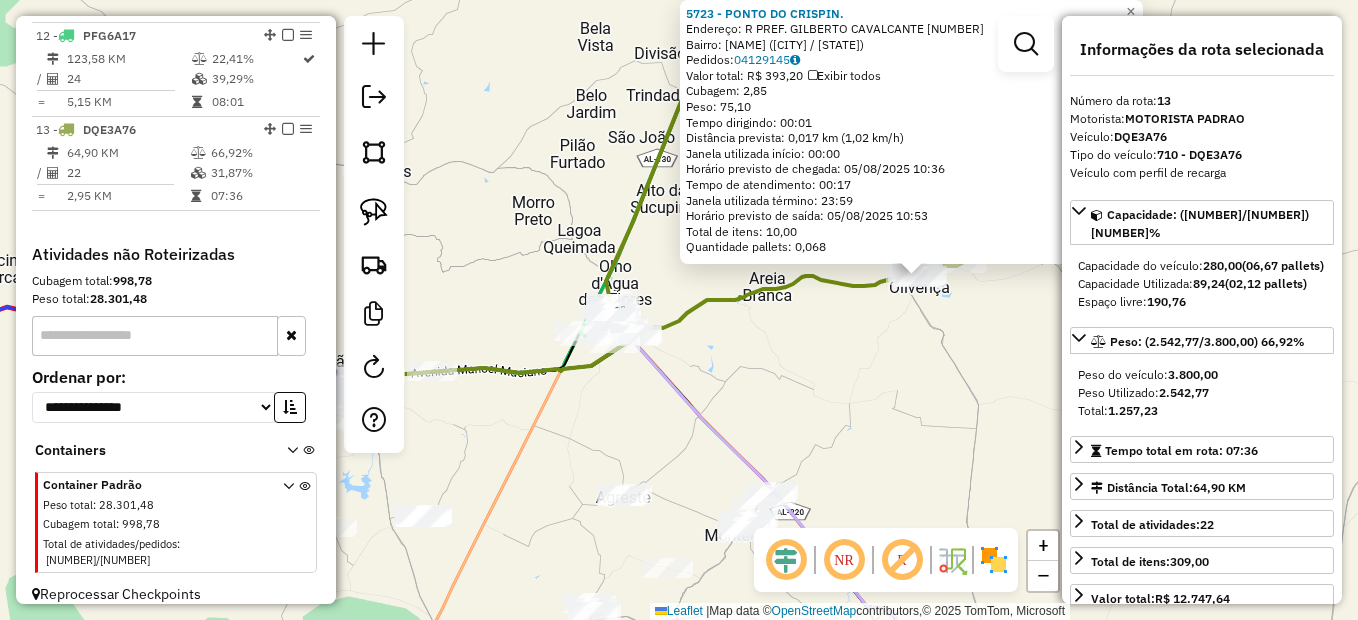 drag, startPoint x: 854, startPoint y: 402, endPoint x: 797, endPoint y: 403, distance: 57.00877 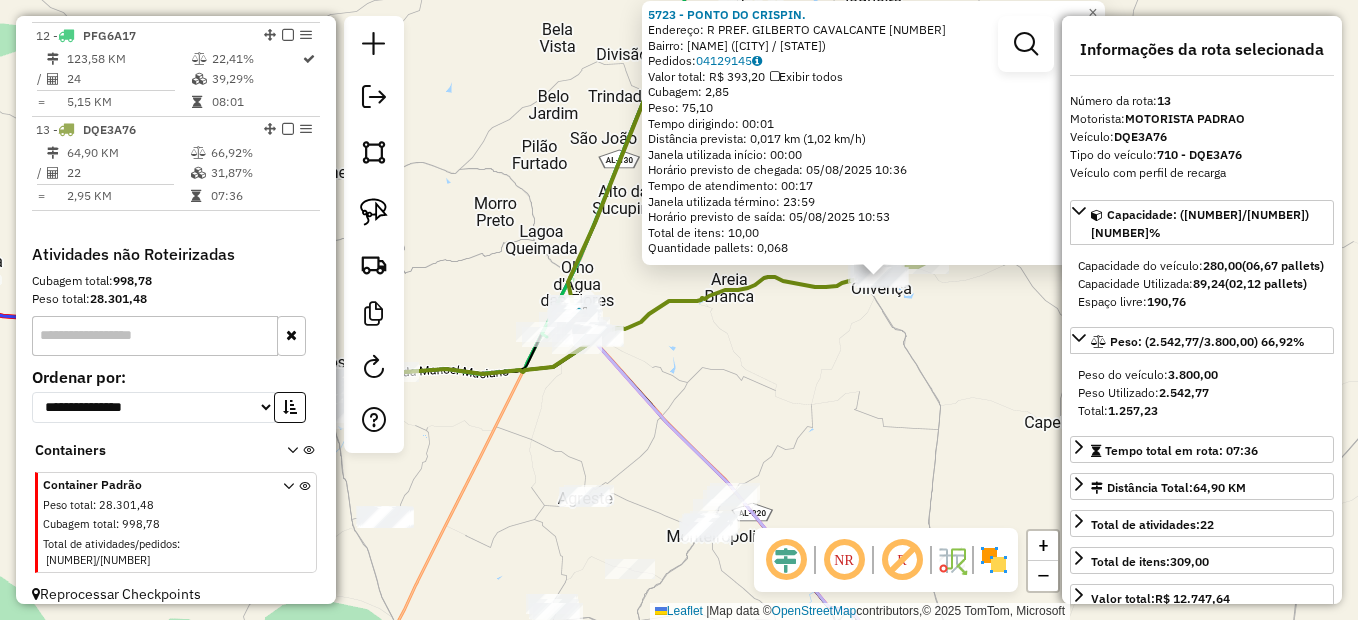 click on "5723 - PONTO DO CRISPIN.  Endereço:  R PREF. GILBERTO CAVALCANTE 165   Bairro: Centro (OLIVENCA / AL)   Pedidos:  04129145   Valor total: R$ 393,20   Exibir todos   Cubagem: 2,85  Peso: 75,10  Tempo dirigindo: 00:01   Distância prevista: 0,017 km (1,02 km/h)   Janela utilizada início: 00:00   Horário previsto de chegada: 05/08/2025 10:36   Tempo de atendimento: 00:17   Janela utilizada término: 23:59   Horário previsto de saída: 05/08/2025 10:53   Total de itens: 10,00   Quantidade pallets: 0,068  × Janela de atendimento Grade de atendimento Capacidade Transportadoras Veículos Cliente Pedidos  Rotas Selecione os dias de semana para filtrar as janelas de atendimento  Seg   Ter   Qua   Qui   Sex   Sáb   Dom  Informe o período da janela de atendimento: De: Até:  Filtrar exatamente a janela do cliente  Considerar janela de atendimento padrão  Selecione os dias de semana para filtrar as grades de atendimento  Seg   Ter   Qua   Qui   Sex   Sáb   Dom   Clientes fora do dia de atendimento selecionado +" 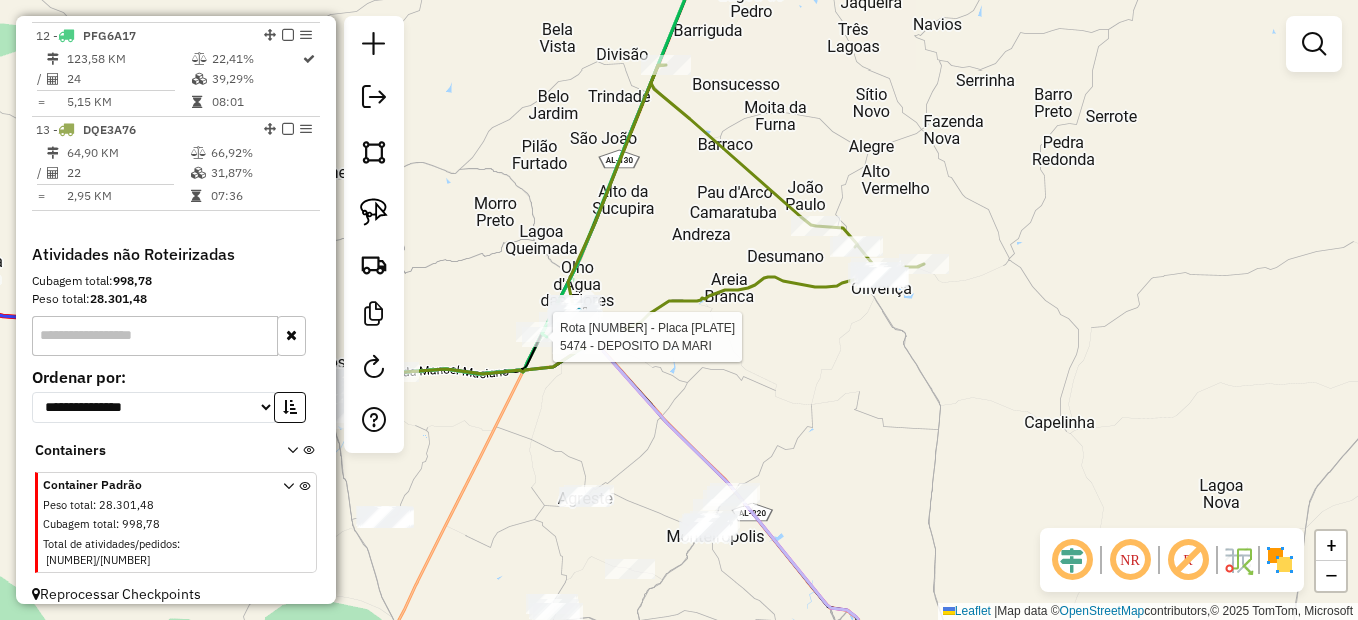 select on "*********" 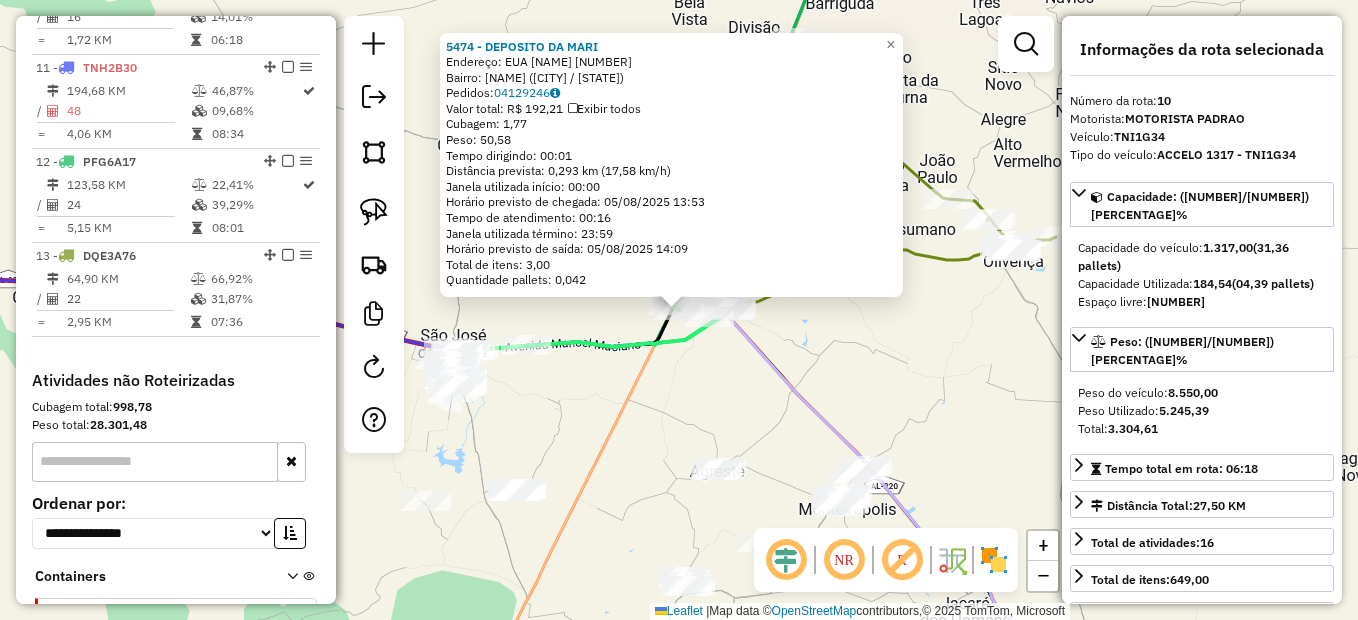 scroll, scrollTop: 1596, scrollLeft: 0, axis: vertical 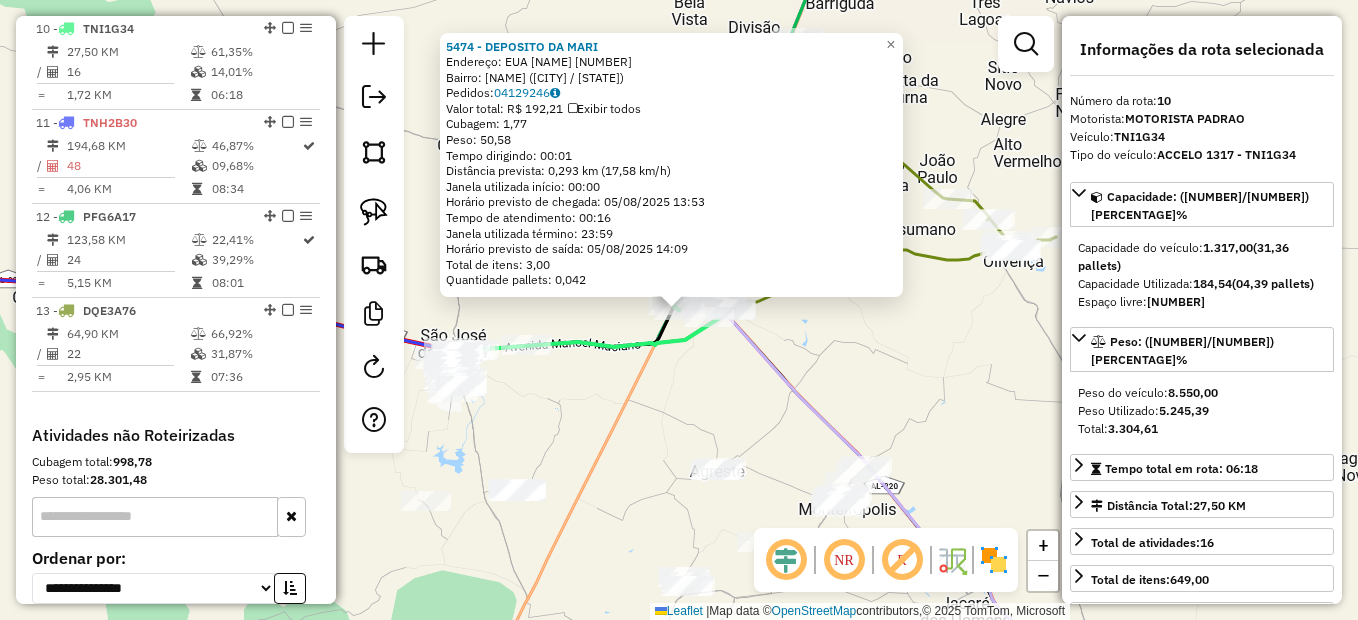 click on "5474 - DEPOSITO DA MARI  Endereço:  EUA DIVALDO SALES ALENCAR 1   Bairro: Bairro Alto Do Sossego (OLHO D'AGUA DAS FLORES / AL)   Pedidos:  04129246   Valor total: R$ 192,21   Exibir todos   Cubagem: 1,77  Peso: 50,58  Tempo dirigindo: 00:01   Distância prevista: 0,293 km (17,58 km/h)   Janela utilizada início: 00:00   Horário previsto de chegada: 05/08/2025 13:53   Tempo de atendimento: 00:16   Janela utilizada término: 23:59   Horário previsto de saída: 05/08/2025 14:09   Total de itens: 3,00   Quantidade pallets: 0,042  × Janela de atendimento Grade de atendimento Capacidade Transportadoras Veículos Cliente Pedidos  Rotas Selecione os dias de semana para filtrar as janelas de atendimento  Seg   Ter   Qua   Qui   Sex   Sáb   Dom  Informe o período da janela de atendimento: De: Até:  Filtrar exatamente a janela do cliente  Considerar janela de atendimento padrão  Selecione os dias de semana para filtrar as grades de atendimento  Seg   Ter   Qua   Qui   Sex   Sáb   Dom   Peso mínimo:   De:  De:" 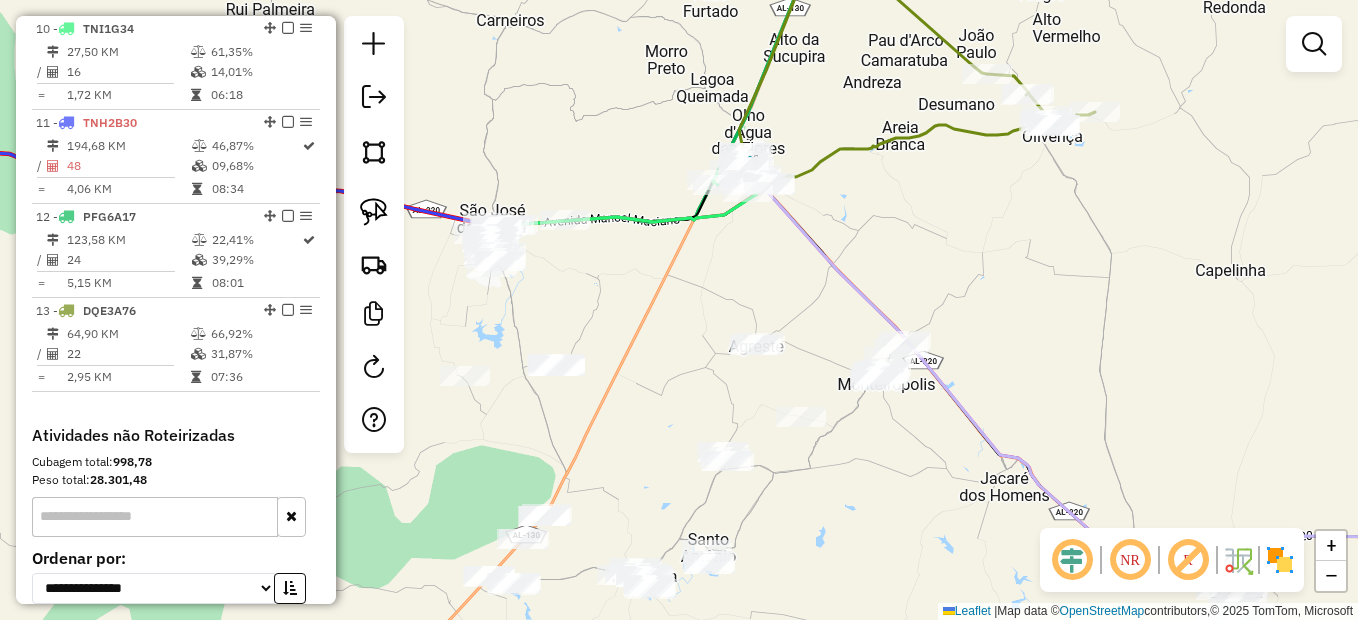 drag, startPoint x: 731, startPoint y: 379, endPoint x: 709, endPoint y: 292, distance: 89.73851 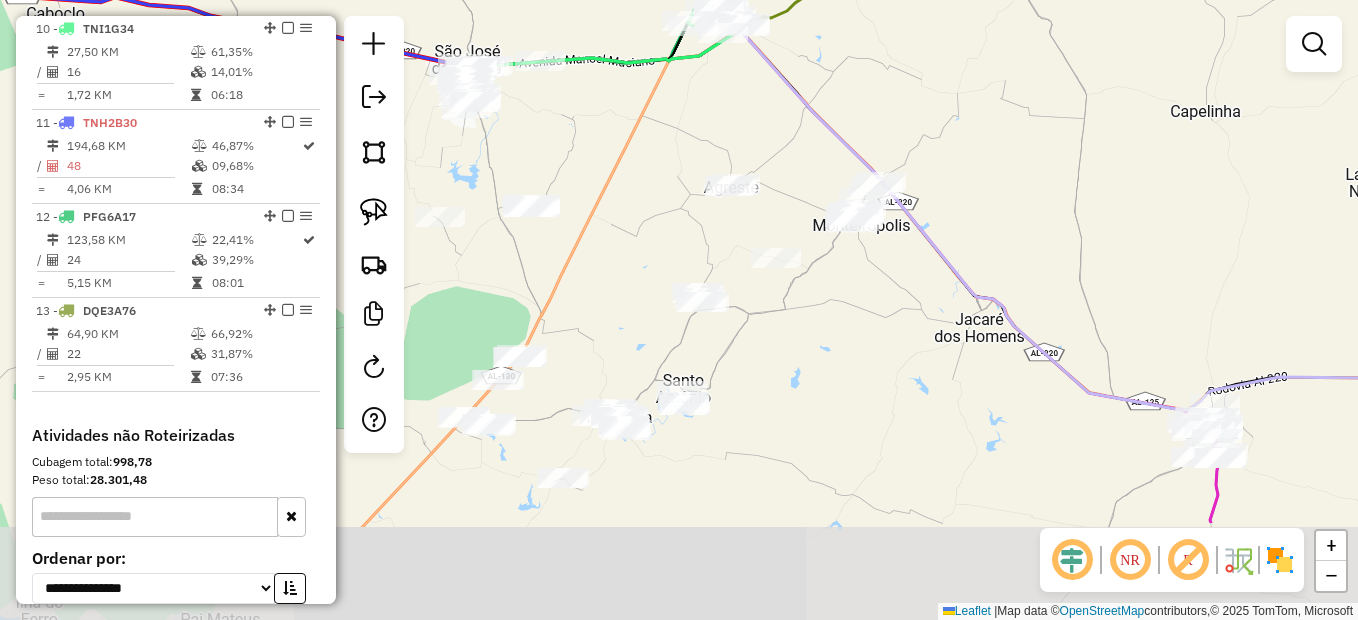 drag, startPoint x: 667, startPoint y: 378, endPoint x: 626, endPoint y: 277, distance: 109.004585 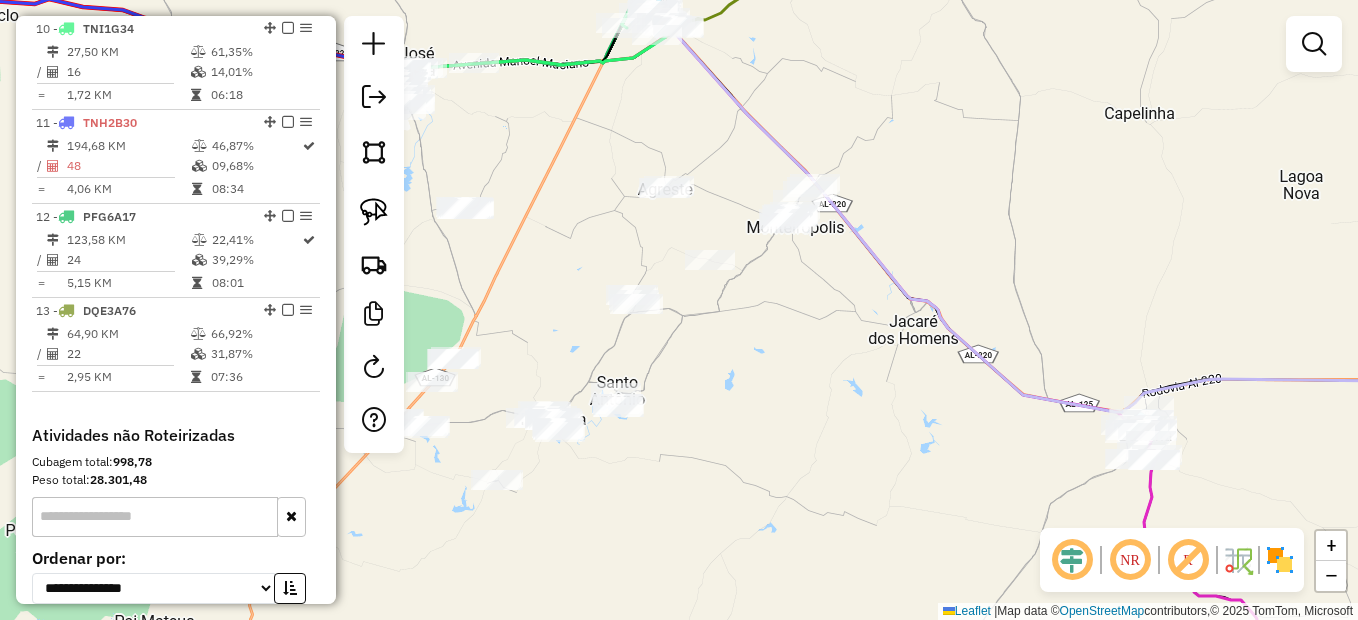 drag, startPoint x: 900, startPoint y: 457, endPoint x: 848, endPoint y: 458, distance: 52.009613 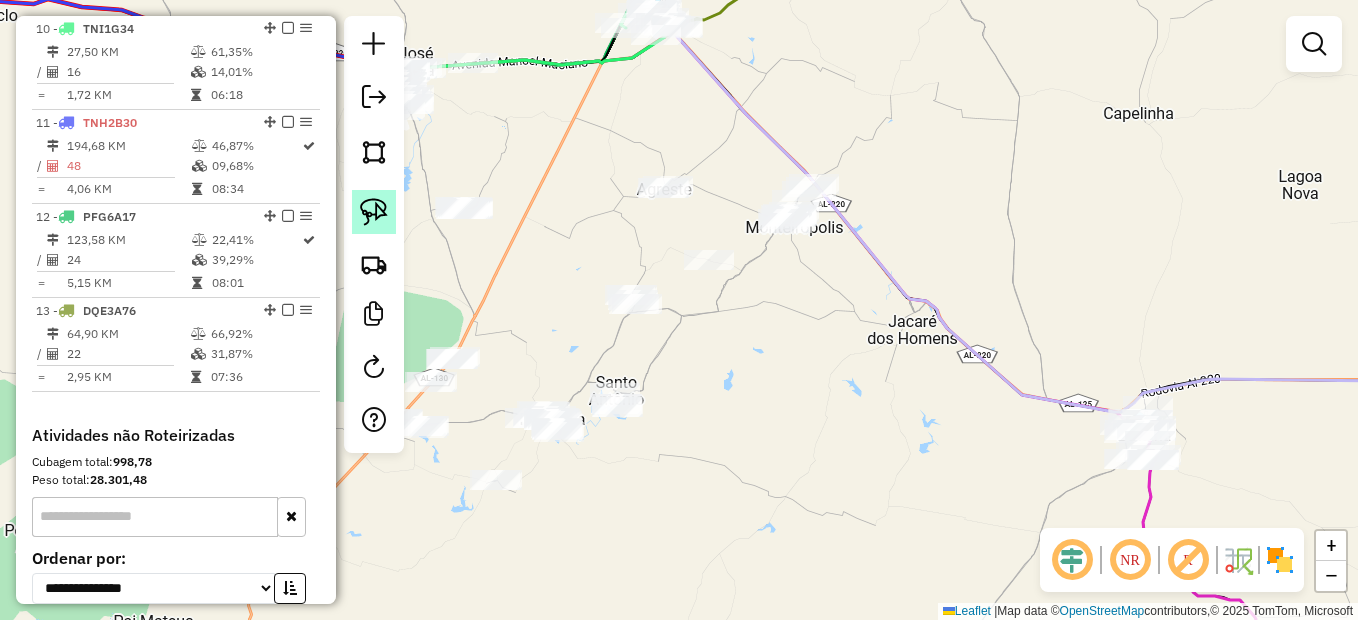 click 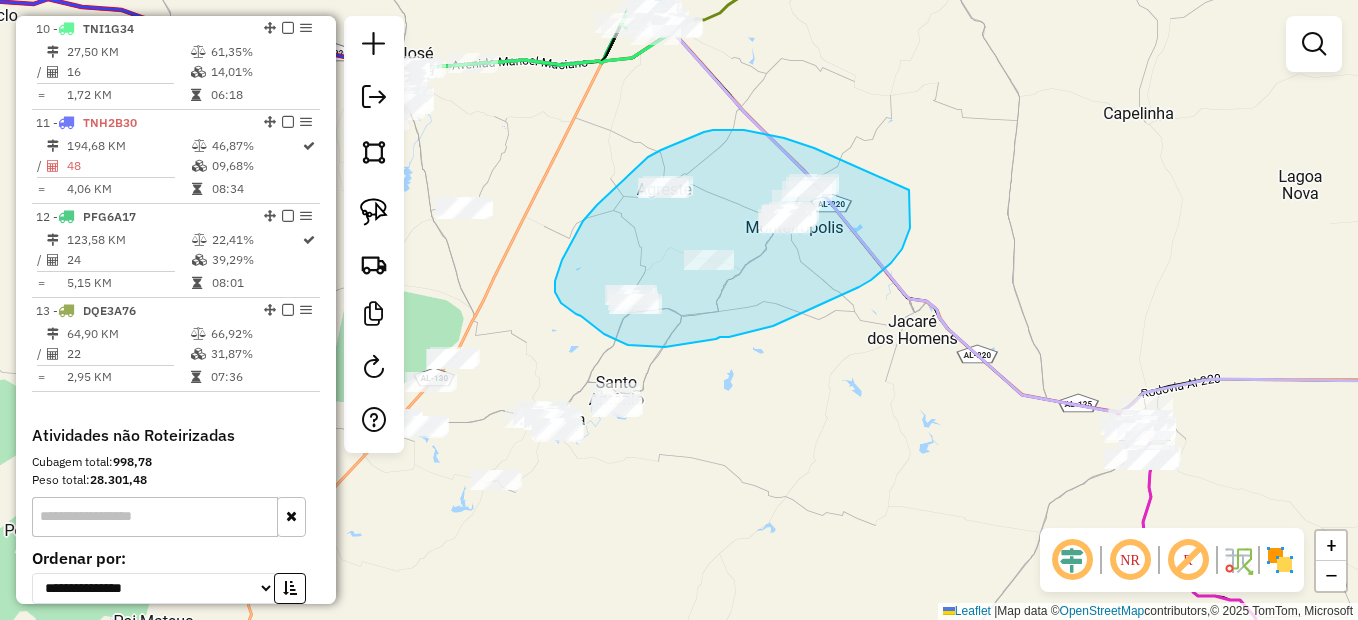 drag, startPoint x: 810, startPoint y: 146, endPoint x: 909, endPoint y: 190, distance: 108.33743 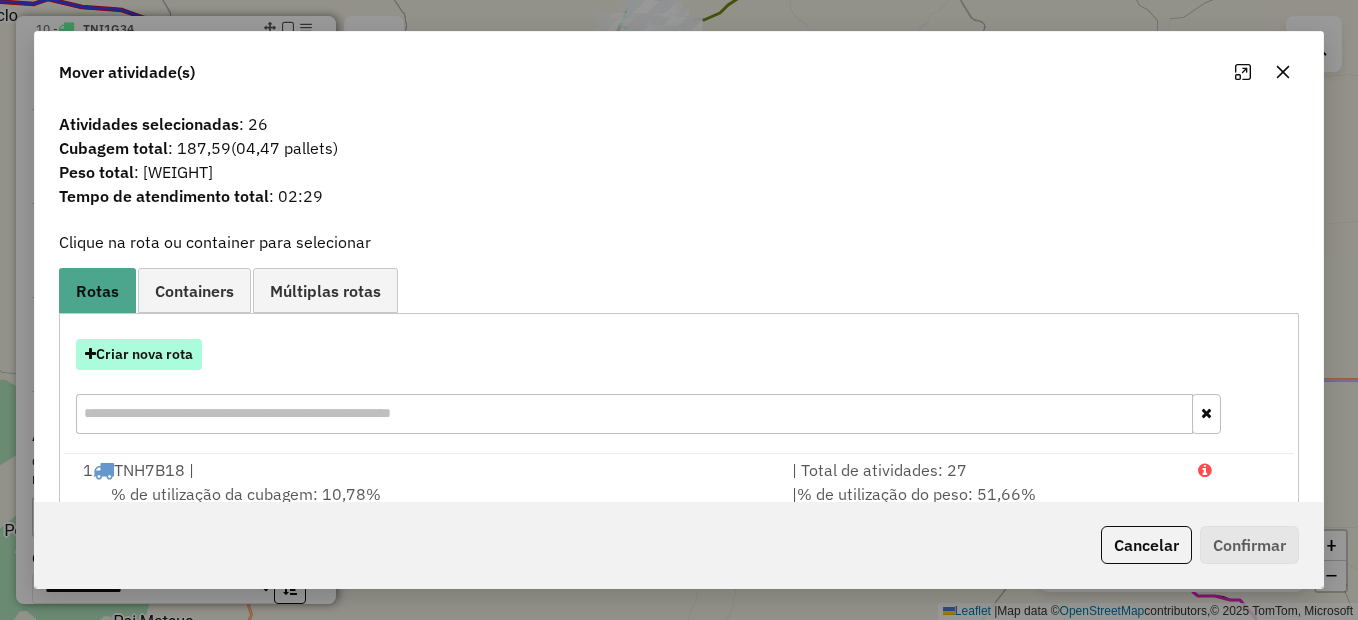 click on "Criar nova rota" at bounding box center [139, 354] 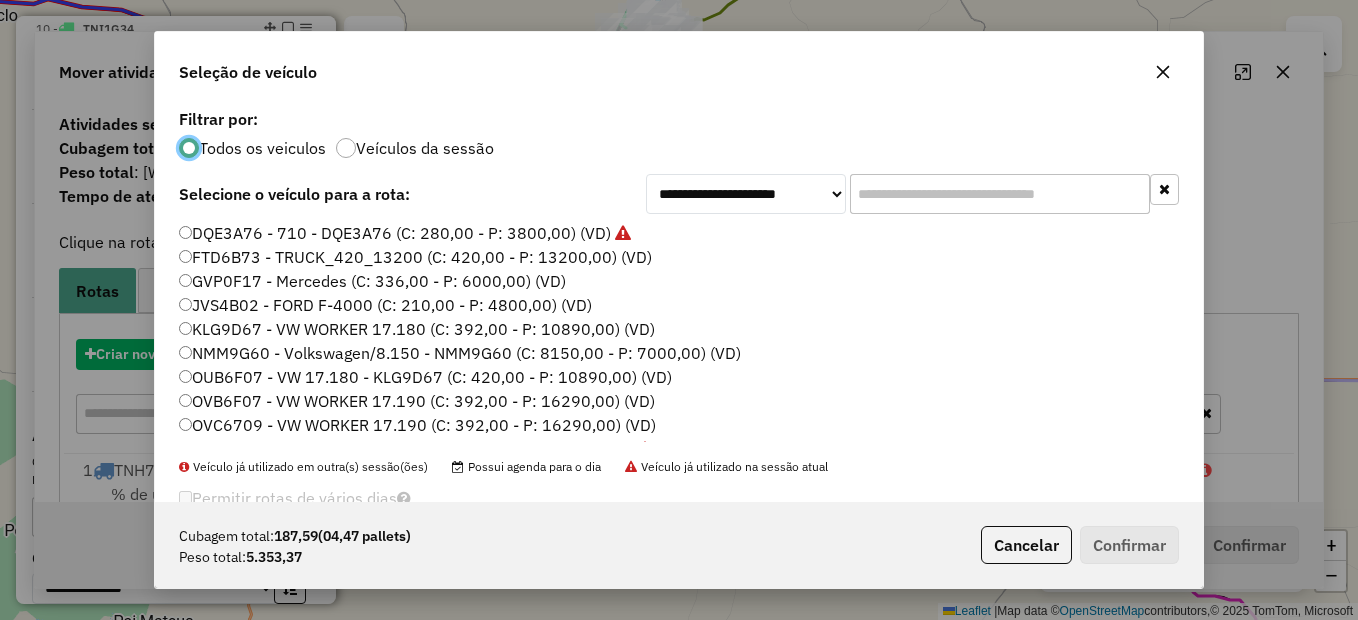 scroll, scrollTop: 11, scrollLeft: 6, axis: both 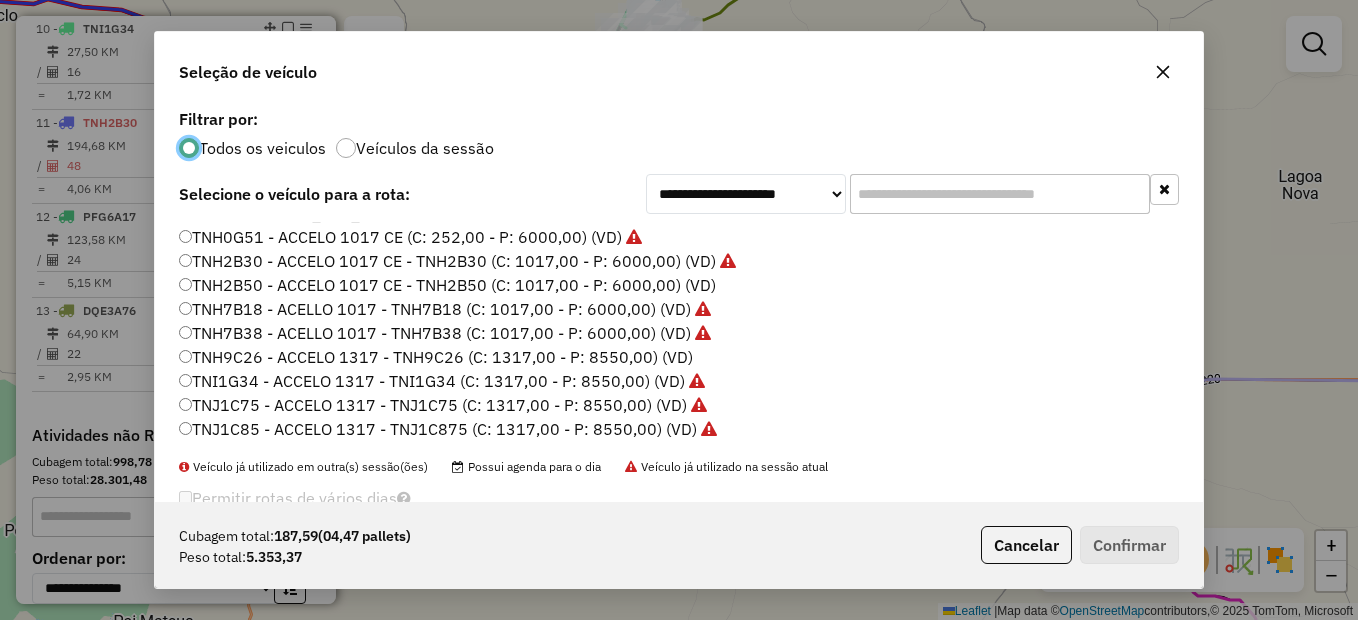 click on "TNH9C26 - ACCELO 1317 - TNH9C26 (C: 1317,00 - P: 8550,00) (VD)" 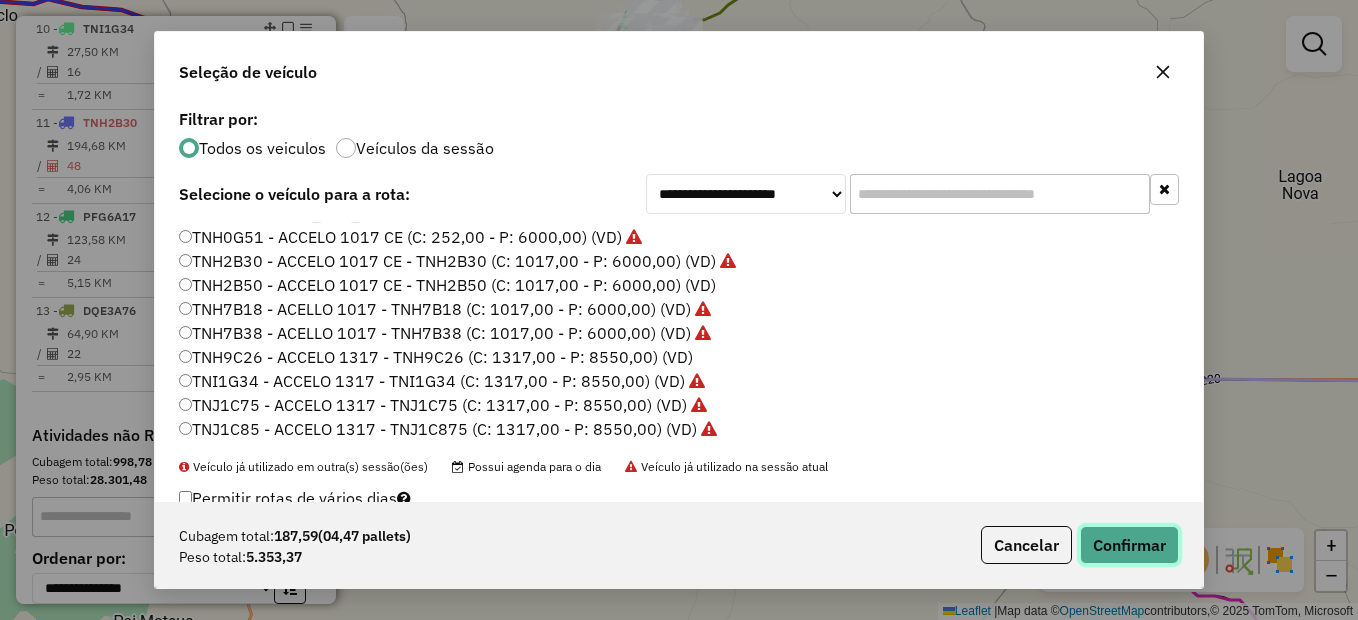 click on "Confirmar" 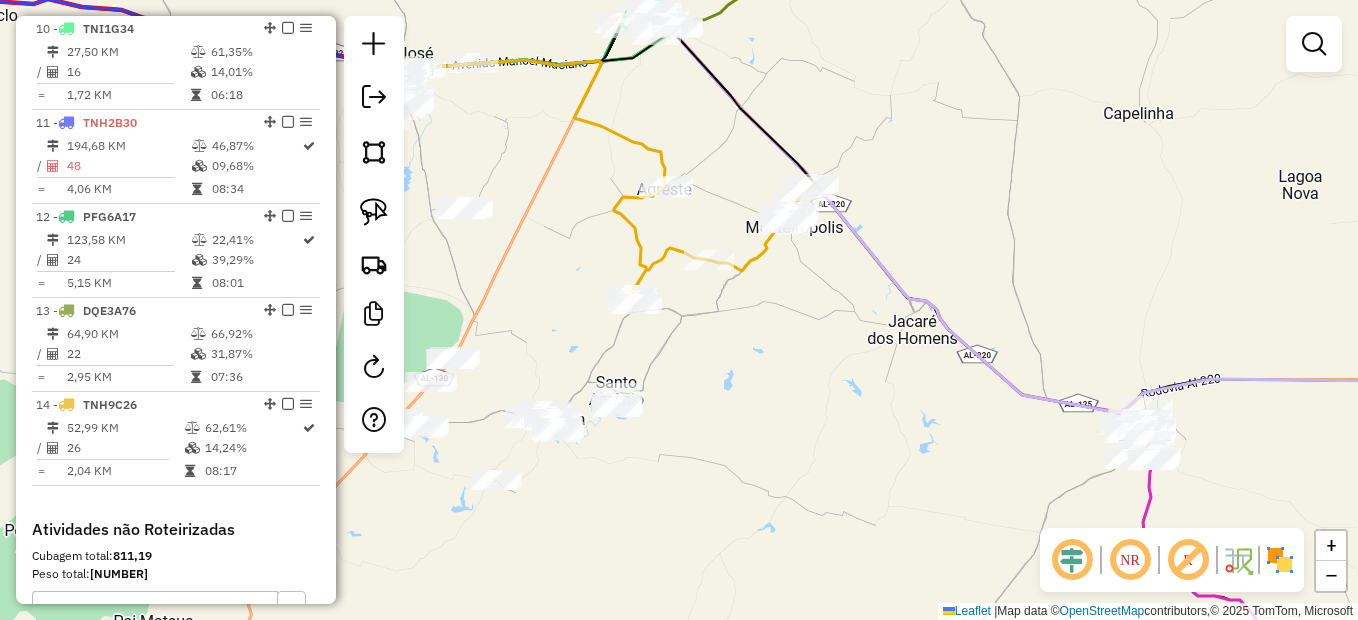 drag, startPoint x: 874, startPoint y: 484, endPoint x: 774, endPoint y: 412, distance: 123.22337 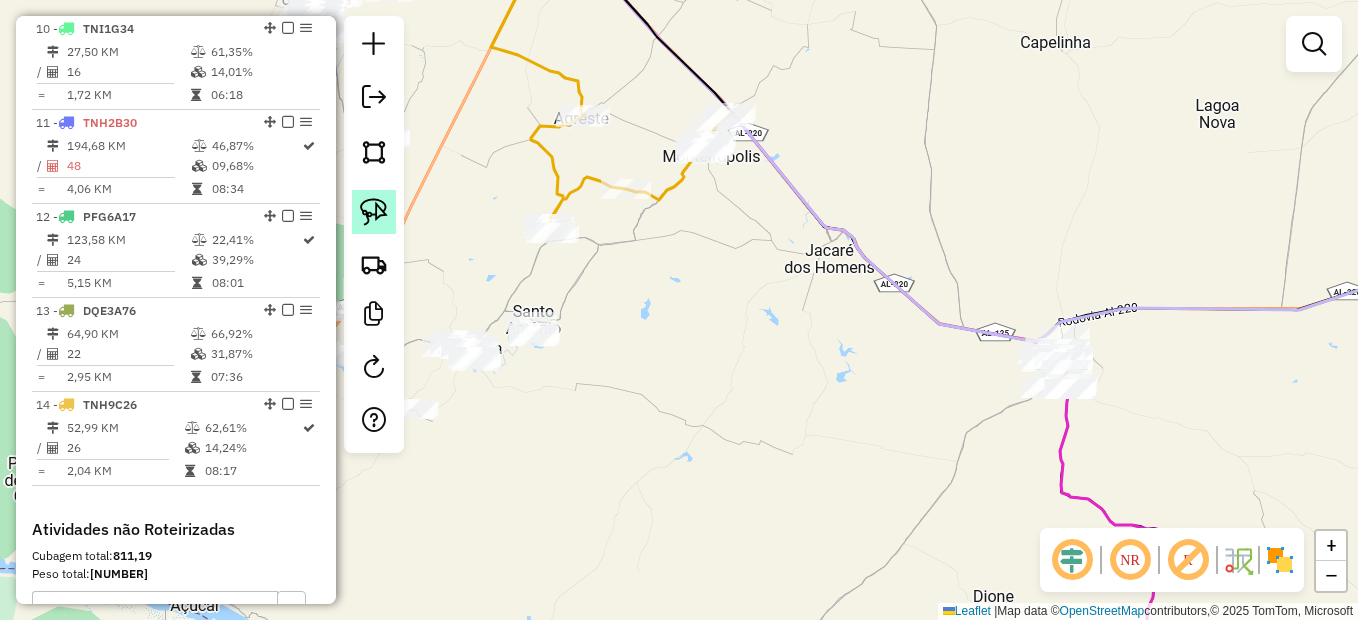 click 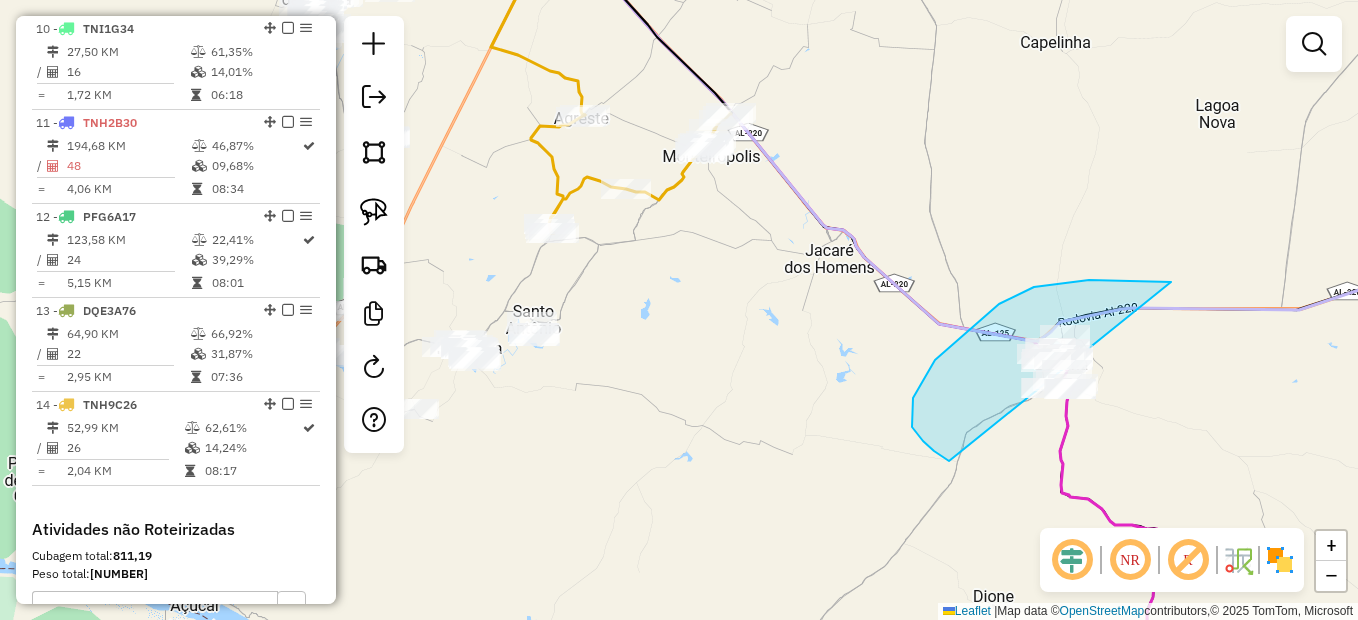 drag, startPoint x: 1171, startPoint y: 282, endPoint x: 1125, endPoint y: 423, distance: 148.31386 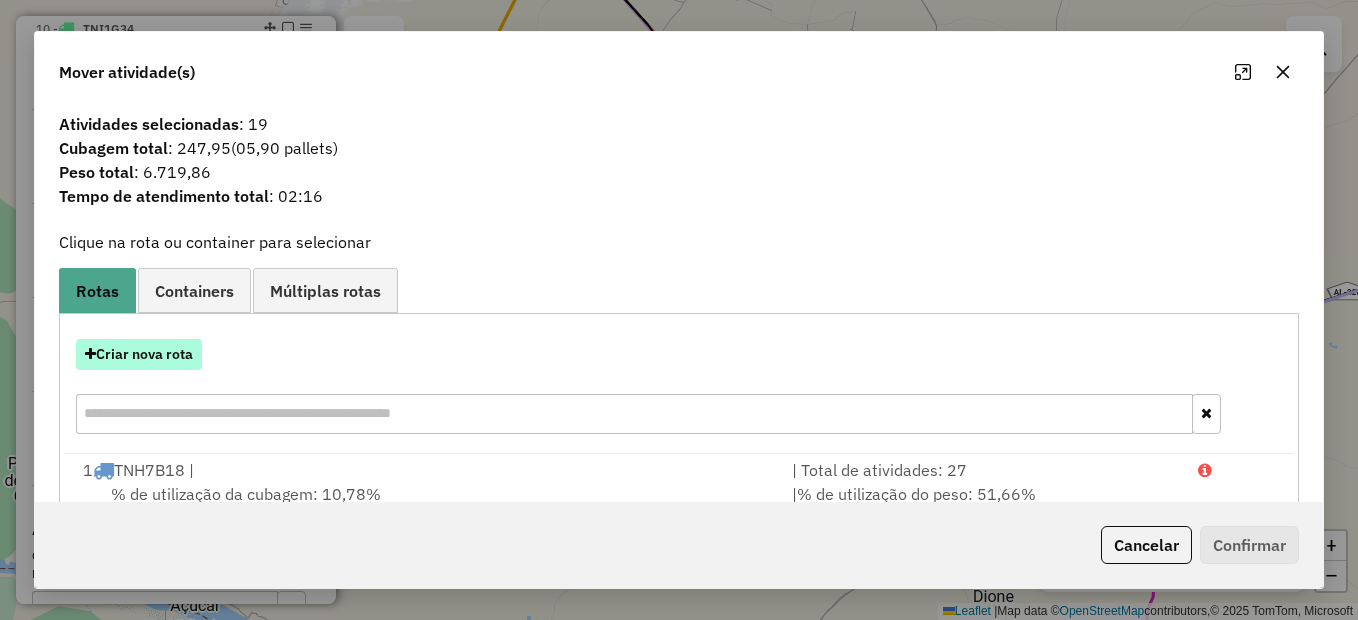 click on "Criar nova rota" at bounding box center [139, 354] 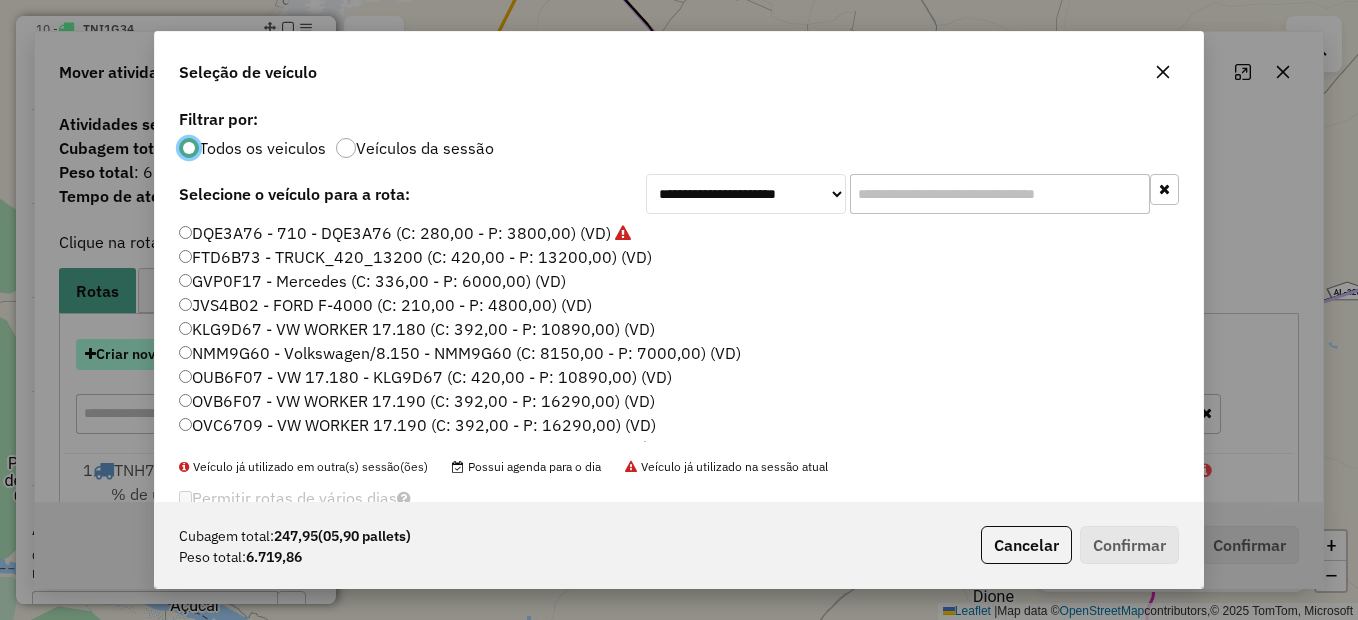 scroll, scrollTop: 11, scrollLeft: 6, axis: both 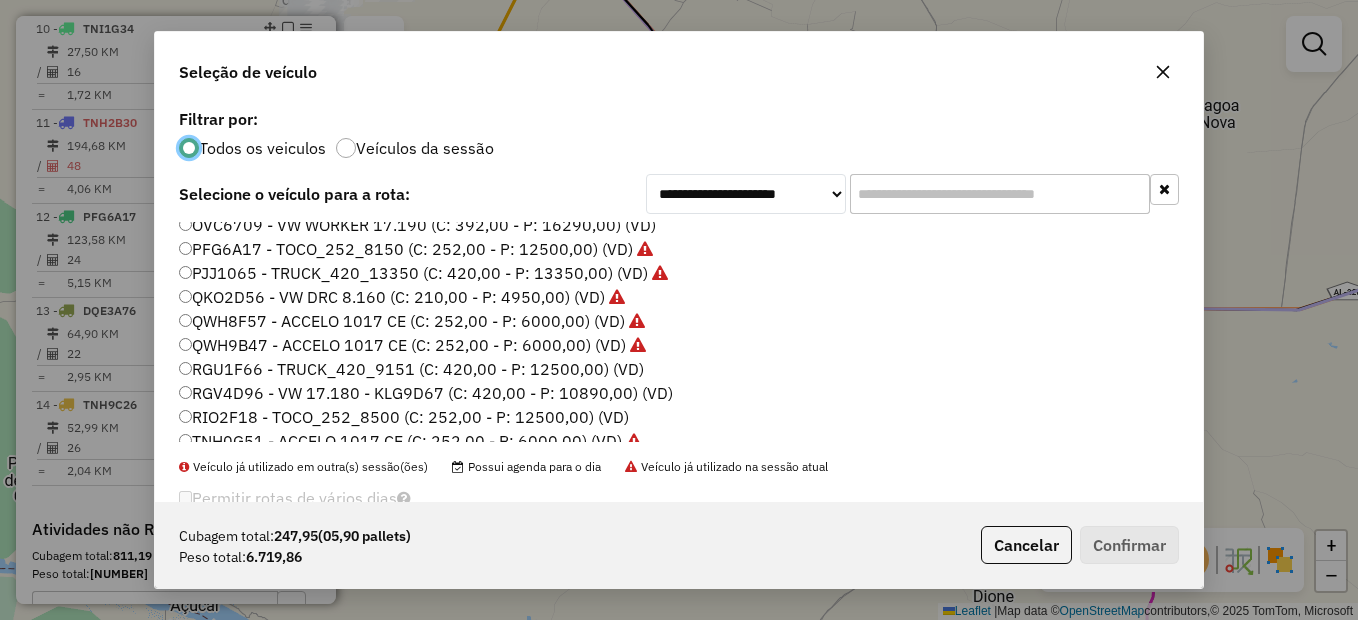 click on "RGV4D96 - VW 17.180 - KLG9D67 (C: 420,00 - P: 10890,00) (VD)" 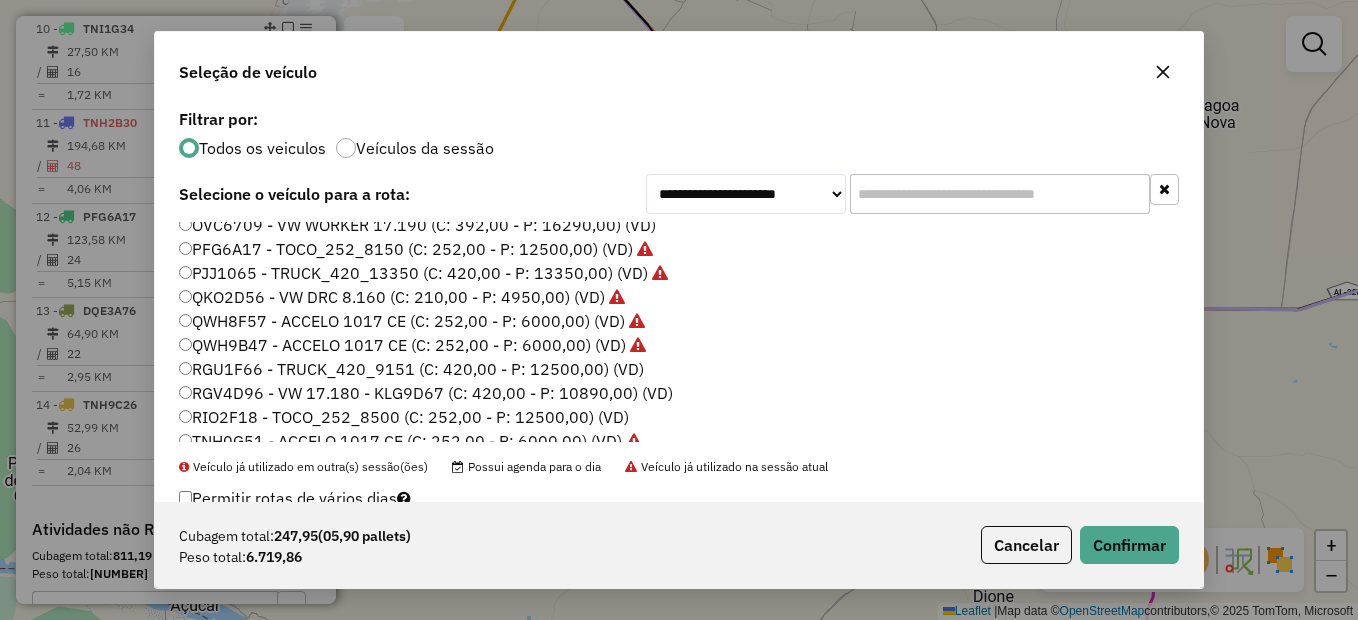 click on "RGU1F66 - TRUCK_420_9151 (C: 420,00 - P: 12500,00) (VD)" 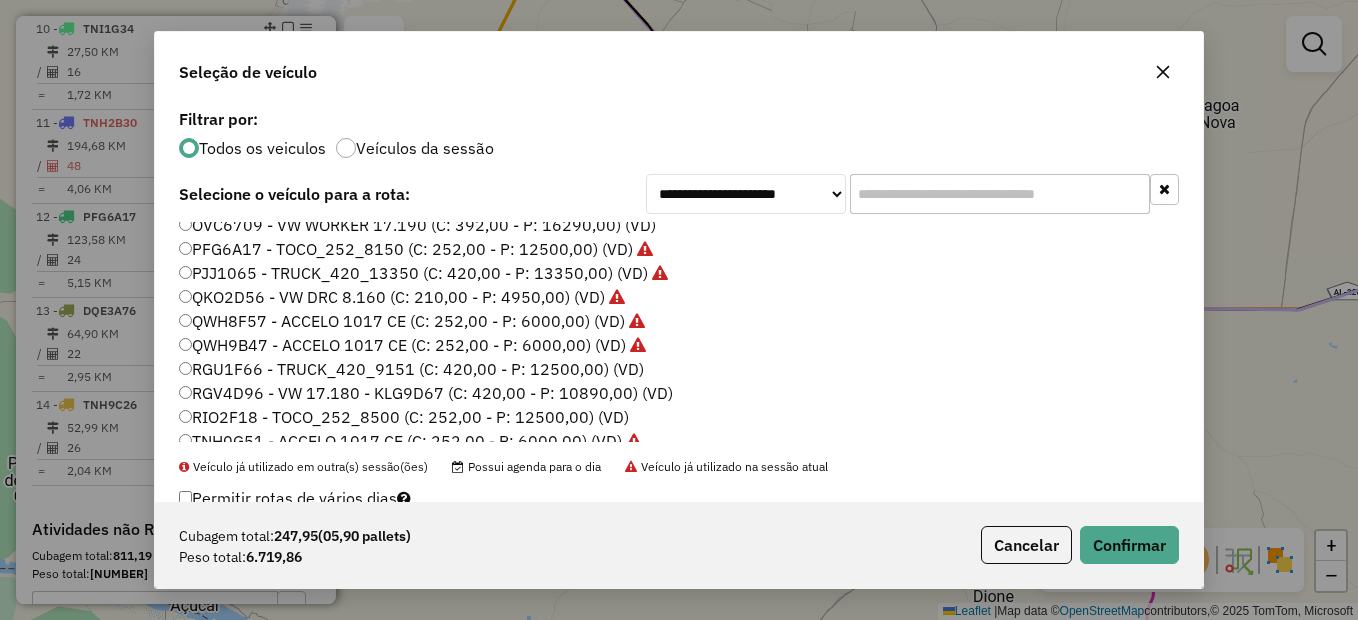 click on "Cubagem total:  247,95   (05,90 pallets)  Peso total: 6.719,86  Cancelar   Confirmar" 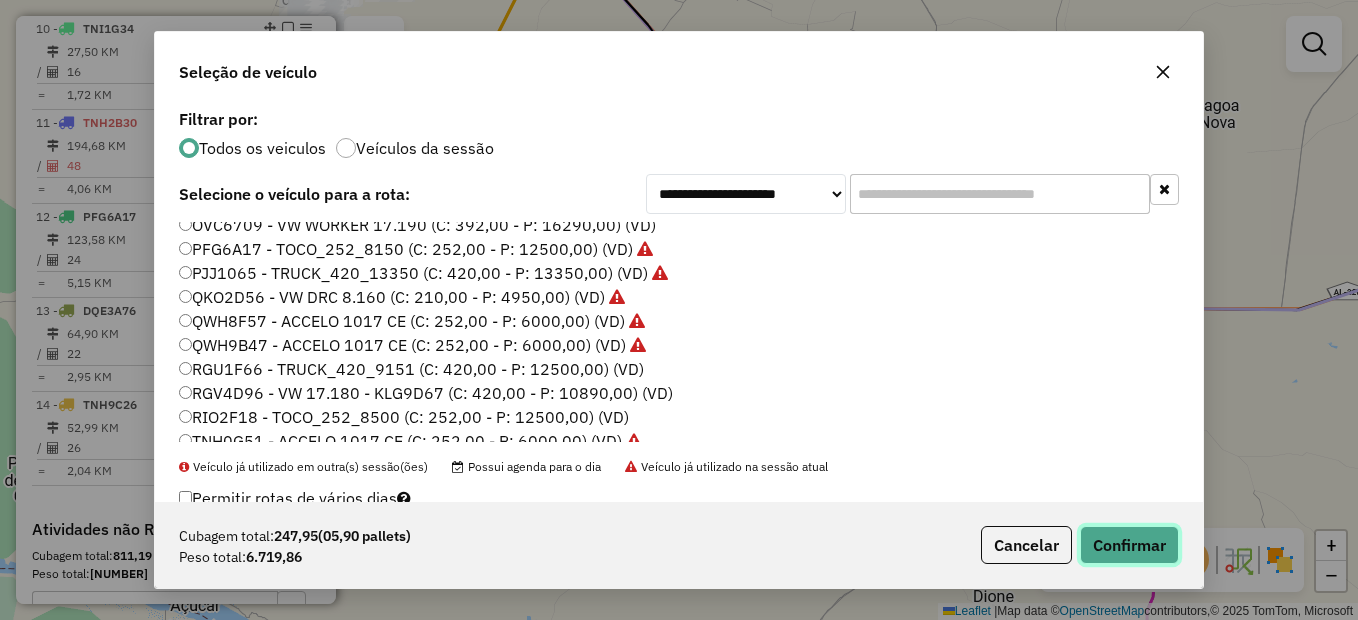 click on "Confirmar" 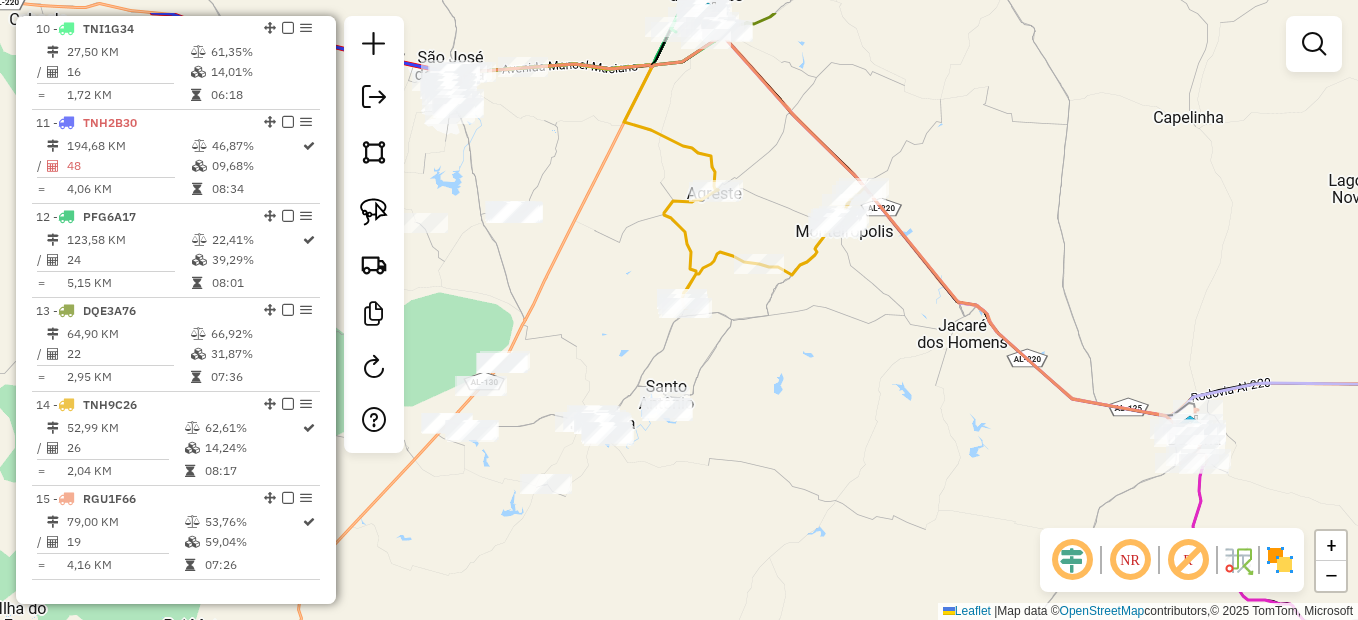 drag, startPoint x: 792, startPoint y: 350, endPoint x: 1003, endPoint y: 462, distance: 238.88281 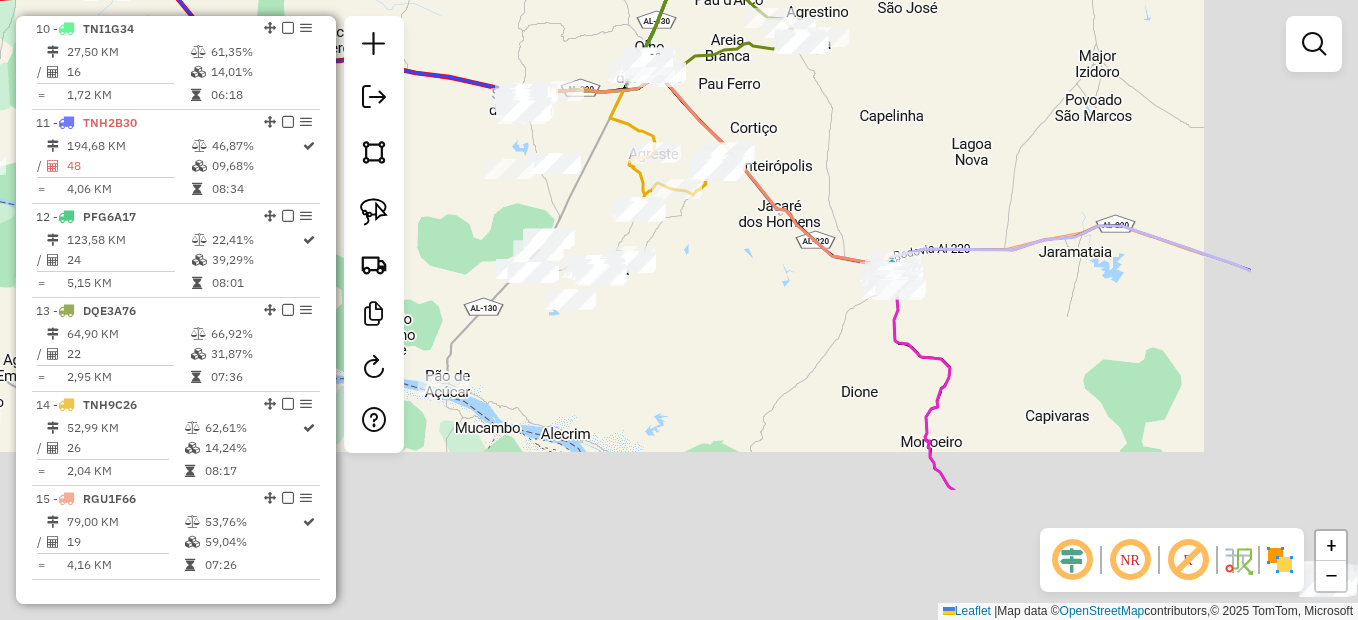 drag, startPoint x: 1164, startPoint y: 346, endPoint x: 923, endPoint y: 152, distance: 309.38165 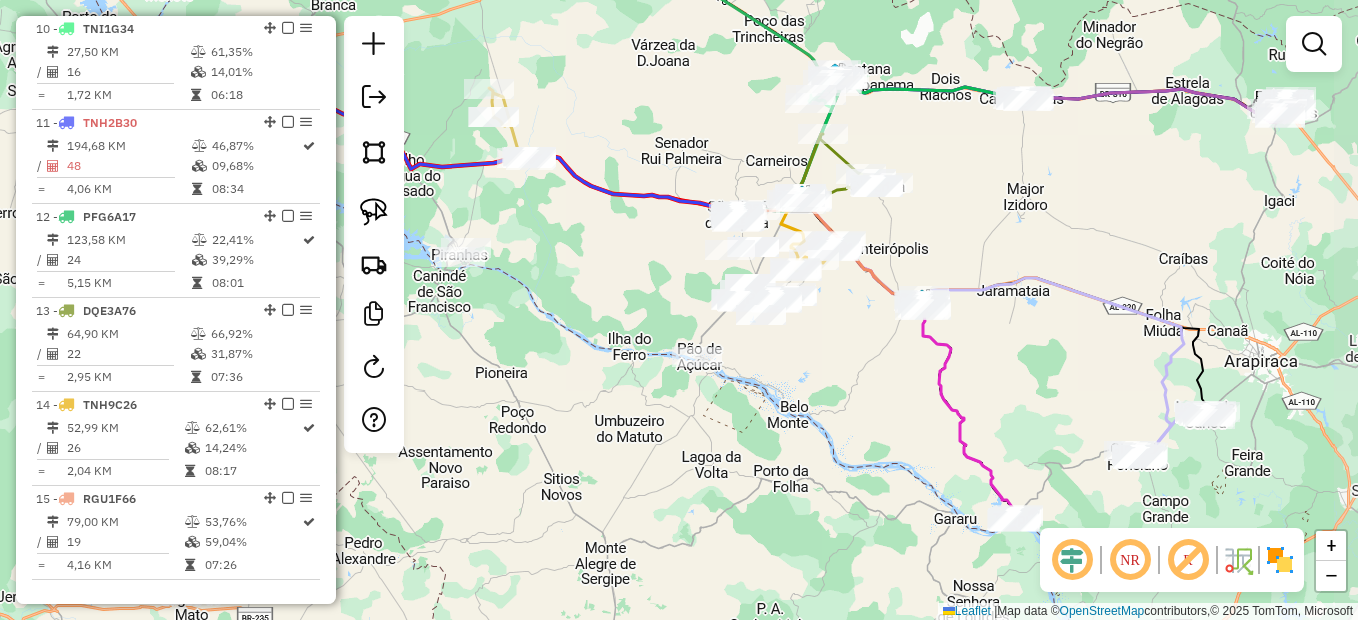 drag, startPoint x: 1089, startPoint y: 392, endPoint x: 1043, endPoint y: 417, distance: 52.35456 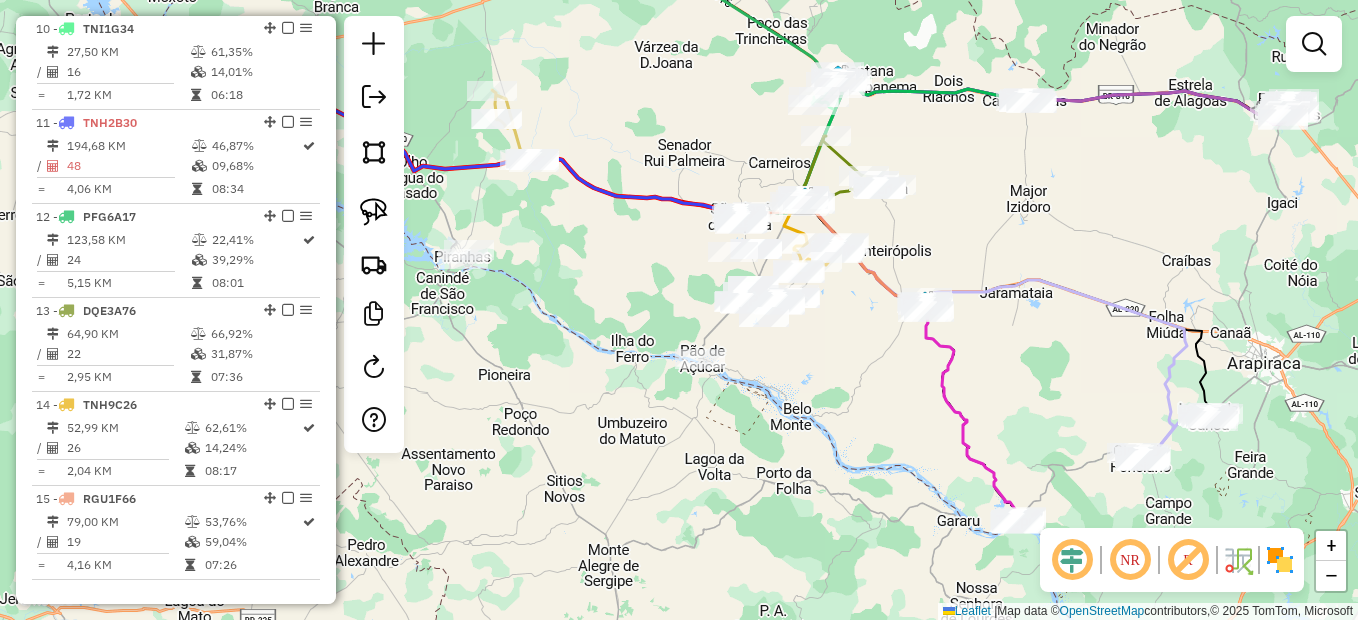 drag, startPoint x: 798, startPoint y: 409, endPoint x: 902, endPoint y: 480, distance: 125.92458 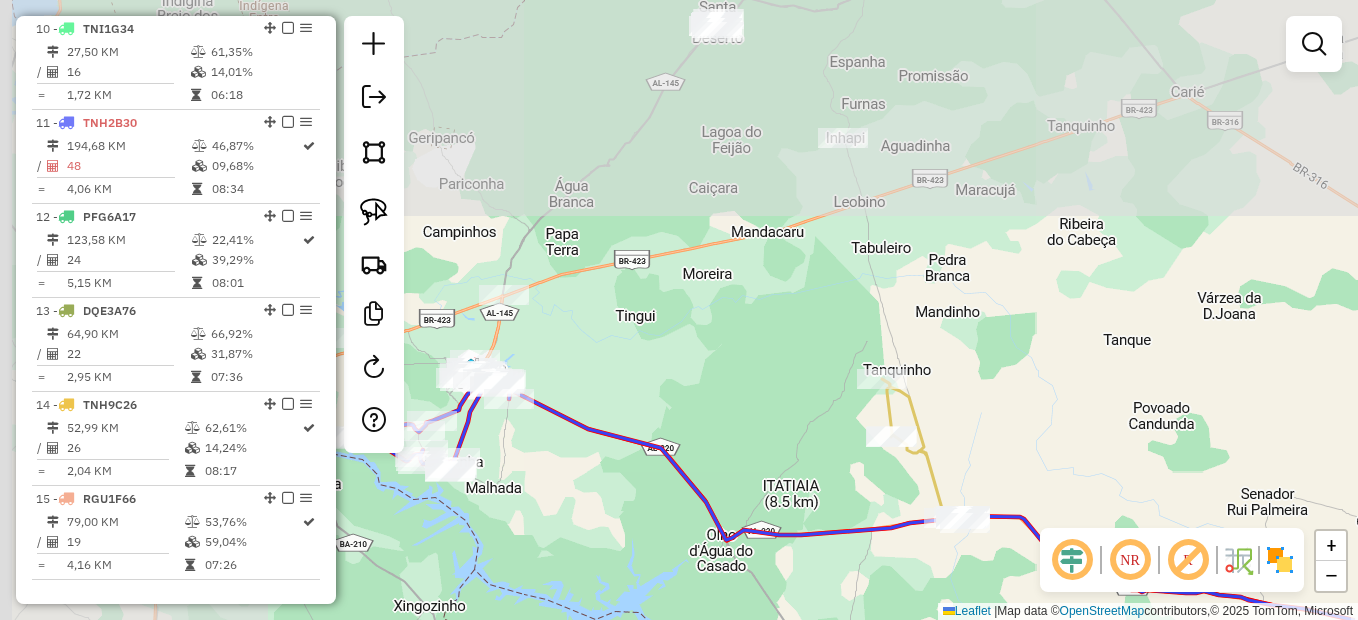 drag, startPoint x: 732, startPoint y: 252, endPoint x: 1205, endPoint y: 663, distance: 626.6179 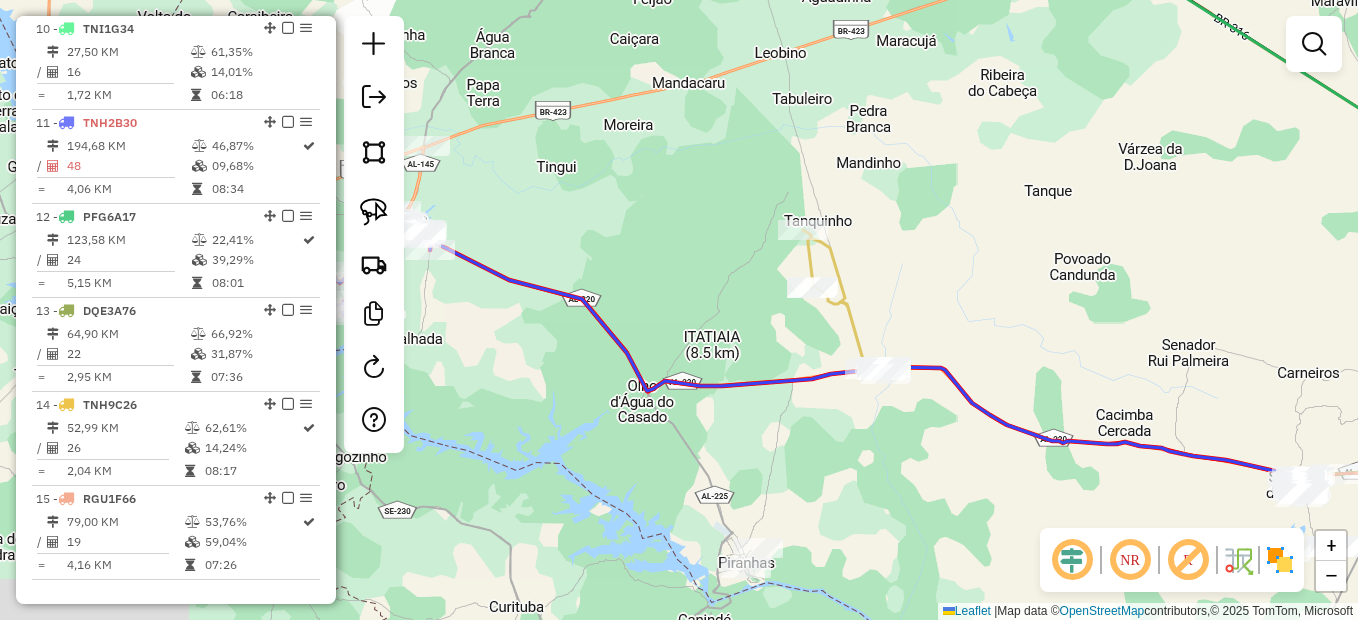 drag, startPoint x: 962, startPoint y: 275, endPoint x: 877, endPoint y: 193, distance: 118.10589 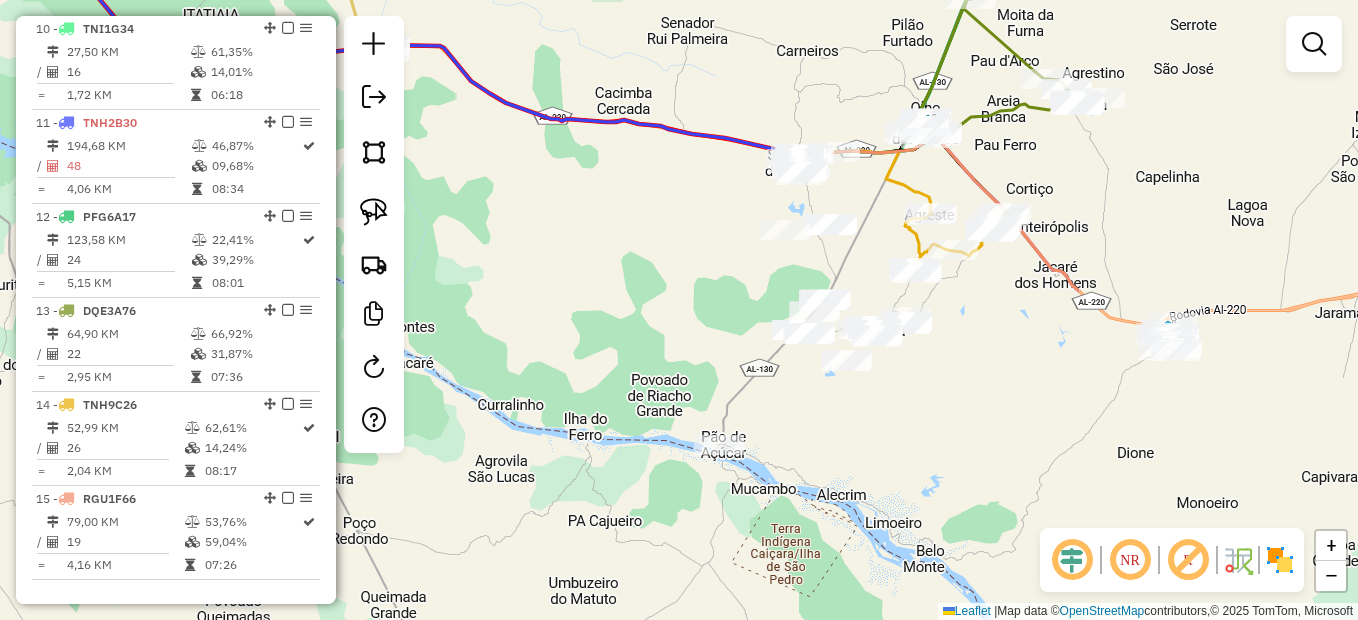 drag, startPoint x: 902, startPoint y: 353, endPoint x: 586, endPoint y: 202, distance: 350.2242 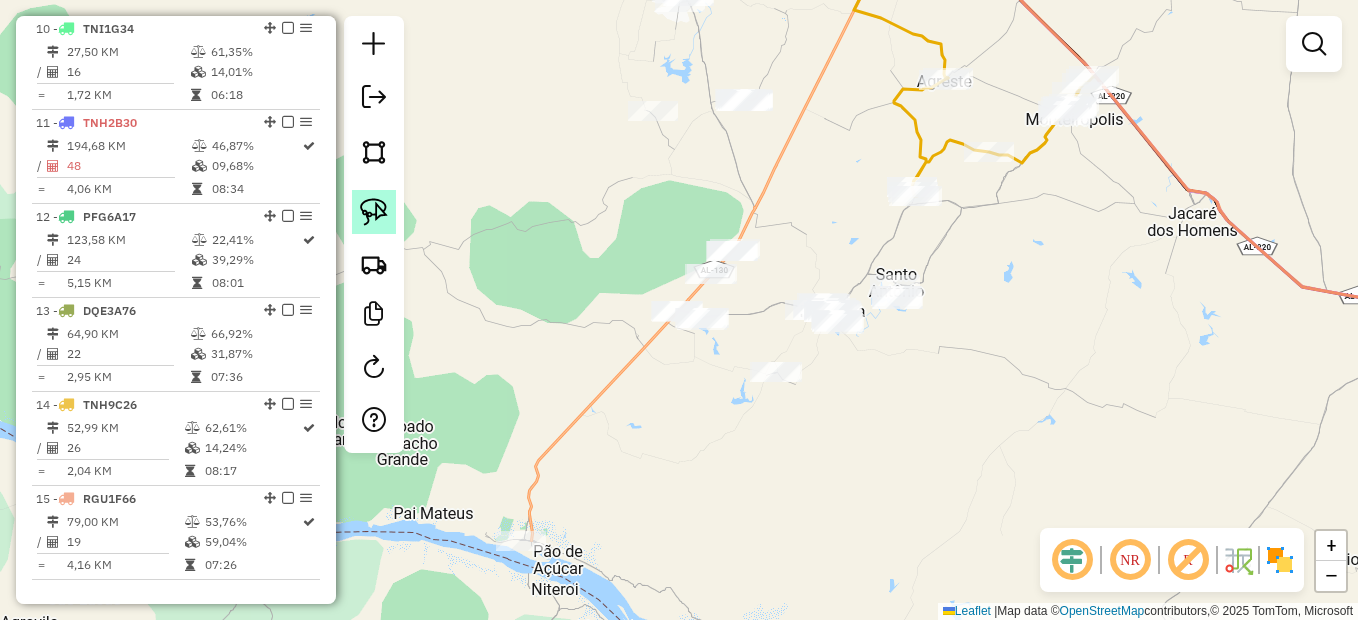 click 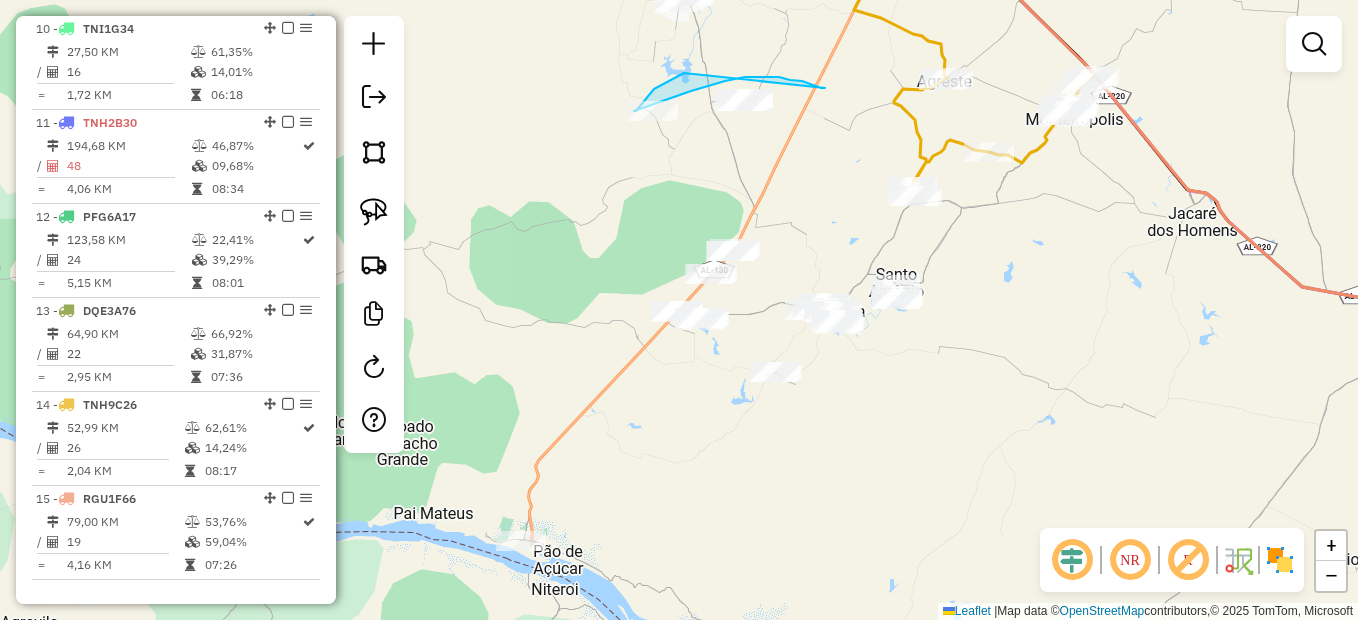 drag, startPoint x: 825, startPoint y: 88, endPoint x: 746, endPoint y: 46, distance: 89.470665 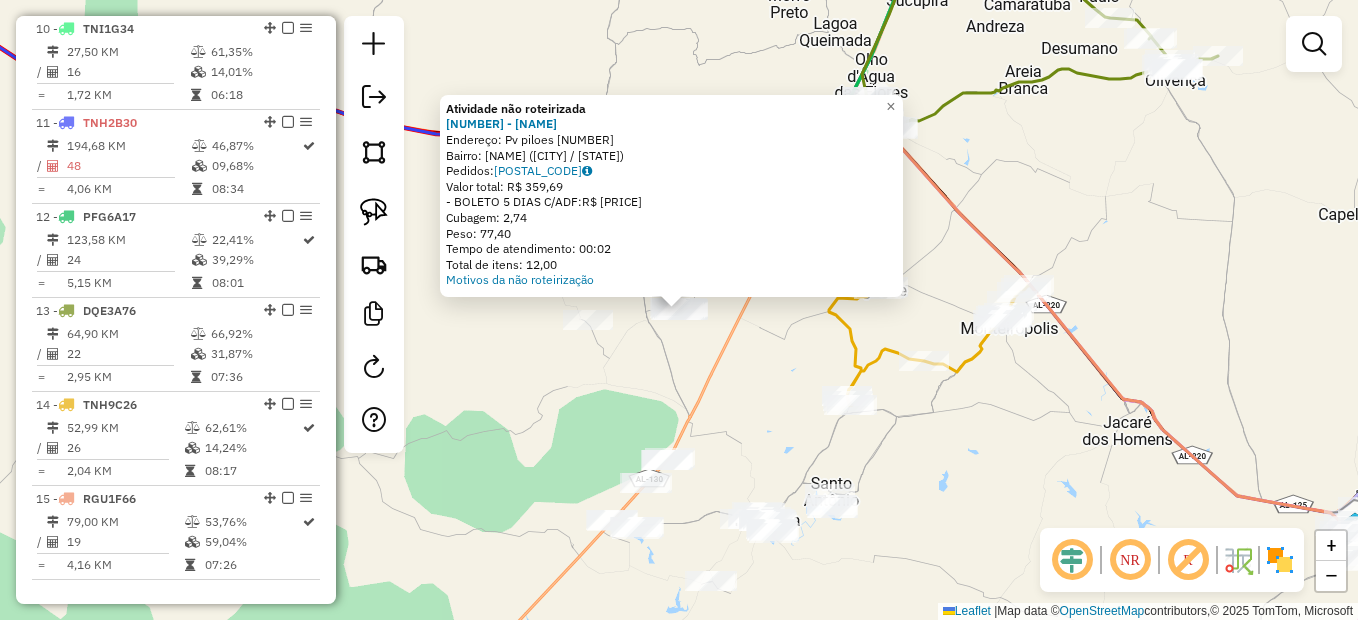 click on "Atividade não roteirizada 1708 - MERCE ALTAS HORAS 2  Endereço:  Pv piloes SN   Bairro: Centro (SAO JOSE DA TAPERA / AL)   Pedidos:  04128925   Valor total: R$ 359,69   - BOLETO 5 DIAS C/ADF:  R$ 359,69   Cubagem: 2,74   Peso: 77,40   Tempo de atendimento: 00:02   Total de itens: 12,00  Motivos da não roteirização × Janela de atendimento Grade de atendimento Capacidade Transportadoras Veículos Cliente Pedidos  Rotas Selecione os dias de semana para filtrar as janelas de atendimento  Seg   Ter   Qua   Qui   Sex   Sáb   Dom  Informe o período da janela de atendimento: De: Até:  Filtrar exatamente a janela do cliente  Considerar janela de atendimento padrão  Selecione os dias de semana para filtrar as grades de atendimento  Seg   Ter   Qua   Qui   Sex   Sáb   Dom   Considerar clientes sem dia de atendimento cadastrado  Clientes fora do dia de atendimento selecionado Filtrar as atividades entre os valores definidos abaixo:  Peso mínimo:   Peso máximo:   Cubagem mínima:   Cubagem máxima:   De:  De:" 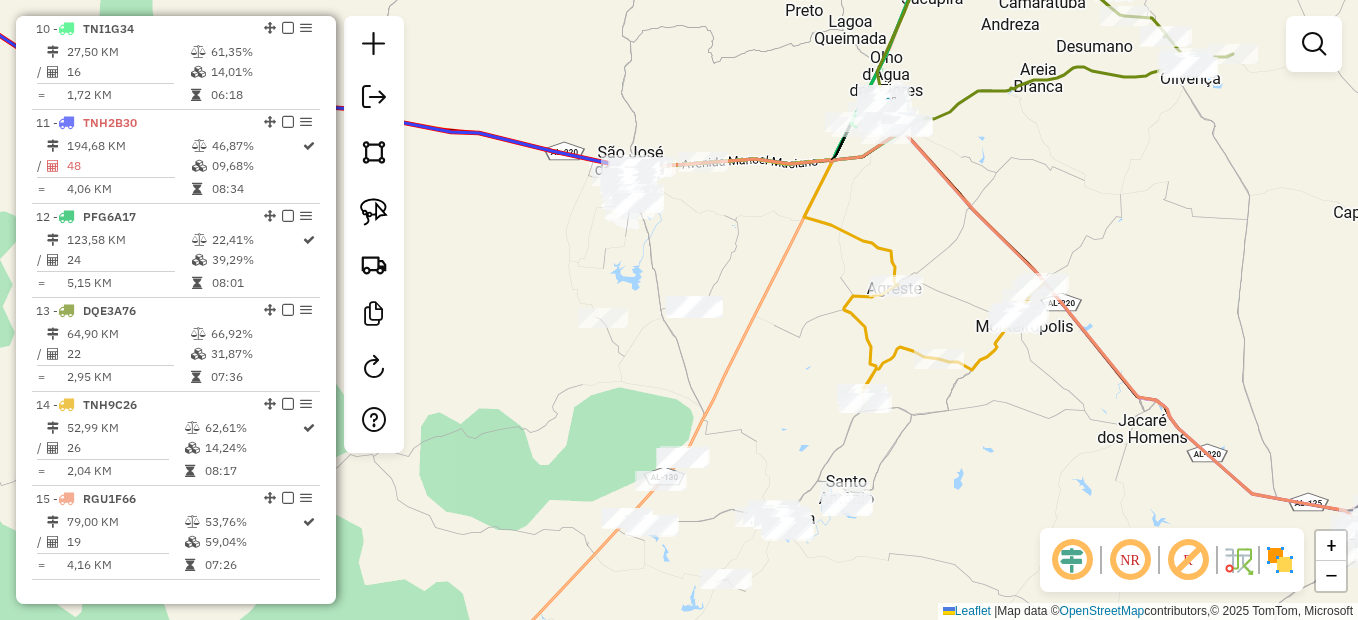 drag, startPoint x: 754, startPoint y: 404, endPoint x: 793, endPoint y: 325, distance: 88.10221 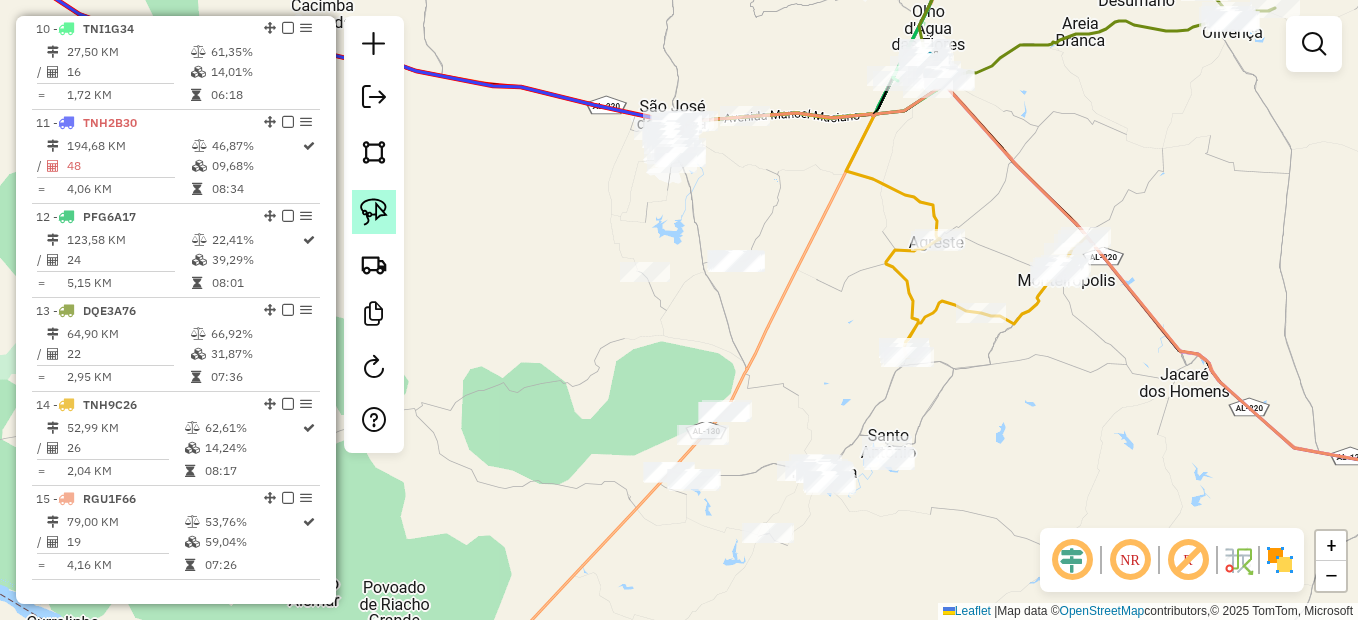 click 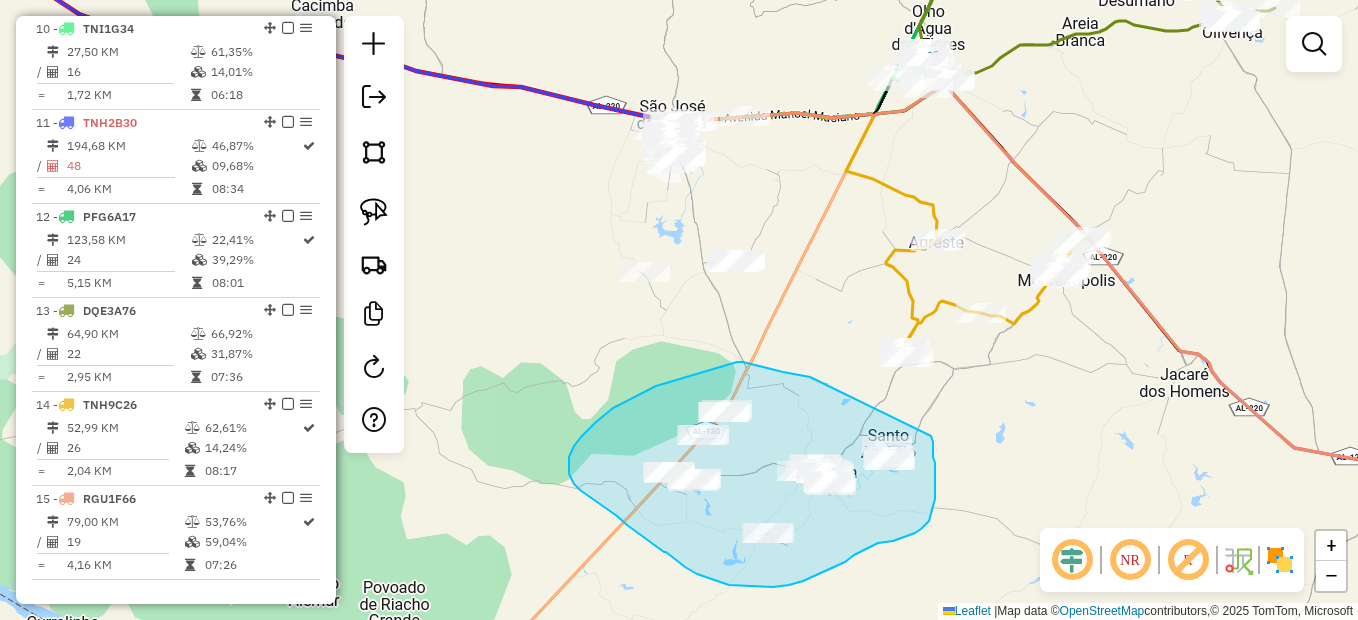drag, startPoint x: 810, startPoint y: 377, endPoint x: 923, endPoint y: 419, distance: 120.552895 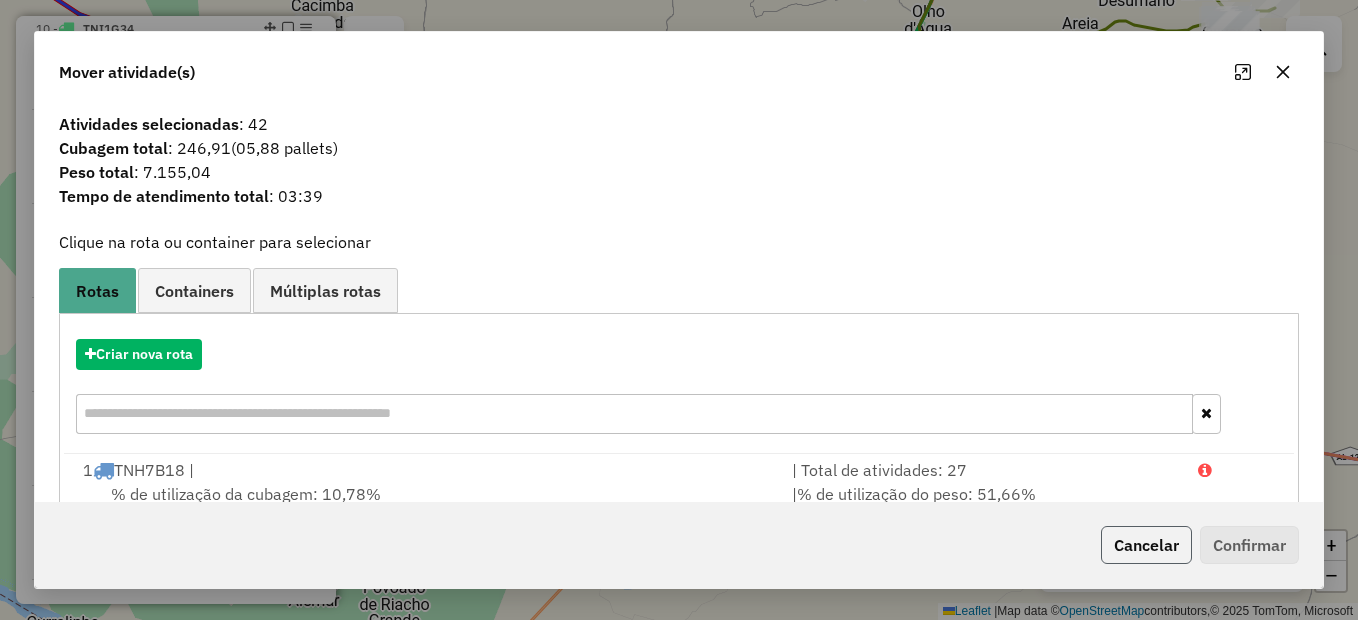 click on "Cancelar" 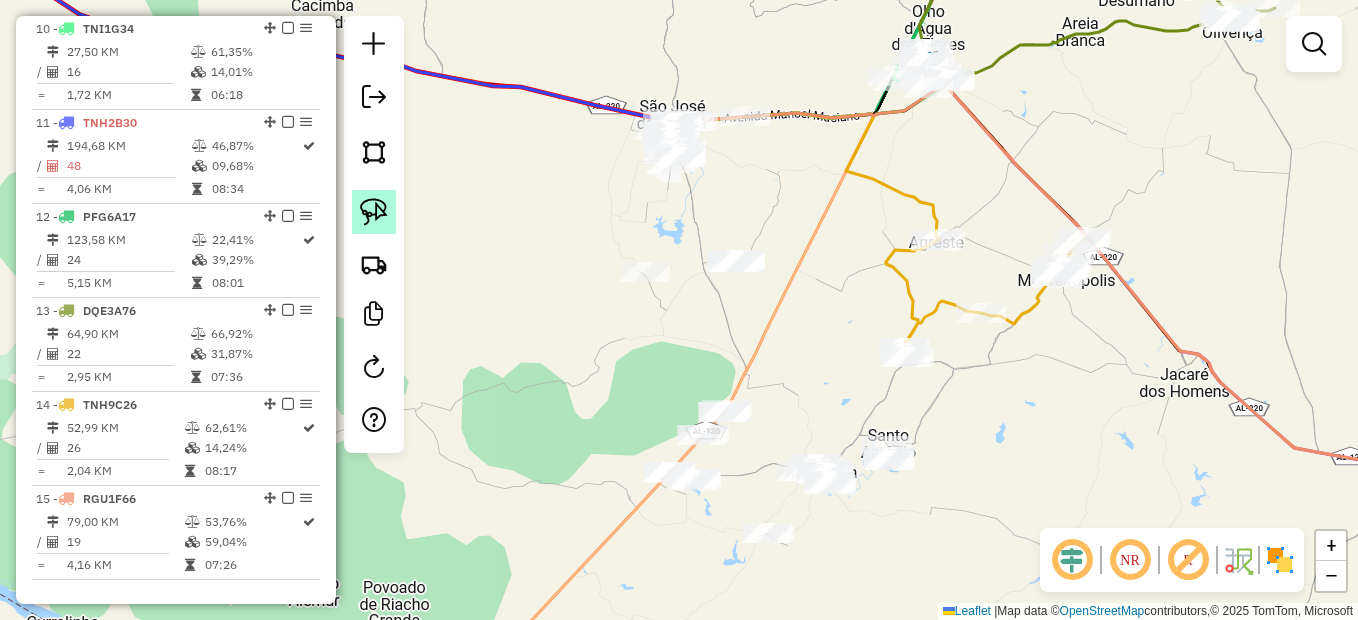 click 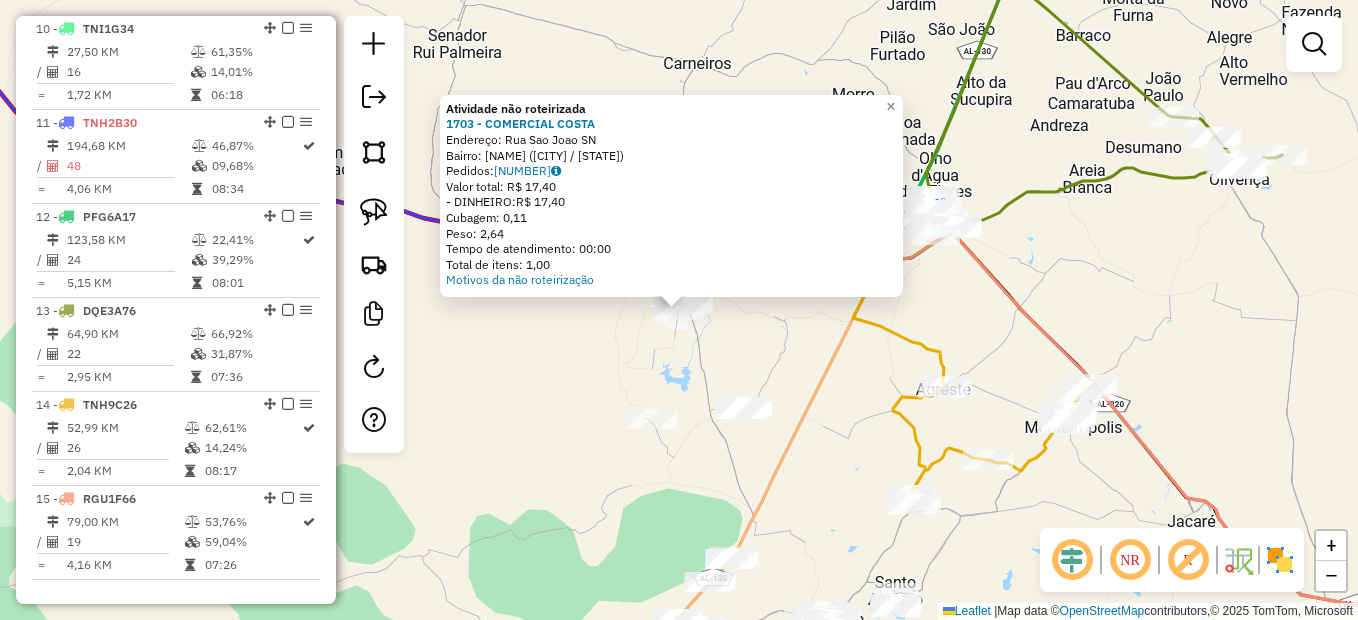 click on "Atividade não roteirizada 1703 - COMERCIAL COSTA  Endereço:  Rua Sao Joao SN   Bairro: Centro (SAO JOSE DA TAPERA / AL)   Pedidos:  04128806   Valor total: R$ 17,40   - DINHEIRO:  R$ 17,40   Cubagem: 0,11   Peso: 2,64   Tempo de atendimento: 00:00   Total de itens: 1,00  Motivos da não roteirização × Janela de atendimento Grade de atendimento Capacidade Transportadoras Veículos Cliente Pedidos  Rotas Selecione os dias de semana para filtrar as janelas de atendimento  Seg   Ter   Qua   Qui   Sex   Sáb   Dom  Informe o período da janela de atendimento: De: Até:  Filtrar exatamente a janela do cliente  Considerar janela de atendimento padrão  Selecione os dias de semana para filtrar as grades de atendimento  Seg   Ter   Qua   Qui   Sex   Sáb   Dom   Considerar clientes sem dia de atendimento cadastrado  Clientes fora do dia de atendimento selecionado Filtrar as atividades entre os valores definidos abaixo:  Peso mínimo:   Peso máximo:   Cubagem mínima:   Cubagem máxima:   De:   Até:   De:  Nome:" 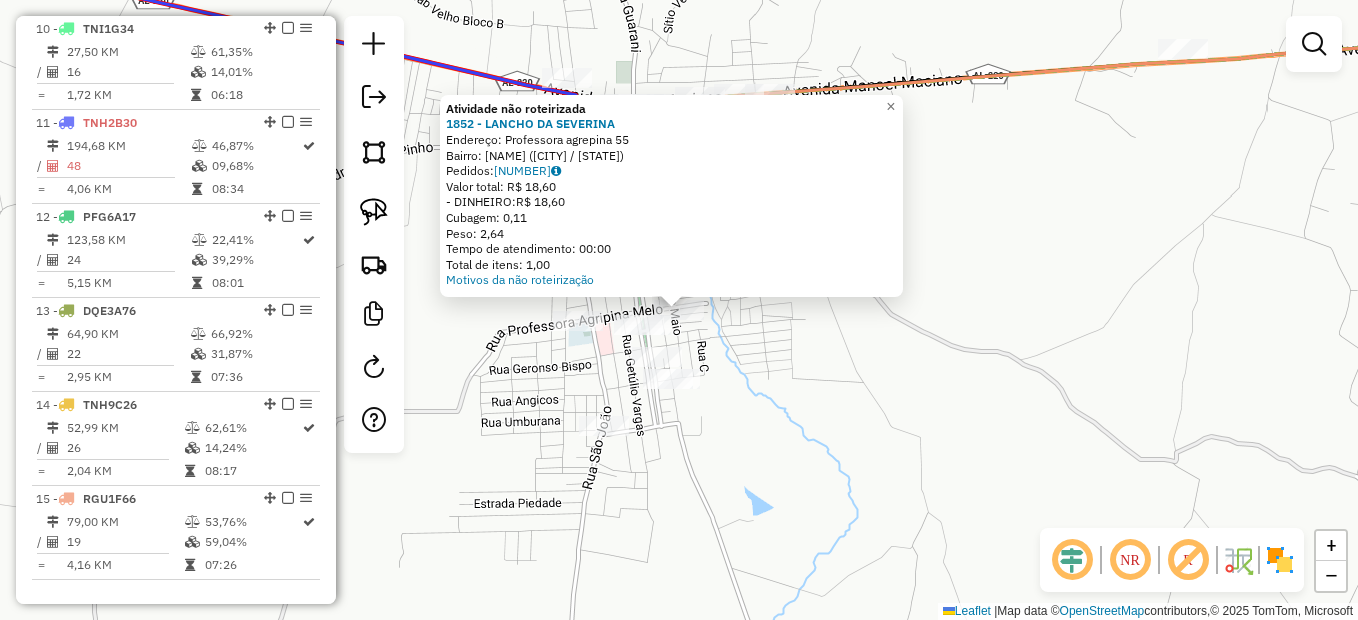 click on "Atividade não roteirizada 1852 - LANCHO DA SEVERINA  Endereço:  Professora agrepina 55   Bairro: Centro (SAO JOSE DA TAPERA / AL)   Pedidos:  04128808   Valor total: R$ 18,60   - DINHEIRO:  R$ 18,60   Cubagem: 0,11   Peso: 2,64   Tempo de atendimento: 00:00   Total de itens: 1,00  Motivos da não roteirização × Janela de atendimento Grade de atendimento Capacidade Transportadoras Veículos Cliente Pedidos  Rotas Selecione os dias de semana para filtrar as janelas de atendimento  Seg   Ter   Qua   Qui   Sex   Sáb   Dom  Informe o período da janela de atendimento: De: Até:  Filtrar exatamente a janela do cliente  Considerar janela de atendimento padrão  Selecione os dias de semana para filtrar as grades de atendimento  Seg   Ter   Qua   Qui   Sex   Sáb   Dom   Considerar clientes sem dia de atendimento cadastrado  Clientes fora do dia de atendimento selecionado Filtrar as atividades entre os valores definidos abaixo:  Peso mínimo:   Peso máximo:   Cubagem mínima:   Cubagem máxima:   De:   Até:  +" 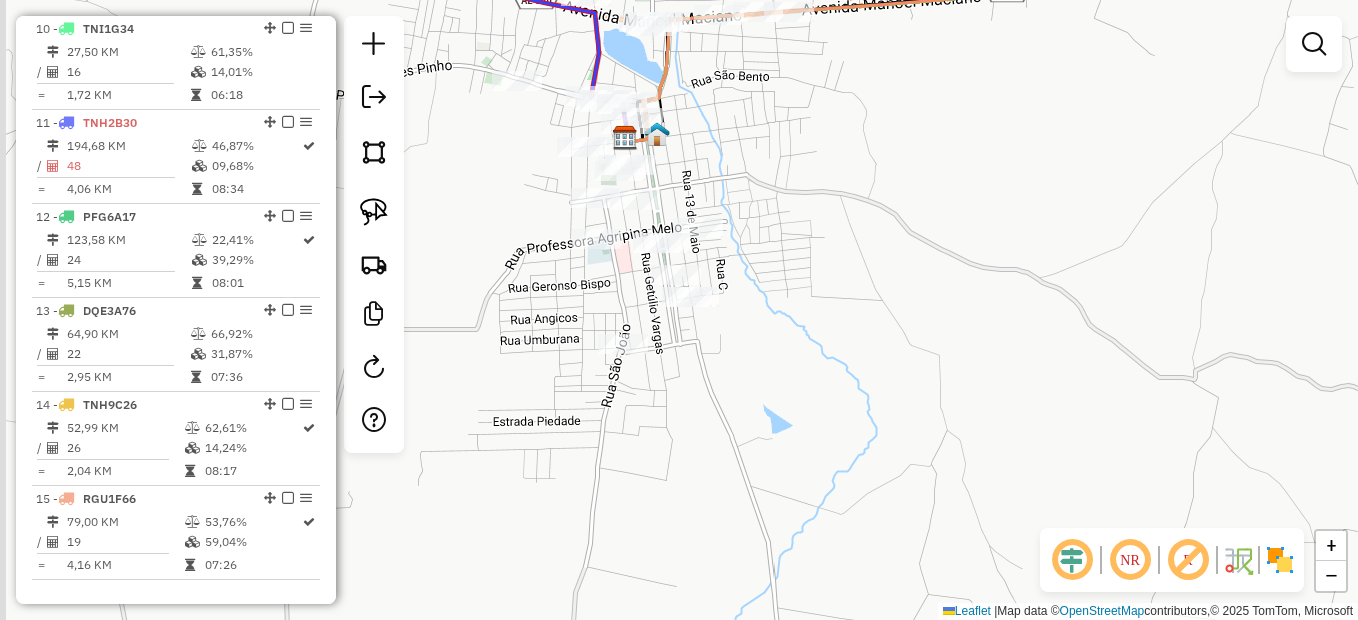 drag, startPoint x: 755, startPoint y: 464, endPoint x: 760, endPoint y: 350, distance: 114.1096 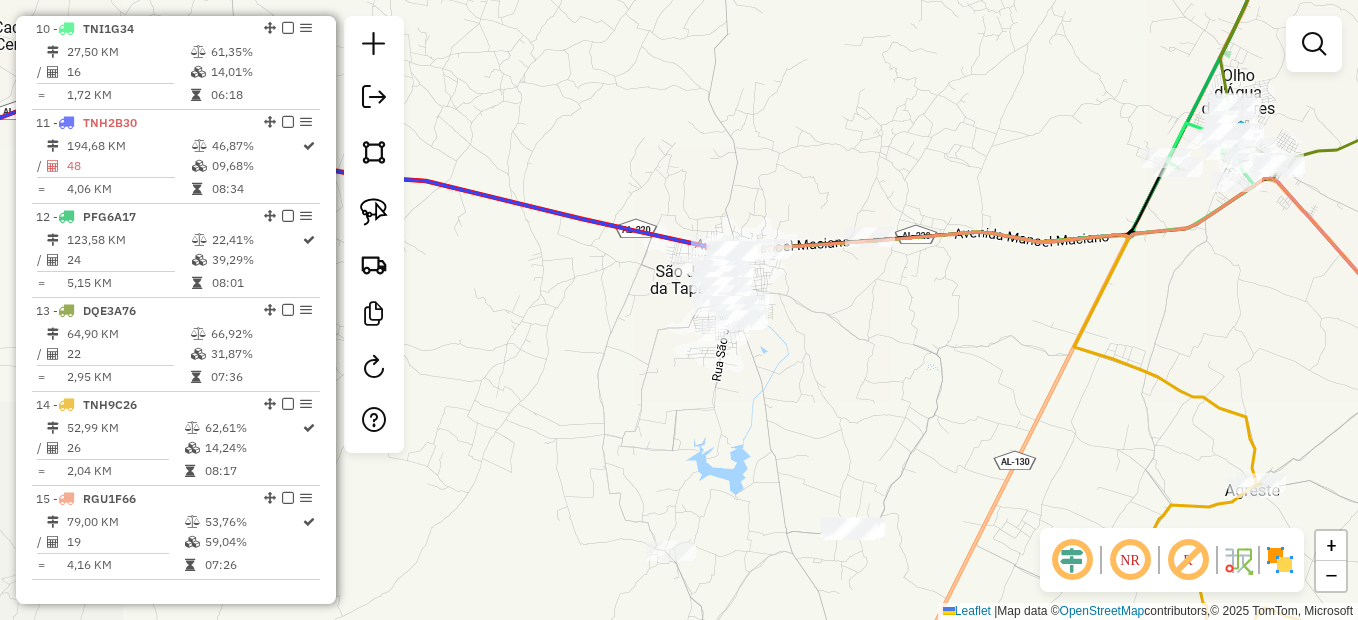drag, startPoint x: 804, startPoint y: 379, endPoint x: 786, endPoint y: 442, distance: 65.52099 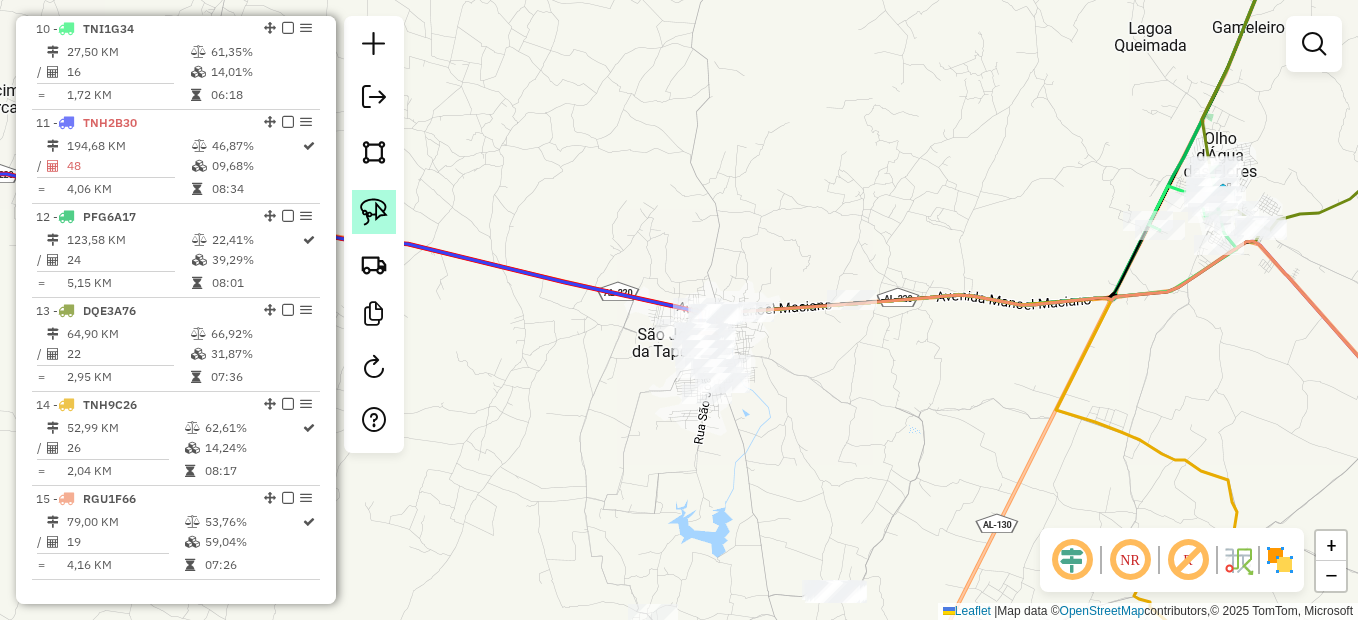 click 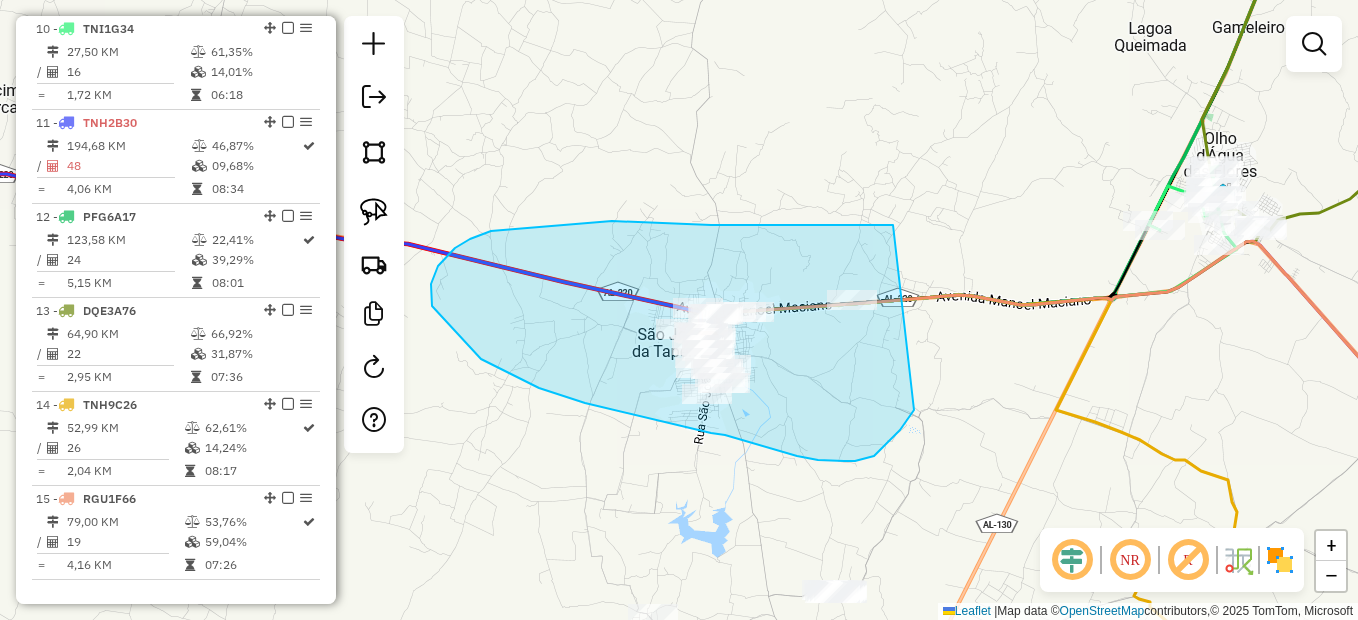 drag, startPoint x: 893, startPoint y: 225, endPoint x: 948, endPoint y: 364, distance: 149.48578 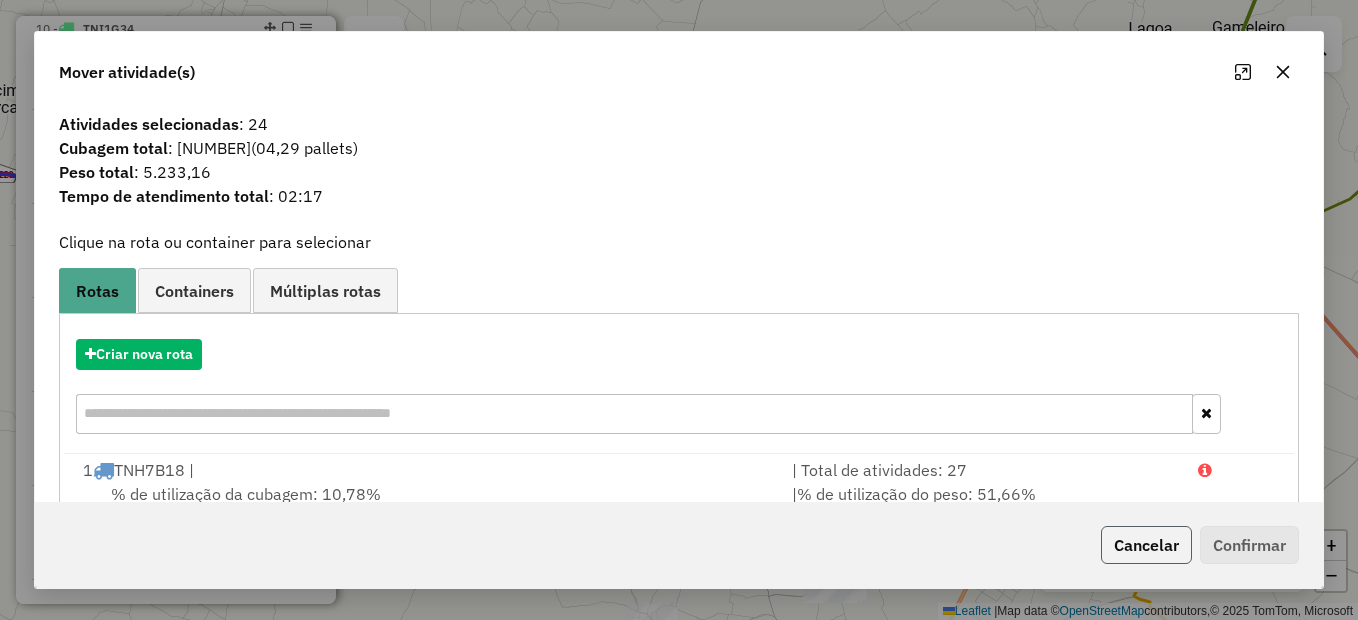 click on "Cancelar" 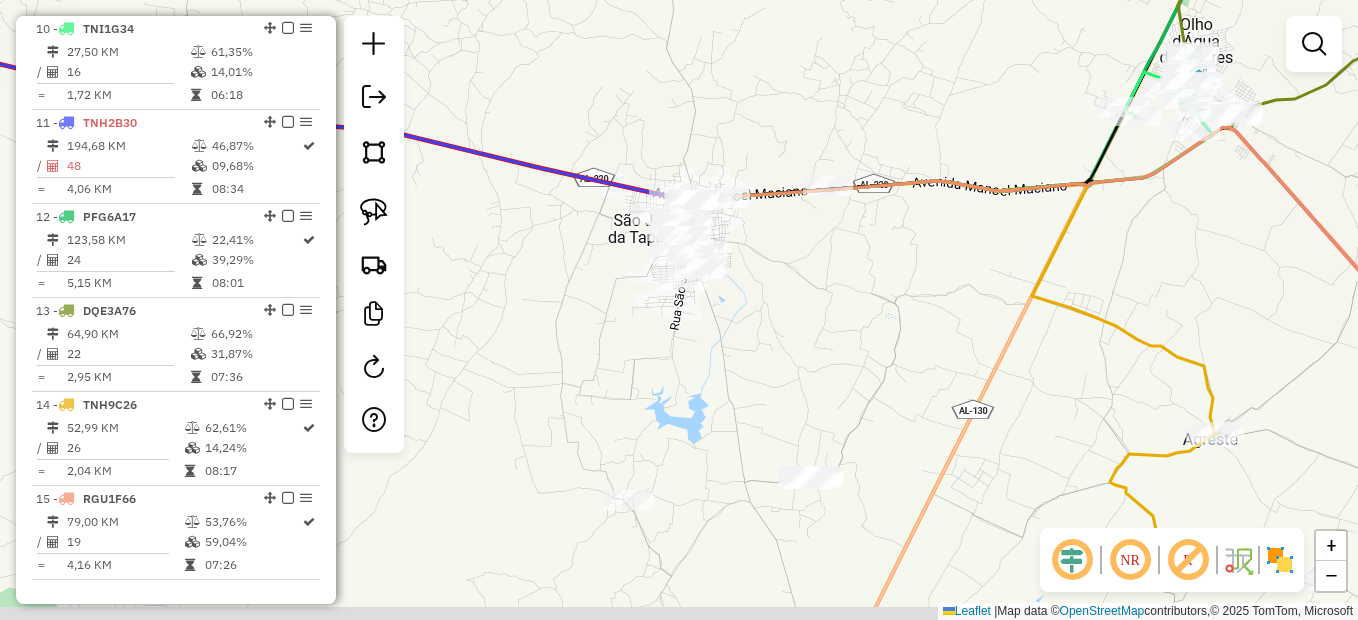 drag, startPoint x: 854, startPoint y: 444, endPoint x: 837, endPoint y: 348, distance: 97.49359 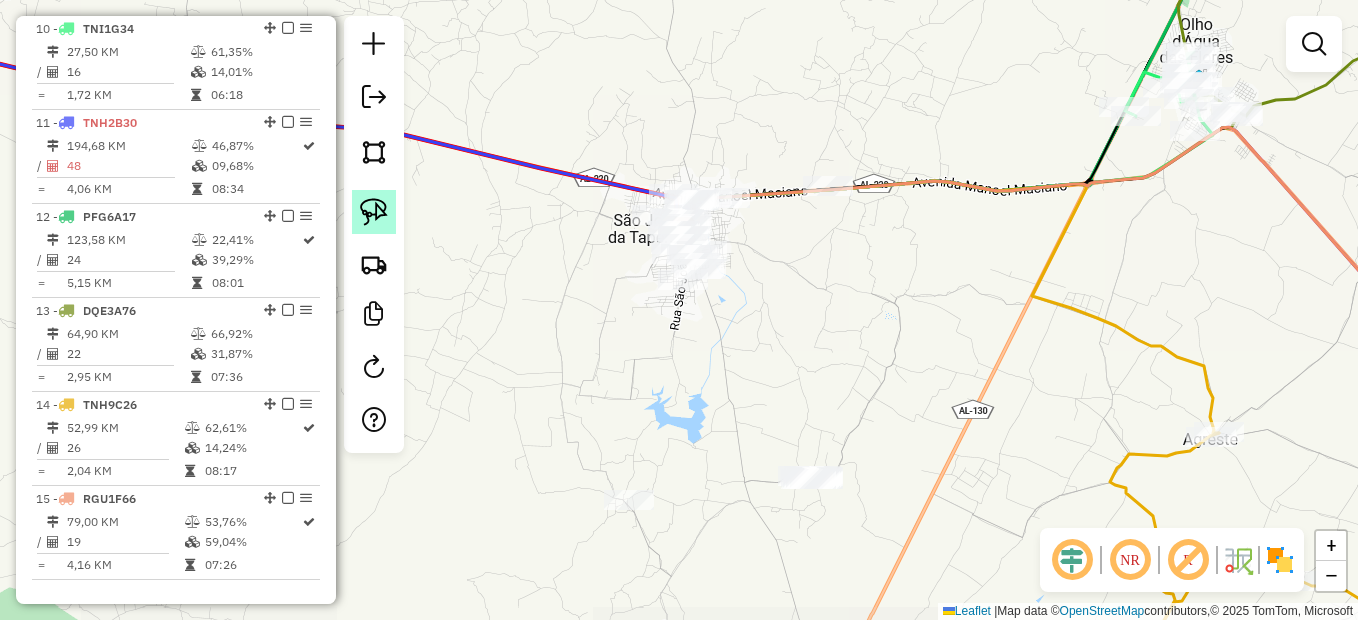 click 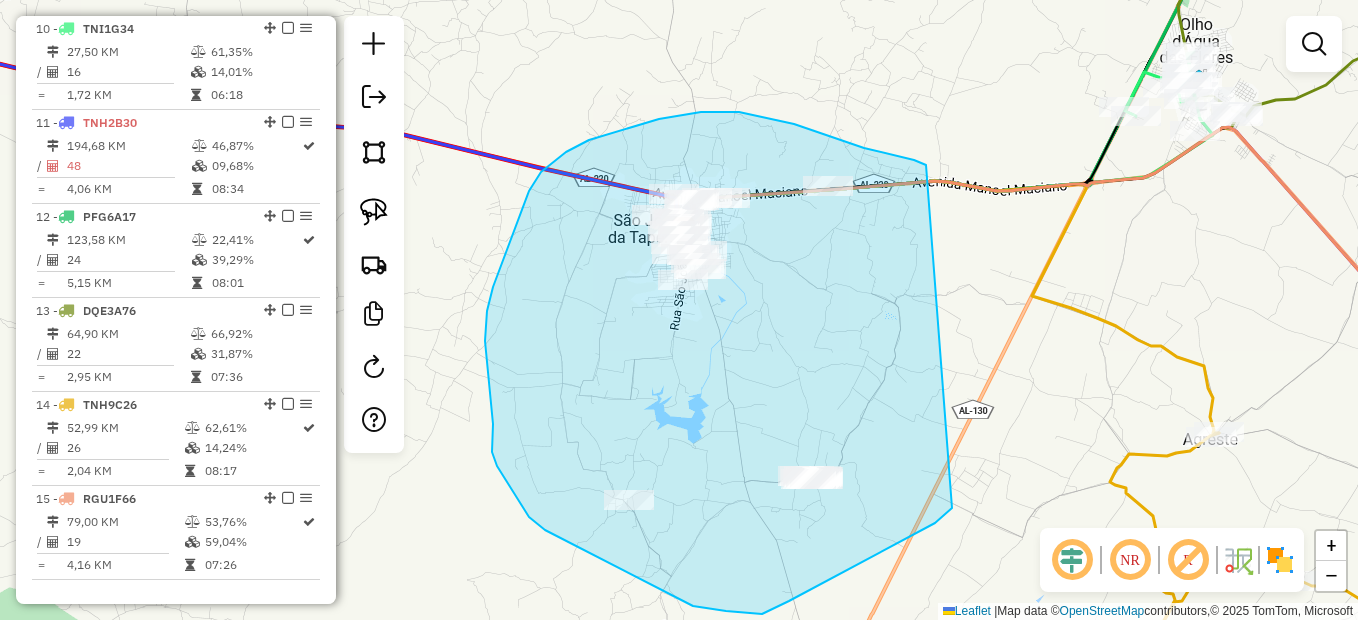 drag, startPoint x: 739, startPoint y: 112, endPoint x: 968, endPoint y: 477, distance: 430.88977 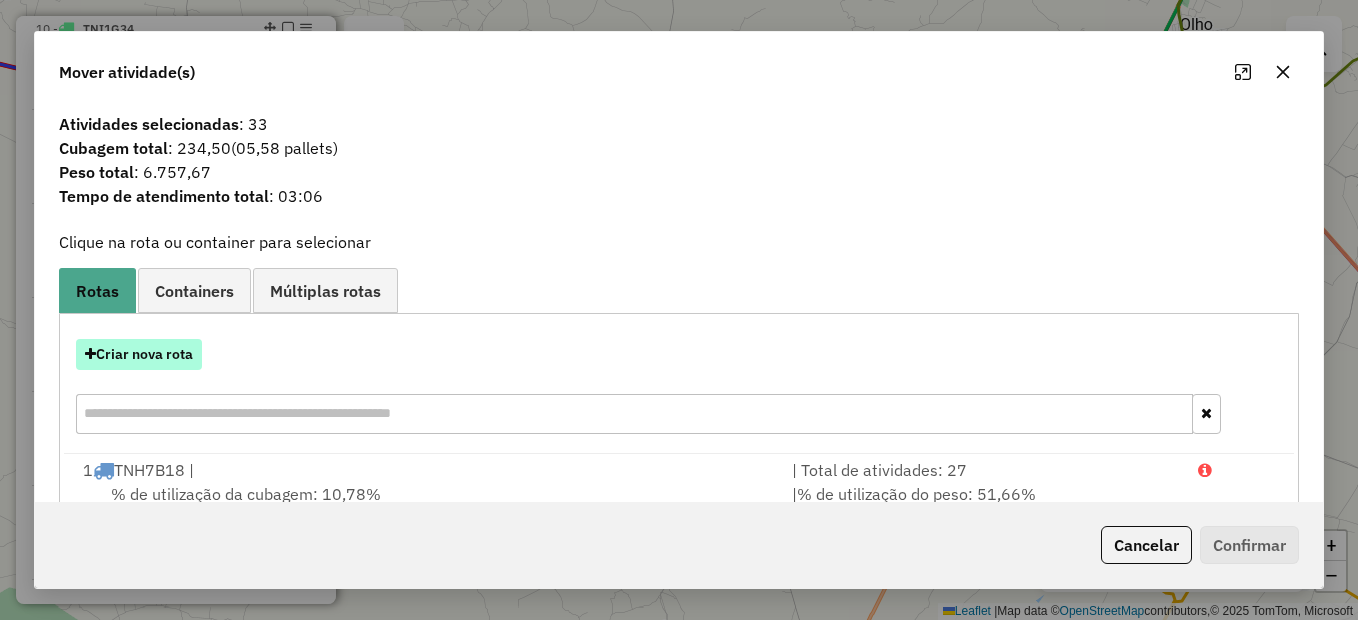 click on "Criar nova rota" at bounding box center [139, 354] 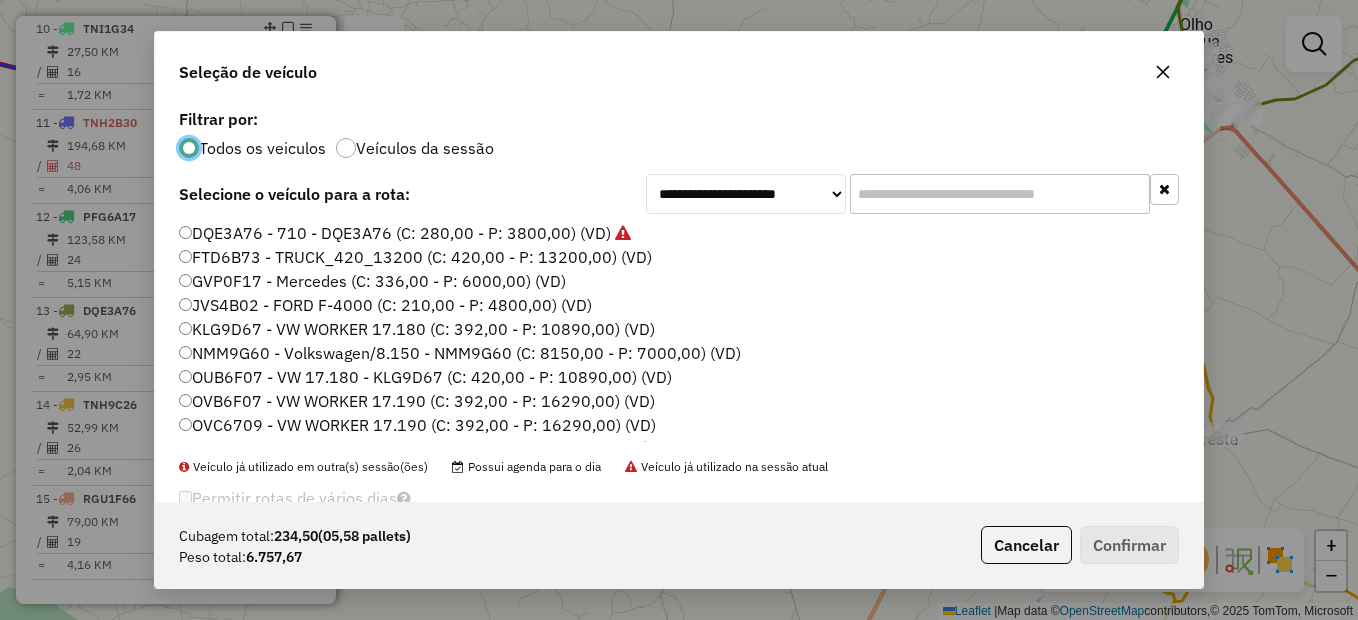 scroll, scrollTop: 11, scrollLeft: 6, axis: both 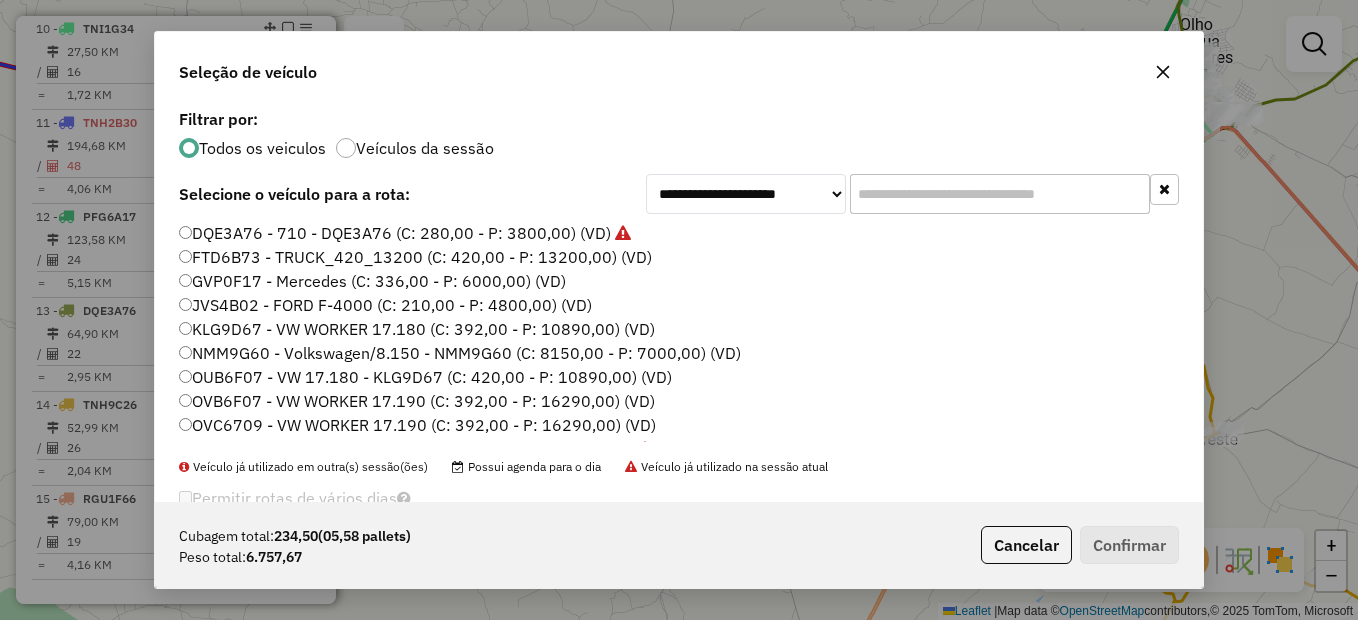 click on "OVC6709 - VW WORKER 17.190 (C: 392,00 - P: 16290,00) (VD)" 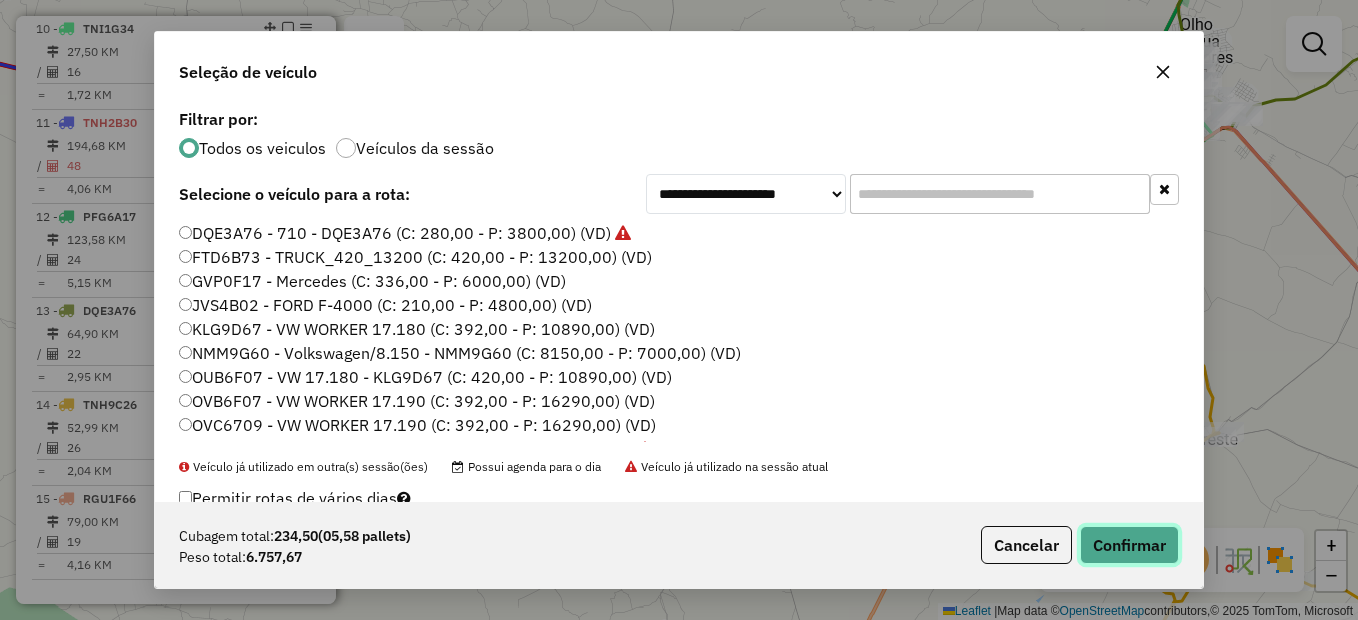 click on "Confirmar" 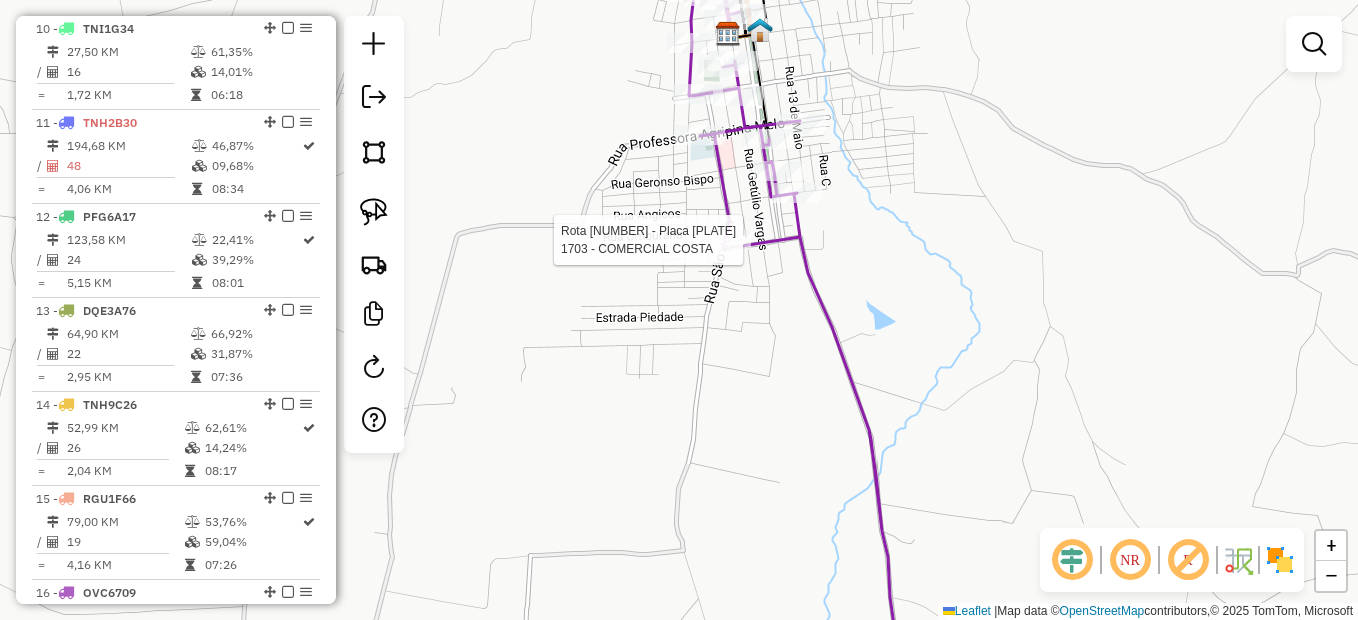 select on "*********" 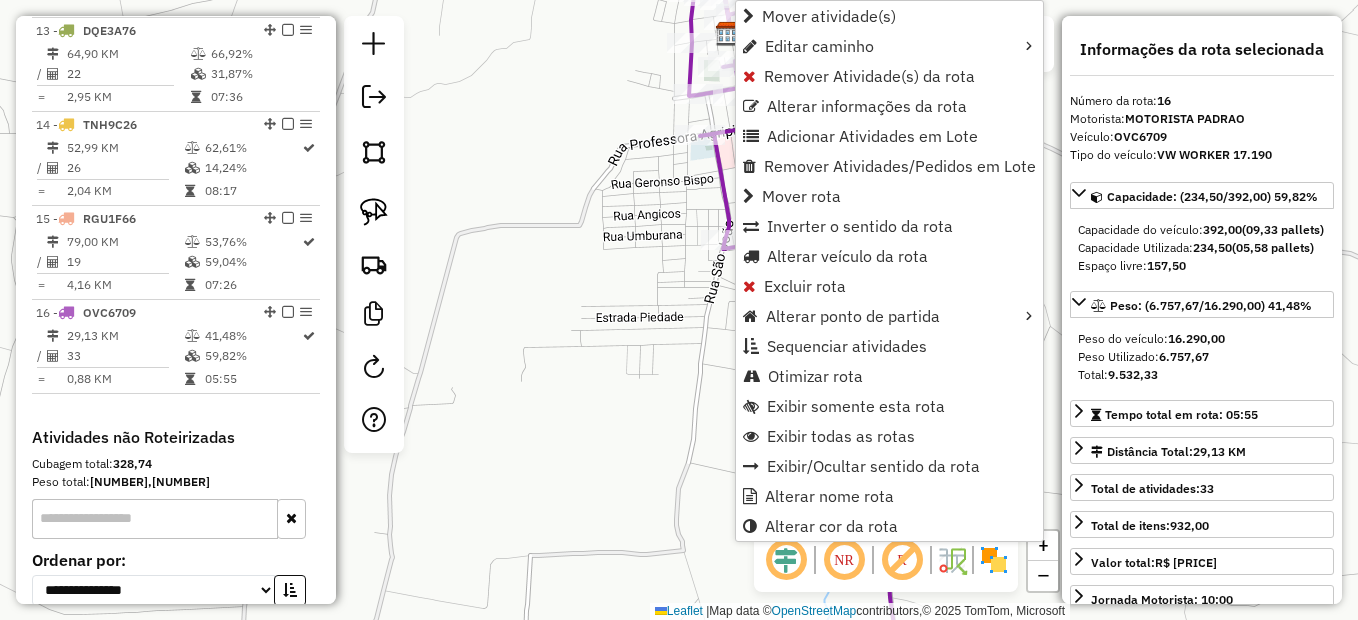 scroll, scrollTop: 2059, scrollLeft: 0, axis: vertical 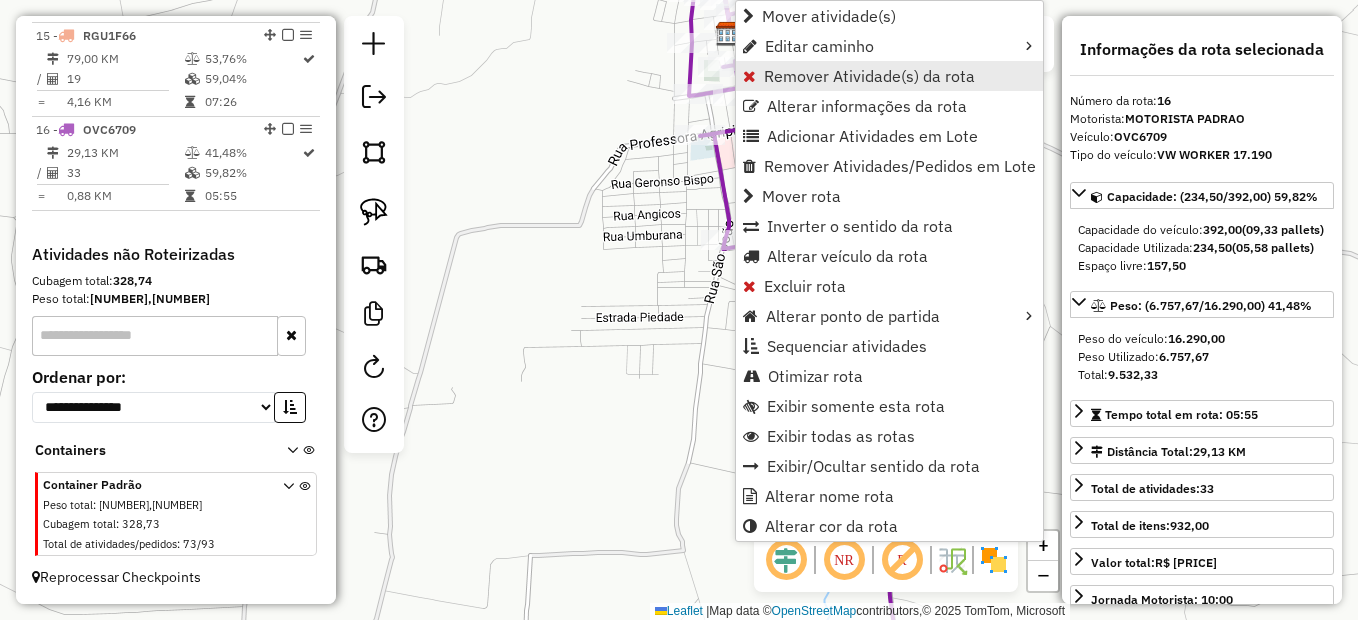click on "Remover Atividade(s) da rota" at bounding box center (869, 76) 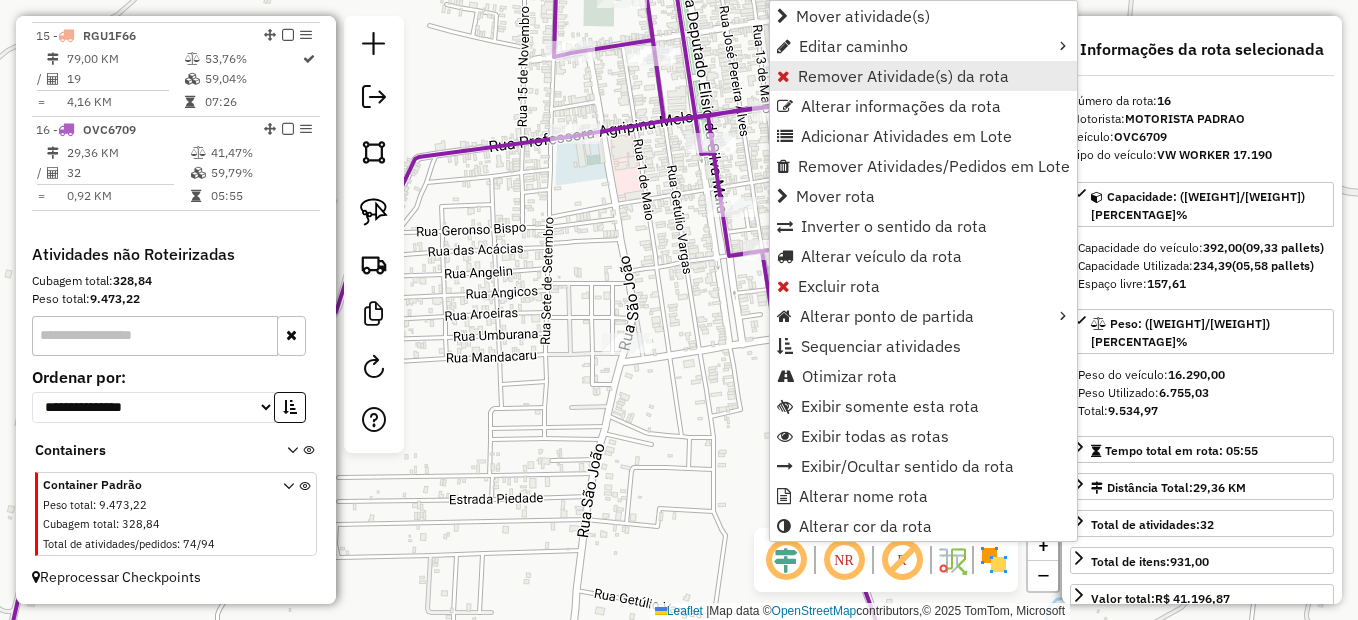 click on "Remover Atividade(s) da rota" at bounding box center [903, 76] 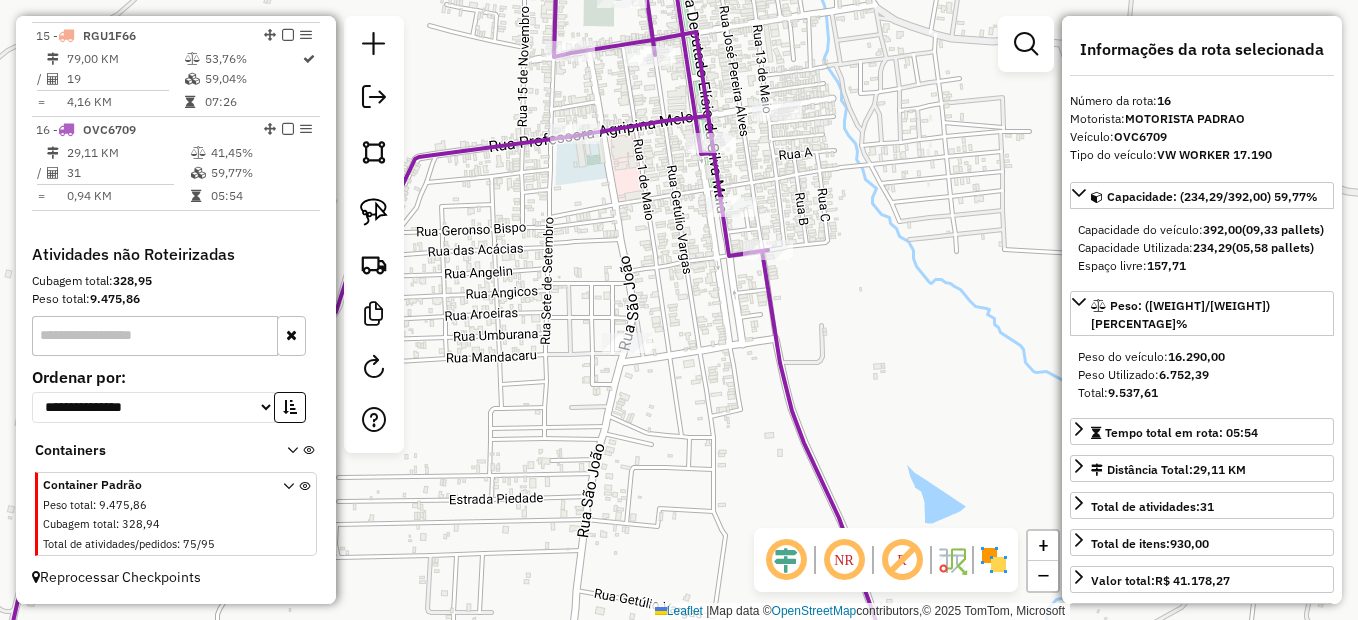 click on "Janela de atendimento Grade de atendimento Capacidade Transportadoras Veículos Cliente Pedidos  Rotas Selecione os dias de semana para filtrar as janelas de atendimento  Seg   Ter   Qua   Qui   Sex   Sáb   Dom  Informe o período da janela de atendimento: De: Até:  Filtrar exatamente a janela do cliente  Considerar janela de atendimento padrão  Selecione os dias de semana para filtrar as grades de atendimento  Seg   Ter   Qua   Qui   Sex   Sáb   Dom   Considerar clientes sem dia de atendimento cadastrado  Clientes fora do dia de atendimento selecionado Filtrar as atividades entre os valores definidos abaixo:  Peso mínimo:   Peso máximo:   Cubagem mínima:   Cubagem máxima:   De:   Até:  Filtrar as atividades entre o tempo de atendimento definido abaixo:  De:   Até:   Considerar capacidade total dos clientes não roteirizados Transportadora: Selecione um ou mais itens Tipo de veículo: Selecione um ou mais itens Veículo: Selecione um ou mais itens Motorista: Selecione um ou mais itens Nome: Rótulo:" 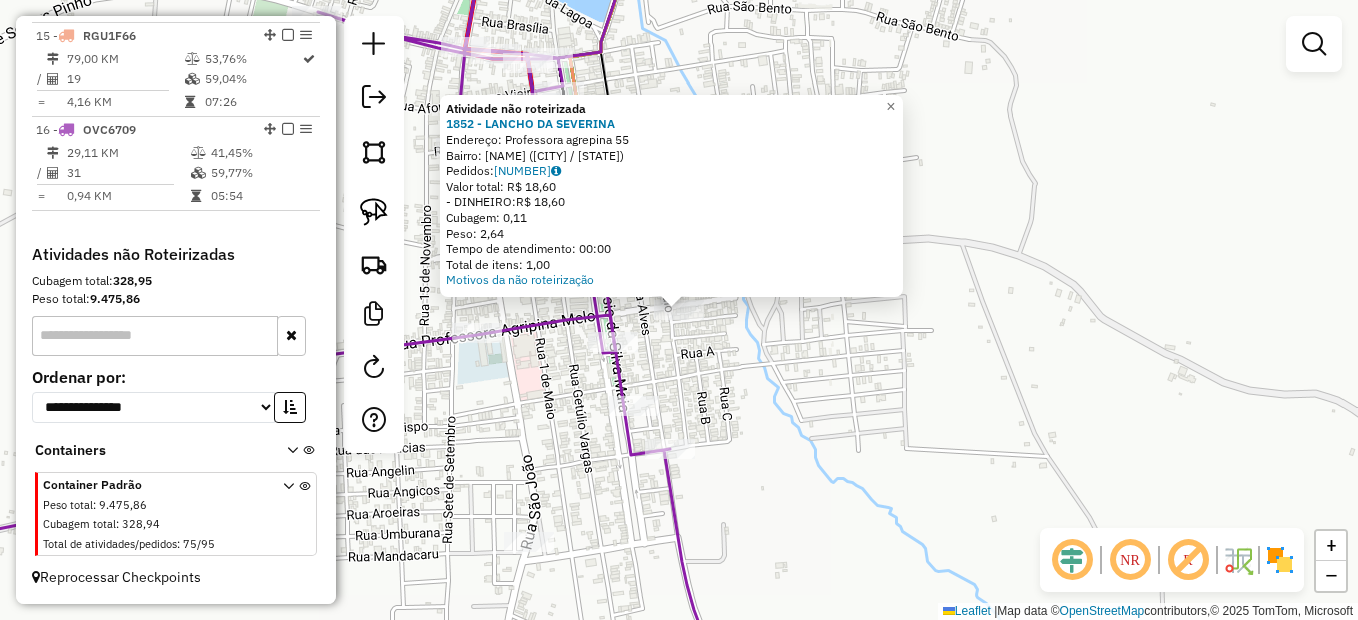 click on "Atividade não roteirizada 1852 - LANCHO DA SEVERINA  Endereço:  Professora agrepina 55   Bairro: Centro (SAO JOSE DA TAPERA / AL)   Pedidos:  04128808   Valor total: R$ 18,60   - DINHEIRO:  R$ 18,60   Cubagem: 0,11   Peso: 2,64   Tempo de atendimento: 00:00   Total de itens: 1,00  Motivos da não roteirização × Janela de atendimento Grade de atendimento Capacidade Transportadoras Veículos Cliente Pedidos  Rotas Selecione os dias de semana para filtrar as janelas de atendimento  Seg   Ter   Qua   Qui   Sex   Sáb   Dom  Informe o período da janela de atendimento: De: Até:  Filtrar exatamente a janela do cliente  Considerar janela de atendimento padrão  Selecione os dias de semana para filtrar as grades de atendimento  Seg   Ter   Qua   Qui   Sex   Sáb   Dom   Considerar clientes sem dia de atendimento cadastrado  Clientes fora do dia de atendimento selecionado Filtrar as atividades entre os valores definidos abaixo:  Peso mínimo:   Peso máximo:   Cubagem mínima:   Cubagem máxima:   De:   Até:  +" 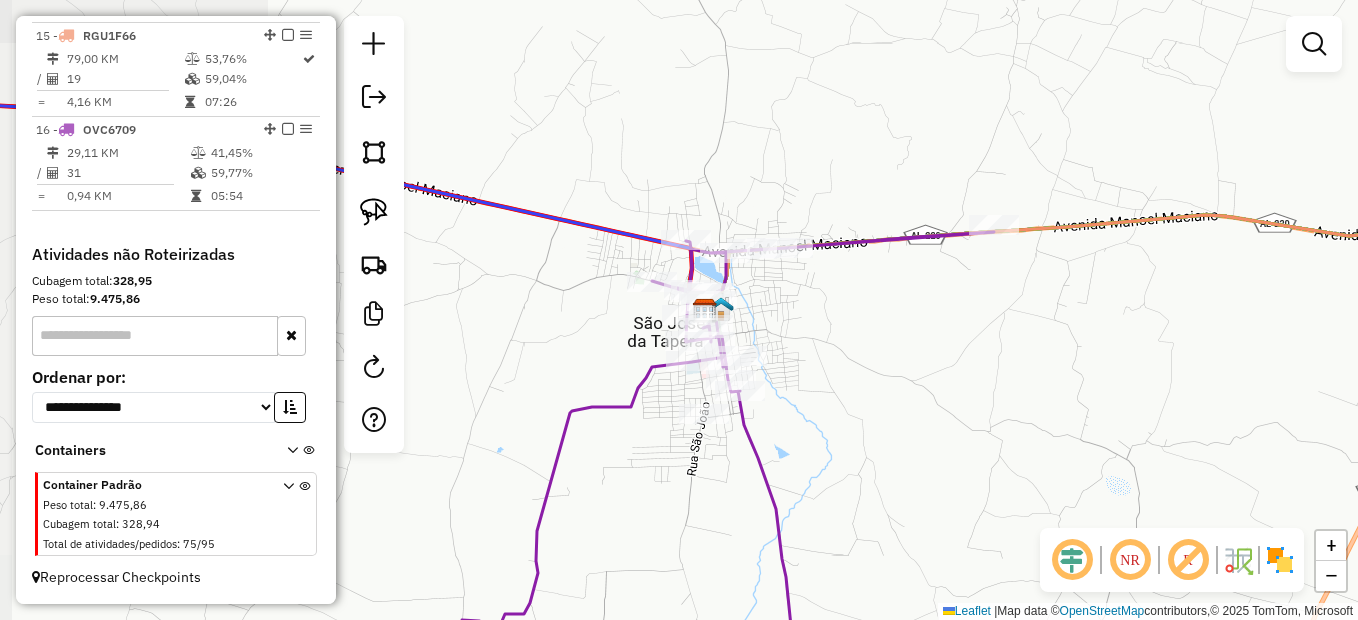 click on "Janela de atendimento Grade de atendimento Capacidade Transportadoras Veículos Cliente Pedidos  Rotas Selecione os dias de semana para filtrar as janelas de atendimento  Seg   Ter   Qua   Qui   Sex   Sáb   Dom  Informe o período da janela de atendimento: De: Até:  Filtrar exatamente a janela do cliente  Considerar janela de atendimento padrão  Selecione os dias de semana para filtrar as grades de atendimento  Seg   Ter   Qua   Qui   Sex   Sáb   Dom   Considerar clientes sem dia de atendimento cadastrado  Clientes fora do dia de atendimento selecionado Filtrar as atividades entre os valores definidos abaixo:  Peso mínimo:   Peso máximo:   Cubagem mínima:   Cubagem máxima:   De:   Até:  Filtrar as atividades entre o tempo de atendimento definido abaixo:  De:   Até:   Considerar capacidade total dos clientes não roteirizados Transportadora: Selecione um ou mais itens Tipo de veículo: Selecione um ou mais itens Veículo: Selecione um ou mais itens Motorista: Selecione um ou mais itens Nome: Rótulo:" 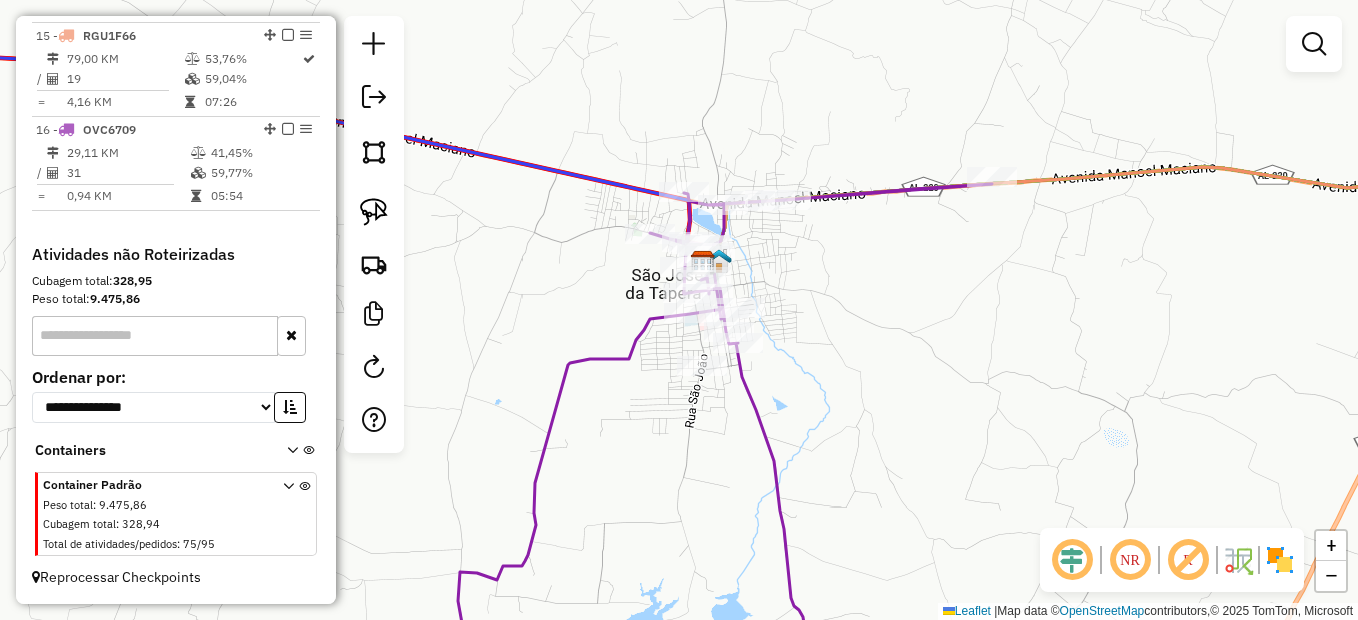 click 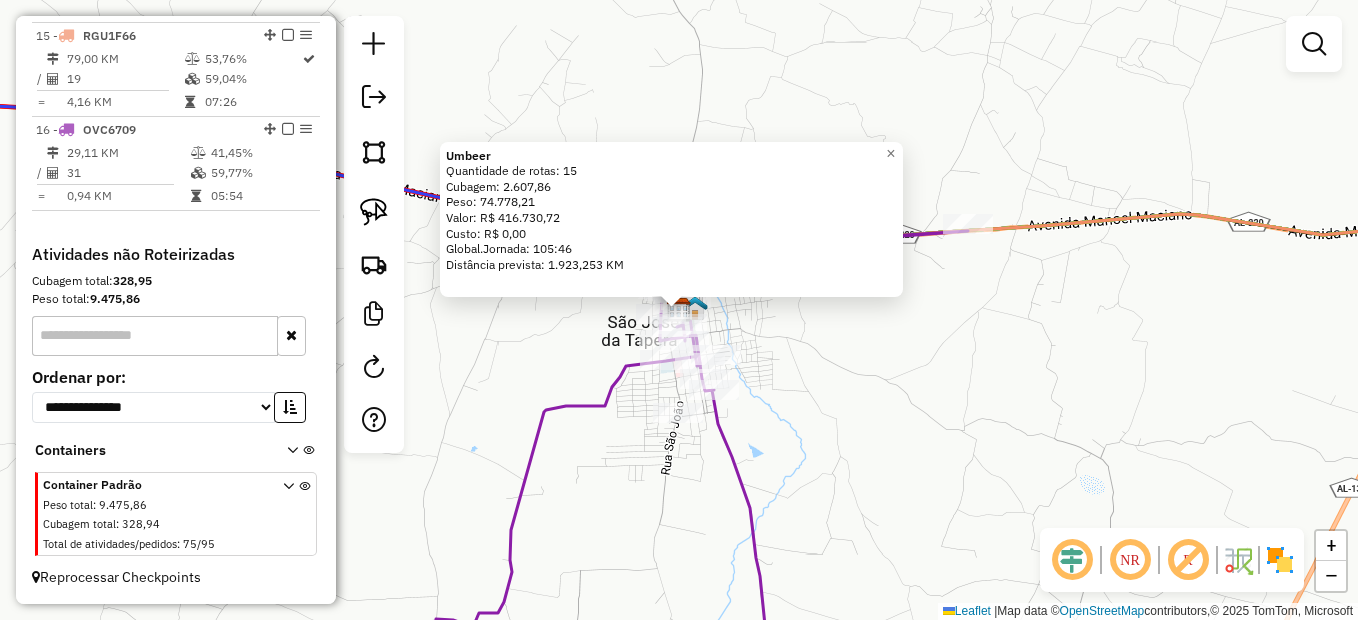 click on "Umbeer  Quantidade de rotas: 15   Cubagem: 2.607,86  Peso: 74.778,21  Valor: R$ 416.730,72   Custo: R$ 0,00  Global.Jornada: 105:46  Distância prevista: 1.923,253 KM  × Janela de atendimento Grade de atendimento Capacidade Transportadoras Veículos Cliente Pedidos  Rotas Selecione os dias de semana para filtrar as janelas de atendimento  Seg   Ter   Qua   Qui   Sex   Sáb   Dom  Informe o período da janela de atendimento: De: Até:  Filtrar exatamente a janela do cliente  Considerar janela de atendimento padrão  Selecione os dias de semana para filtrar as grades de atendimento  Seg   Ter   Qua   Qui   Sex   Sáb   Dom   Considerar clientes sem dia de atendimento cadastrado  Clientes fora do dia de atendimento selecionado Filtrar as atividades entre os valores definidos abaixo:  Peso mínimo:   Peso máximo:   Cubagem mínima:   Cubagem máxima:   De:   Até:  Filtrar as atividades entre o tempo de atendimento definido abaixo:  De:   Até:   Considerar capacidade total dos clientes não roteirizados Nome:" 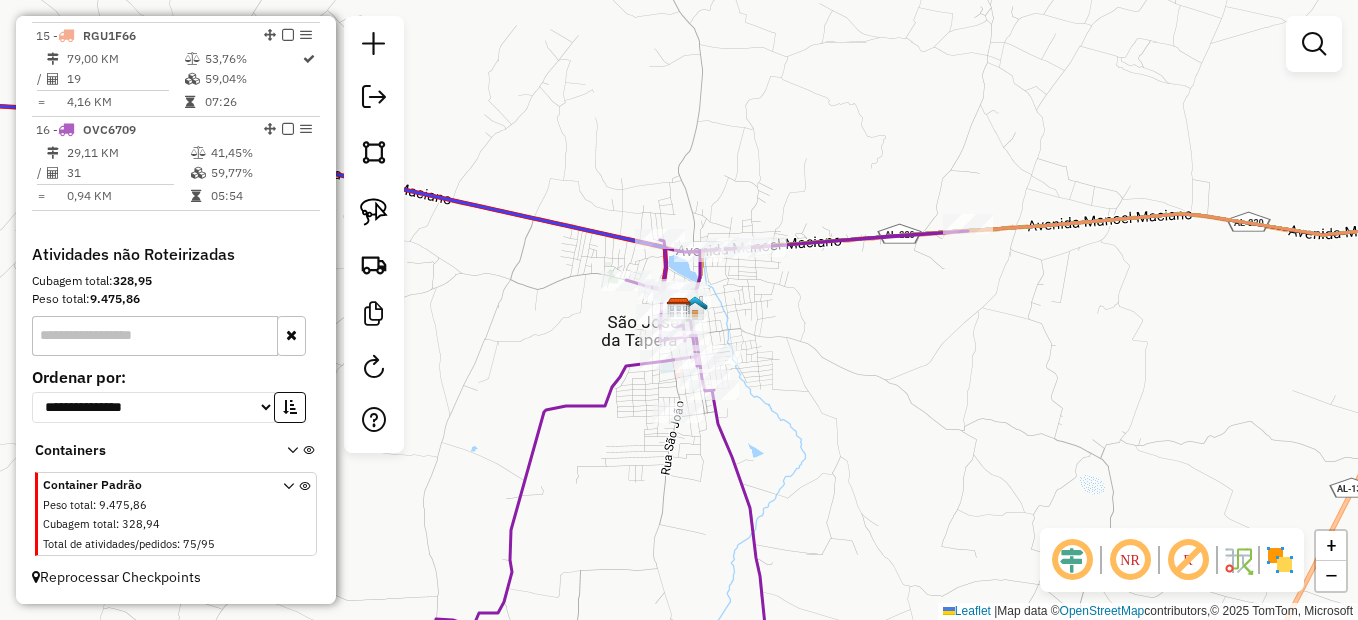 click 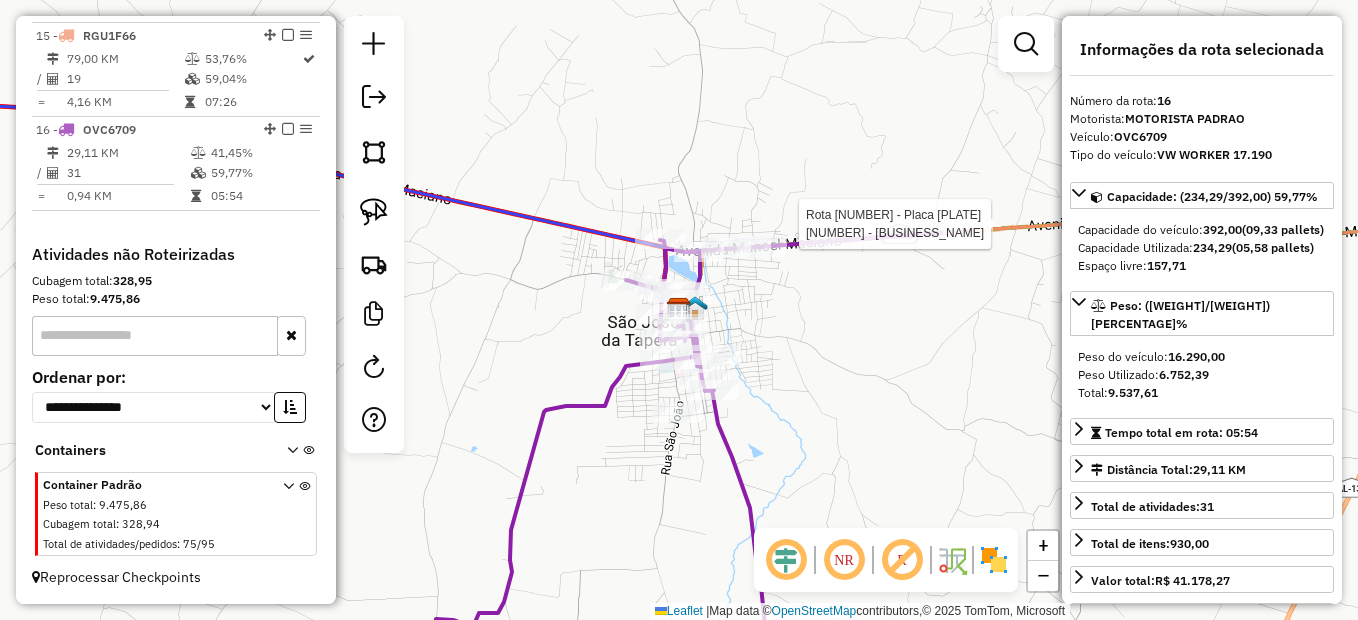 click 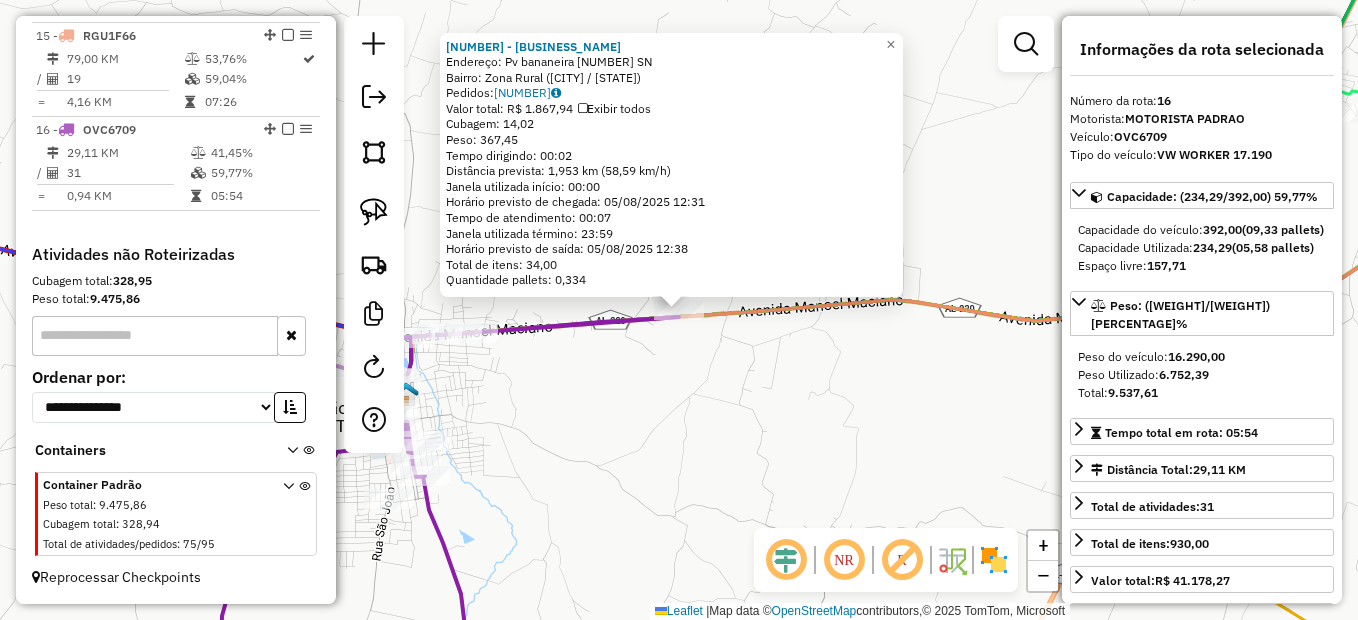 click on "2056 - ESPERANCA GRILL  Endereço:  Pv bananeira 2 SN   Bairro: Zona Rural (SAO JOSE DA TAPERA / AL)   Pedidos:  04129262   Valor total: R$ 1.867,94   Exibir todos   Cubagem: 14,02  Peso: 367,45  Tempo dirigindo: 00:02   Distância prevista: 1,953 km (58,59 km/h)   Janela utilizada início: 00:00   Horário previsto de chegada: 05/08/2025 12:31   Tempo de atendimento: 00:07   Janela utilizada término: 23:59   Horário previsto de saída: 05/08/2025 12:38   Total de itens: 34,00   Quantidade pallets: 0,334  × Janela de atendimento Grade de atendimento Capacidade Transportadoras Veículos Cliente Pedidos  Rotas Selecione os dias de semana para filtrar as janelas de atendimento  Seg   Ter   Qua   Qui   Sex   Sáb   Dom  Informe o período da janela de atendimento: De: Até:  Filtrar exatamente a janela do cliente  Considerar janela de atendimento padrão  Selecione os dias de semana para filtrar as grades de atendimento  Seg   Ter   Qua   Qui   Sex   Sáb   Dom   Clientes fora do dia de atendimento selecionado" 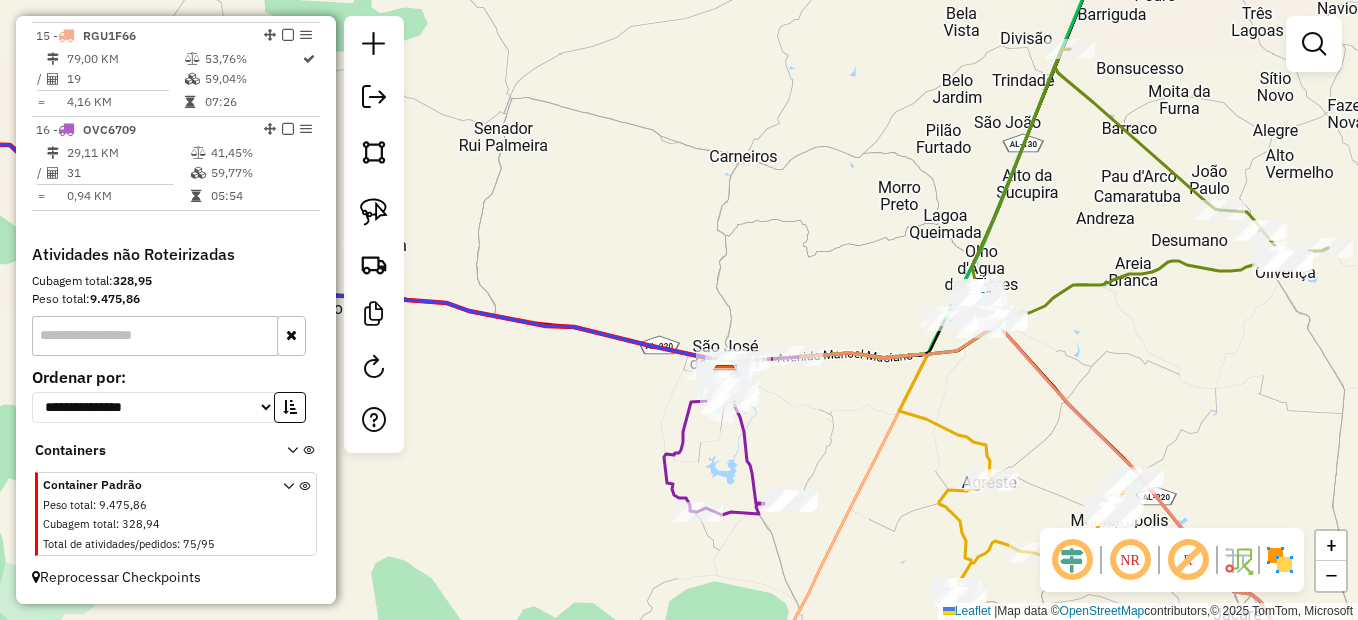 drag, startPoint x: 901, startPoint y: 455, endPoint x: 800, endPoint y: 357, distance: 140.73024 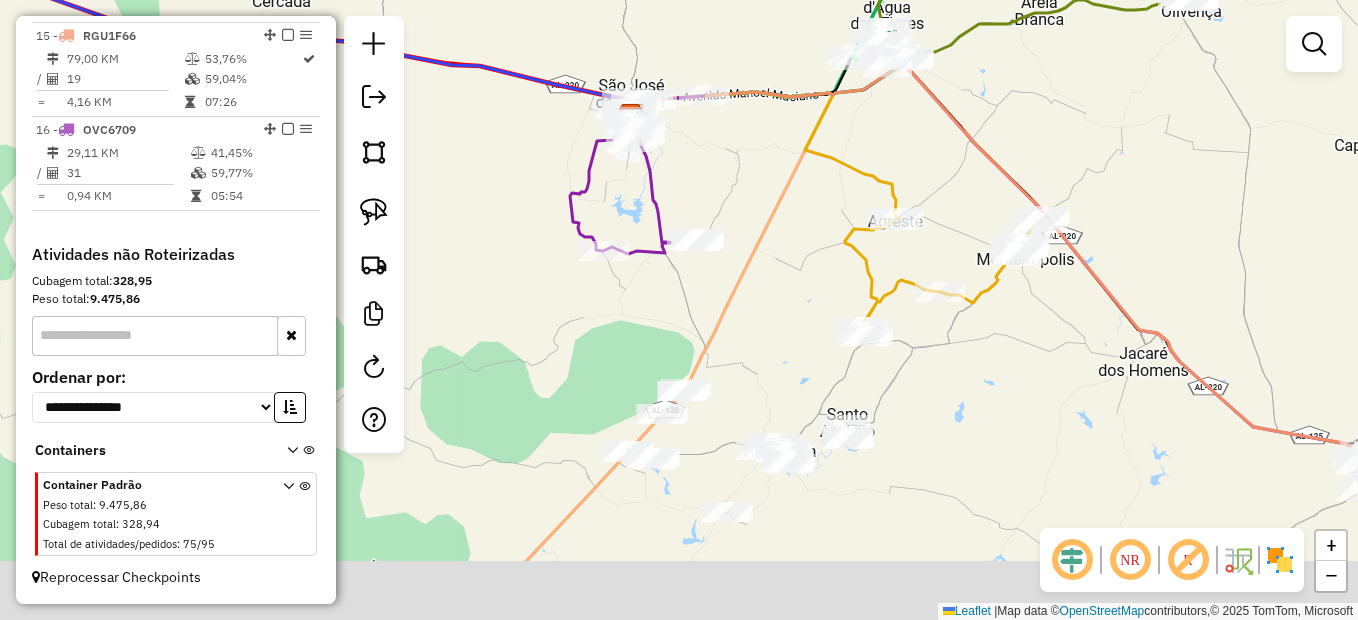 drag, startPoint x: 792, startPoint y: 420, endPoint x: 796, endPoint y: 251, distance: 169.04733 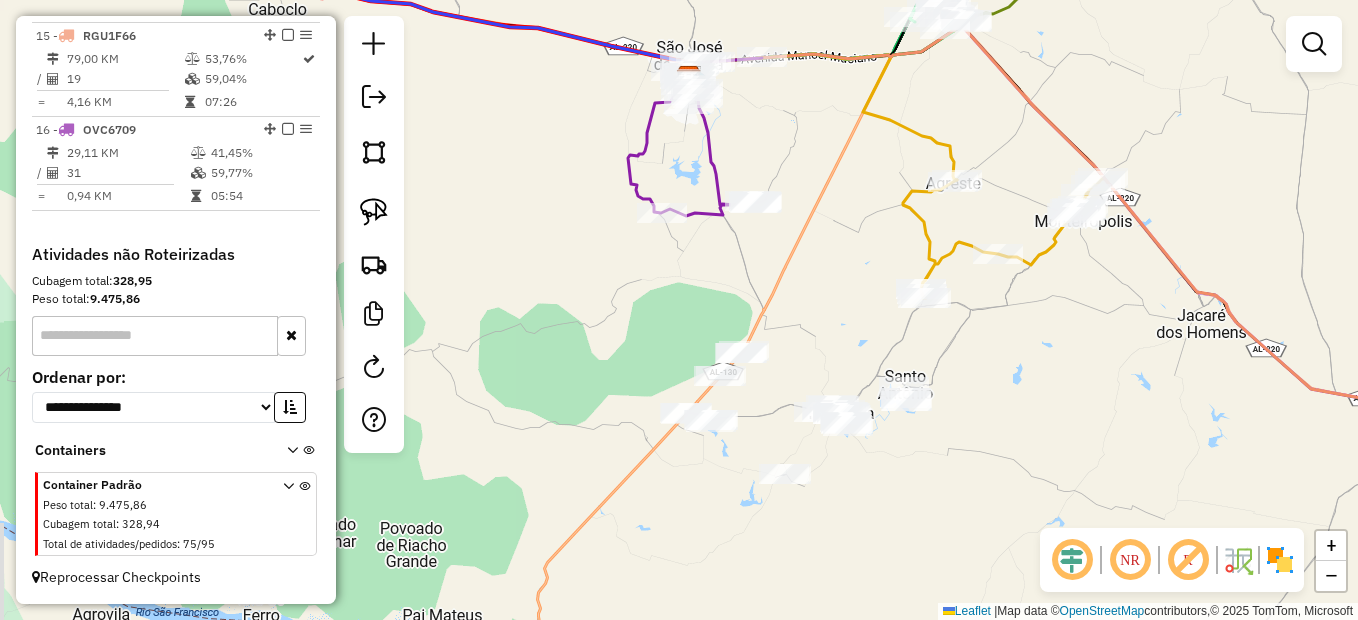 drag, startPoint x: 580, startPoint y: 387, endPoint x: 639, endPoint y: 350, distance: 69.641945 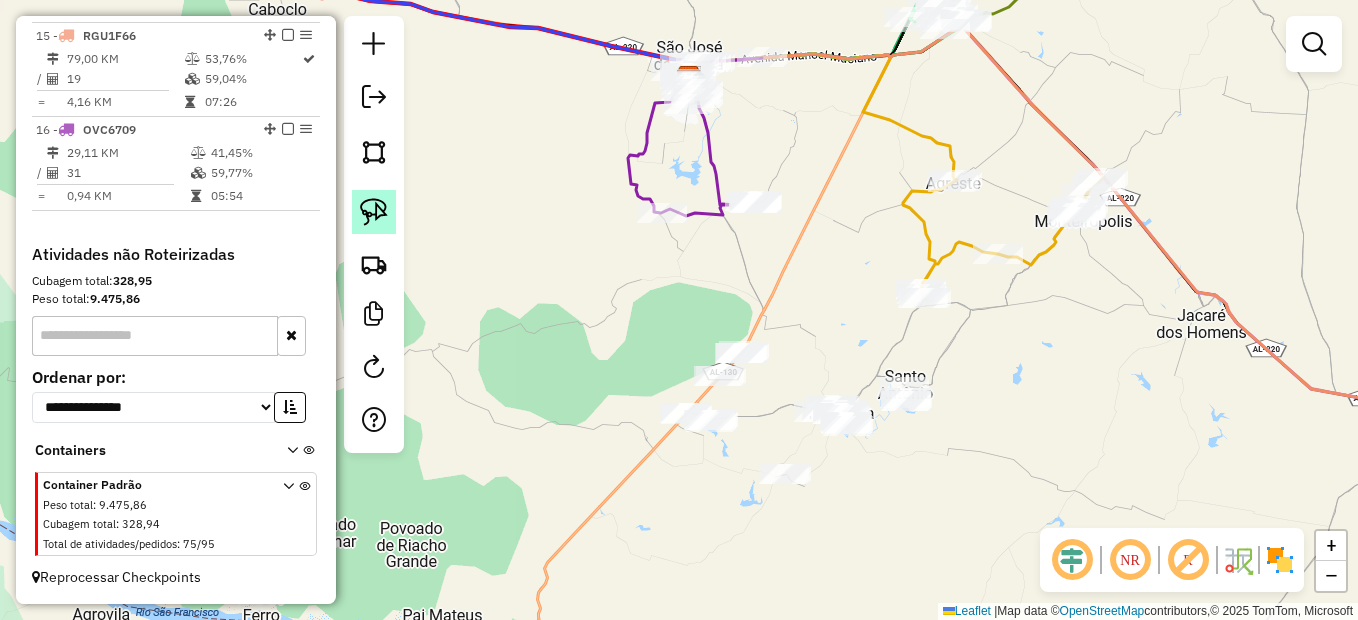 click 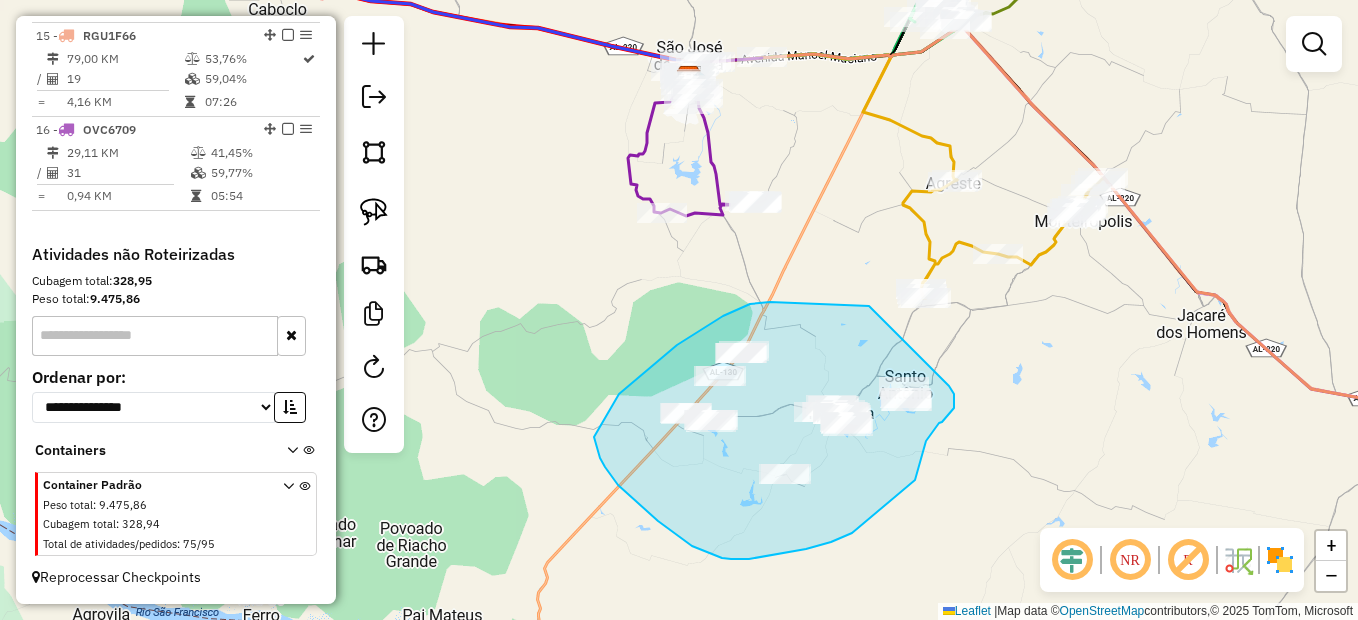 drag, startPoint x: 857, startPoint y: 306, endPoint x: 946, endPoint y: 386, distance: 119.67038 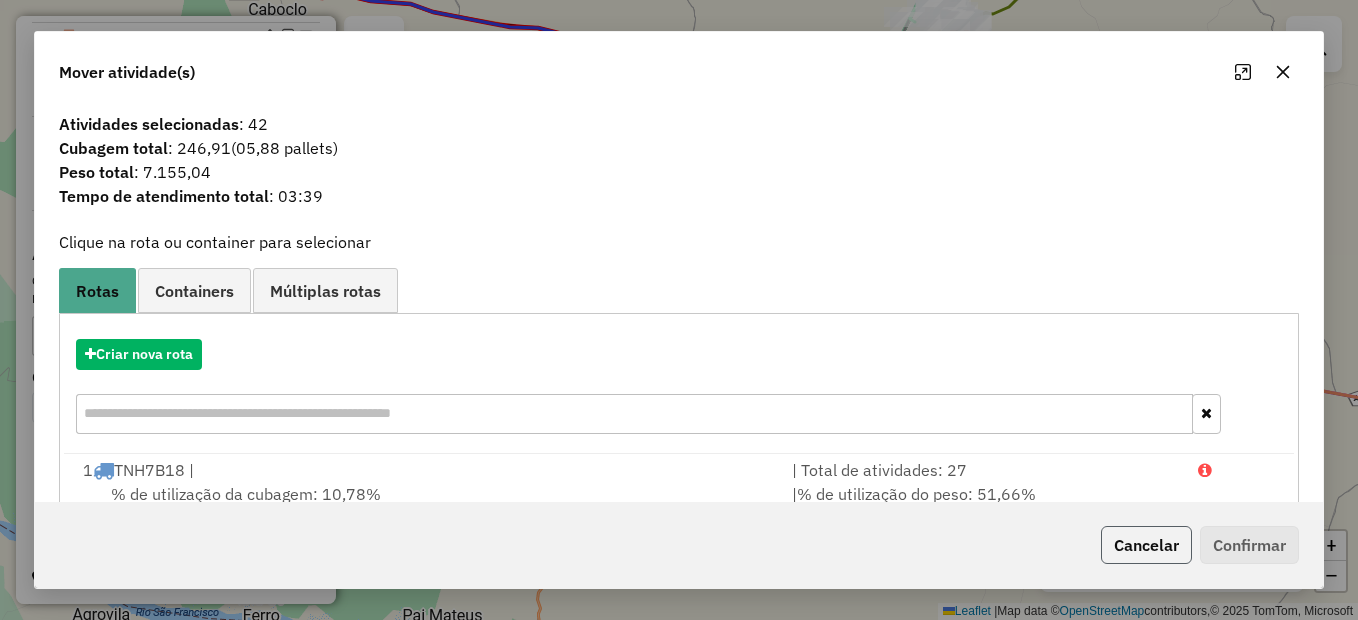 click on "Cancelar" 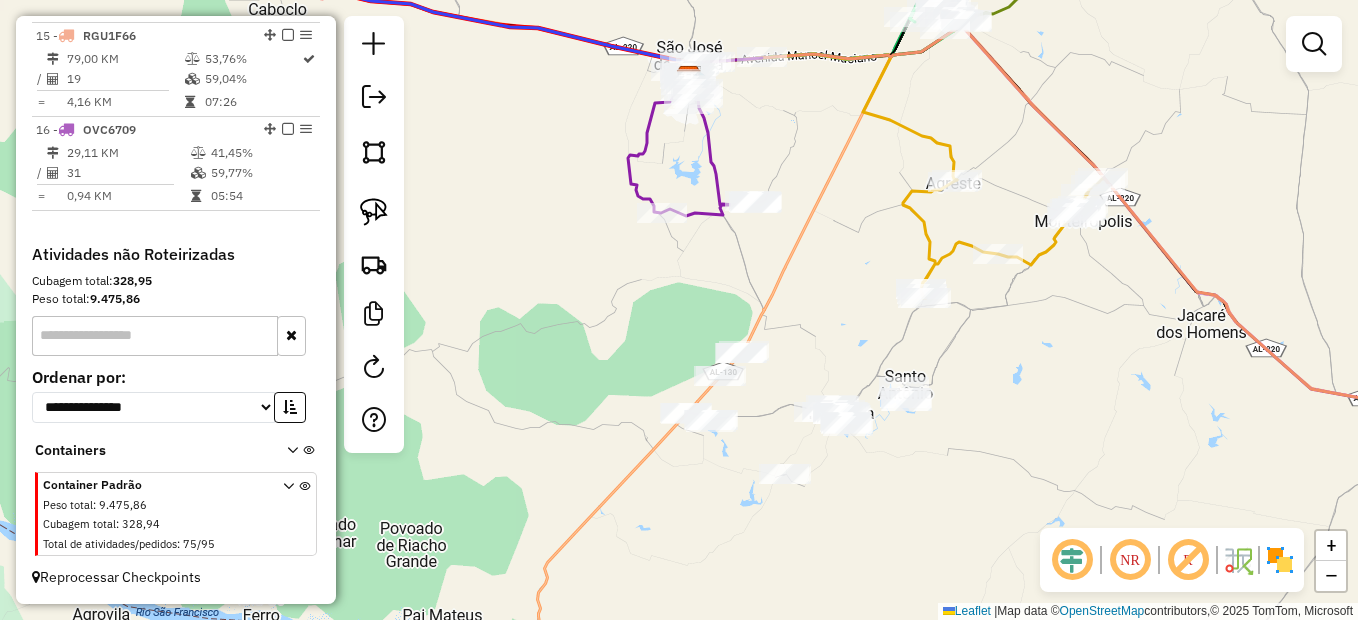 drag, startPoint x: 799, startPoint y: 243, endPoint x: 794, endPoint y: 356, distance: 113.110565 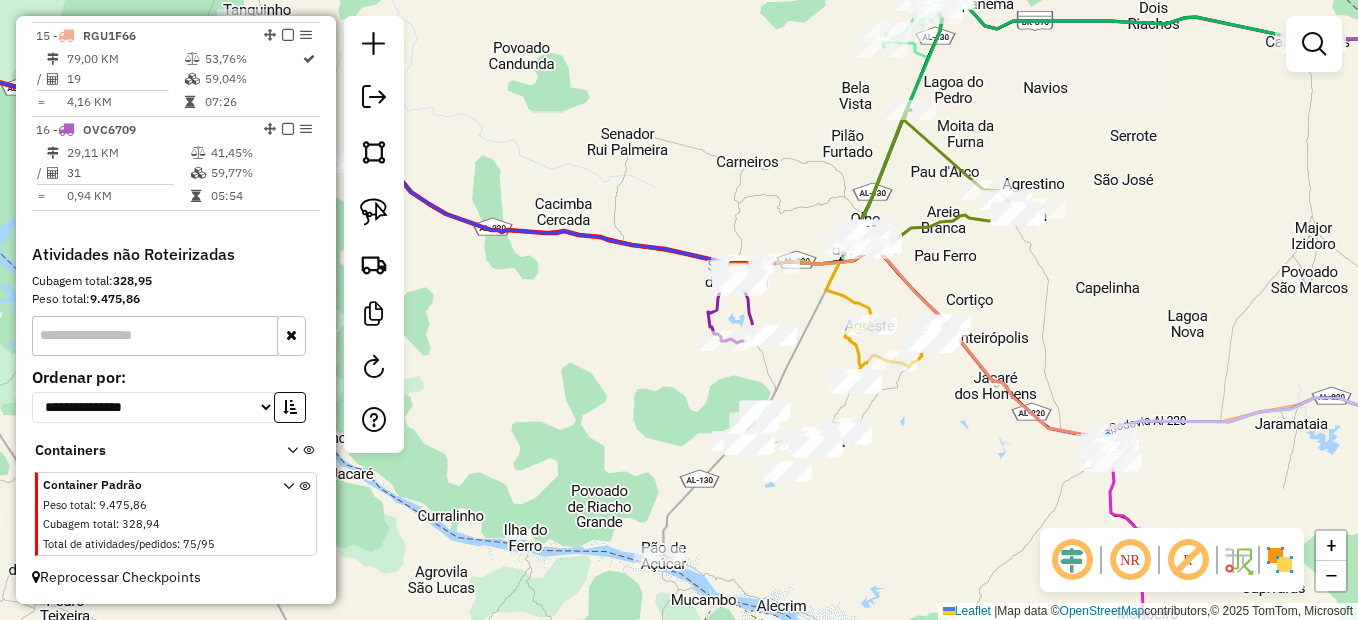 drag, startPoint x: 1007, startPoint y: 277, endPoint x: 904, endPoint y: 248, distance: 107.00467 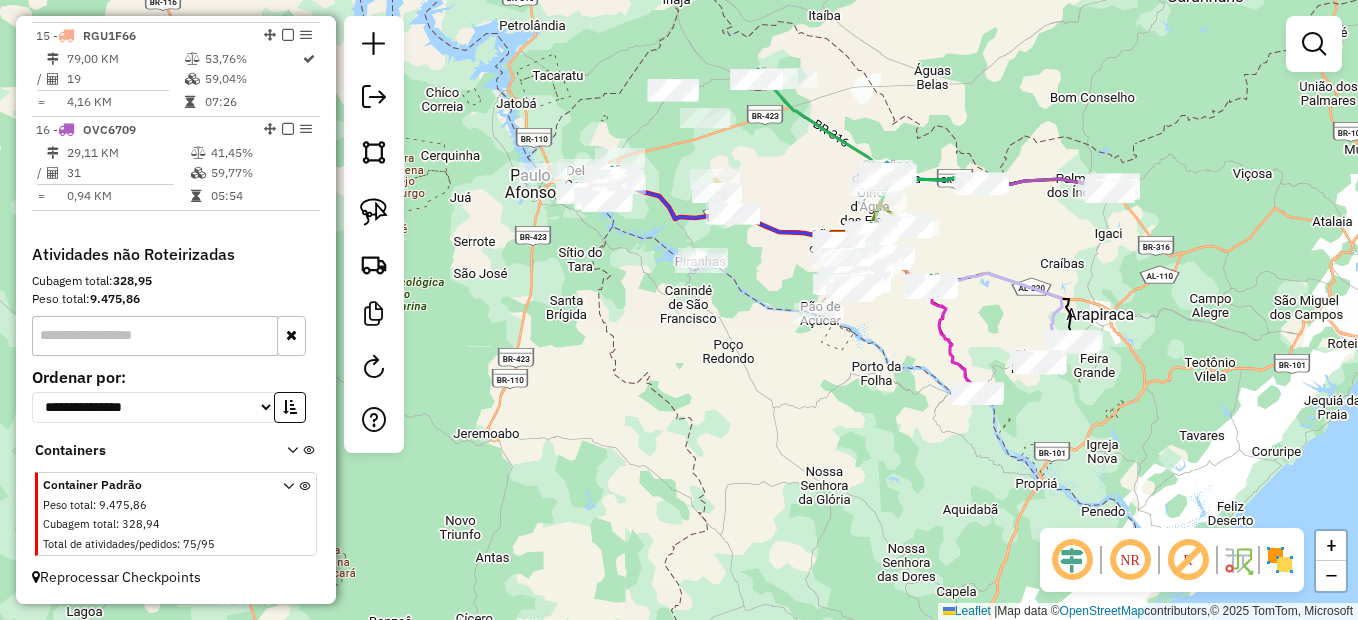 click 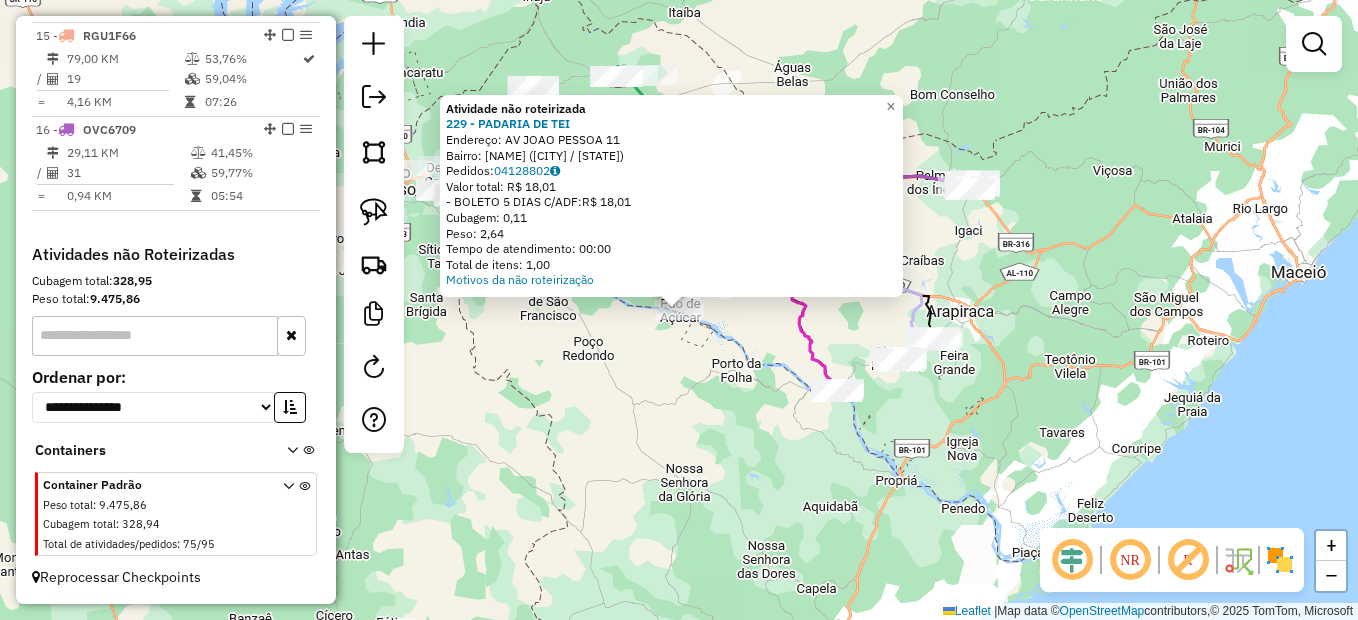 click on "Atividade não roteirizada 229 - PADARIA DE TEI  Endereço:  AV JOAO PESSOA 11   Bairro: Centro (PAO DE ACUCAR / AL)   Pedidos:  04128802   Valor total: R$ 18,01   - BOLETO 5 DIAS C/ADF:  R$ 18,01   Cubagem: 0,11   Peso: 2,64   Tempo de atendimento: 00:00   Total de itens: 1,00  Motivos da não roteirização × Janela de atendimento Grade de atendimento Capacidade Transportadoras Veículos Cliente Pedidos  Rotas Selecione os dias de semana para filtrar as janelas de atendimento  Seg   Ter   Qua   Qui   Sex   Sáb   Dom  Informe o período da janela de atendimento: De: Até:  Filtrar exatamente a janela do cliente  Considerar janela de atendimento padrão  Selecione os dias de semana para filtrar as grades de atendimento  Seg   Ter   Qua   Qui   Sex   Sáb   Dom   Considerar clientes sem dia de atendimento cadastrado  Clientes fora do dia de atendimento selecionado Filtrar as atividades entre os valores definidos abaixo:  Peso mínimo:   Peso máximo:   Cubagem mínima:   Cubagem máxima:   De:   Até:   De:" 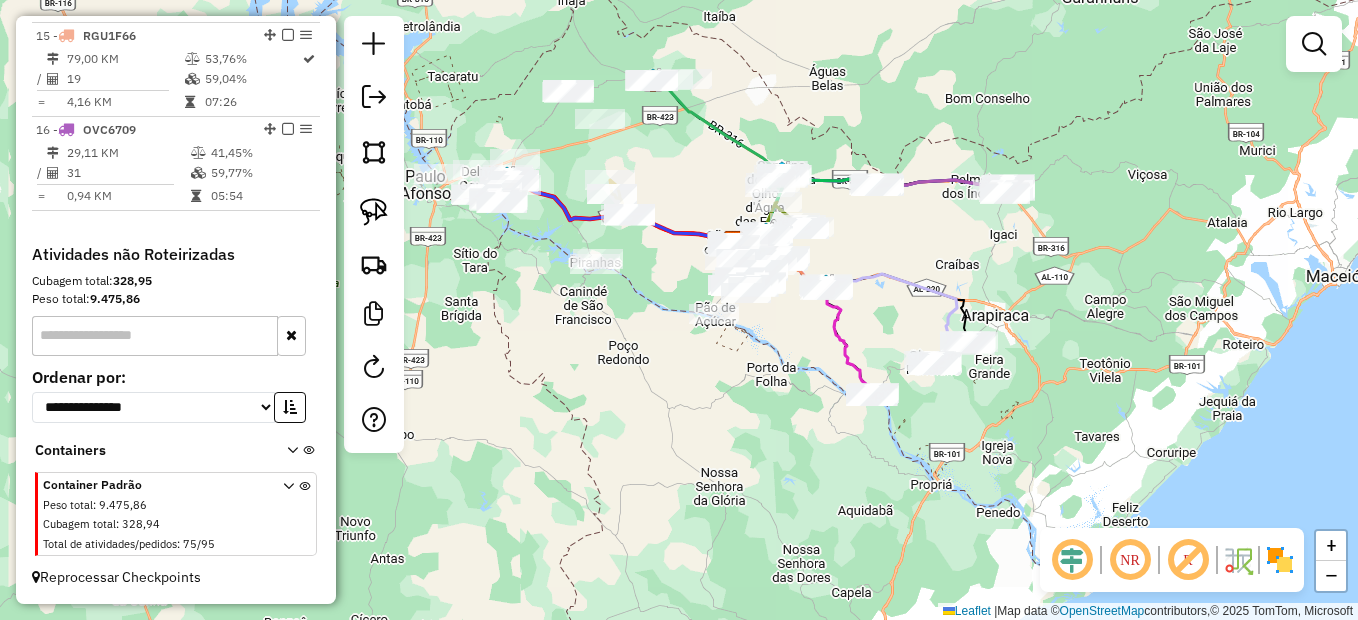drag, startPoint x: 628, startPoint y: 240, endPoint x: 685, endPoint y: 259, distance: 60.083275 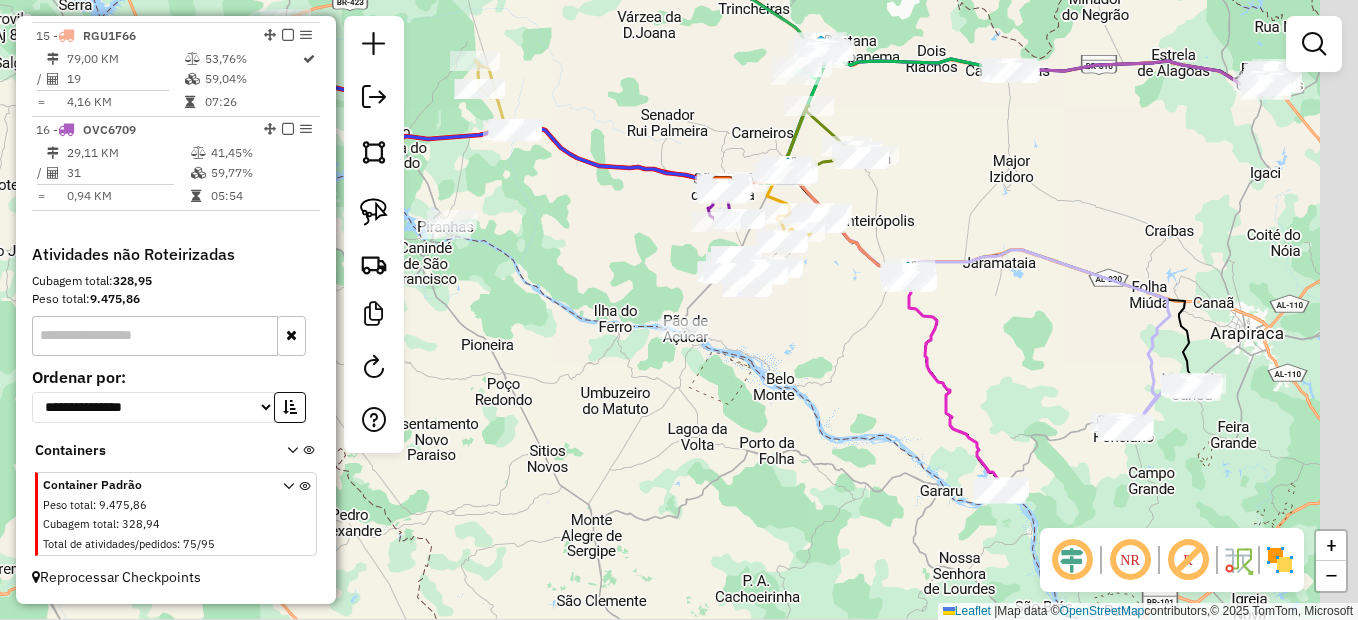 drag, startPoint x: 1054, startPoint y: 208, endPoint x: 970, endPoint y: 170, distance: 92.19544 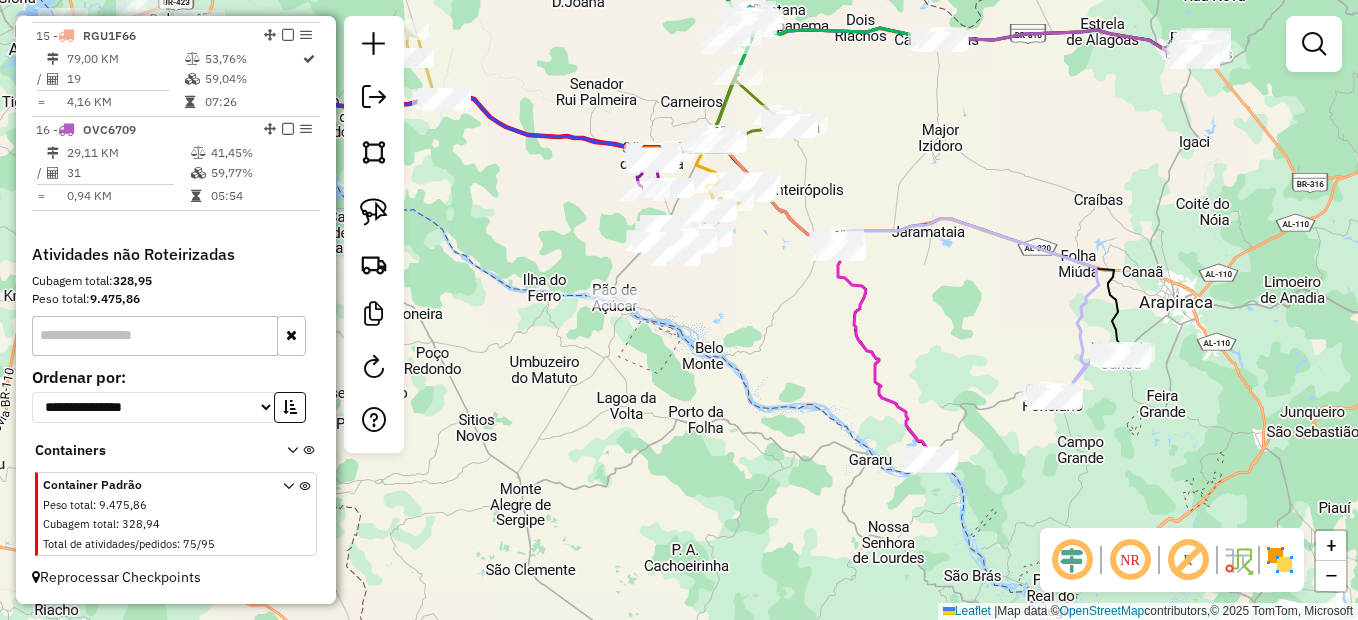 drag, startPoint x: 1273, startPoint y: 110, endPoint x: 901, endPoint y: 350, distance: 442.7008 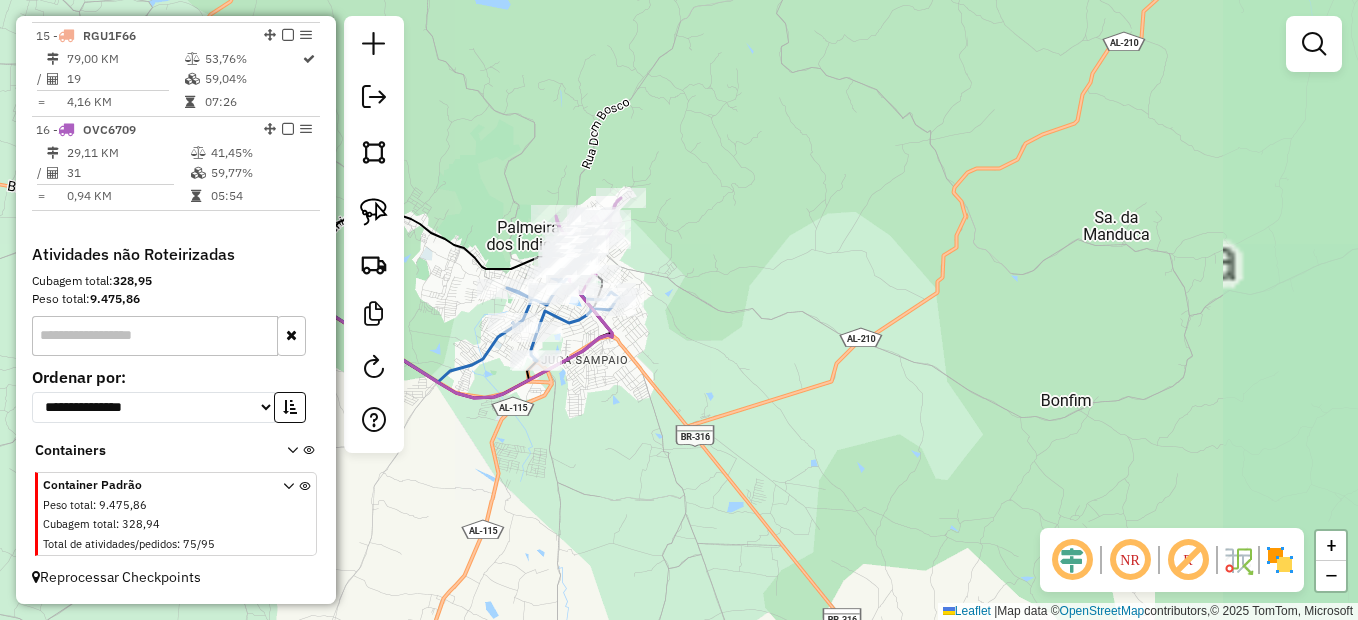 drag, startPoint x: 616, startPoint y: 232, endPoint x: 775, endPoint y: 225, distance: 159.154 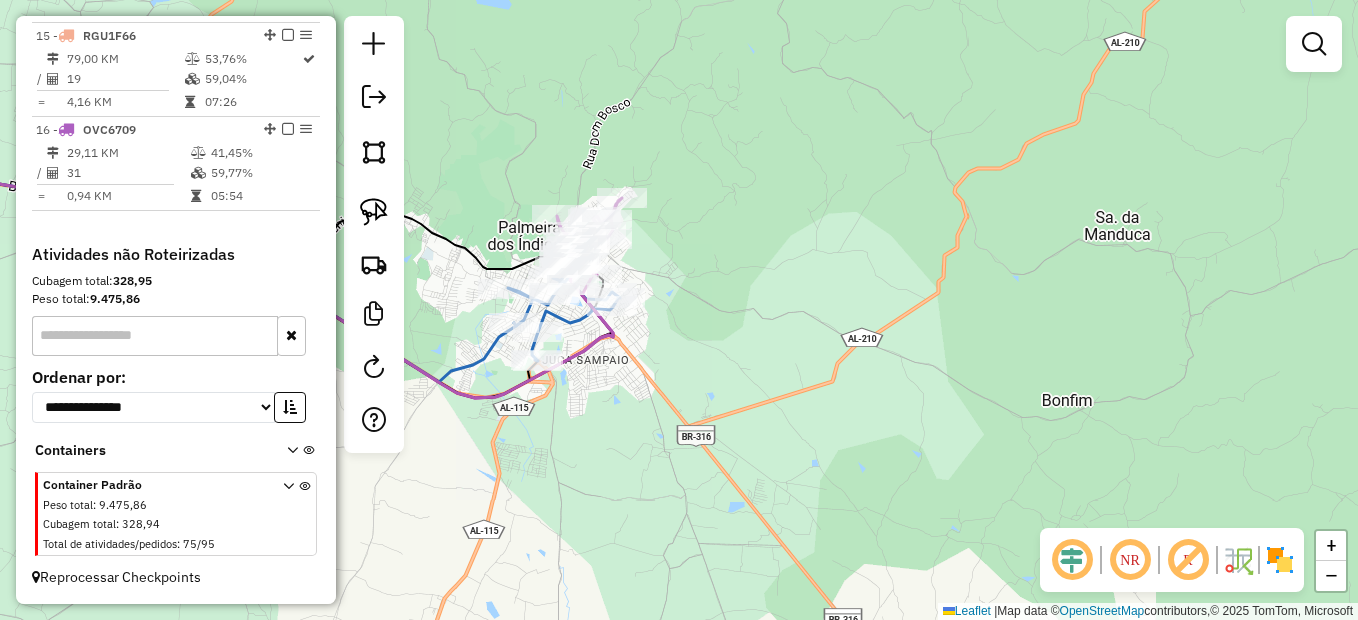 click on "Rota 1 - Placa TNH7B18  8815 - CASA DOS SALGADOS Rota 1 - Placa TNH7B18  8845 - AVICOLA DOIS IRMAOS Rota 1 - Placa TNH7B18  8151 - BAR DO CARLOS Rota 3 - Placa PJJ1065  8001 - CDB PALMEIRA DOS IND Rota 1 - Placa TNH7B18  8383 - MERCADINHO VIEIRA II Rota 1 - Placa TNH7B18  8080 - BAR e RESTAURANTE DO Janela de atendimento Grade de atendimento Capacidade Transportadoras Veículos Cliente Pedidos  Rotas Selecione os dias de semana para filtrar as janelas de atendimento  Seg   Ter   Qua   Qui   Sex   Sáb   Dom  Informe o período da janela de atendimento: De: Até:  Filtrar exatamente a janela do cliente  Considerar janela de atendimento padrão  Selecione os dias de semana para filtrar as grades de atendimento  Seg   Ter   Qua   Qui   Sex   Sáb   Dom   Considerar clientes sem dia de atendimento cadastrado  Clientes fora do dia de atendimento selecionado Filtrar as atividades entre os valores definidos abaixo:  Peso mínimo:   Peso máximo:   Cubagem mínima:   Cubagem máxima:   De:   Até:   De:   Até:  De:" 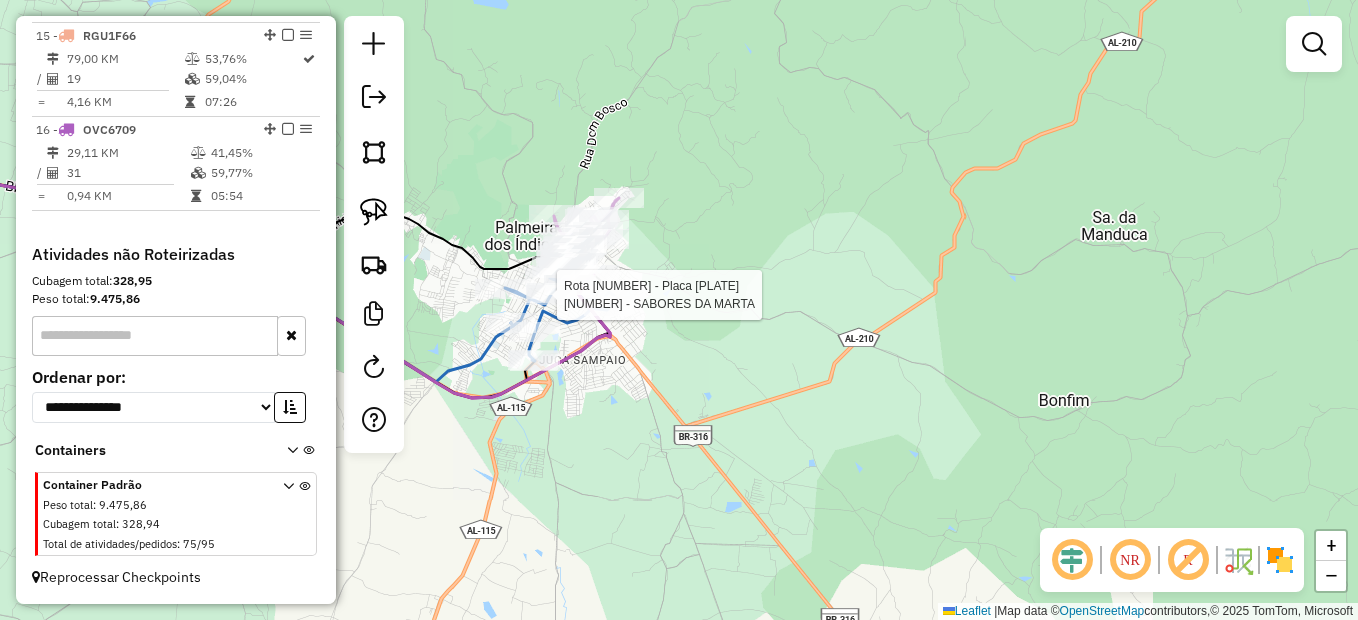 select on "*********" 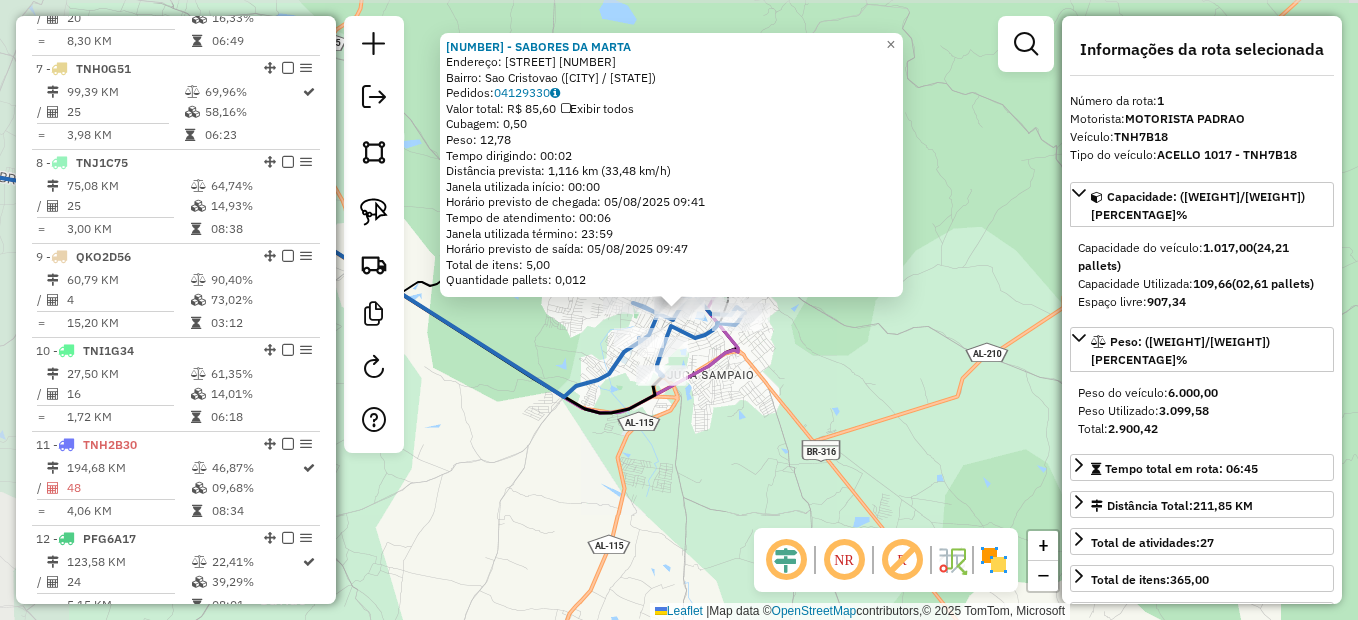 scroll, scrollTop: 750, scrollLeft: 0, axis: vertical 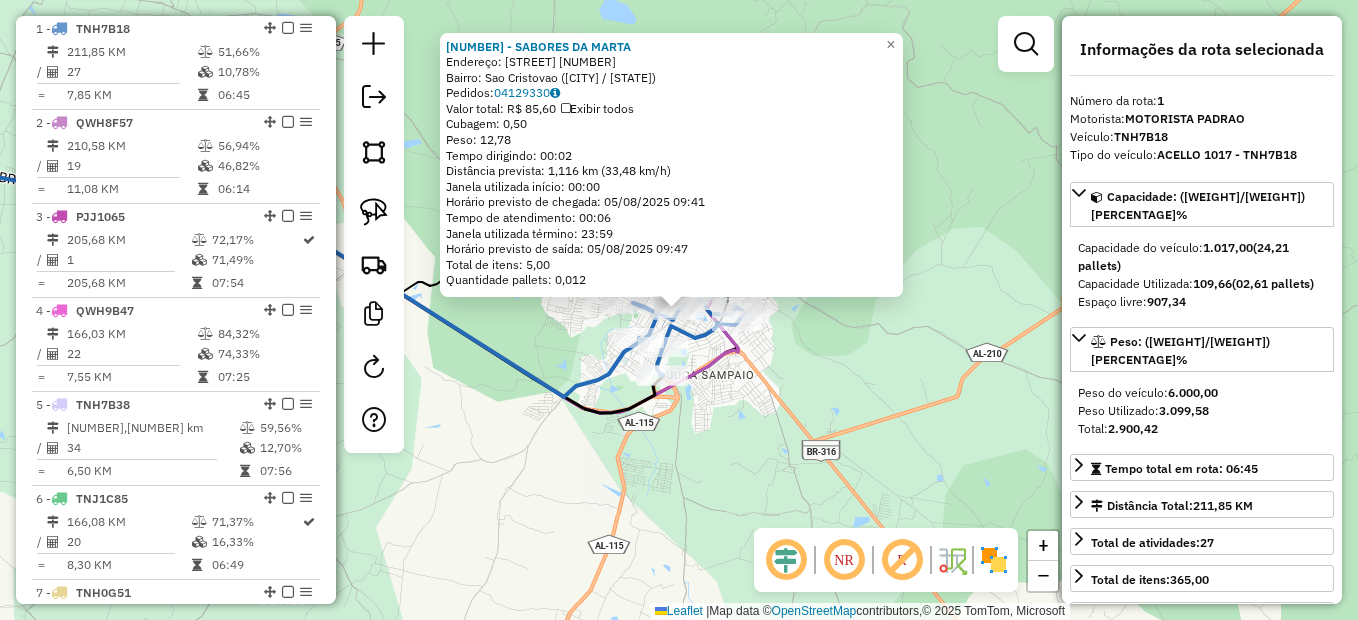 click on "9115 - SABORES DA MARTA  Endereço:  Vieira de Brito 386   Bairro: Sao Cristovao (PALMEIRA DOS INDIOS / AL)   Pedidos:  04129330   Valor total: R$ 85,60   Exibir todos   Cubagem: 0,50  Peso: 12,78  Tempo dirigindo: 00:02   Distância prevista: 1,116 km (33,48 km/h)   Janela utilizada início: 00:00   Horário previsto de chegada: 05/08/2025 09:41   Tempo de atendimento: 00:06   Janela utilizada término: 23:59   Horário previsto de saída: 05/08/2025 09:47   Total de itens: 5,00   Quantidade pallets: 0,012  × Janela de atendimento Grade de atendimento Capacidade Transportadoras Veículos Cliente Pedidos  Rotas Selecione os dias de semana para filtrar as janelas de atendimento  Seg   Ter   Qua   Qui   Sex   Sáb   Dom  Informe o período da janela de atendimento: De: Até:  Filtrar exatamente a janela do cliente  Considerar janela de atendimento padrão  Selecione os dias de semana para filtrar as grades de atendimento  Seg   Ter   Qua   Qui   Sex   Sáb   Dom   Peso mínimo:   Peso máximo:   De:   Até:  +" 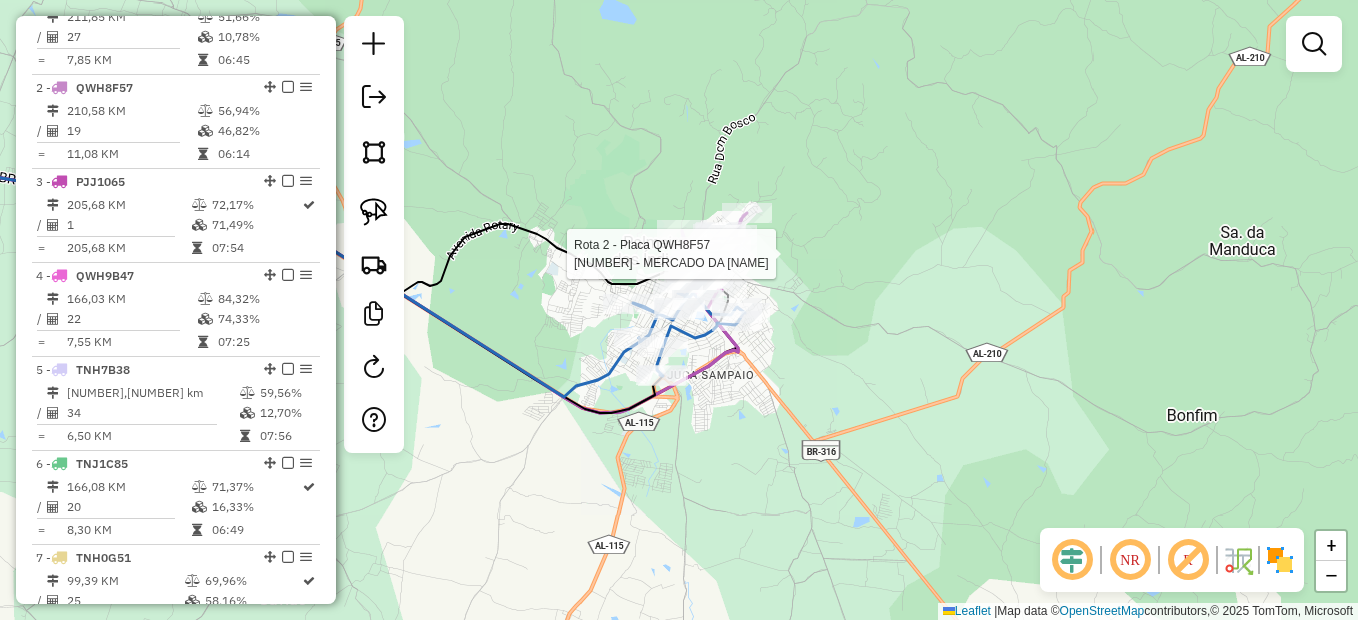 select on "*********" 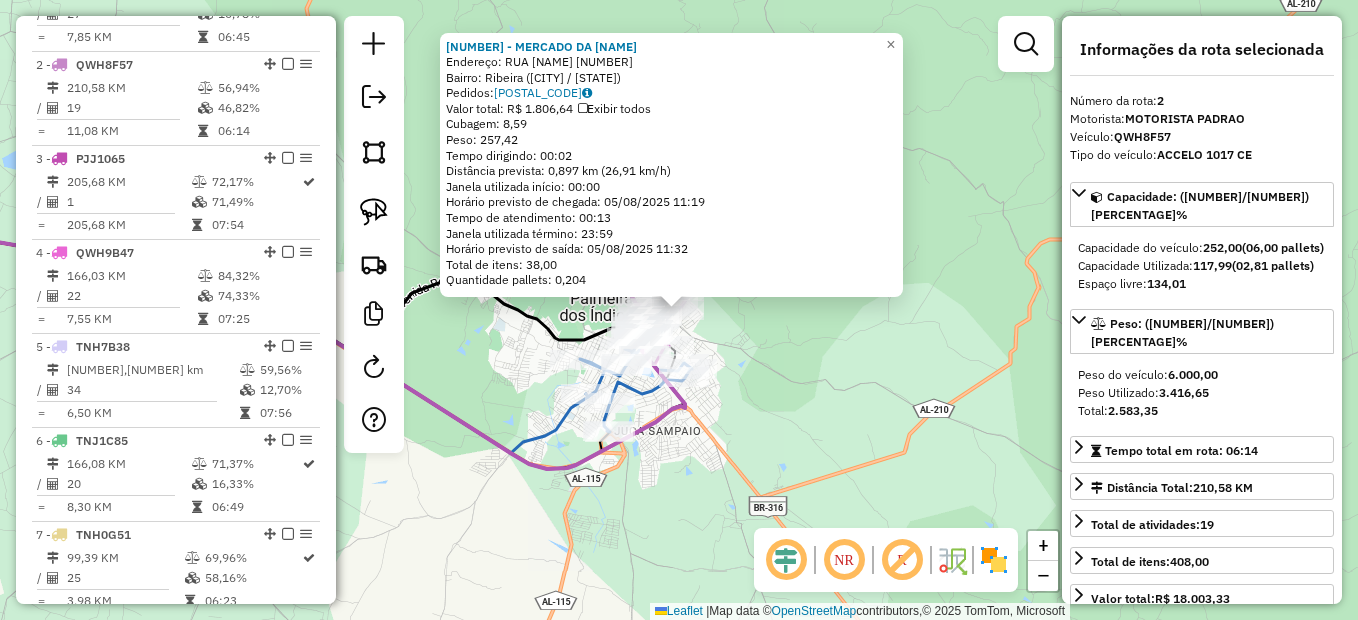 scroll, scrollTop: 844, scrollLeft: 0, axis: vertical 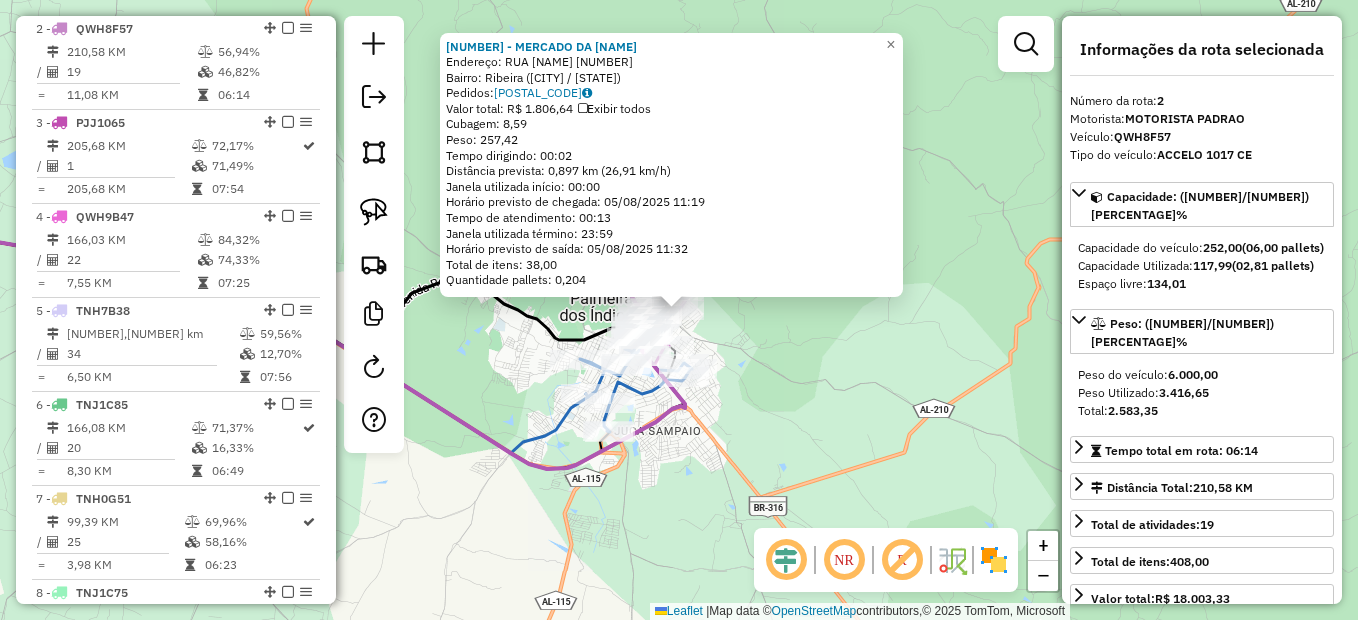 click on "8072 - MERCADO DA ANA  Endereço:  RUA LUIZ DUARTE 181   Bairro: Ribeira (PALMEIRA DOS INDIOS / AL)   Pedidos:  04129434   Valor total: R$ 1.806,64   Exibir todos   Cubagem: 8,59  Peso: 257,42  Tempo dirigindo: 00:02   Distância prevista: 0,897 km (26,91 km/h)   Janela utilizada início: 00:00   Horário previsto de chegada: 05/08/2025 11:19   Tempo de atendimento: 00:13   Janela utilizada término: 23:59   Horário previsto de saída: 05/08/2025 11:32   Total de itens: 38,00   Quantidade pallets: 0,204  × Janela de atendimento Grade de atendimento Capacidade Transportadoras Veículos Cliente Pedidos  Rotas Selecione os dias de semana para filtrar as janelas de atendimento  Seg   Ter   Qua   Qui   Sex   Sáb   Dom  Informe o período da janela de atendimento: De: Até:  Filtrar exatamente a janela do cliente  Considerar janela de atendimento padrão  Selecione os dias de semana para filtrar as grades de atendimento  Seg   Ter   Qua   Qui   Sex   Sáb   Dom   Clientes fora do dia de atendimento selecionado +" 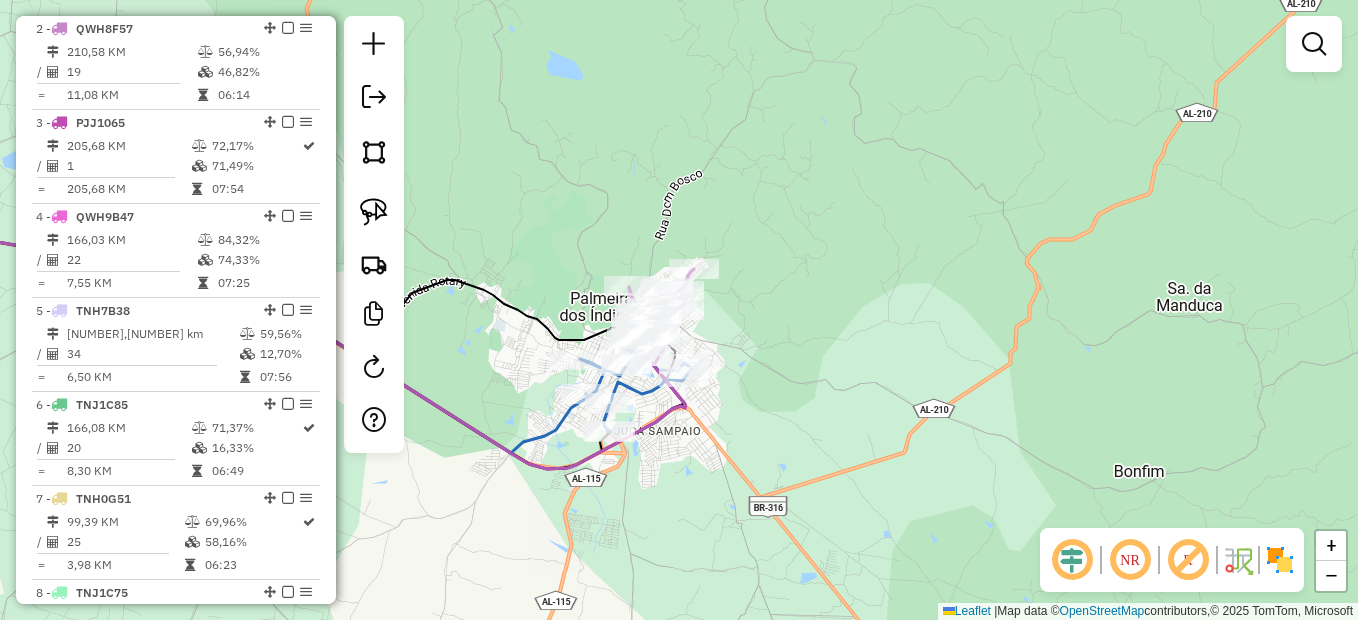 click on "Janela de atendimento Grade de atendimento Capacidade Transportadoras Veículos Cliente Pedidos  Rotas Selecione os dias de semana para filtrar as janelas de atendimento  Seg   Ter   Qua   Qui   Sex   Sáb   Dom  Informe o período da janela de atendimento: De: Até:  Filtrar exatamente a janela do cliente  Considerar janela de atendimento padrão  Selecione os dias de semana para filtrar as grades de atendimento  Seg   Ter   Qua   Qui   Sex   Sáb   Dom   Considerar clientes sem dia de atendimento cadastrado  Clientes fora do dia de atendimento selecionado Filtrar as atividades entre os valores definidos abaixo:  Peso mínimo:   Peso máximo:   Cubagem mínima:   Cubagem máxima:   De:   Até:  Filtrar as atividades entre o tempo de atendimento definido abaixo:  De:   Até:   Considerar capacidade total dos clientes não roteirizados Transportadora: Selecione um ou mais itens Tipo de veículo: Selecione um ou mais itens Veículo: Selecione um ou mais itens Motorista: Selecione um ou mais itens Nome: Rótulo:" 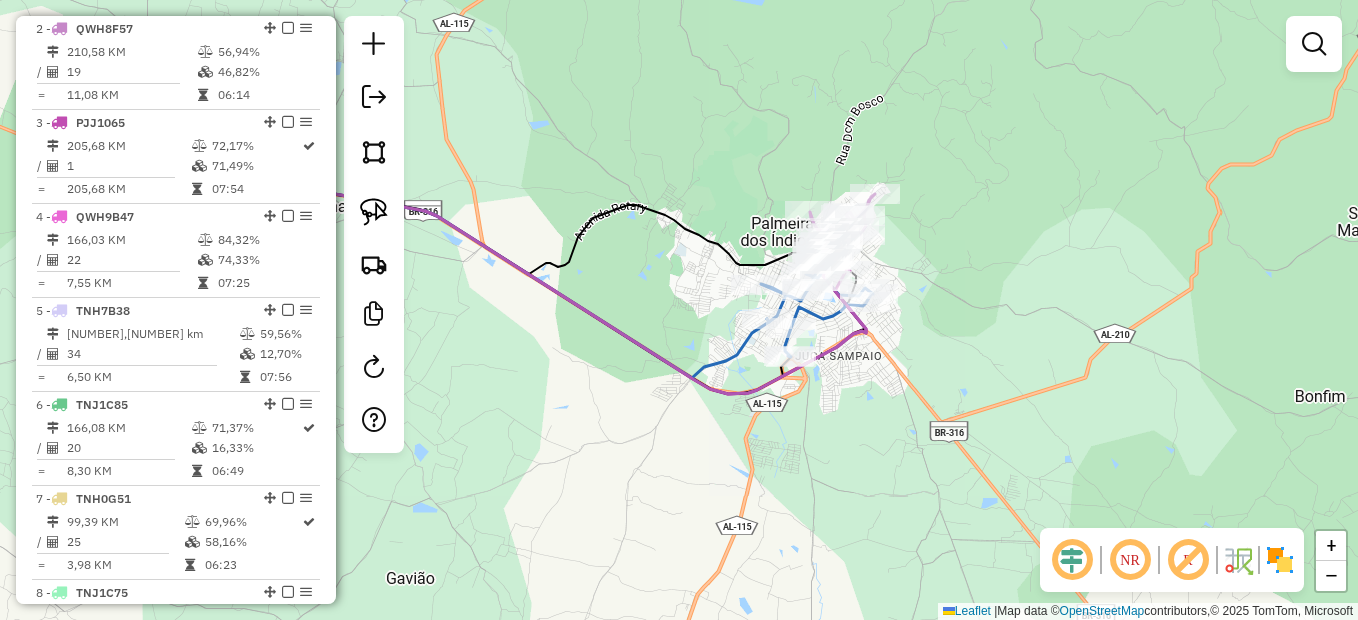 drag, startPoint x: 679, startPoint y: 500, endPoint x: 944, endPoint y: 369, distance: 295.61124 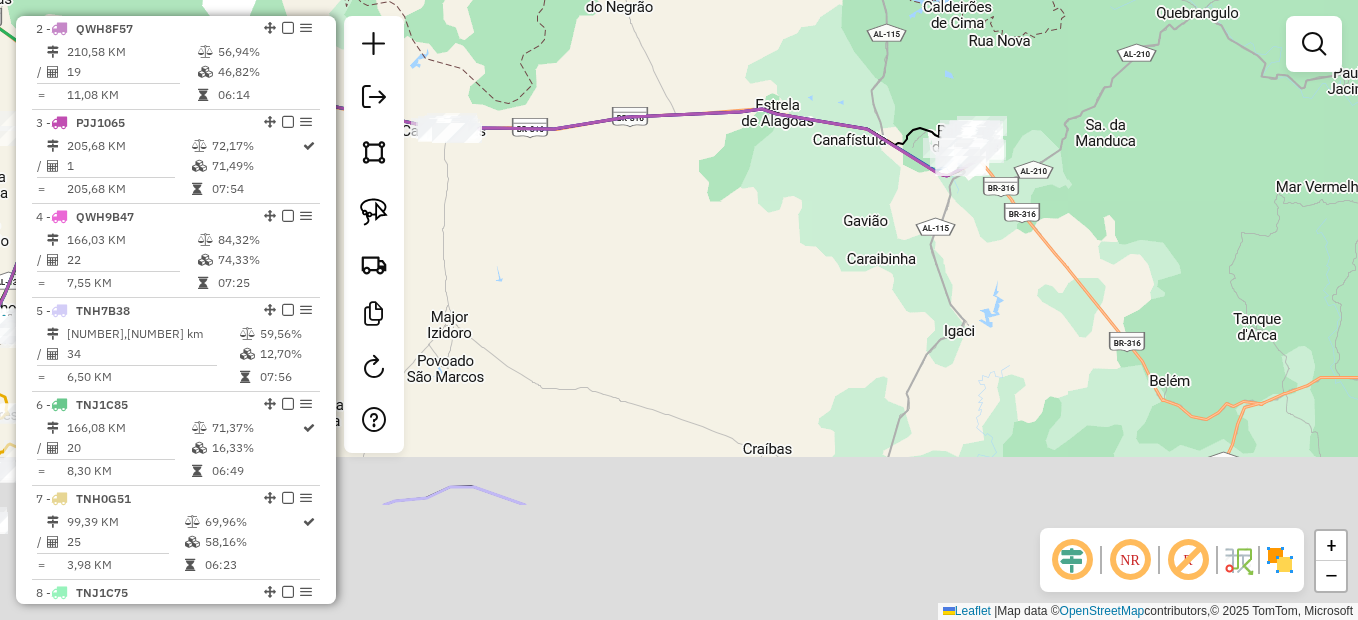 drag, startPoint x: 915, startPoint y: 338, endPoint x: 915, endPoint y: 319, distance: 19 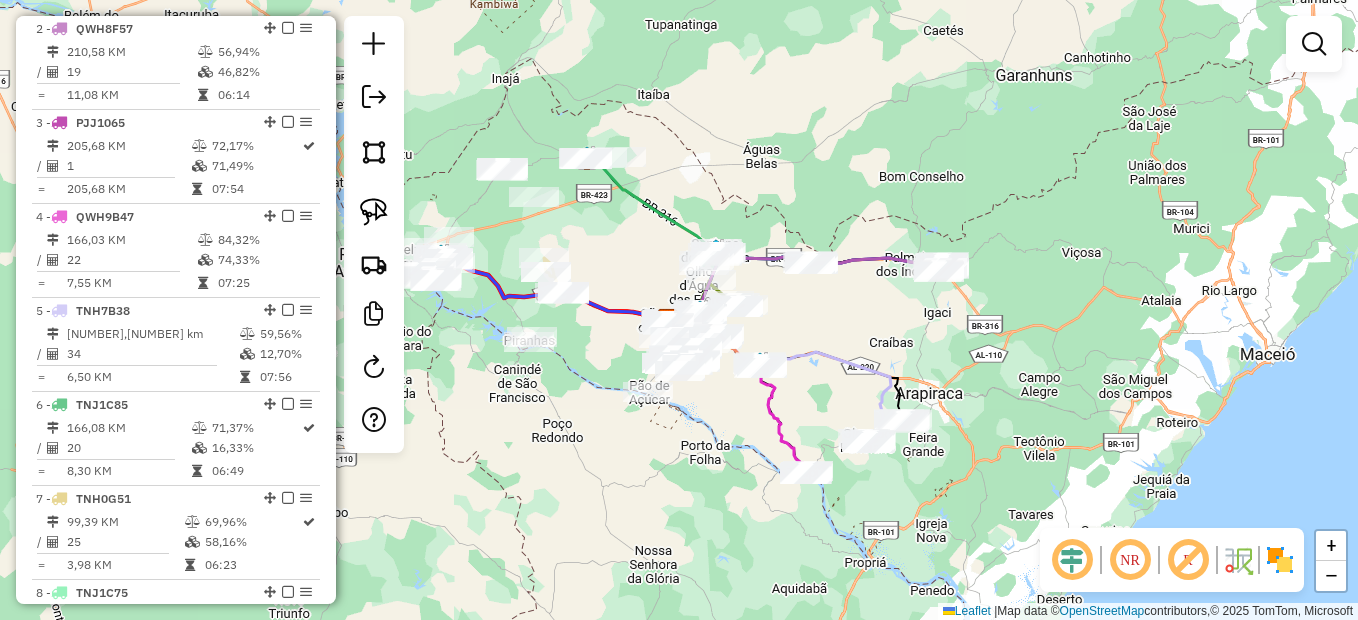 drag, startPoint x: 921, startPoint y: 465, endPoint x: 966, endPoint y: 416, distance: 66.52819 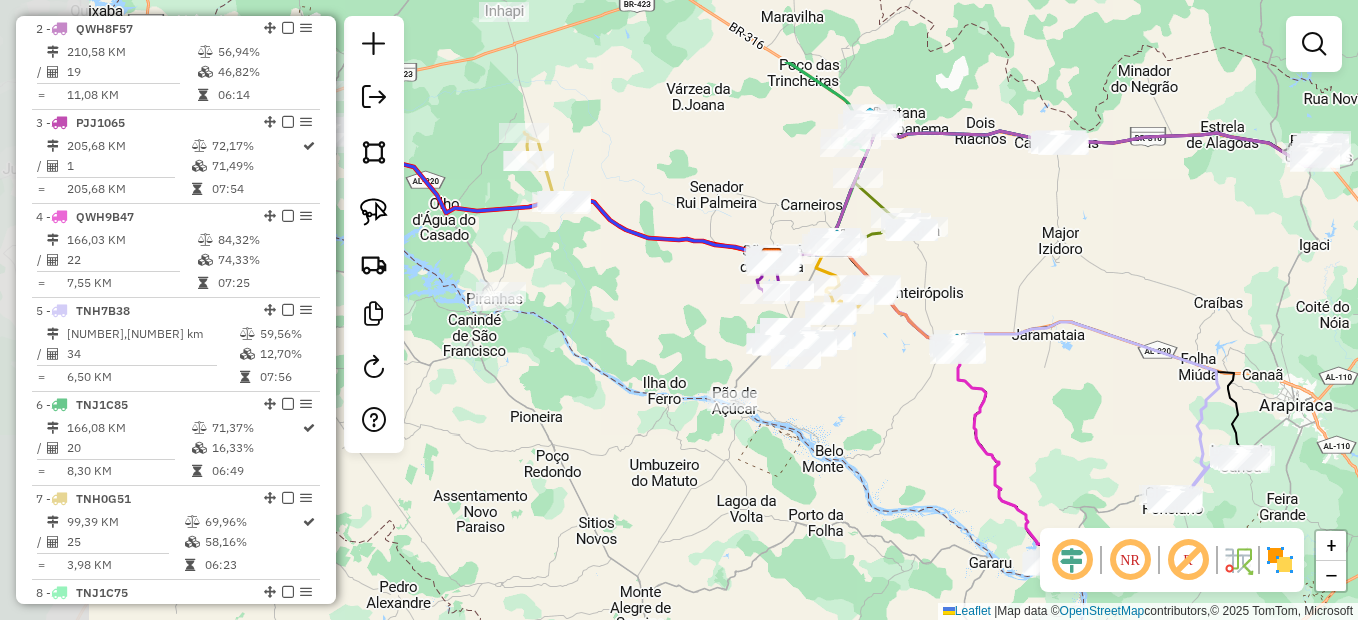 drag, startPoint x: 674, startPoint y: 337, endPoint x: 945, endPoint y: 461, distance: 298.02182 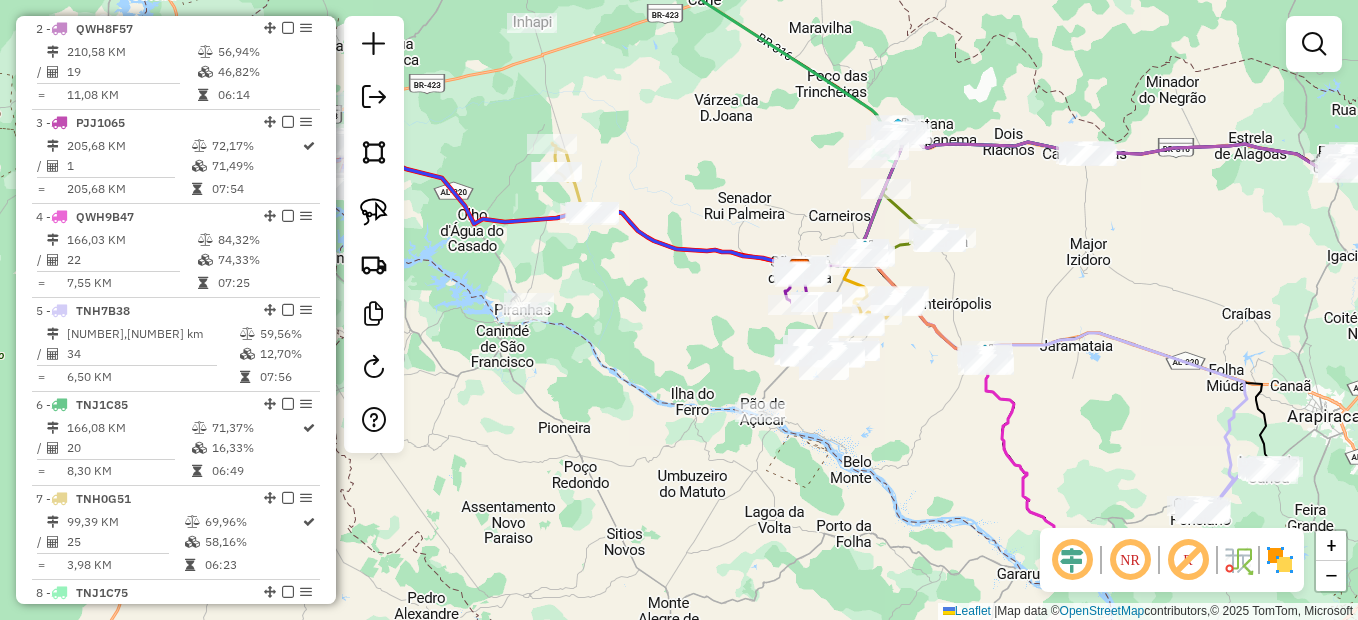 click on "Rota 14 - Placa TNH9C26  1973 - BAR PAULO ALMEIDA Janela de atendimento Grade de atendimento Capacidade Transportadoras Veículos Cliente Pedidos  Rotas Selecione os dias de semana para filtrar as janelas de atendimento  Seg   Ter   Qua   Qui   Sex   Sáb   Dom  Informe o período da janela de atendimento: De: Até:  Filtrar exatamente a janela do cliente  Considerar janela de atendimento padrão  Selecione os dias de semana para filtrar as grades de atendimento  Seg   Ter   Qua   Qui   Sex   Sáb   Dom   Considerar clientes sem dia de atendimento cadastrado  Clientes fora do dia de atendimento selecionado Filtrar as atividades entre os valores definidos abaixo:  Peso mínimo:   Peso máximo:   Cubagem mínima:   Cubagem máxima:   De:   Até:  Filtrar as atividades entre o tempo de atendimento definido abaixo:  De:   Até:   Considerar capacidade total dos clientes não roteirizados Transportadora: Selecione um ou mais itens Tipo de veículo: Selecione um ou mais itens Veículo: Selecione um ou mais itens +" 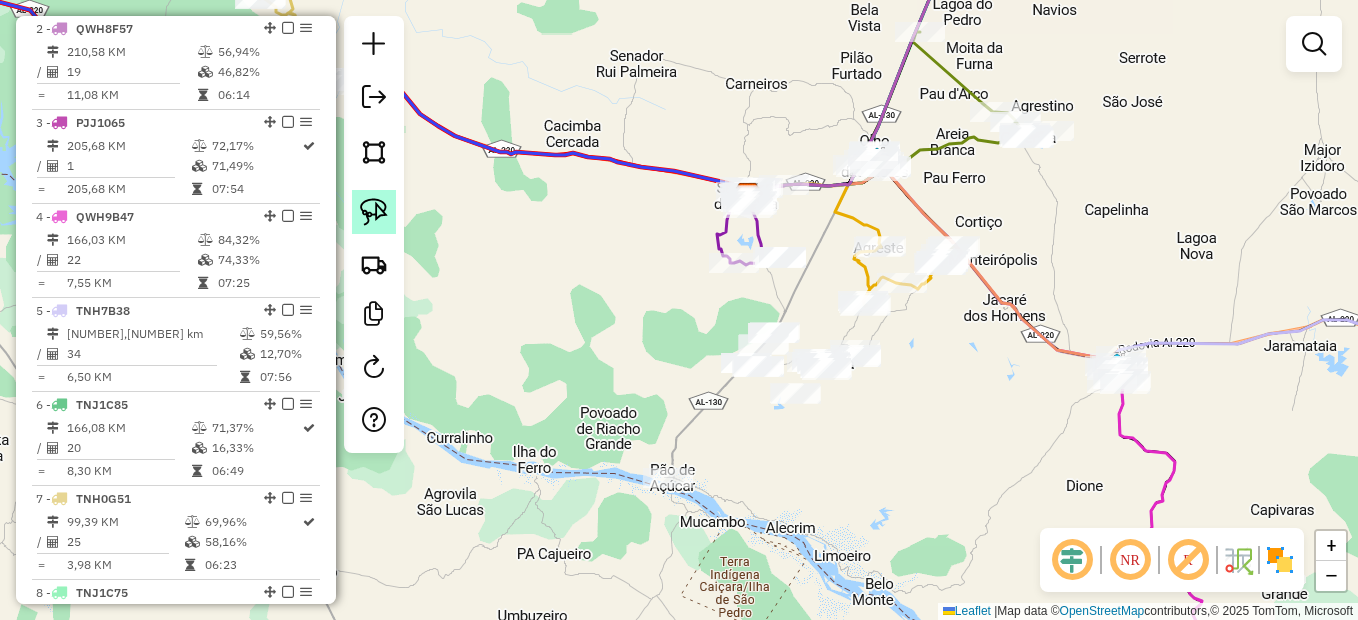 click 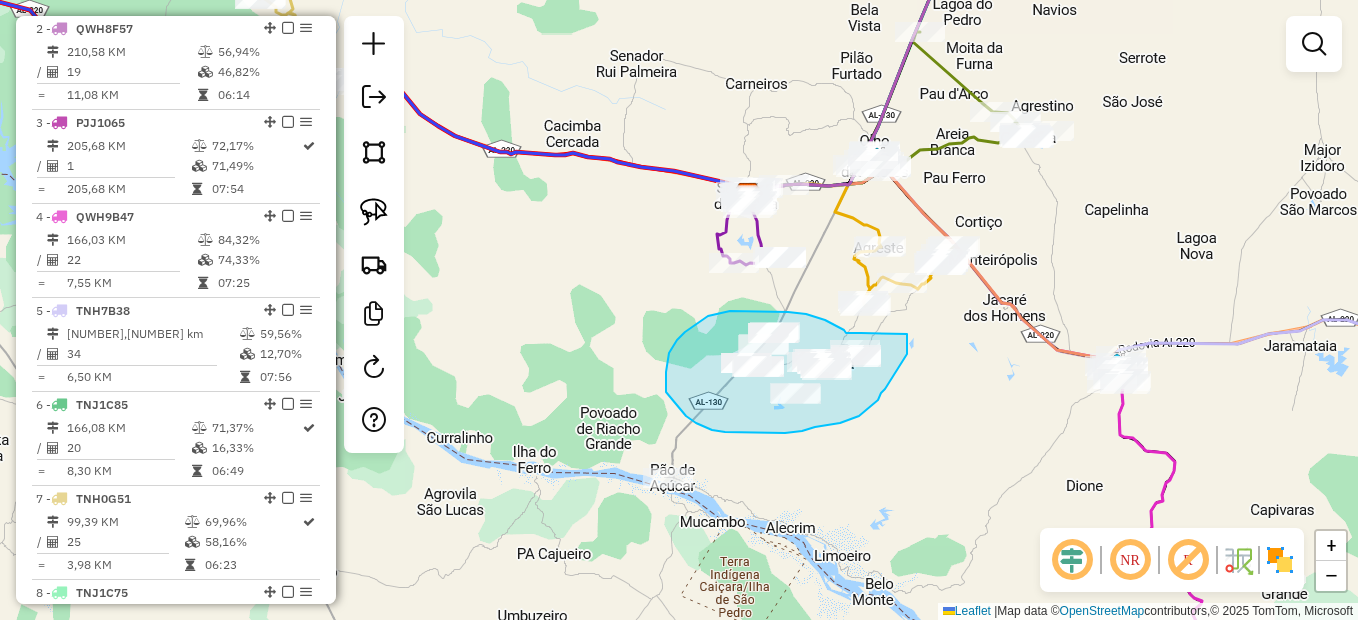 drag, startPoint x: 852, startPoint y: 333, endPoint x: 905, endPoint y: 334, distance: 53.009434 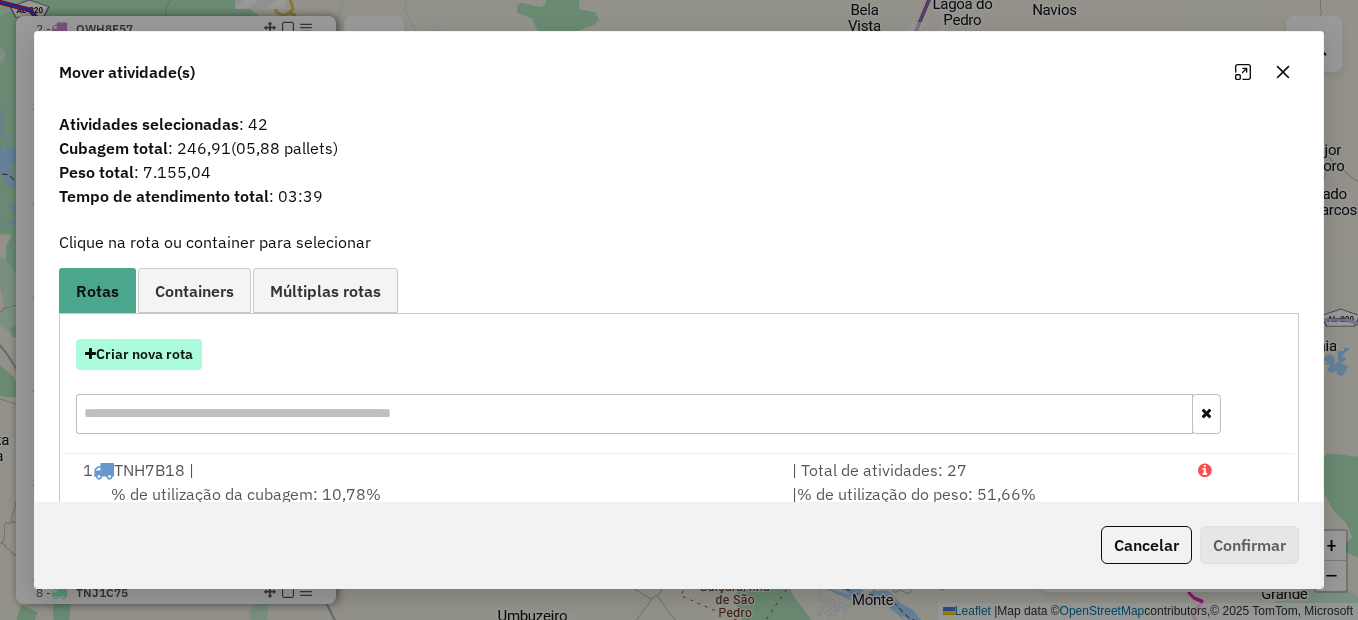 click on "Criar nova rota" at bounding box center [139, 354] 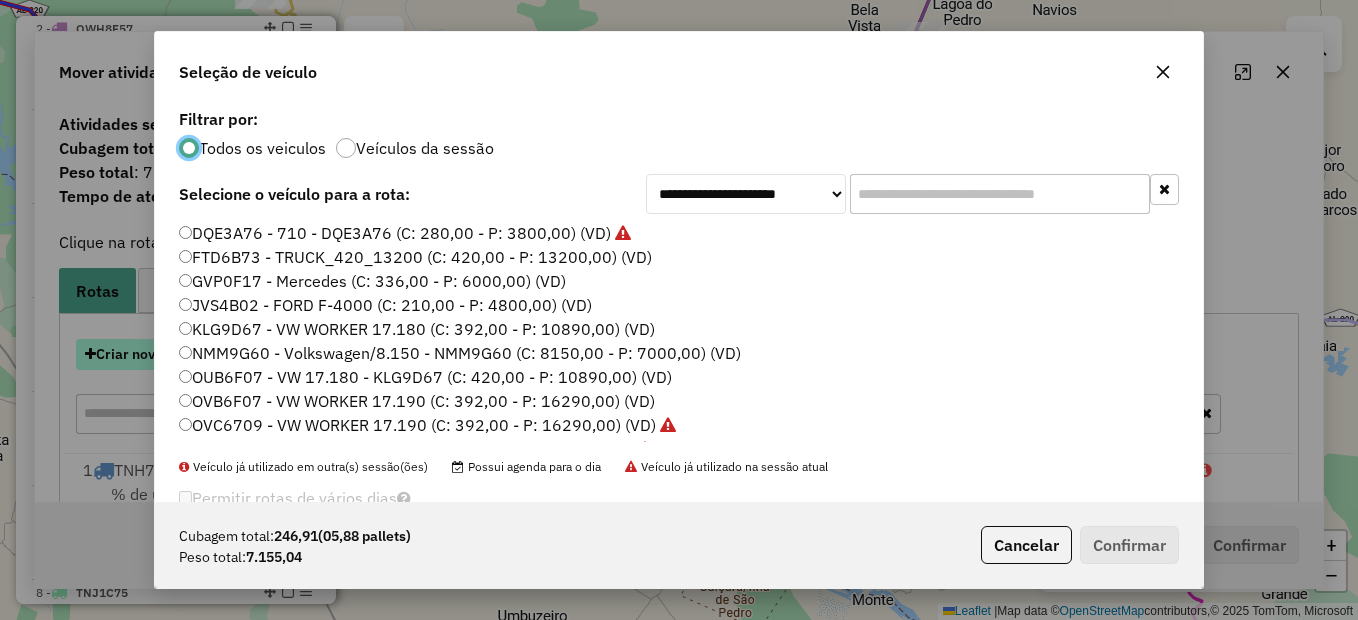 scroll, scrollTop: 11, scrollLeft: 6, axis: both 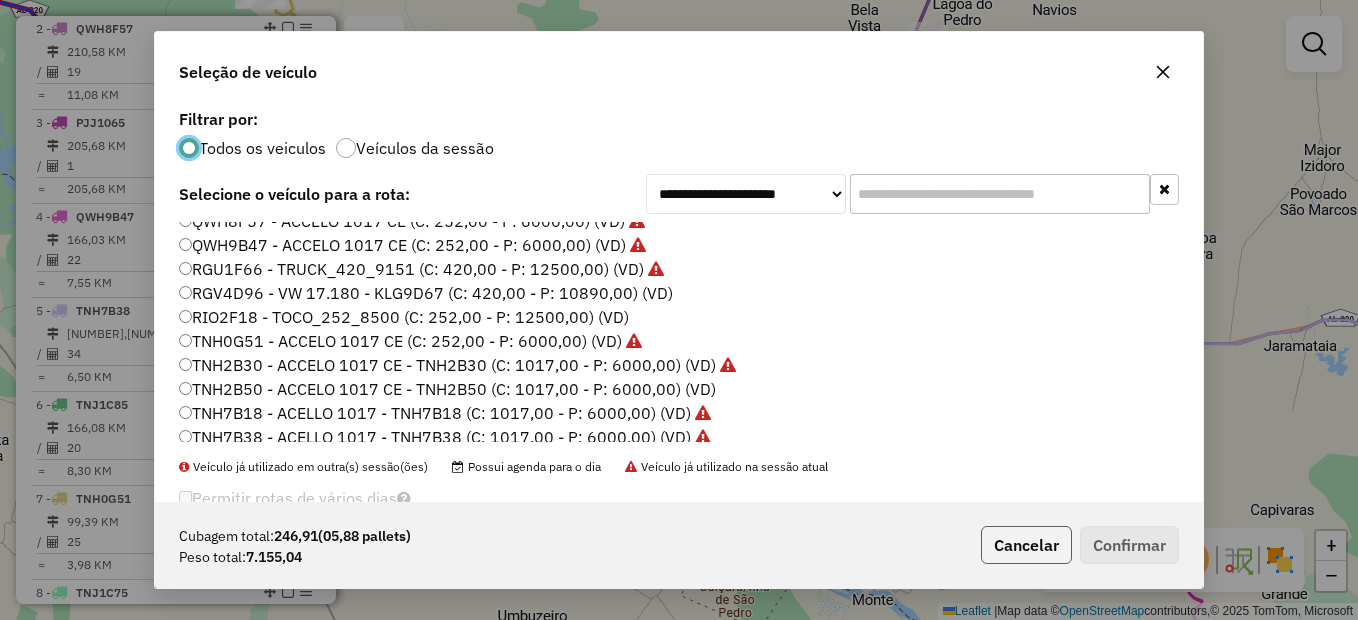 click on "Cancelar" 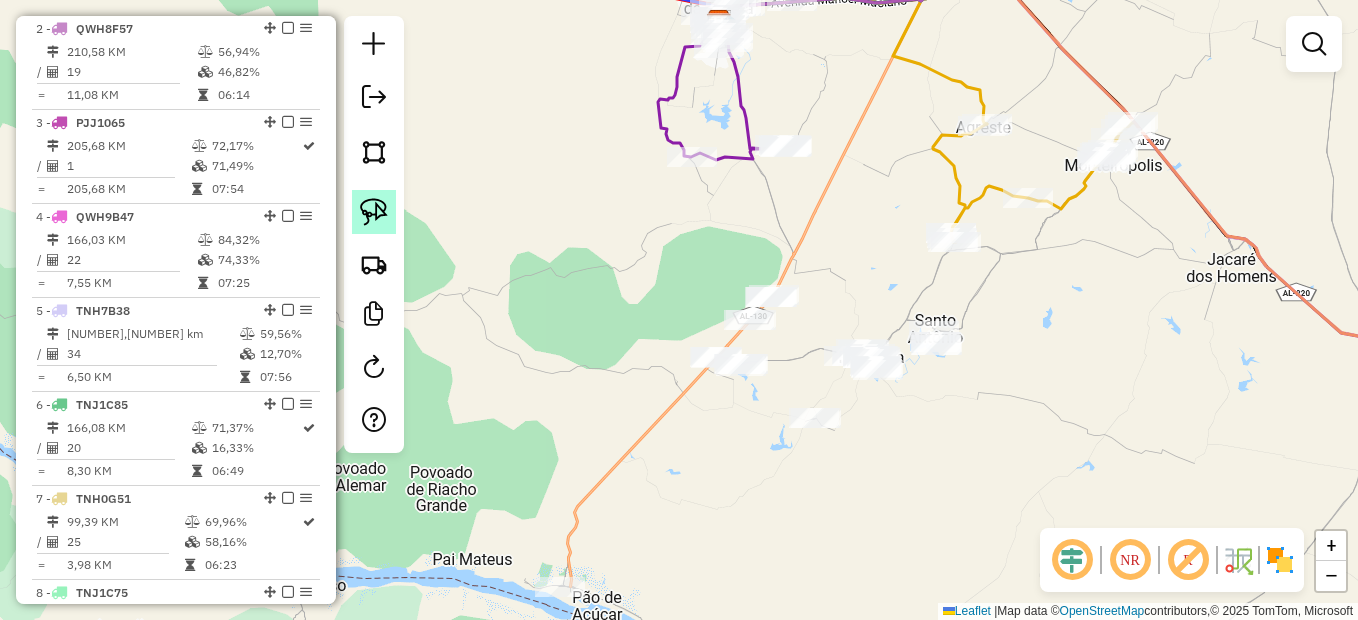 click 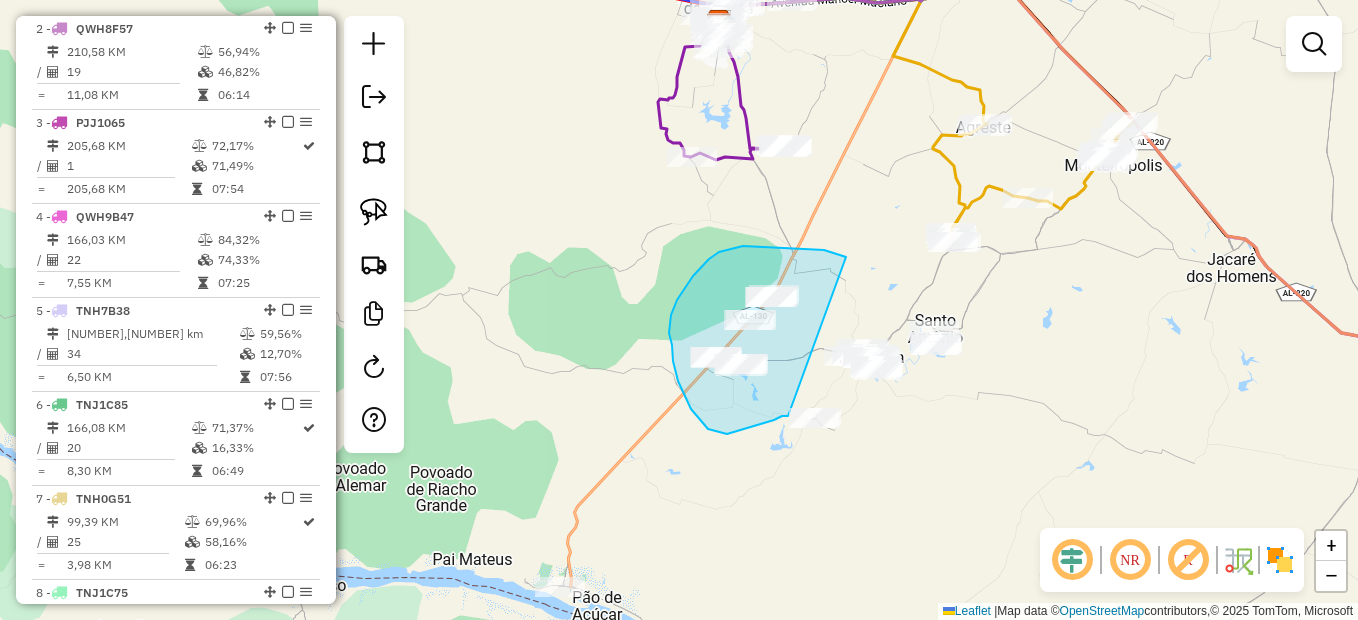 drag, startPoint x: 824, startPoint y: 250, endPoint x: 788, endPoint y: 416, distance: 169.85876 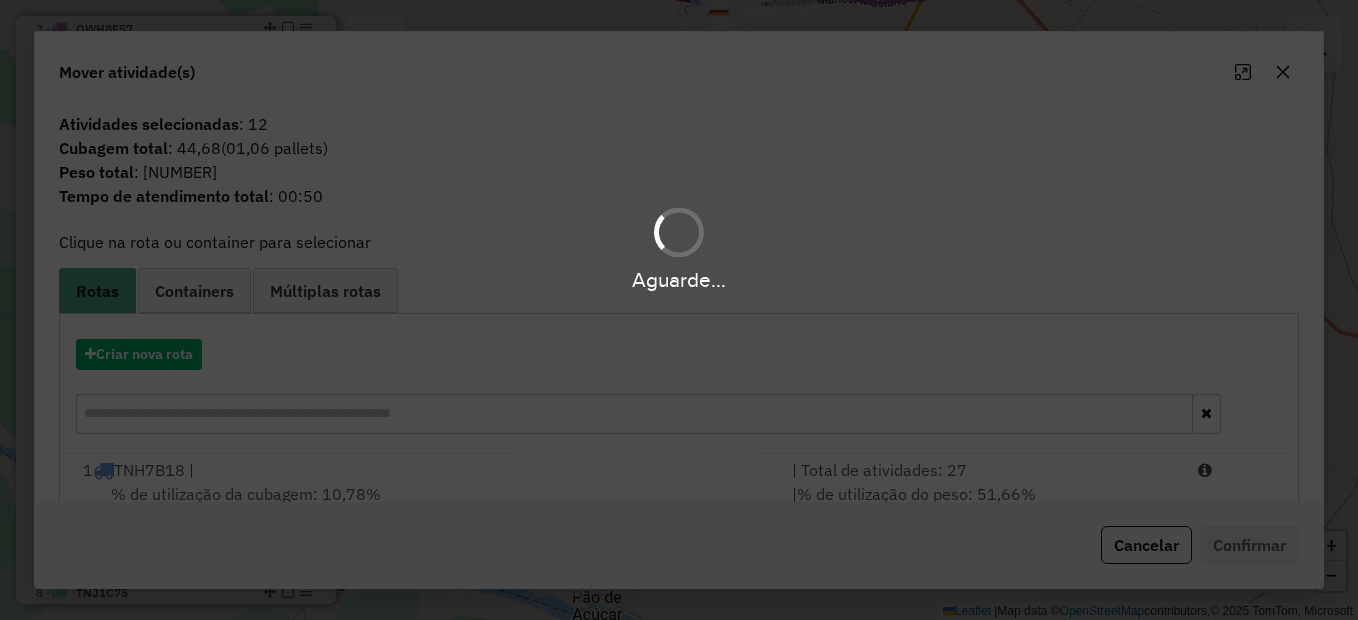 click on "Aguarde..." at bounding box center (679, 310) 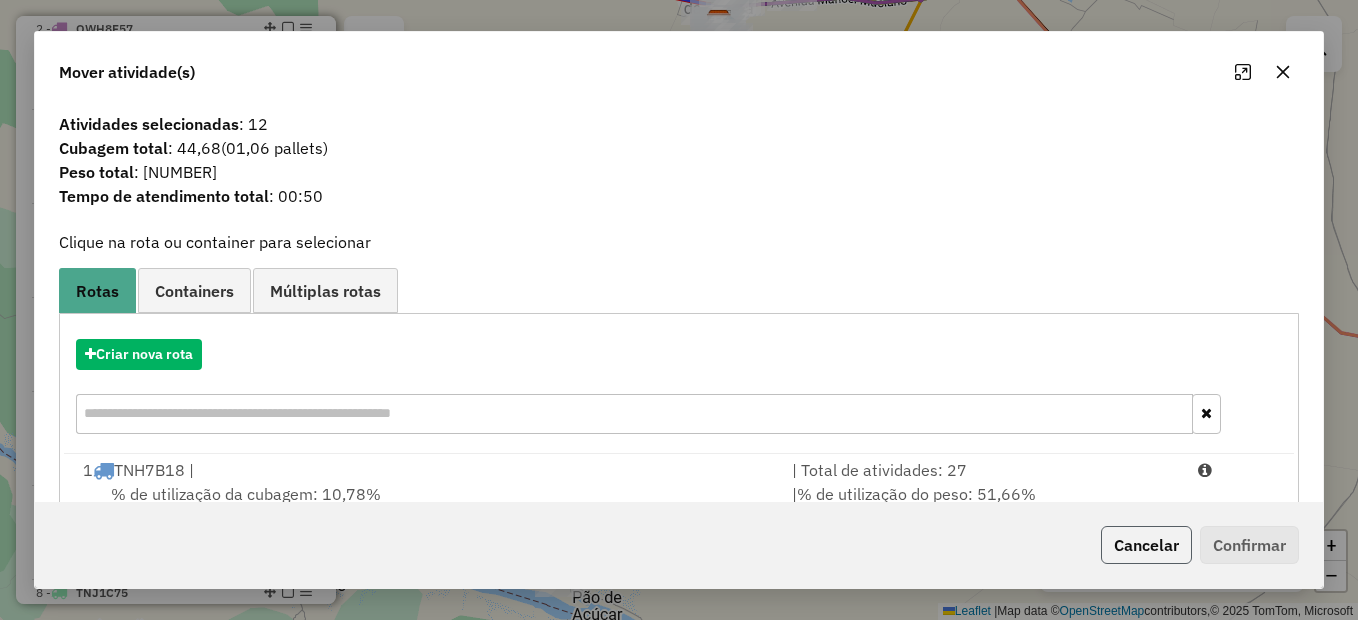 click on "Cancelar" 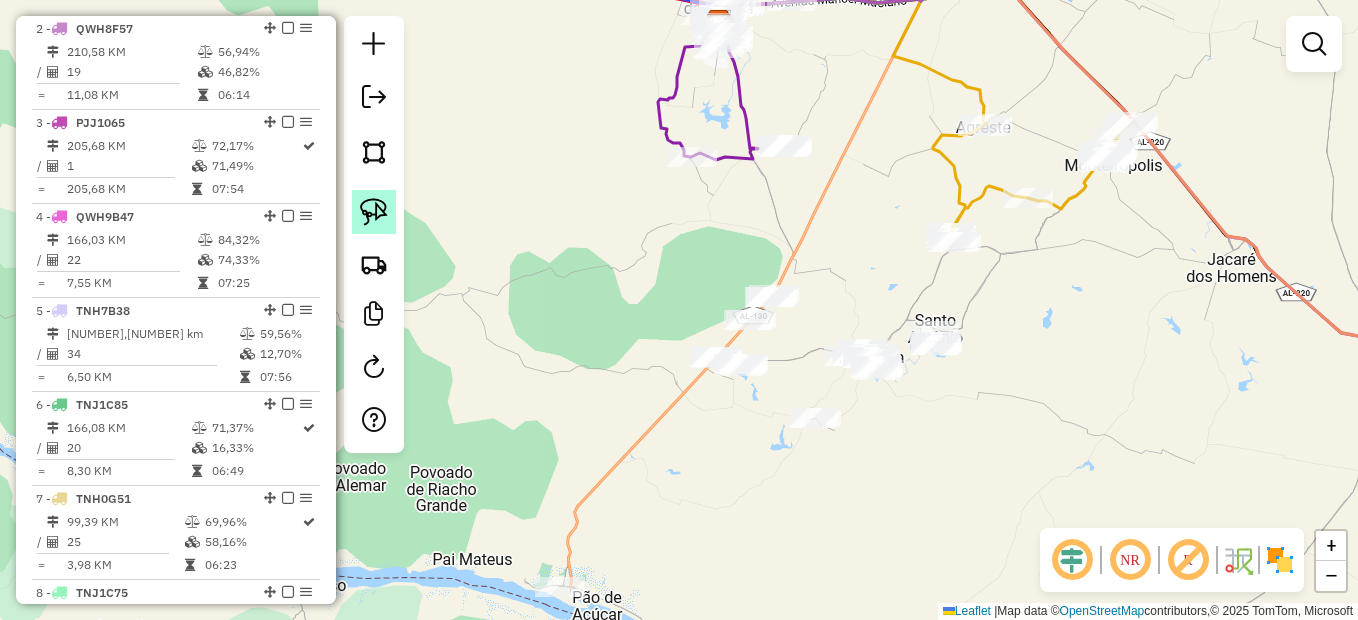 click 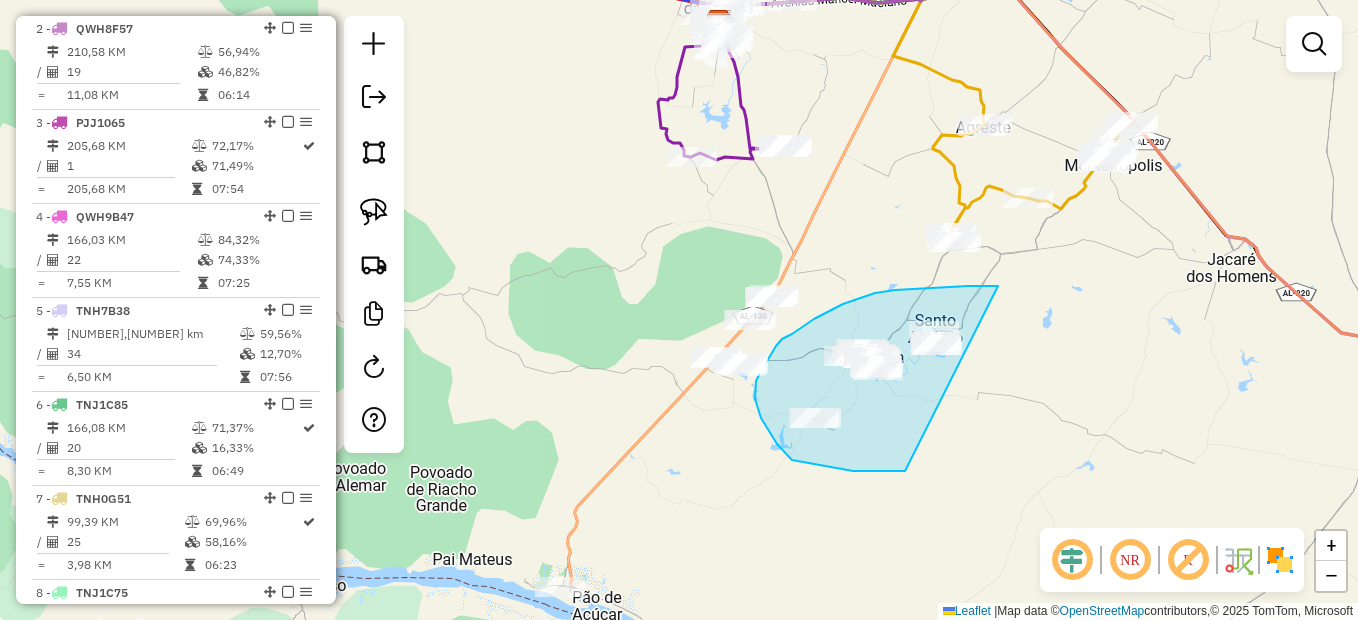 drag, startPoint x: 991, startPoint y: 286, endPoint x: 978, endPoint y: 448, distance: 162.52077 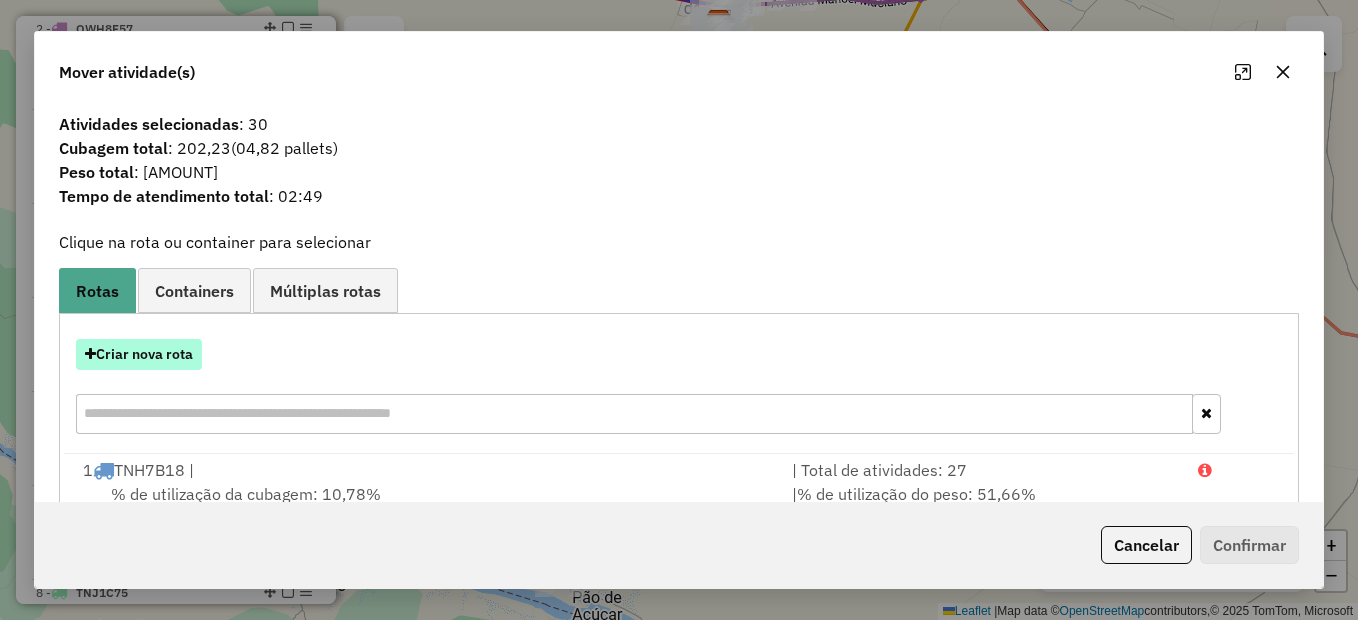 click on "Criar nova rota" at bounding box center [139, 354] 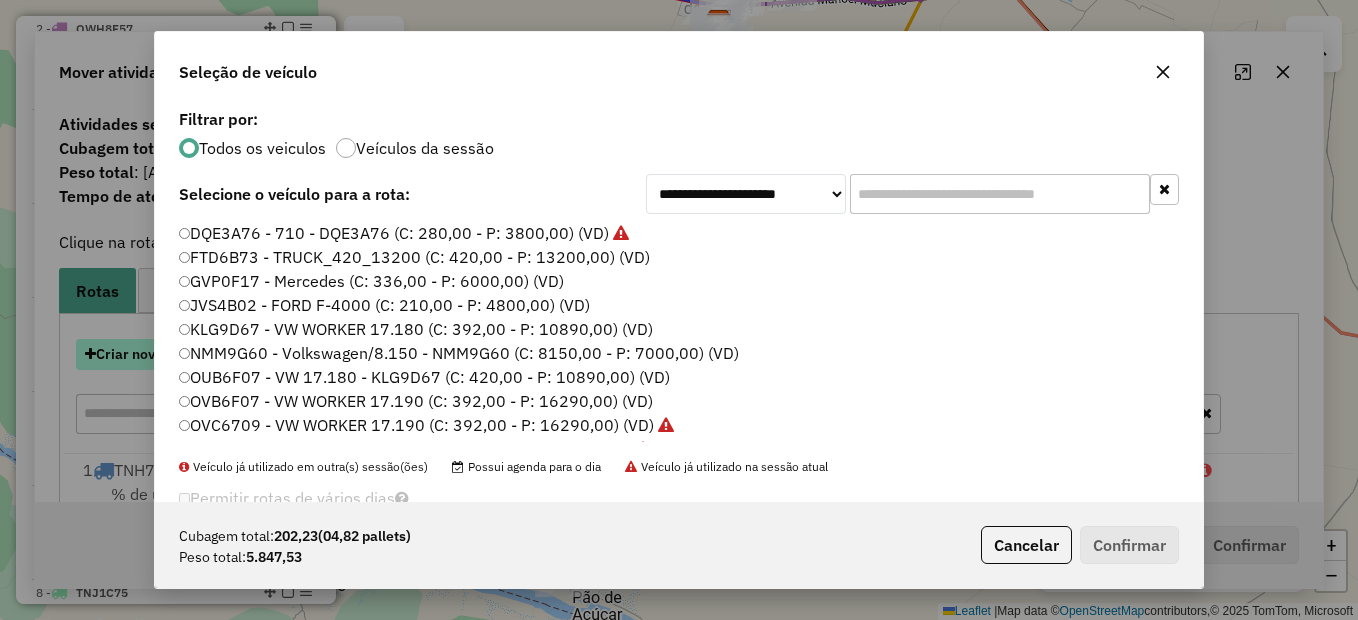 scroll, scrollTop: 11, scrollLeft: 6, axis: both 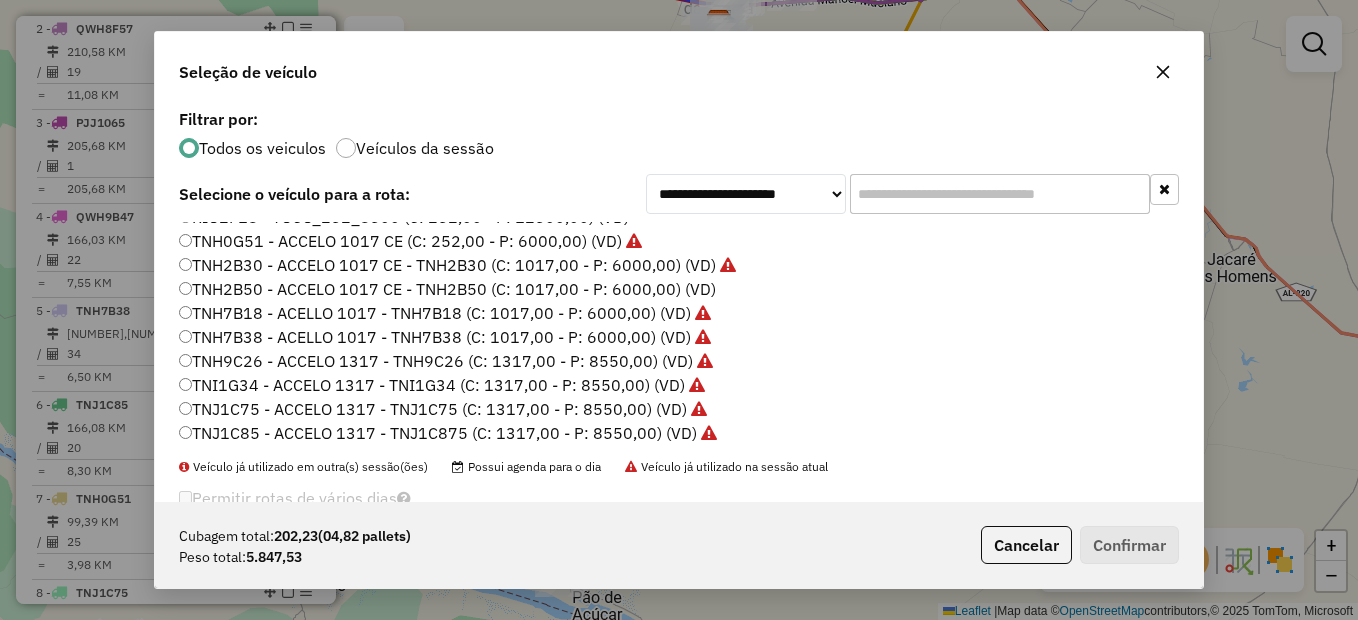 click on "TNH2B50 - ACCELO 1017 CE - TNH2B50 (C: 1017,00 - P: 6000,00) (VD)" 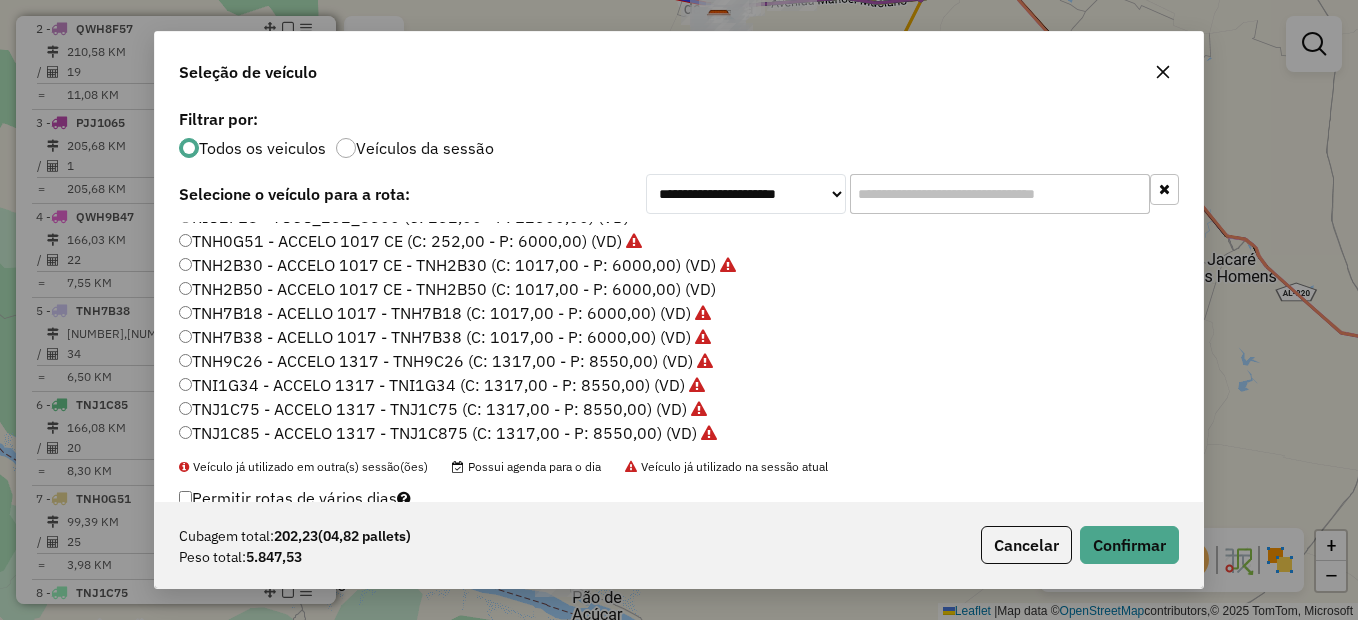 scroll, scrollTop: 404, scrollLeft: 0, axis: vertical 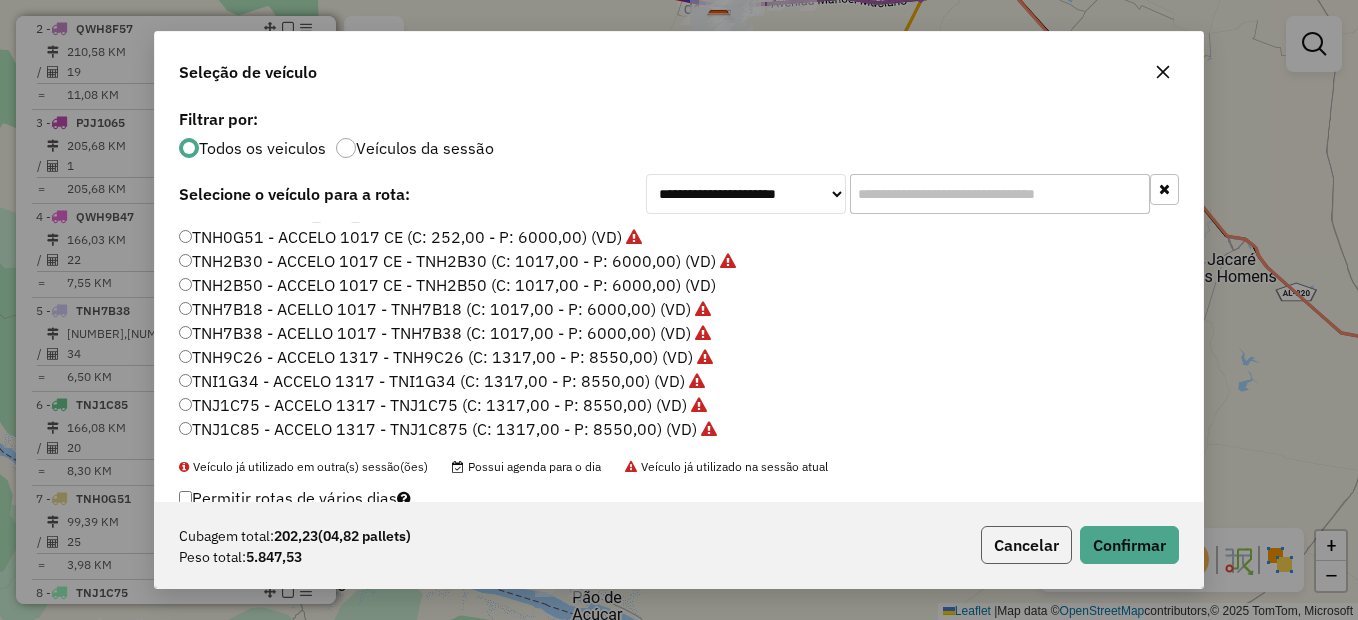 click on "Cancelar" 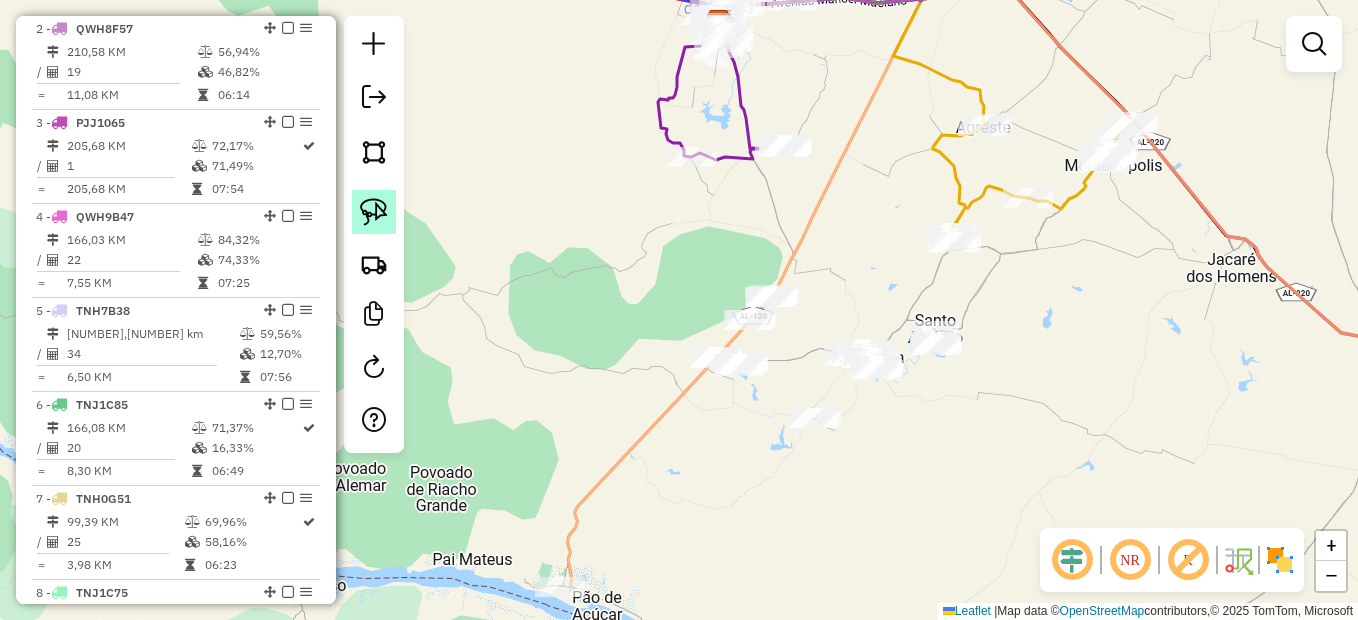 click 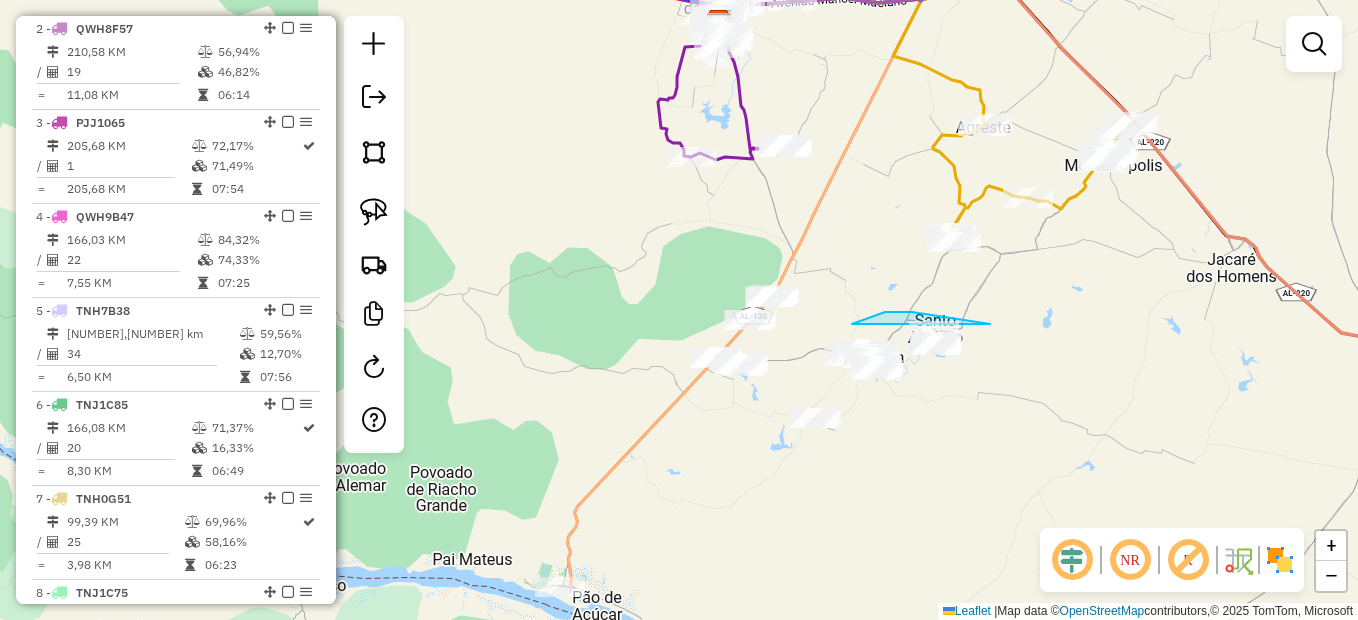 drag, startPoint x: 969, startPoint y: 321, endPoint x: 851, endPoint y: 324, distance: 118.03813 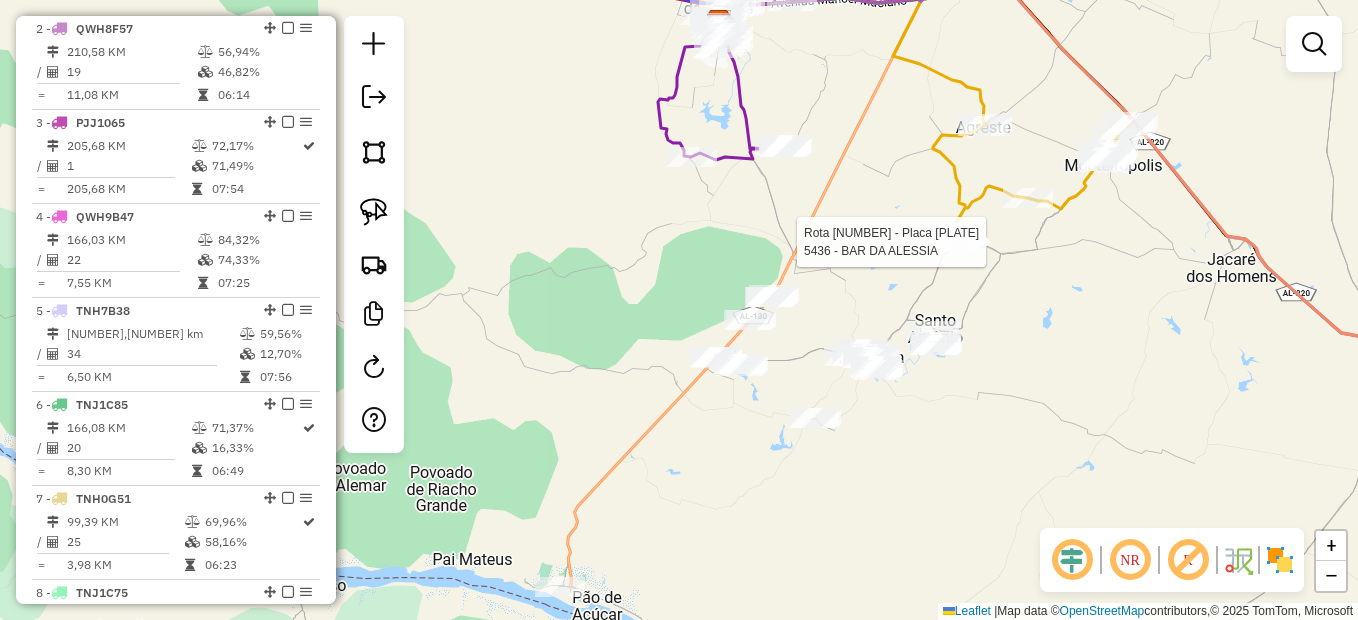 select on "*********" 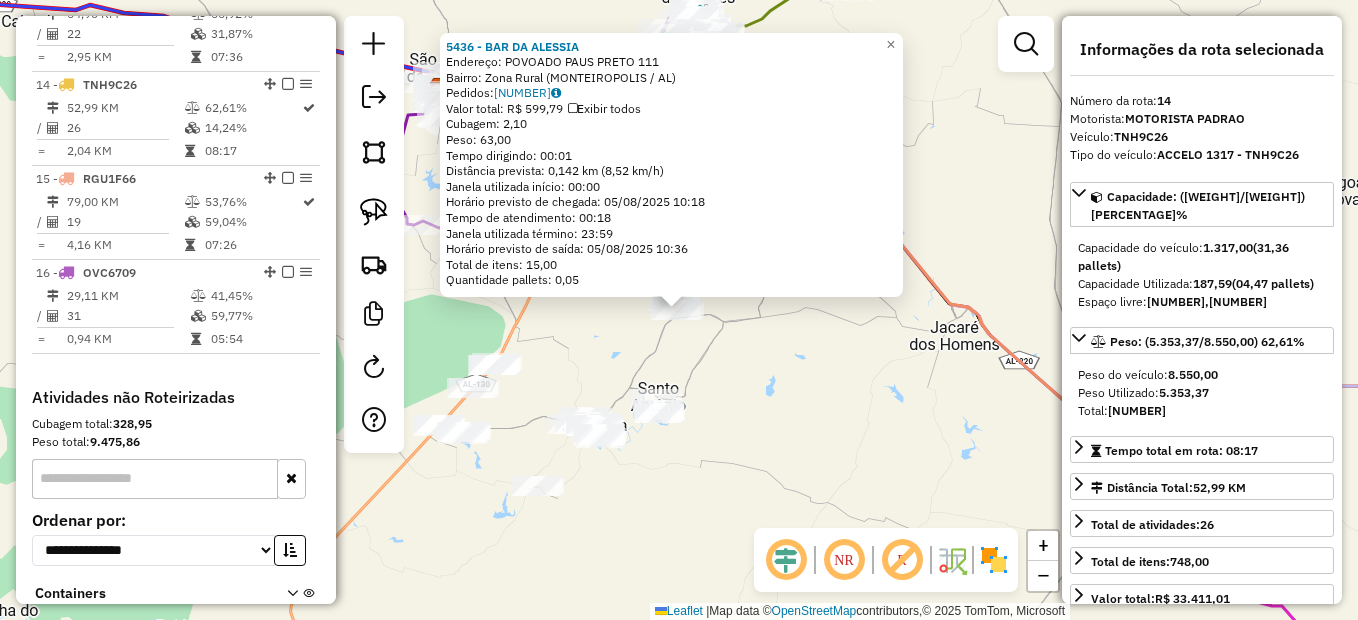 scroll, scrollTop: 1972, scrollLeft: 0, axis: vertical 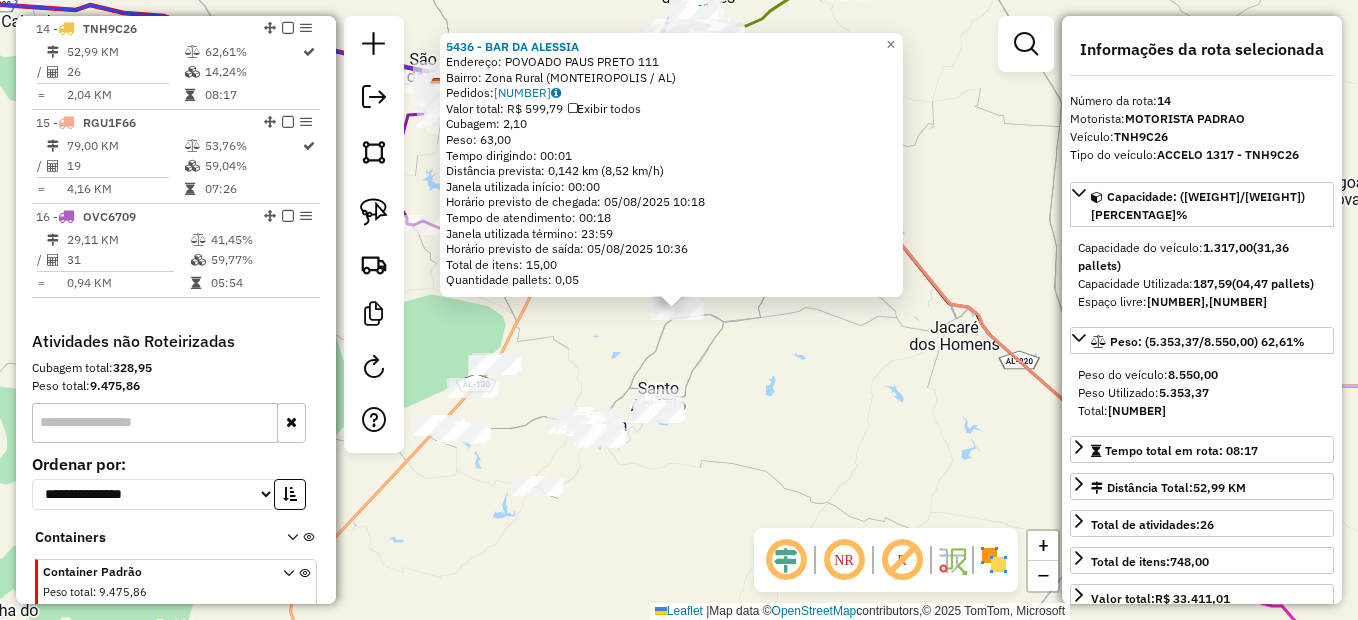 click on "5436 - BAR DA ALESSIA  Endereço:  POVOADO PAUS PRETO 111   Bairro: Zona Rural (MONTEIROPOLIS / AL)   Pedidos:  04129034   Valor total: R$ 599,79   Exibir todos   Cubagem: 2,10  Peso: 63,00  Tempo dirigindo: 00:01   Distância prevista: 0,142 km (8,52 km/h)   Janela utilizada início: 00:00   Horário previsto de chegada: 05/08/2025 10:18   Tempo de atendimento: 00:18   Janela utilizada término: 23:59   Horário previsto de saída: 05/08/2025 10:36   Total de itens: 15,00   Quantidade pallets: 0,05  × Janela de atendimento Grade de atendimento Capacidade Transportadoras Veículos Cliente Pedidos  Rotas Selecione os dias de semana para filtrar as janelas de atendimento  Seg   Ter   Qua   Qui   Sex   Sáb   Dom  Informe o período da janela de atendimento: De: Até:  Filtrar exatamente a janela do cliente  Considerar janela de atendimento padrão  Selecione os dias de semana para filtrar as grades de atendimento  Seg   Ter   Qua   Qui   Sex   Sáb   Dom   Considerar clientes sem dia de atendimento cadastrado" 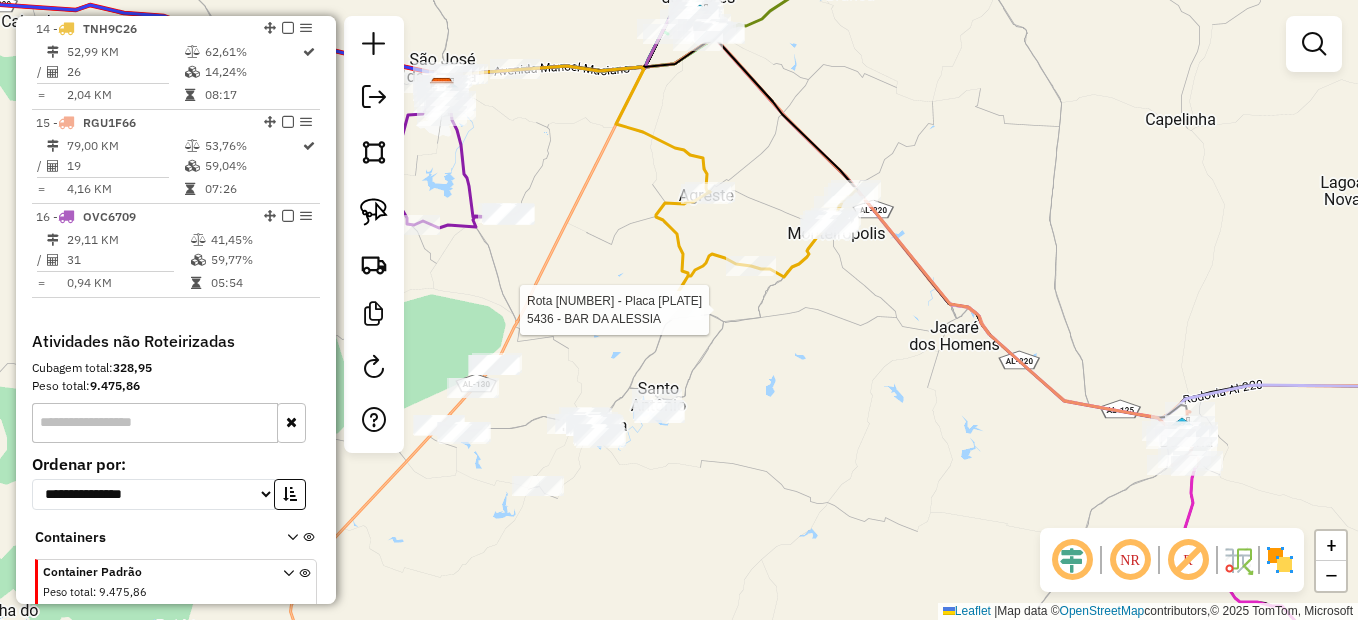 select on "*********" 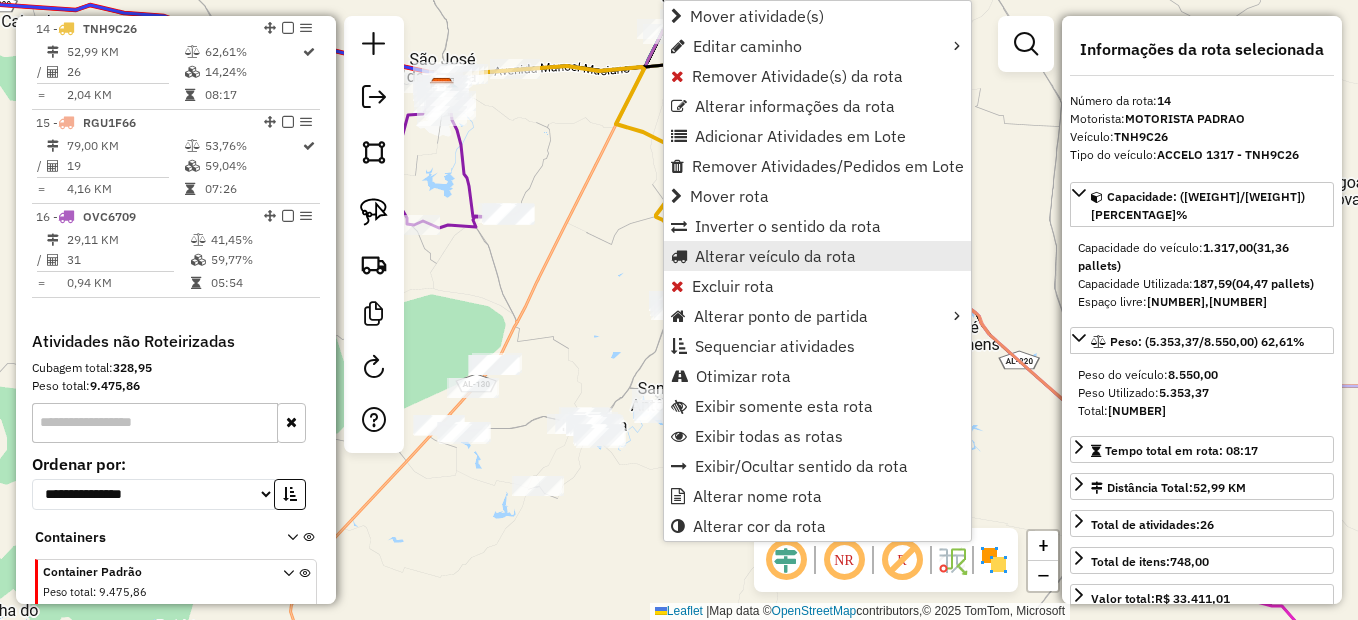 click on "Alterar veículo da rota" at bounding box center (775, 256) 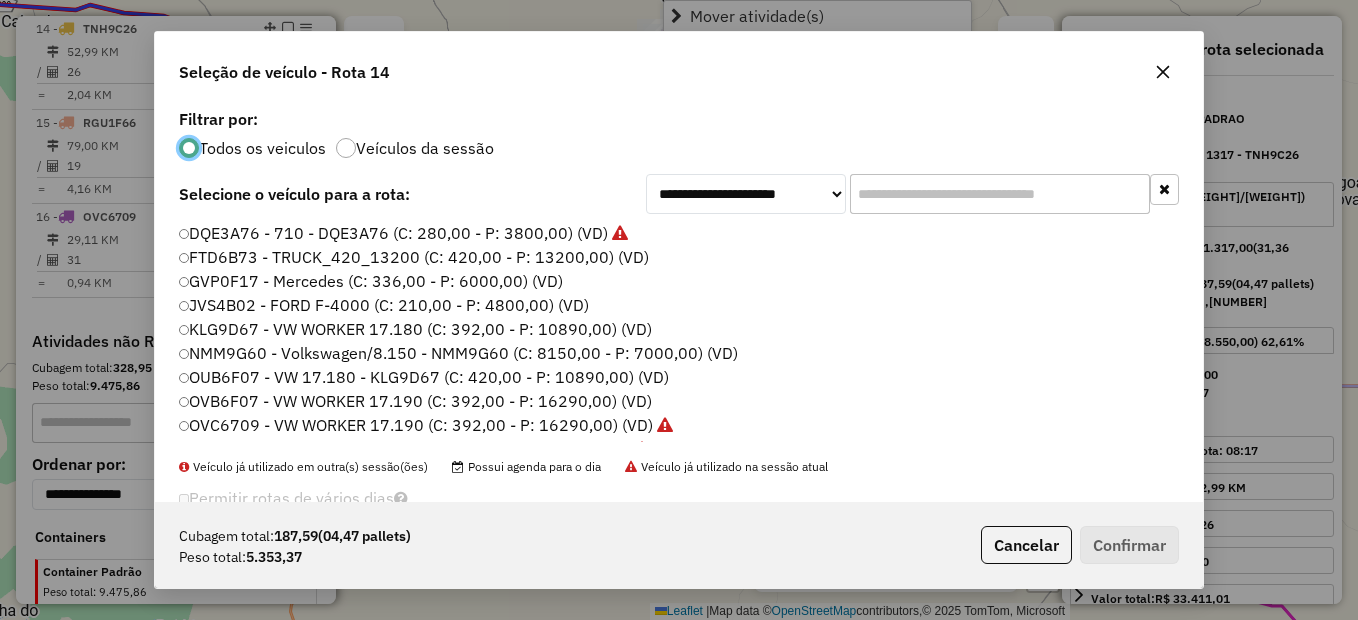 scroll, scrollTop: 11, scrollLeft: 6, axis: both 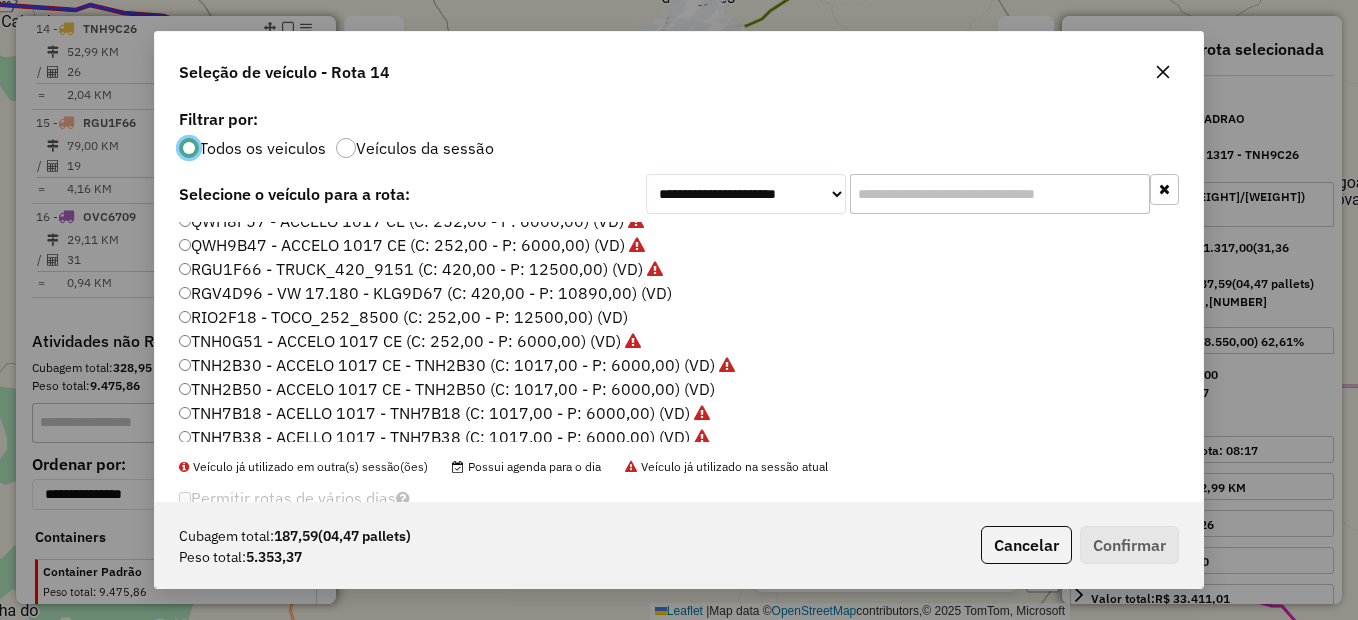 click on "TNH2B50 - ACCELO 1017 CE - TNH2B50 (C: 1017,00 - P: 6000,00) (VD)" 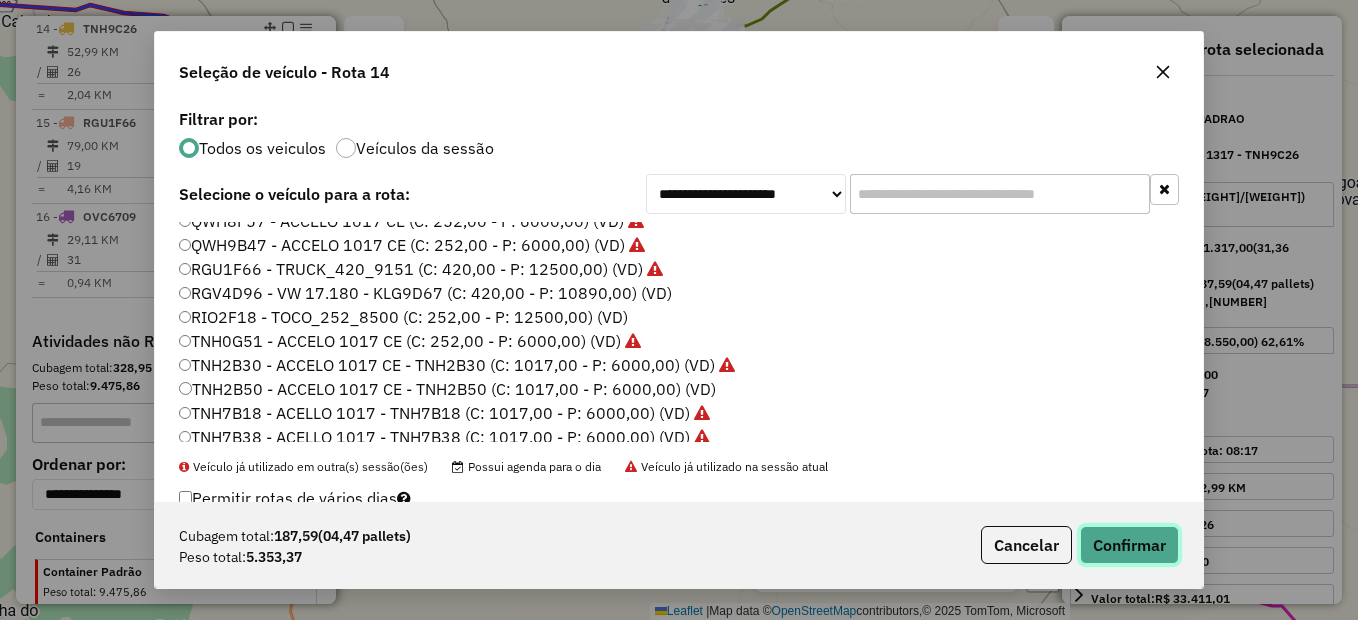 click on "Confirmar" 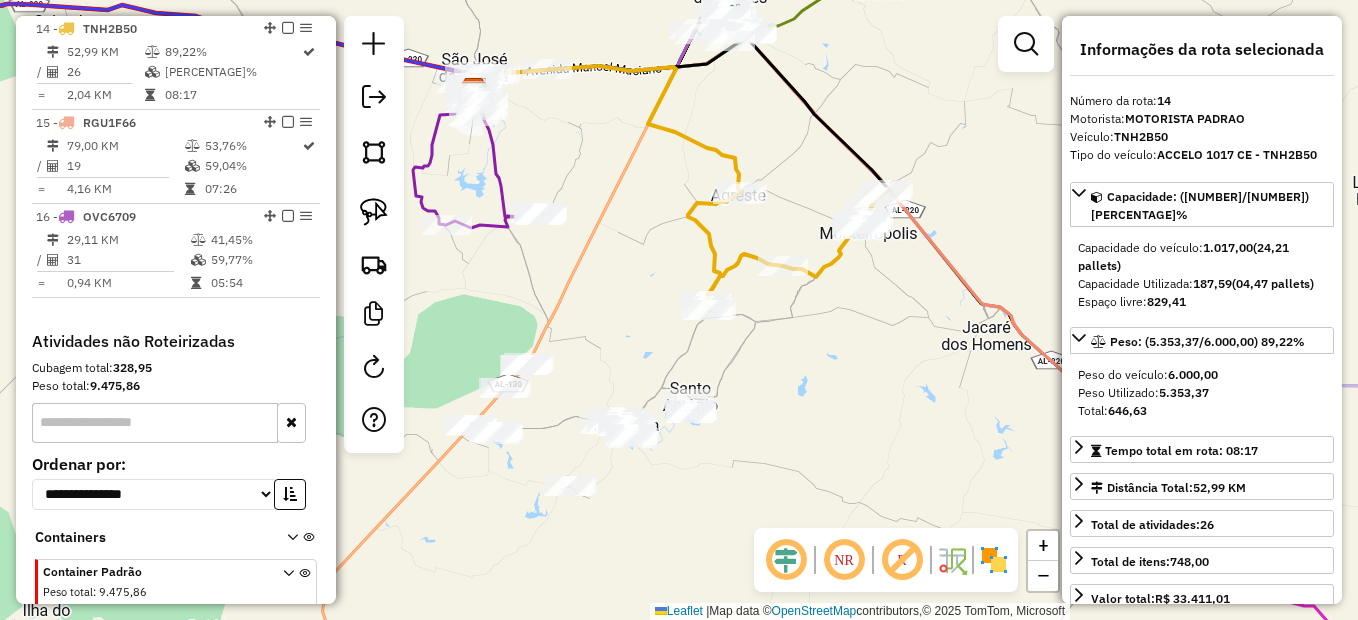 click on "Janela de atendimento Grade de atendimento Capacidade Transportadoras Veículos Cliente Pedidos  Rotas Selecione os dias de semana para filtrar as janelas de atendimento  Seg   Ter   Qua   Qui   Sex   Sáb   Dom  Informe o período da janela de atendimento: De: Até:  Filtrar exatamente a janela do cliente  Considerar janela de atendimento padrão  Selecione os dias de semana para filtrar as grades de atendimento  Seg   Ter   Qua   Qui   Sex   Sáb   Dom   Considerar clientes sem dia de atendimento cadastrado  Clientes fora do dia de atendimento selecionado Filtrar as atividades entre os valores definidos abaixo:  Peso mínimo:   Peso máximo:   Cubagem mínima:   Cubagem máxima:   De:   Até:  Filtrar as atividades entre o tempo de atendimento definido abaixo:  De:   Até:   Considerar capacidade total dos clientes não roteirizados Transportadora: Selecione um ou mais itens Tipo de veículo: Selecione um ou mais itens Veículo: Selecione um ou mais itens Motorista: Selecione um ou mais itens Nome: Rótulo:" 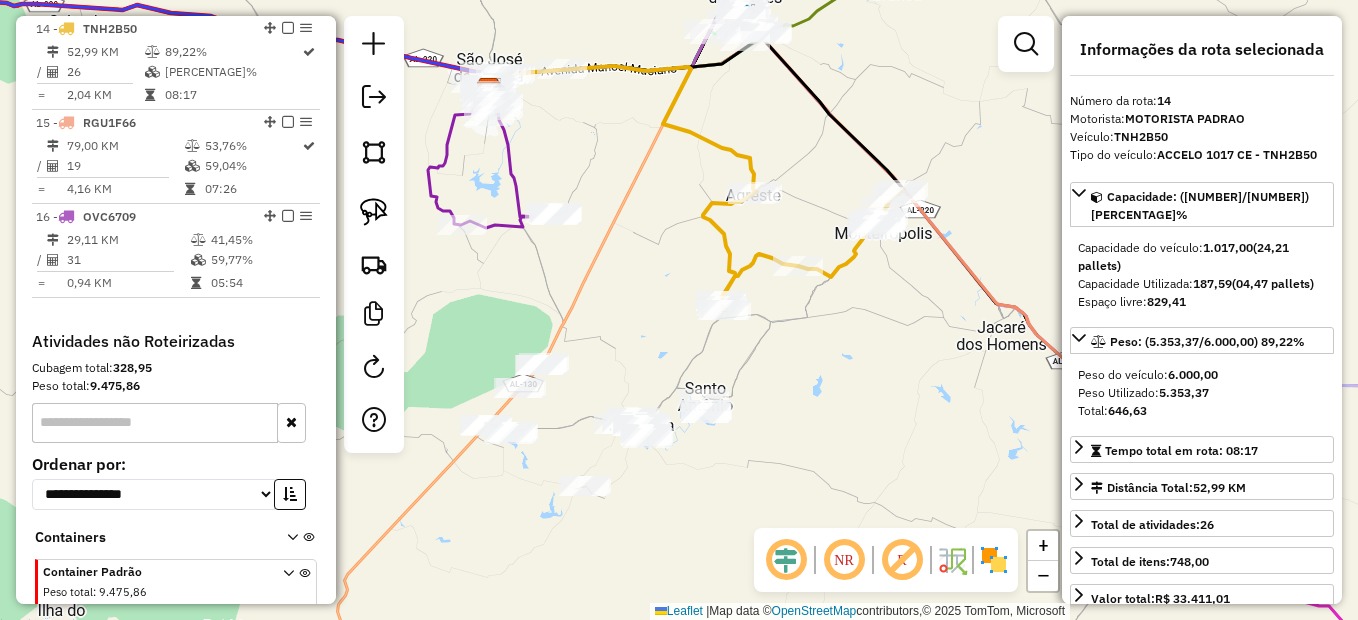 drag, startPoint x: 385, startPoint y: 210, endPoint x: 415, endPoint y: 235, distance: 39.051247 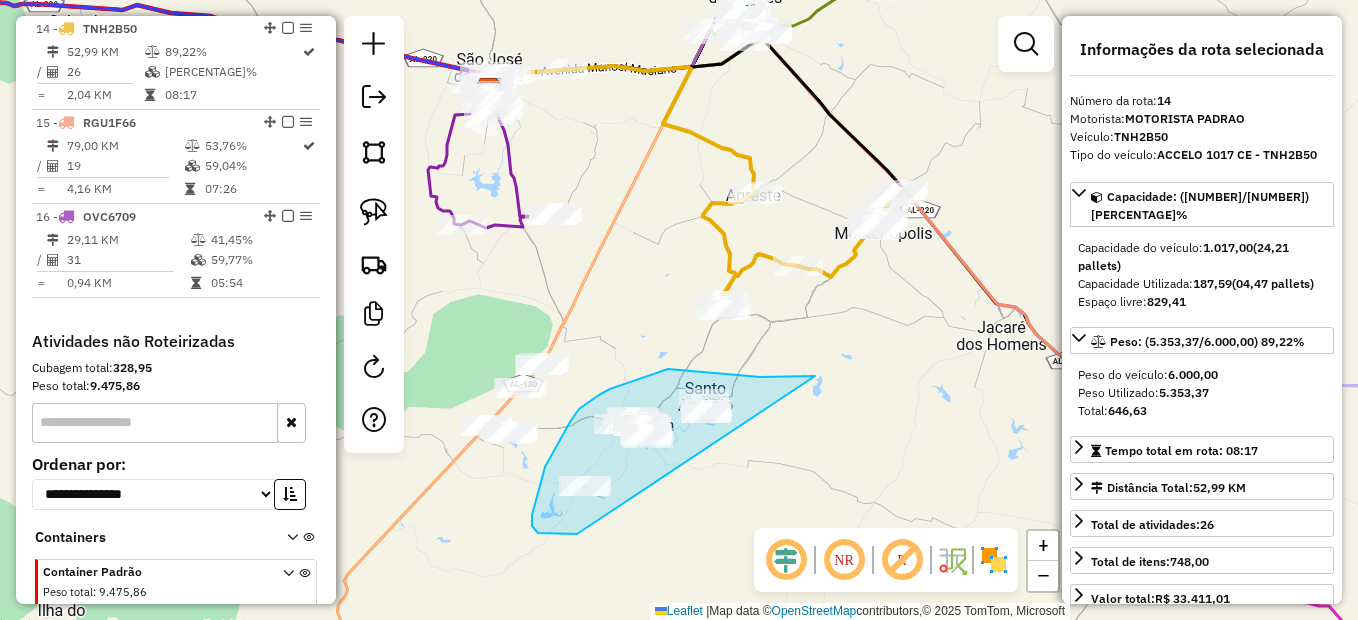drag, startPoint x: 805, startPoint y: 376, endPoint x: 590, endPoint y: 534, distance: 266.81268 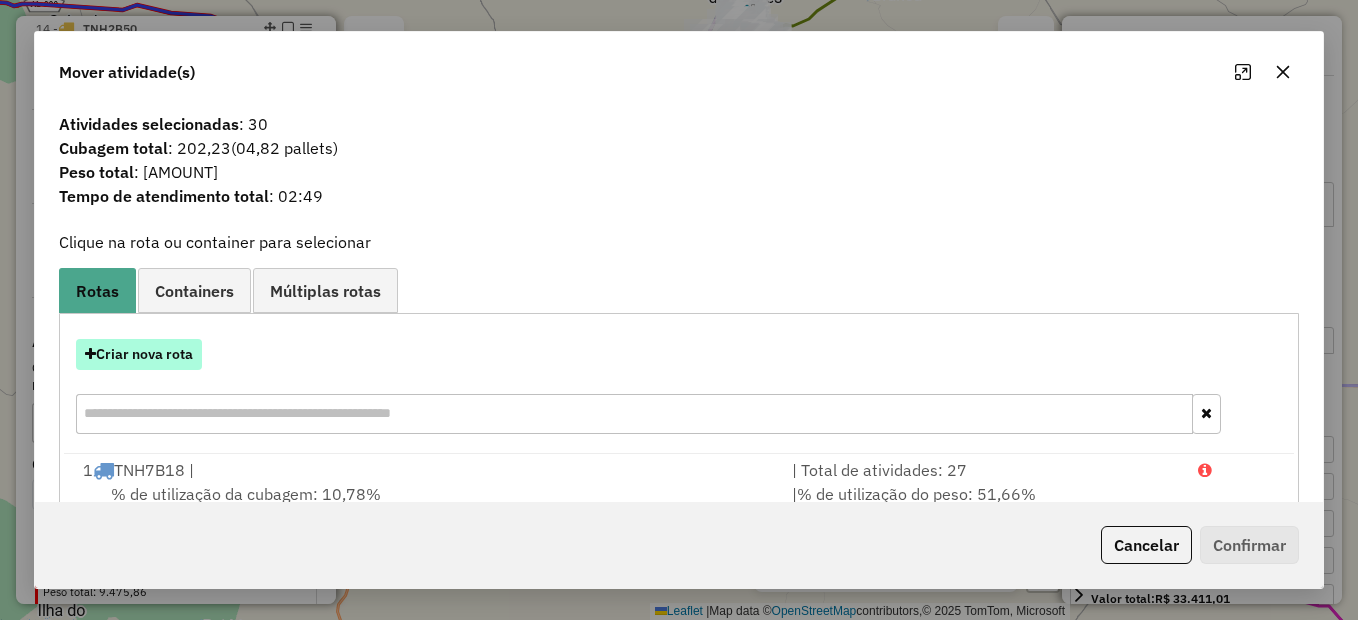 click on "Criar nova rota" at bounding box center [139, 354] 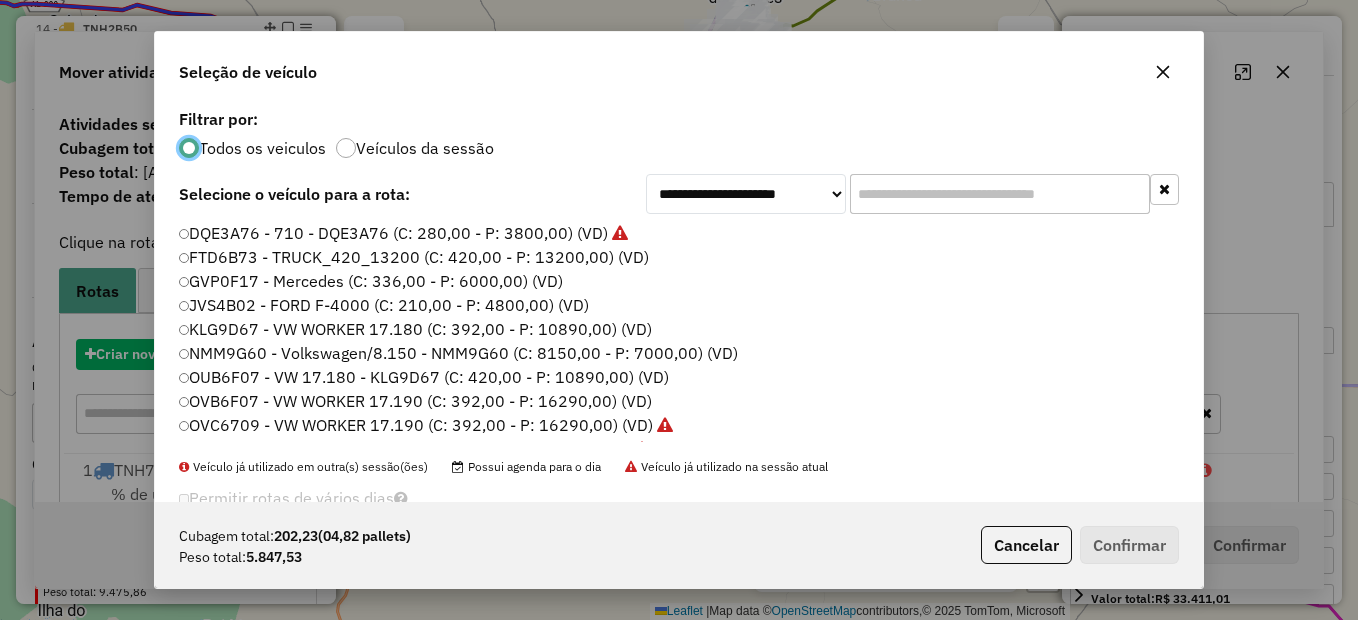 scroll, scrollTop: 11, scrollLeft: 6, axis: both 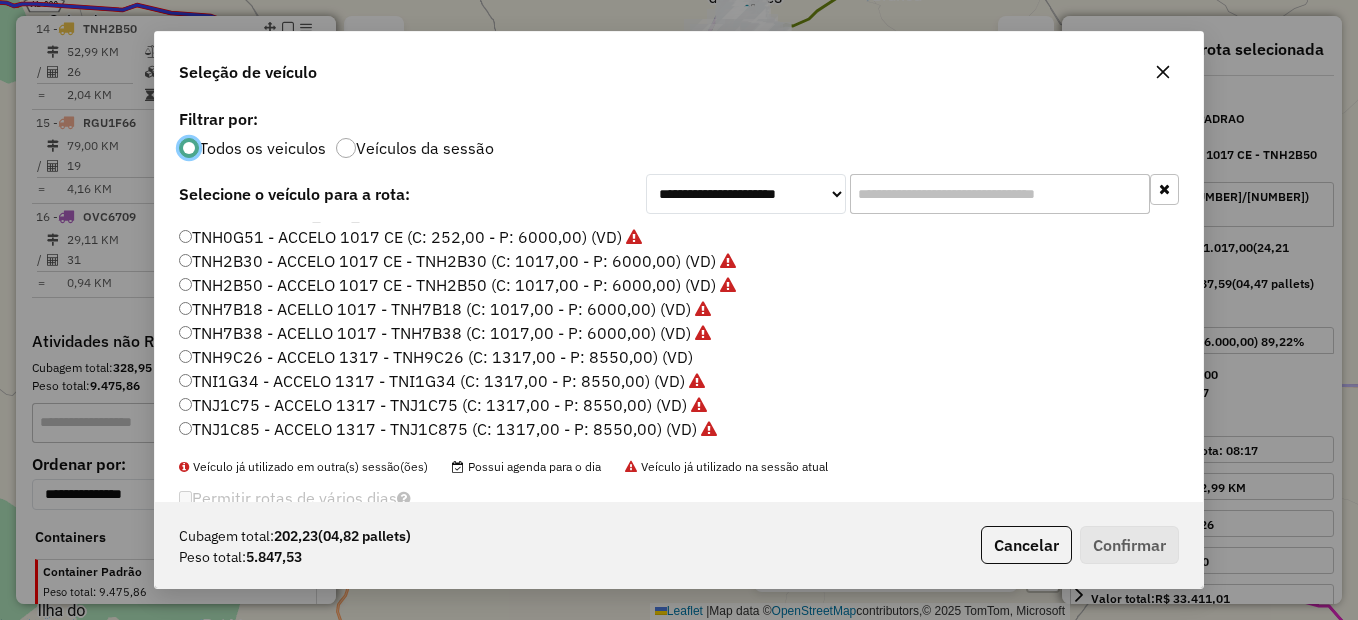 click on "TNH9C26 - ACCELO 1317 - TNH9C26 (C: 1317,00 - P: 8550,00) (VD)" 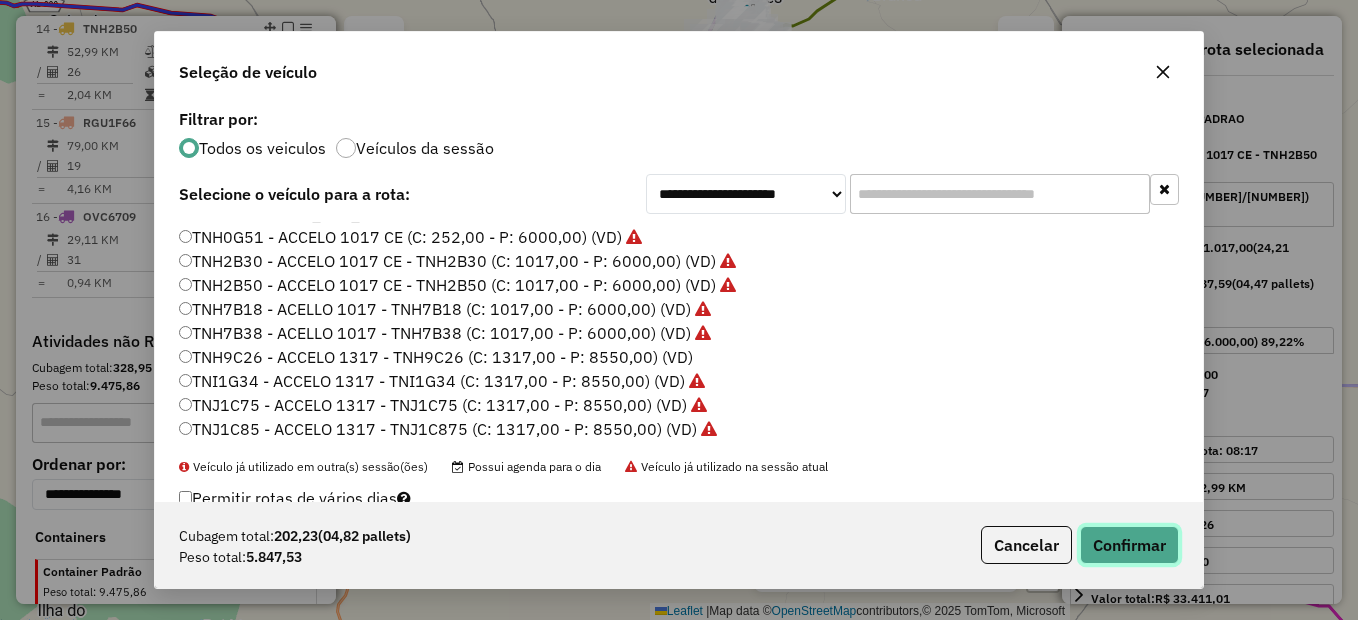 click on "Confirmar" 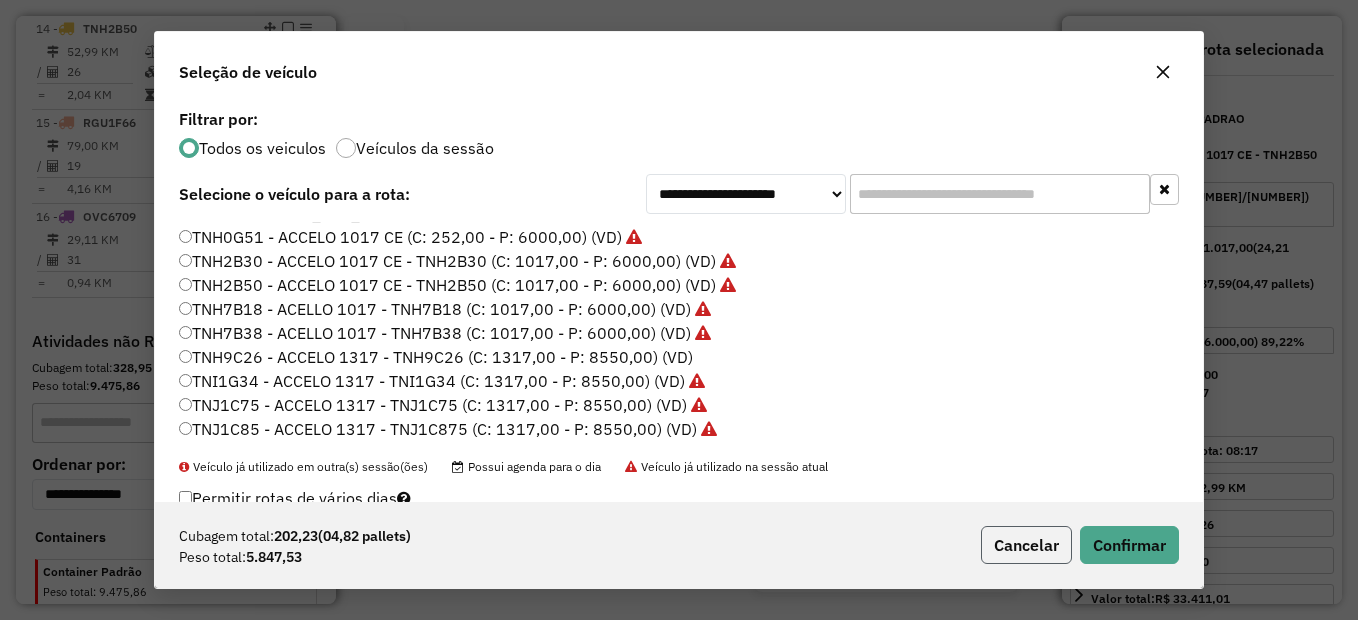 click on "Cancelar" 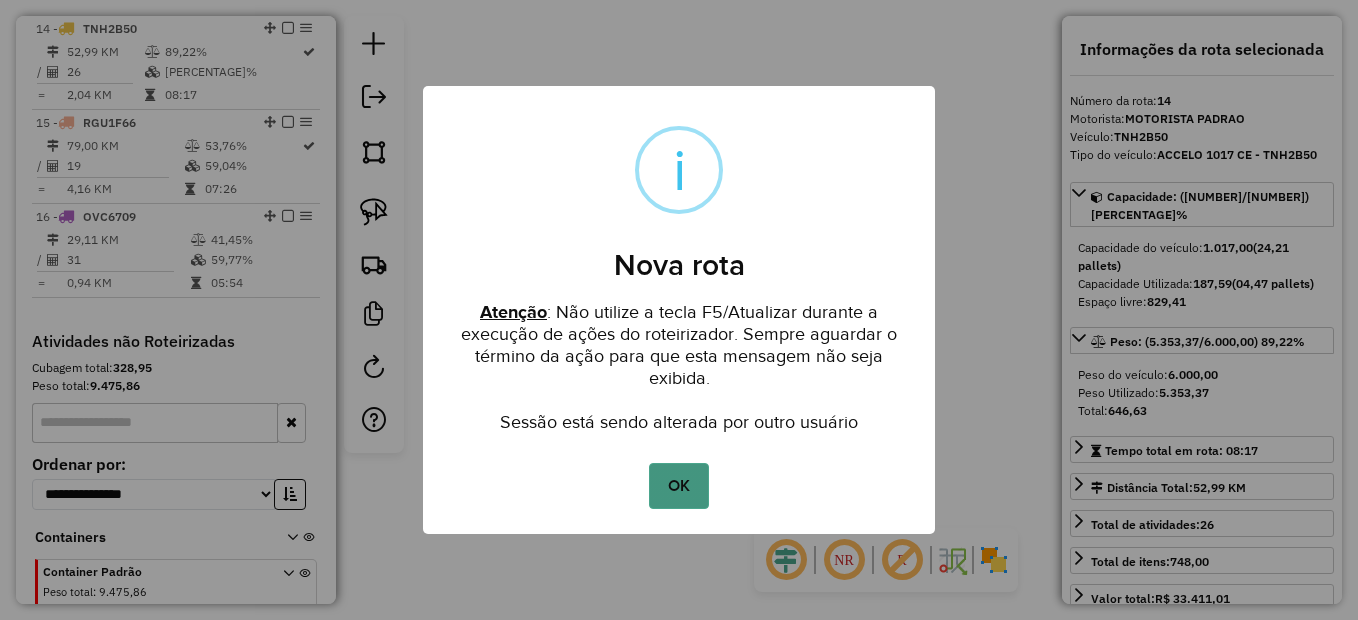 click on "OK" at bounding box center [678, 486] 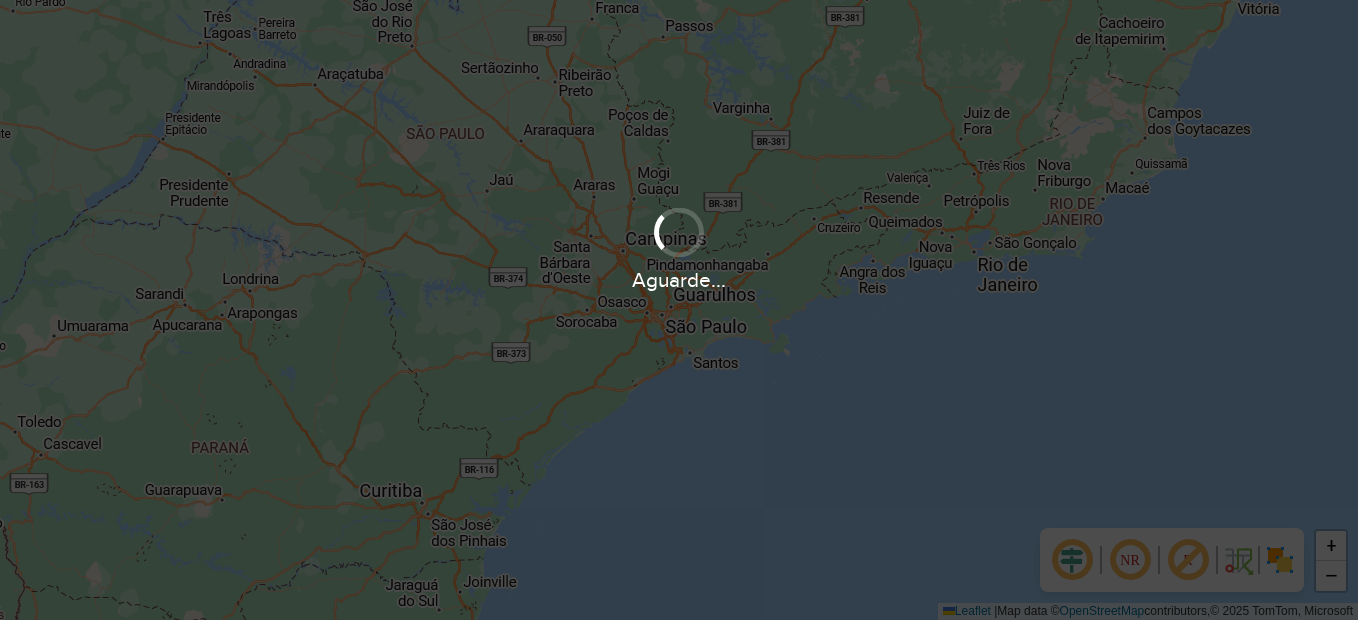 scroll, scrollTop: 0, scrollLeft: 0, axis: both 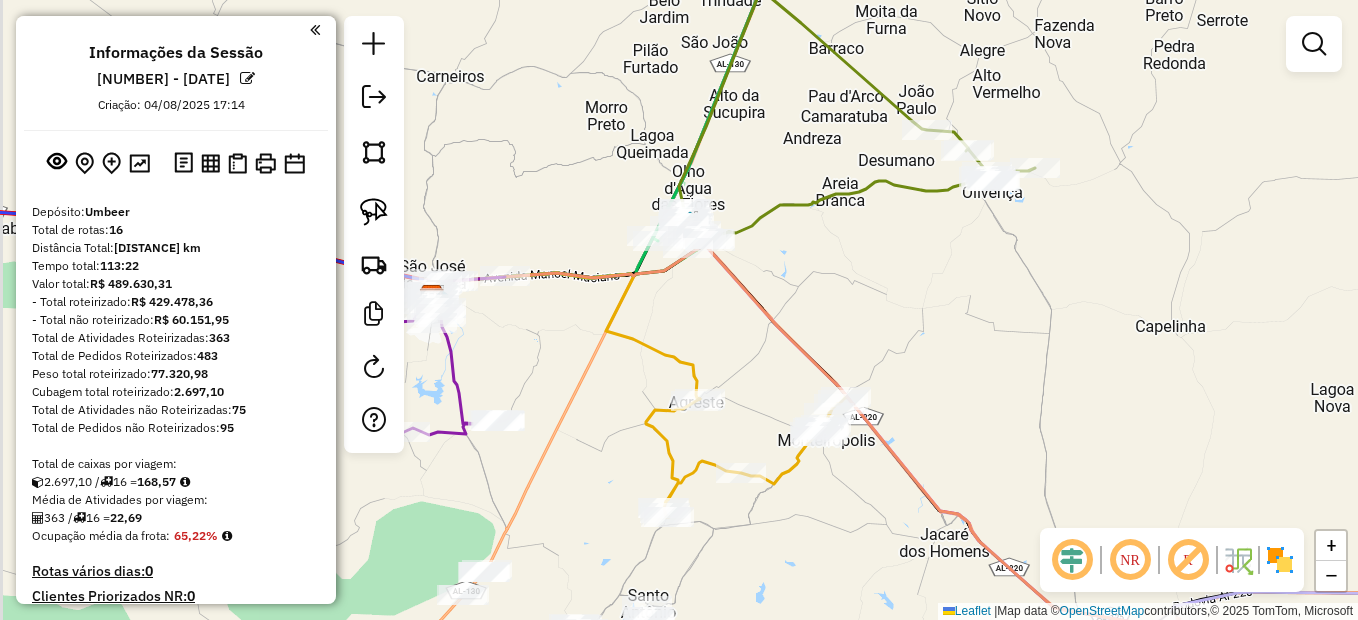 drag, startPoint x: 581, startPoint y: 472, endPoint x: 668, endPoint y: 333, distance: 163.9817 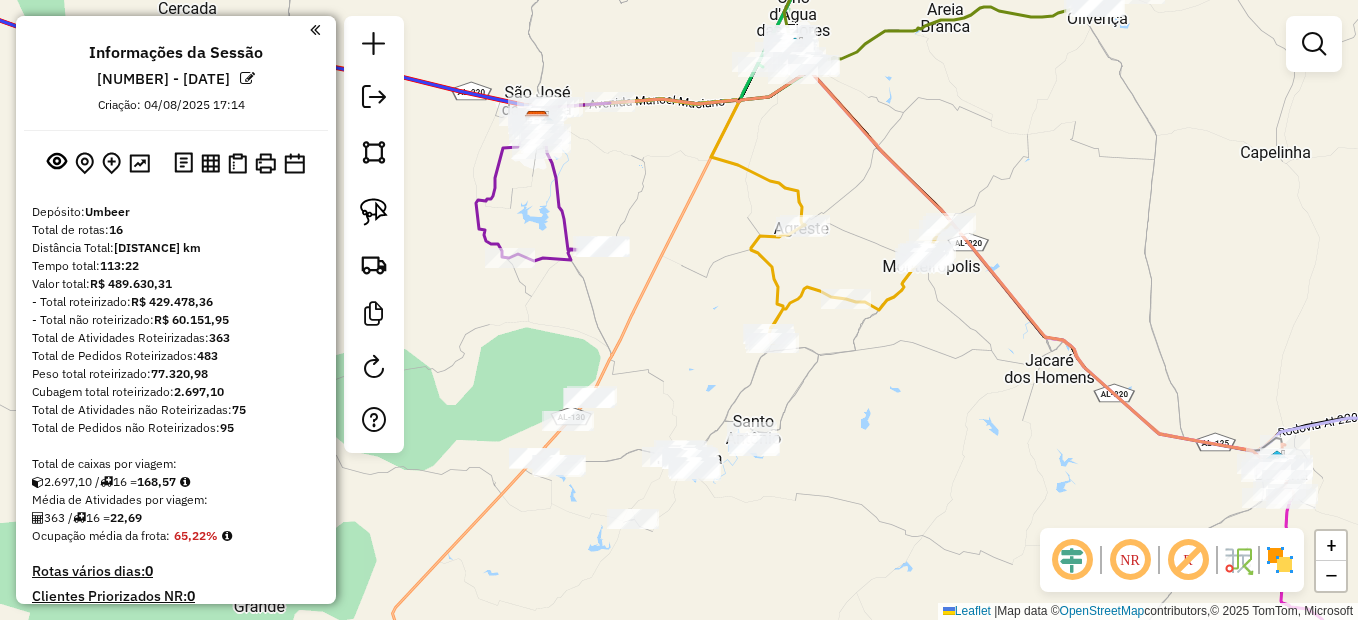 drag, startPoint x: 655, startPoint y: 369, endPoint x: 621, endPoint y: 307, distance: 70.71068 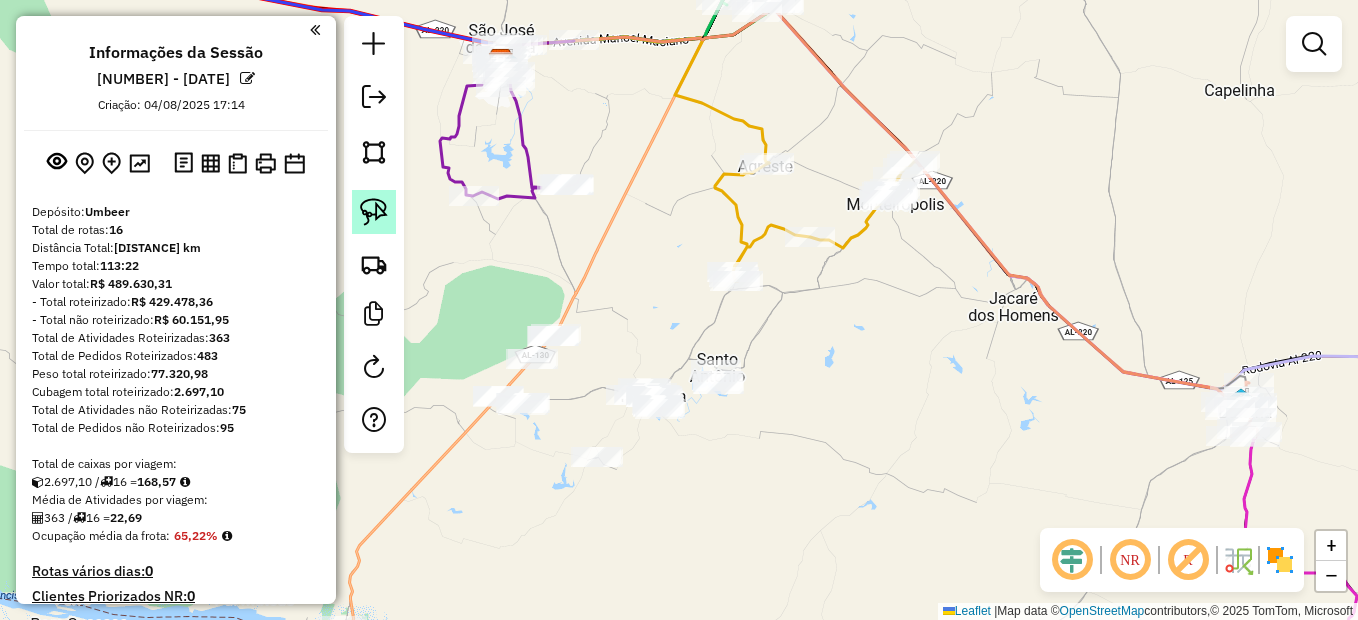 click 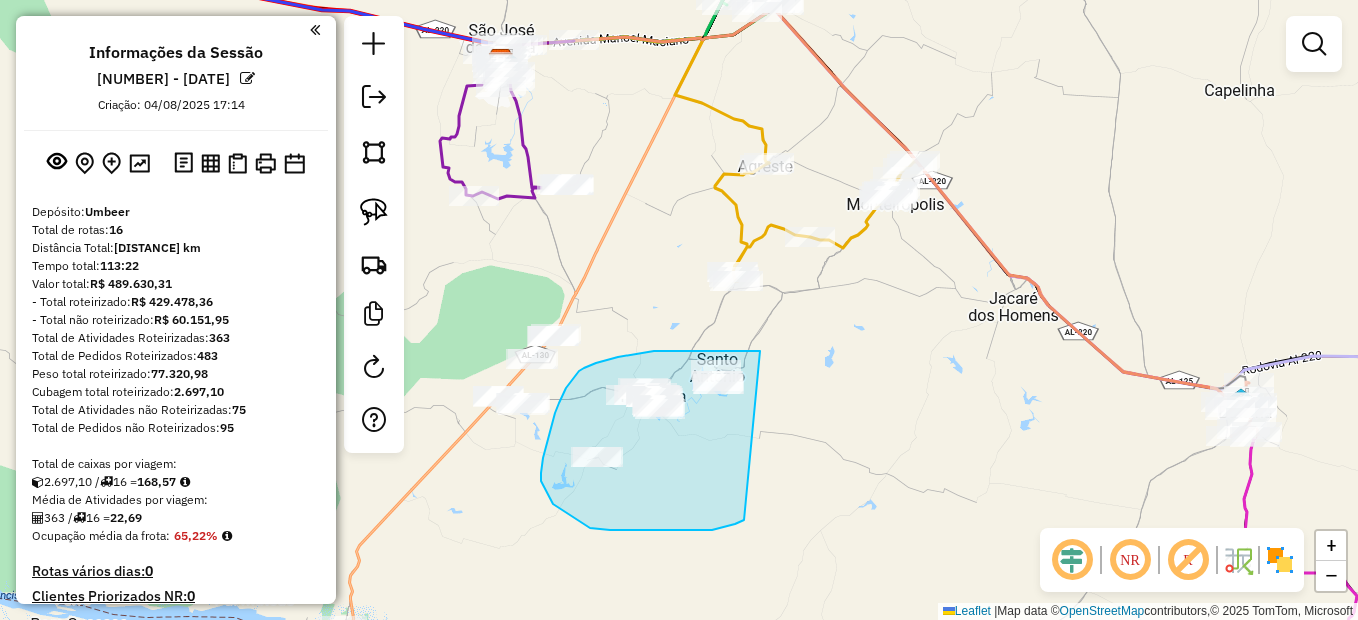 drag, startPoint x: 747, startPoint y: 351, endPoint x: 749, endPoint y: 517, distance: 166.01205 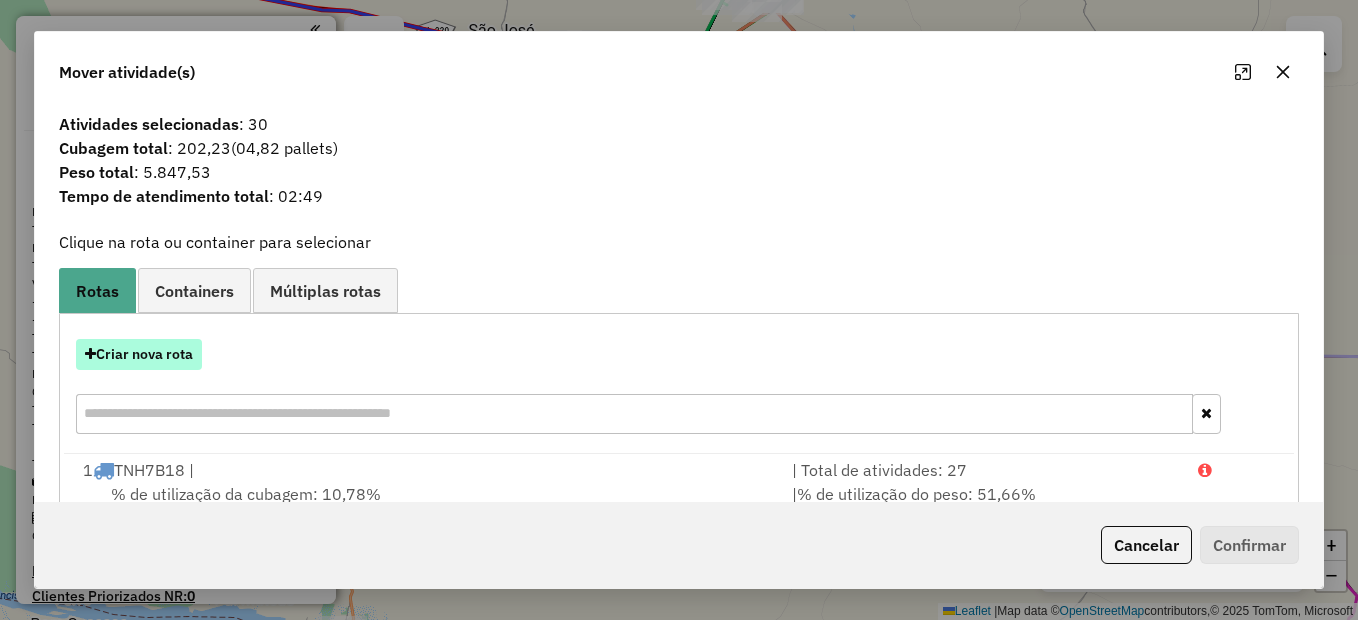 click on "Criar nova rota" at bounding box center (139, 354) 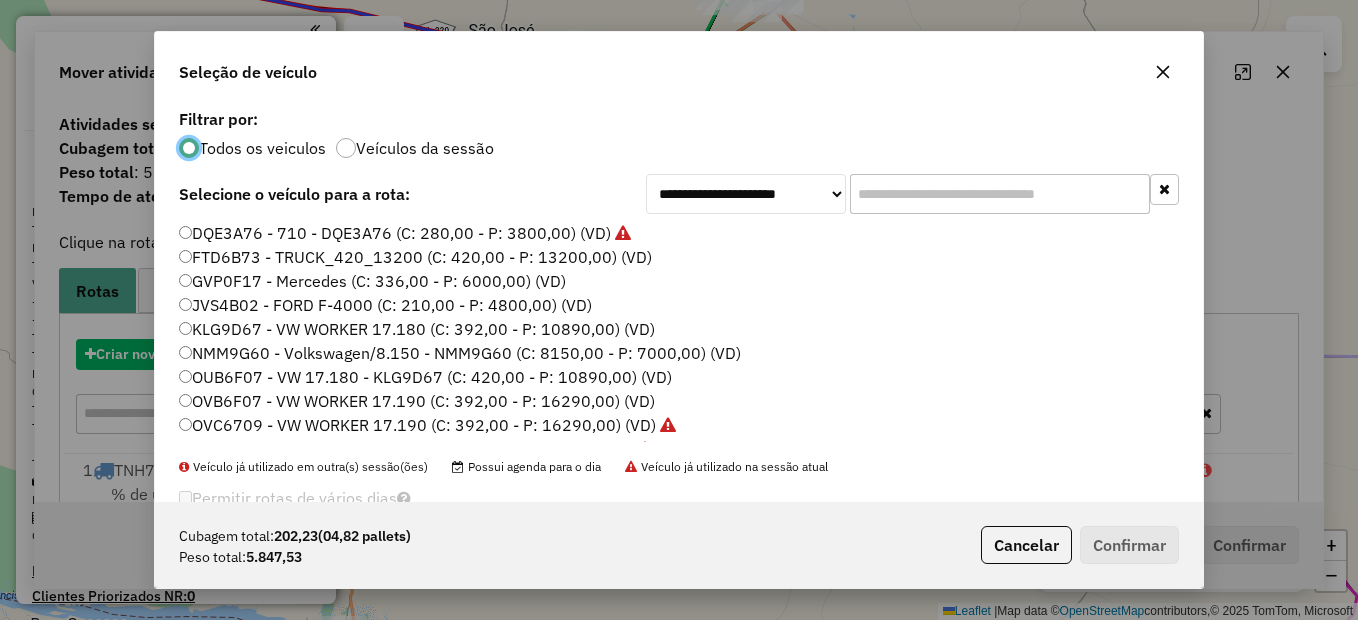 scroll, scrollTop: 11, scrollLeft: 6, axis: both 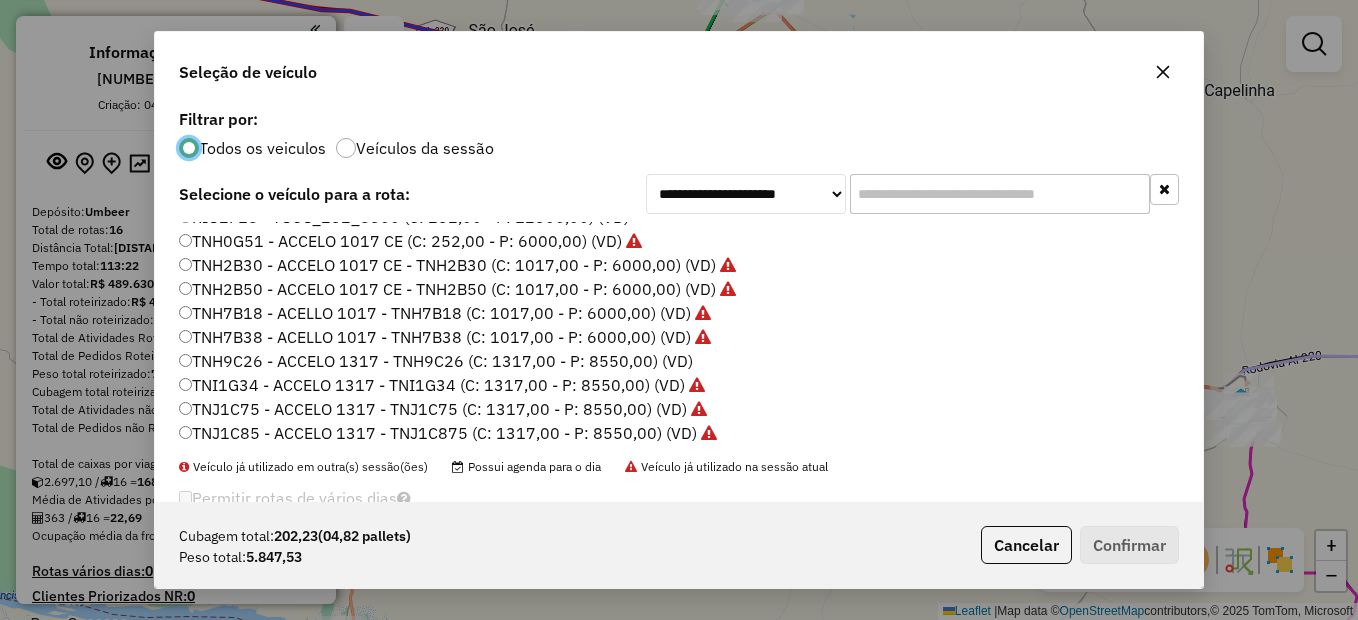 click on "TNH9C26 - ACCELO 1317 - TNH9C26 (C: 1317,00 - P: 8550,00) (VD)" 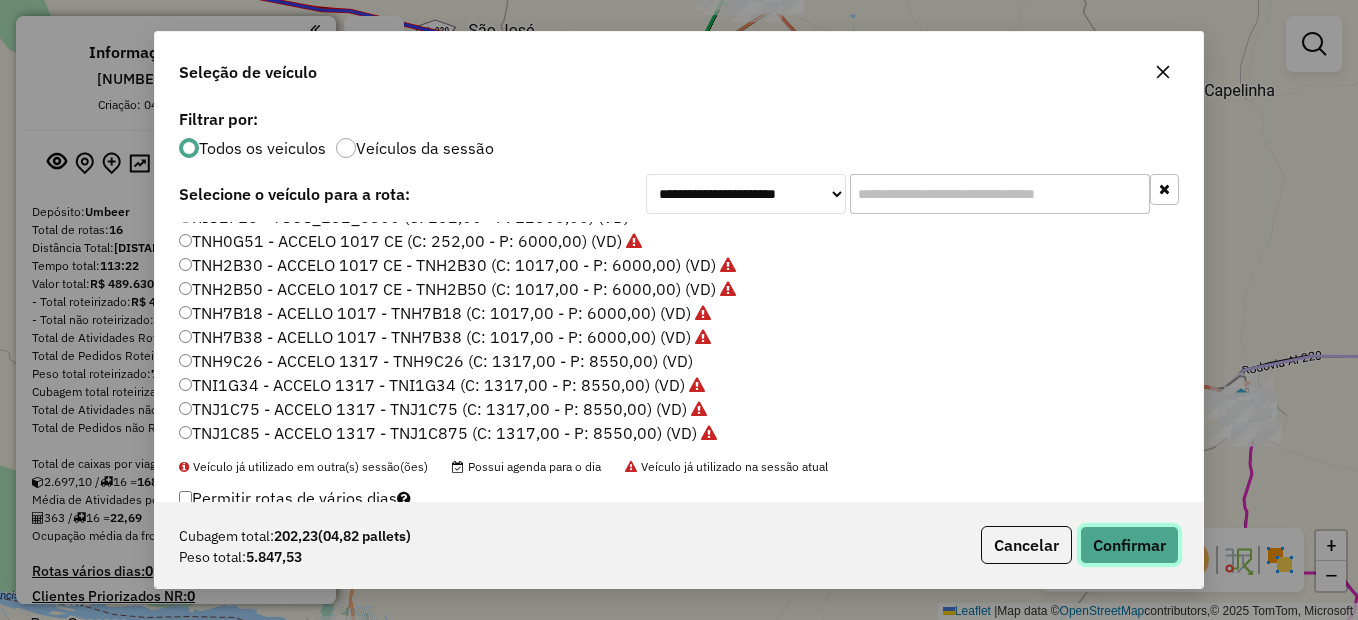 click on "Confirmar" 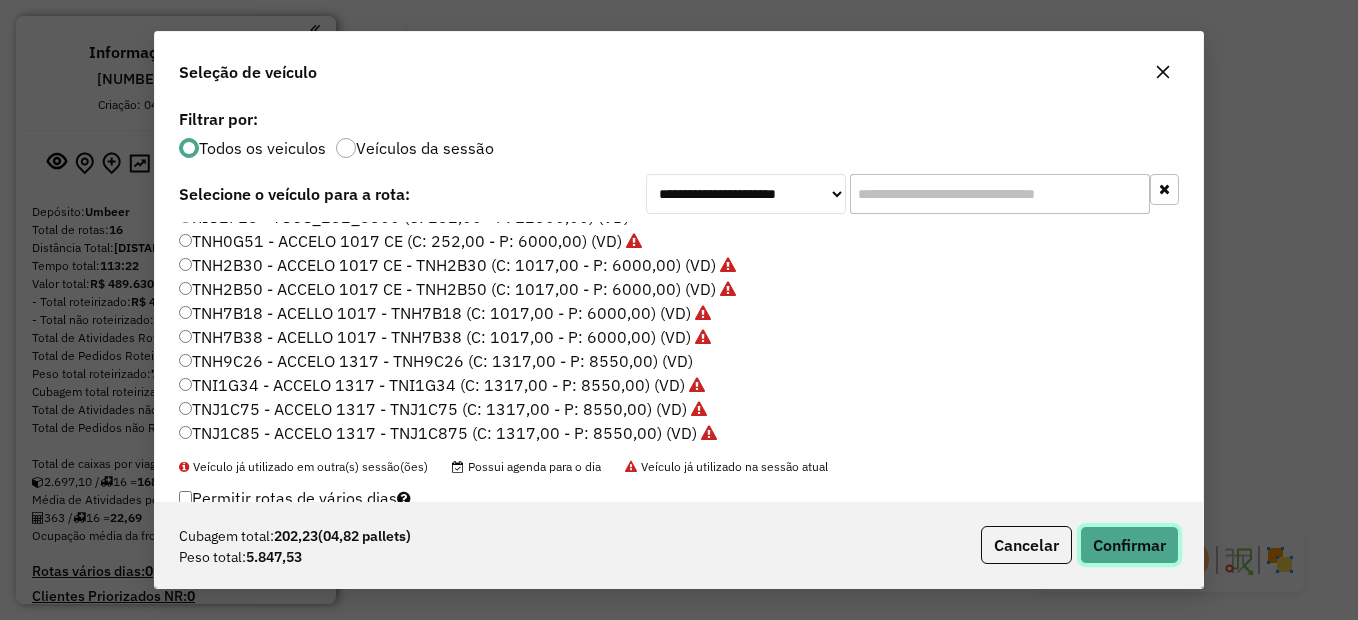 click on "Confirmar" 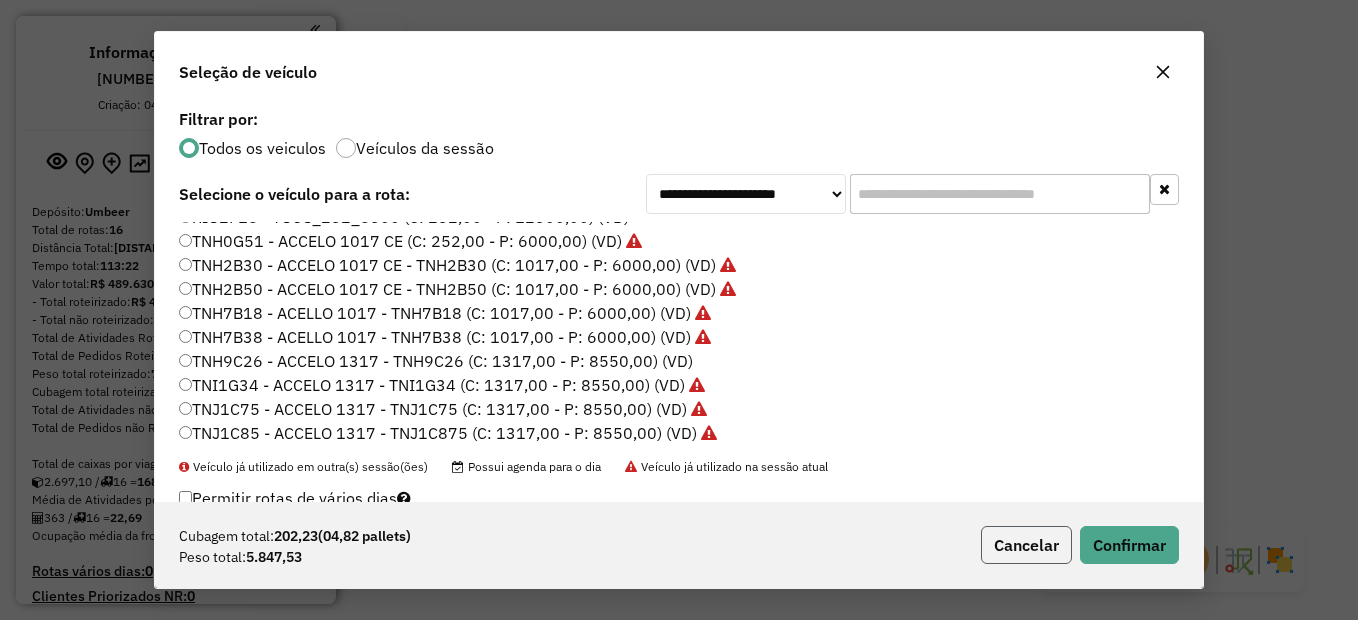 click on "Cancelar" 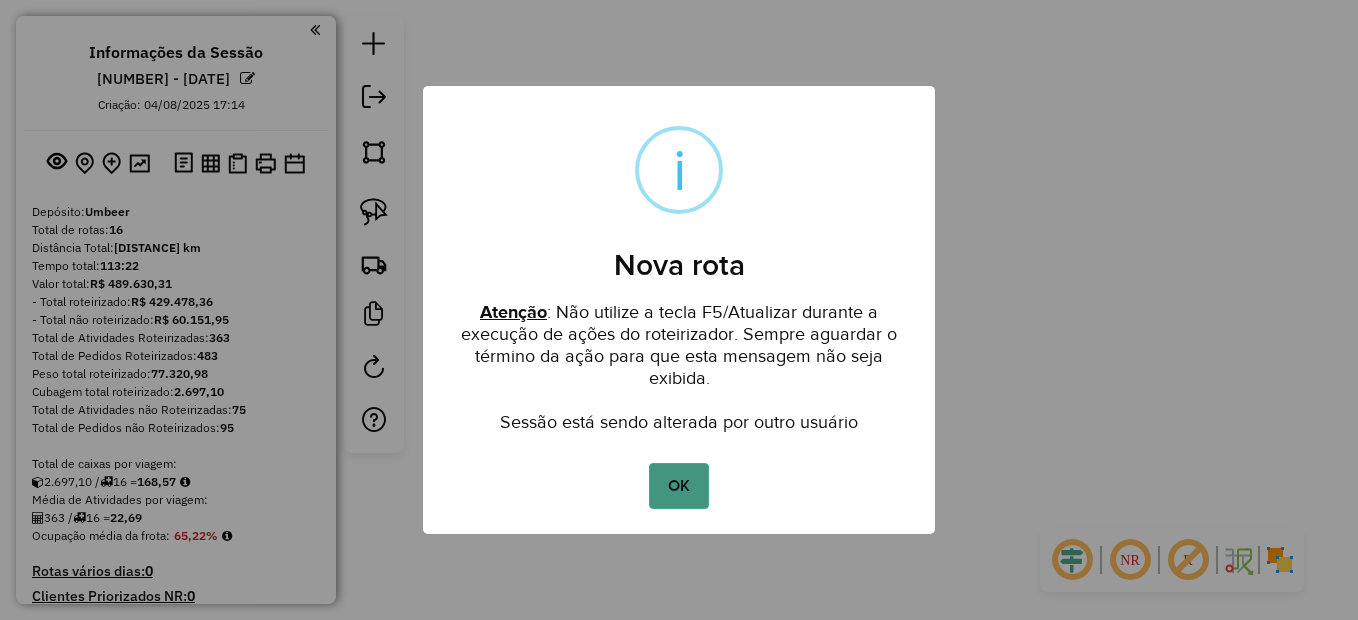 click on "OK" at bounding box center [678, 486] 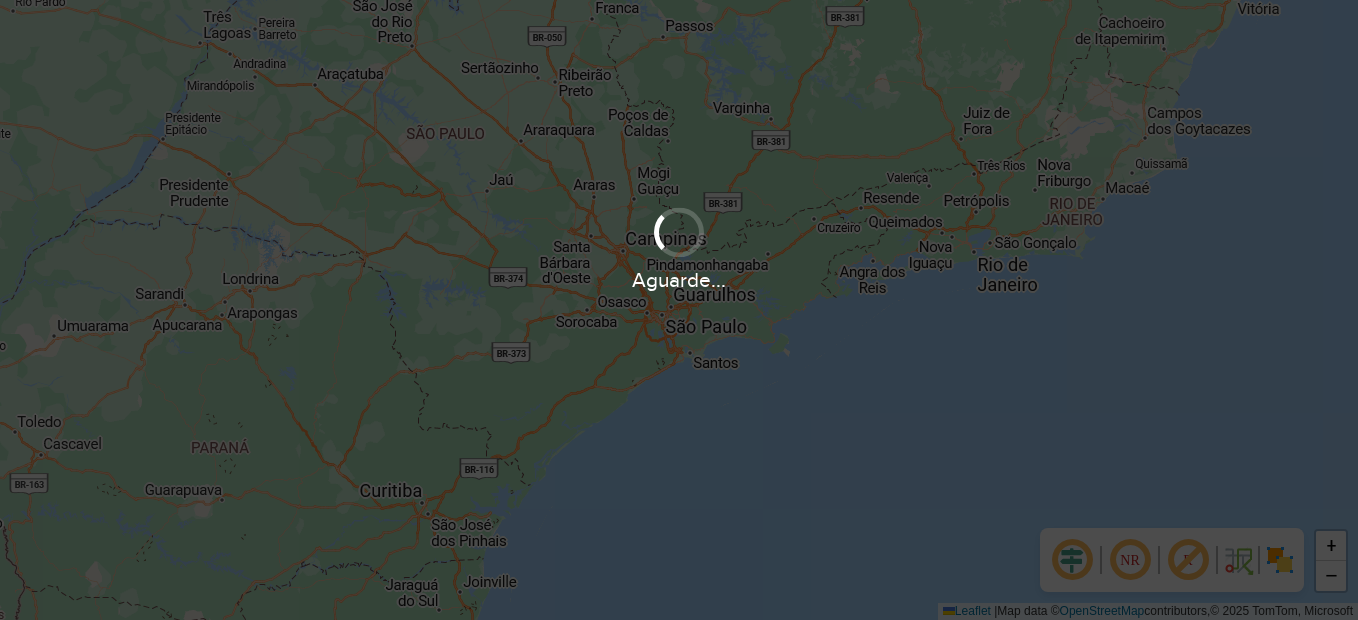 scroll, scrollTop: 0, scrollLeft: 0, axis: both 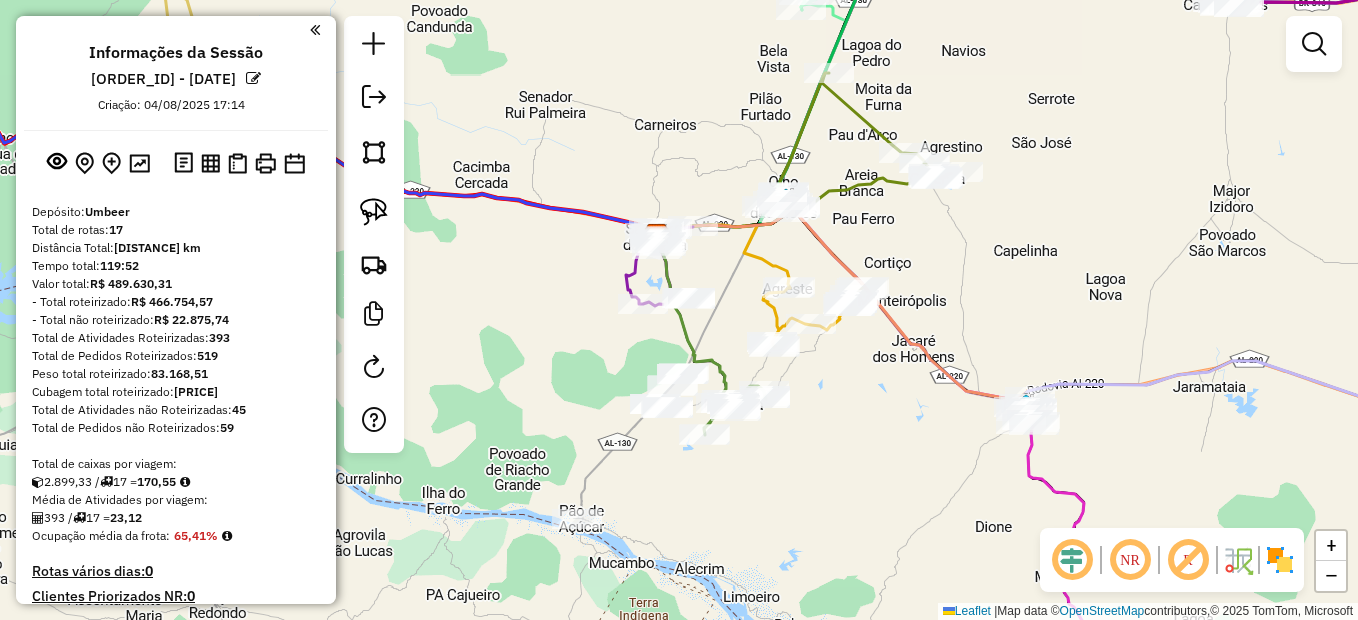 drag, startPoint x: 542, startPoint y: 306, endPoint x: 679, endPoint y: 376, distance: 153.84732 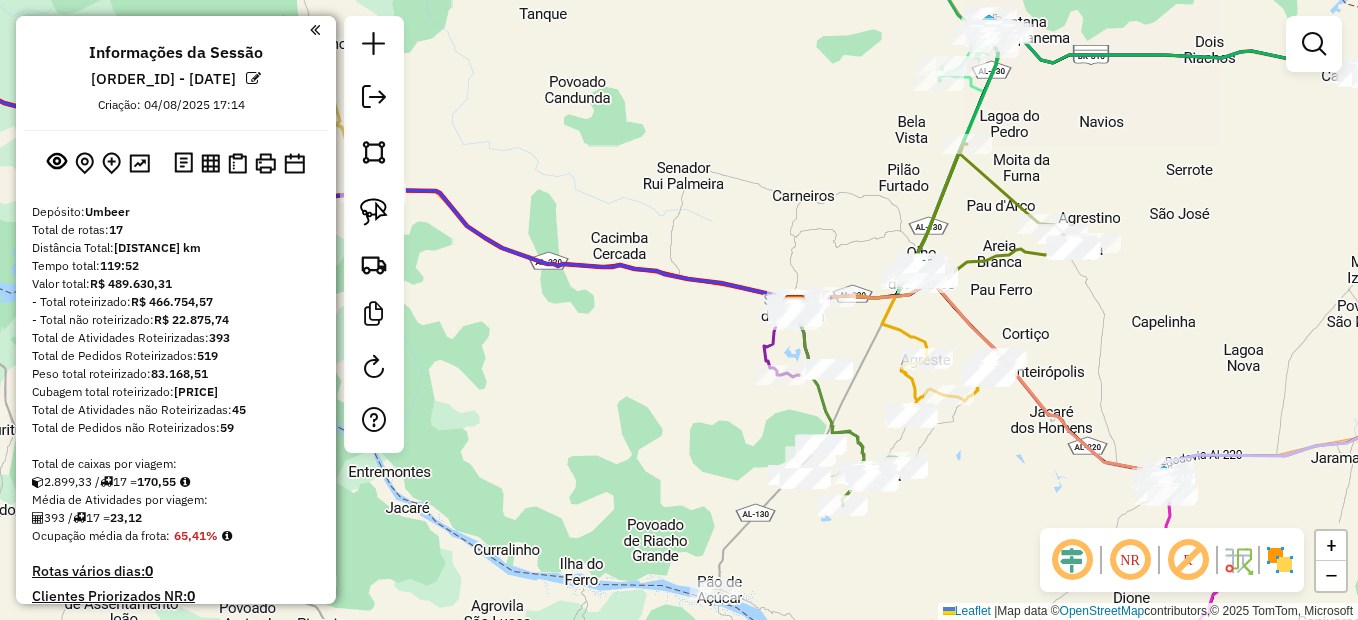 click on "Janela de atendimento Grade de atendimento Capacidade Transportadoras Veículos Cliente Pedidos  Rotas Selecione os dias de semana para filtrar as janelas de atendimento  Seg   Ter   Qua   Qui   Sex   Sáb   Dom  Informe o período da janela de atendimento: De: Até:  Filtrar exatamente a janela do cliente  Considerar janela de atendimento padrão  Selecione os dias de semana para filtrar as grades de atendimento  Seg   Ter   Qua   Qui   Sex   Sáb   Dom   Considerar clientes sem dia de atendimento cadastrado  Clientes fora do dia de atendimento selecionado Filtrar as atividades entre os valores definidos abaixo:  Peso mínimo:   Peso máximo:   Cubagem mínima:   Cubagem máxima:   De:   Até:  Filtrar as atividades entre o tempo de atendimento definido abaixo:  De:   Até:   Considerar capacidade total dos clientes não roteirizados Transportadora: Selecione um ou mais itens Tipo de veículo: Selecione um ou mais itens Veículo: Selecione um ou mais itens Motorista: Selecione um ou mais itens Nome: Rótulo:" 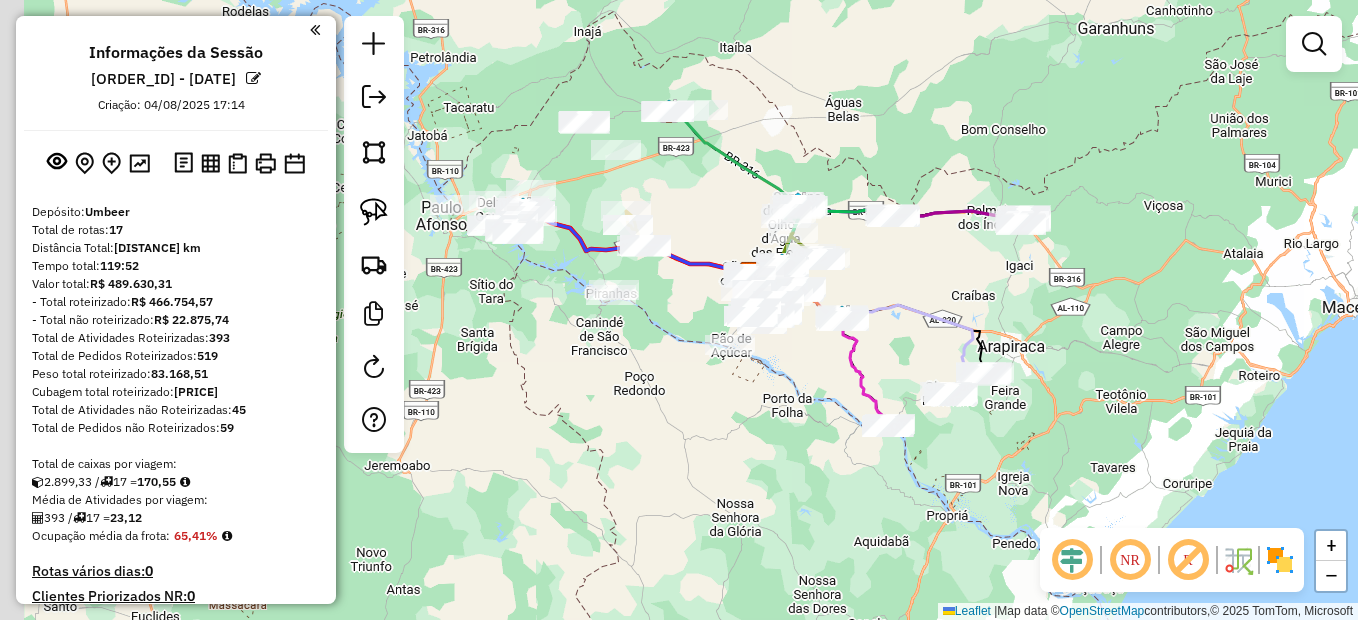 drag, startPoint x: 607, startPoint y: 410, endPoint x: 671, endPoint y: 438, distance: 69.856995 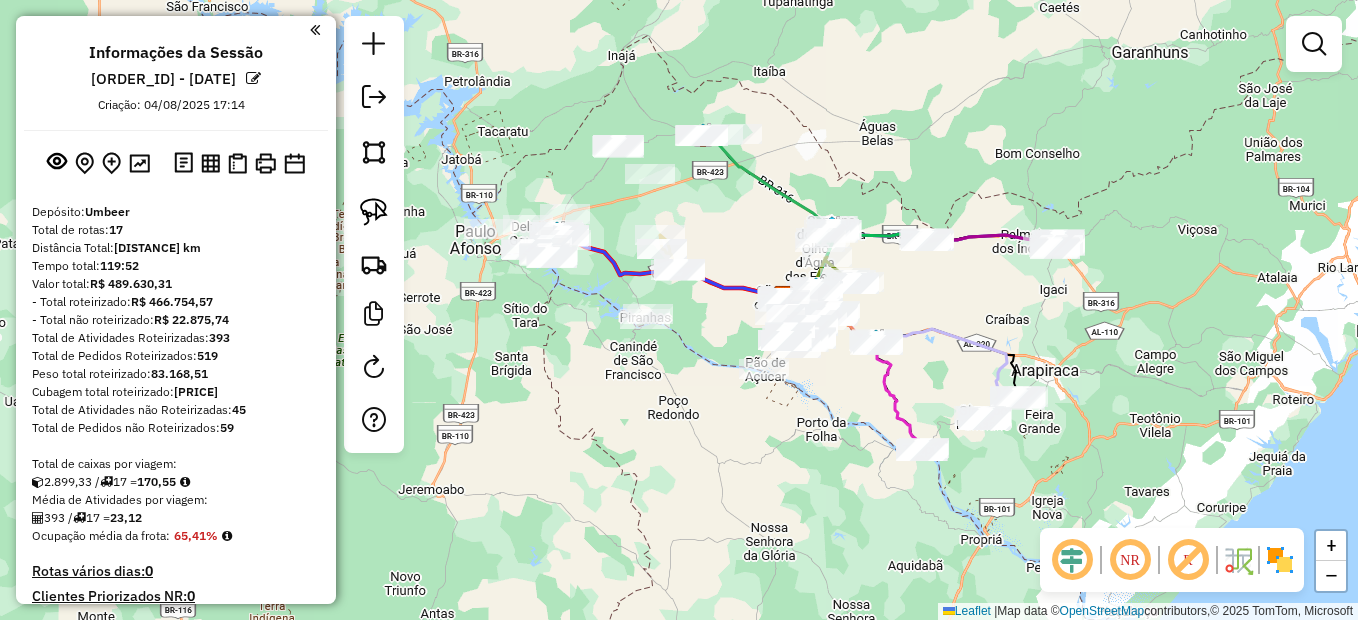 click on "Janela de atendimento Grade de atendimento Capacidade Transportadoras Veículos Cliente Pedidos  Rotas Selecione os dias de semana para filtrar as janelas de atendimento  Seg   Ter   Qua   Qui   Sex   Sáb   Dom  Informe o período da janela de atendimento: De: Até:  Filtrar exatamente a janela do cliente  Considerar janela de atendimento padrão  Selecione os dias de semana para filtrar as grades de atendimento  Seg   Ter   Qua   Qui   Sex   Sáb   Dom   Considerar clientes sem dia de atendimento cadastrado  Clientes fora do dia de atendimento selecionado Filtrar as atividades entre os valores definidos abaixo:  Peso mínimo:   Peso máximo:   Cubagem mínima:   Cubagem máxima:   De:   Até:  Filtrar as atividades entre o tempo de atendimento definido abaixo:  De:   Até:   Considerar capacidade total dos clientes não roteirizados Transportadora: Selecione um ou mais itens Tipo de veículo: Selecione um ou mais itens Veículo: Selecione um ou mais itens Motorista: Selecione um ou mais itens Nome: Rótulo:" 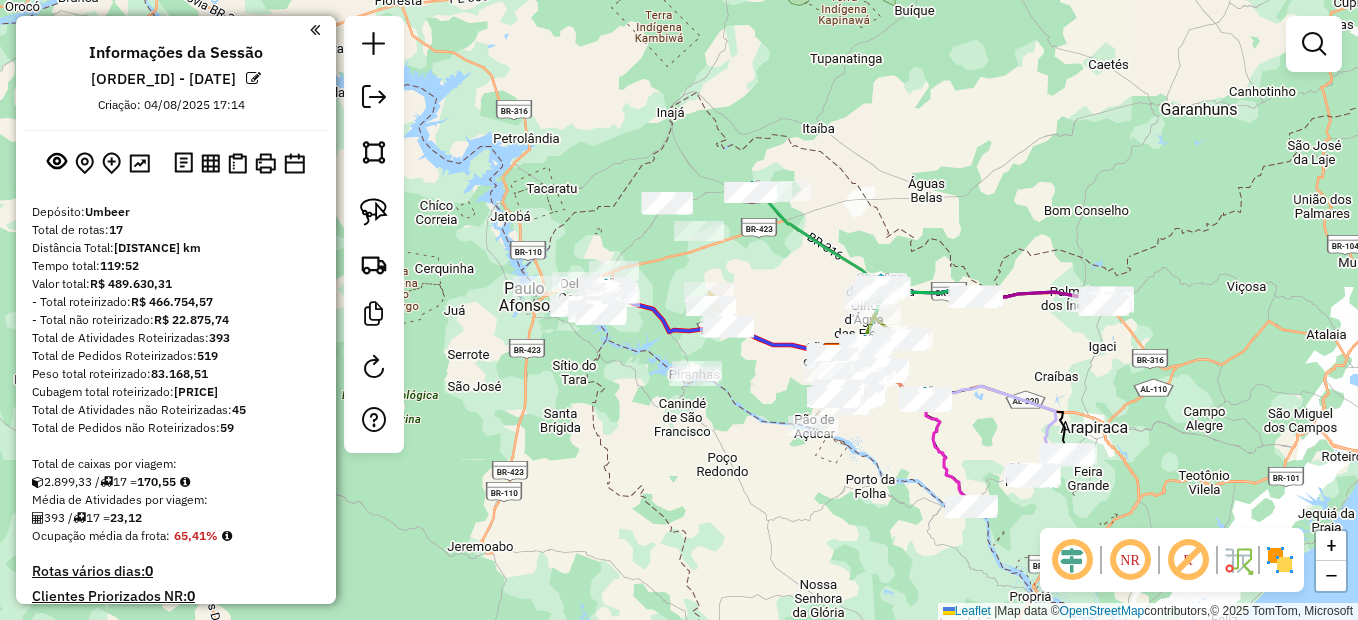 click on "Janela de atendimento Grade de atendimento Capacidade Transportadoras Veículos Cliente Pedidos  Rotas Selecione os dias de semana para filtrar as janelas de atendimento  Seg   Ter   Qua   Qui   Sex   Sáb   Dom  Informe o período da janela de atendimento: De: Até:  Filtrar exatamente a janela do cliente  Considerar janela de atendimento padrão  Selecione os dias de semana para filtrar as grades de atendimento  Seg   Ter   Qua   Qui   Sex   Sáb   Dom   Considerar clientes sem dia de atendimento cadastrado  Clientes fora do dia de atendimento selecionado Filtrar as atividades entre os valores definidos abaixo:  Peso mínimo:   Peso máximo:   Cubagem mínima:   Cubagem máxima:   De:   Até:  Filtrar as atividades entre o tempo de atendimento definido abaixo:  De:   Até:   Considerar capacidade total dos clientes não roteirizados Transportadora: Selecione um ou mais itens Tipo de veículo: Selecione um ou mais itens Veículo: Selecione um ou mais itens Motorista: Selecione um ou mais itens Nome: Rótulo:" 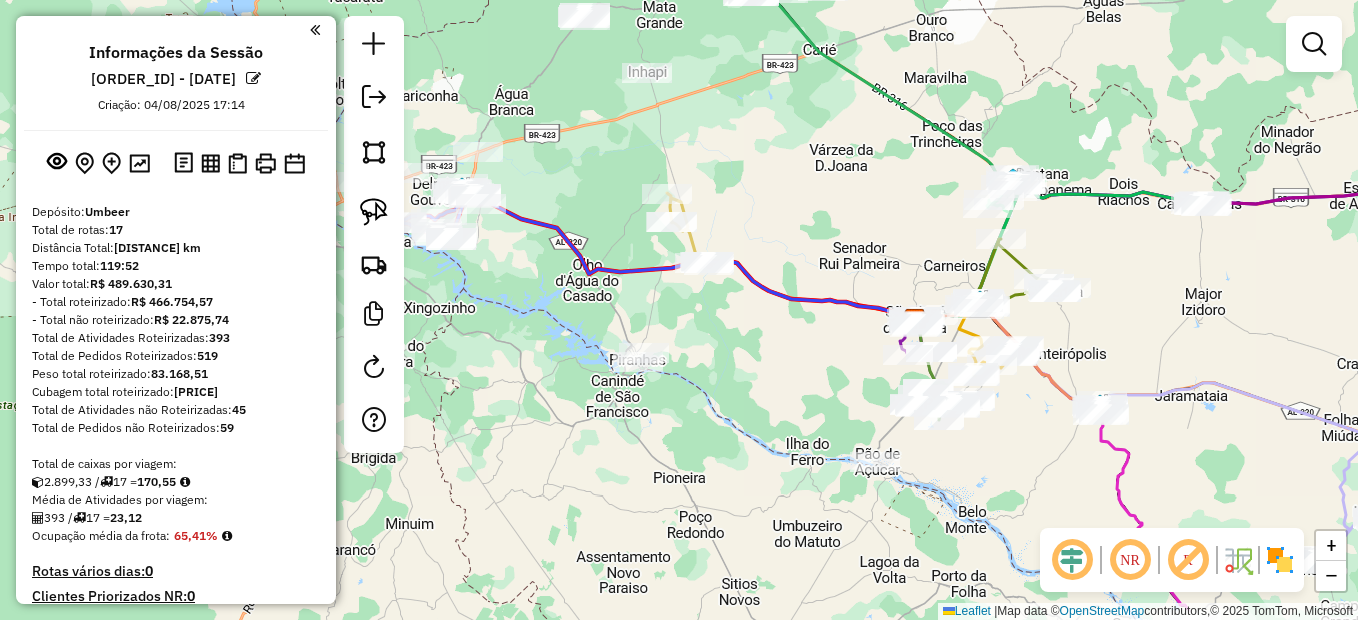click on "Janela de atendimento Grade de atendimento Capacidade Transportadoras Veículos Cliente Pedidos  Rotas Selecione os dias de semana para filtrar as janelas de atendimento  Seg   Ter   Qua   Qui   Sex   Sáb   Dom  Informe o período da janela de atendimento: De: Até:  Filtrar exatamente a janela do cliente  Considerar janela de atendimento padrão  Selecione os dias de semana para filtrar as grades de atendimento  Seg   Ter   Qua   Qui   Sex   Sáb   Dom   Considerar clientes sem dia de atendimento cadastrado  Clientes fora do dia de atendimento selecionado Filtrar as atividades entre os valores definidos abaixo:  Peso mínimo:   Peso máximo:   Cubagem mínima:   Cubagem máxima:   De:   Até:  Filtrar as atividades entre o tempo de atendimento definido abaixo:  De:   Até:   Considerar capacidade total dos clientes não roteirizados Transportadora: Selecione um ou mais itens Tipo de veículo: Selecione um ou mais itens Veículo: Selecione um ou mais itens Motorista: Selecione um ou mais itens Nome: Rótulo:" 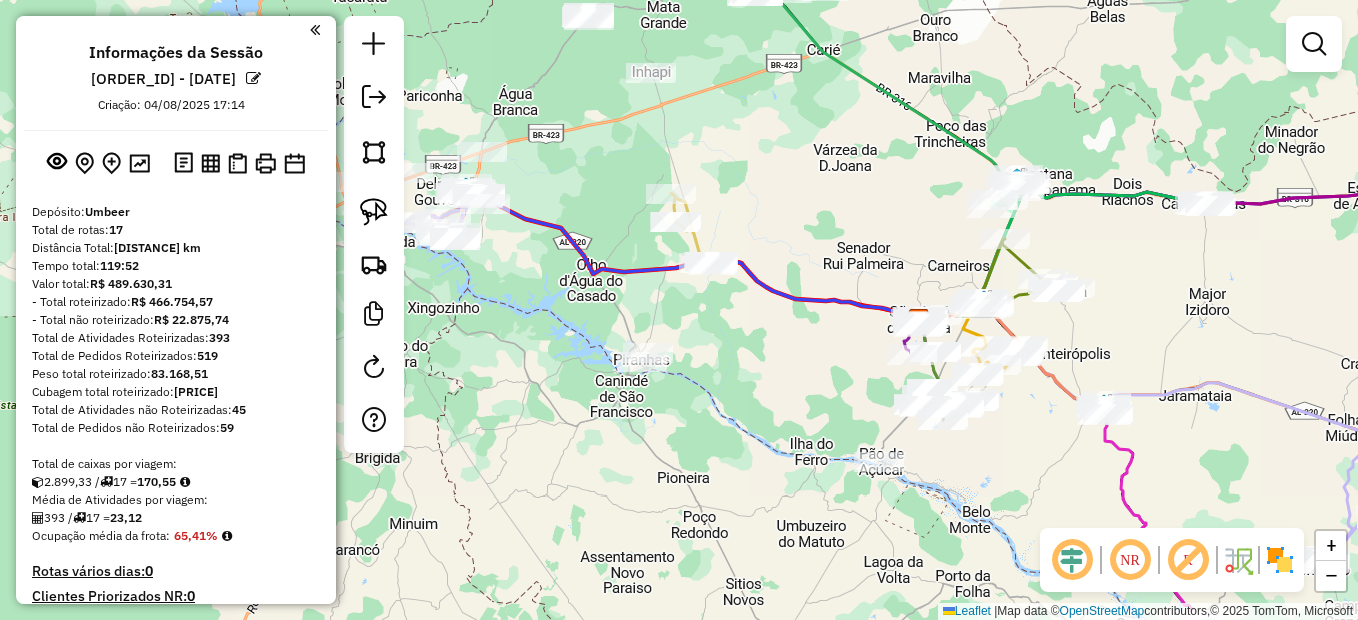 drag, startPoint x: 704, startPoint y: 344, endPoint x: 775, endPoint y: 418, distance: 102.55243 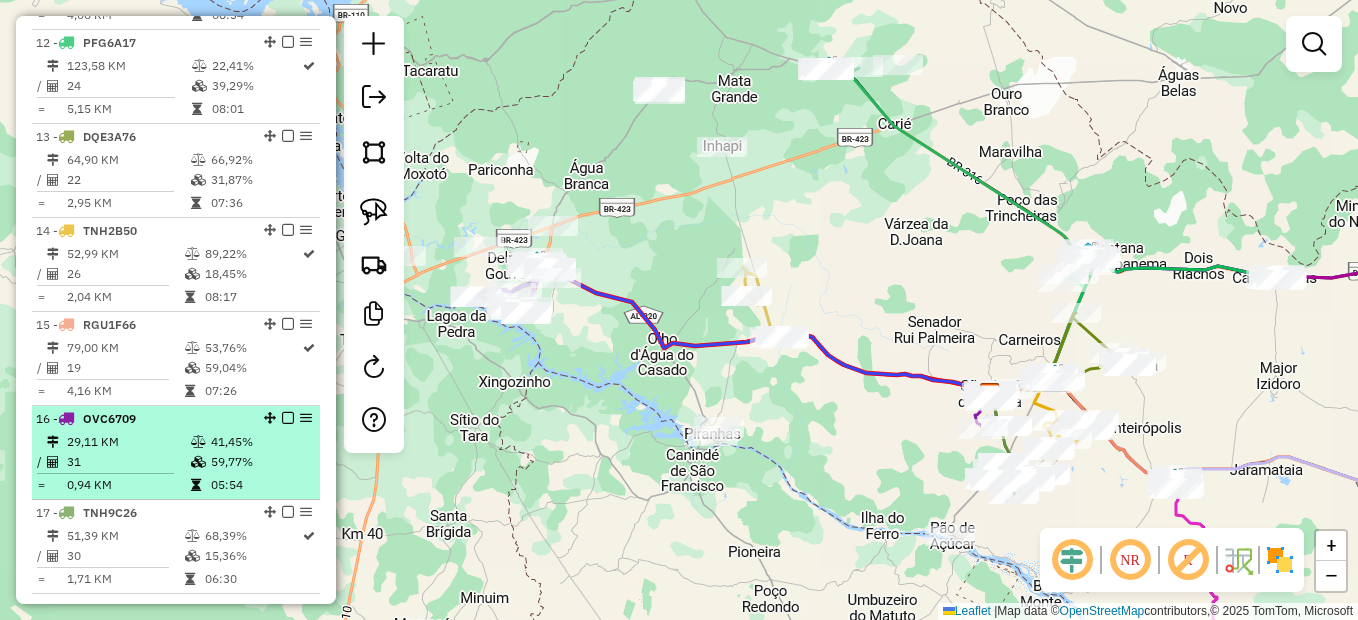 scroll, scrollTop: 1800, scrollLeft: 0, axis: vertical 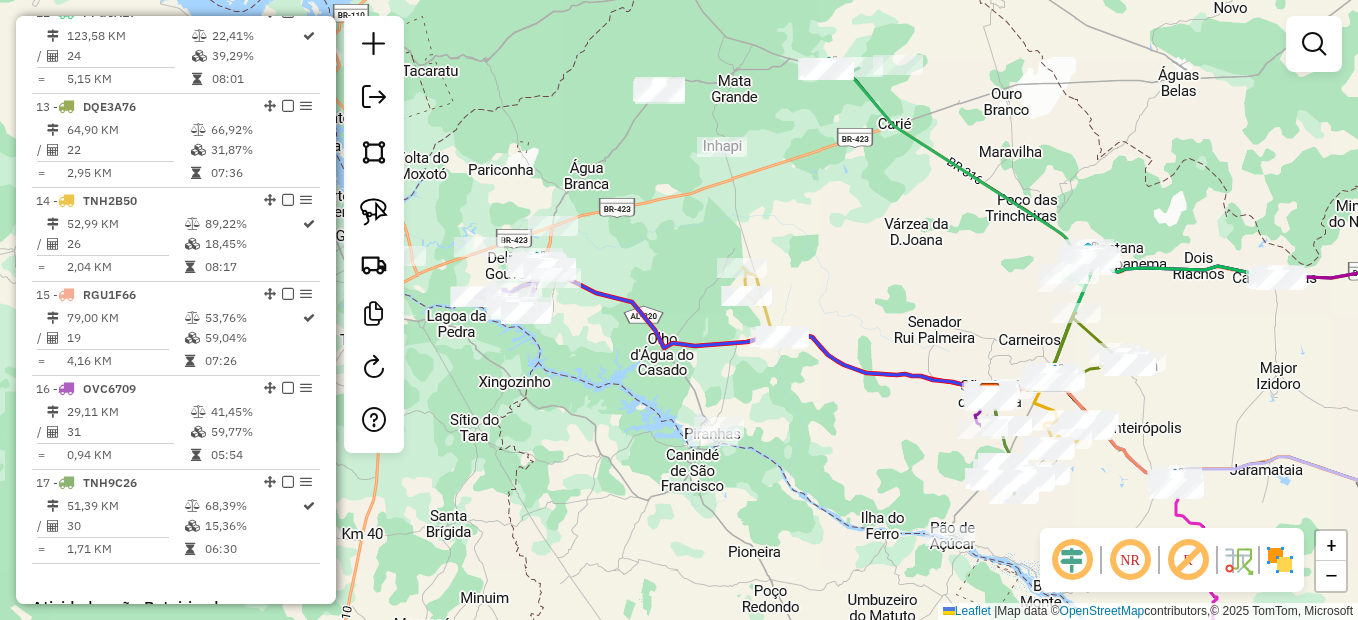 click on "Janela de atendimento Grade de atendimento Capacidade Transportadoras Veículos Cliente Pedidos  Rotas Selecione os dias de semana para filtrar as janelas de atendimento  Seg   Ter   Qua   Qui   Sex   Sáb   Dom  Informe o período da janela de atendimento: De: Até:  Filtrar exatamente a janela do cliente  Considerar janela de atendimento padrão  Selecione os dias de semana para filtrar as grades de atendimento  Seg   Ter   Qua   Qui   Sex   Sáb   Dom   Considerar clientes sem dia de atendimento cadastrado  Clientes fora do dia de atendimento selecionado Filtrar as atividades entre os valores definidos abaixo:  Peso mínimo:   Peso máximo:   Cubagem mínima:   Cubagem máxima:   De:   Até:  Filtrar as atividades entre o tempo de atendimento definido abaixo:  De:   Até:   Considerar capacidade total dos clientes não roteirizados Transportadora: Selecione um ou mais itens Tipo de veículo: Selecione um ou mais itens Veículo: Selecione um ou mais itens Motorista: Selecione um ou mais itens Nome: Rótulo:" 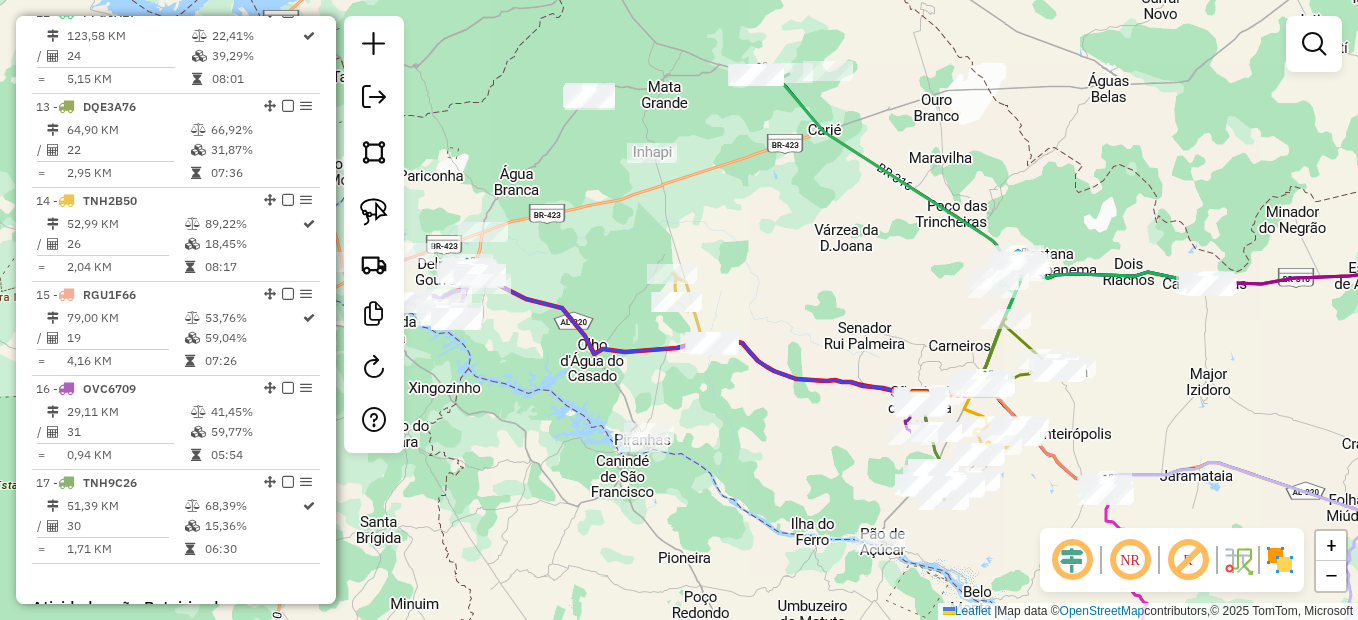 drag, startPoint x: 799, startPoint y: 469, endPoint x: 766, endPoint y: 469, distance: 33 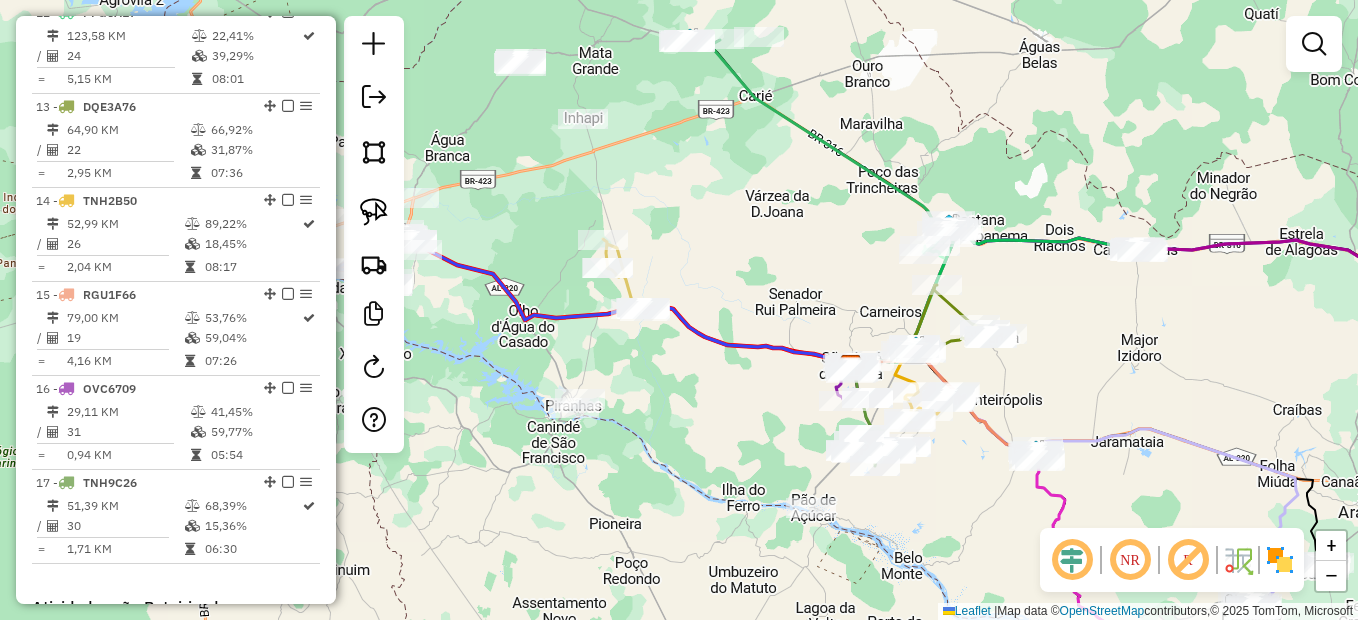 drag, startPoint x: 1199, startPoint y: 393, endPoint x: 1076, endPoint y: 307, distance: 150.08331 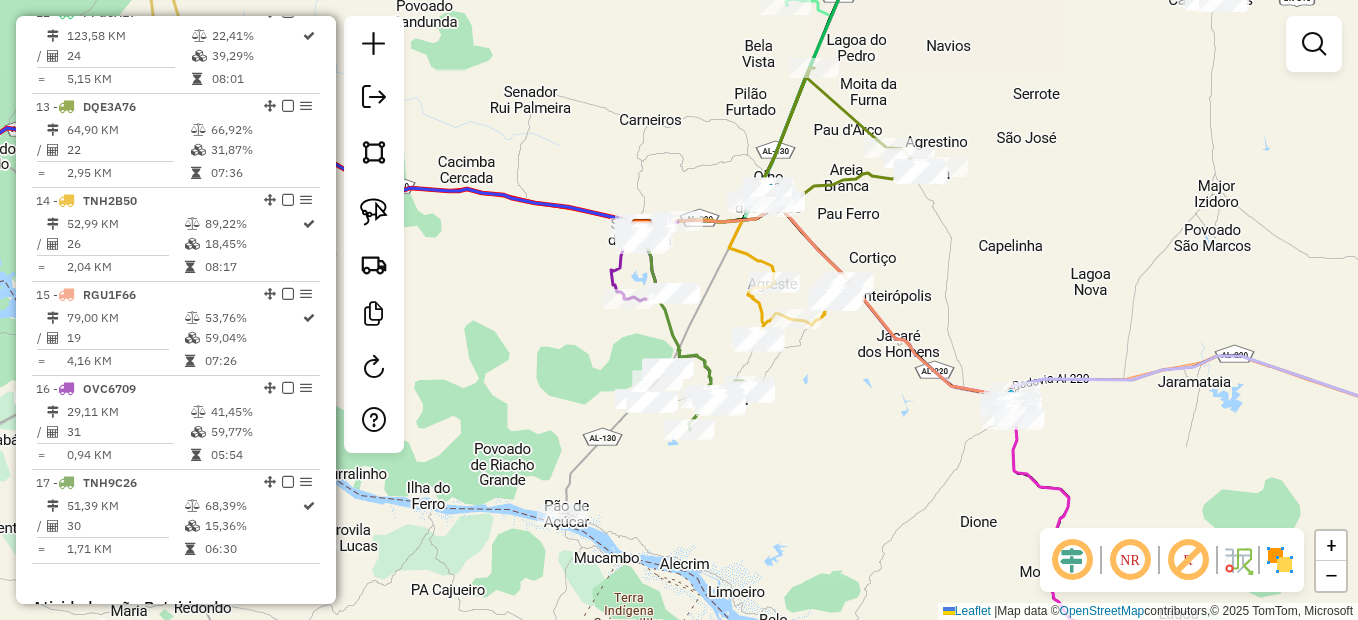 click on "Janela de atendimento Grade de atendimento Capacidade Transportadoras Veículos Cliente Pedidos  Rotas Selecione os dias de semana para filtrar as janelas de atendimento  Seg   Ter   Qua   Qui   Sex   Sáb   Dom  Informe o período da janela de atendimento: De: Até:  Filtrar exatamente a janela do cliente  Considerar janela de atendimento padrão  Selecione os dias de semana para filtrar as grades de atendimento  Seg   Ter   Qua   Qui   Sex   Sáb   Dom   Considerar clientes sem dia de atendimento cadastrado  Clientes fora do dia de atendimento selecionado Filtrar as atividades entre os valores definidos abaixo:  Peso mínimo:   Peso máximo:   Cubagem mínima:   Cubagem máxima:   De:   Até:  Filtrar as atividades entre o tempo de atendimento definido abaixo:  De:   Até:   Considerar capacidade total dos clientes não roteirizados Transportadora: Selecione um ou mais itens Tipo de veículo: Selecione um ou mais itens Veículo: Selecione um ou mais itens Motorista: Selecione um ou mais itens Nome: Rótulo:" 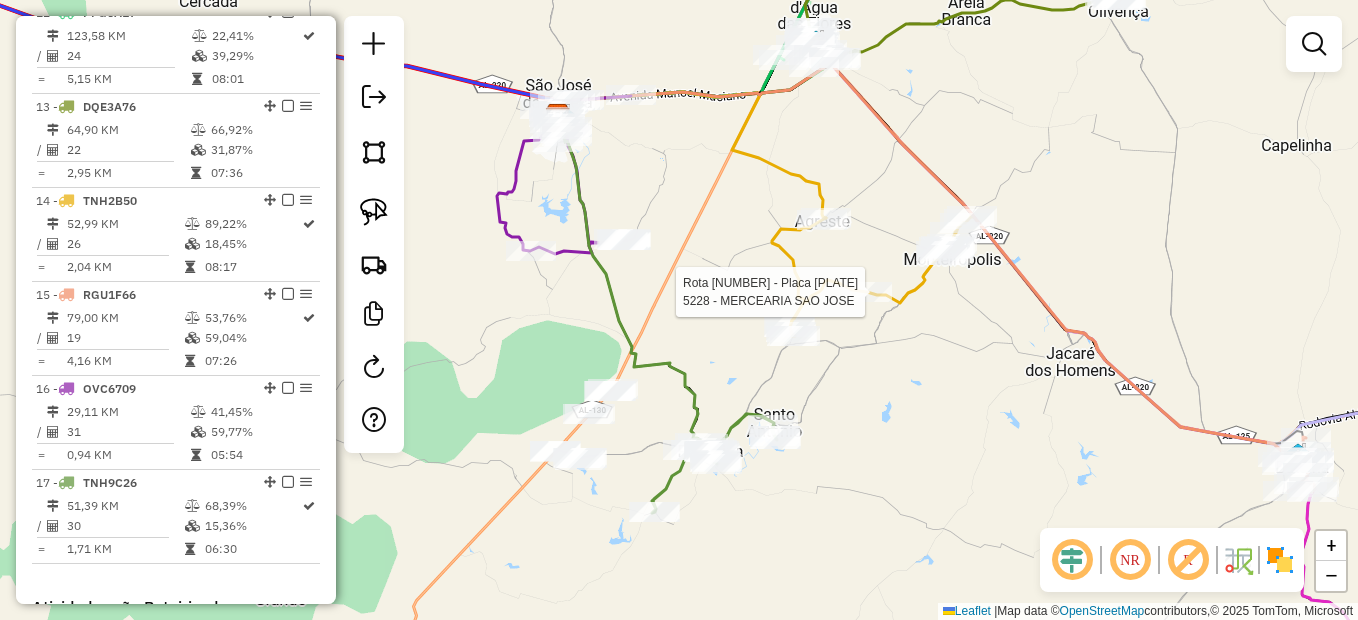 click 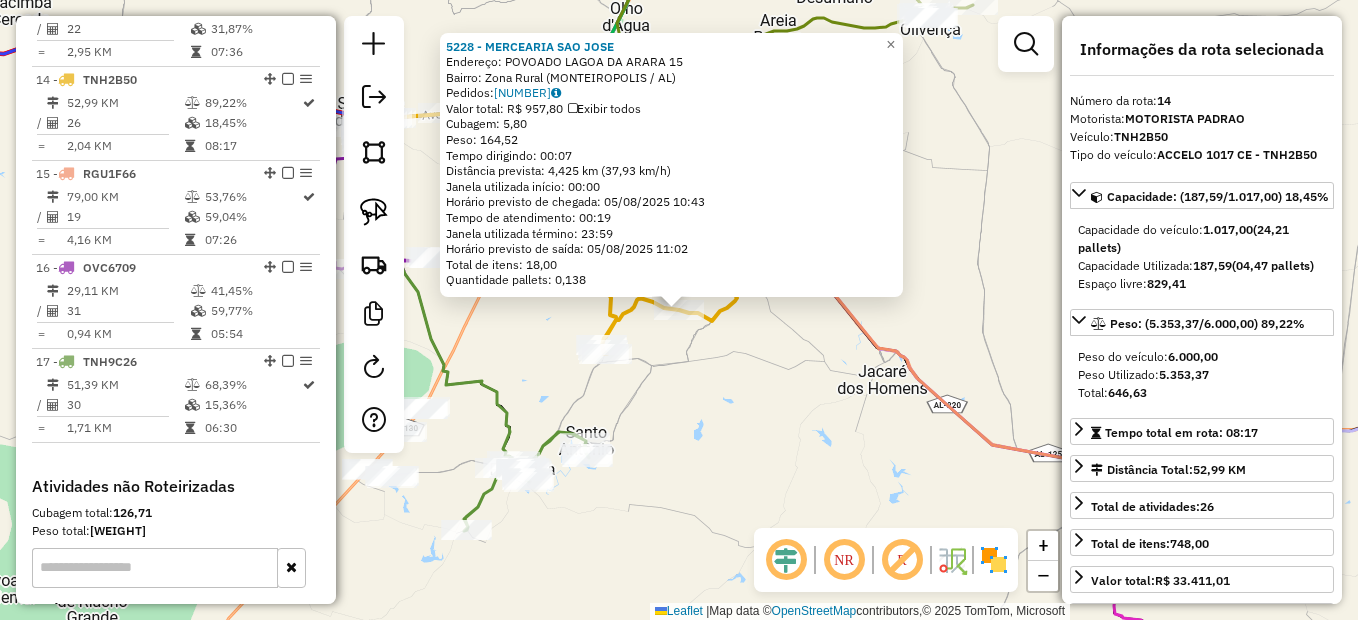 scroll, scrollTop: 1972, scrollLeft: 0, axis: vertical 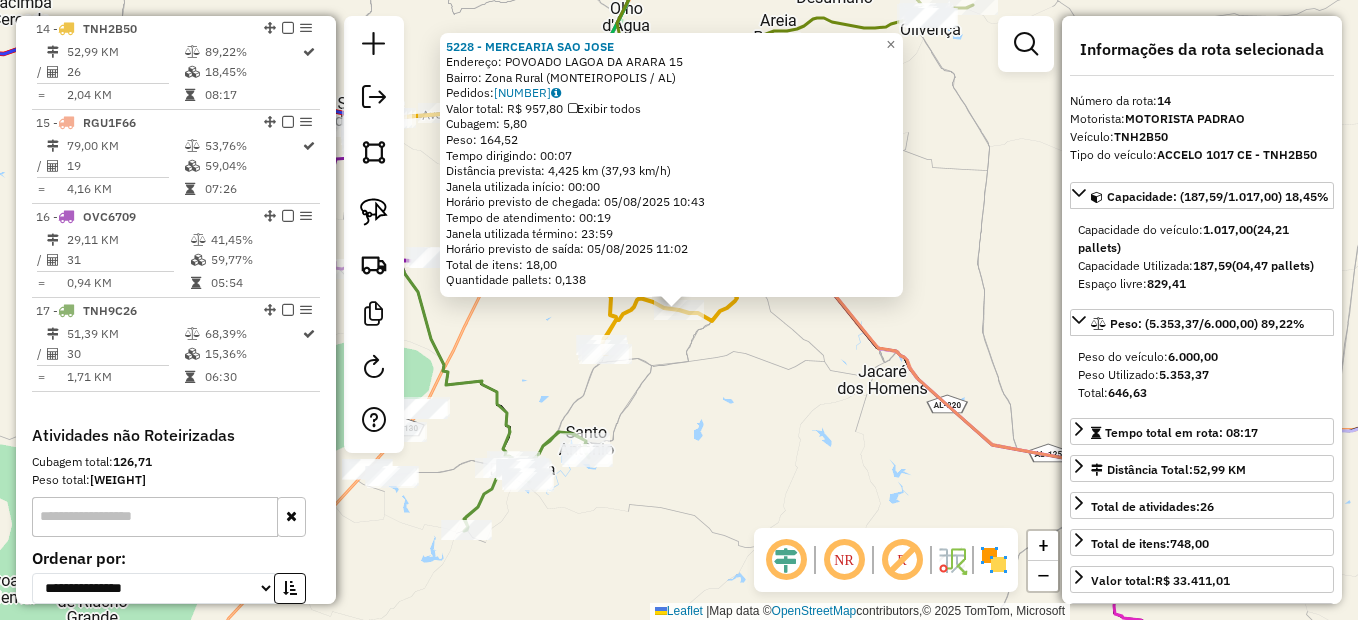 click on "5228 - MERCEARIA SAO JOSE Endereço: POVOADO LAGOA DA ARARA 15 Bairro: Zona Rural ([CITY] / AL) Pedidos: [NUMBER] Valor total: R$ 957,80 Exibir todos Cubagem: 5,80 Peso: 164,52 Tempo dirigindo: 00:07 Distância prevista: 4,425 km (37,93 km/h) Janela utilizada início: 00:00 Horário previsto de chegada: 05/08/2025 10:43 Tempo de atendimento: 00:19 Janela utilizada término: 23:59 Horário previsto de saída: 05/08/2025 11:02 Total de itens: 18,00 Quantidade pallets: 0,138 × Janela de atendimento Grade de atendimento Capacidade Transportadoras Veículos Cliente Pedidos Rotas Selecione os dias de semana para filtrar as janelas de atendimento Seg Ter Qua Qui Sex Sáb Dom Informe o período da janela de atendimento: De: Até: Filtrar exatamente a janela do cliente Considerar janela de atendimento padrão Selecione os dias de semana para filtrar as grades de atendimento Seg Ter Qua Qui Sex Sáb Dom Peso mínimo: Peso máximo: De: Até:" 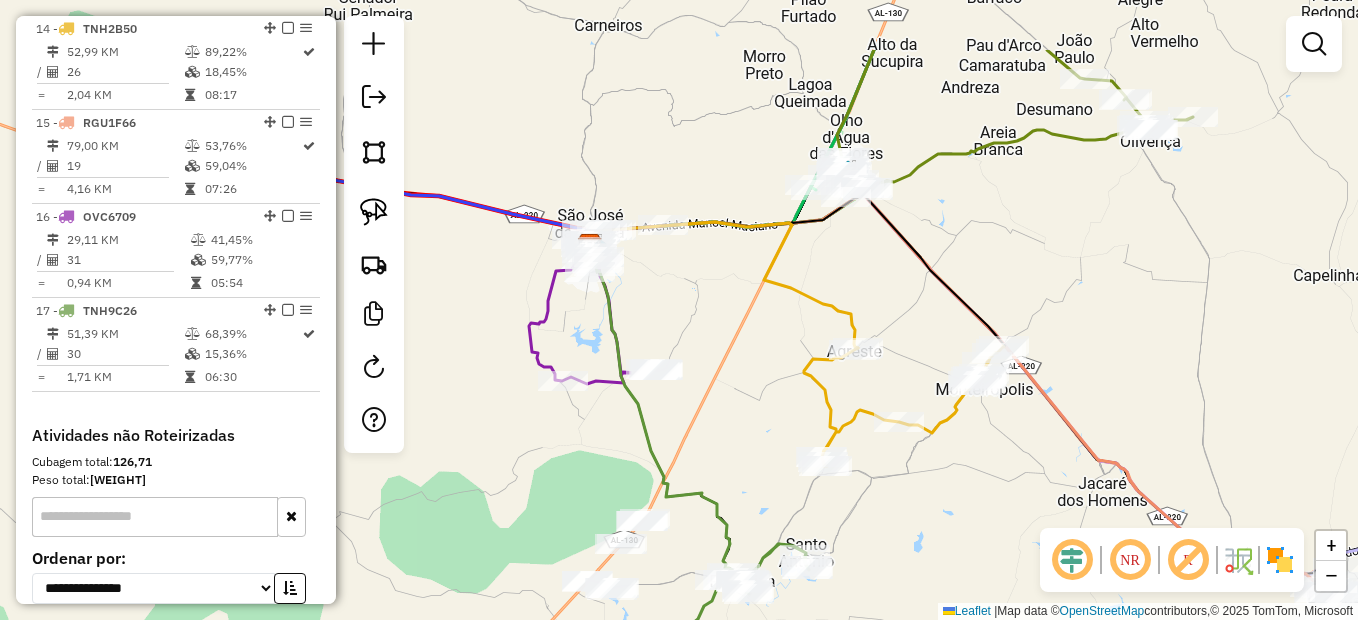 drag, startPoint x: 712, startPoint y: 389, endPoint x: 933, endPoint y: 502, distance: 248.21362 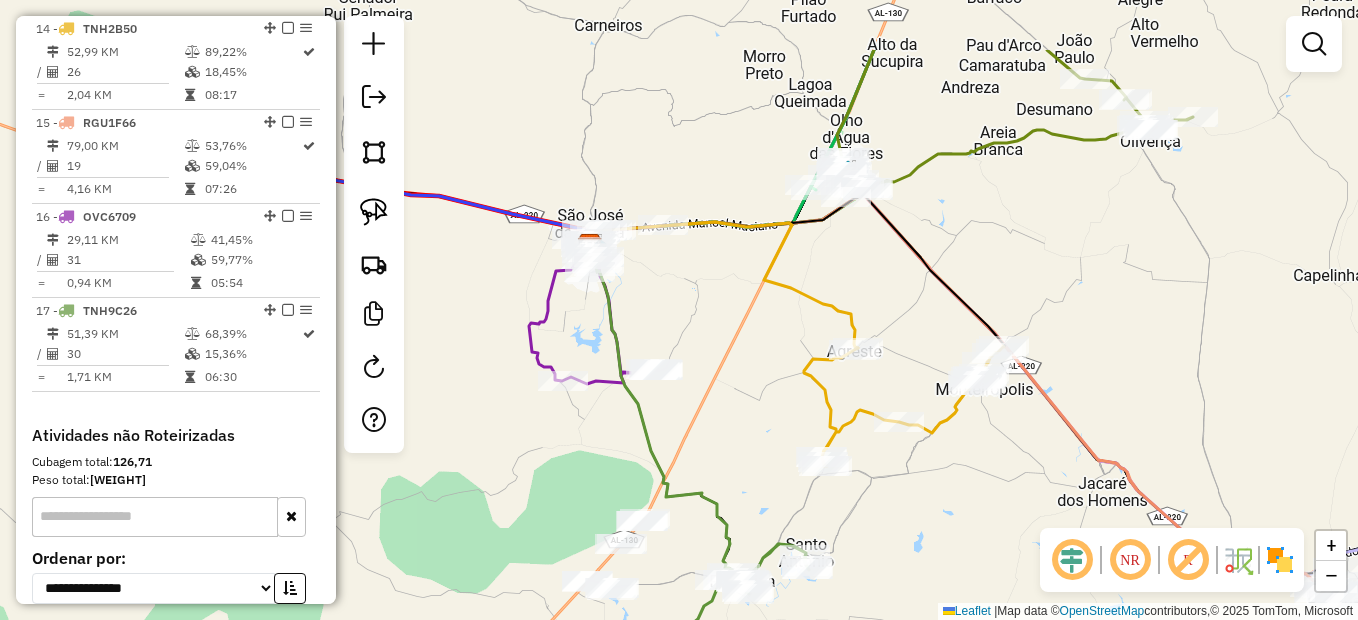 click on "Janela de atendimento Grade de atendimento Capacidade Transportadoras Veículos Cliente Pedidos  Rotas Selecione os dias de semana para filtrar as janelas de atendimento  Seg   Ter   Qua   Qui   Sex   Sáb   Dom  Informe o período da janela de atendimento: De: Até:  Filtrar exatamente a janela do cliente  Considerar janela de atendimento padrão  Selecione os dias de semana para filtrar as grades de atendimento  Seg   Ter   Qua   Qui   Sex   Sáb   Dom   Considerar clientes sem dia de atendimento cadastrado  Clientes fora do dia de atendimento selecionado Filtrar as atividades entre os valores definidos abaixo:  Peso mínimo:   Peso máximo:   Cubagem mínima:   Cubagem máxima:   De:   Até:  Filtrar as atividades entre o tempo de atendimento definido abaixo:  De:   Até:   Considerar capacidade total dos clientes não roteirizados Transportadora: Selecione um ou mais itens Tipo de veículo: Selecione um ou mais itens Veículo: Selecione um ou mais itens Motorista: Selecione um ou mais itens Nome: Rótulo:" 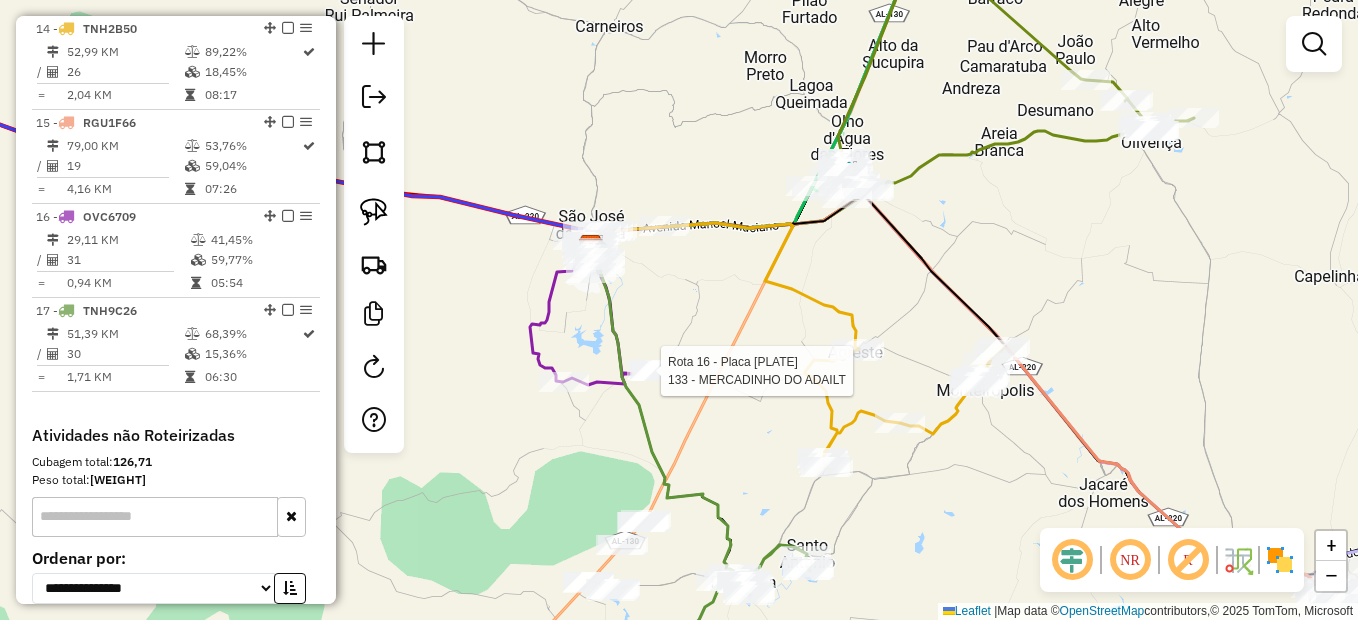 click 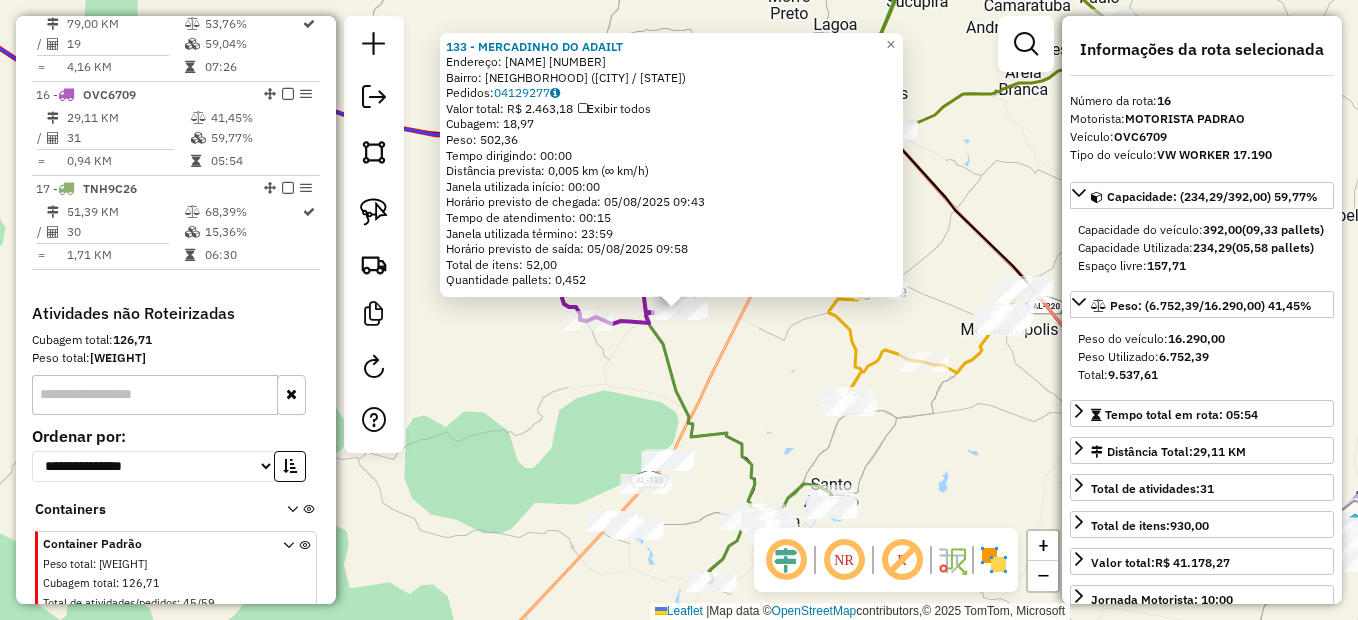 scroll, scrollTop: 2153, scrollLeft: 0, axis: vertical 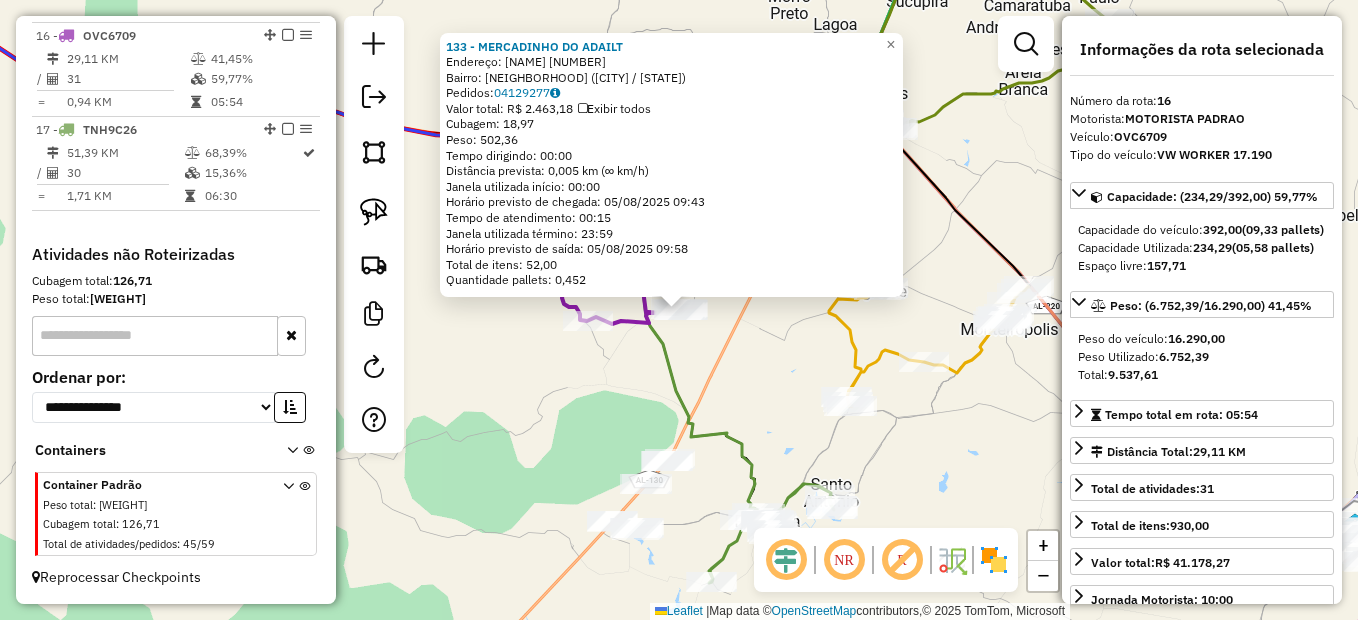 click 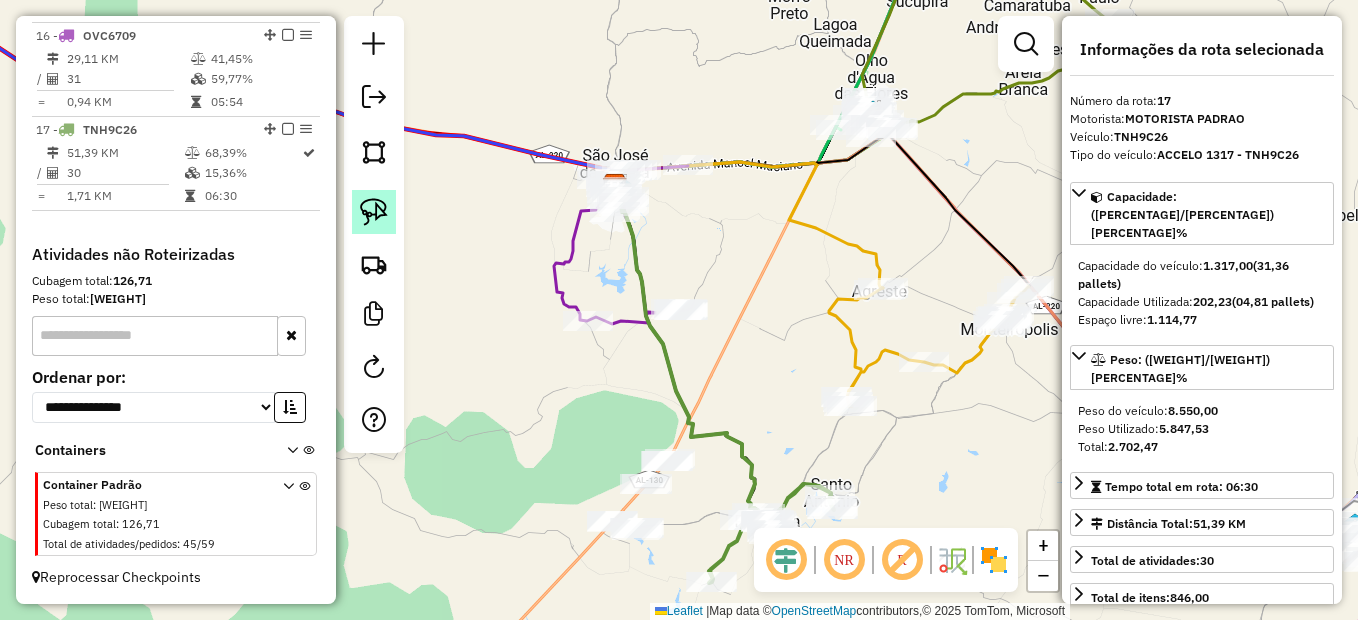 click 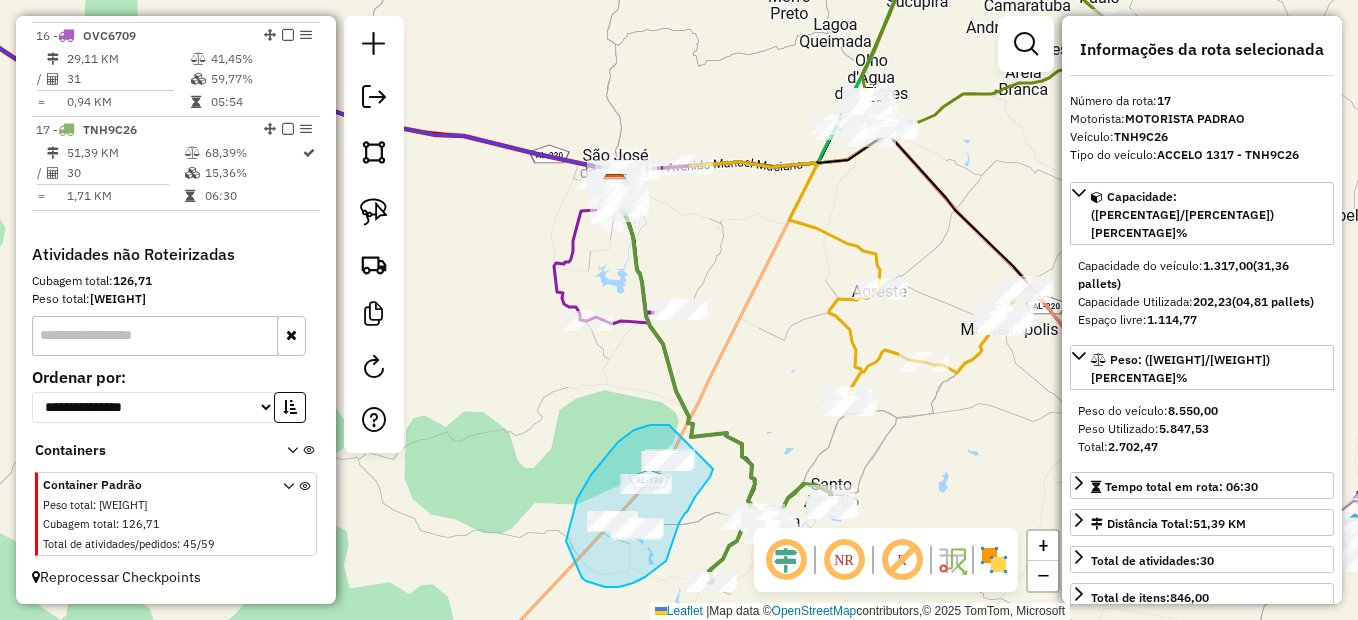 drag, startPoint x: 666, startPoint y: 425, endPoint x: 713, endPoint y: 462, distance: 59.816387 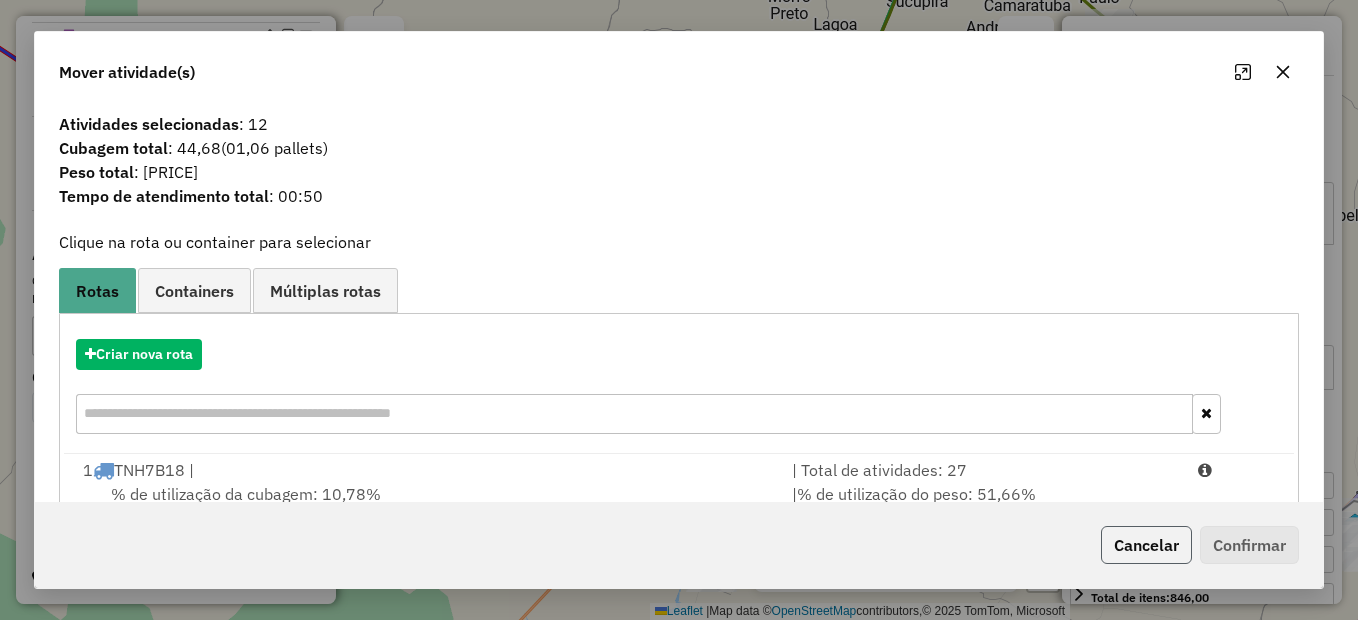 click on "Cancelar" 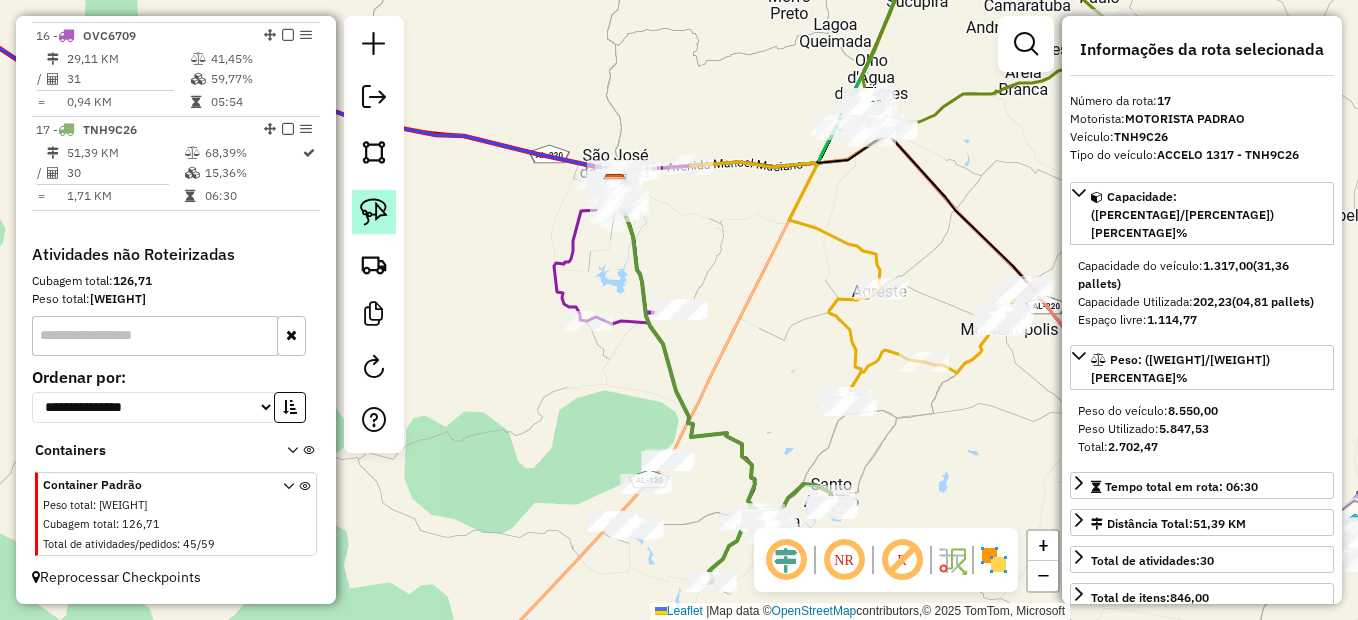 click 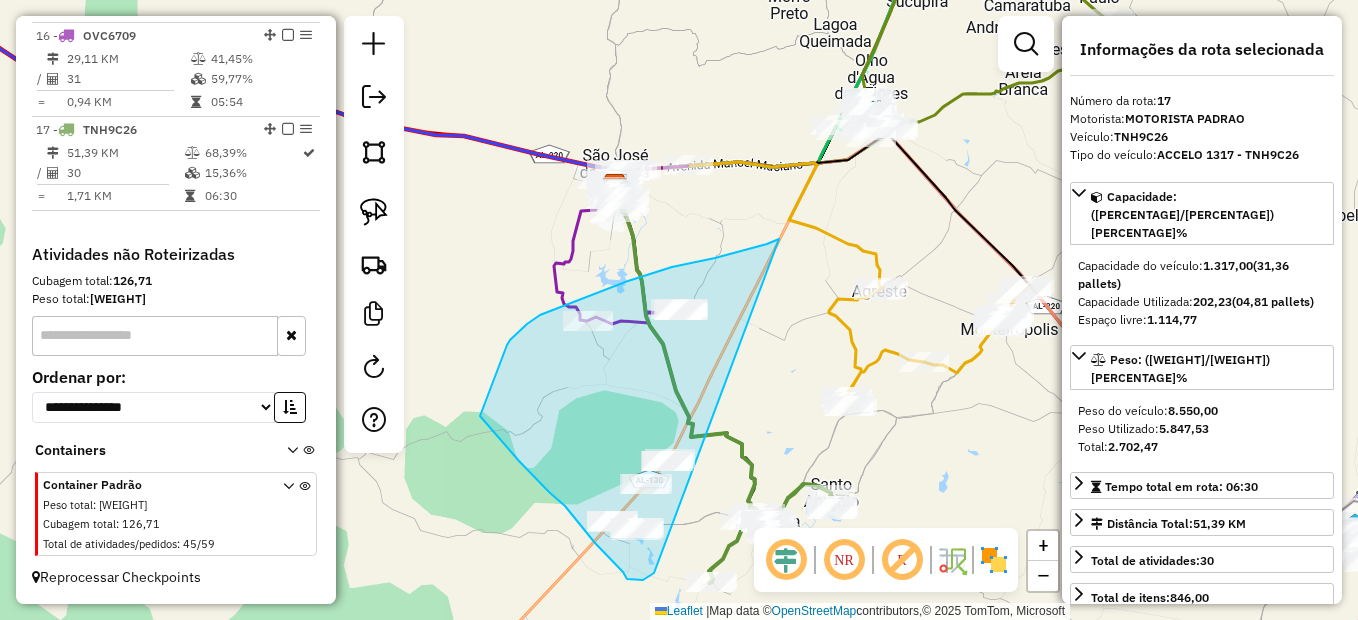 drag, startPoint x: 779, startPoint y: 239, endPoint x: 669, endPoint y: 554, distance: 333.65402 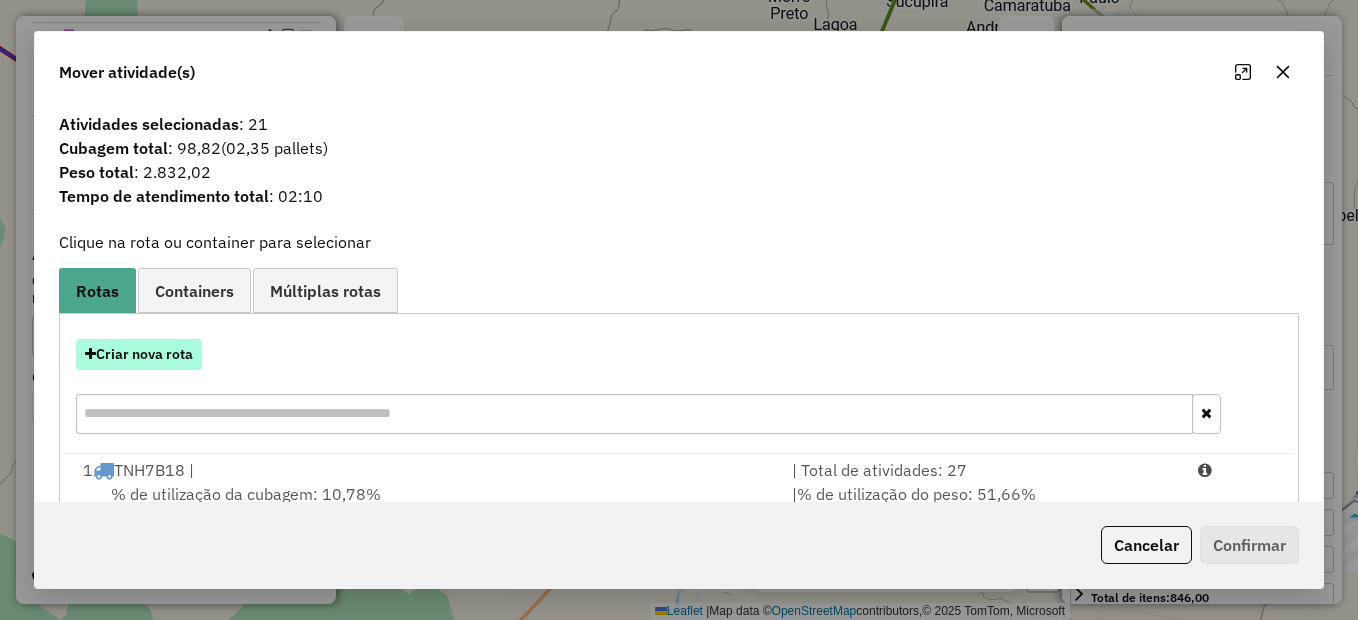 click on "Criar nova rota" at bounding box center (139, 354) 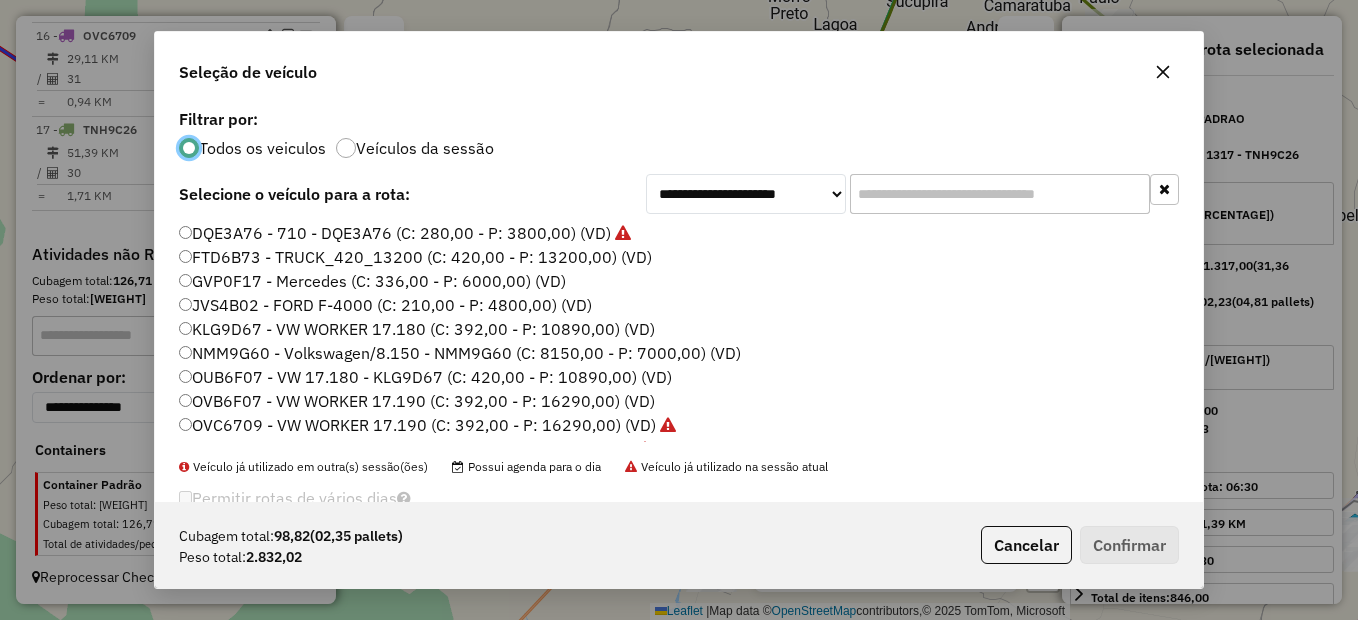 scroll, scrollTop: 11, scrollLeft: 6, axis: both 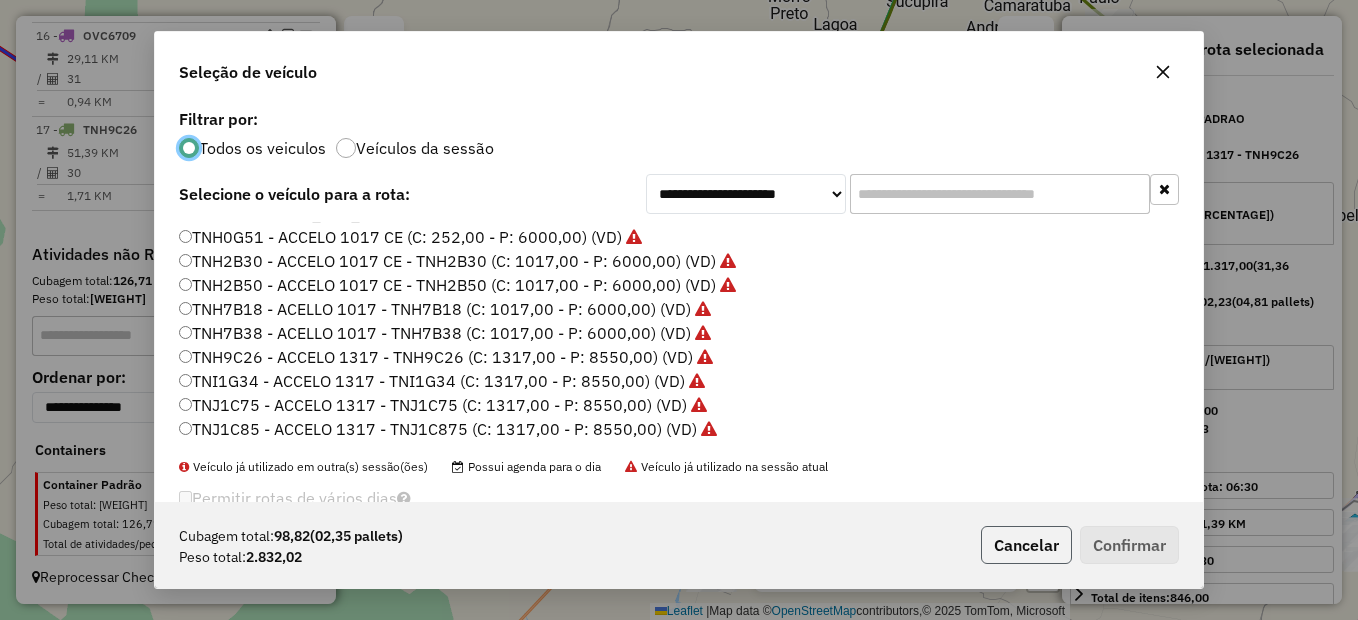 click on "Cancelar" 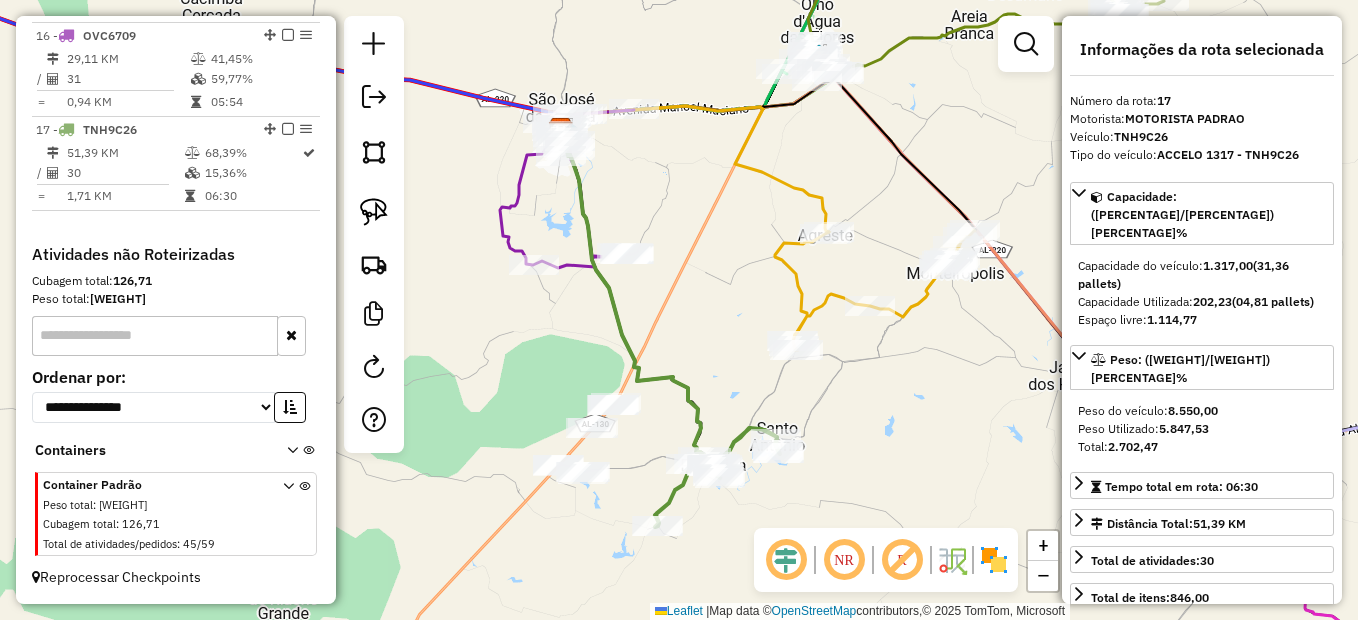 drag, startPoint x: 832, startPoint y: 469, endPoint x: 754, endPoint y: 392, distance: 109.60383 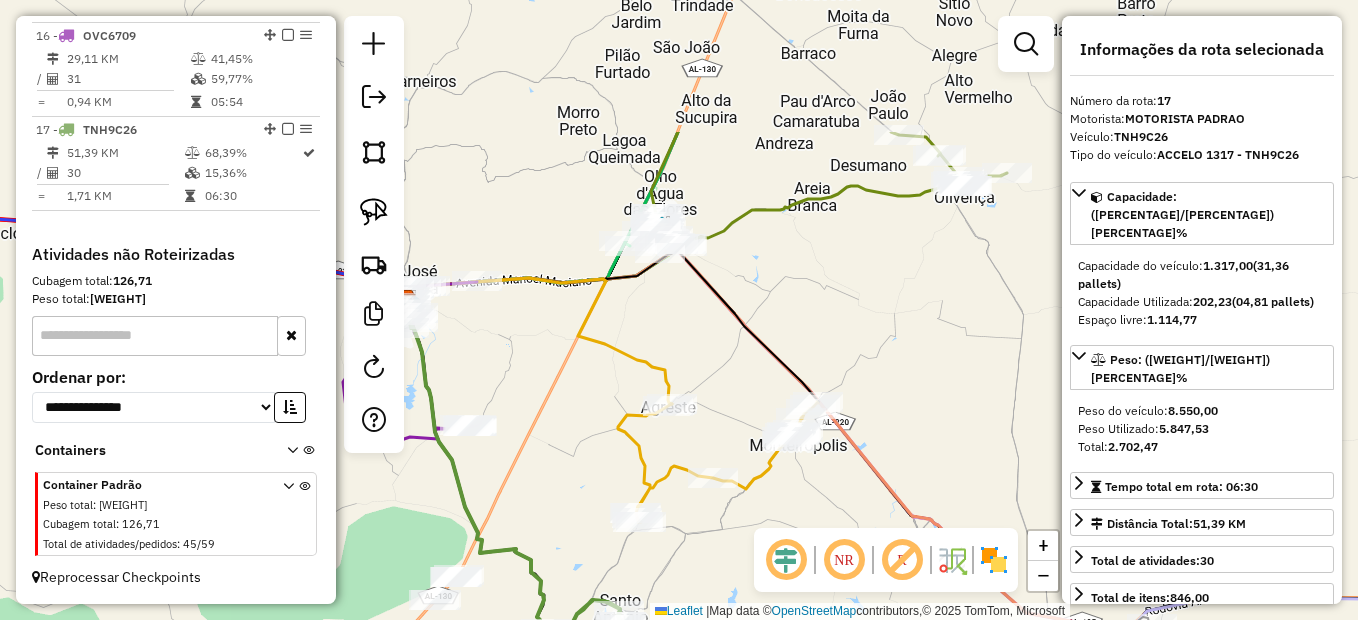 drag, startPoint x: 830, startPoint y: 210, endPoint x: 677, endPoint y: 405, distance: 247.85883 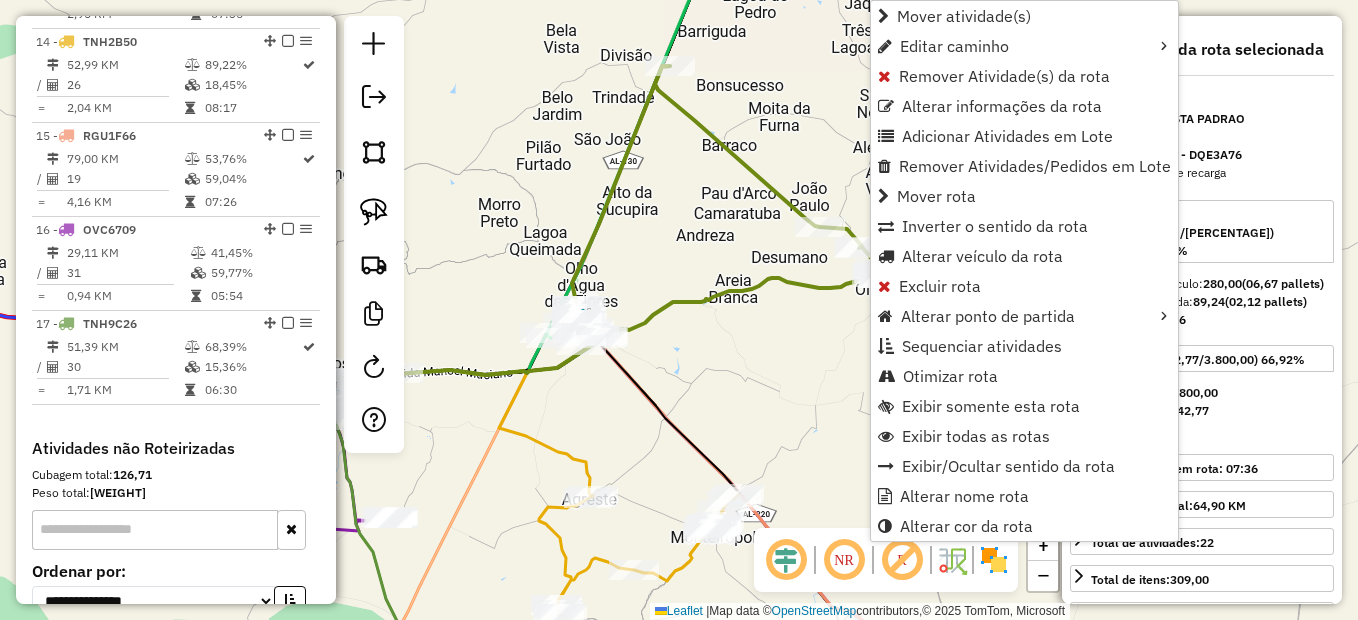 scroll, scrollTop: 1878, scrollLeft: 0, axis: vertical 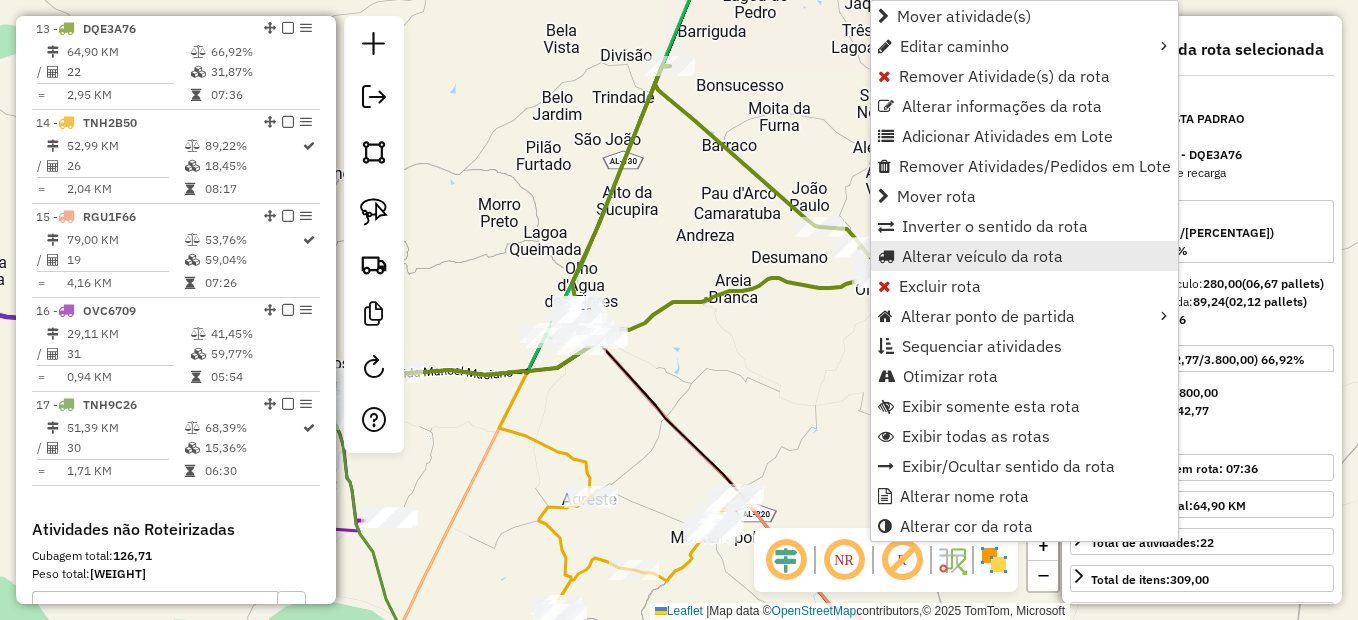 click on "Alterar veículo da rota" at bounding box center (982, 256) 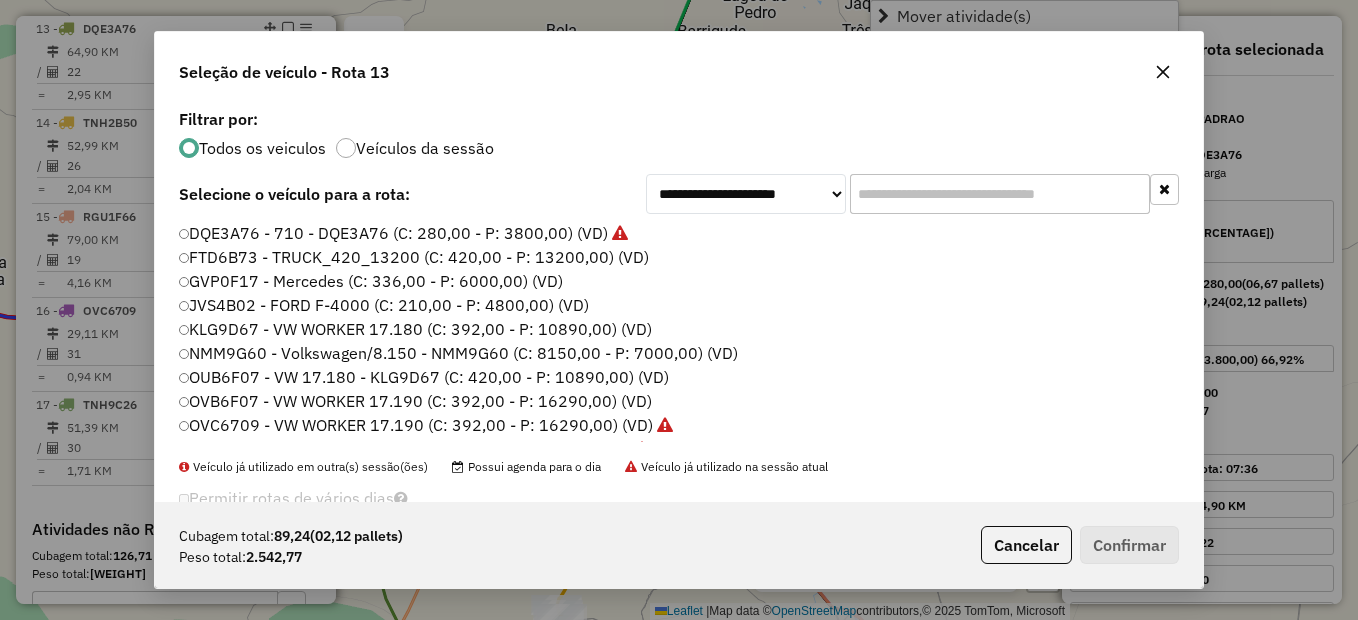 scroll, scrollTop: 11, scrollLeft: 6, axis: both 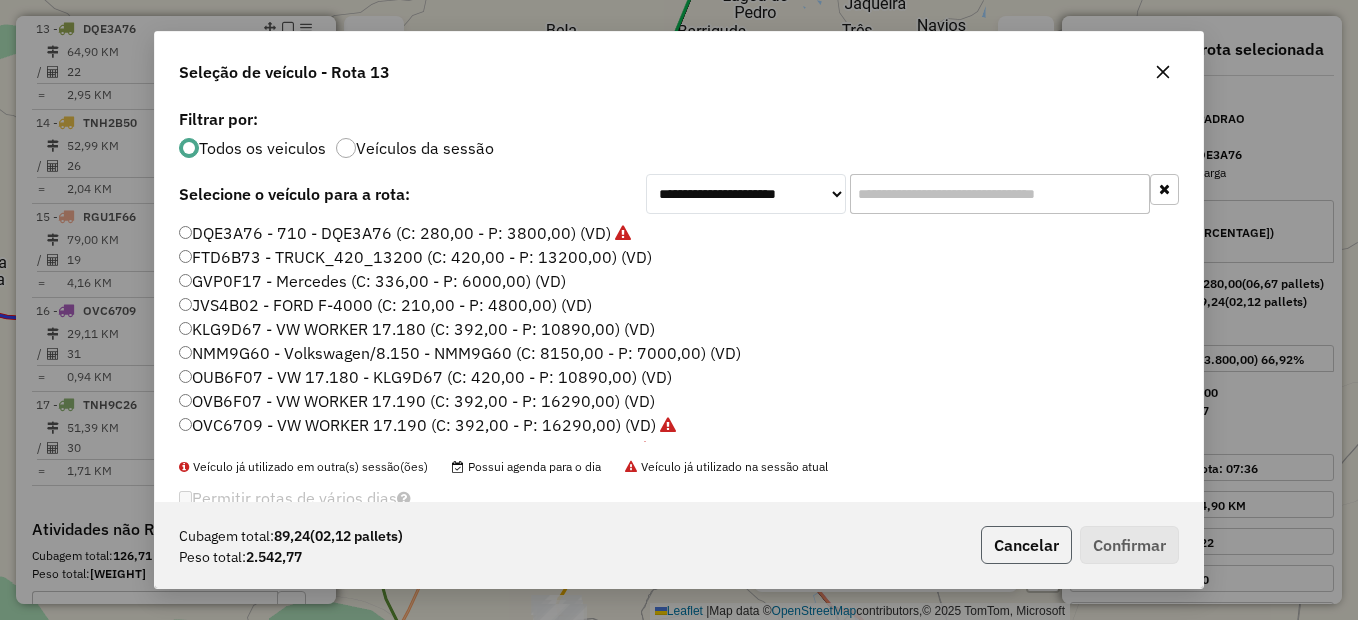 click on "Cancelar" 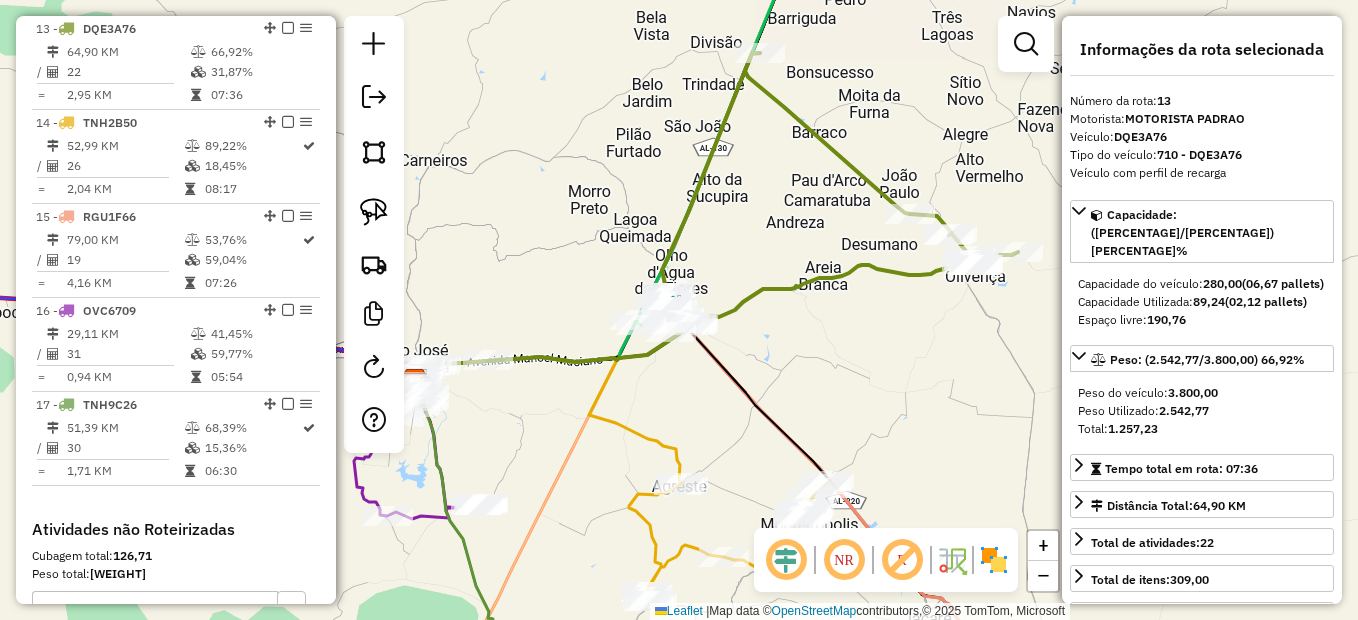 drag, startPoint x: 720, startPoint y: 422, endPoint x: 799, endPoint y: 387, distance: 86.40602 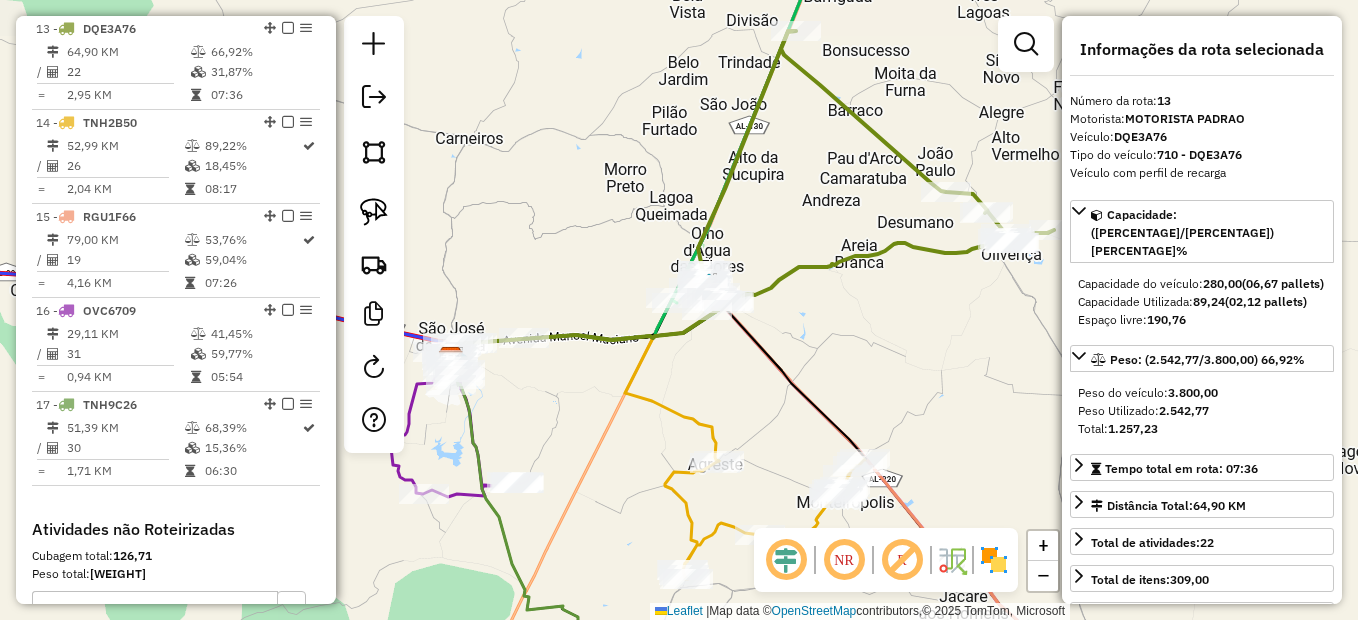 click on "Janela de atendimento Grade de atendimento Capacidade Transportadoras Veículos Cliente Pedidos  Rotas Selecione os dias de semana para filtrar as janelas de atendimento  Seg   Ter   Qua   Qui   Sex   Sáb   Dom  Informe o período da janela de atendimento: De: Até:  Filtrar exatamente a janela do cliente  Considerar janela de atendimento padrão  Selecione os dias de semana para filtrar as grades de atendimento  Seg   Ter   Qua   Qui   Sex   Sáb   Dom   Considerar clientes sem dia de atendimento cadastrado  Clientes fora do dia de atendimento selecionado Filtrar as atividades entre os valores definidos abaixo:  Peso mínimo:   Peso máximo:   Cubagem mínima:   Cubagem máxima:   De:   Até:  Filtrar as atividades entre o tempo de atendimento definido abaixo:  De:   Até:   Considerar capacidade total dos clientes não roteirizados Transportadora: Selecione um ou mais itens Tipo de veículo: Selecione um ou mais itens Veículo: Selecione um ou mais itens Motorista: Selecione um ou mais itens Nome: Rótulo:" 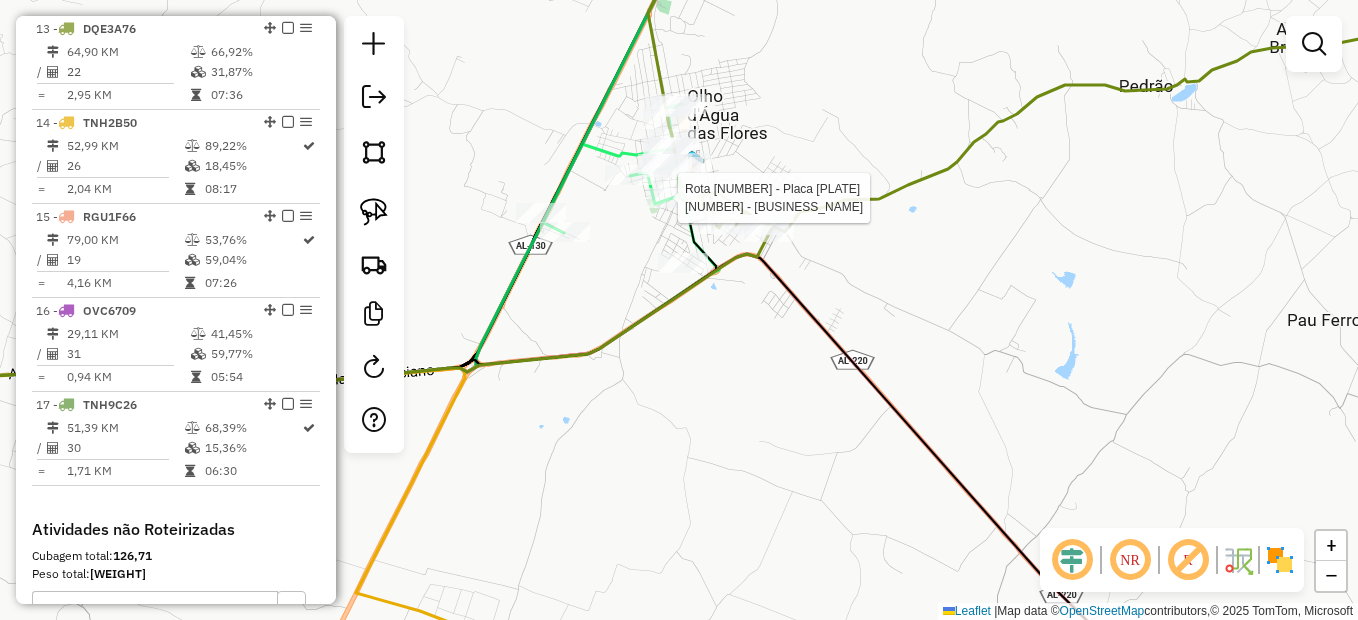 select on "**********" 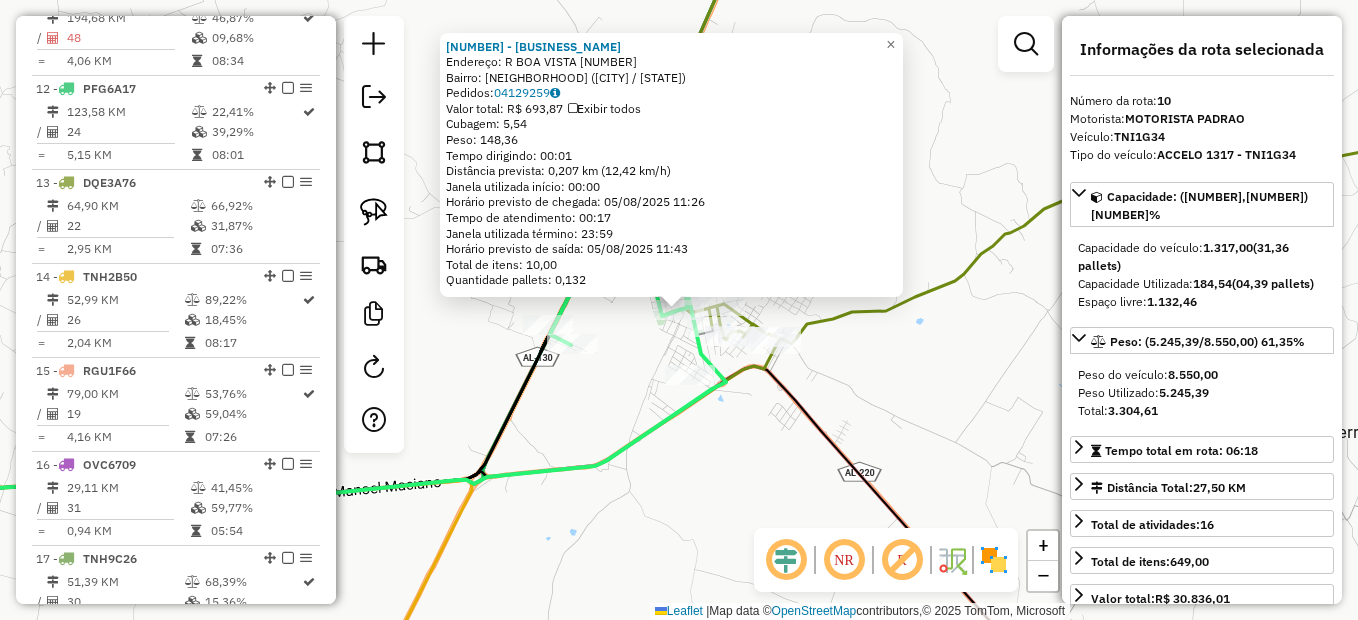 scroll, scrollTop: 1596, scrollLeft: 0, axis: vertical 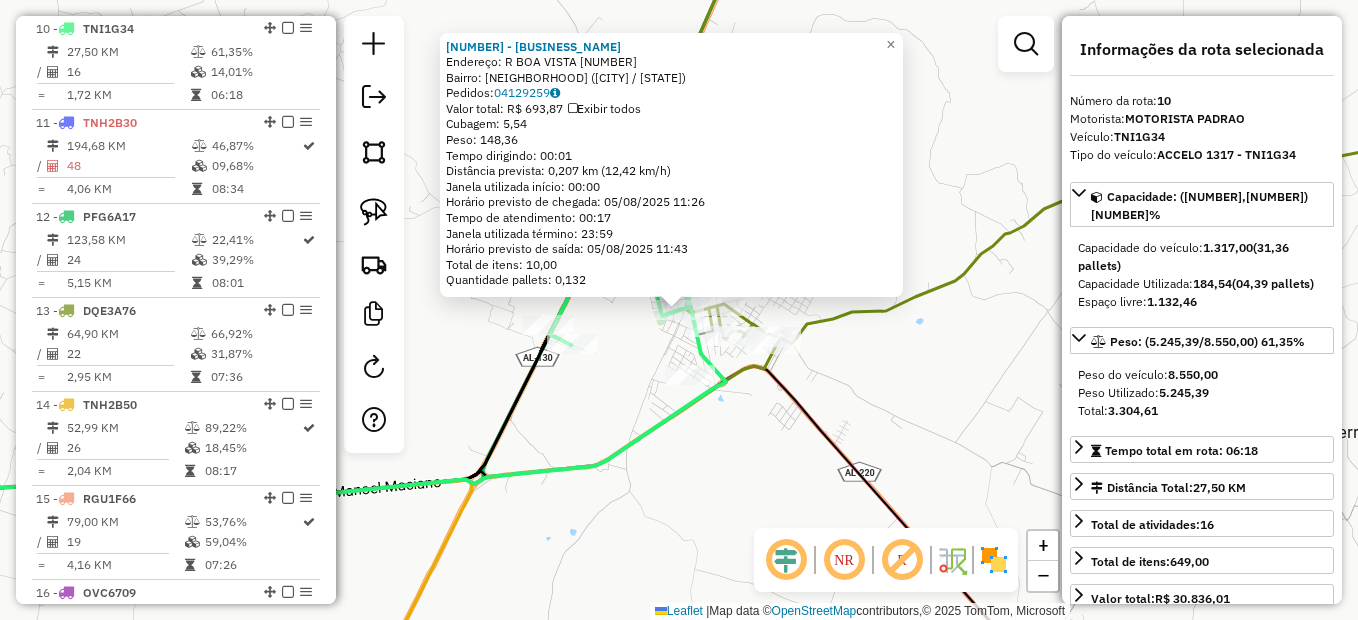 click on "Endereço:  [NAME] [NUMBER]   Bairro: [NAME] ([CITY] / [STATE])   Clientes fora do dia de atendimento selecionado Filtrar as atividades entre os valores definidos abaixo:  Peso mínimo:   Peso máximo:   Cubagem mínima:   Cubagem máxima:   De:   Até:  Filtrar as atividades entre o tempo de atendimento definido abaixo:  De:   Até:   Considerar capacidade total dos clientes não roteirizados Transportadora: Selecione um ou mais itens Tipo de veículo: Selecione um ou mais itens Veículo: Selecione um ou mais itens Nome: +" 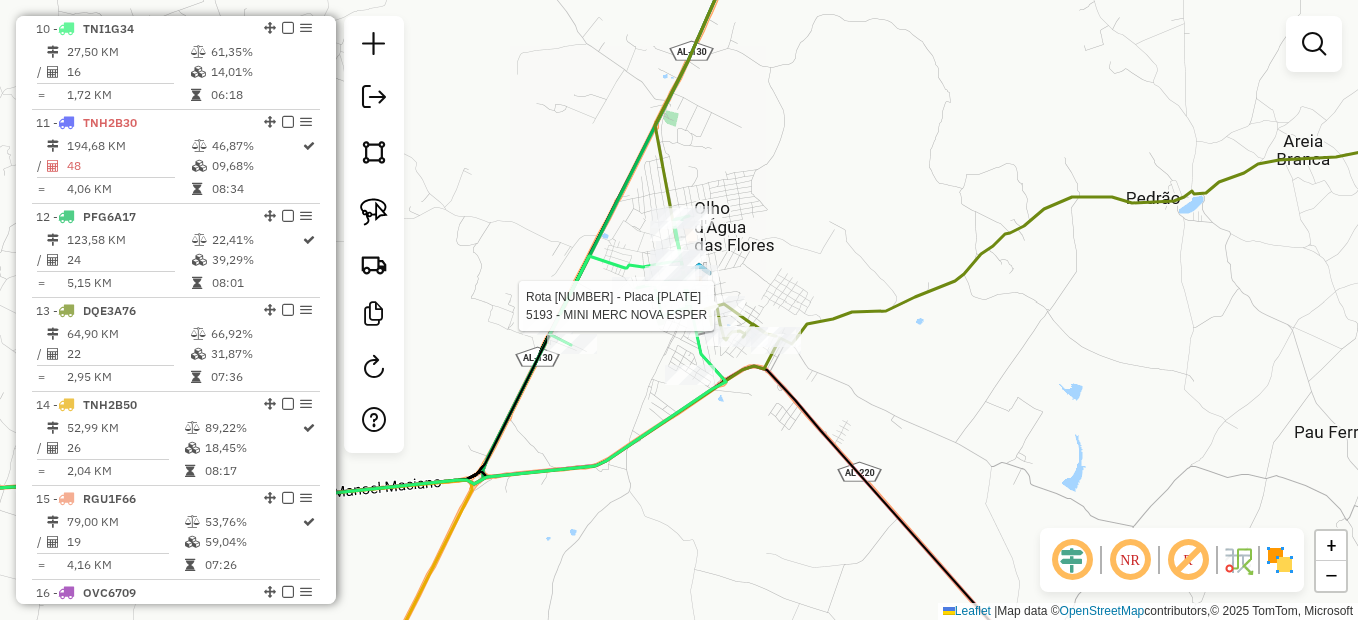 select on "**********" 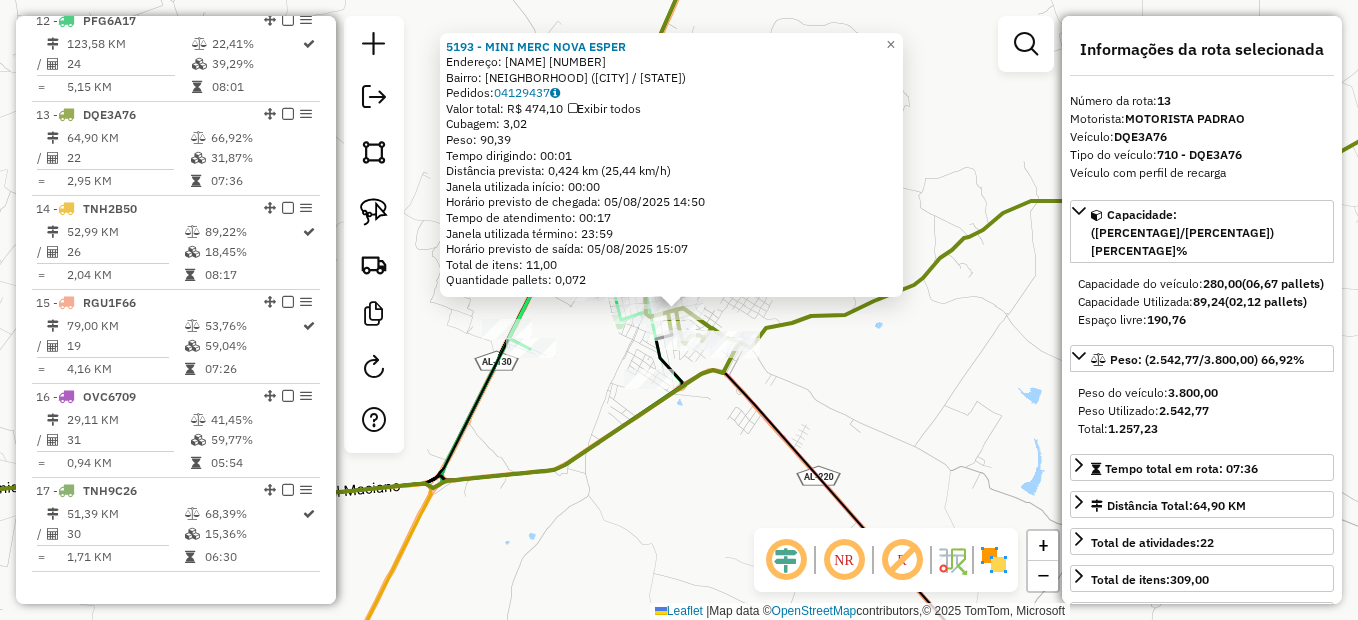 scroll, scrollTop: 1878, scrollLeft: 0, axis: vertical 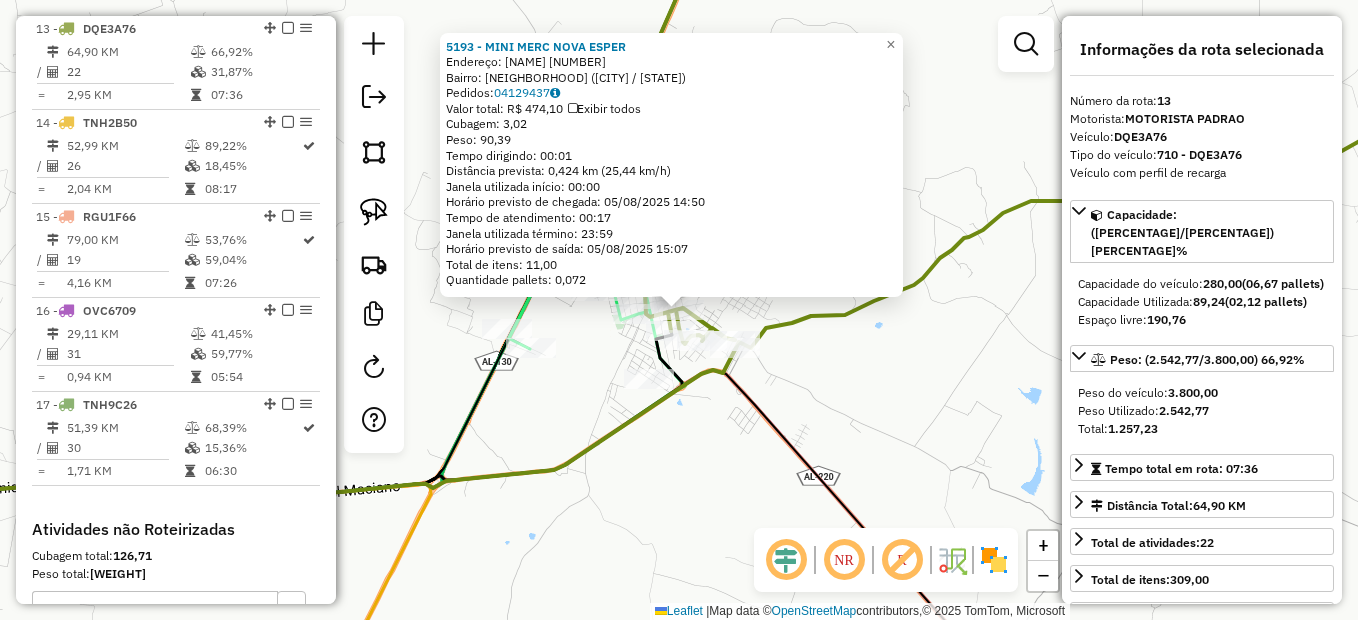 click on "Rota 13 - Placa DQE3A76 5434 - DISK AMIGO INHO 5193 - MINI MERC NOVA ESPER Endereço: ANTONIO BARBOSA DE ABREU 259 Bairro: CENTRO ([CITY] / AL) Pedidos: [NUMBER] Valor total: R$ 474,10 Exibir todos Cubagem: 3,02 Peso: 90,39 Tempo dirigindo: 00:01 Distância prevista: 0,424 km (25,44 km/h) Janela utilizada início: 00:00 Horário previsto de chegada: 05/08/2025 14:50 Tempo de atendimento: 00:17 Janela utilizada término: 23:59 Horário previsto de saída: 05/08/2025 15:07 Total de itens: 11,00 Quantidade pallets: 0,072 × Janela de atendimento Grade de atendimento Capacidade Transportadoras Veículos Cliente Pedidos Rotas Selecione os dias de semana para filtrar as janelas de atendimento Seg Ter Qua Qui Sex Sáb Dom Informe o período da janela de atendimento: De: Até: Filtrar exatamente a janela do cliente Considerar janela de atendimento padrão Selecione os dias de semana para filtrar as grades de atendimento Seg Ter Qua Qui Sex" 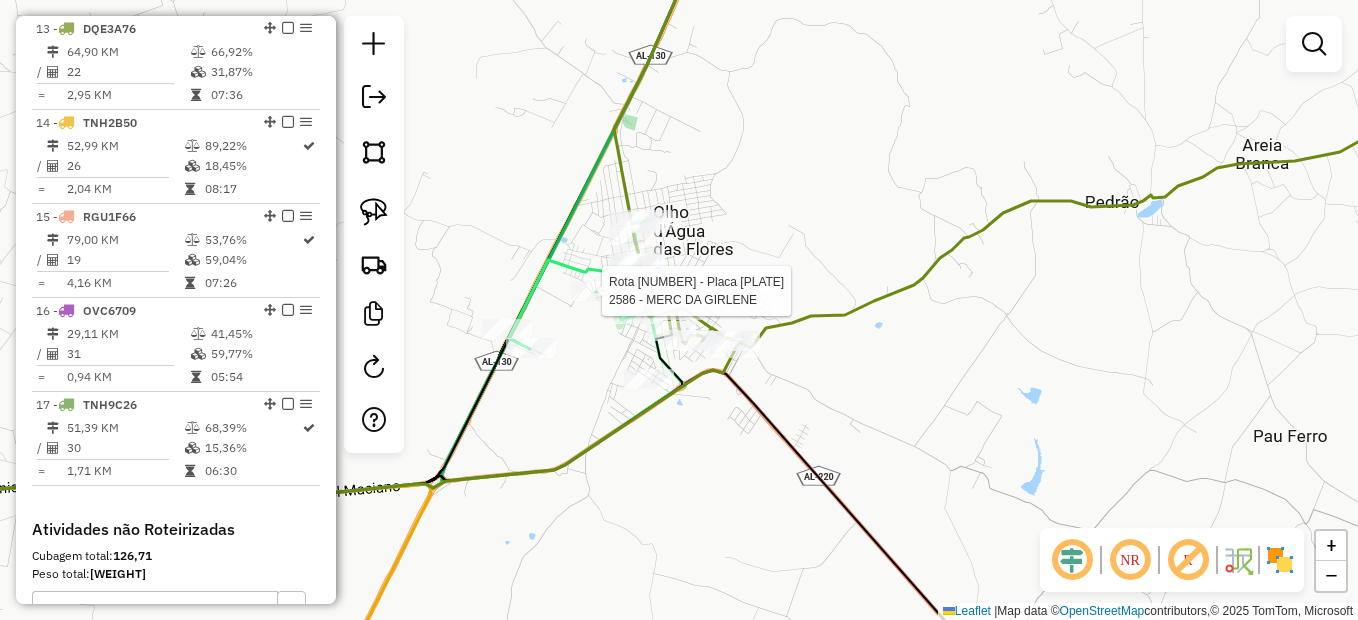 select on "**********" 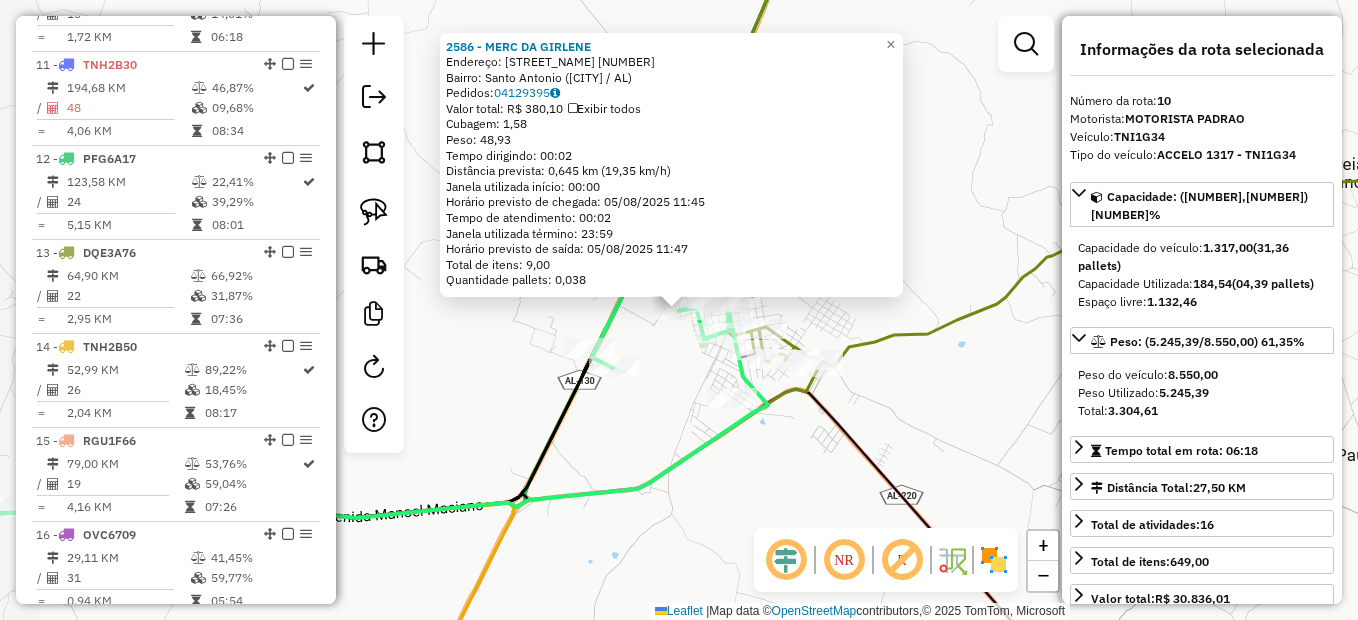 scroll, scrollTop: 1596, scrollLeft: 0, axis: vertical 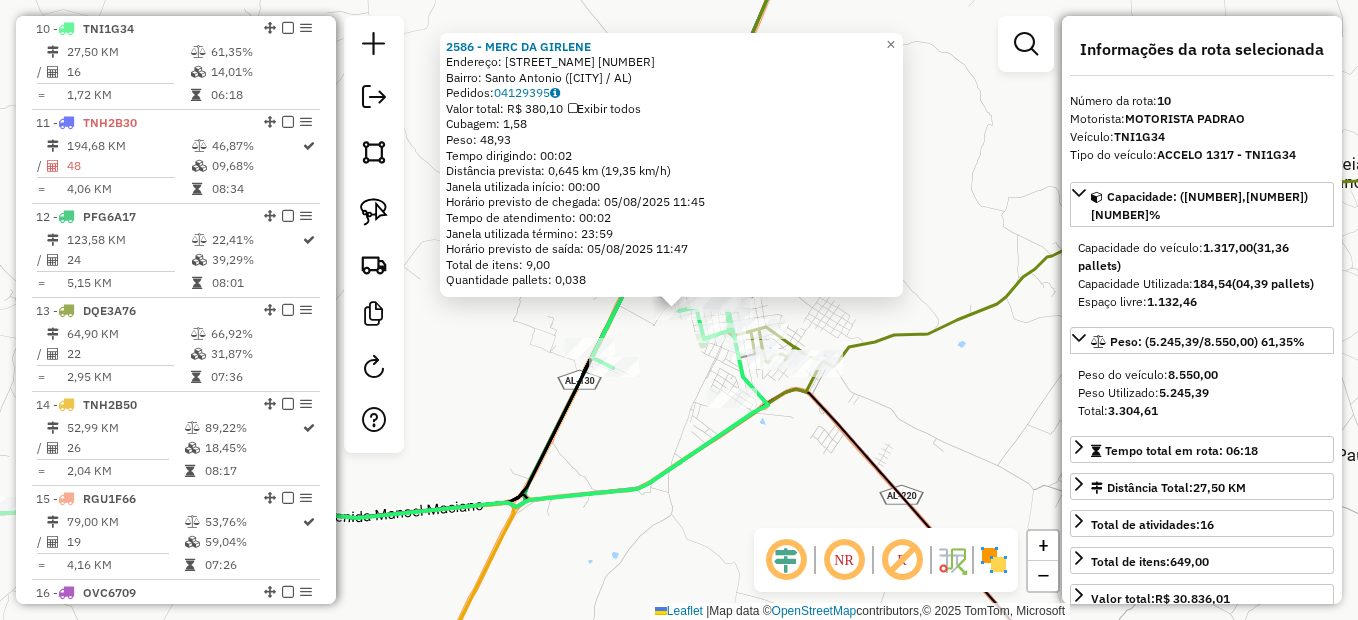 click on "Rota 10 - Placa [PLATE] 5474 - DEPOSITO DA MARI 2586 - MERC DA GIRLENE Endereço: Rua Santo Antonio [NUMBER] Bairro: [NEIGHBORHOOD] ([CITY] / AL) Pedidos: [ORDER_ID] Valor total: R$ [PRICE] Exibir todos Cubagem: [VOLUME] Peso: [WEIGHT] Tempo dirigindo: [TIME] Distância prevista: [DISTANCE] km ([SPEED] km/h) Janela utilizada início: [TIME] Horário previsto de chegada: [DATE] [TIME] Tempo de atendimento: [TIME] Janela utilizada término: [TIME] Horário previsto de saída: [DATE] [TIME] Total de itens: [QUANTITY],00 Quantidade pallets: [QUANTITY] × Janela de atendimento Grade de atendimento Capacidade Transportadoras Veículos Cliente Pedidos Rotas Selecione os dias de semana para filtrar as janelas de atendimento Seg Ter Qua Qui Sex Sáb Dom Informe o período da janela de atendimento: De: Até: Filtrar exatamente a janela do cliente Considerar janela de atendimento padrão Selecione os dias de semana para filtrar as grades de atendimento Seg Ter Qua Qui Sex Sáb" 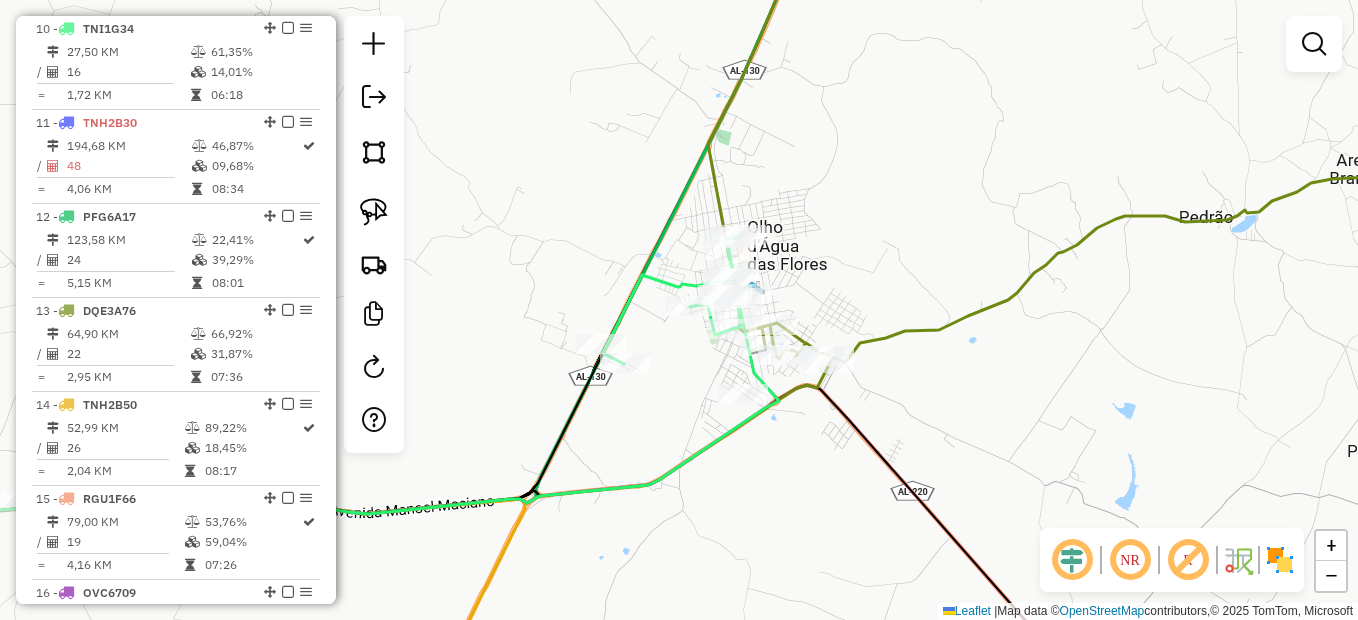 click 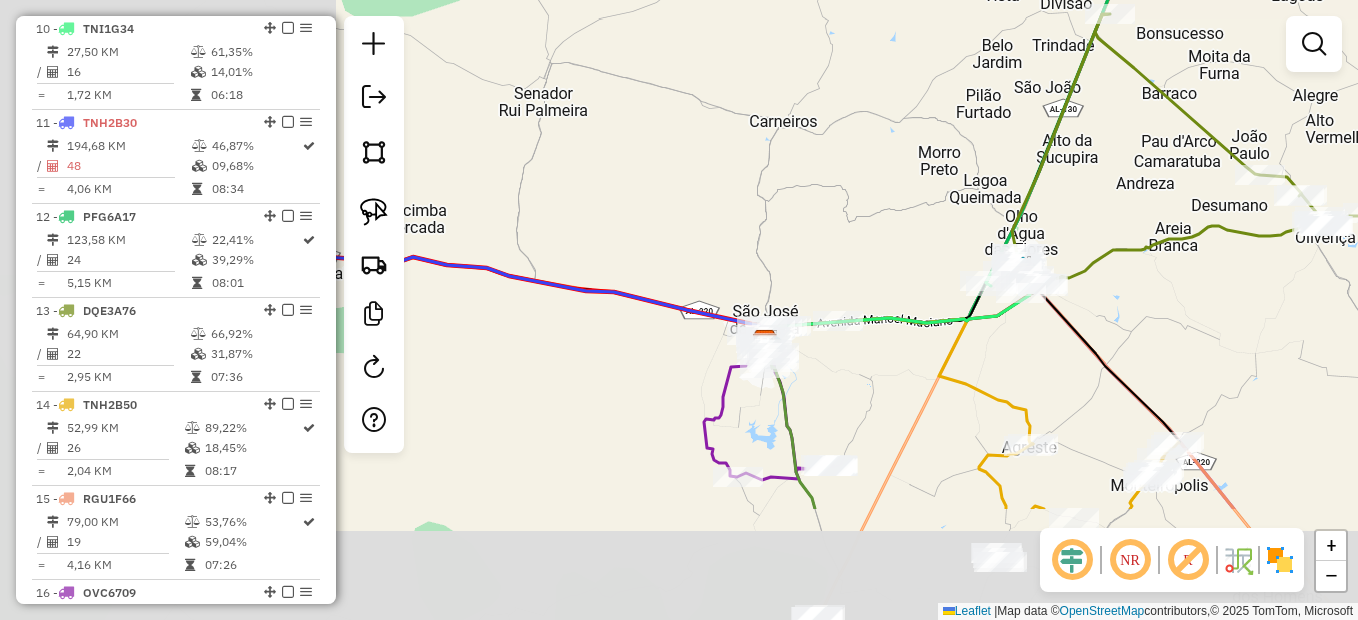drag, startPoint x: 576, startPoint y: 551, endPoint x: 957, endPoint y: 361, distance: 425.7476 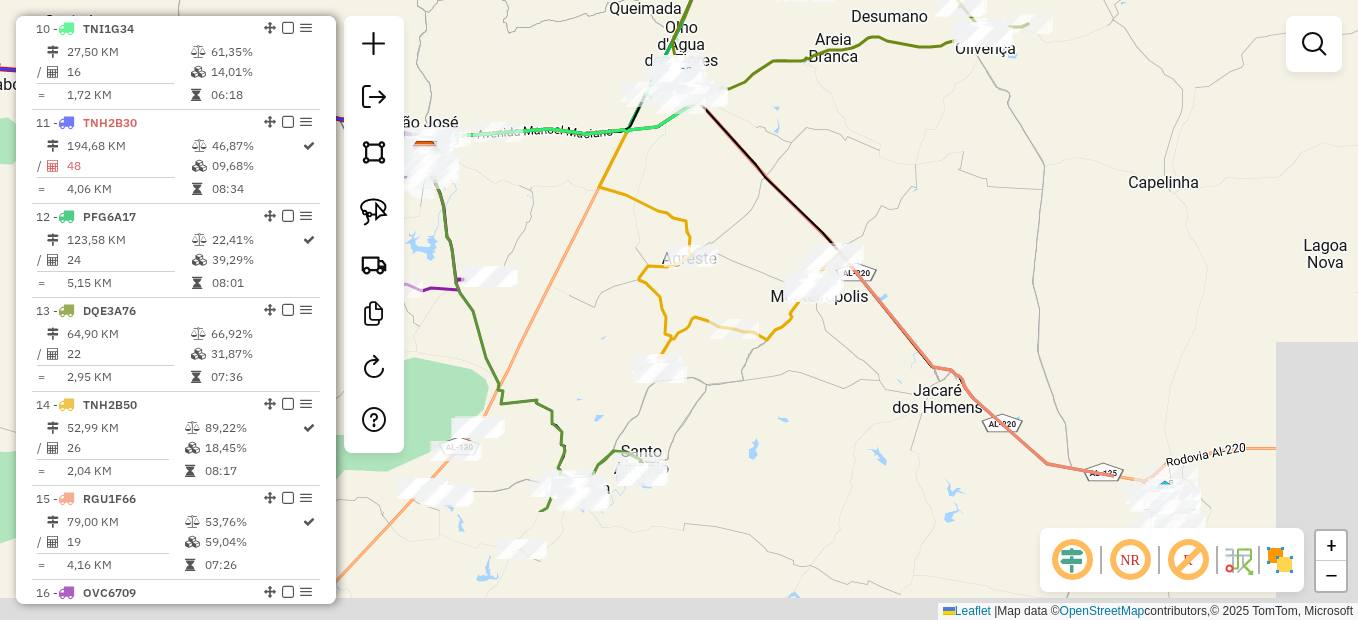 drag, startPoint x: 667, startPoint y: 244, endPoint x: 616, endPoint y: 216, distance: 58.18075 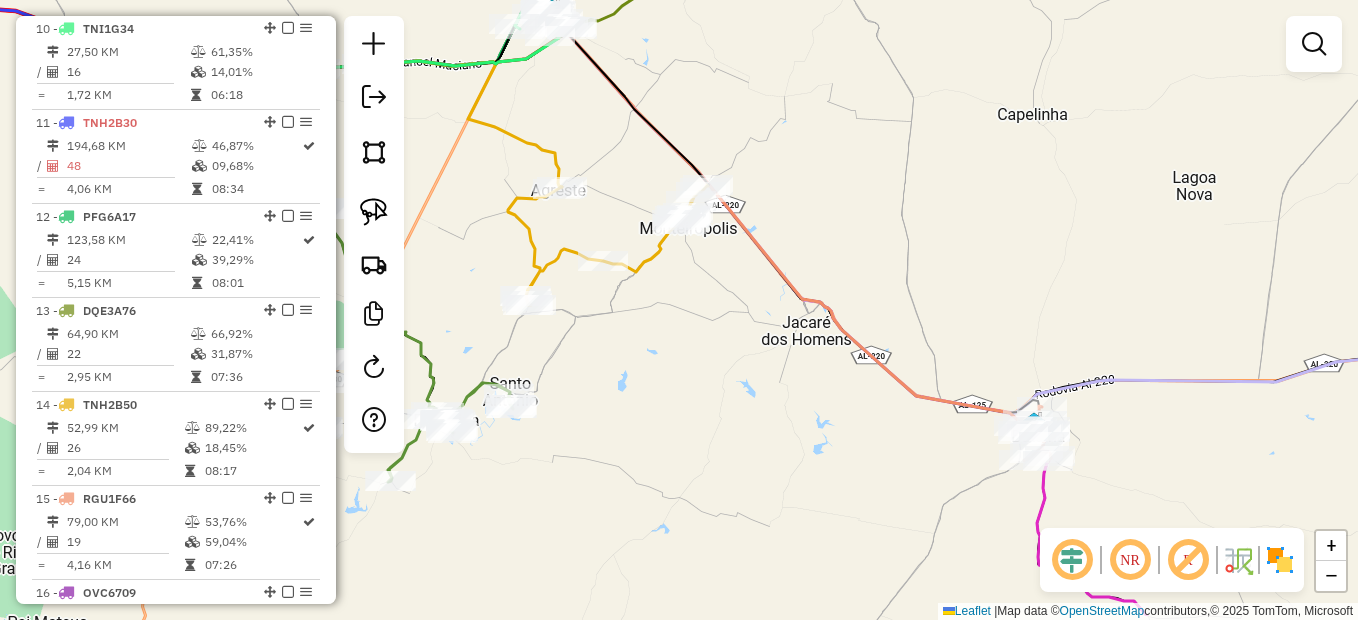 drag, startPoint x: 1055, startPoint y: 445, endPoint x: 922, endPoint y: 373, distance: 151.23822 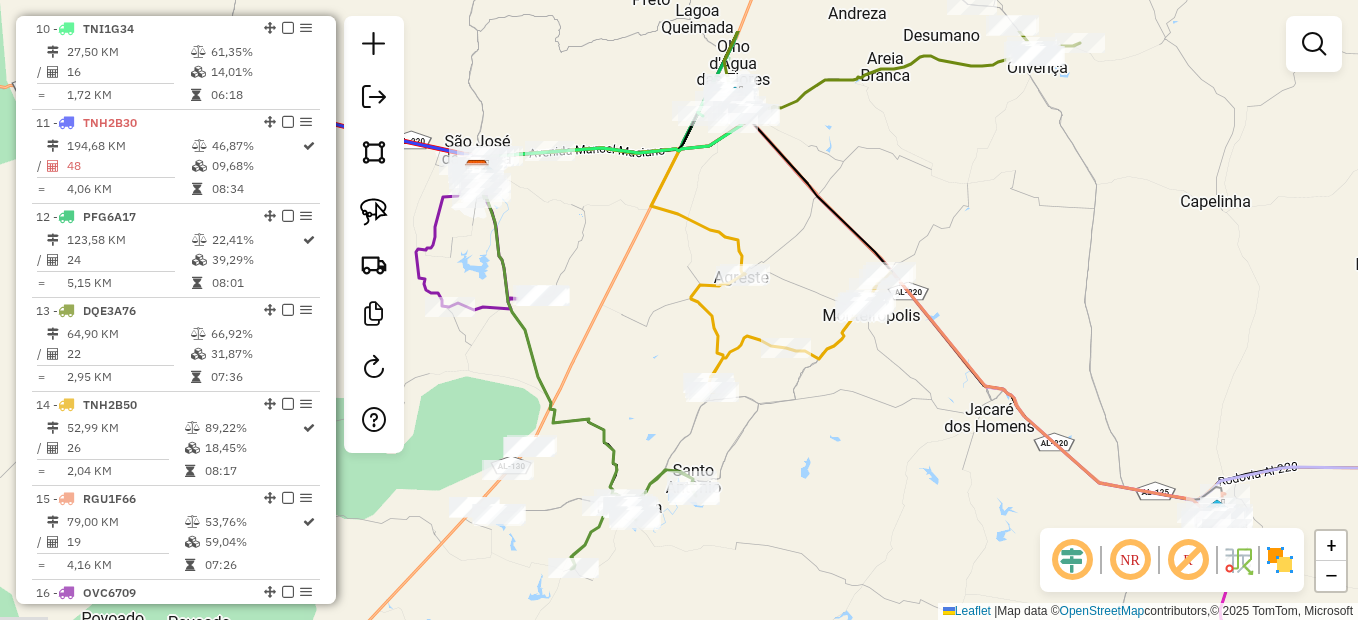 drag, startPoint x: 661, startPoint y: 407, endPoint x: 863, endPoint y: 507, distance: 225.39743 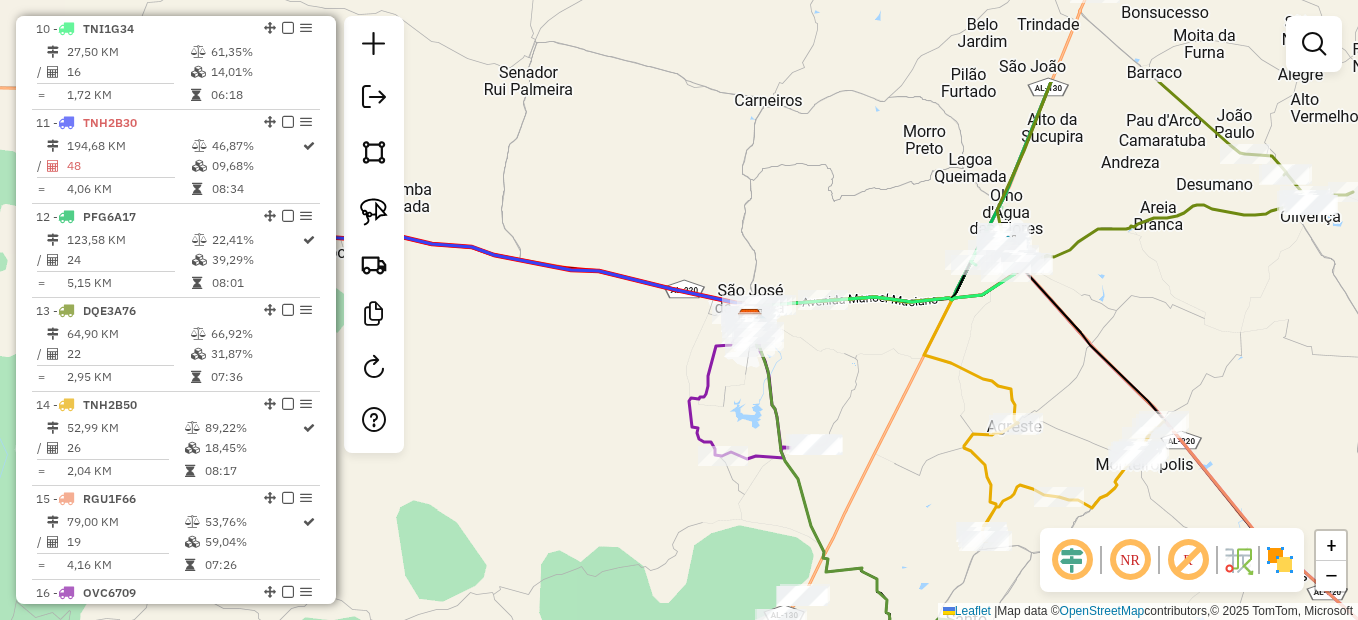drag, startPoint x: 600, startPoint y: 274, endPoint x: 874, endPoint y: 427, distance: 313.8232 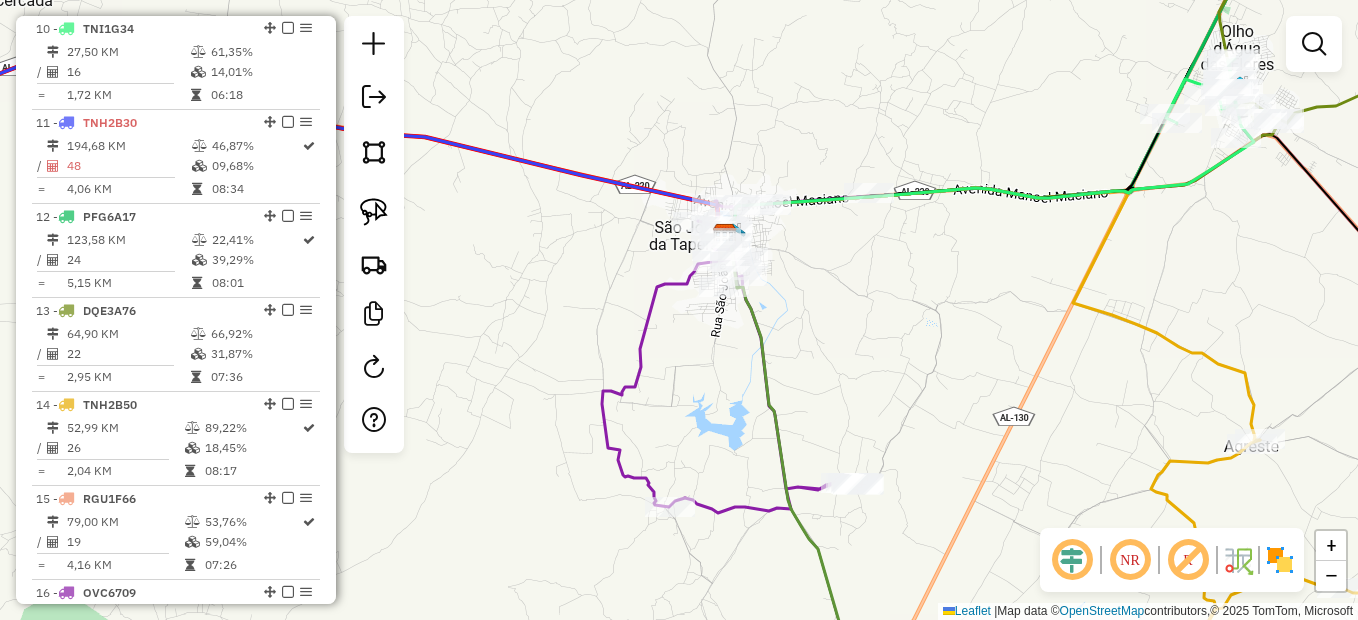 drag, startPoint x: 822, startPoint y: 374, endPoint x: 894, endPoint y: 463, distance: 114.47707 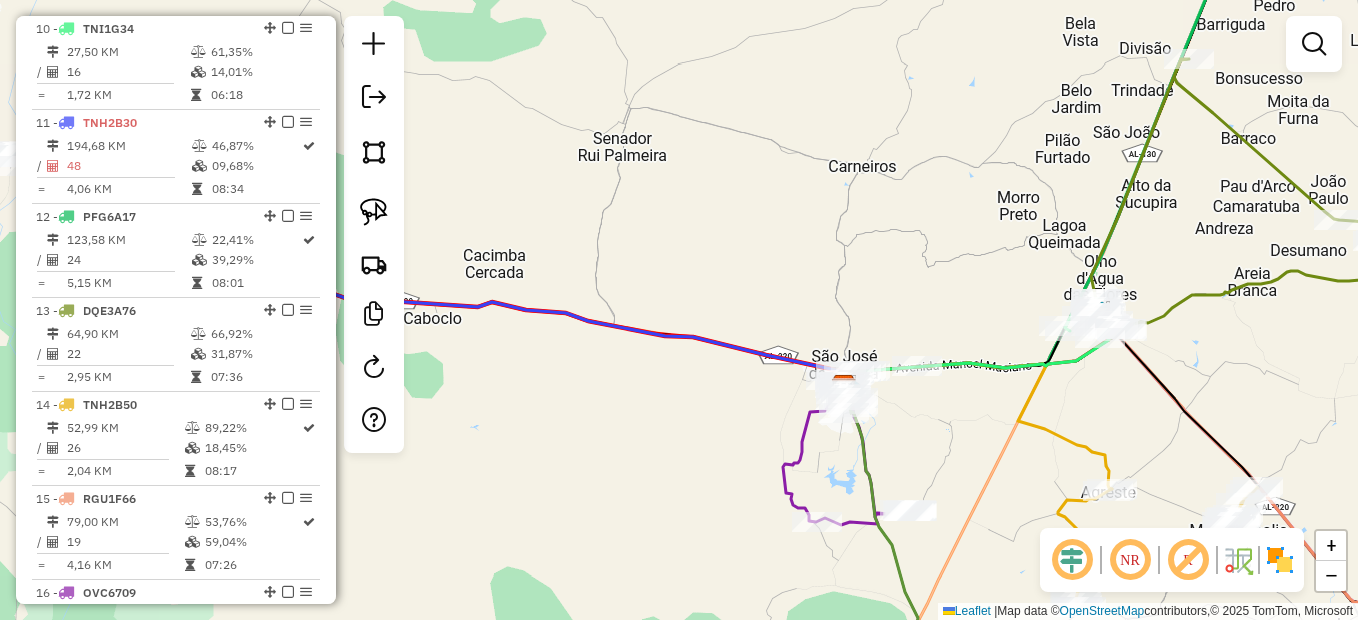 click on "Janela de atendimento Grade de atendimento Capacidade Transportadoras Veículos Cliente Pedidos  Rotas Selecione os dias de semana para filtrar as janelas de atendimento  Seg   Ter   Qua   Qui   Sex   Sáb   Dom  Informe o período da janela de atendimento: De: Até:  Filtrar exatamente a janela do cliente  Considerar janela de atendimento padrão  Selecione os dias de semana para filtrar as grades de atendimento  Seg   Ter   Qua   Qui   Sex   Sáb   Dom   Considerar clientes sem dia de atendimento cadastrado  Clientes fora do dia de atendimento selecionado Filtrar as atividades entre os valores definidos abaixo:  Peso mínimo:   Peso máximo:   Cubagem mínima:   Cubagem máxima:   De:   Até:  Filtrar as atividades entre o tempo de atendimento definido abaixo:  De:   Até:   Considerar capacidade total dos clientes não roteirizados Transportadora: Selecione um ou mais itens Tipo de veículo: Selecione um ou mais itens Veículo: Selecione um ou mais itens Motorista: Selecione um ou mais itens Nome: Rótulo:" 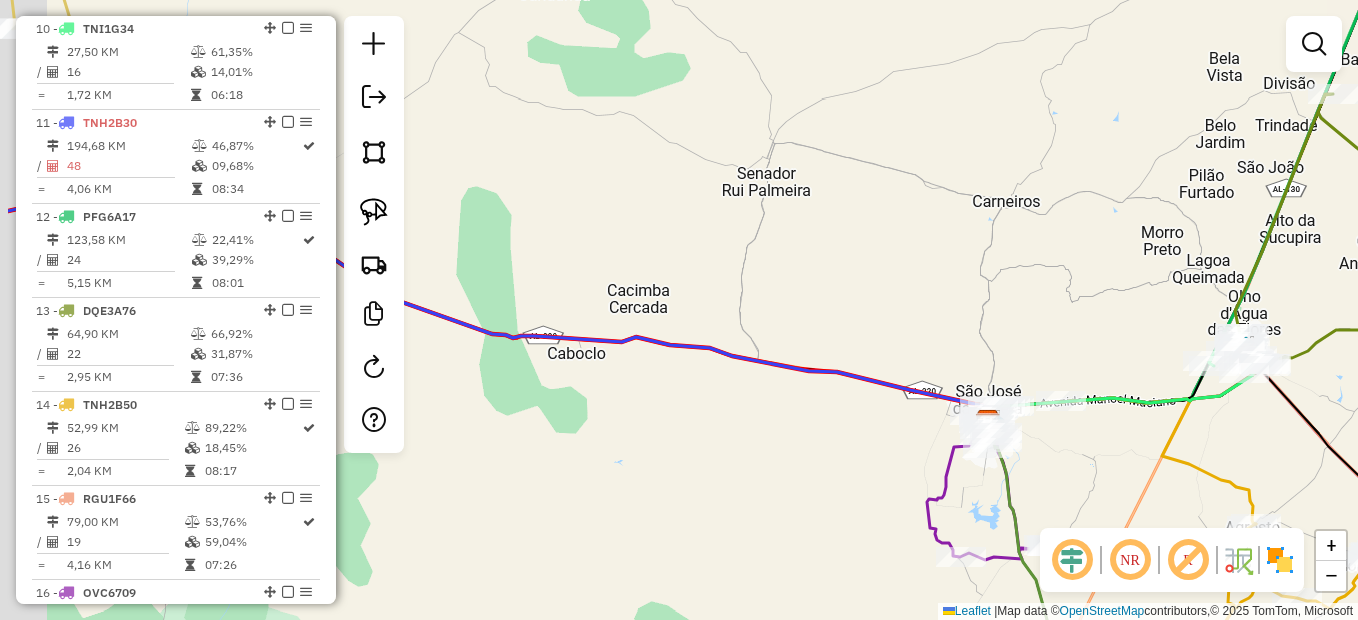 drag, startPoint x: 871, startPoint y: 340, endPoint x: 968, endPoint y: 316, distance: 99.92497 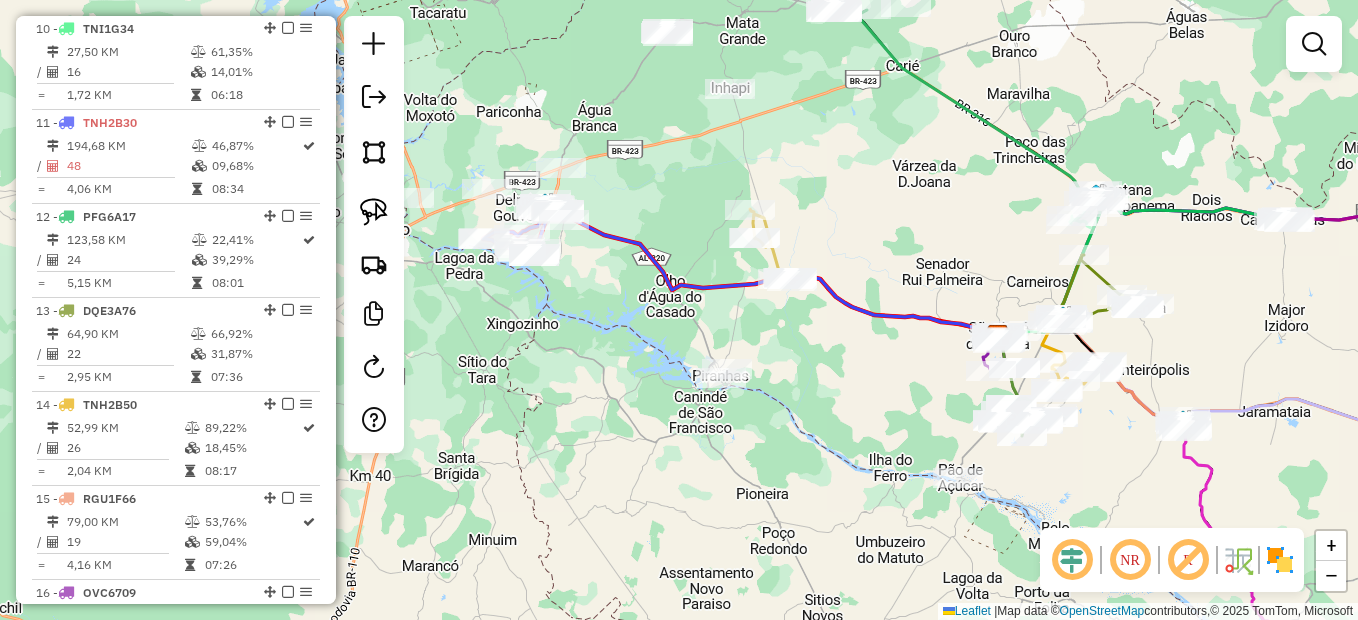 click on "Janela de atendimento Grade de atendimento Capacidade Transportadoras Veículos Cliente Pedidos  Rotas Selecione os dias de semana para filtrar as janelas de atendimento  Seg   Ter   Qua   Qui   Sex   Sáb   Dom  Informe o período da janela de atendimento: De: Até:  Filtrar exatamente a janela do cliente  Considerar janela de atendimento padrão  Selecione os dias de semana para filtrar as grades de atendimento  Seg   Ter   Qua   Qui   Sex   Sáb   Dom   Considerar clientes sem dia de atendimento cadastrado  Clientes fora do dia de atendimento selecionado Filtrar as atividades entre os valores definidos abaixo:  Peso mínimo:   Peso máximo:   Cubagem mínima:   Cubagem máxima:   De:   Até:  Filtrar as atividades entre o tempo de atendimento definido abaixo:  De:   Até:   Considerar capacidade total dos clientes não roteirizados Transportadora: Selecione um ou mais itens Tipo de veículo: Selecione um ou mais itens Veículo: Selecione um ou mais itens Motorista: Selecione um ou mais itens Nome: Rótulo:" 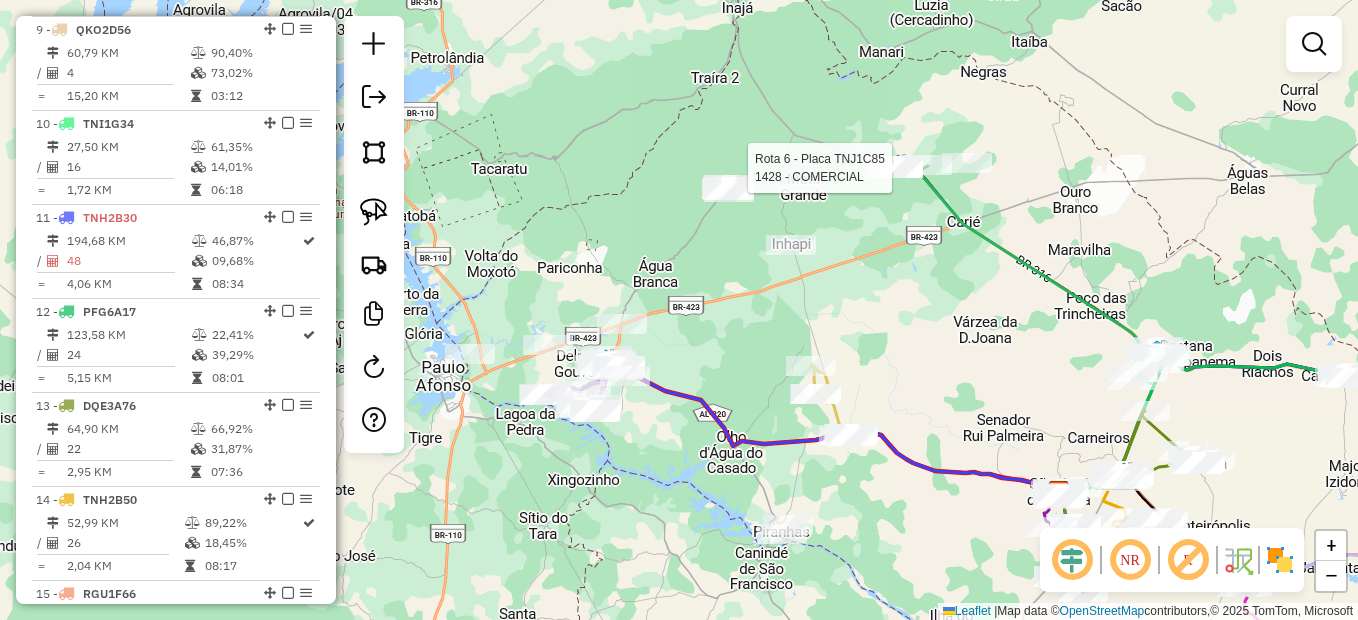 select on "**********" 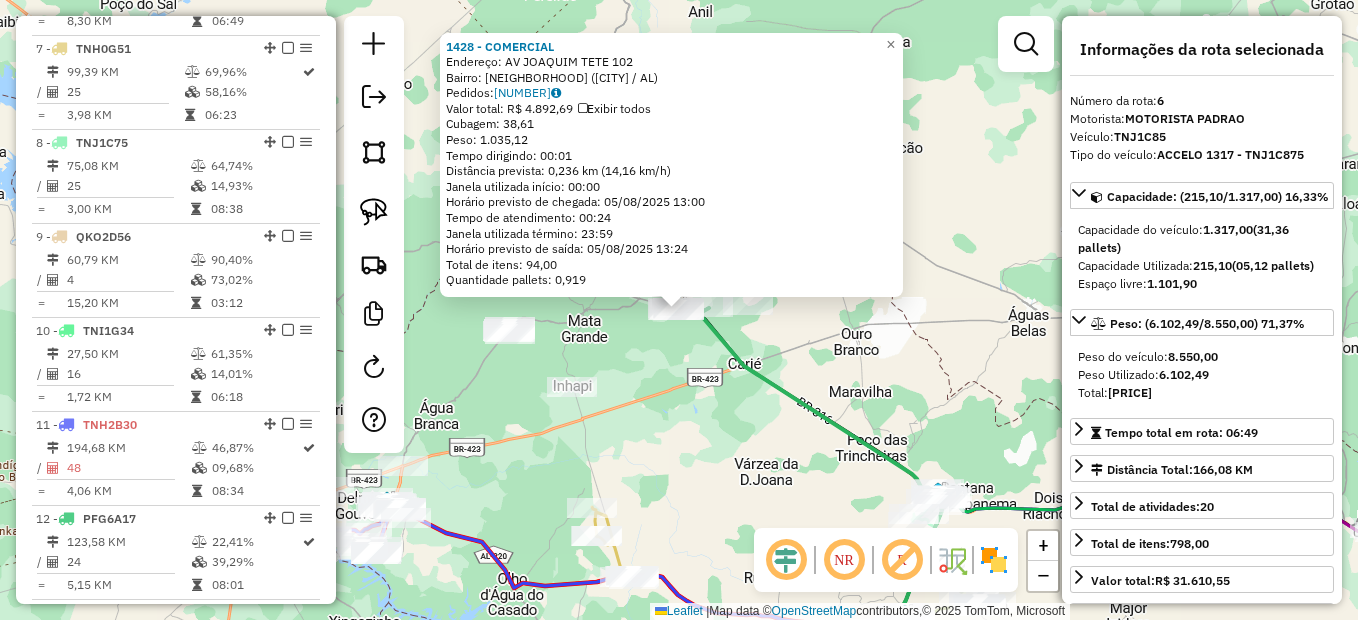 scroll, scrollTop: 1220, scrollLeft: 0, axis: vertical 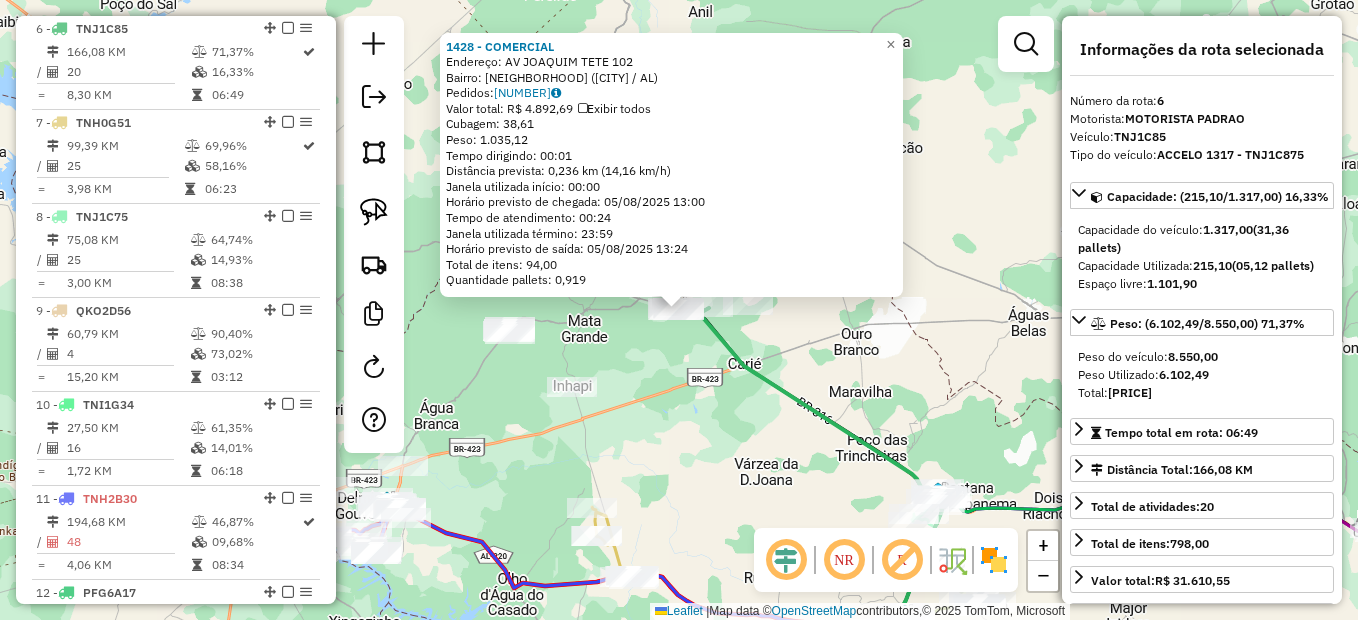 click on "Endereço:  [NAME] [NUMBER]   Bairro: [NAME] ([CITY] / [STATE])   Pedidos:  [NUMBER]   Valor total: R$ [PRICE]   Exibir todos   Cubagem: [CUBAGE]  Peso: [WEIGHT]  Tempo dirigindo: [TIME]   Distância prevista: [DISTANCE] km ([SPEED] km/h)   Janela utilizada início: [TIME]   Horário previsto de chegada: [DATE] [TIME]   Tempo de atendimento: [TIME]   Janela utilizada término: [TIME]   Horário previsto de saída: [DATE] [TIME]   Total de itens: [ITEMS]   Quantidade pallets: [PALLETS]  × Janela de atendimento Grade de atendimento Capacidade Transportadoras Veículos Cliente Pedidos  Rotas Selecione os dias de semana para filtrar as janelas de atendimento  Seg   Ter   Qua   Qui   Sex   Sáb   Dom  Informe o período da janela de atendimento: De: Até:  Filtrar exatamente a janela do cliente  Considerar janela de atendimento padrão  Selecione os dias de semana para filtrar as grades de atendimento  Seg   Ter   Qua   Qui   Sex   Sáb   Dom   Considerar clientes sem dia de atendimento cadastrado  De:   De:" 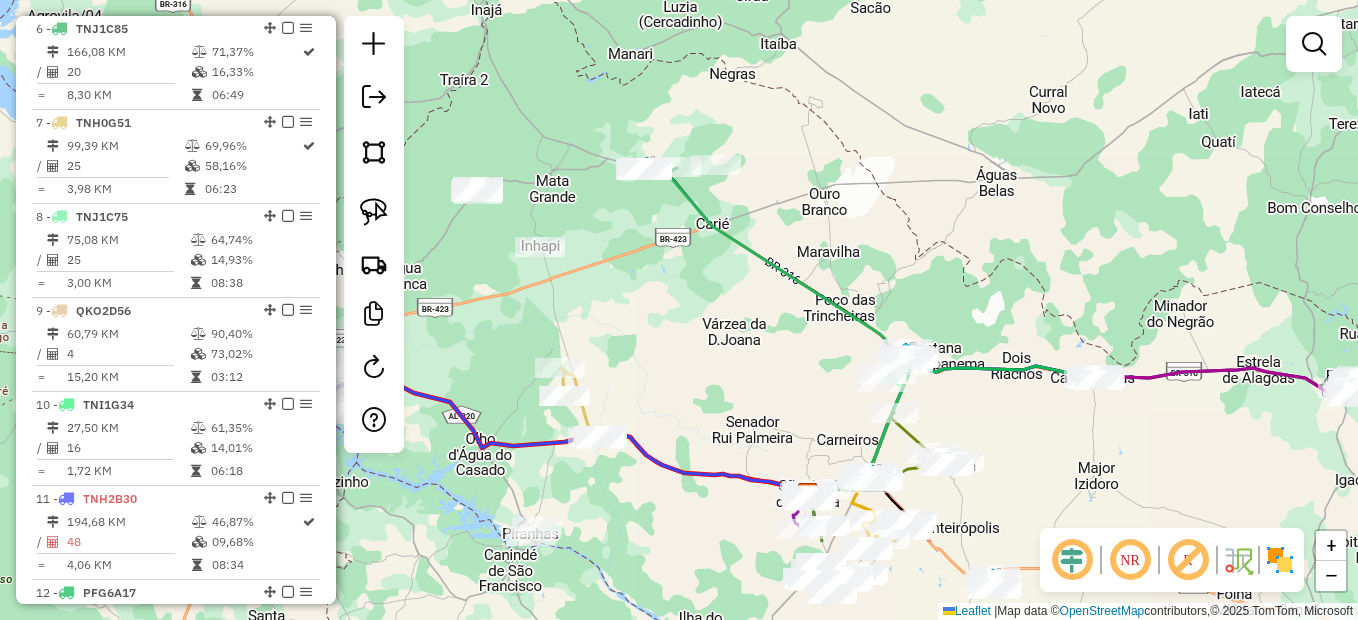 drag, startPoint x: 757, startPoint y: 374, endPoint x: 725, endPoint y: 239, distance: 138.74077 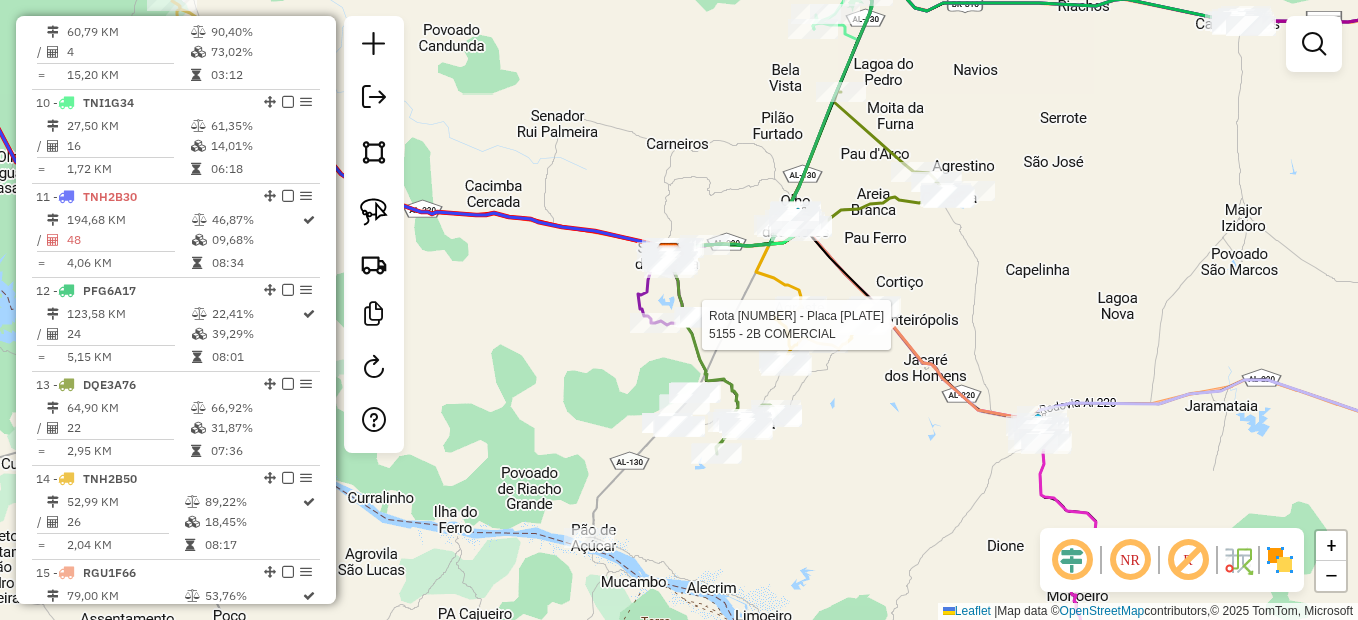 select on "**********" 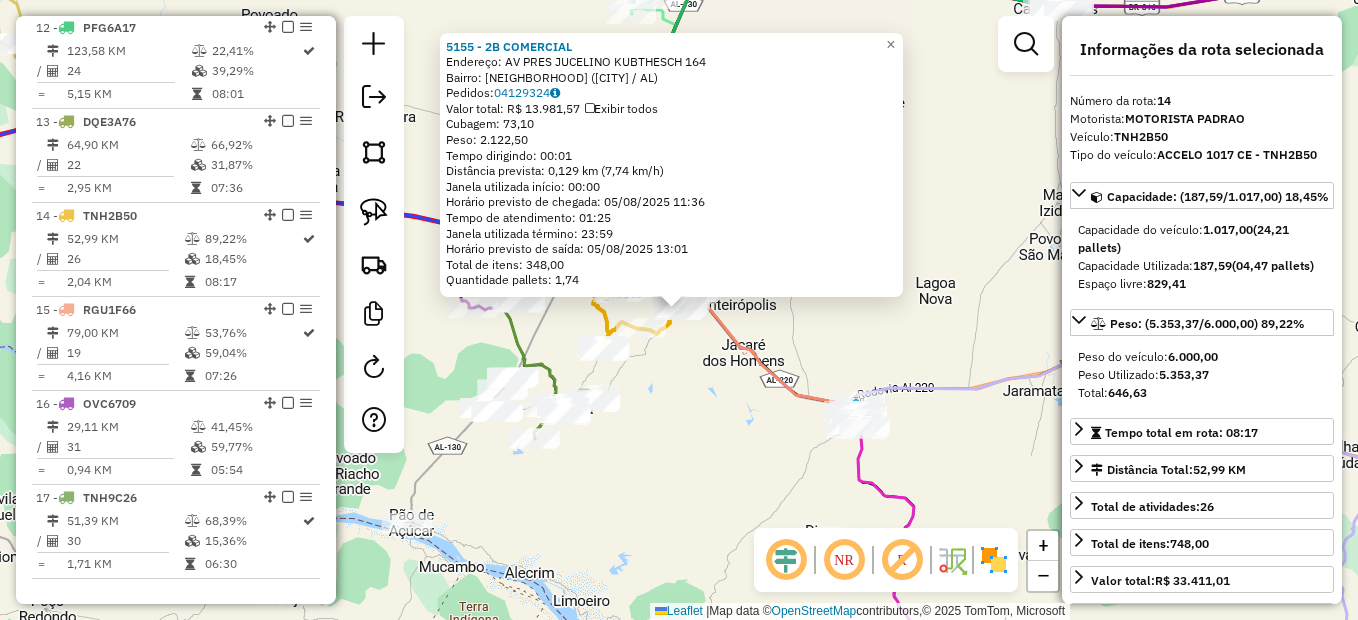 scroll, scrollTop: 1972, scrollLeft: 0, axis: vertical 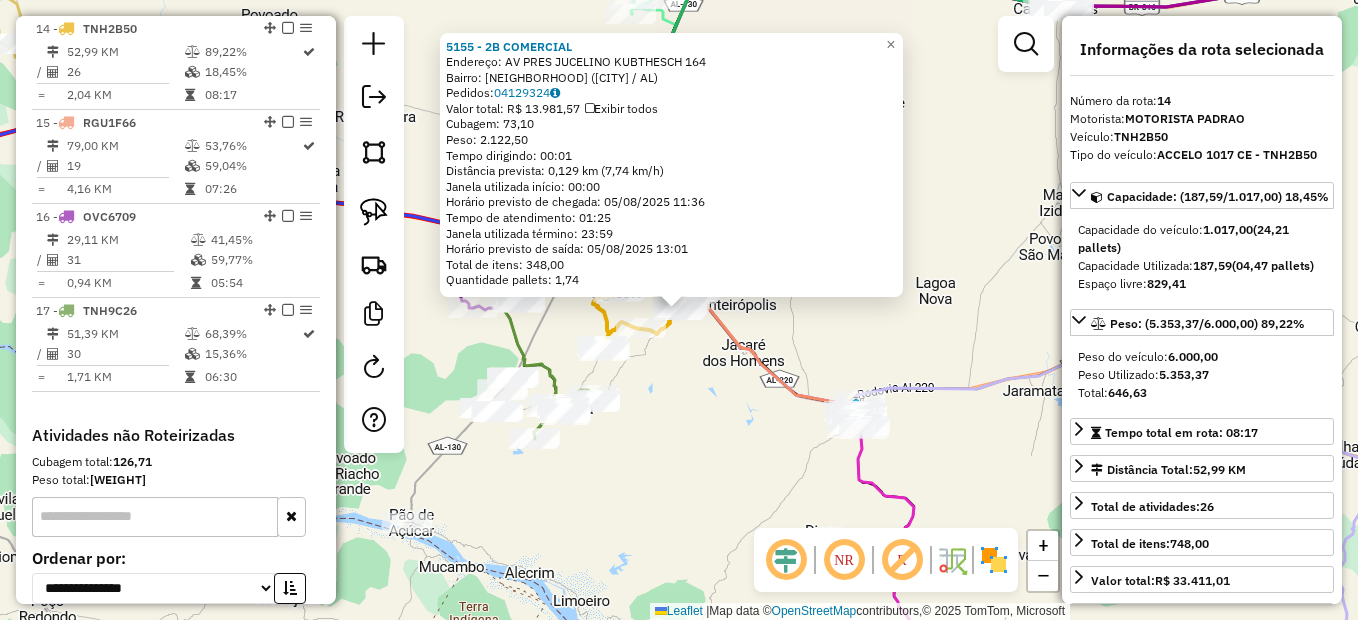 click on "5155 - 2B COMERCIAL Endereço: AV PRES JUCELINO KUBTHESCH [NUMBER] Bairro: [NEIGHBORHOOD] ([CITY] / AL) Pedidos: [ORDER_ID] Valor total: R$ [PRICE] Exibir todos Cubagem: [VOLUME] Peso: [WEIGHT] Tempo dirigindo: [TIME] Distância prevista: [DISTANCE] km ([SPEED] km/h) Janela utilizada início: [TIME] Horário previsto de chegada: [DATE] [TIME] Tempo de atendimento: [TIME] Janela utilizada término: [TIME] Horário previsto de saída: [DATE] [TIME] Total de itens: [QUANTITY],00 Quantidade pallets: [QUANTITY] × Janela de atendimento Grade de atendimento Capacidade Transportadoras Veículos Cliente Pedidos Rotas Selecione os dias de semana para filtrar as janelas de atendimento Seg Ter Qua Qui Sex Sáb Dom Informe o período da janela de atendimento: De: Até: Filtrar exatamente a janela do cliente Considerar janela de atendimento padrão Selecione os dias de semana para filtrar as grades de atendimento Seg Ter Qua Qui Sex Sáb Dom Peso mínimo: Peso máximo: De: Até:" 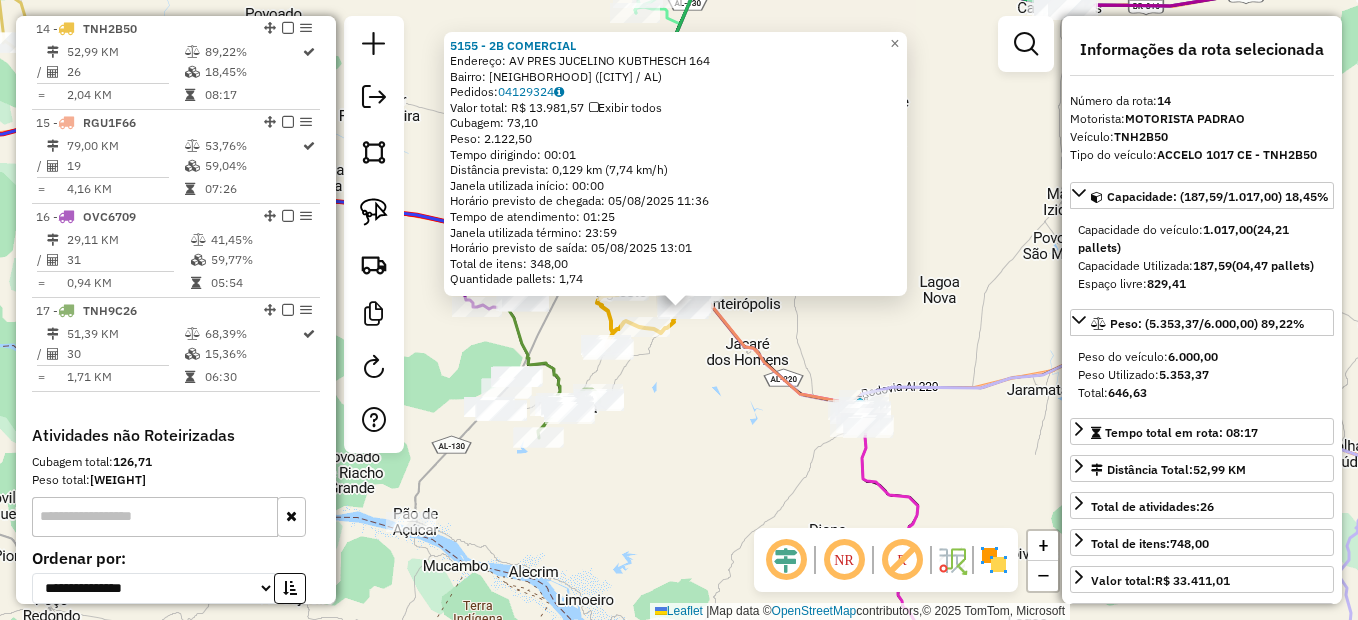 click on "5155 - 2B COMERCIAL Endereço: AV PRES JUCELINO KUBTHESCH [NUMBER] Bairro: [NEIGHBORHOOD] ([CITY] / AL) Pedidos: [ORDER_ID] Valor total: R$ [PRICE] Exibir todos Cubagem: [VOLUME] Peso: [WEIGHT] Tempo dirigindo: [TIME] Distância prevista: [DISTANCE] km ([SPEED] km/h) Janela utilizada início: [TIME] Horário previsto de chegada: [DATE] [TIME] Tempo de atendimento: [TIME] Janela utilizada término: [TIME] Horário previsto de saída: [DATE] [TIME] Total de itens: [QUANTITY],00 Quantidade pallets: [QUANTITY] × Janela de atendimento Grade de atendimento Capacidade Transportadoras Veículos Cliente Pedidos Rotas Selecione os dias de semana para filtrar as janelas de atendimento Seg Ter Qua Qui Sex Sáb Dom Informe o período da janela de atendimento: De: Até: Filtrar exatamente a janela do cliente Considerar janela de atendimento padrão Selecione os dias de semana para filtrar as grades de atendimento Seg Ter Qua Qui Sex Sáb Dom Peso mínimo: Peso máximo: De: Até:" 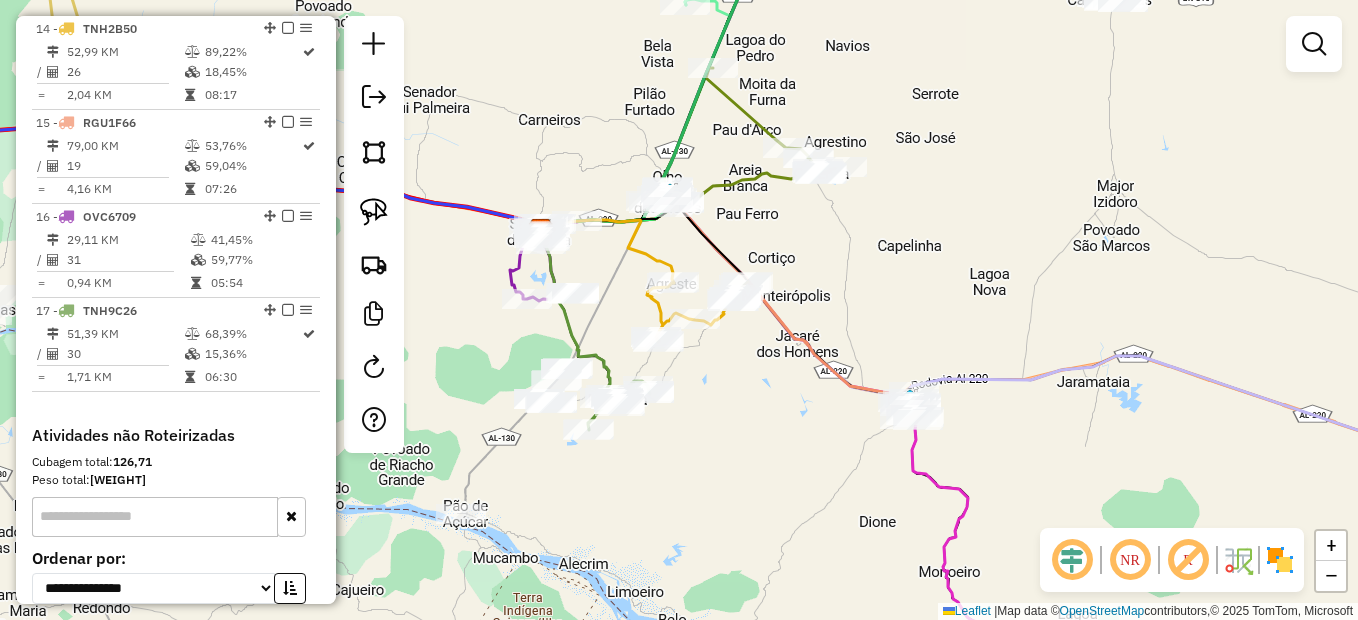 drag, startPoint x: 724, startPoint y: 421, endPoint x: 751, endPoint y: 421, distance: 27 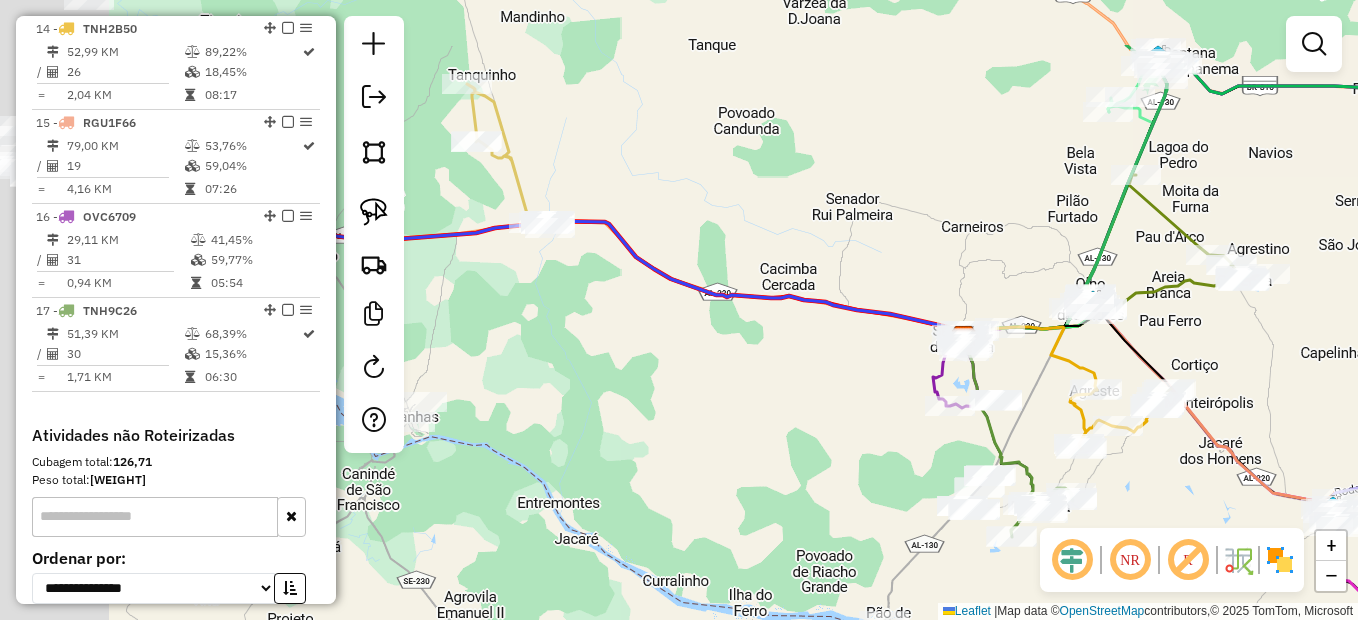 drag, startPoint x: 741, startPoint y: 396, endPoint x: 903, endPoint y: 441, distance: 168.13388 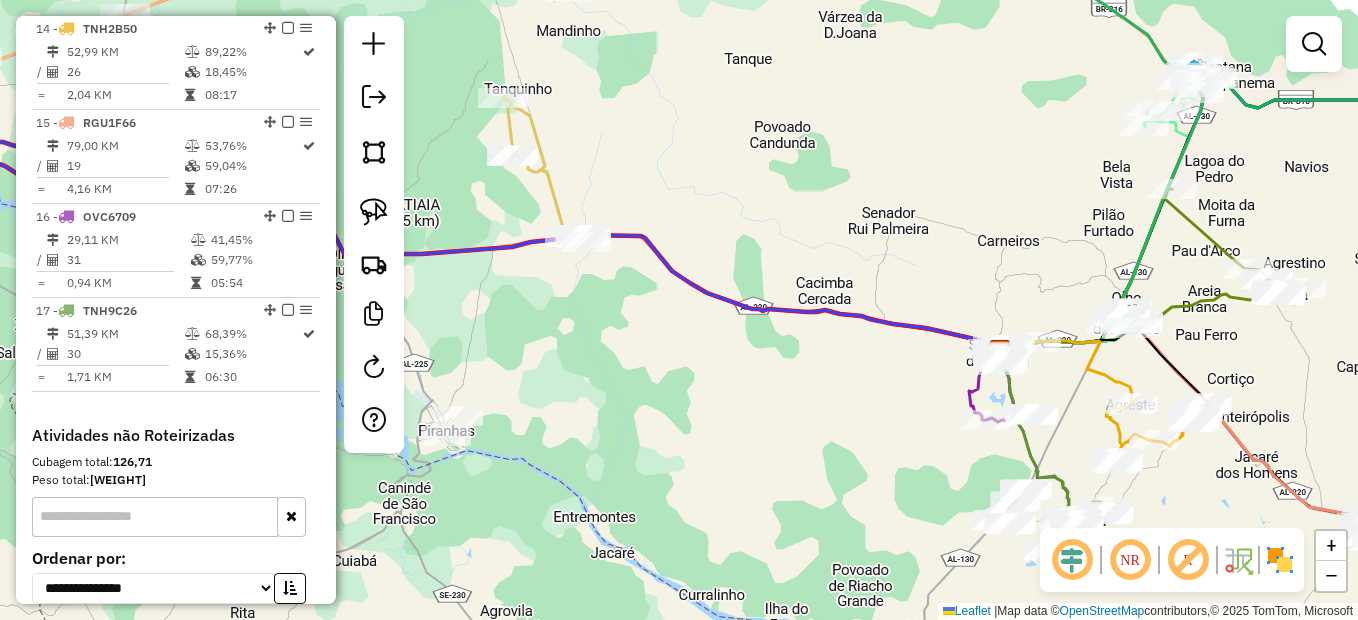 select on "**********" 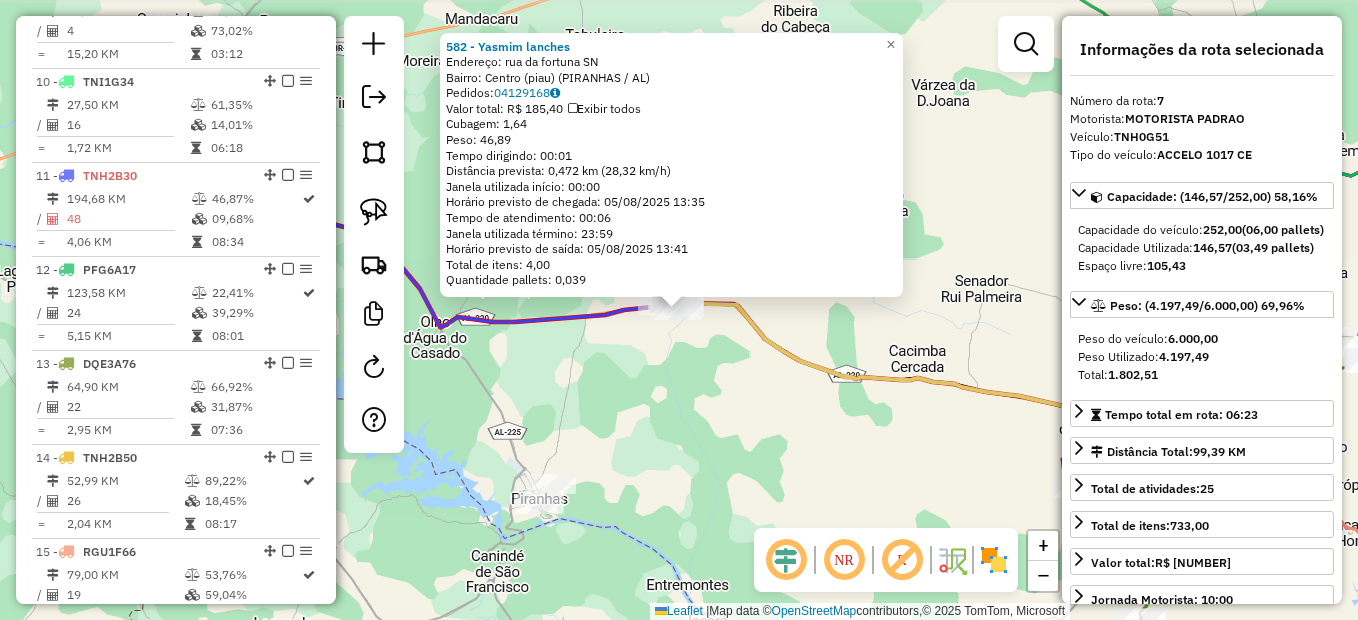 scroll, scrollTop: 1314, scrollLeft: 0, axis: vertical 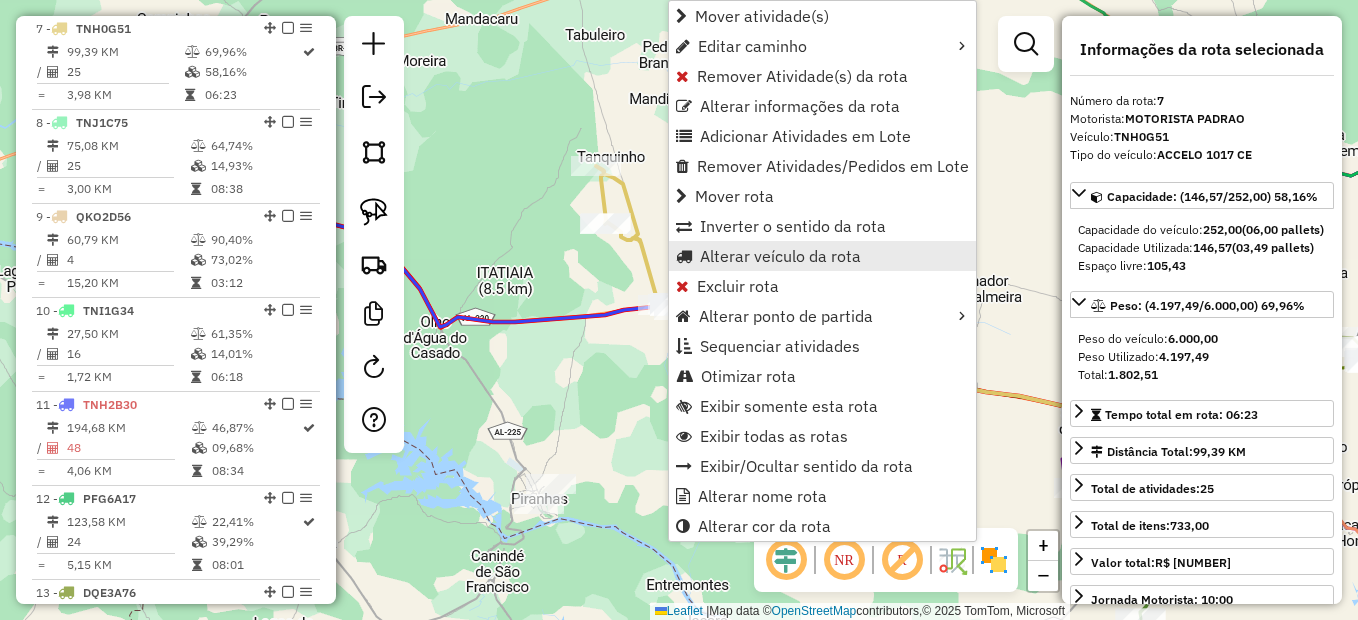 click on "Alterar veículo da rota" at bounding box center (780, 256) 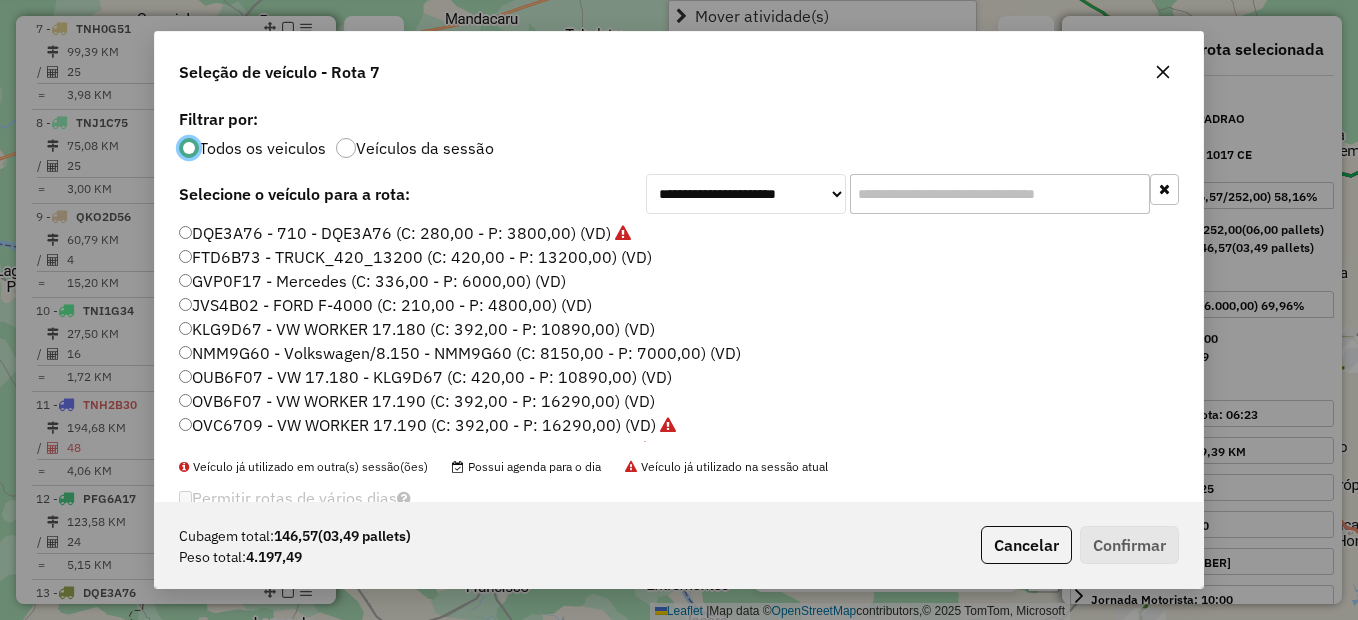 scroll, scrollTop: 11, scrollLeft: 6, axis: both 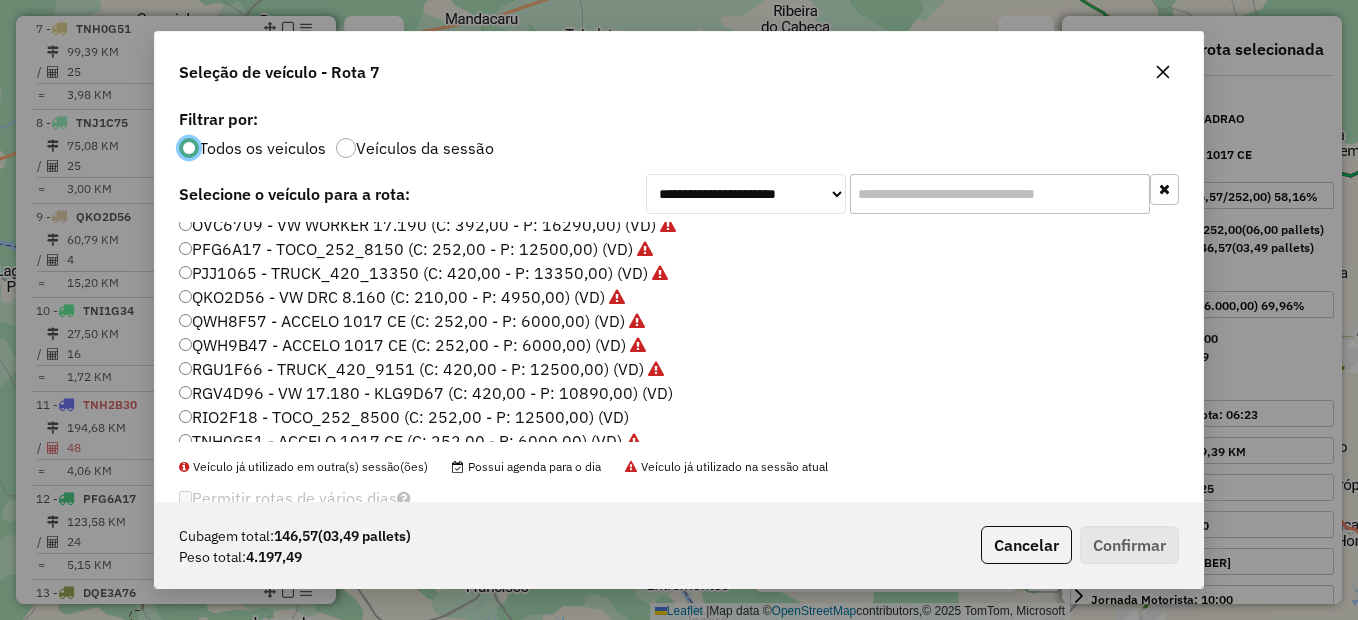 click on "RGU1F66 - TRUCK_420_9151 (C: 420,00 - P: 12500,00) (VD)" 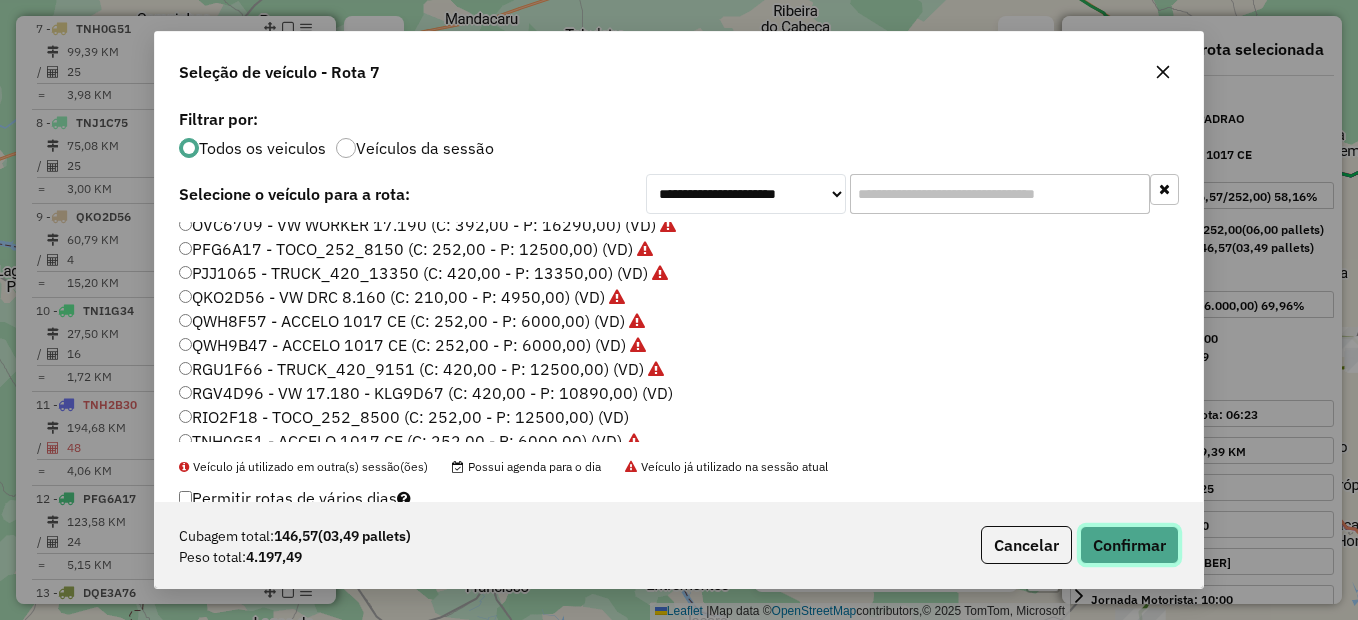 click on "Confirmar" 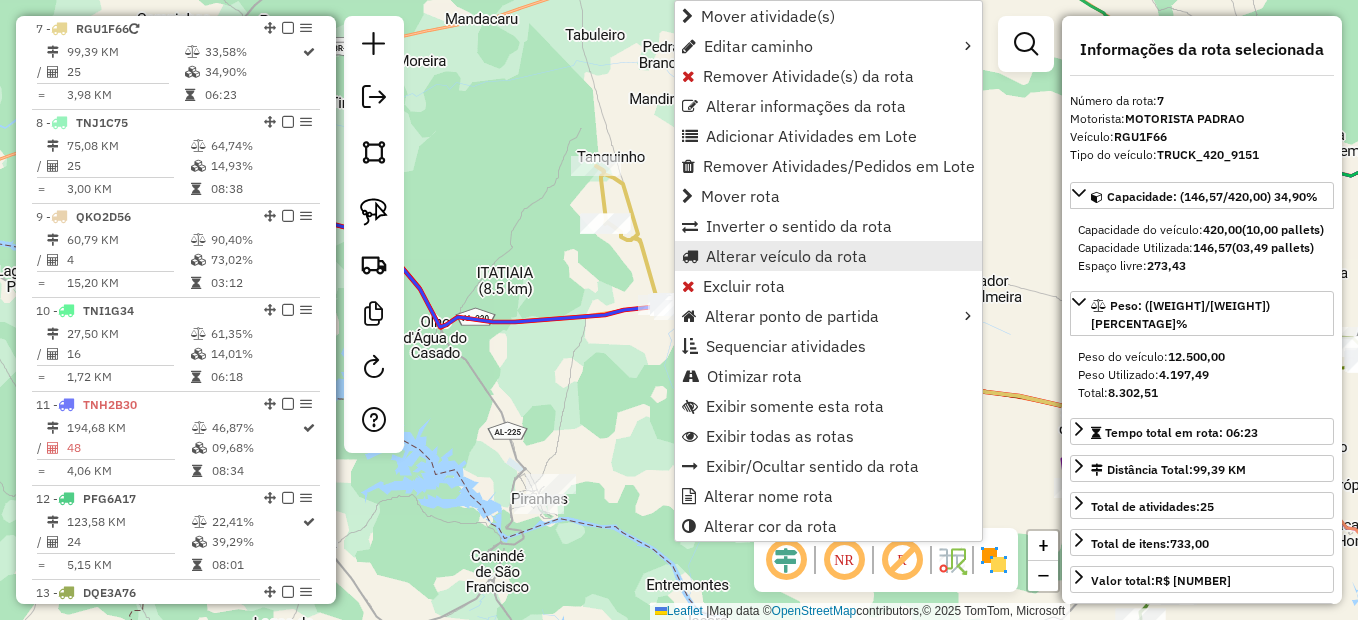 click on "Alterar veículo da rota" at bounding box center (786, 256) 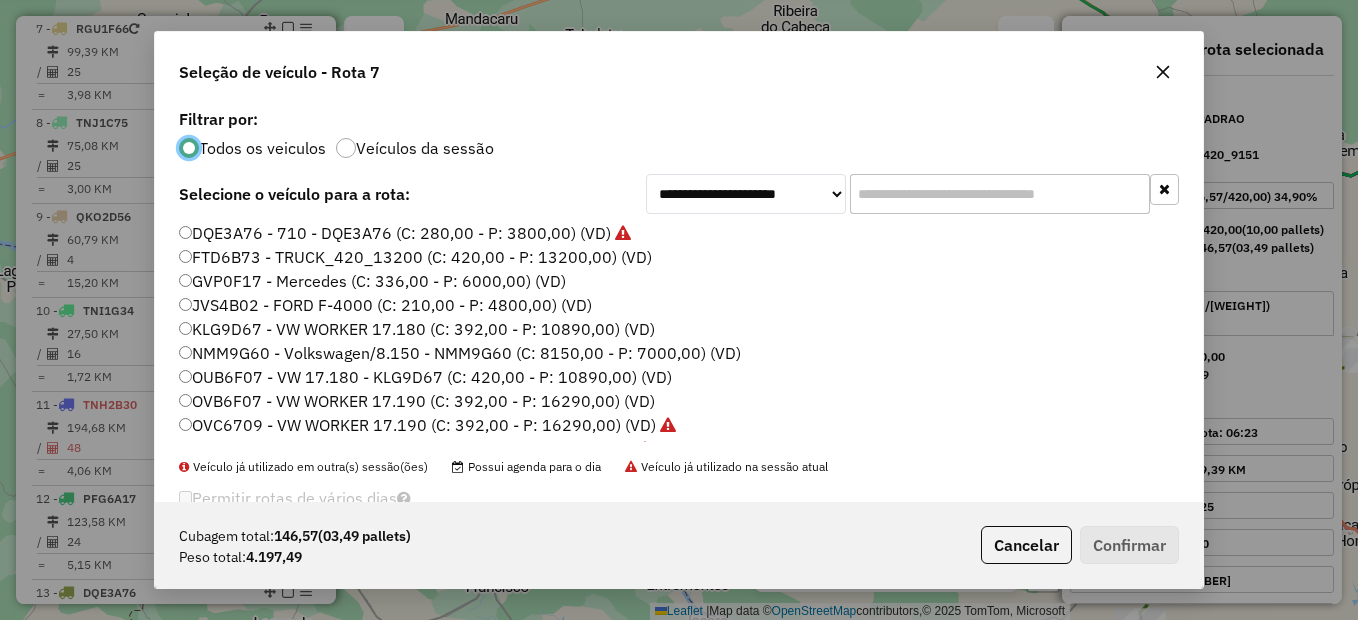 scroll, scrollTop: 11, scrollLeft: 6, axis: both 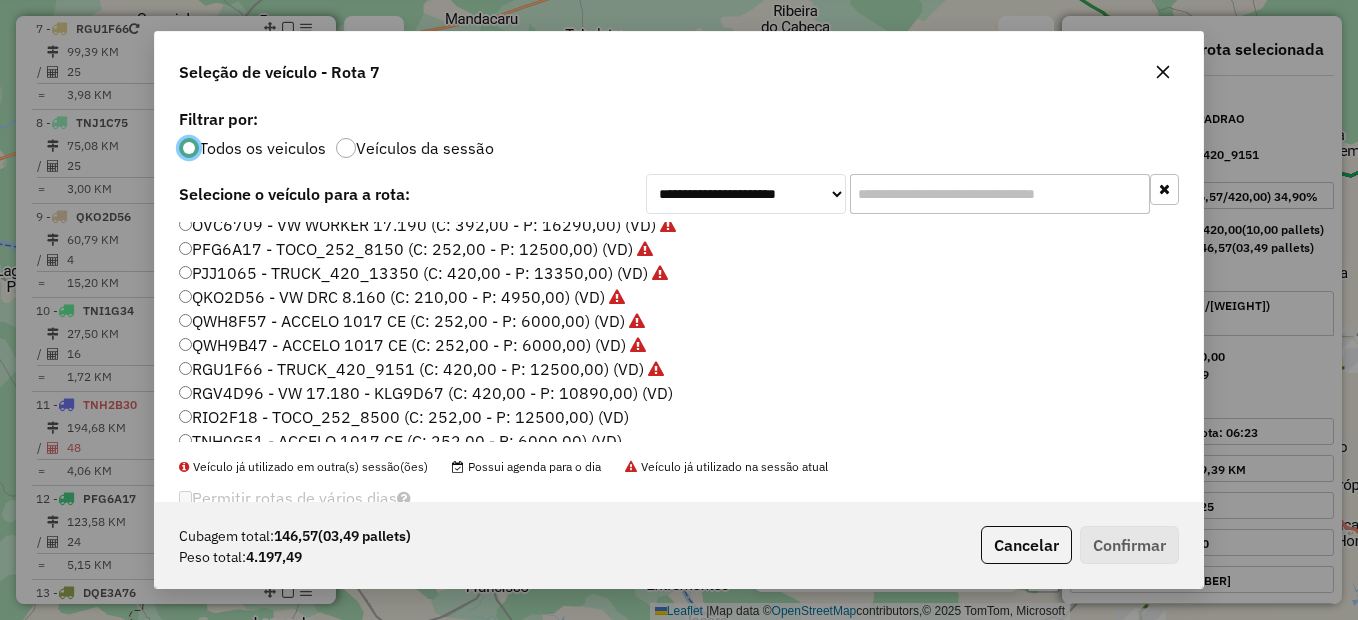 click on "RGV4D96 - VW 17.180 - KLG9D67 (C: 420,00 - P: 10890,00) (VD)" 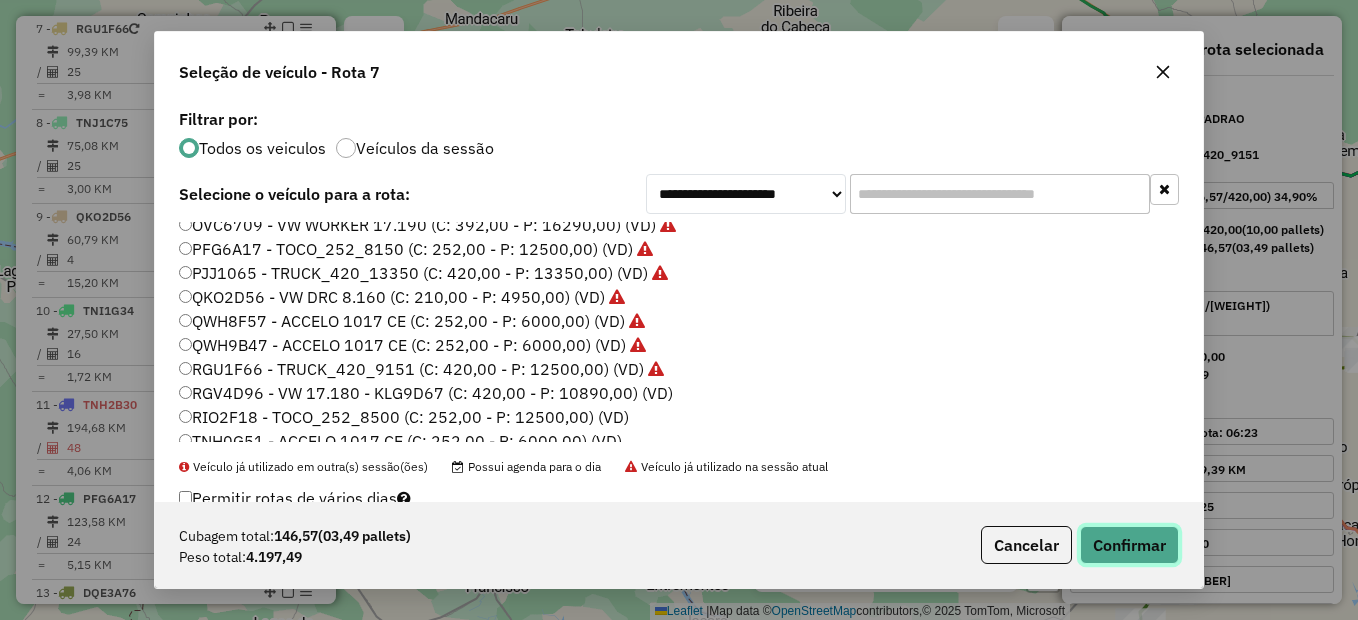 click on "Confirmar" 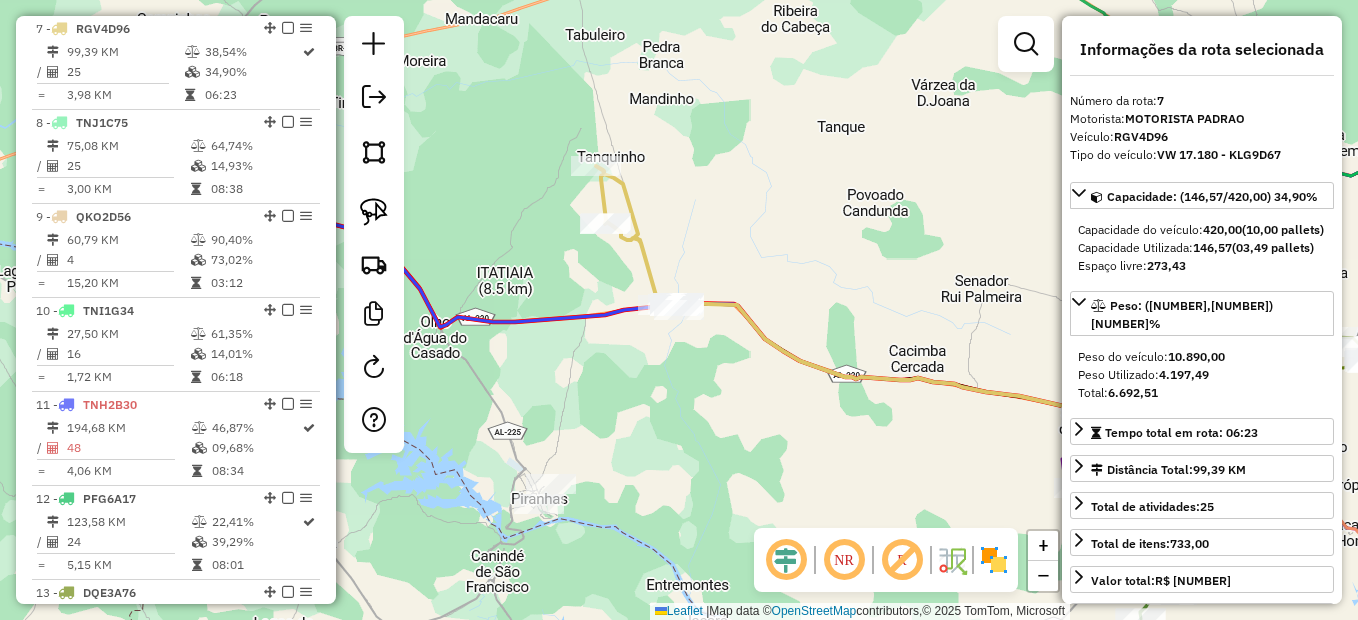 click on "Rota [NUMBER] - Placa [PLATE]  [NUMBER] - [BRAND] Janela de atendimento Grade de atendimento Capacidade Transportadoras Veículos Cliente Pedidos  Rotas Selecione os dias de semana para filtrar as janelas de atendimento  Seg   Ter   Qua   Qui   Sex   Sáb   Dom  Informe o período da janela de atendimento: De: Até:  Filtrar exatamente a janela do cliente  Considerar janela de atendimento padrão  Selecione os dias de semana para filtrar as grades de atendimento  Seg   Ter   Qua   Qui   Sex   Sáb   Dom   Considerar clientes sem dia de atendimento cadastrado  Clientes fora do dia de atendimento selecionado Filtrar as atividades entre os valores definidos abaixo:  Peso mínimo:   Peso máximo:   Cubagem mínima:   Cubagem máxima:   De:   Até:  Filtrar as atividades entre o tempo de atendimento definido abaixo:  De:   Até:   Considerar capacidade total dos clientes não roteirizados Transportadora: Selecione um ou mais itens Tipo de veículo: Selecione um ou mais itens Veículo: Selecione um ou mais itens Nome: +" 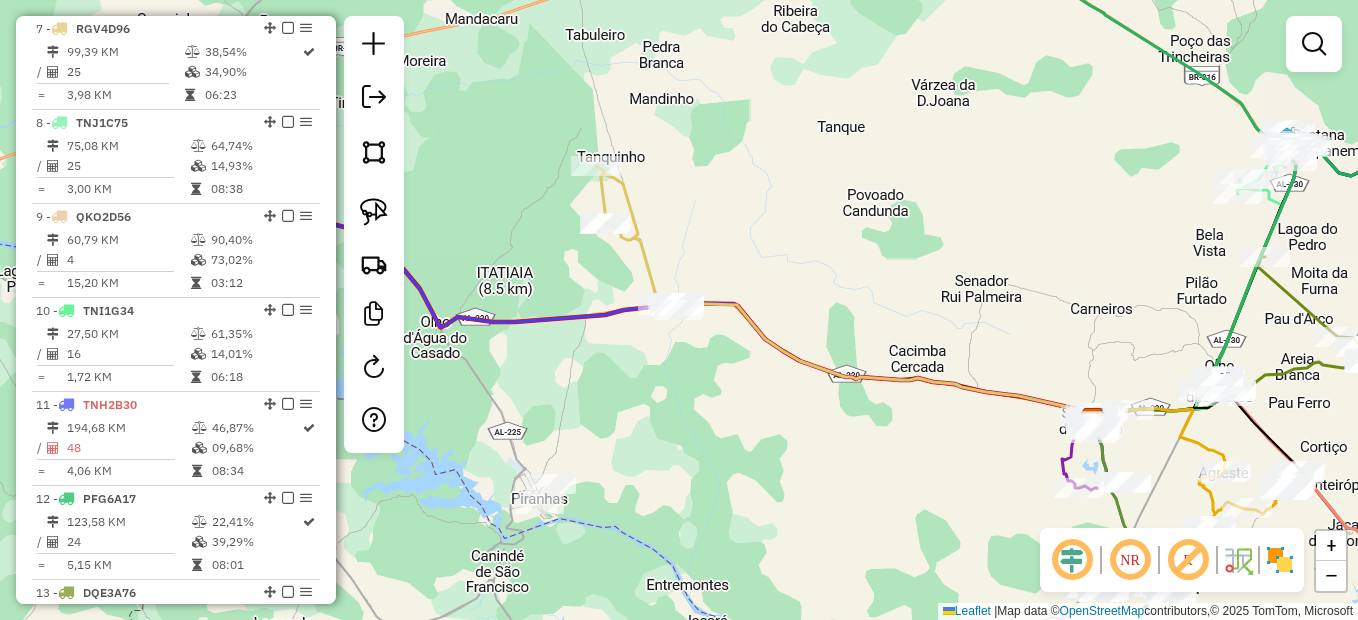 drag, startPoint x: 709, startPoint y: 286, endPoint x: 687, endPoint y: 259, distance: 34.828148 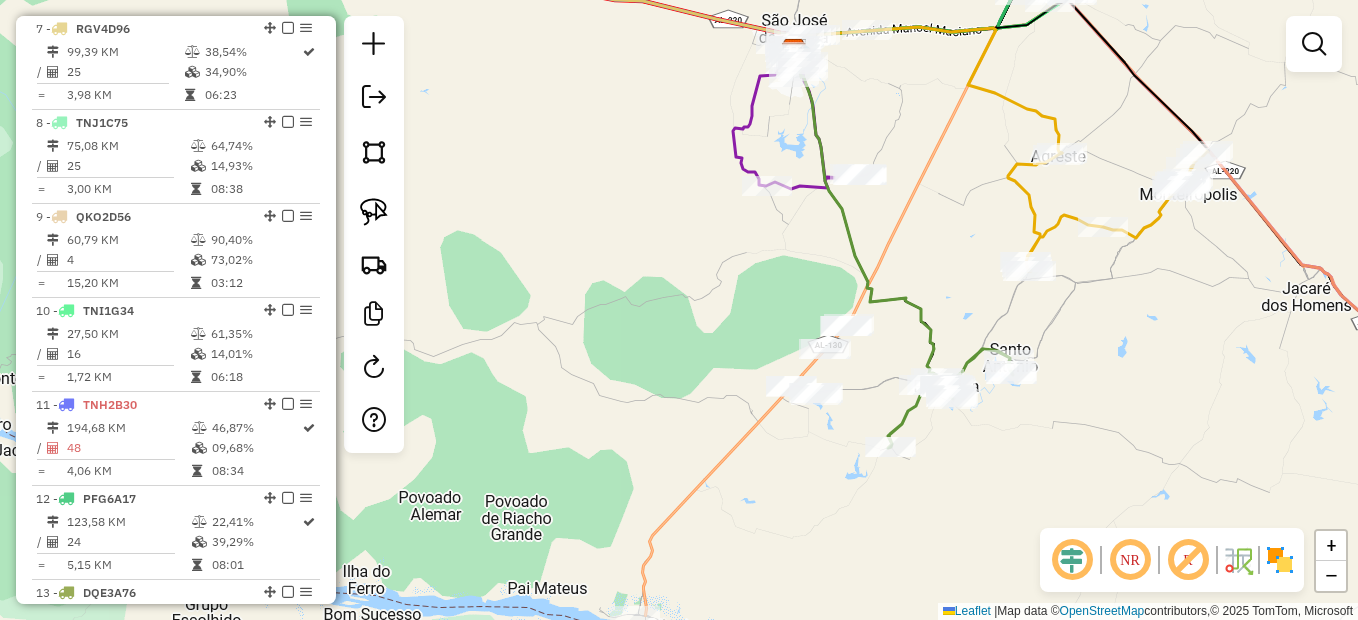 drag, startPoint x: 374, startPoint y: 223, endPoint x: 577, endPoint y: 234, distance: 203.2978 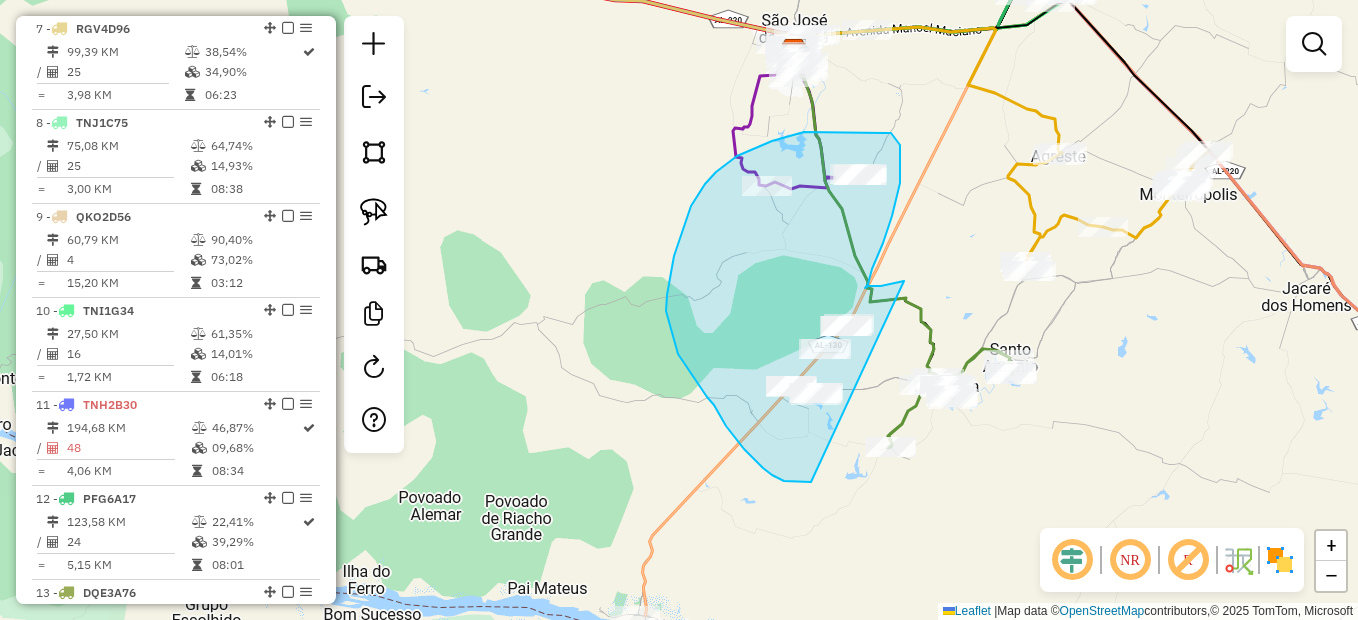 drag, startPoint x: 884, startPoint y: 285, endPoint x: 811, endPoint y: 482, distance: 210.09045 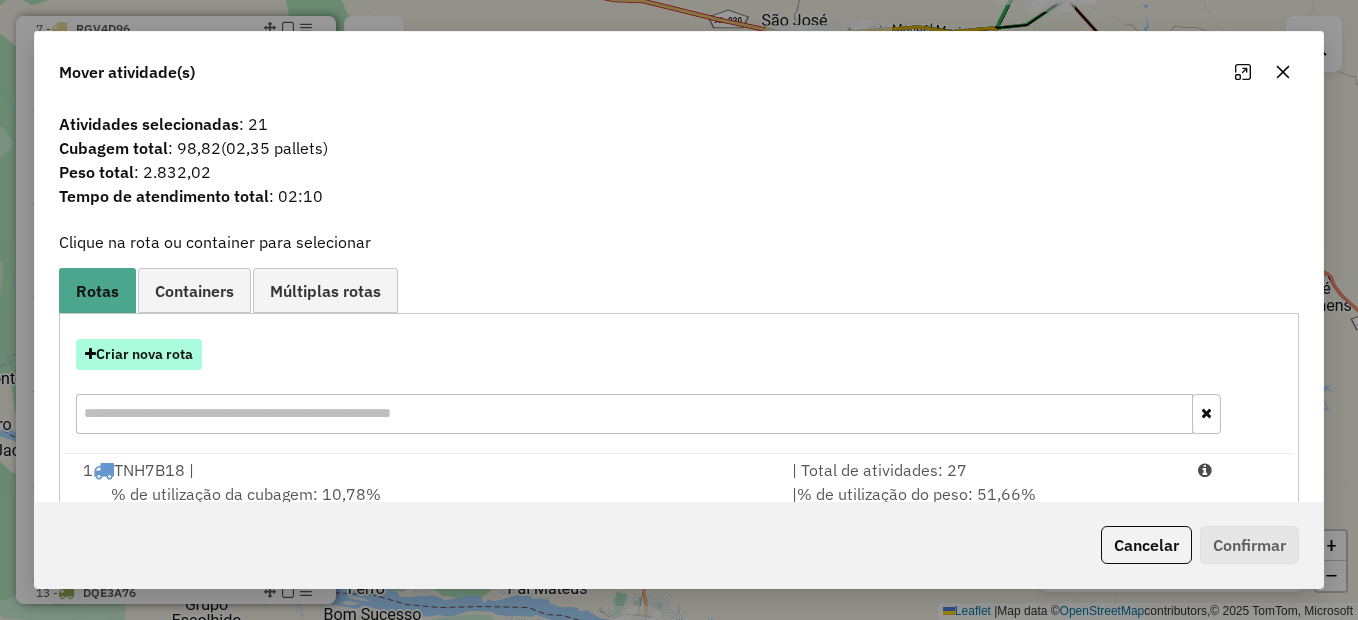 click on "Criar nova rota" at bounding box center (139, 354) 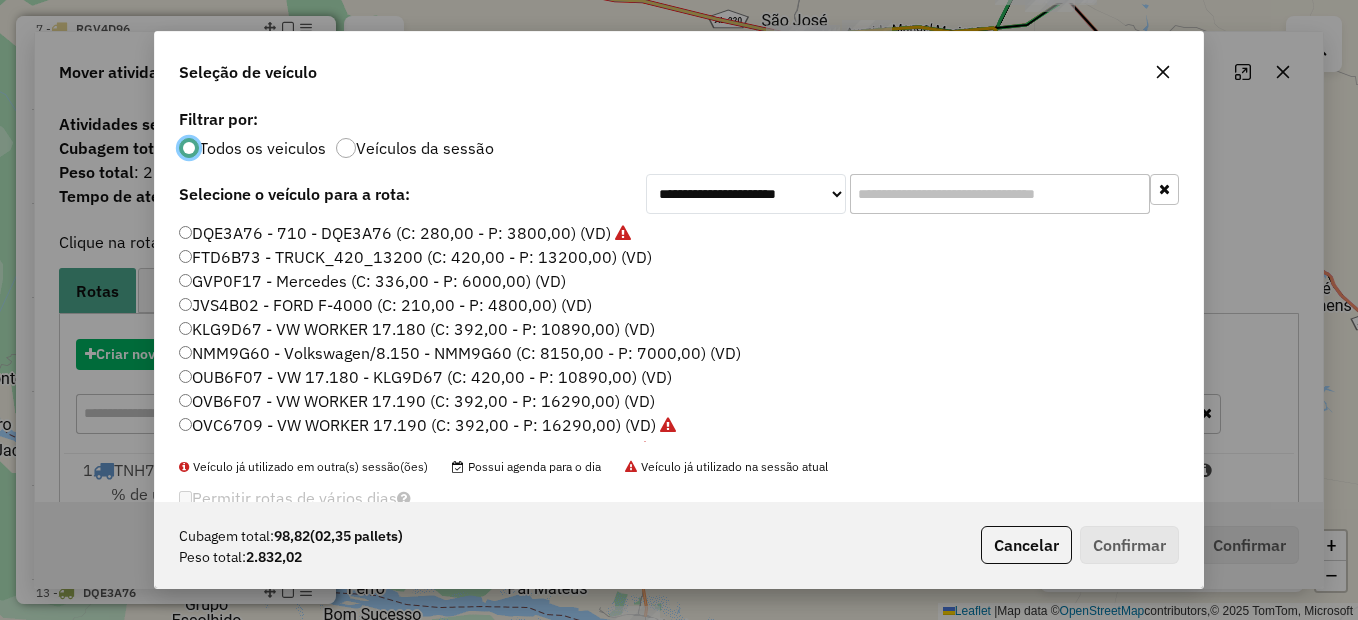 scroll, scrollTop: 11, scrollLeft: 6, axis: both 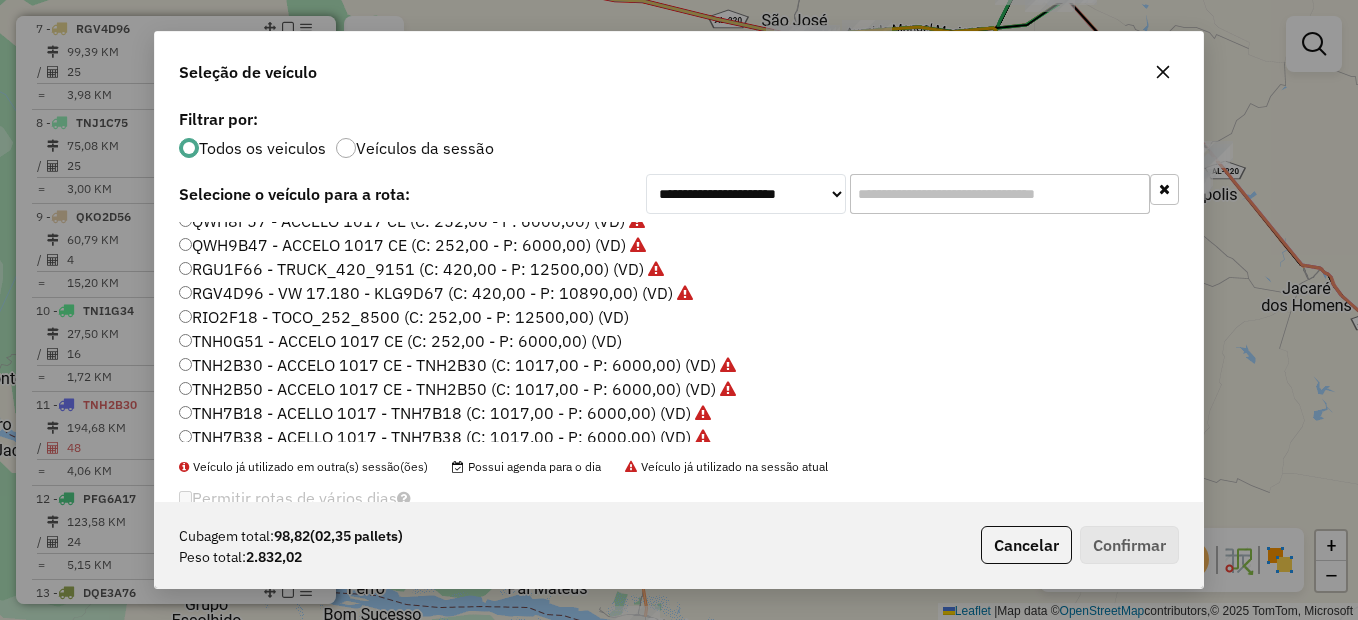 click on "TNH0G51 - ACCELO 1017 CE (C: 252,00 - P: 6000,00) (VD)" 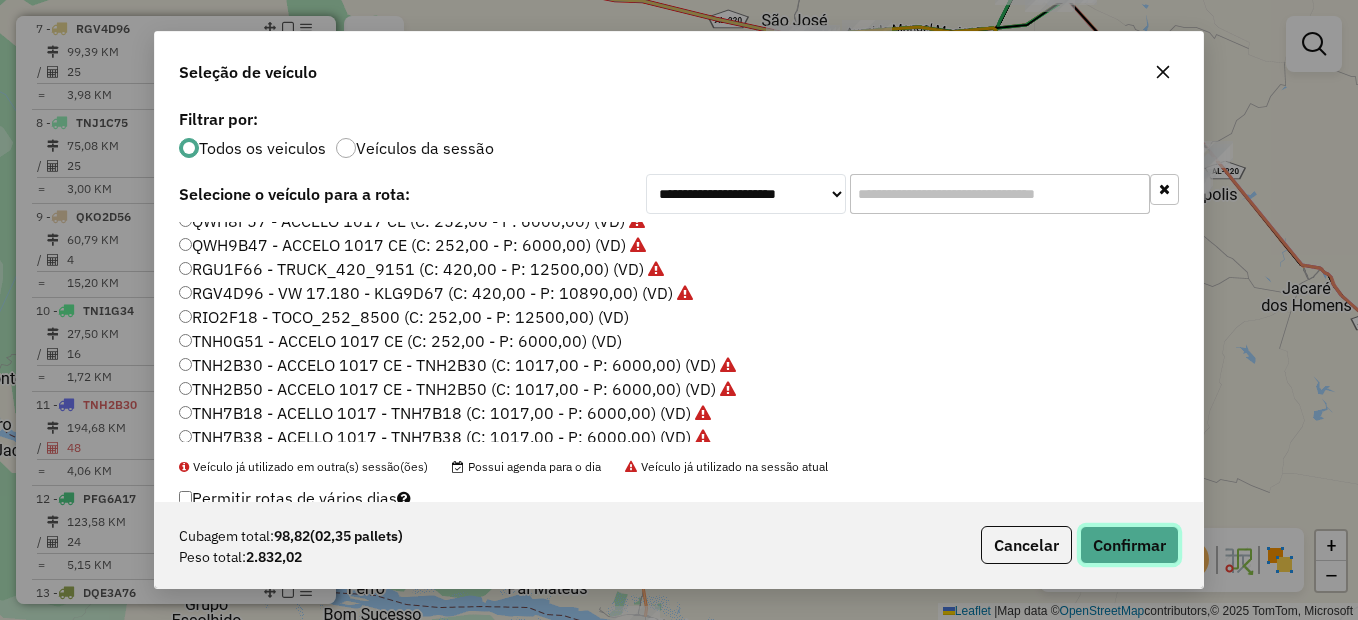 click on "Confirmar" 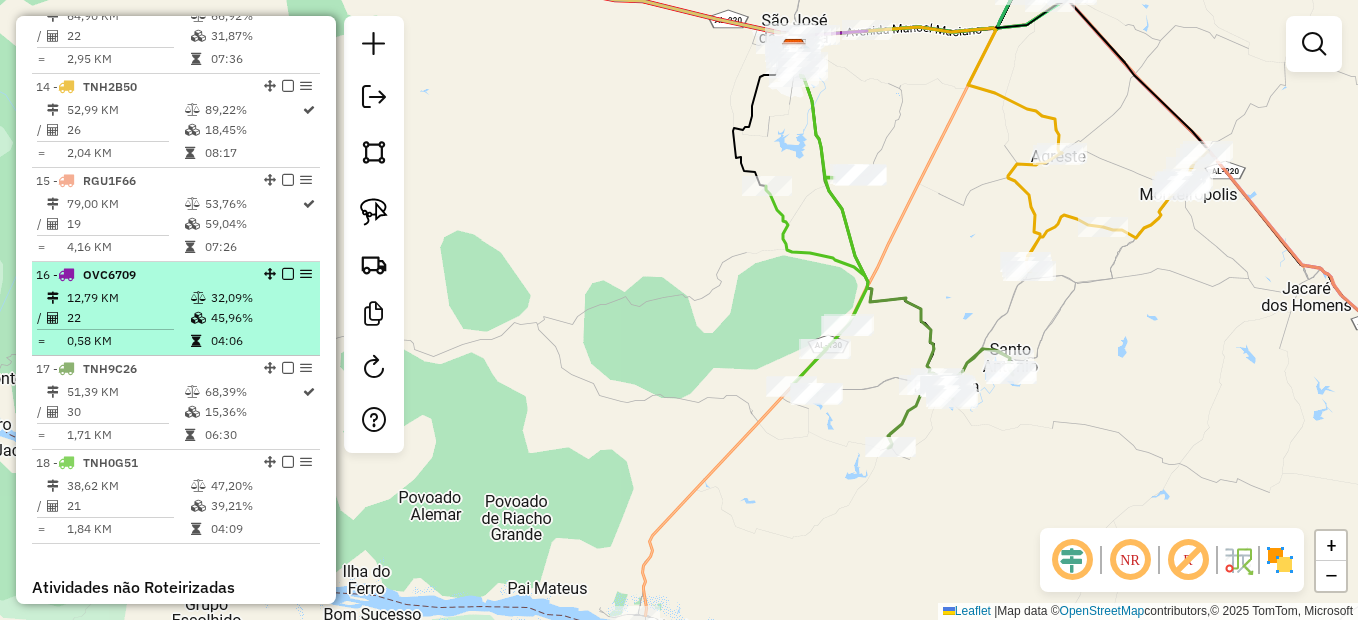 scroll, scrollTop: 2014, scrollLeft: 0, axis: vertical 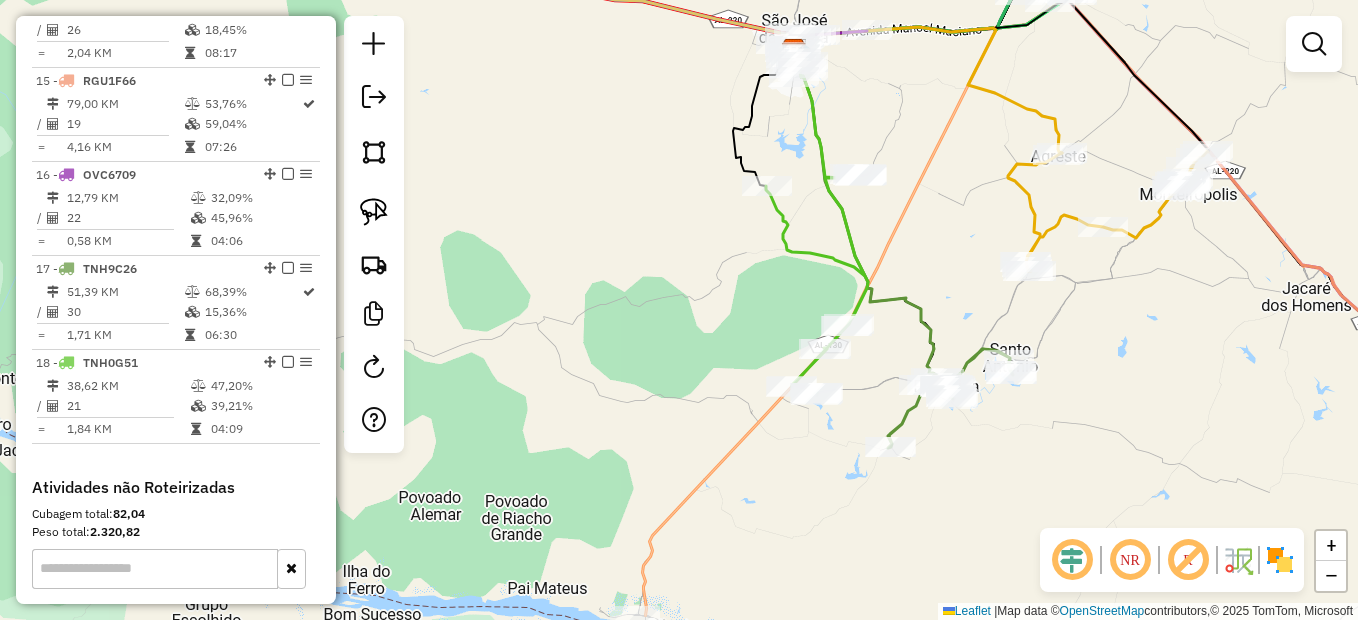 click on "Janela de atendimento Grade de atendimento Capacidade Transportadoras Veículos Cliente Pedidos  Rotas Selecione os dias de semana para filtrar as janelas de atendimento  Seg   Ter   Qua   Qui   Sex   Sáb   Dom  Informe o período da janela de atendimento: De: Até:  Filtrar exatamente a janela do cliente  Considerar janela de atendimento padrão  Selecione os dias de semana para filtrar as grades de atendimento  Seg   Ter   Qua   Qui   Sex   Sáb   Dom   Considerar clientes sem dia de atendimento cadastrado  Clientes fora do dia de atendimento selecionado Filtrar as atividades entre os valores definidos abaixo:  Peso mínimo:   Peso máximo:   Cubagem mínima:   Cubagem máxima:   De:   Até:  Filtrar as atividades entre o tempo de atendimento definido abaixo:  De:   Até:   Considerar capacidade total dos clientes não roteirizados Transportadora: Selecione um ou mais itens Tipo de veículo: Selecione um ou mais itens Veículo: Selecione um ou mais itens Motorista: Selecione um ou mais itens Nome: Rótulo:" 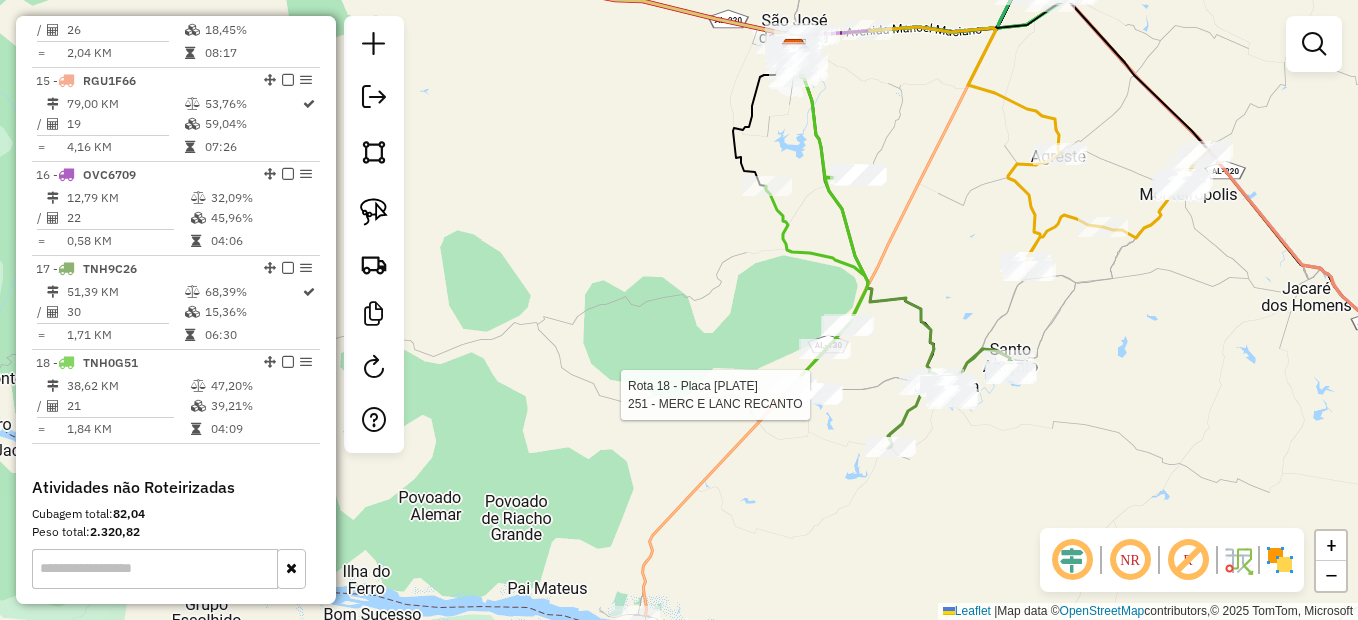 select on "**********" 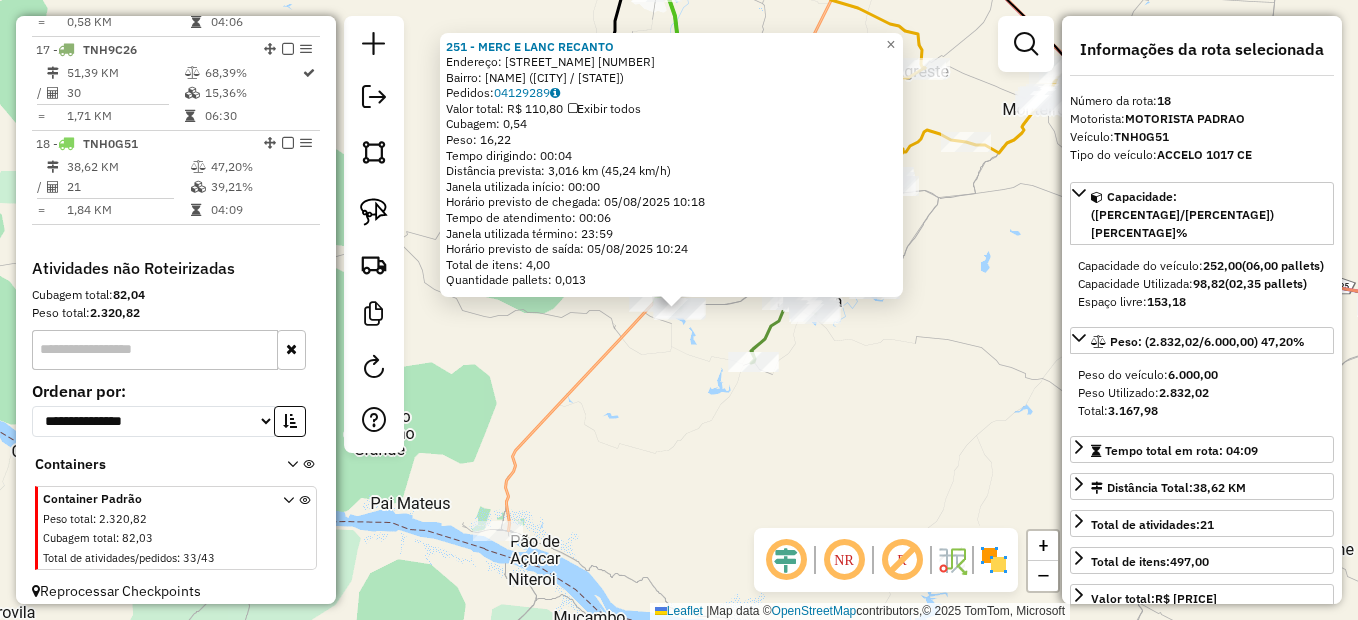scroll, scrollTop: 2247, scrollLeft: 0, axis: vertical 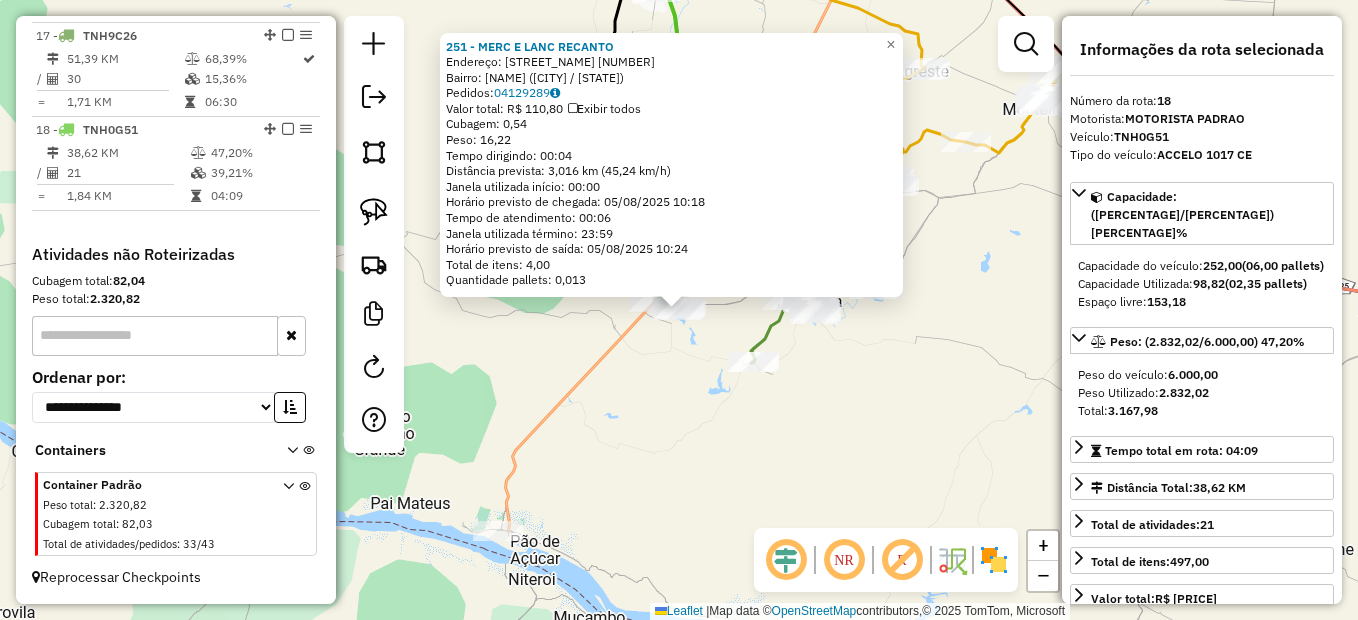 click on "251 - MERC E LANC RECANTO Endereço: POVOADO LAGOA DE PEDRA 20 Bairro: Povoado Lagoa De Pedra ([CITY] / AL) Pedidos: [NUMBER] Valor total: R$ 110,80 Exibir todos Cubagem: 0,54 Peso: 16,22 Tempo dirigindo: 00:04 Distância prevista: 3,016 km (45,24 km/h) Janela utilizada início: 00:00 Horário previsto de chegada: 05/08/2025 10:18 Tempo de atendimento: 00:06 Janela utilizada término: 23:59 Horário previsto de saída: 05/08/2025 10:24 Total de itens: 4,00 Quantidade pallets: 0,013 × Janela de atendimento Grade de atendimento Capacidade Transportadoras Veículos Cliente Pedidos Rotas Selecione os dias de semana para filtrar as janelas de atendimento Seg Ter Qua Qui Sex Sáb Dom Informe o período da janela de atendimento: De: Até: Filtrar exatamente a janela do cliente Considerar janela de atendimento padrão Selecione os dias de semana para filtrar as grades de atendimento Seg Ter Qua Qui Sex Sáb Dom Peso mínimo: Peso máximo: De:" 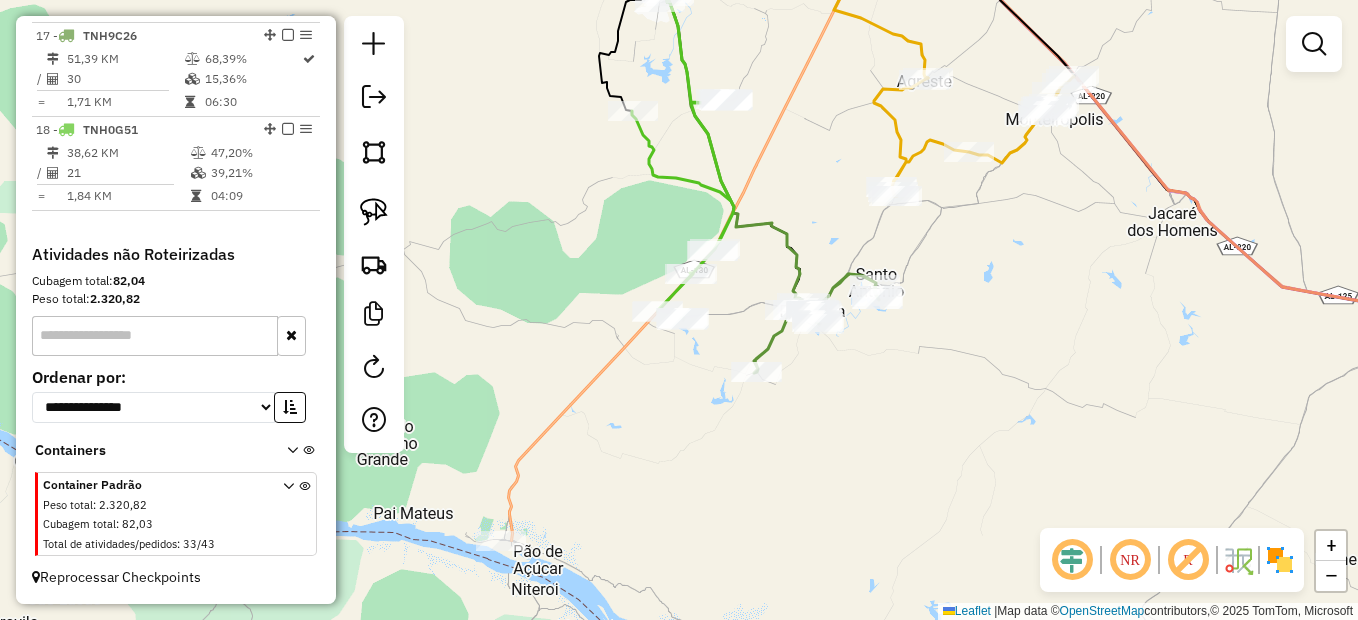 drag, startPoint x: 1023, startPoint y: 239, endPoint x: 869, endPoint y: 416, distance: 234.61671 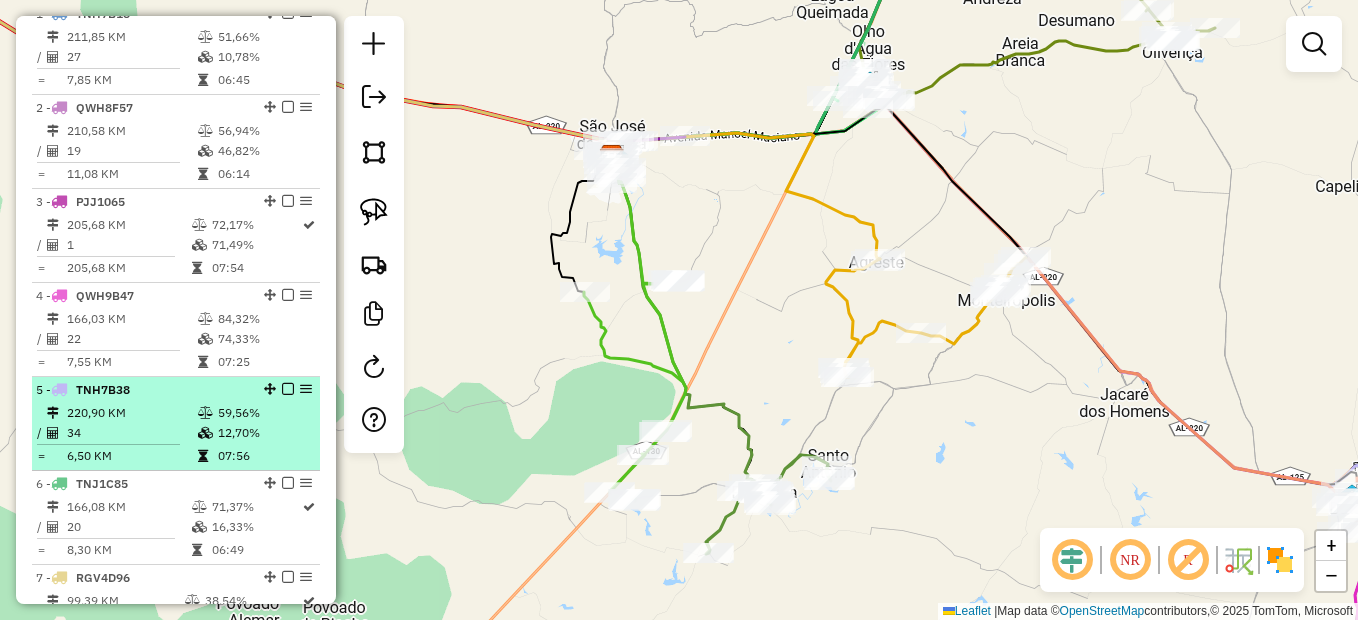 scroll, scrollTop: 647, scrollLeft: 0, axis: vertical 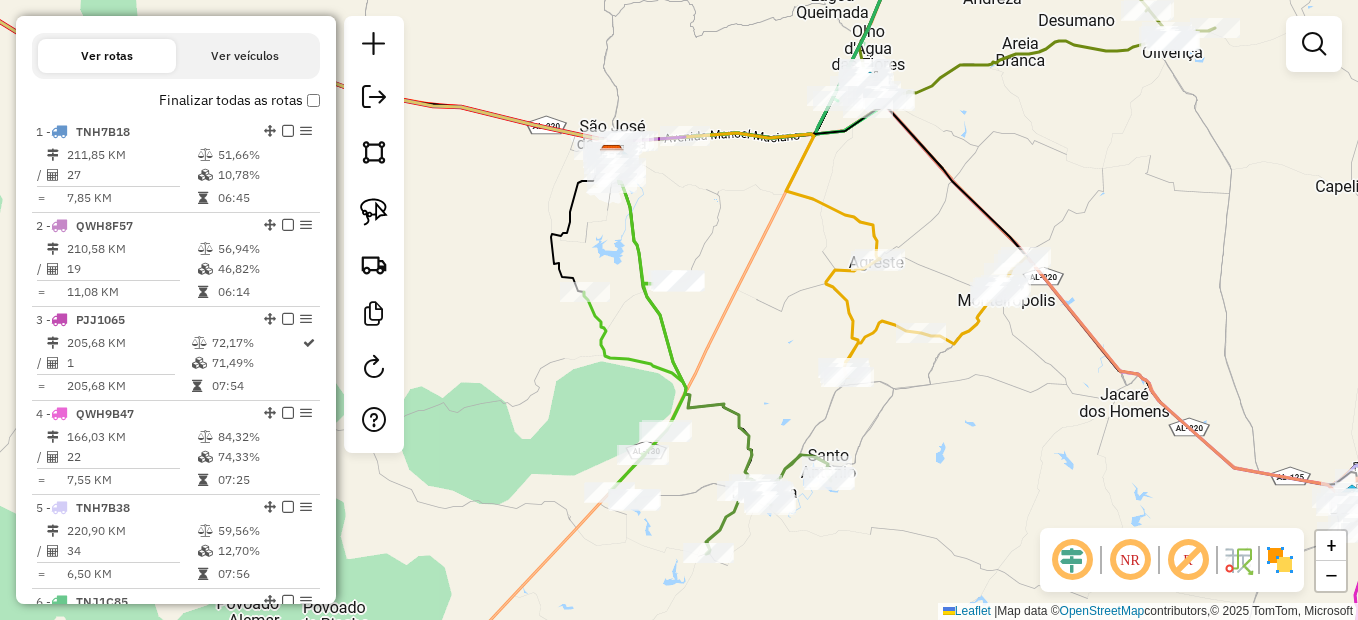 click on "Janela de atendimento Grade de atendimento Capacidade Transportadoras Veículos Cliente Pedidos  Rotas Selecione os dias de semana para filtrar as janelas de atendimento  Seg   Ter   Qua   Qui   Sex   Sáb   Dom  Informe o período da janela de atendimento: De: Até:  Filtrar exatamente a janela do cliente  Considerar janela de atendimento padrão  Selecione os dias de semana para filtrar as grades de atendimento  Seg   Ter   Qua   Qui   Sex   Sáb   Dom   Considerar clientes sem dia de atendimento cadastrado  Clientes fora do dia de atendimento selecionado Filtrar as atividades entre os valores definidos abaixo:  Peso mínimo:   Peso máximo:   Cubagem mínima:   Cubagem máxima:   De:   Até:  Filtrar as atividades entre o tempo de atendimento definido abaixo:  De:   Até:   Considerar capacidade total dos clientes não roteirizados Transportadora: Selecione um ou mais itens Tipo de veículo: Selecione um ou mais itens Veículo: Selecione um ou mais itens Motorista: Selecione um ou mais itens Nome: Rótulo:" 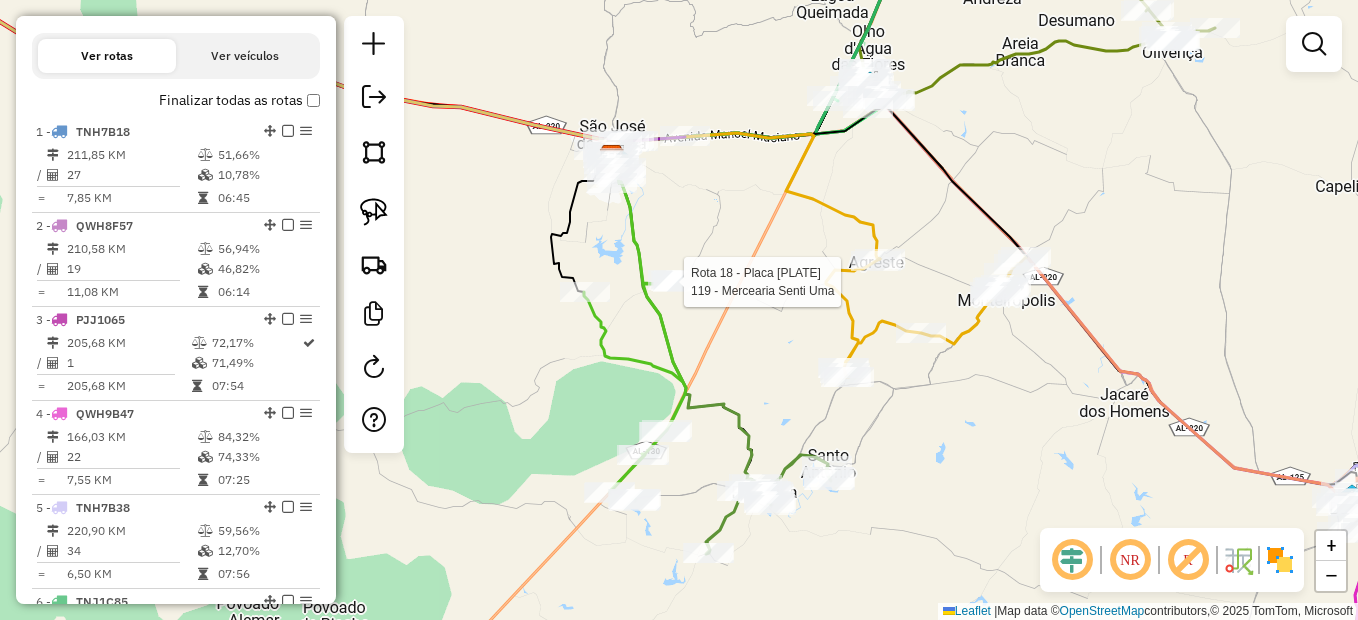 select on "**********" 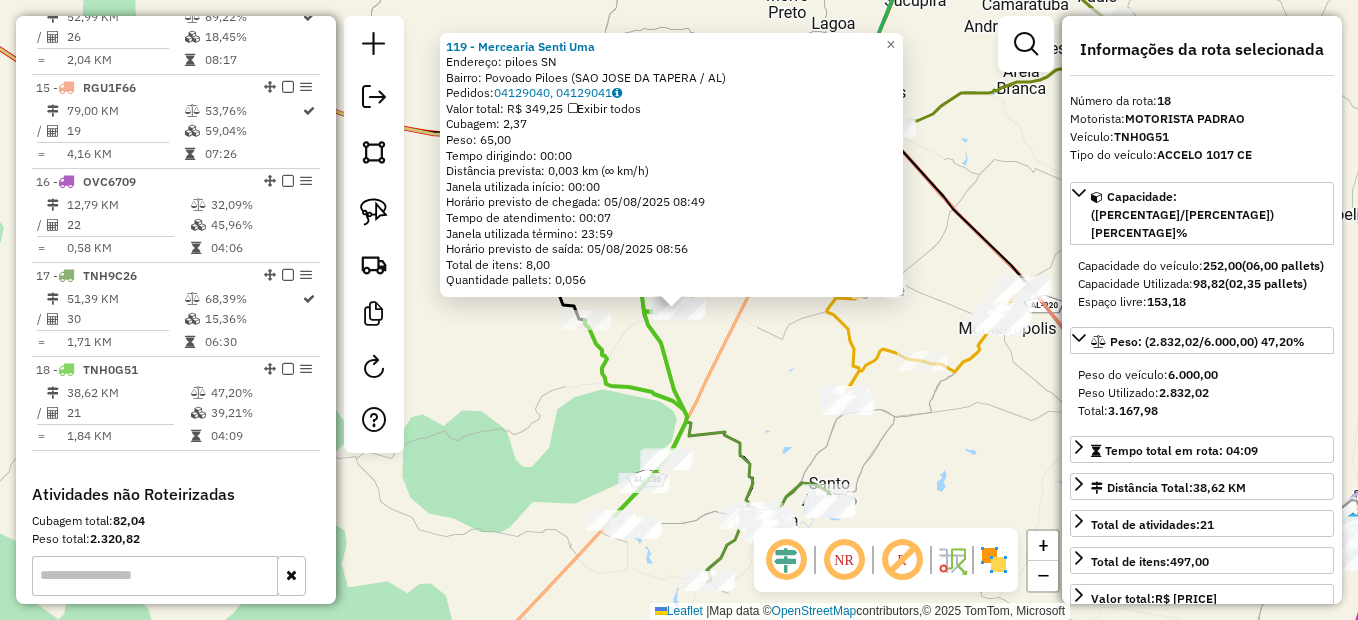 scroll, scrollTop: 2247, scrollLeft: 0, axis: vertical 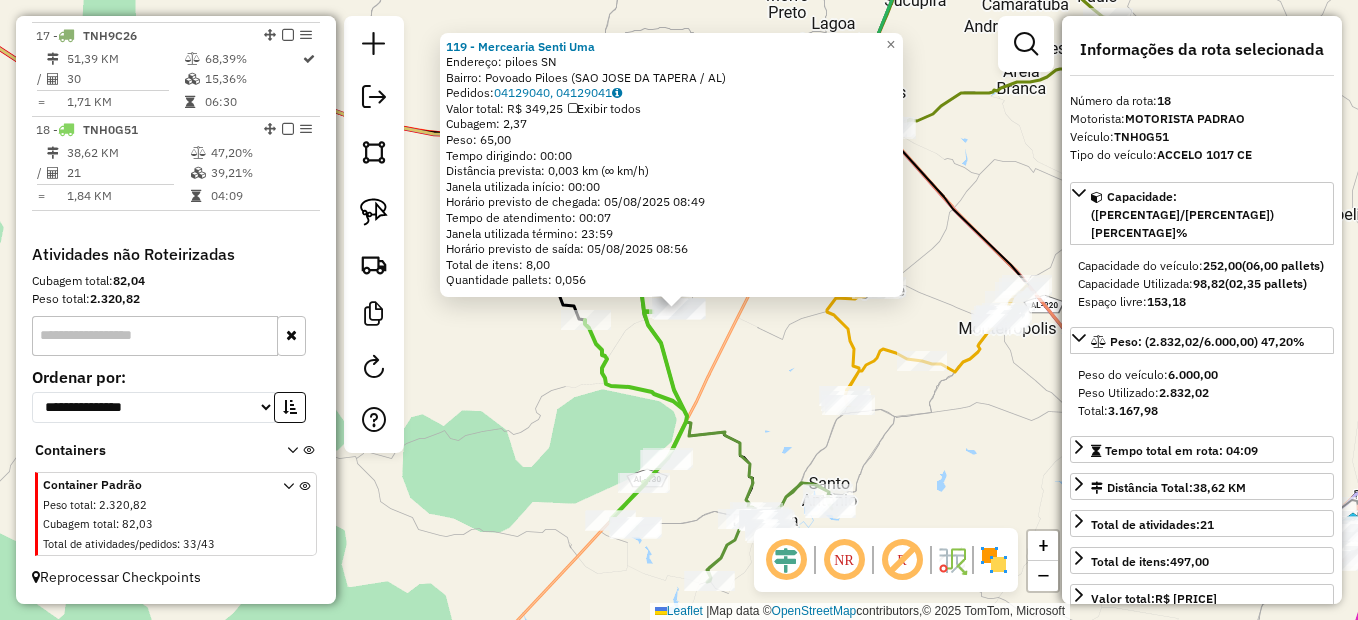click on "119 - Mercearia Senti Uma Endereço: piloes SN Bairro: Povoado Piloes ([CITY] / AL) Pedidos: [NUMBER], [NUMBER] Valor total: R$ 349,25 Exibir todos Cubagem: 2,37 Peso: 65,00 Tempo dirigindo: 00:00 Distância prevista: 0,003 km (∞ km/h) Janela utilizada início: 00:00 Horário previsto de chegada: 05/08/2025 08:49 Tempo de atendimento: 00:07 Janela utilizada término: 23:59 Horário previsto de saída: 05/08/2025 08:56 Total de itens: 8,00 Quantidade pallets: 0,056 × Janela de atendimento Grade de atendimento Capacidade Transportadoras Veículos Cliente Pedidos Rotas Selecione os dias de semana para filtrar as janelas de atendimento Seg Ter Qua Qui Sex Sáb Dom Informe o período da janela de atendimento: De: Até: Filtrar exatamente a janela do cliente Considerar janela de atendimento padrão Selecione os dias de semana para filtrar as grades de atendimento Seg Ter Qua Qui Sex Sáb Dom Peso mínimo: Peso máximo: De: Até:" 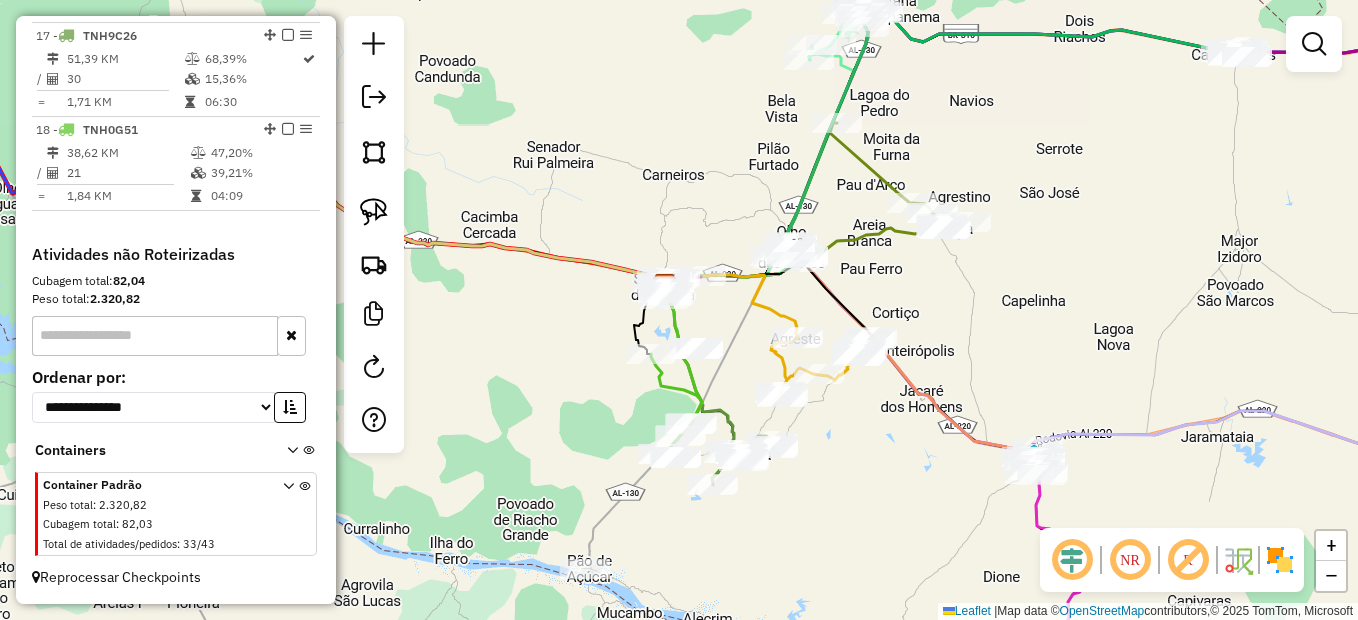 drag, startPoint x: 887, startPoint y: 485, endPoint x: 864, endPoint y: 435, distance: 55.03635 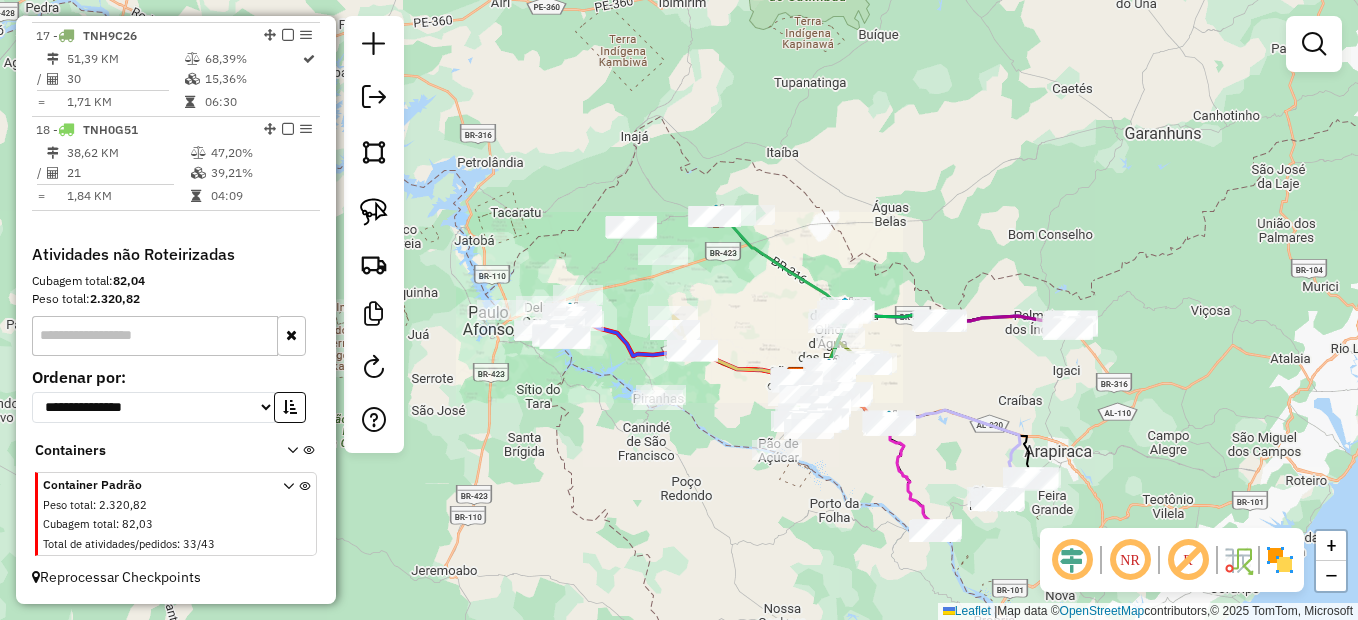 drag, startPoint x: 830, startPoint y: 442, endPoint x: 820, endPoint y: 413, distance: 30.675724 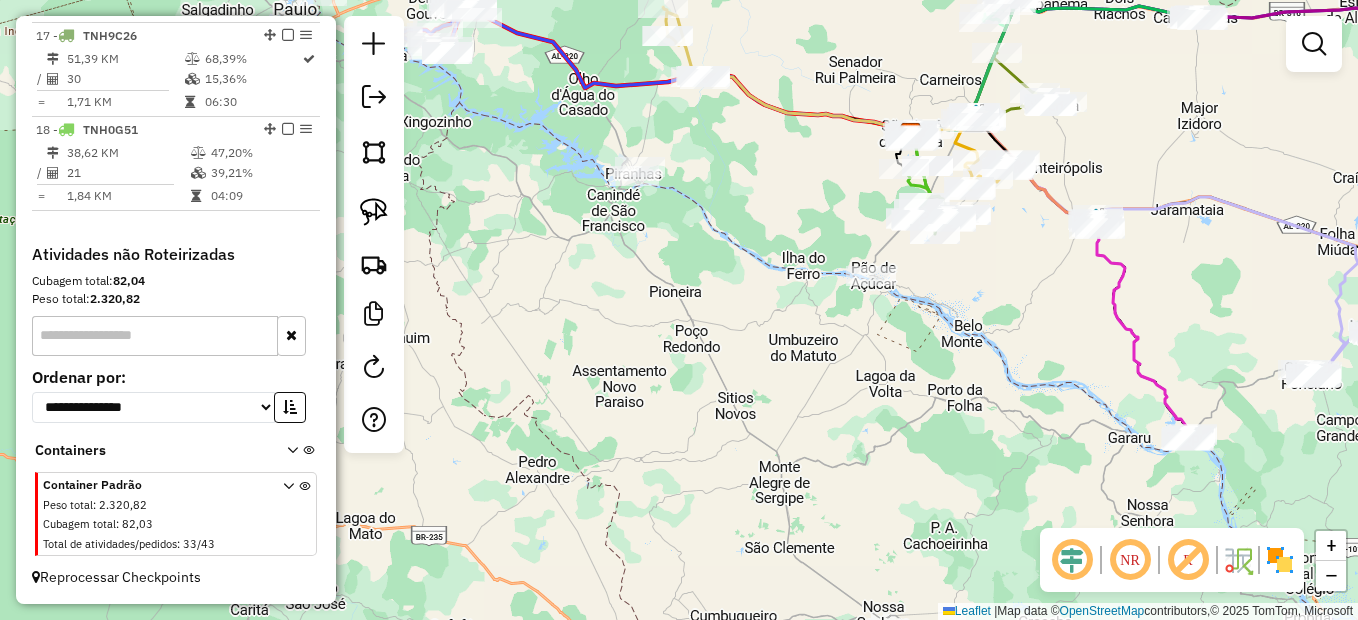 drag, startPoint x: 529, startPoint y: 127, endPoint x: 667, endPoint y: 377, distance: 285.5591 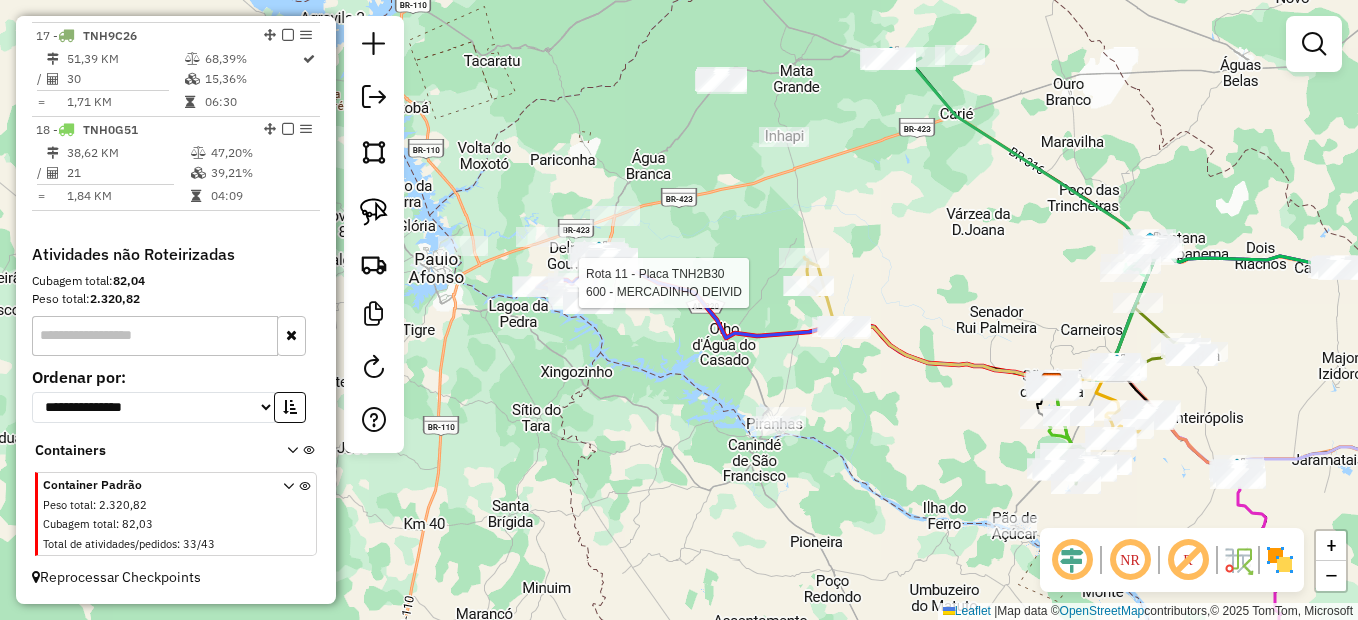 select on "**********" 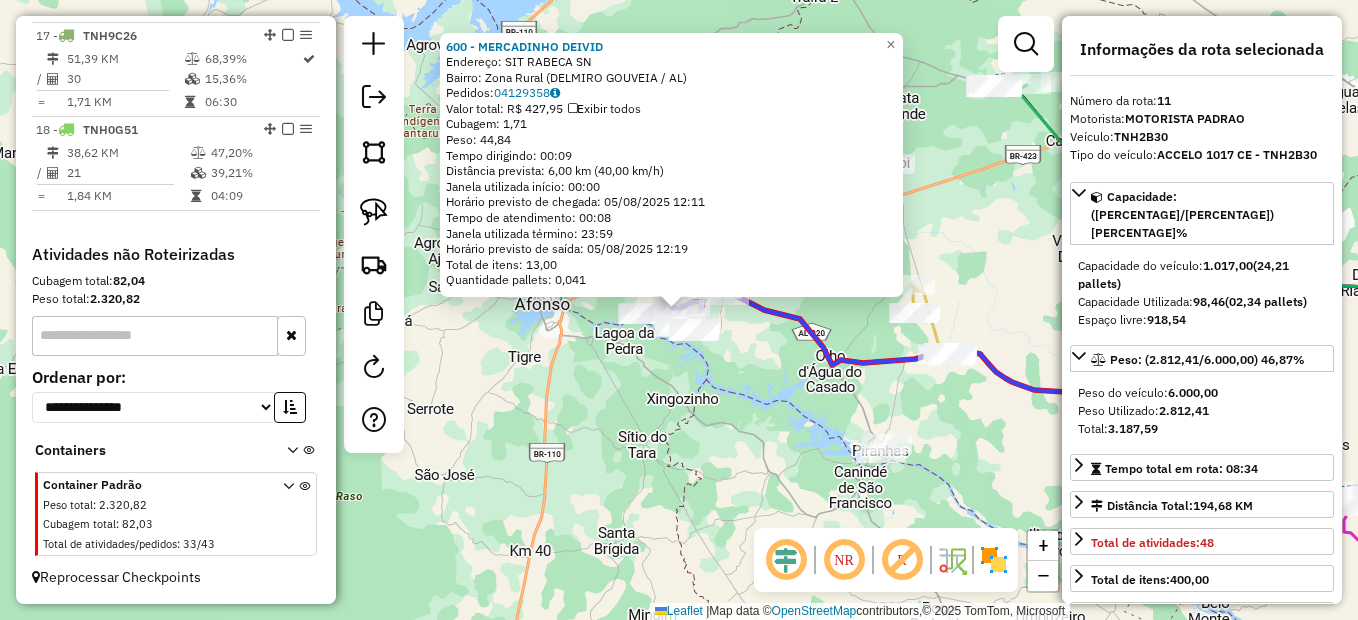 scroll, scrollTop: 1690, scrollLeft: 0, axis: vertical 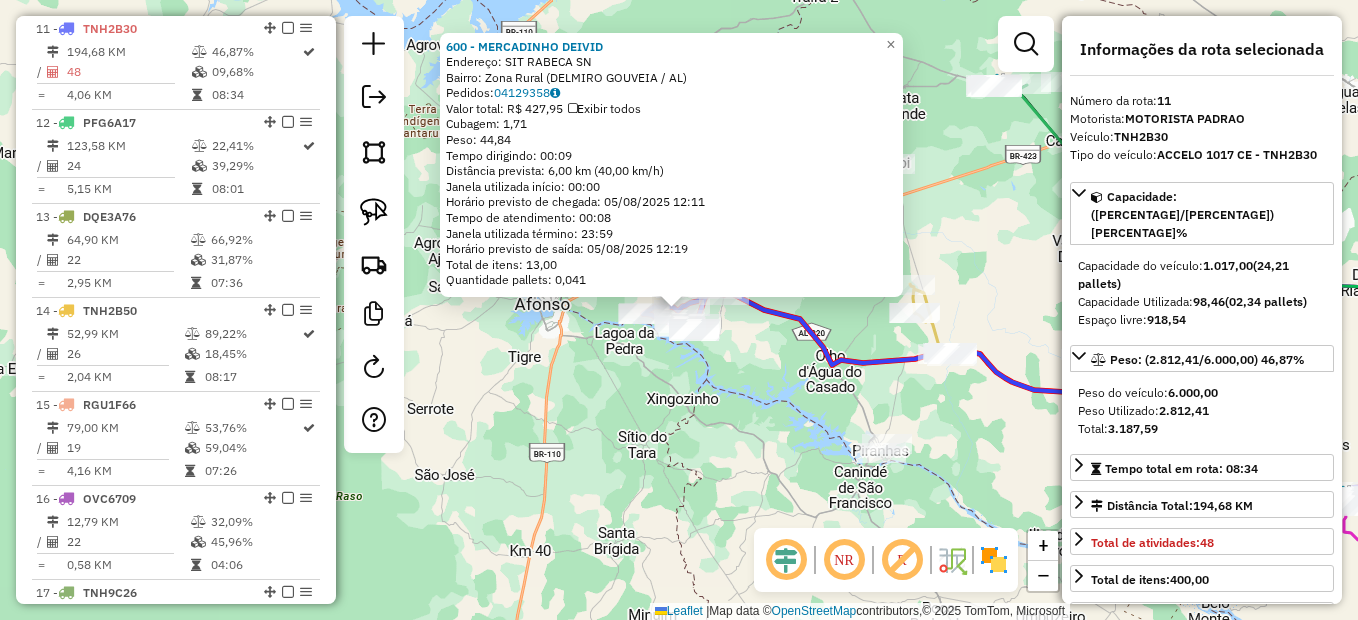 click on "600 - MERCADINHO DEIVID Endereço: SIT RABECA SN Bairro: Zona Rural ([CITY] / AL) Pedidos: [ORDER_ID] Valor total: R$ [PRICE] Exibir todos Cubagem: [VOLUME] Peso: [WEIGHT] Tempo dirigindo: [TIME] Distância prevista: [DISTANCE] km ([SPEED] km/h) Janela utilizada início: [TIME] Horário previsto de chegada: [DATE] [TIME] Tempo de atendimento: [TIME] Janela utilizada término: [TIME] Horário previsto de saída: [DATE] [TIME] Total de itens: [QUANTITY],00 Quantidade pallets: [QUANTITY] × Janela de atendimento Grade de atendimento Capacidade Transportadoras Veículos Cliente Pedidos Rotas Selecione os dias de semana para filtrar as janelas de atendimento Seg Ter Qua Qui Sex Sáb Dom Informe o período da janela de atendimento: De: Até: Filtrar exatamente a janela do cliente Considerar janela de atendimento padrão Selecione os dias de semana para filtrar as grades de atendimento Seg Ter Qua Qui Sex Sáb Dom Considerar clientes sem dia de atendimento cadastrado De:" 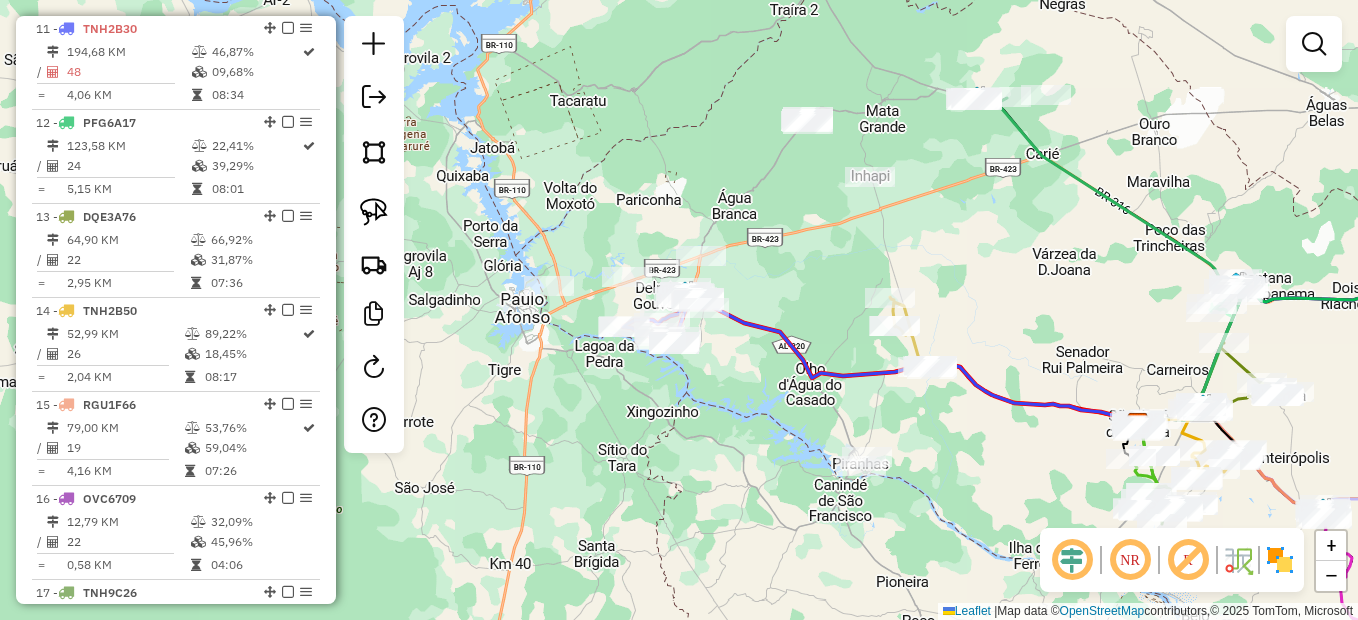 drag, startPoint x: 731, startPoint y: 374, endPoint x: 674, endPoint y: 390, distance: 59.20304 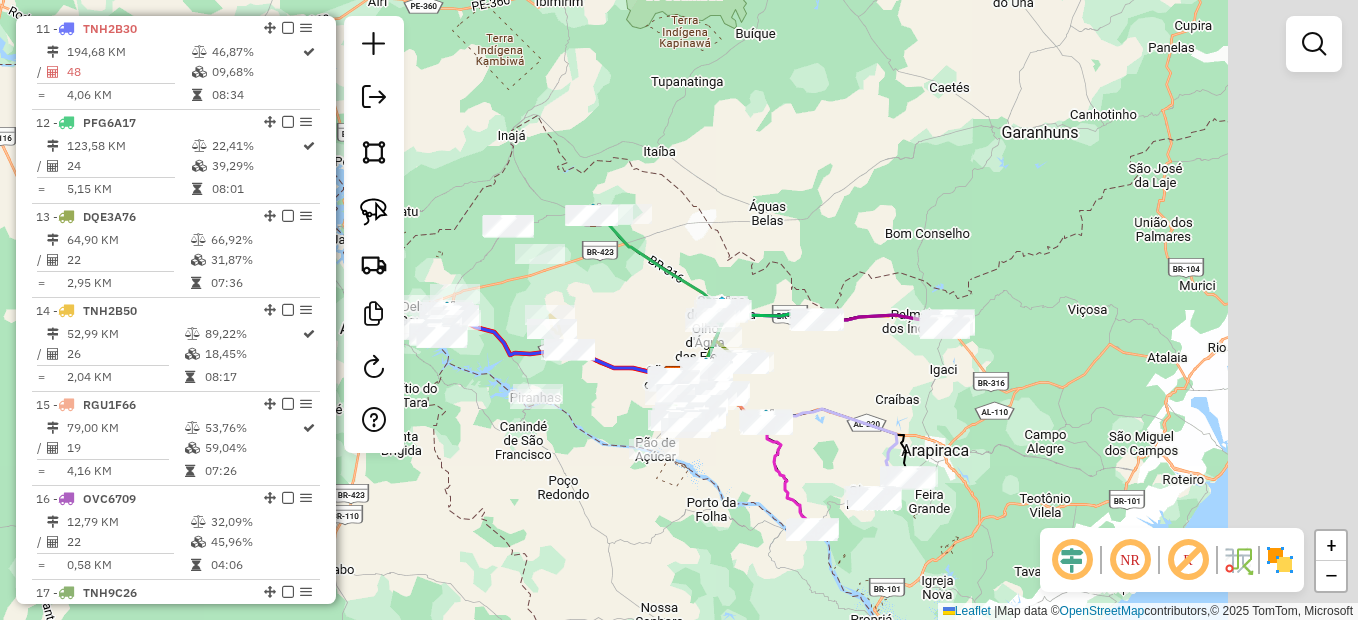 drag, startPoint x: 1153, startPoint y: 425, endPoint x: 839, endPoint y: 366, distance: 319.4949 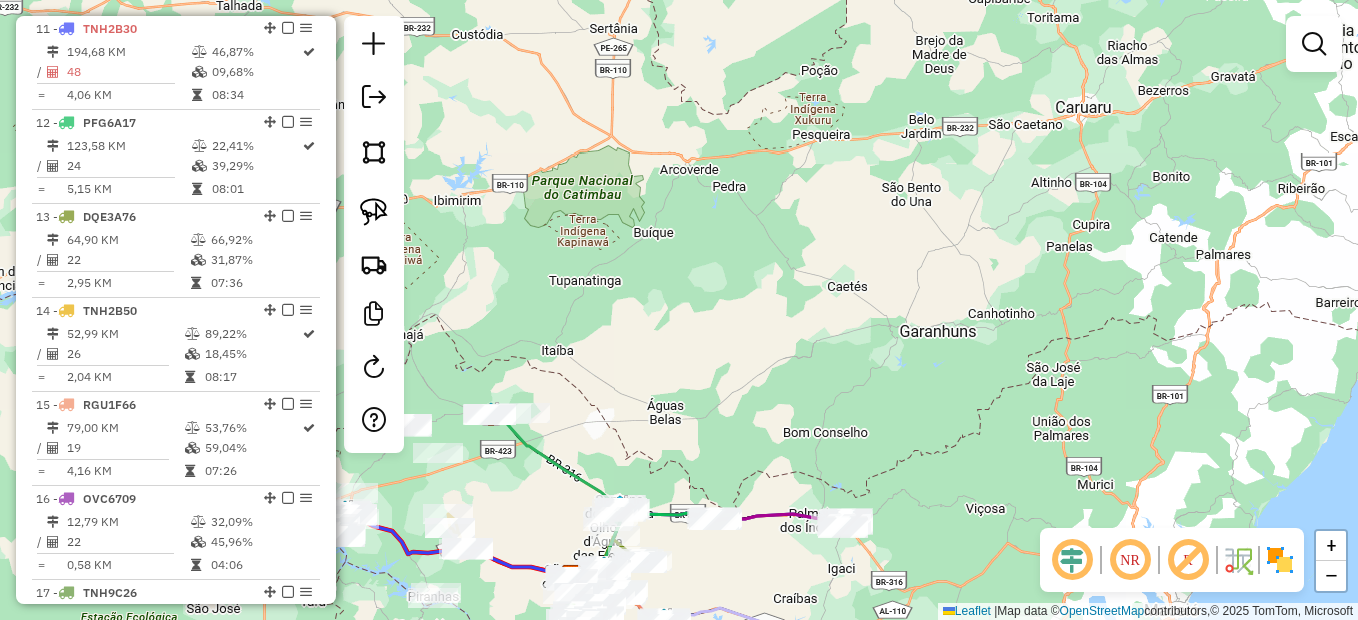 drag, startPoint x: 757, startPoint y: 410, endPoint x: 880, endPoint y: 147, distance: 290.3412 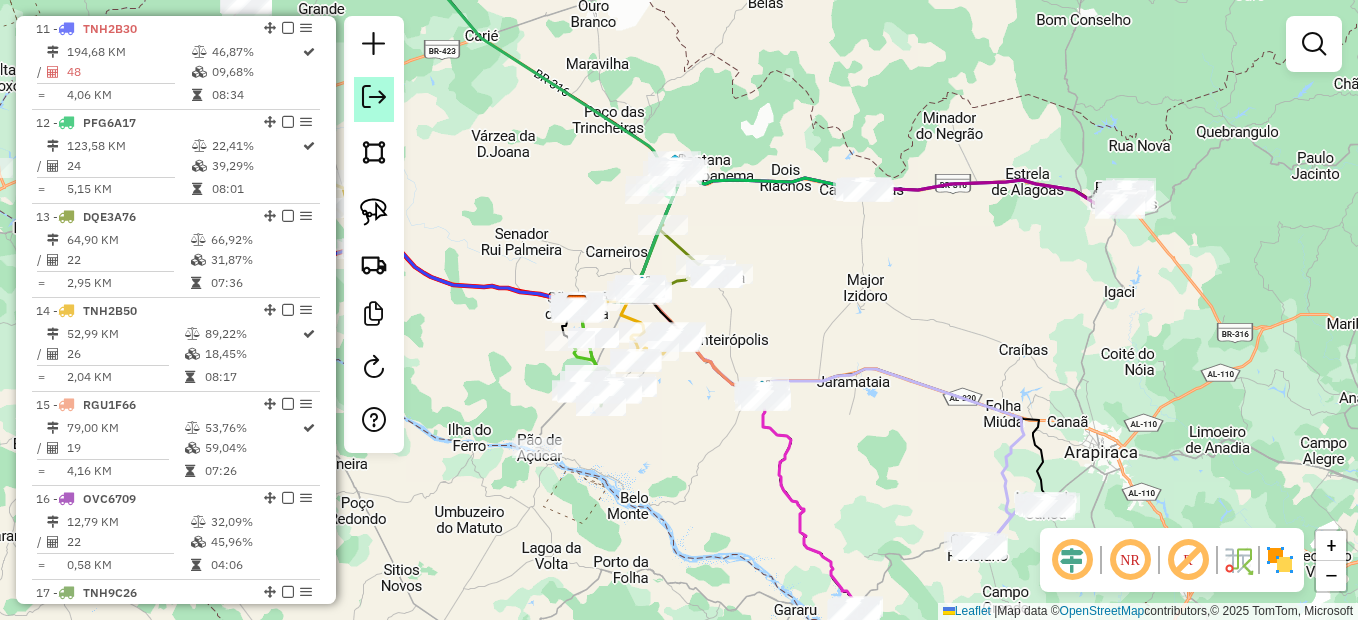 click 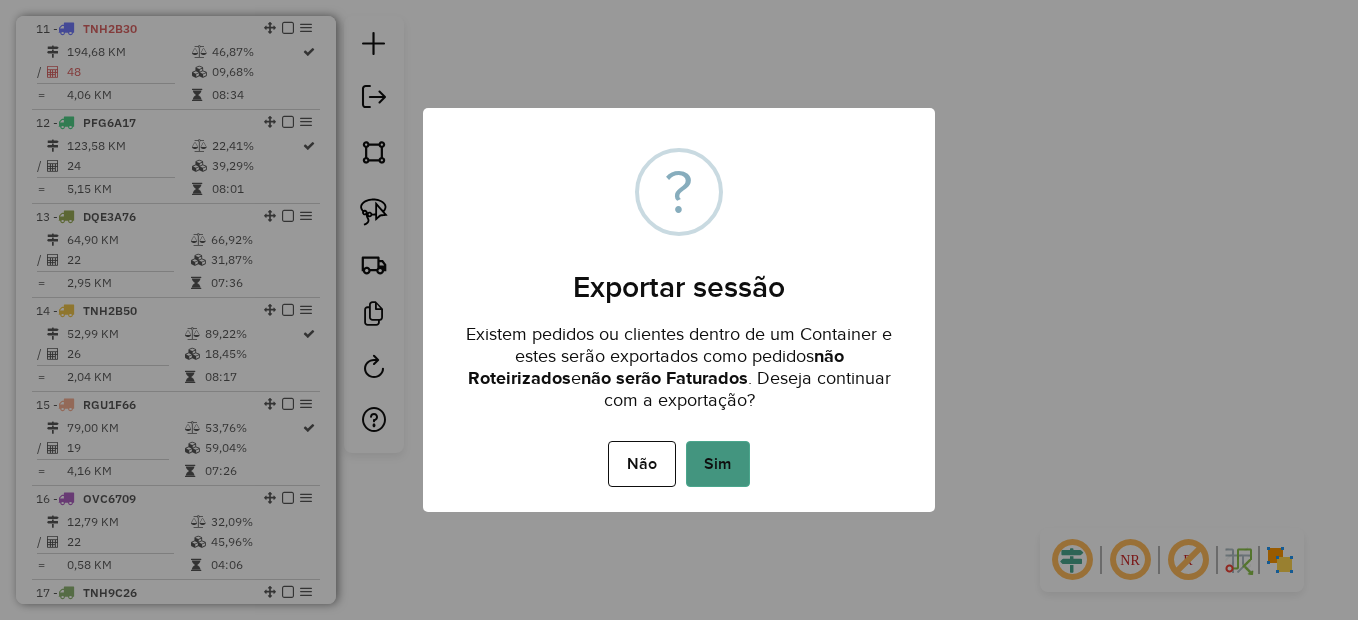 click on "Sim" at bounding box center [718, 464] 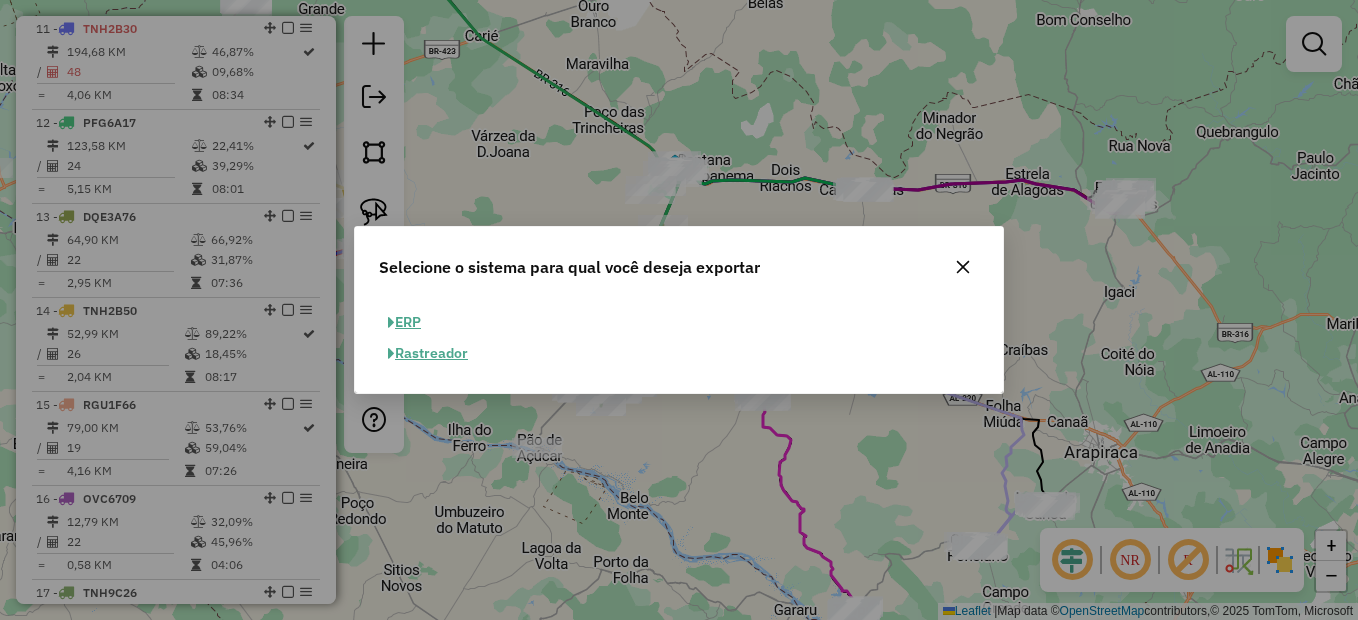 click on "ERP" 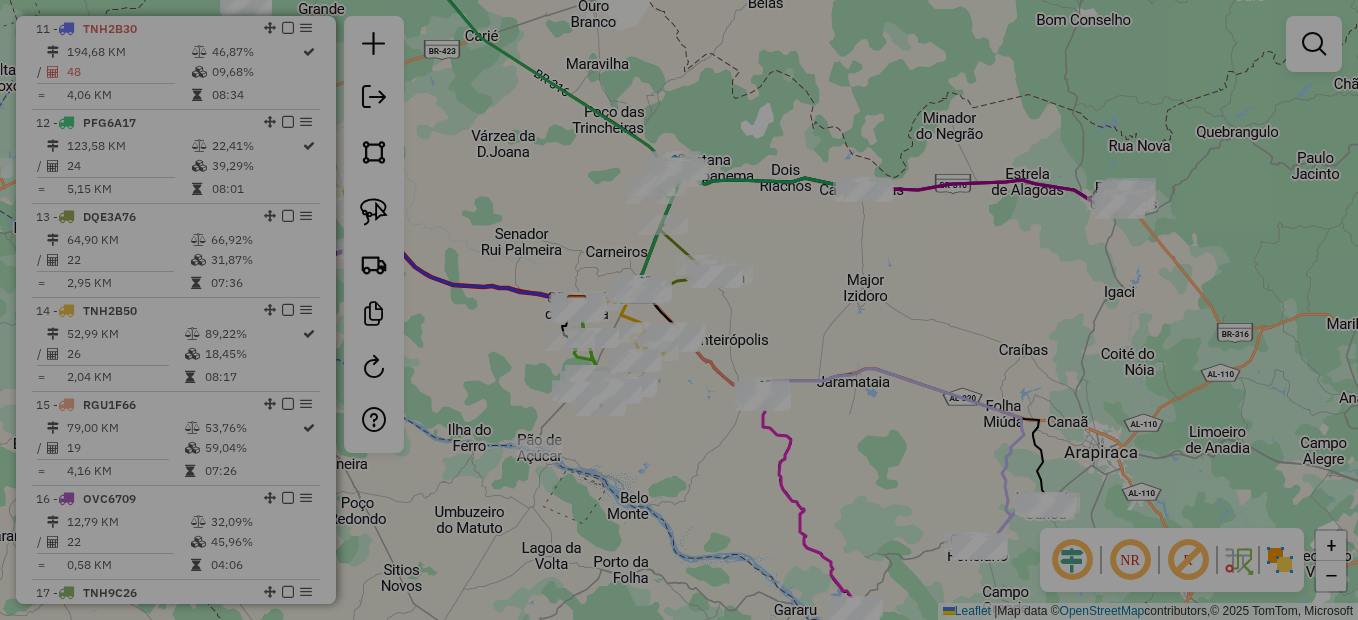 select on "**" 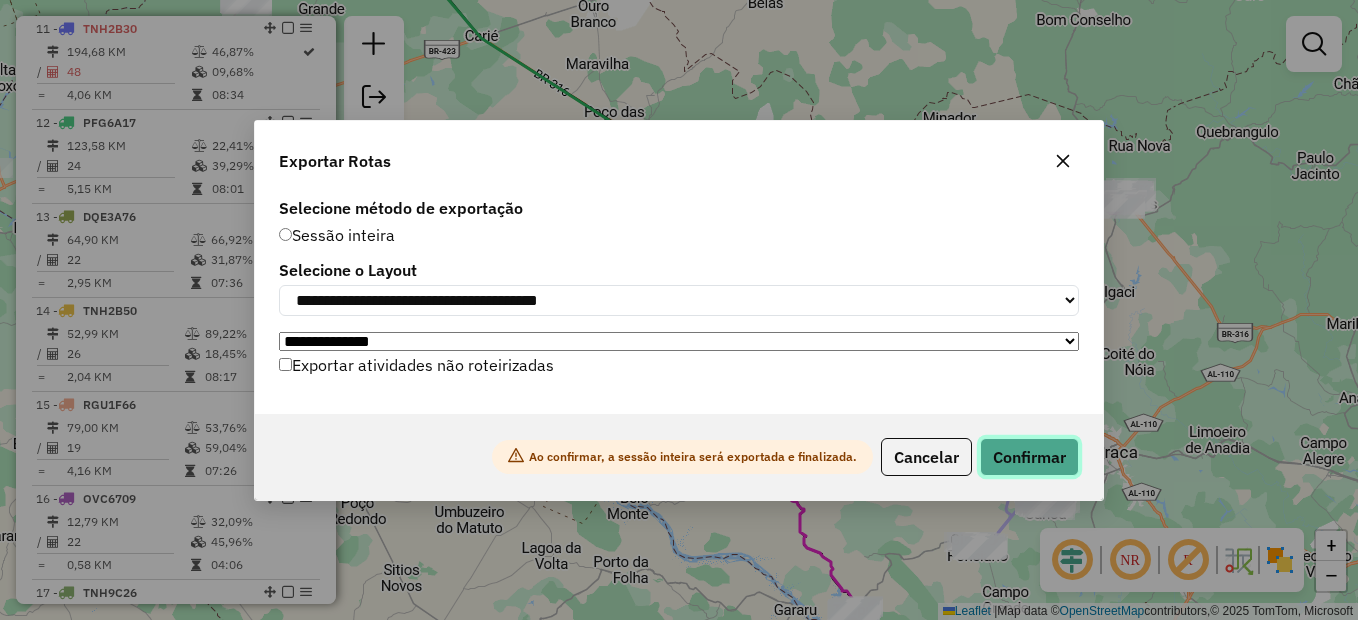 click on "Confirmar" 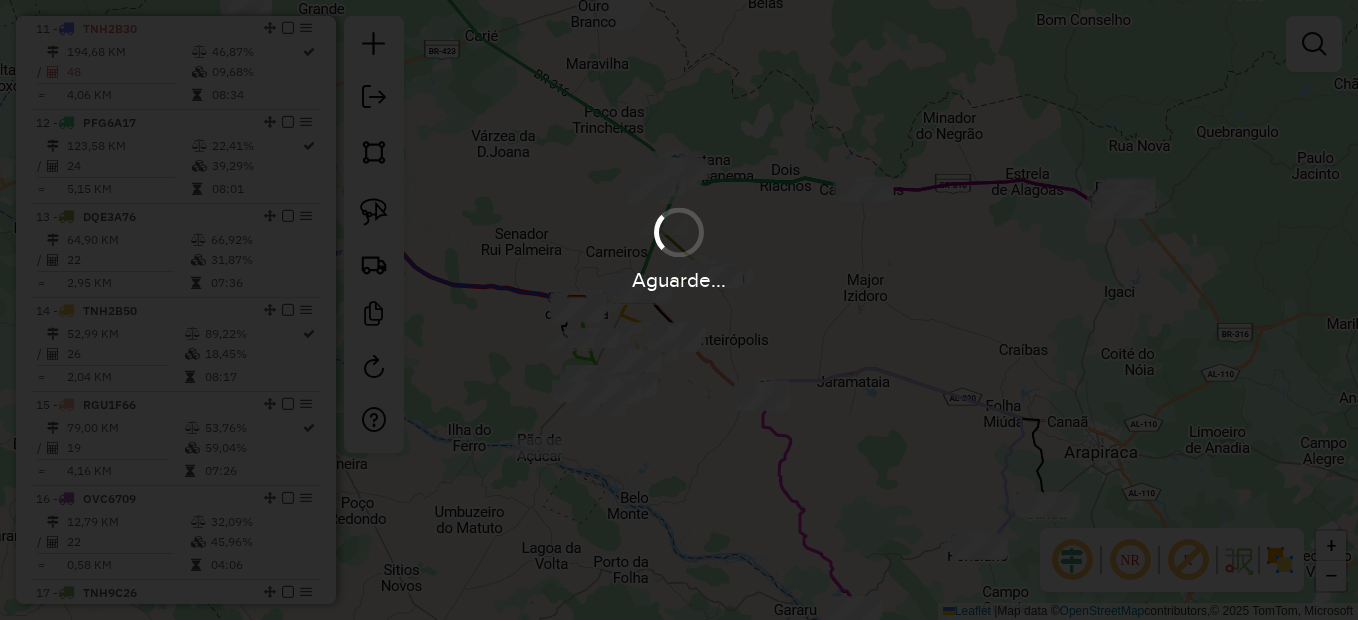 scroll, scrollTop: 1704, scrollLeft: 0, axis: vertical 